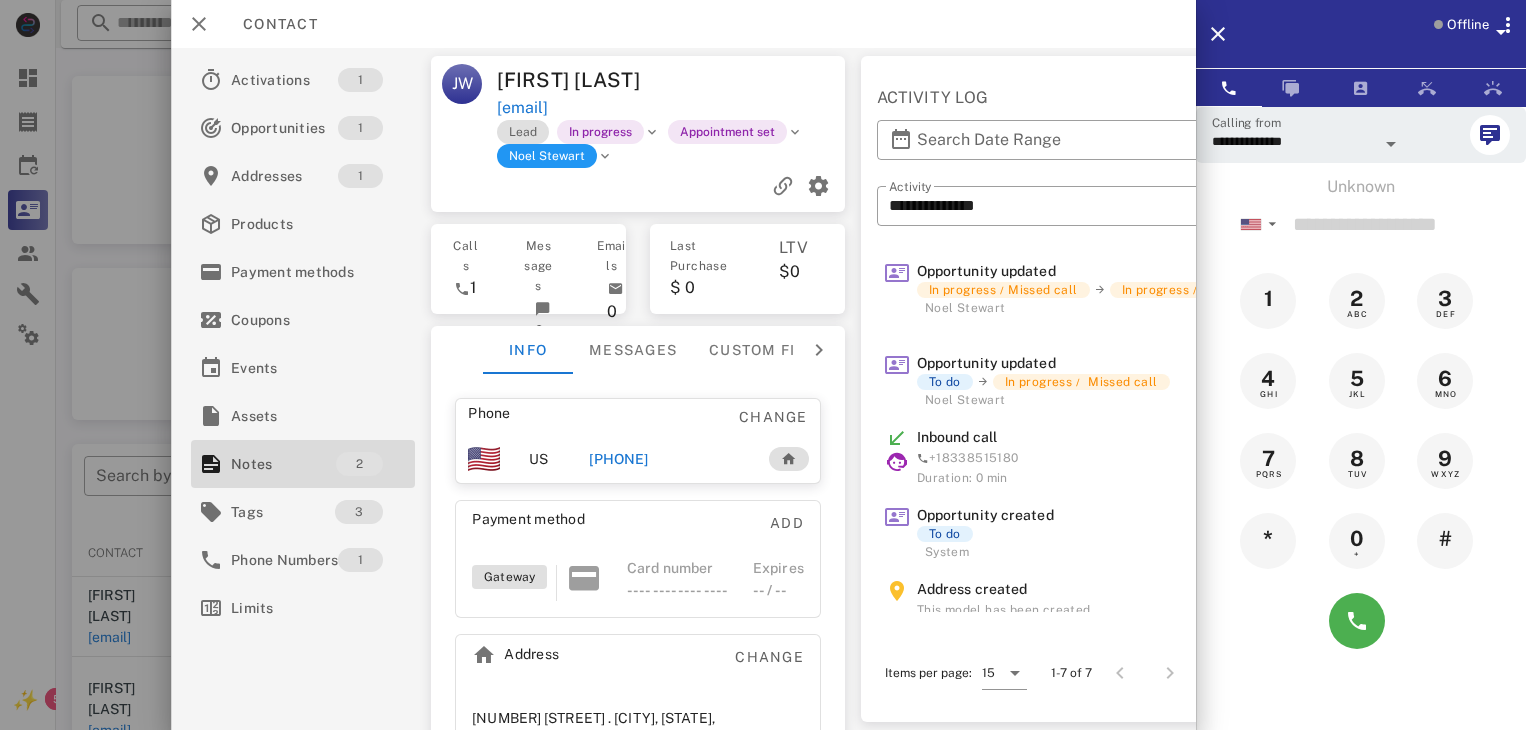 scroll, scrollTop: 341, scrollLeft: 0, axis: vertical 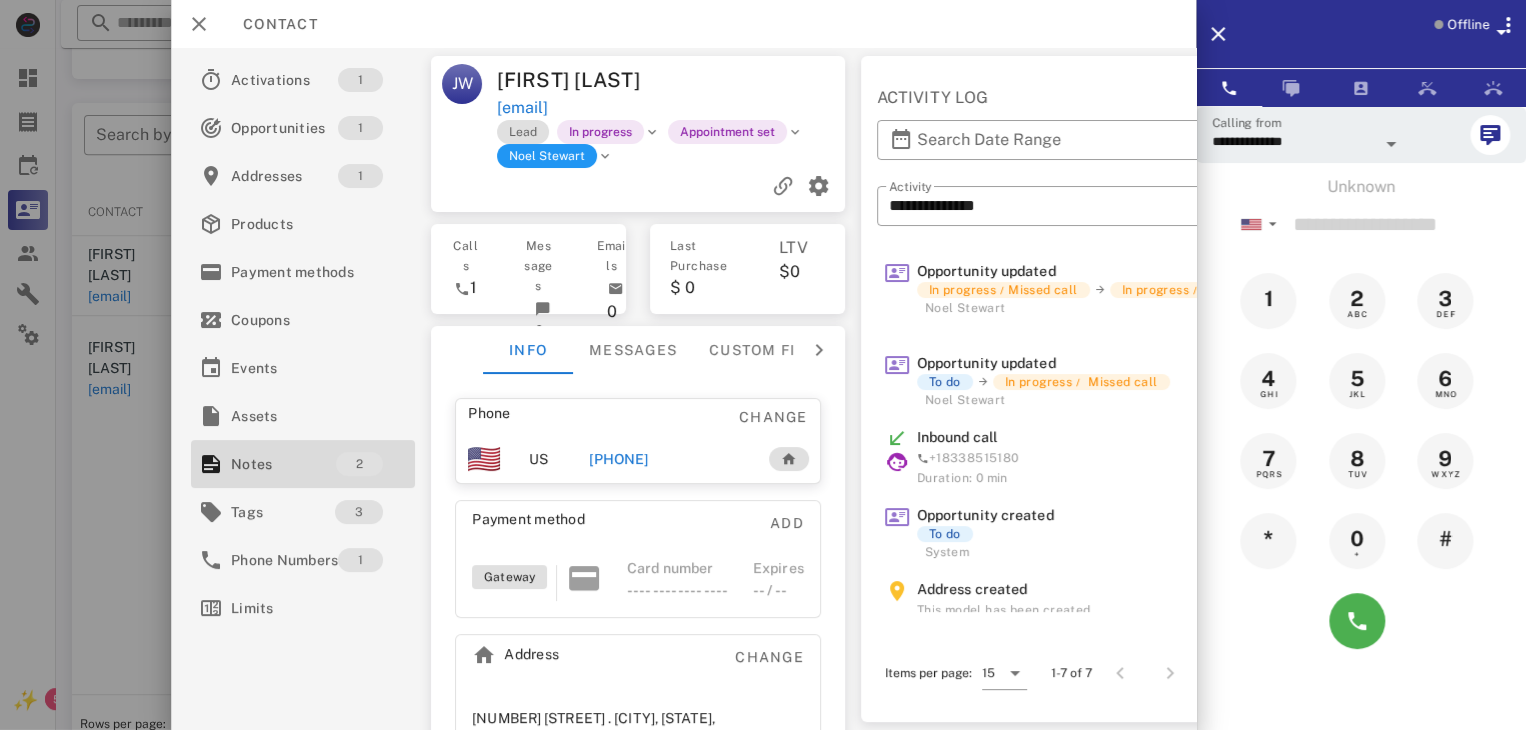 click at bounding box center [763, 365] 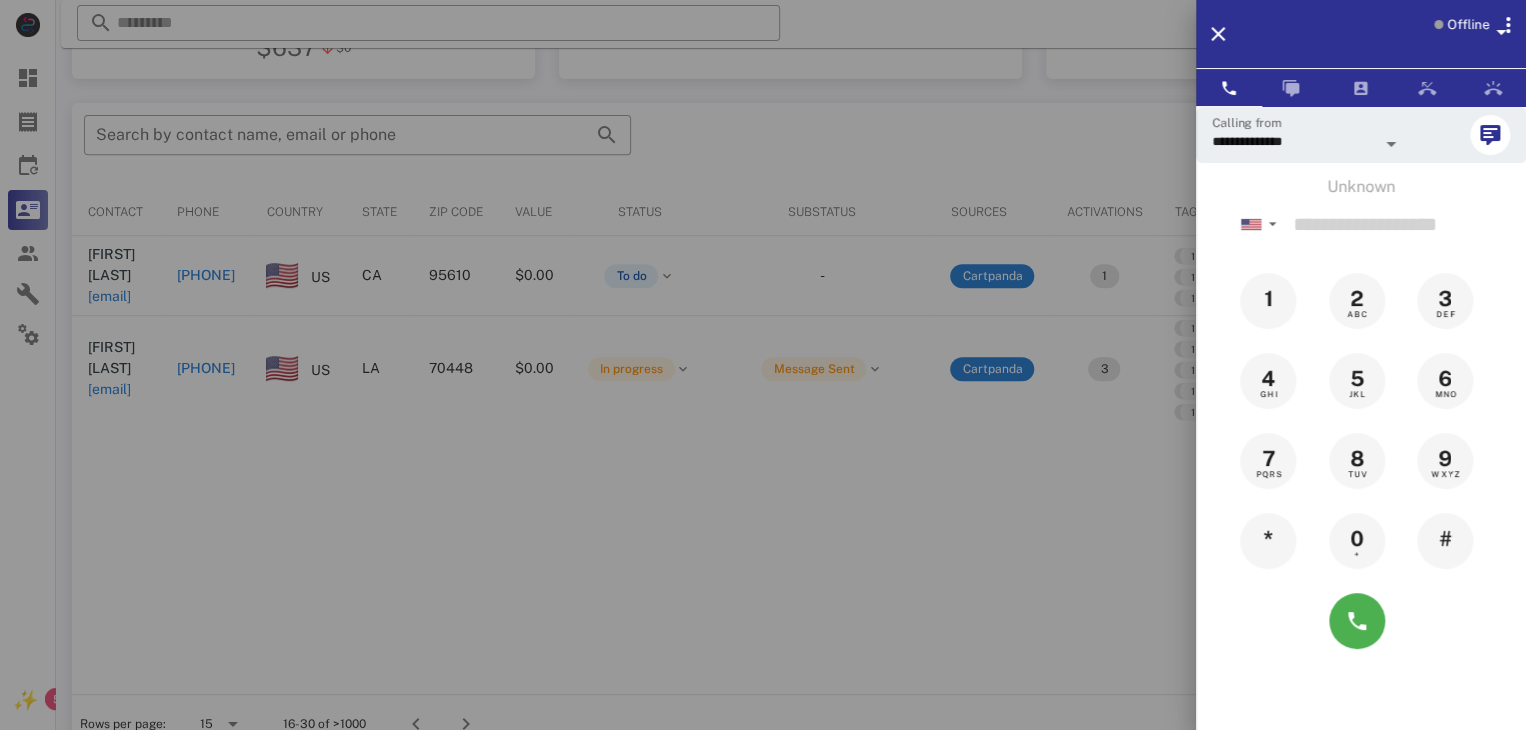 click at bounding box center [763, 365] 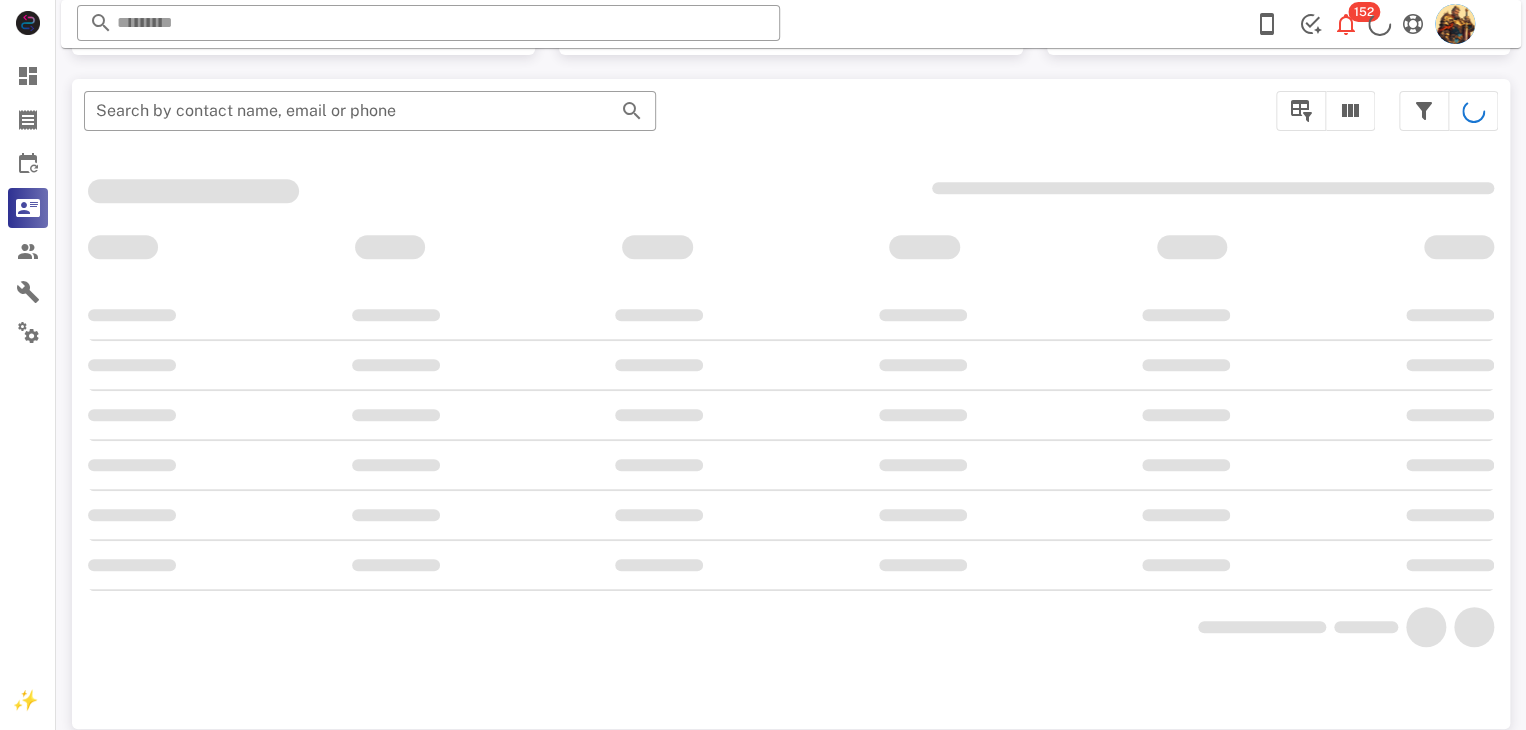 scroll, scrollTop: 341, scrollLeft: 0, axis: vertical 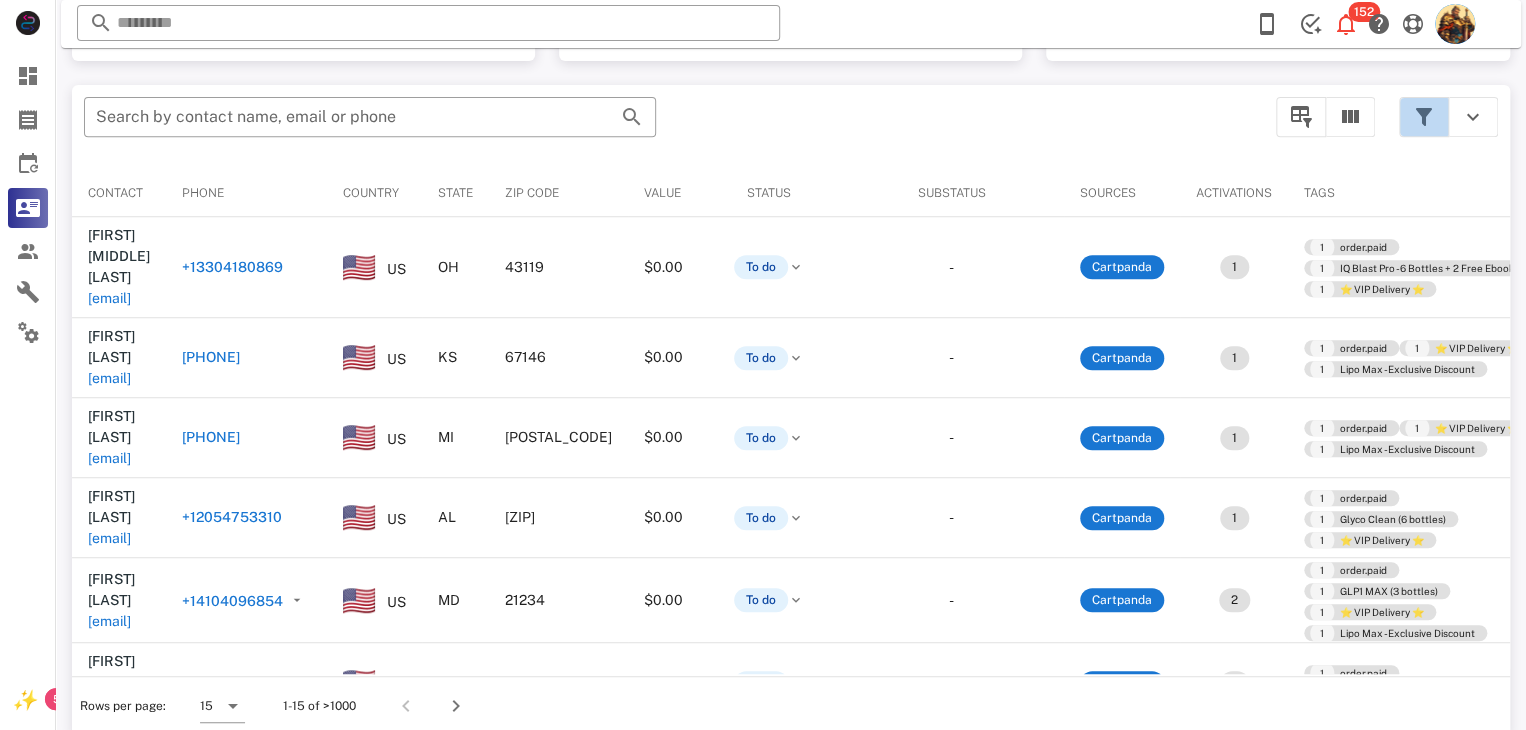click at bounding box center [1424, 117] 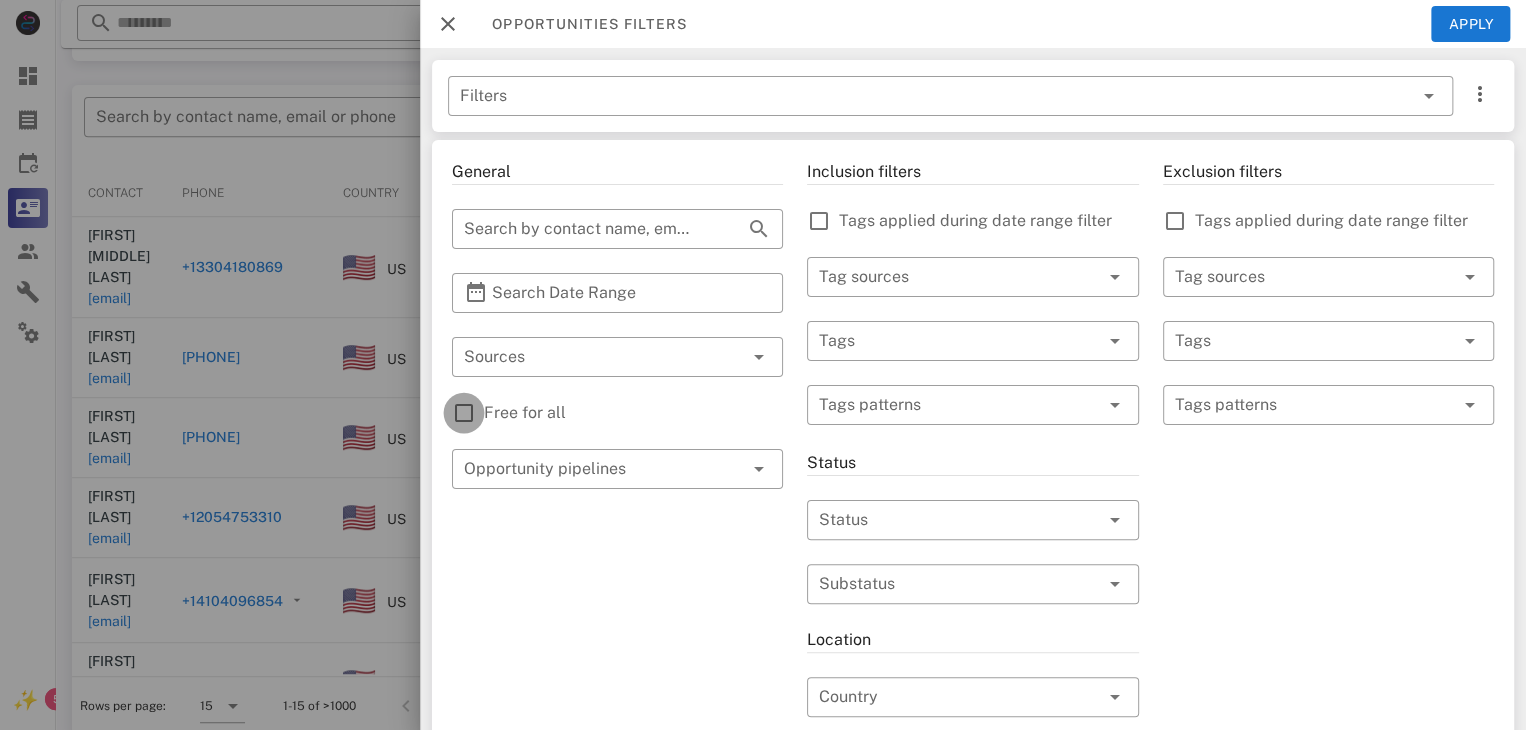 click at bounding box center (464, 413) 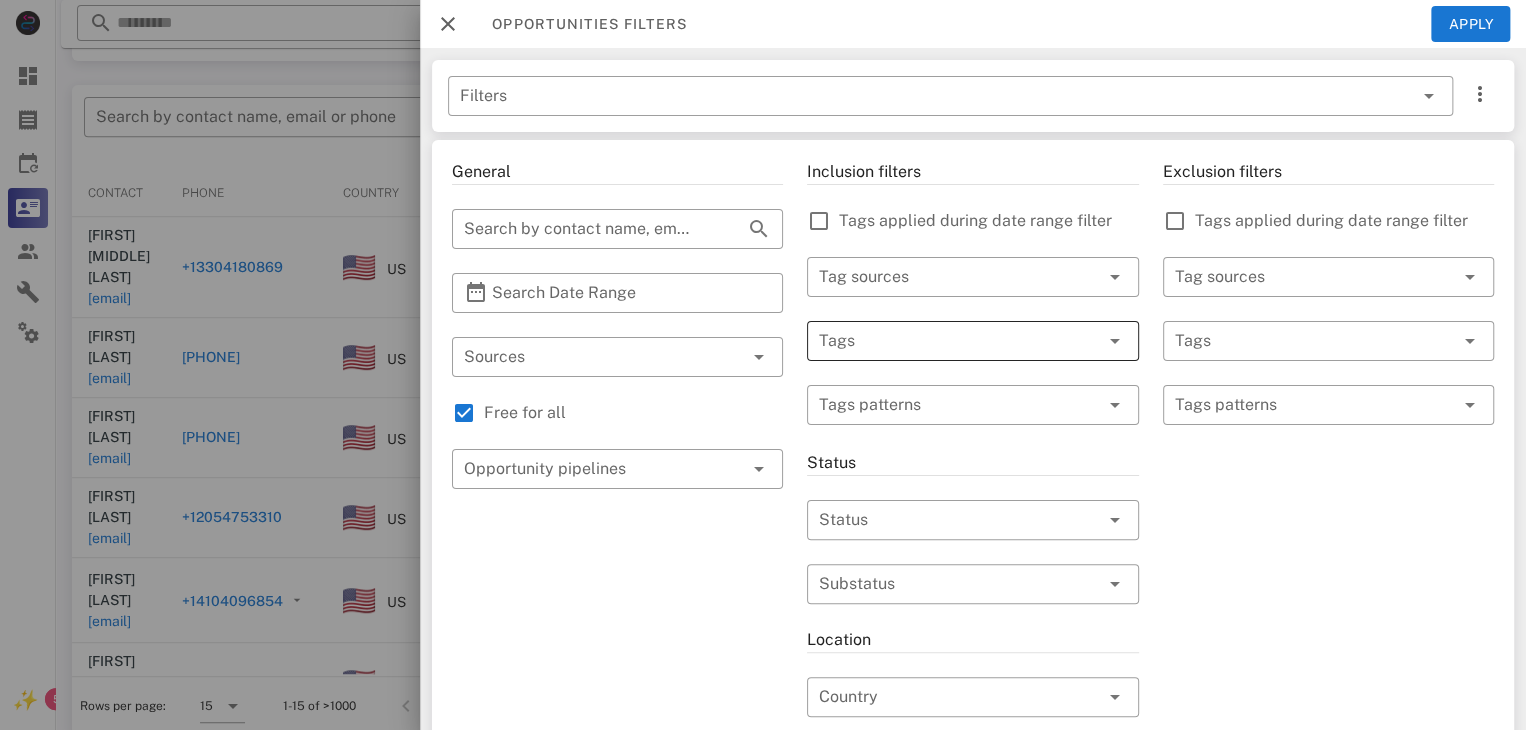 click at bounding box center [944, 341] 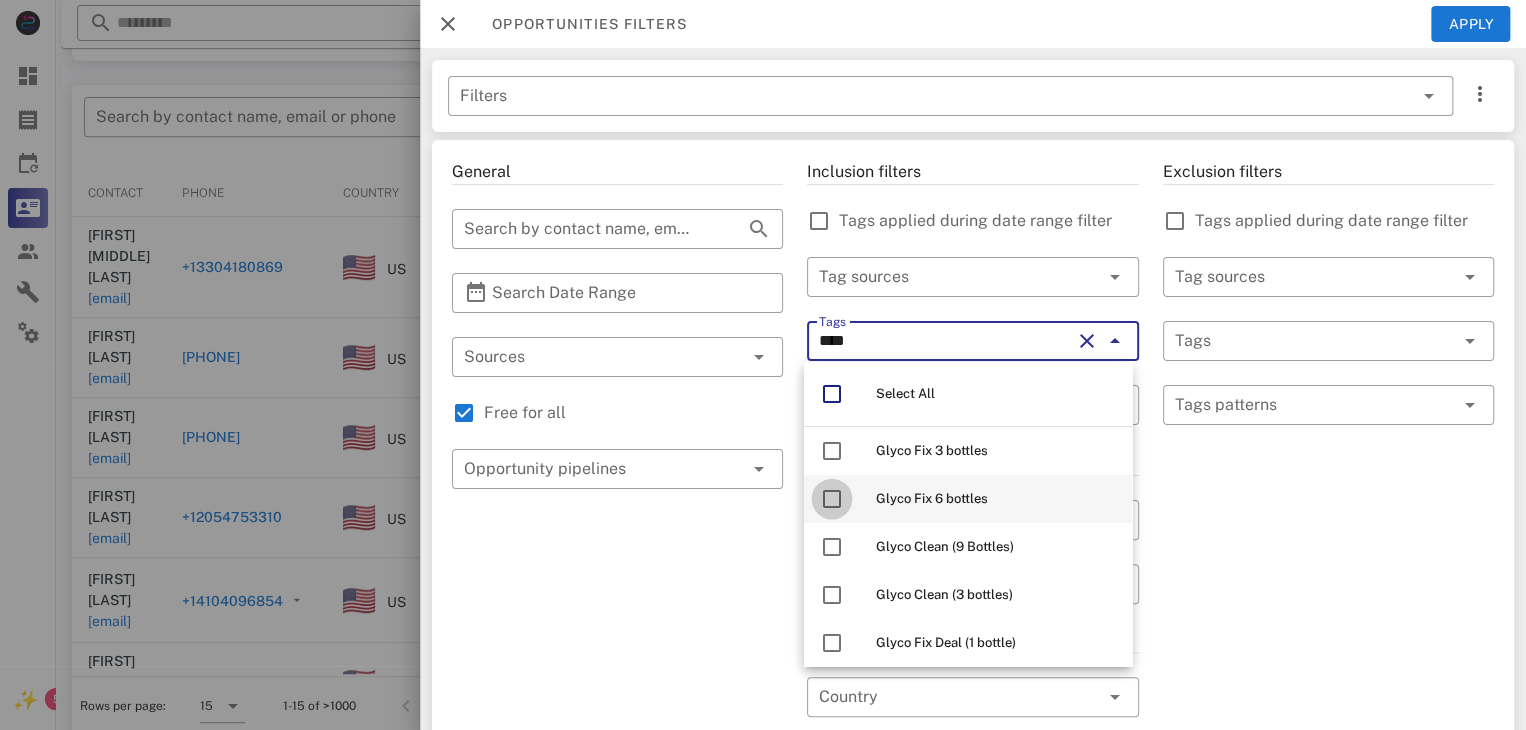 click at bounding box center [832, 499] 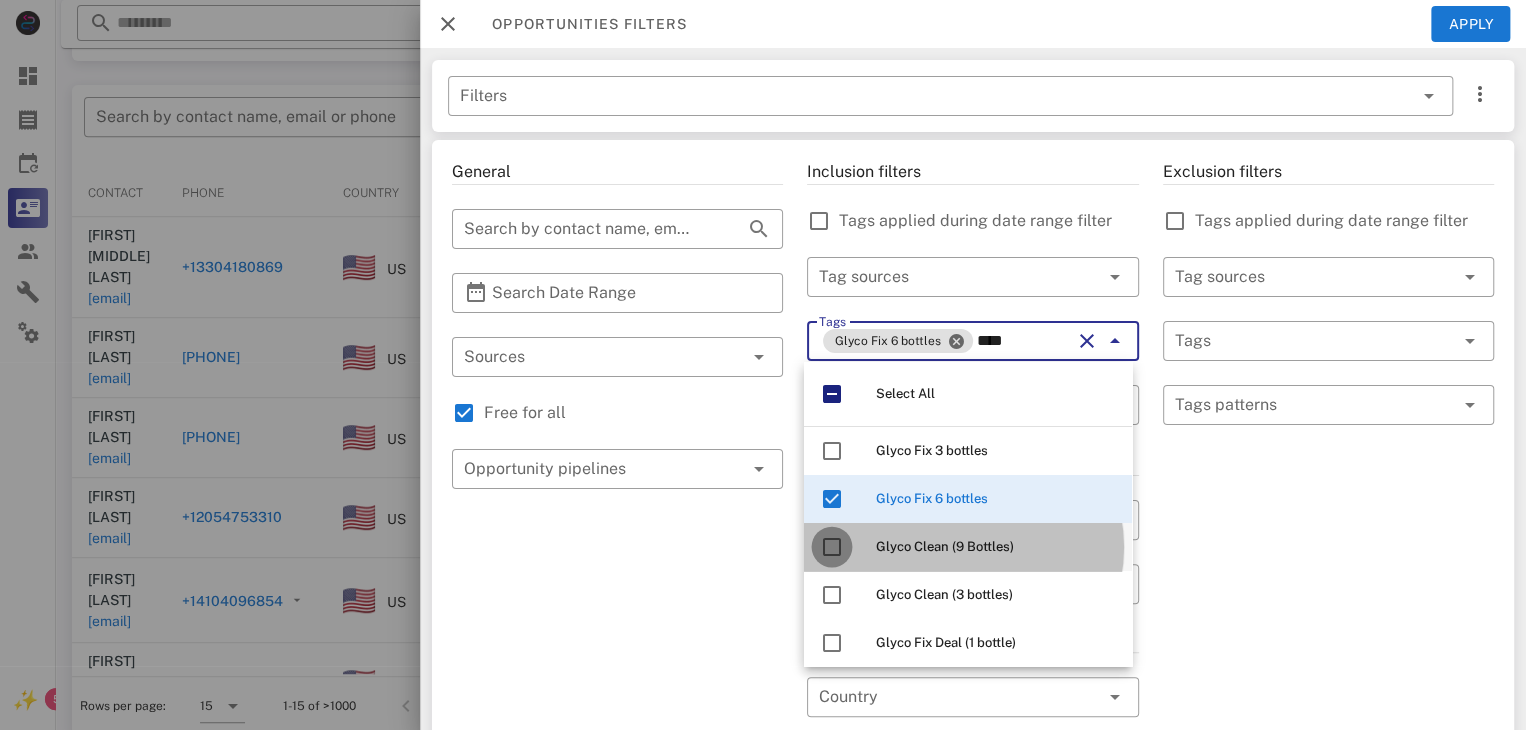 click at bounding box center (832, 547) 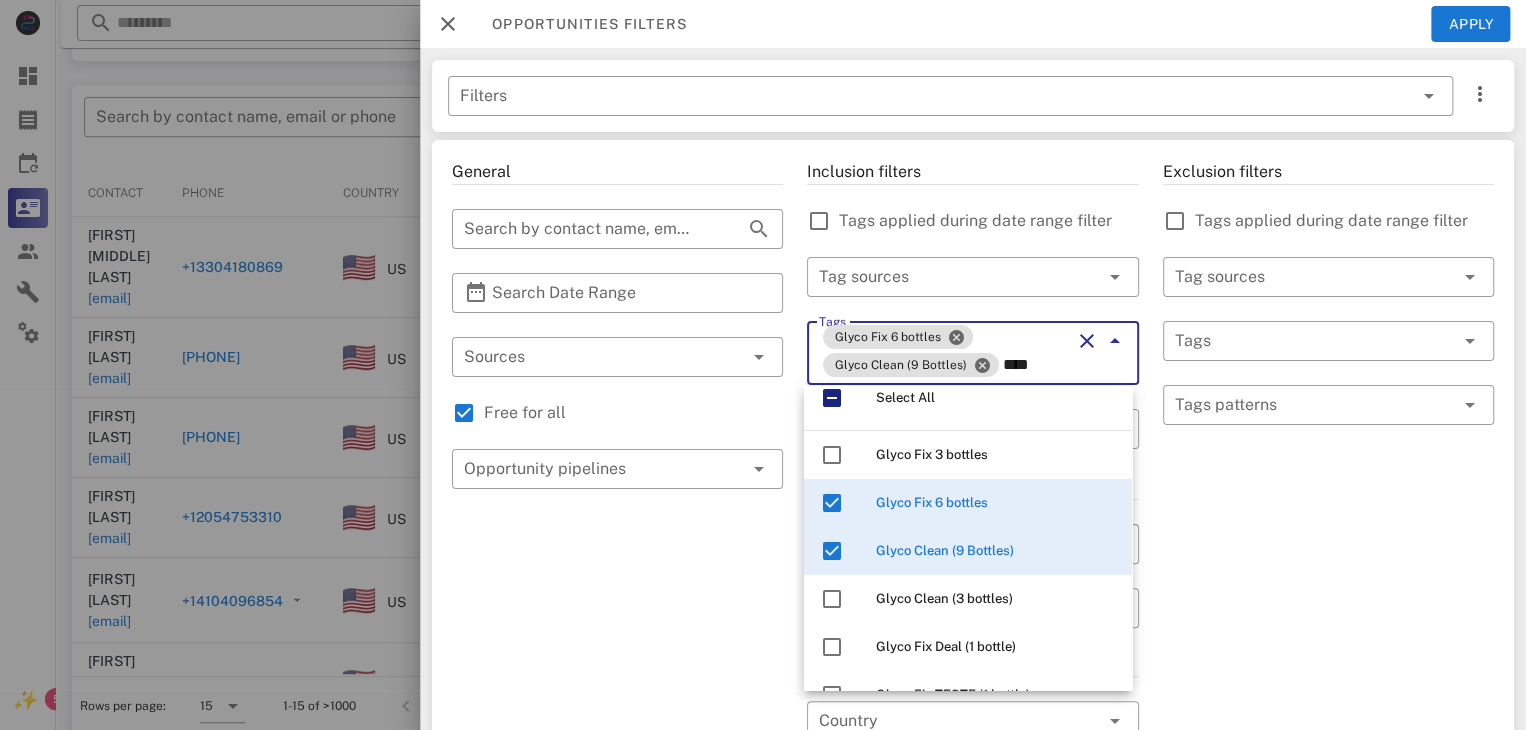 scroll, scrollTop: 23, scrollLeft: 0, axis: vertical 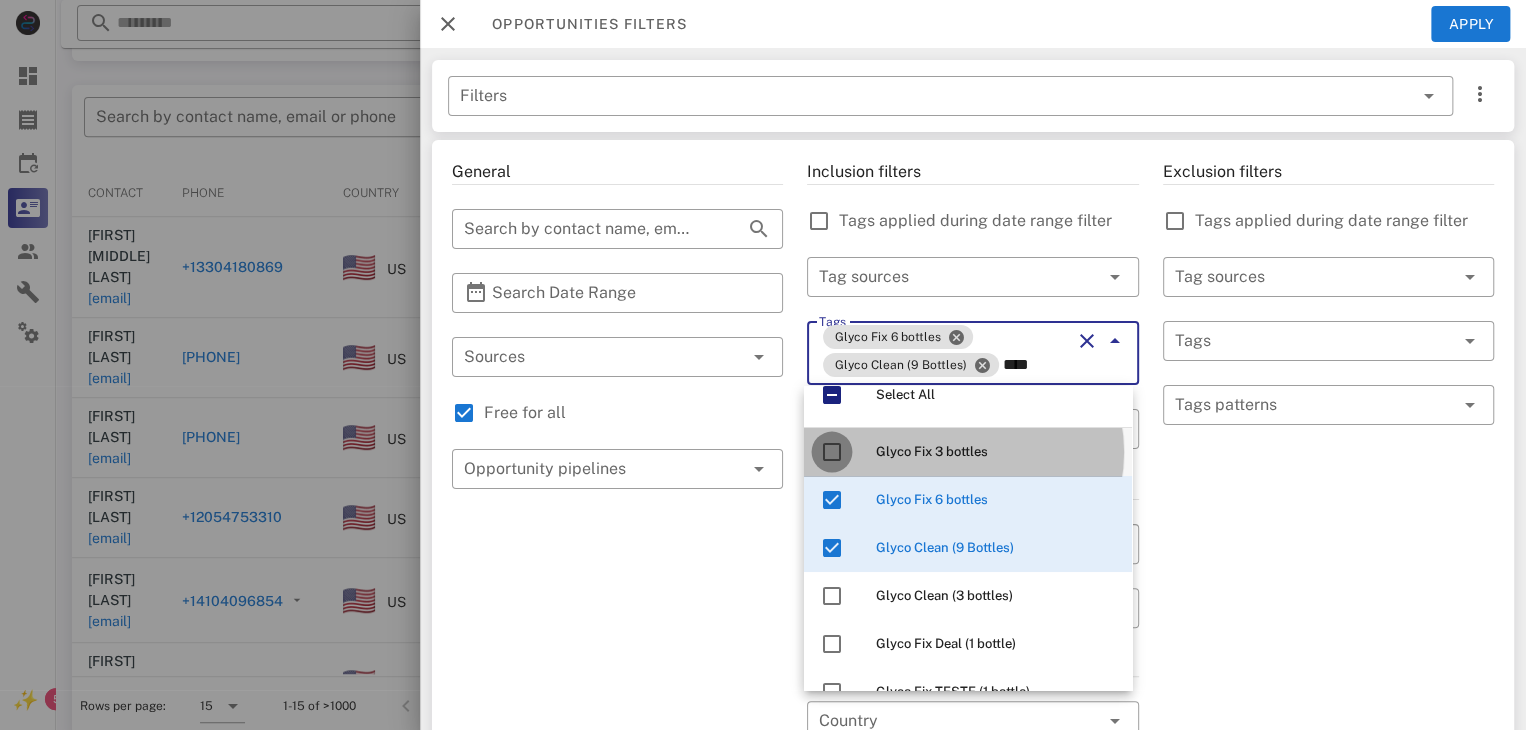 click at bounding box center (832, 452) 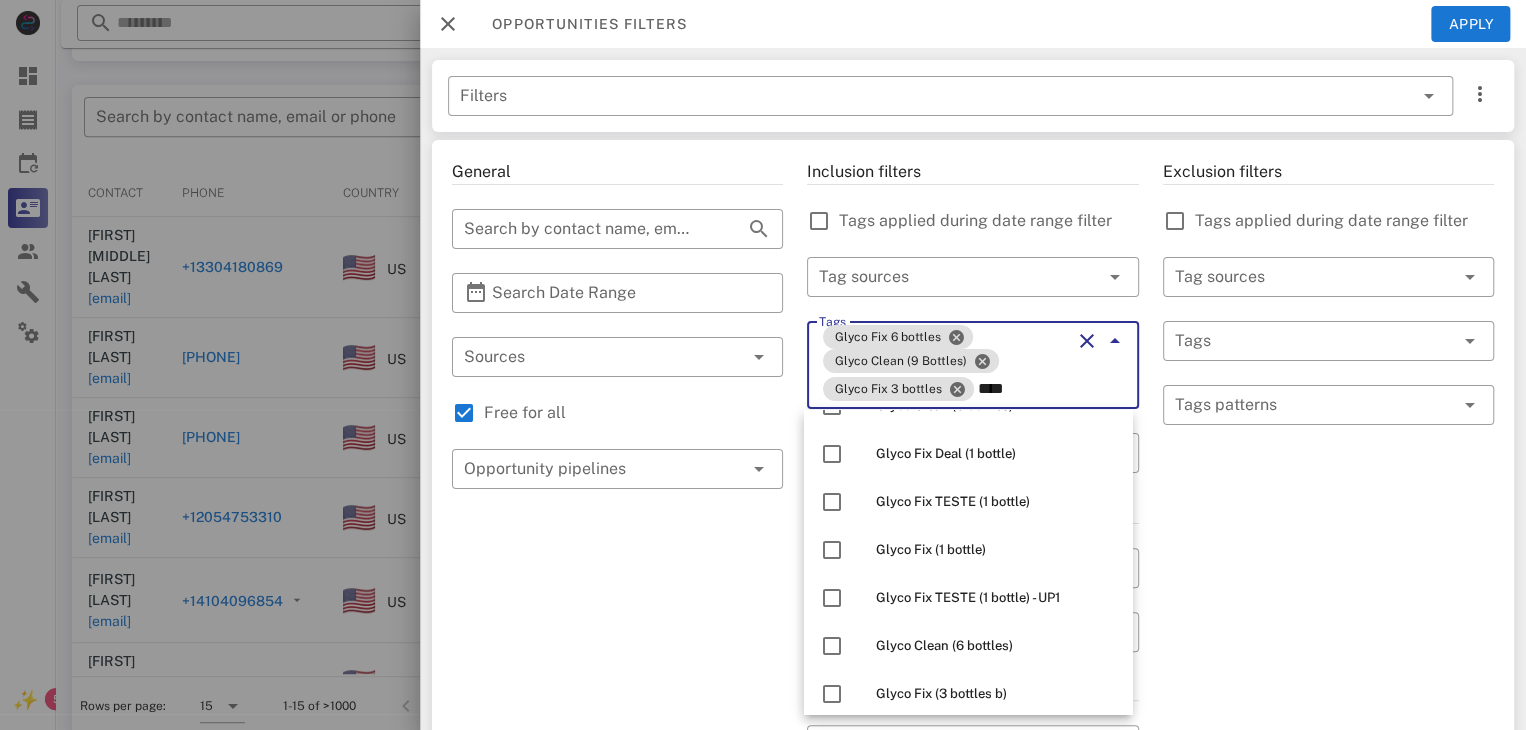 scroll, scrollTop: 240, scrollLeft: 0, axis: vertical 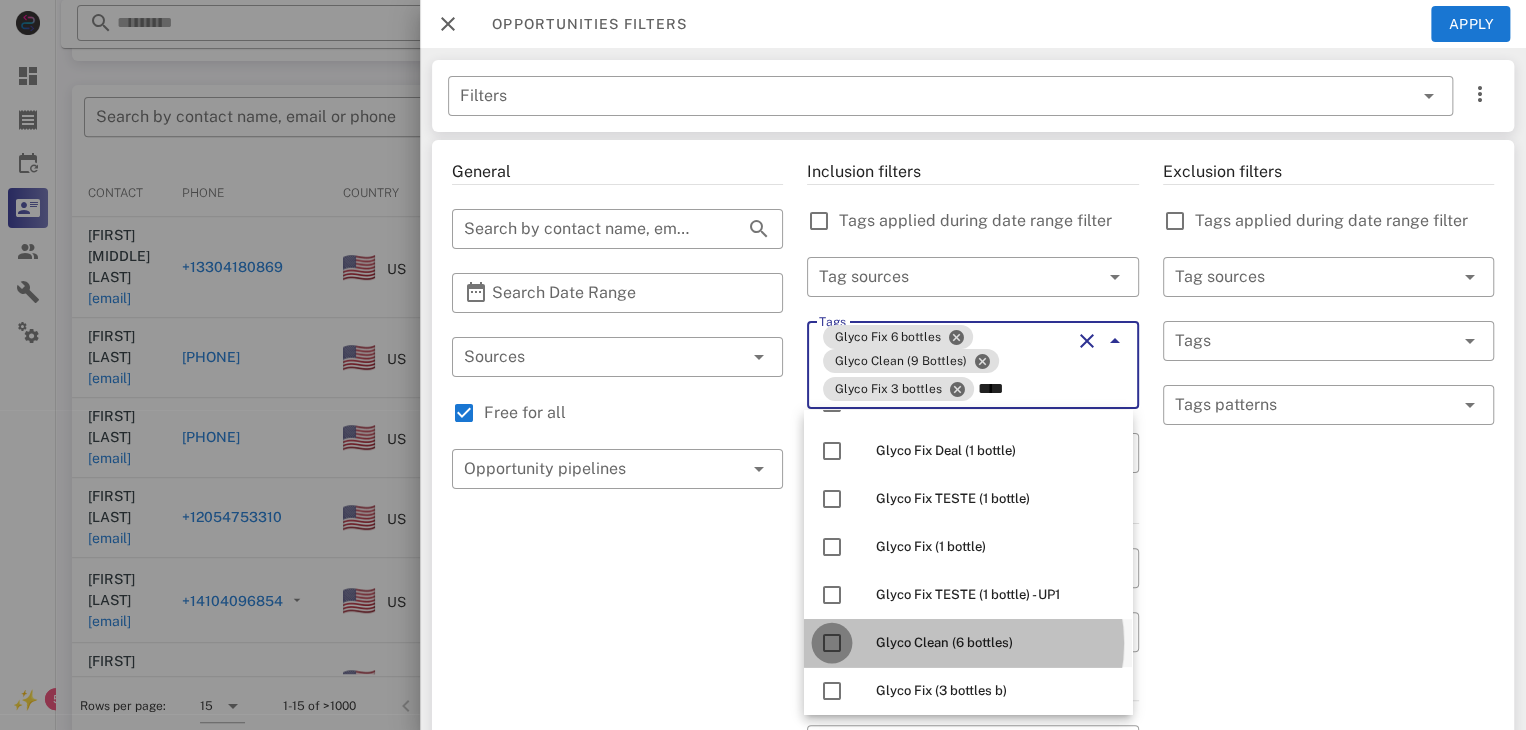click at bounding box center (832, 643) 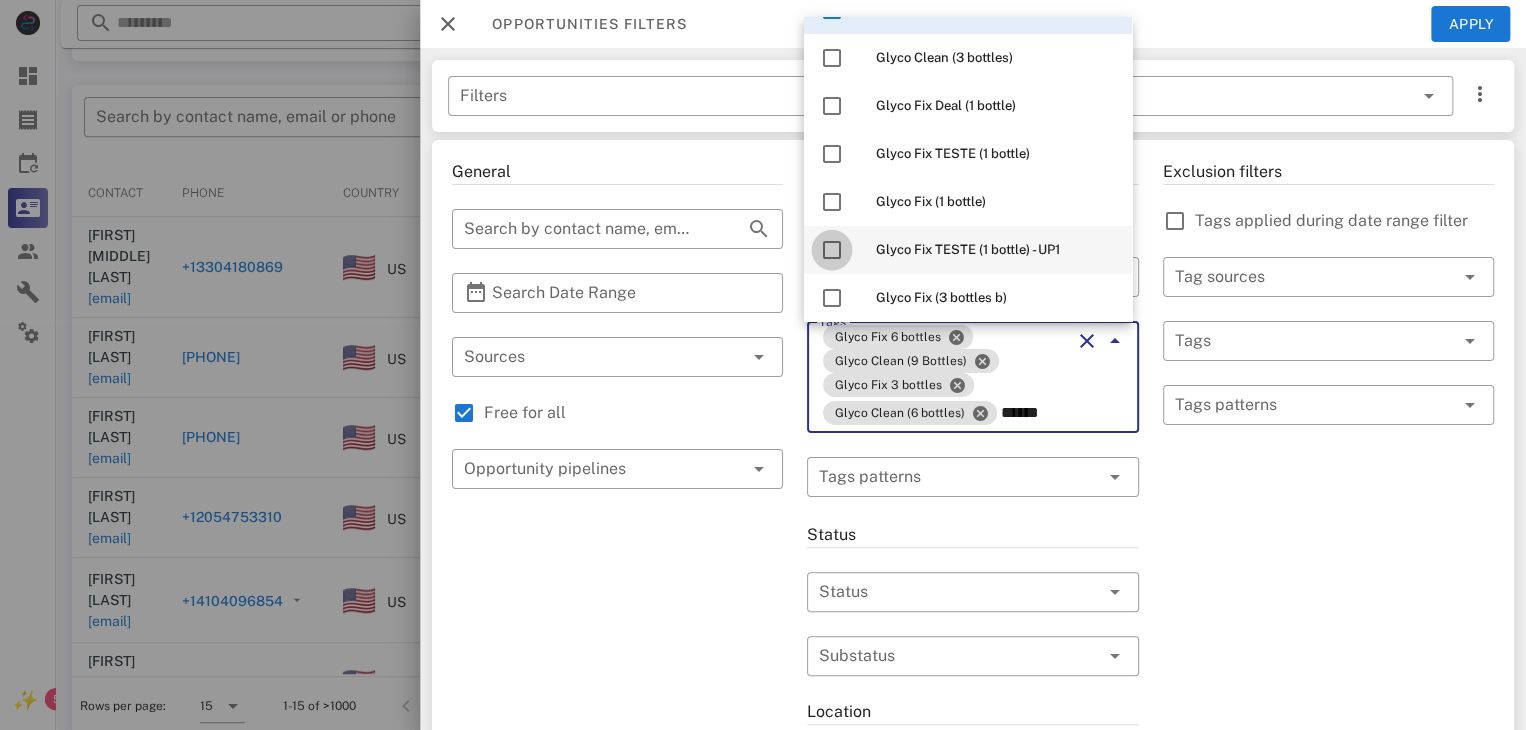 scroll, scrollTop: 0, scrollLeft: 0, axis: both 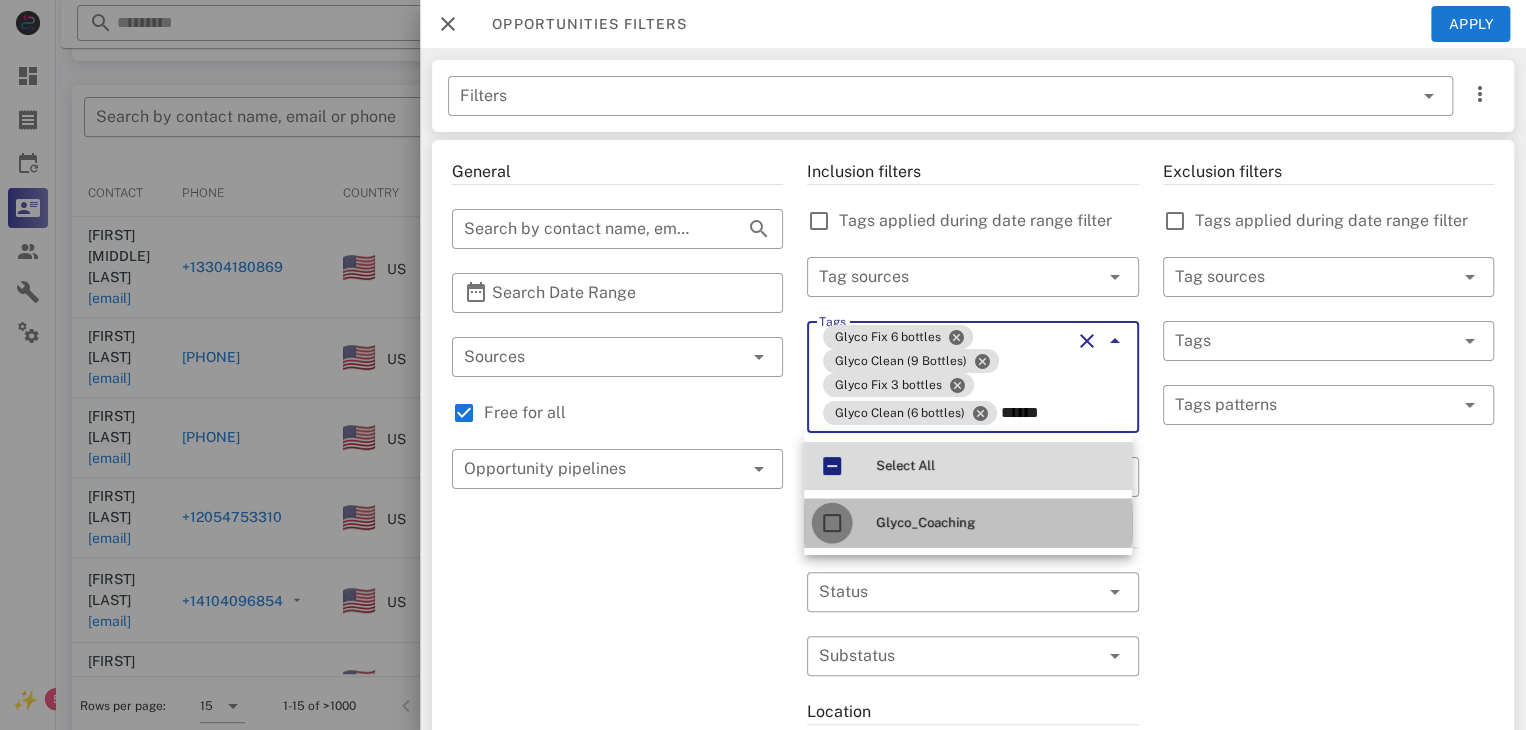click at bounding box center [832, 523] 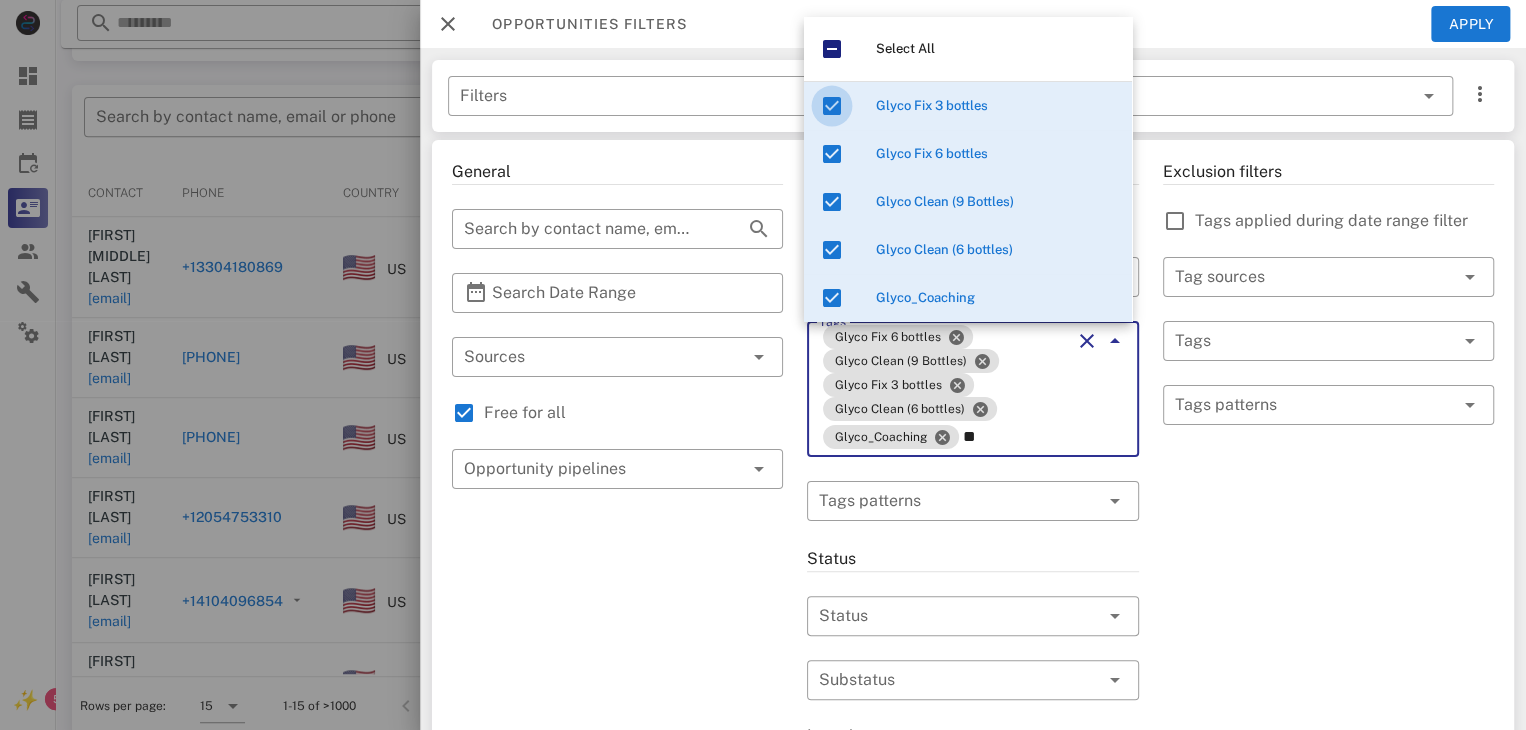 type on "***" 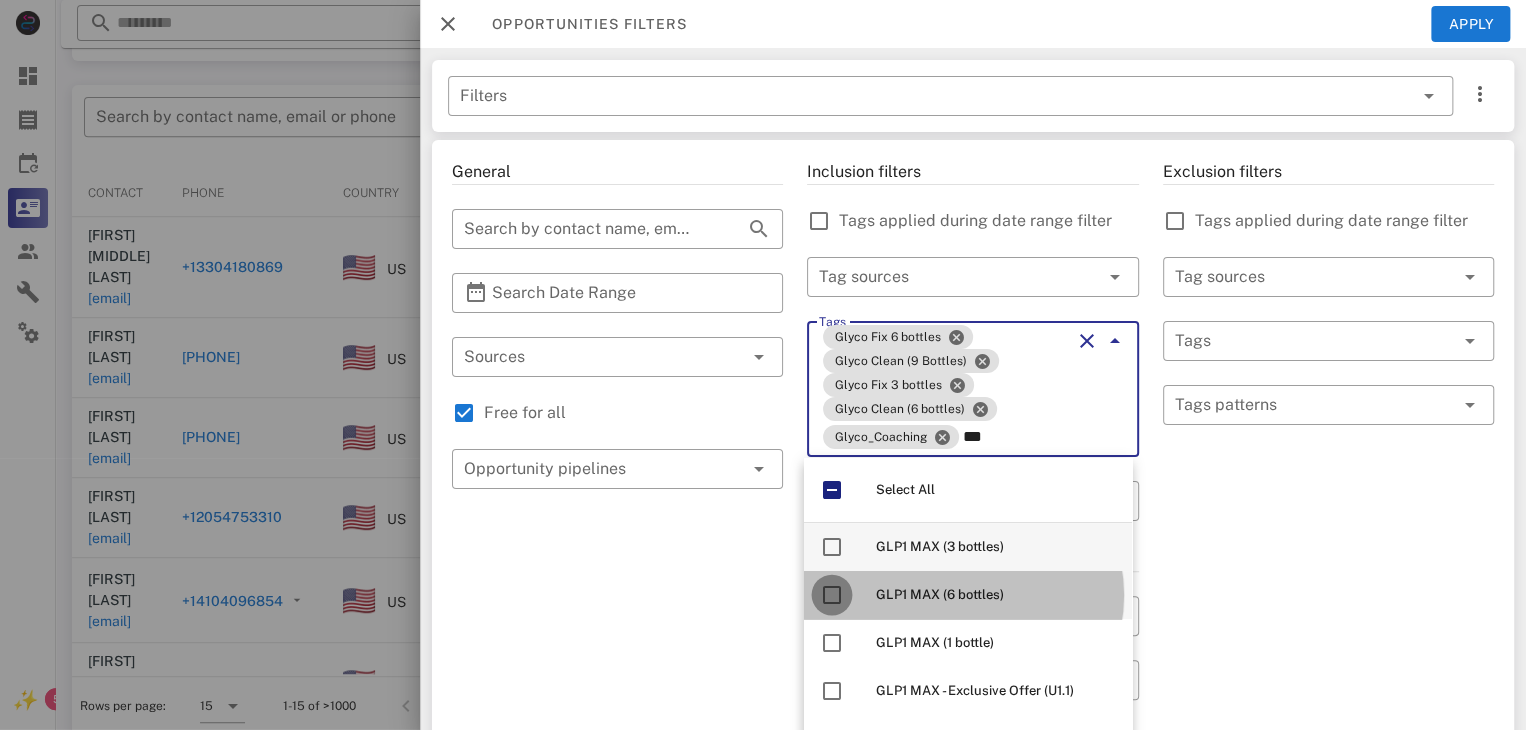 click at bounding box center [832, 595] 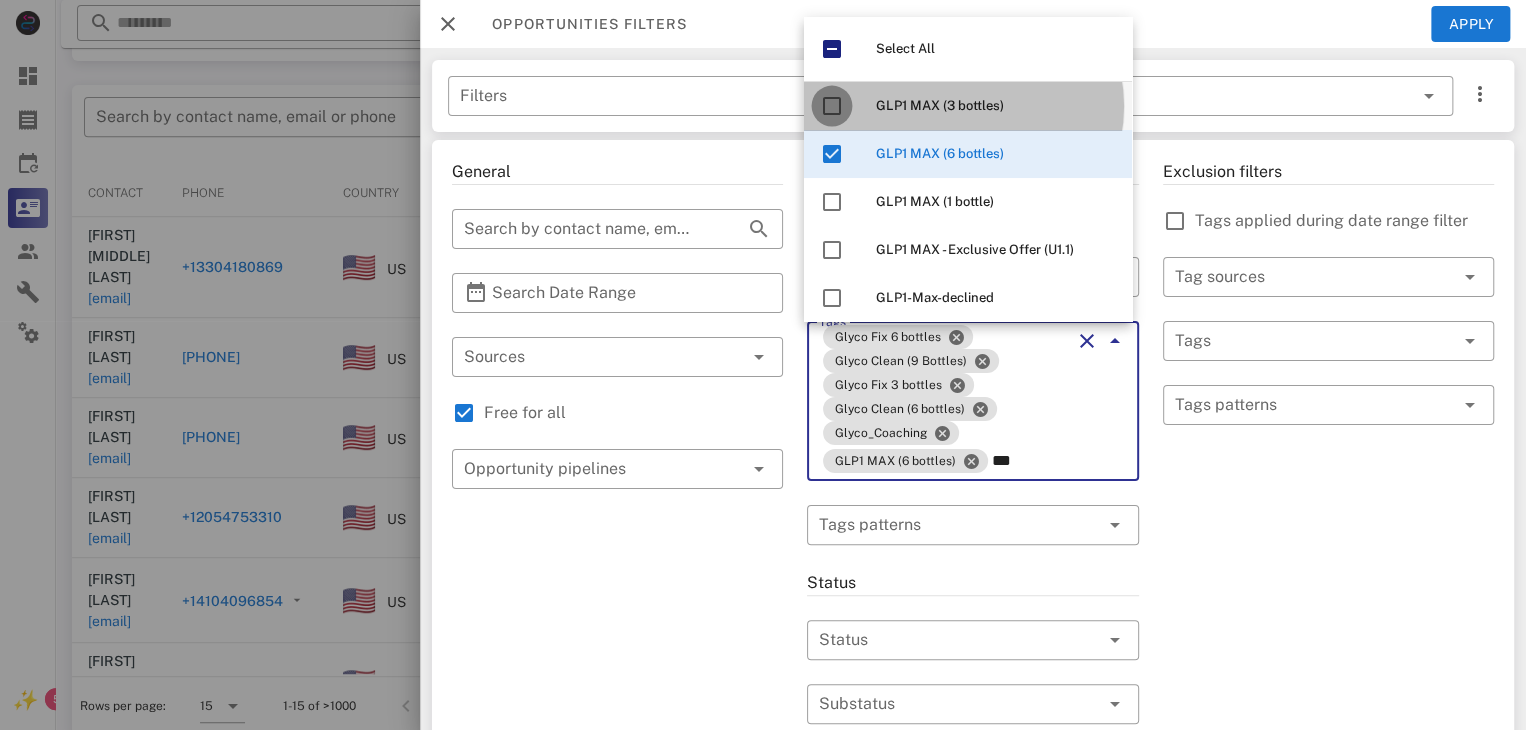 click at bounding box center [832, 106] 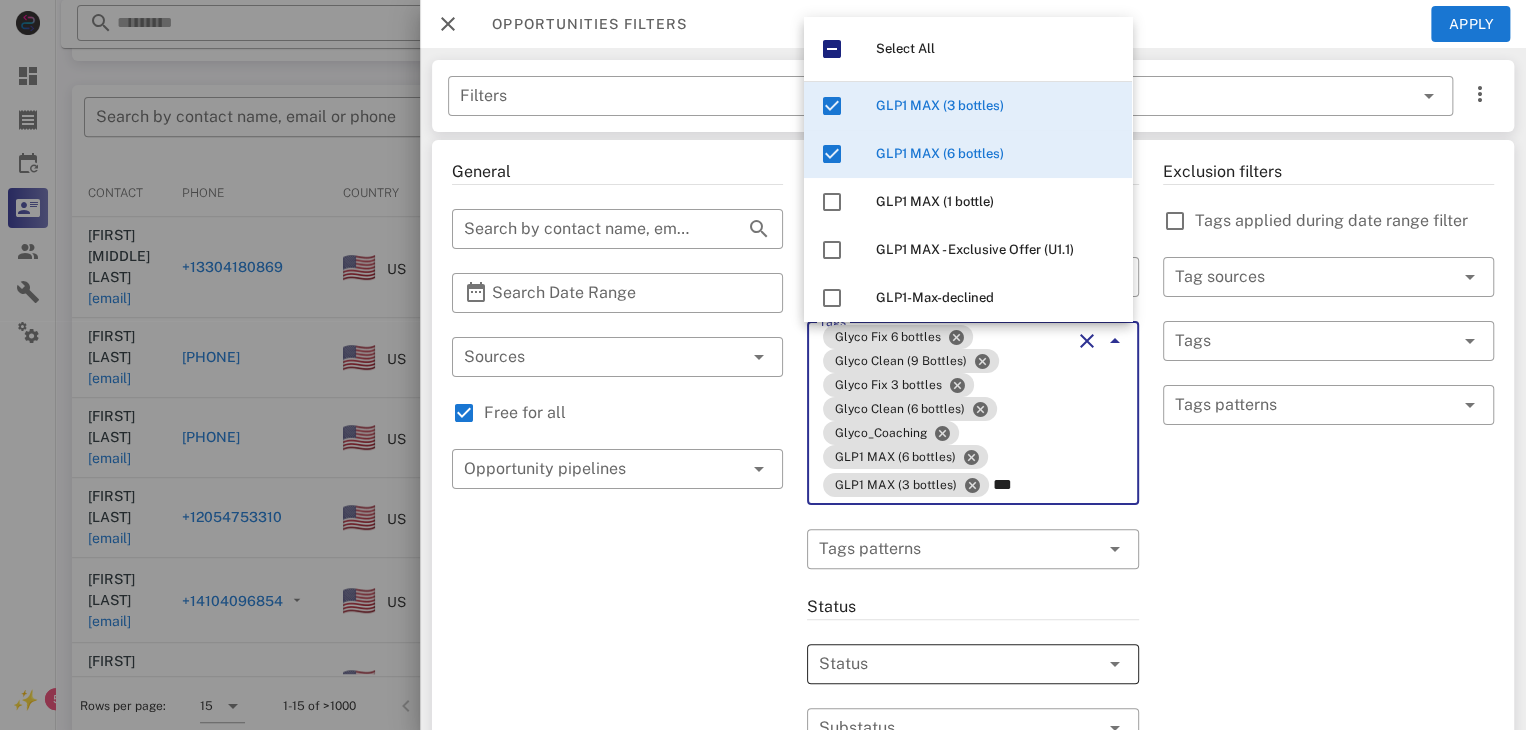click at bounding box center (944, 664) 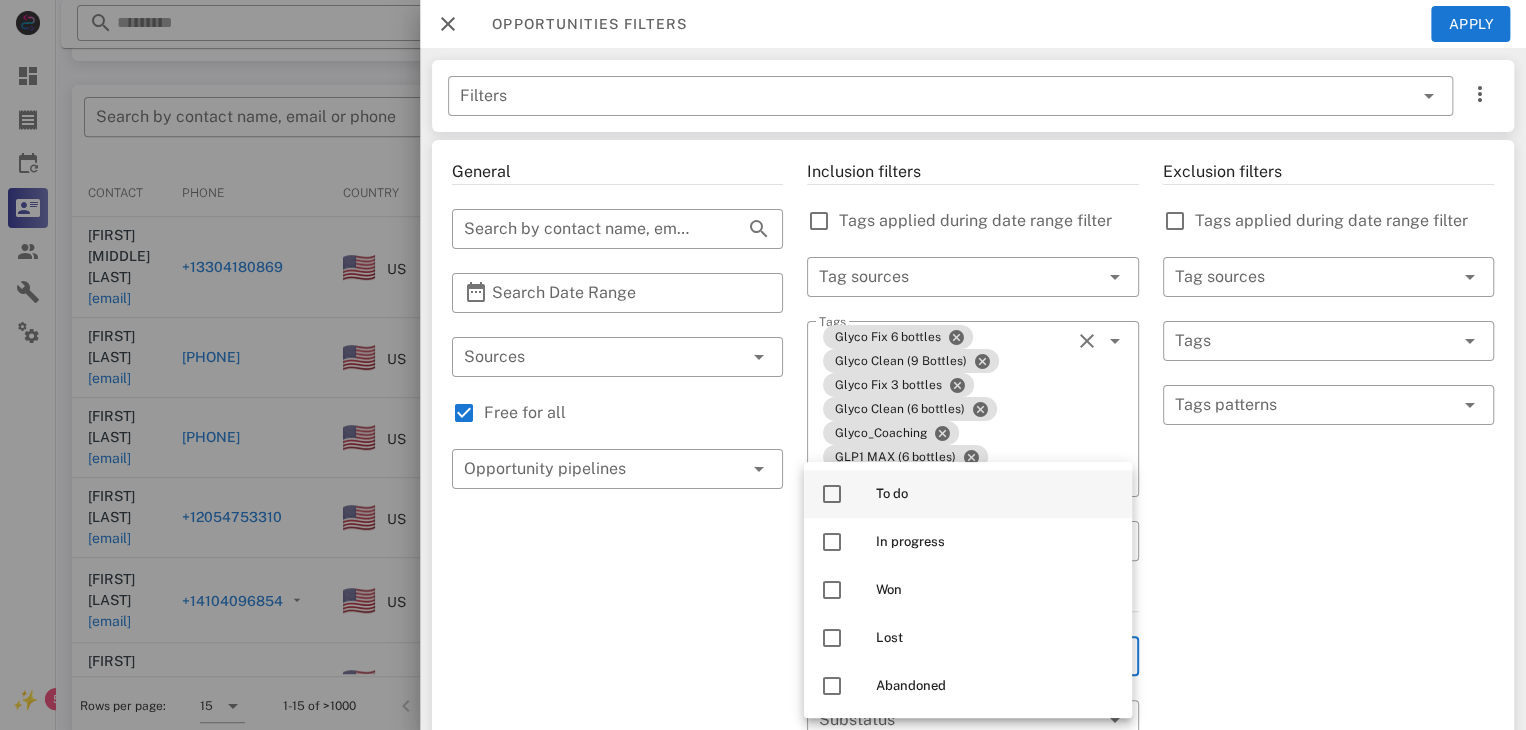 click at bounding box center (832, 494) 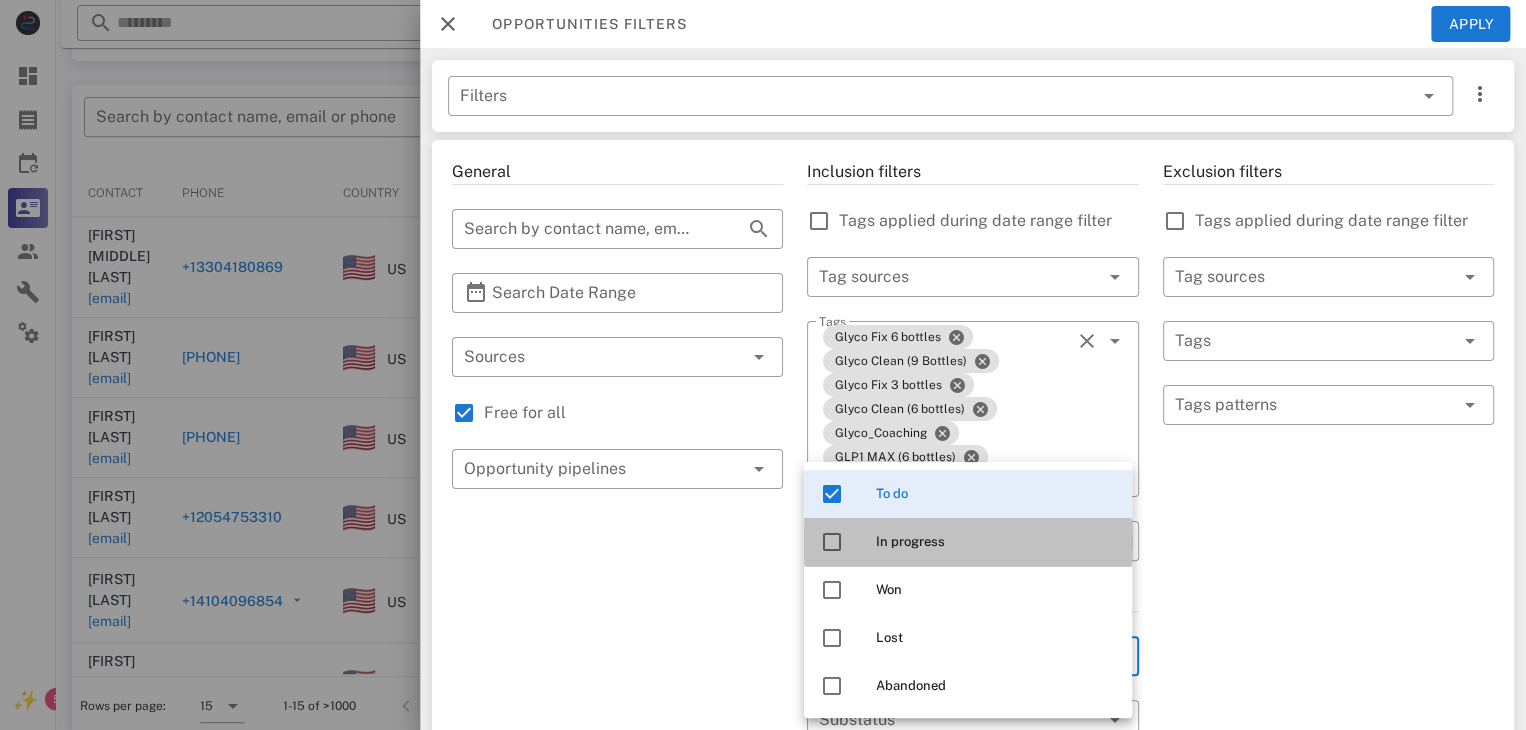 click at bounding box center [832, 542] 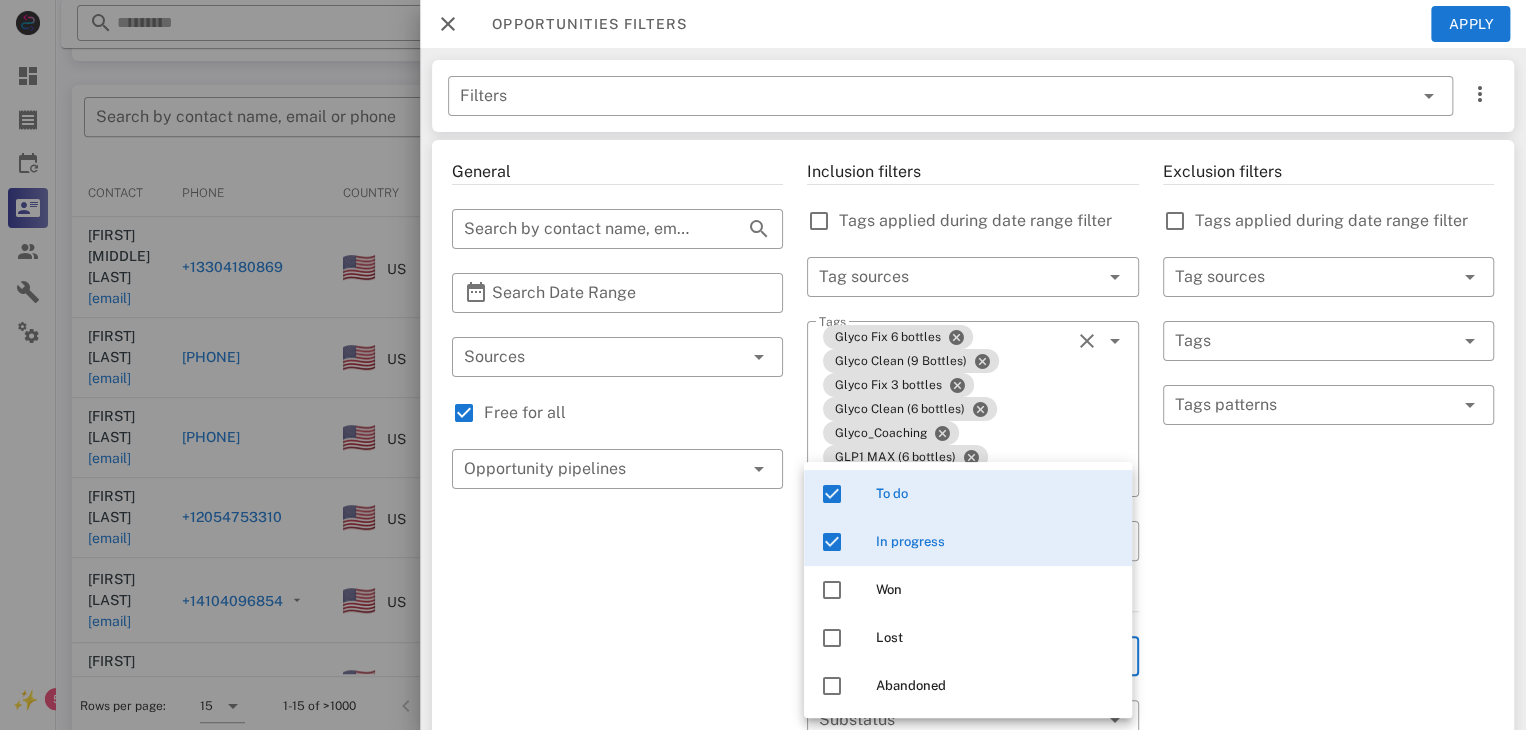 click on "Exclusion filters Tags applied during date range filter ​ Tag sources ​ Tags ​ Tags patterns" at bounding box center (1328, 777) 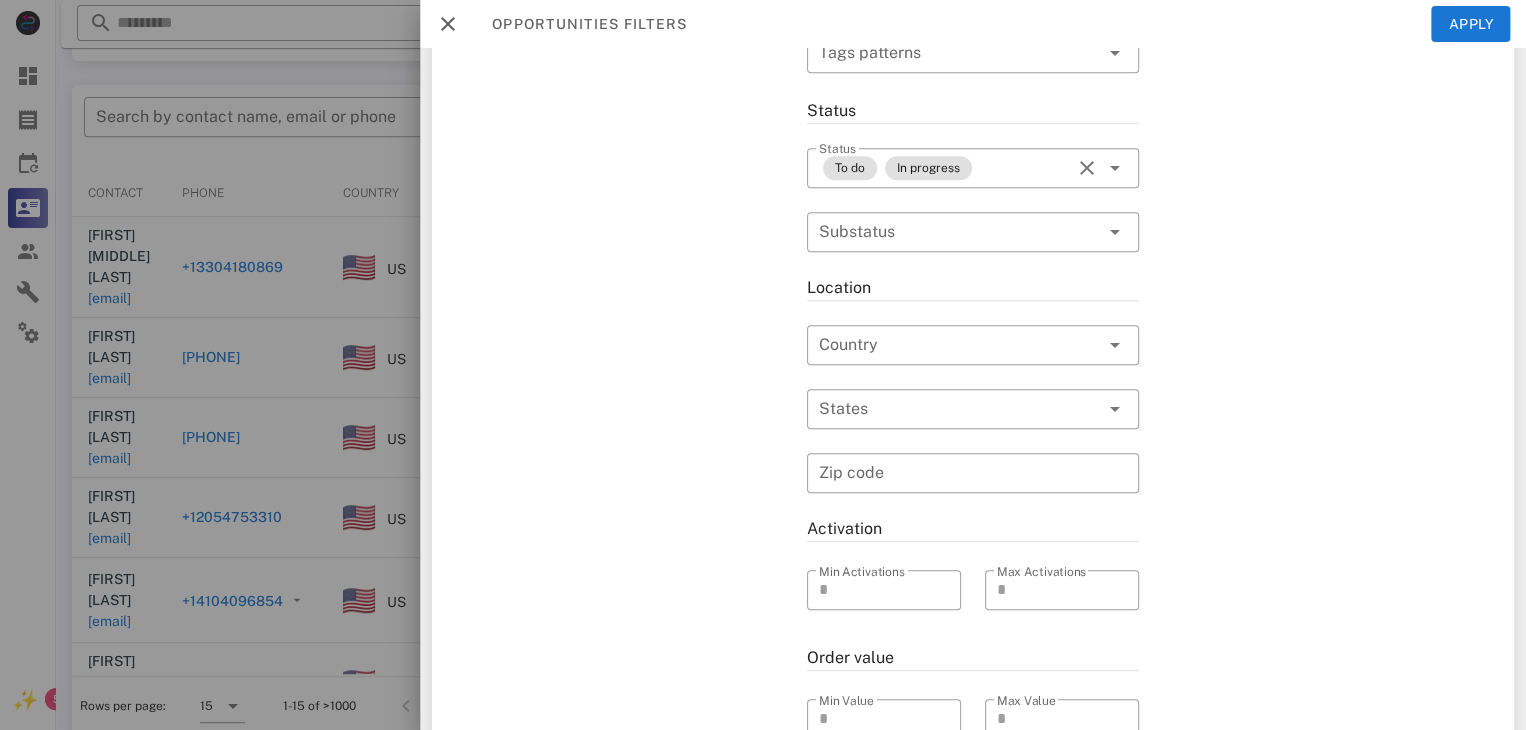 scroll, scrollTop: 508, scrollLeft: 0, axis: vertical 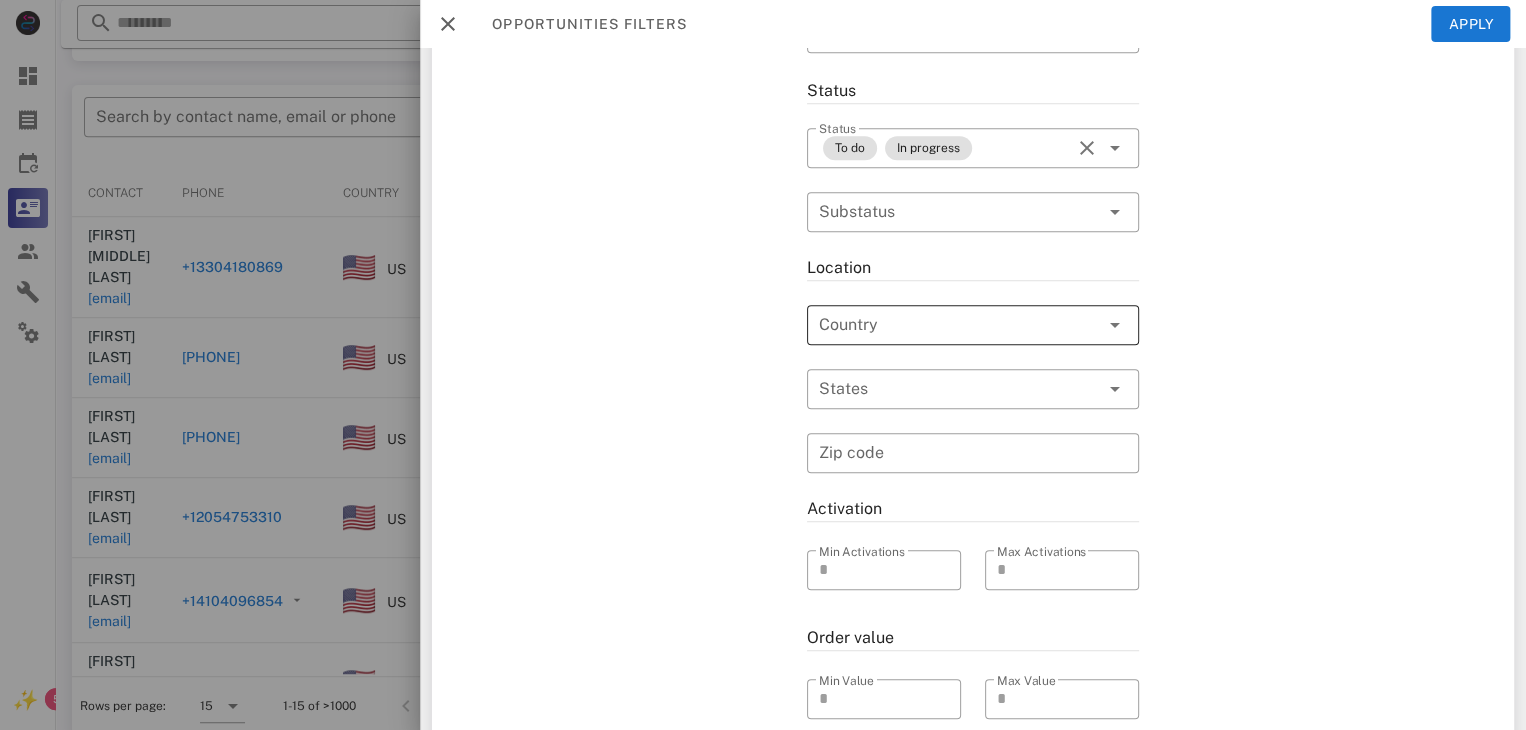 click at bounding box center (1087, 325) 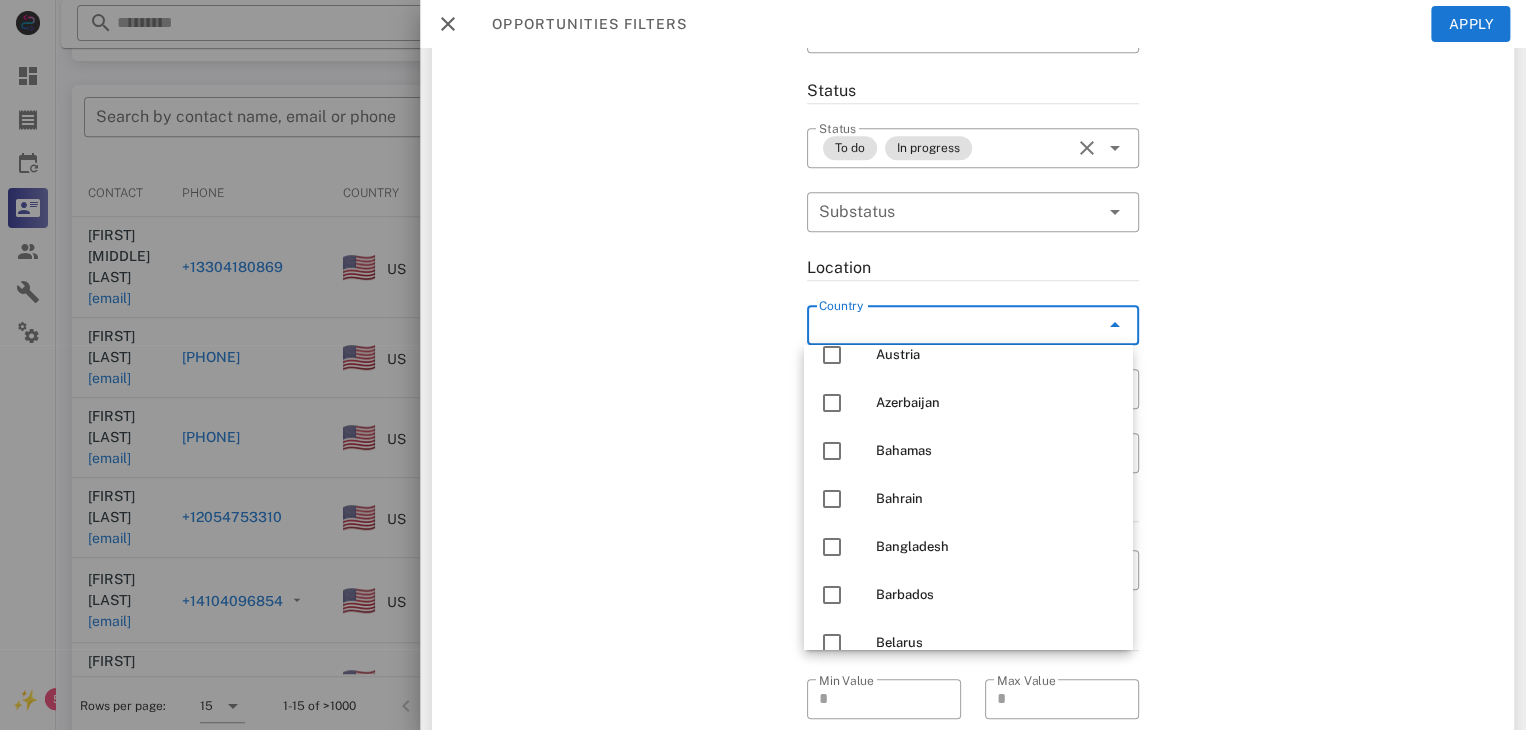 scroll, scrollTop: 1508, scrollLeft: 0, axis: vertical 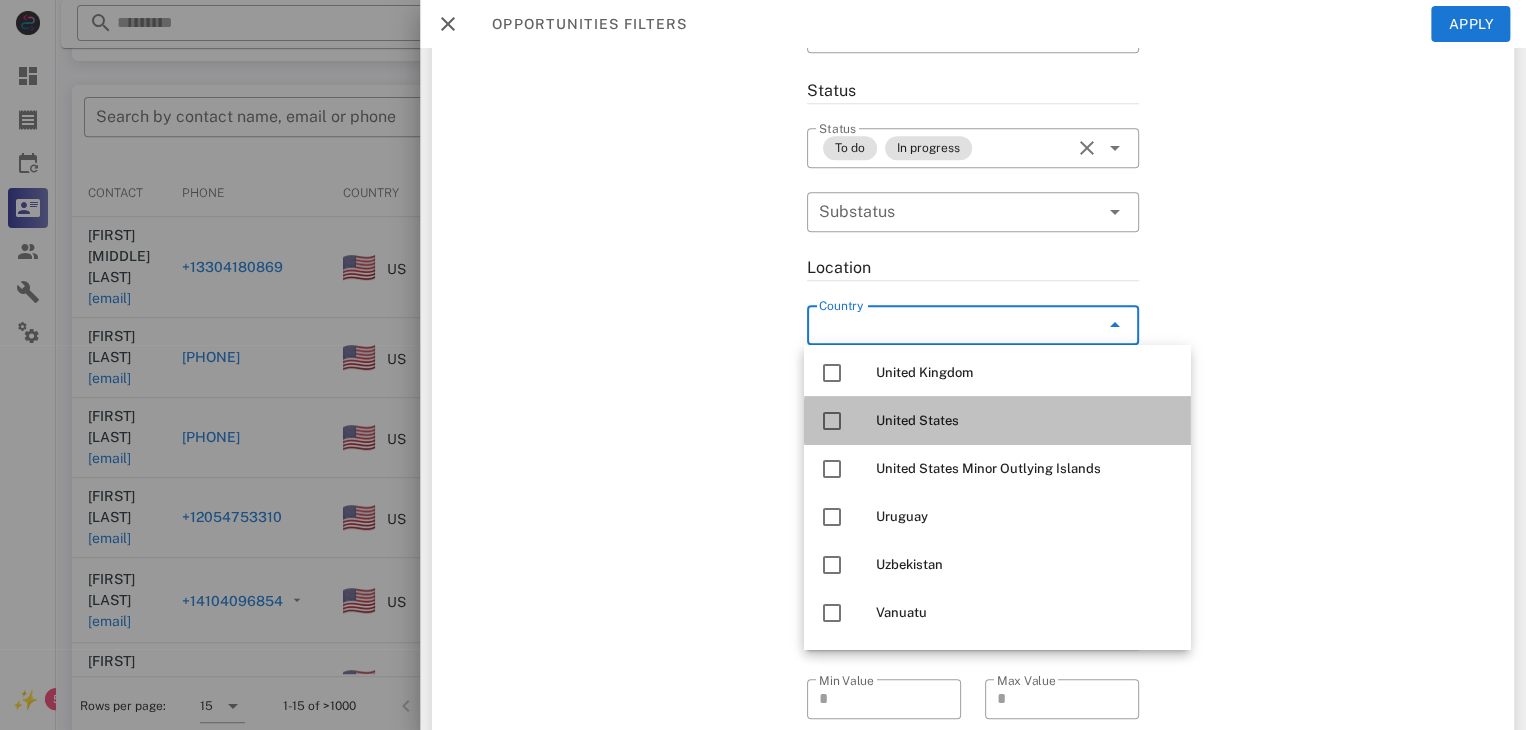 click at bounding box center (832, 421) 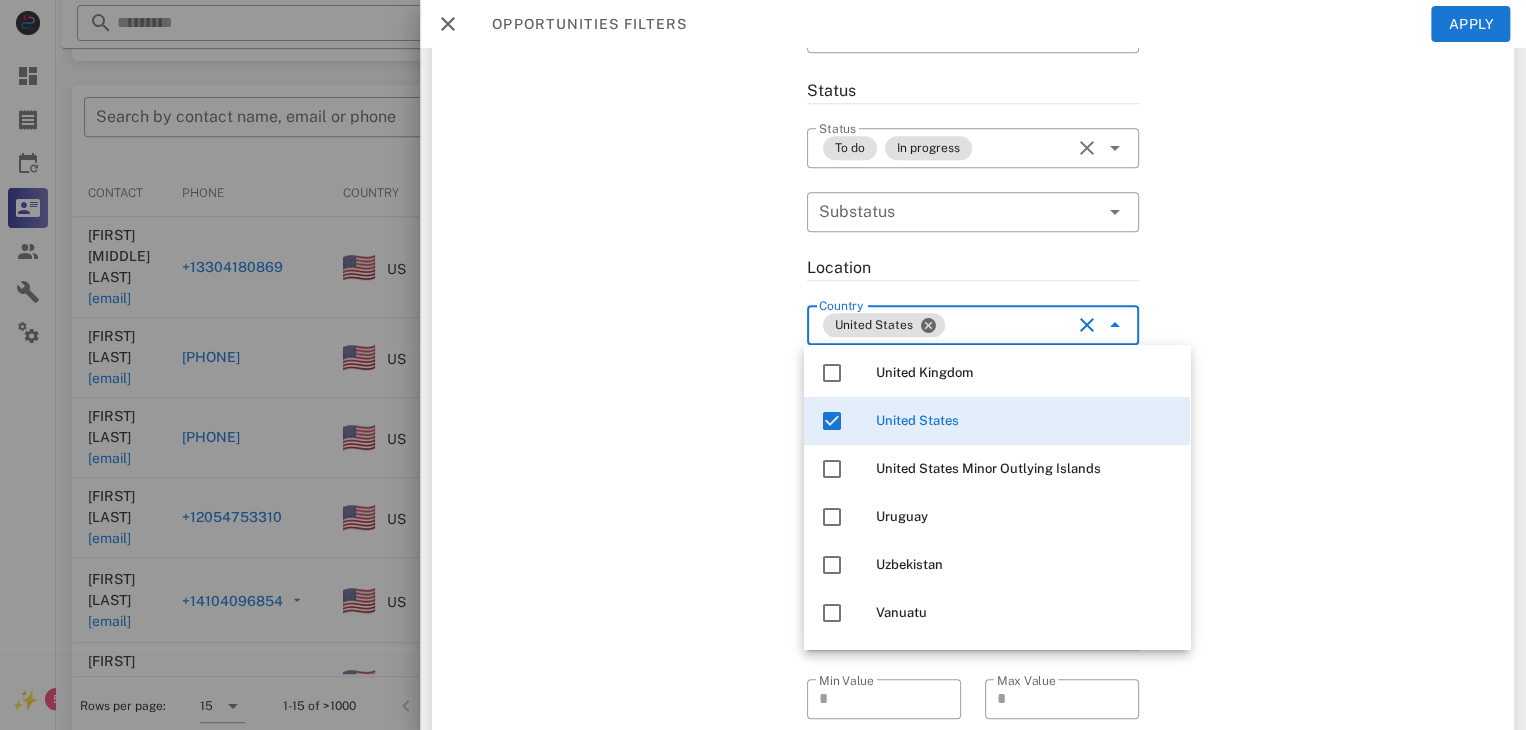 click on "General ​ Search by contact name, email or phone ​ Search Date Range ​ Sources Free for all ​ Opportunity pipelines" at bounding box center (617, 269) 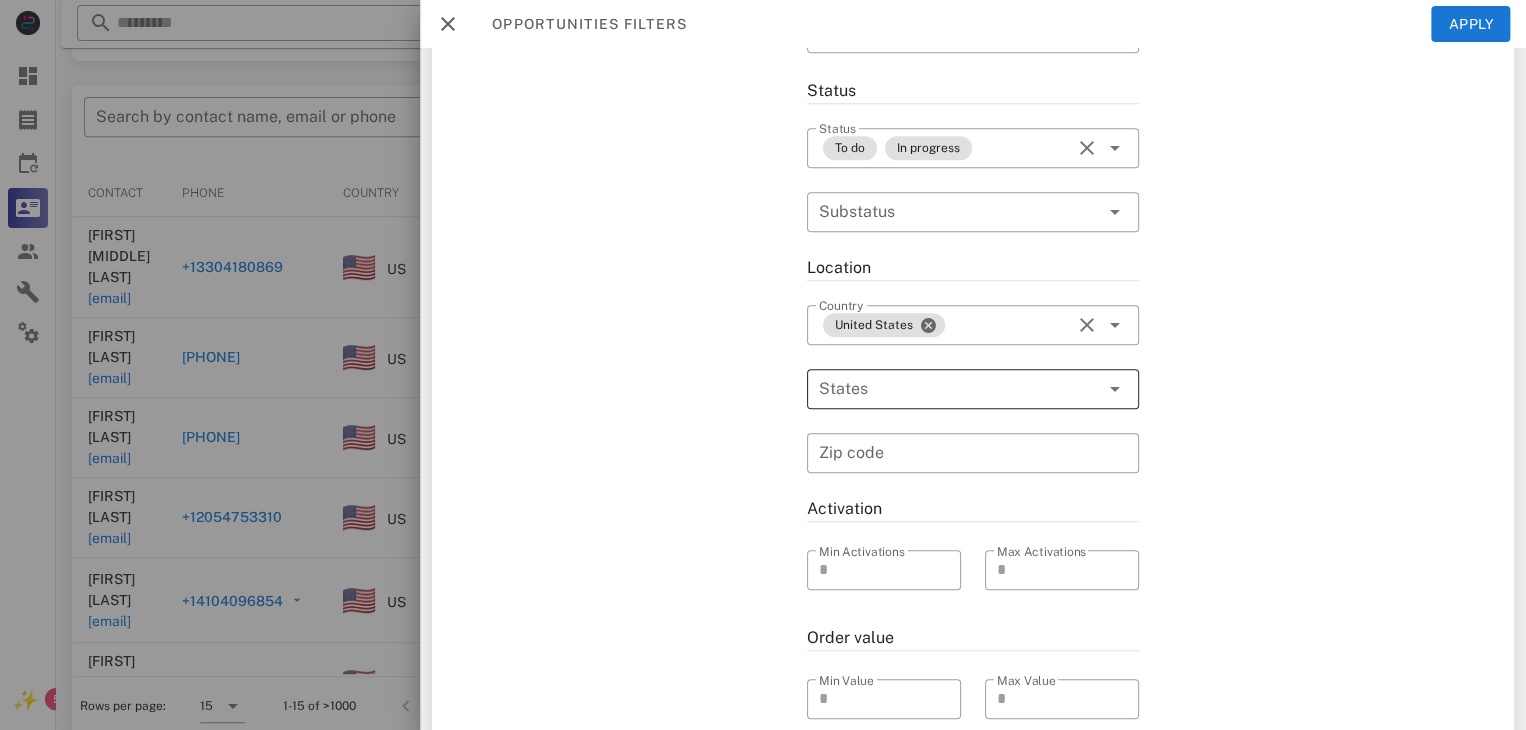 click at bounding box center (944, 389) 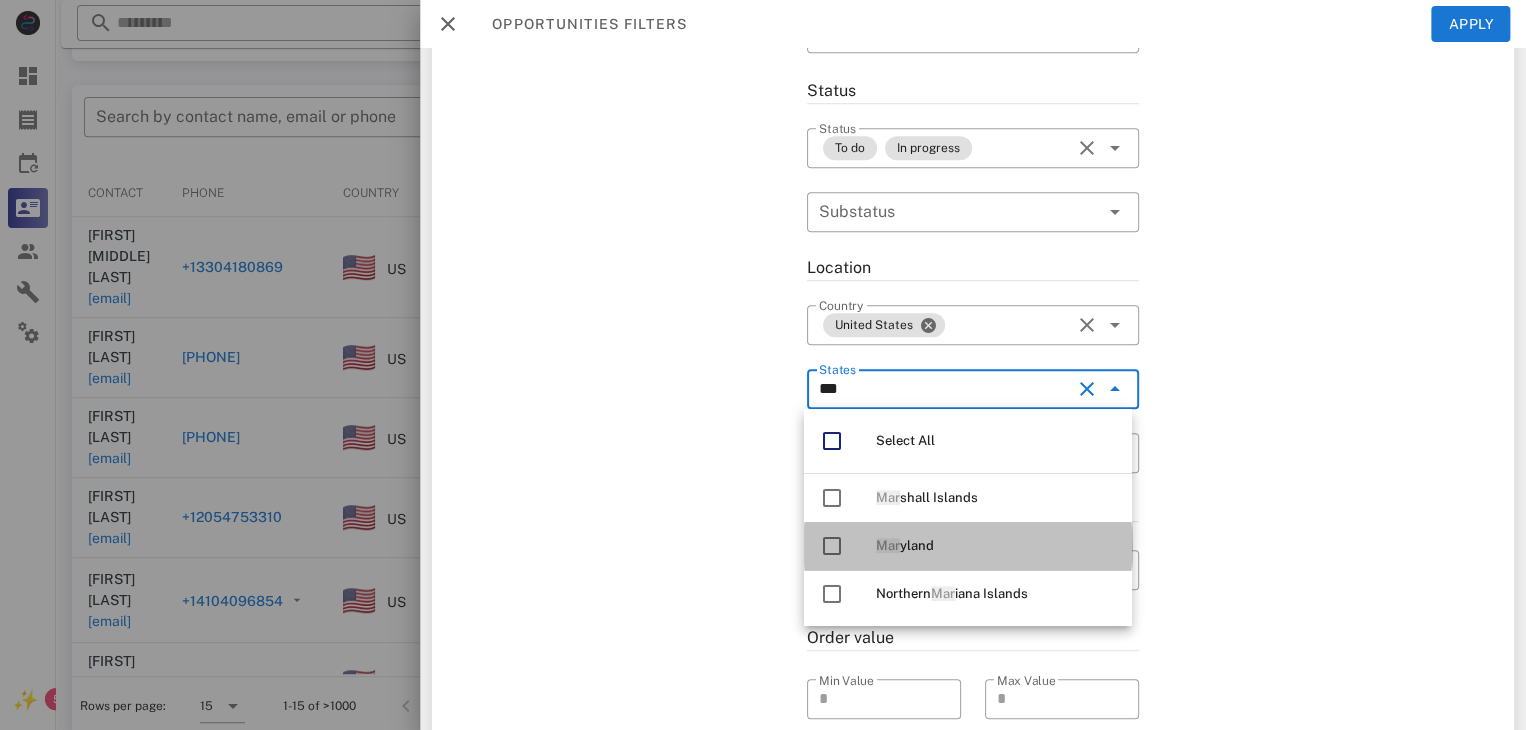 click at bounding box center (832, 546) 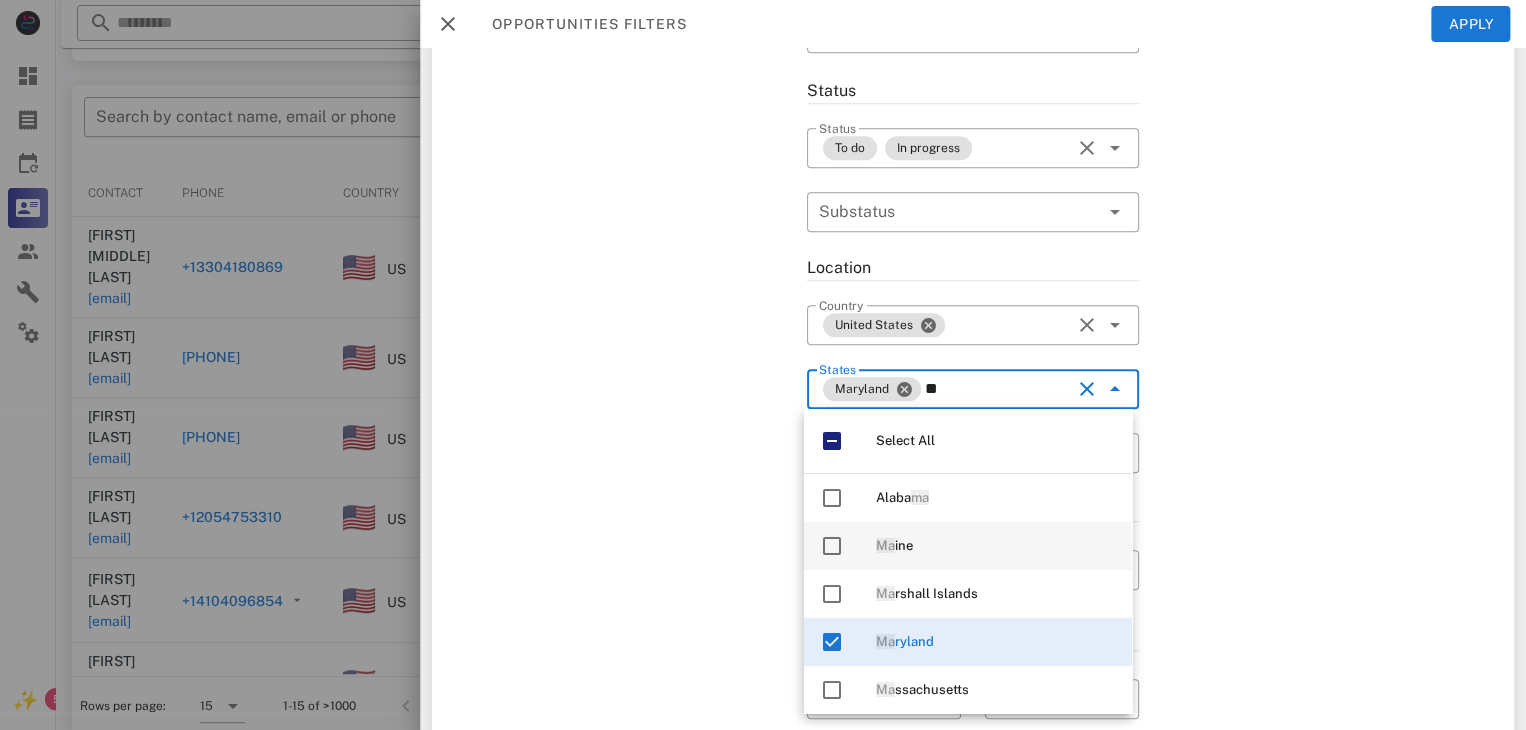 type on "*" 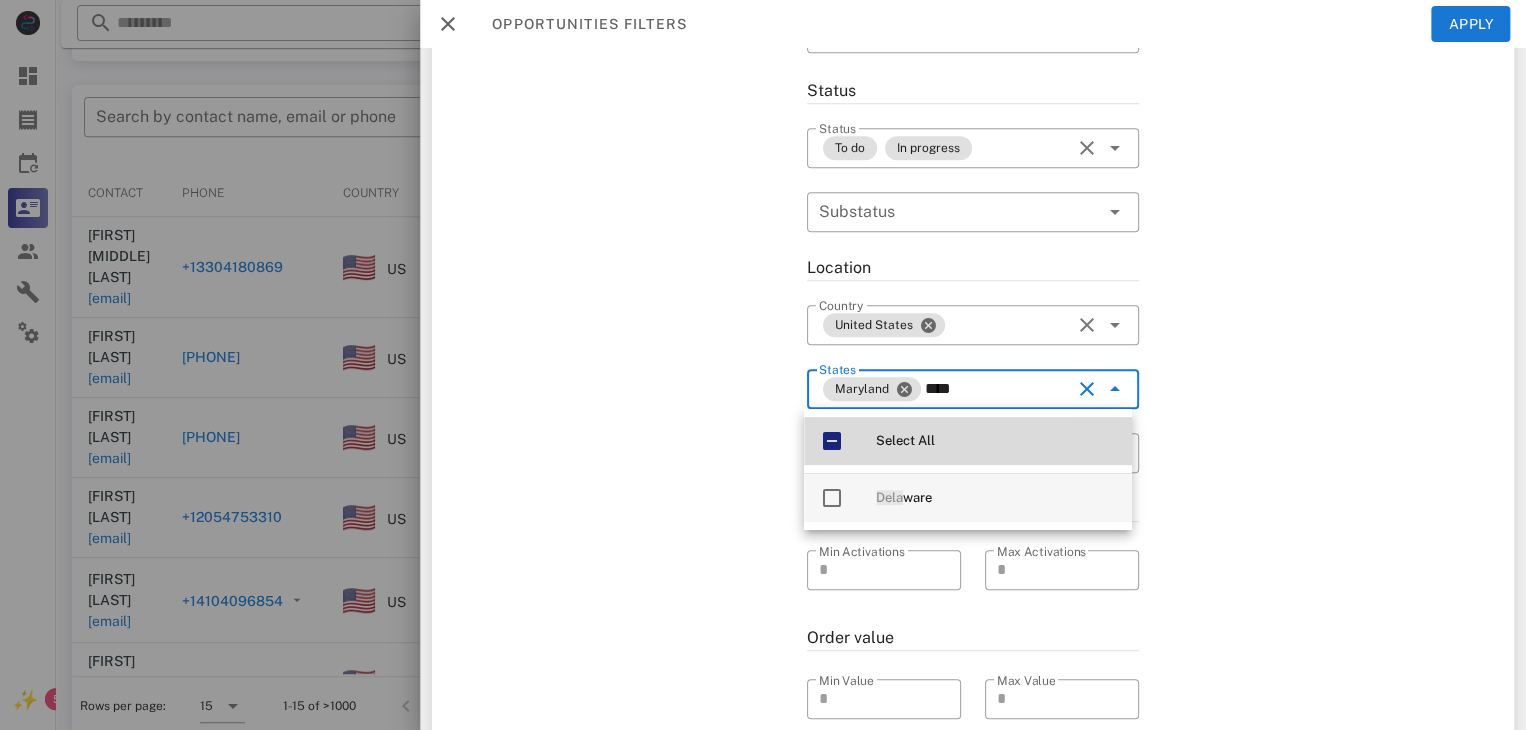 click at bounding box center [832, 498] 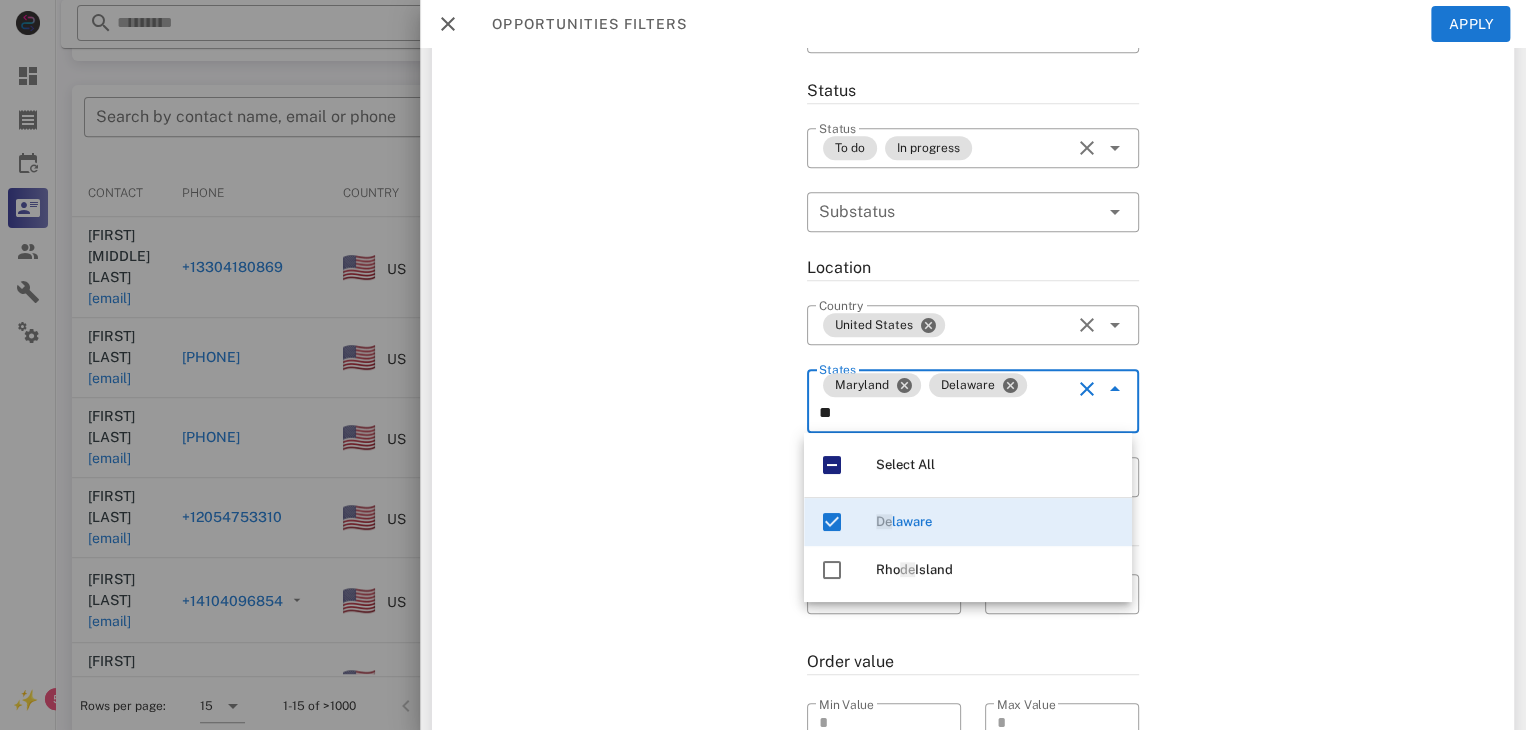 type on "*" 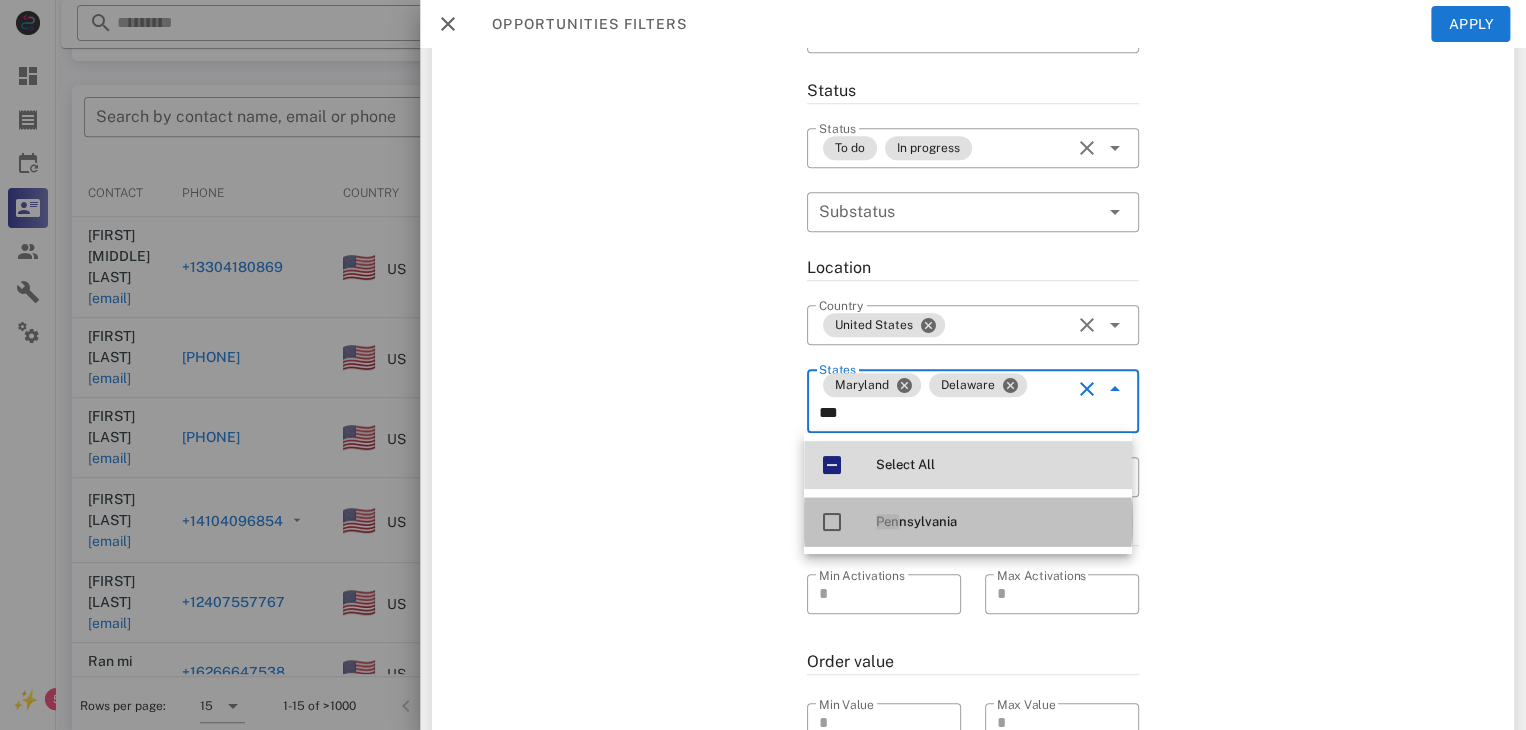 click at bounding box center (832, 522) 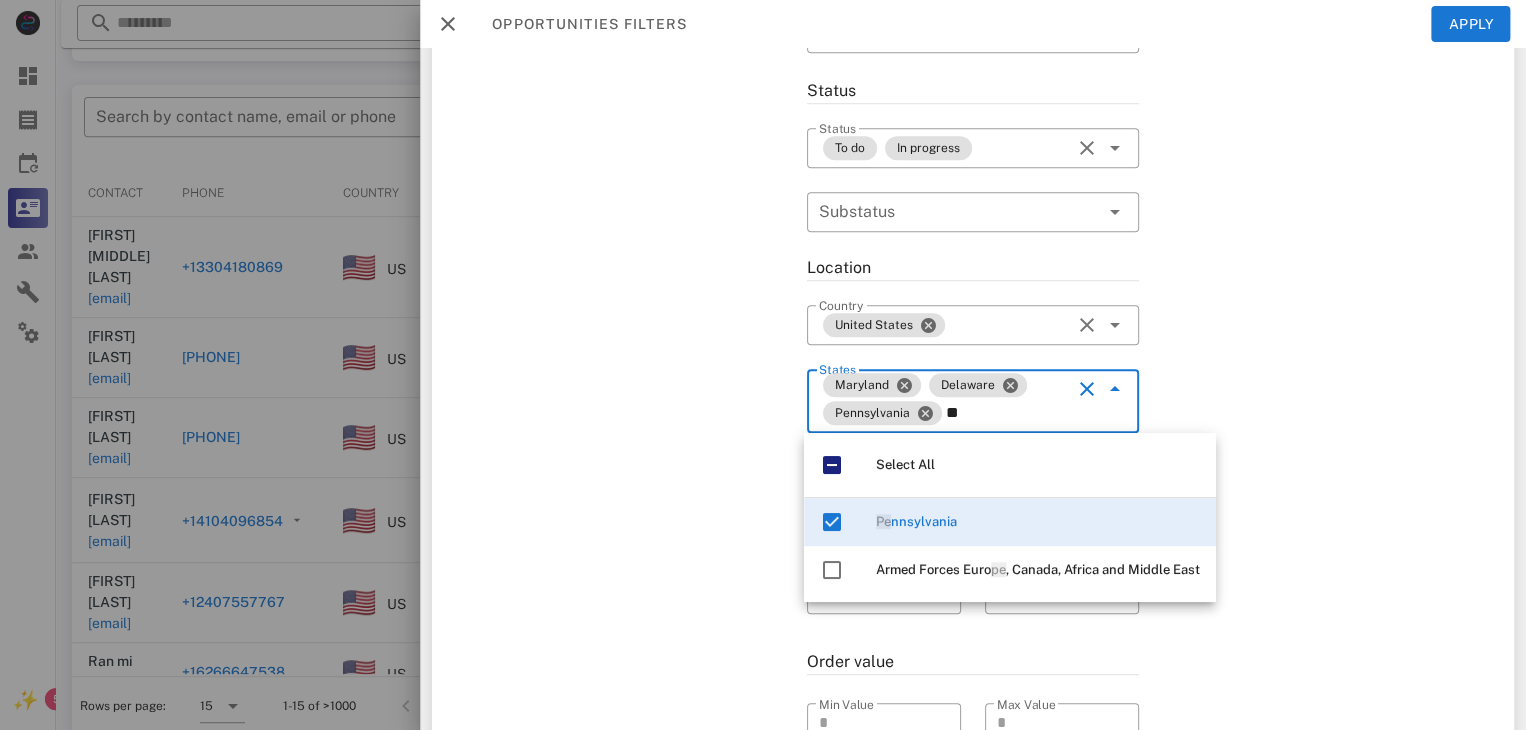 type on "*" 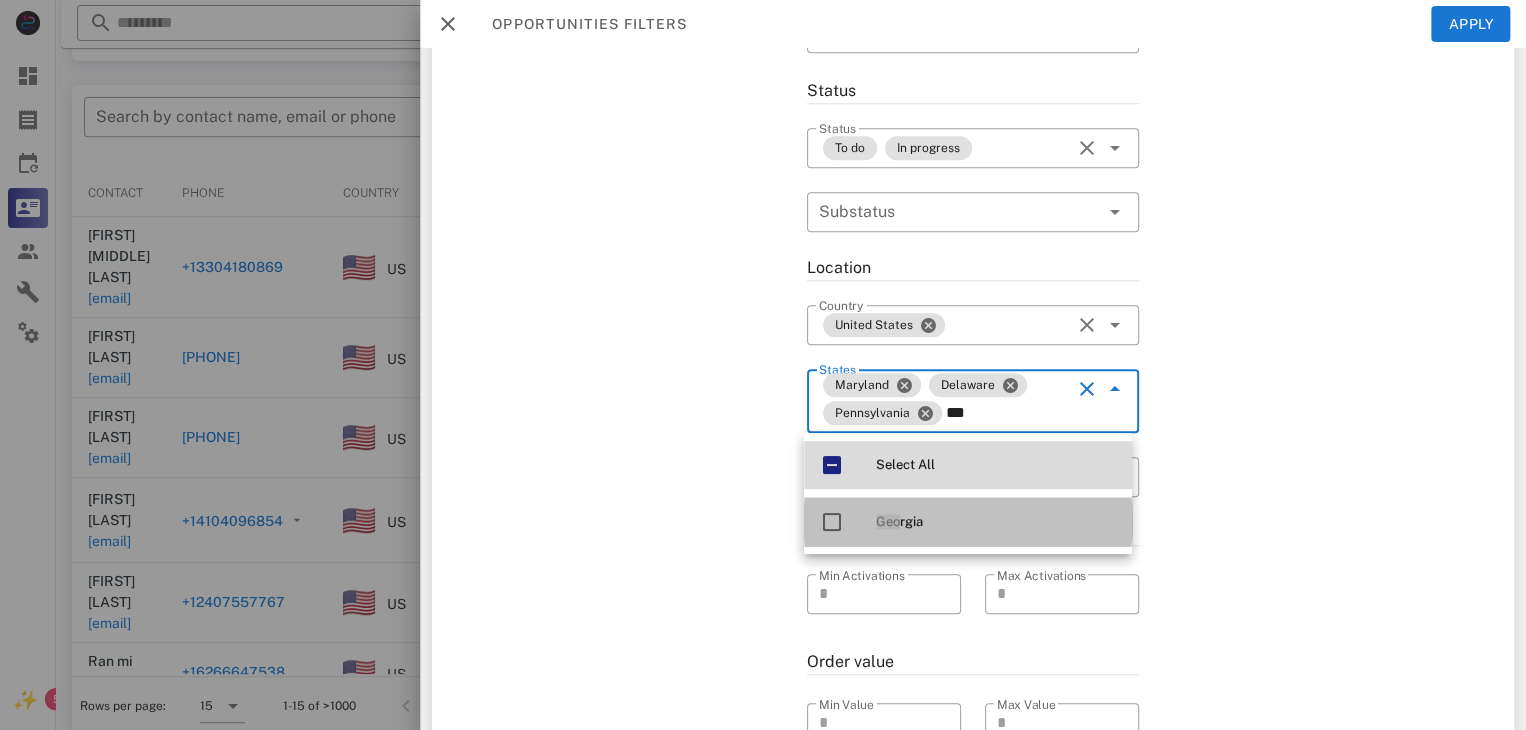 click at bounding box center [832, 522] 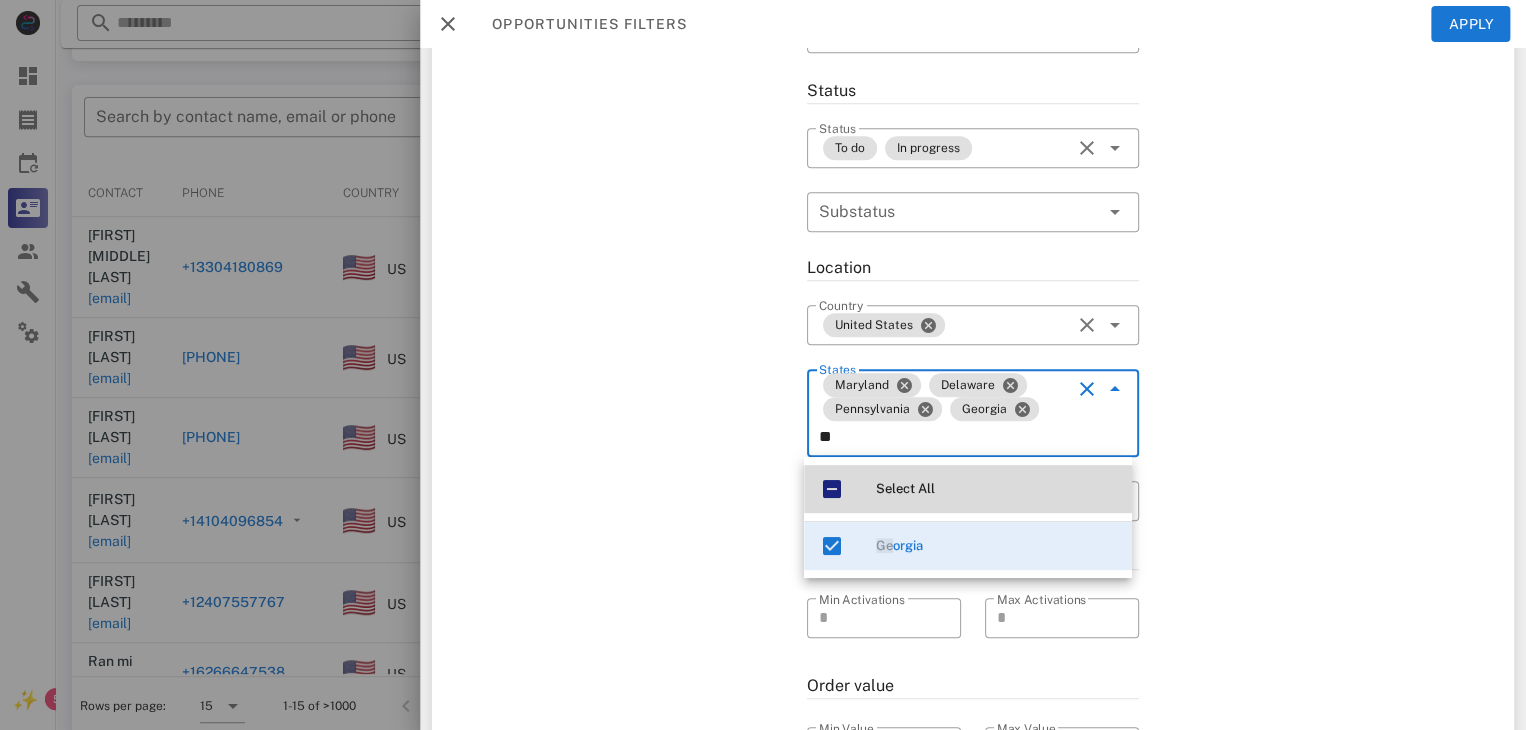 type on "*" 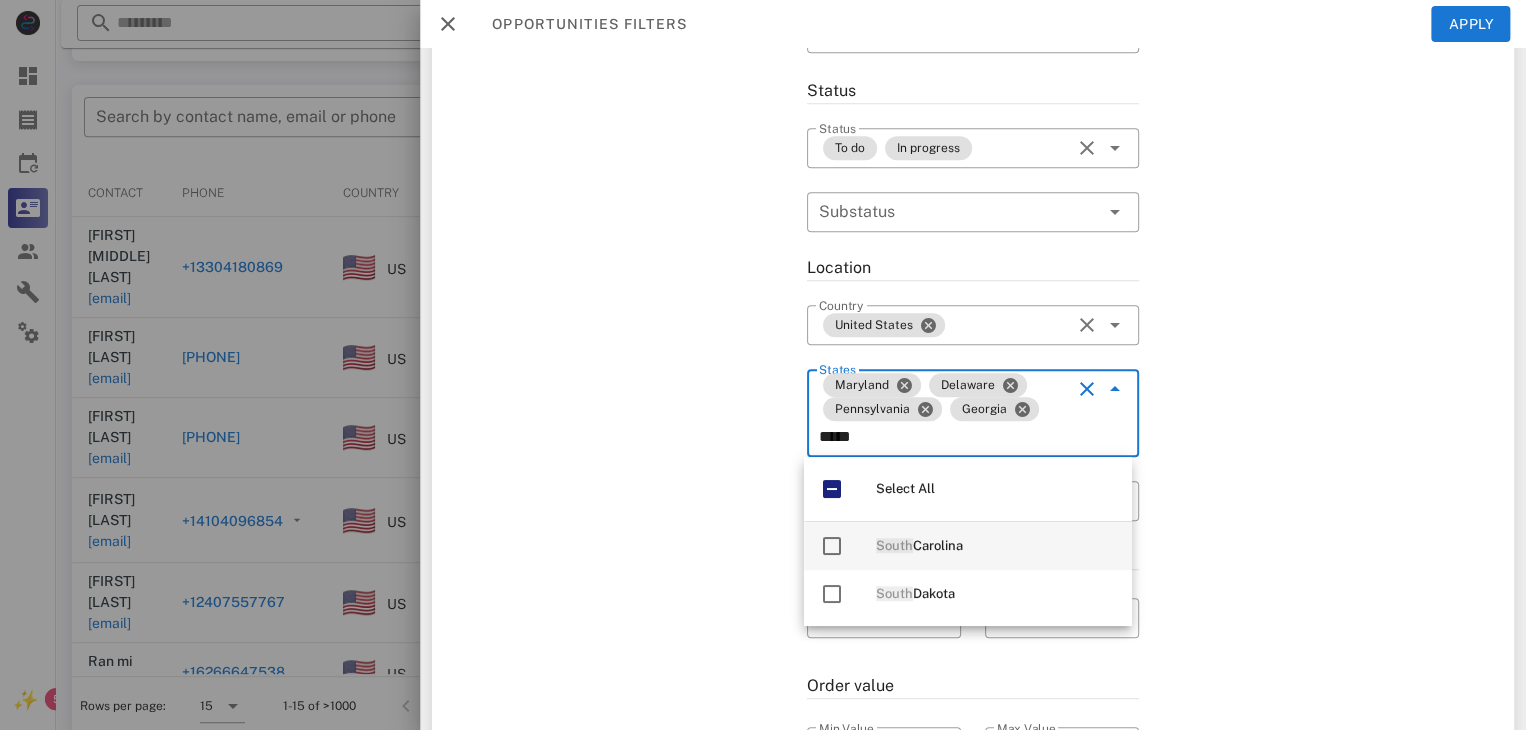 click at bounding box center (832, 546) 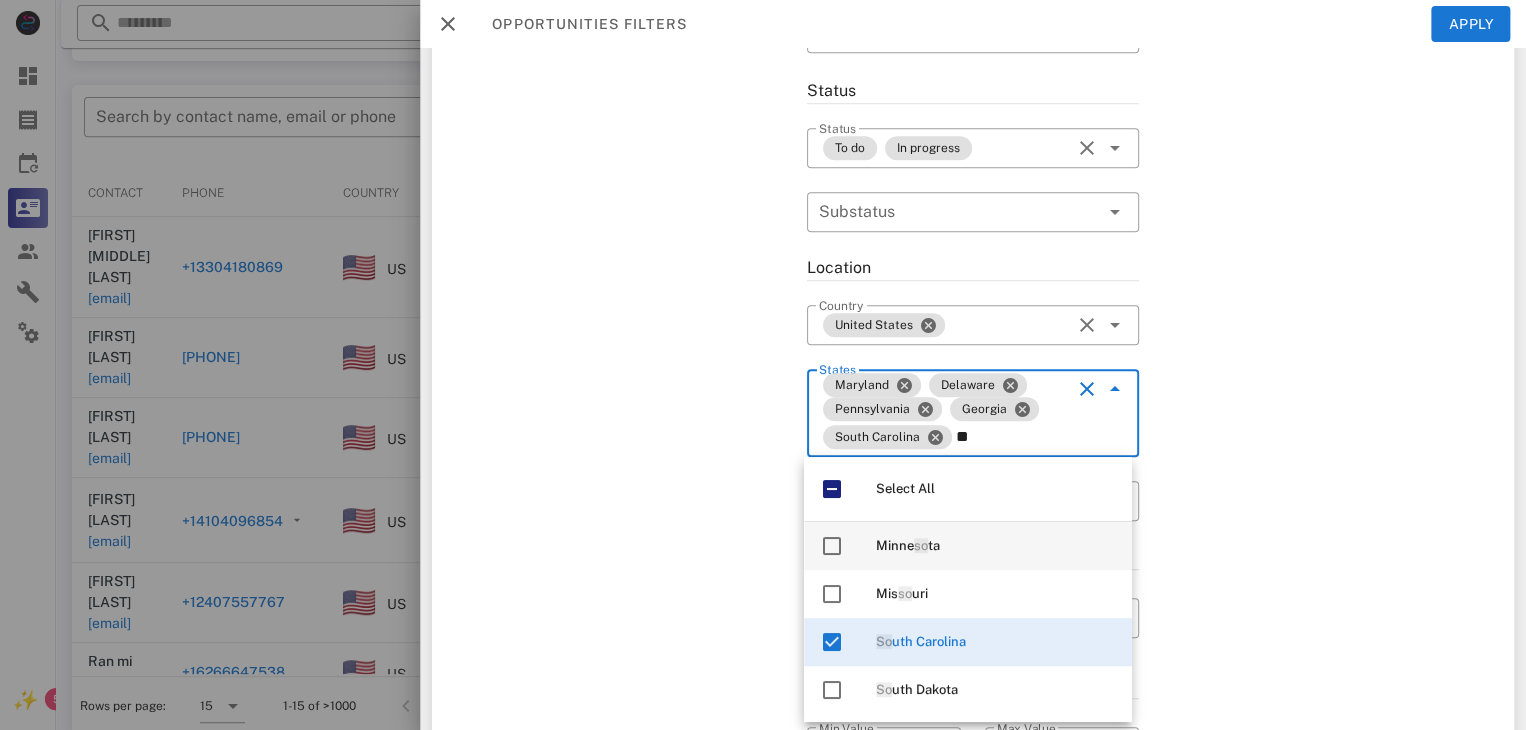 type on "*" 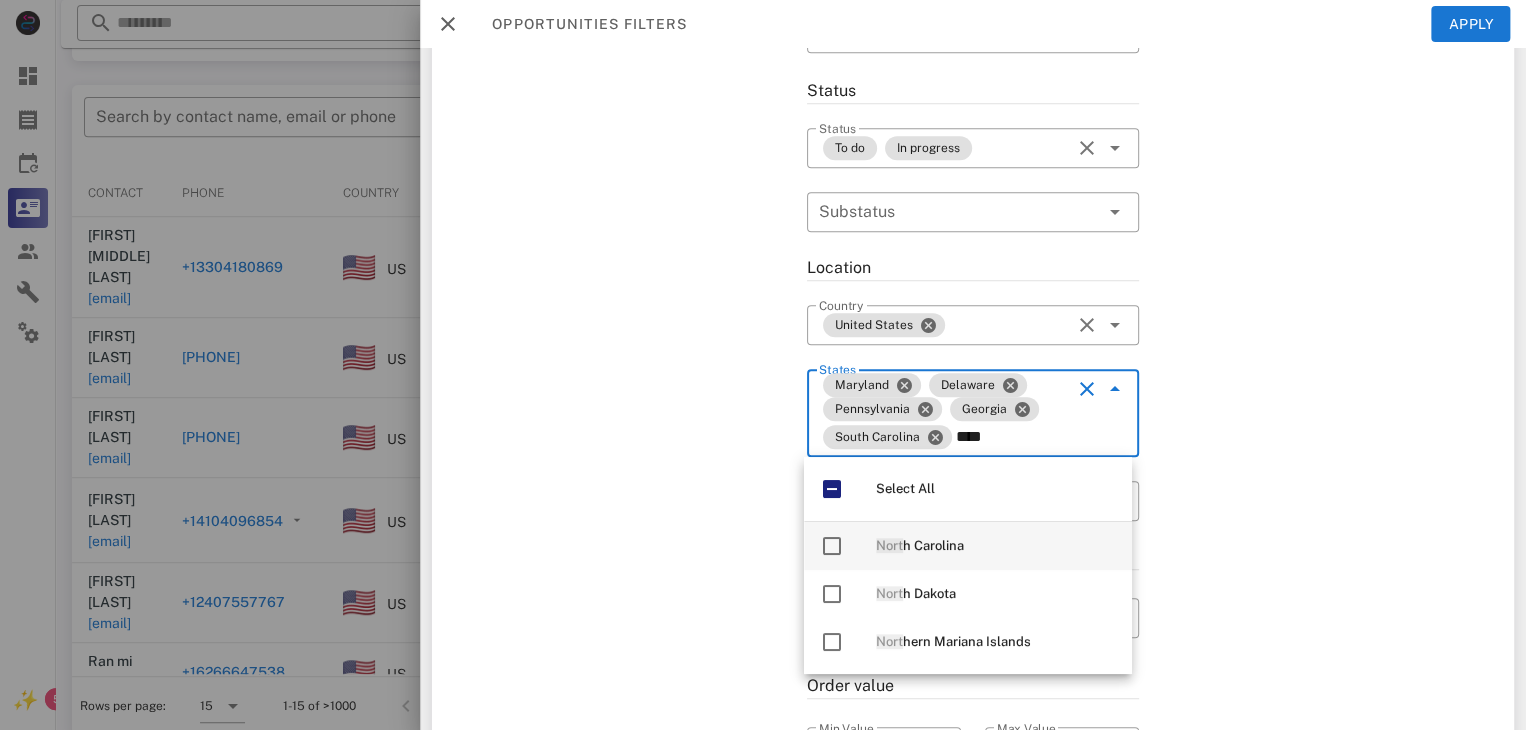 click at bounding box center [832, 546] 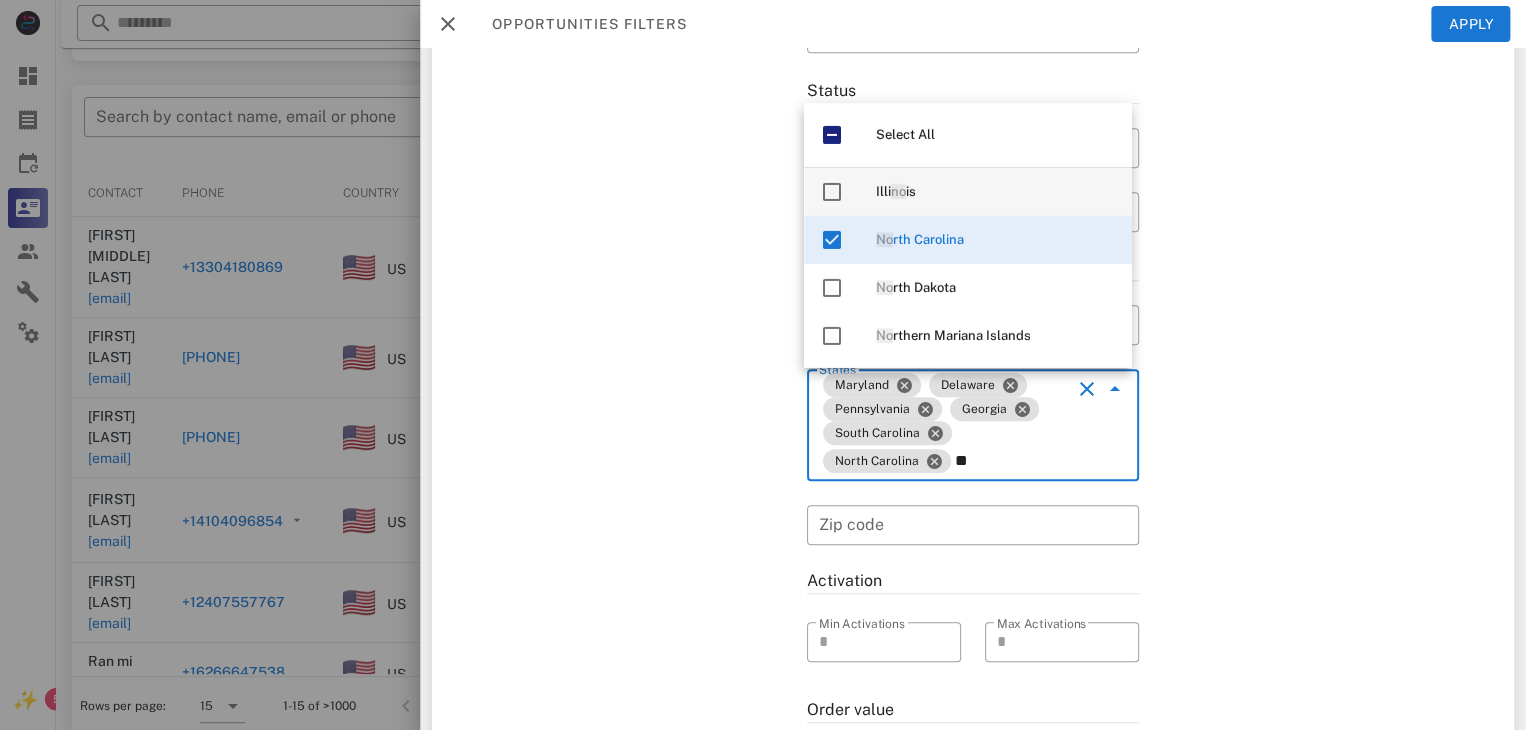type on "*" 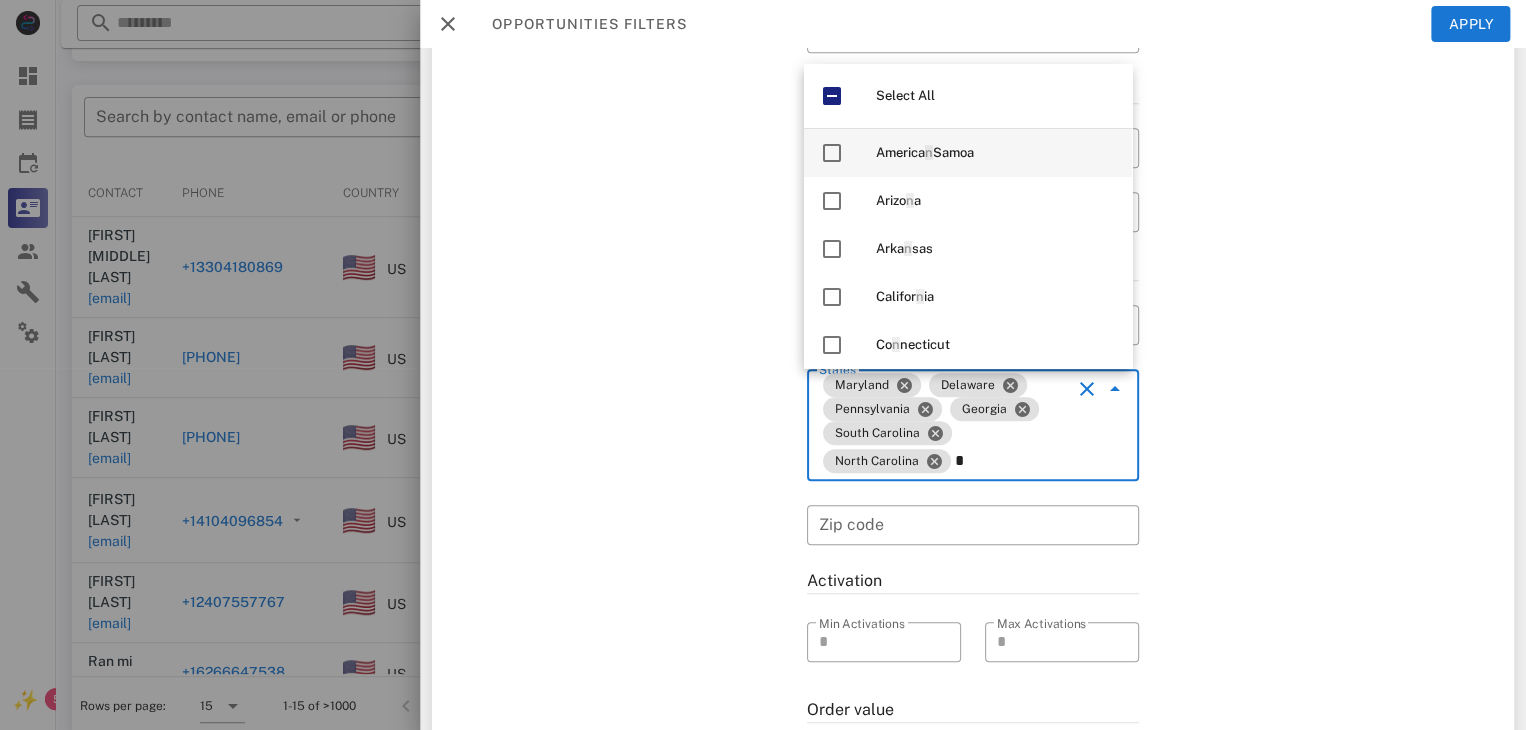 type 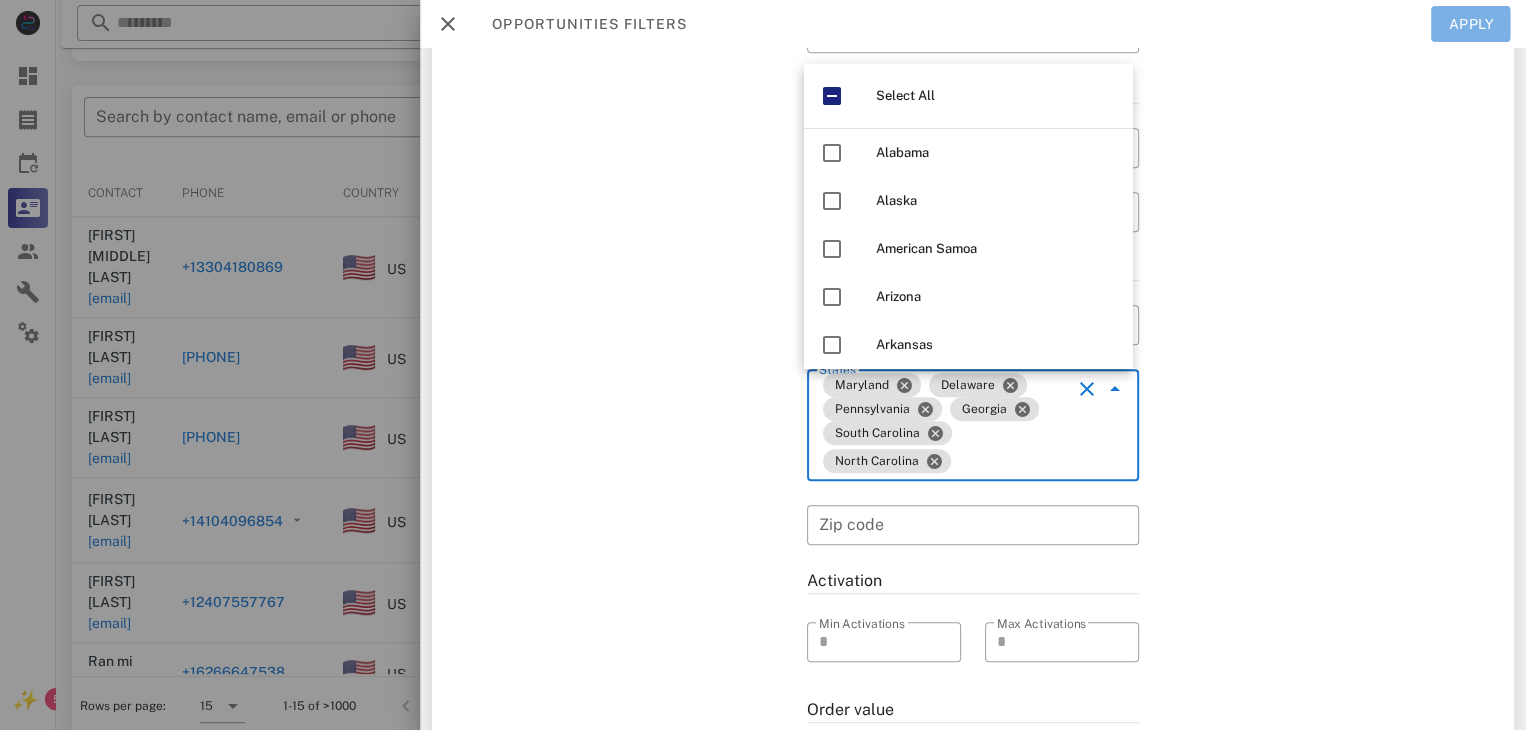 click on "Apply" at bounding box center (1471, 24) 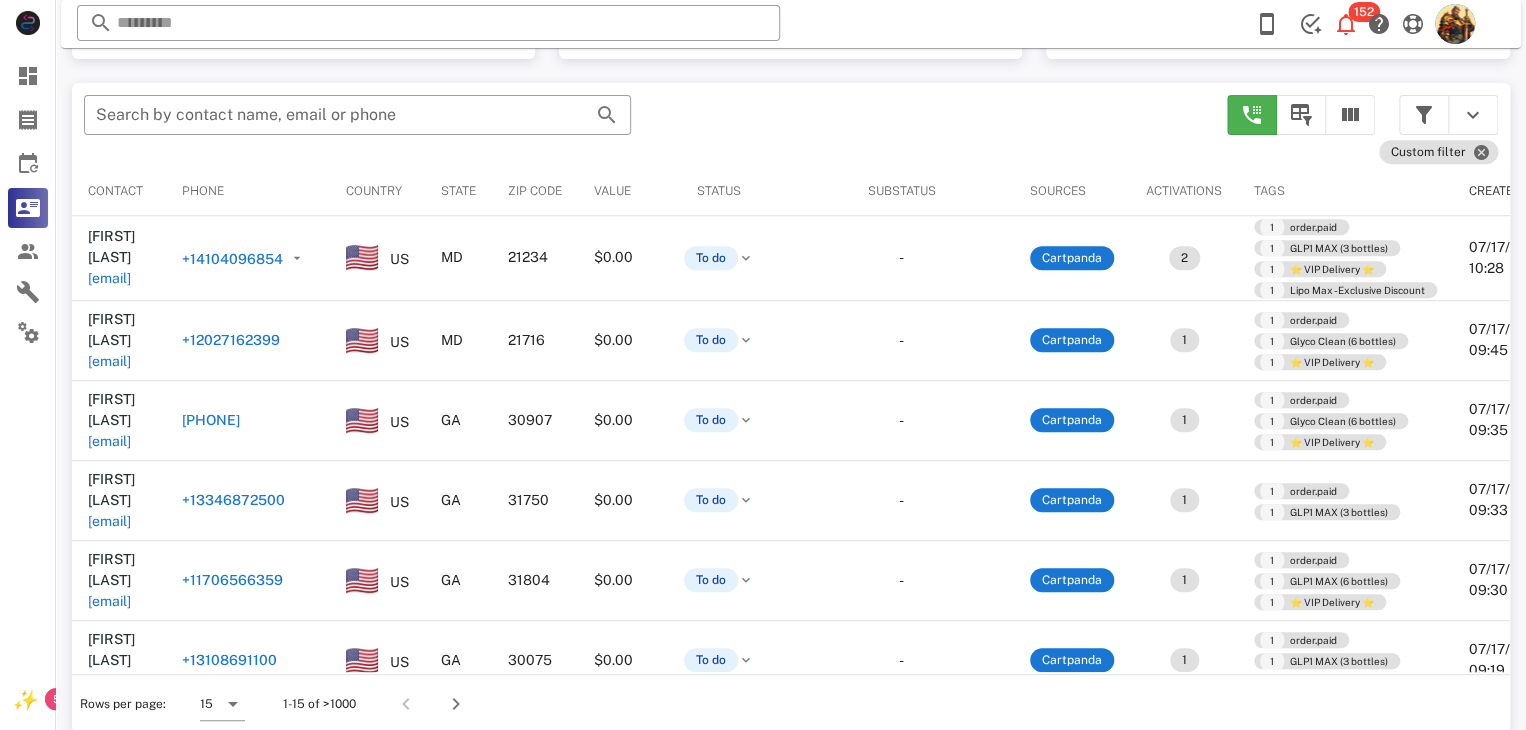 scroll, scrollTop: 359, scrollLeft: 0, axis: vertical 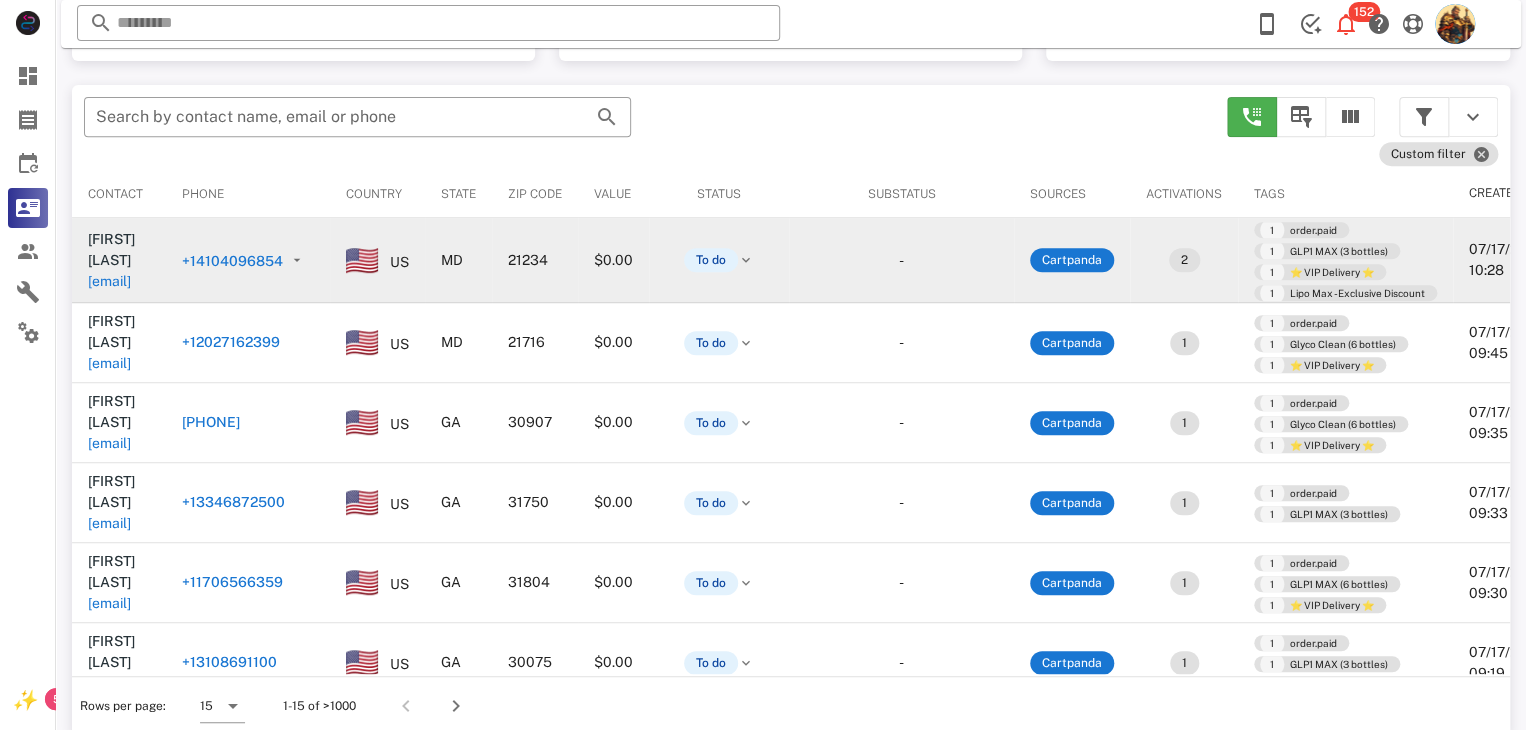 click on "[EMAIL]" at bounding box center (109, 281) 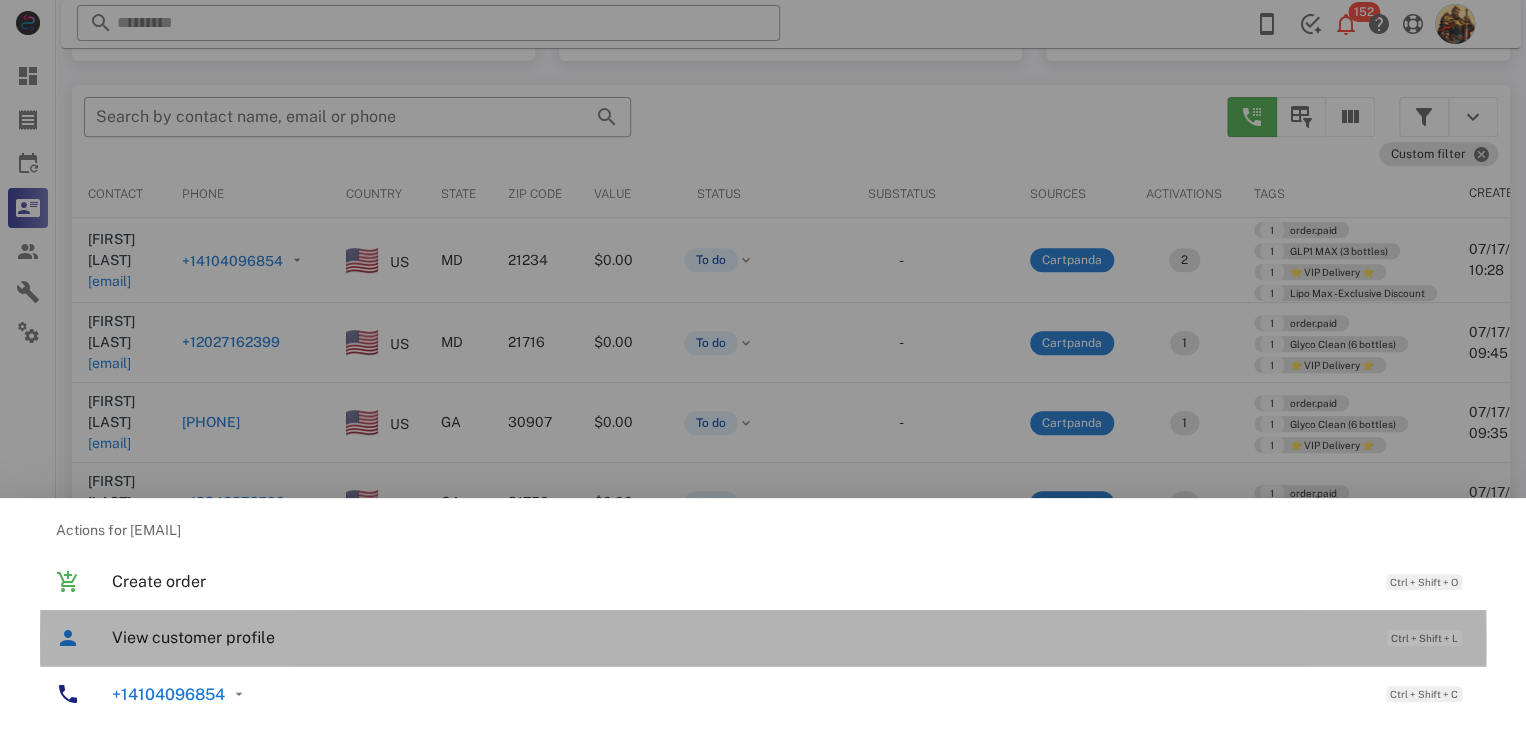 click on "View customer profile" at bounding box center (739, 637) 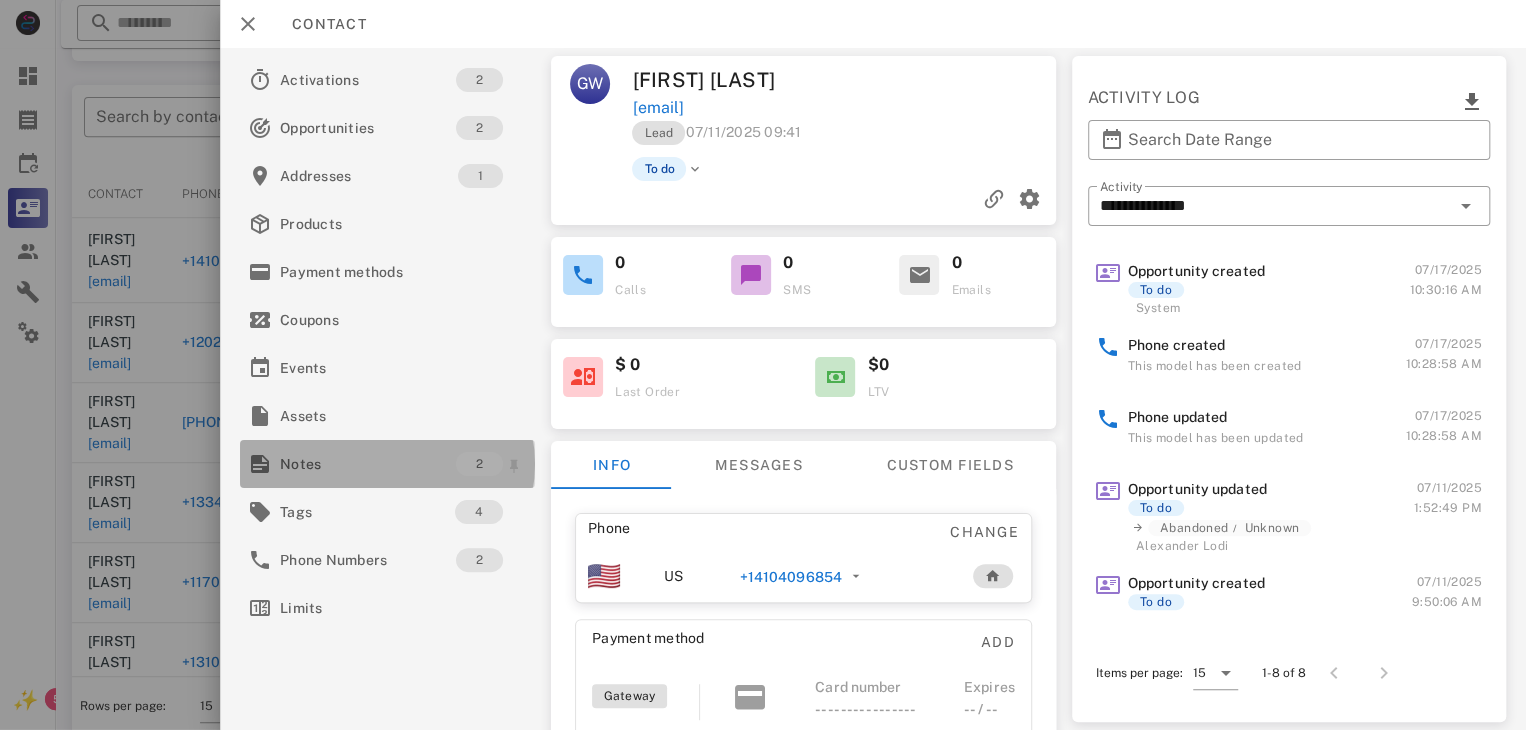 click on "Notes" at bounding box center (368, 464) 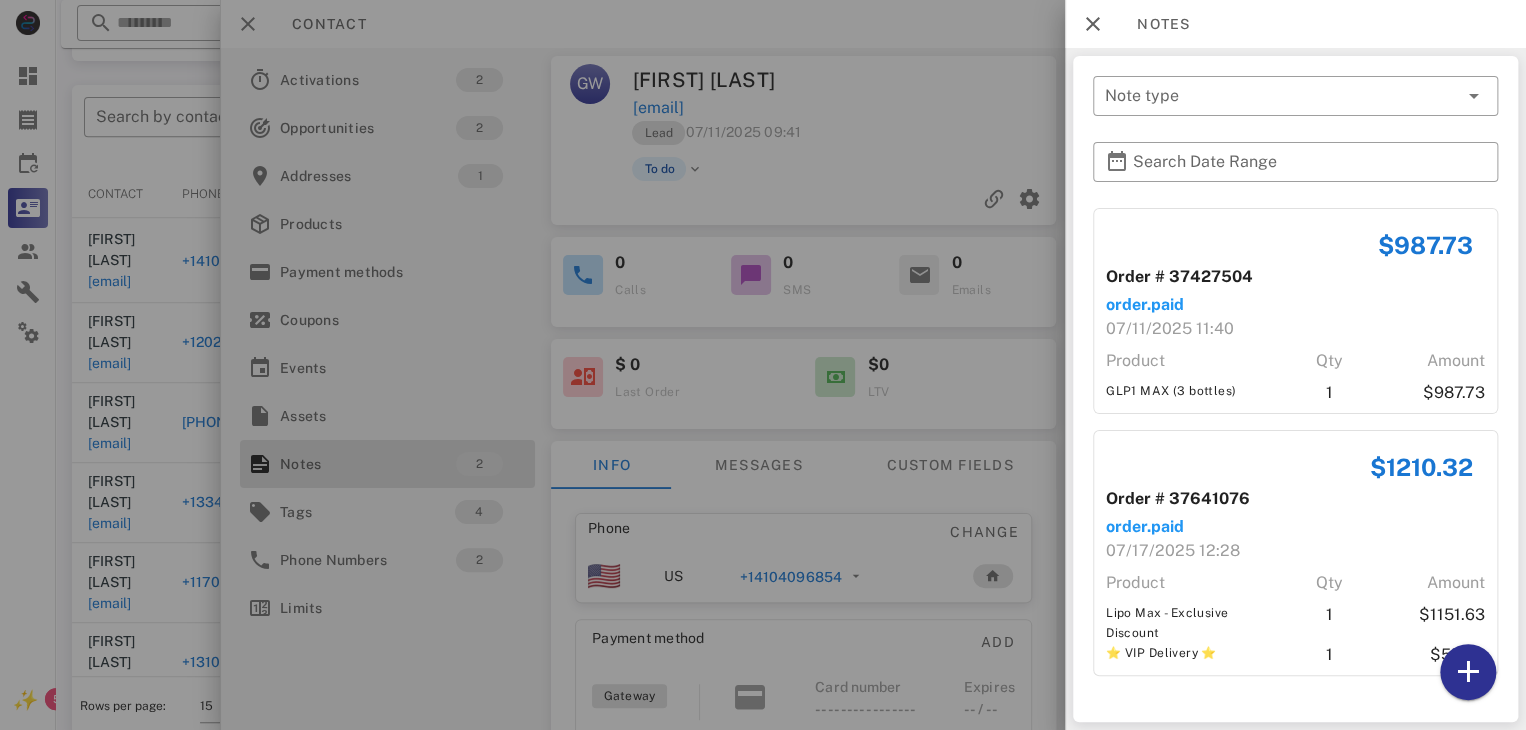 click at bounding box center [763, 365] 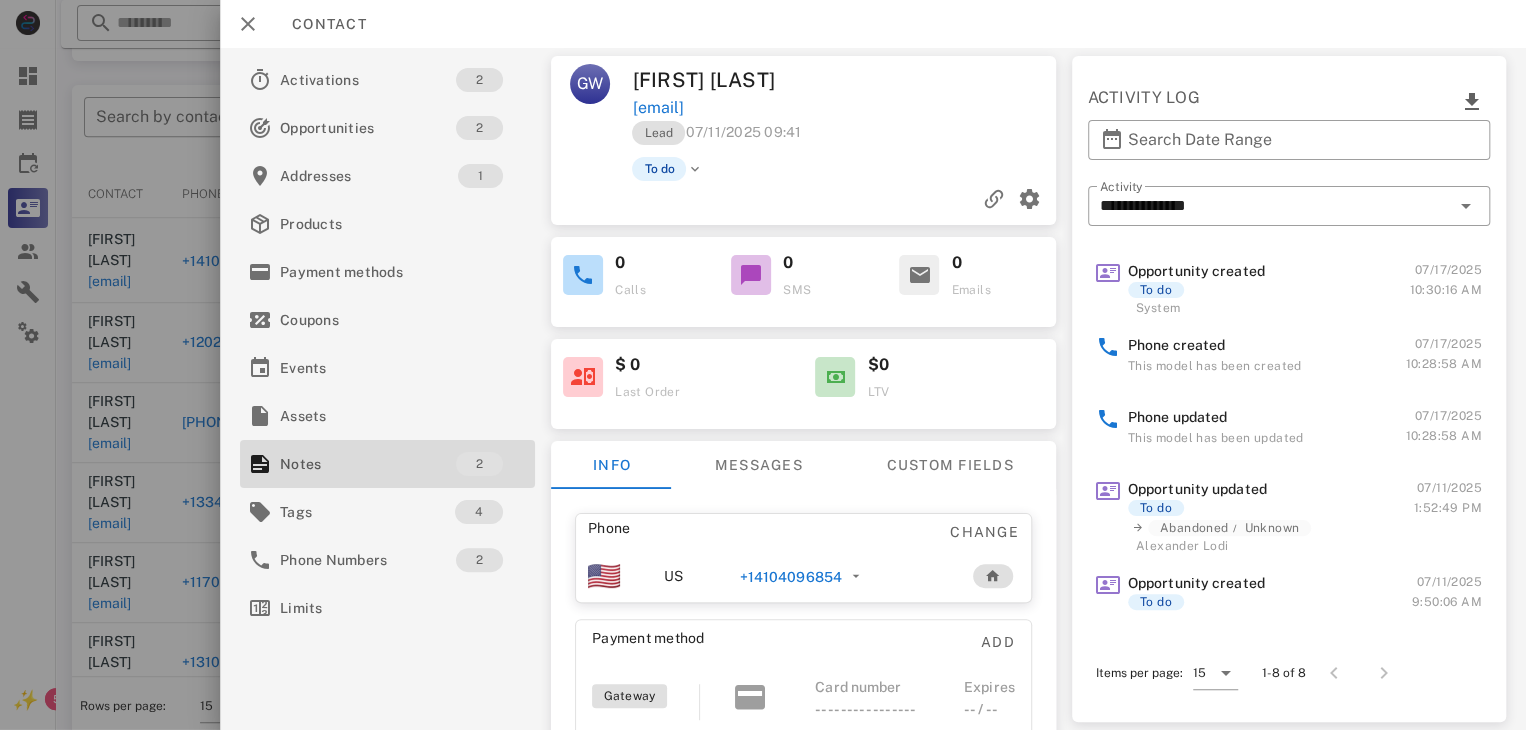 click on "+14104096854" at bounding box center (791, 577) 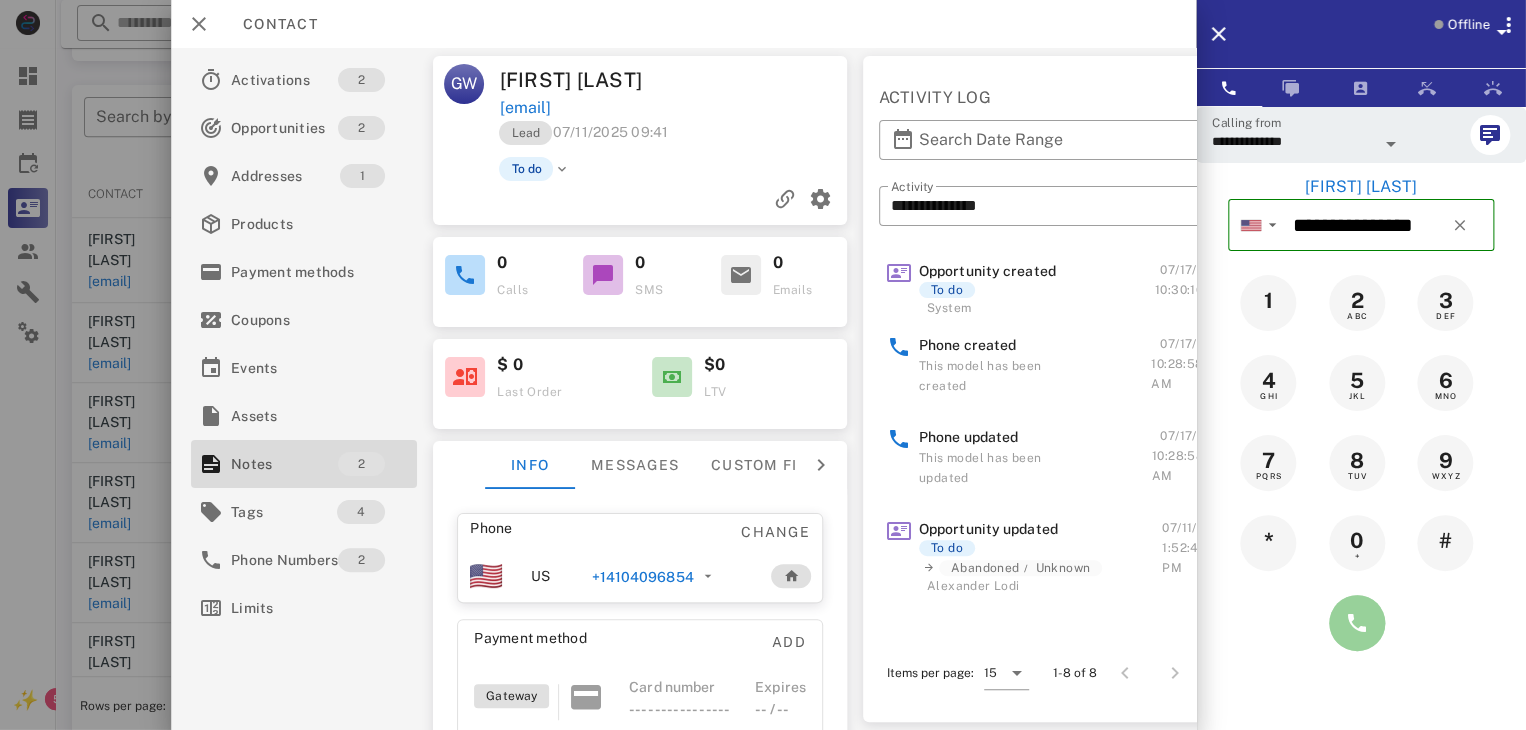 click at bounding box center [1357, 623] 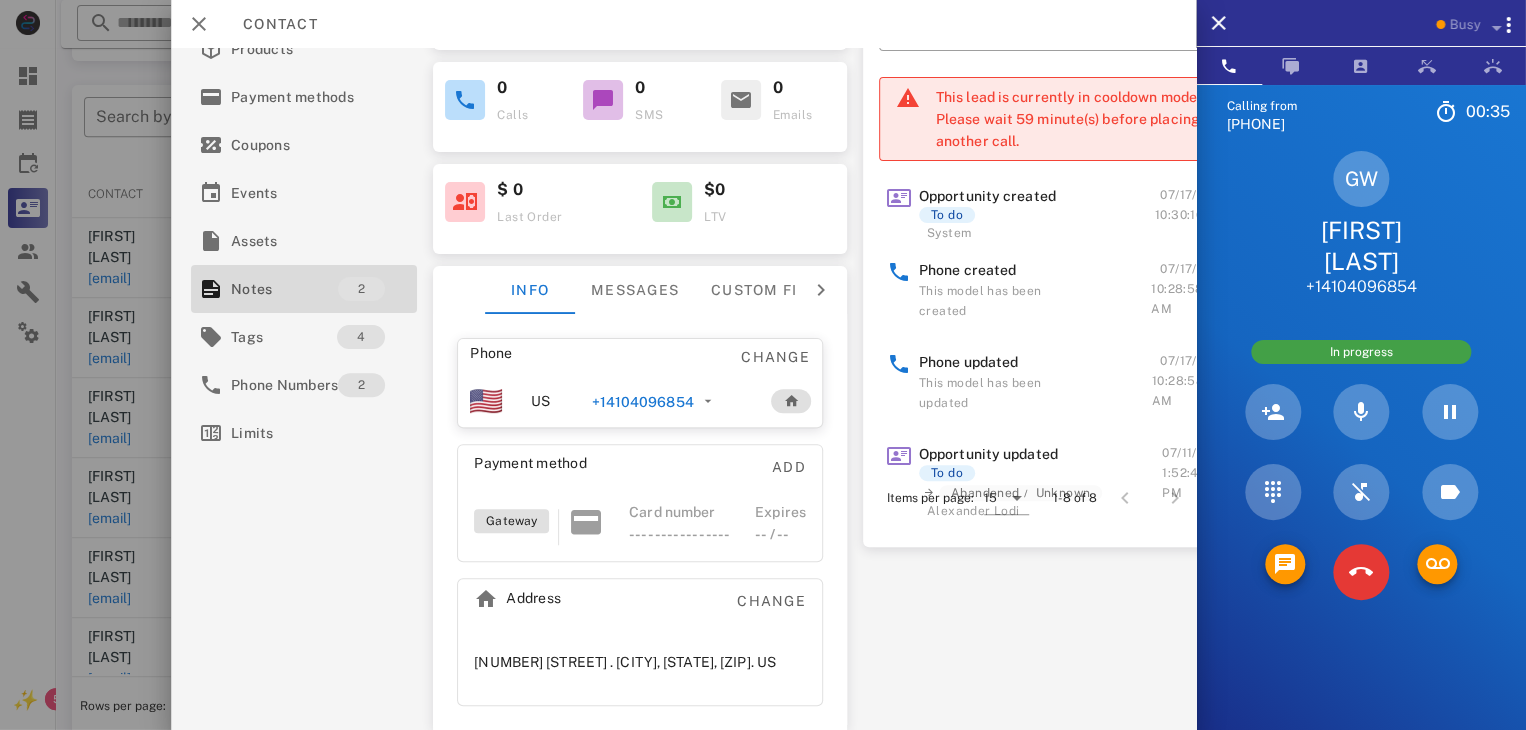 scroll, scrollTop: 205, scrollLeft: 0, axis: vertical 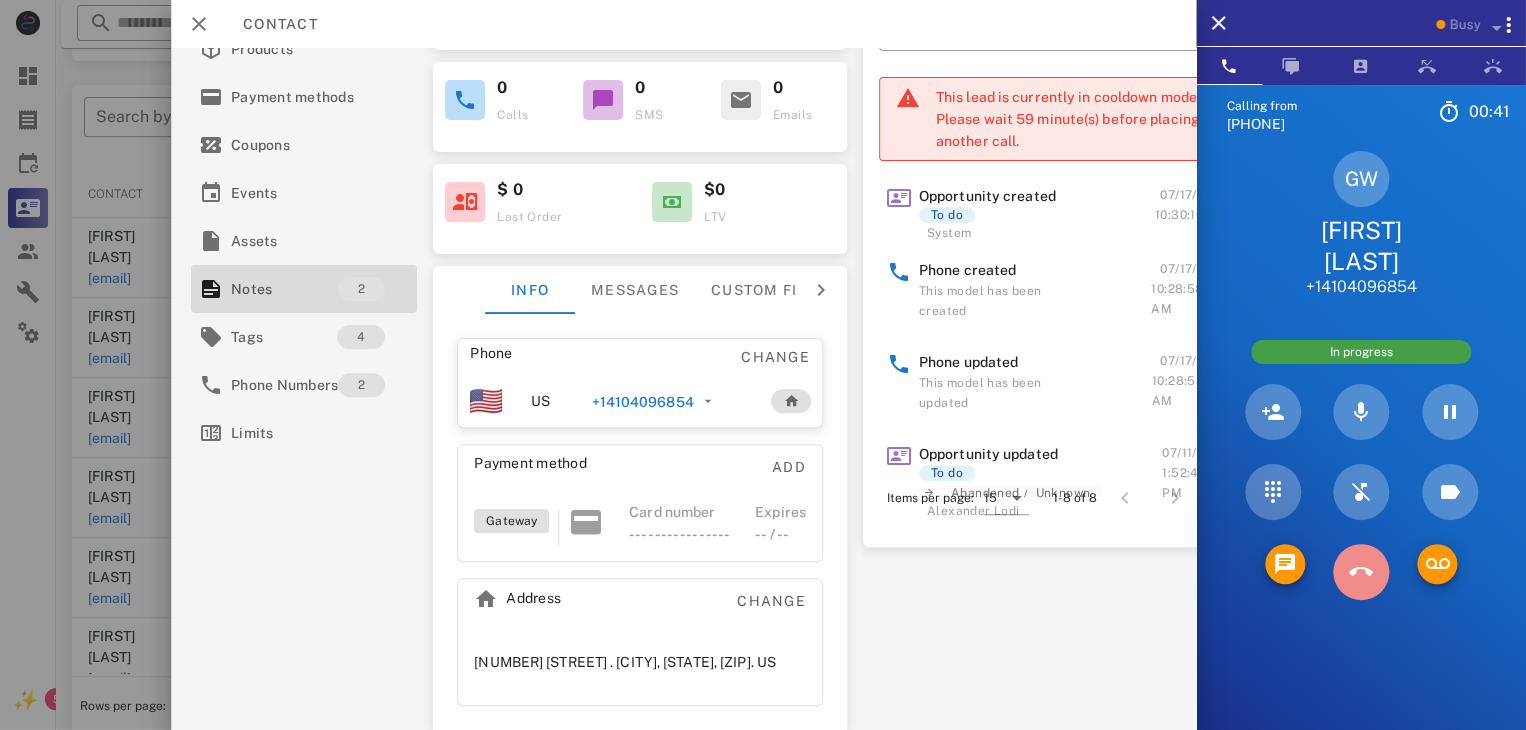 click at bounding box center [1361, 572] 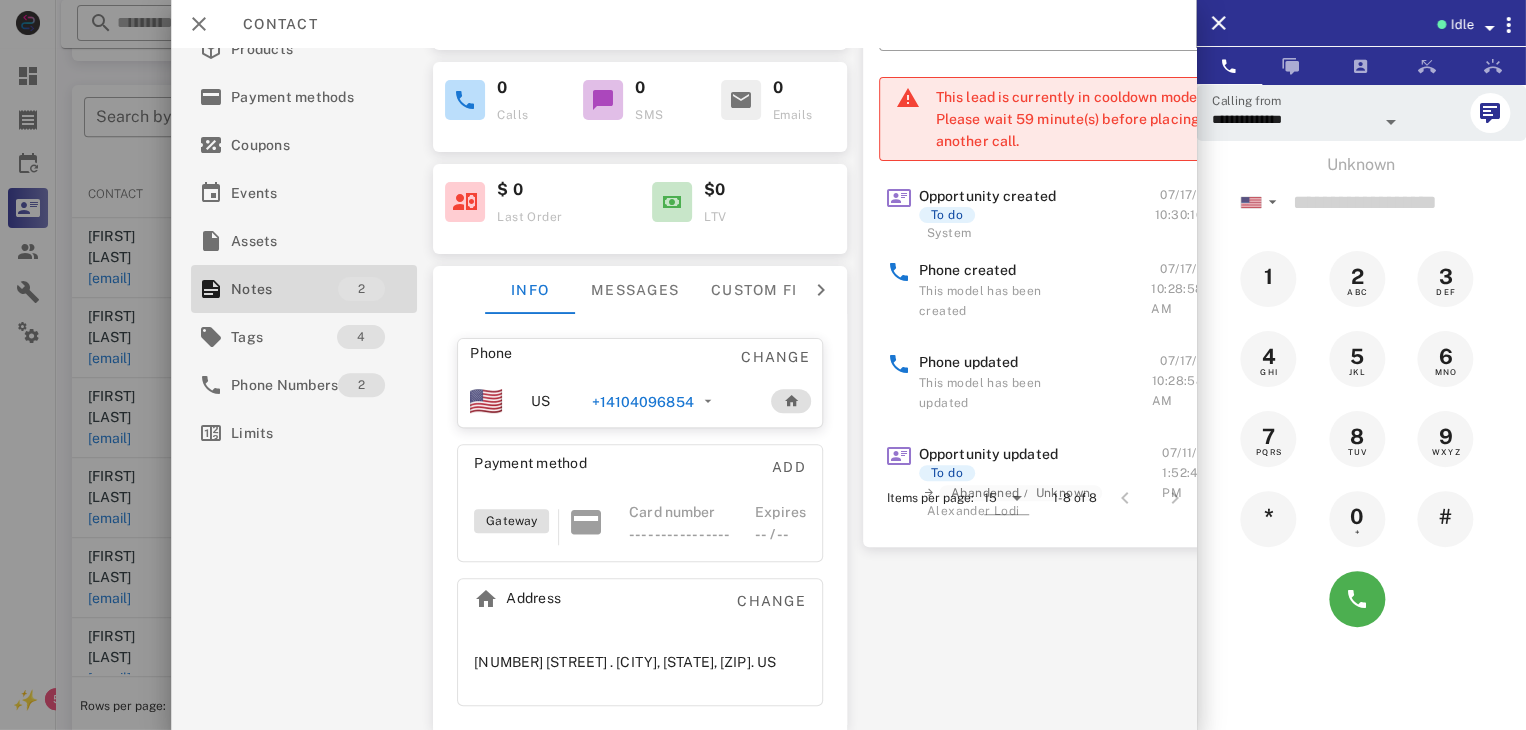 click on "+14104096854" at bounding box center [642, 402] 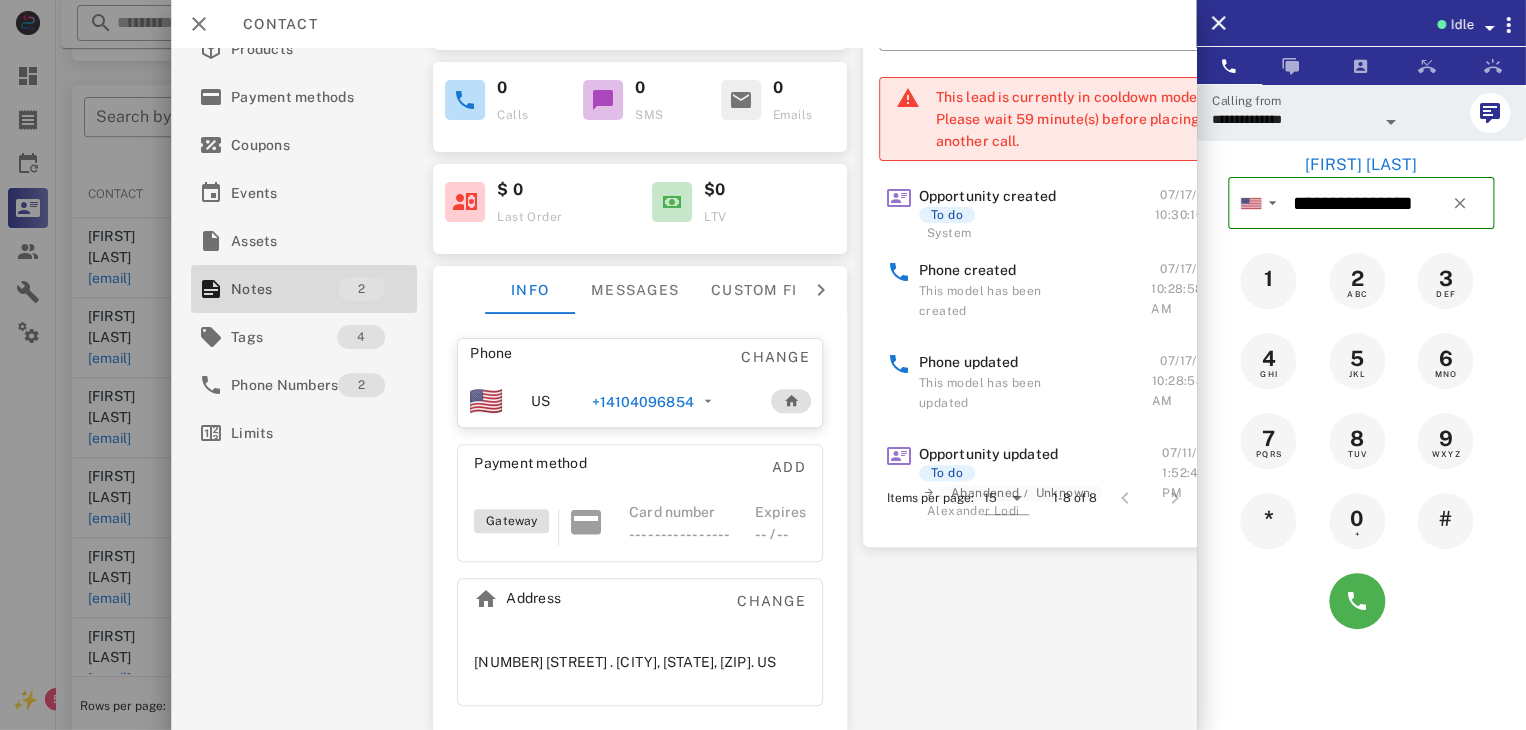 click at bounding box center [1391, 122] 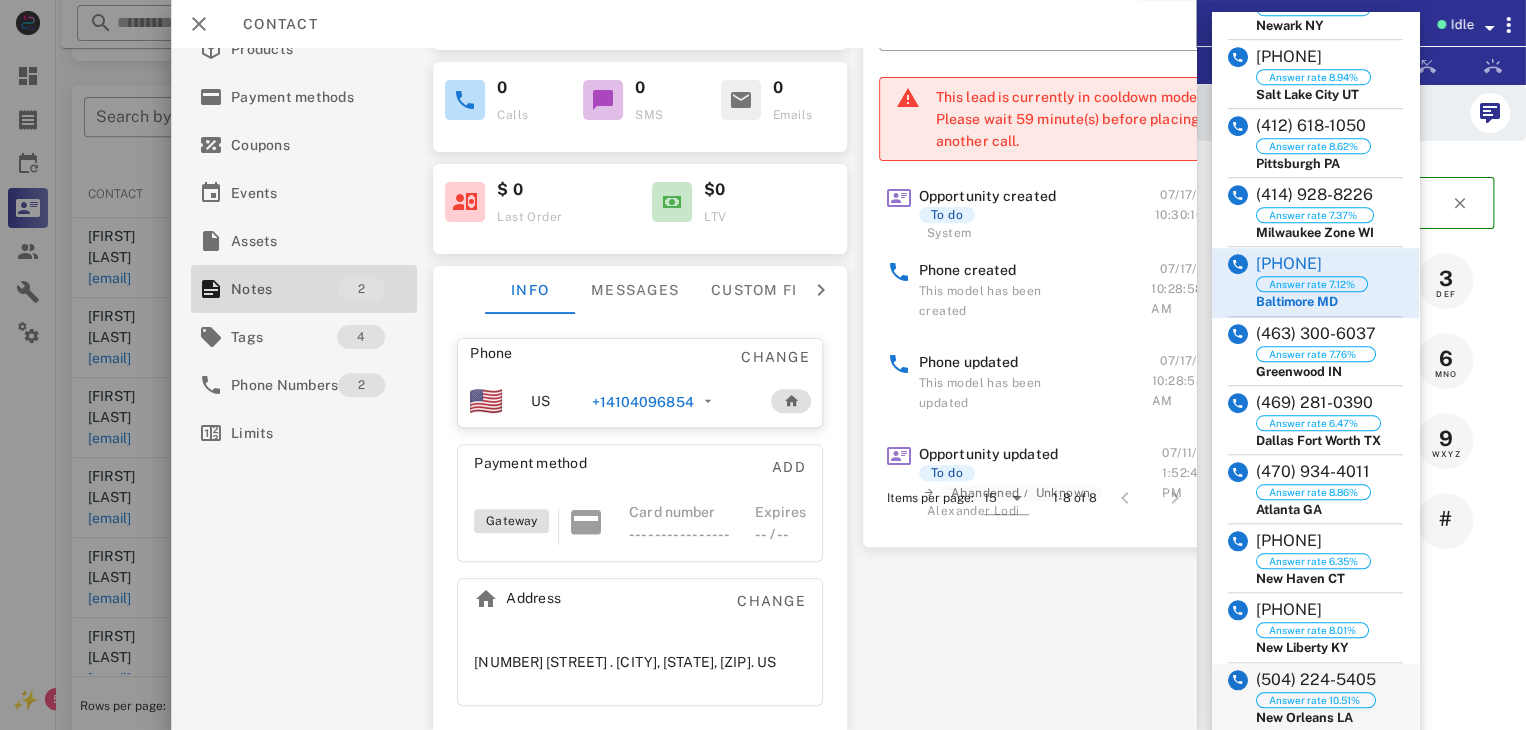 scroll, scrollTop: 678, scrollLeft: 0, axis: vertical 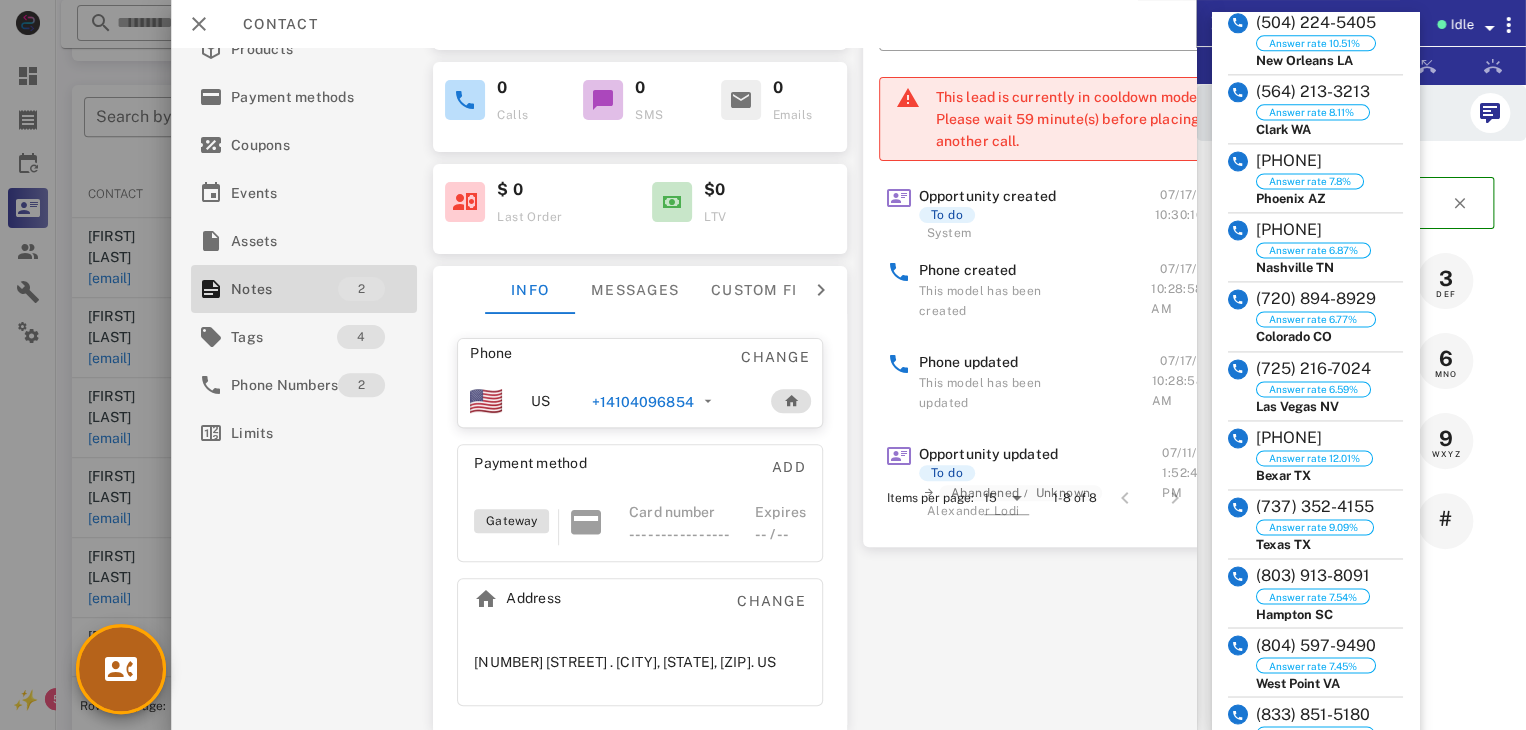 click at bounding box center (121, 669) 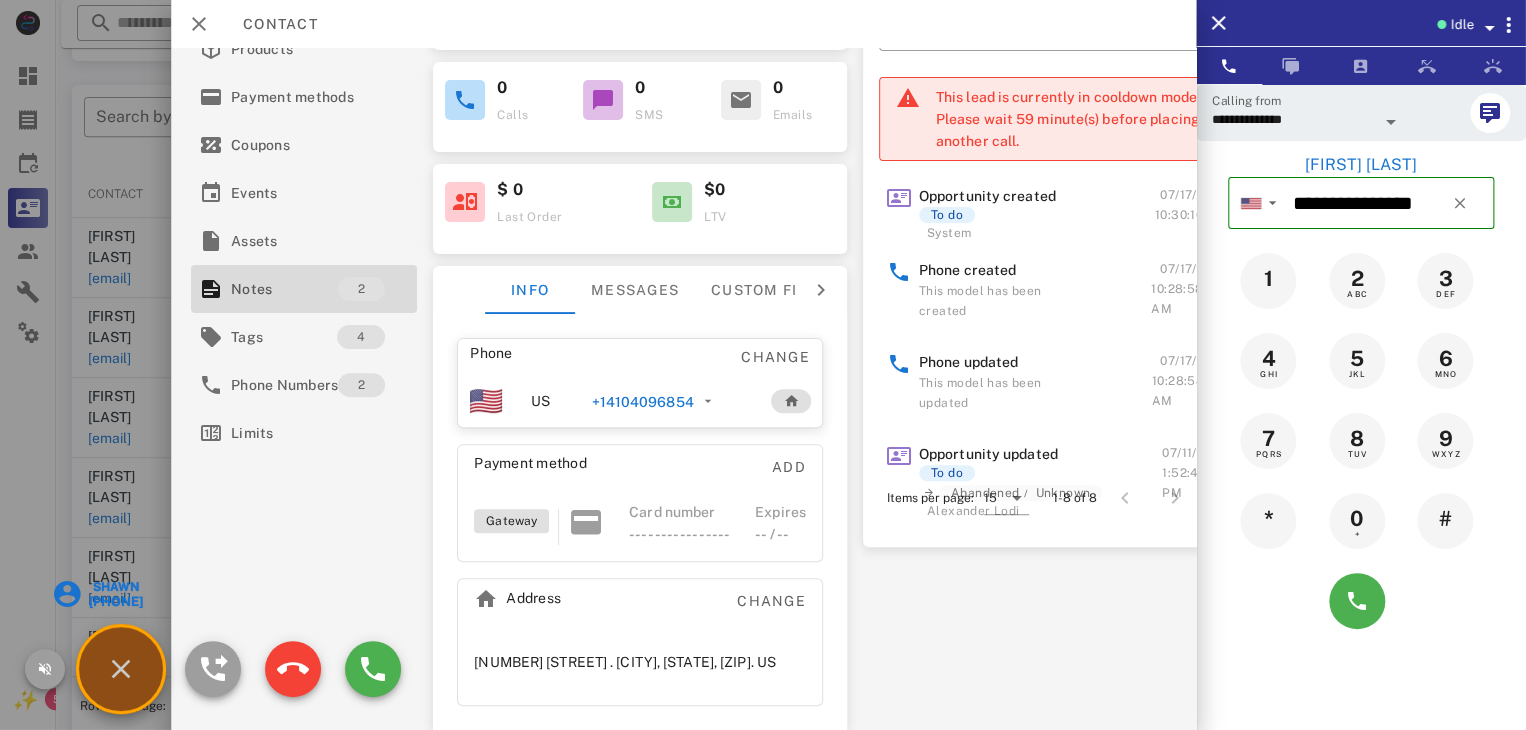 click on "Shawn" at bounding box center [114, 587] 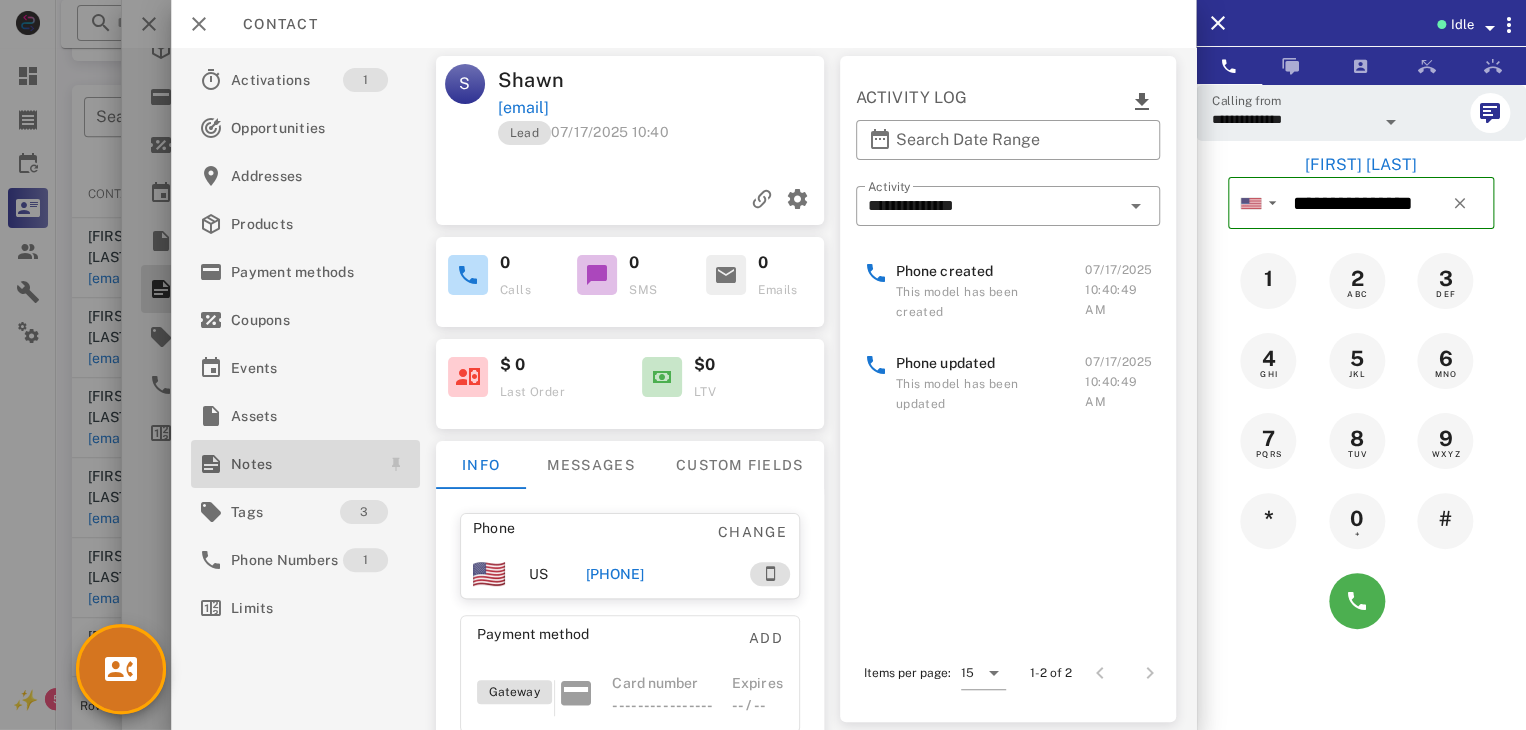 click on "Notes" at bounding box center (301, 464) 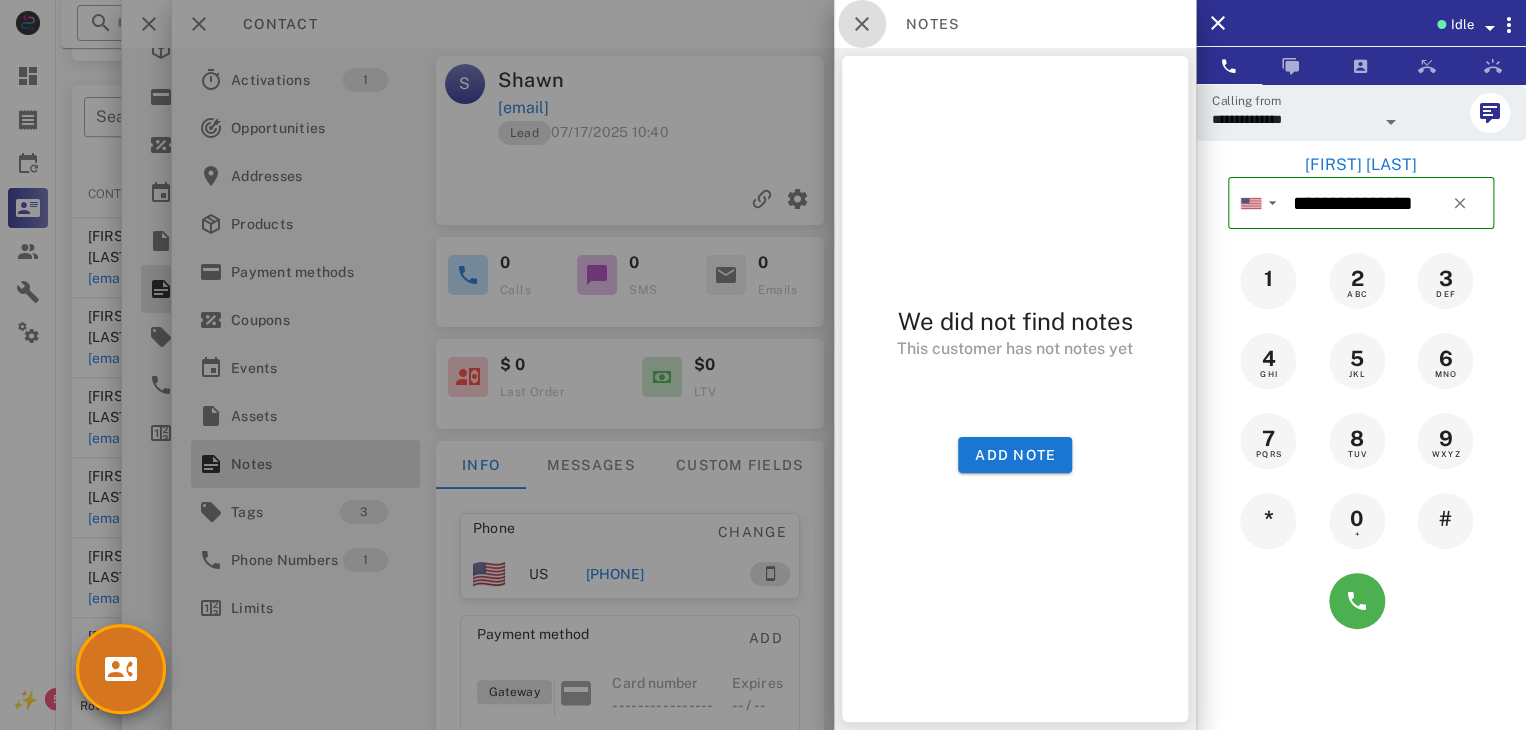 click at bounding box center (862, 24) 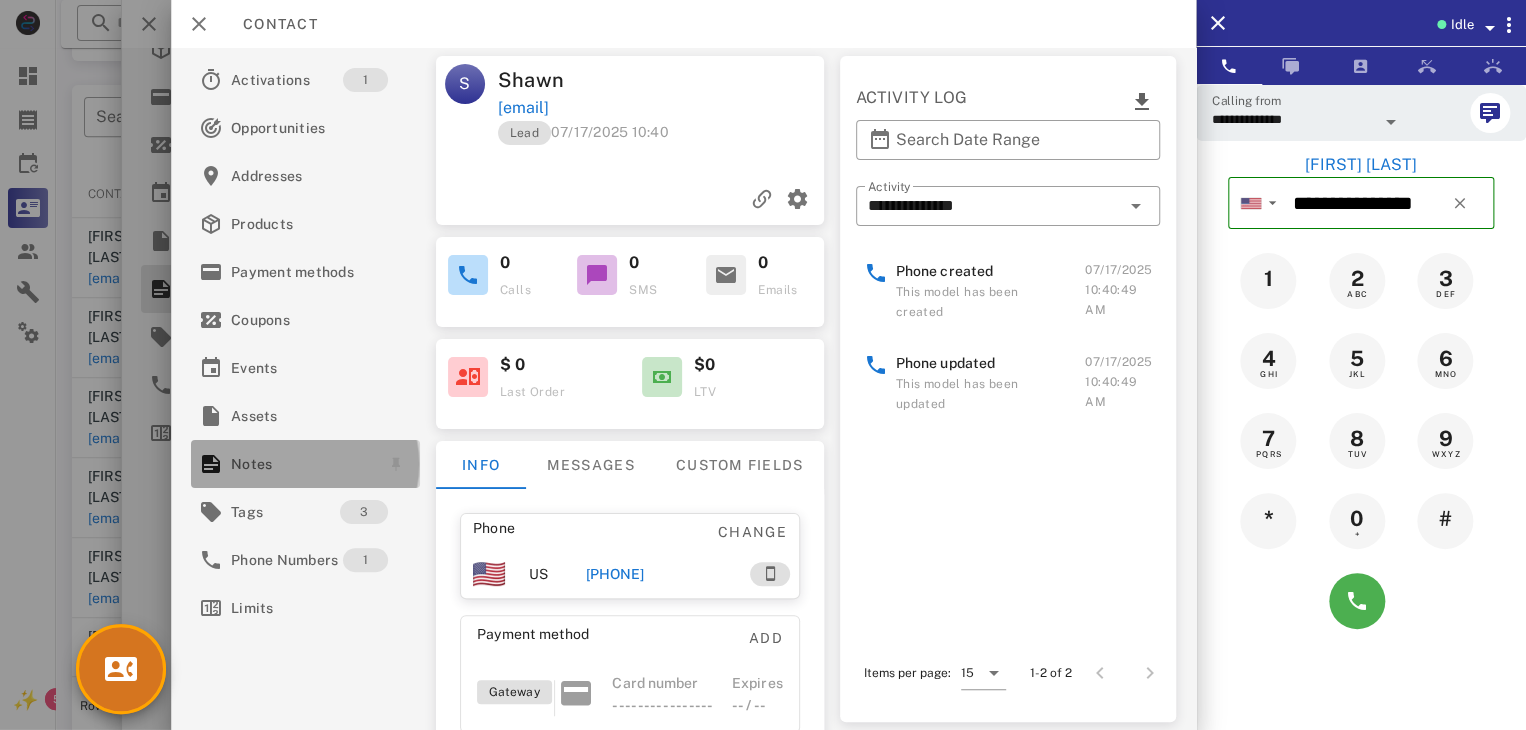 click on "Notes" at bounding box center [301, 464] 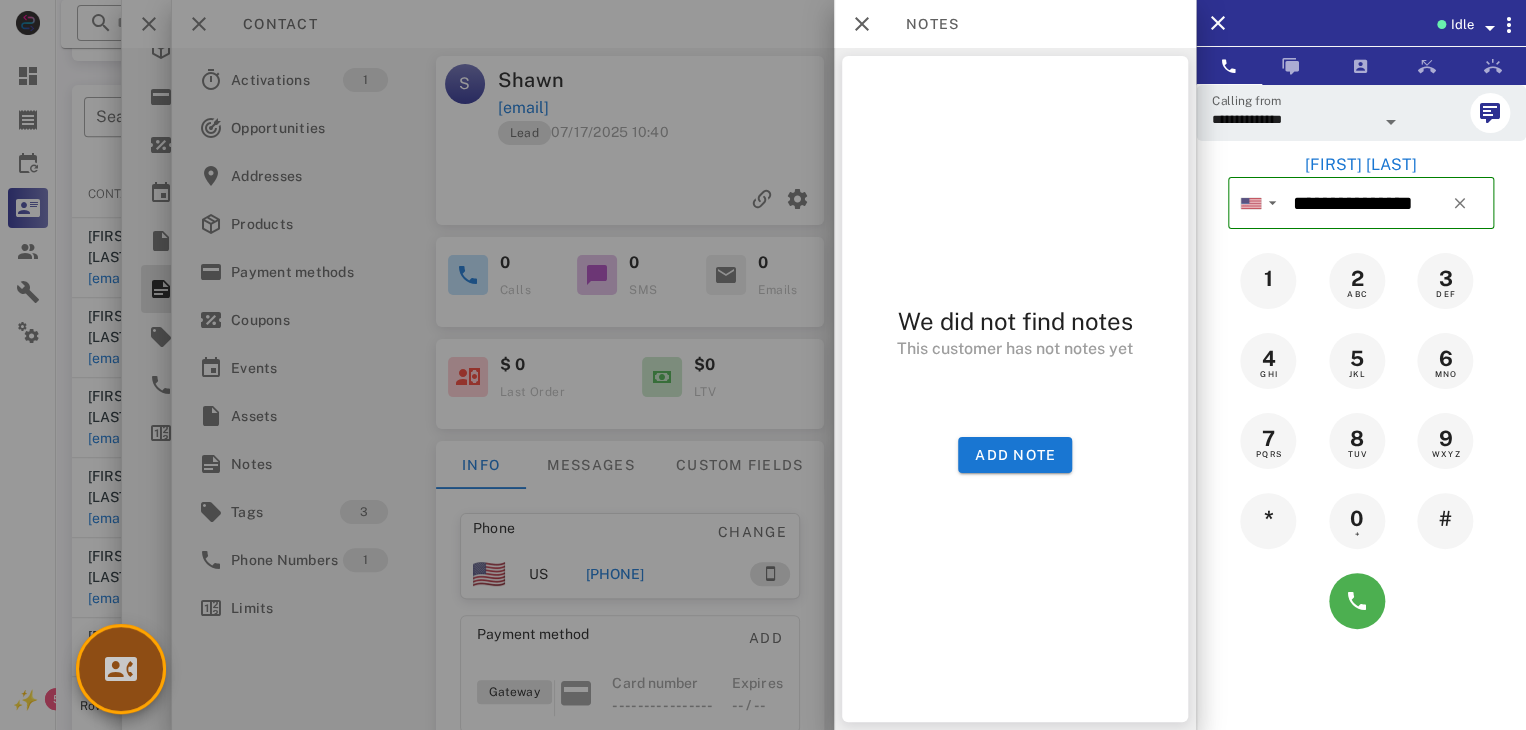 click at bounding box center [121, 669] 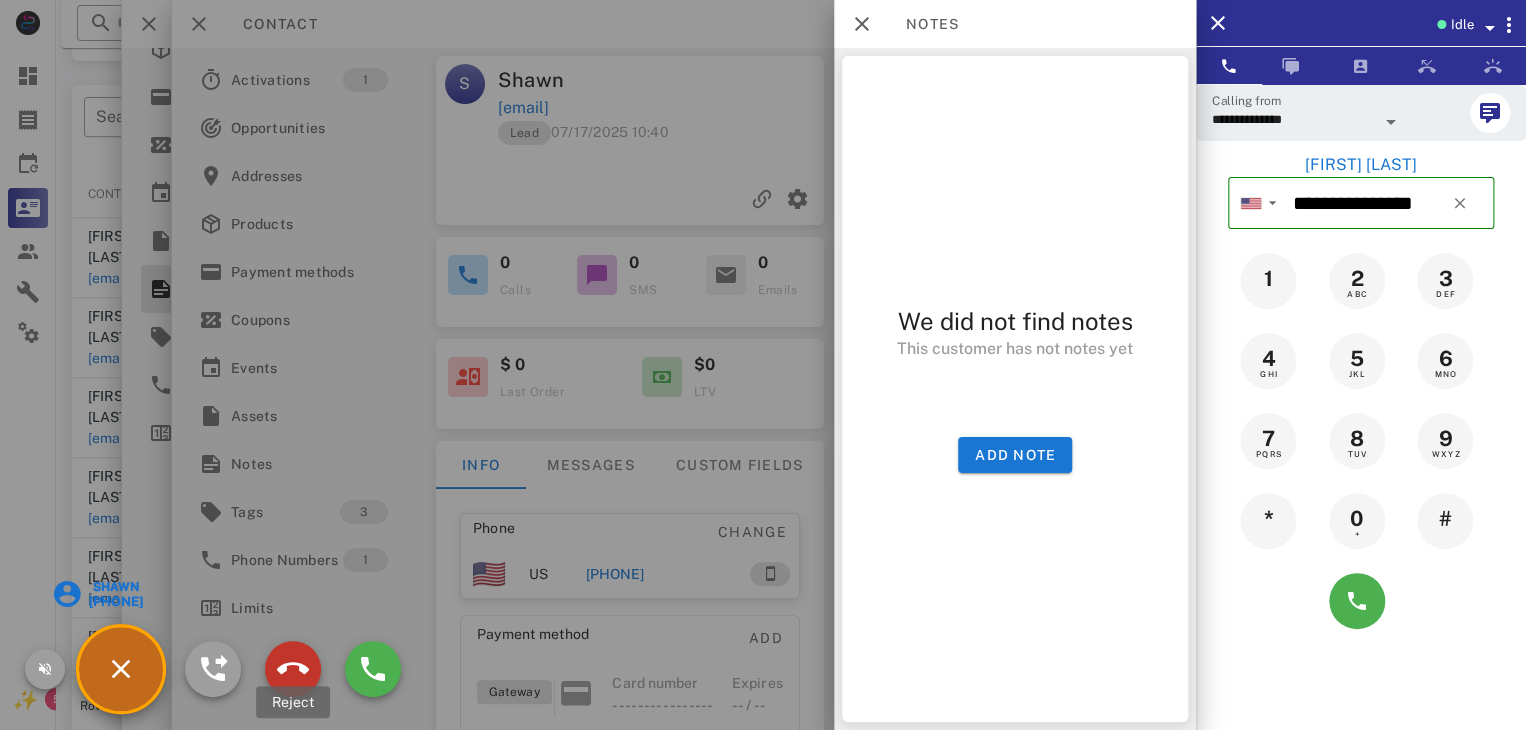 click at bounding box center [293, 669] 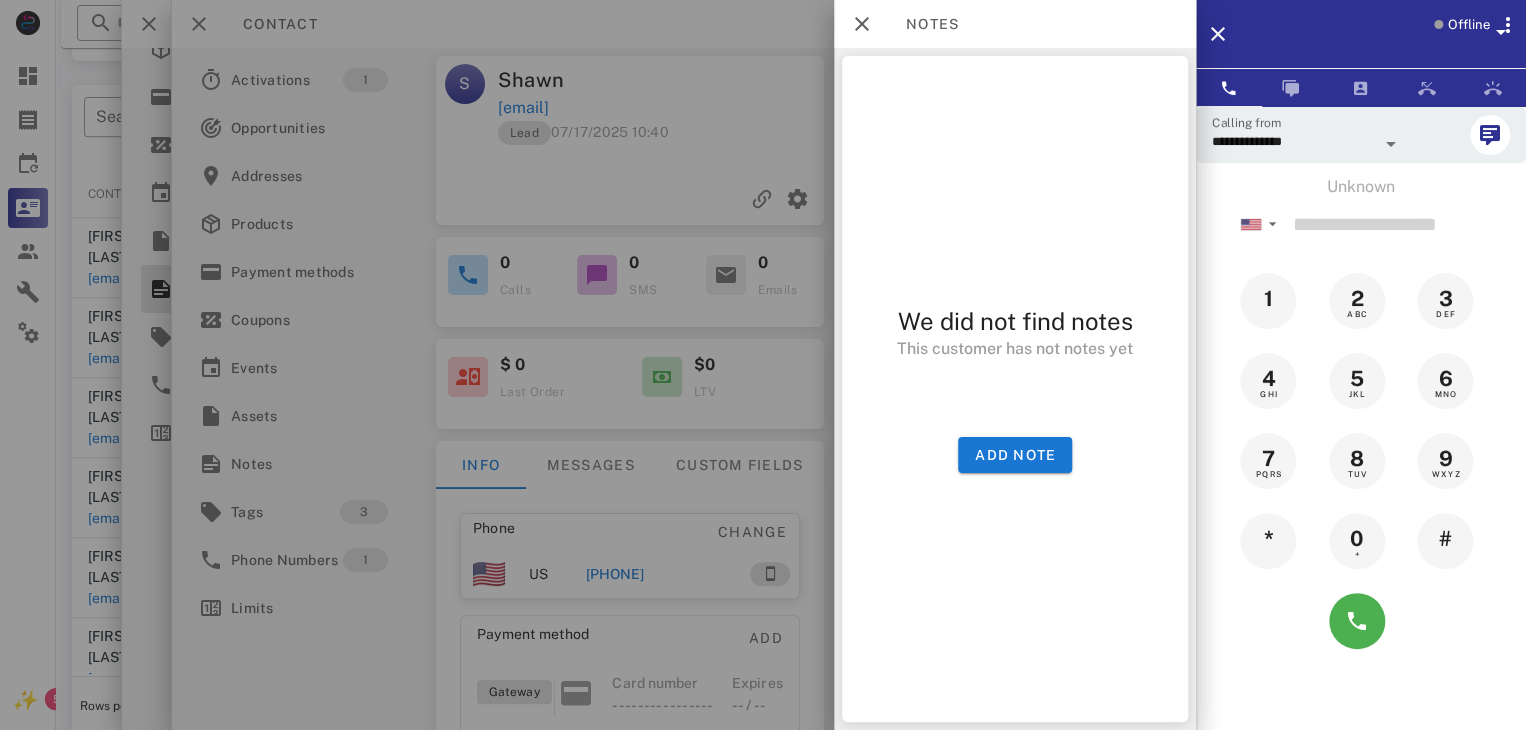 click at bounding box center [763, 365] 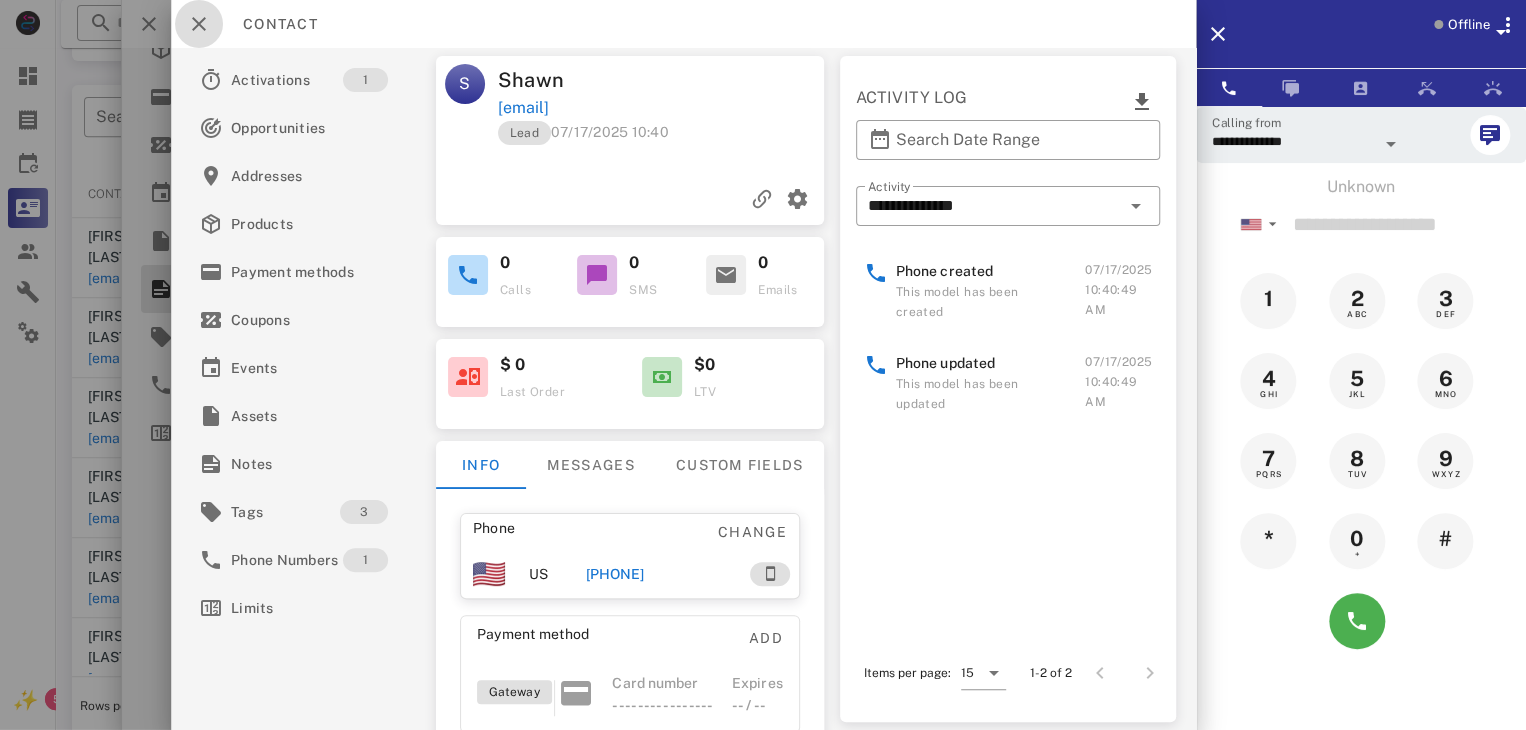 click at bounding box center (199, 24) 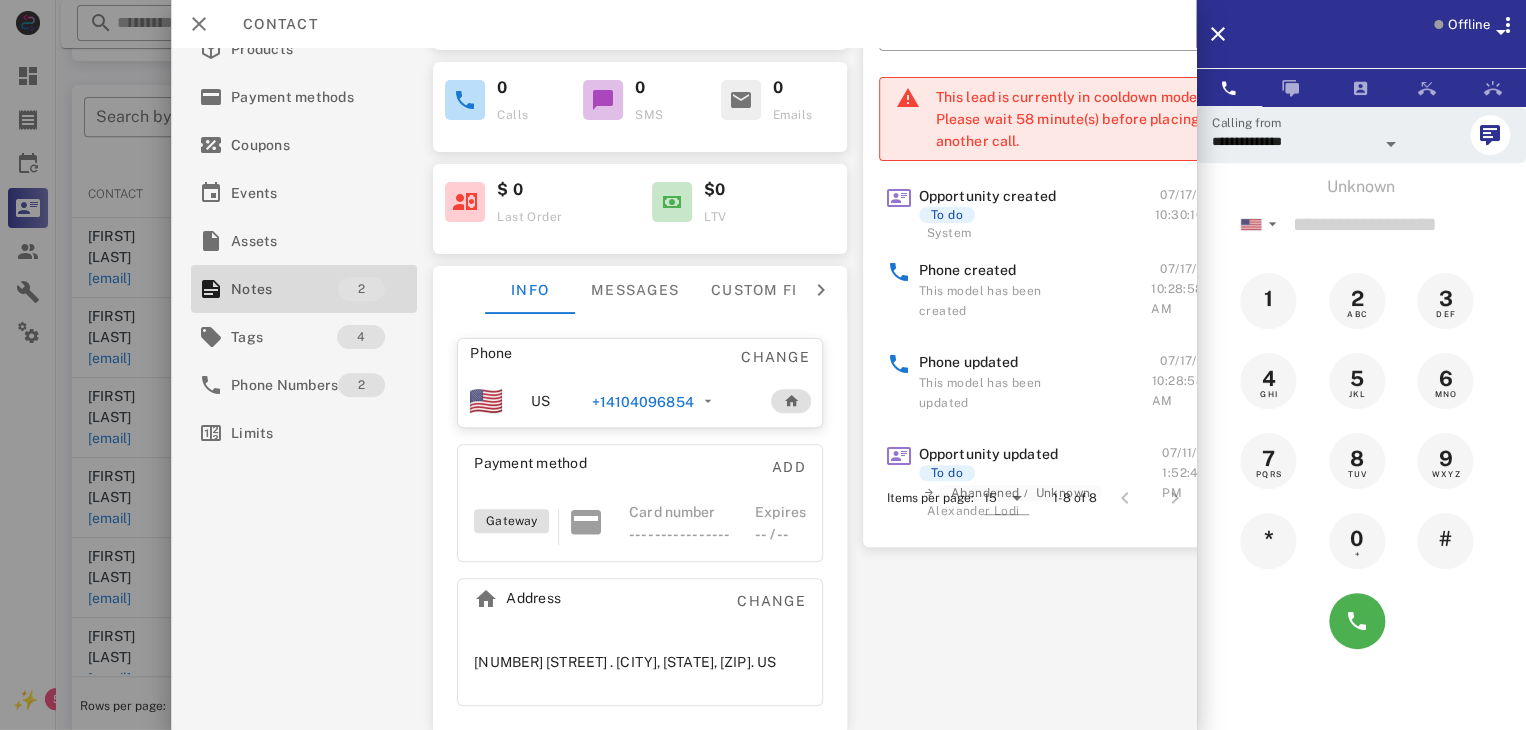 click on "+14104096854" at bounding box center (642, 402) 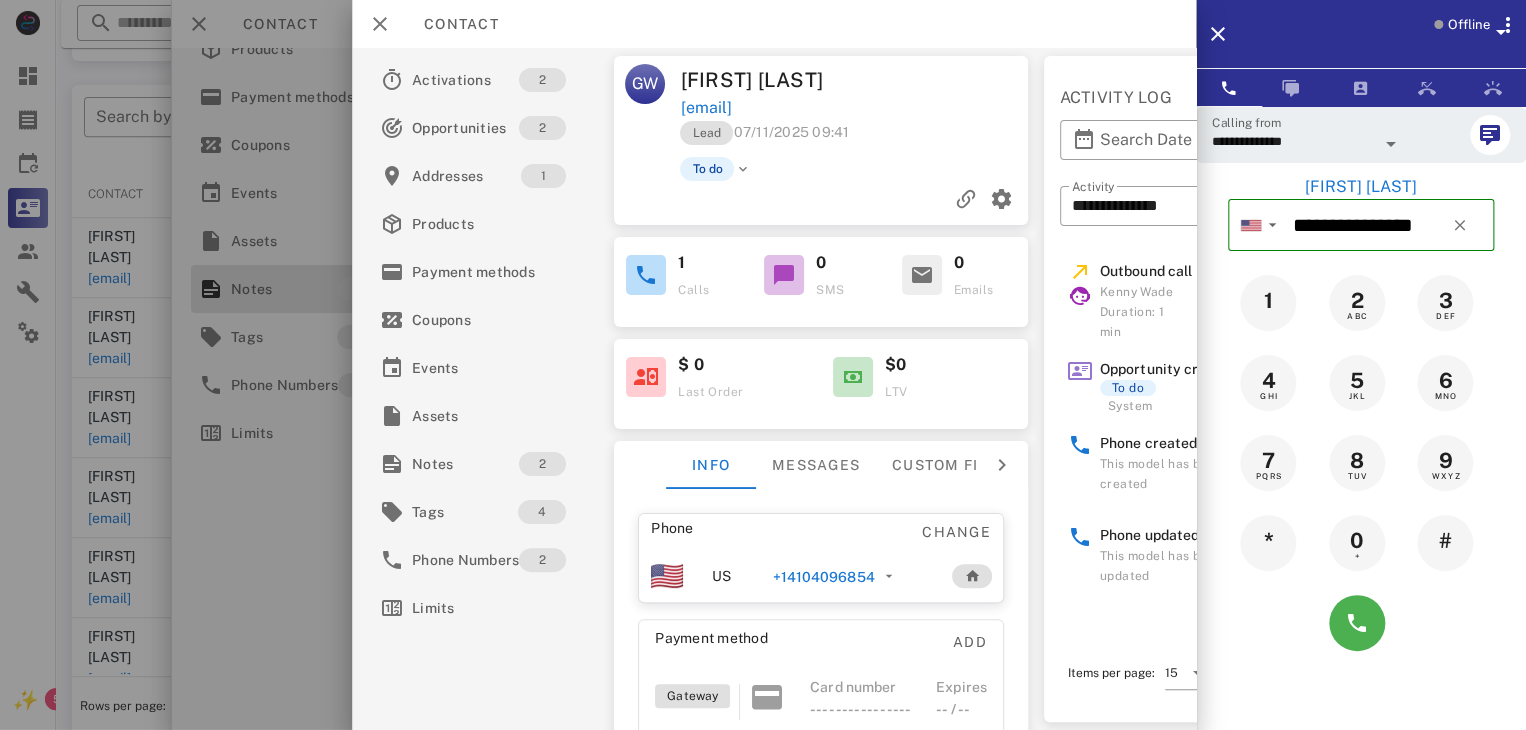 click at bounding box center (1391, 144) 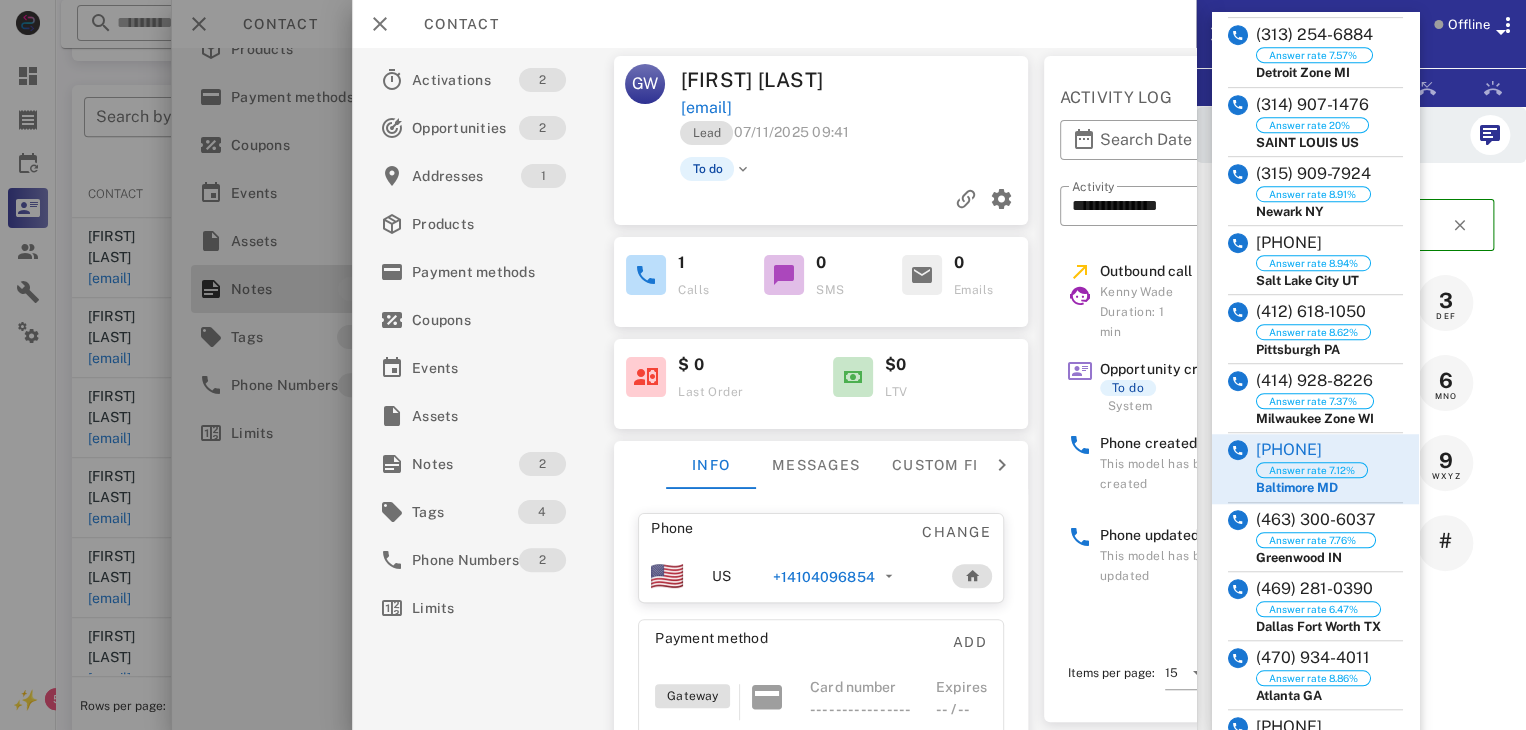scroll, scrollTop: 473, scrollLeft: 0, axis: vertical 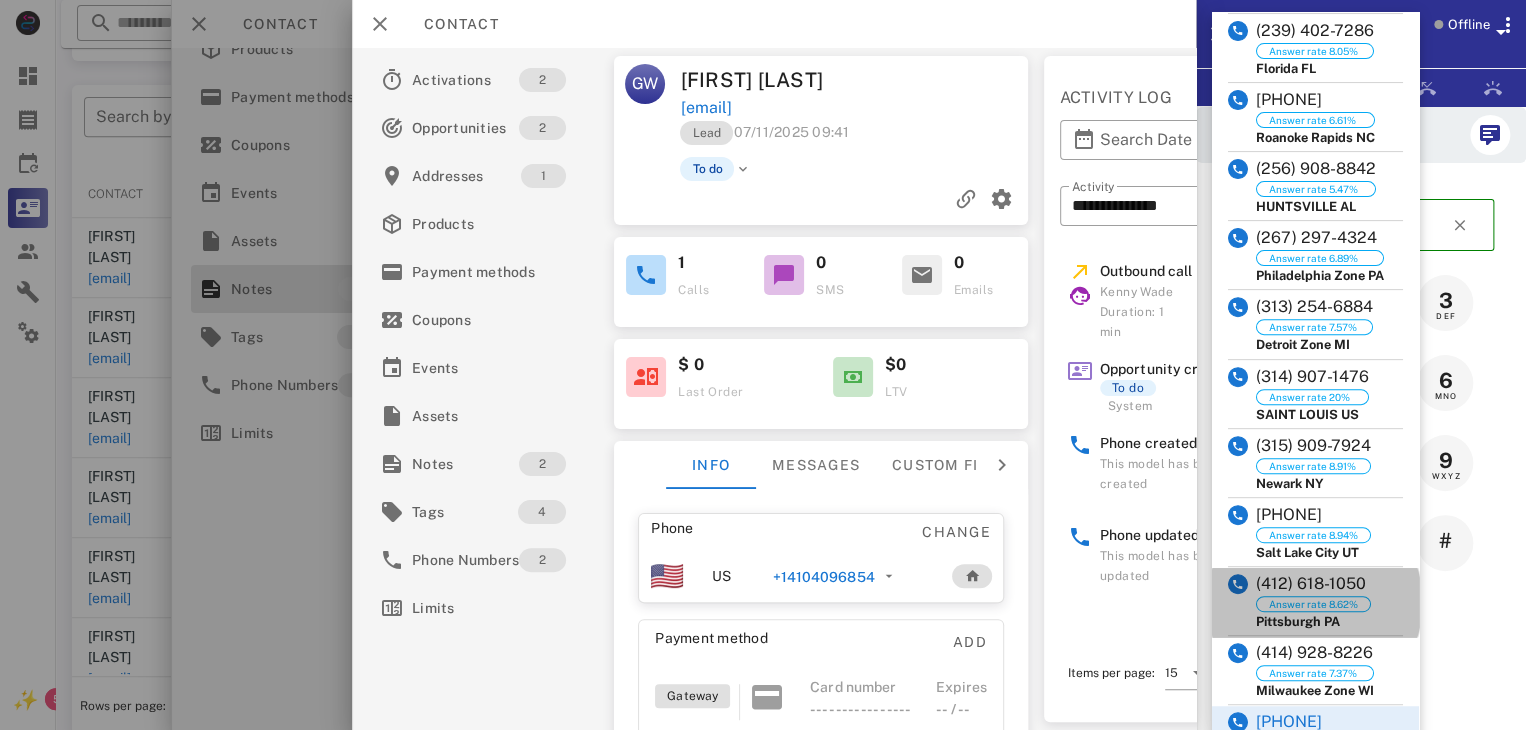 click on "(412) 618-1050" at bounding box center (1313, 584) 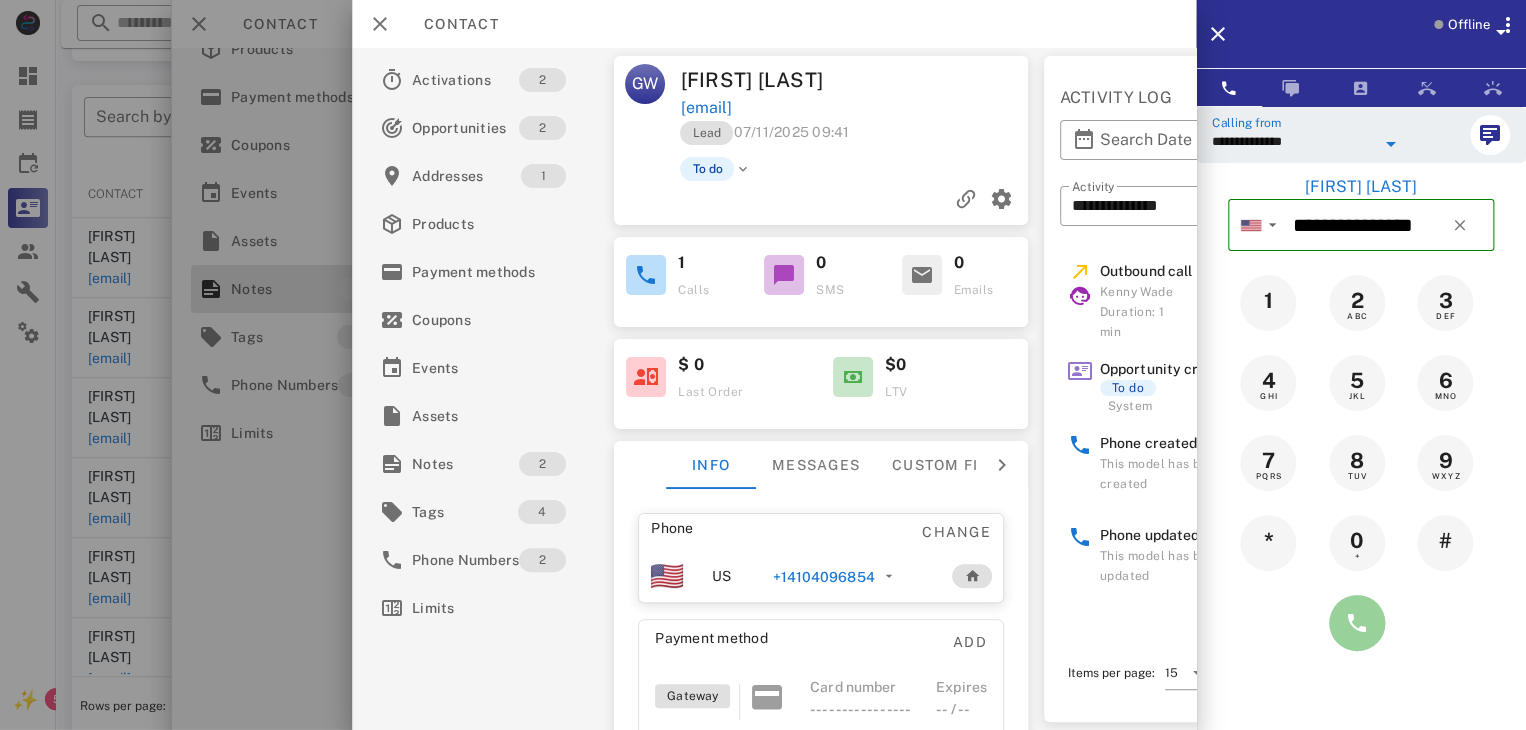 click at bounding box center (1357, 623) 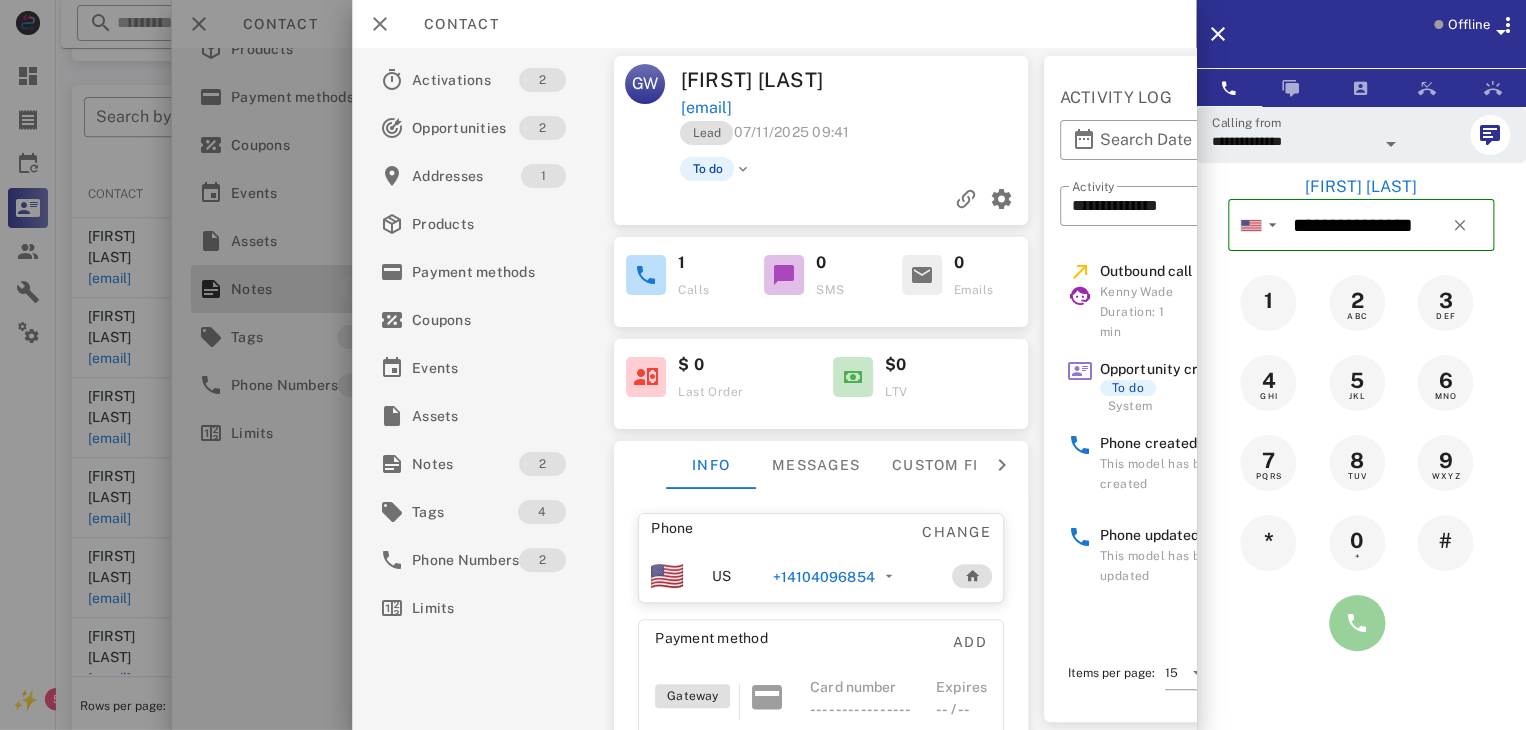 click at bounding box center (1357, 623) 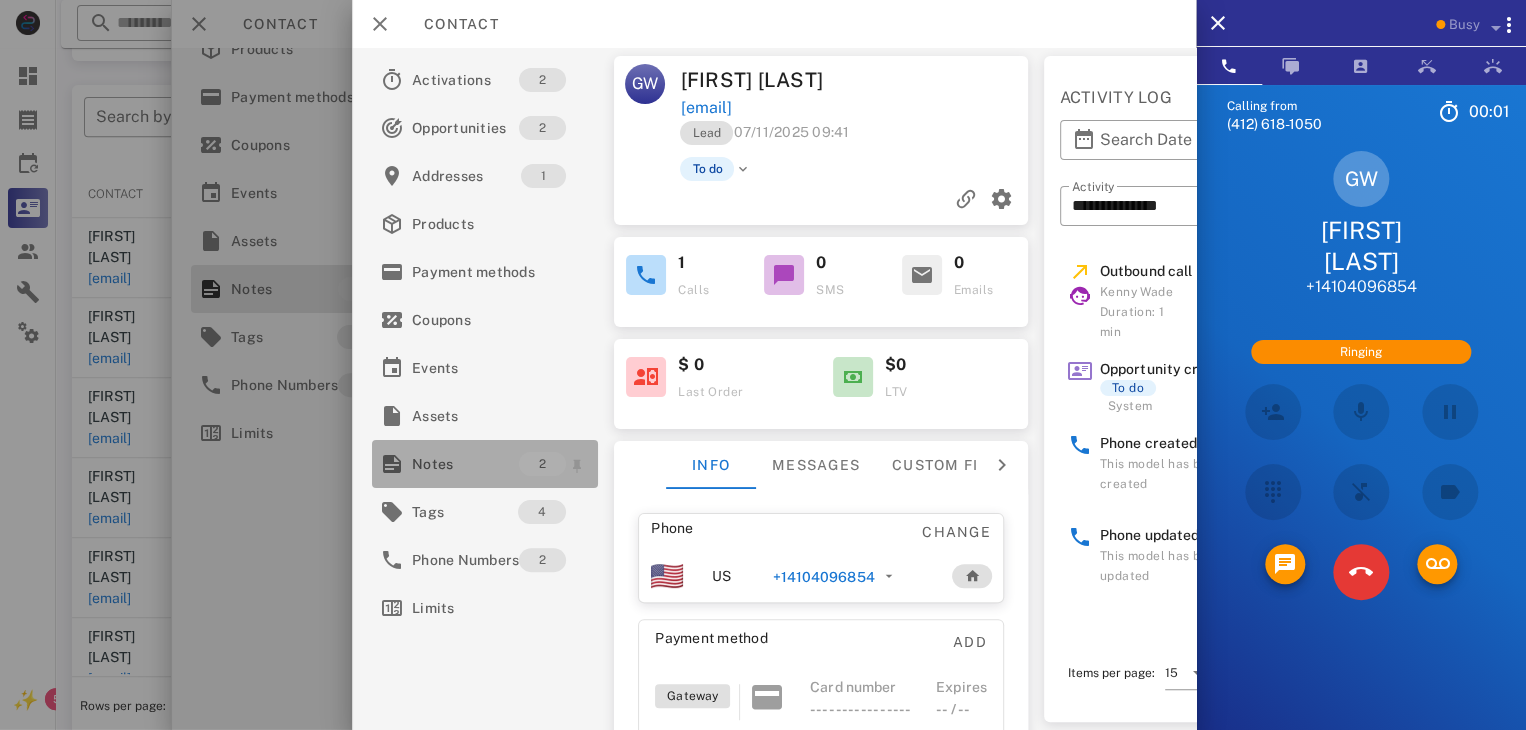 click on "Notes" at bounding box center (465, 464) 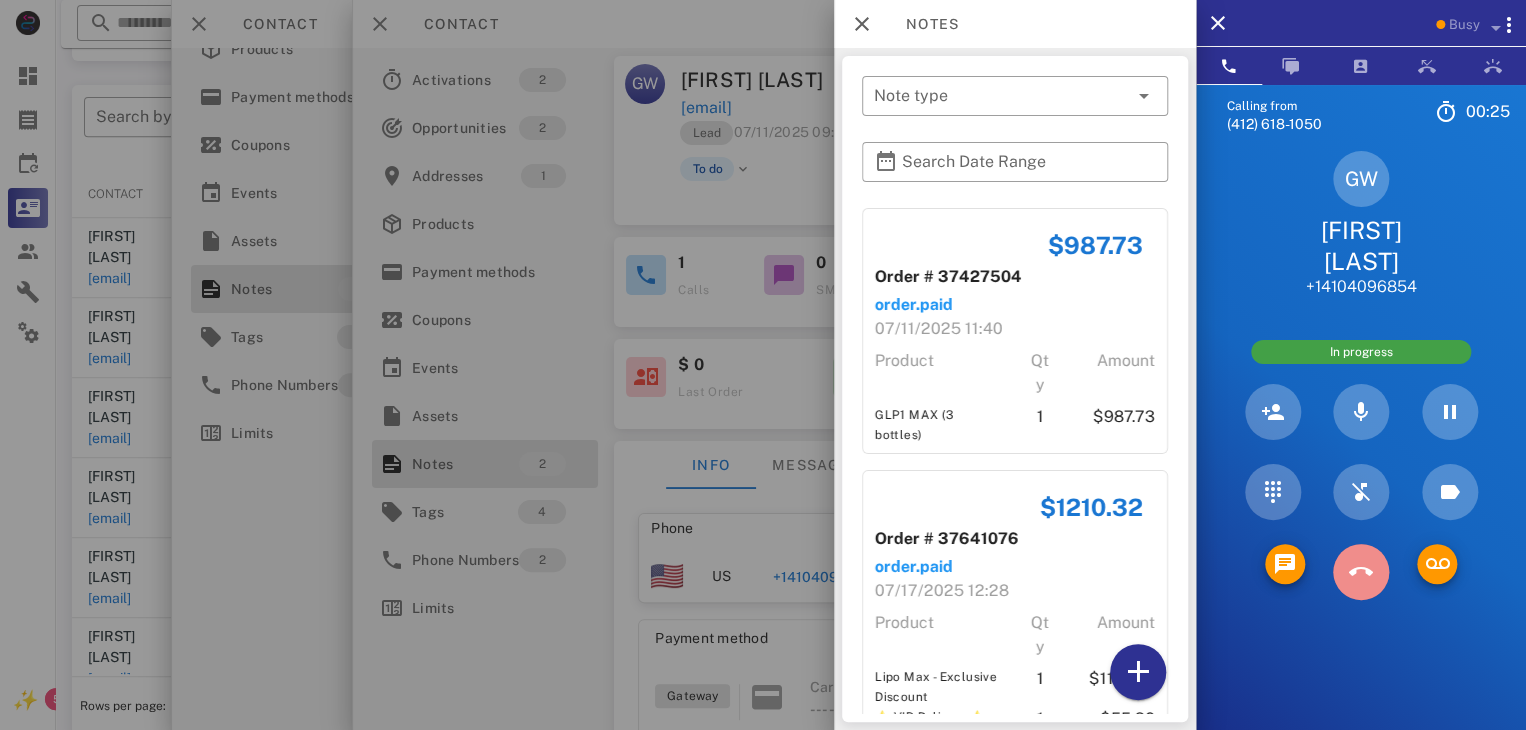 click at bounding box center [1361, 572] 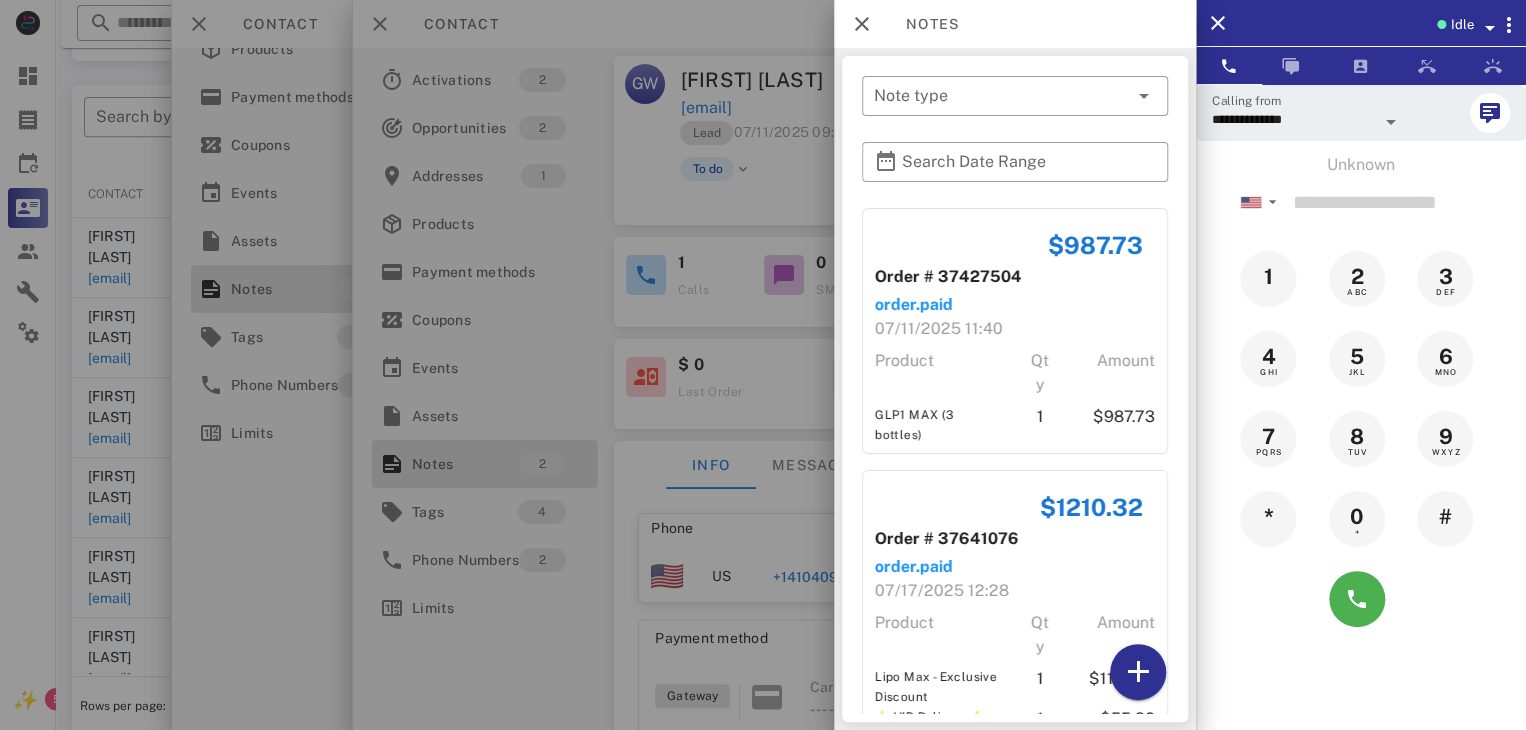 click at bounding box center [1391, 122] 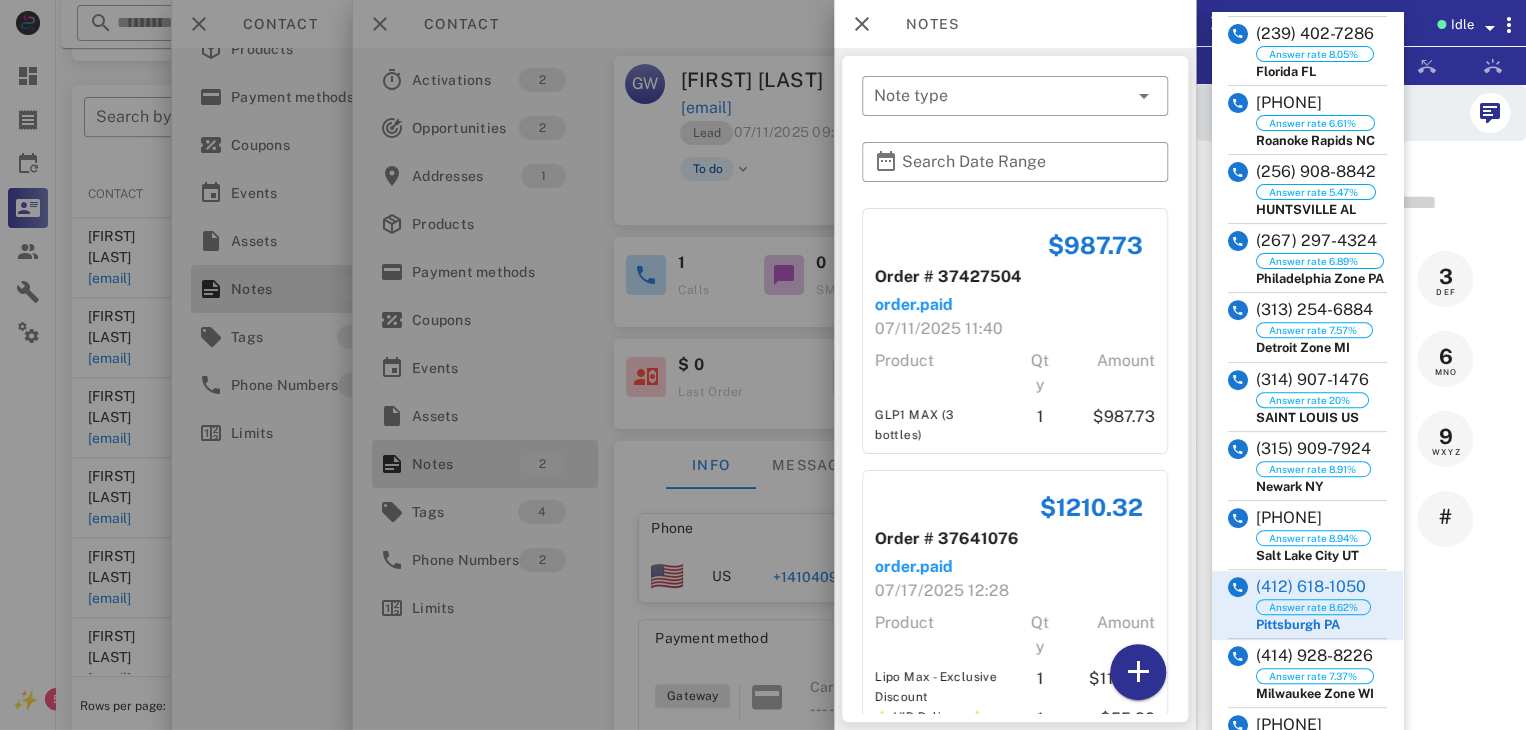 scroll, scrollTop: 212, scrollLeft: 0, axis: vertical 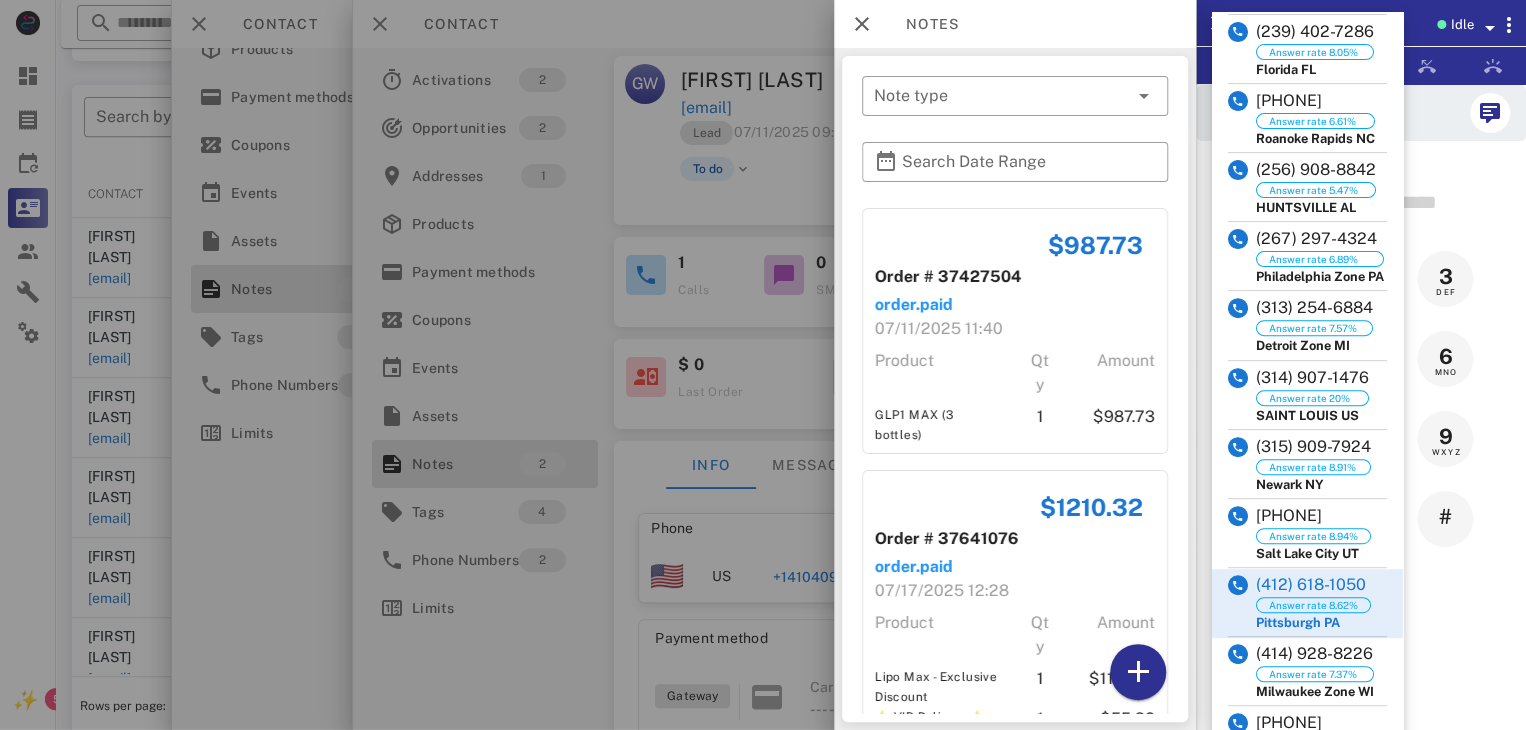click on "Unknown      ▼     Australia
+61
Canada
+1
Guam
+1671
Mexico (México)
+52
New Zealand
+64
United Kingdom
+44
United States
+1
1 2 ABC 3 DEF 4 GHI 5 JKL 6 MNO 7 PQRS 8 TUV 9 WXYZ * 0 + #" at bounding box center [1361, 396] 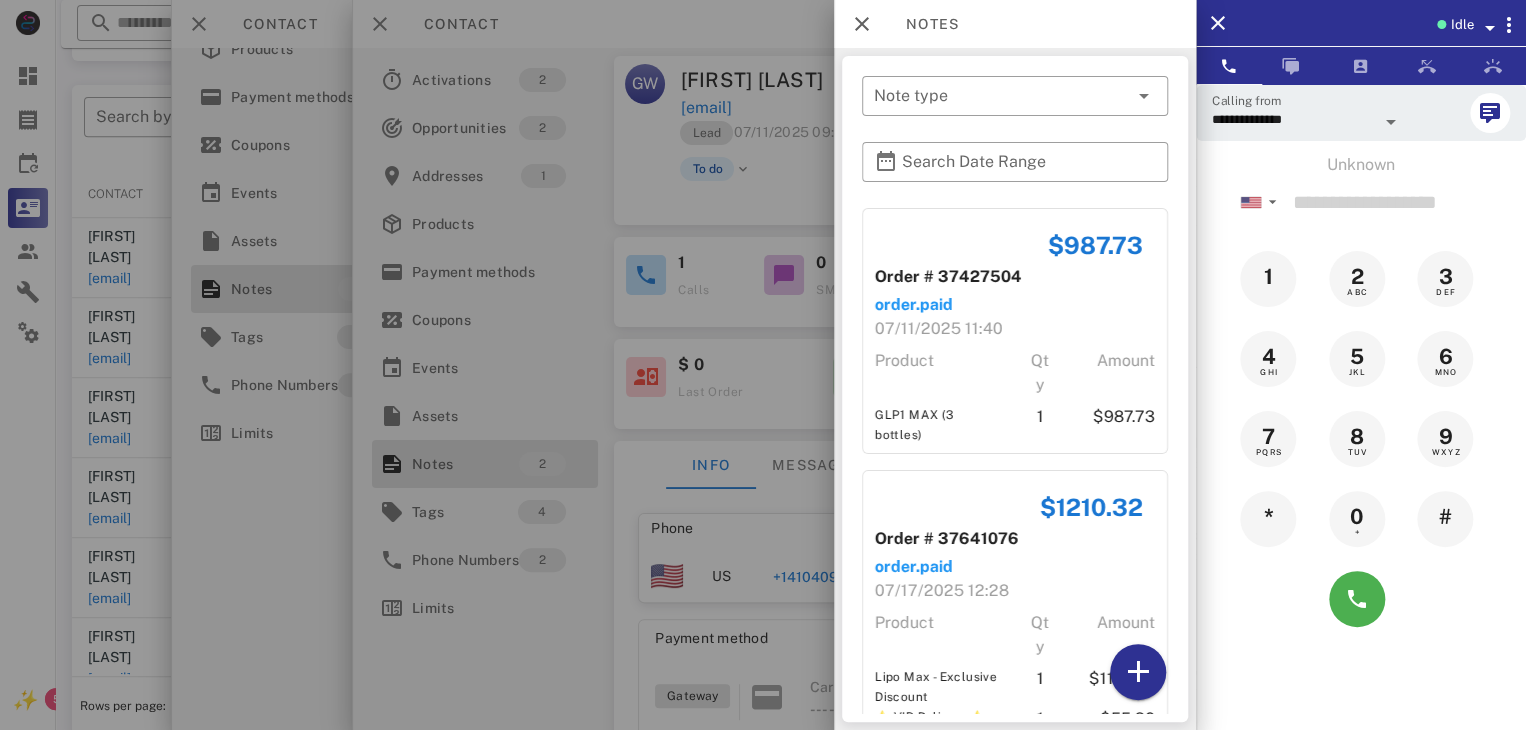 click at bounding box center (763, 365) 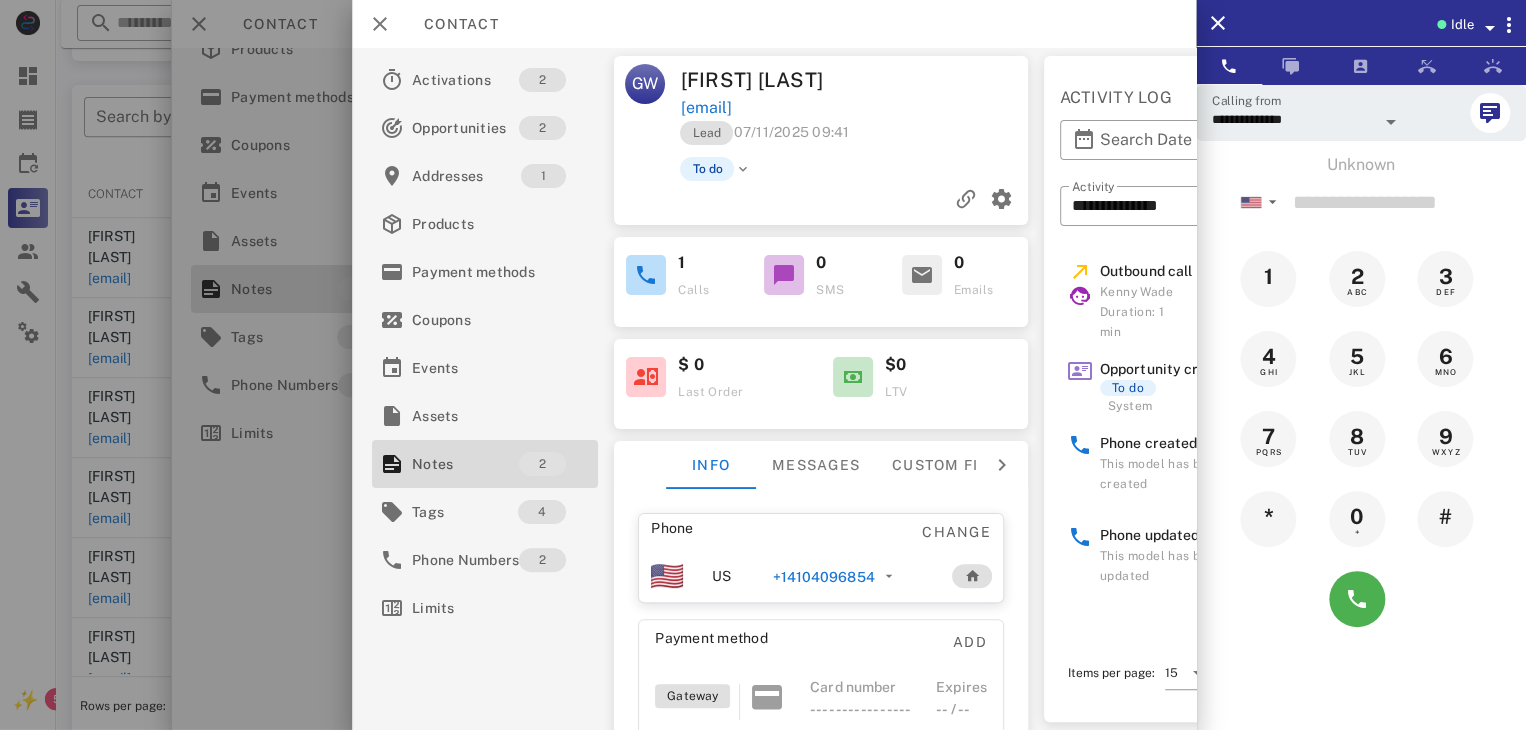 click on "+14104096854" at bounding box center (823, 577) 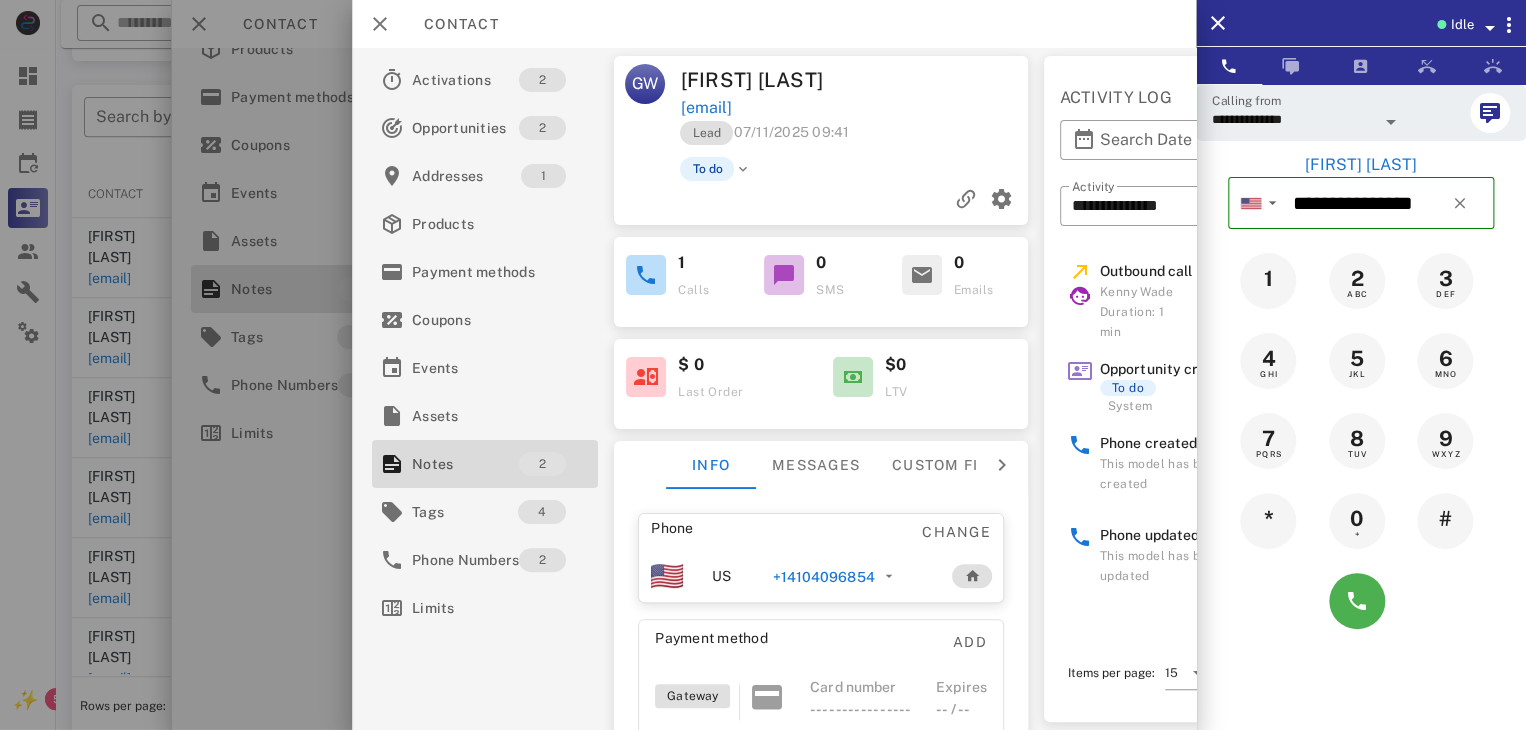 click at bounding box center [1391, 122] 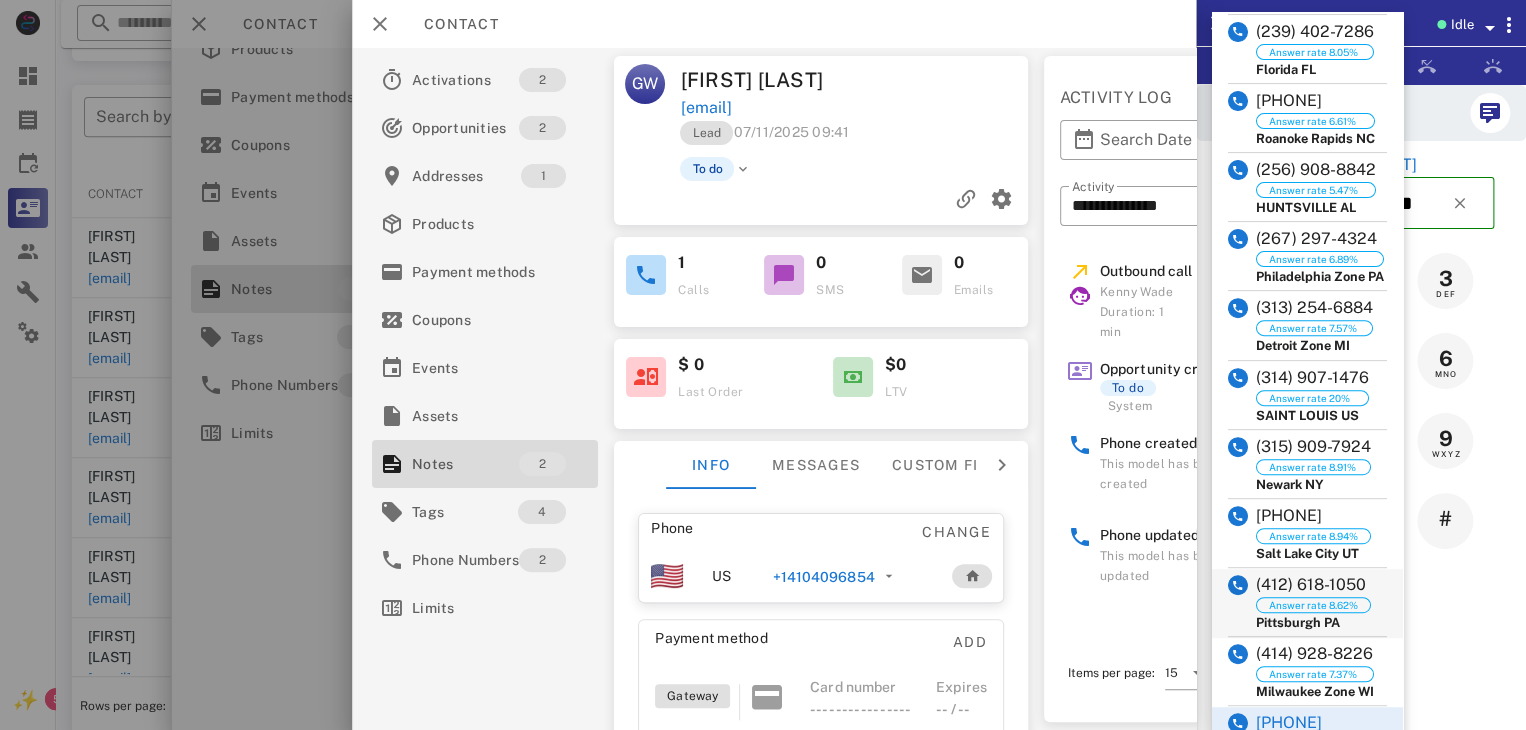 click on "PA" at bounding box center (1330, 622) 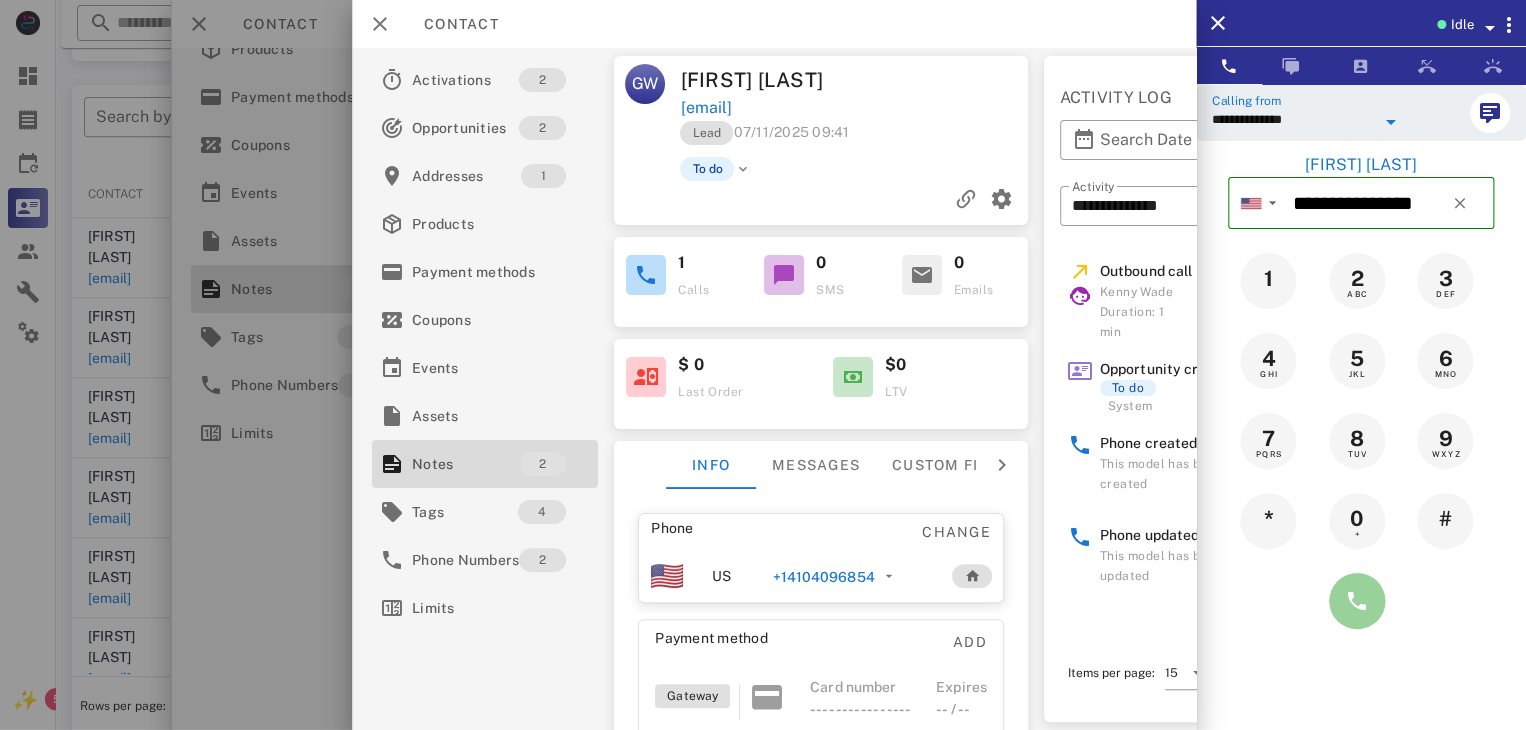 click at bounding box center (1357, 601) 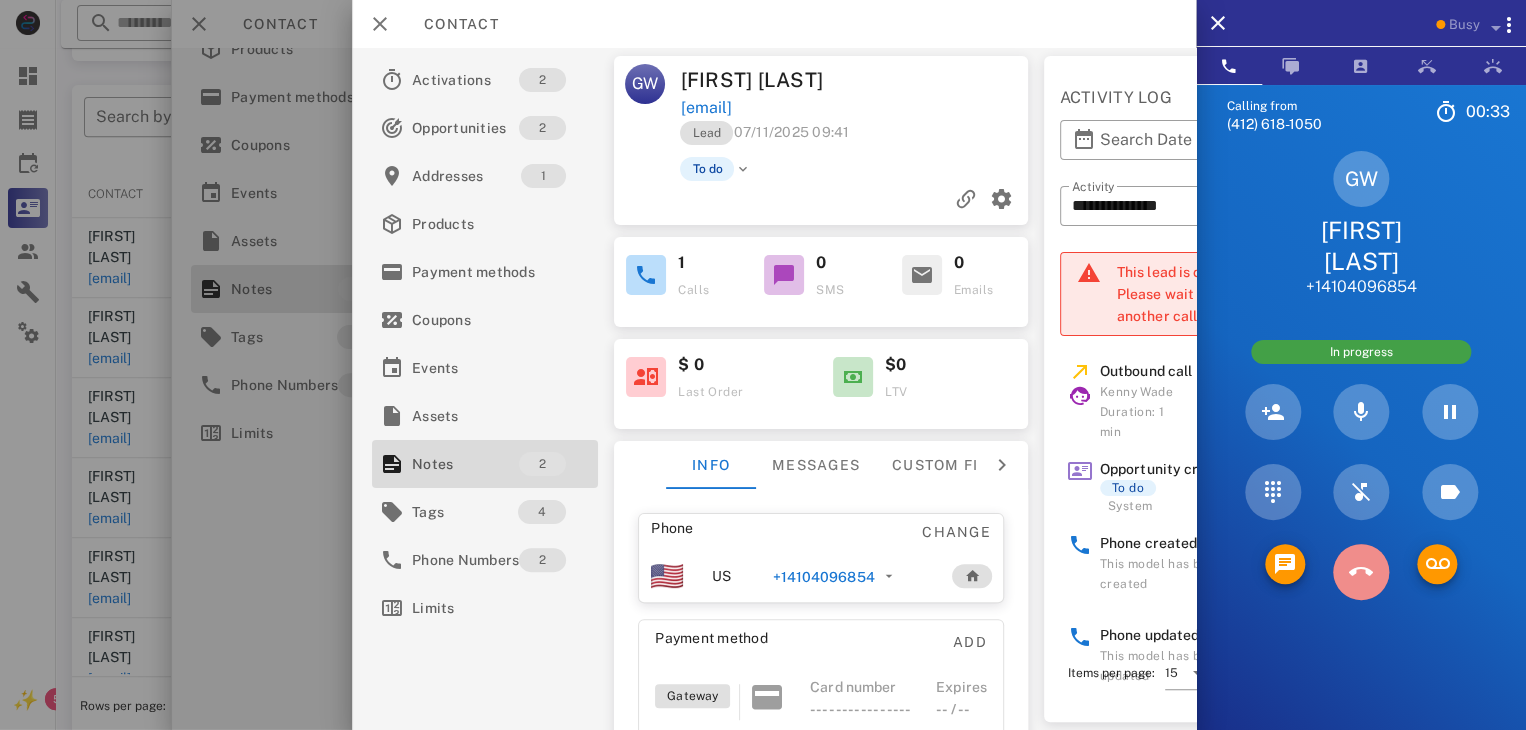 click at bounding box center [1361, 572] 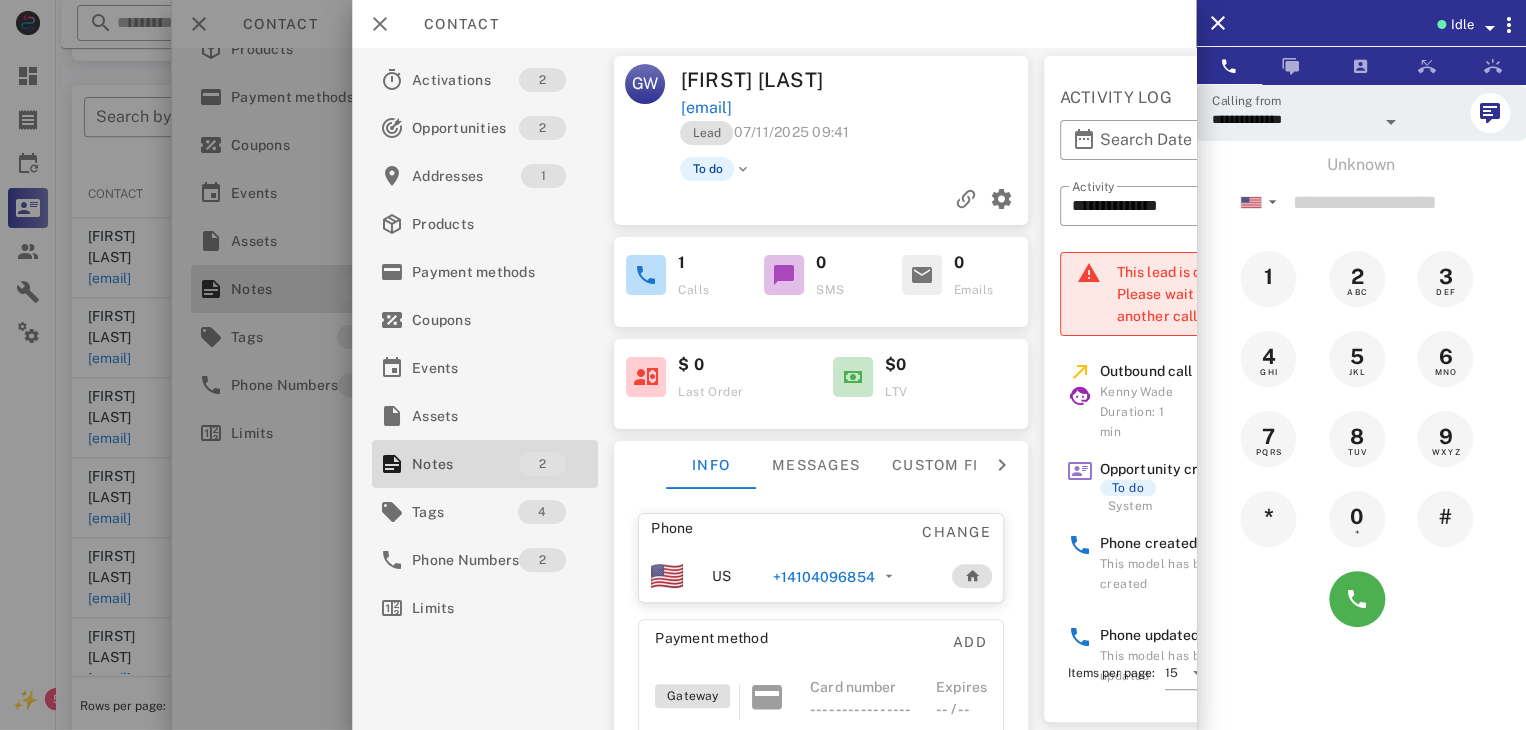 click at bounding box center (763, 365) 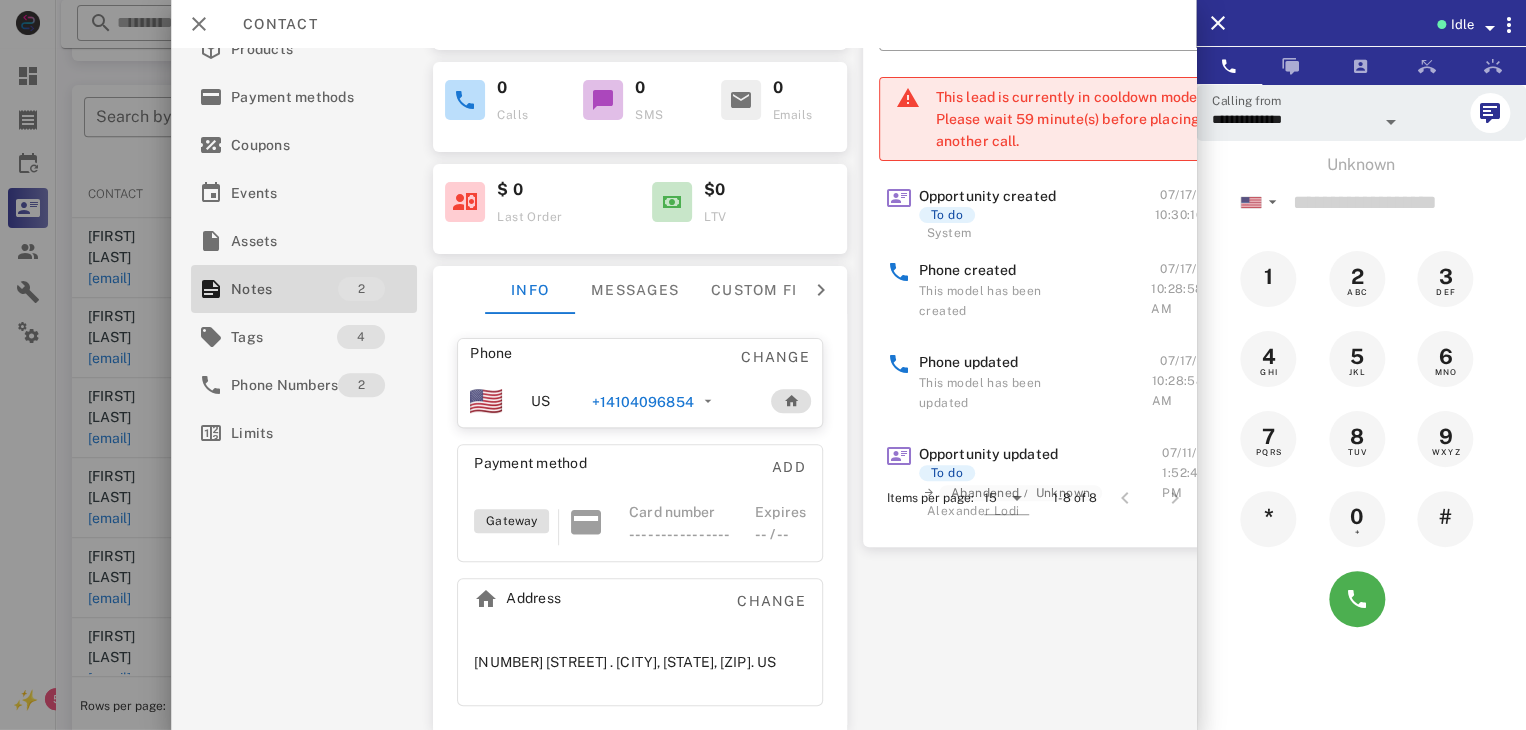 drag, startPoint x: 300, startPoint y: 538, endPoint x: 124, endPoint y: 570, distance: 178.88544 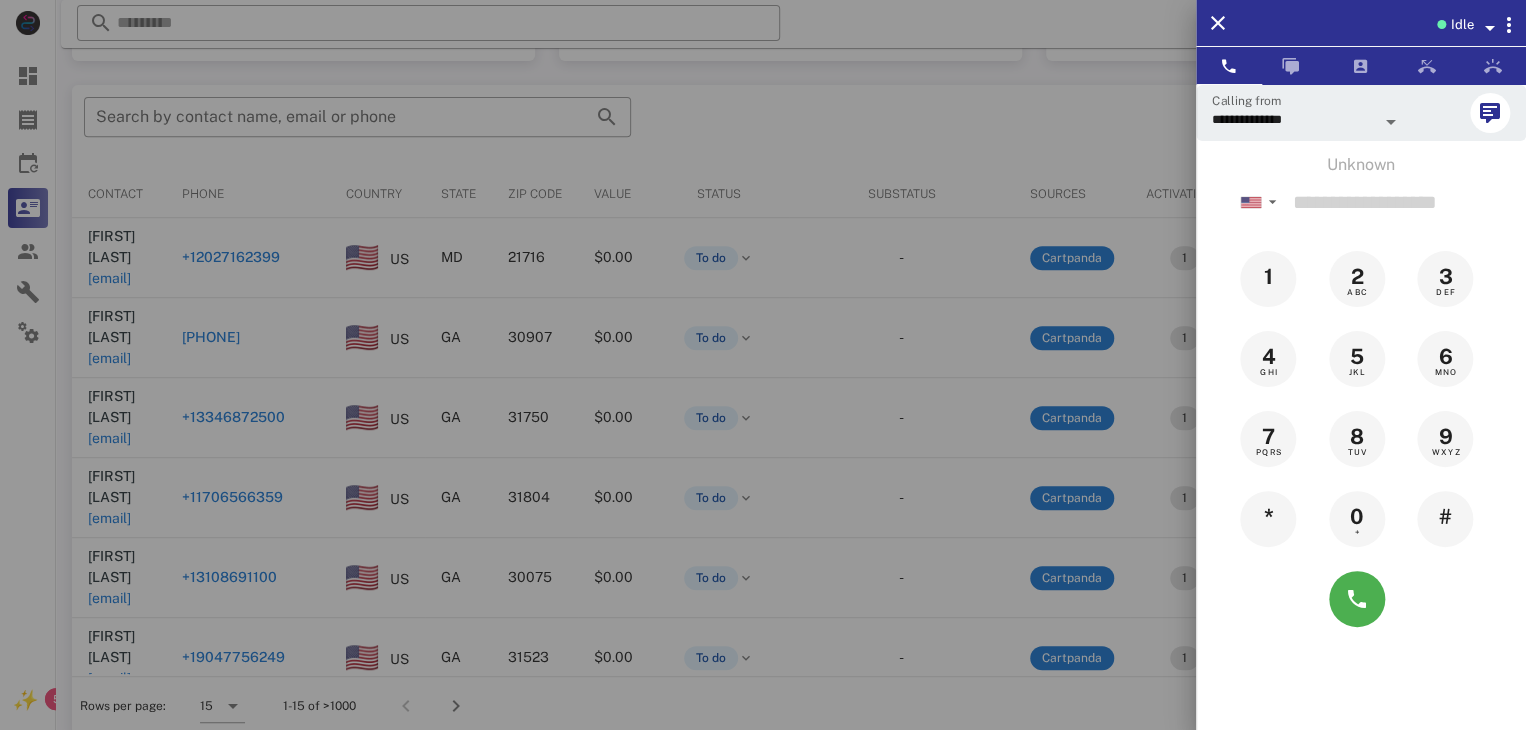 click at bounding box center [763, 365] 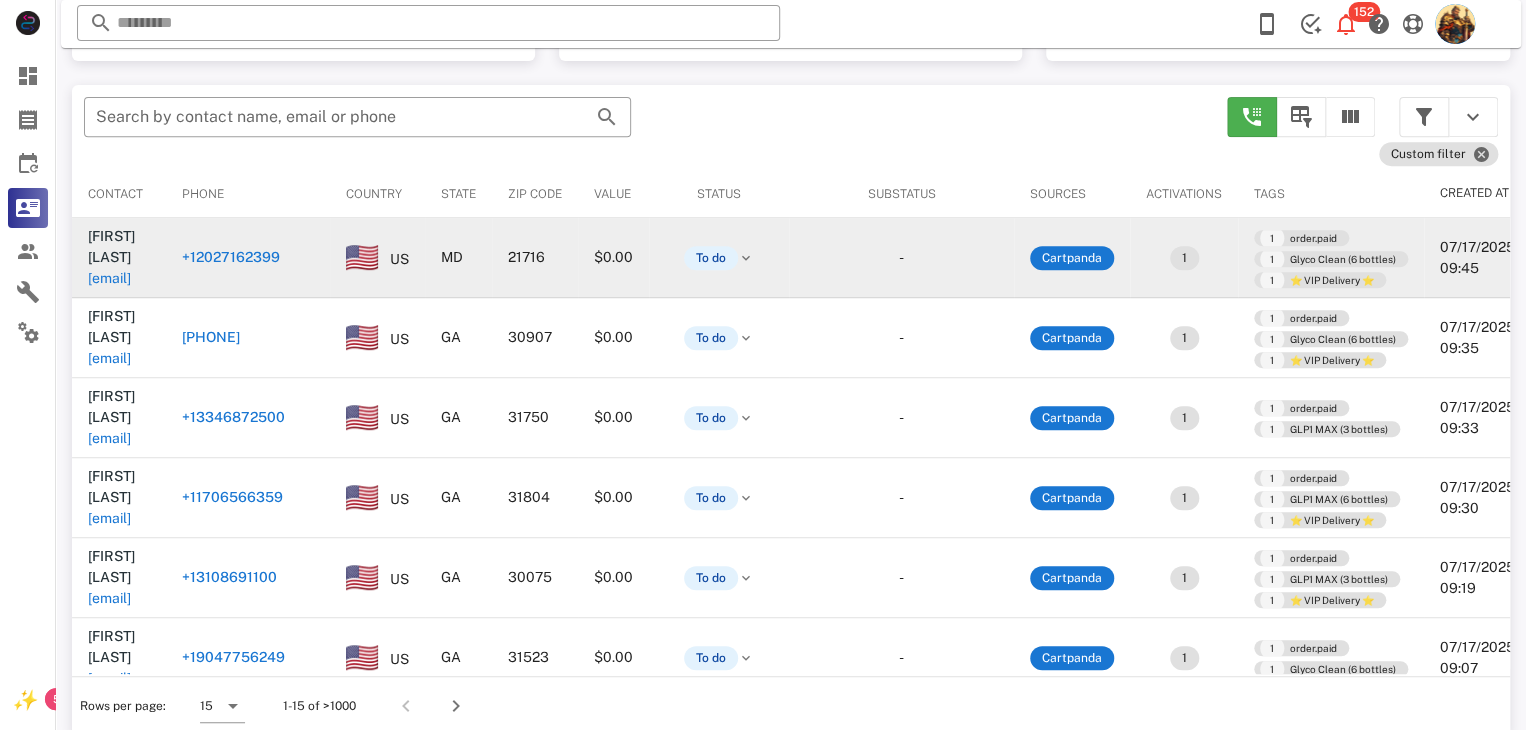 click on "[EMAIL]" at bounding box center [109, 278] 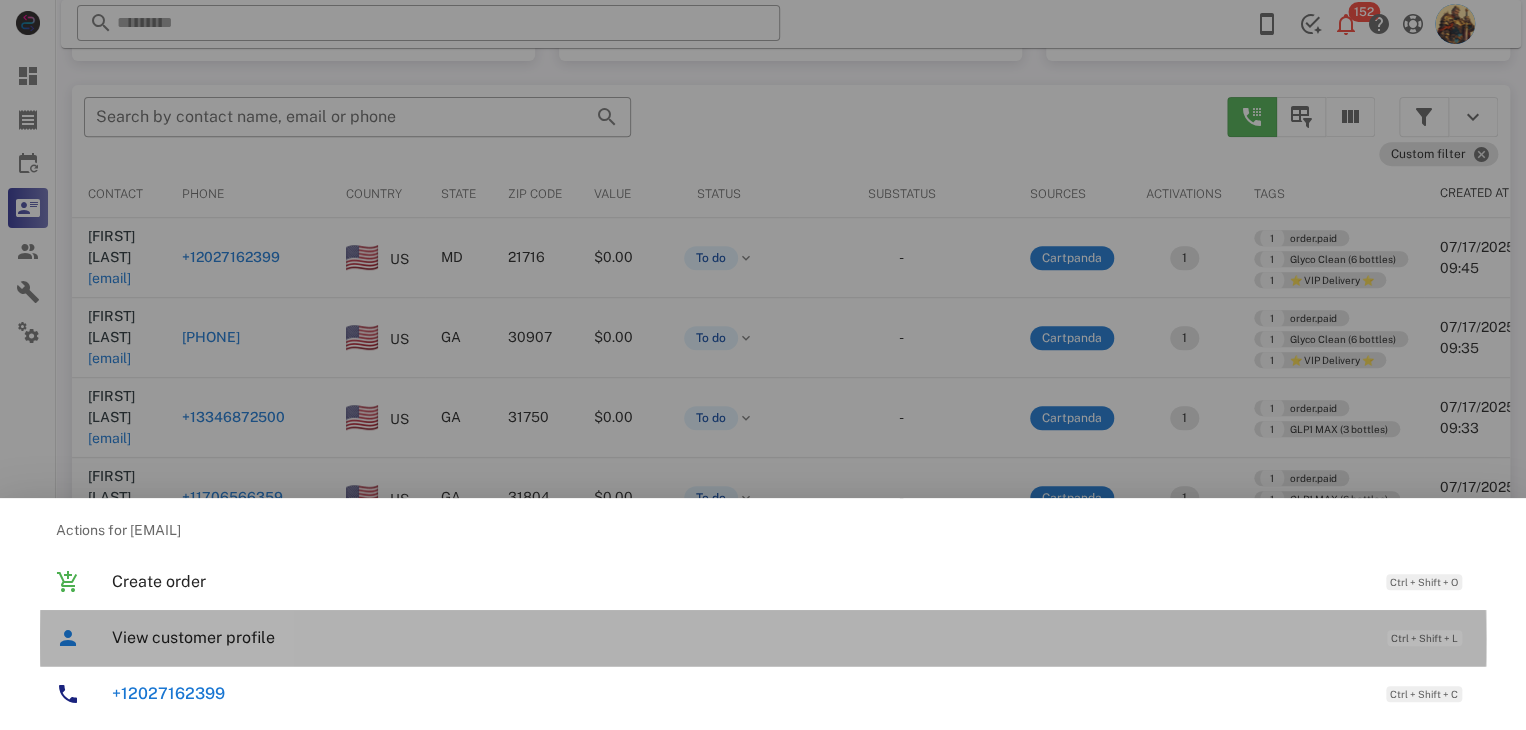 click on "View customer profile Ctrl + Shift + L" at bounding box center (791, 637) 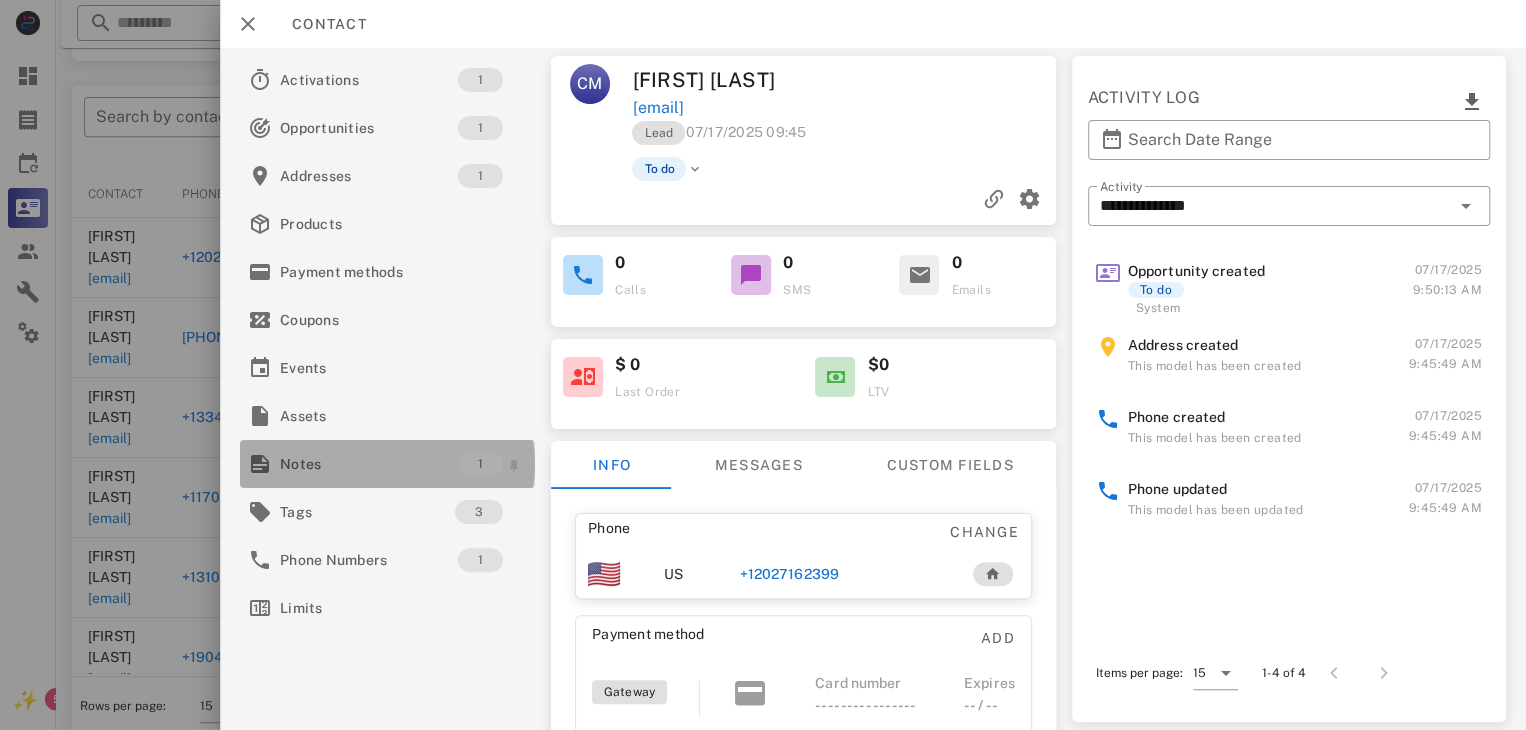 click on "Notes" at bounding box center [369, 464] 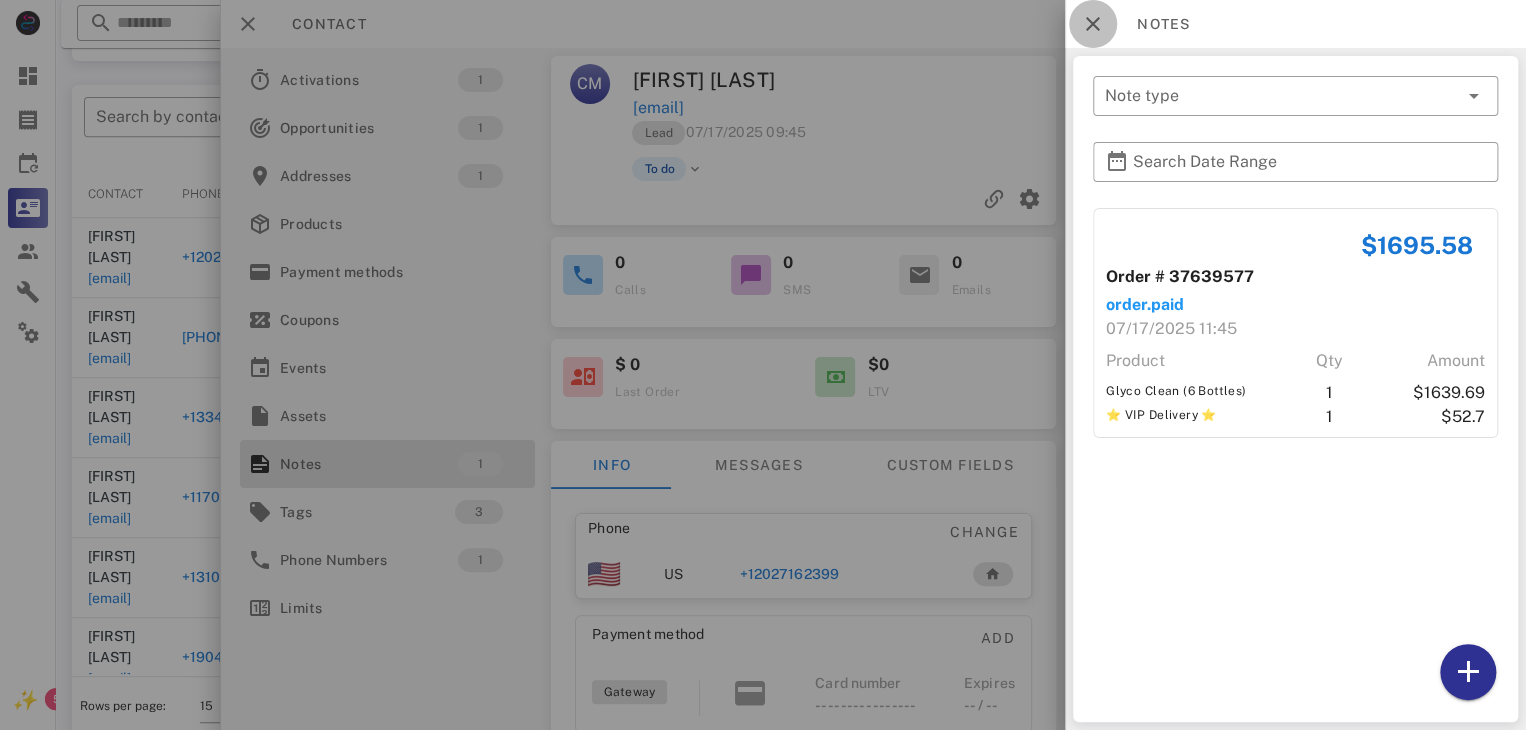 click at bounding box center [1093, 24] 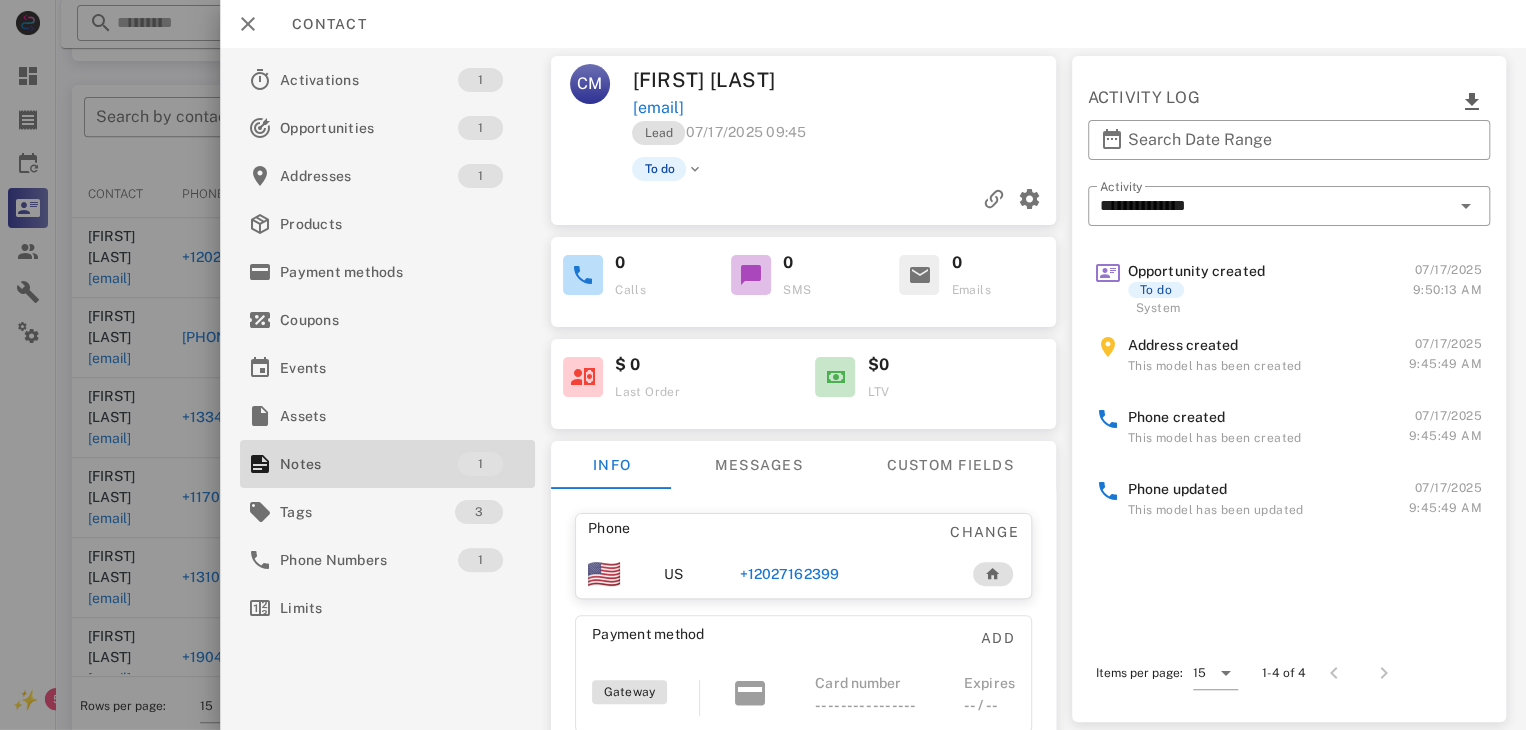 click on "+12027162399" at bounding box center (841, 574) 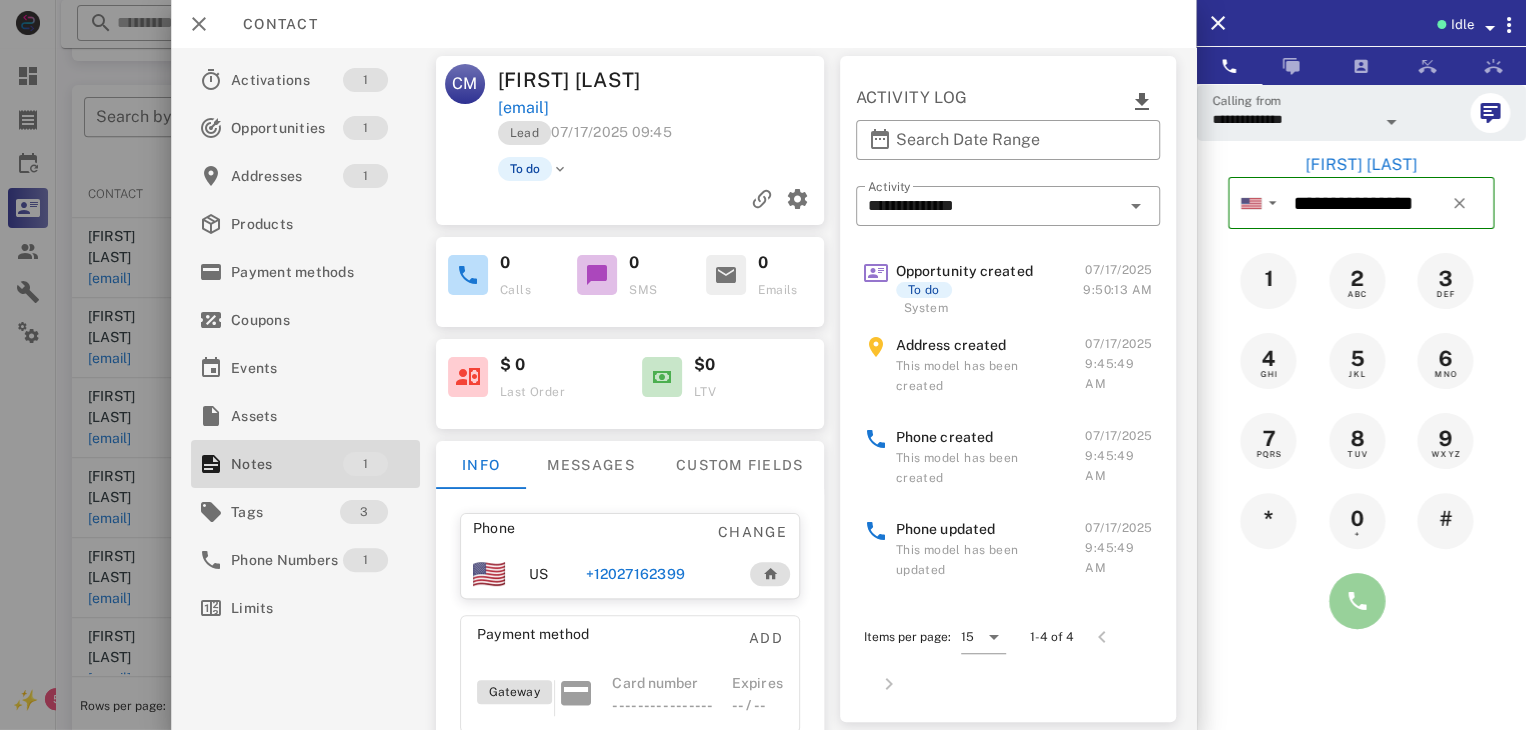 click at bounding box center (1357, 601) 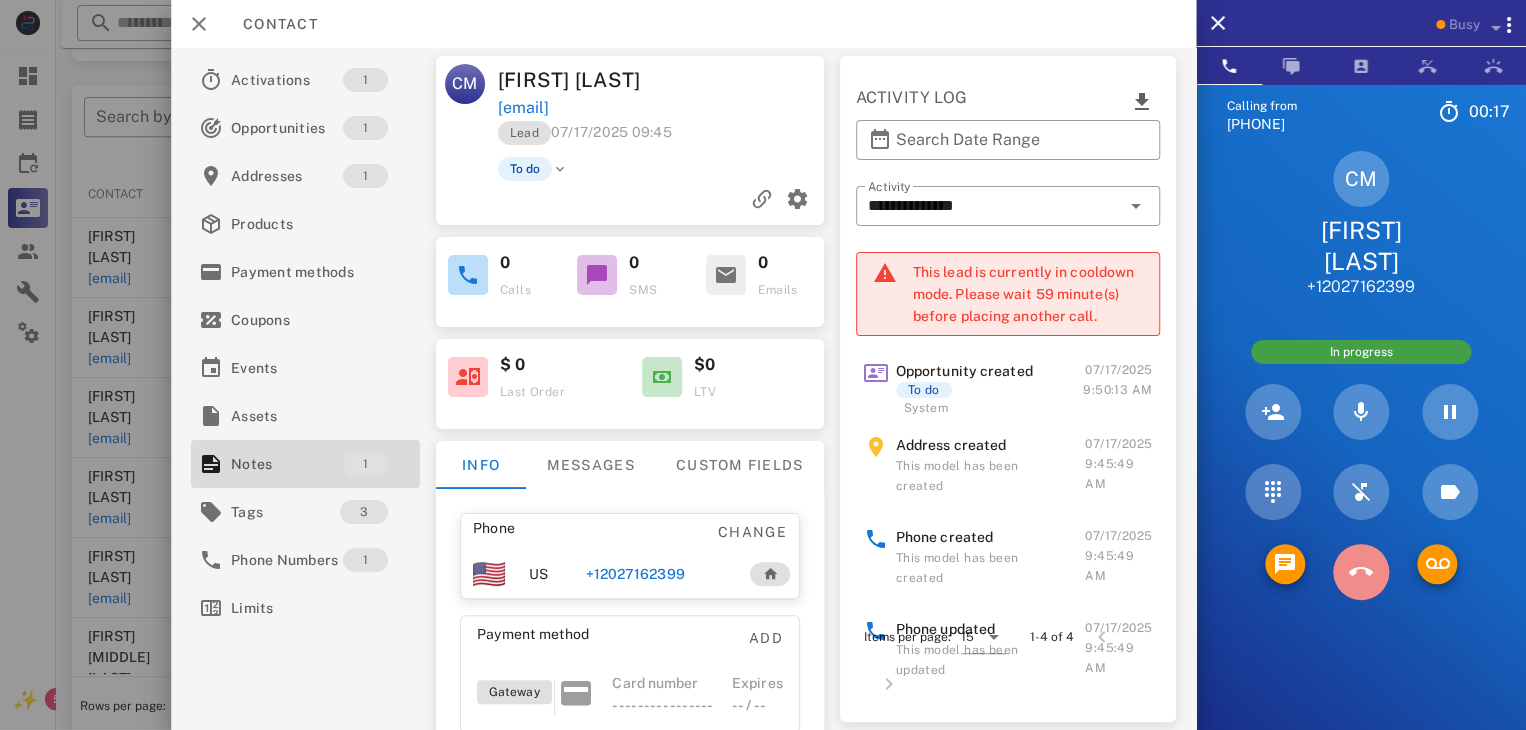 click at bounding box center (1361, 572) 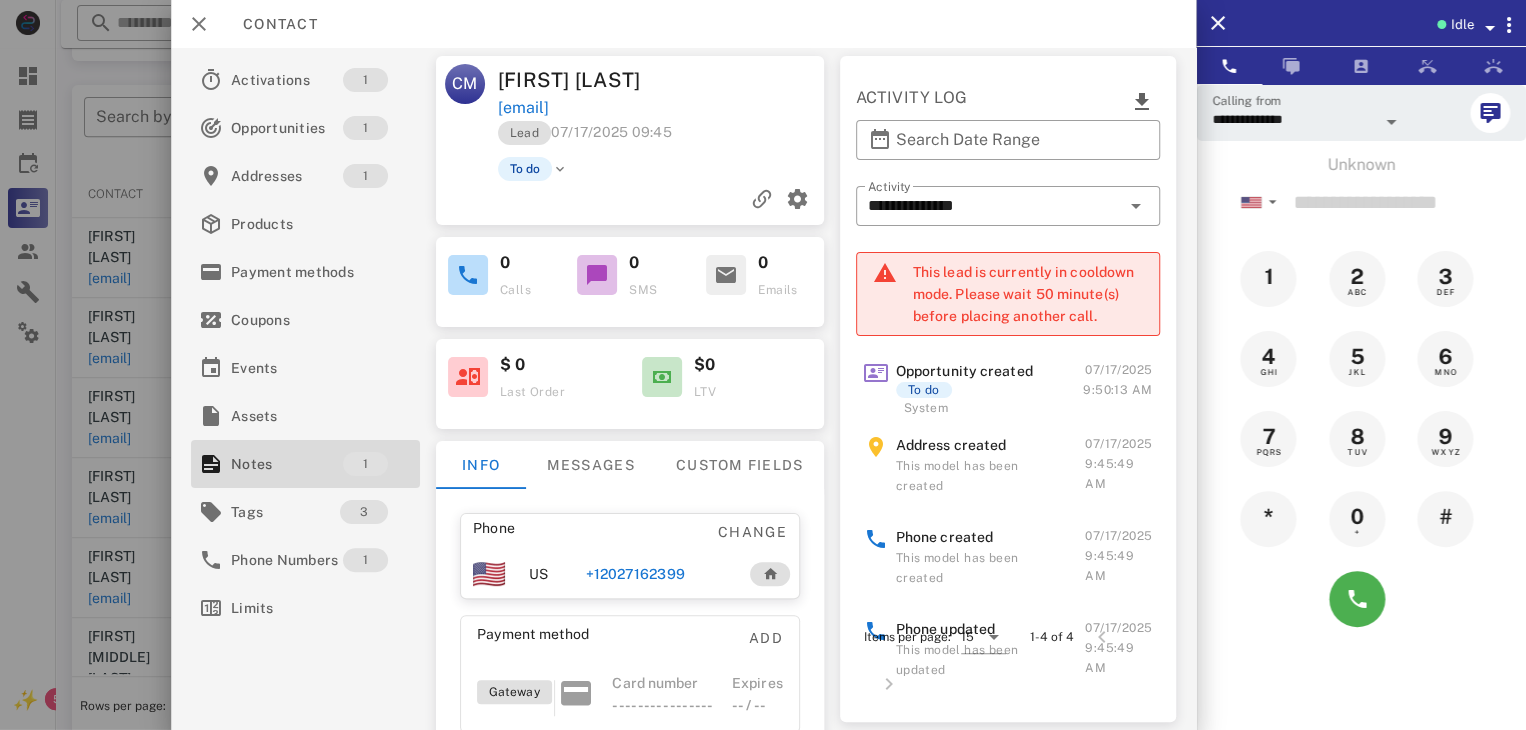 click on "+12027162399" at bounding box center (634, 574) 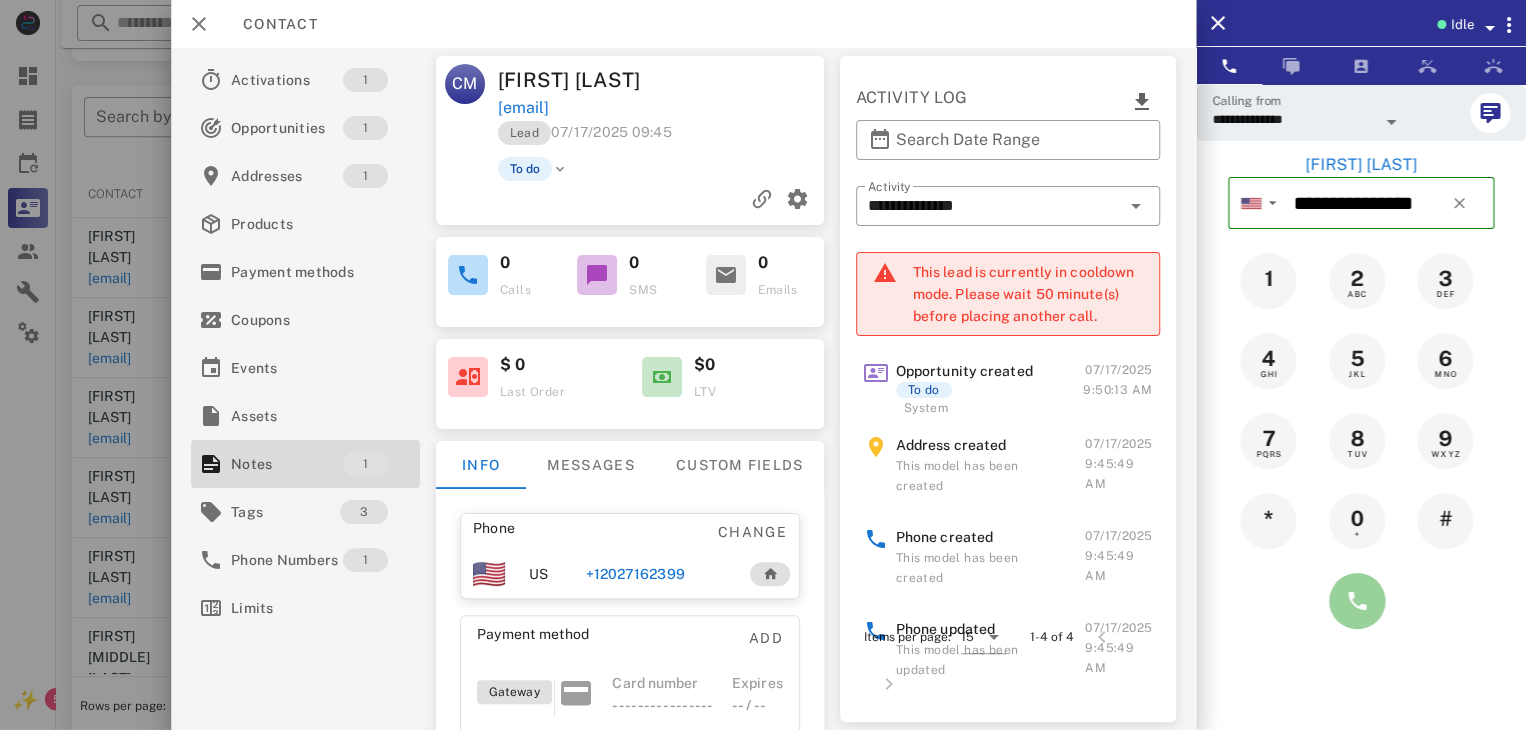 click at bounding box center [1357, 601] 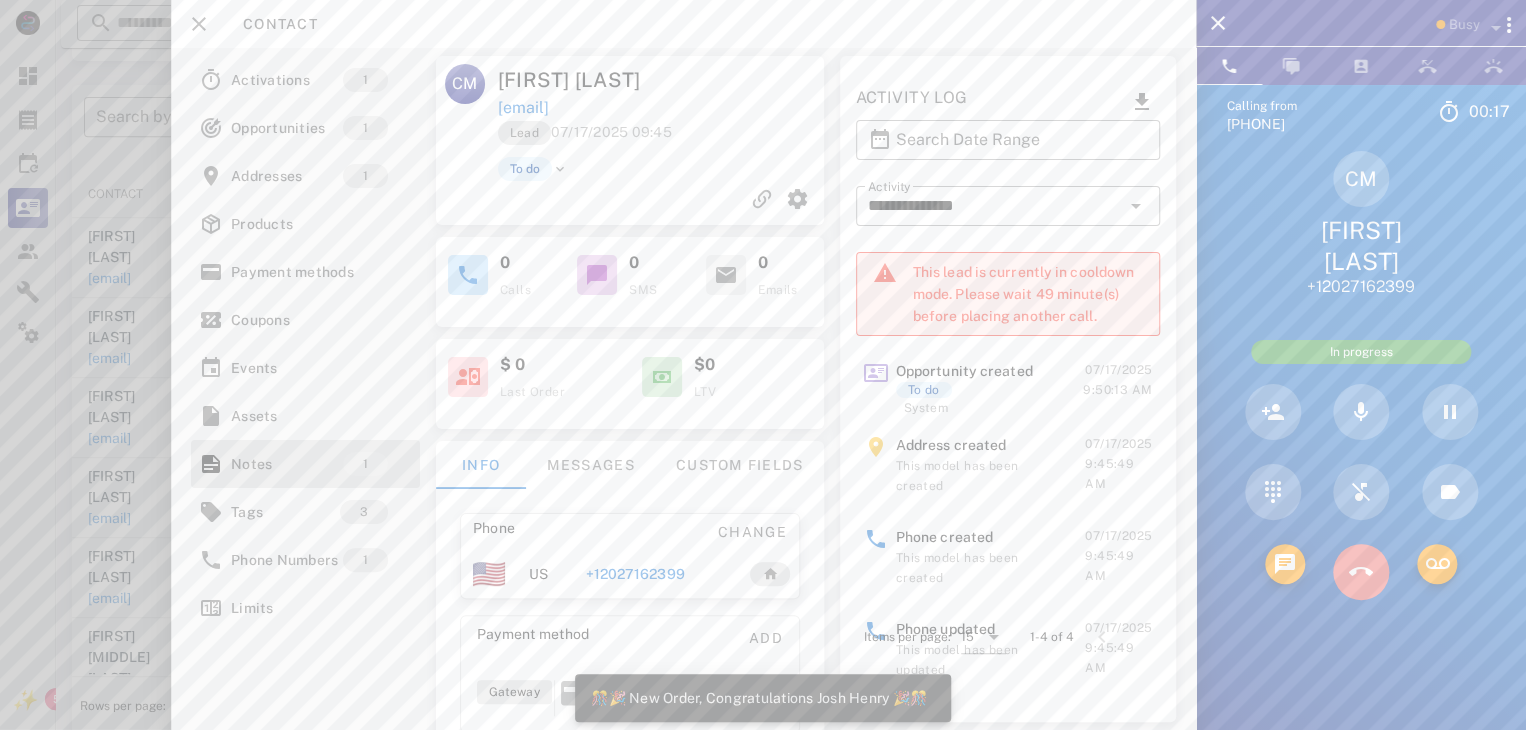 click at bounding box center [1361, 572] 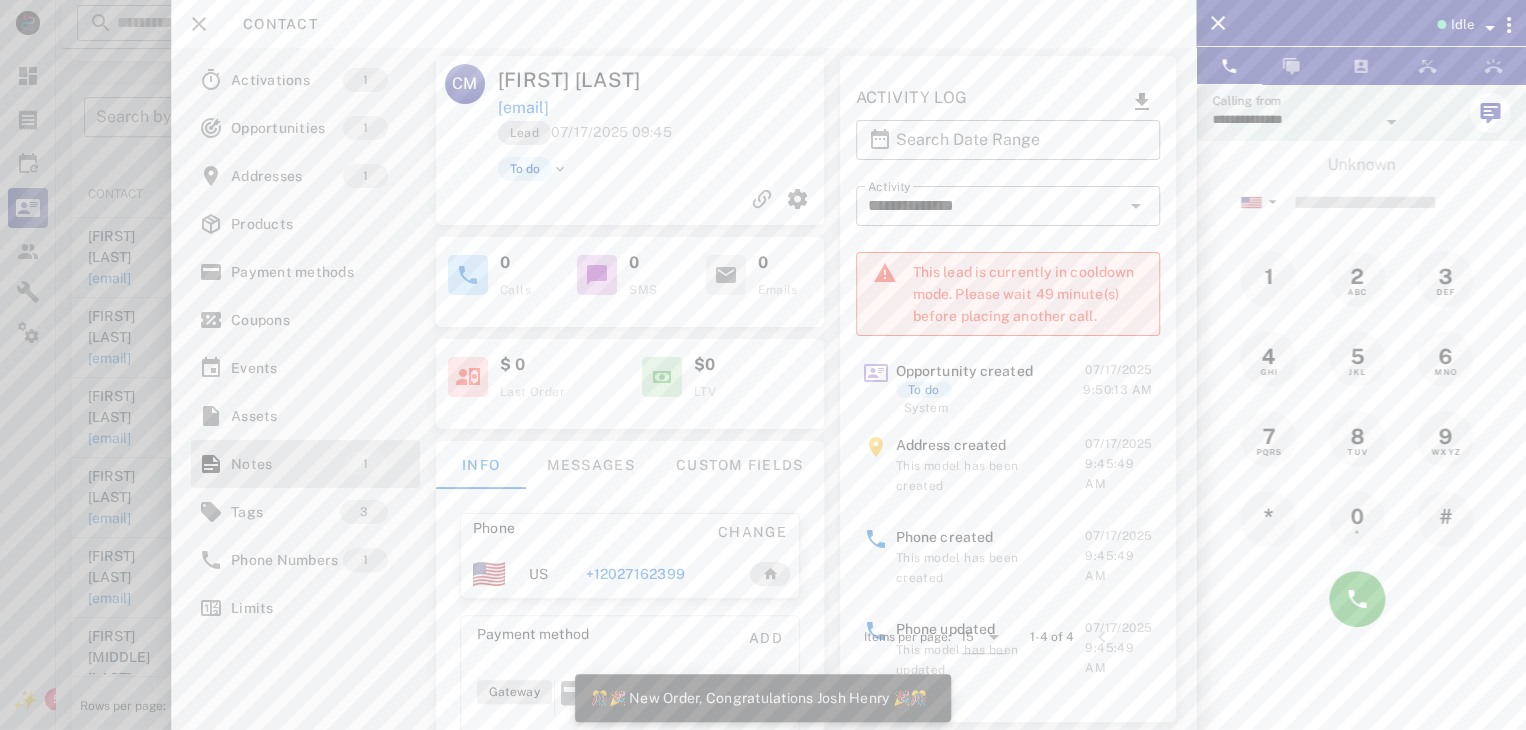 click at bounding box center [763, 365] 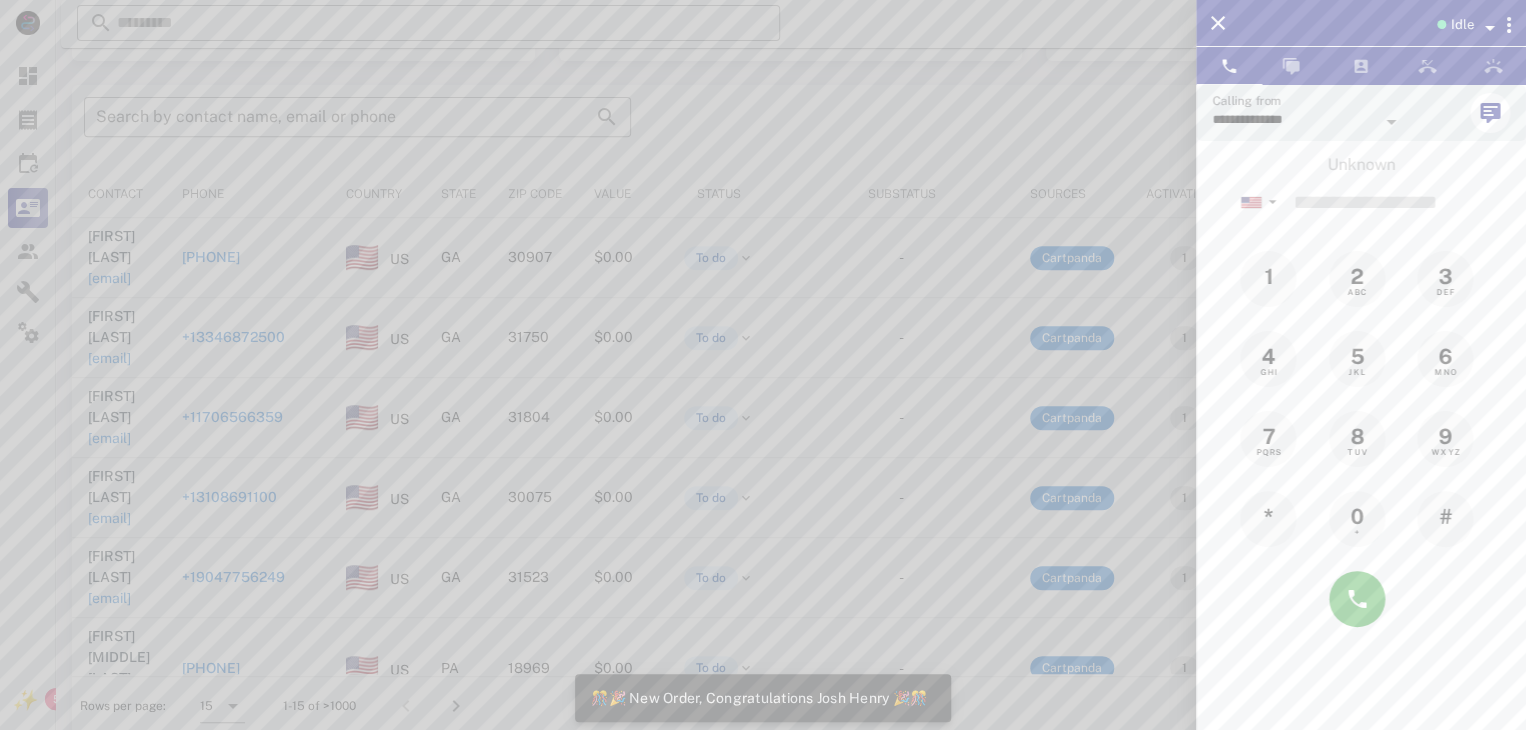 click at bounding box center (763, 365) 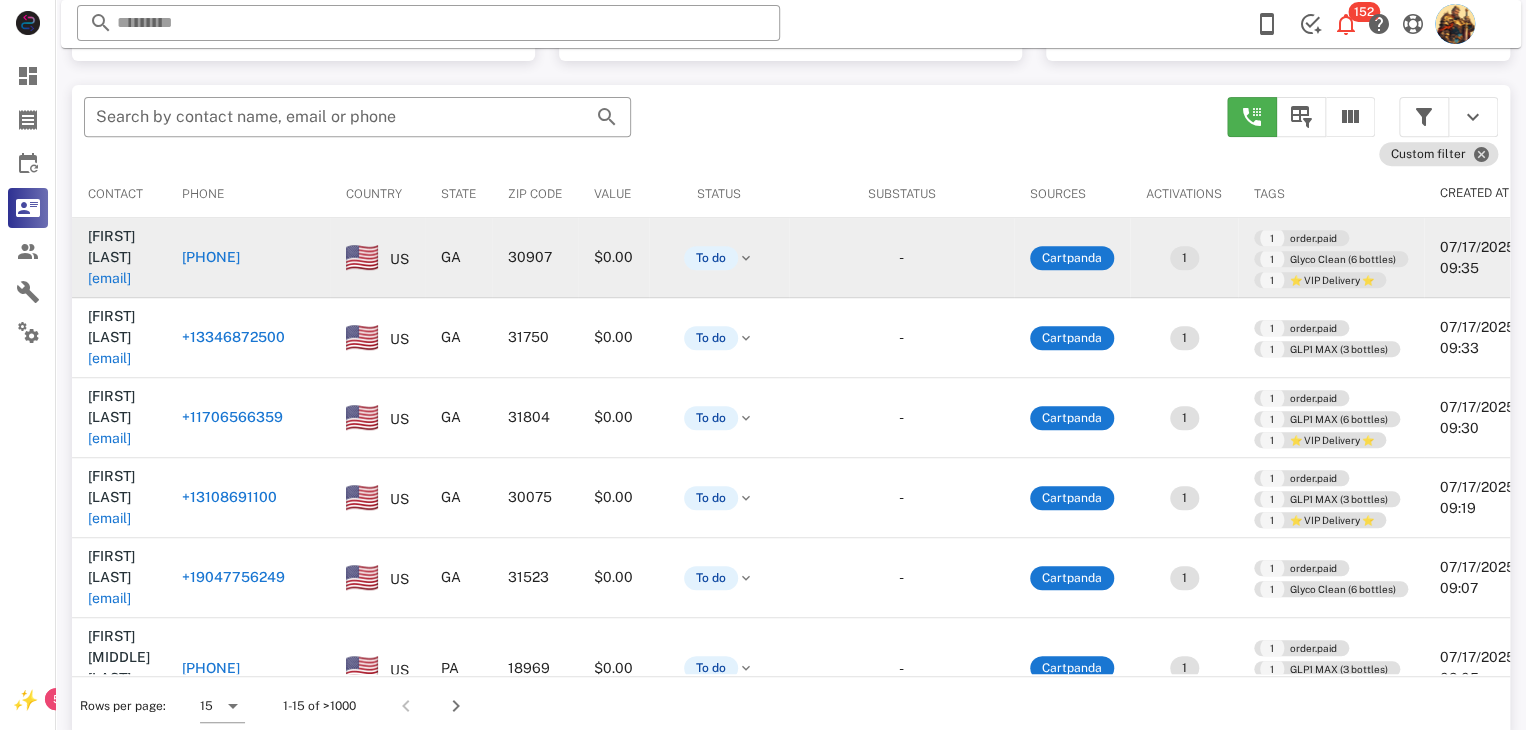 click on "cjtweedle55@gmail.com" at bounding box center (109, 278) 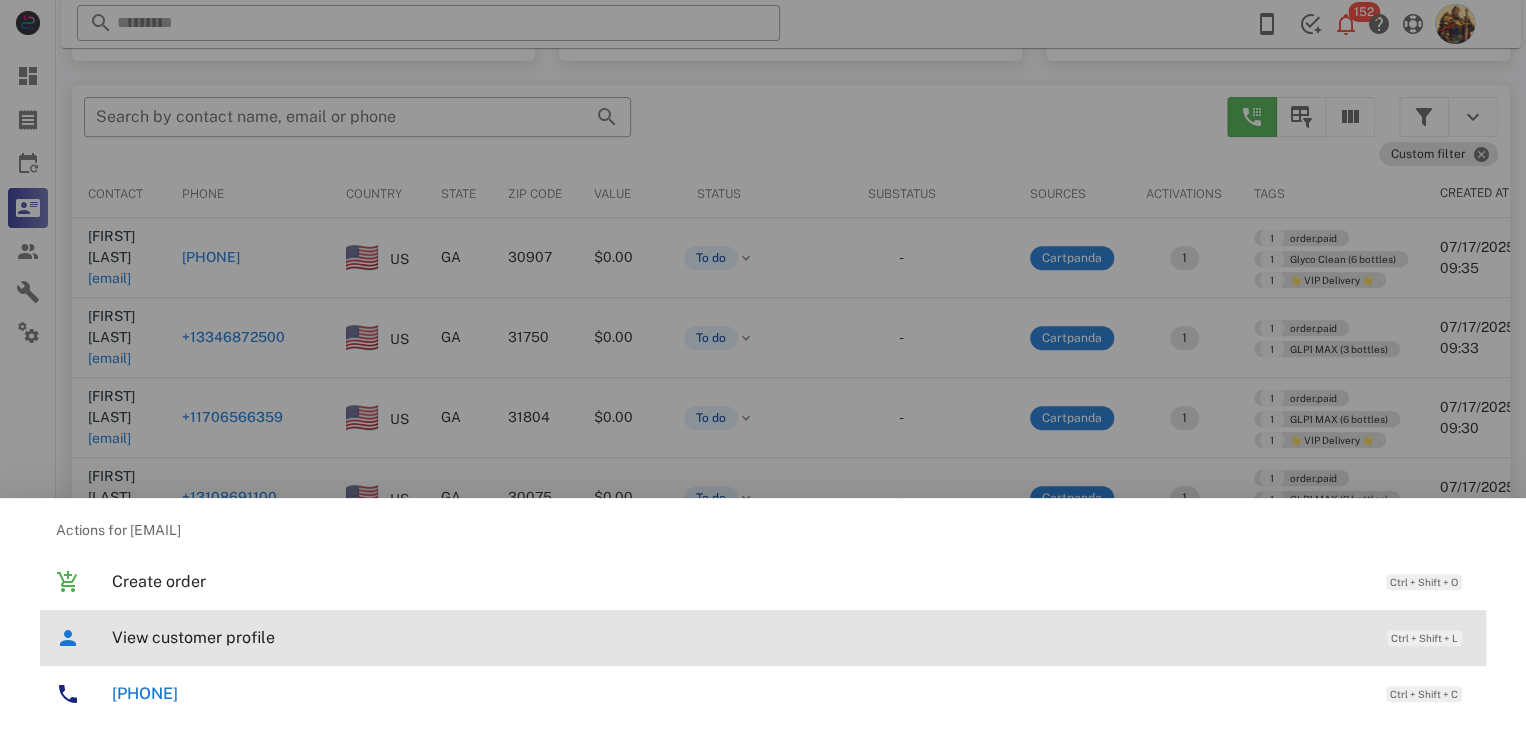 click on "View customer profile" at bounding box center [739, 637] 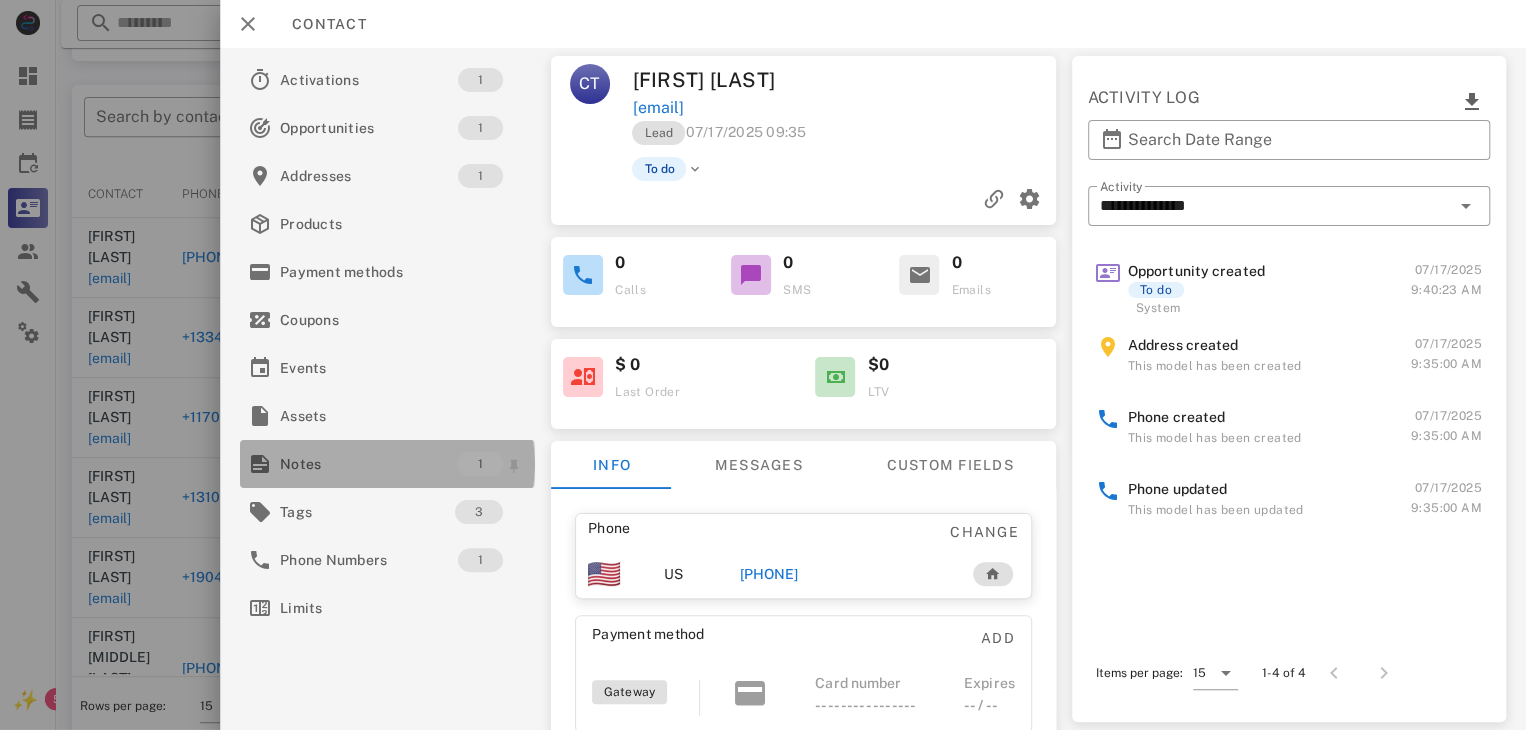 click on "Notes" at bounding box center (369, 464) 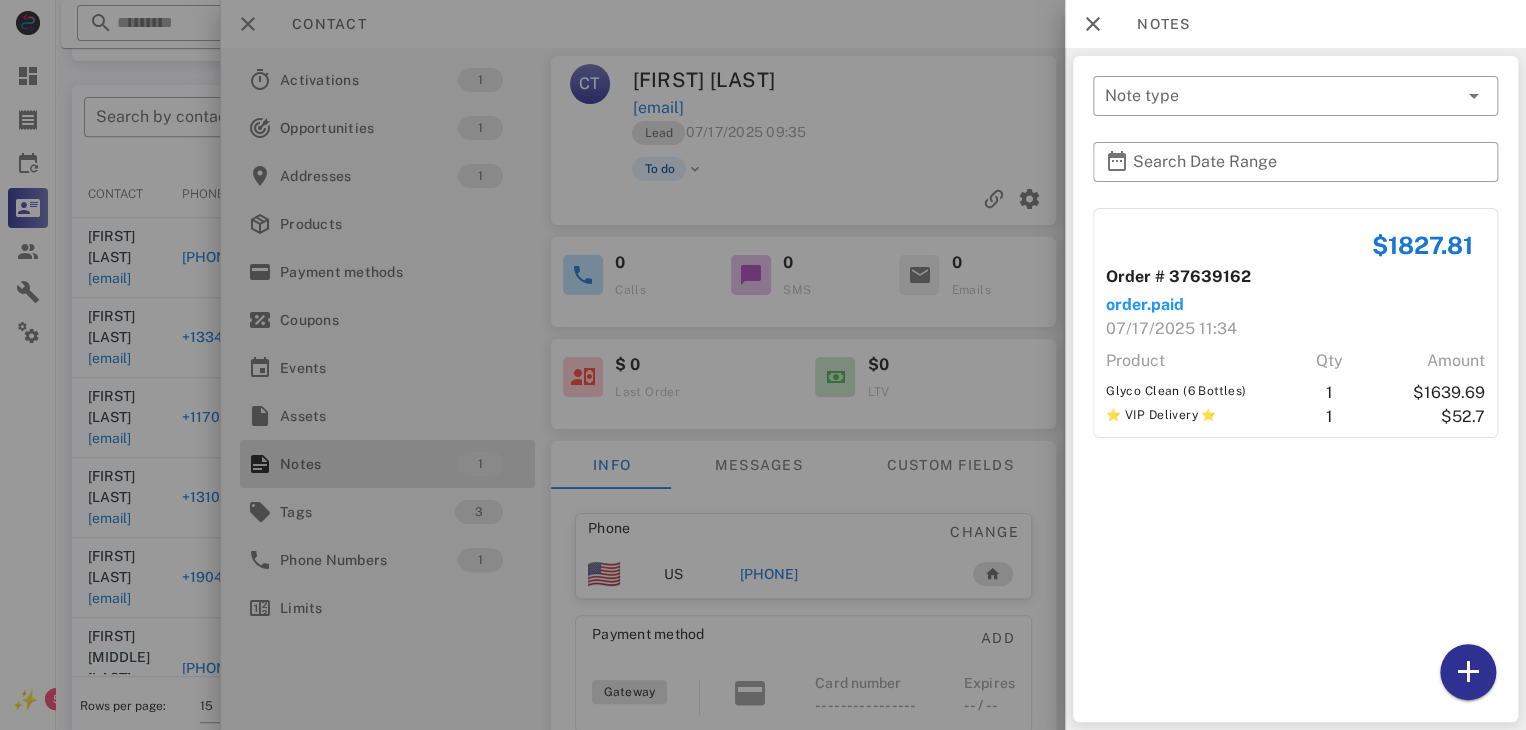 click at bounding box center [763, 365] 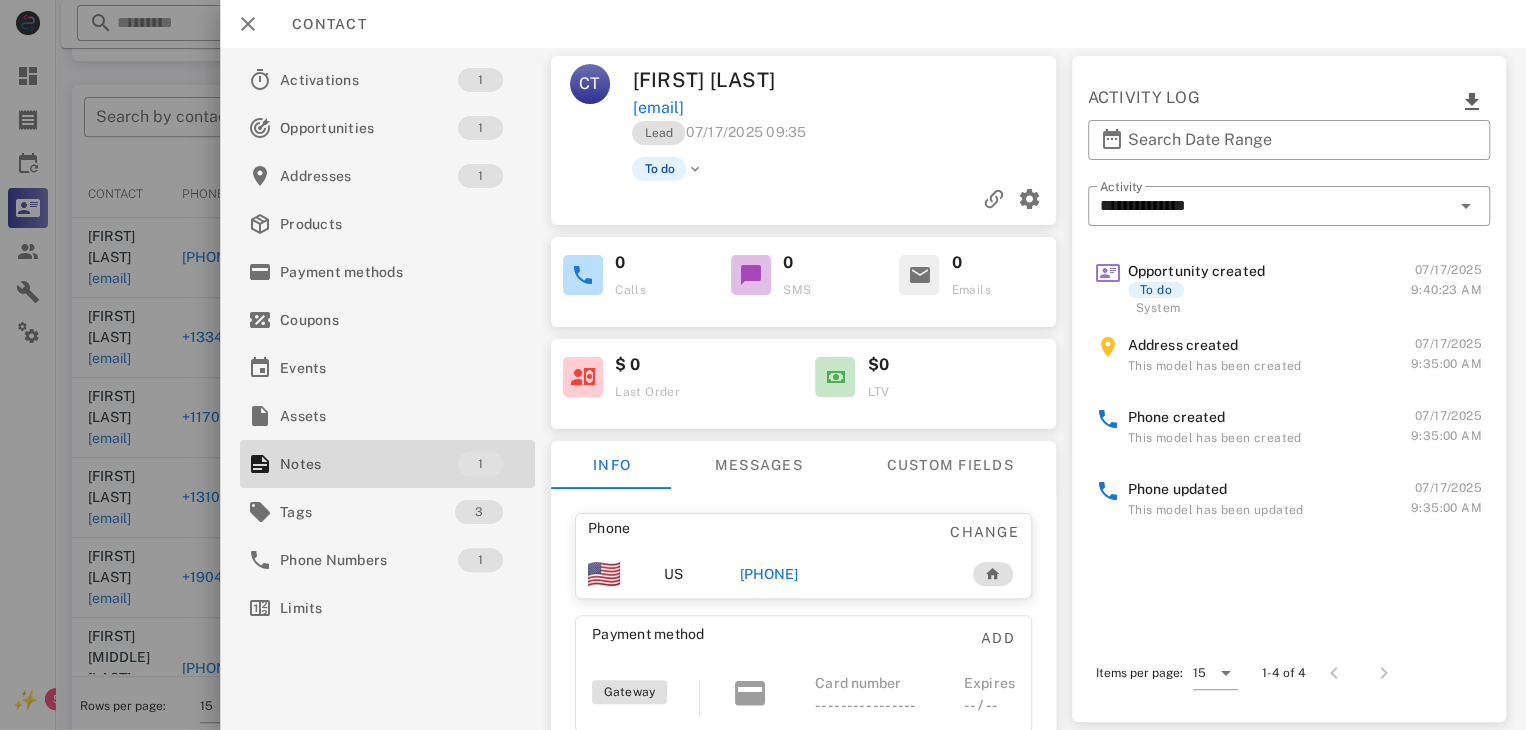 click on "+17062887067" at bounding box center (769, 574) 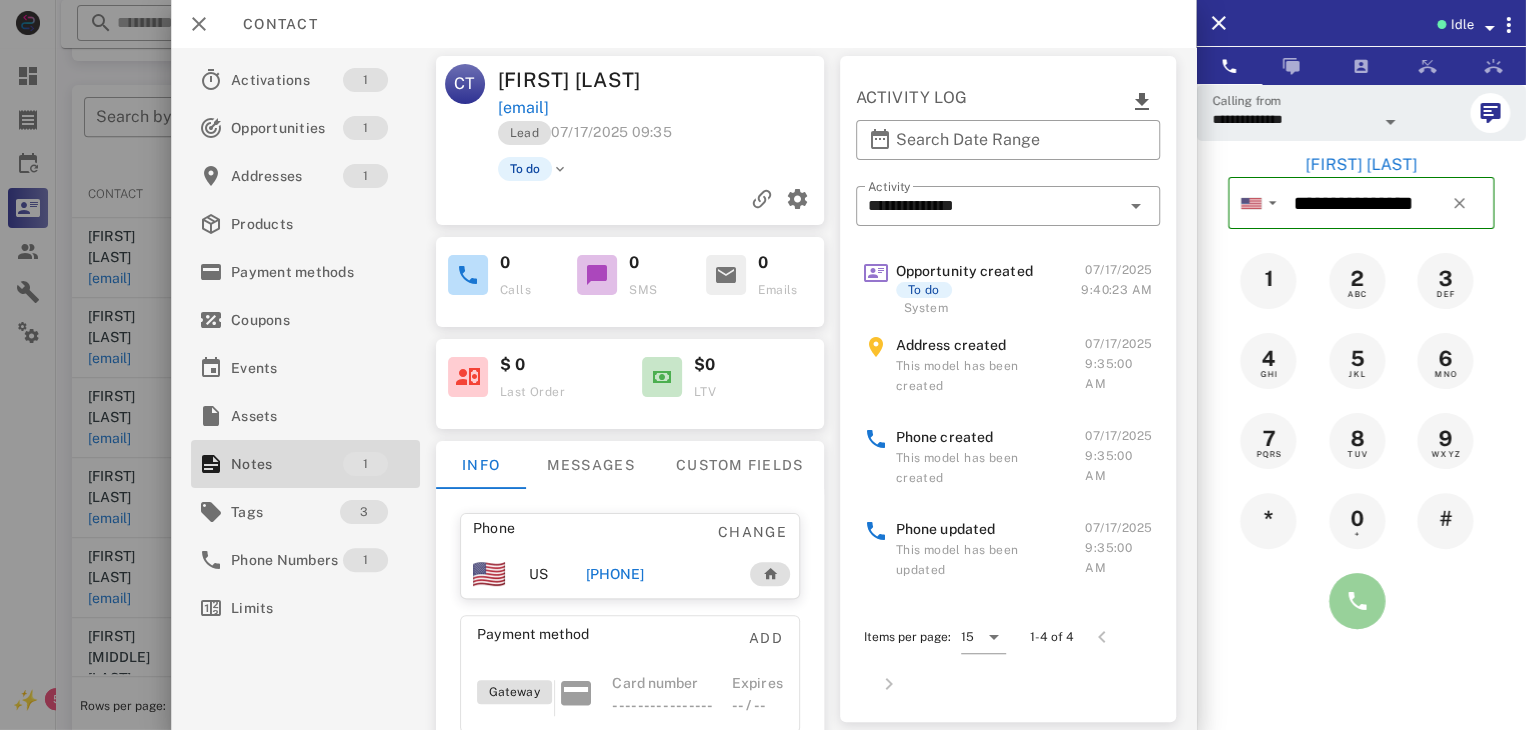click at bounding box center [1357, 601] 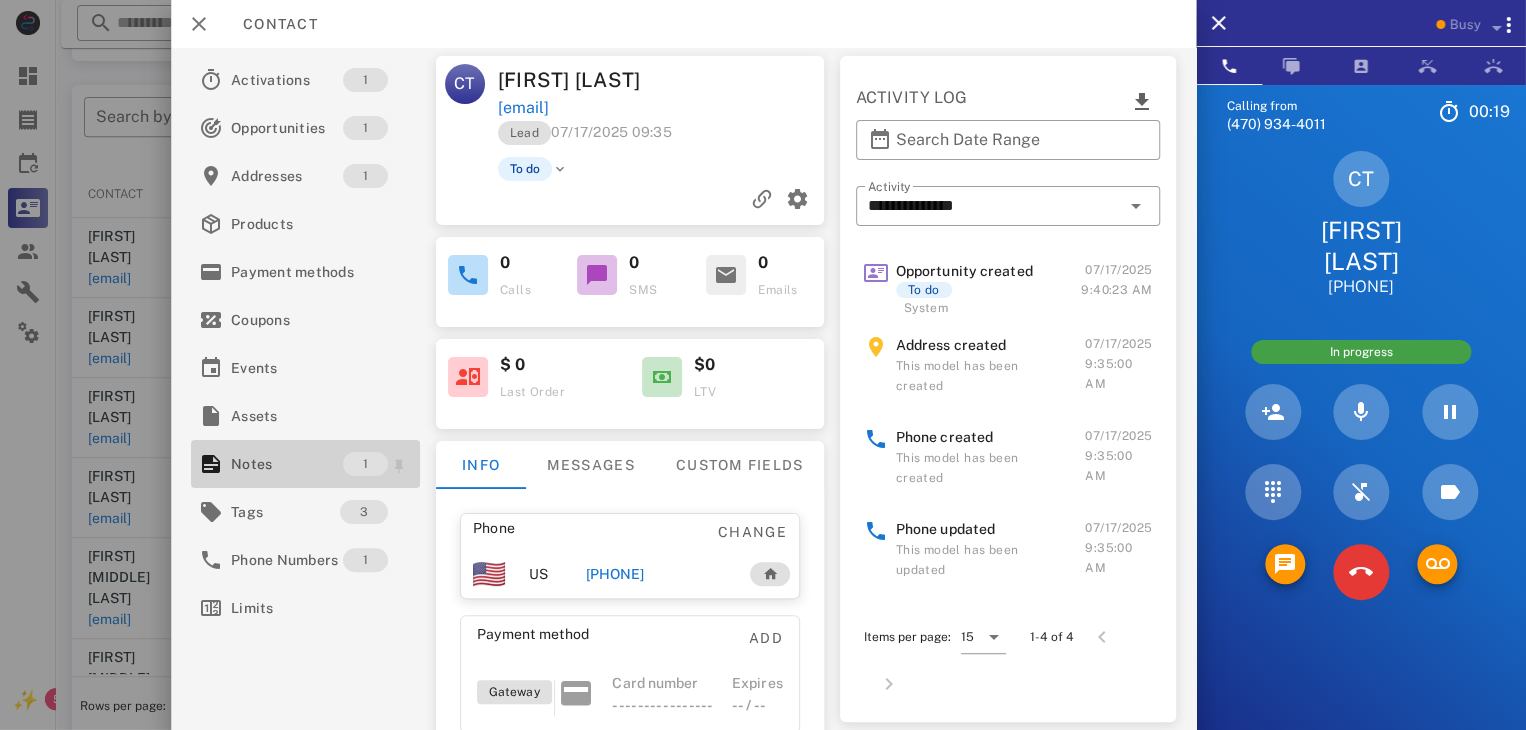 click on "Notes" at bounding box center [287, 464] 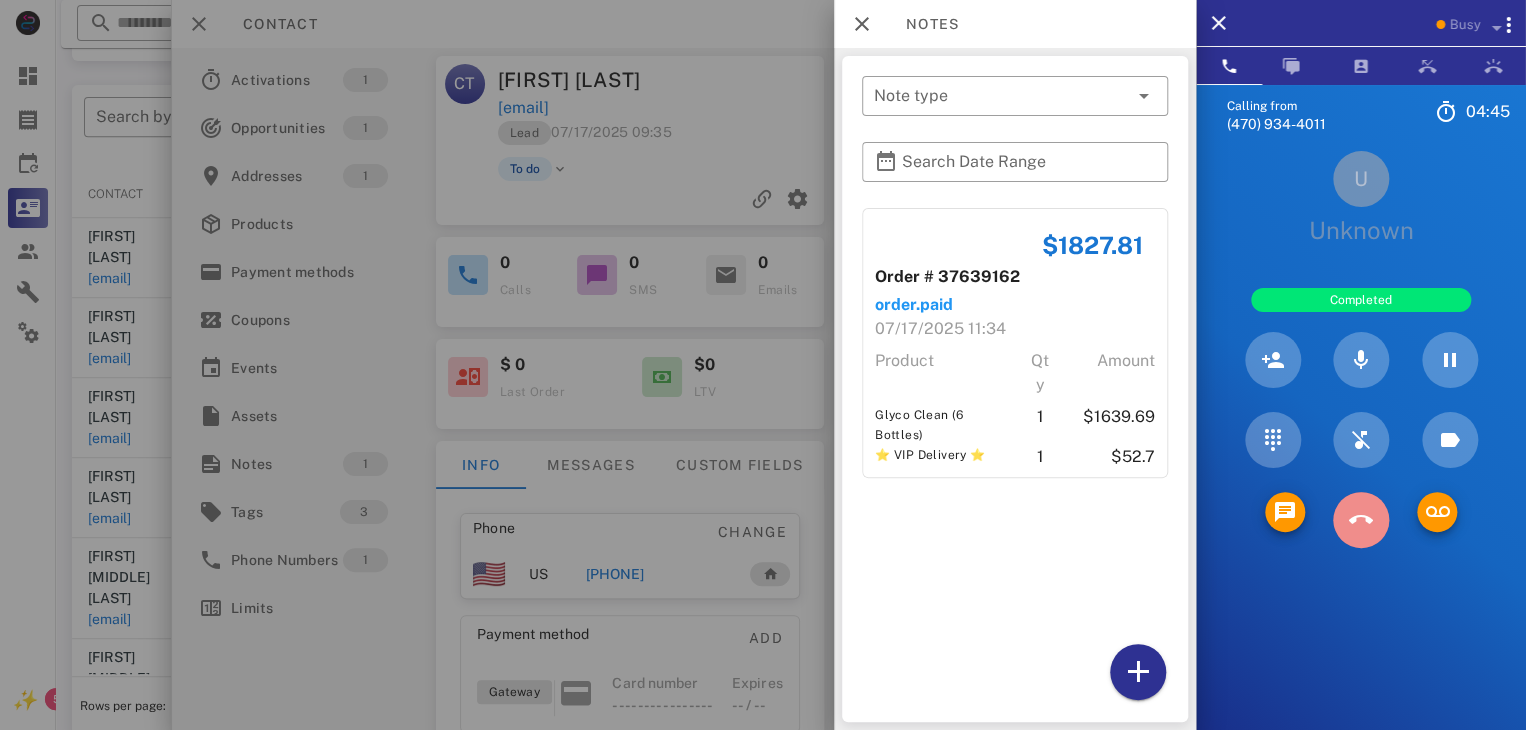 click at bounding box center (1361, 520) 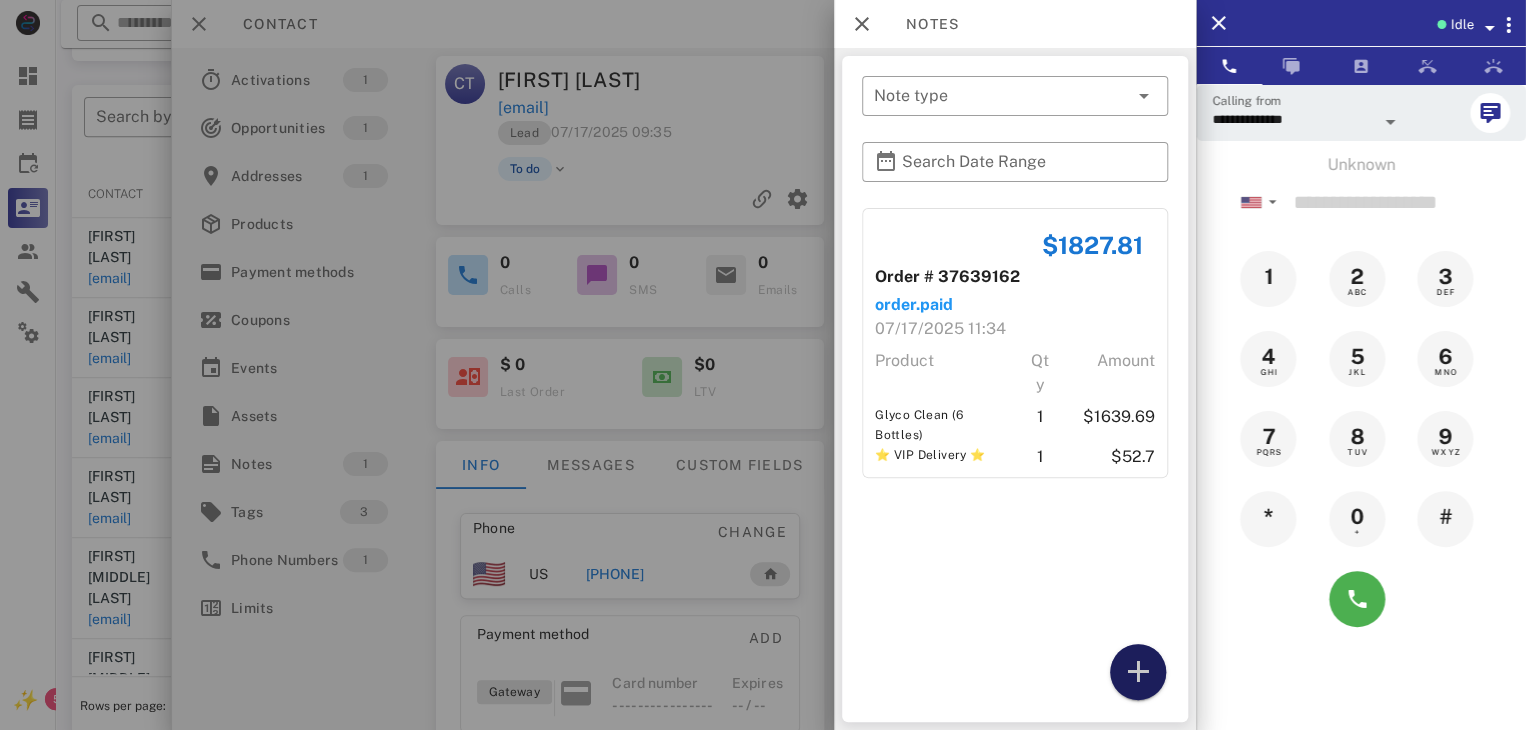 click at bounding box center (1138, 672) 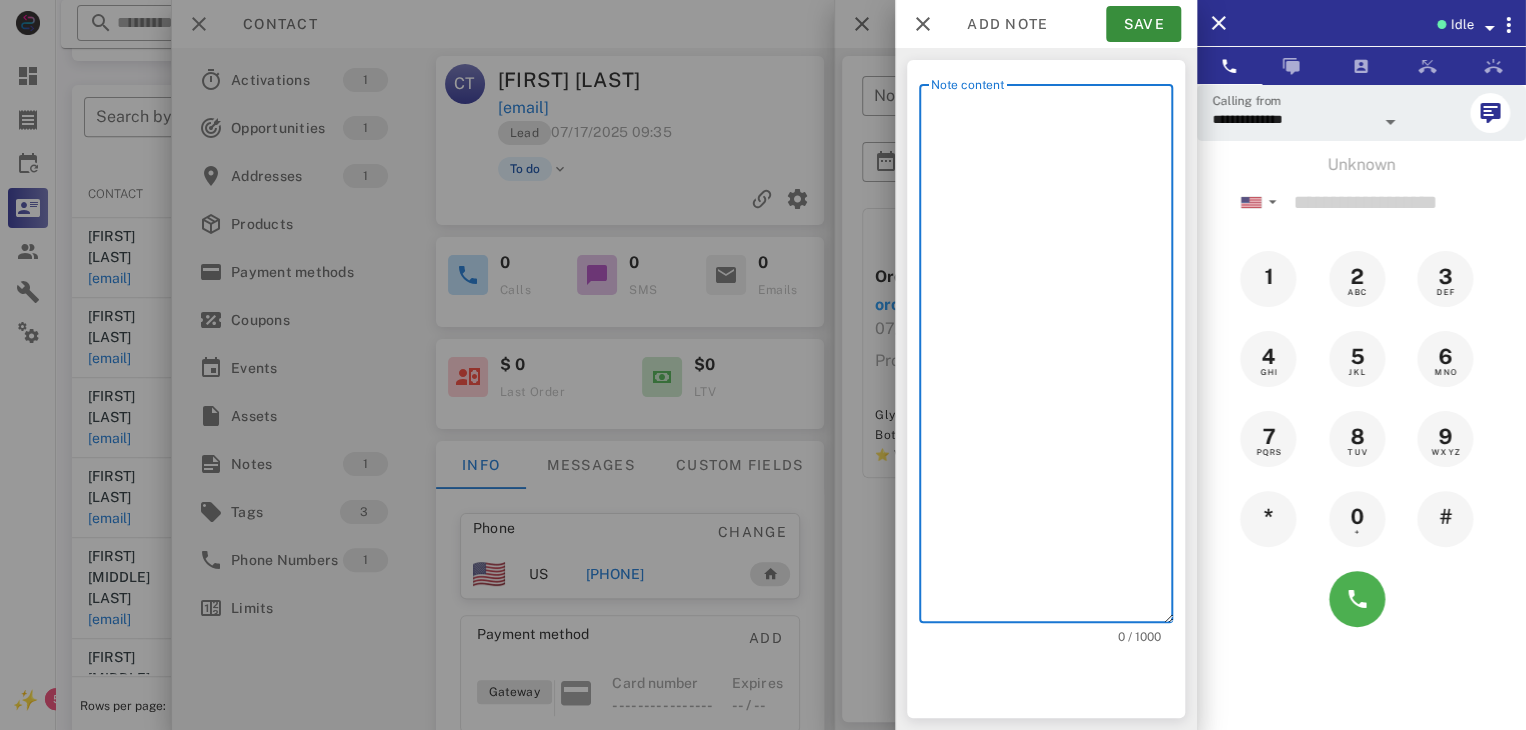 click on "Note content" at bounding box center (1052, 358) 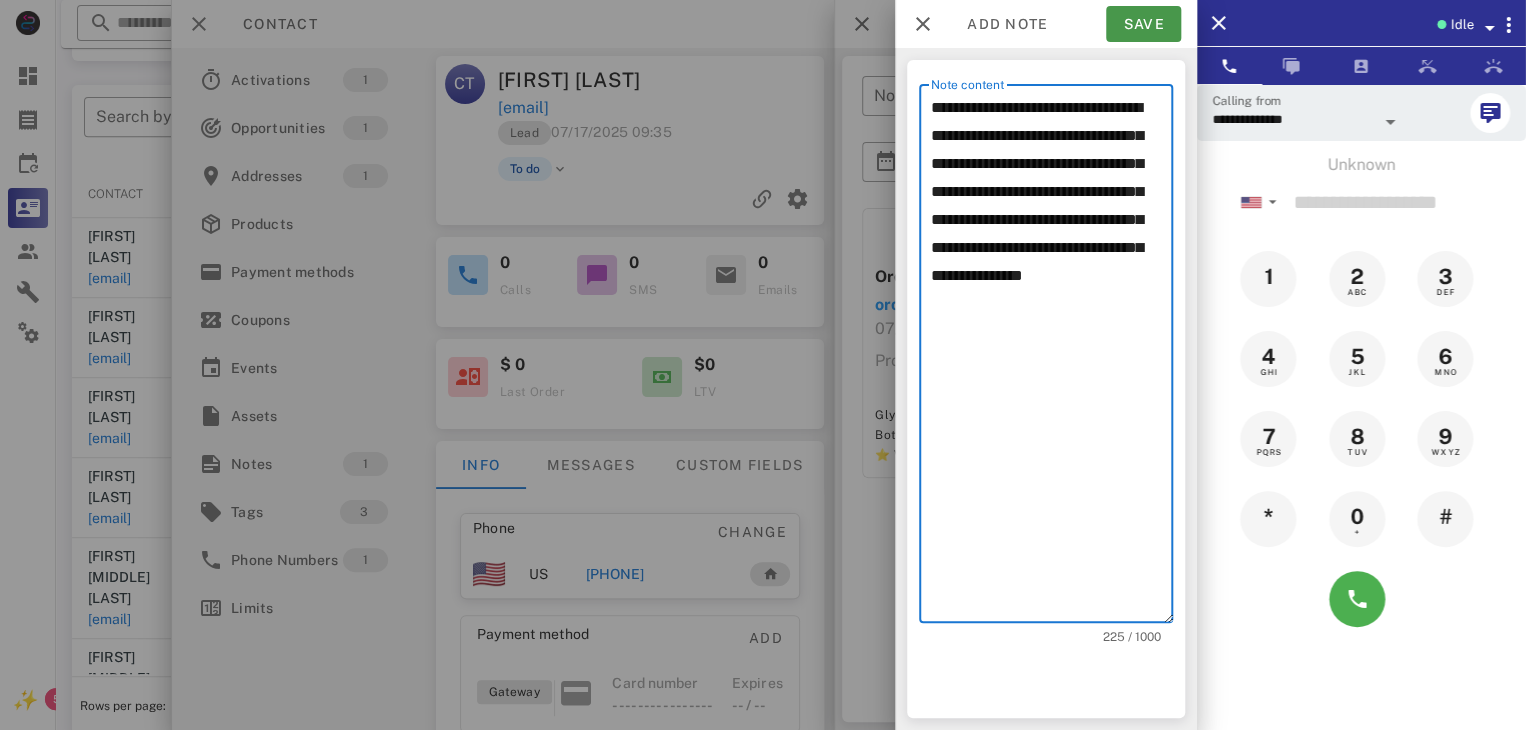 type on "**********" 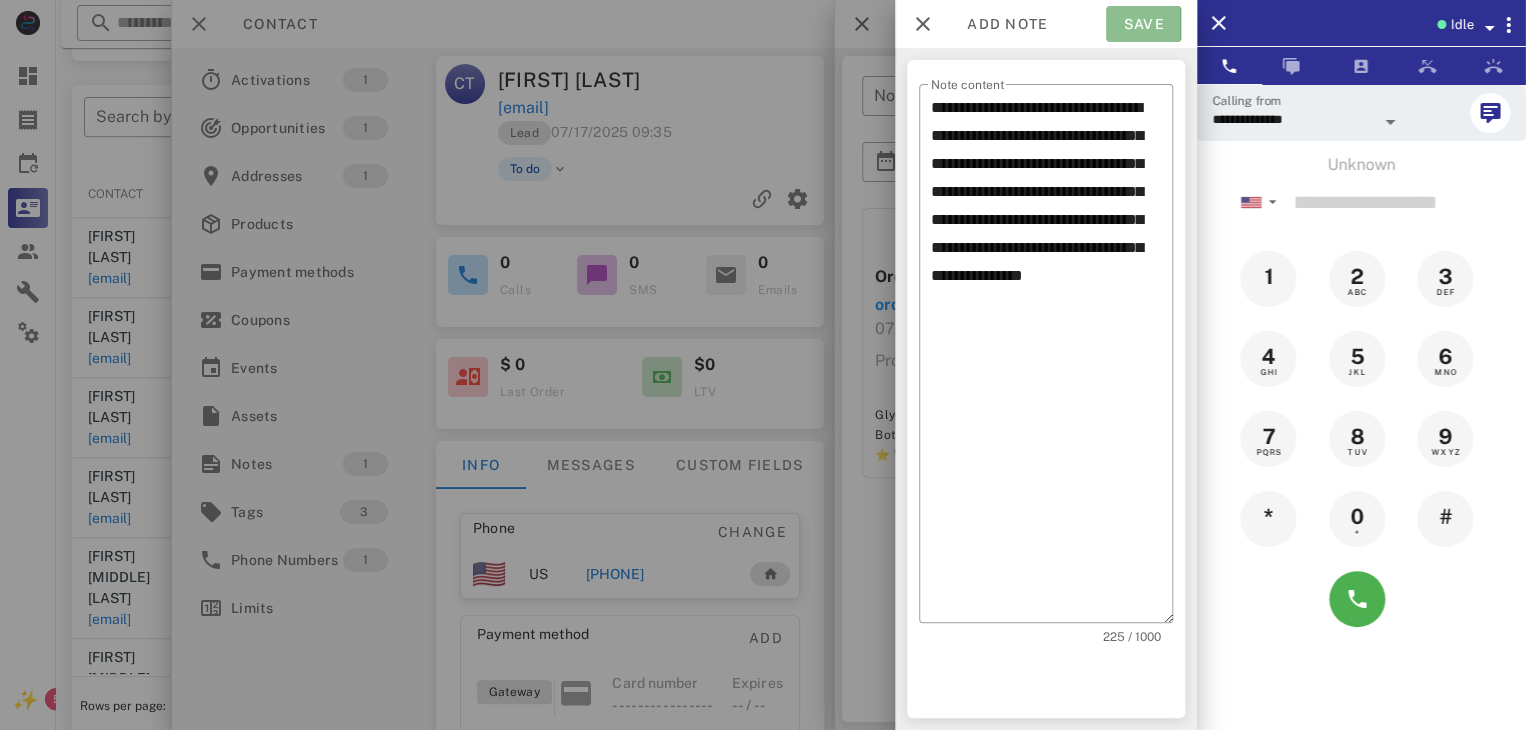click on "Save" at bounding box center [1143, 24] 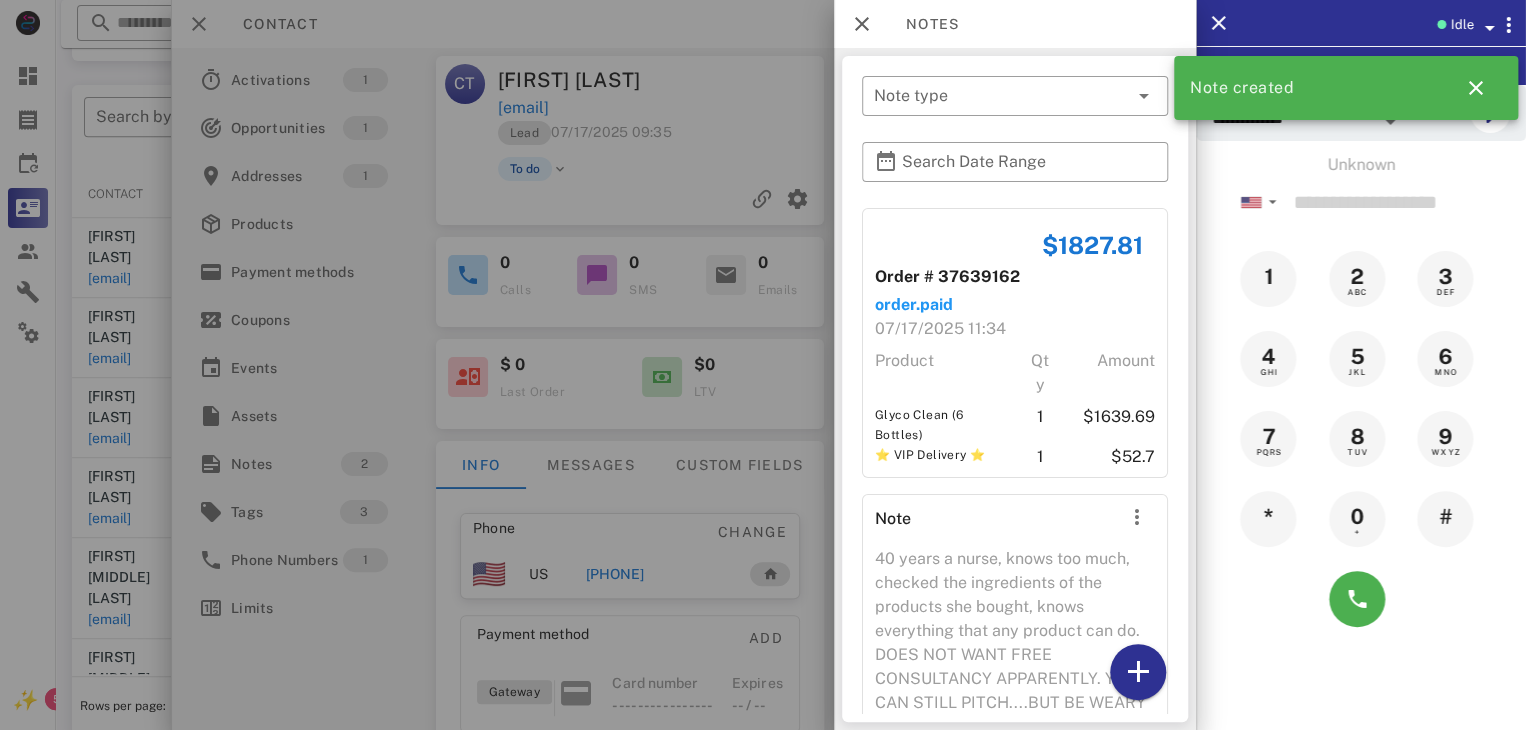 click at bounding box center (763, 365) 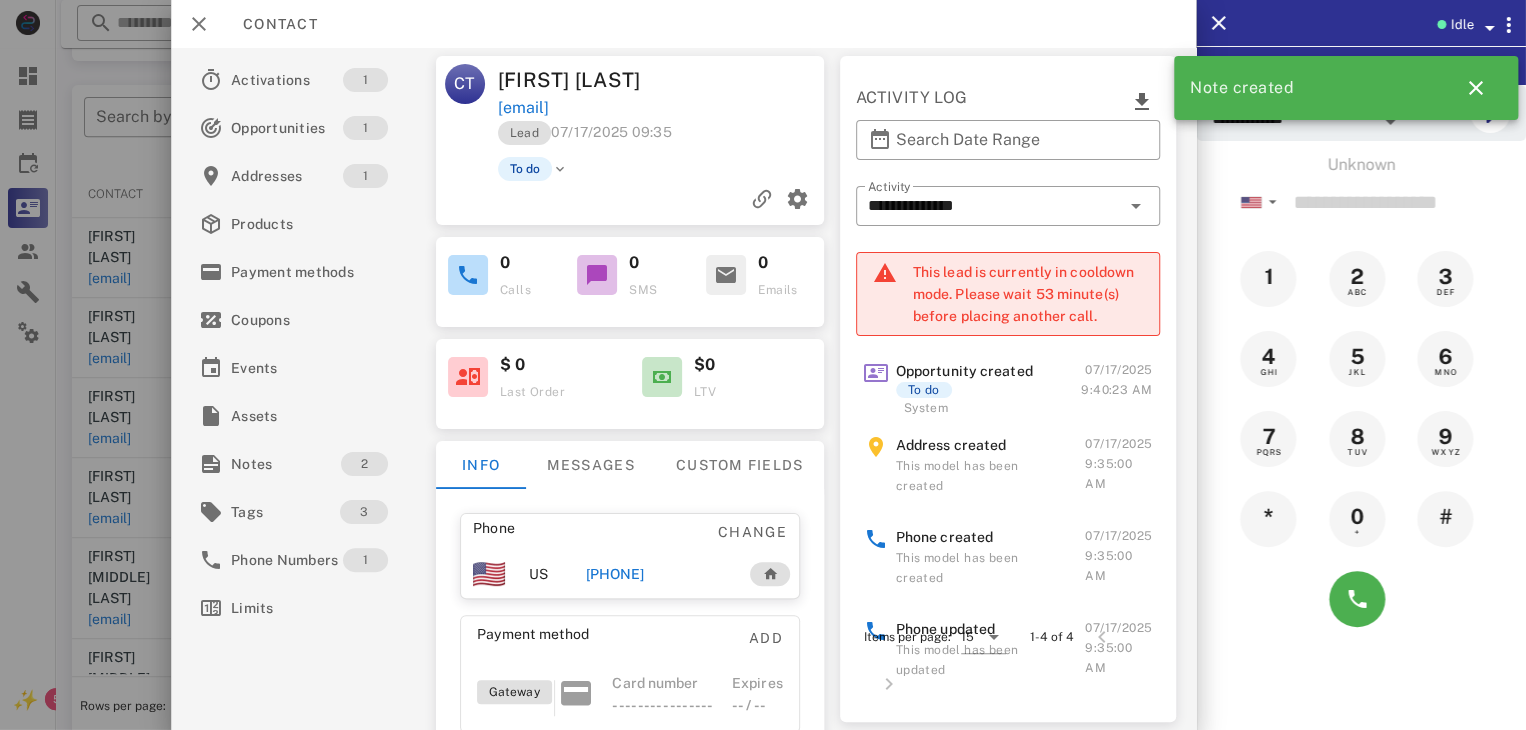 drag, startPoint x: 112, startPoint y: 520, endPoint x: 0, endPoint y: 550, distance: 115.948265 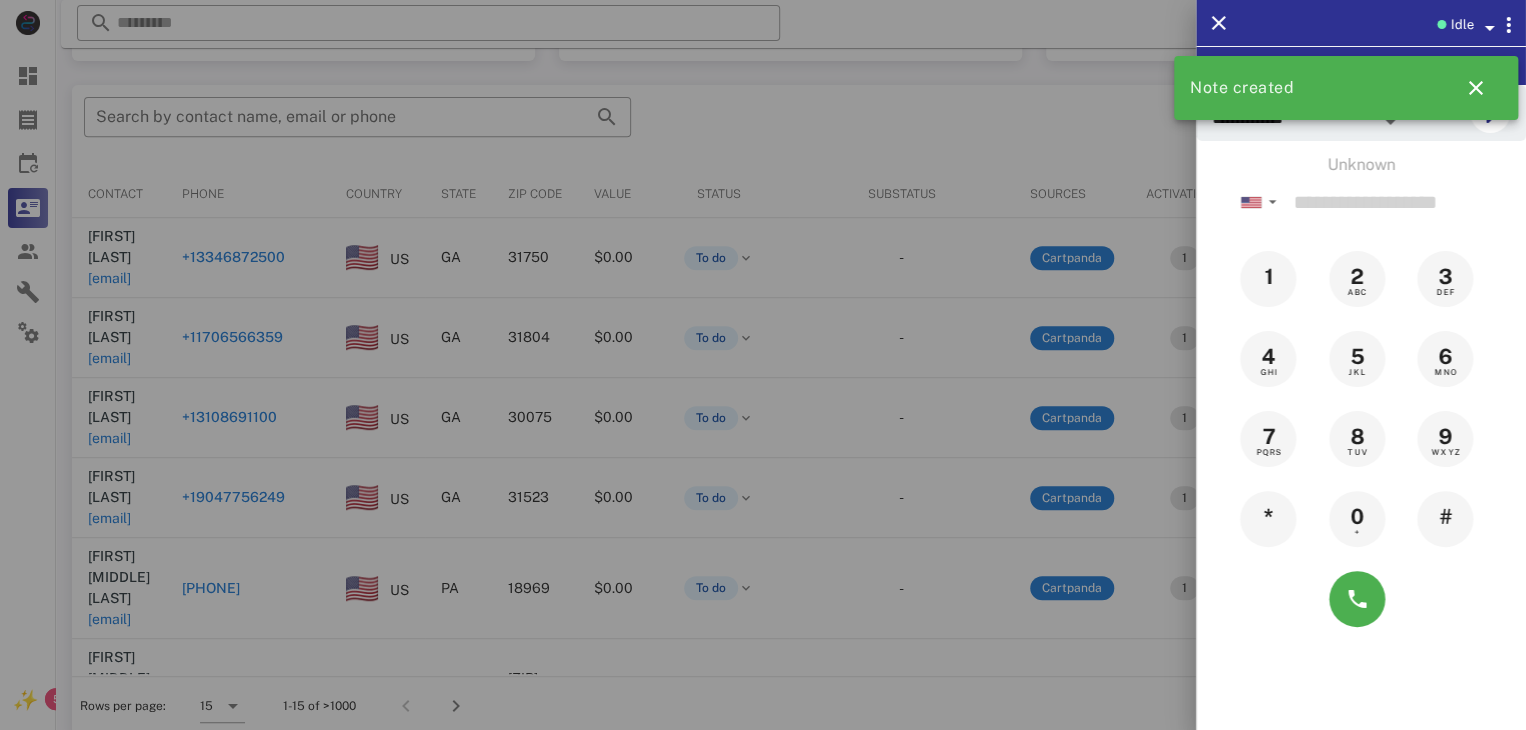 drag, startPoint x: 0, startPoint y: 550, endPoint x: 12, endPoint y: 583, distance: 35.1141 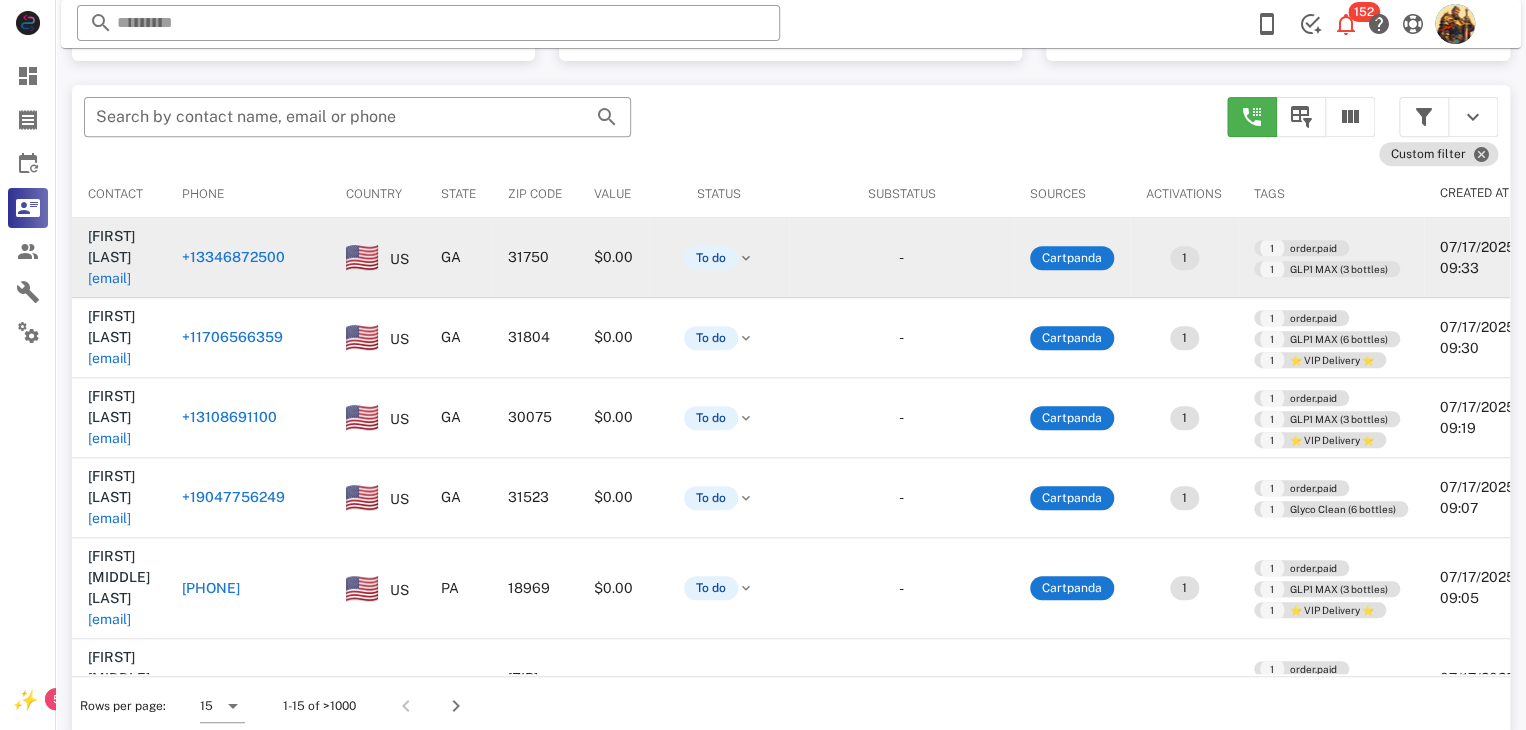 click on "wmgleaton@yahoo.com" at bounding box center [109, 278] 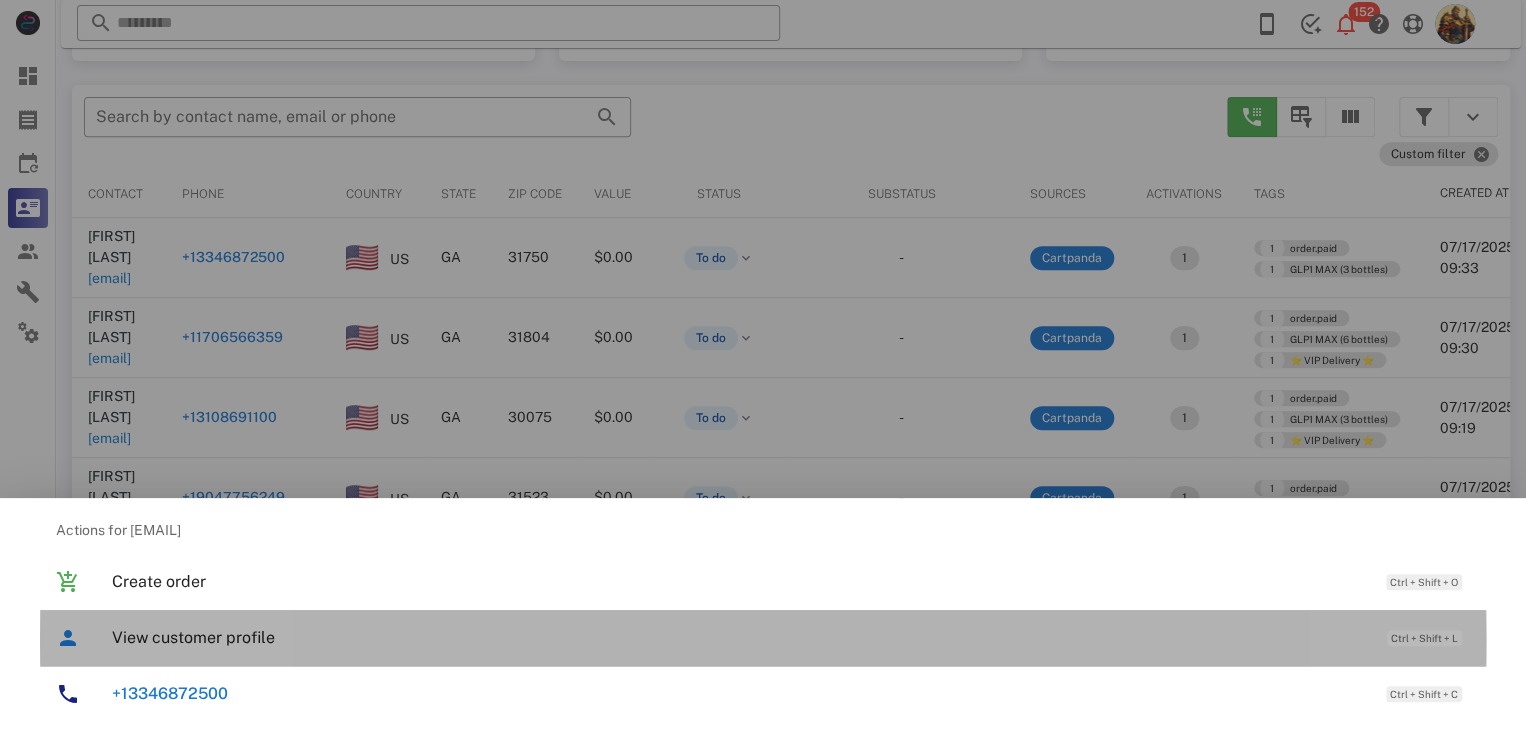 click on "View customer profile" at bounding box center (739, 637) 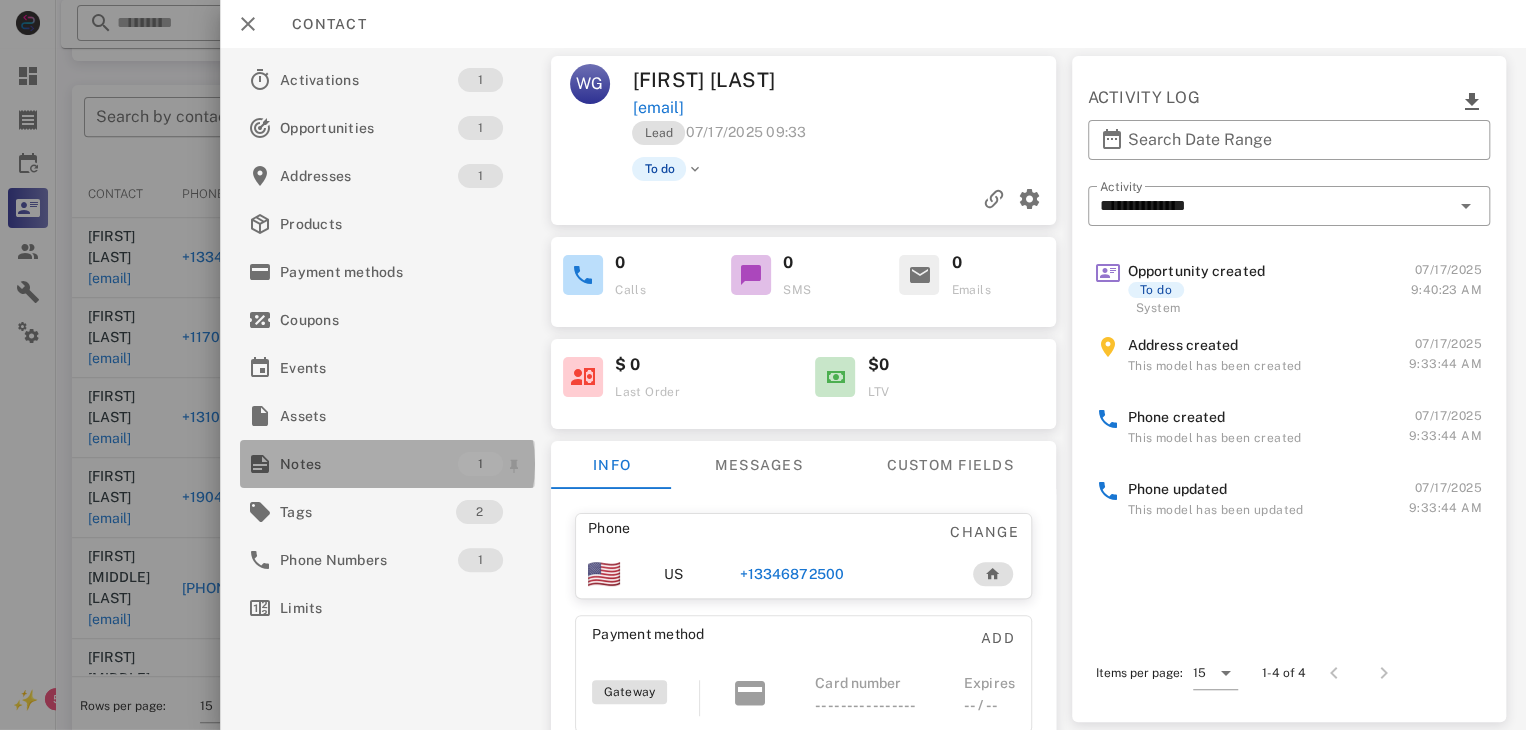 click on "Notes" at bounding box center [369, 464] 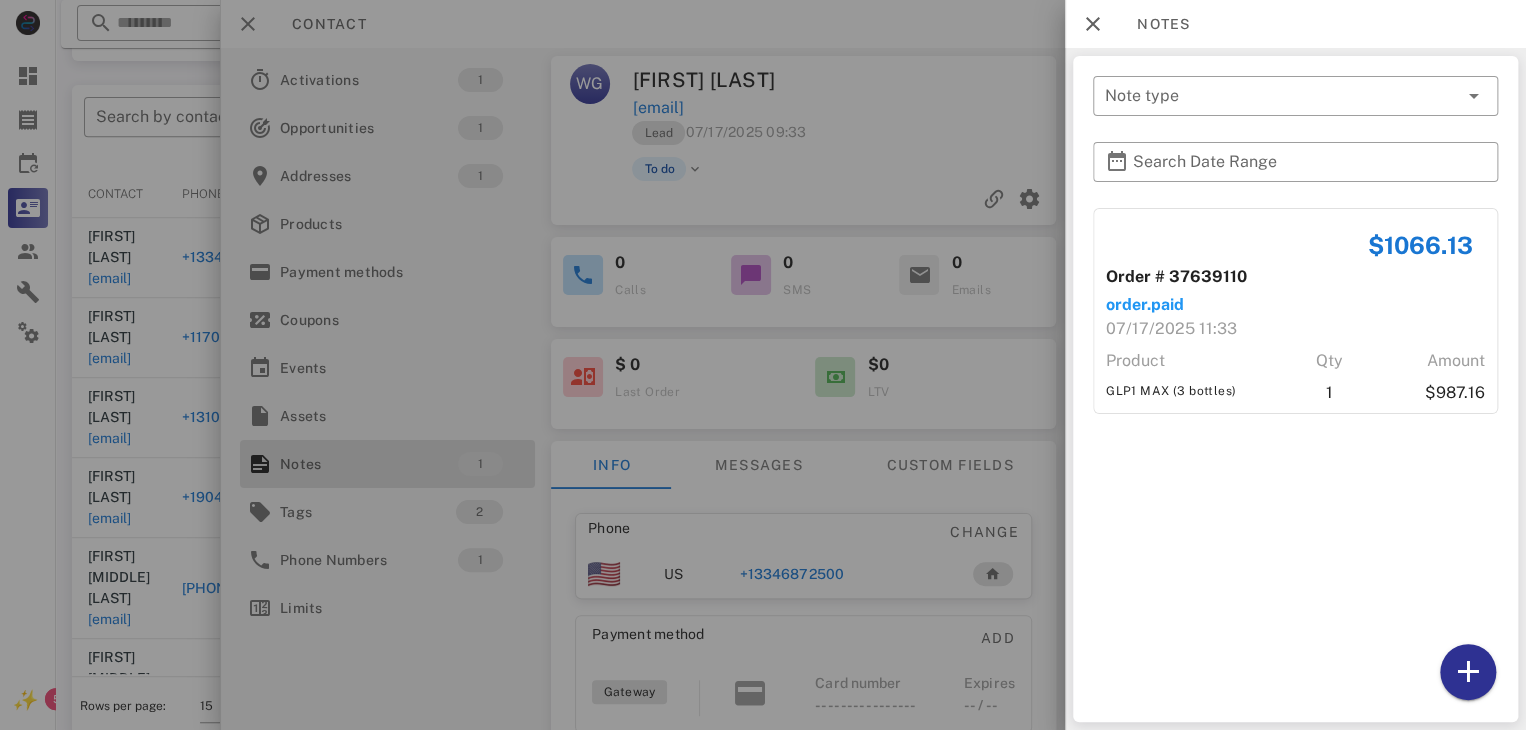 click at bounding box center [763, 365] 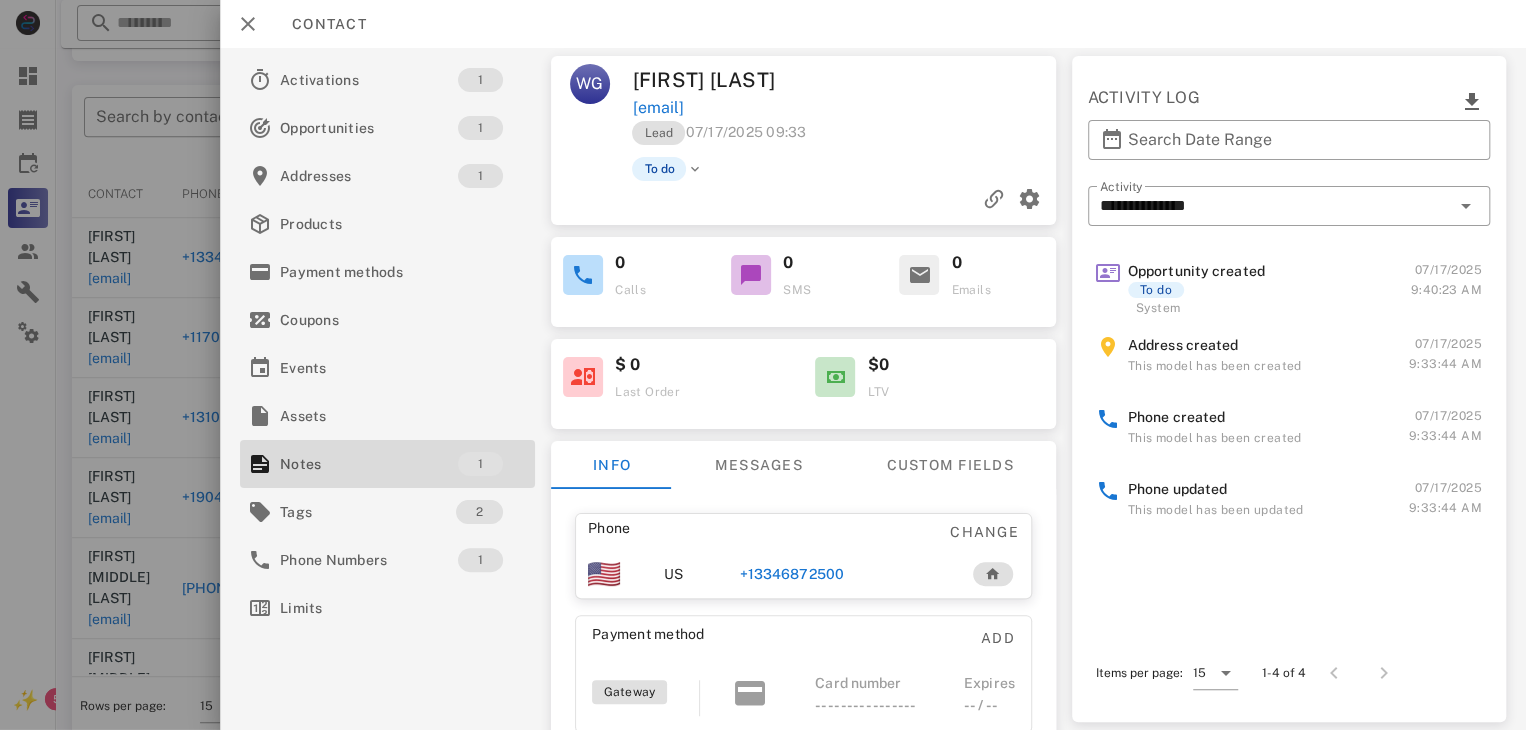 click on "+13346872500" at bounding box center (792, 574) 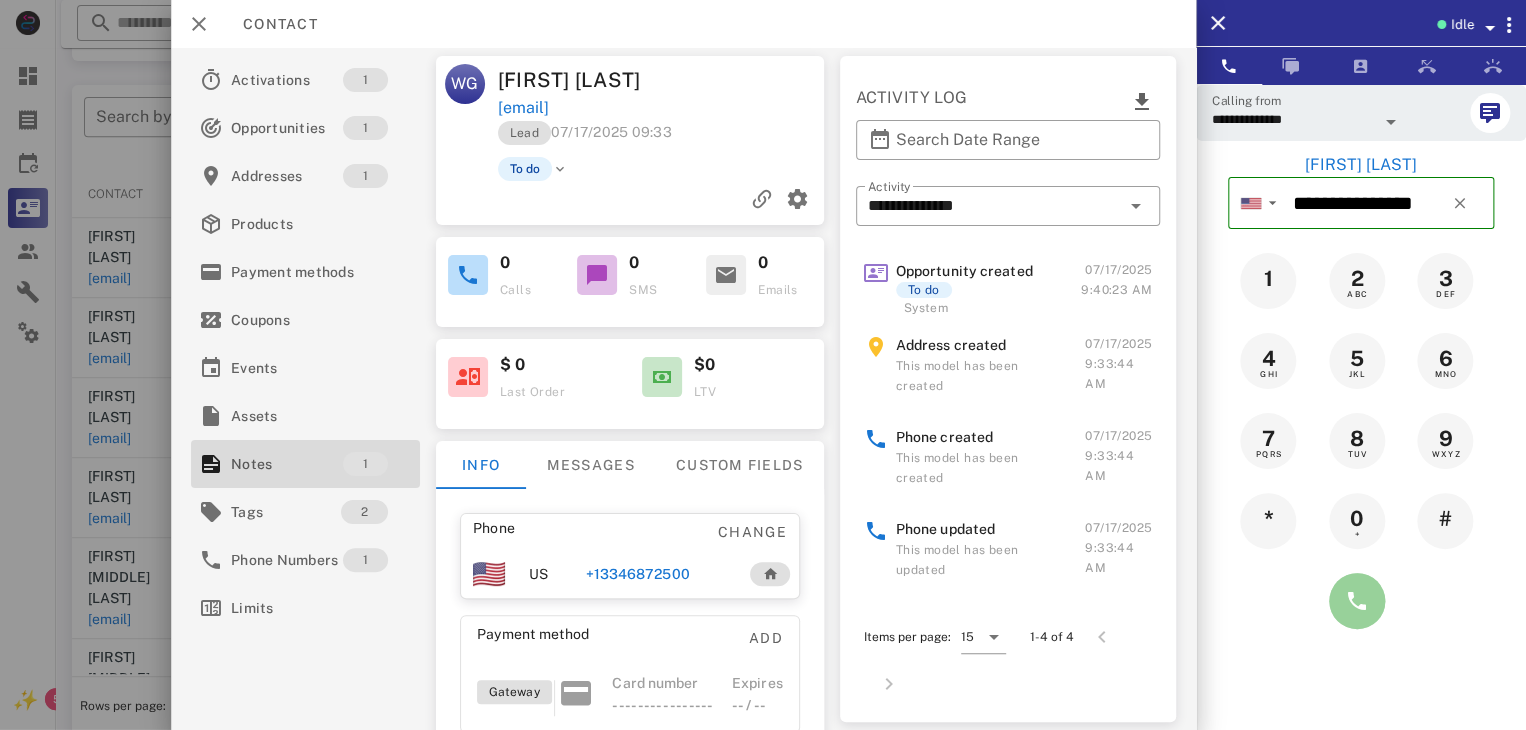 click at bounding box center [1357, 601] 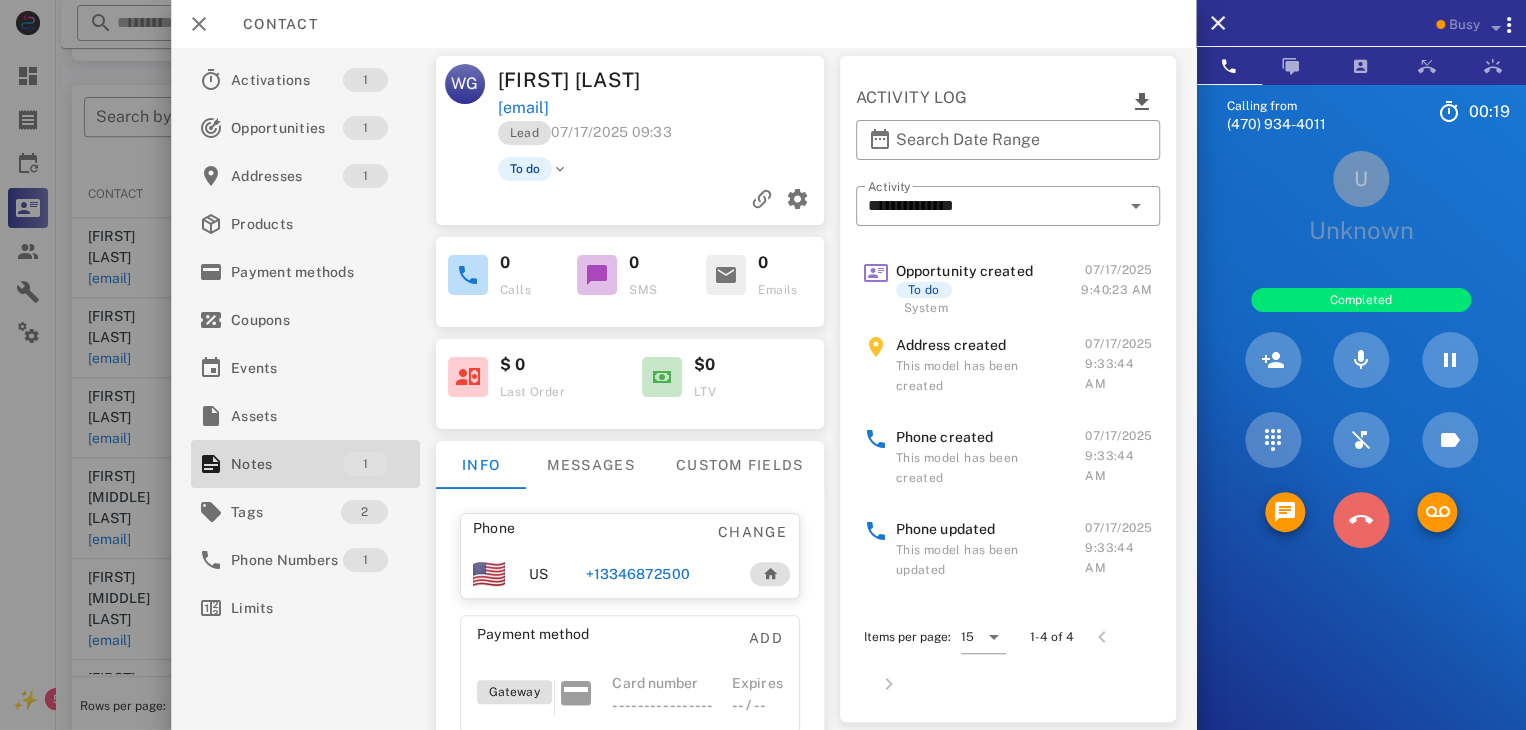 click at bounding box center [1361, 520] 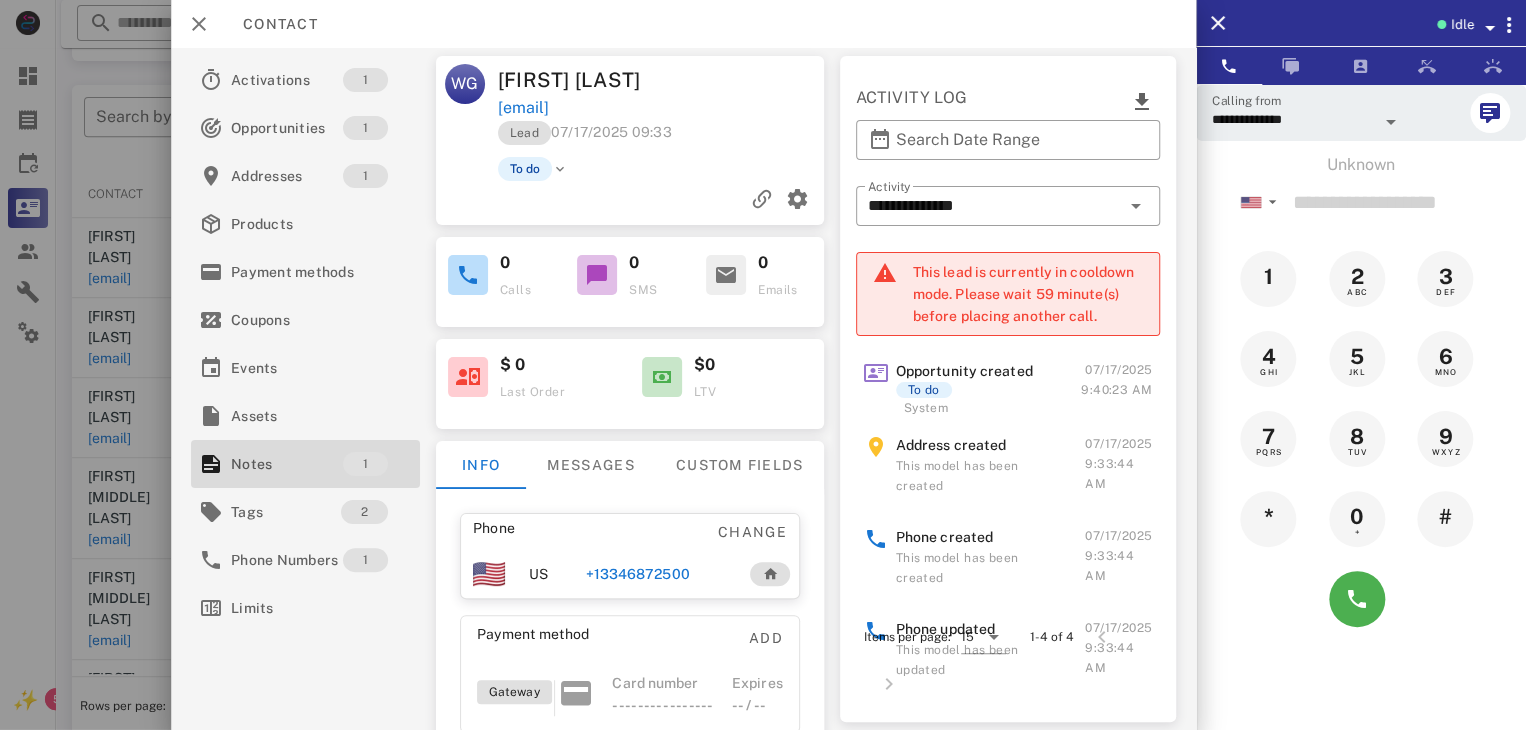 click on "+13346872500" at bounding box center [637, 574] 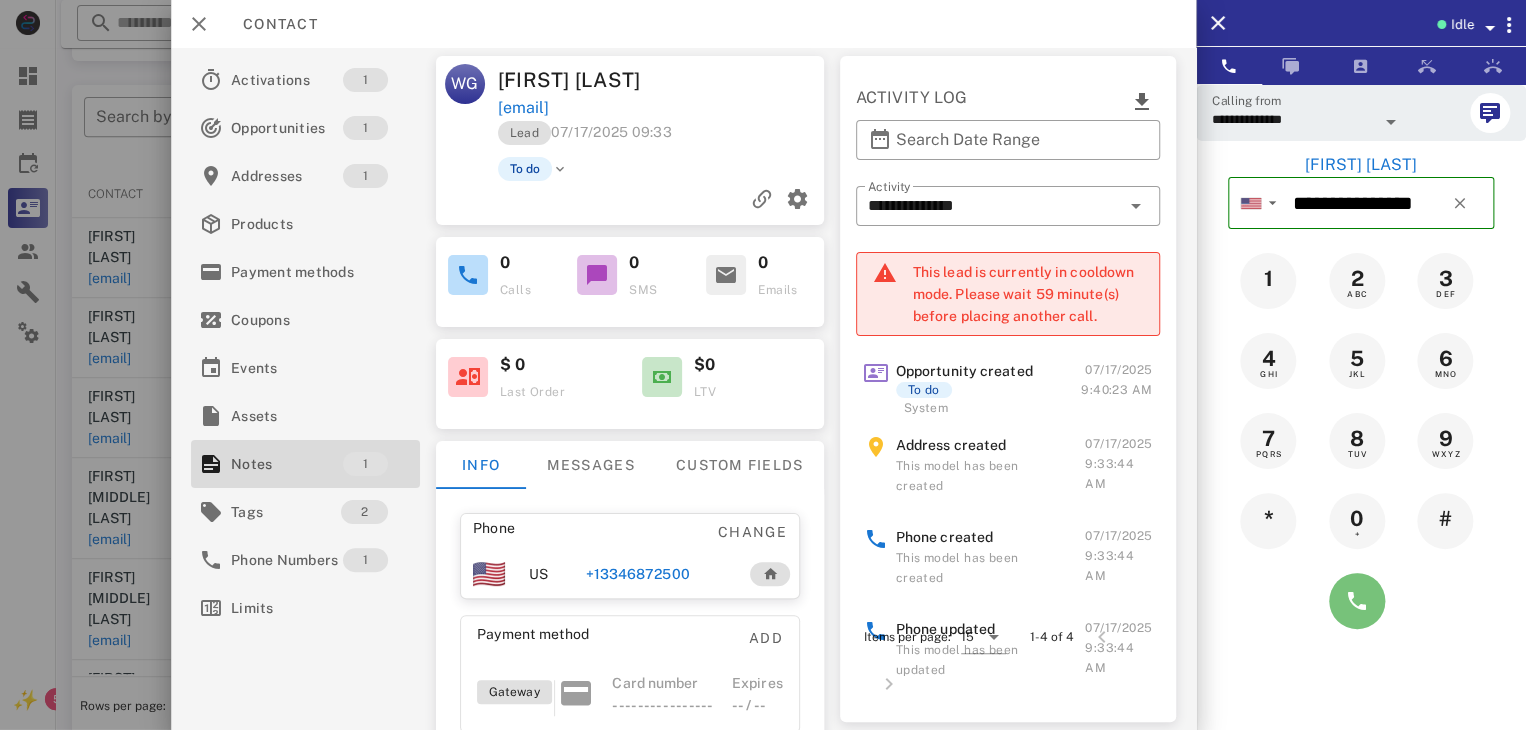 click at bounding box center (1357, 601) 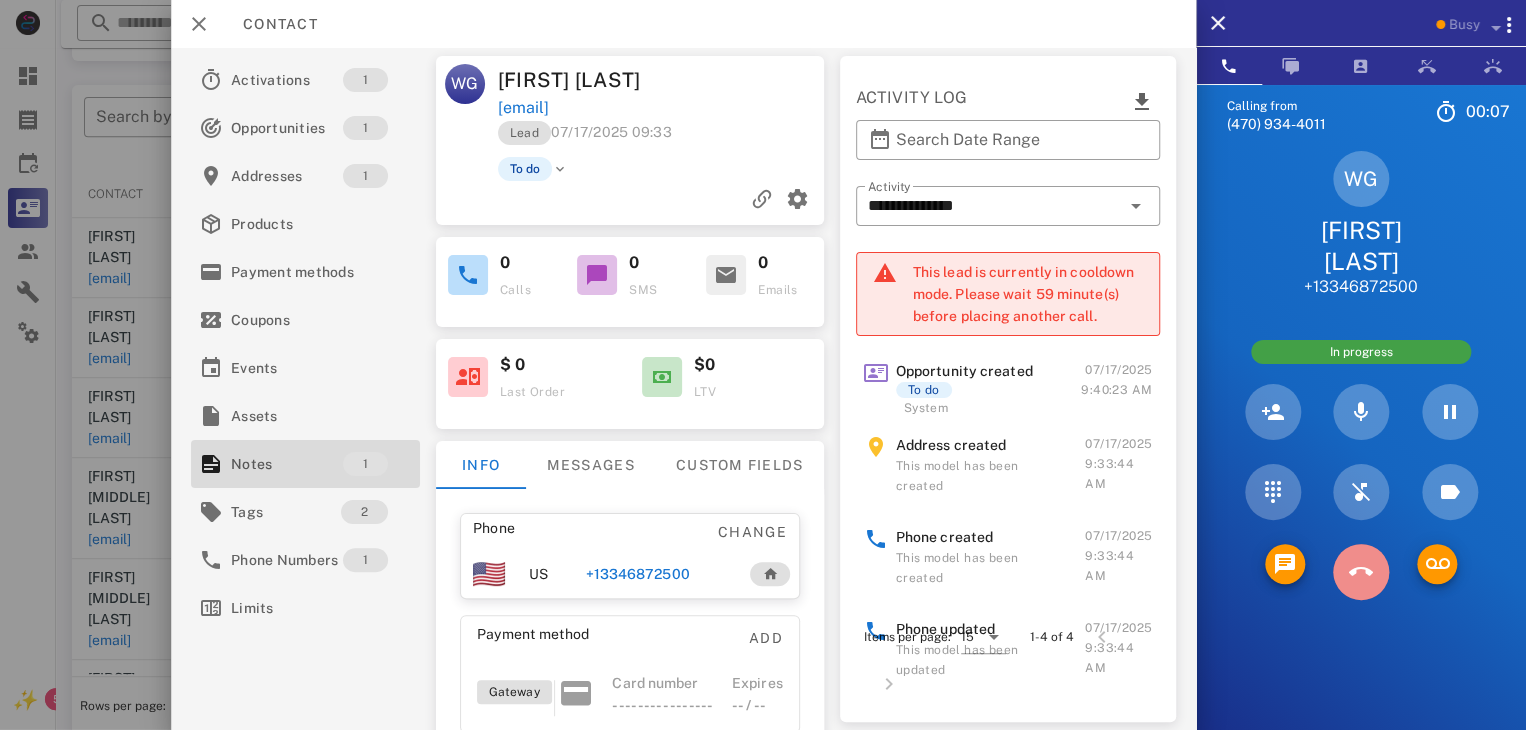 click at bounding box center [1361, 572] 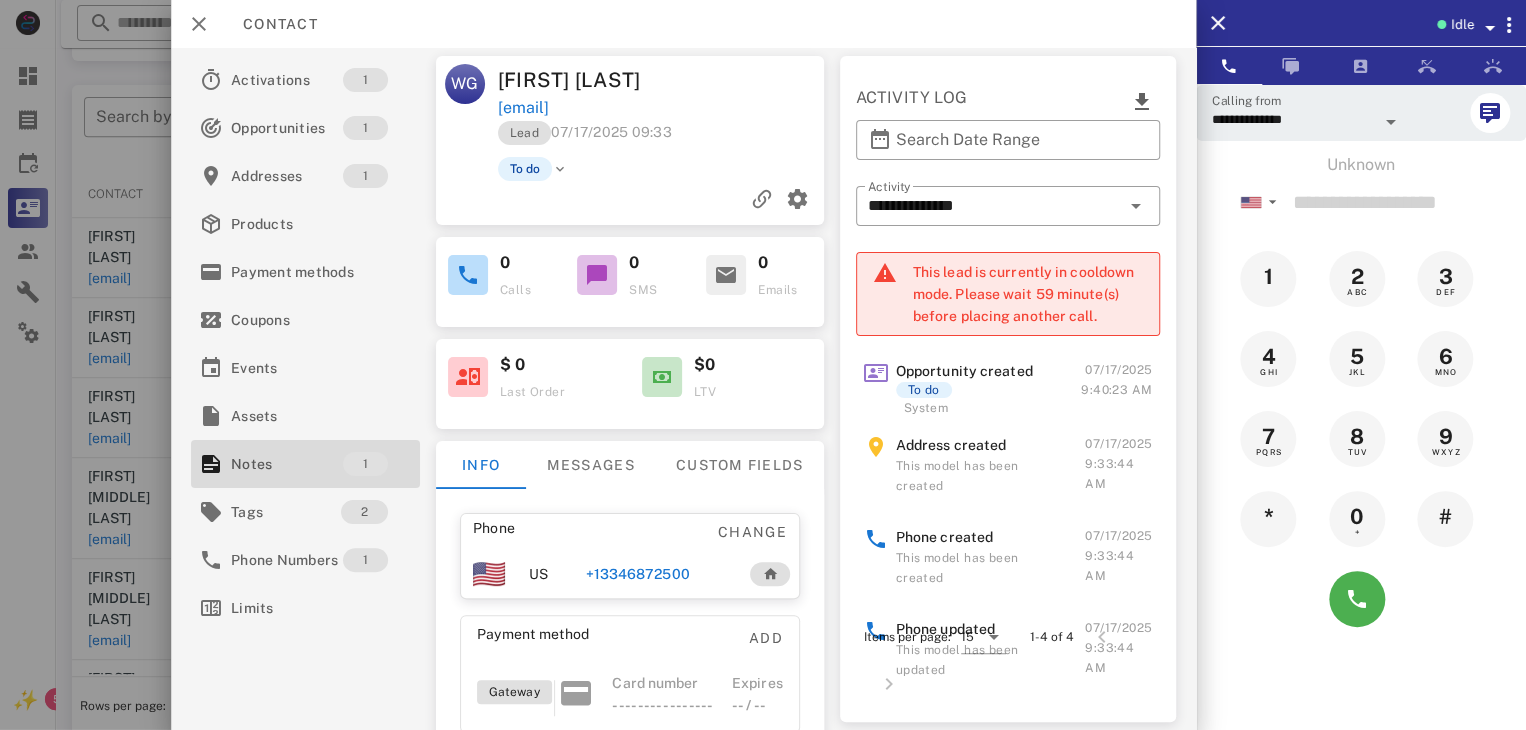 click on "+13346872500" at bounding box center [657, 574] 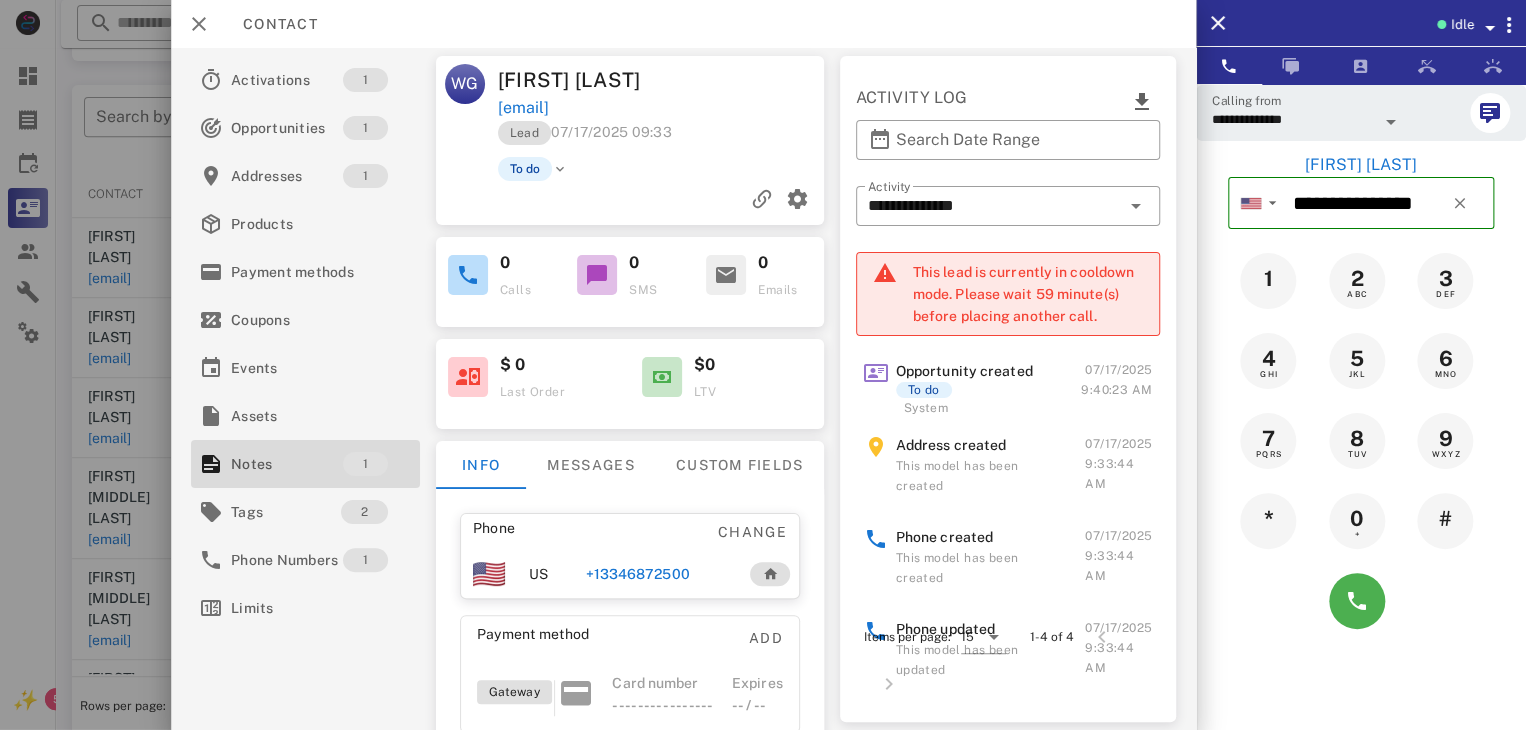 click at bounding box center (1391, 122) 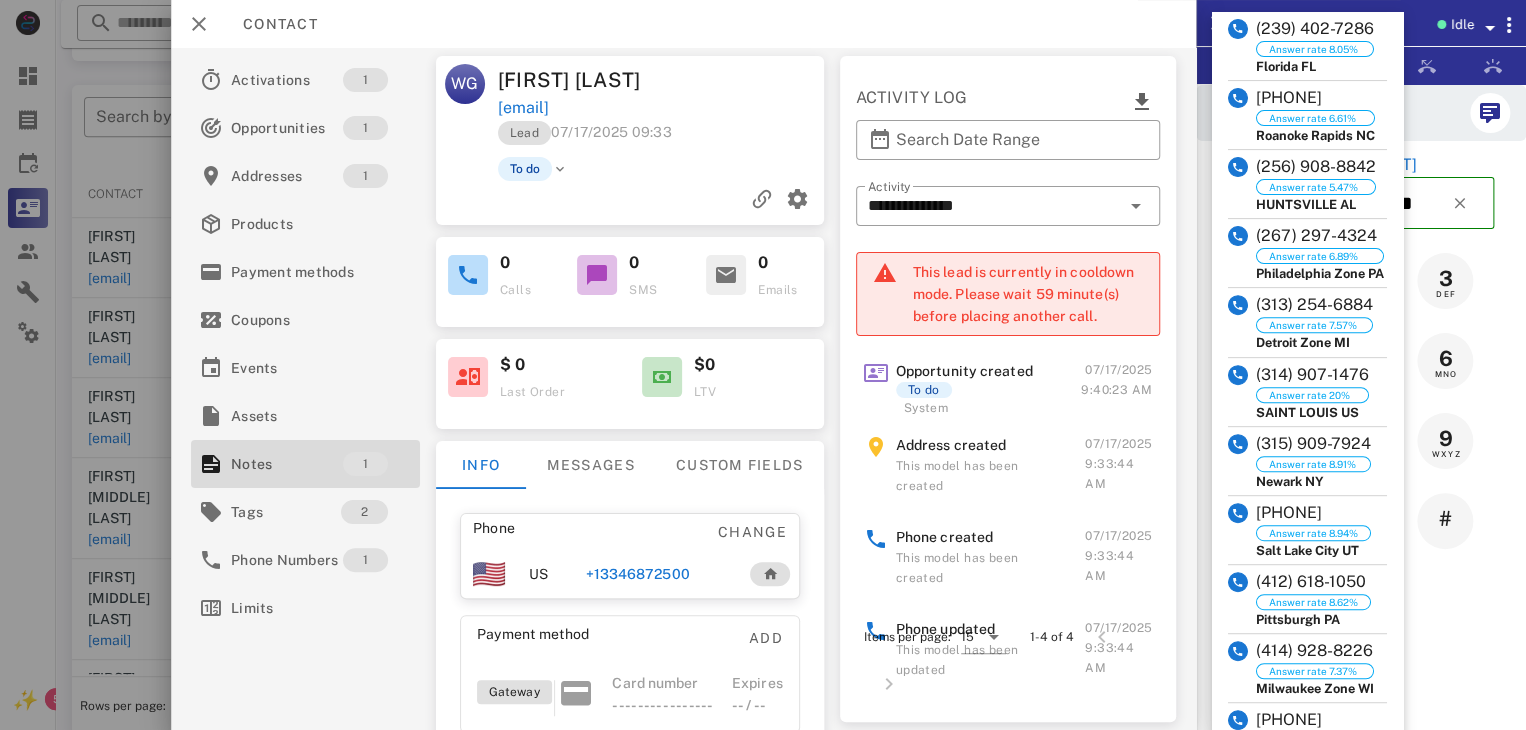scroll, scrollTop: 218, scrollLeft: 0, axis: vertical 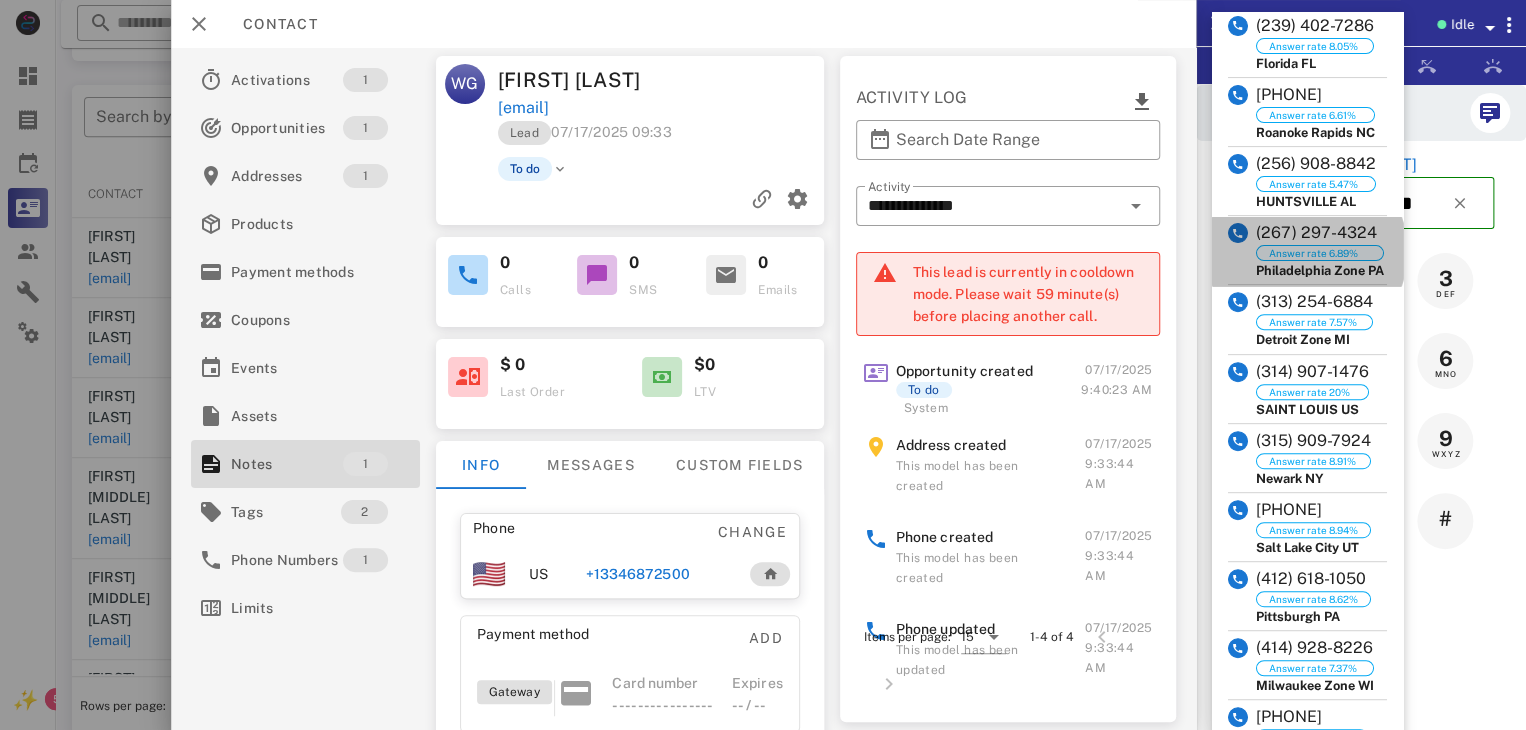 click on "Answer rate 6.89%" at bounding box center [1313, 253] 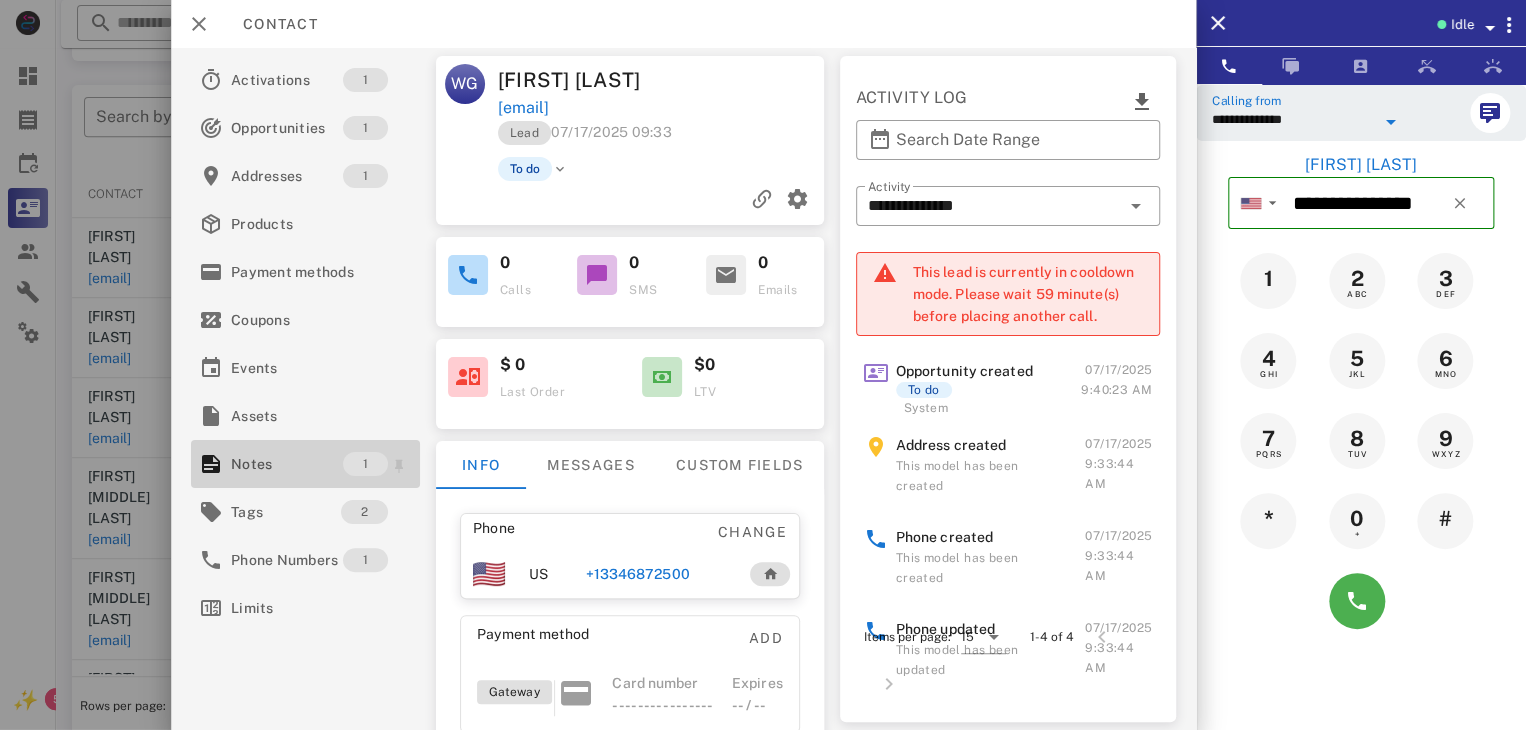 click on "Notes" at bounding box center (287, 464) 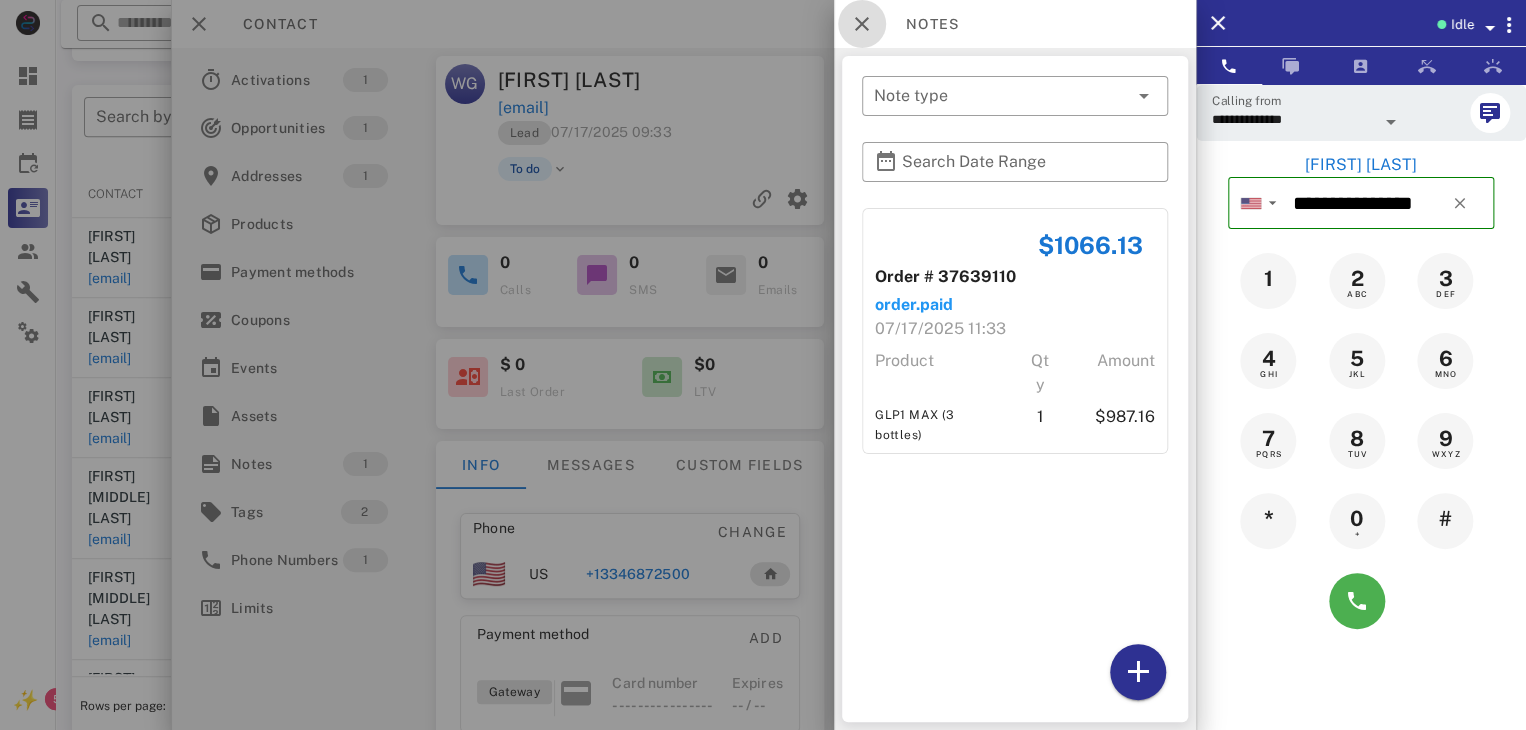 click at bounding box center [862, 24] 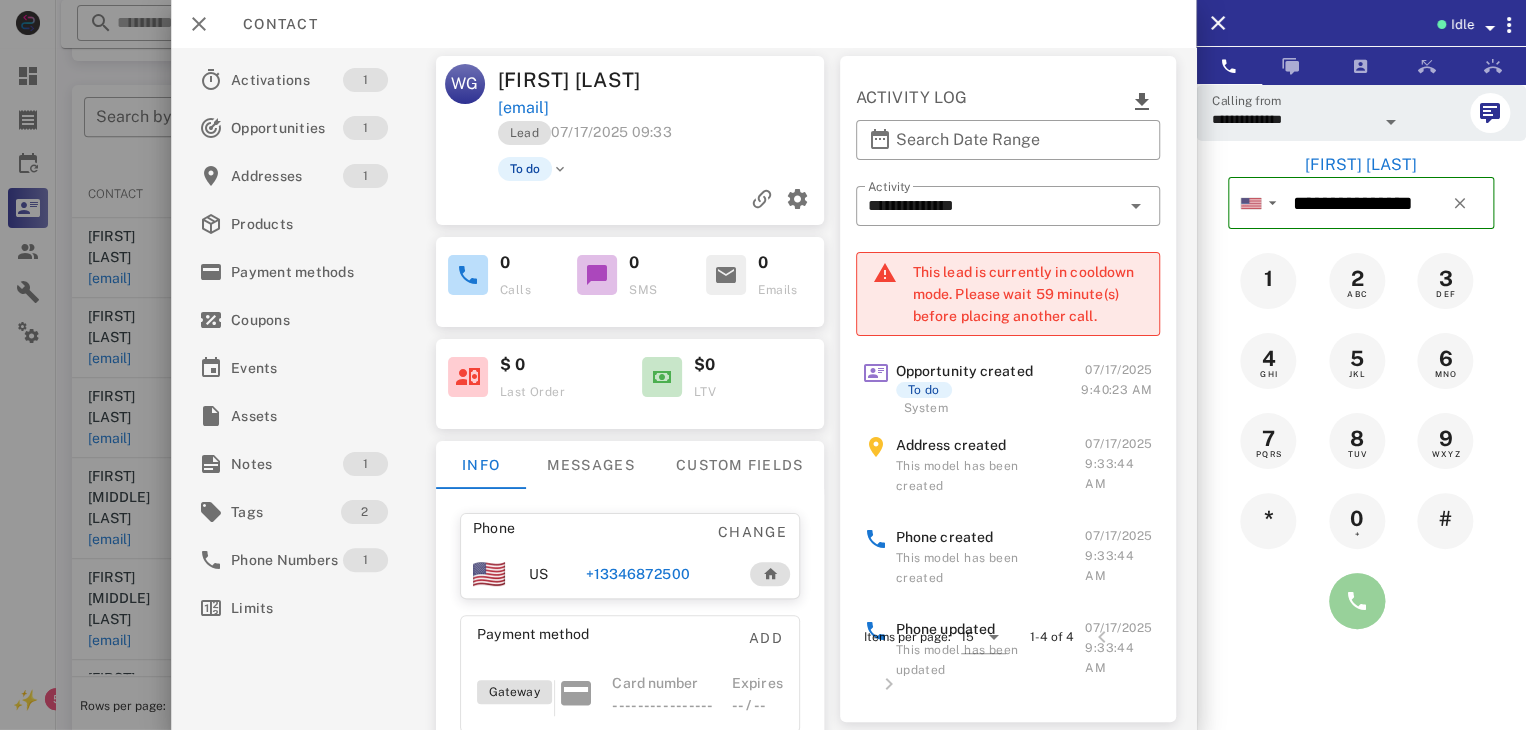 click at bounding box center [1357, 601] 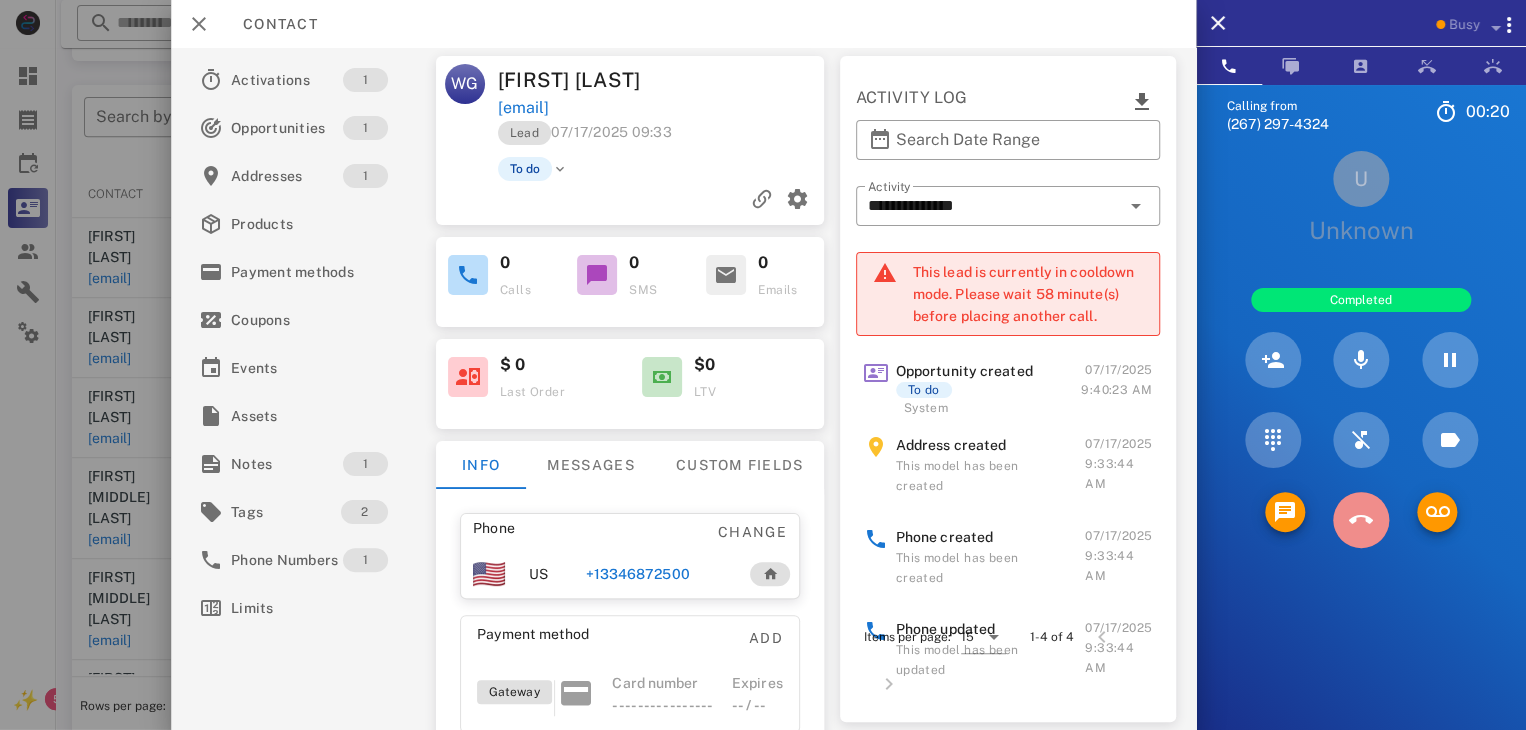 click at bounding box center (1361, 520) 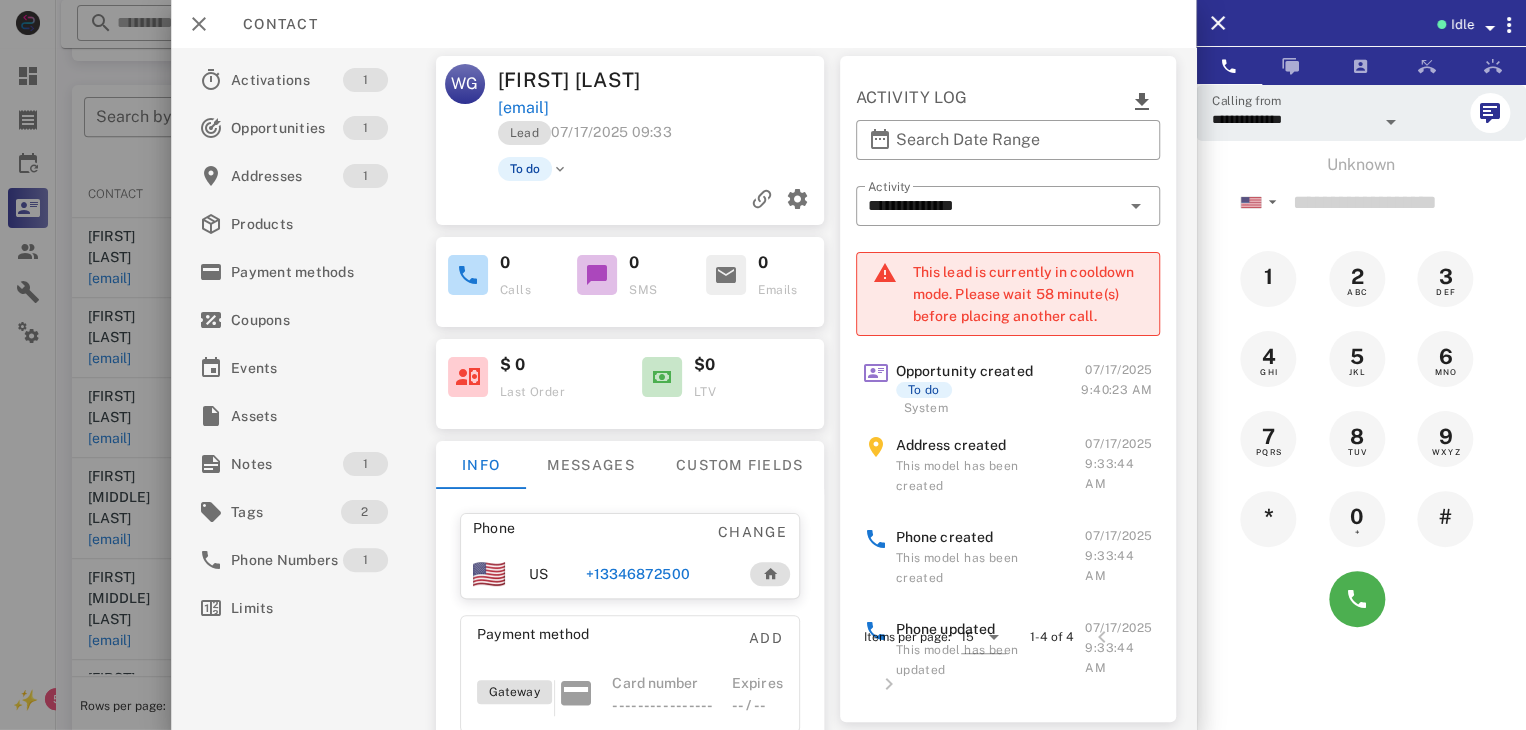 click at bounding box center [763, 365] 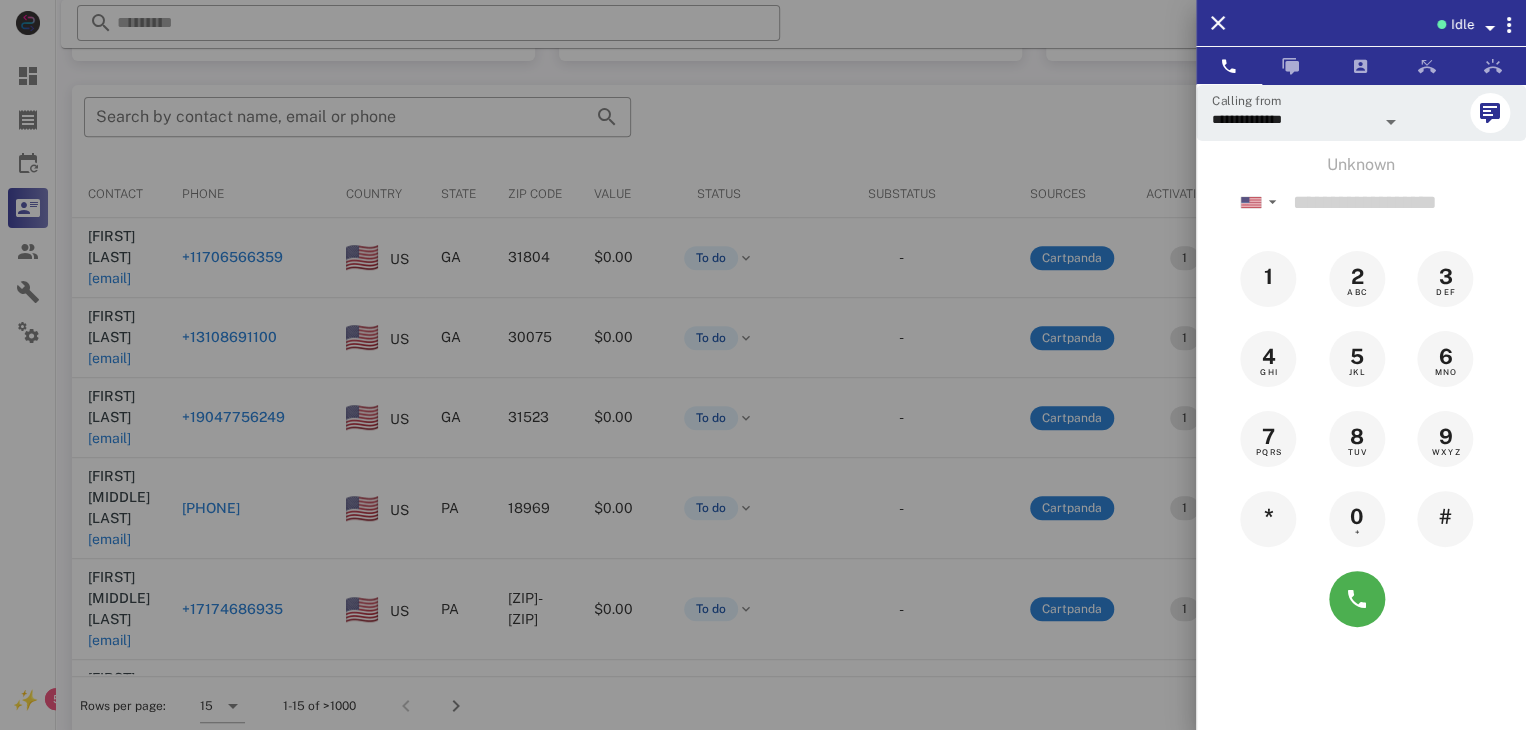 click at bounding box center (763, 365) 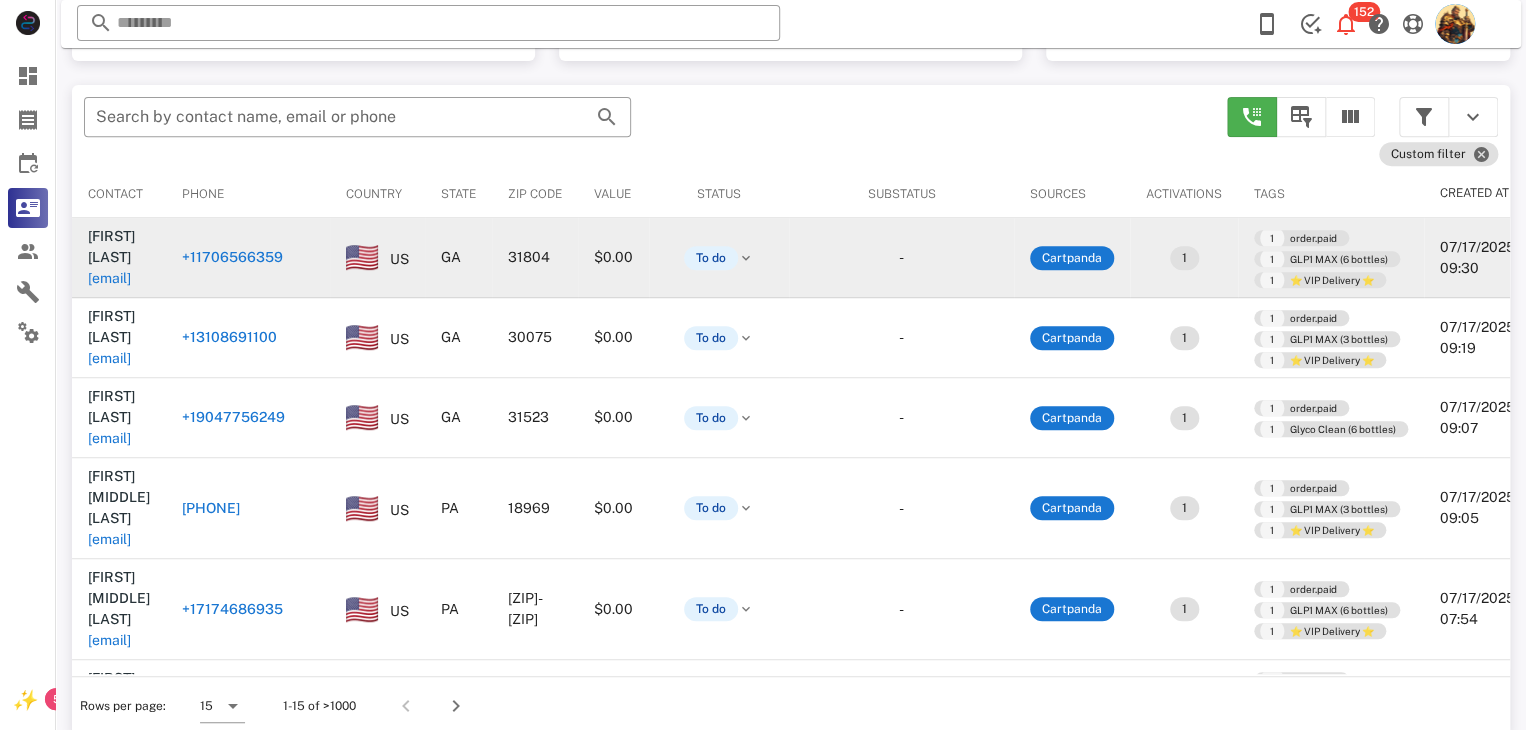 click on "[EMAIL]" at bounding box center (109, 278) 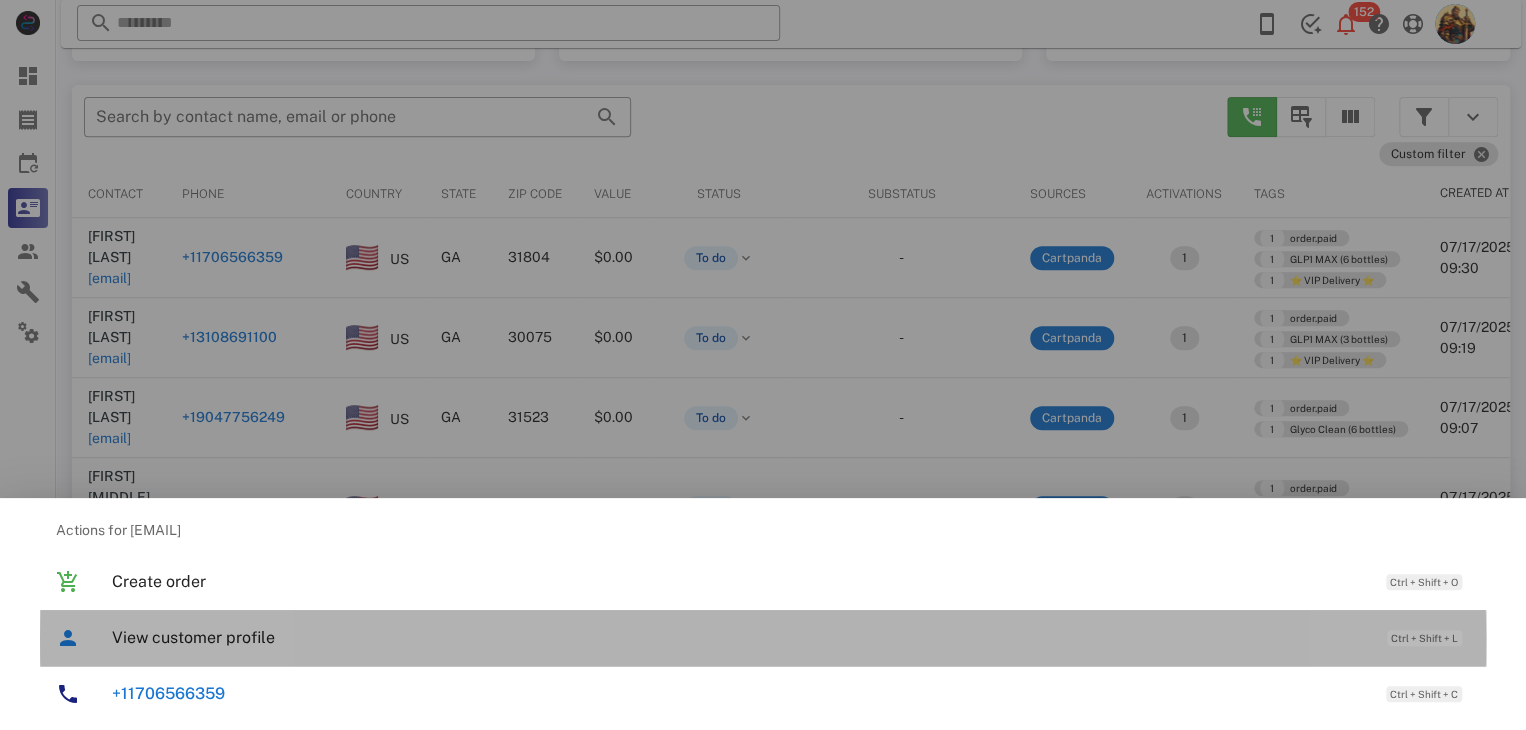 click on "View customer profile Ctrl + Shift + L" at bounding box center [791, 637] 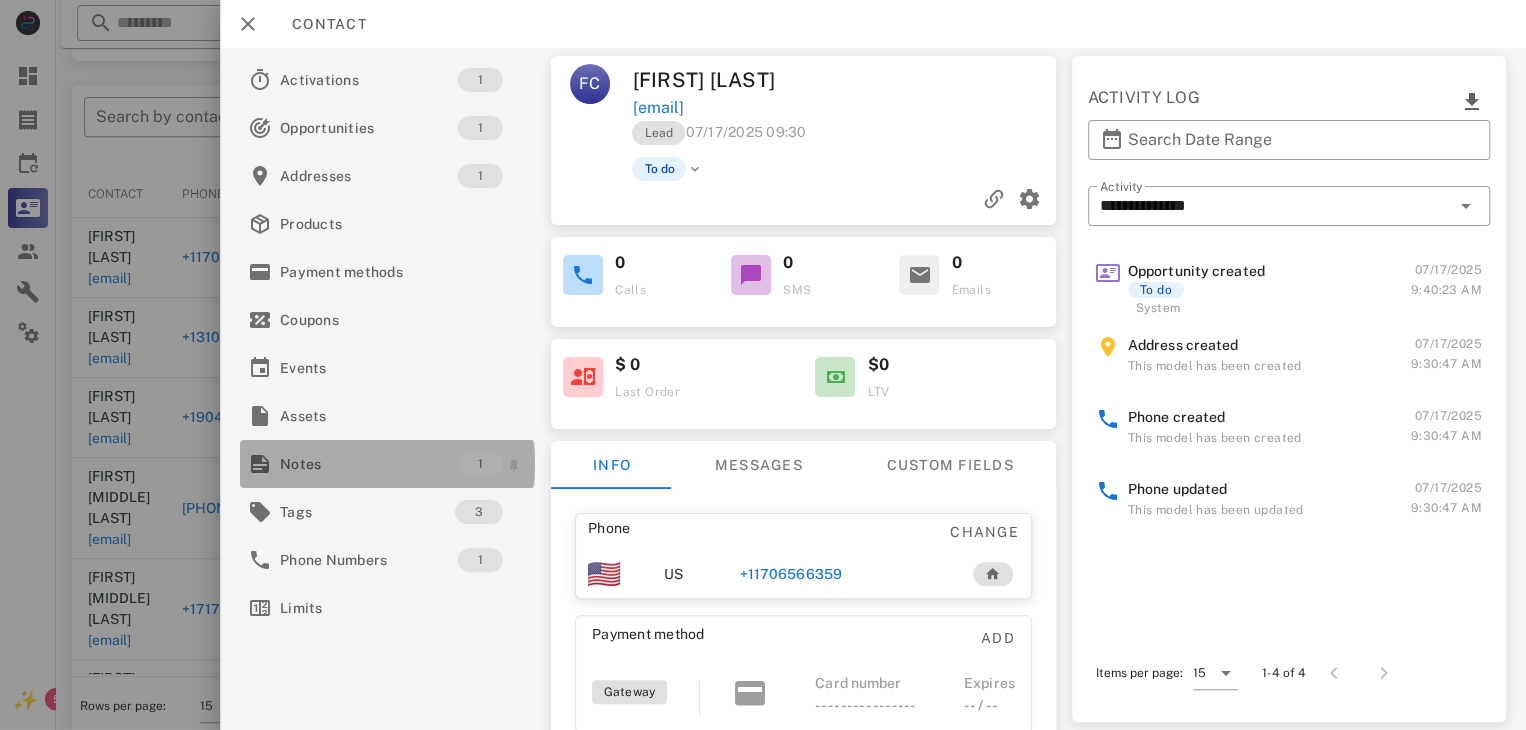 click on "Notes" at bounding box center [369, 464] 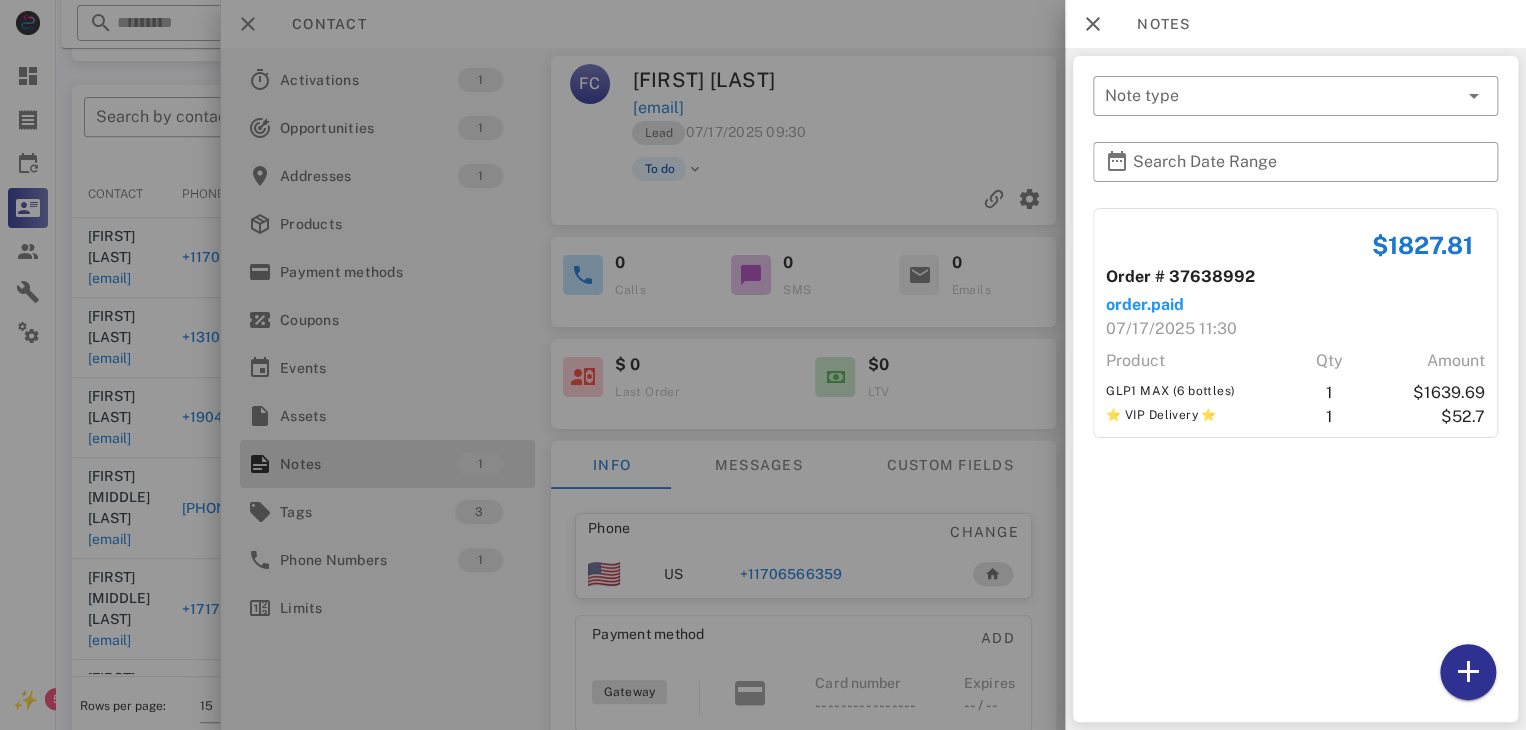 click at bounding box center [763, 365] 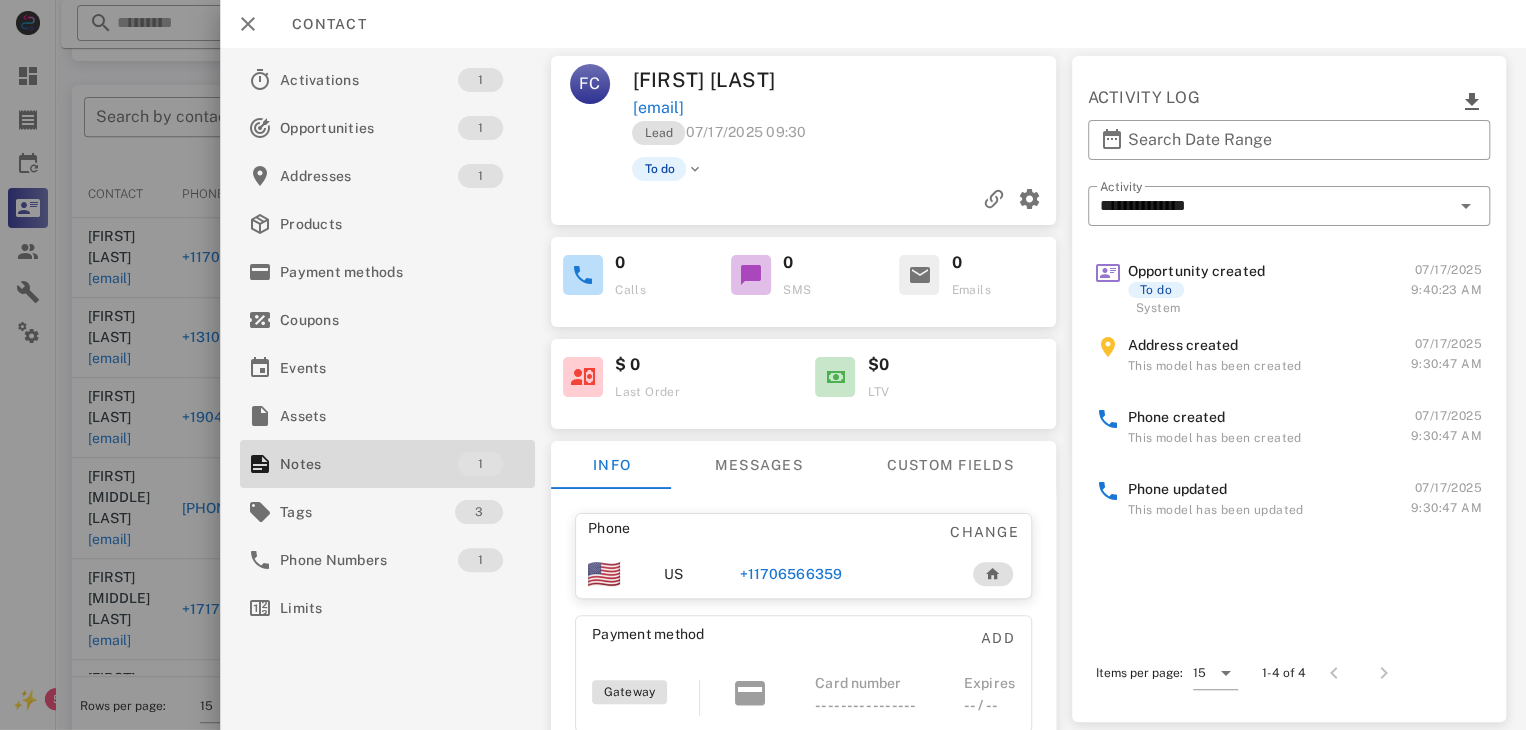click at bounding box center [763, 365] 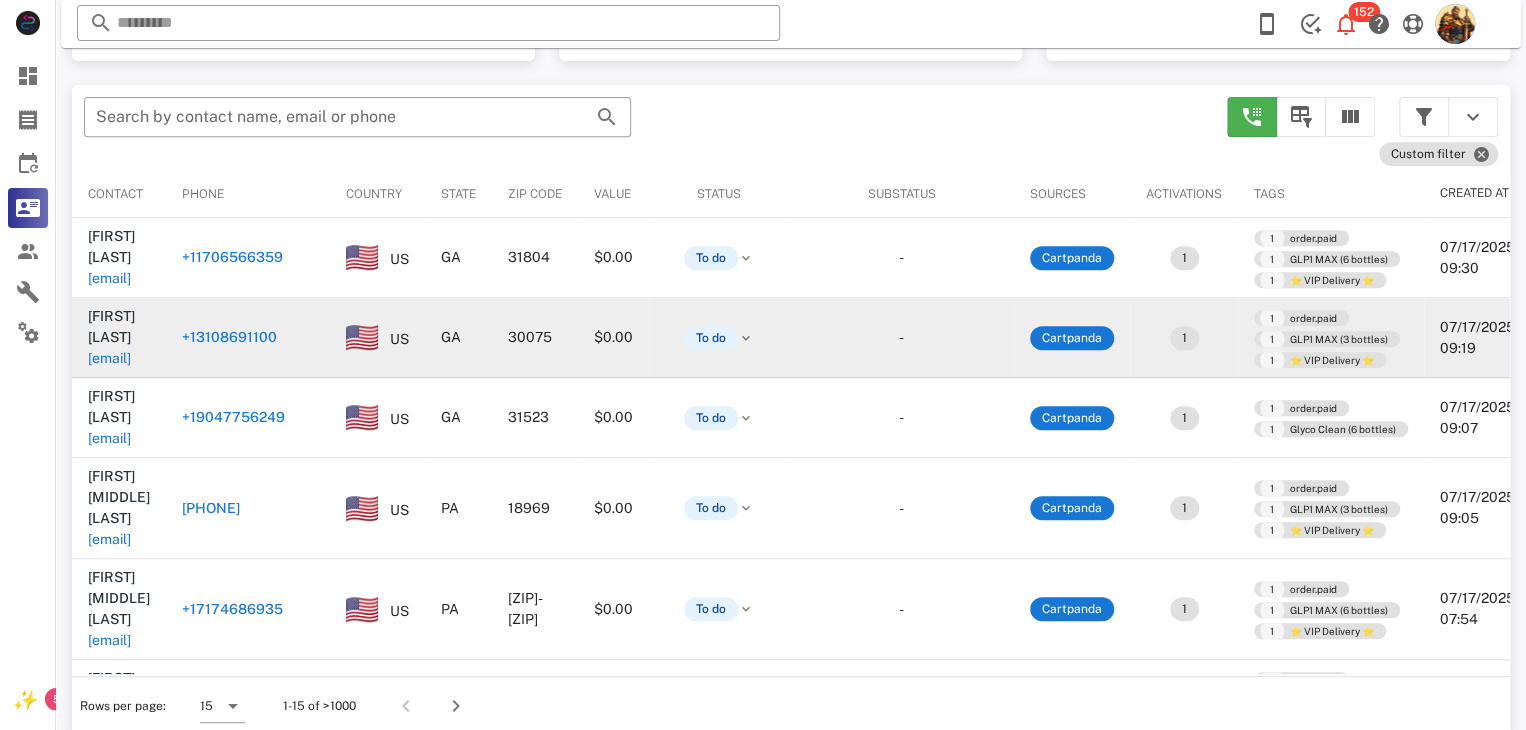 click on "jillgorelick@gmail.com" at bounding box center [109, 358] 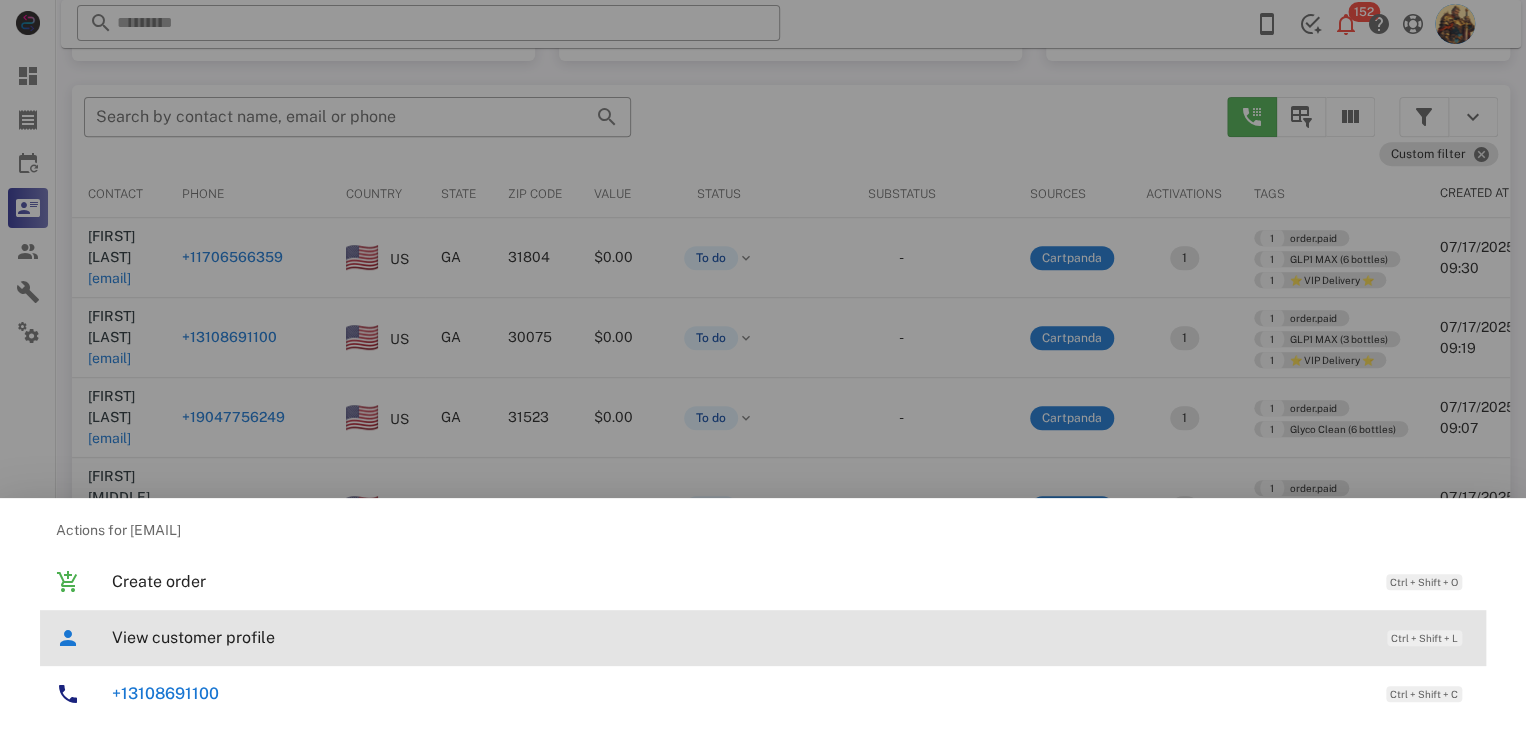 click on "View customer profile Ctrl + Shift + L" at bounding box center [791, 637] 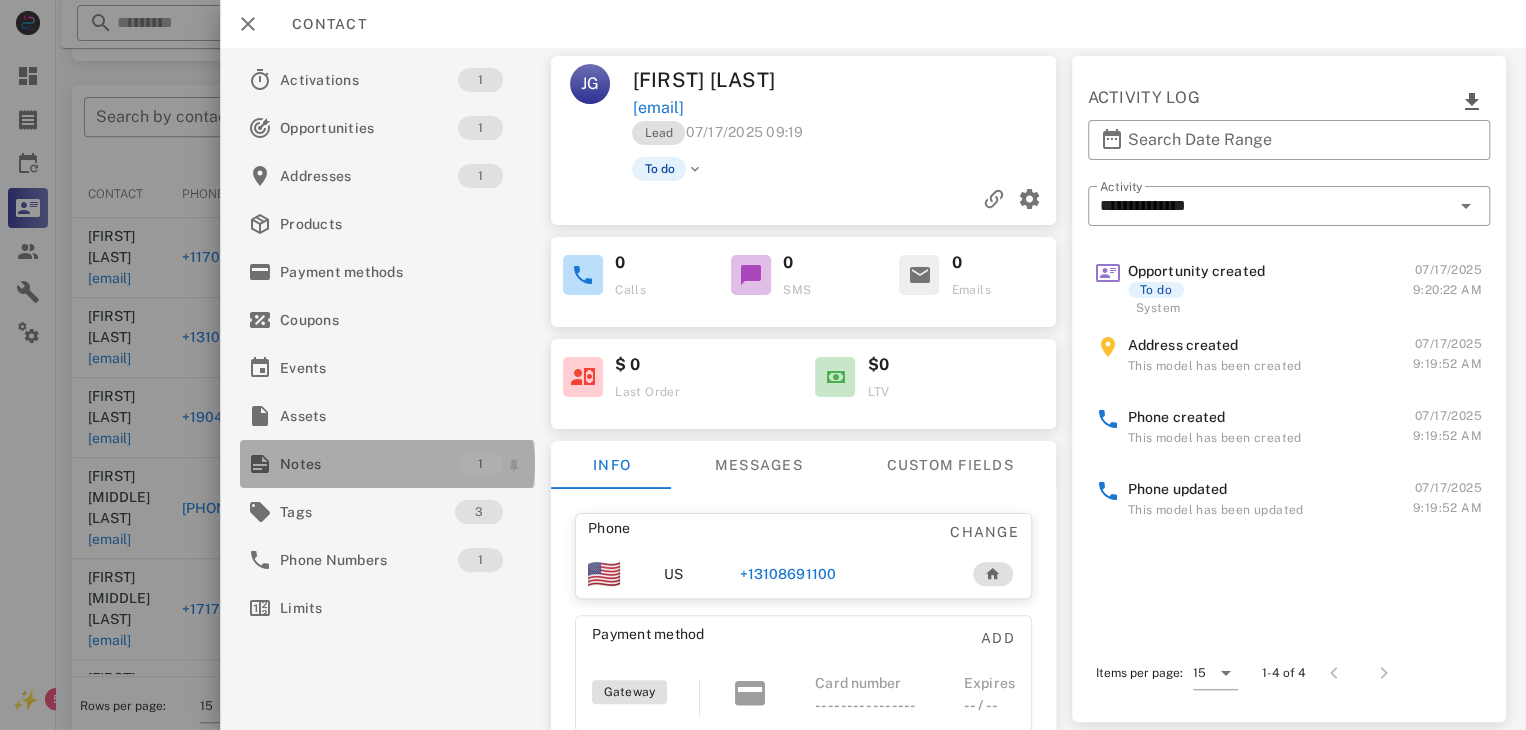 click on "Notes" at bounding box center [369, 464] 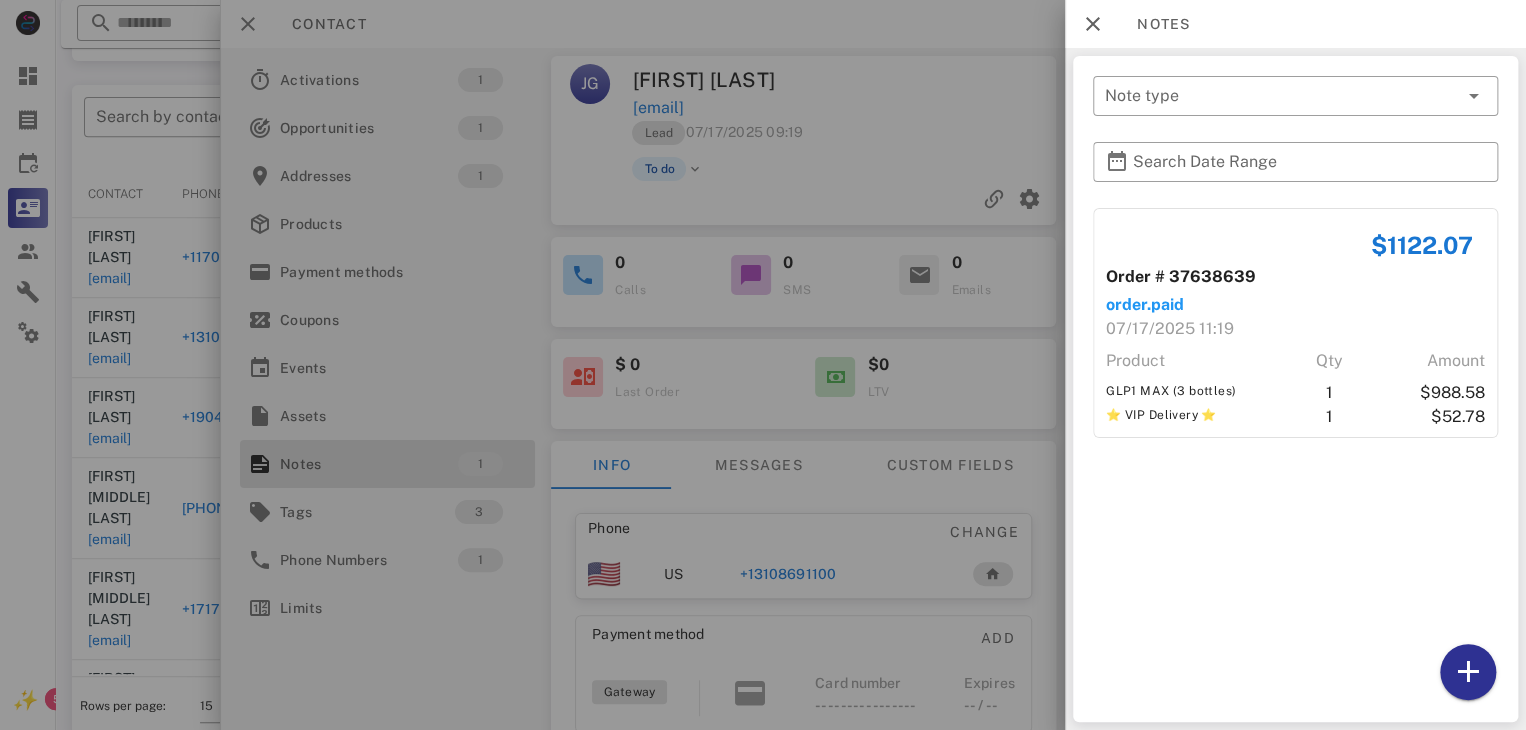 click at bounding box center [763, 365] 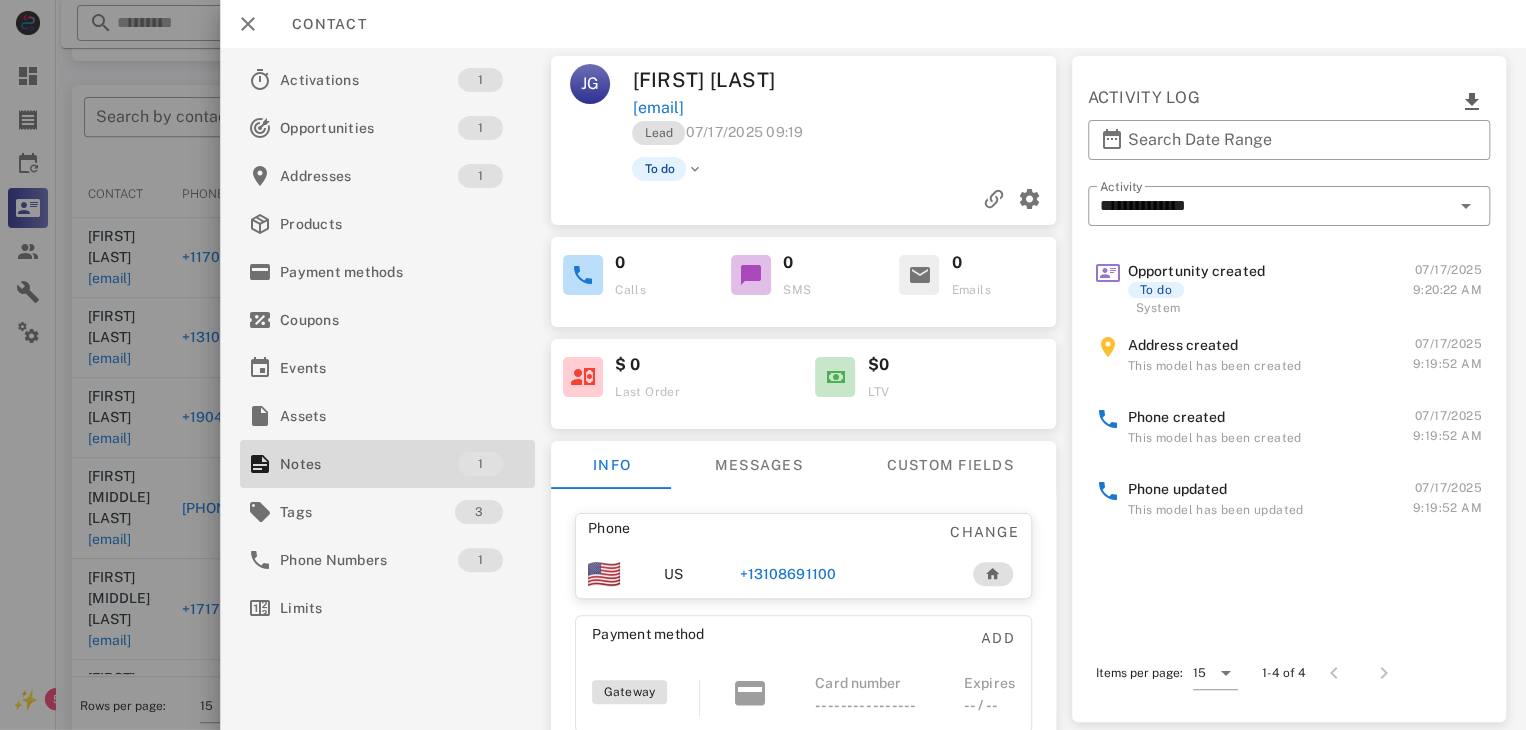 click on "+13108691100" at bounding box center [788, 574] 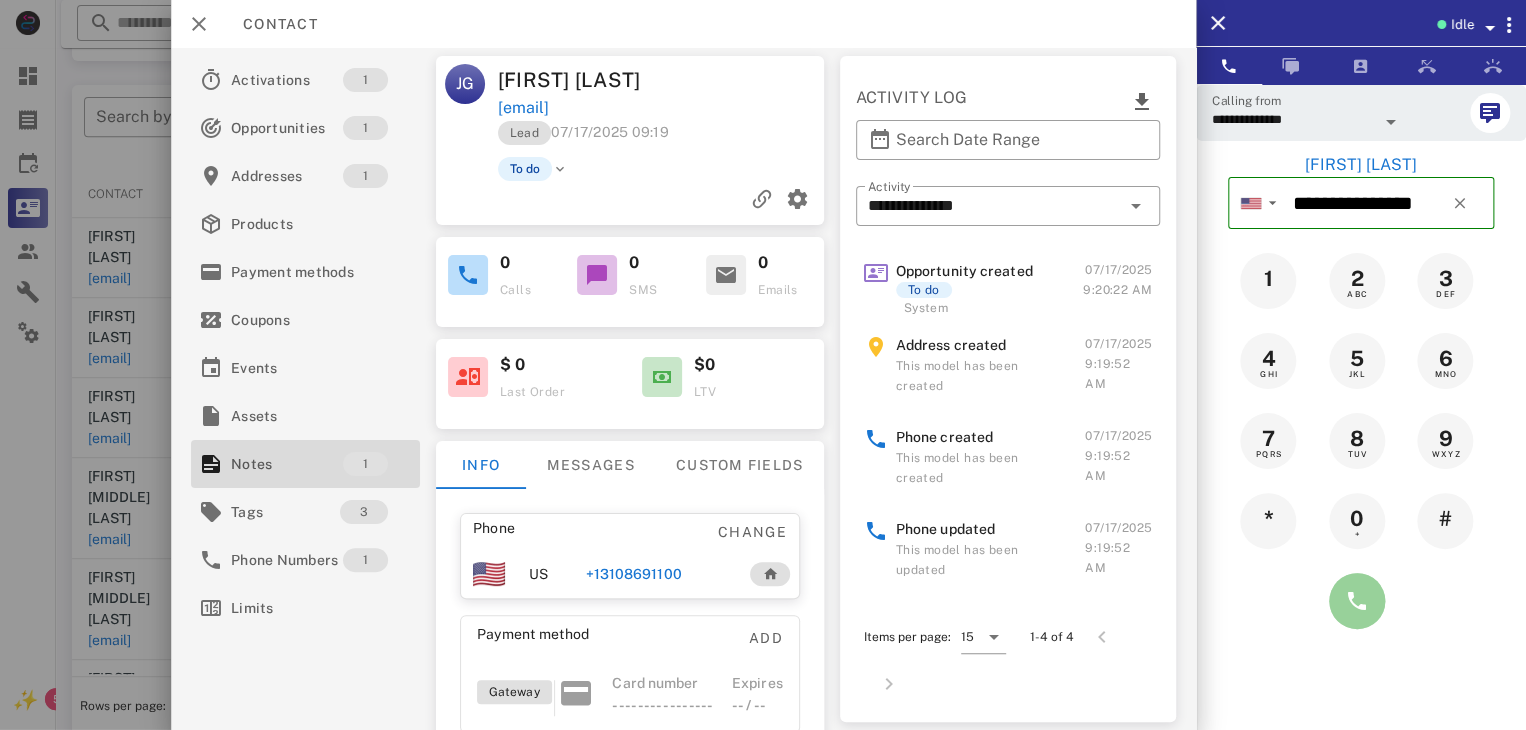 click at bounding box center [1357, 601] 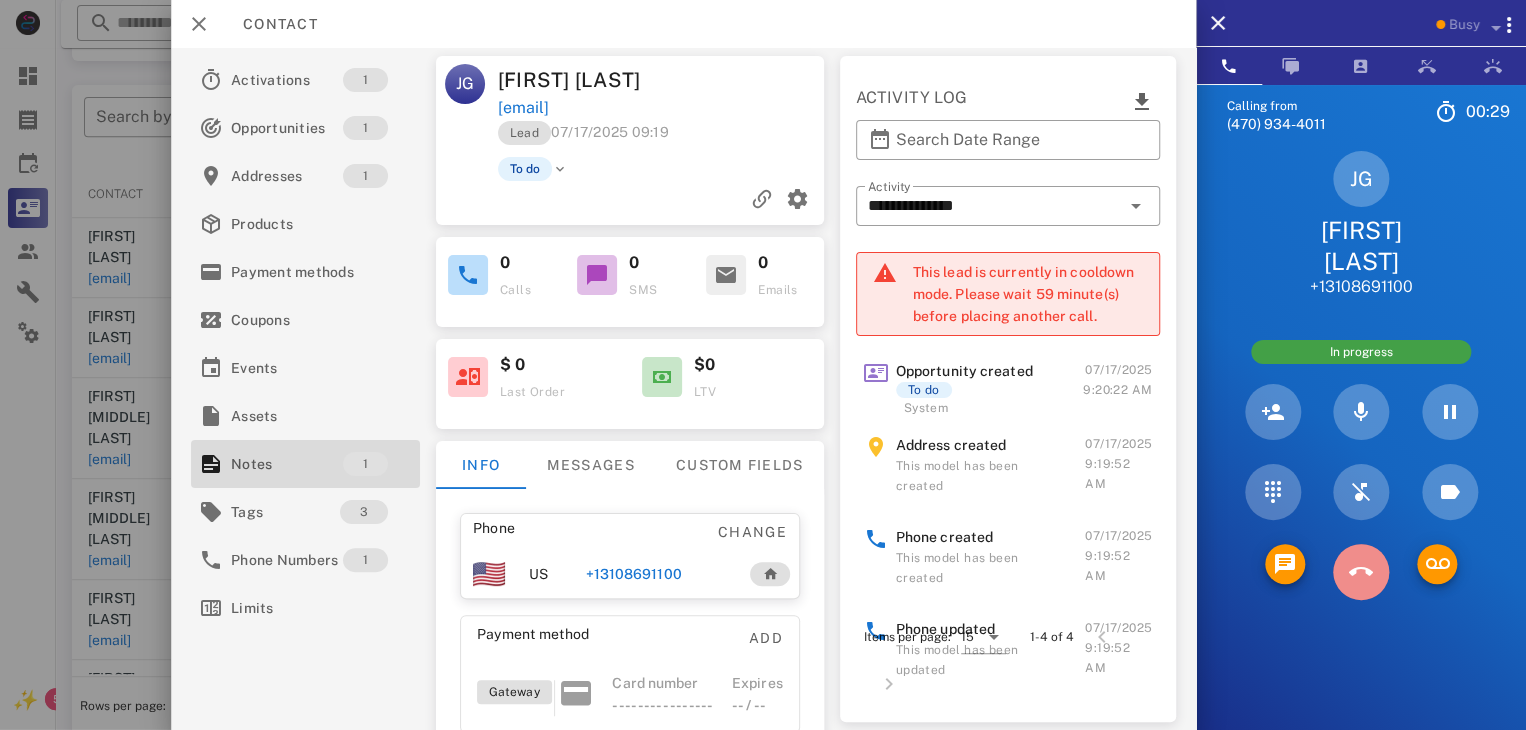 click at bounding box center [1361, 572] 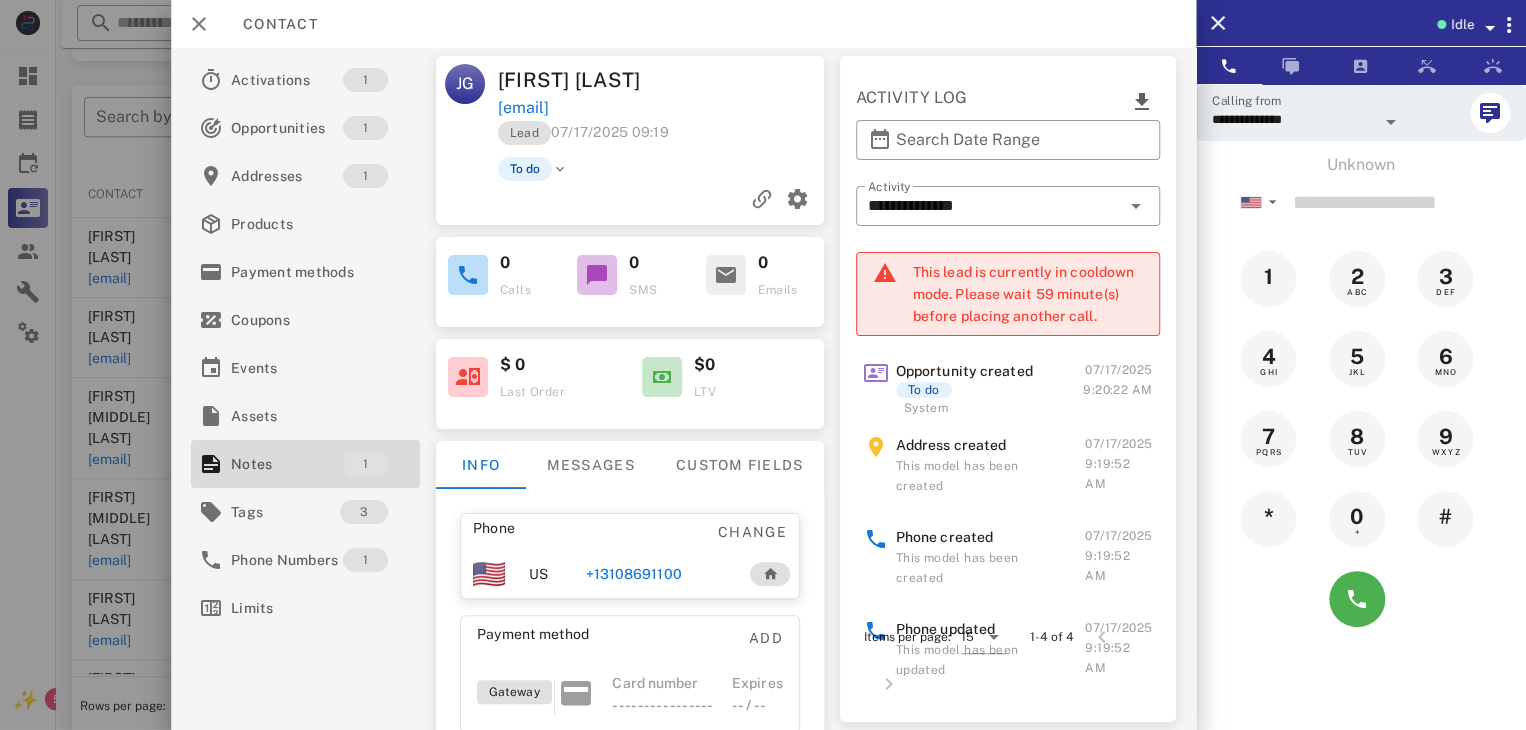 click at bounding box center (763, 365) 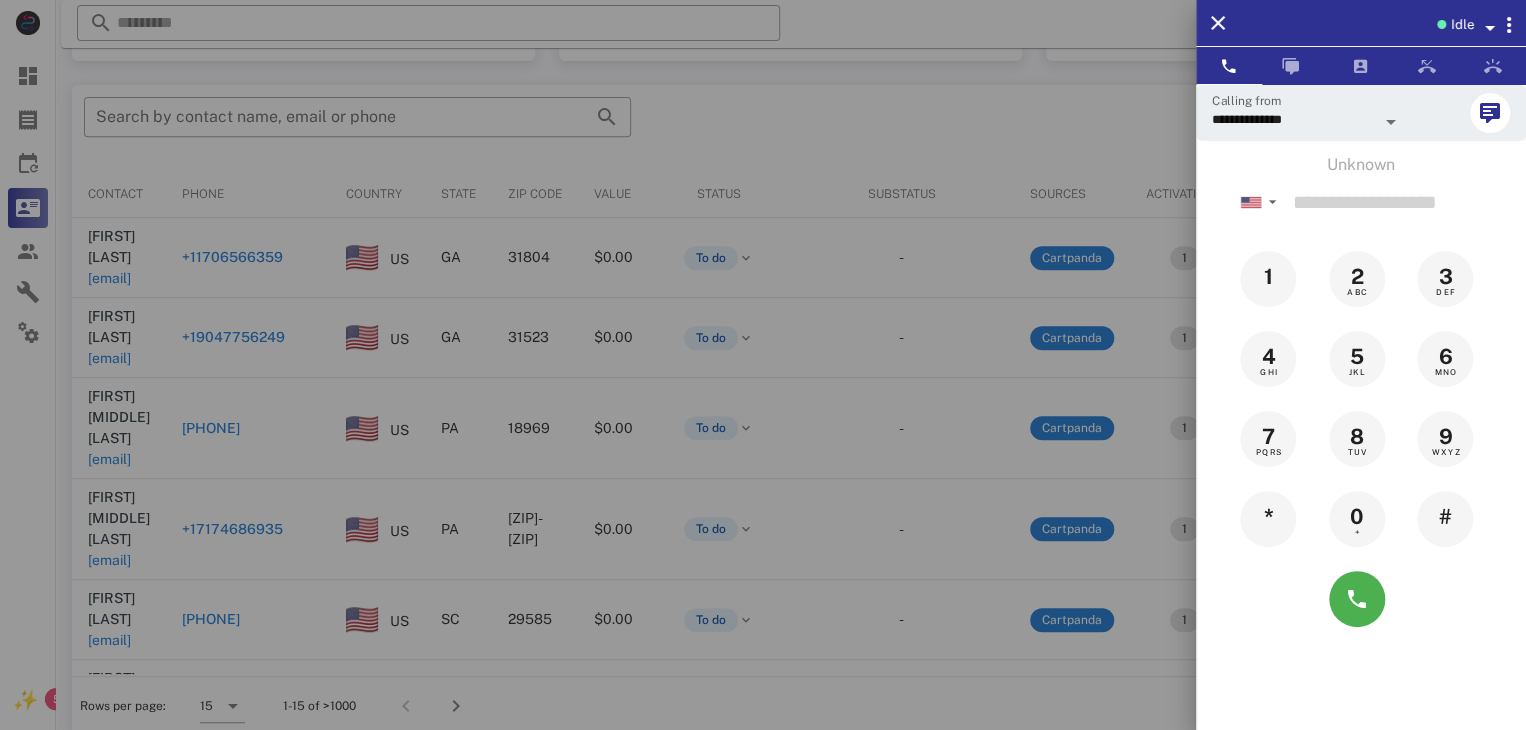 click at bounding box center (763, 365) 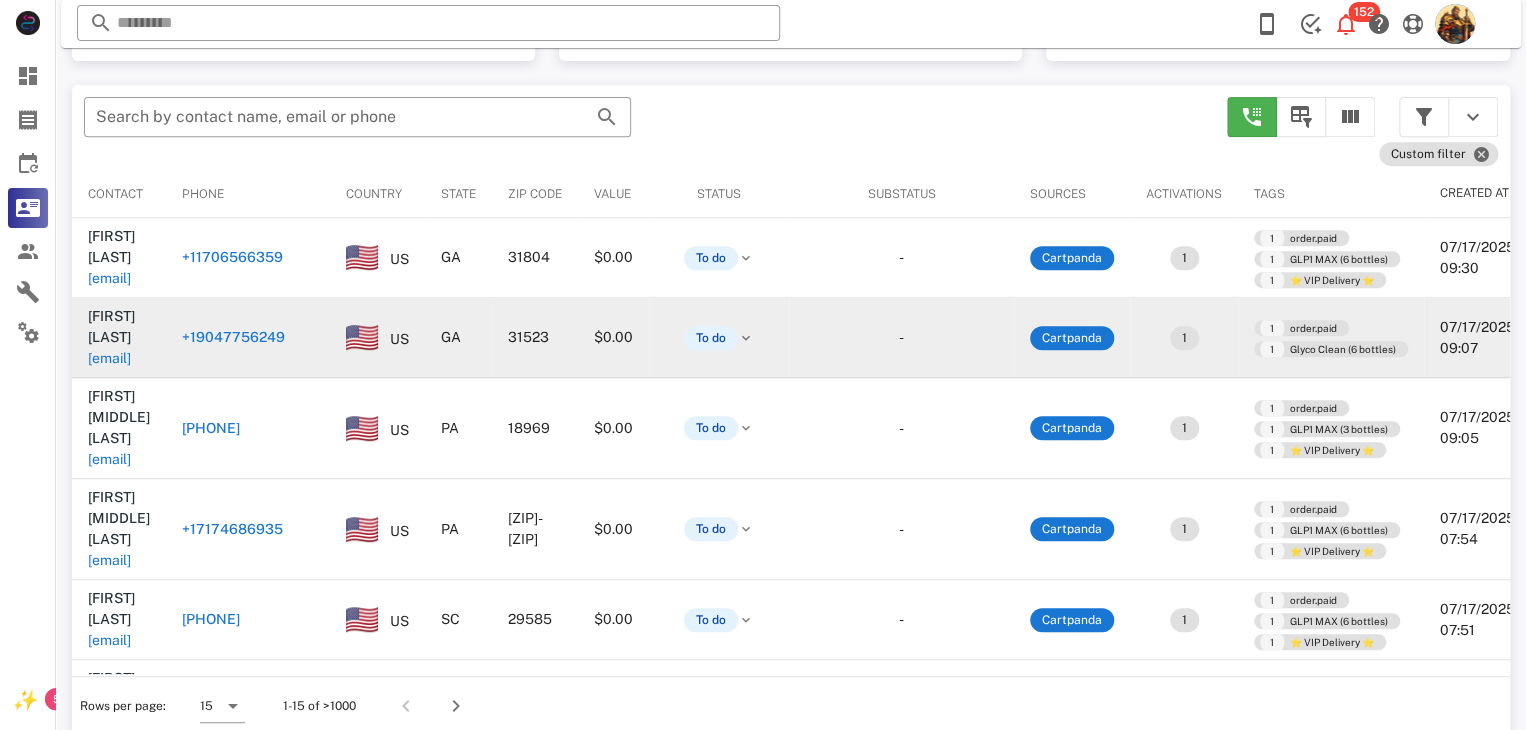 click on "lggy78@aol.com" at bounding box center (109, 358) 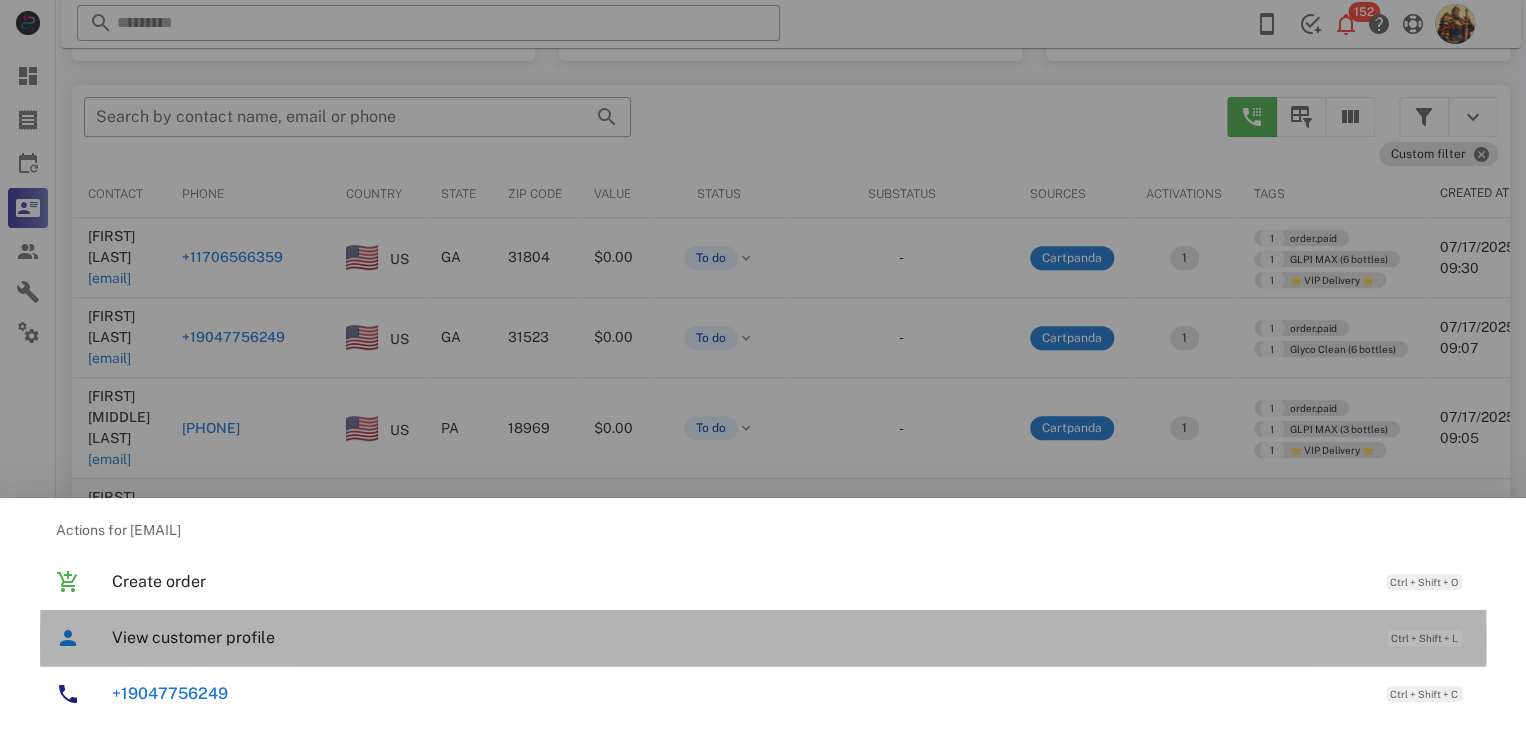 click on "View customer profile" at bounding box center (739, 637) 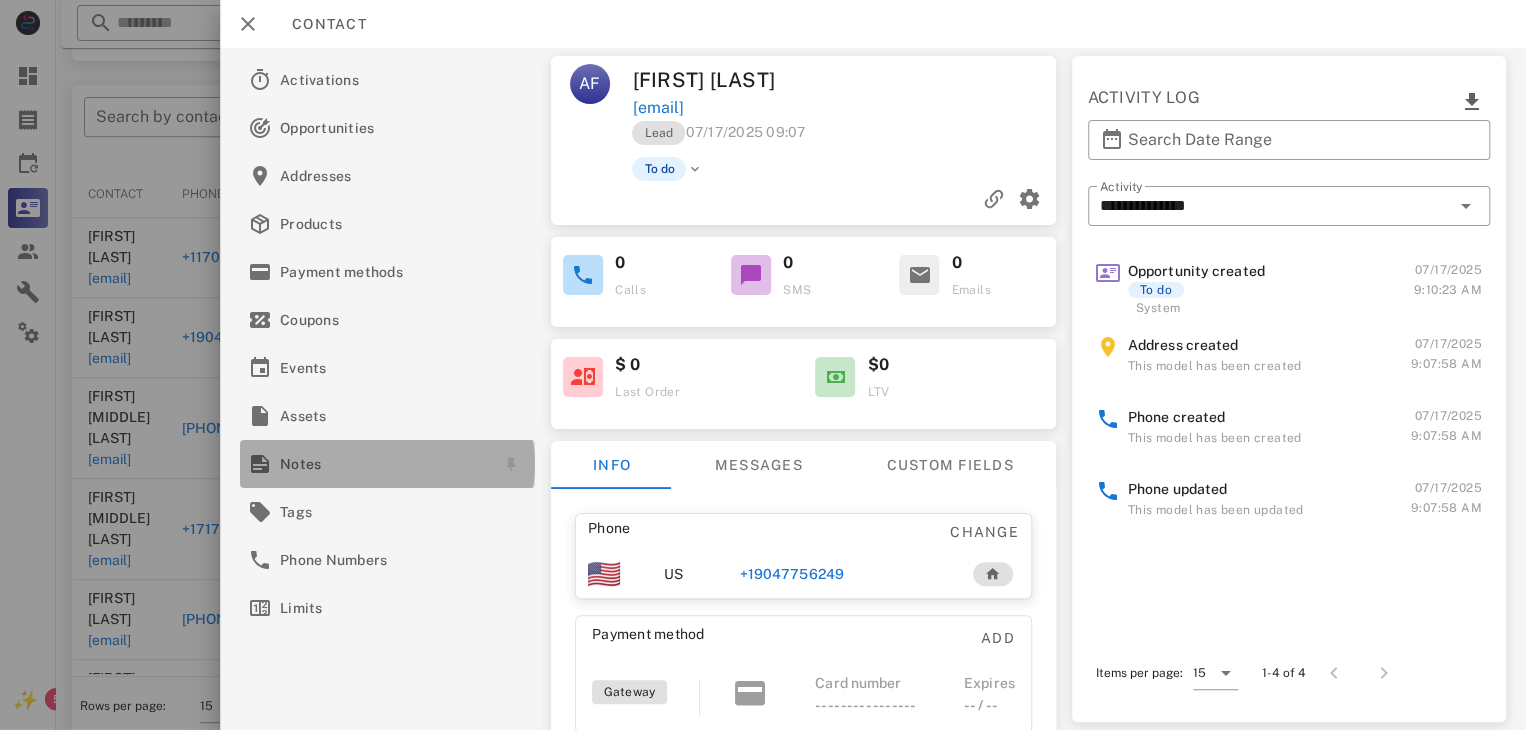click on "Notes" at bounding box center (383, 464) 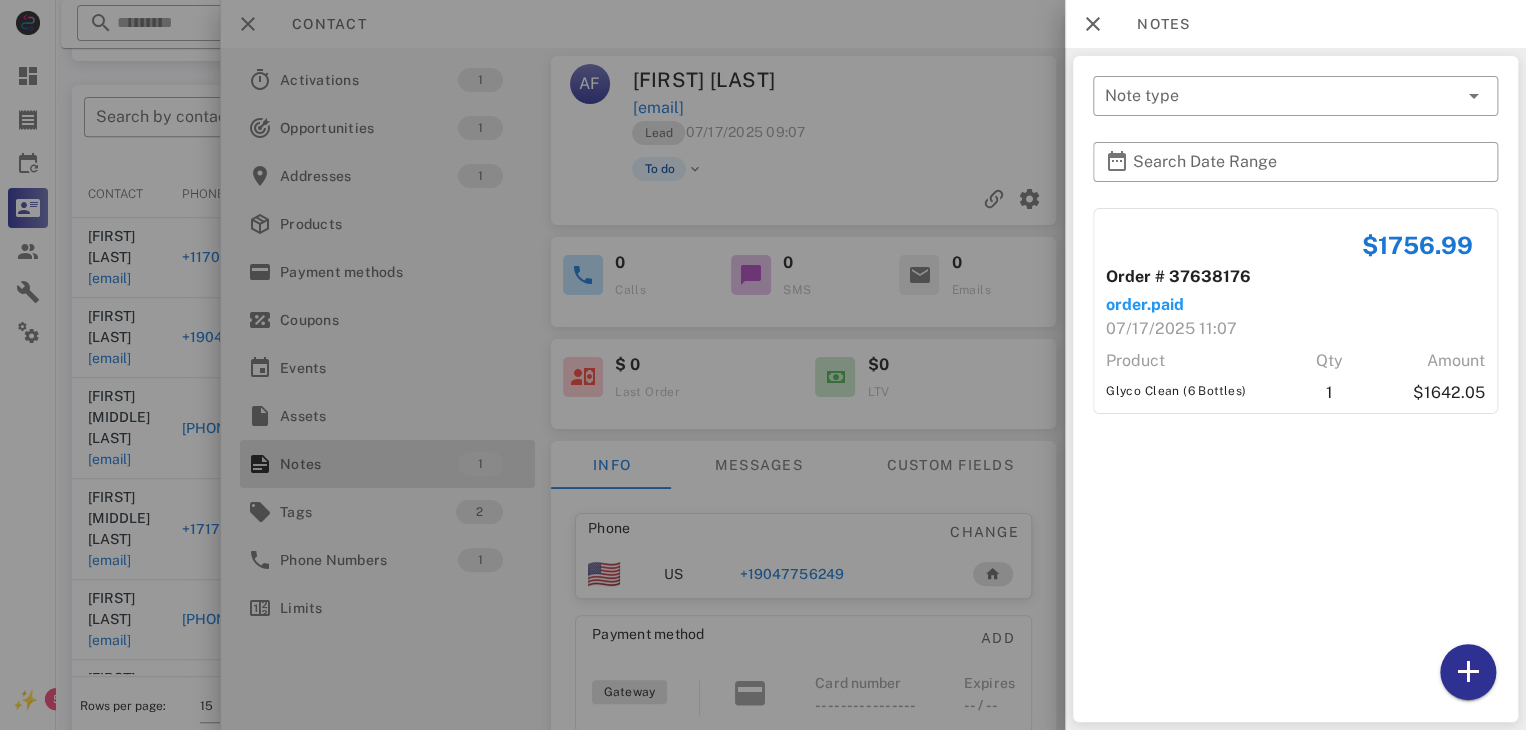 click at bounding box center (763, 365) 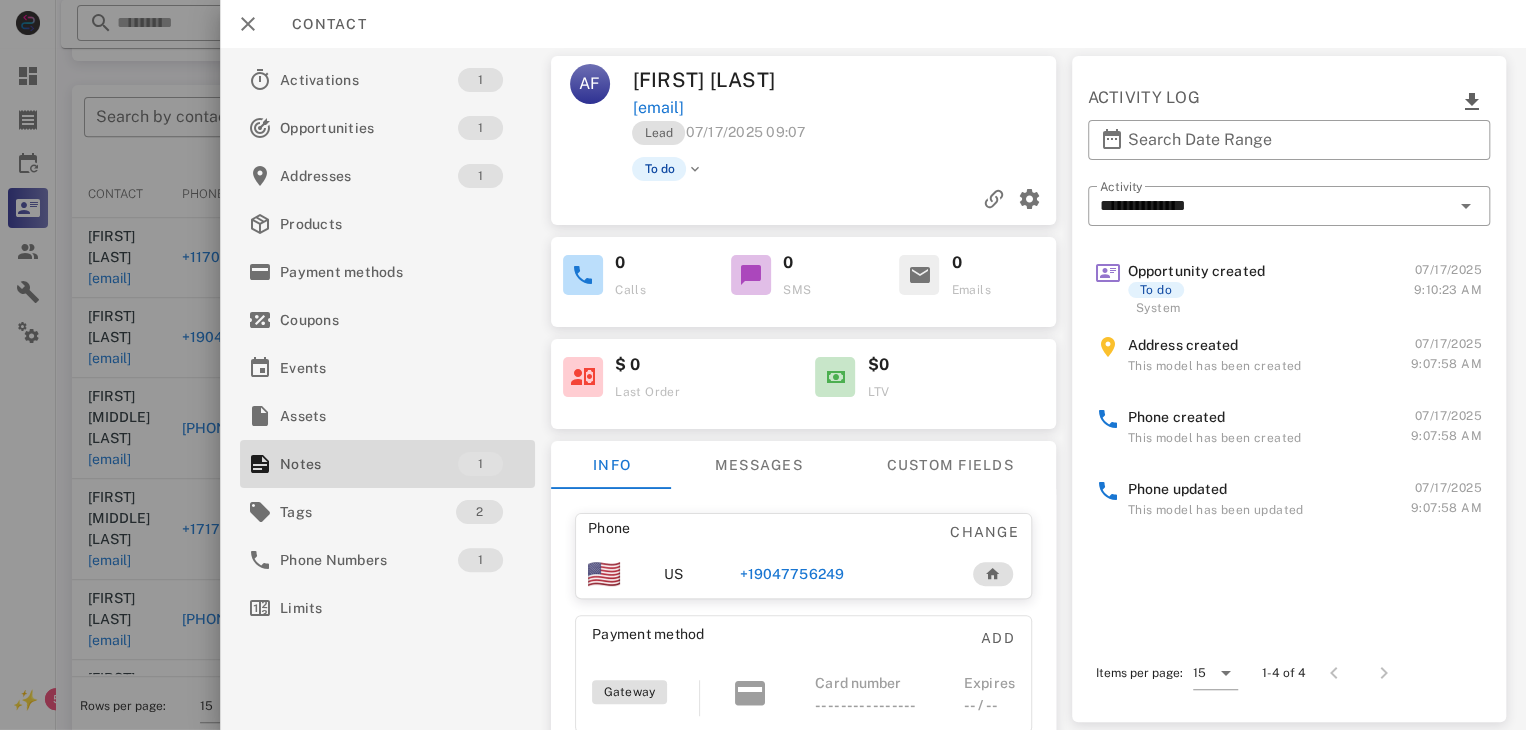 click on "+19047756249" at bounding box center [792, 574] 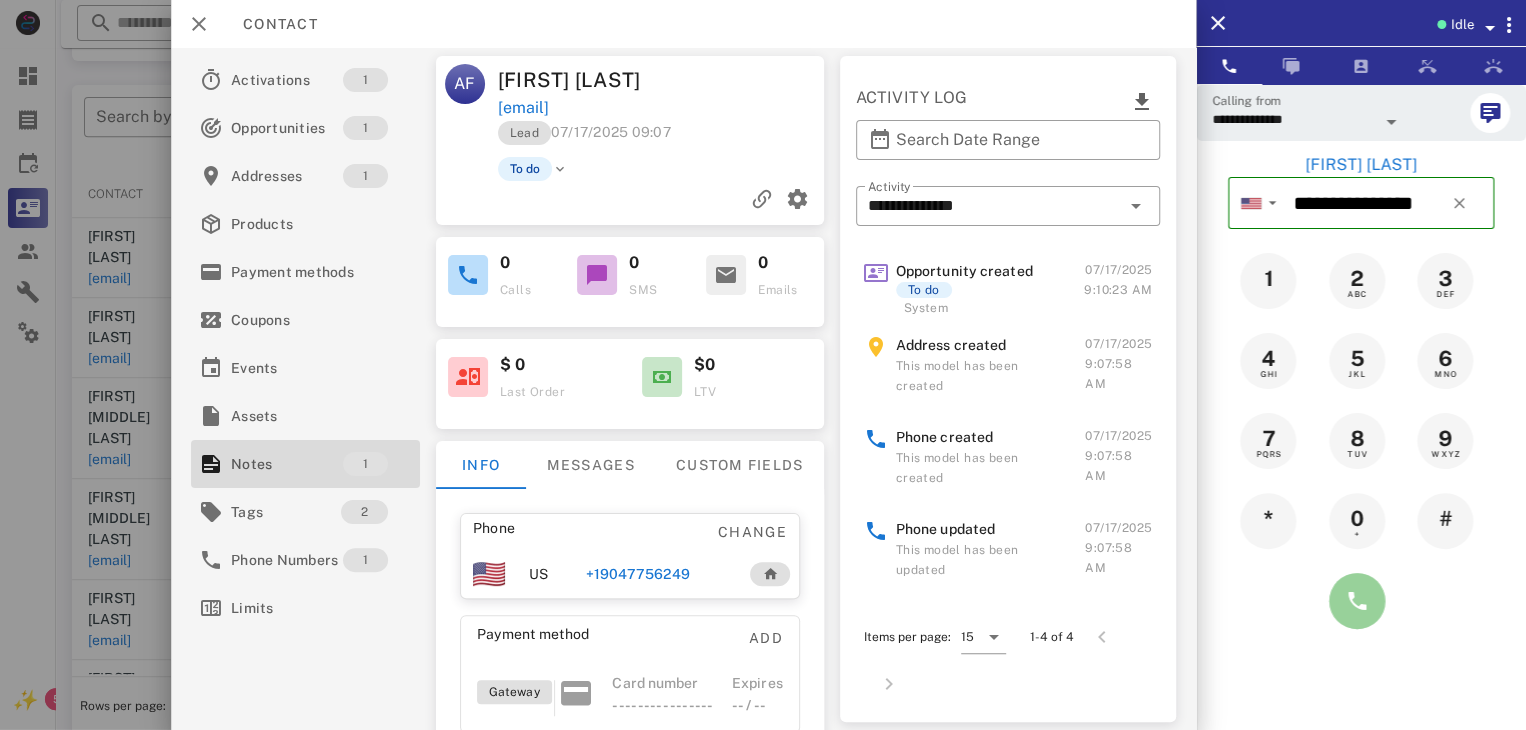 click at bounding box center [1357, 601] 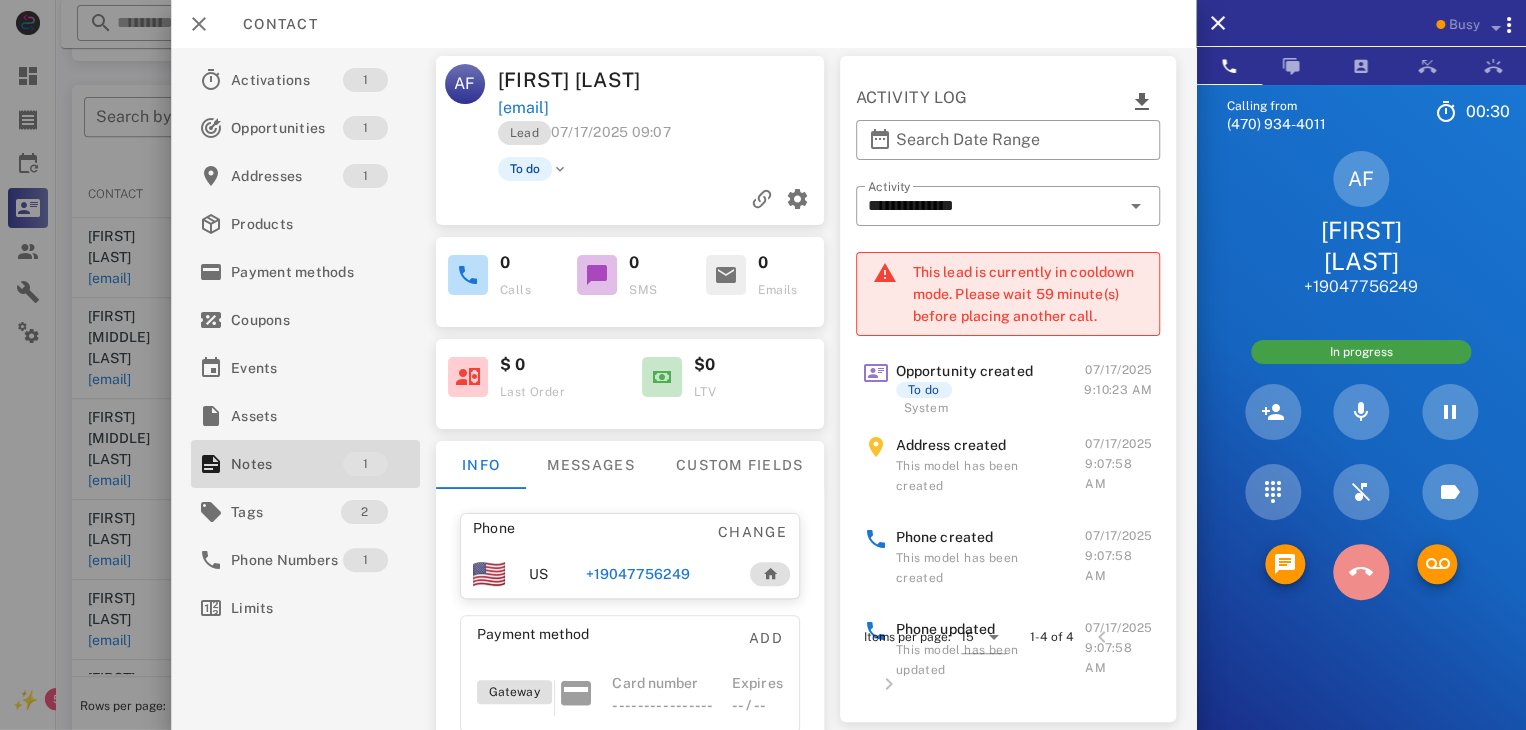 click at bounding box center (1361, 572) 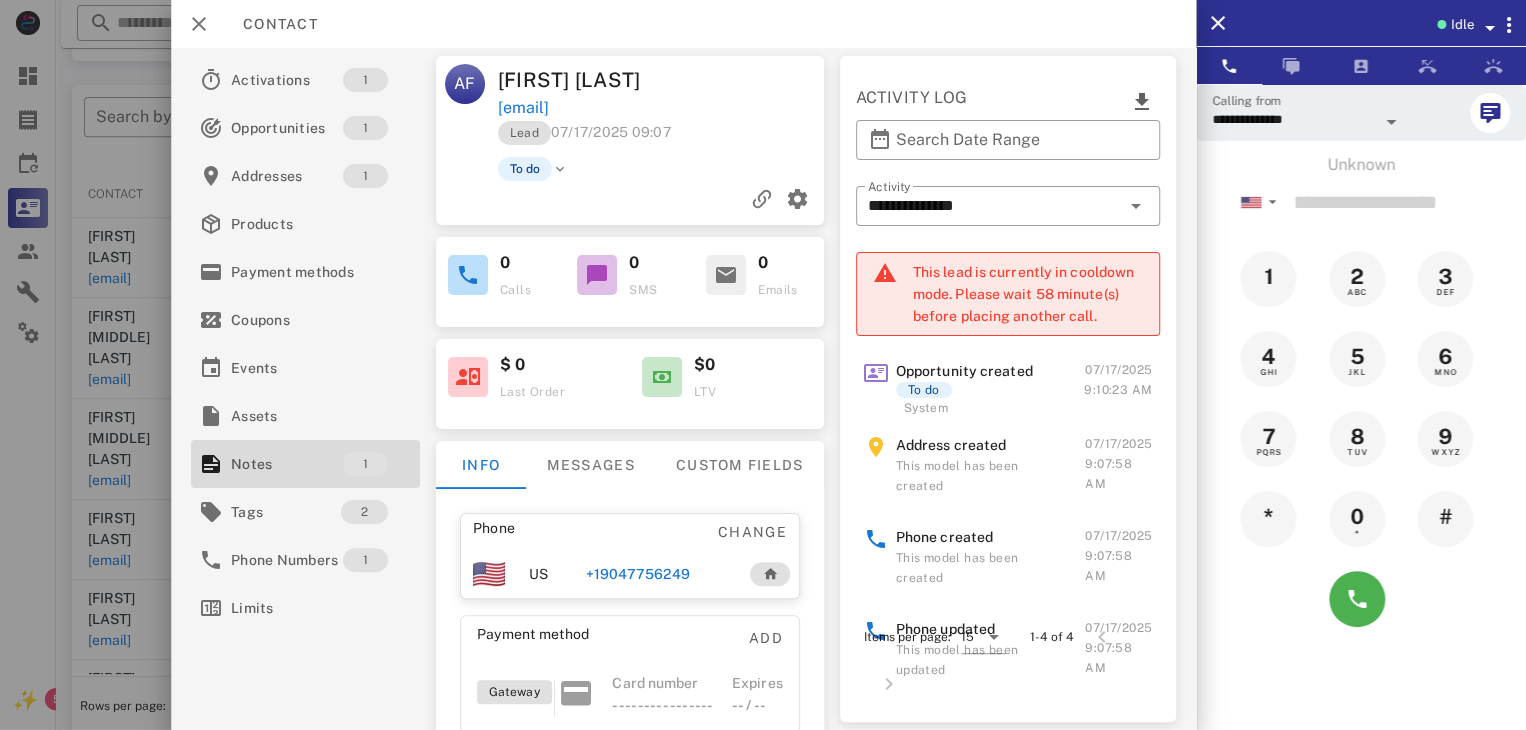 click on "+19047756249" at bounding box center (637, 574) 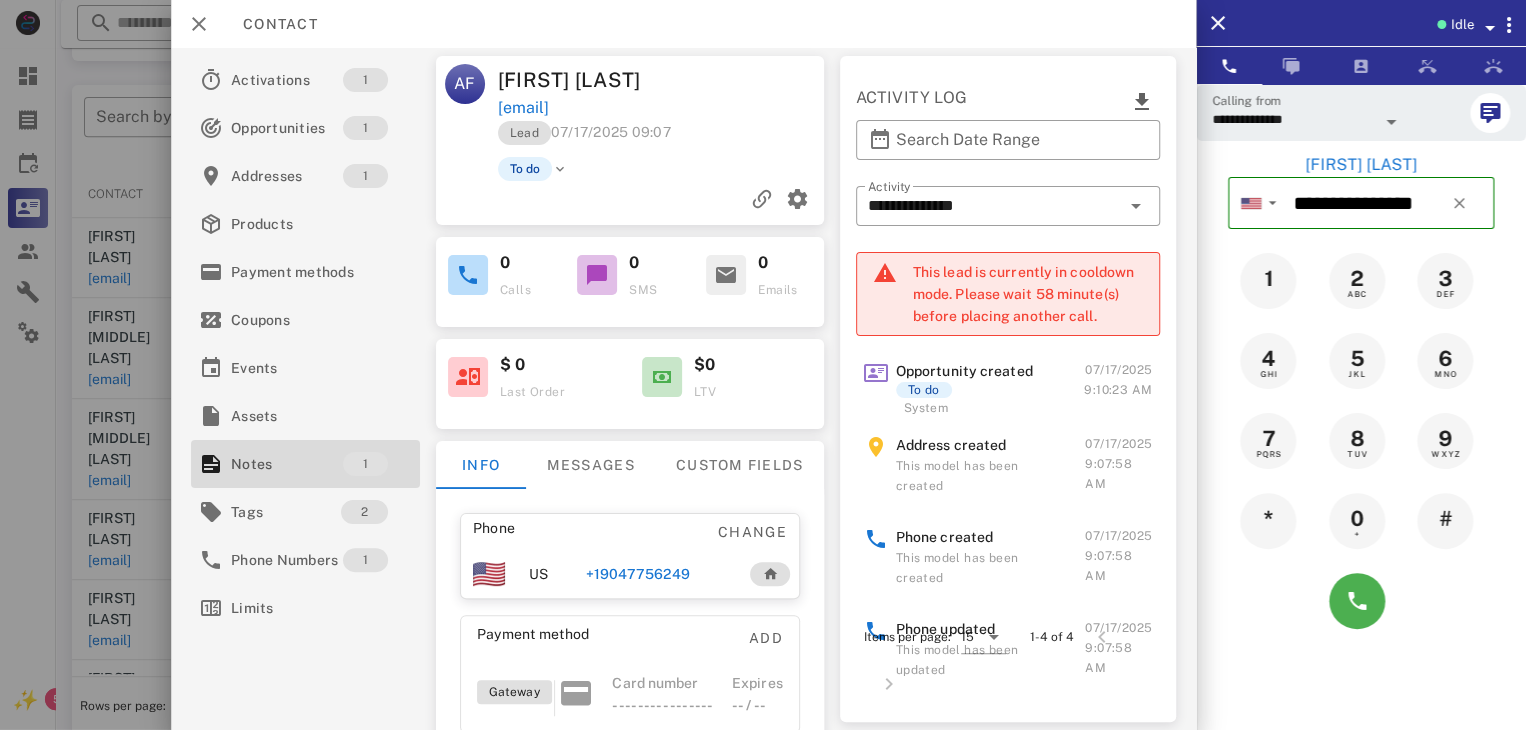 click at bounding box center [1361, 601] 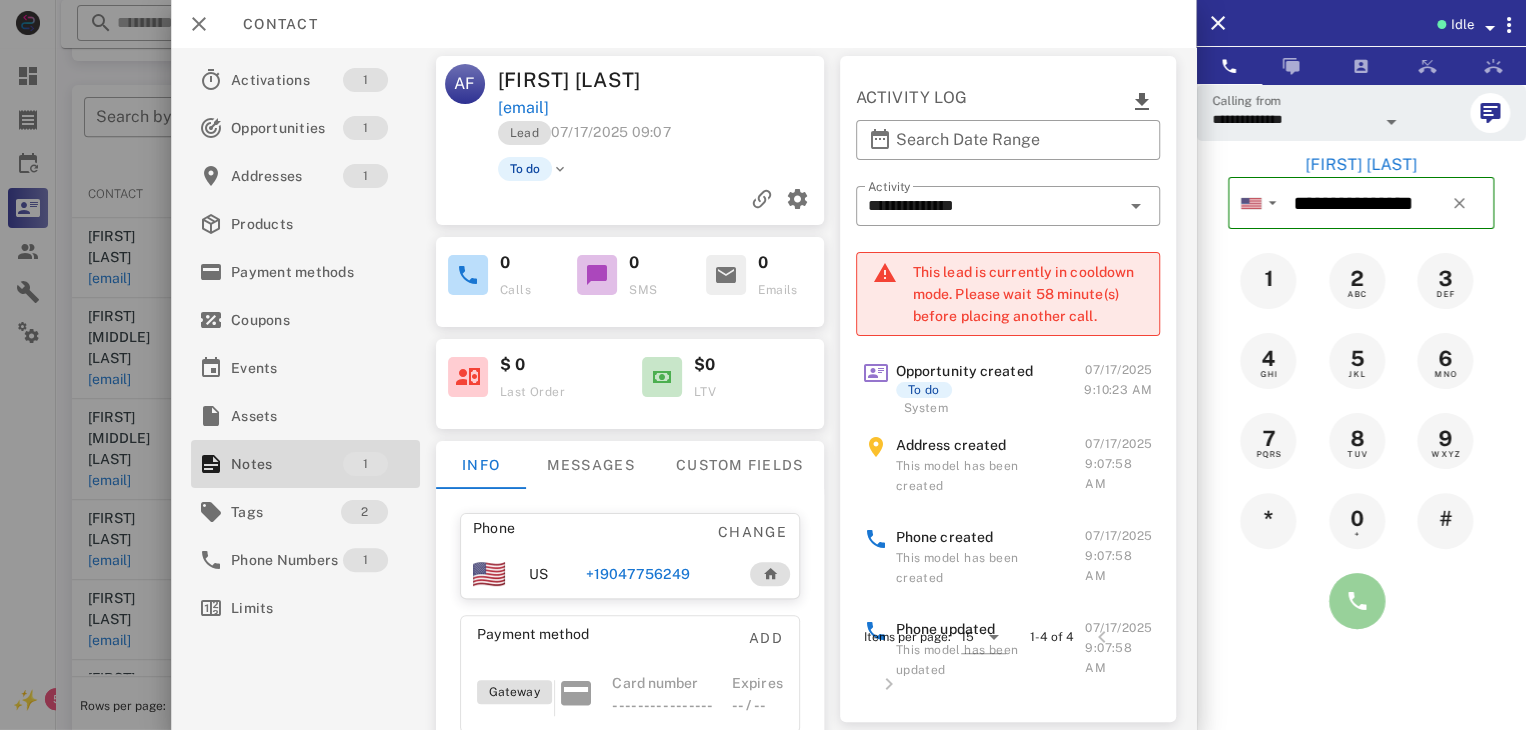 click at bounding box center [1357, 601] 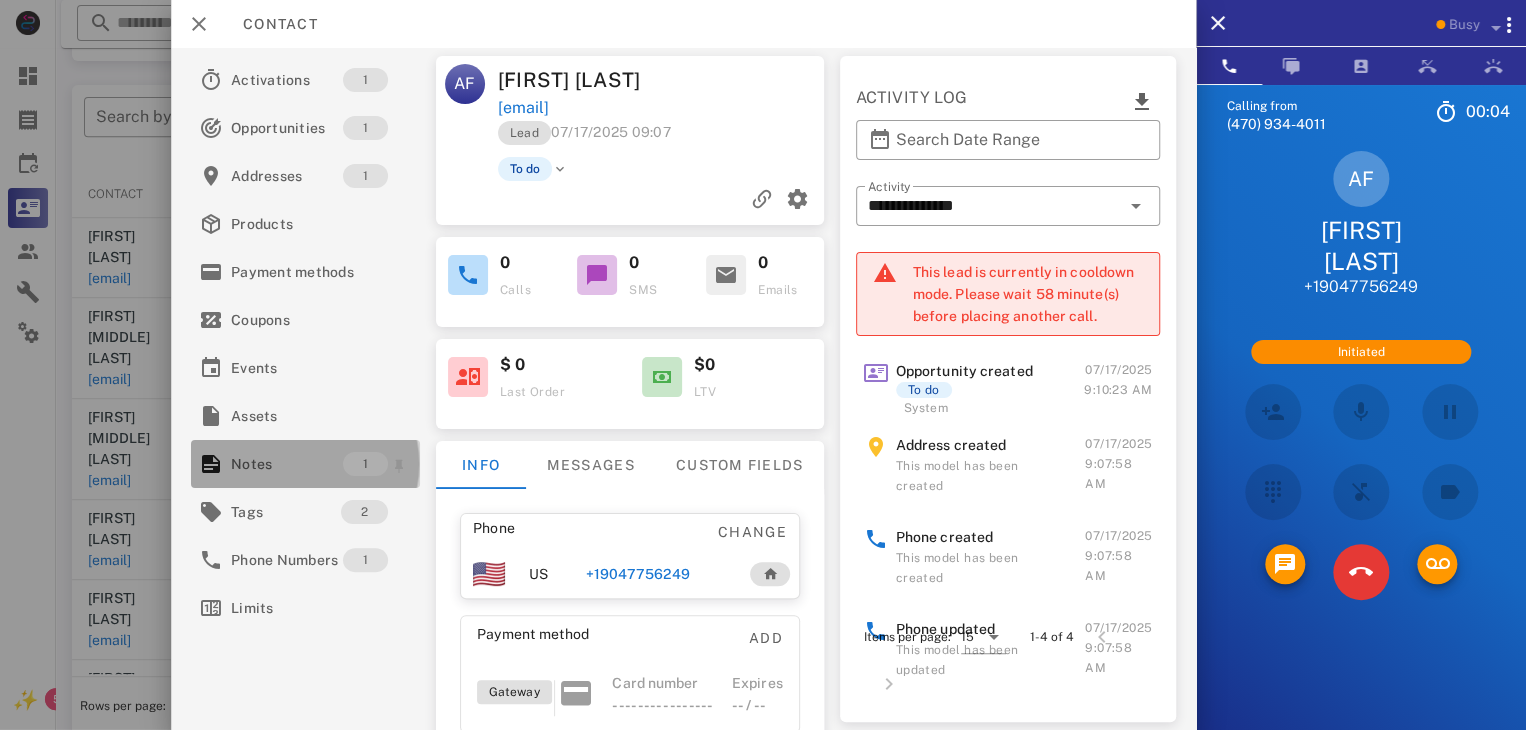 click on "Notes" at bounding box center (287, 464) 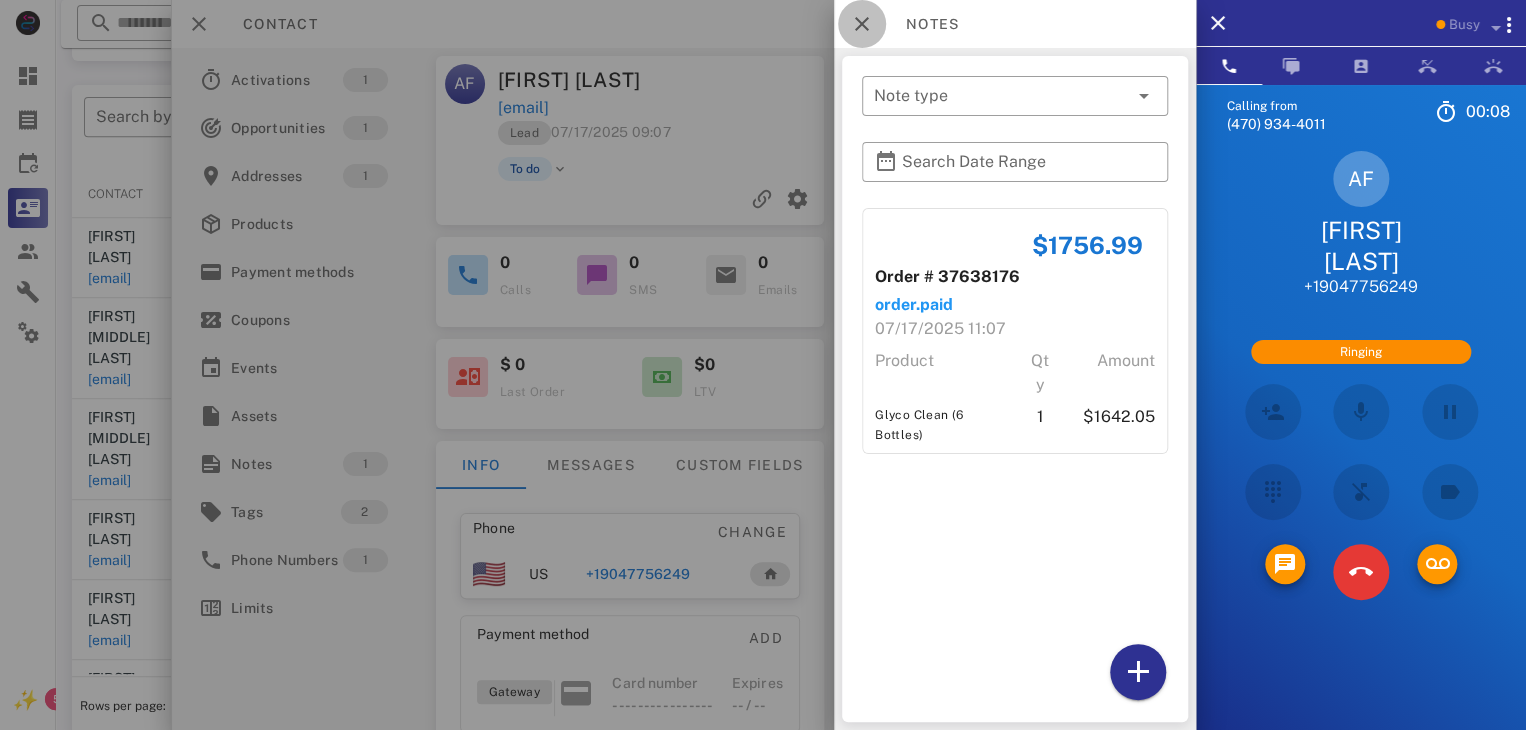 click at bounding box center (862, 24) 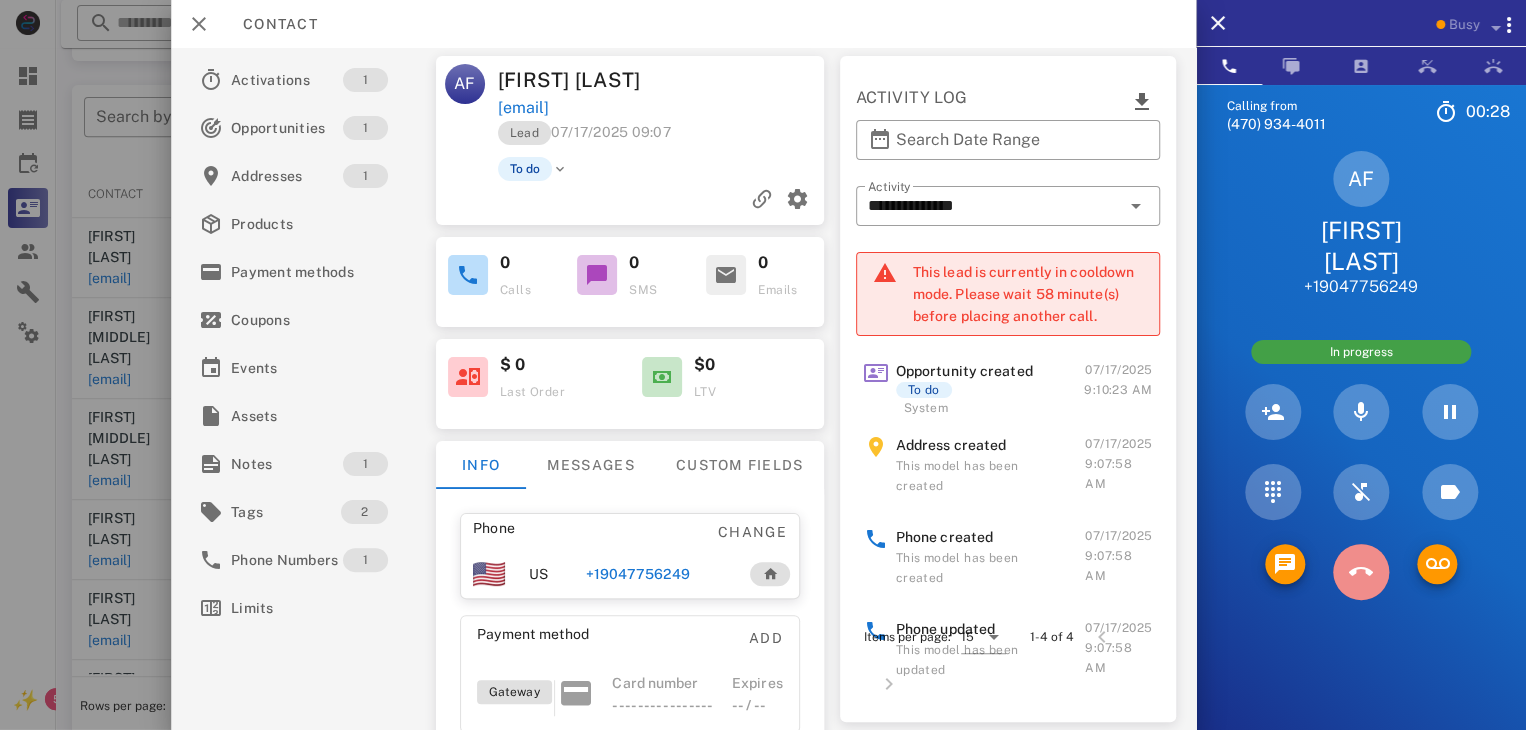 click at bounding box center (1361, 572) 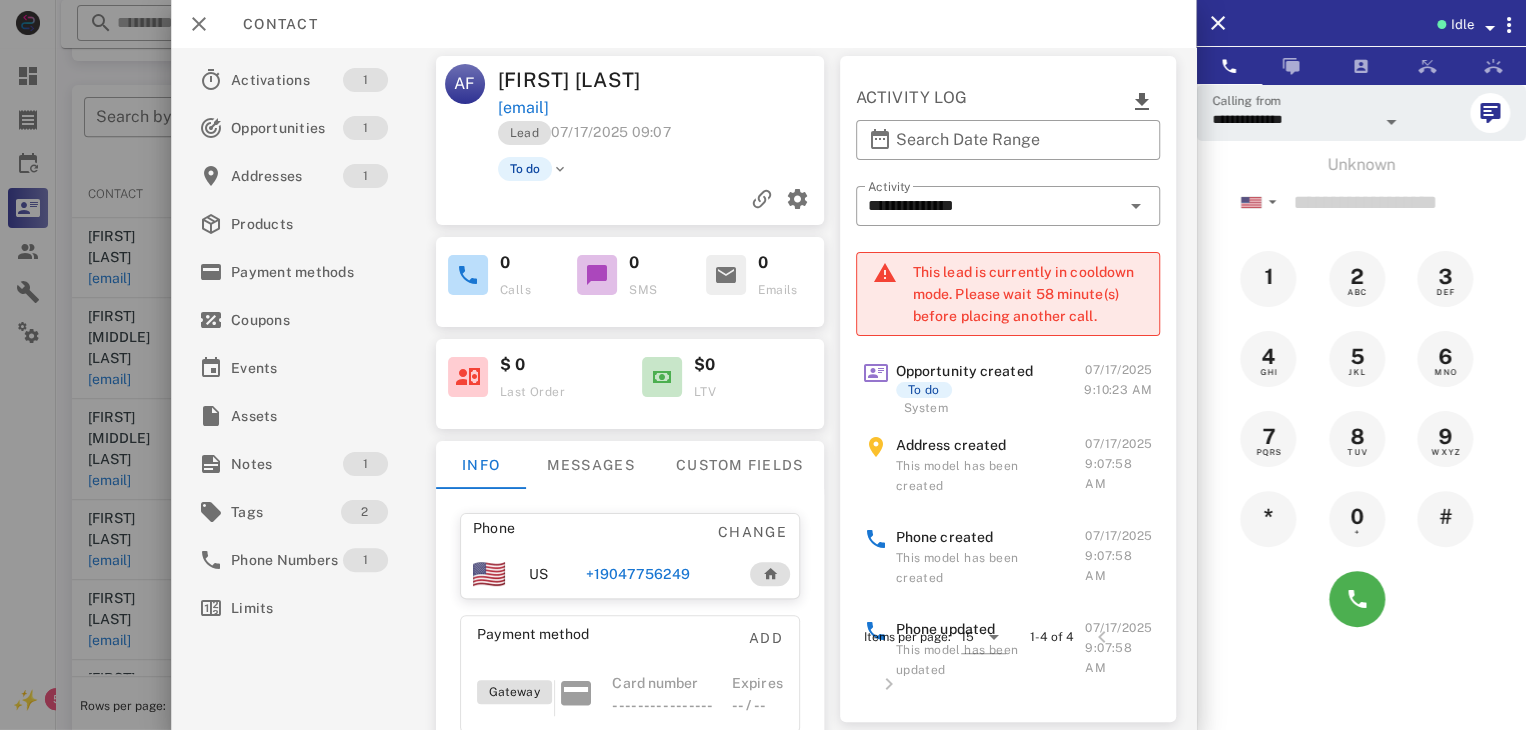 click at bounding box center [763, 365] 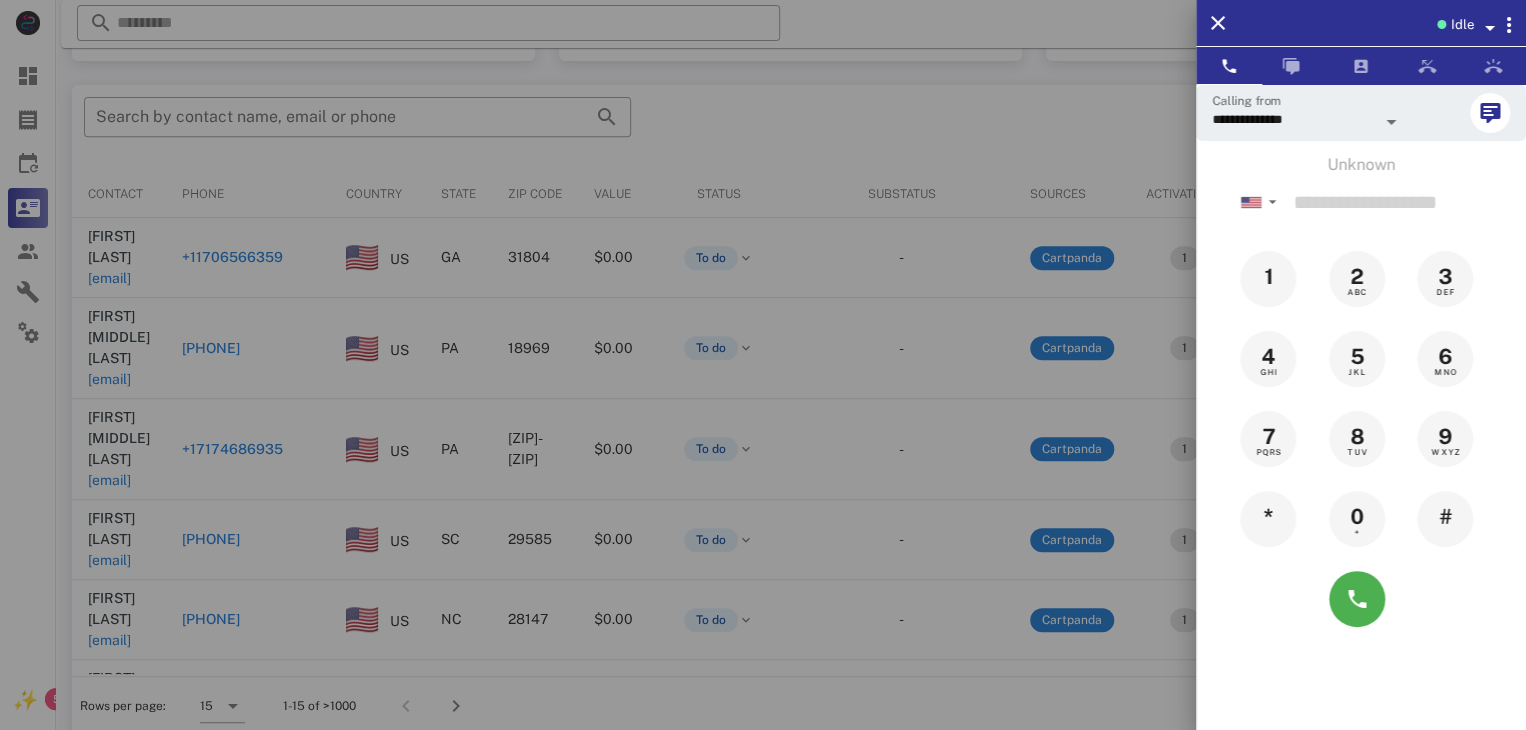 click at bounding box center [763, 365] 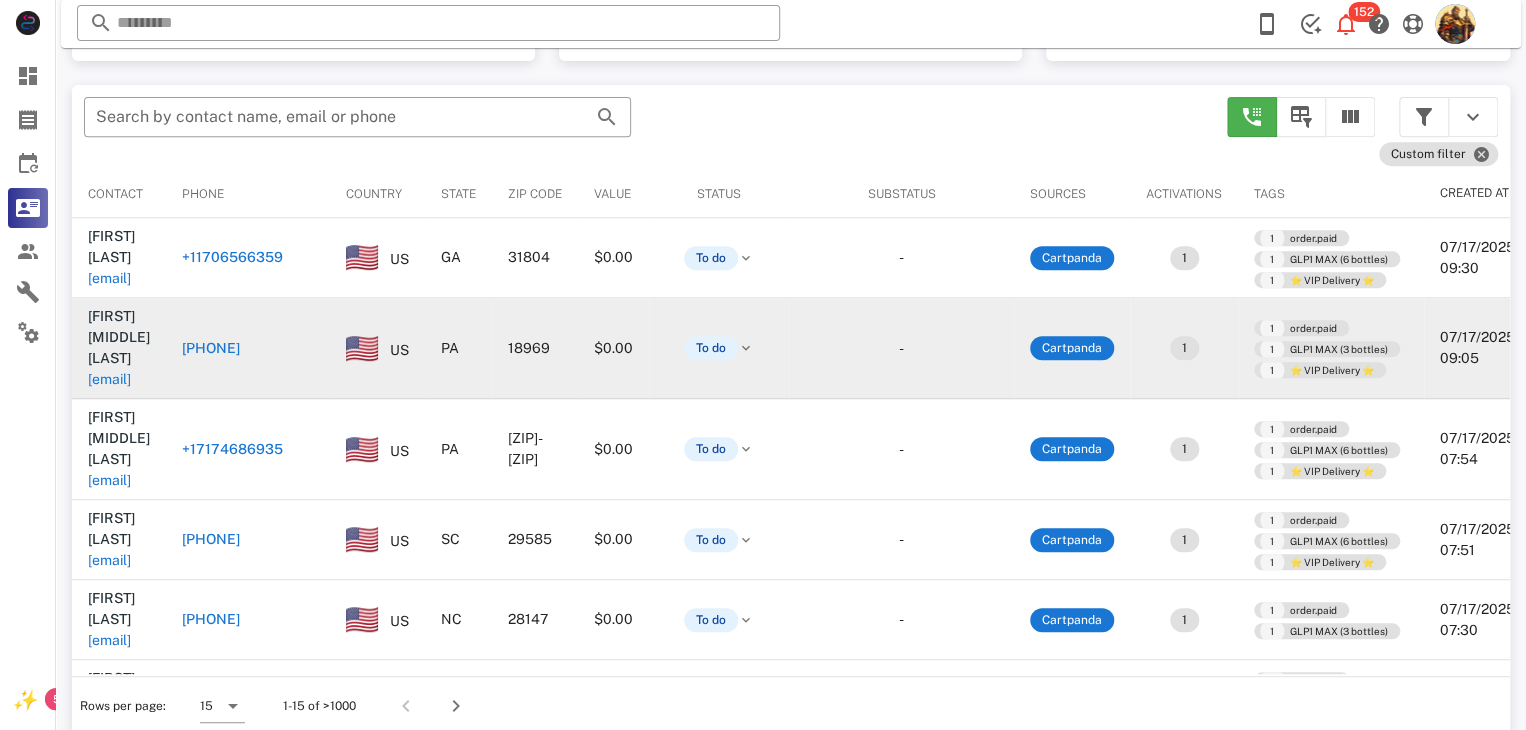 click on "[EMAIL]" at bounding box center (109, 379) 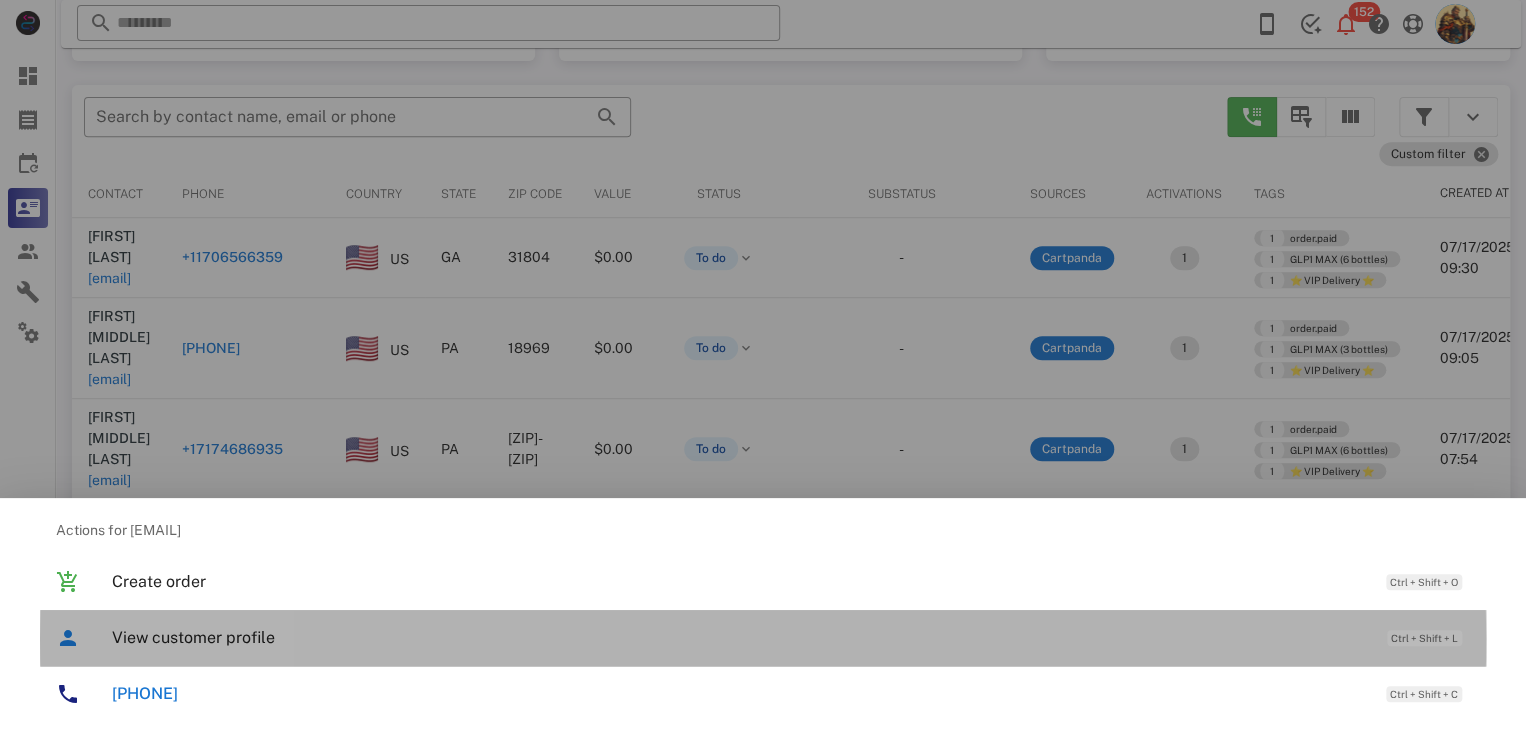 click on "View customer profile" at bounding box center (739, 637) 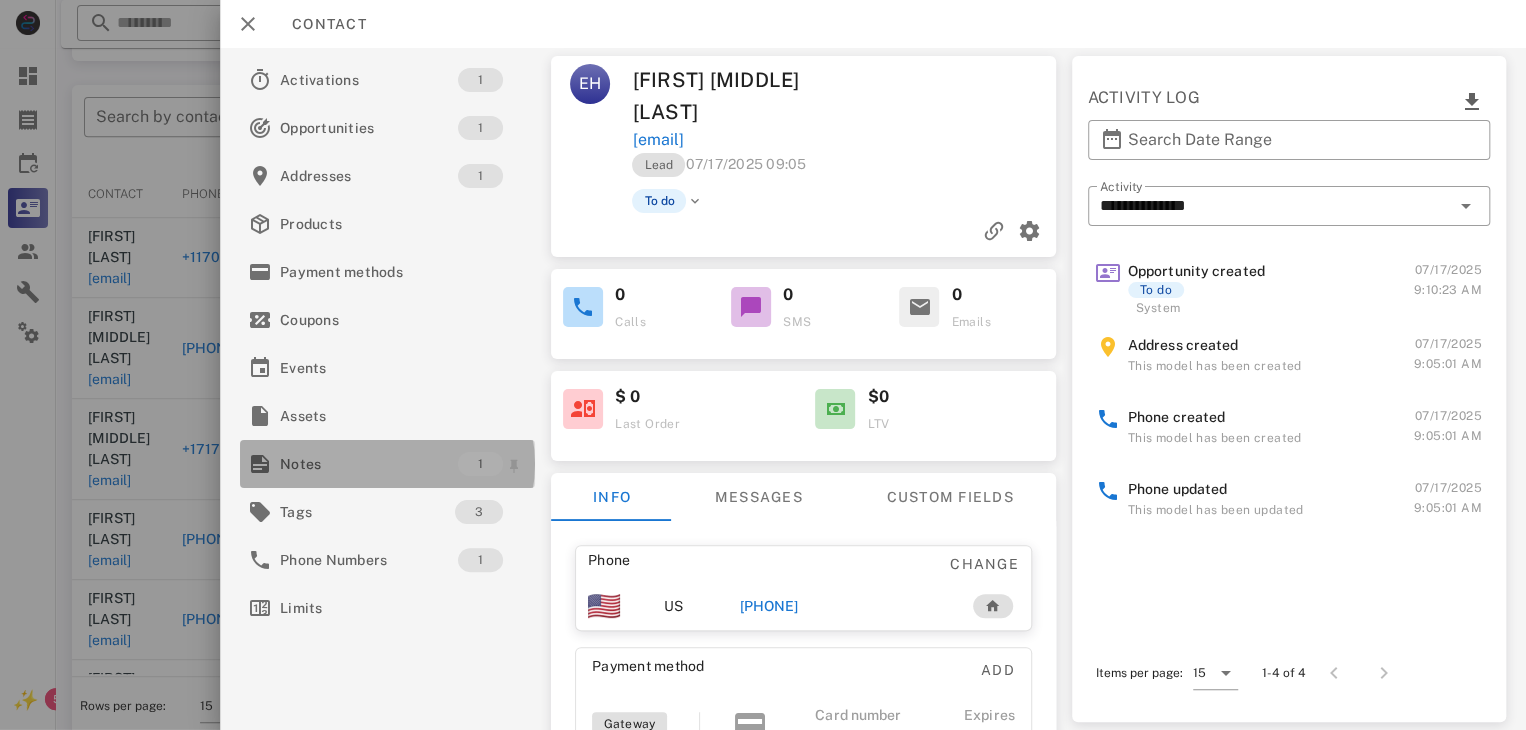 click on "Notes" at bounding box center (369, 464) 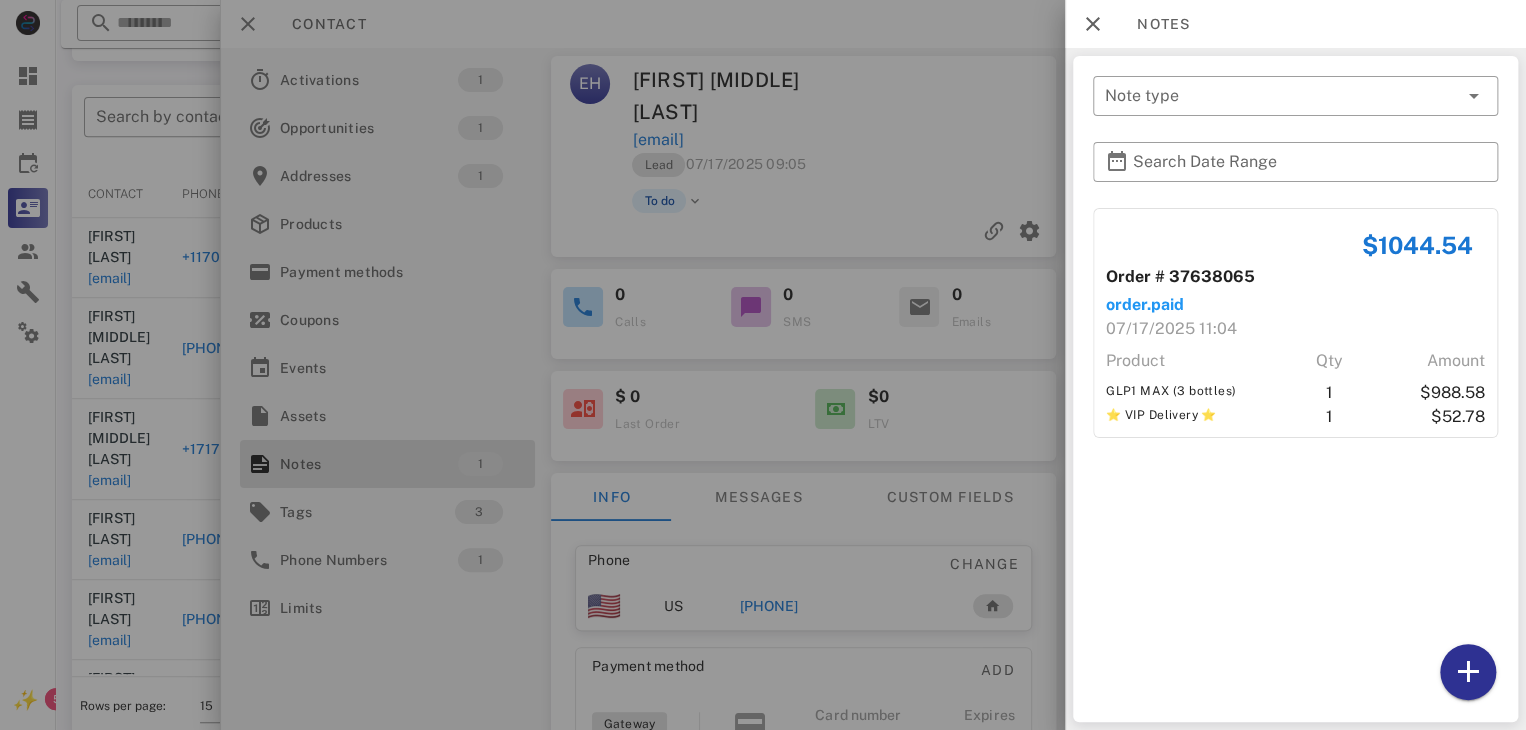 click at bounding box center [763, 365] 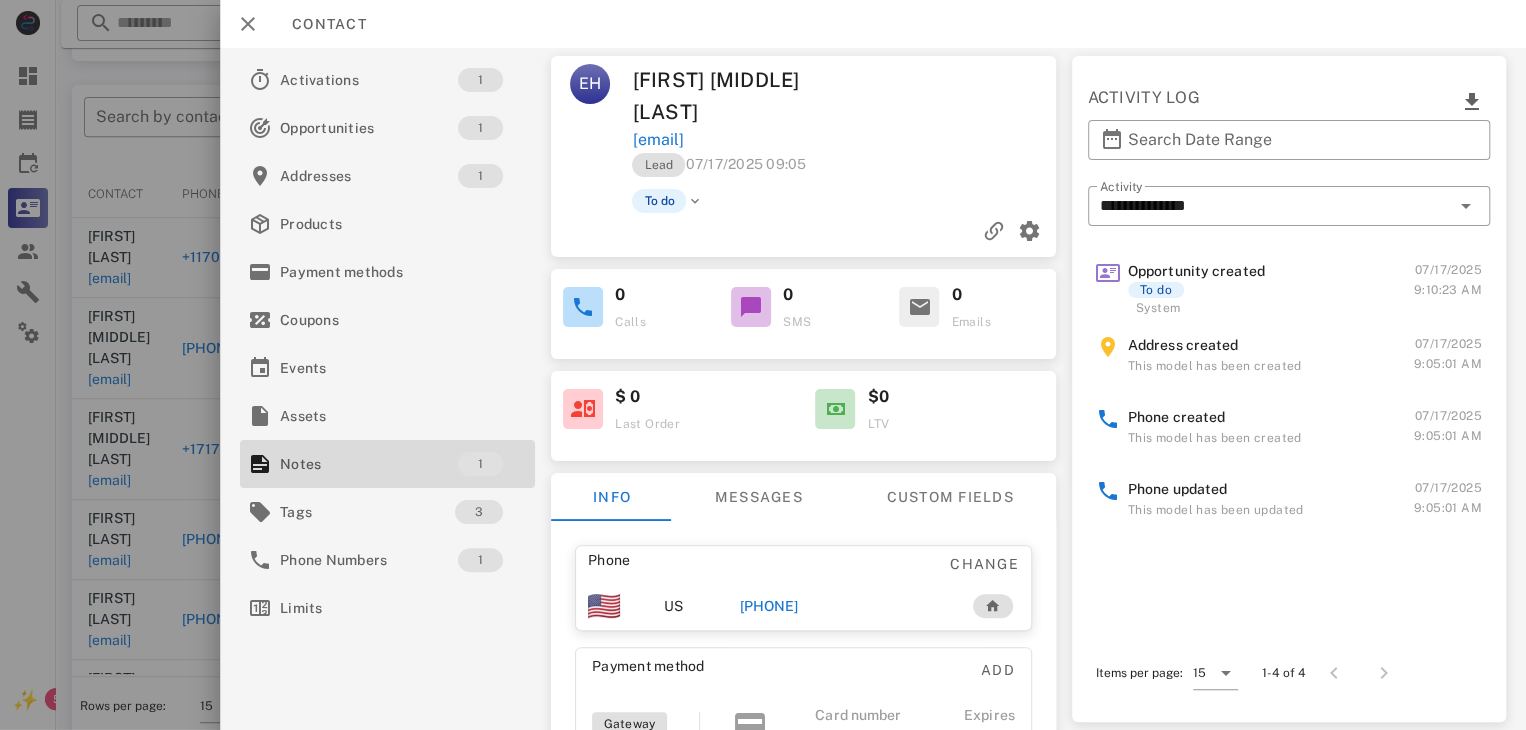 click on "[PHONE]" at bounding box center [769, 606] 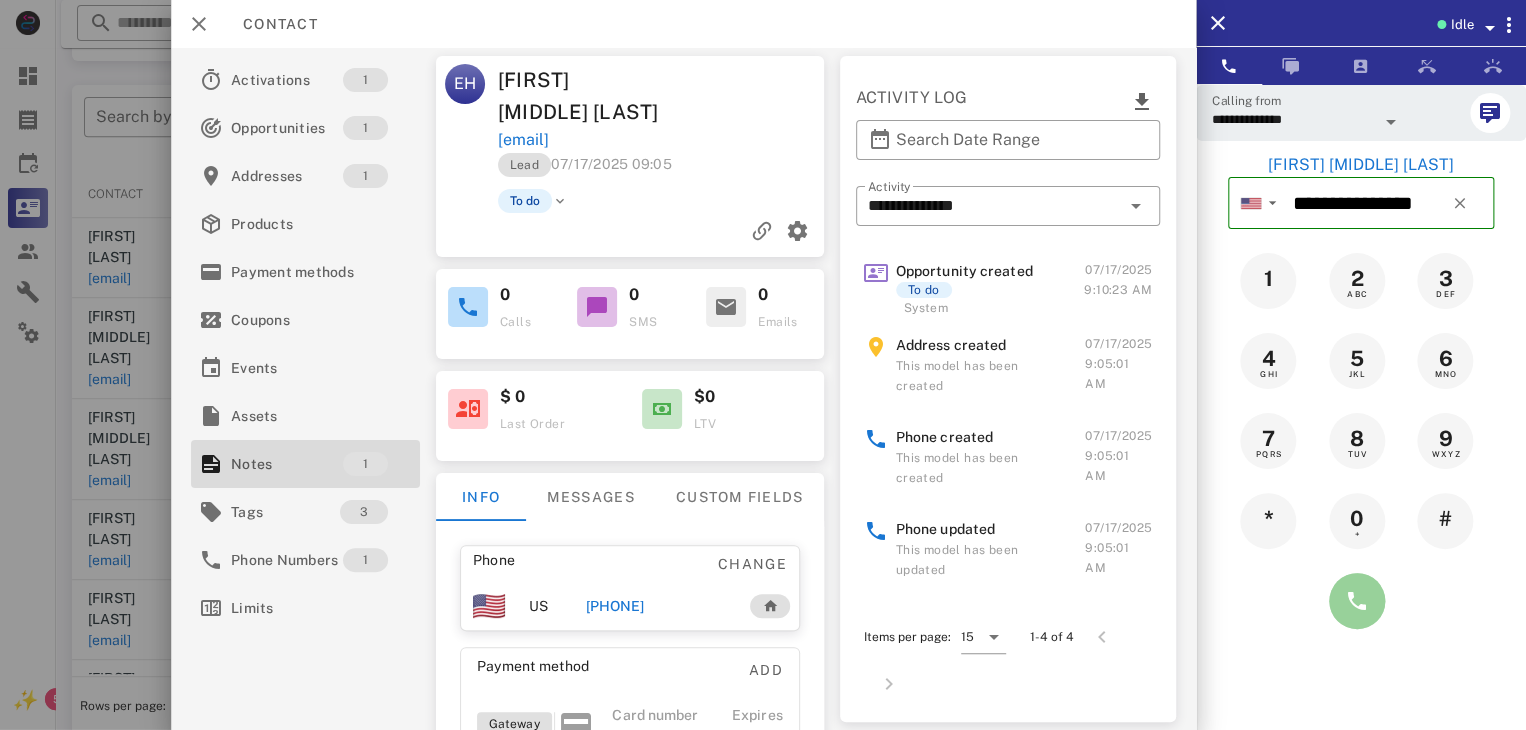 click at bounding box center (1357, 601) 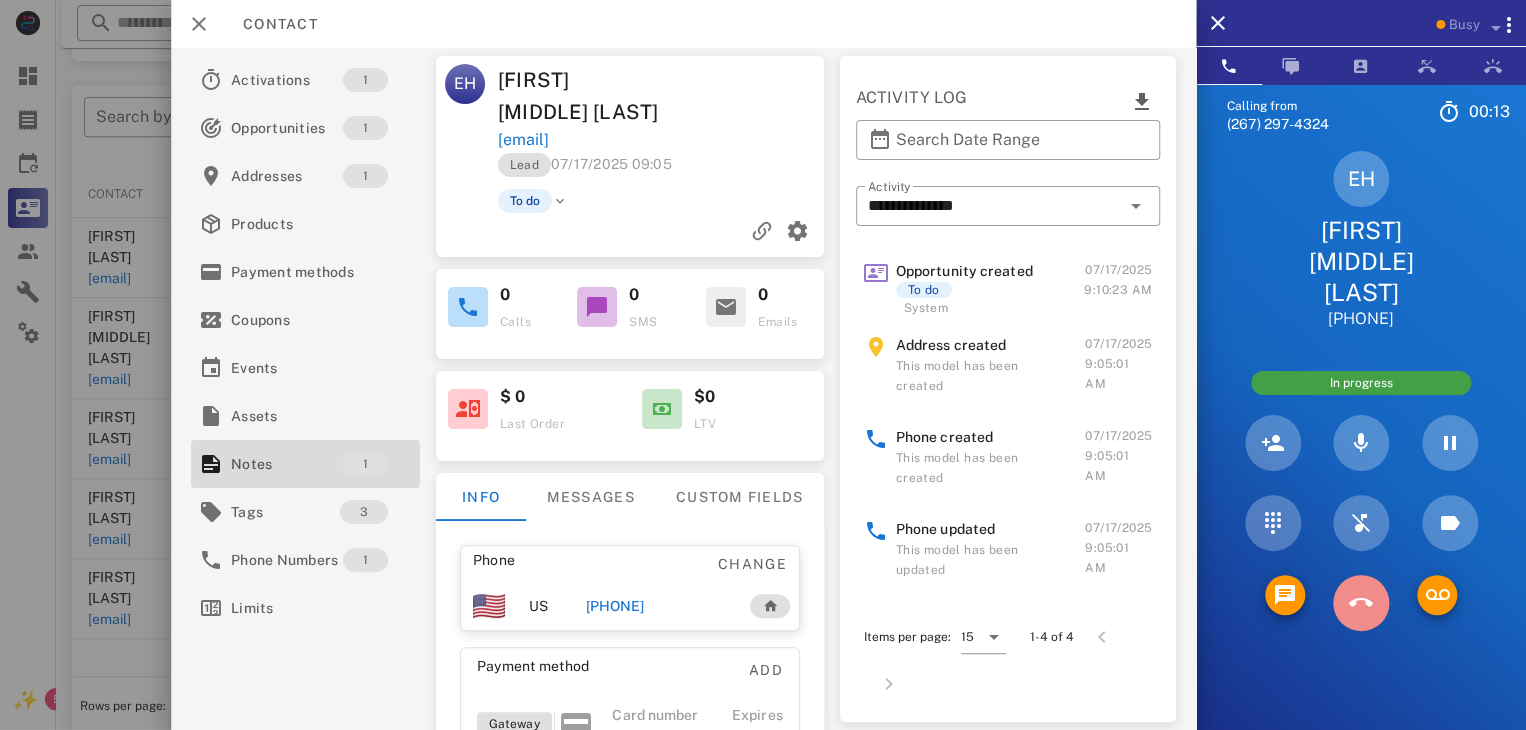 click at bounding box center [1361, 603] 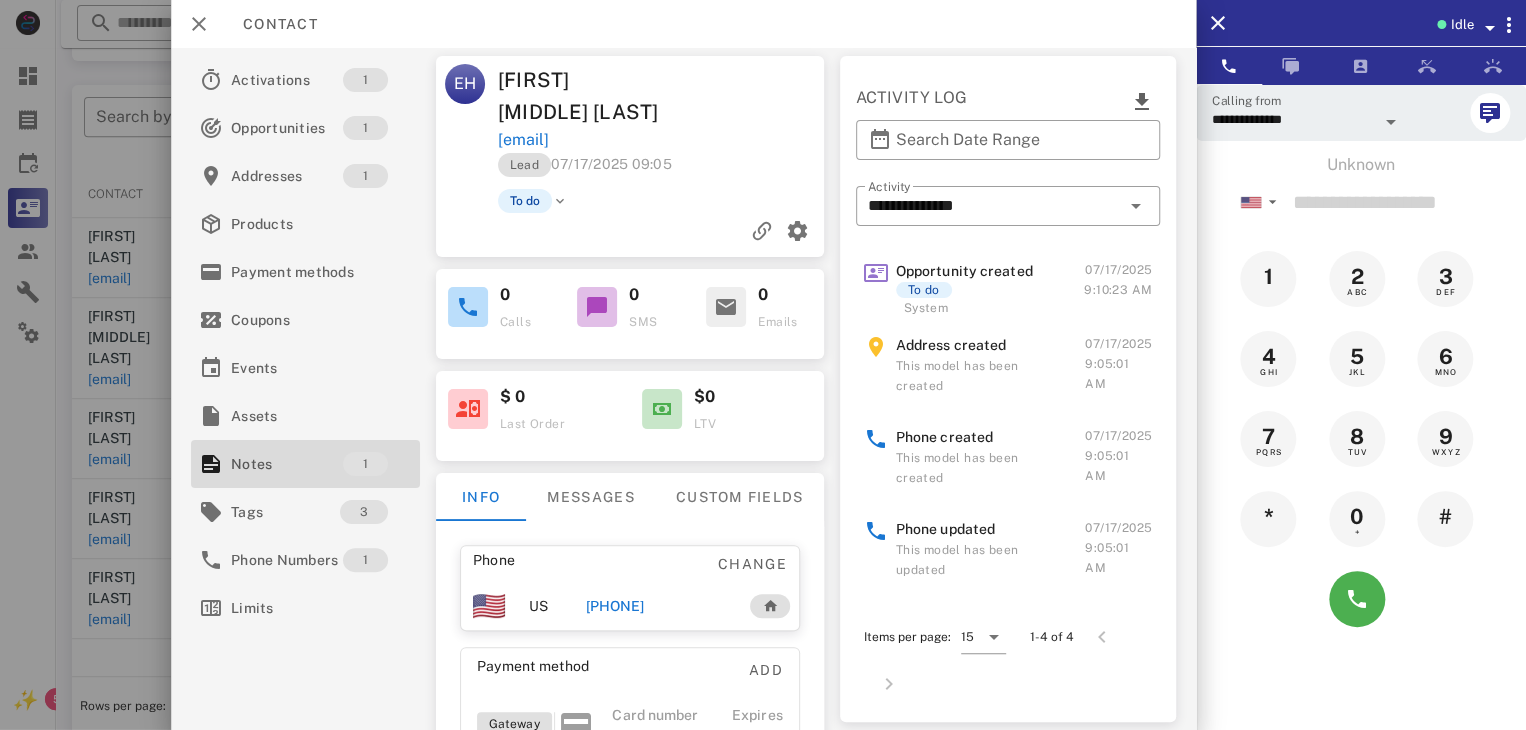 click at bounding box center [763, 365] 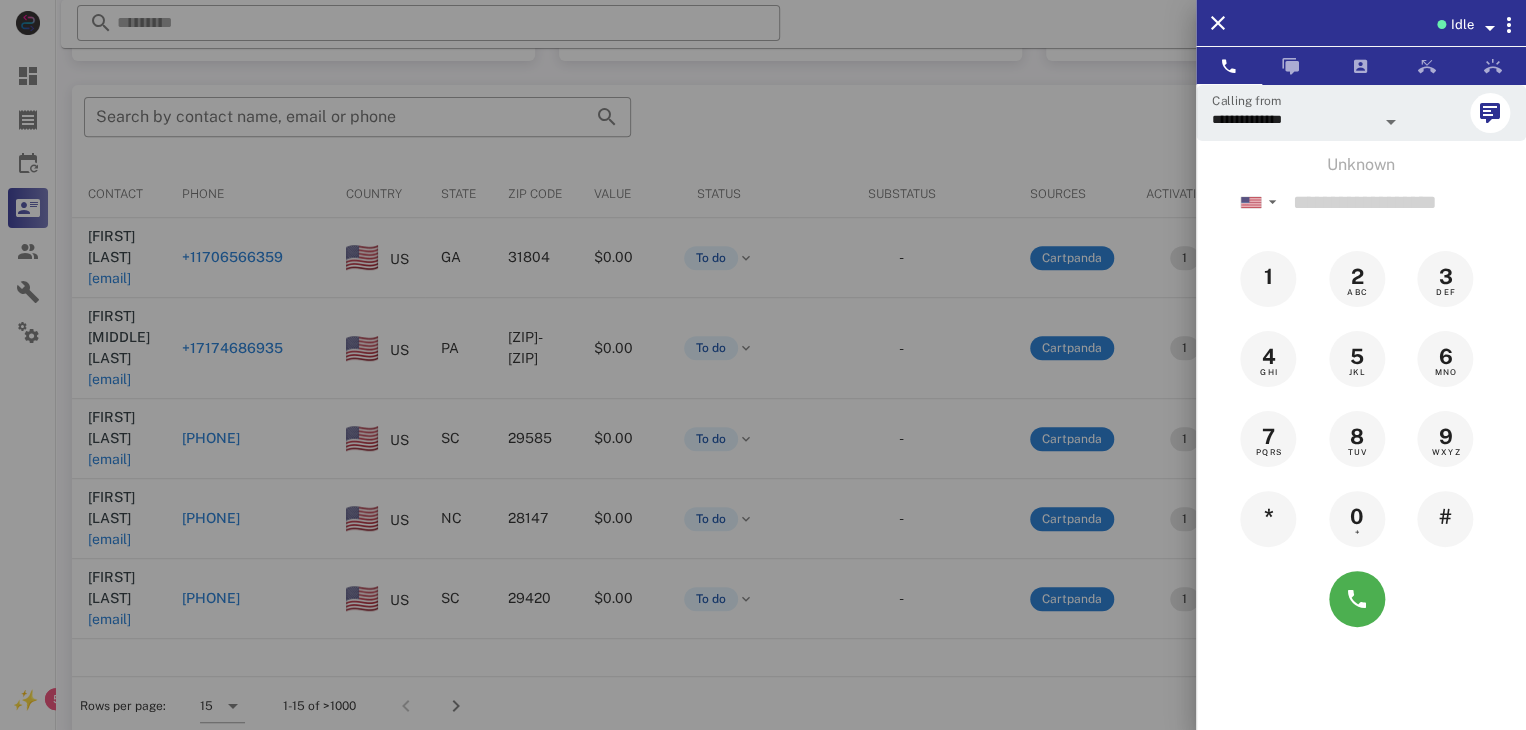click at bounding box center [763, 365] 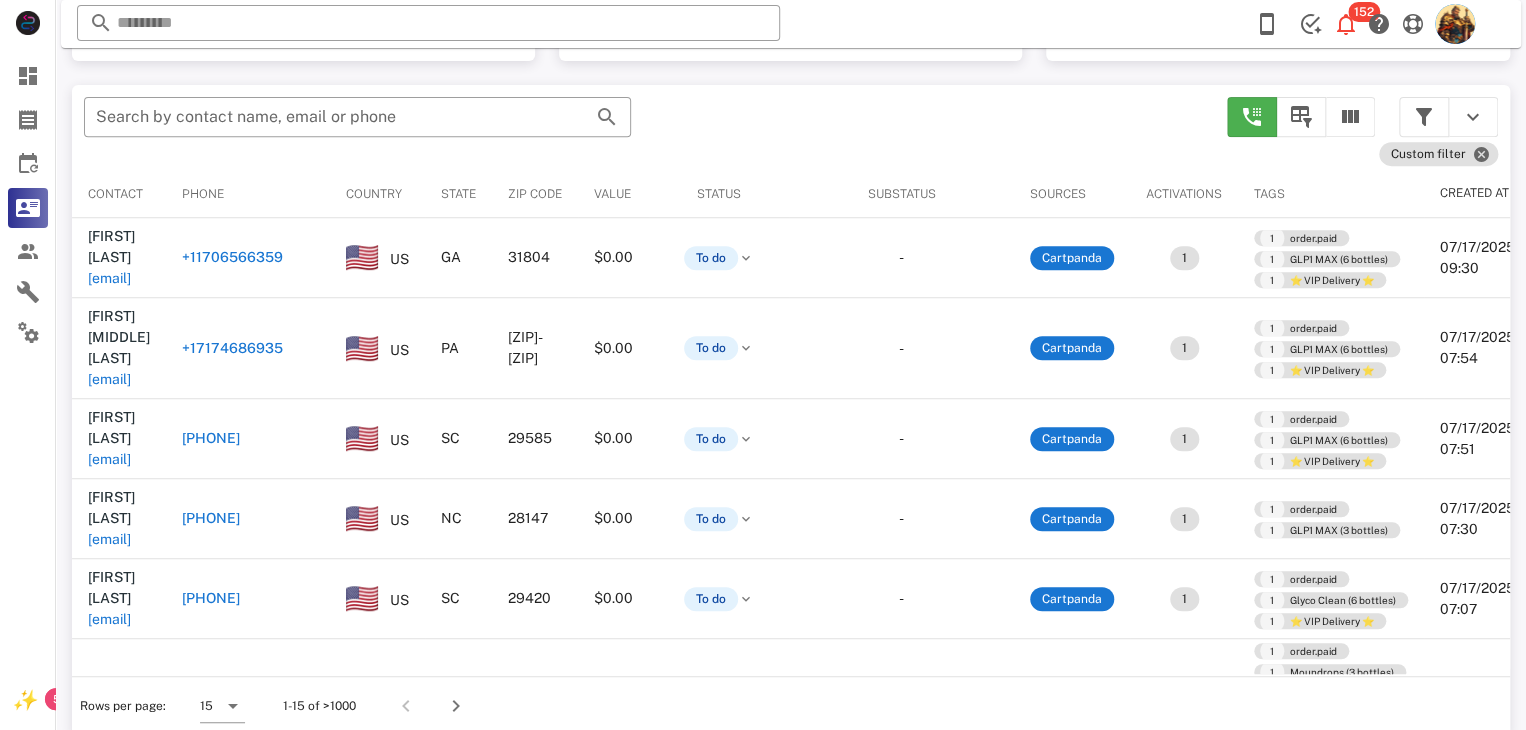 click on "vehiclemd@comcast.net" at bounding box center [109, 379] 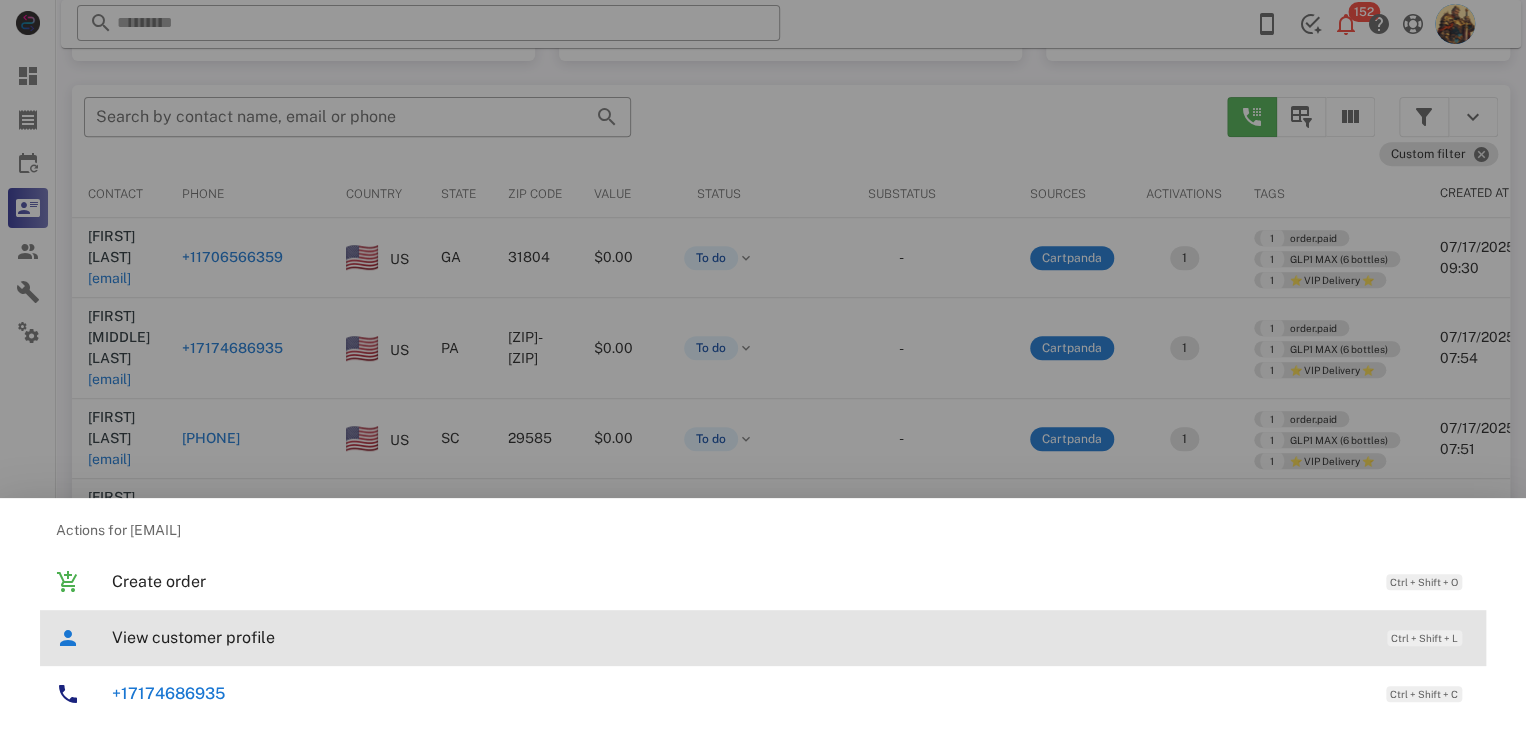 click on "View customer profile" at bounding box center (739, 637) 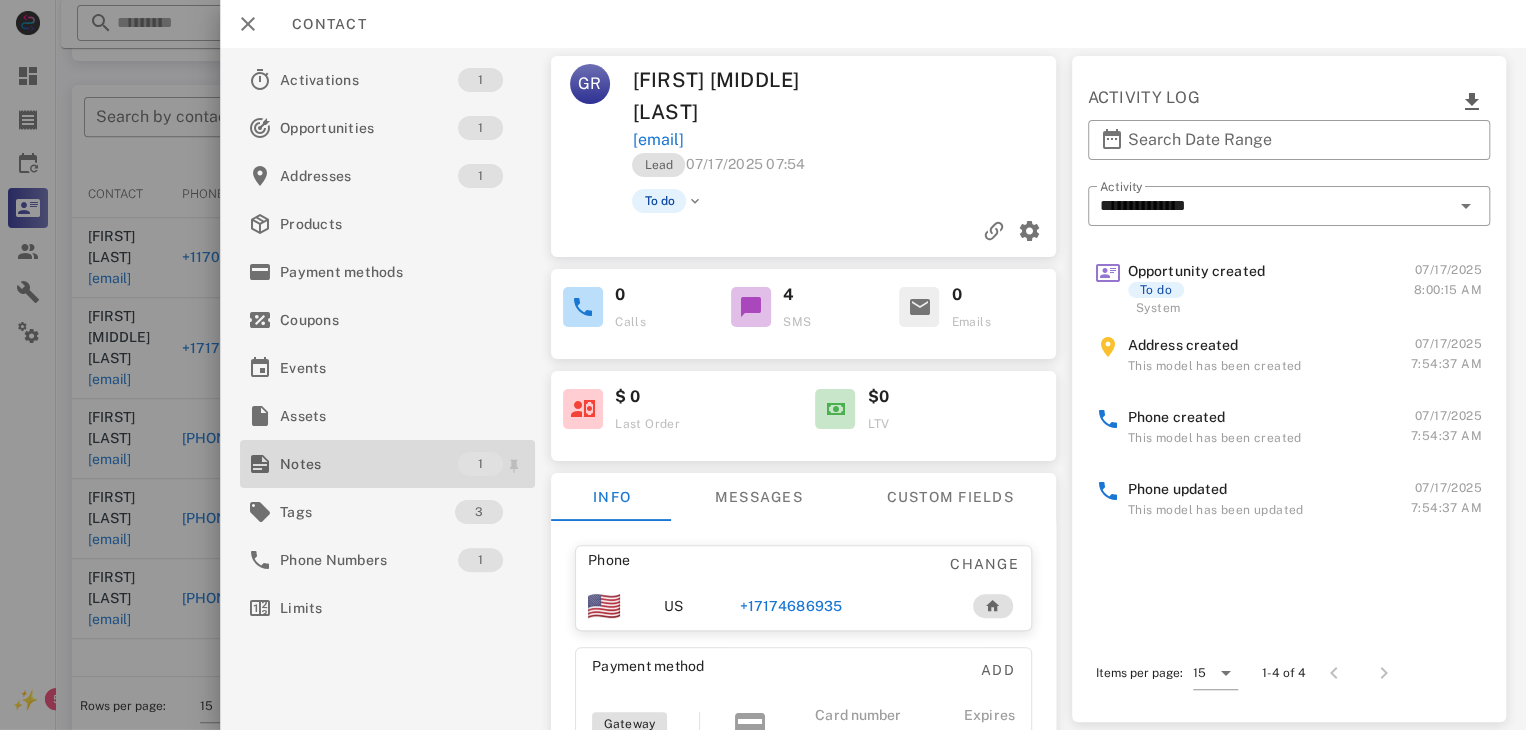 click on "Notes" at bounding box center [369, 464] 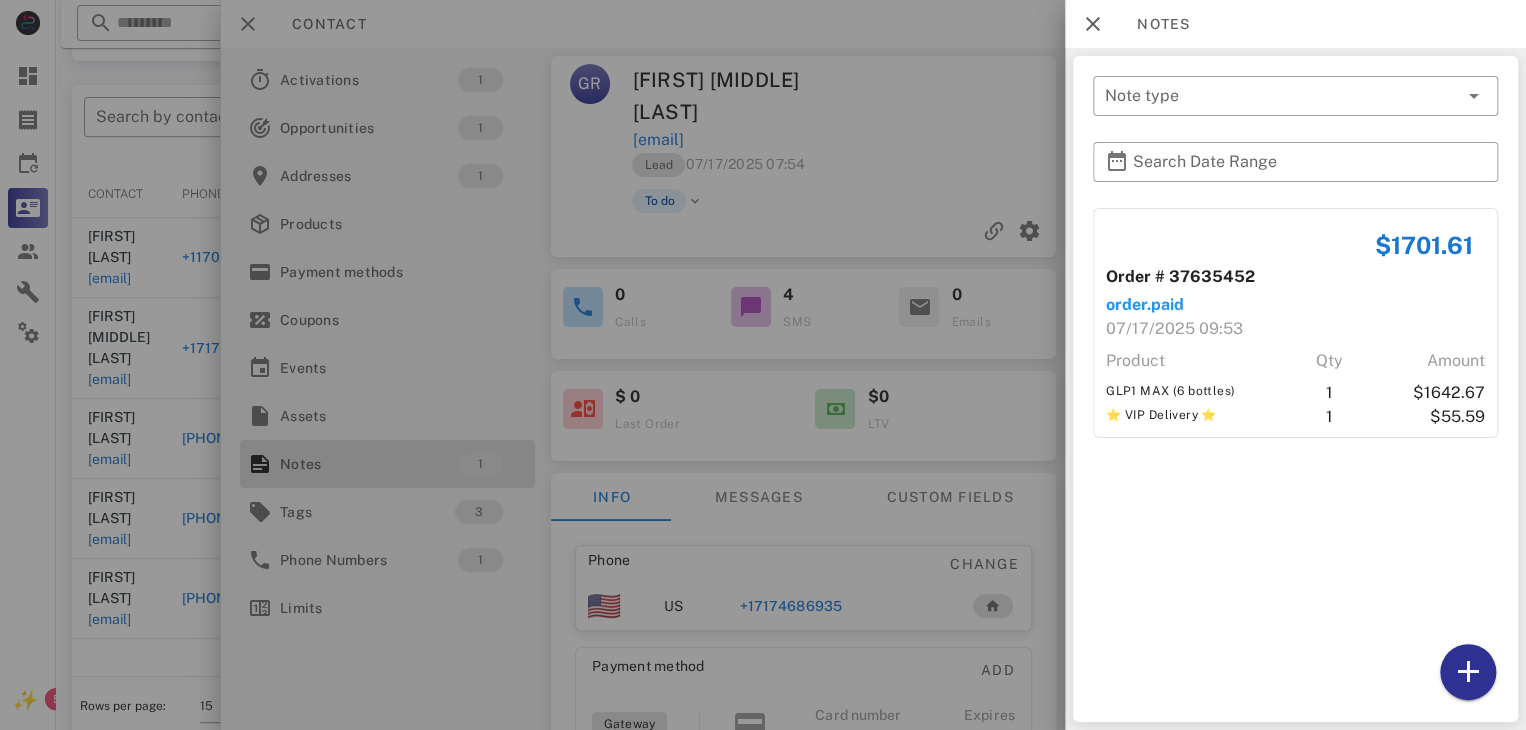 click at bounding box center [763, 365] 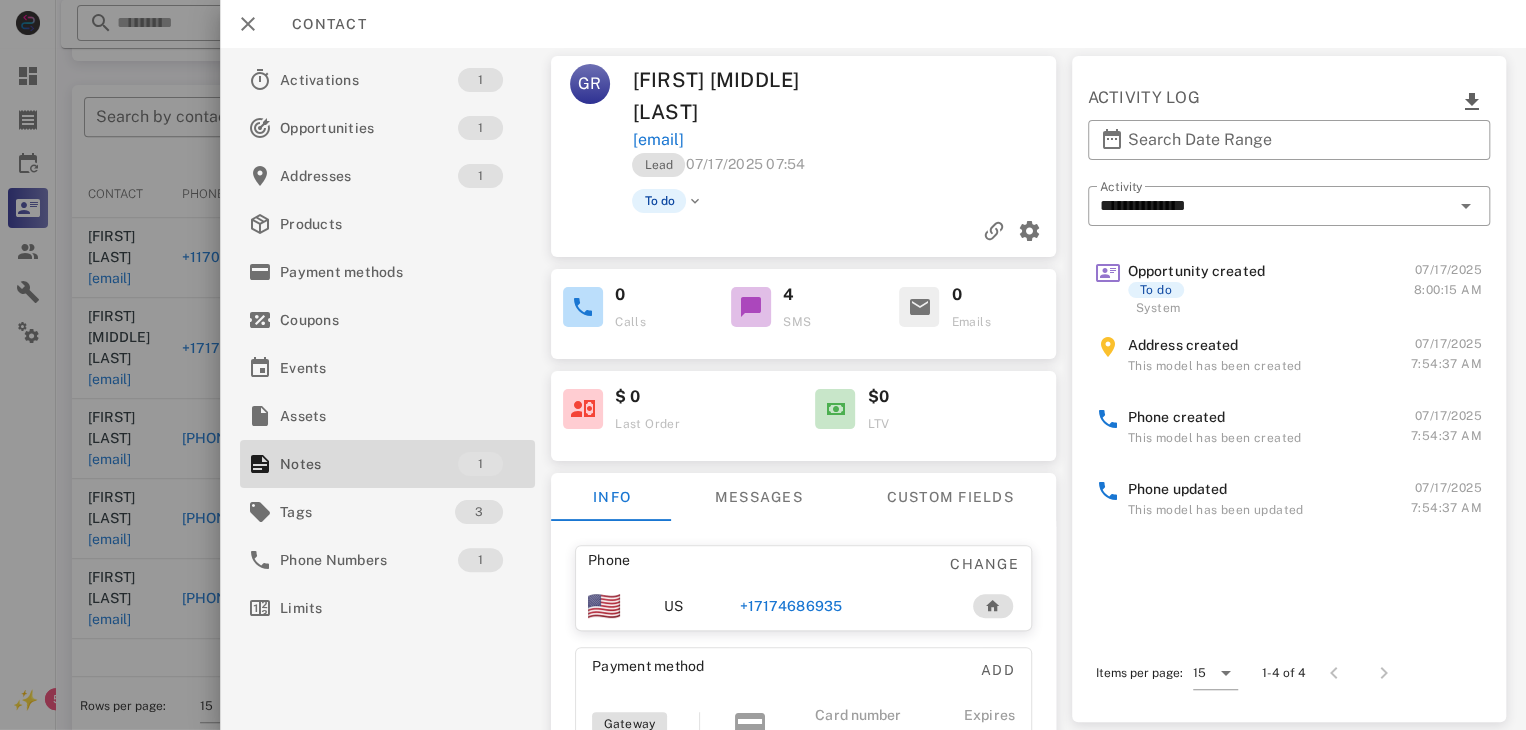 click on "+17174686935" at bounding box center [791, 606] 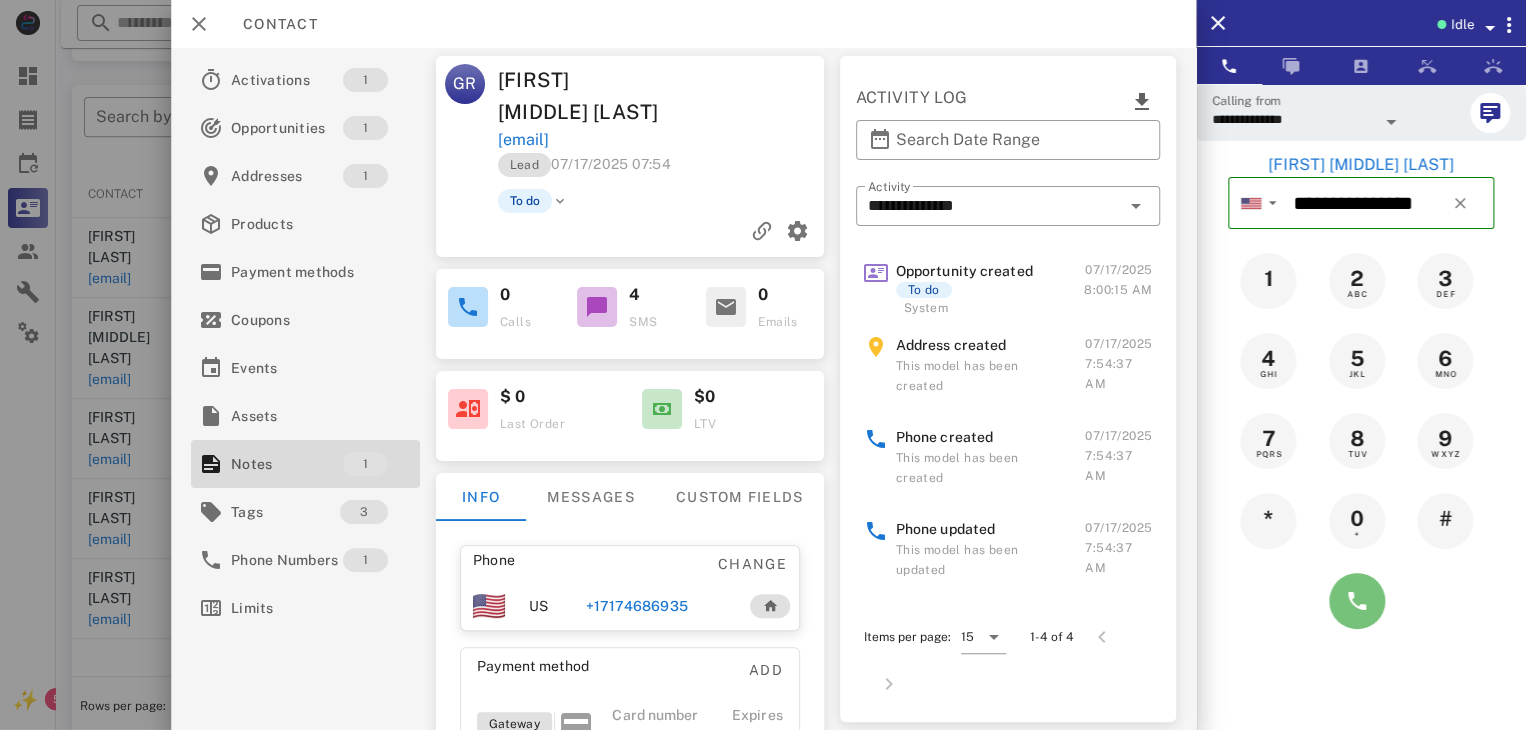 click at bounding box center (1357, 601) 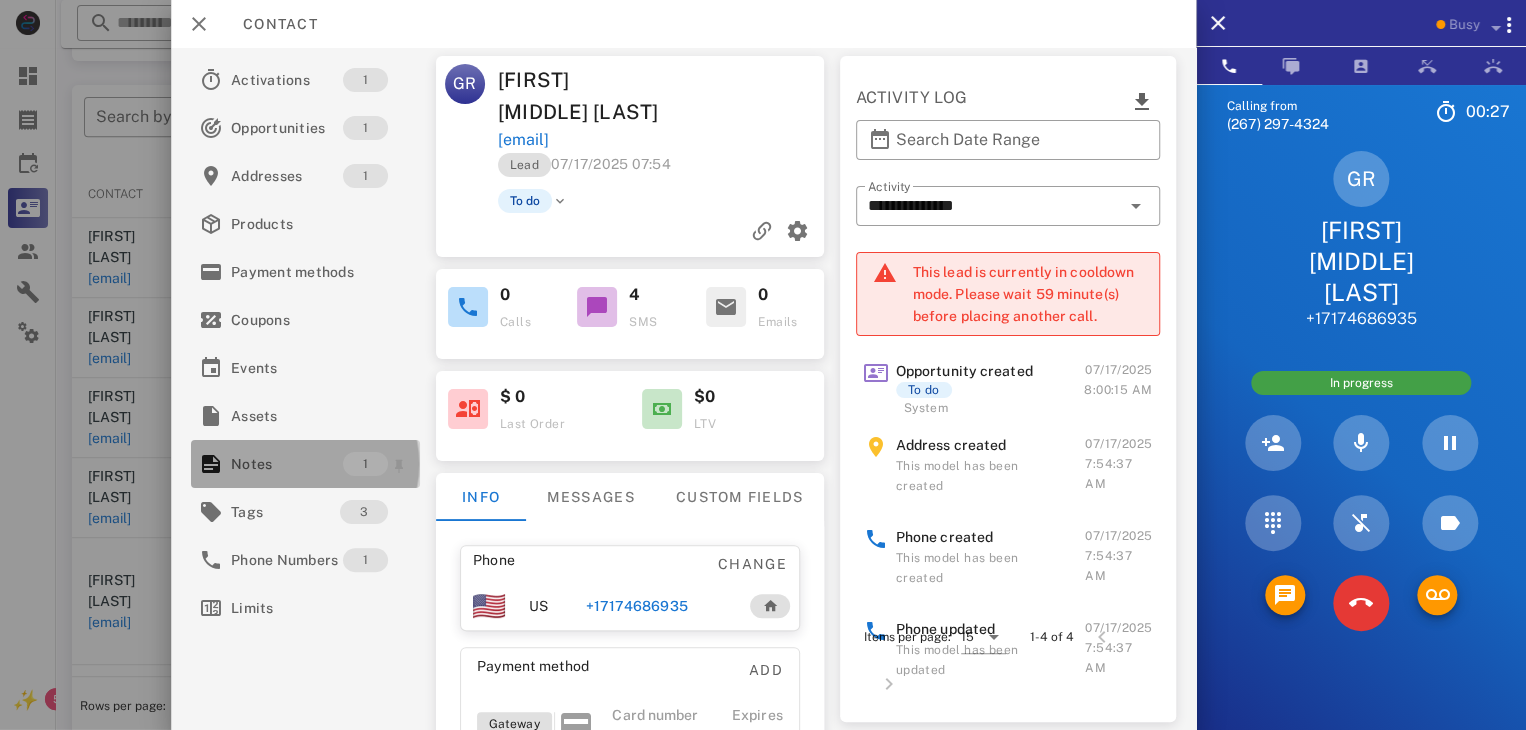 click on "Notes" at bounding box center (287, 464) 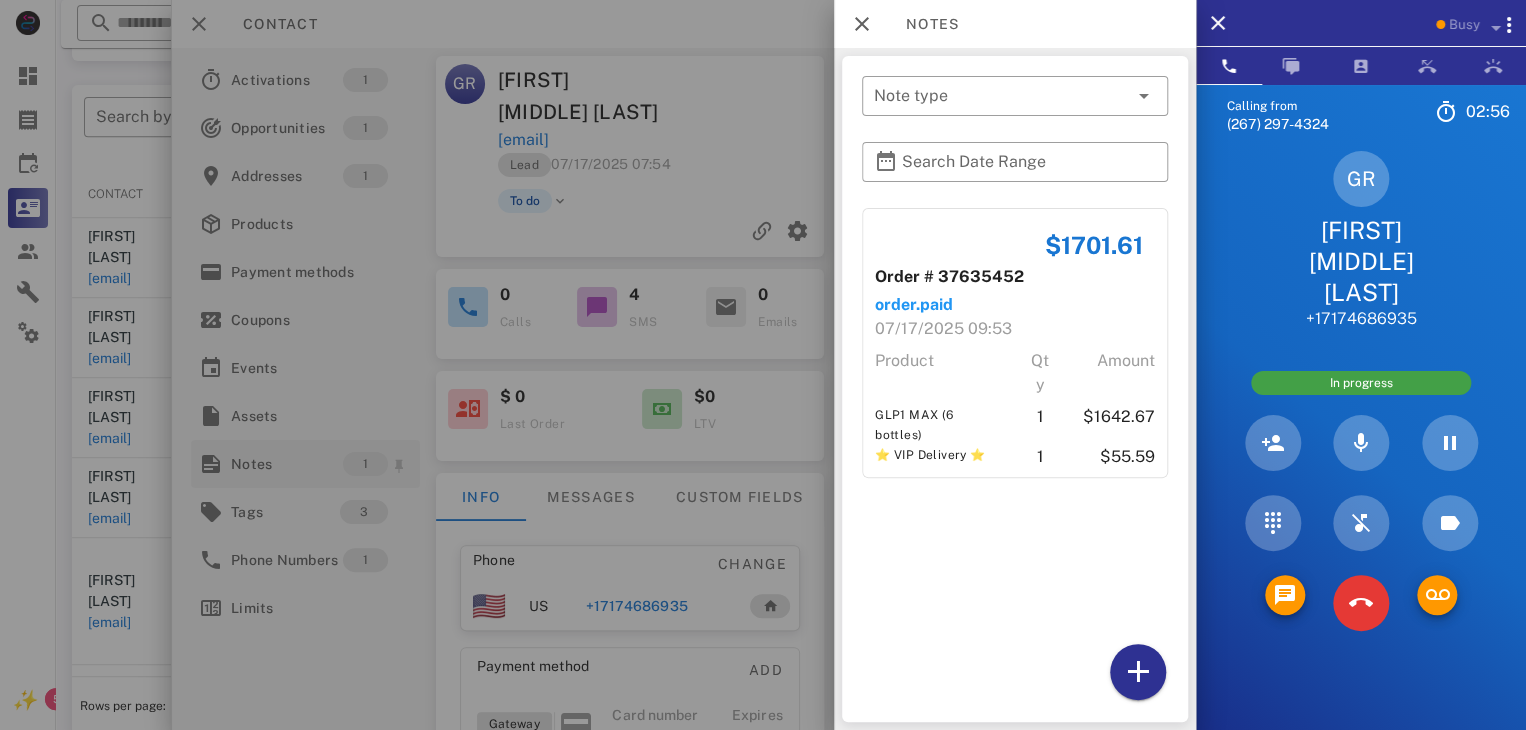 click at bounding box center (763, 365) 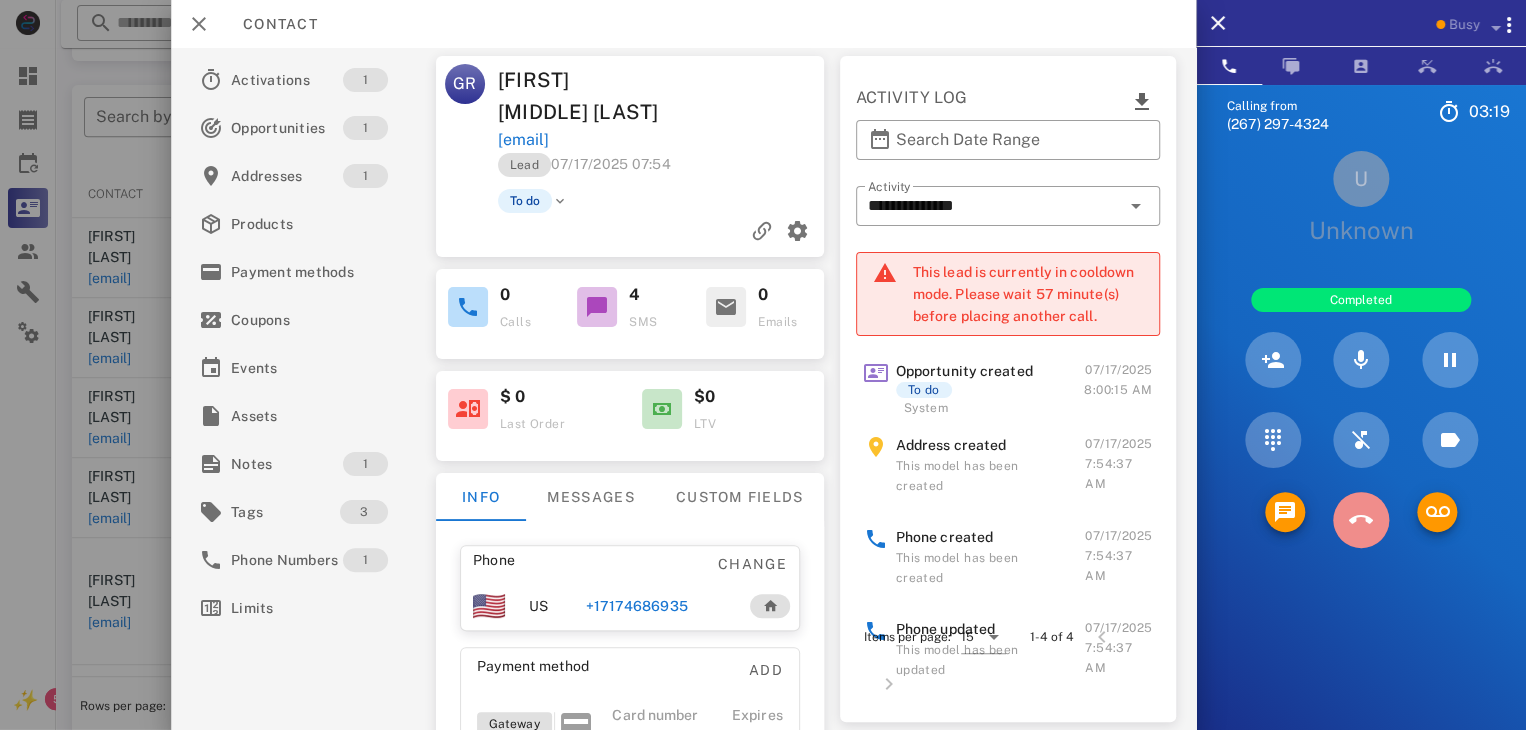 click at bounding box center (1361, 520) 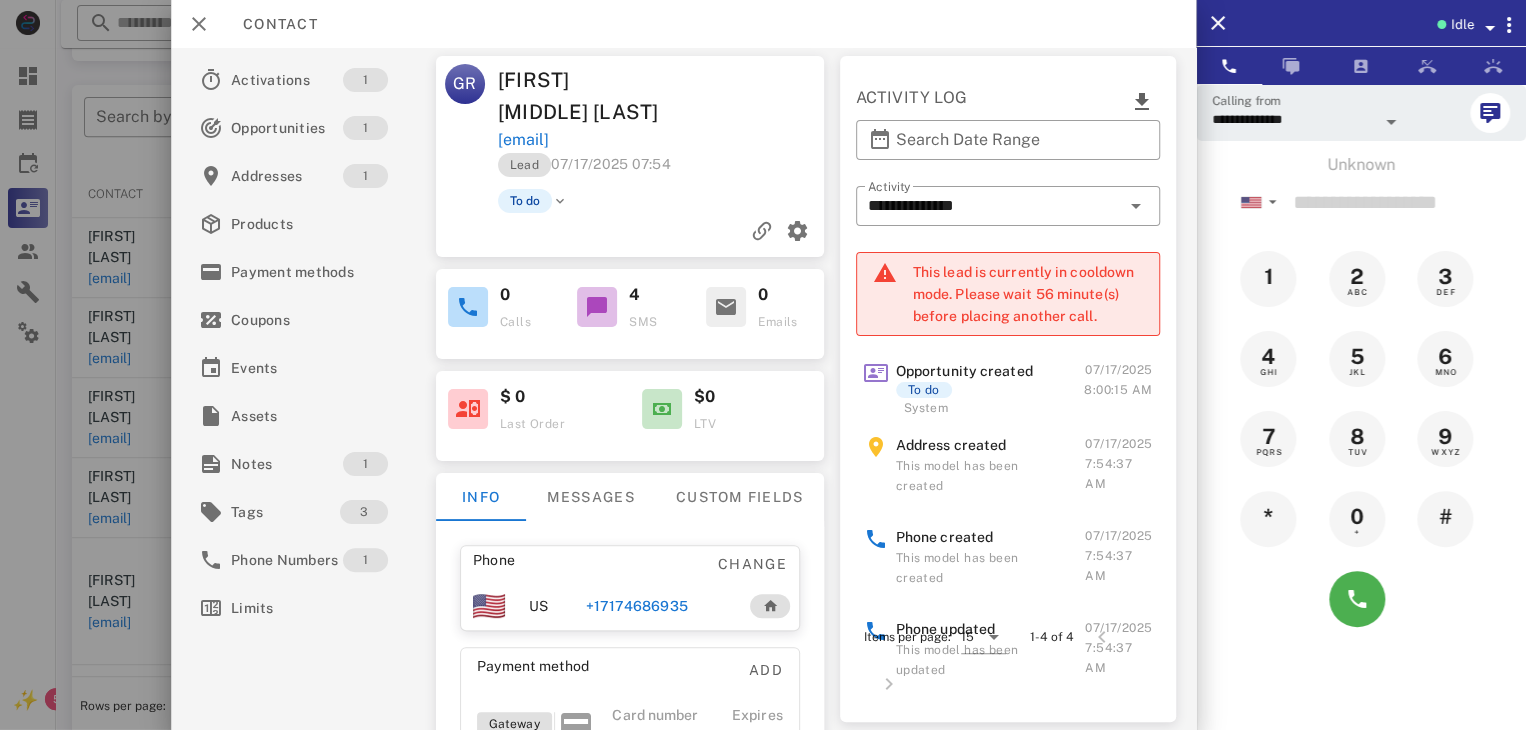 click at bounding box center [763, 365] 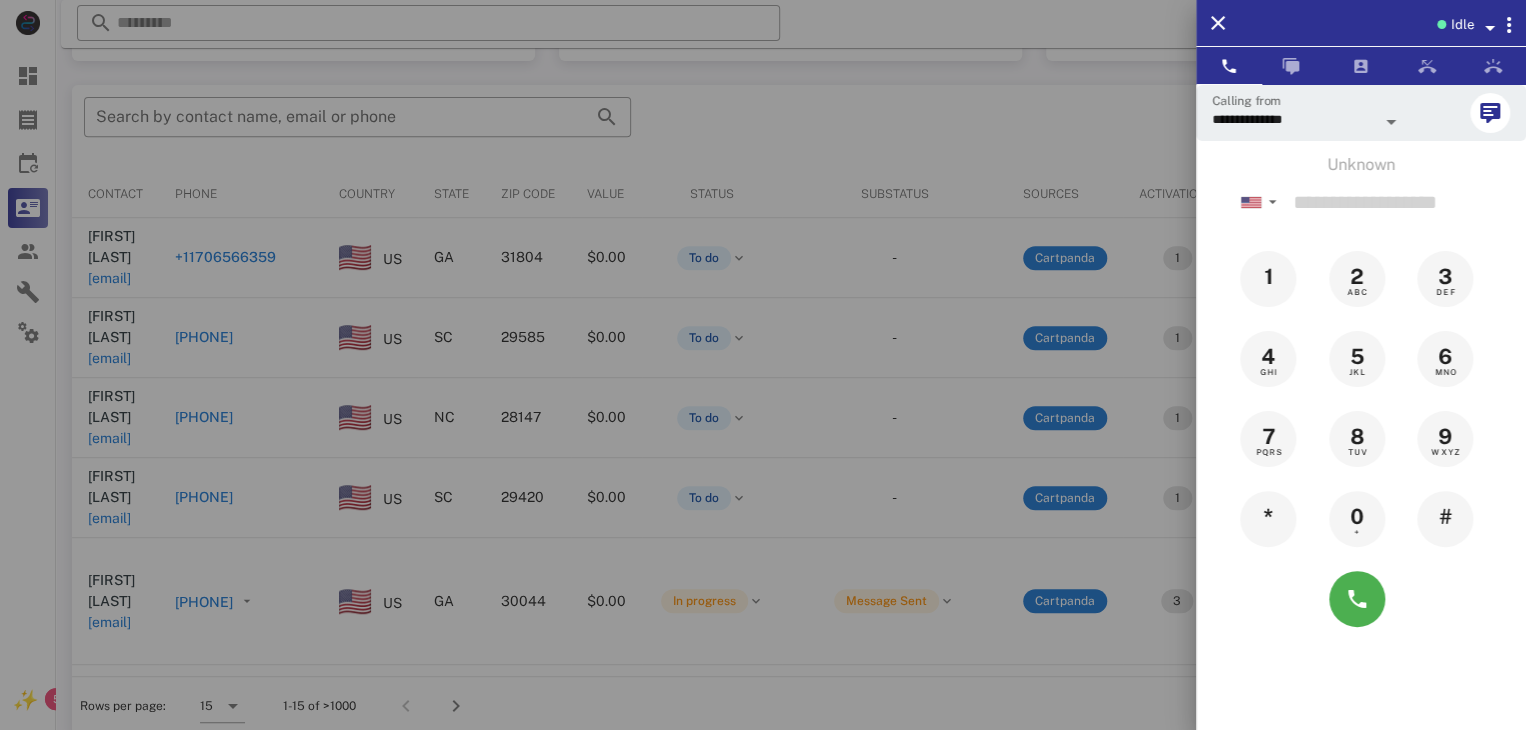 click at bounding box center (763, 365) 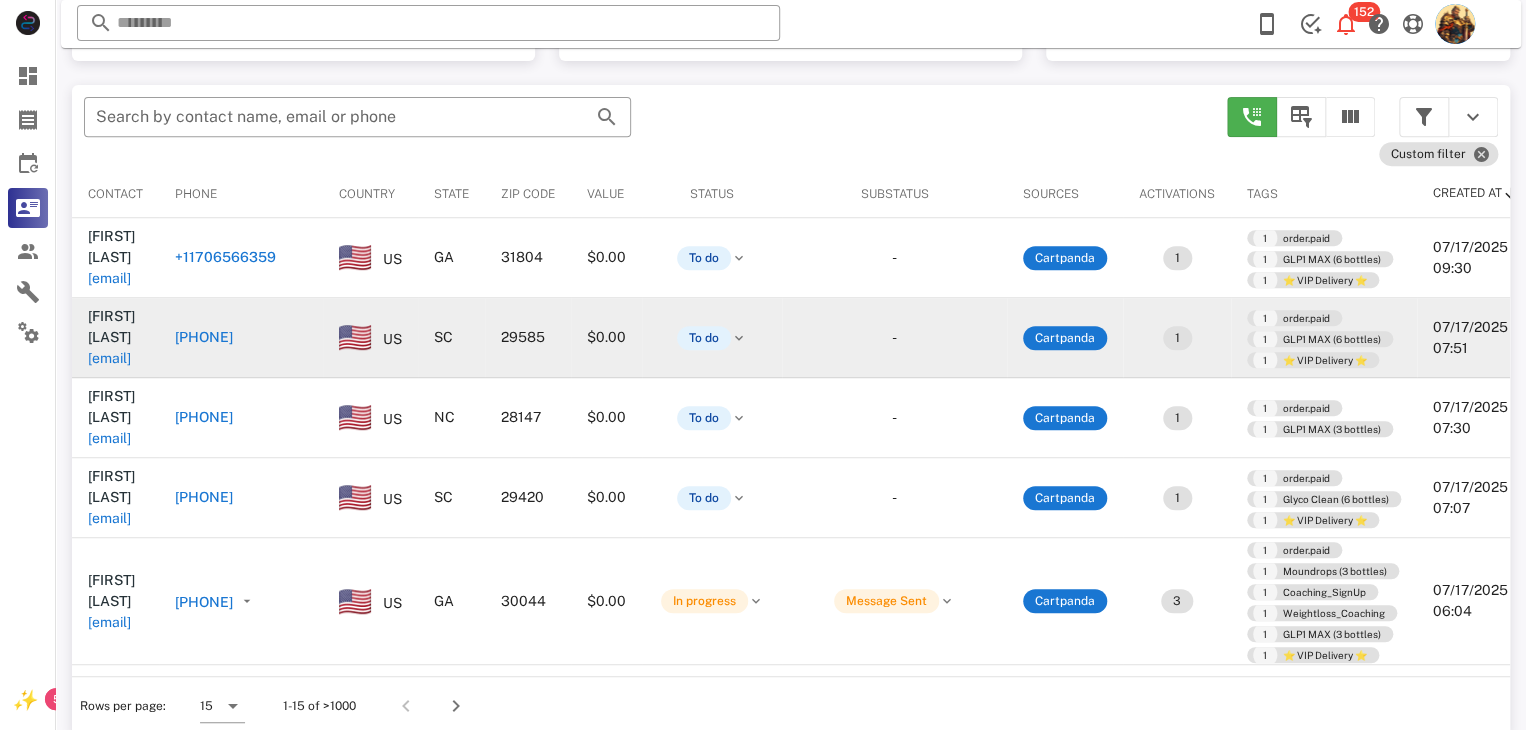 click on "pallysmith@yshoo.com" at bounding box center (109, 358) 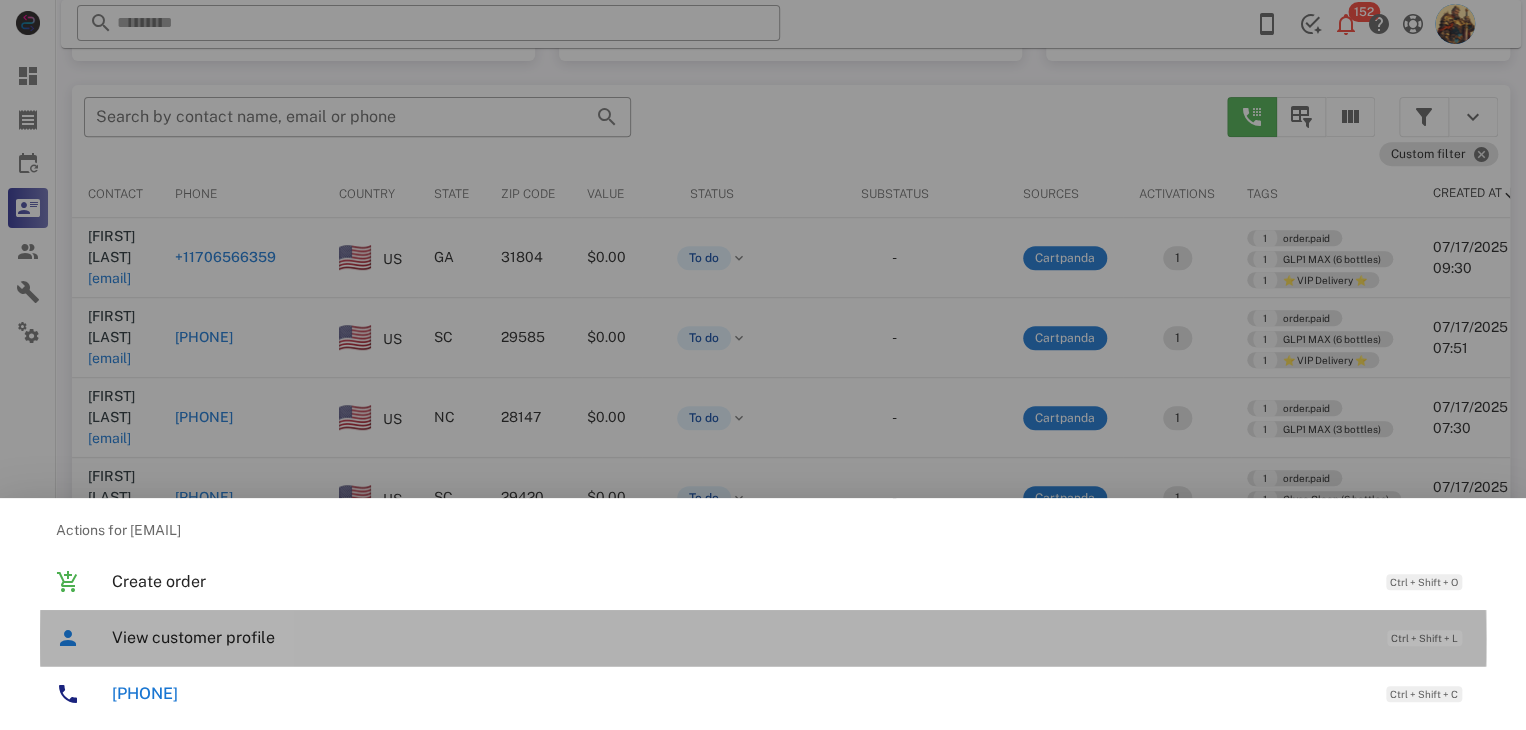 click on "View customer profile Ctrl + Shift + L" at bounding box center (791, 637) 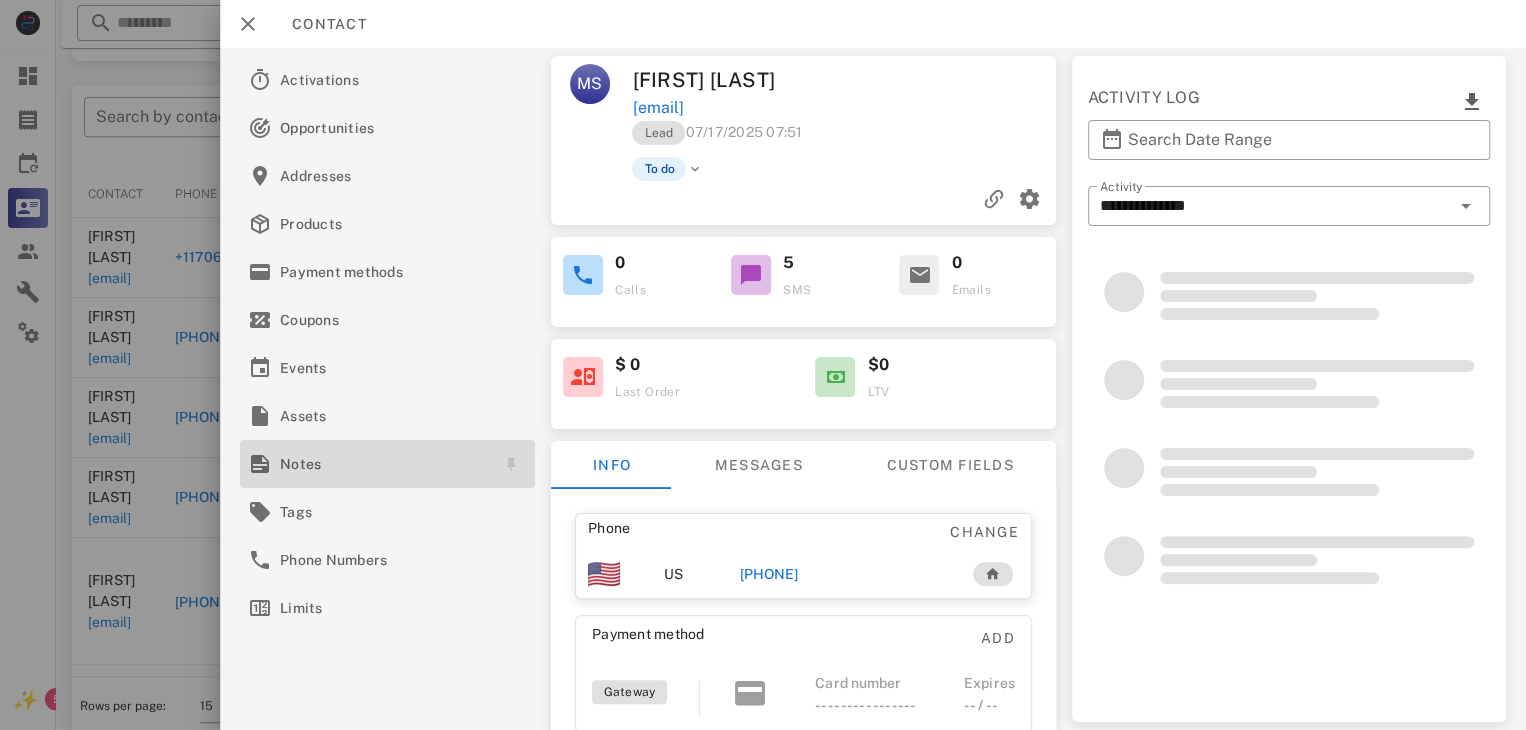click on "Notes" at bounding box center (383, 464) 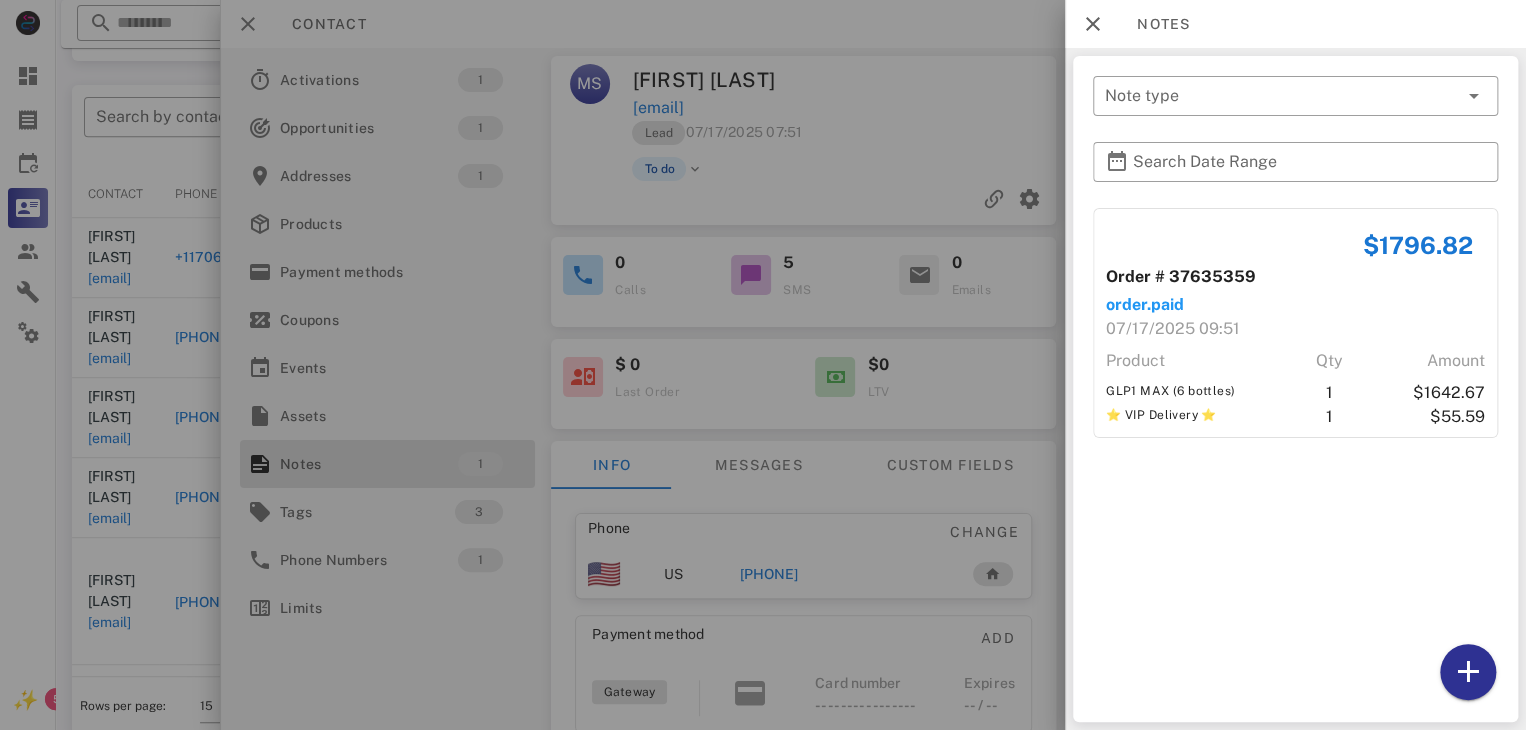 click at bounding box center [763, 365] 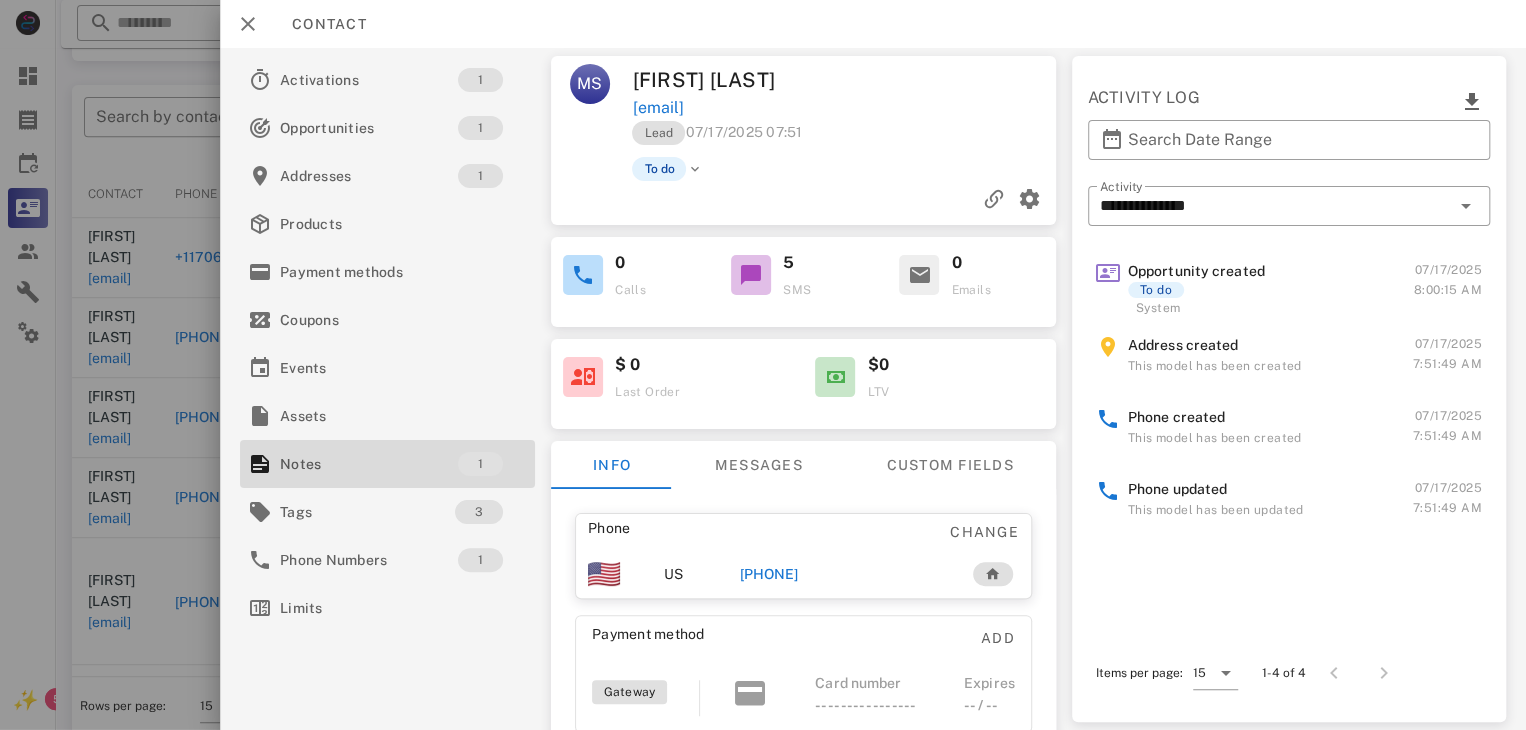 click on "+18439991191" at bounding box center [769, 574] 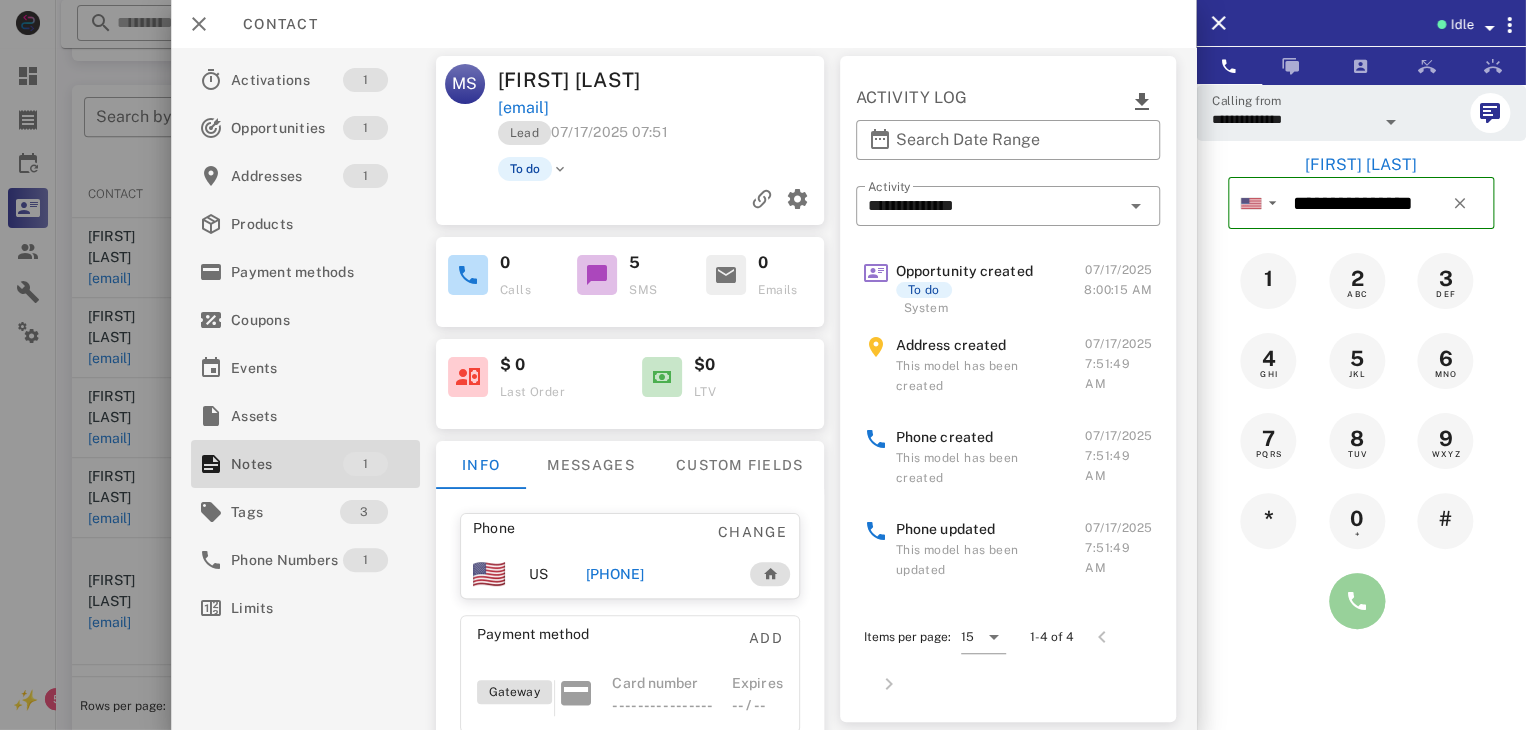 click at bounding box center [1357, 601] 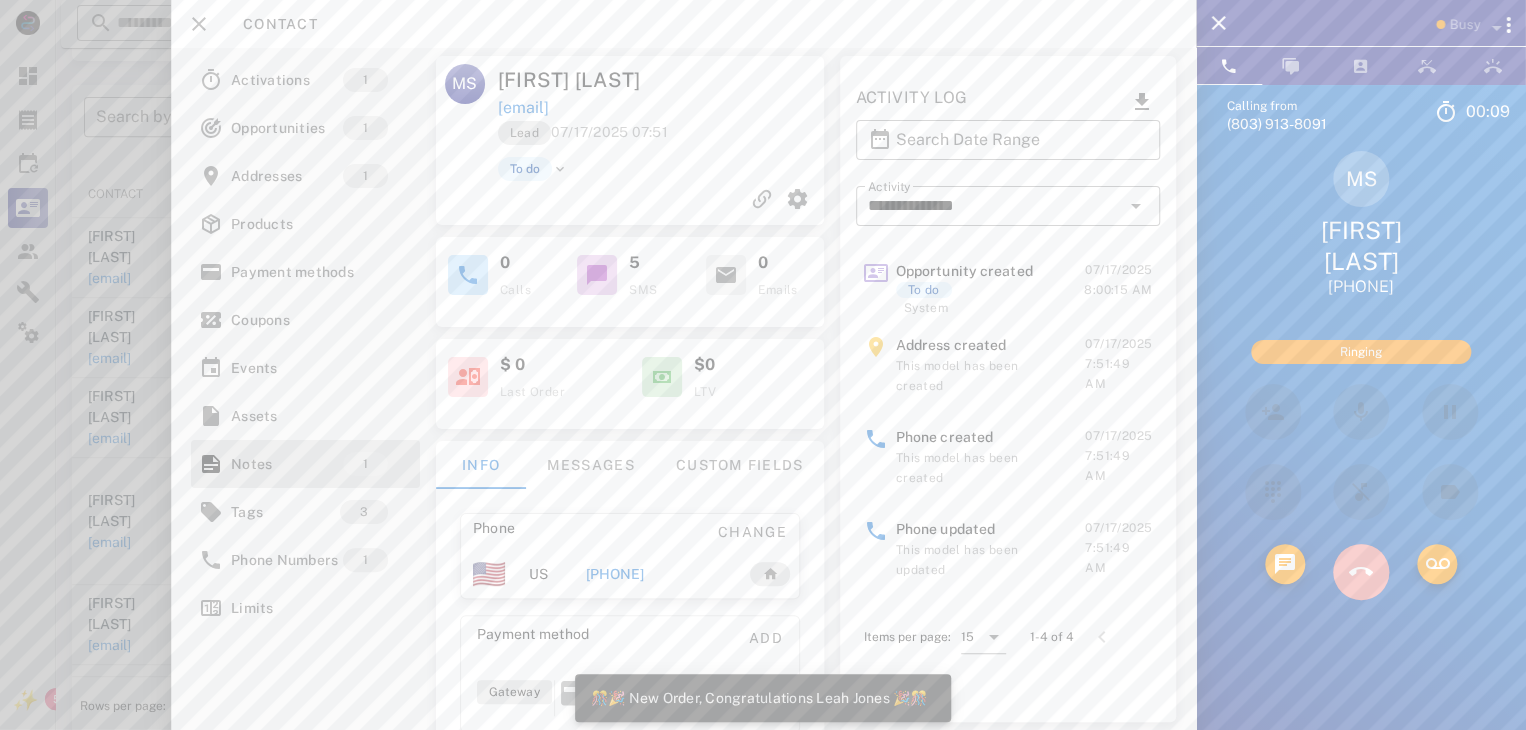 click at bounding box center (1361, 572) 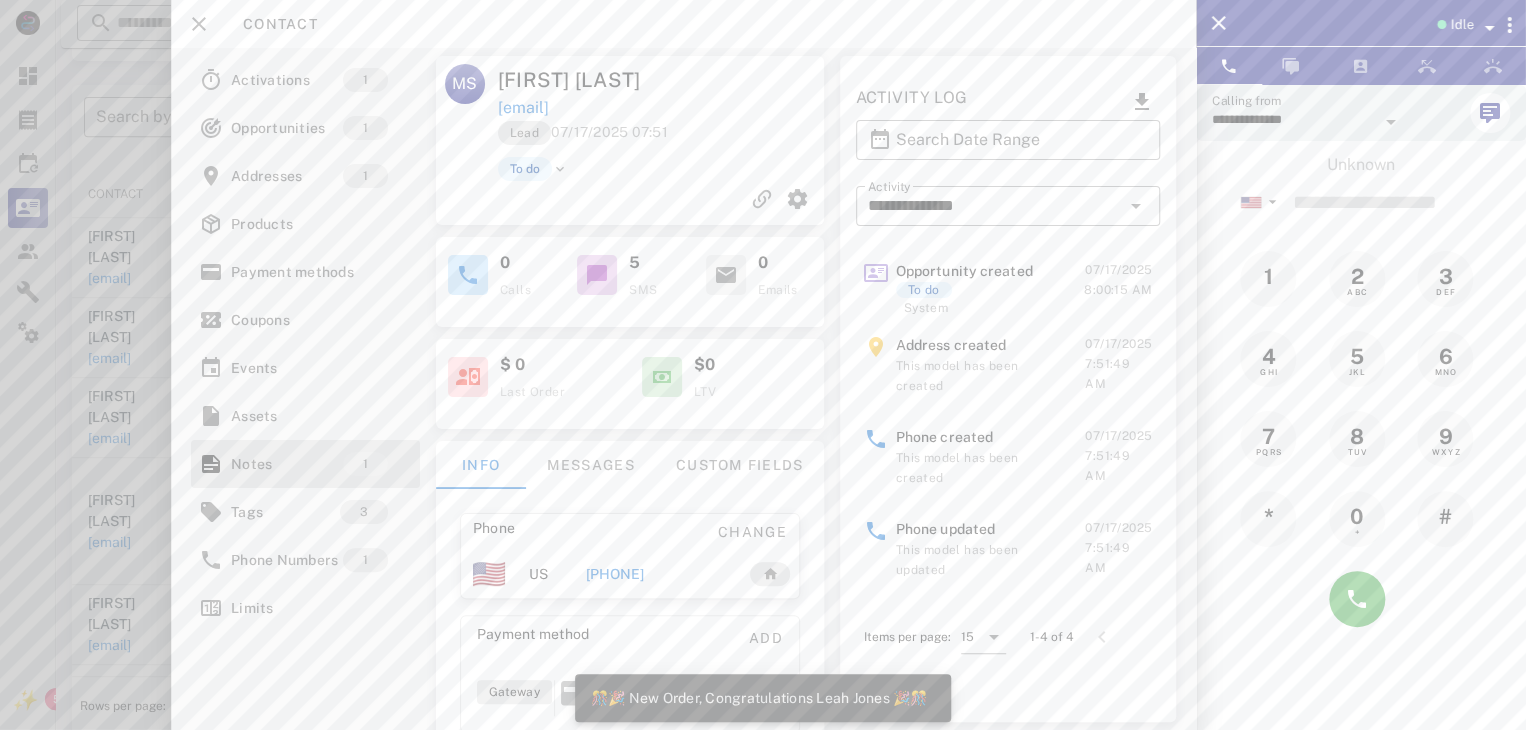 click at bounding box center (763, 365) 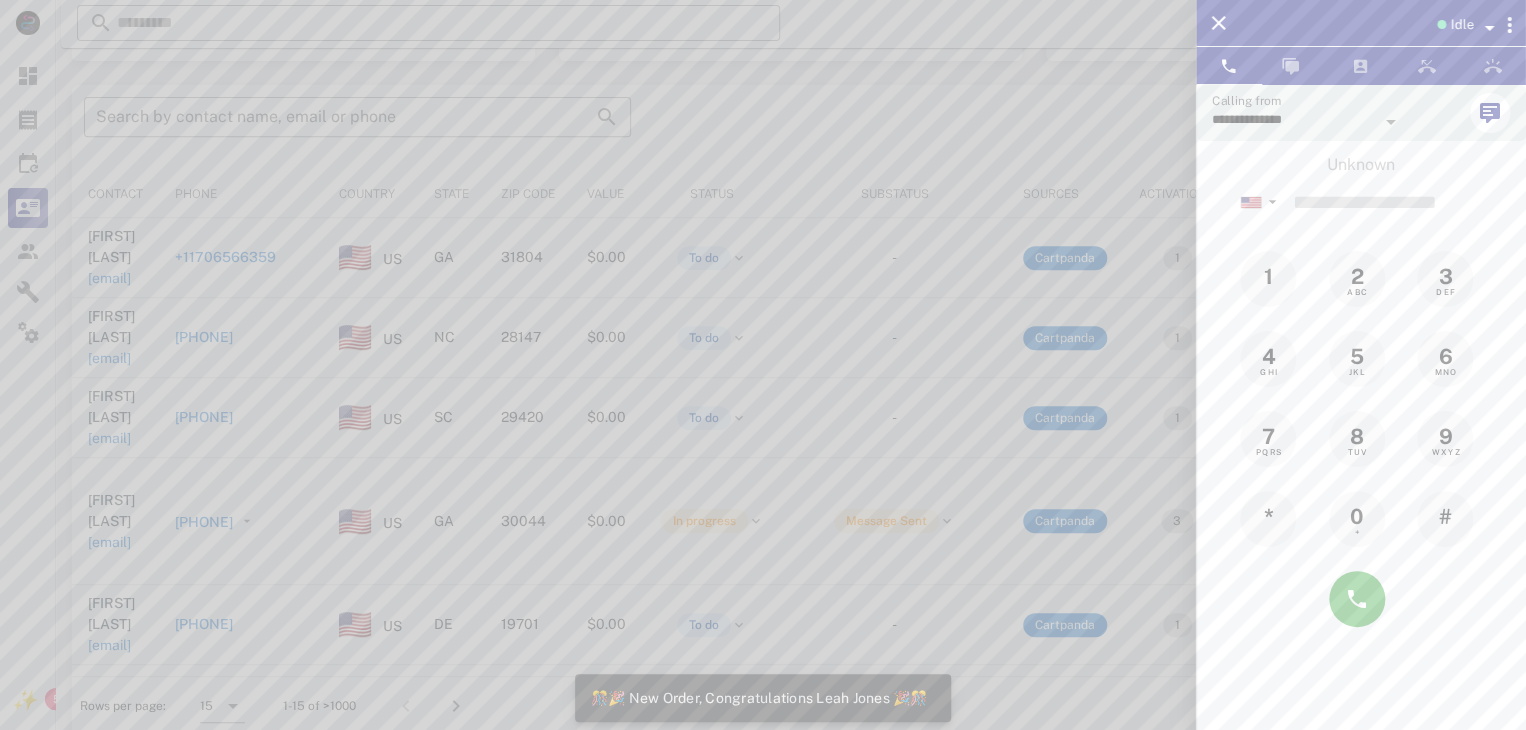 click at bounding box center [763, 365] 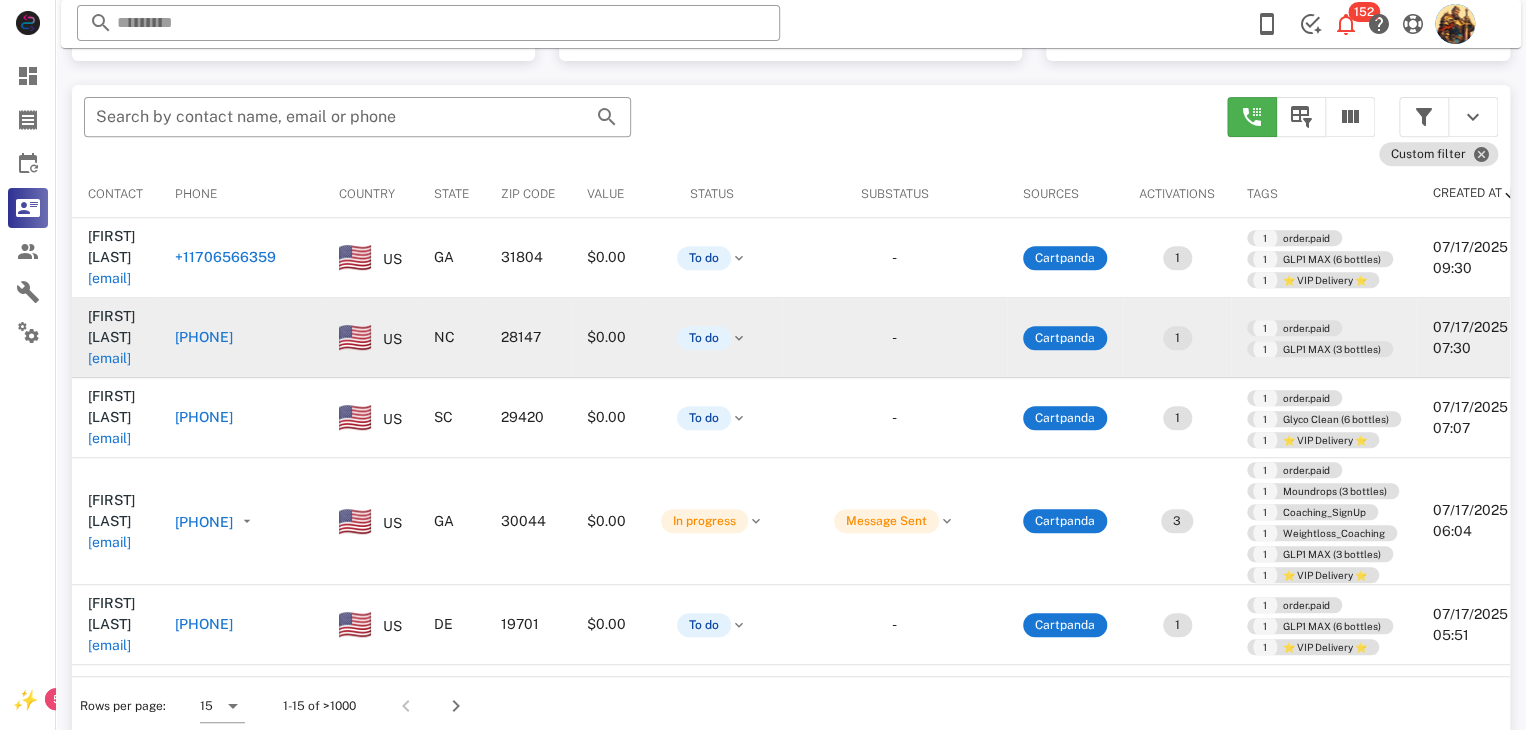 click on "frenchy4445@gmail.com" at bounding box center (109, 358) 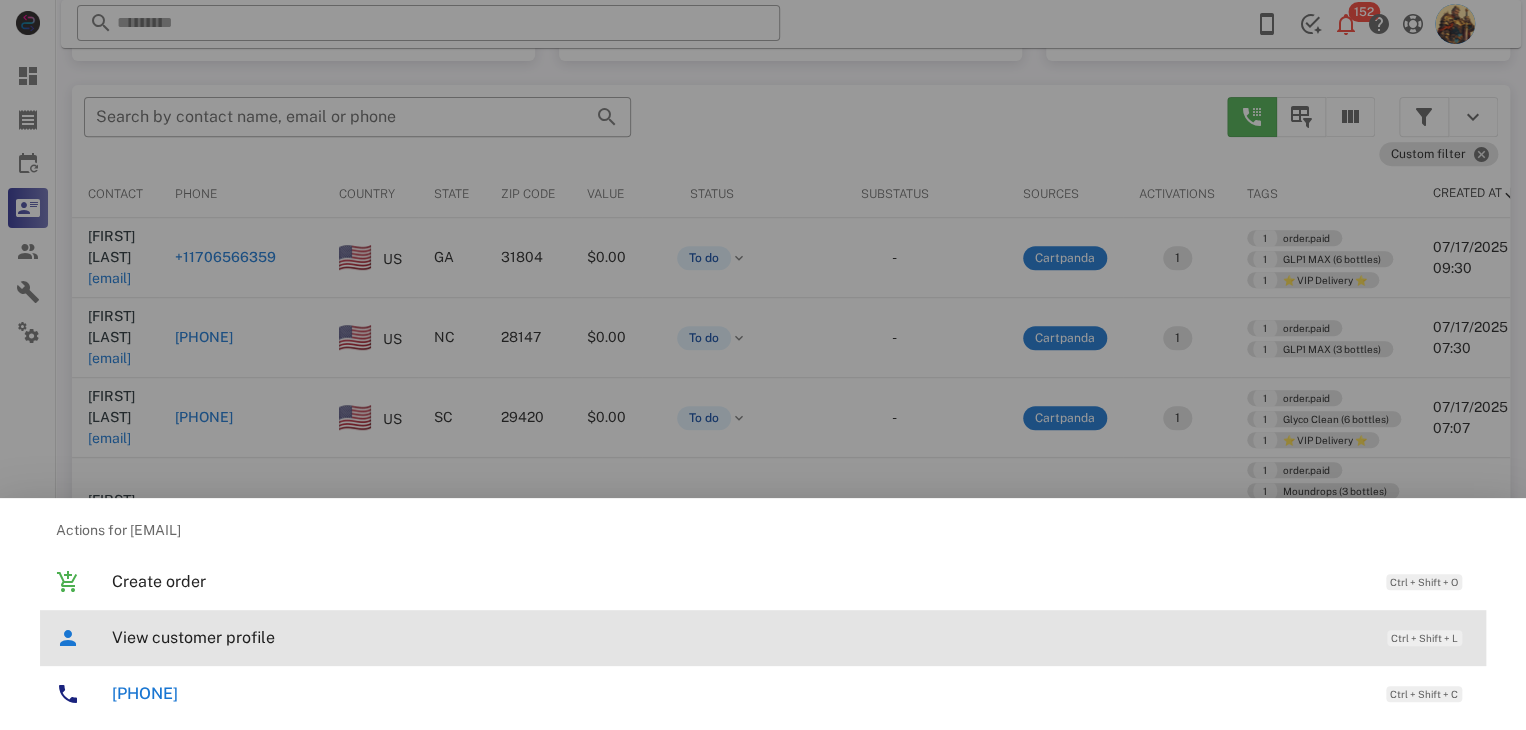 click on "View customer profile" at bounding box center [739, 637] 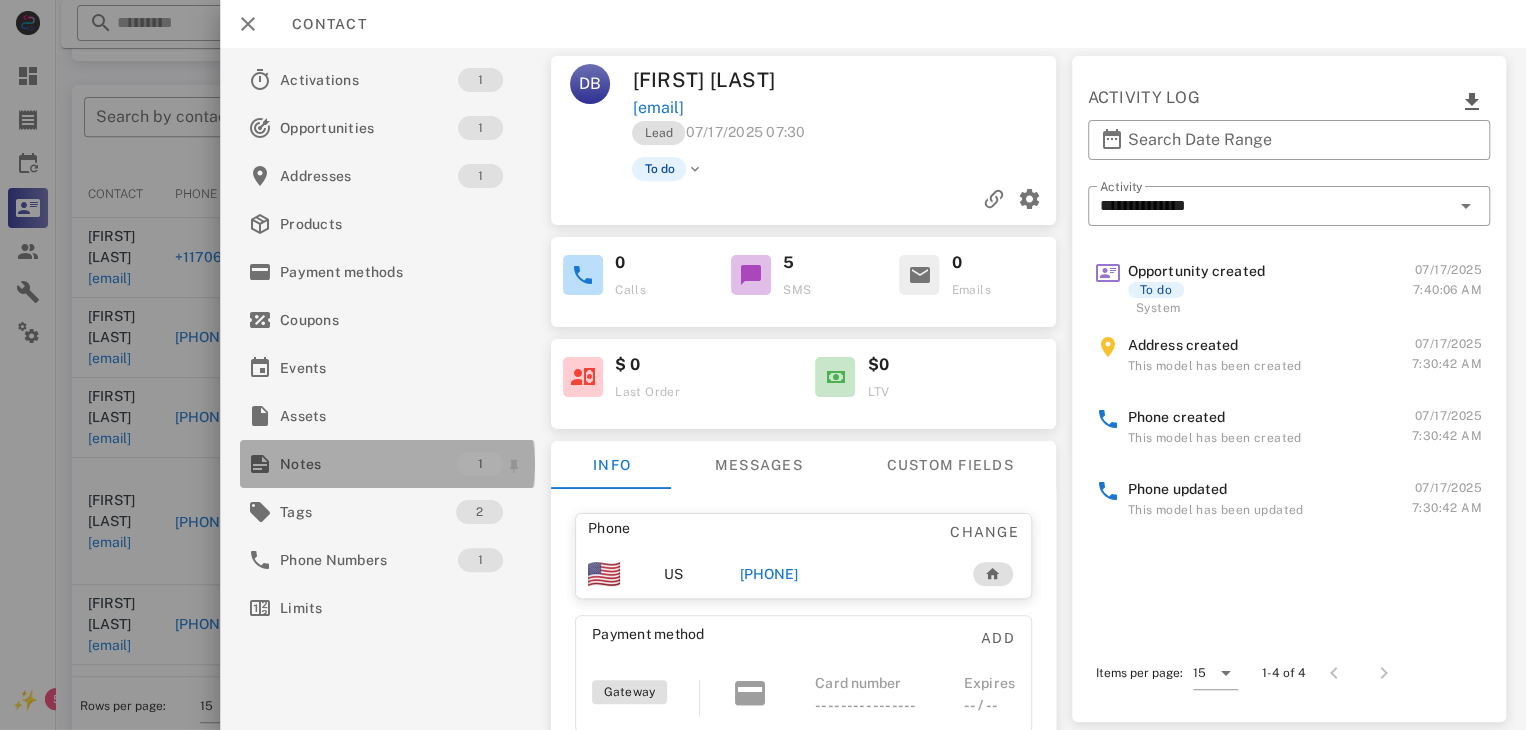 click on "Notes" at bounding box center (369, 464) 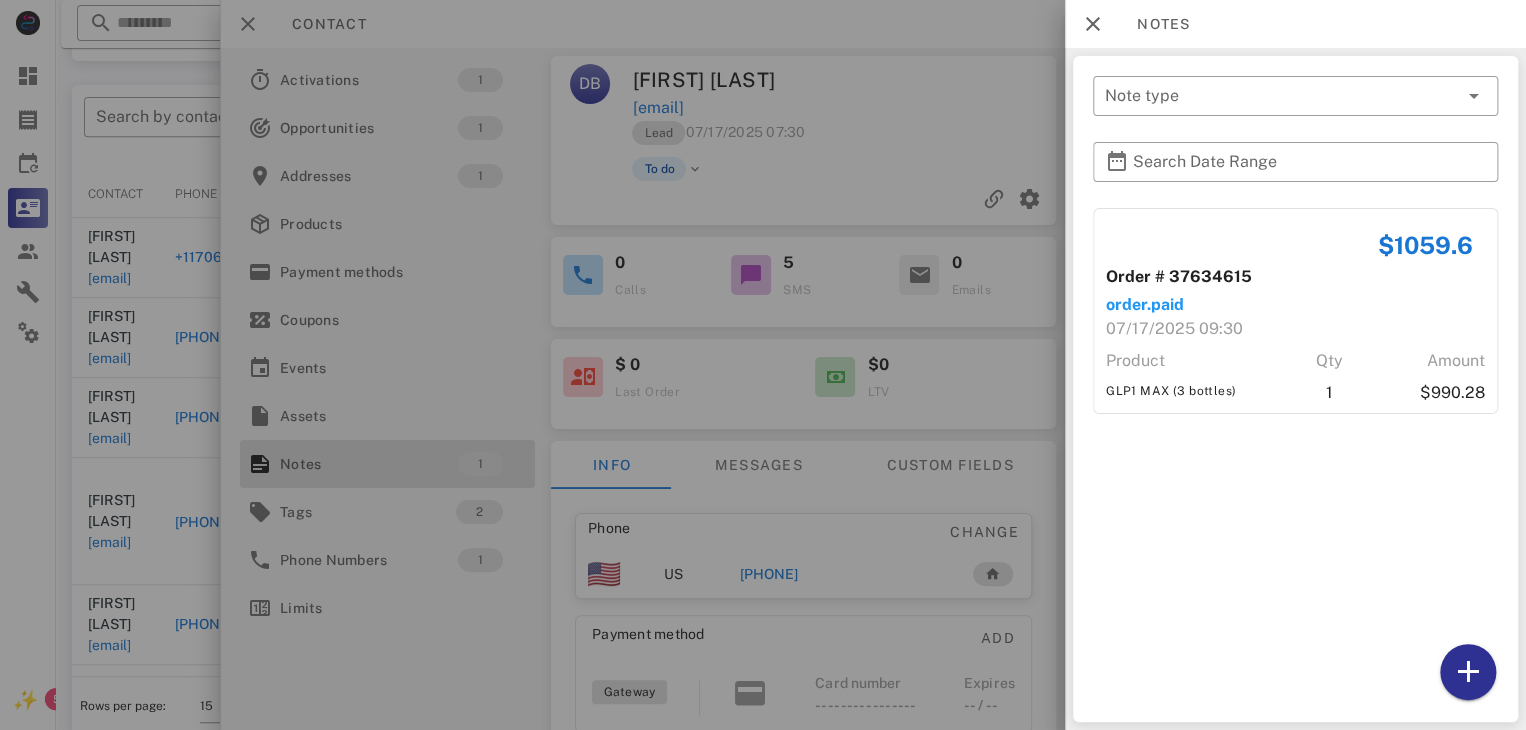 click at bounding box center [763, 365] 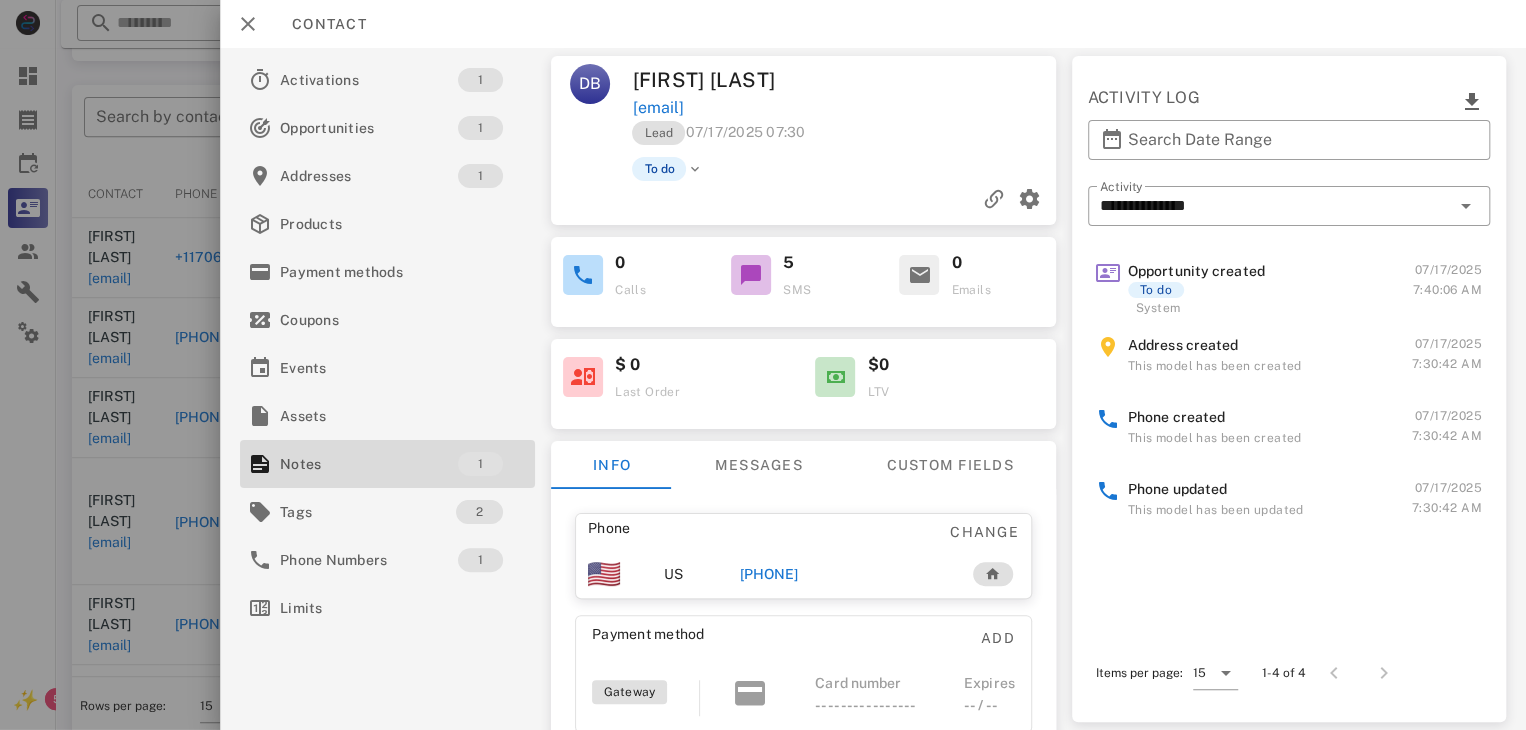 click on "+19739456333" at bounding box center (769, 574) 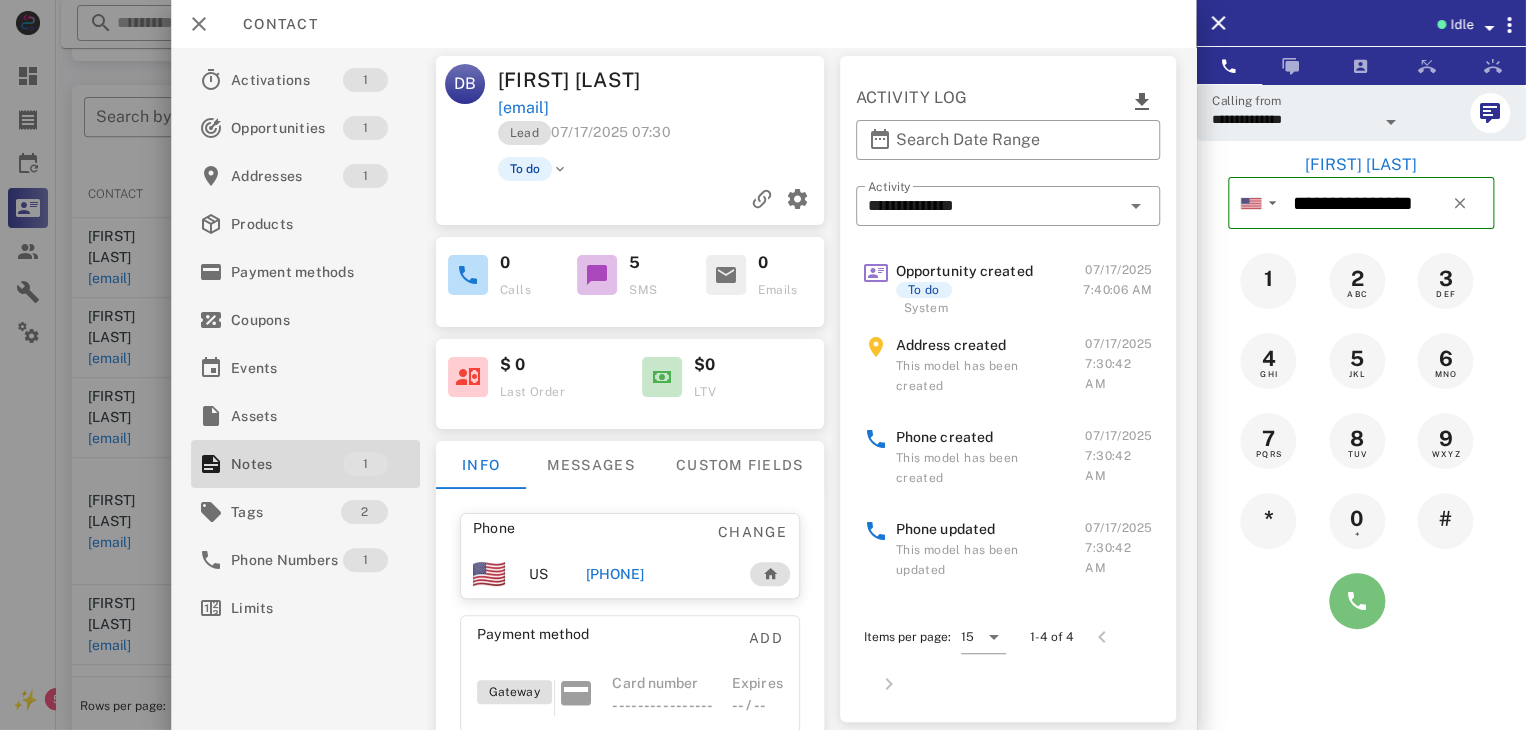 click at bounding box center [1357, 601] 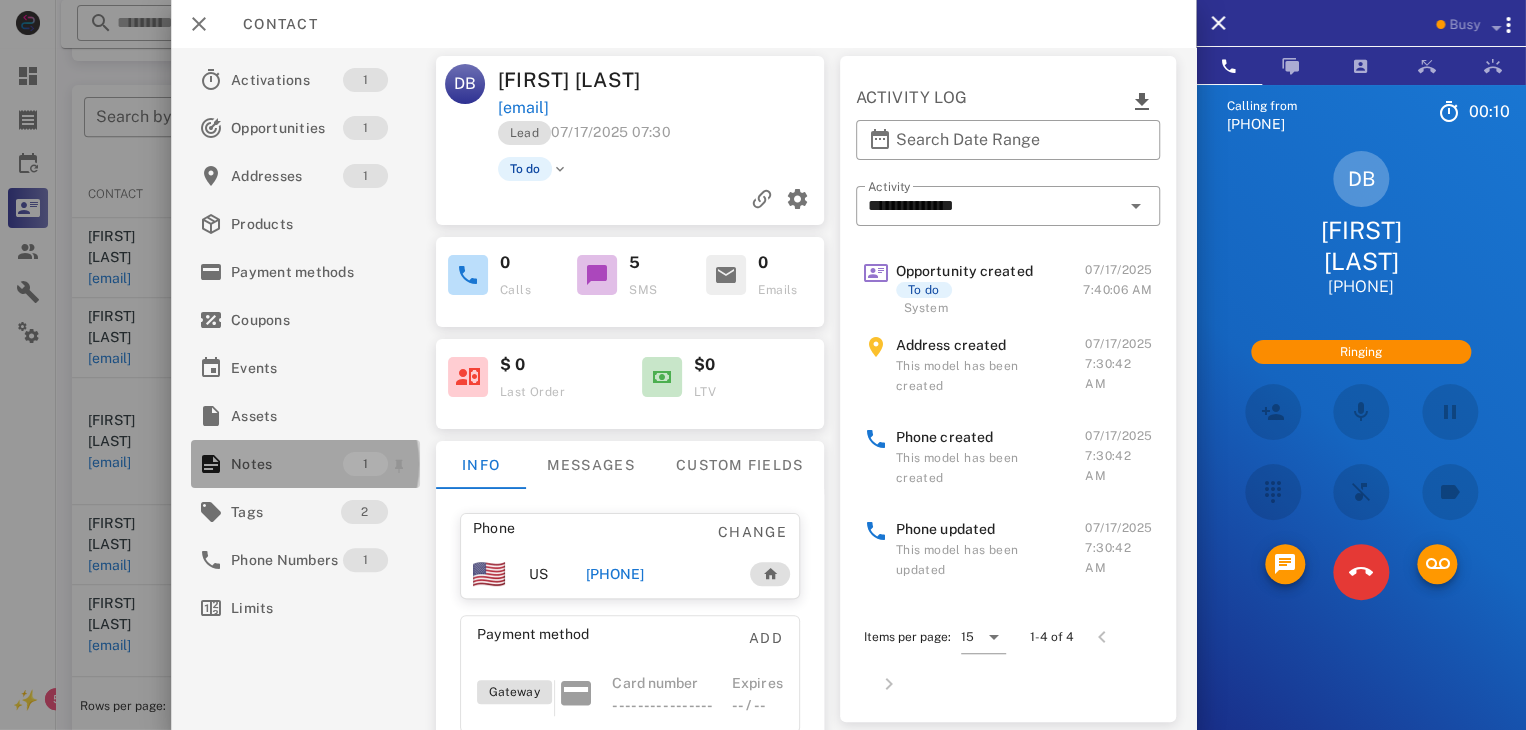 click on "Notes" at bounding box center [287, 464] 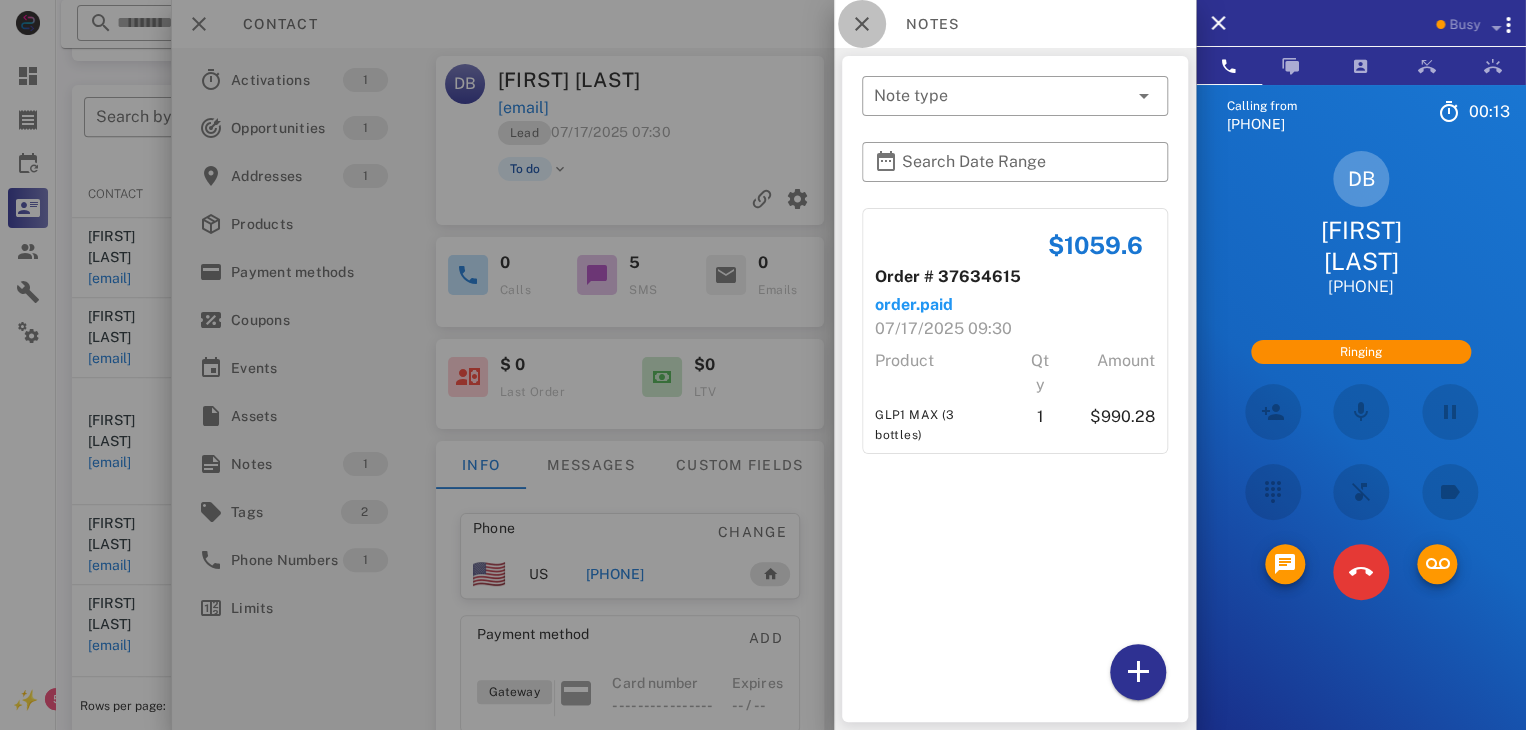 click at bounding box center (862, 24) 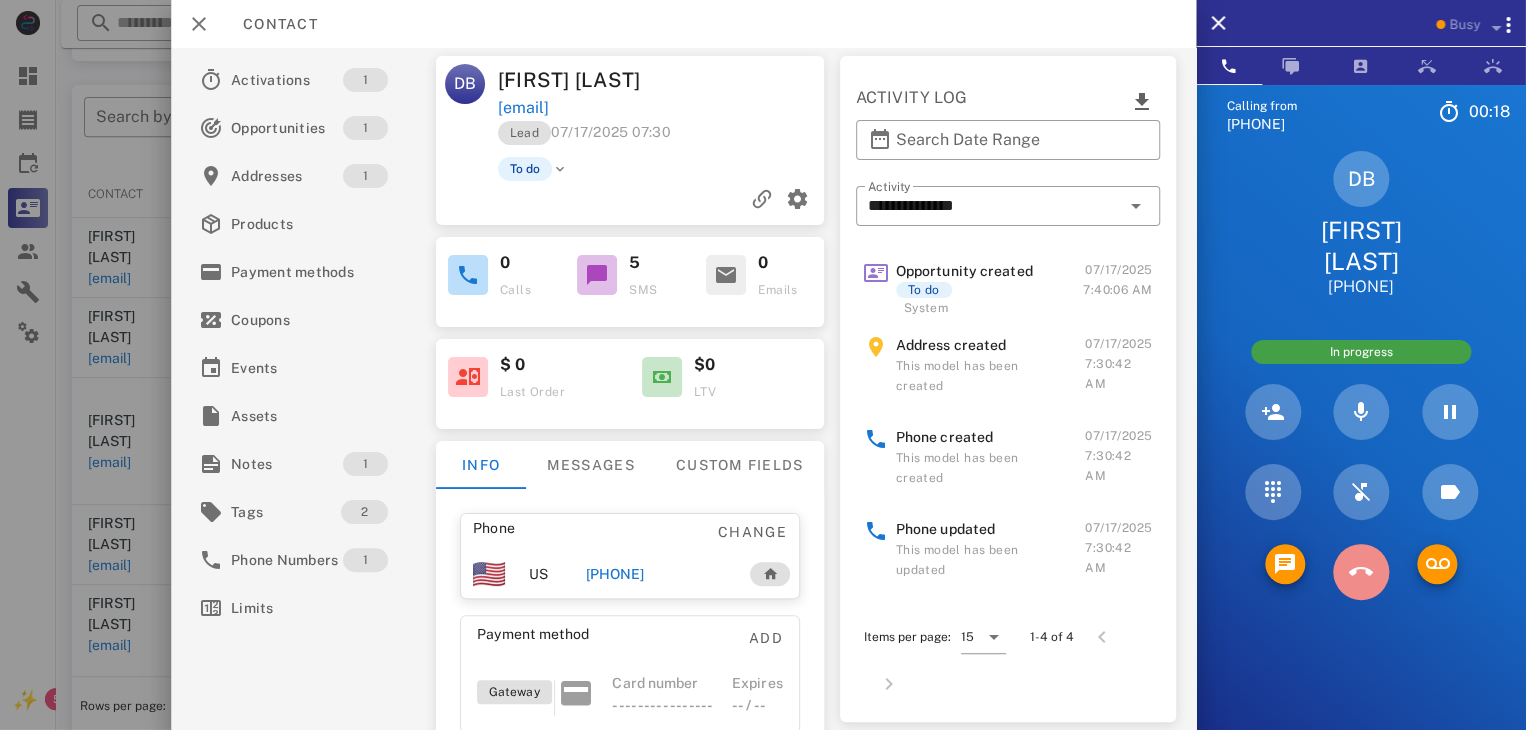 click at bounding box center (1361, 572) 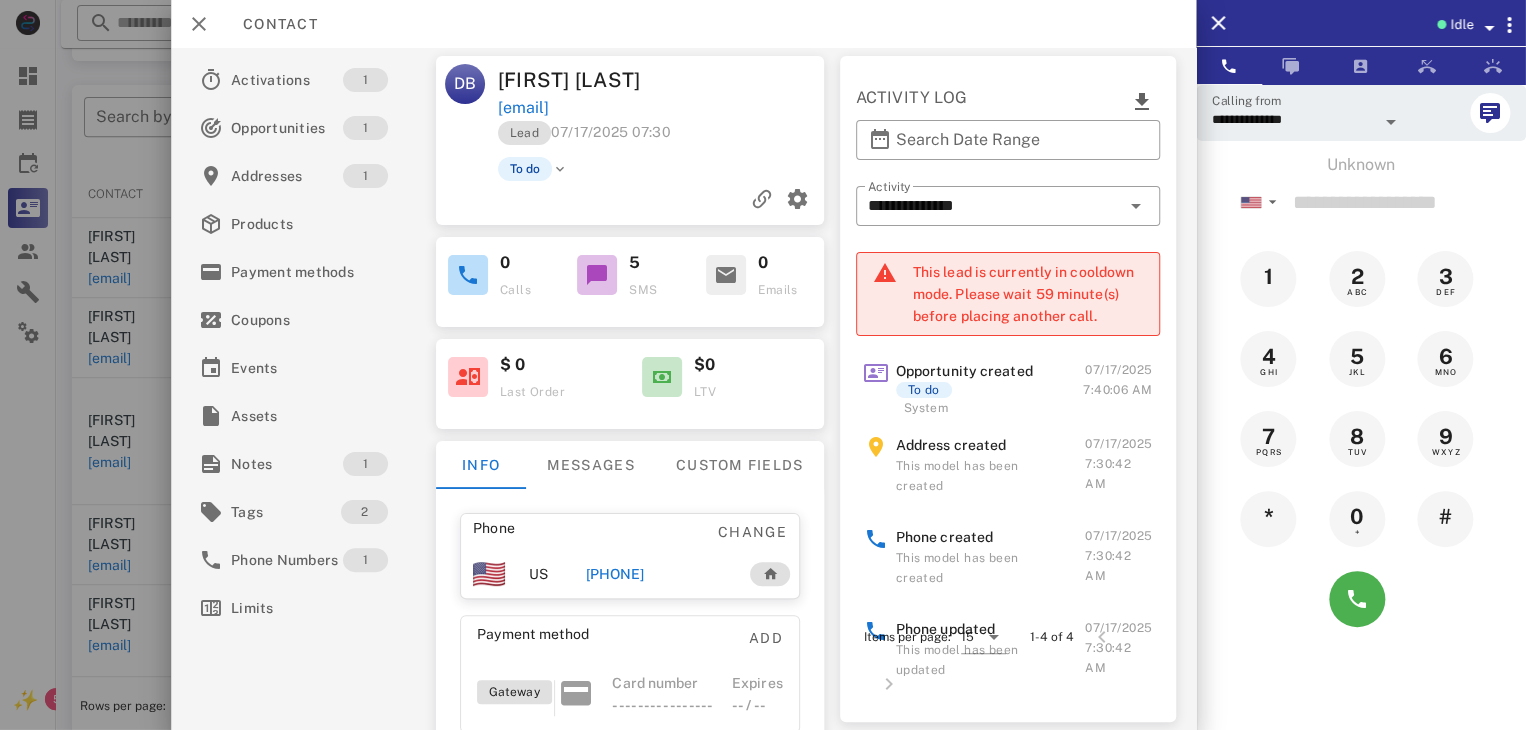 click at bounding box center (763, 365) 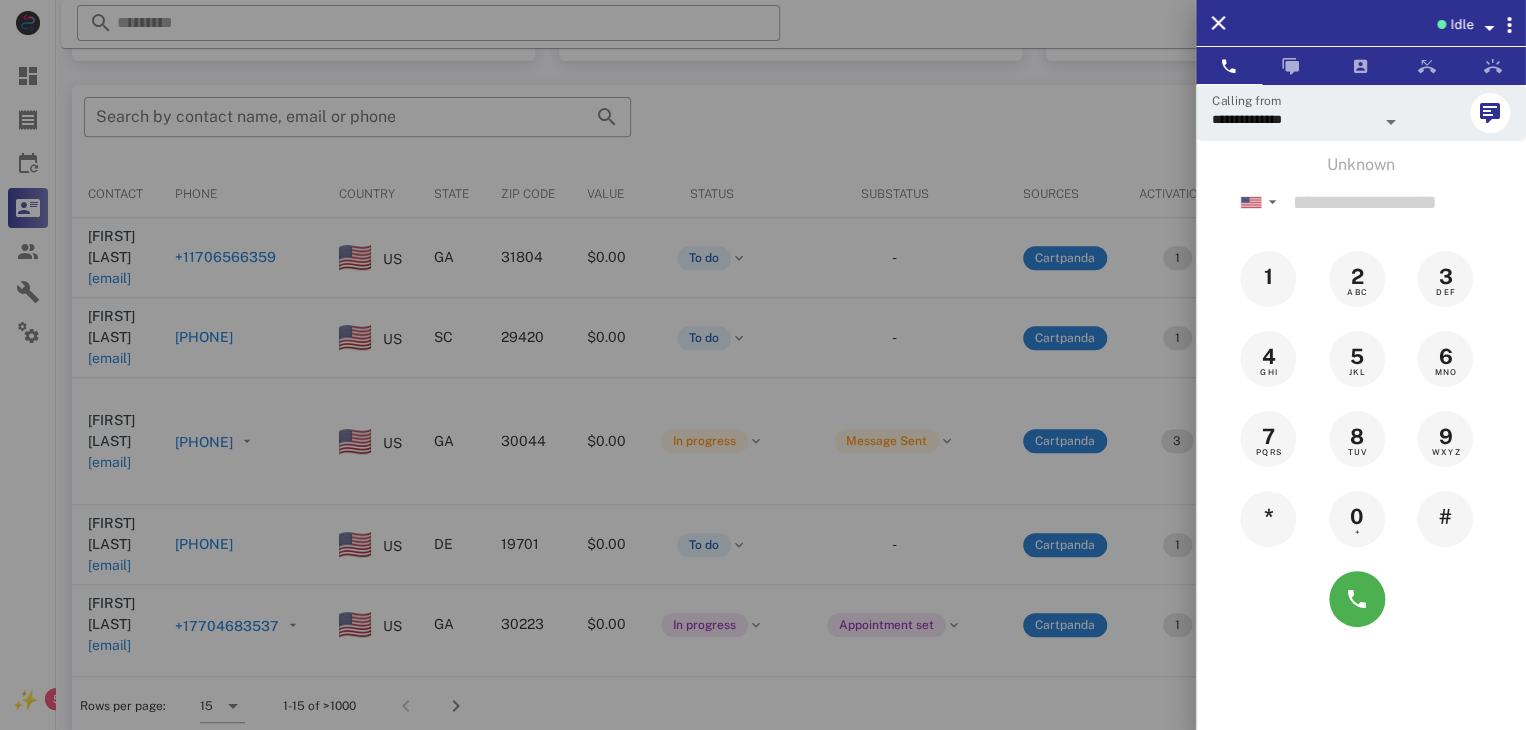 click at bounding box center (763, 365) 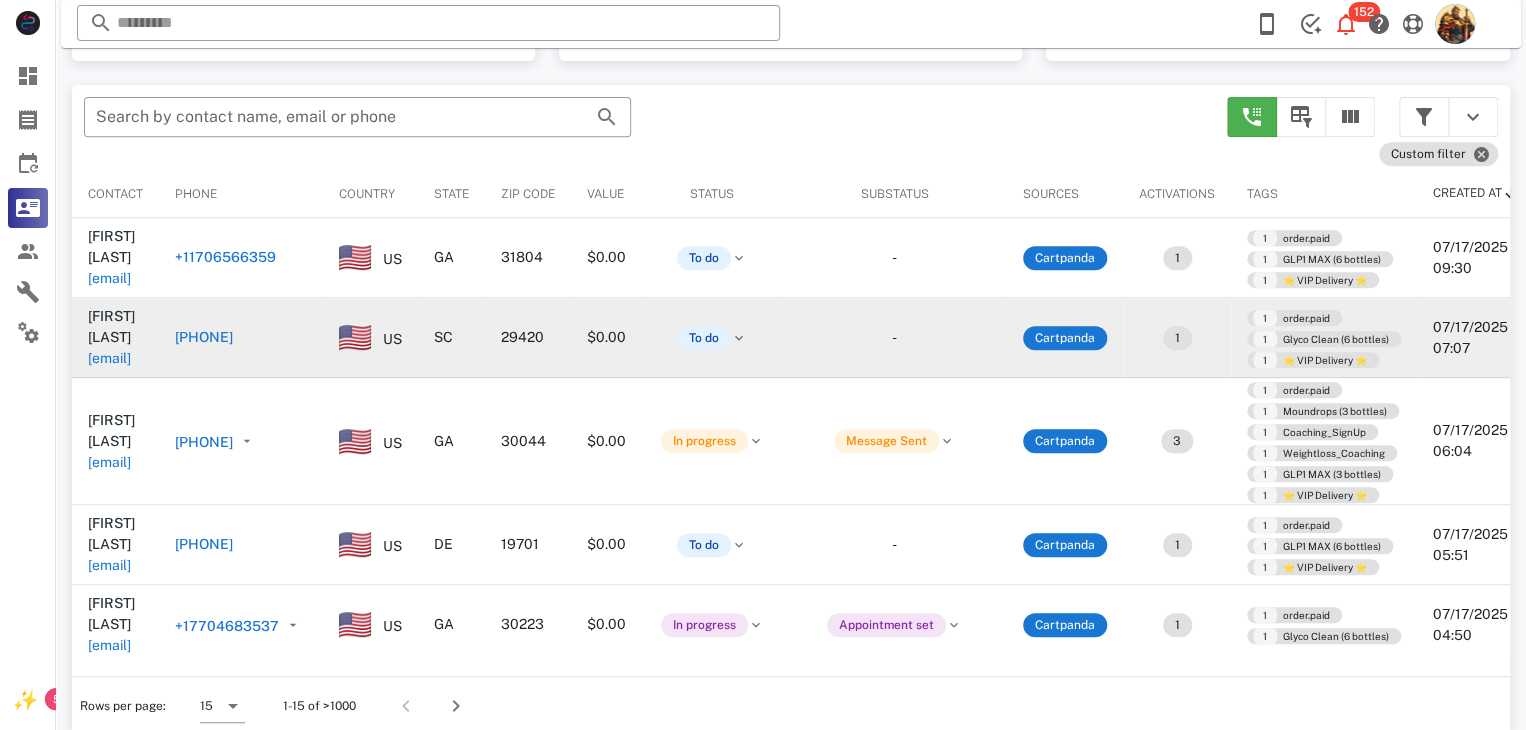 click on "nanv525@yahoo.com" at bounding box center [109, 358] 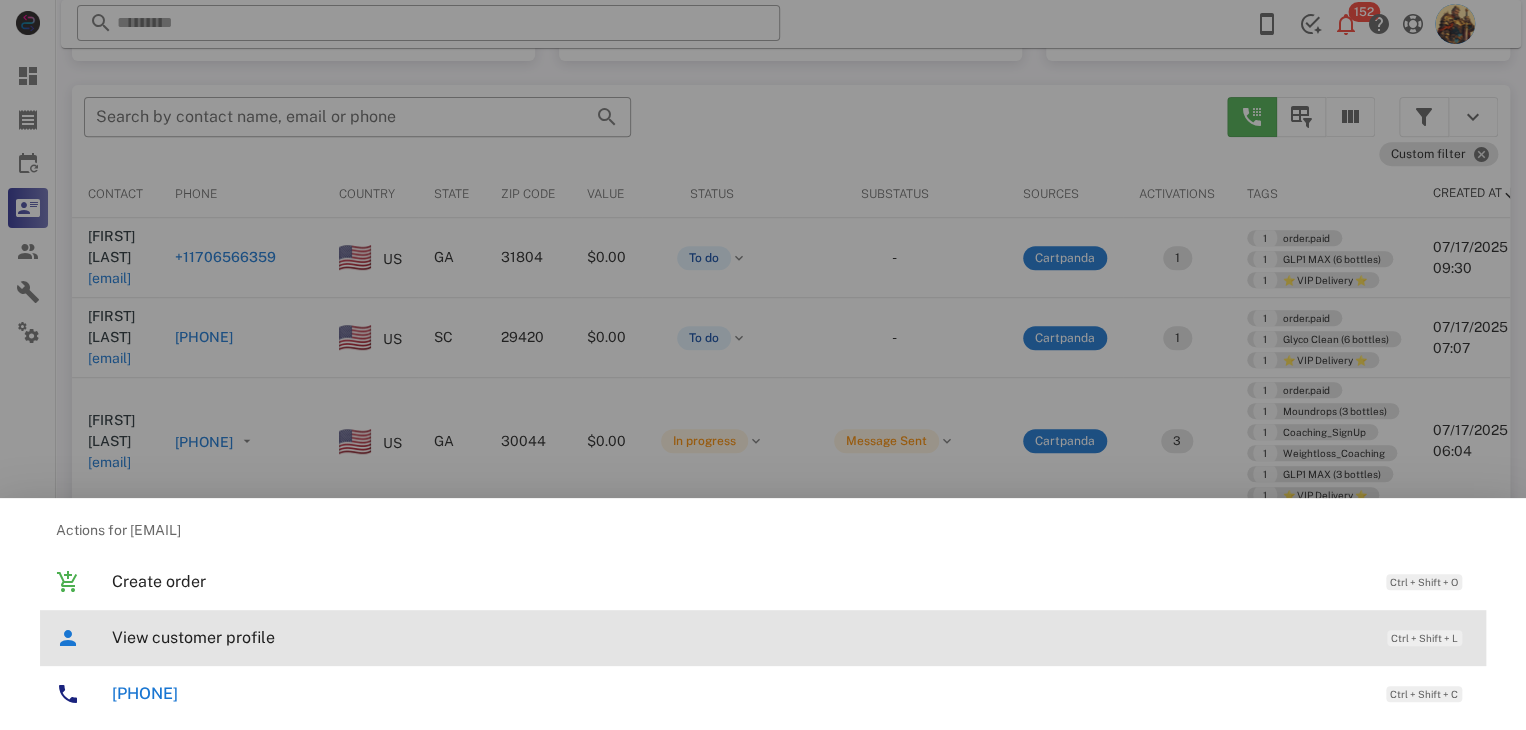 click on "View customer profile" at bounding box center (739, 637) 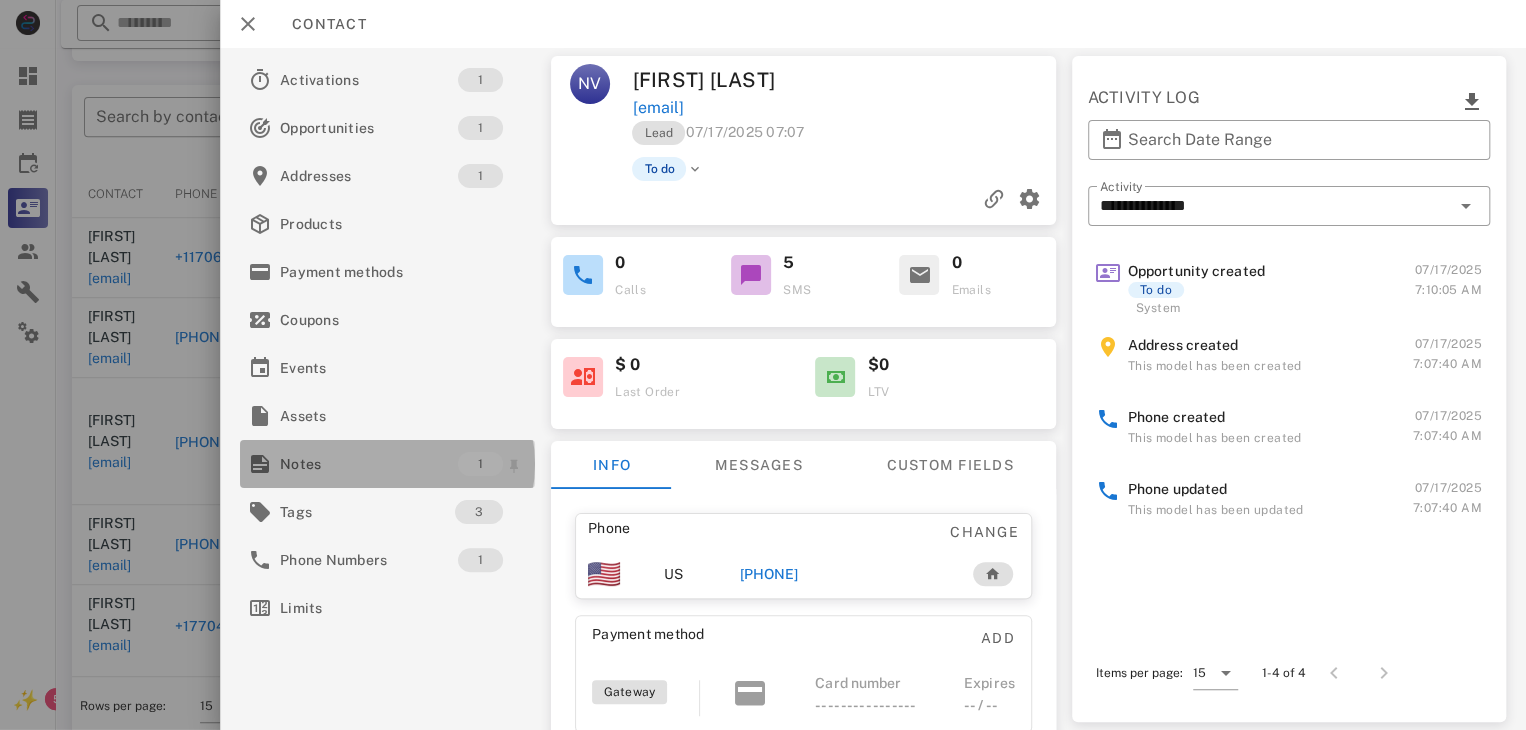 click on "Notes" at bounding box center [369, 464] 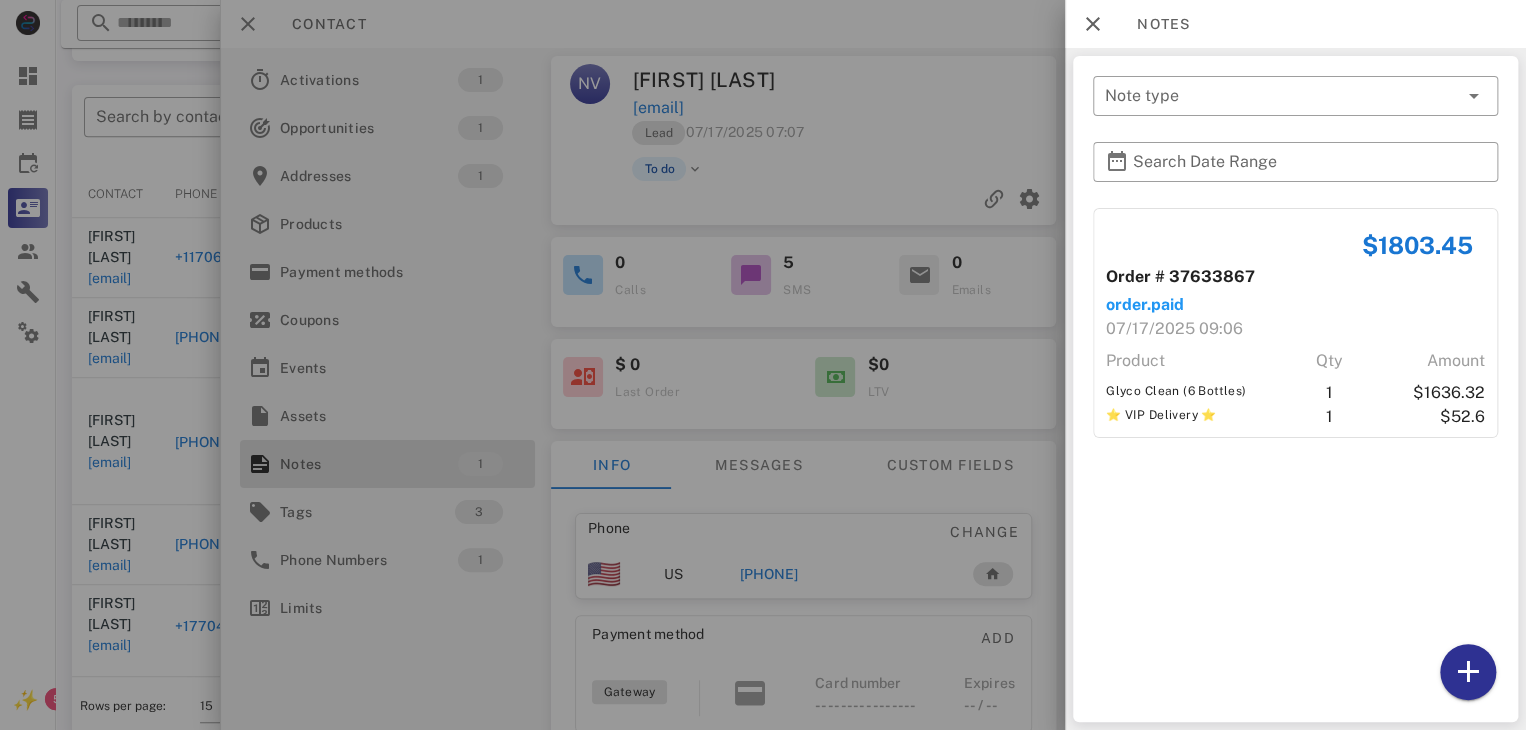 click at bounding box center (763, 365) 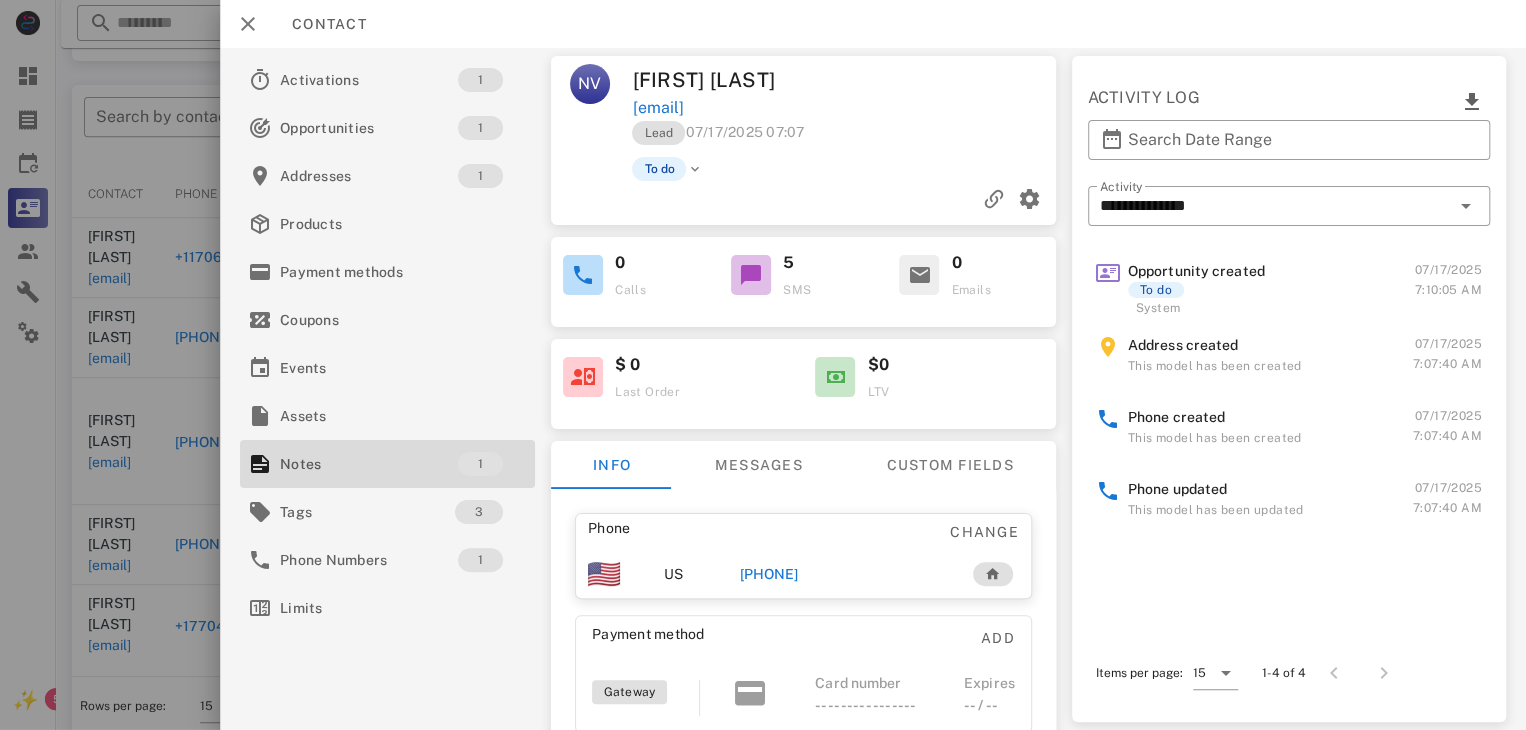 click on "+18433243222" at bounding box center (769, 574) 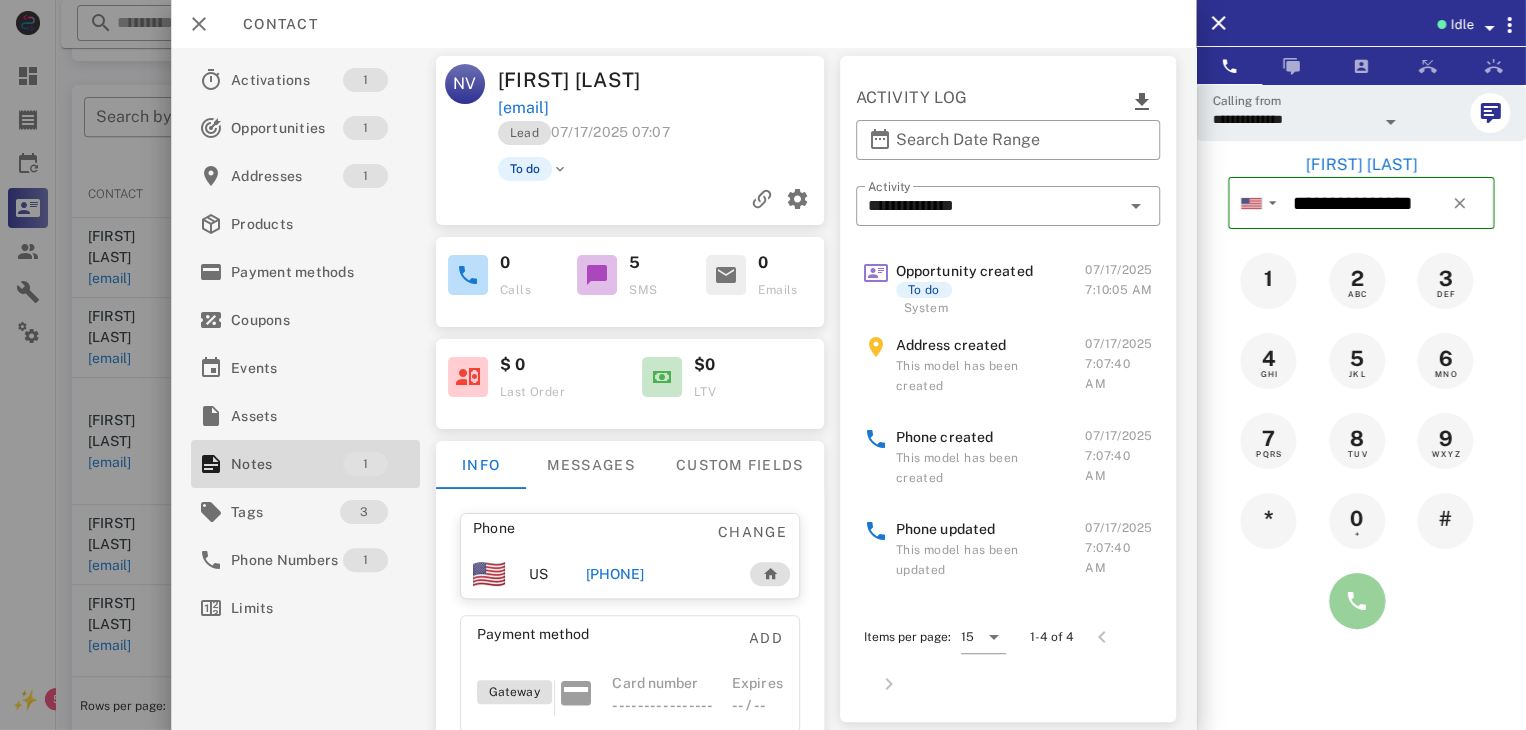 click at bounding box center (1357, 601) 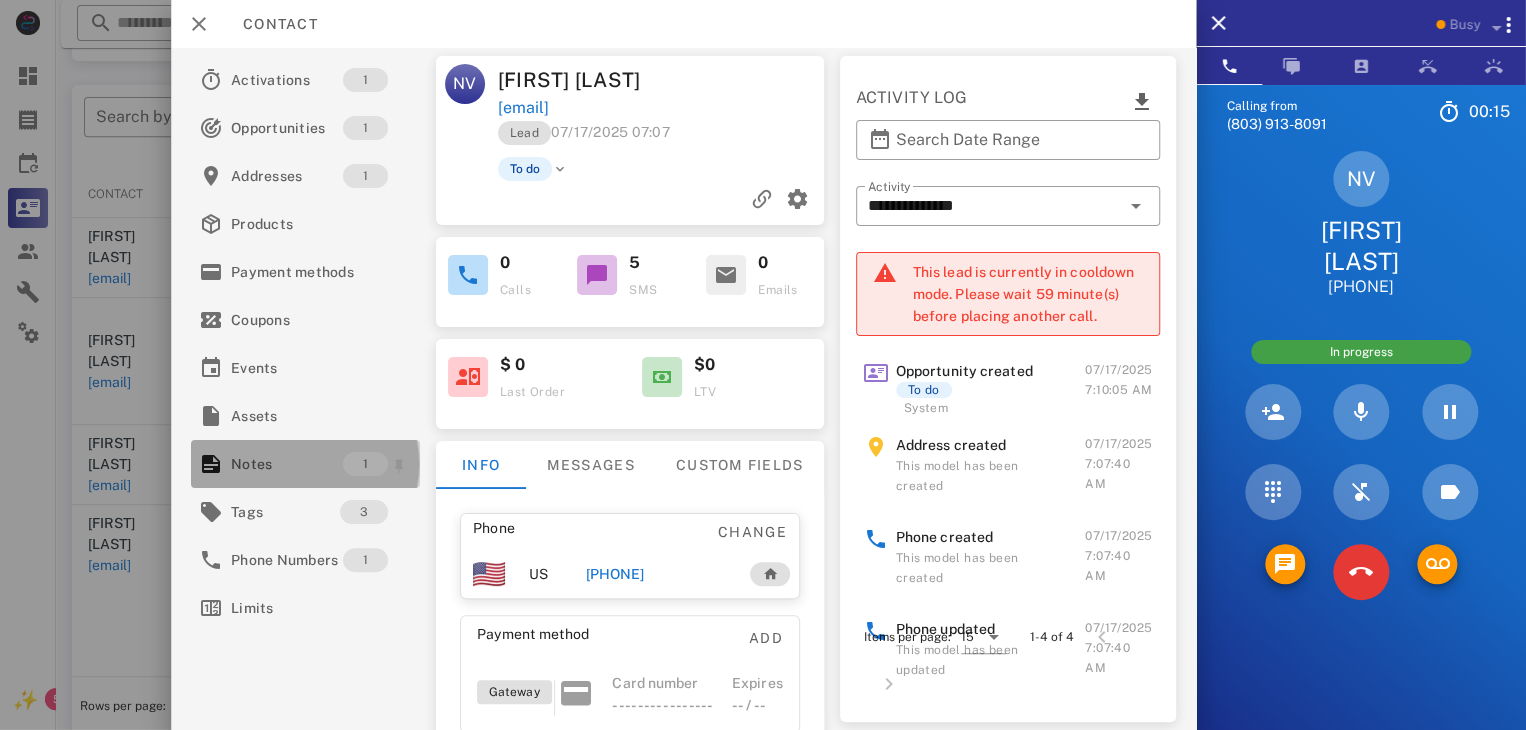 click on "Notes" at bounding box center [287, 464] 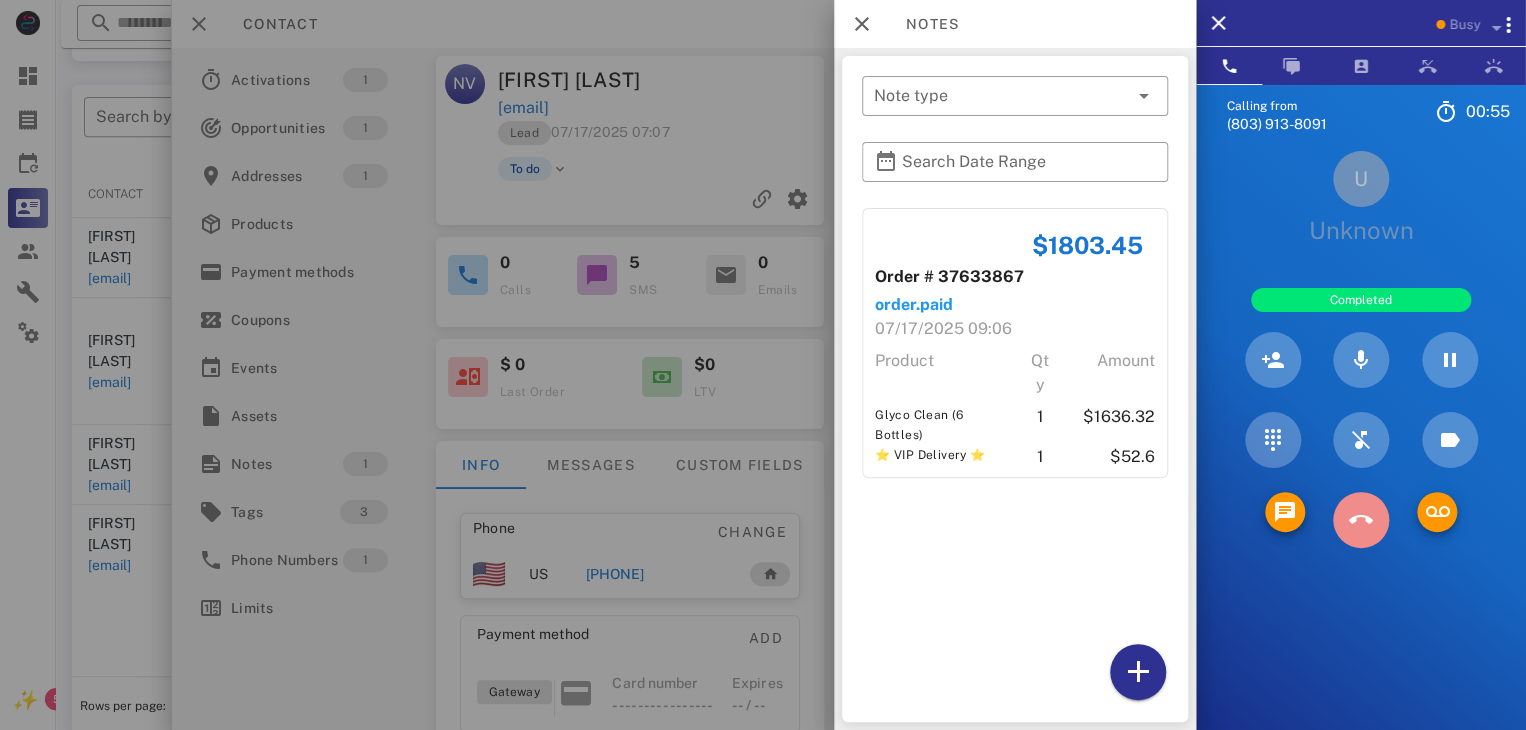 click at bounding box center (1361, 520) 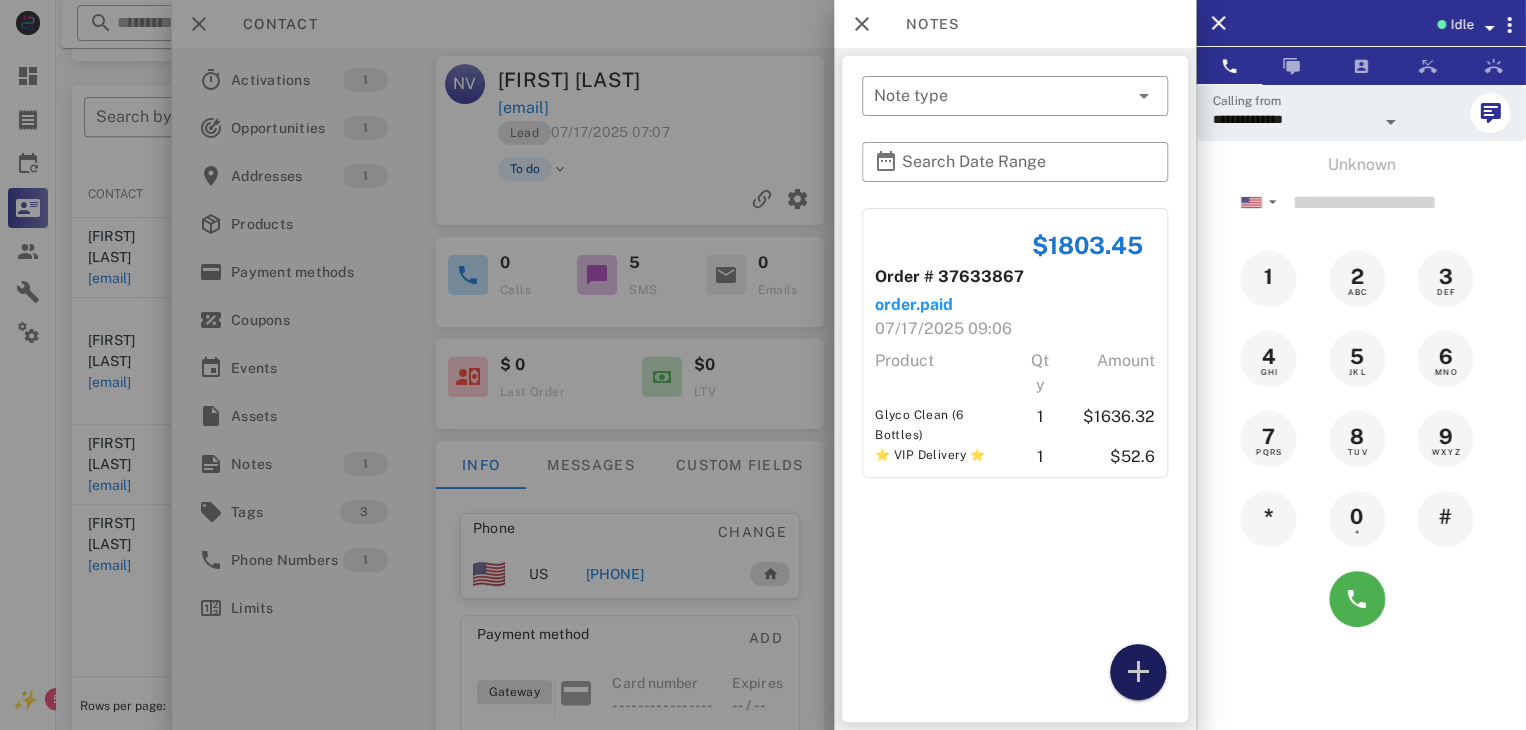click at bounding box center [1138, 672] 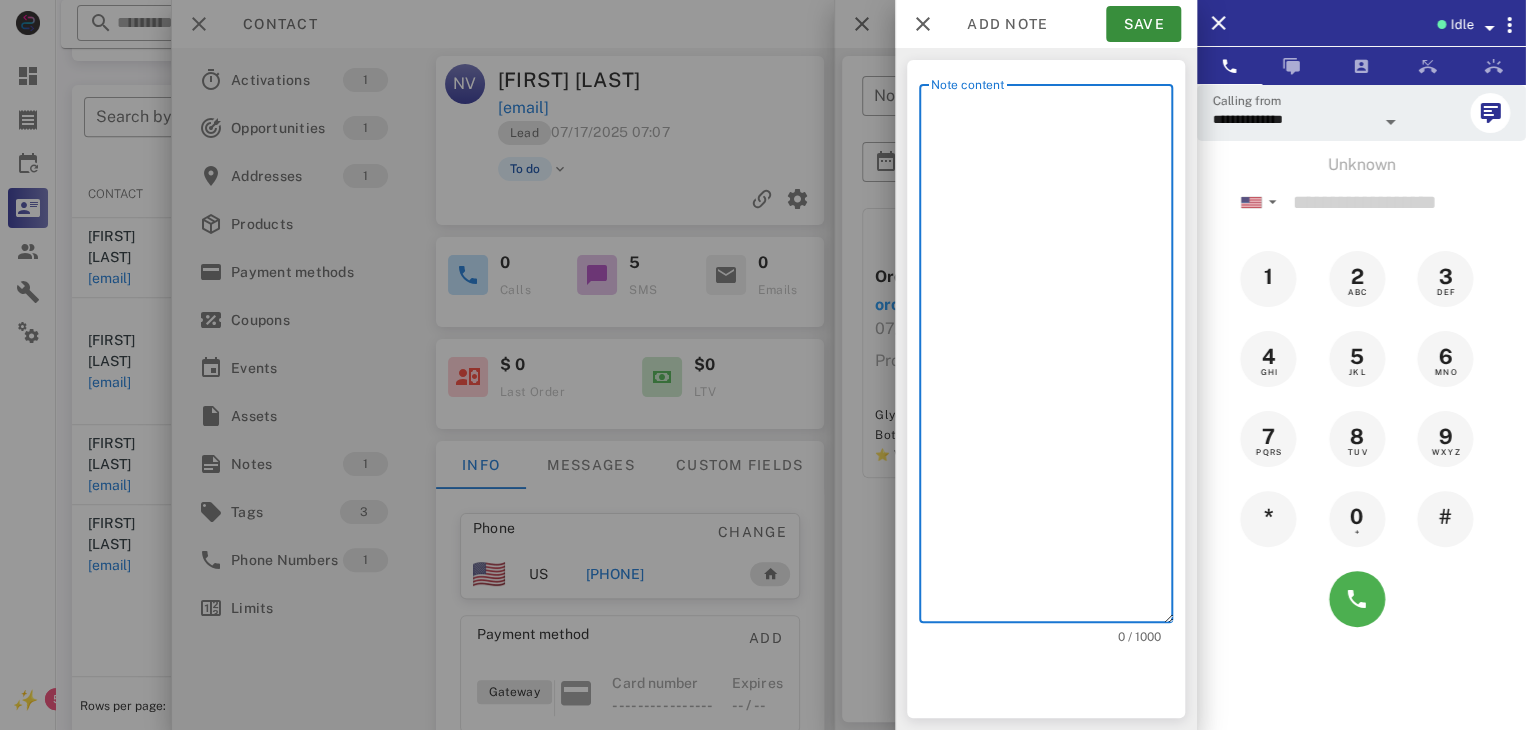 click on "Note content" at bounding box center [1052, 358] 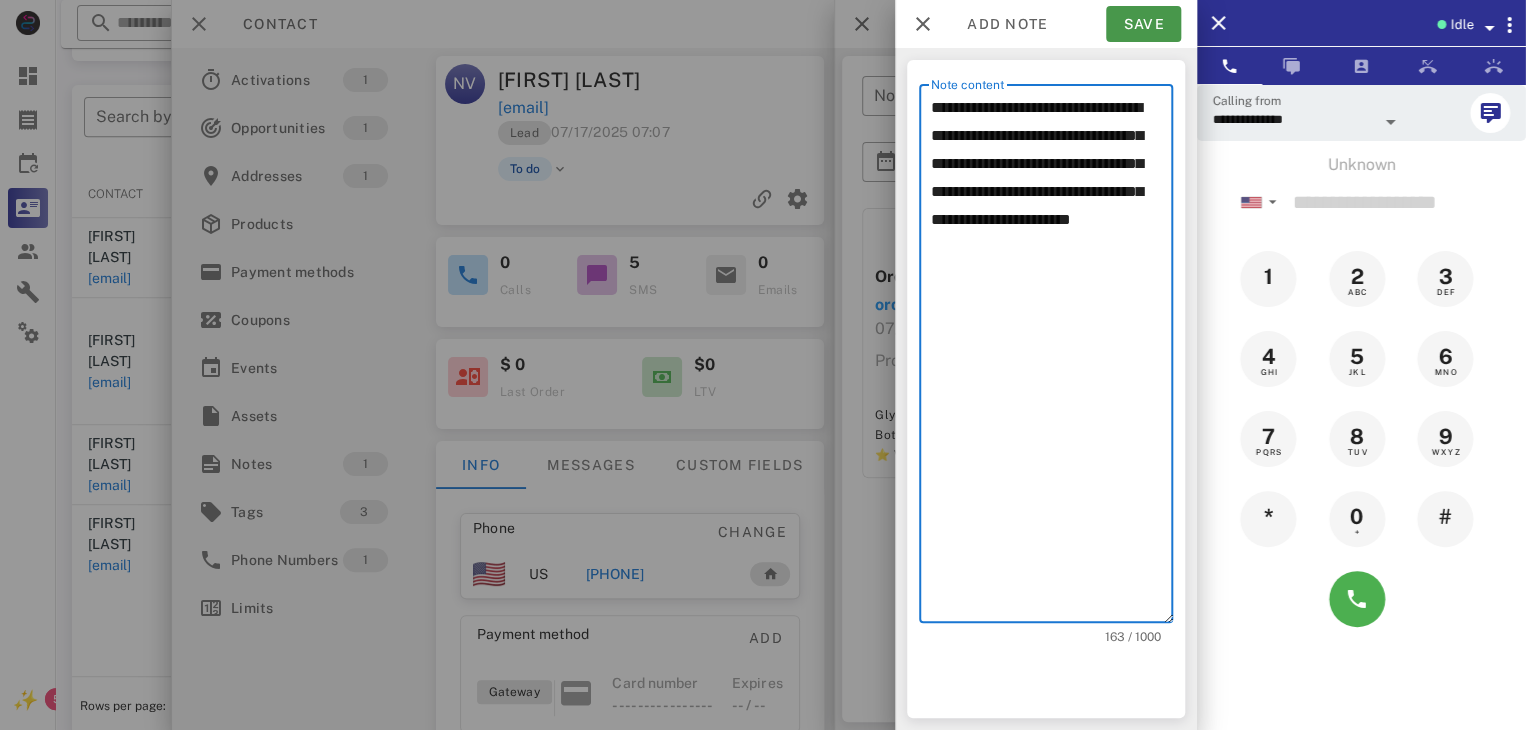 type on "**********" 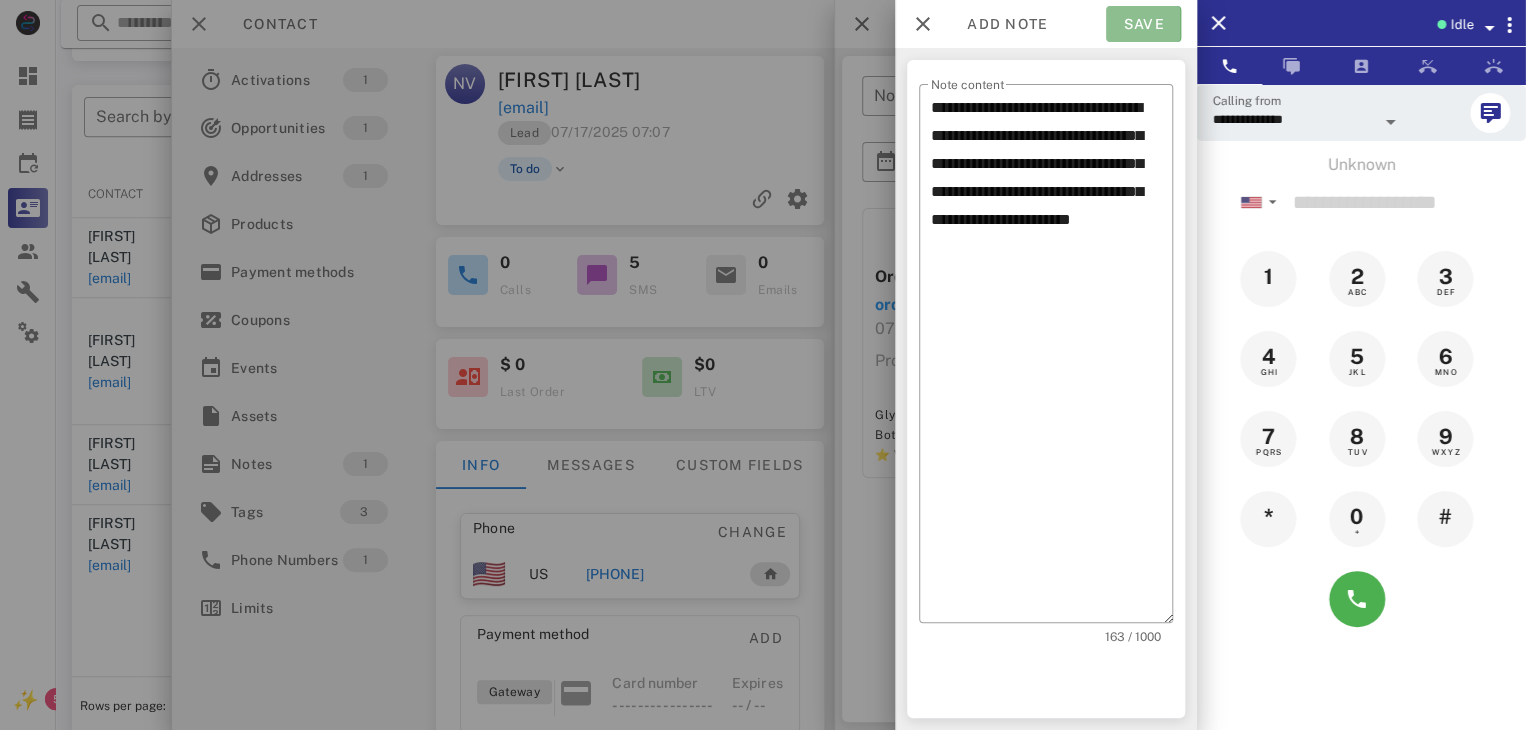 click on "Save" at bounding box center (1143, 24) 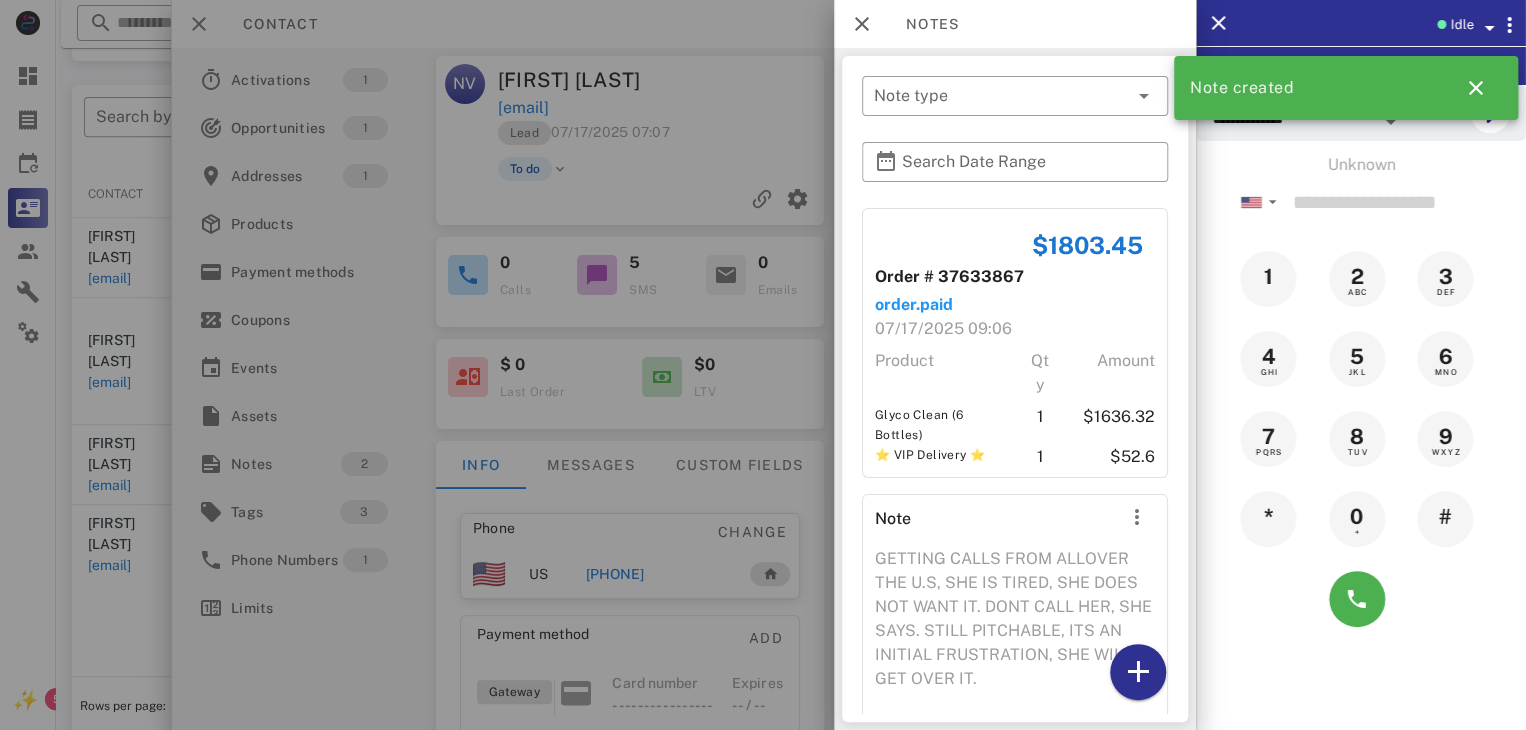 click at bounding box center [763, 365] 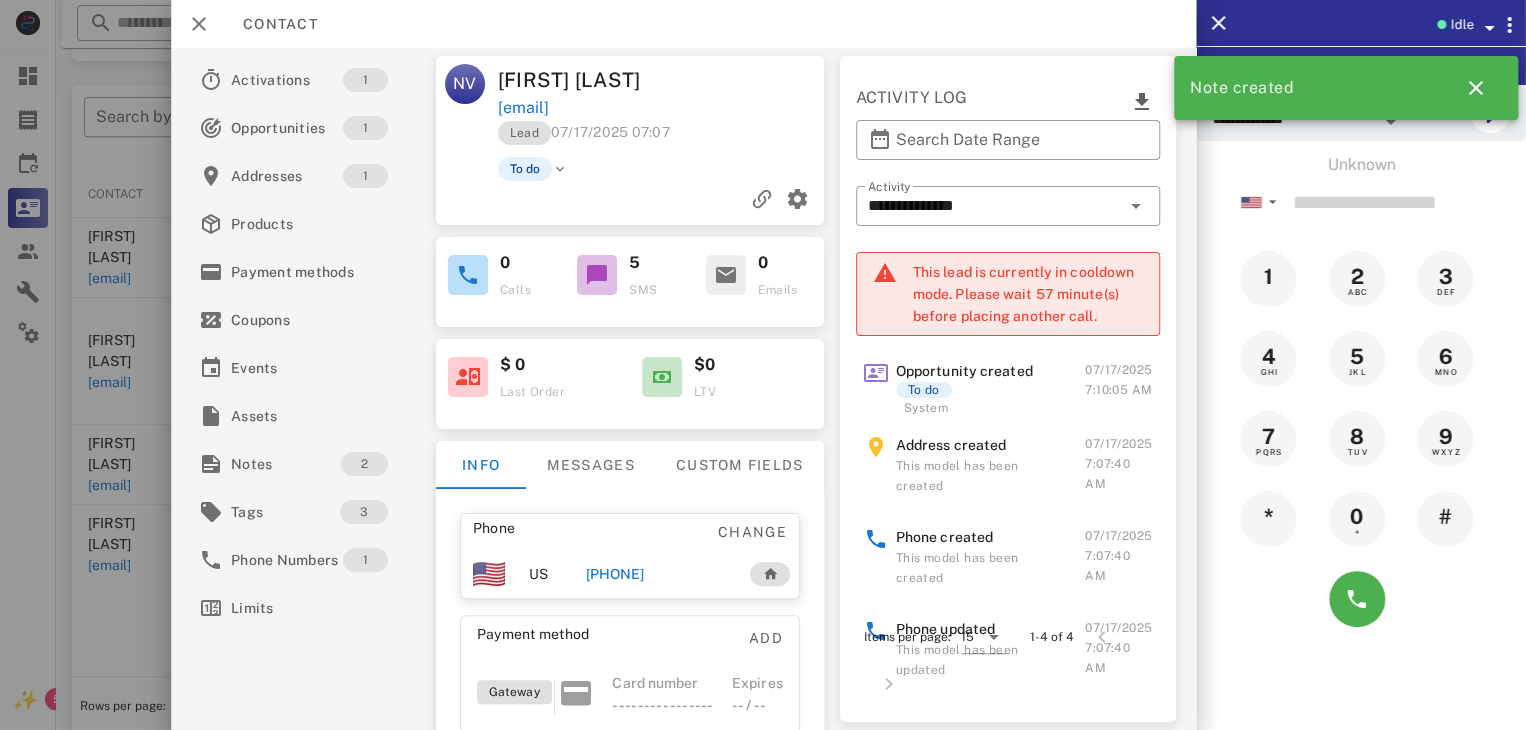 click at bounding box center (763, 365) 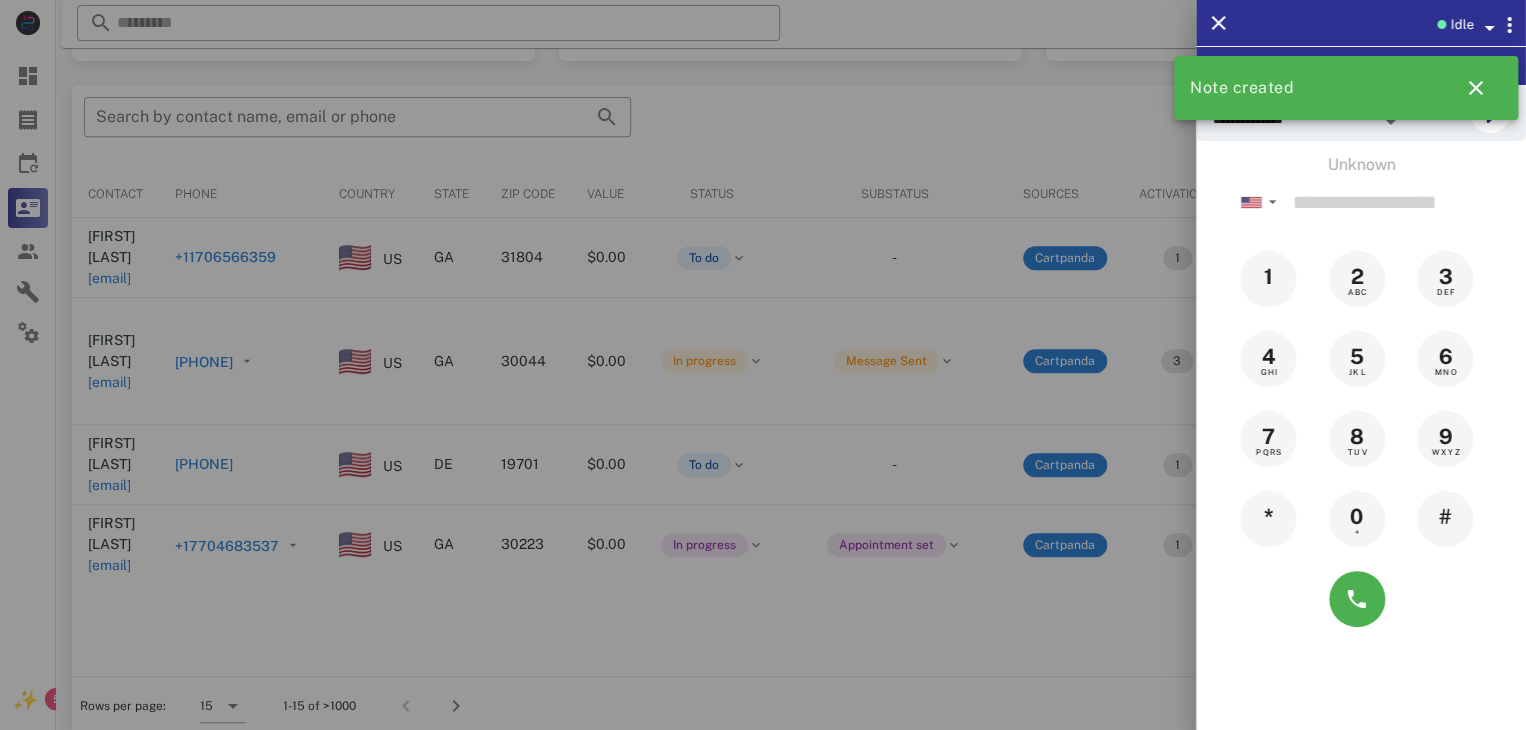 click at bounding box center [763, 365] 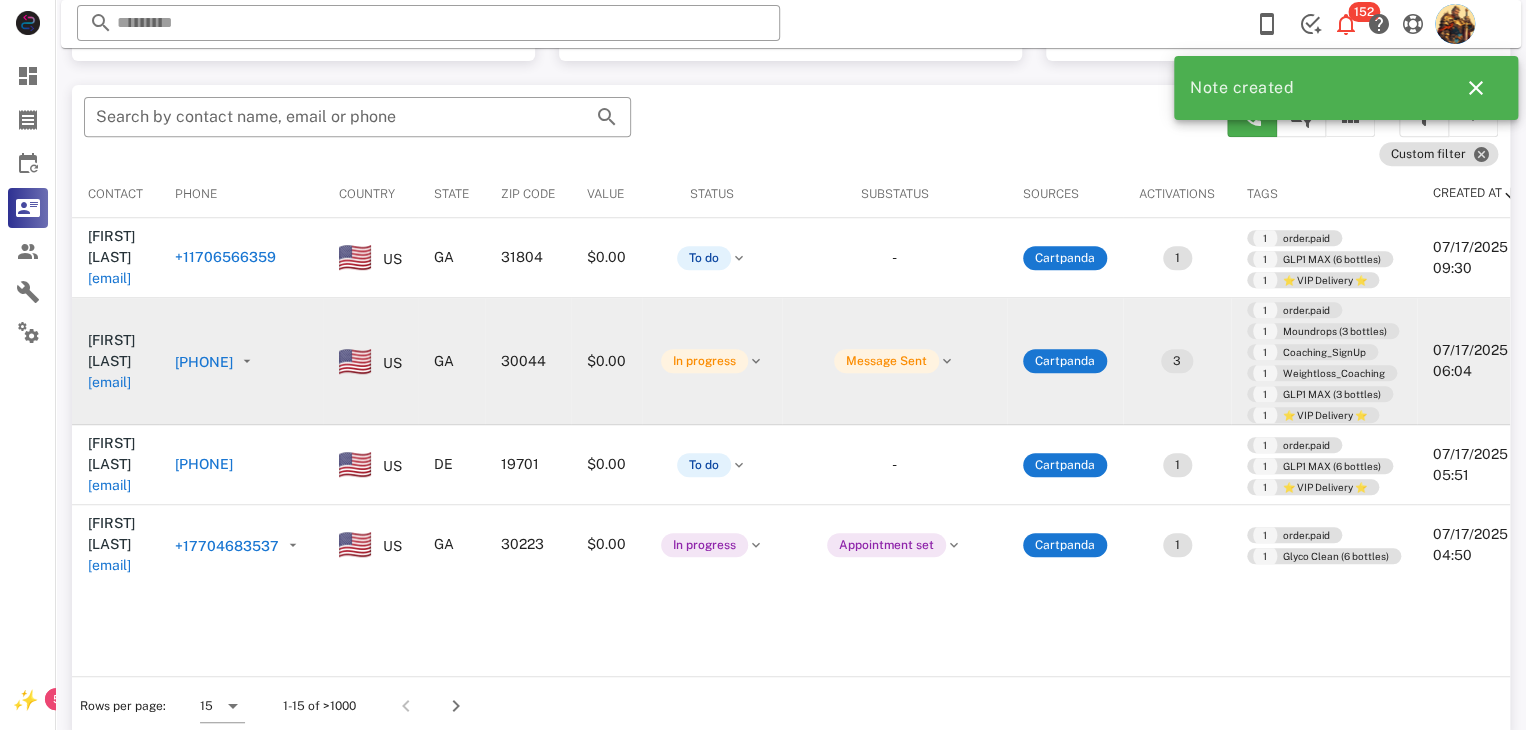 click on "mirtza.rachel1961@gmail.com" at bounding box center (109, 382) 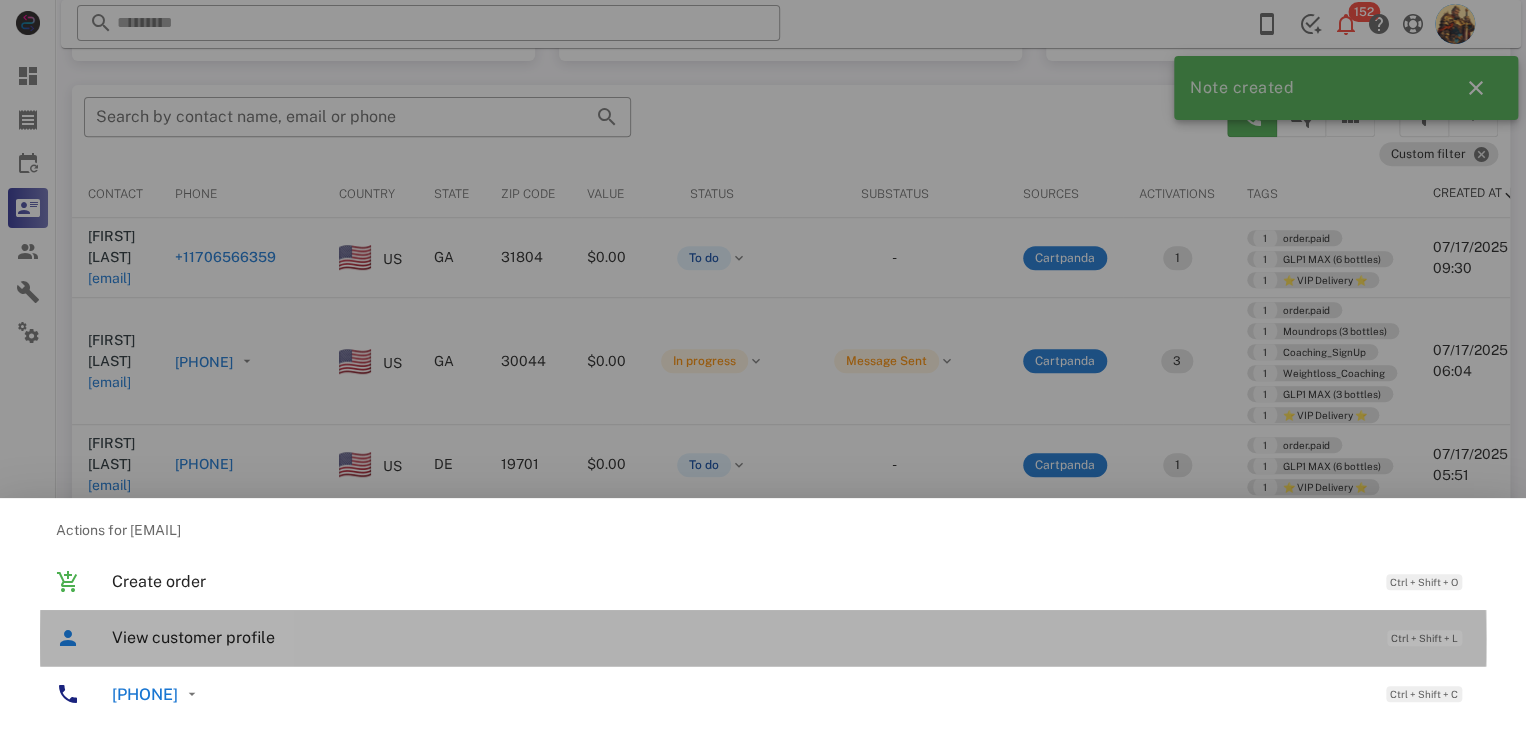click on "View customer profile" at bounding box center (739, 637) 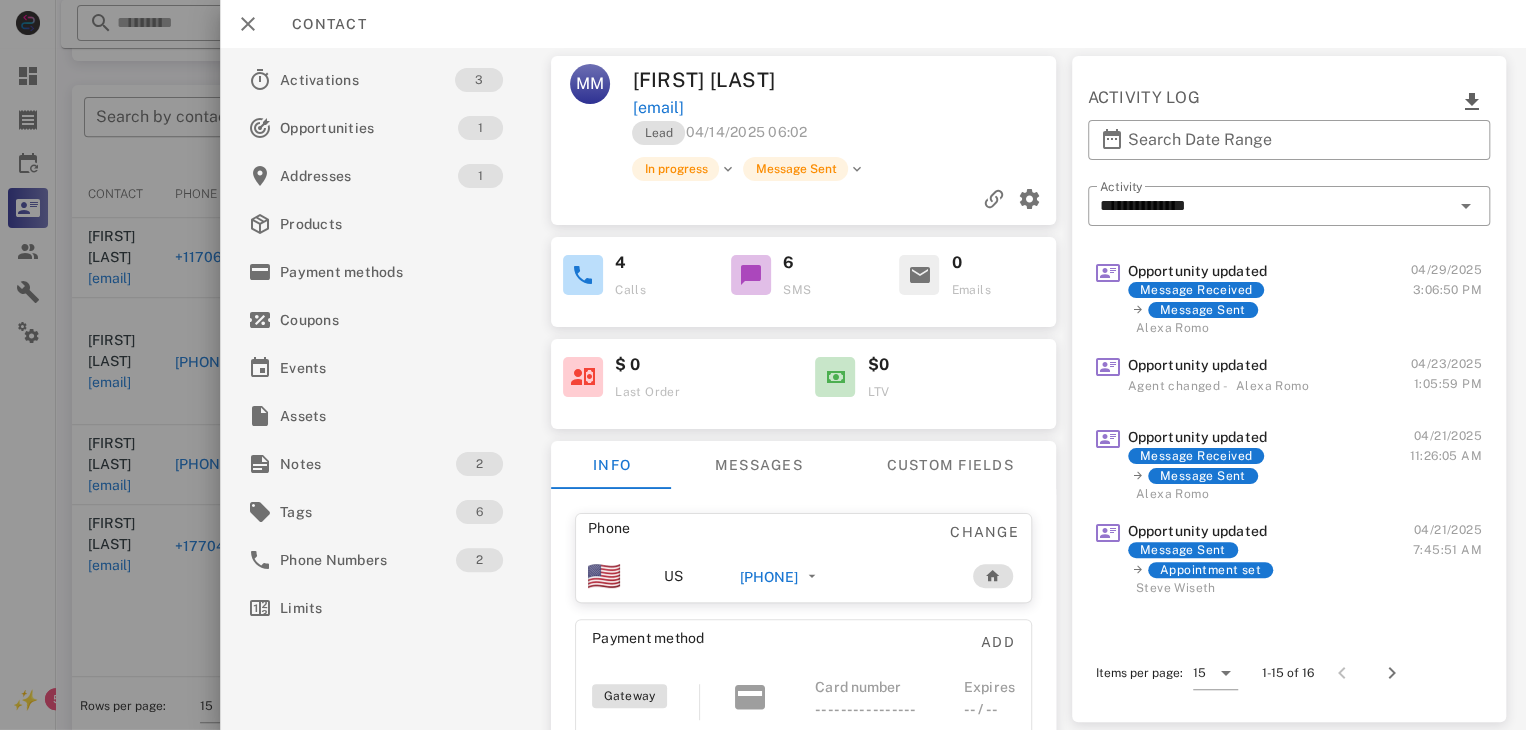 scroll, scrollTop: 379, scrollLeft: 0, axis: vertical 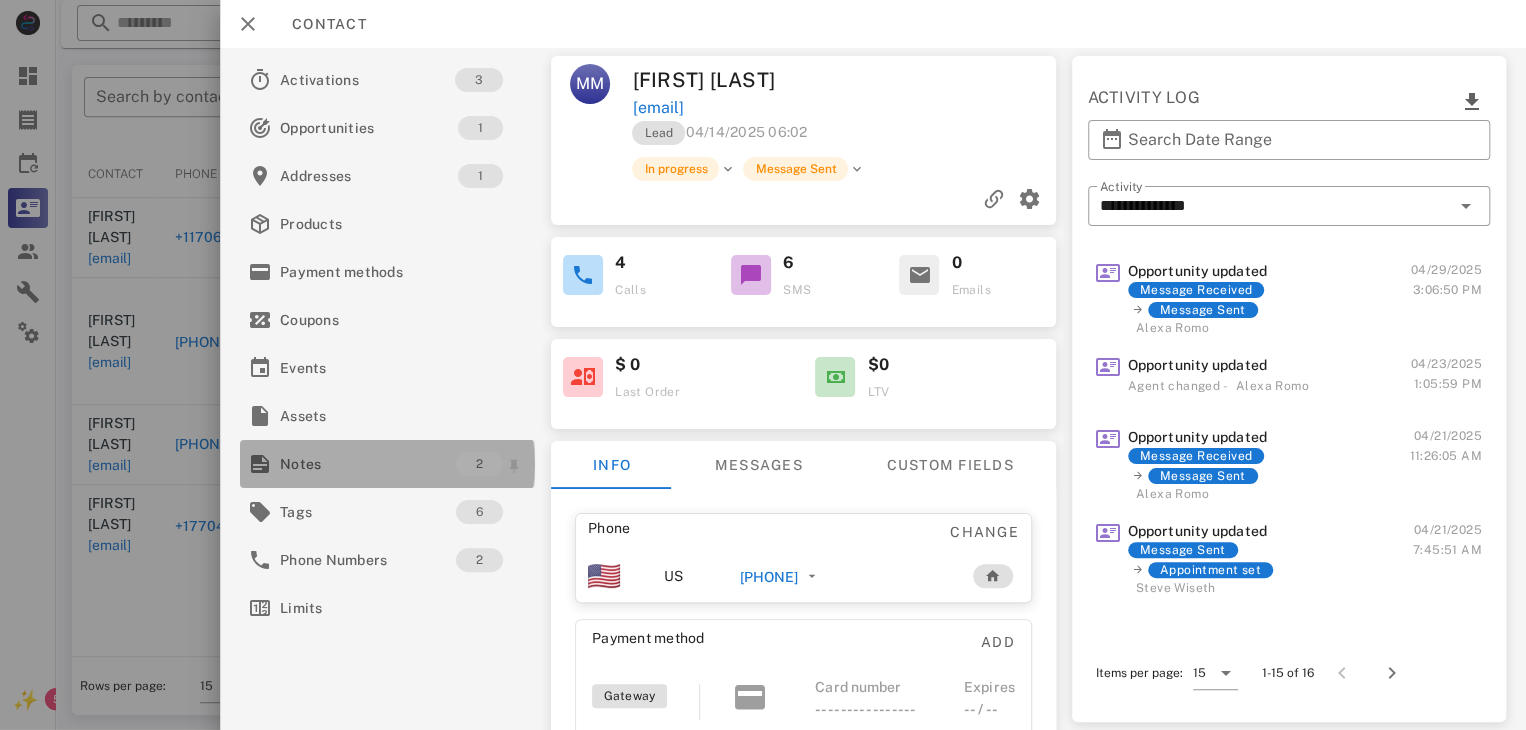 click on "Notes" at bounding box center [368, 464] 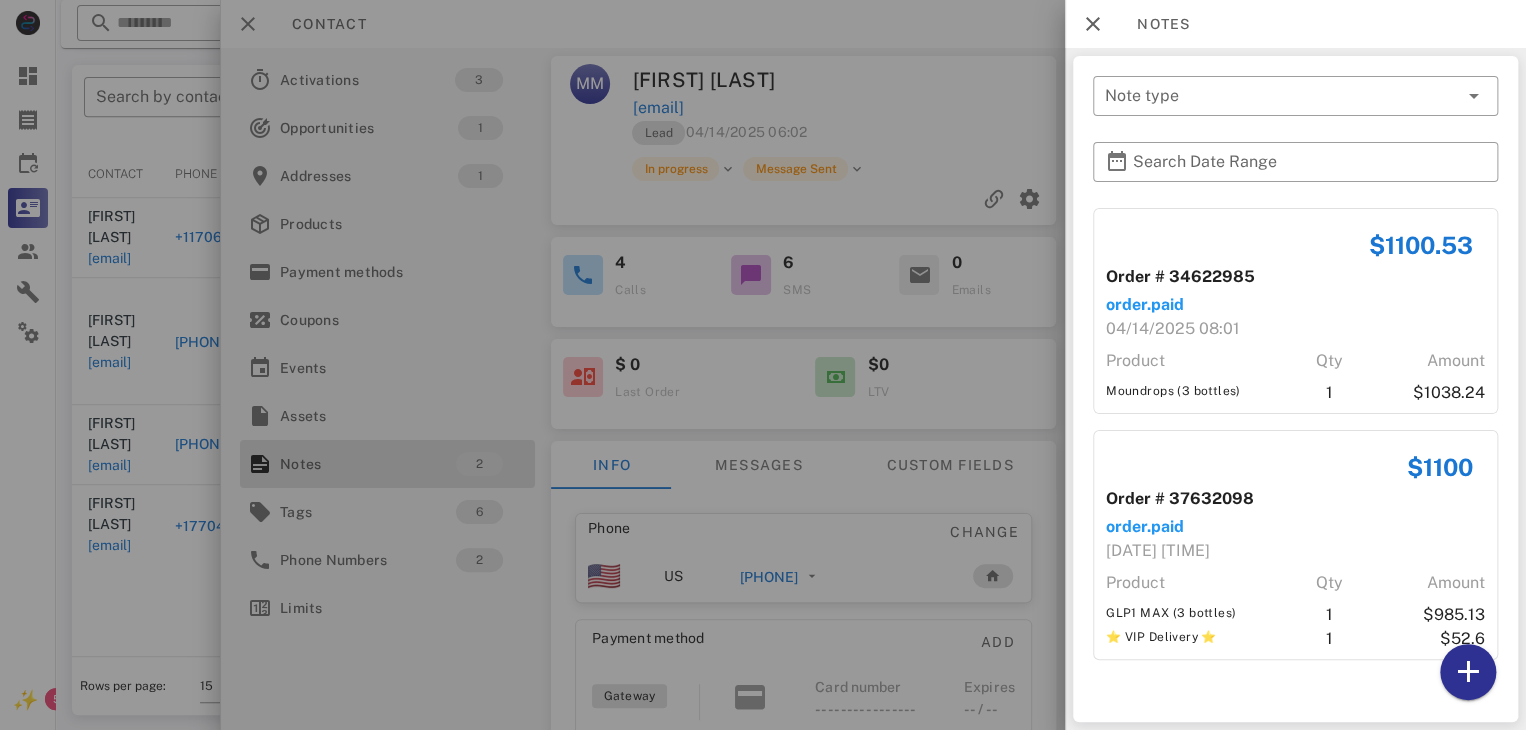 click at bounding box center [763, 365] 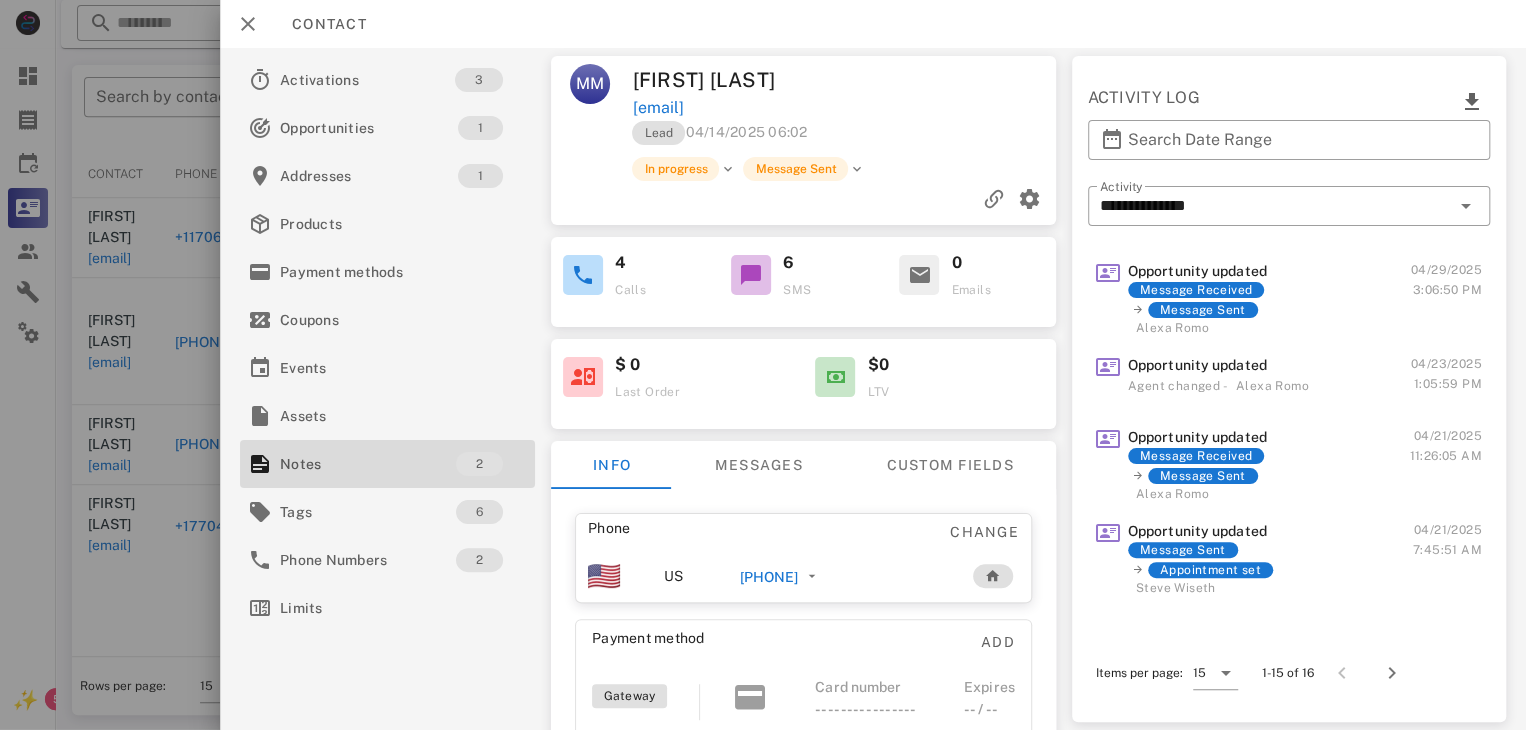 click on "+16787519233" at bounding box center (769, 577) 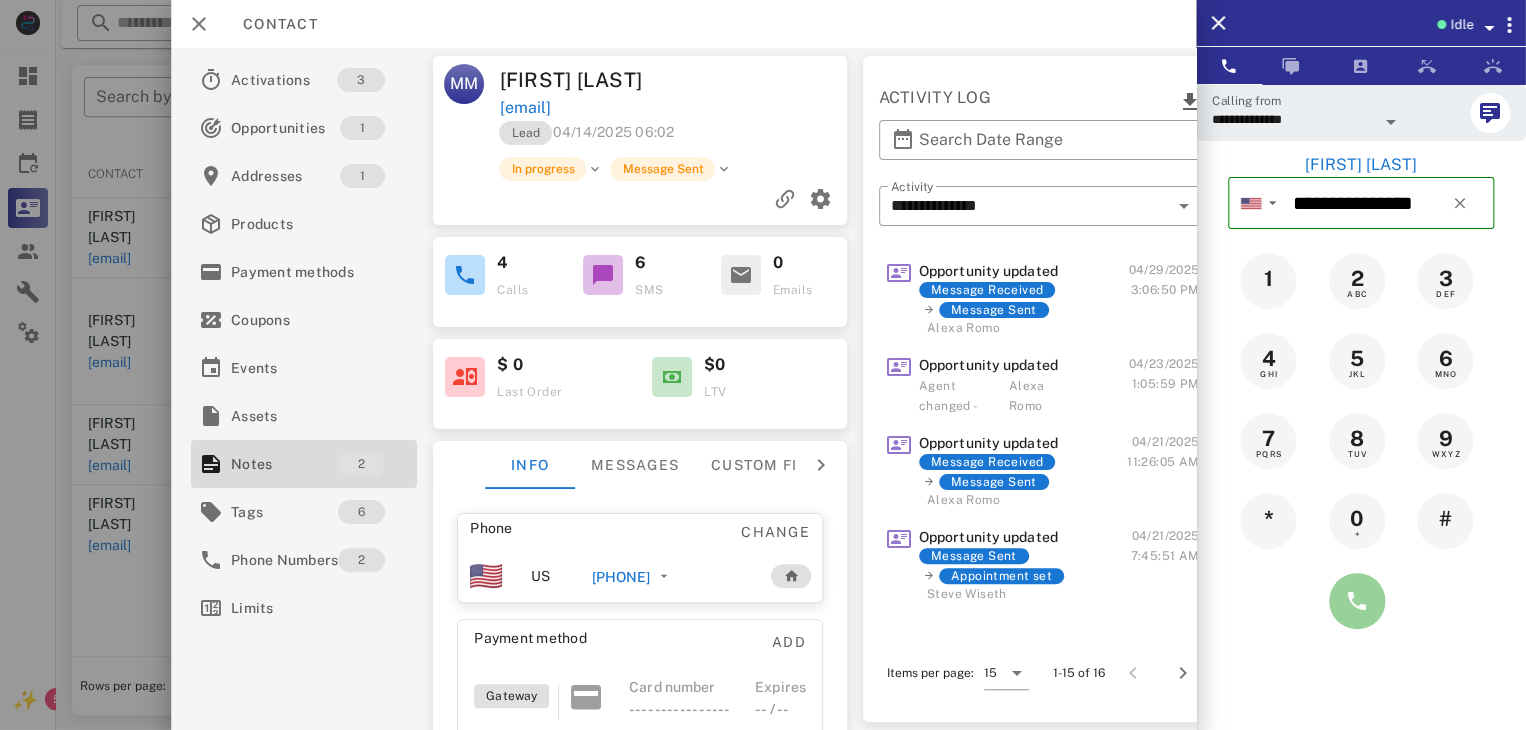 click at bounding box center (1357, 601) 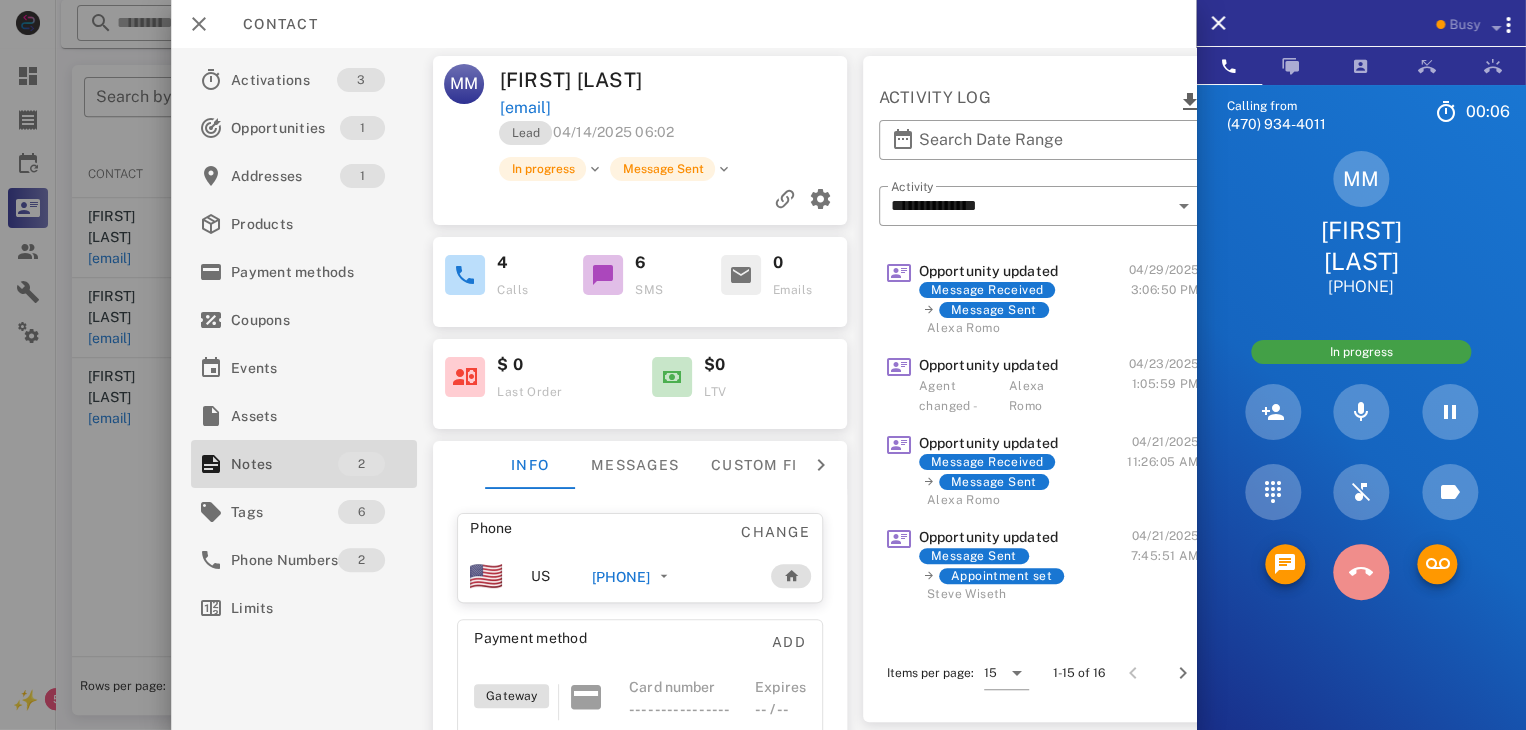click at bounding box center [1361, 572] 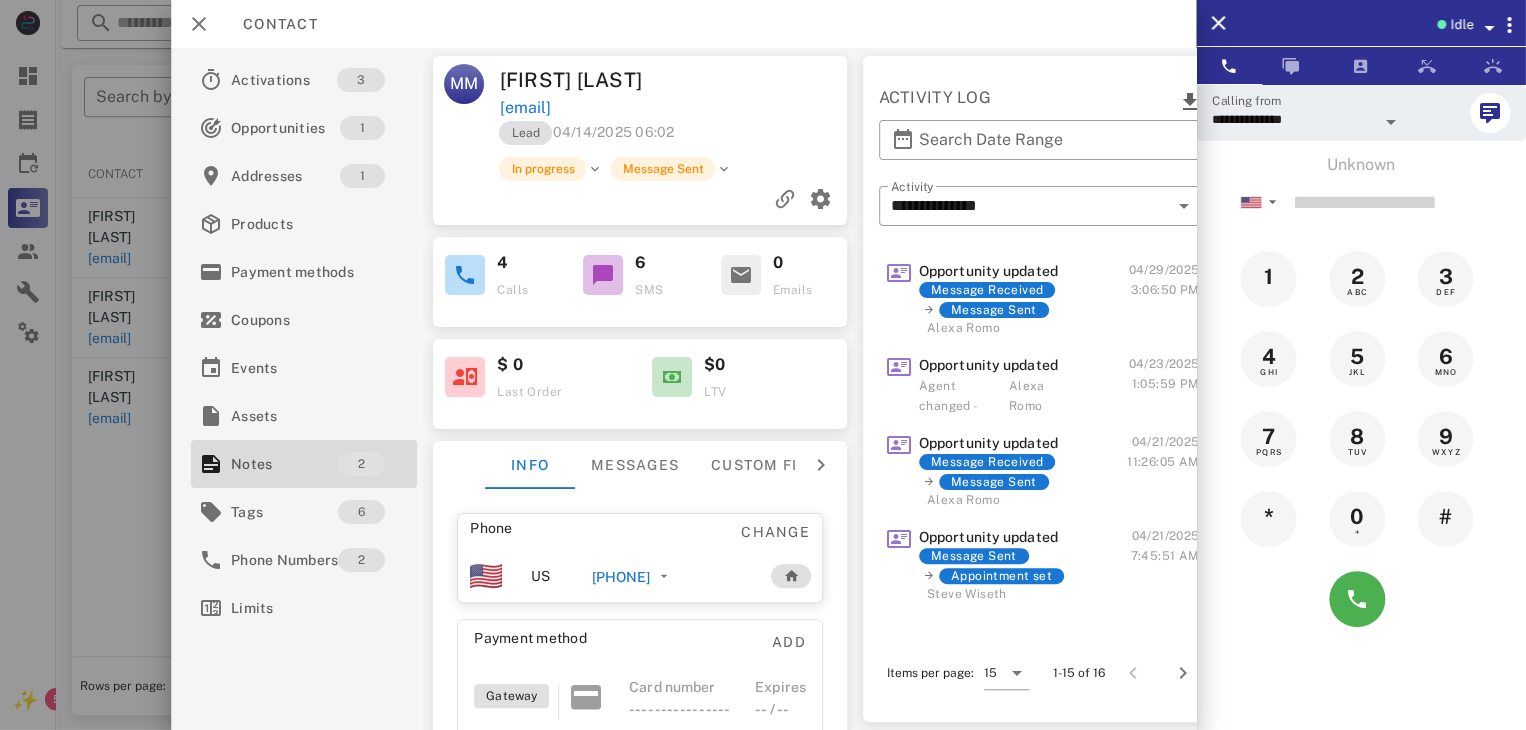 click at bounding box center (763, 365) 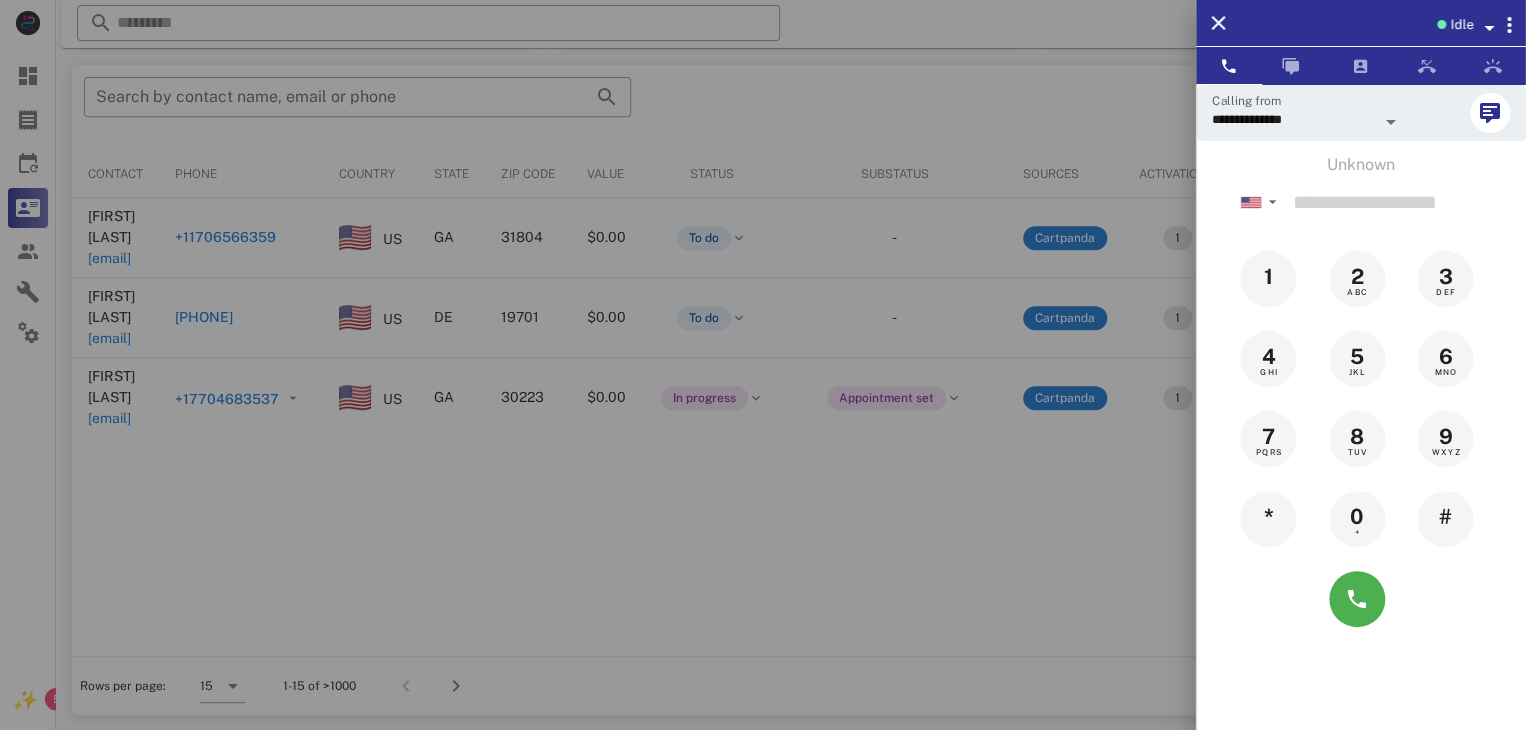 click at bounding box center (763, 365) 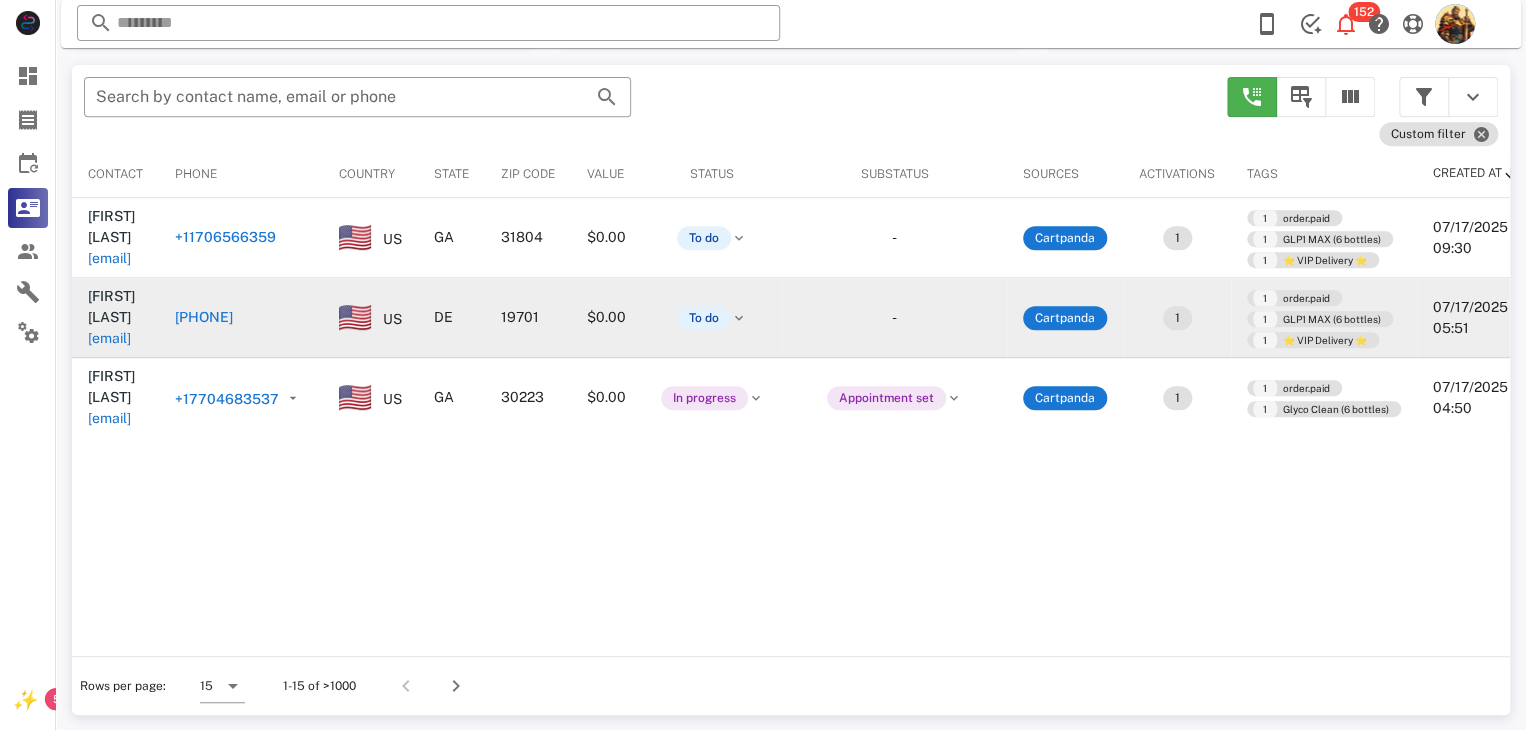 click on "Paul Boodhoo  paul2919702@yahoo.com" at bounding box center [115, 317] 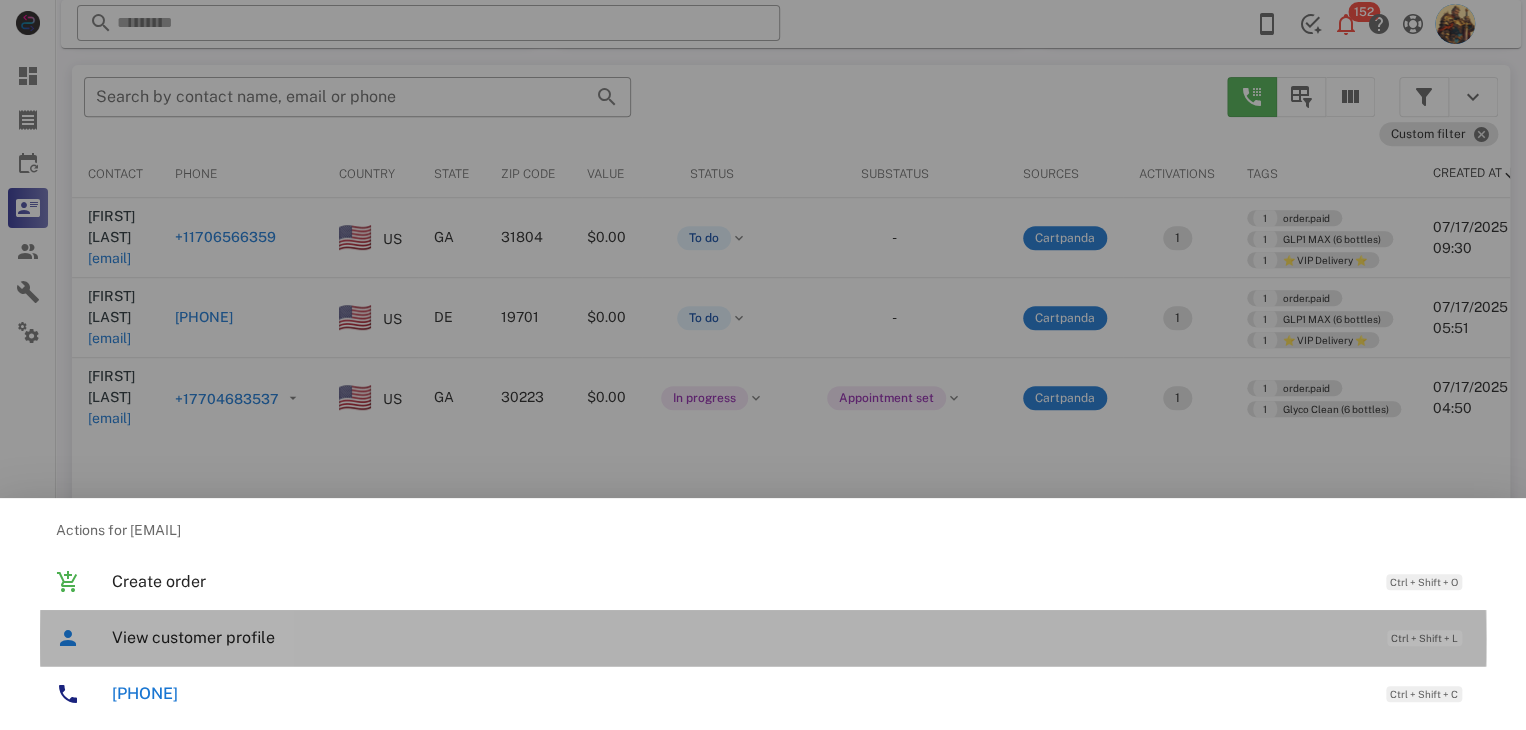 click on "View customer profile" at bounding box center (739, 637) 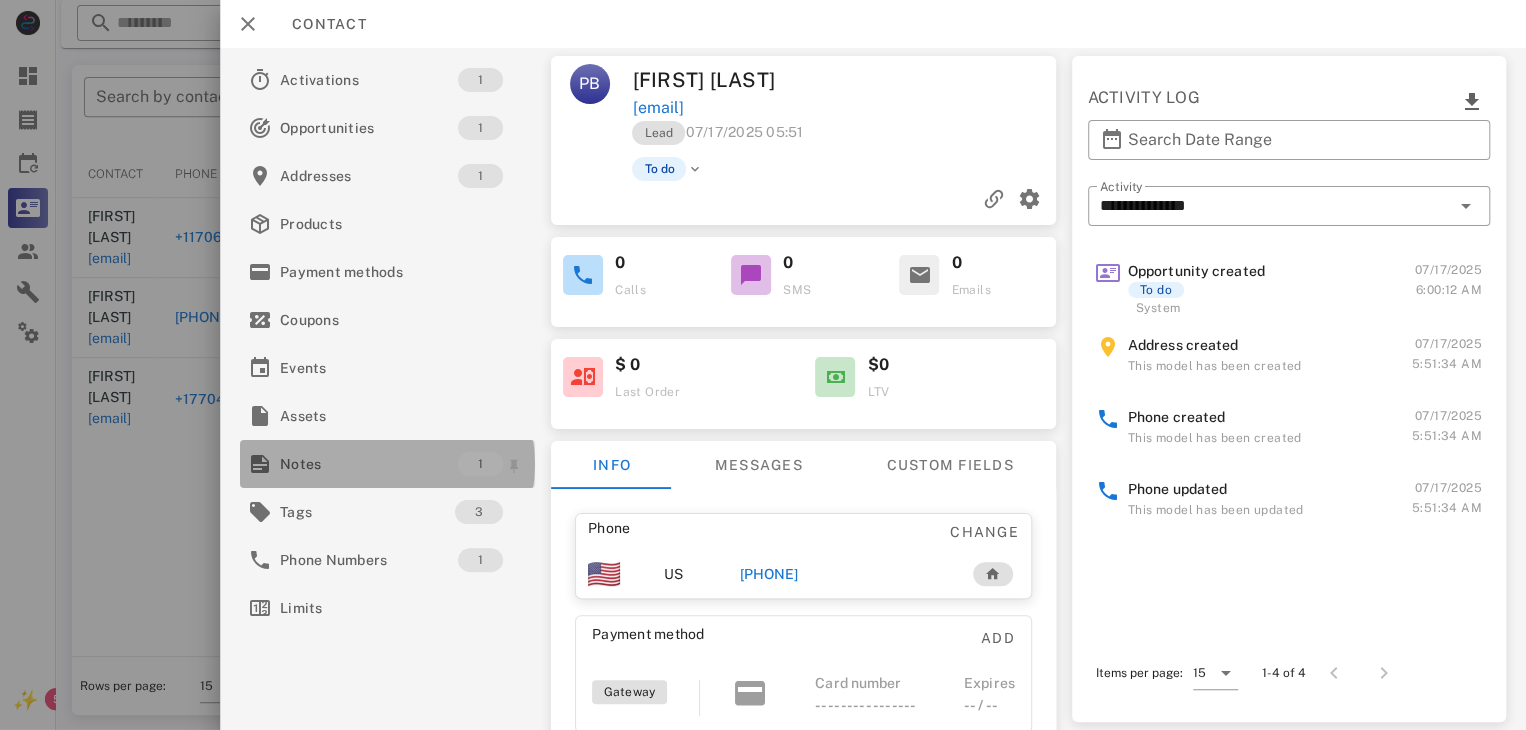 click on "Notes" at bounding box center (369, 464) 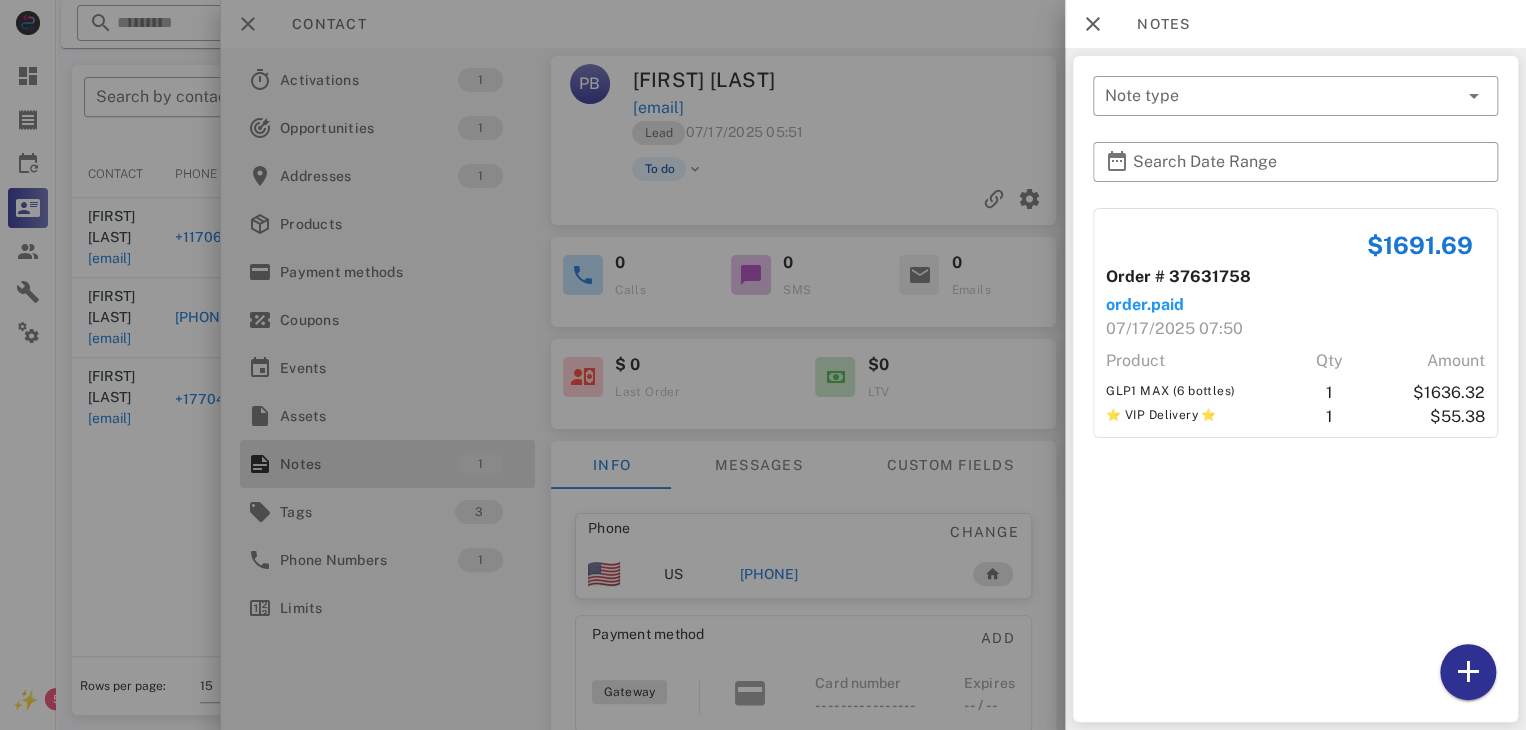 click at bounding box center (763, 365) 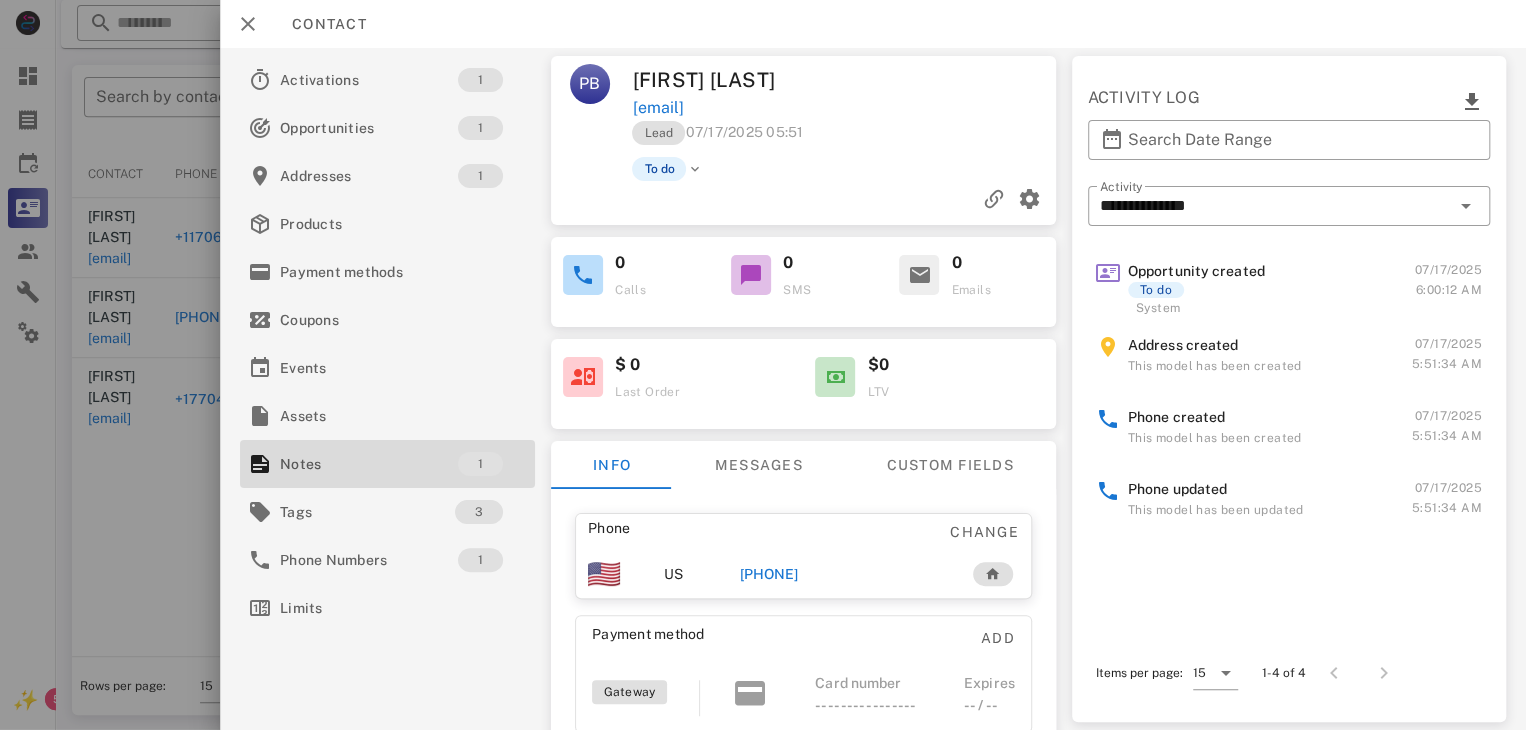 click on "+13022922099" at bounding box center [769, 574] 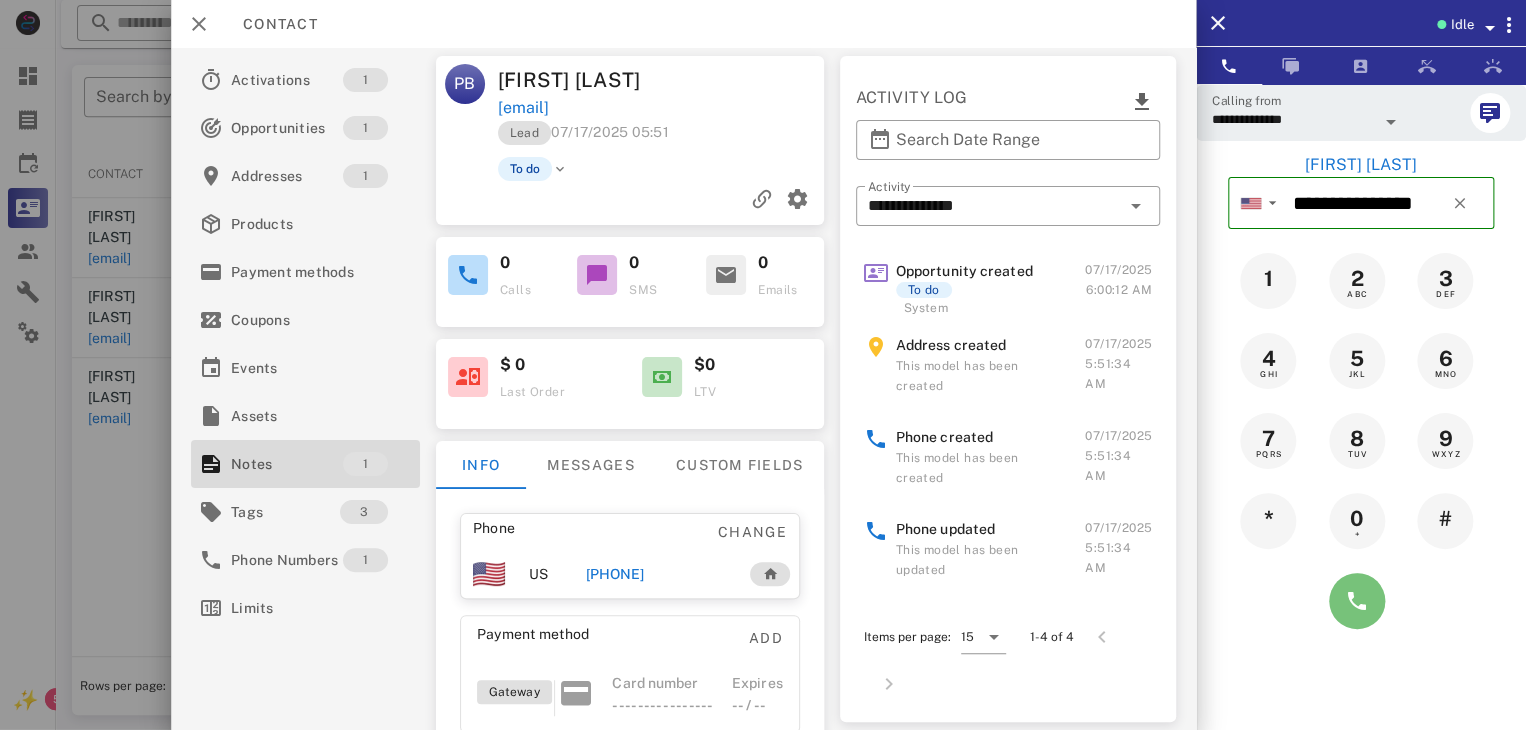 click at bounding box center (1357, 601) 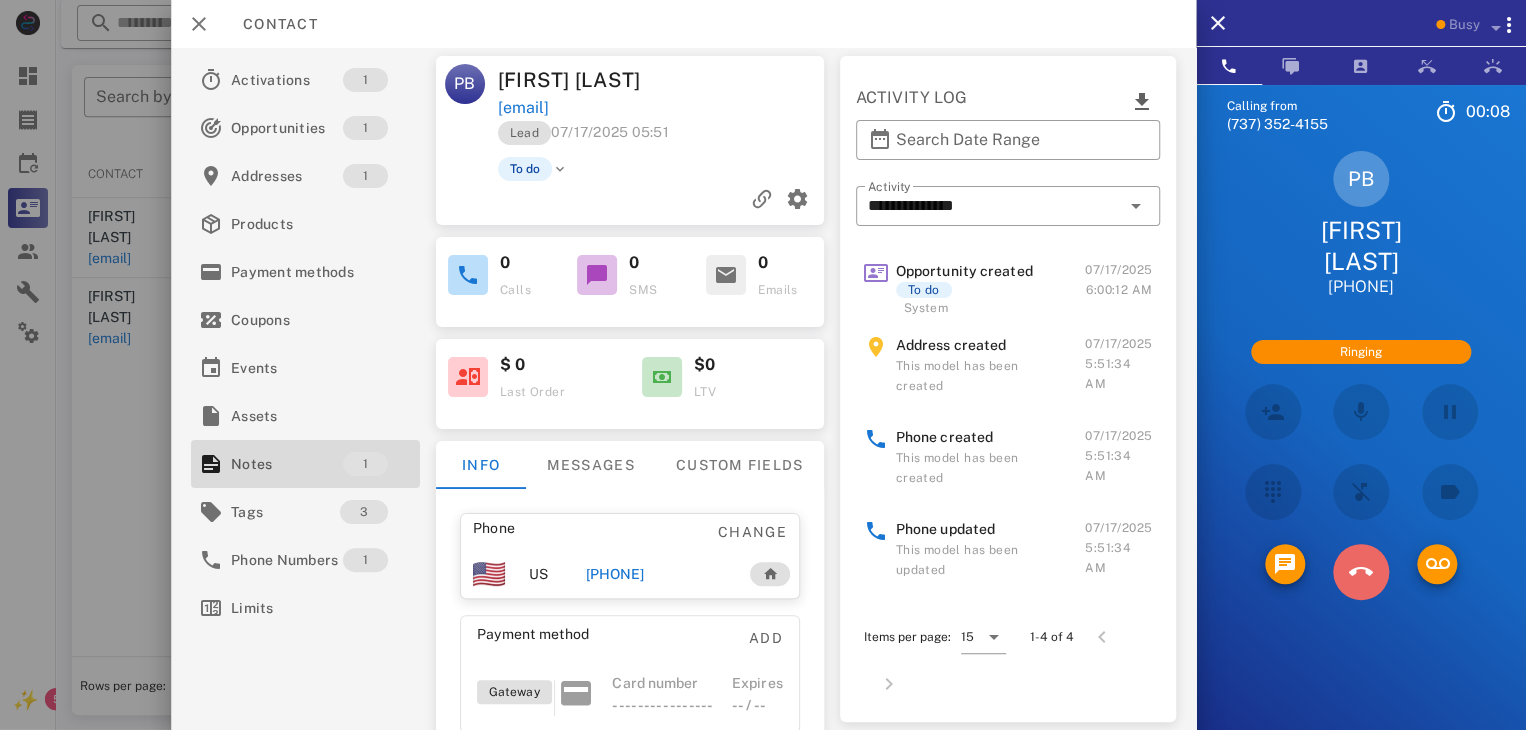 click at bounding box center (1361, 572) 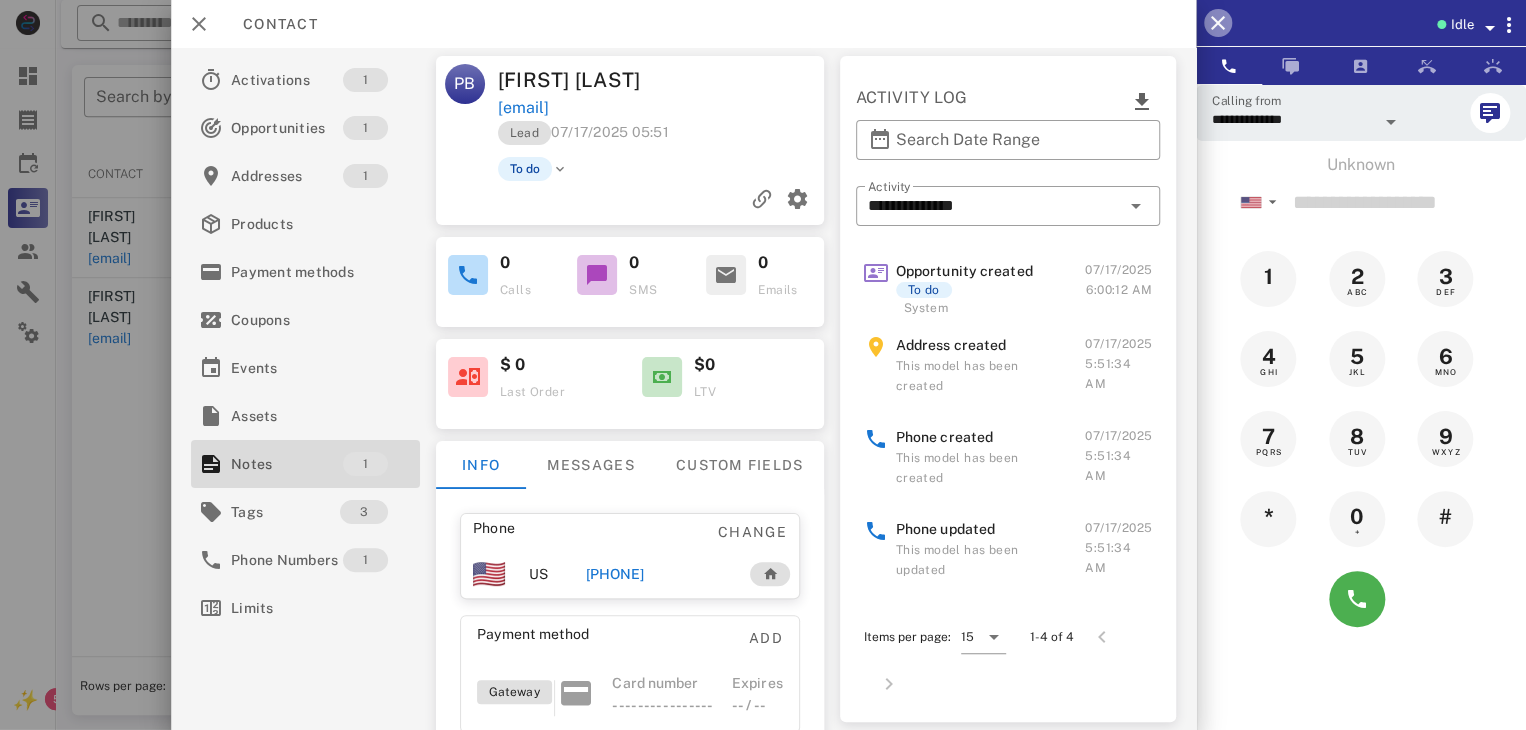 click at bounding box center (1218, 23) 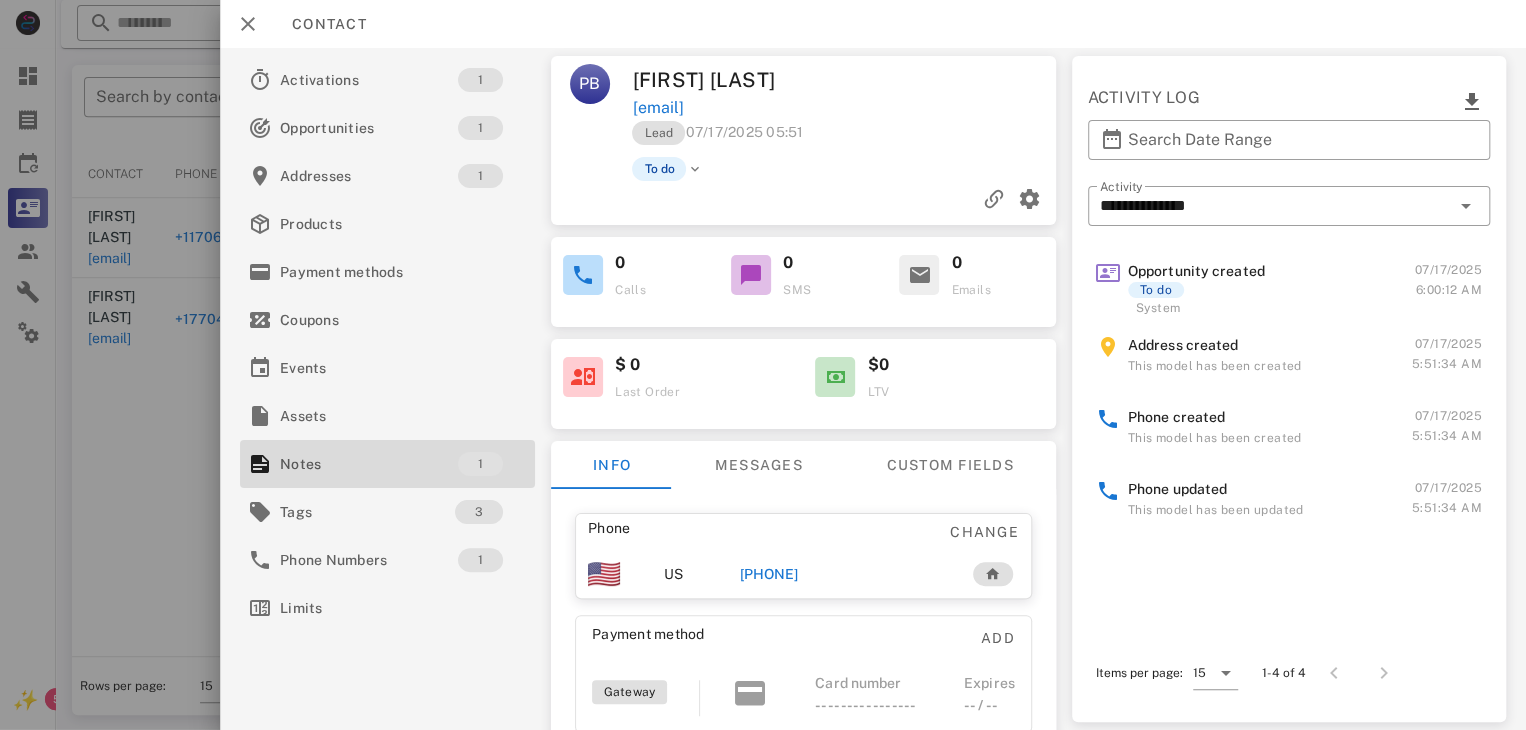 click at bounding box center (763, 365) 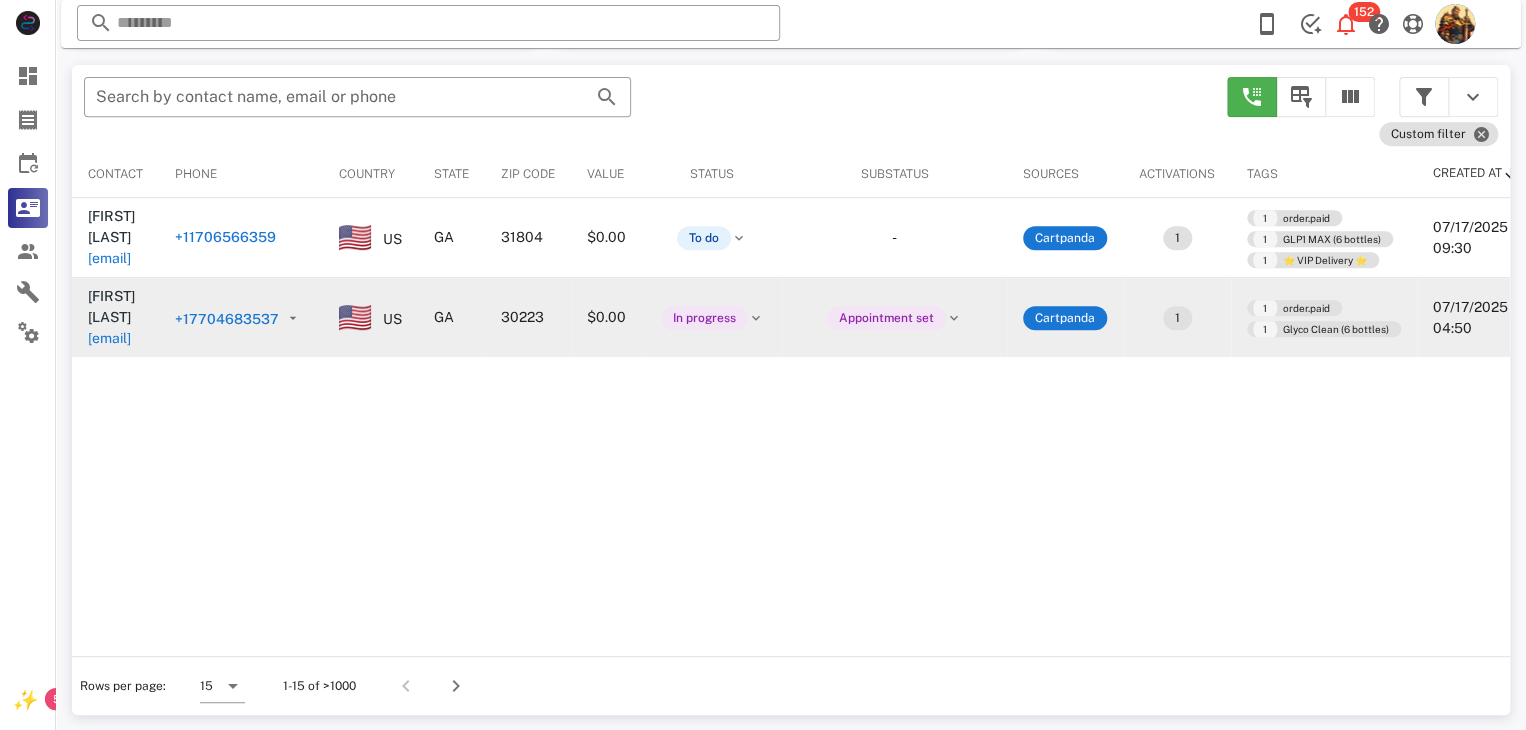 click on "[EMAIL]" at bounding box center [109, 338] 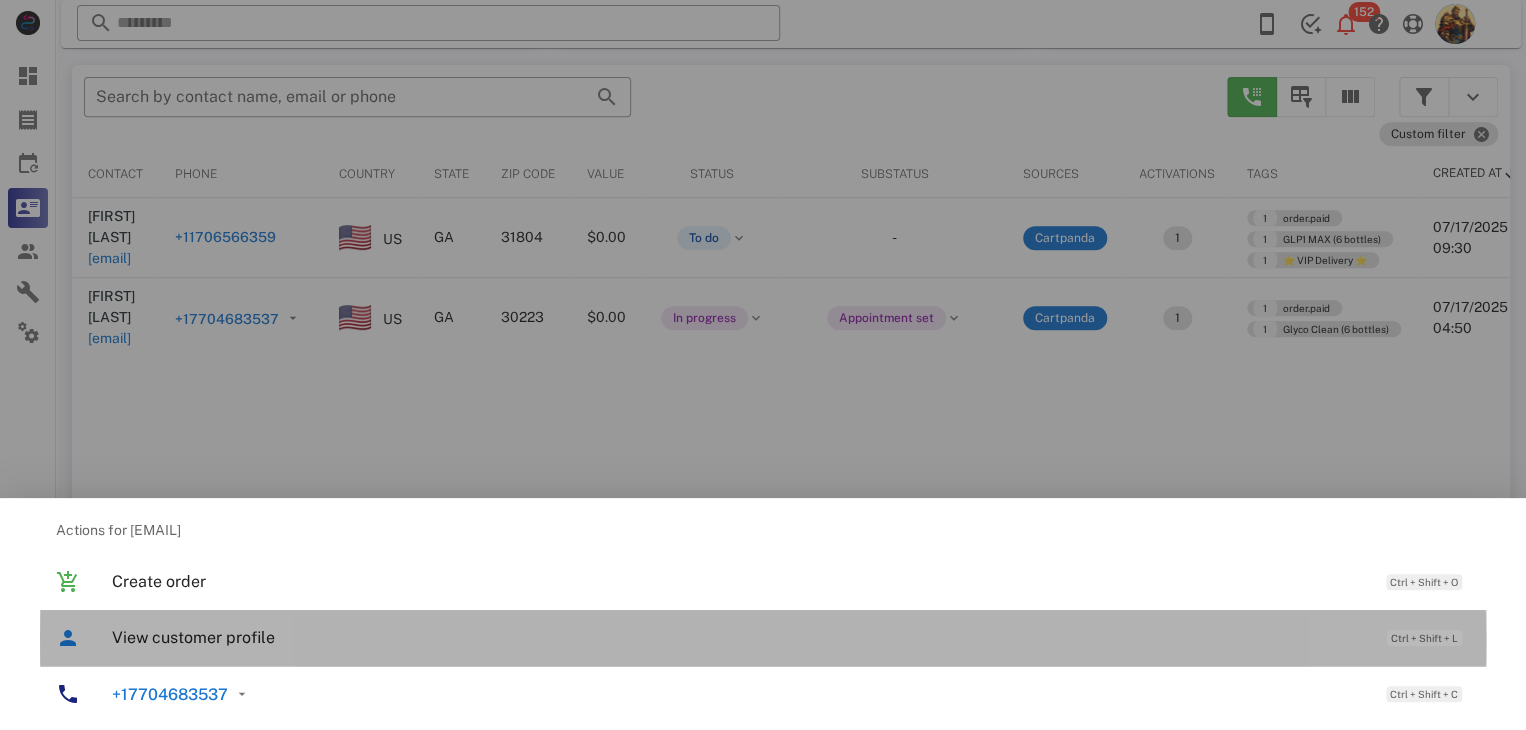 click on "View customer profile" at bounding box center (739, 637) 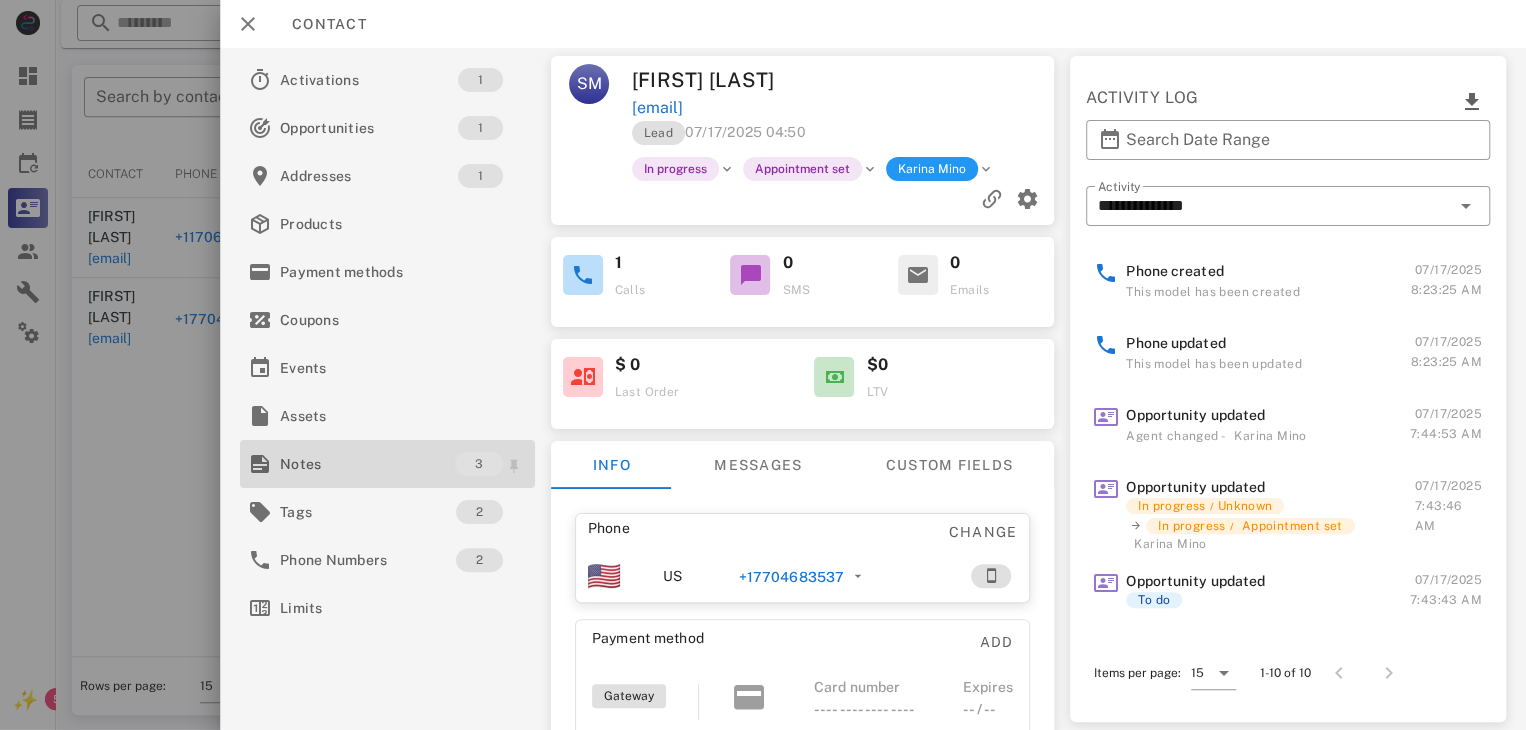 click on "Notes" at bounding box center (367, 464) 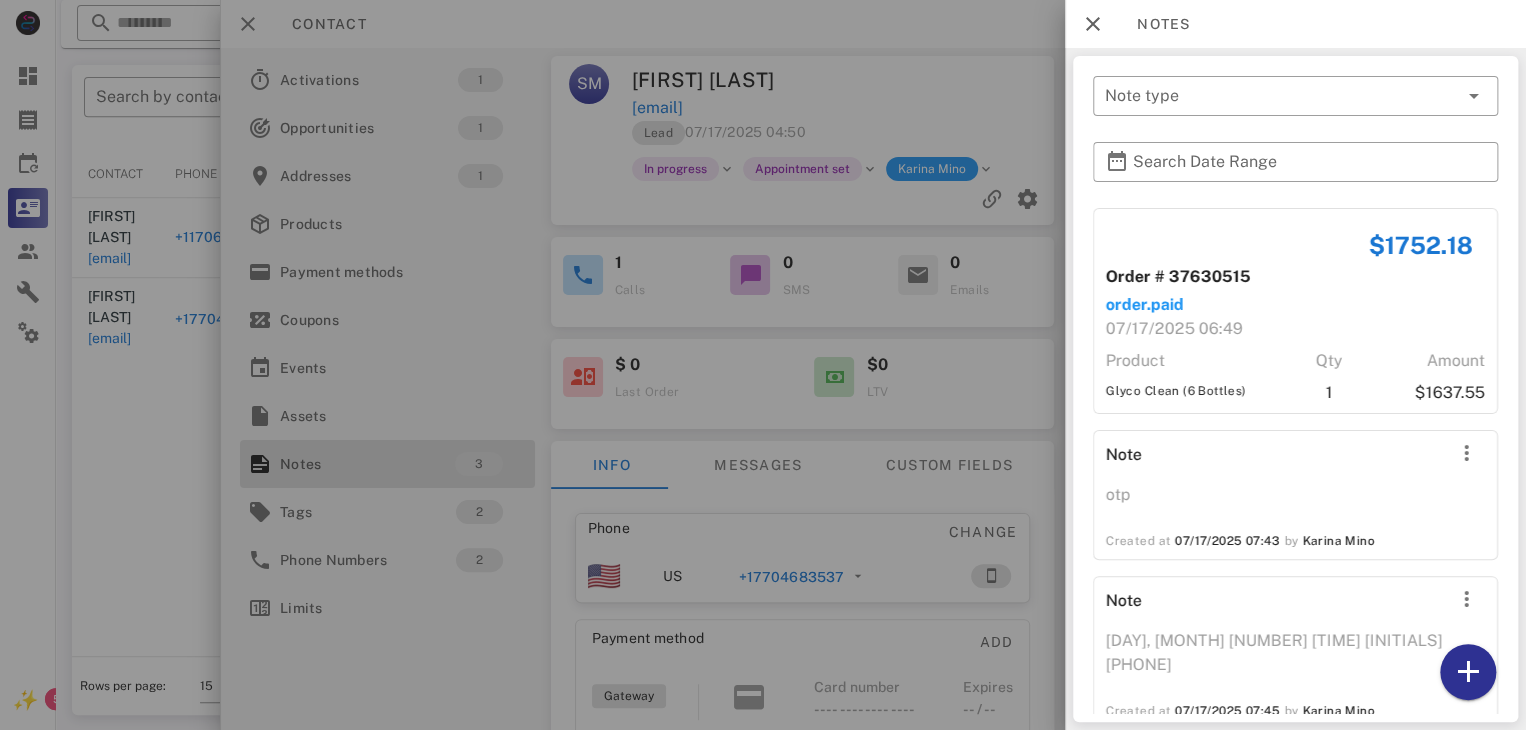 scroll, scrollTop: 20, scrollLeft: 0, axis: vertical 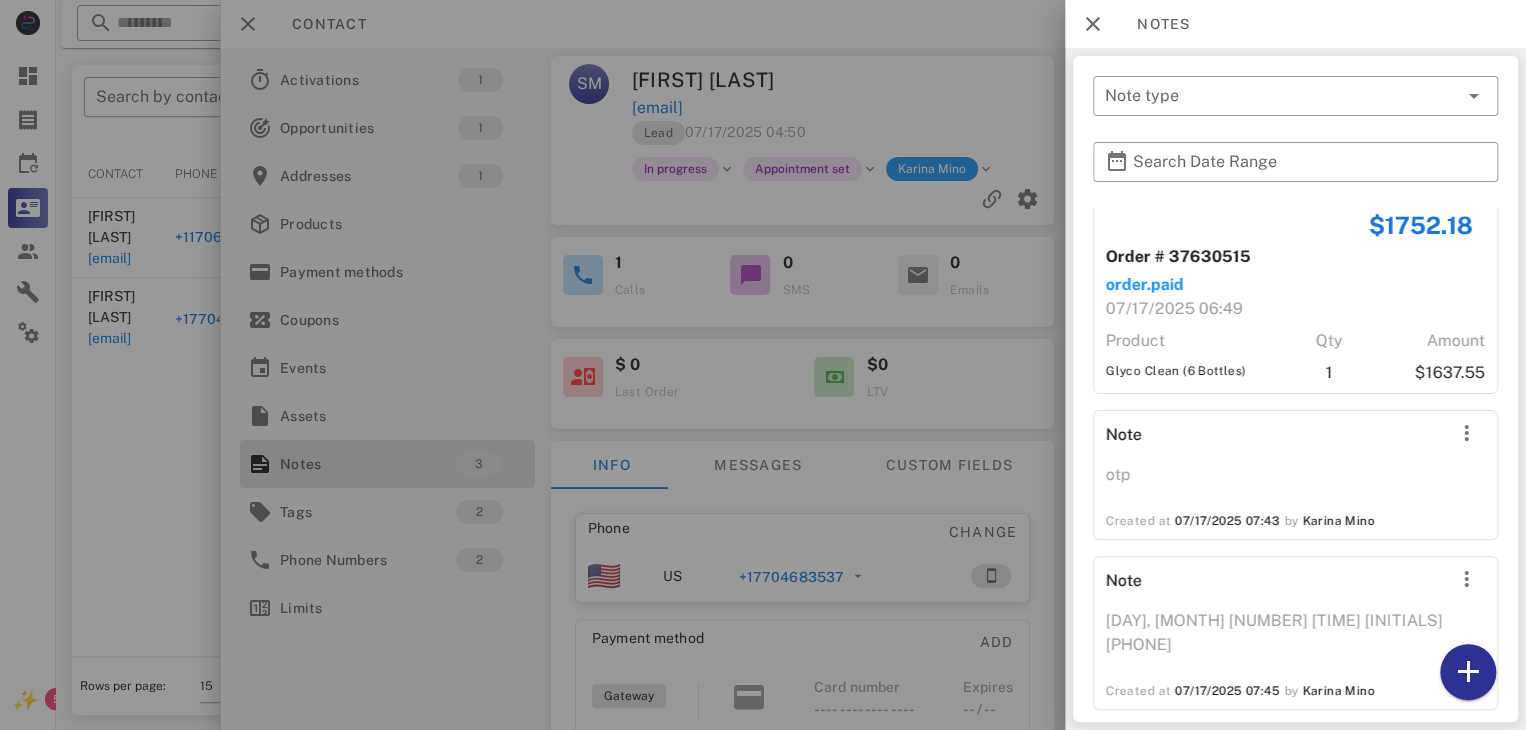 click at bounding box center (763, 365) 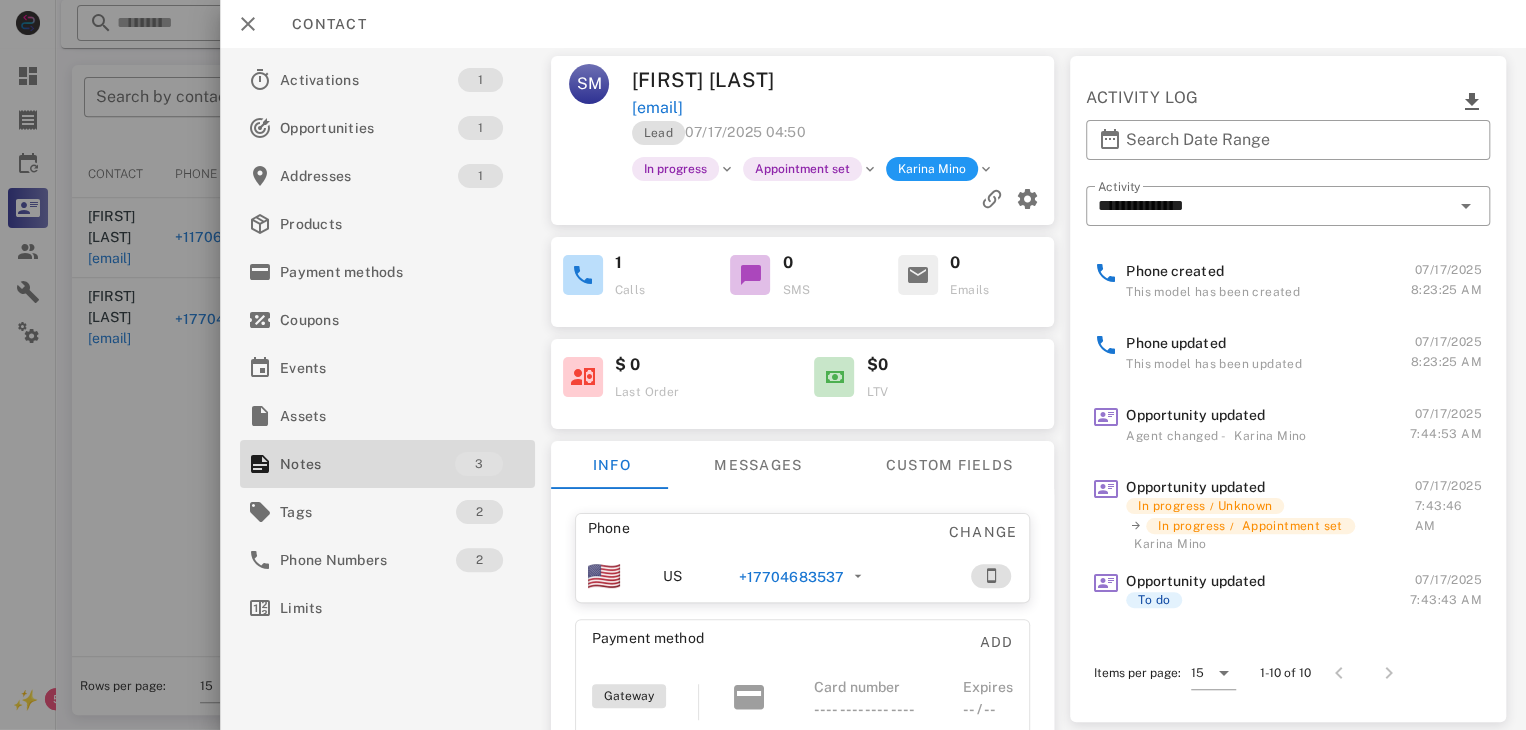click at bounding box center (763, 365) 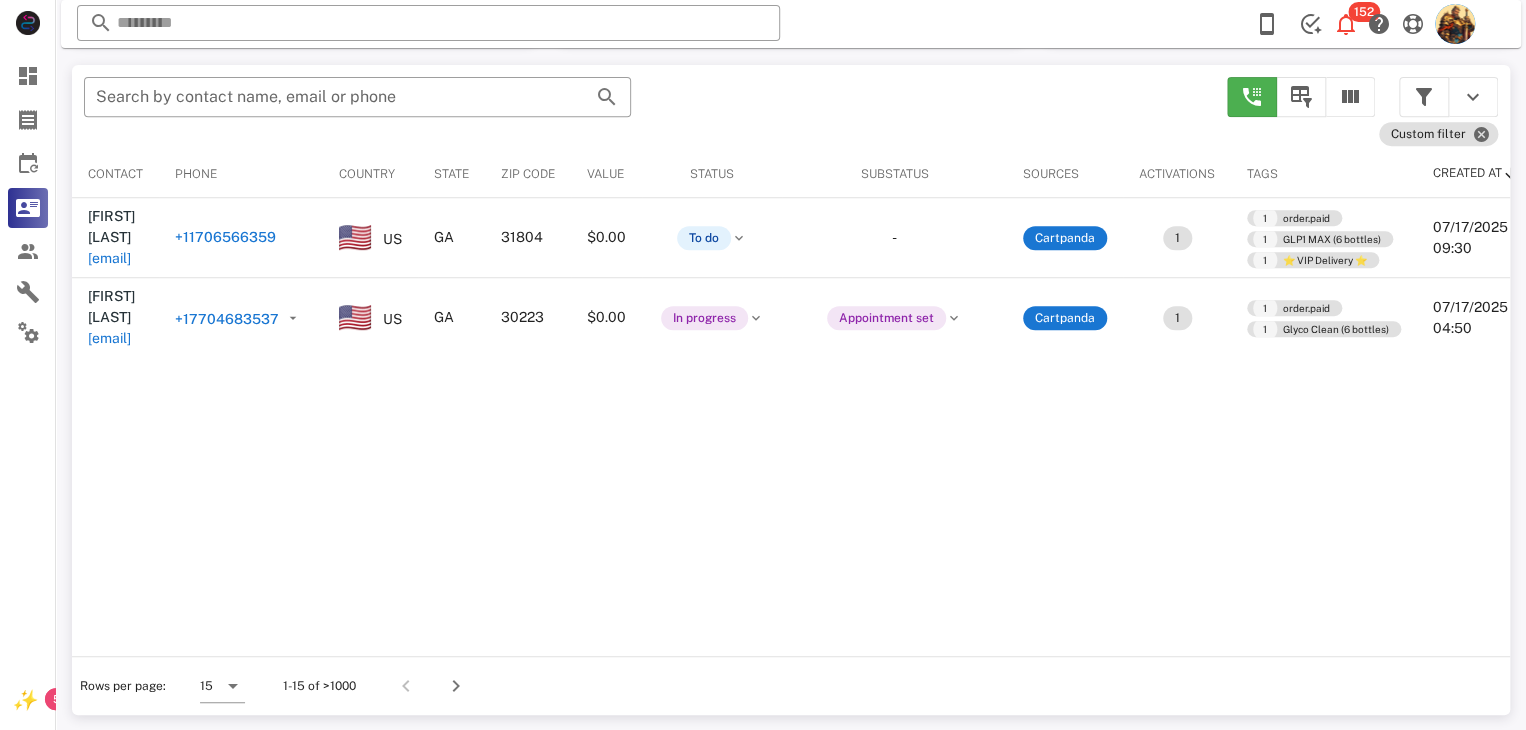 click on "​ Search by contact name, email or phone Custom filter Contact Phone Country State Zip code Value Status Substatus Sources Activations Tags Created at Frank Clouse  frankthetank652@gmail.com   +11706566359   US GA 31804  $0.00   To do  -  Cartpanda  1 1  order.paid  1  GLP1 MAX (6 bottles)  1  ⭐ VIP Delivery ⭐   07/17/2025 09:30  Sallie McDowell  sallielacious@yahoo.com   +17704683537   US GA 30223  $0.00   In progress   Appointment set   Cartpanda  1 1  order.paid  1  Glyco Clean (6 bottles)   07/17/2025 04:50  Rows per page: 15  1-15 of >1000" at bounding box center [791, 390] 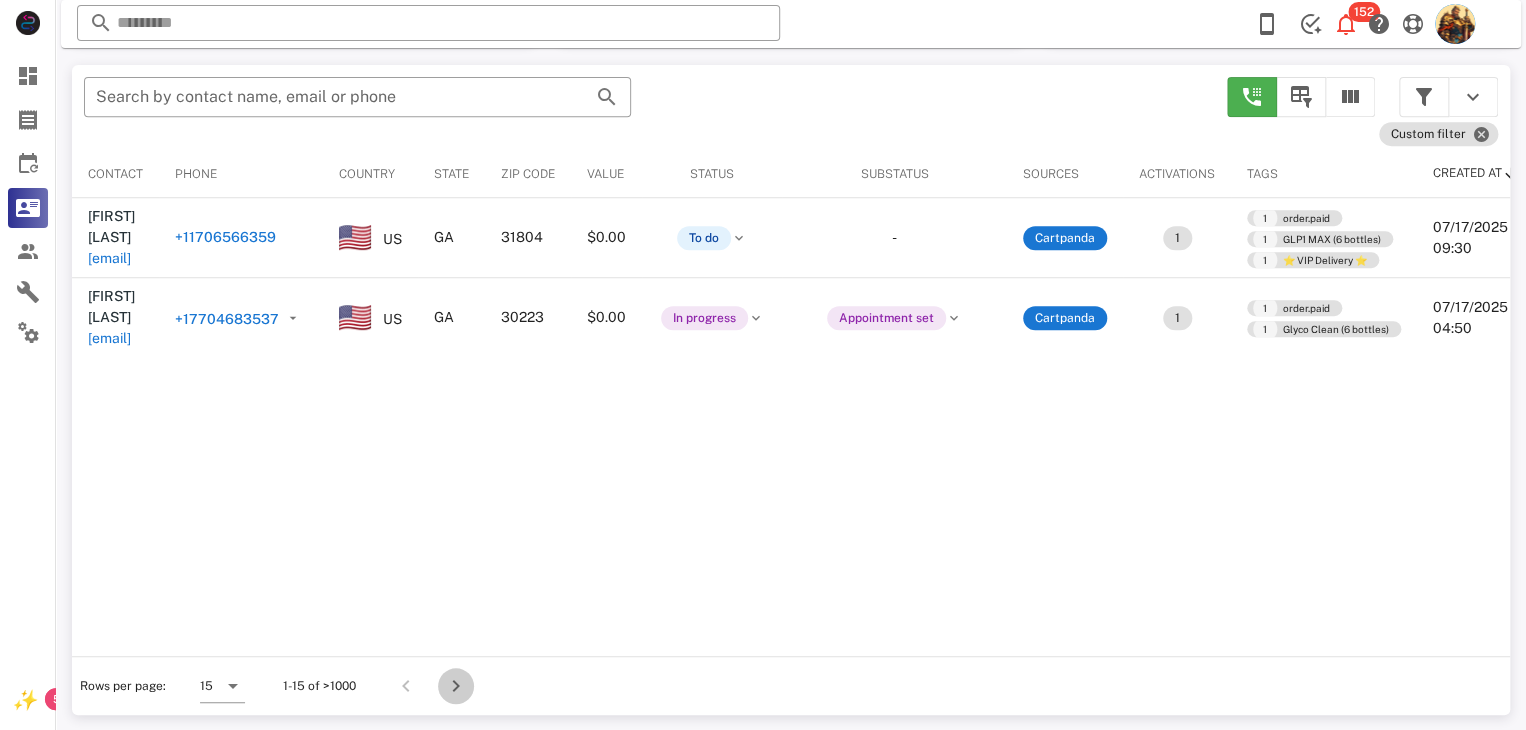 click at bounding box center [456, 686] 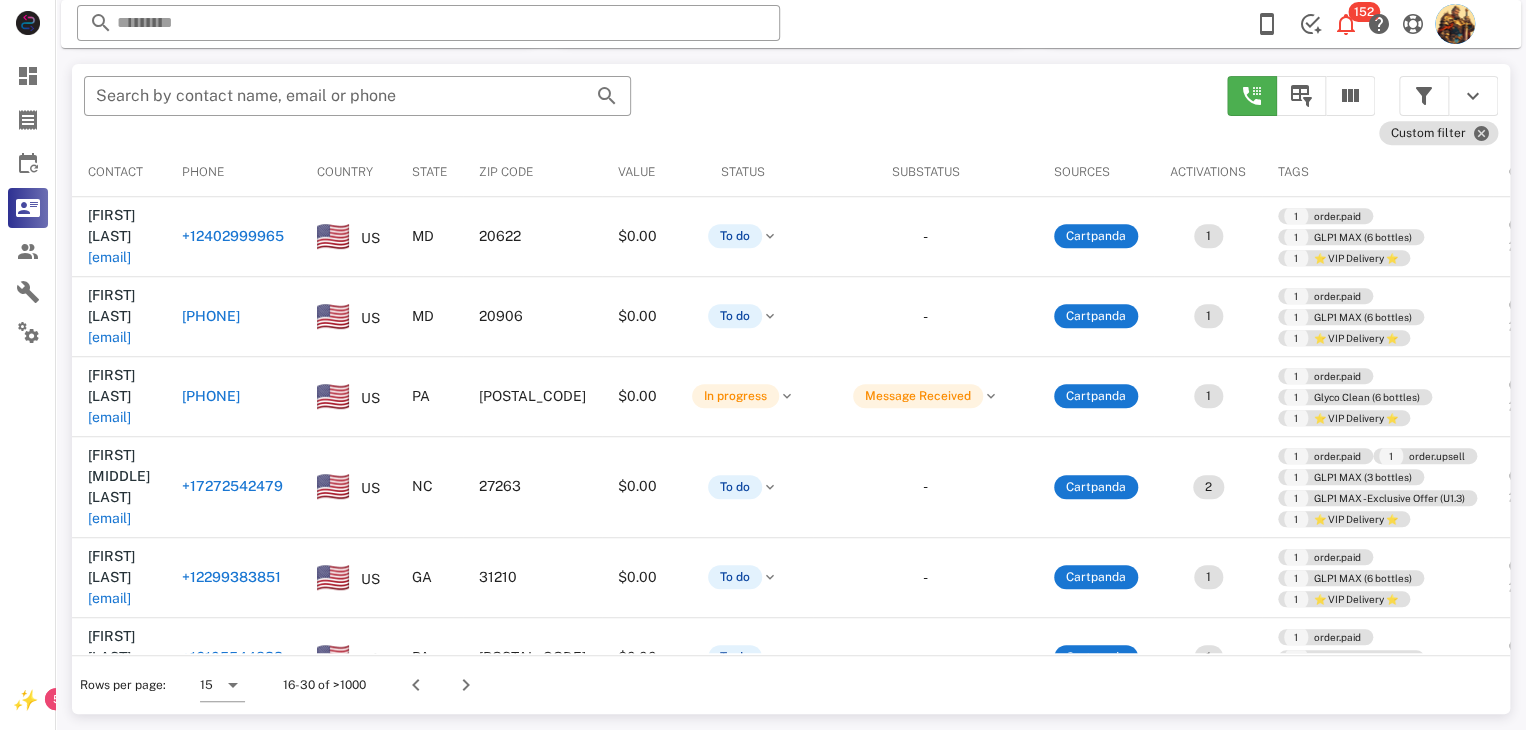 scroll, scrollTop: 379, scrollLeft: 0, axis: vertical 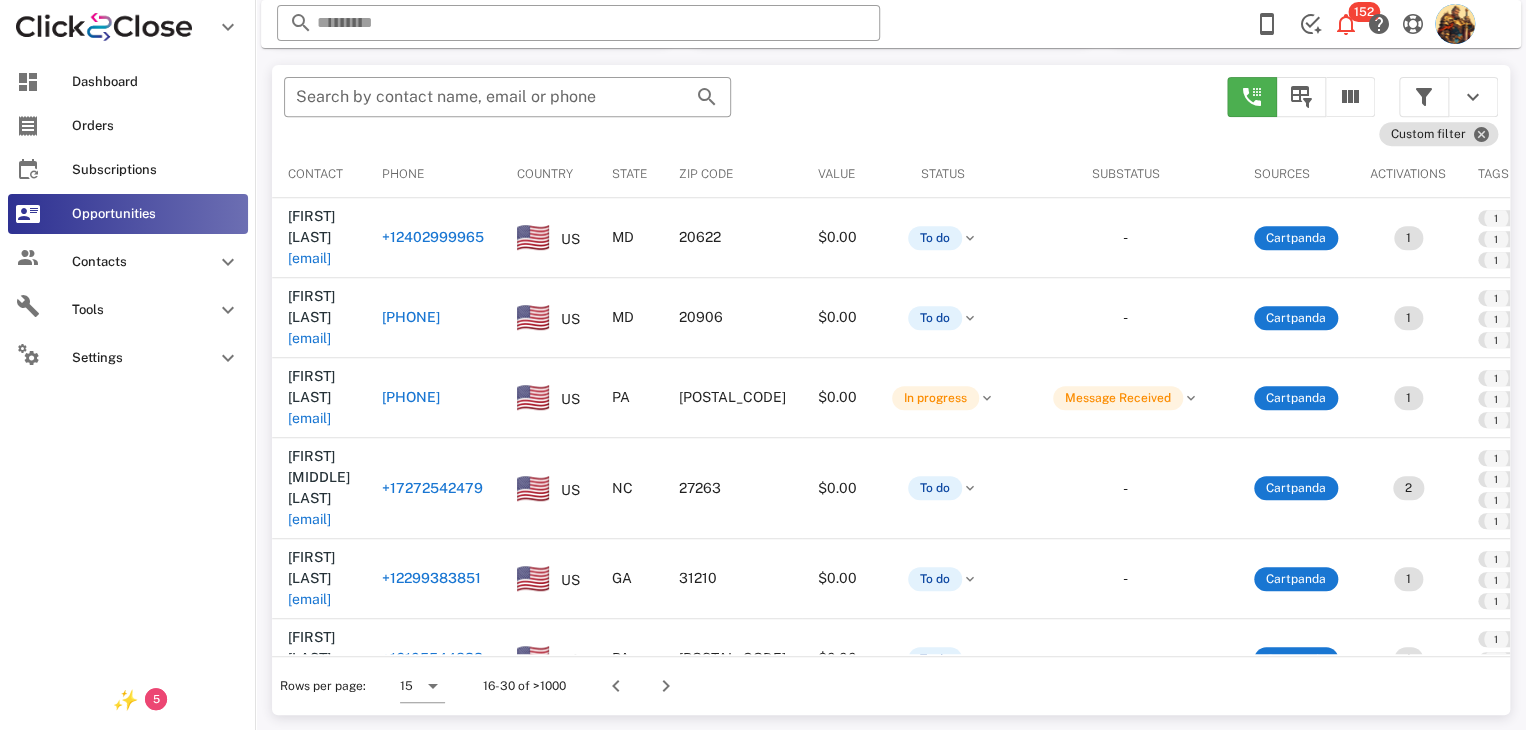 click on "Dashboard Orders Subscriptions Opportunities Contacts Tools Settings" at bounding box center [128, 362] 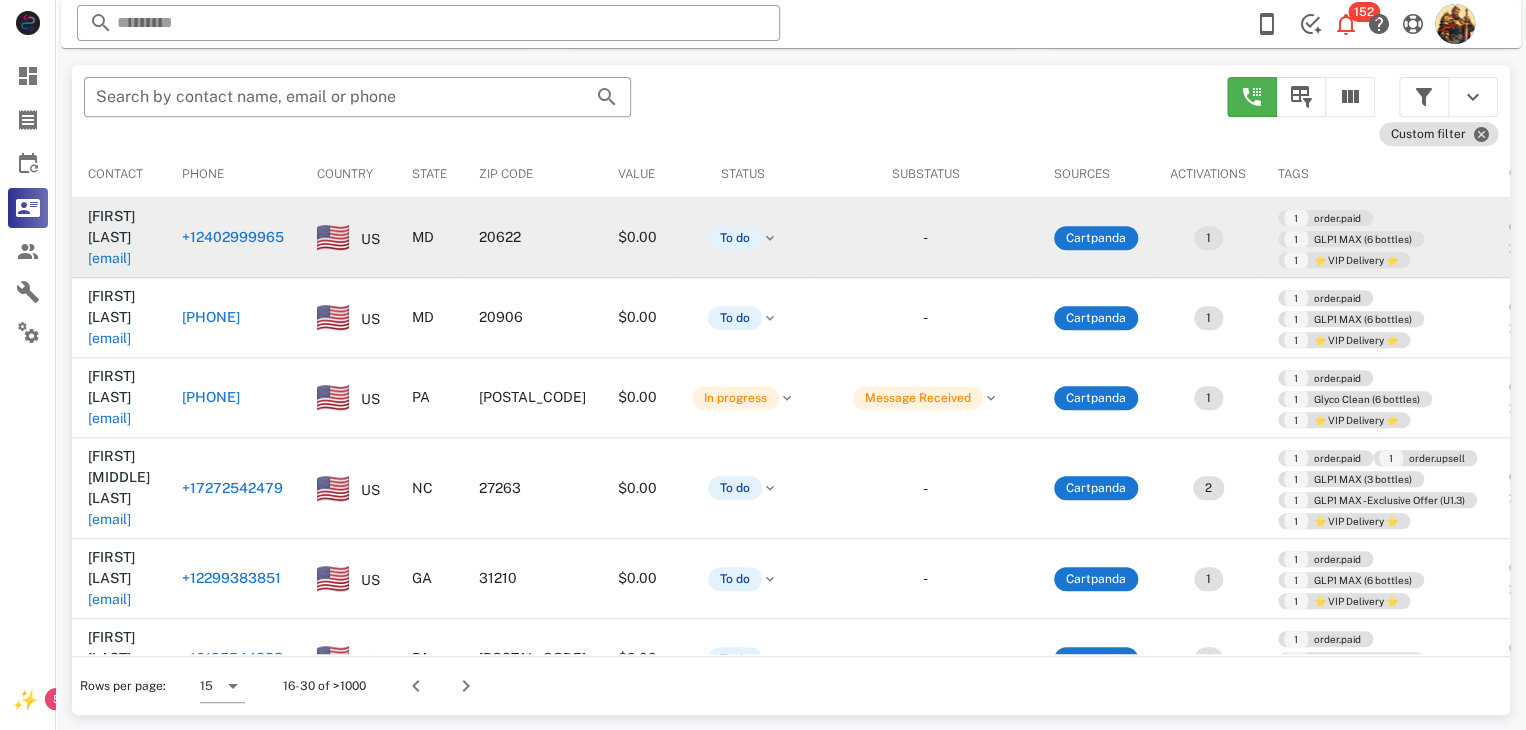 click on "[EMAIL]" at bounding box center [109, 258] 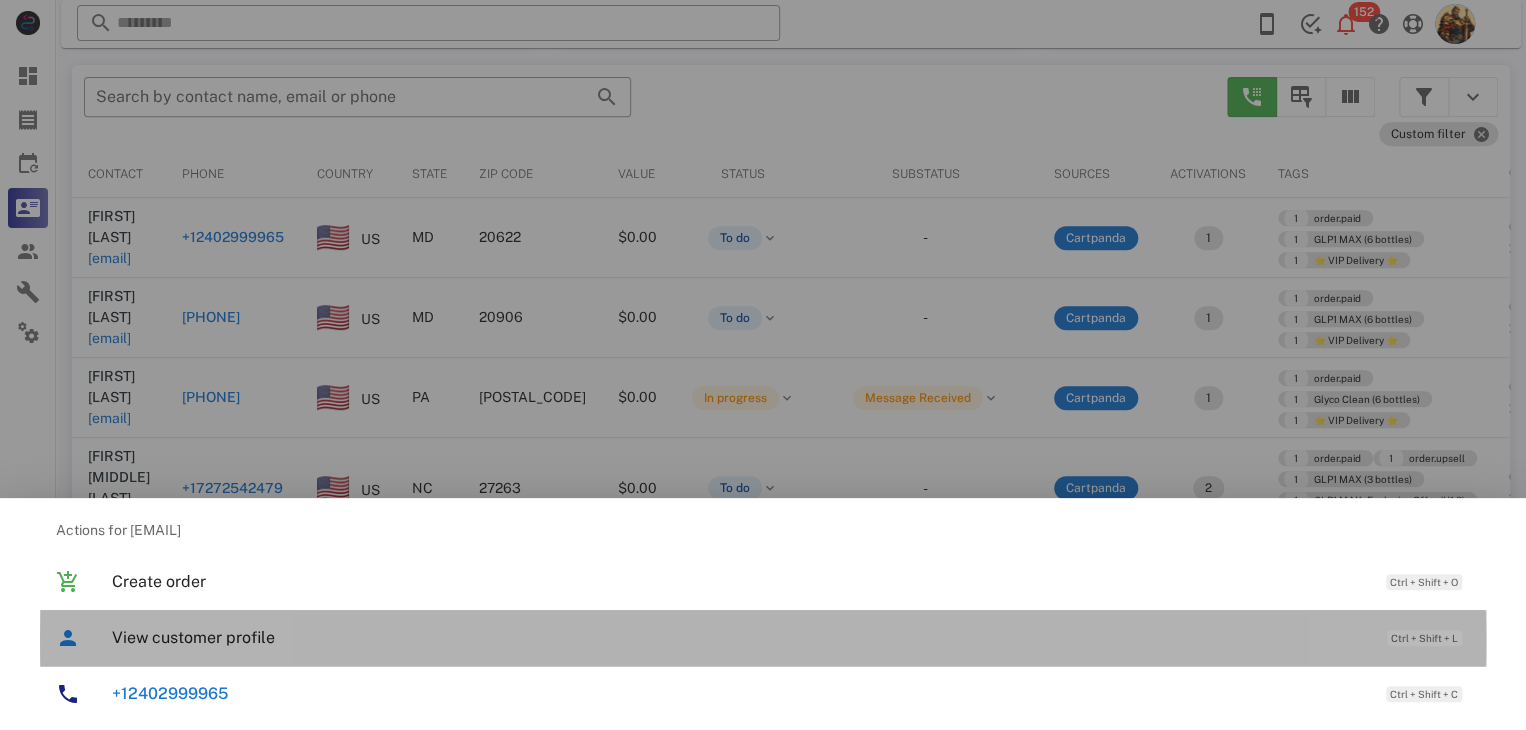 click on "View customer profile Ctrl + Shift + L" at bounding box center (791, 637) 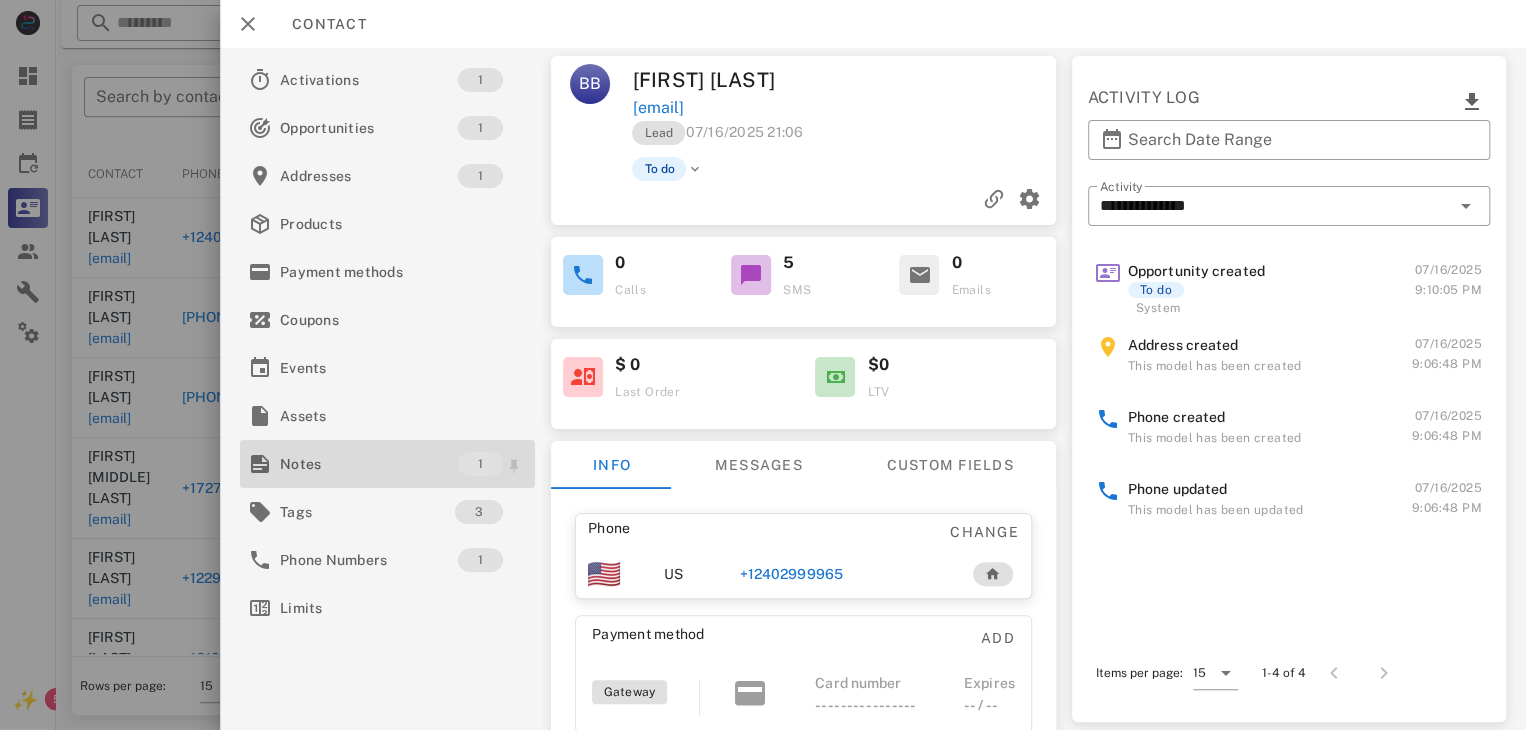 click on "Notes" at bounding box center (369, 464) 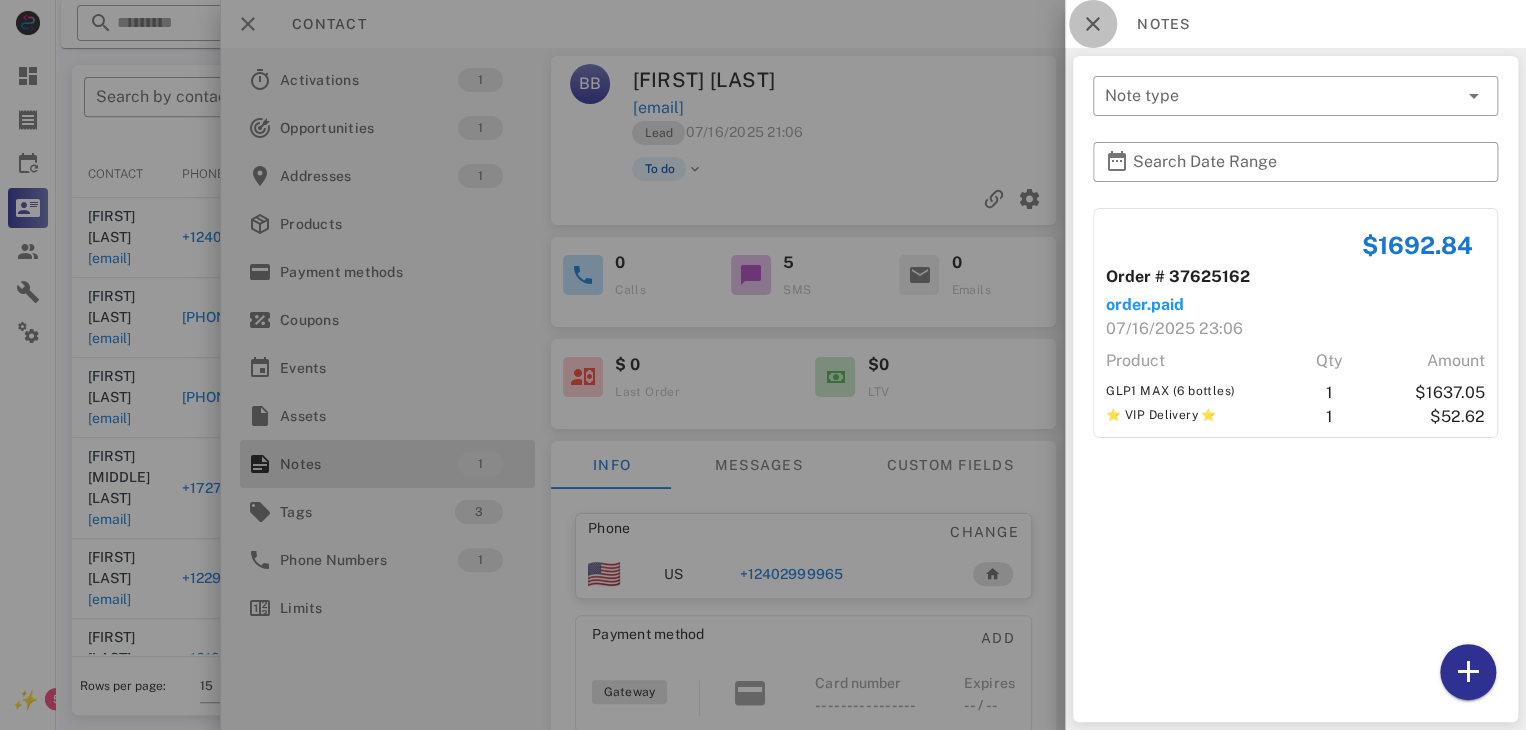 click at bounding box center (1093, 24) 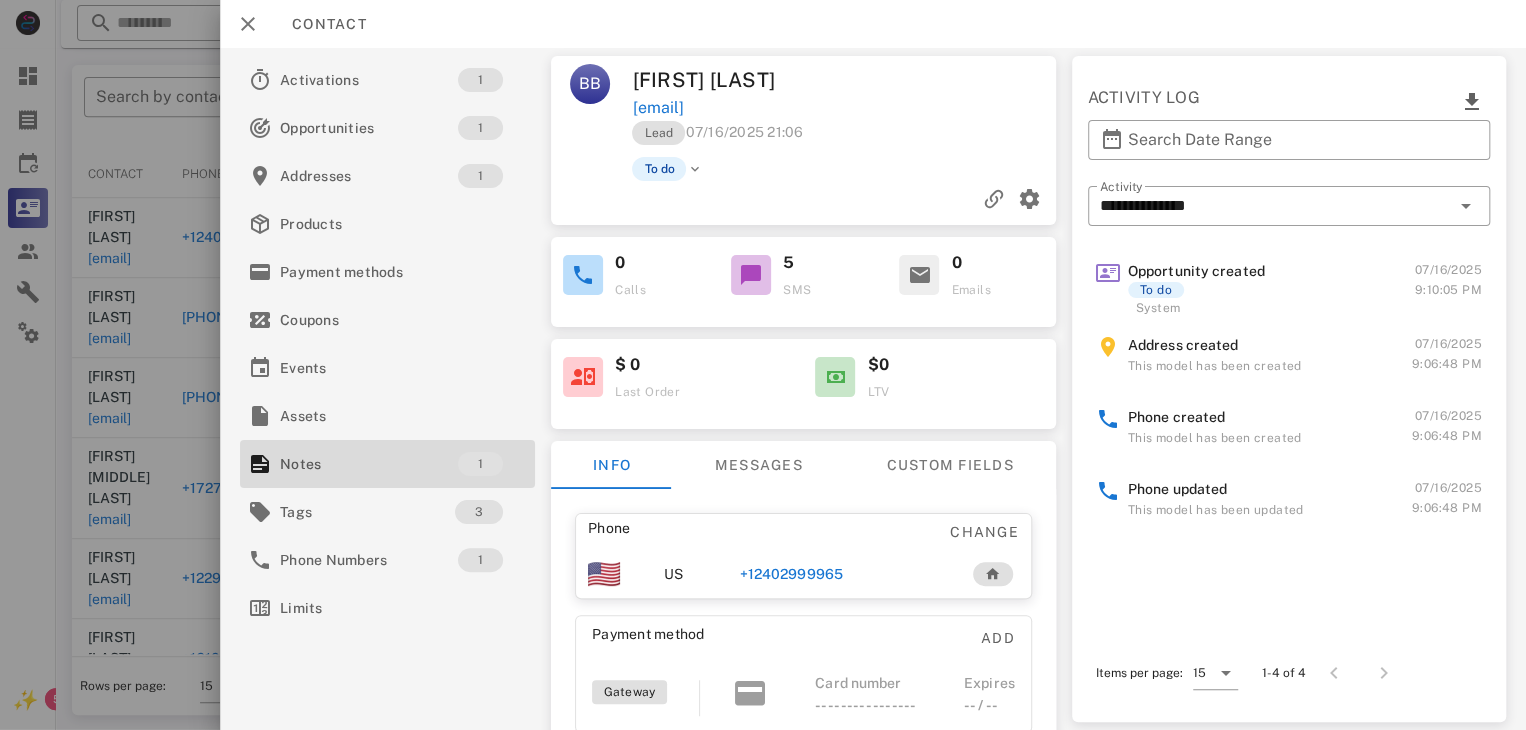 click on "+12402999965" at bounding box center [791, 574] 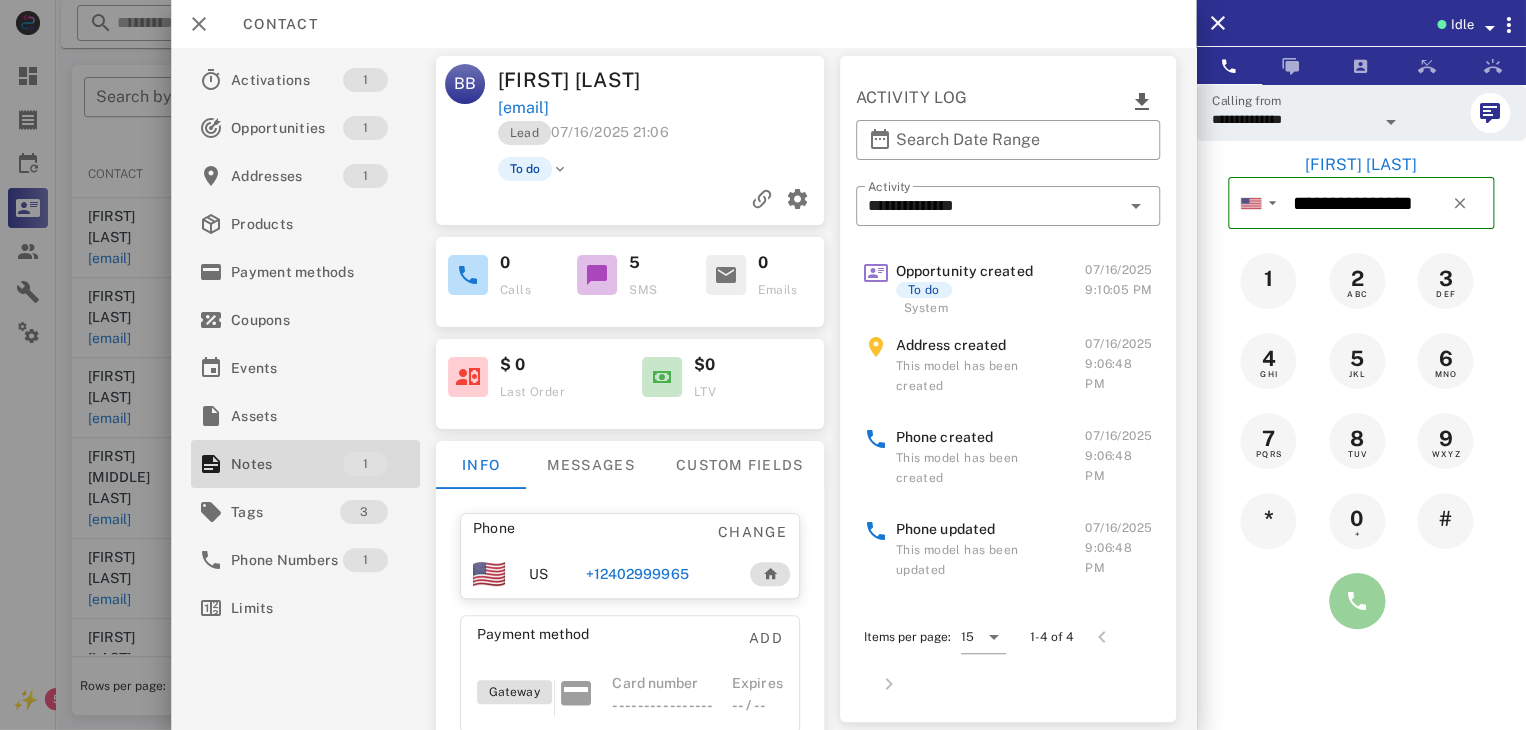 click at bounding box center (1357, 601) 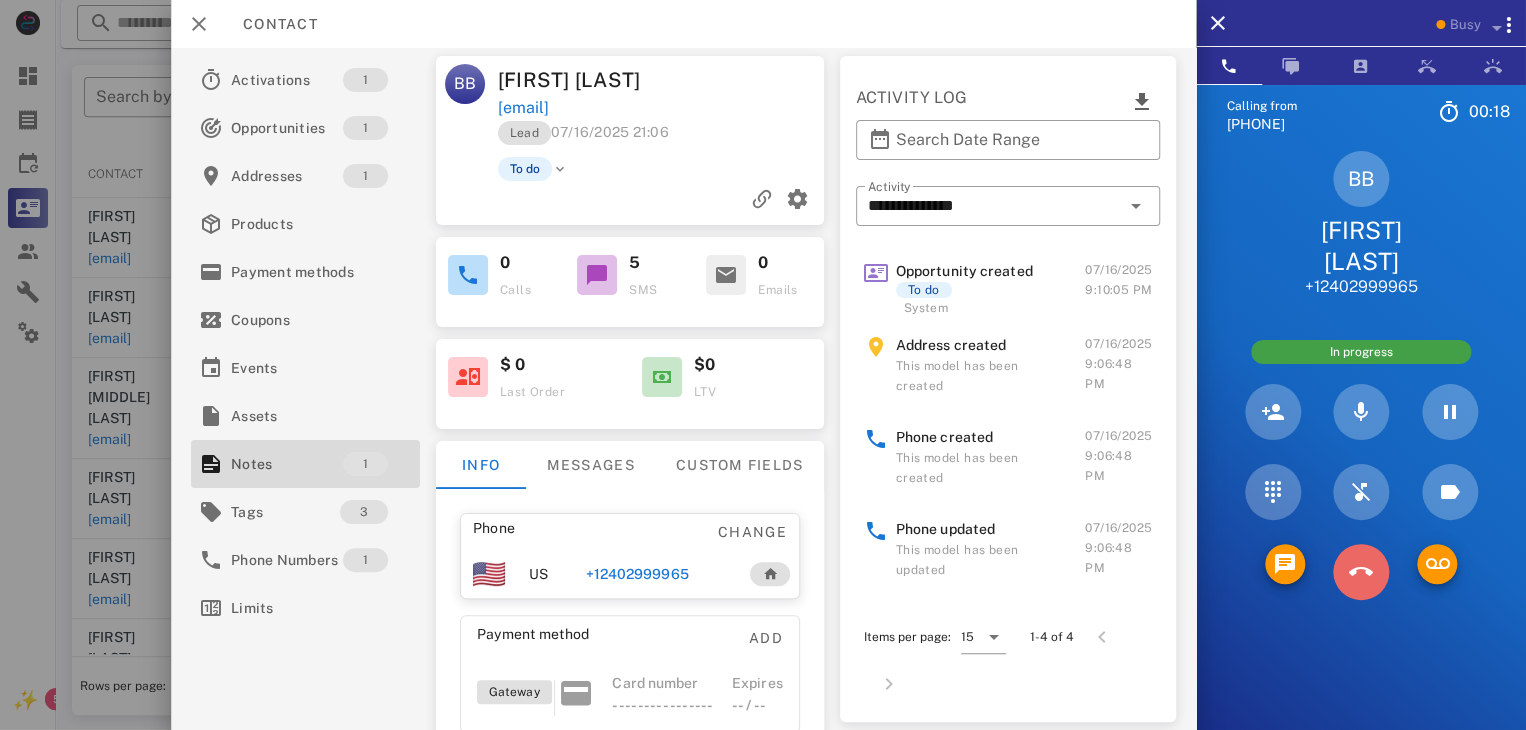 click at bounding box center (1361, 572) 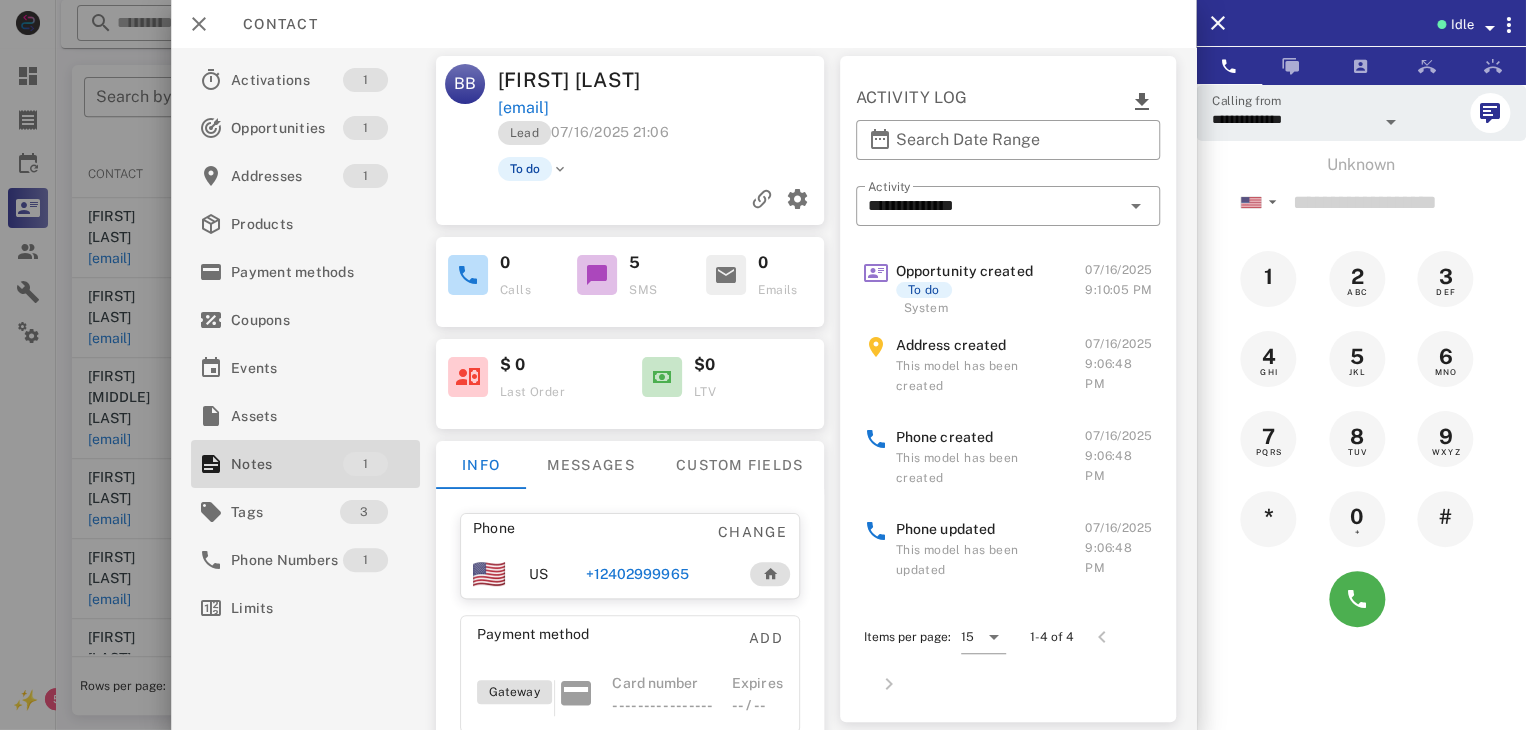 click at bounding box center [763, 365] 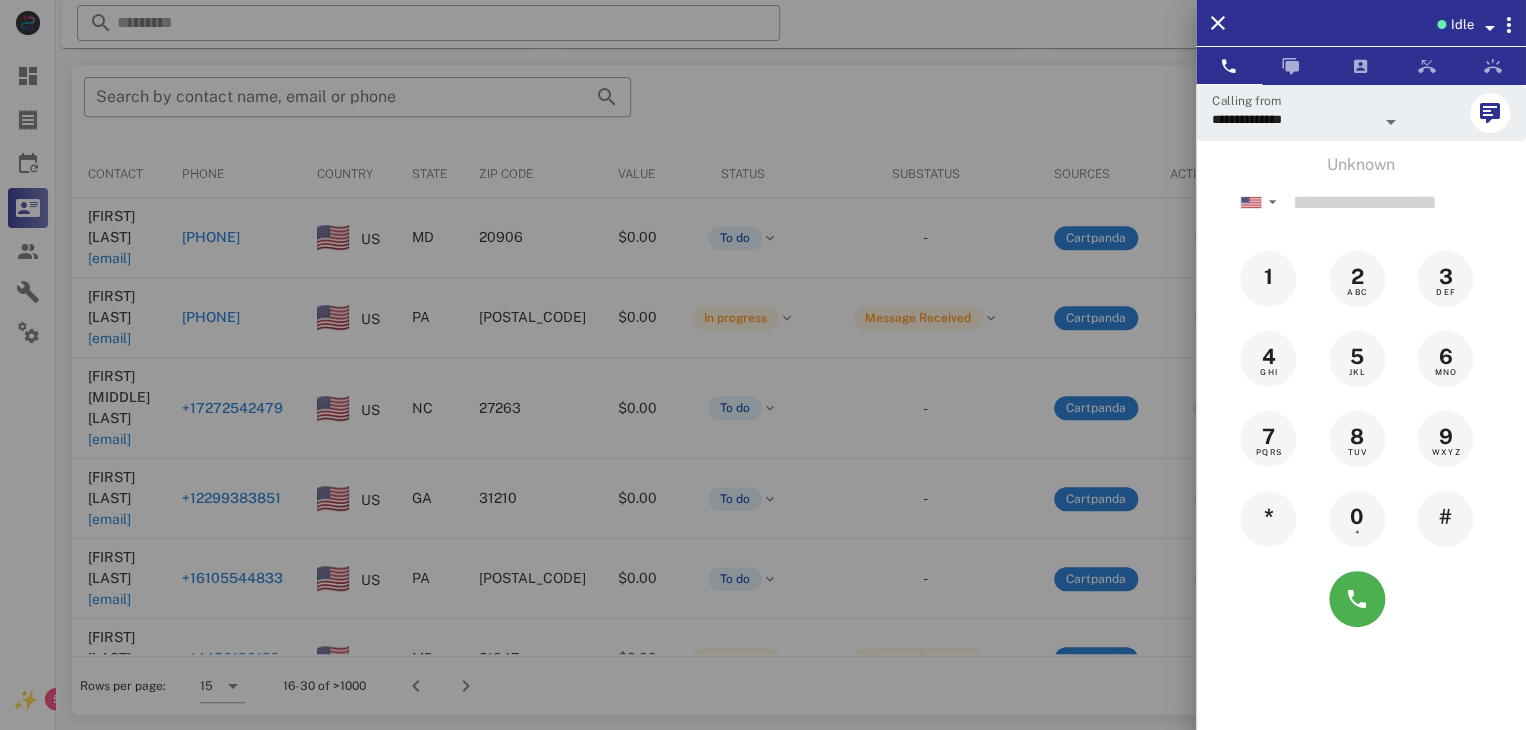 click at bounding box center (763, 365) 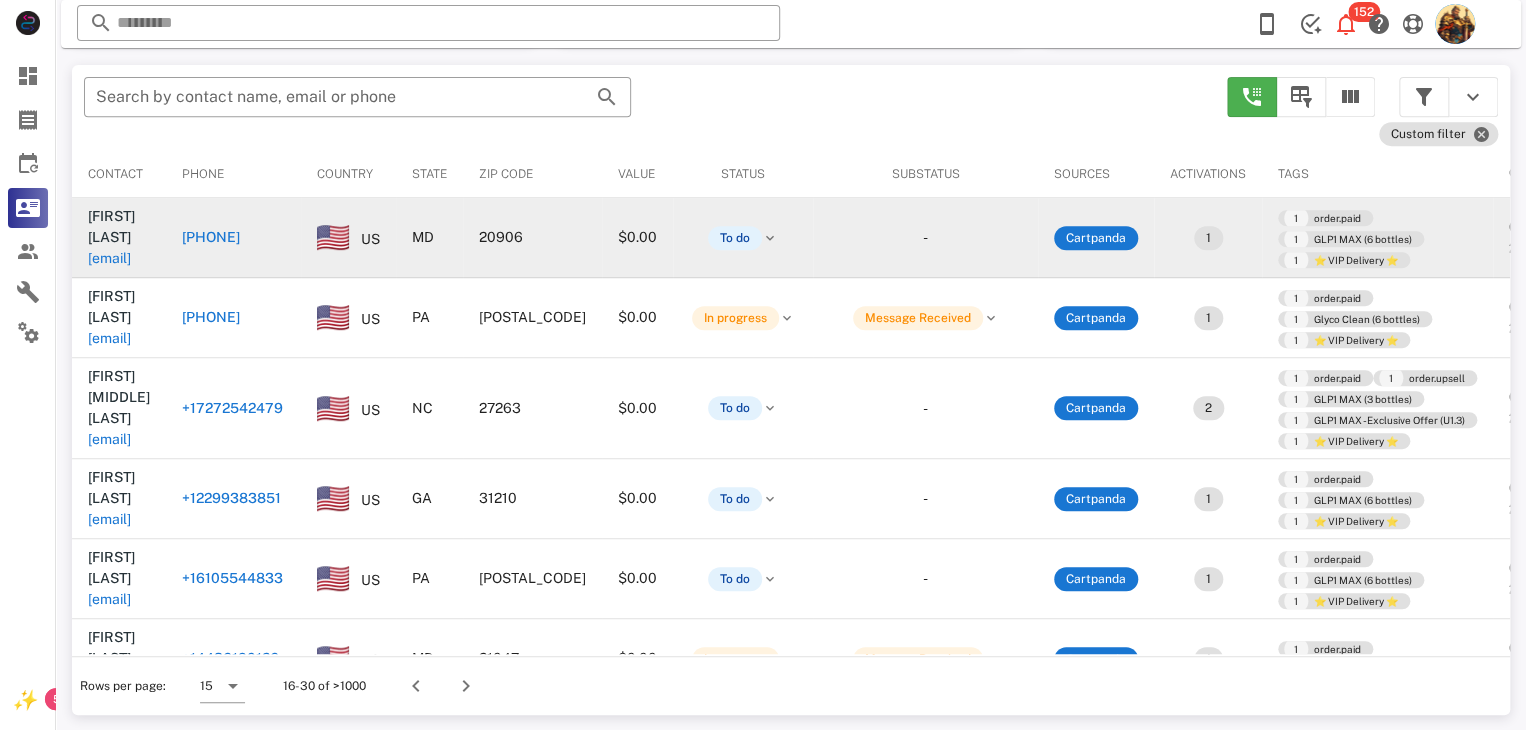 click on "Michael meiring  jit@jitdiecast.com" at bounding box center [119, 237] 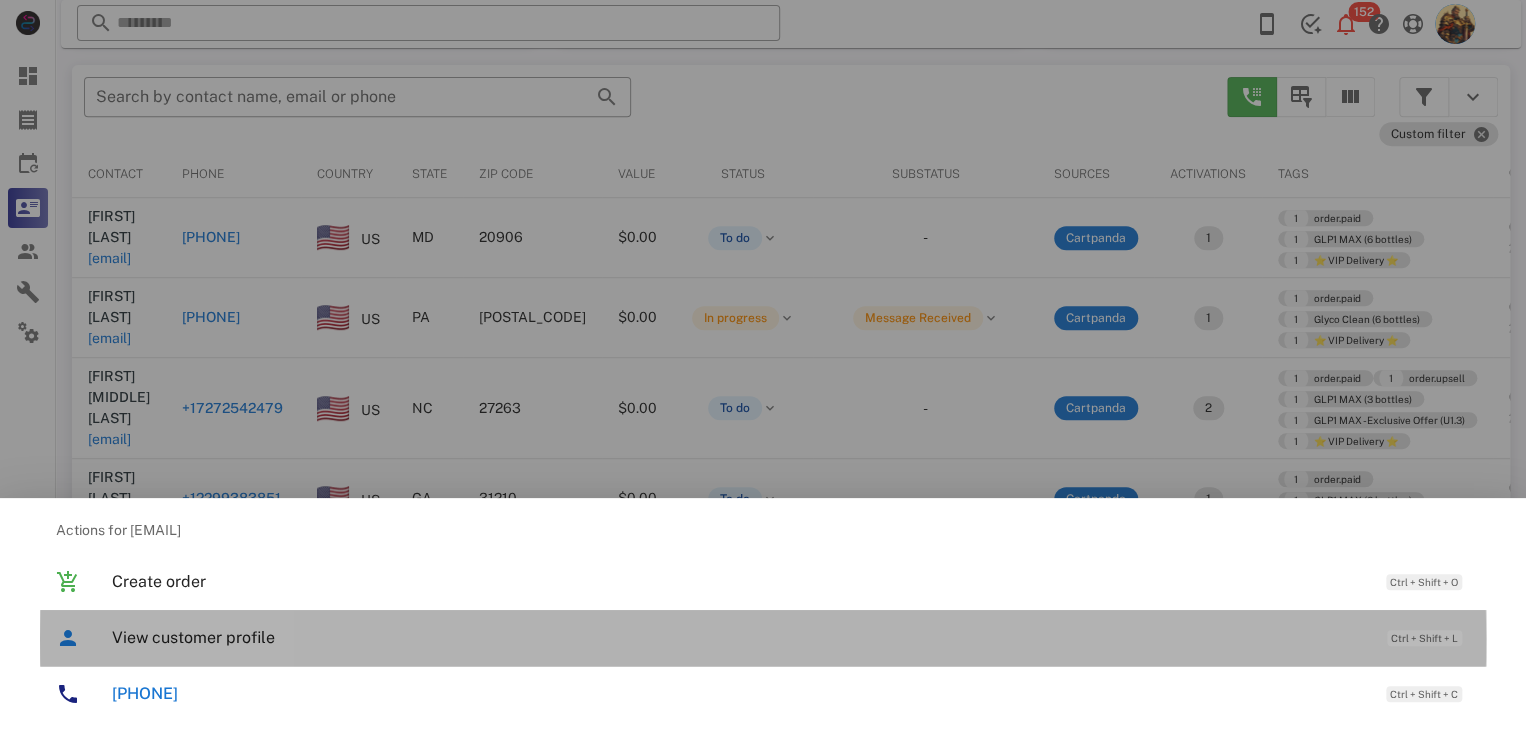 click on "View customer profile" at bounding box center (739, 637) 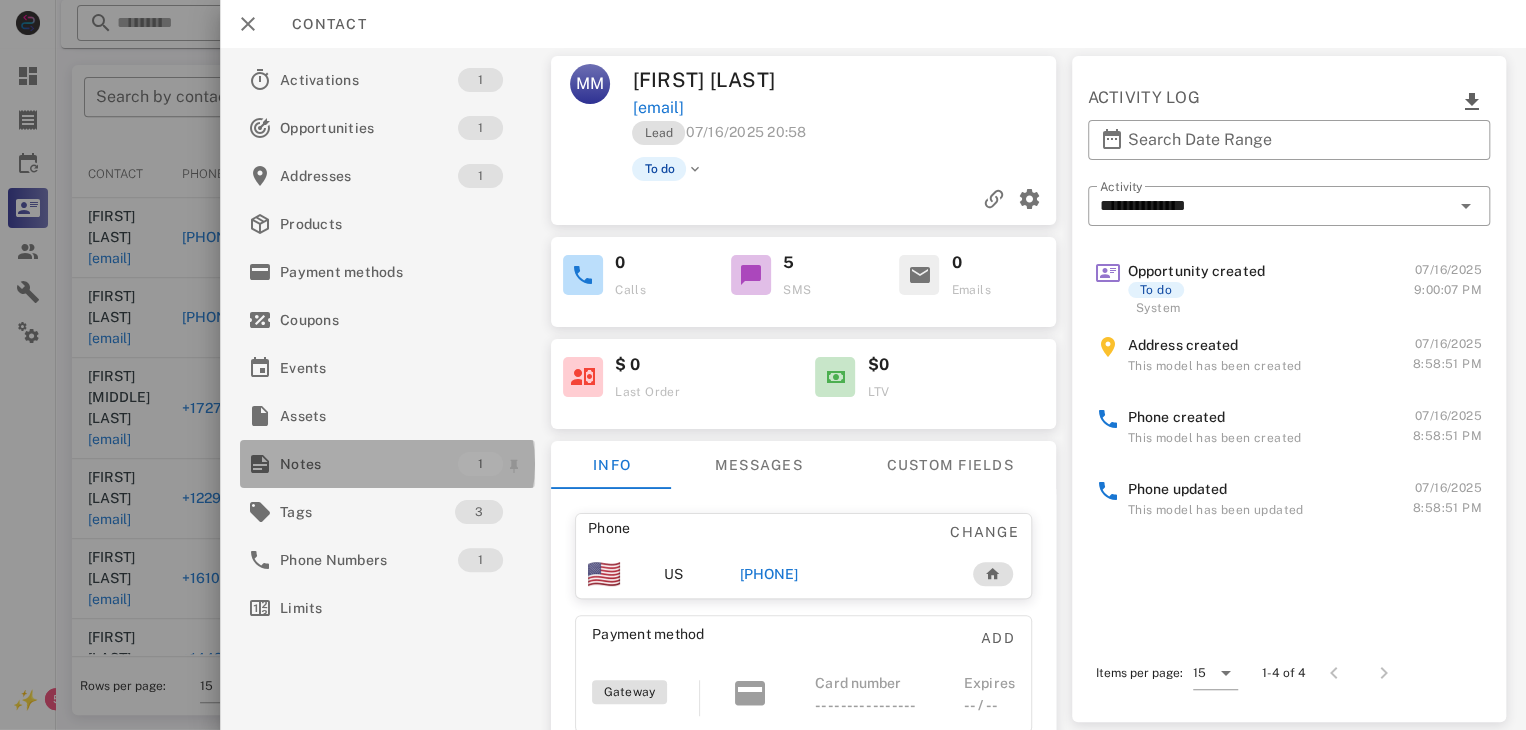 click on "Notes" at bounding box center [369, 464] 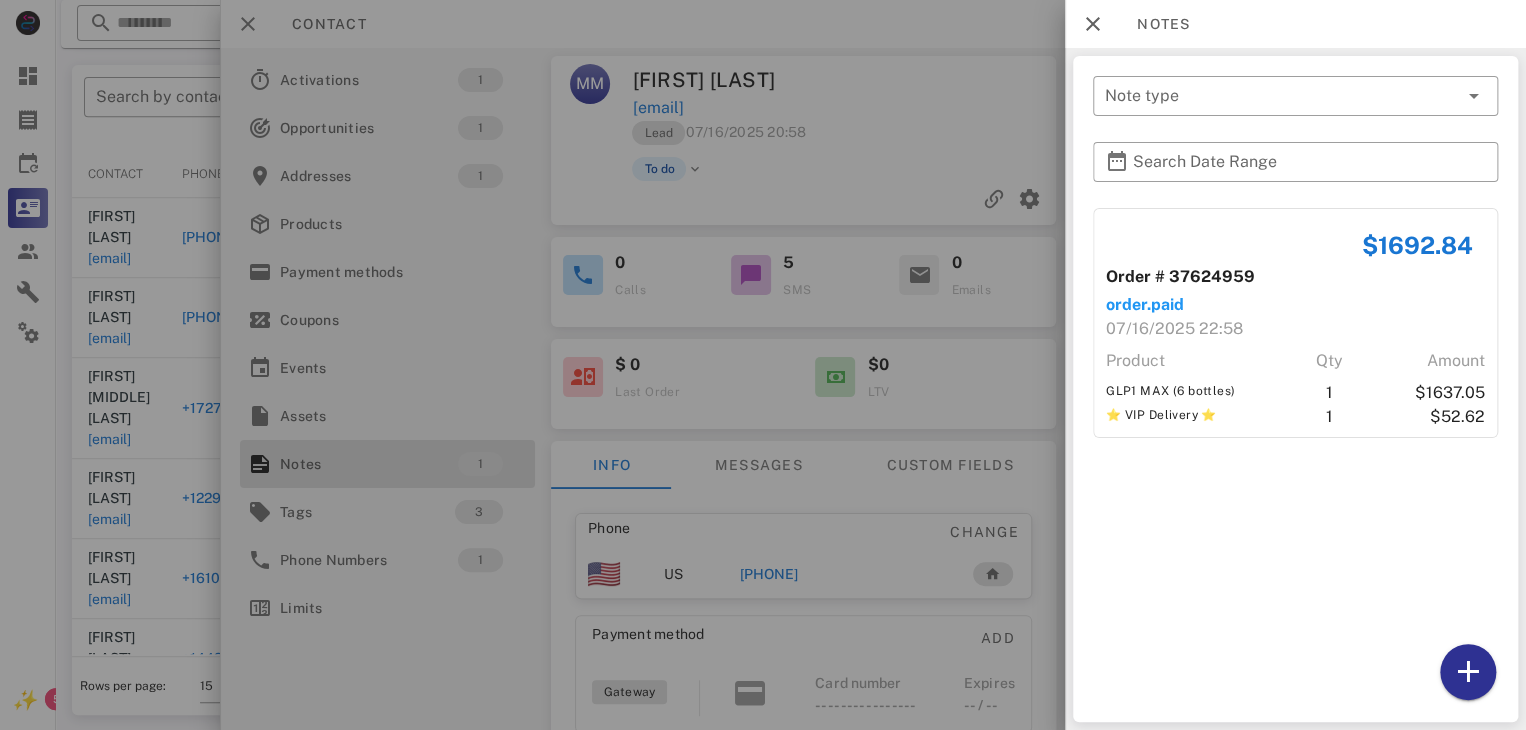 click at bounding box center (763, 365) 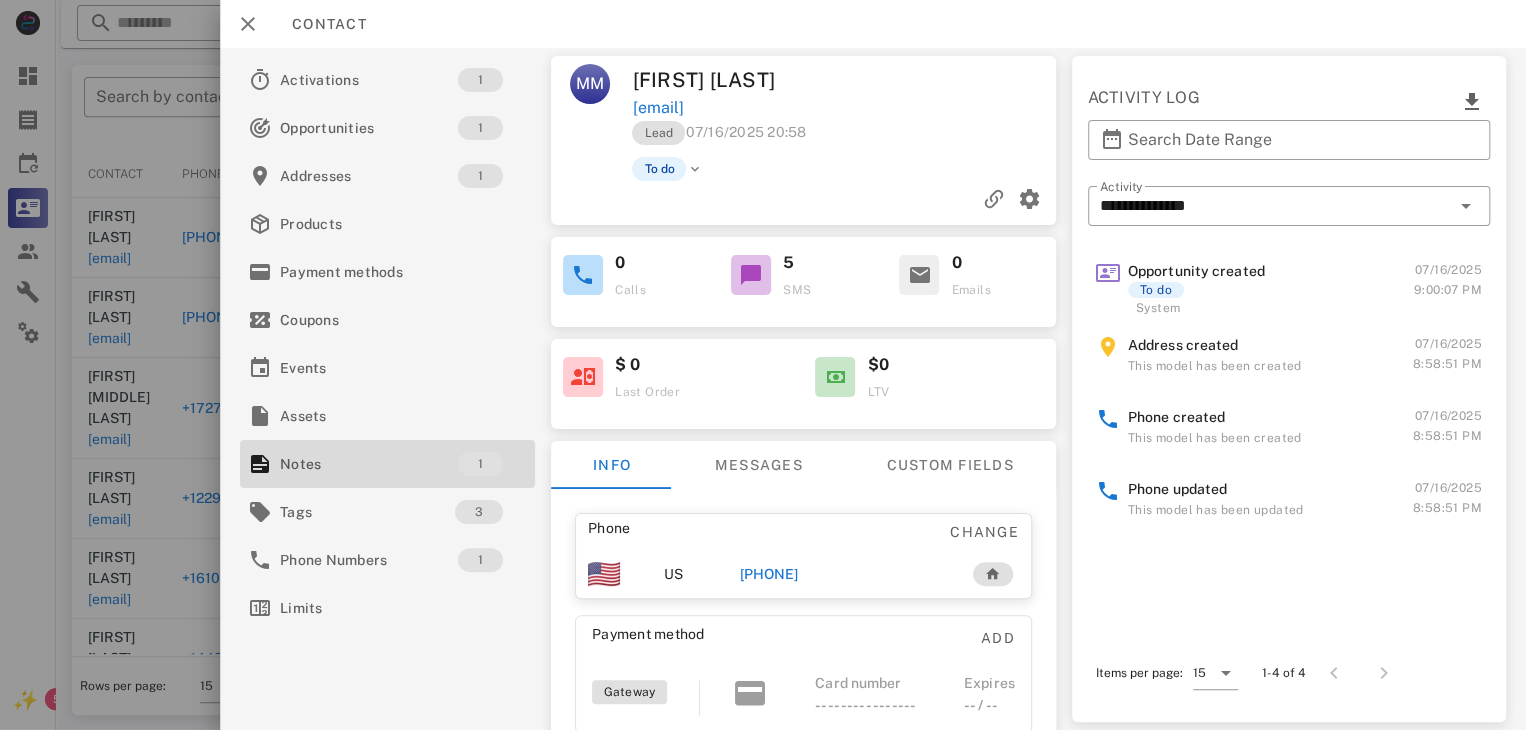 click on "[PHONE]" at bounding box center [769, 574] 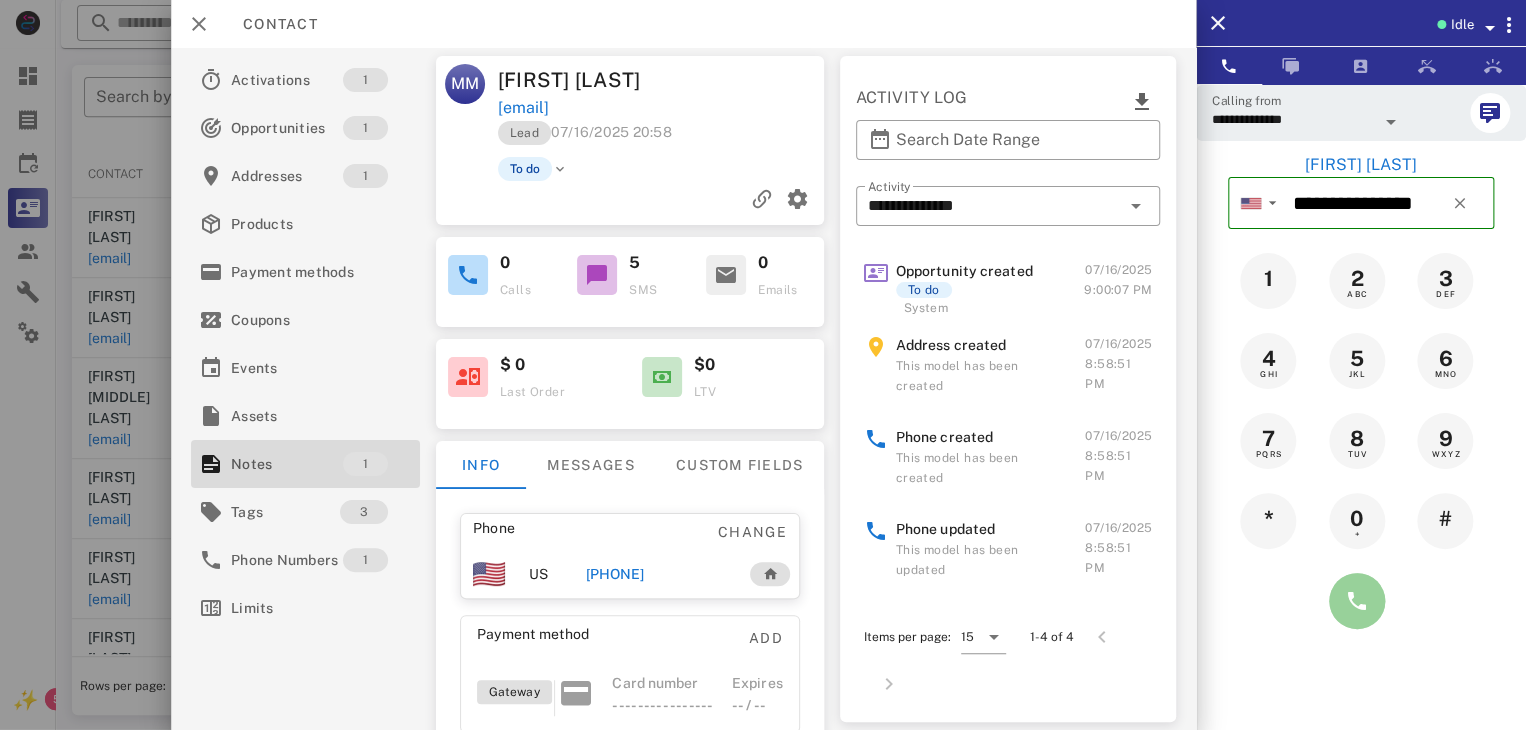 click at bounding box center [1357, 601] 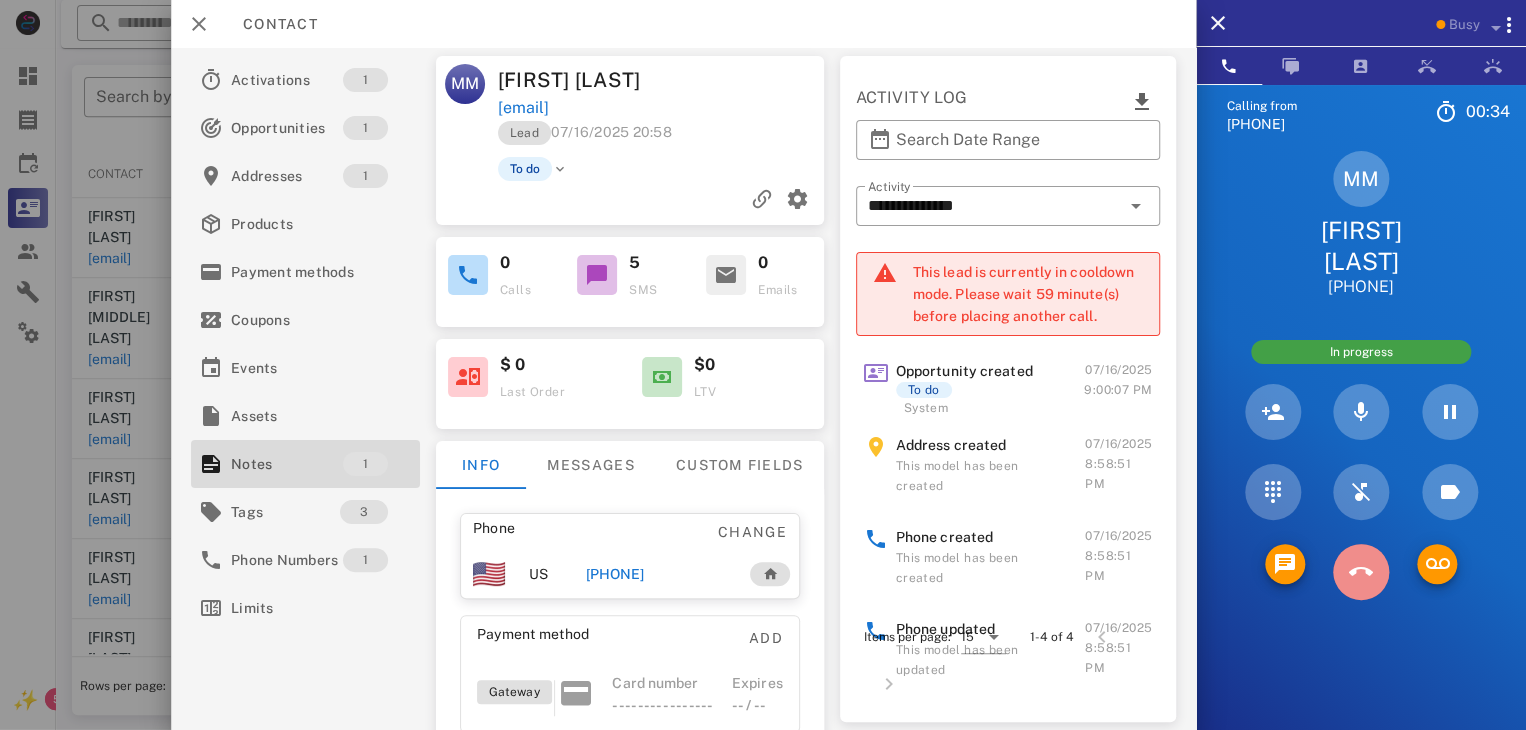 click at bounding box center (1361, 572) 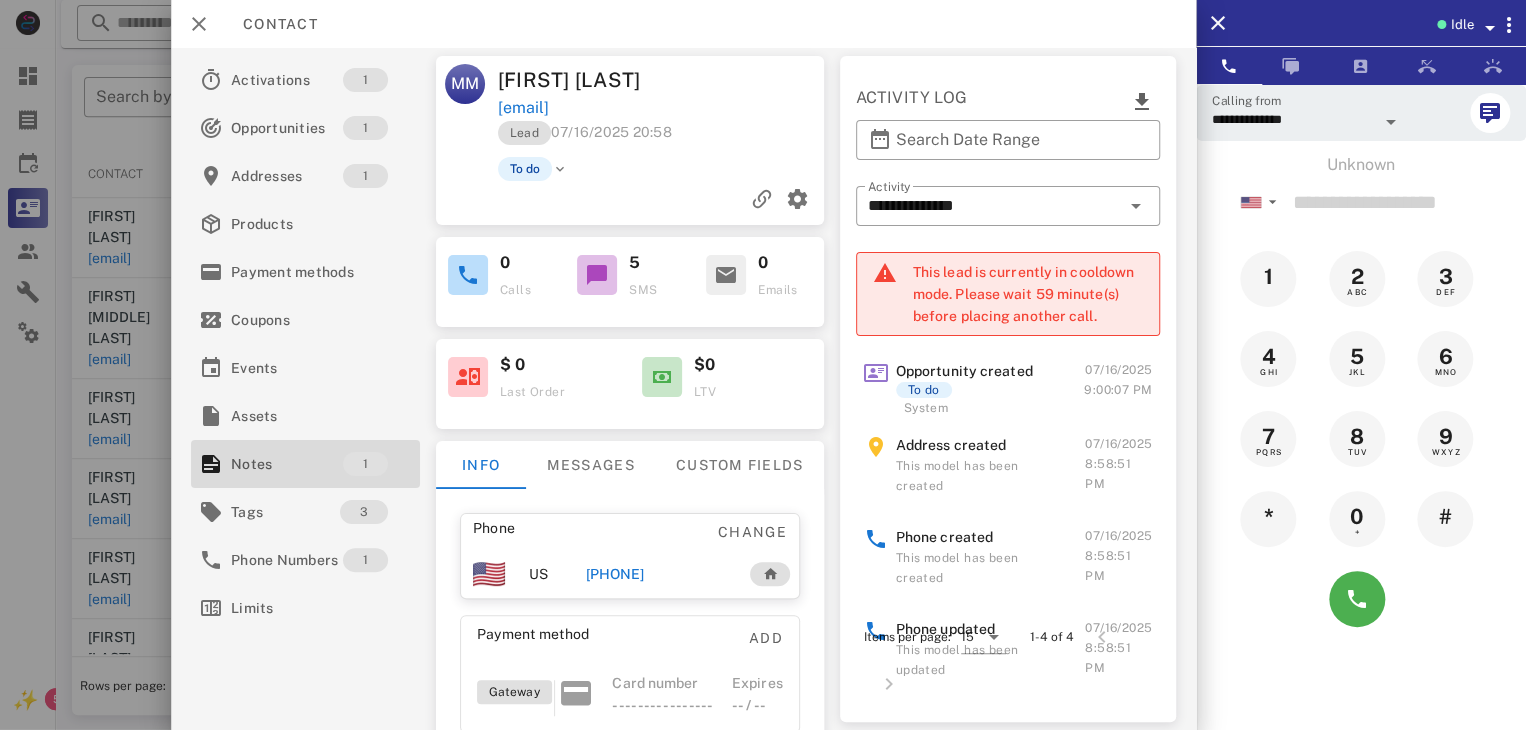 click at bounding box center [763, 365] 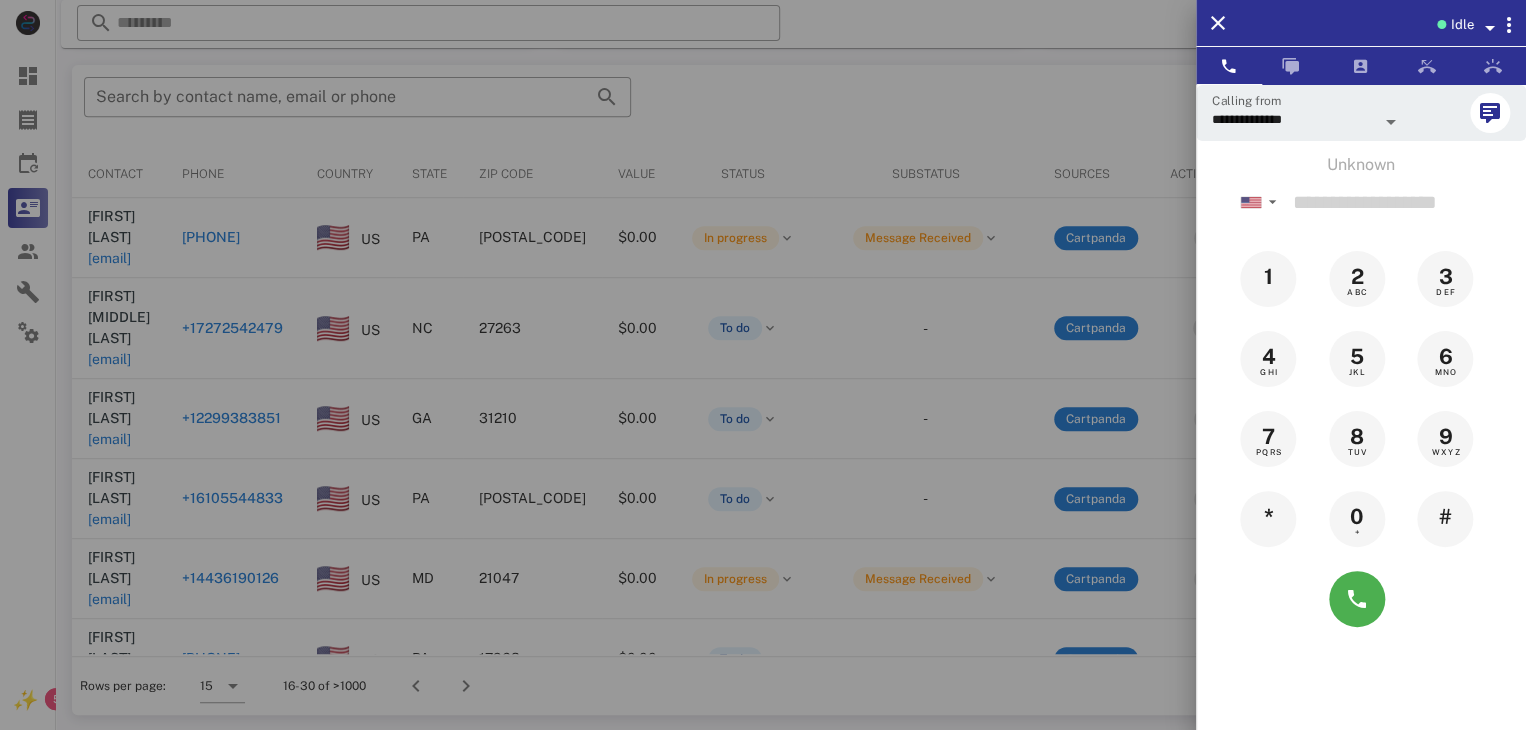 click at bounding box center [763, 365] 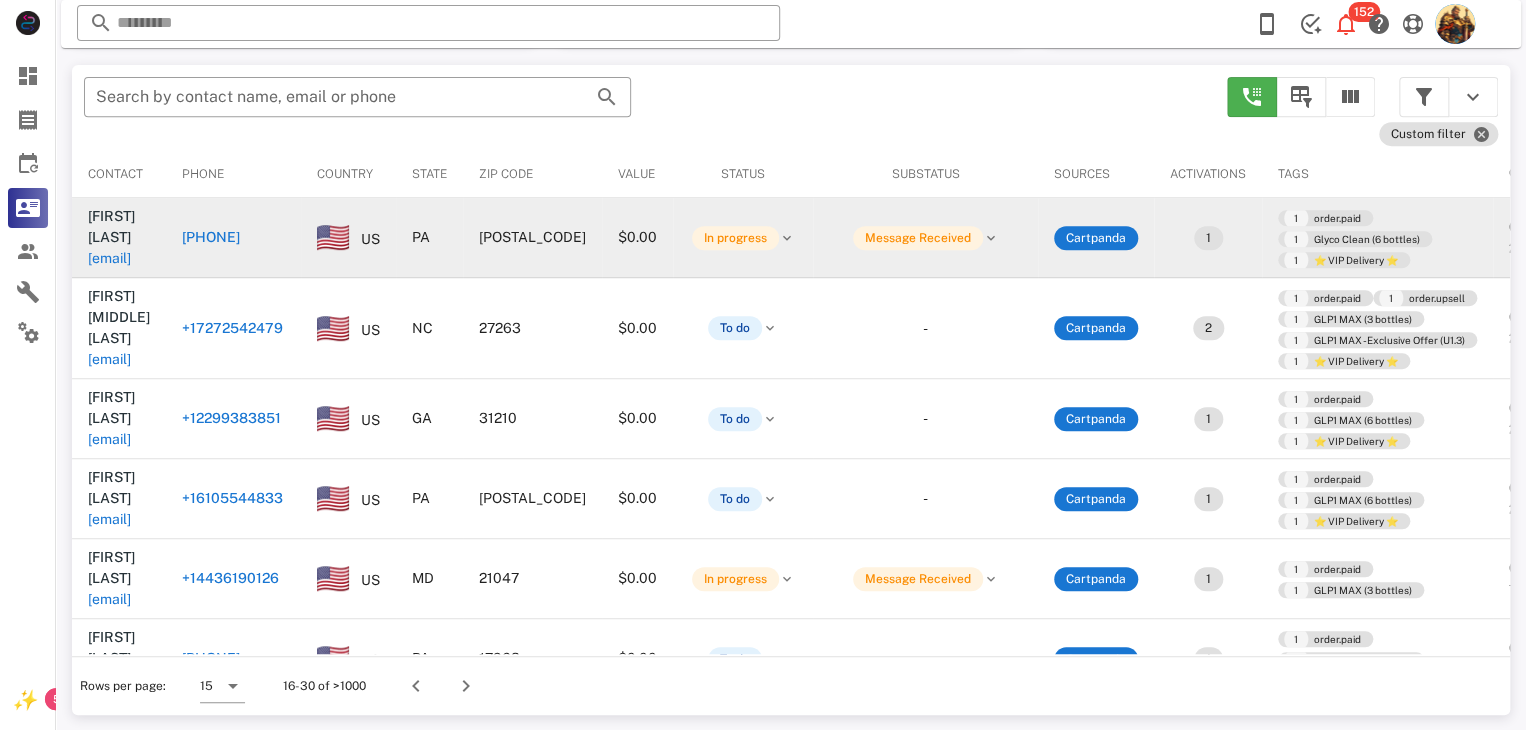 click on "gingern2001@yahoo.com" at bounding box center [109, 258] 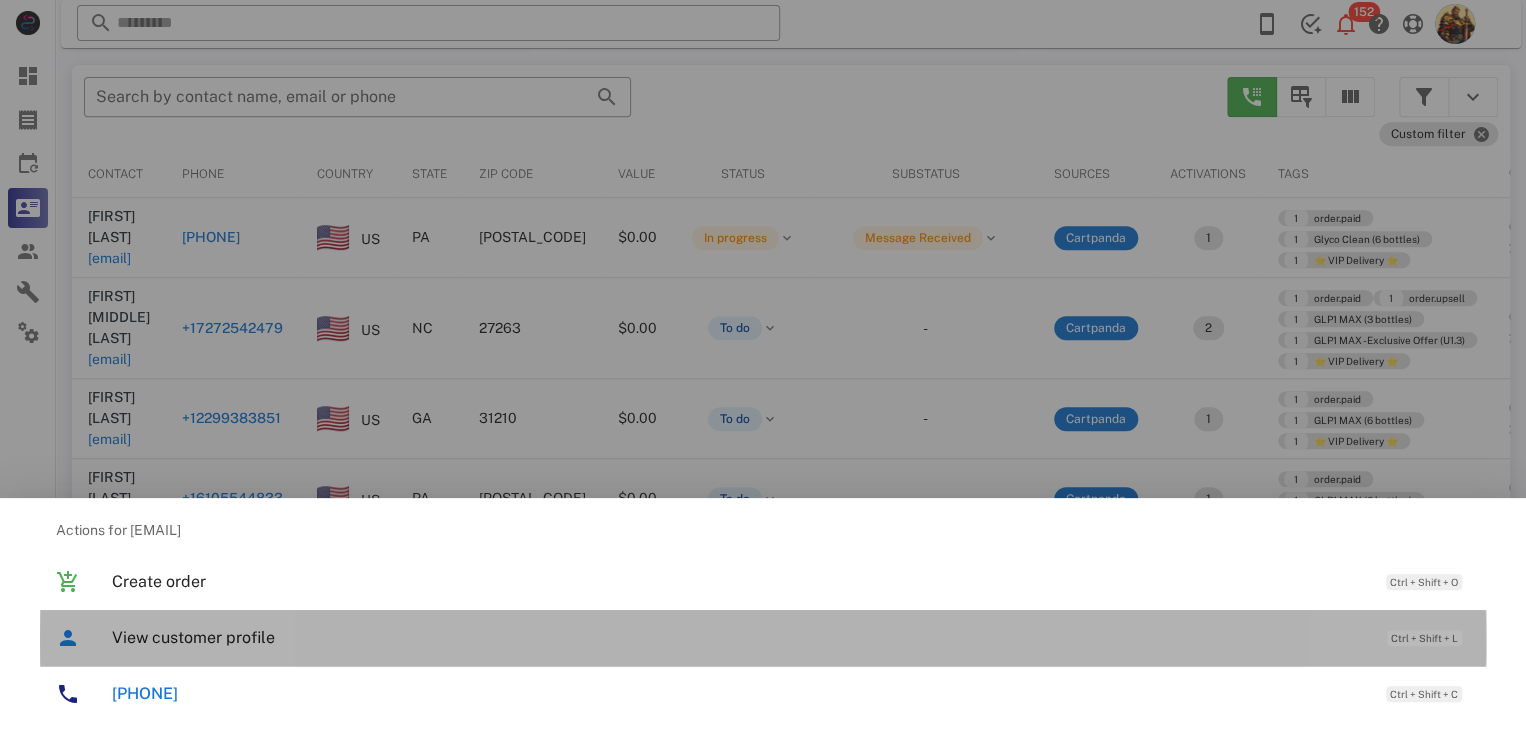 click on "View customer profile" at bounding box center [739, 637] 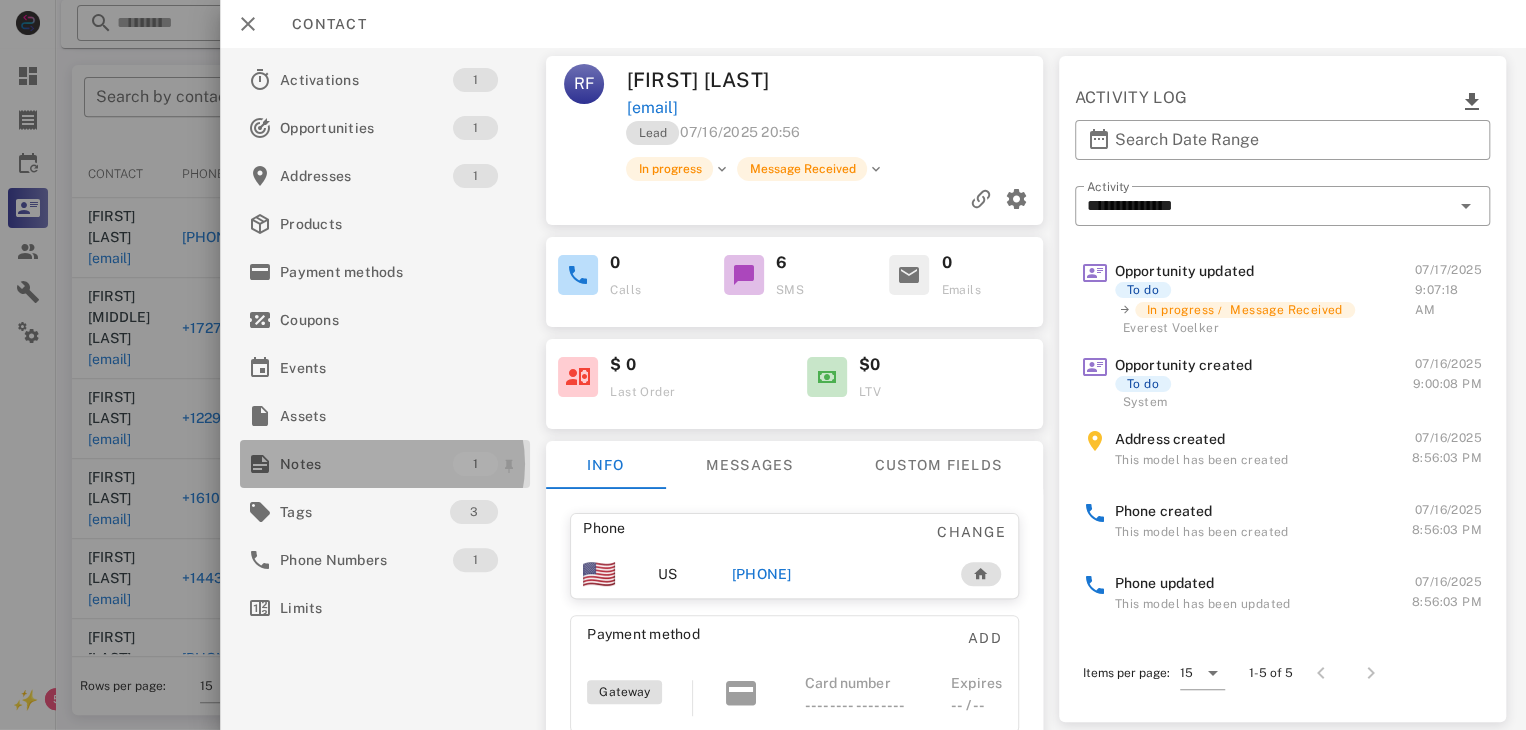 click on "Notes  1" at bounding box center [385, 464] 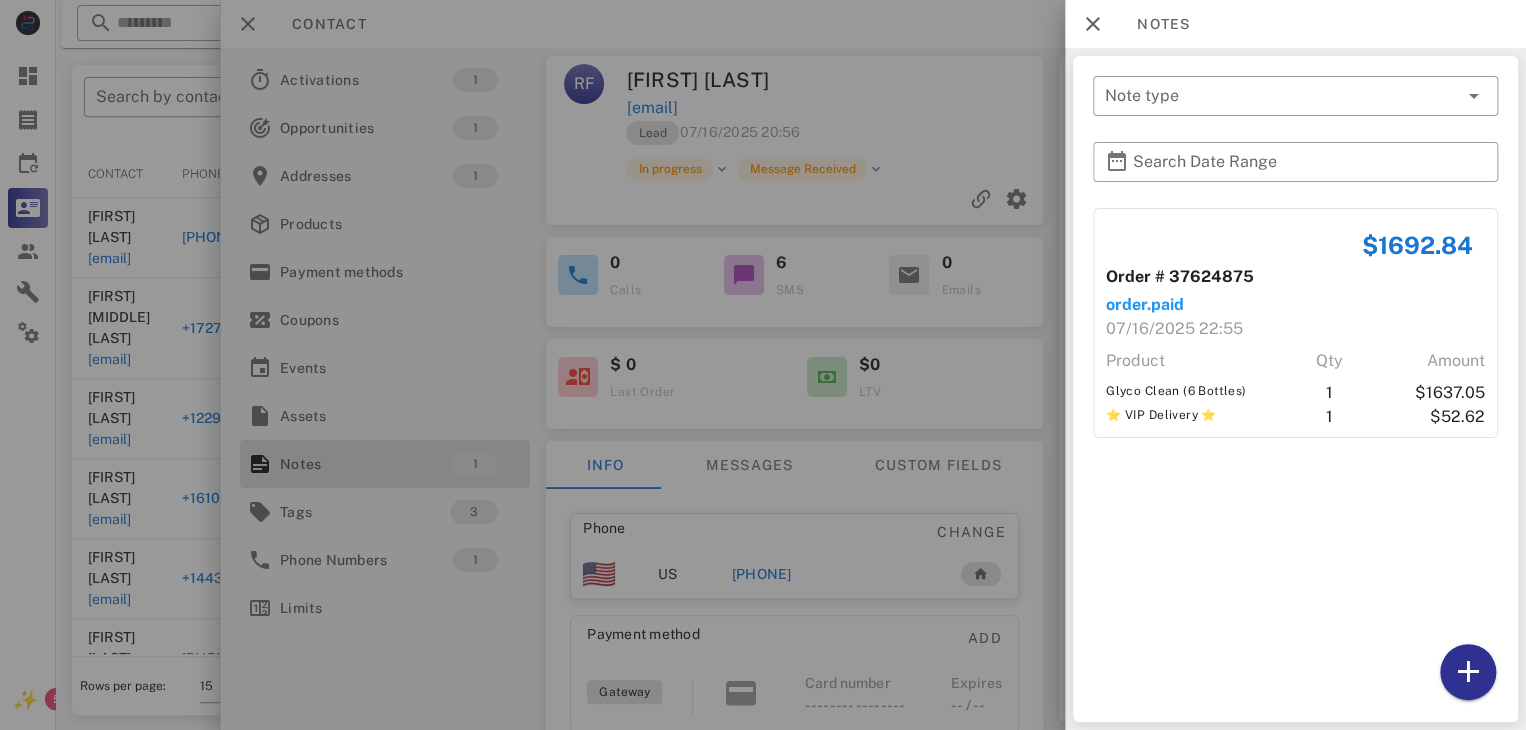 click at bounding box center (763, 365) 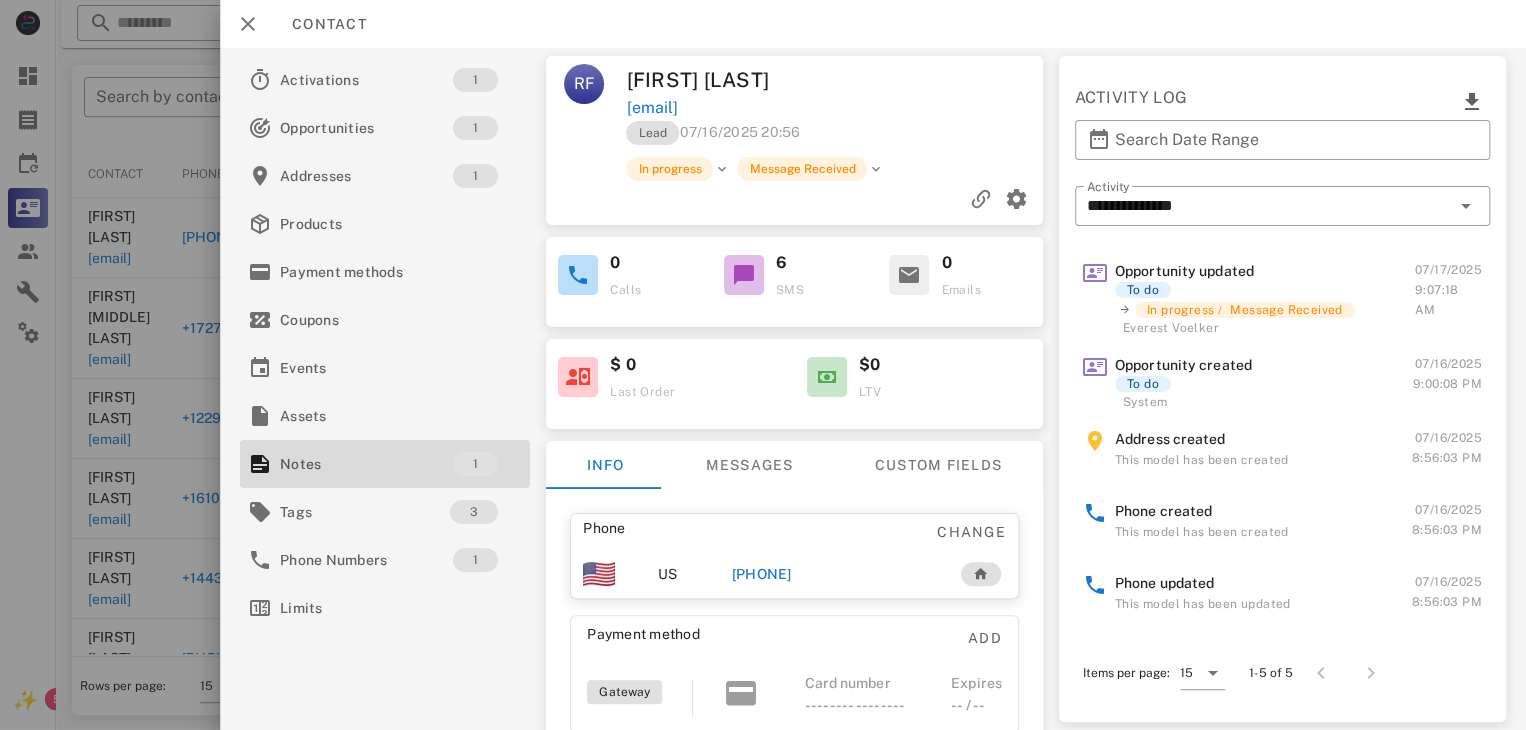 click on "+15705949559" at bounding box center (762, 574) 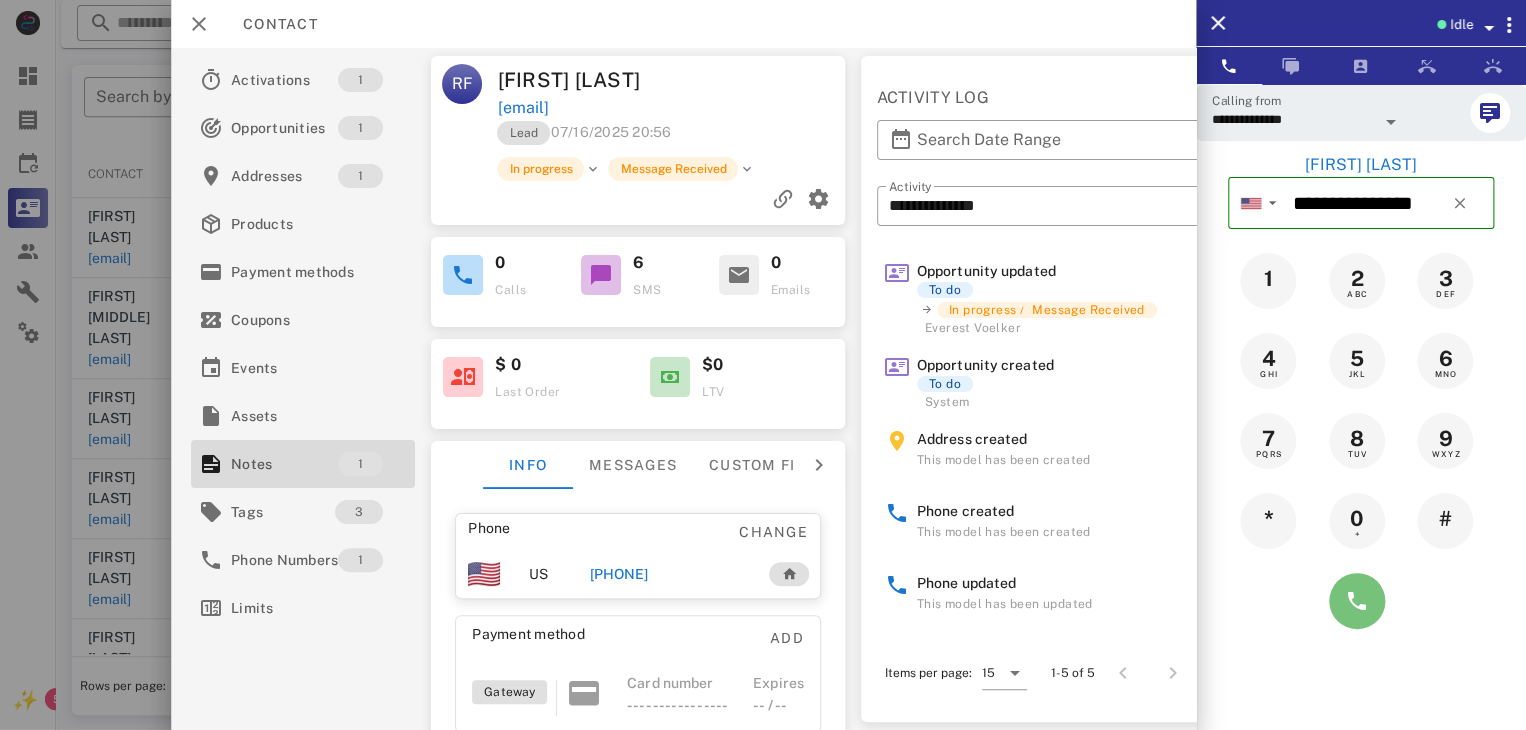 click at bounding box center (1357, 601) 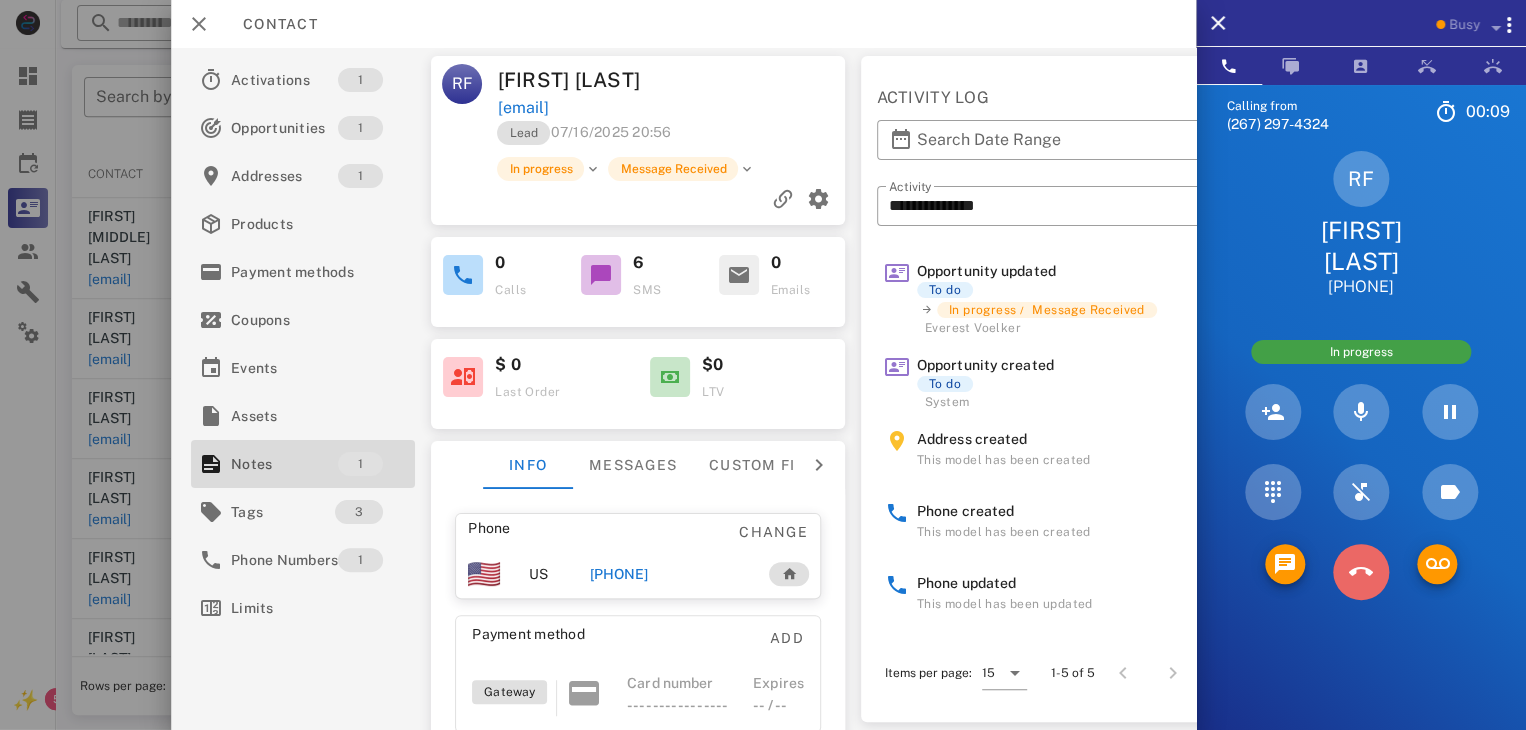 click at bounding box center (1361, 572) 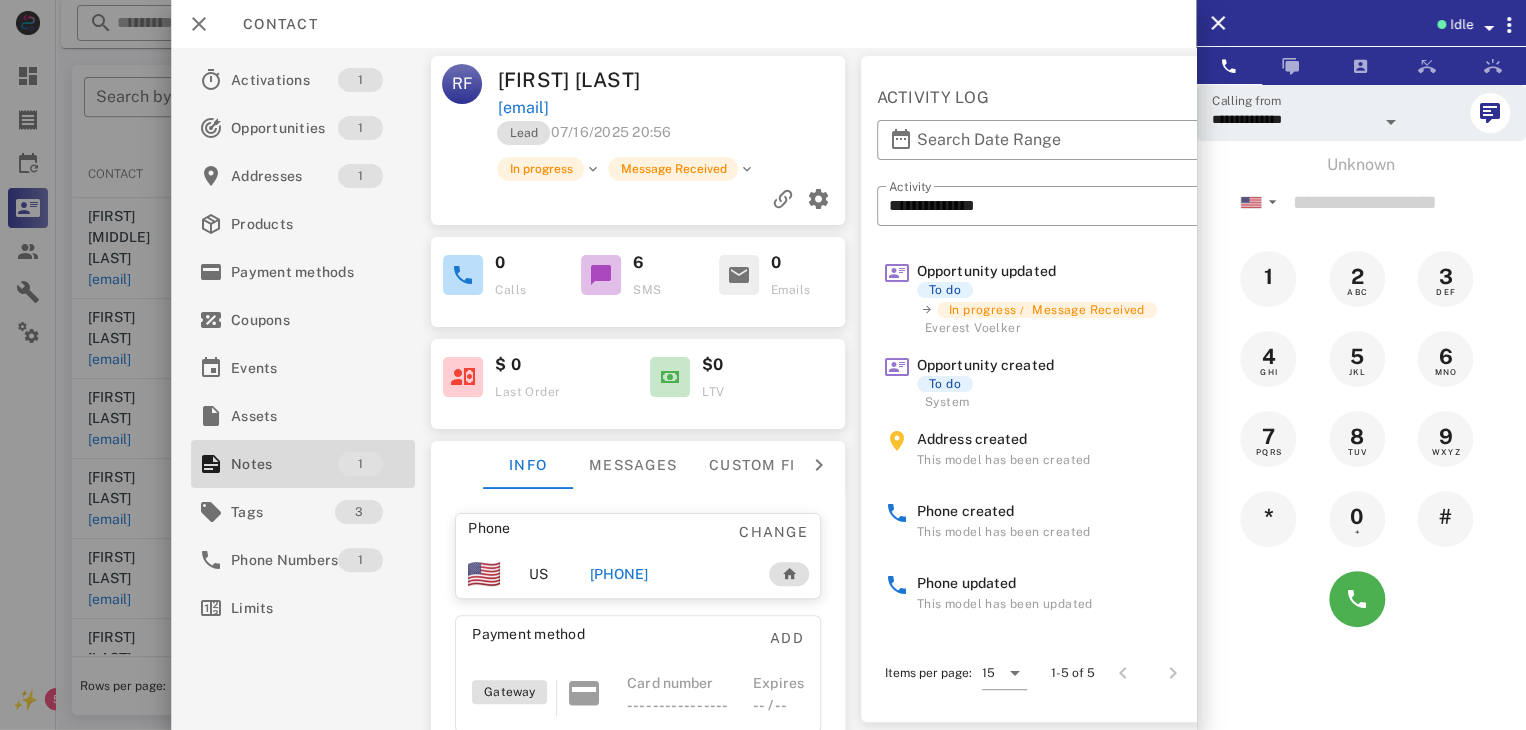 click at bounding box center (763, 365) 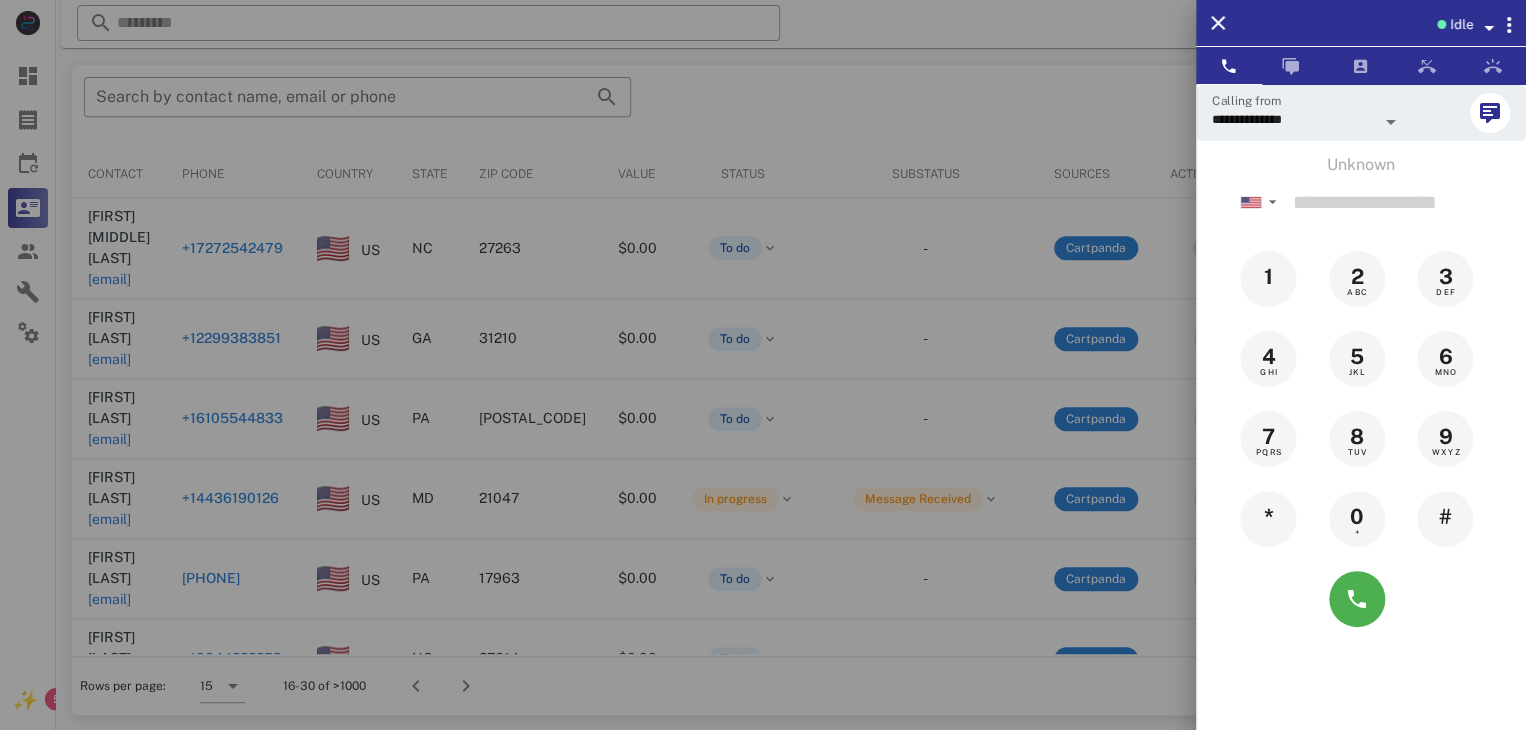 click at bounding box center [763, 365] 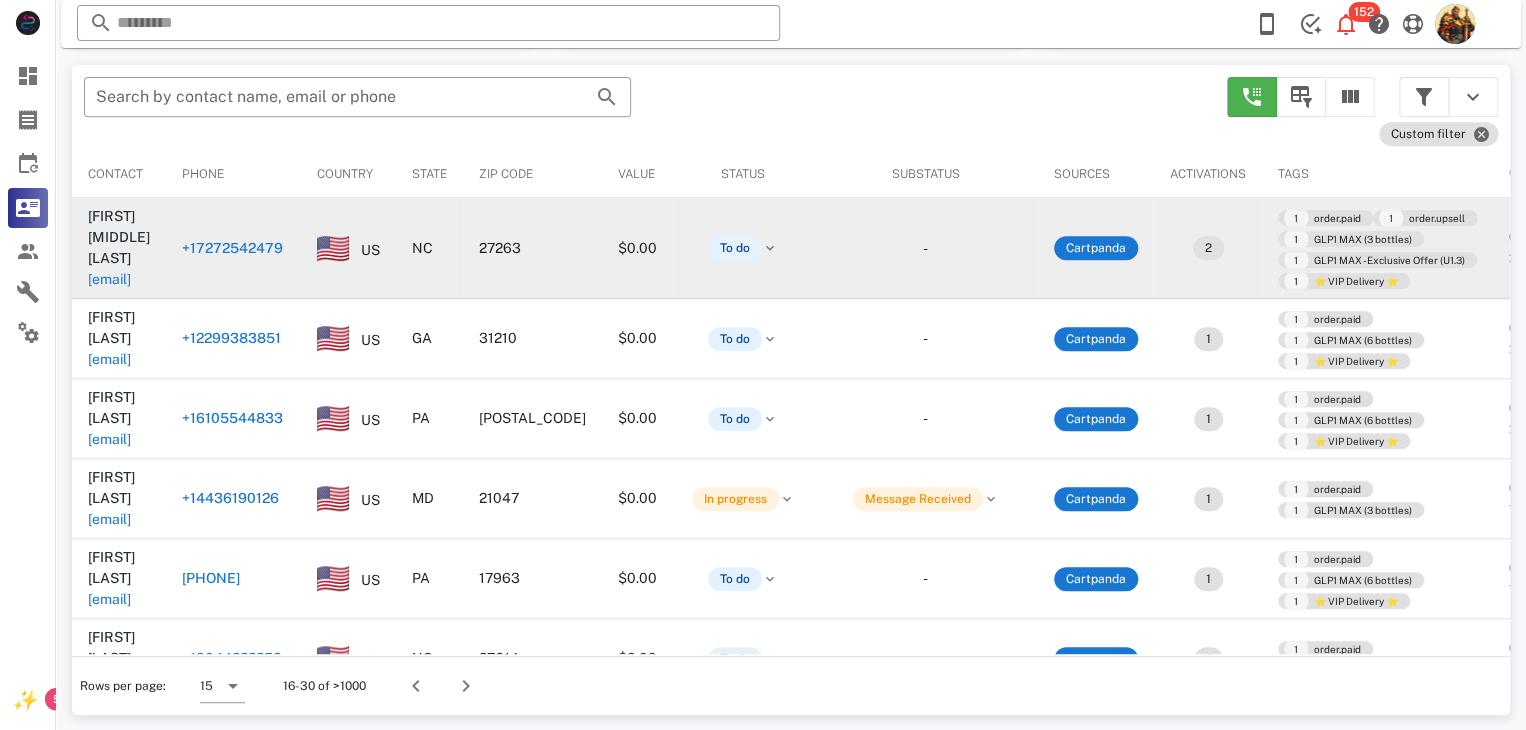 click on "[EMAIL]" at bounding box center [109, 279] 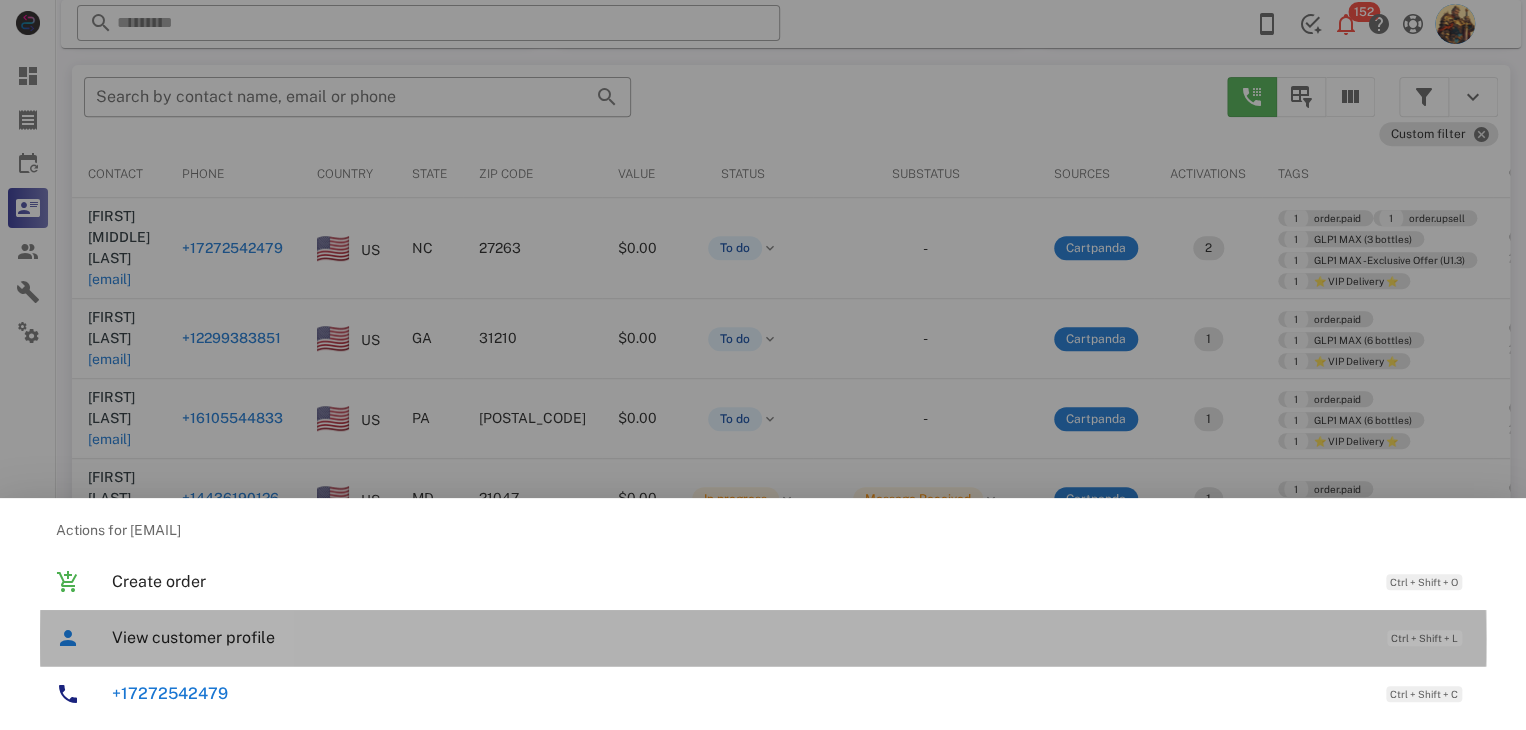 click on "View customer profile" at bounding box center (739, 637) 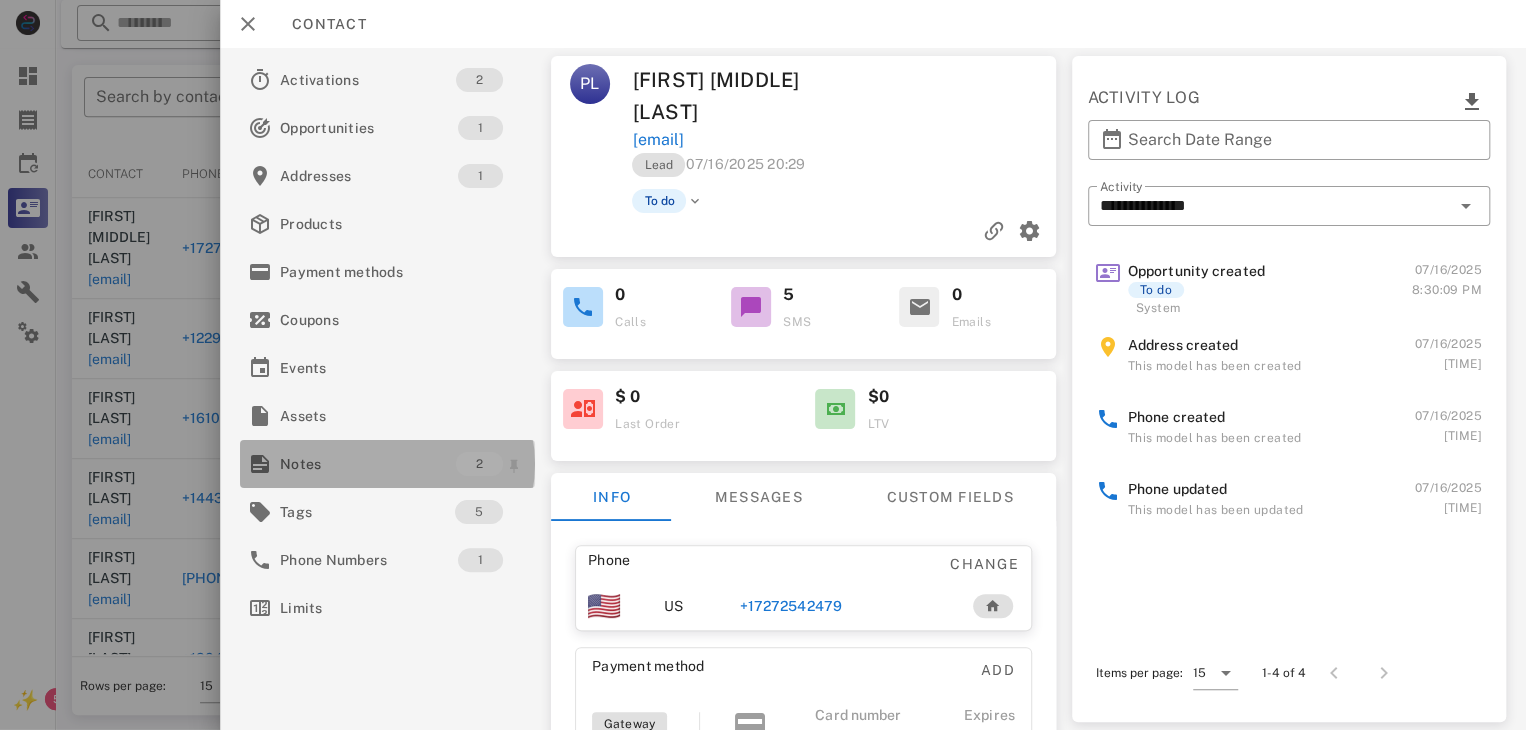 click on "Notes" at bounding box center (368, 464) 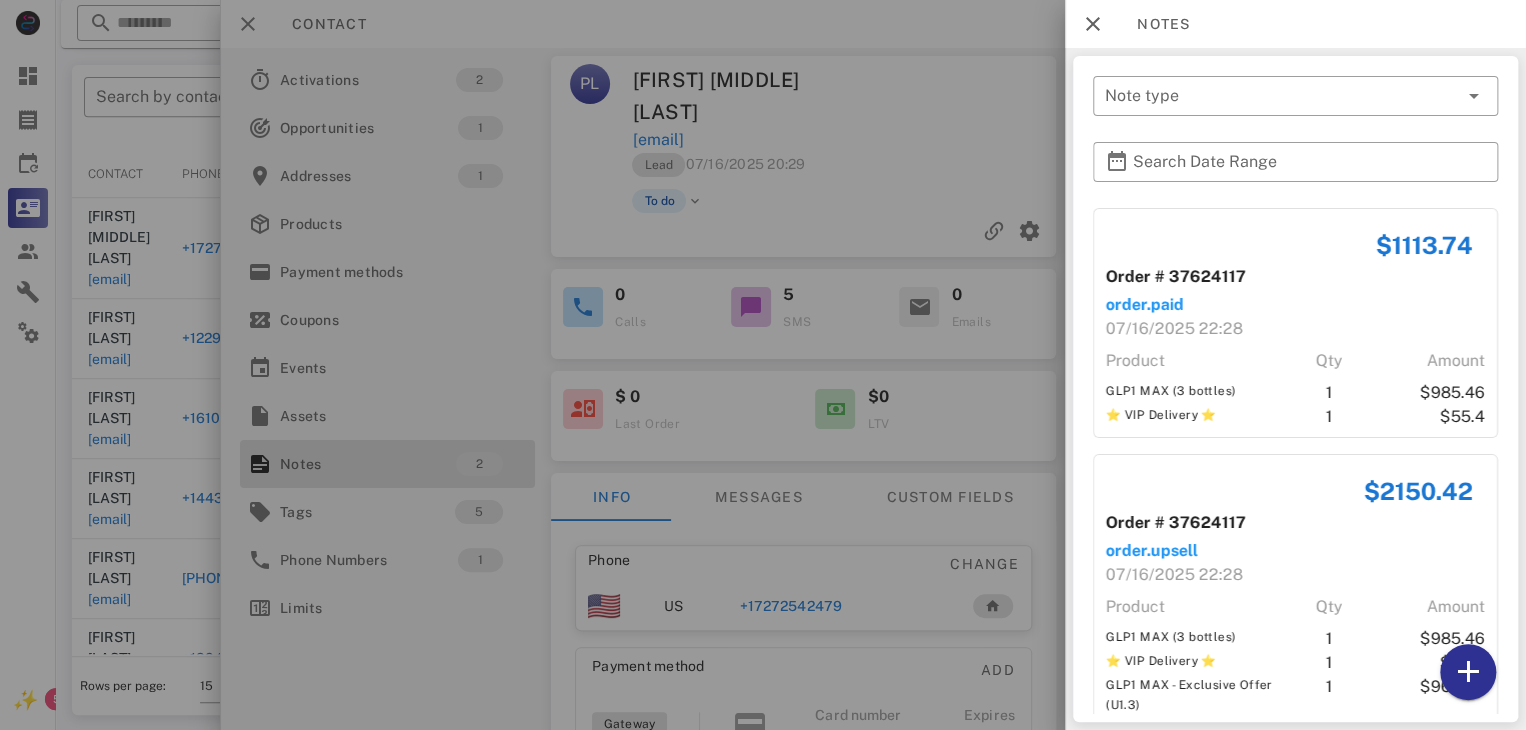 scroll, scrollTop: 38, scrollLeft: 0, axis: vertical 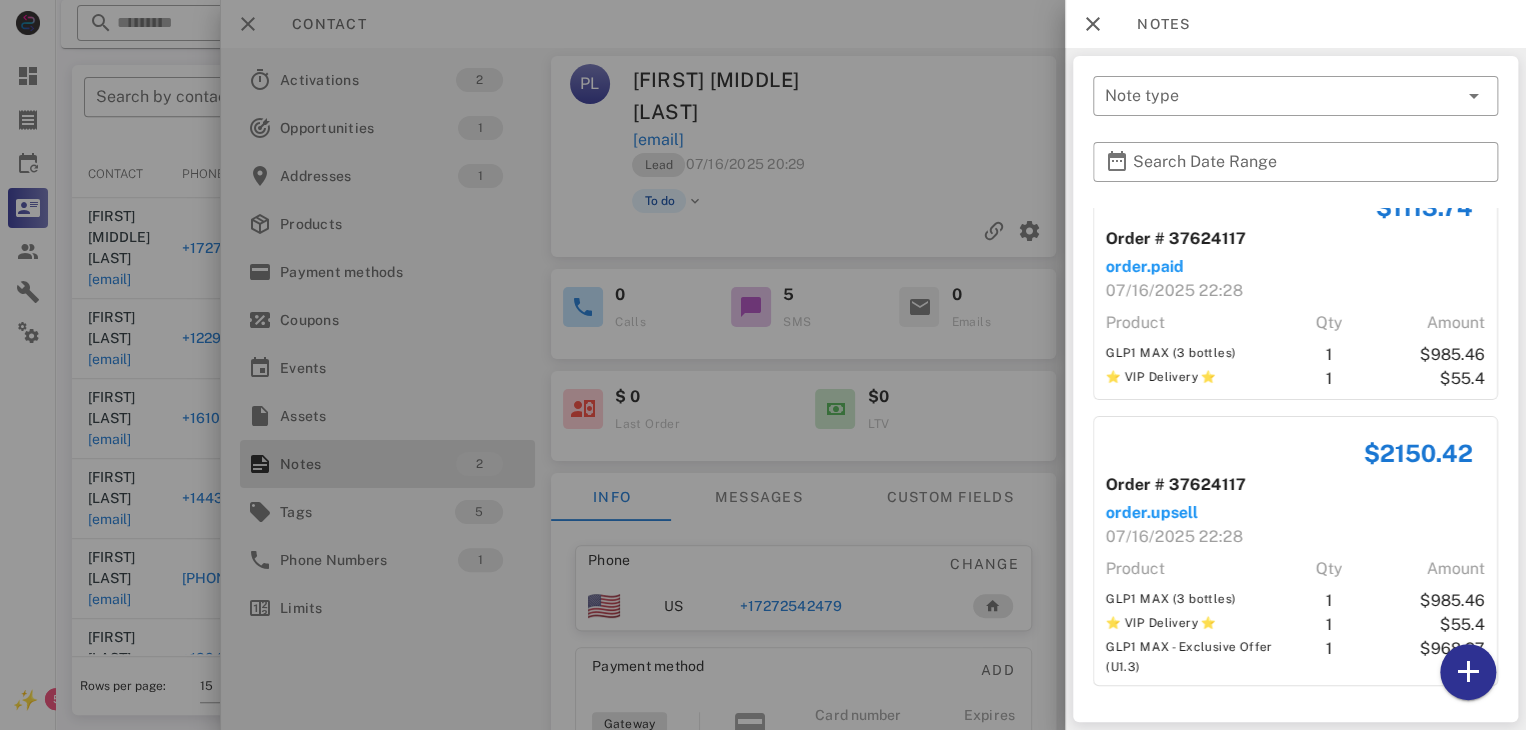 click at bounding box center [763, 365] 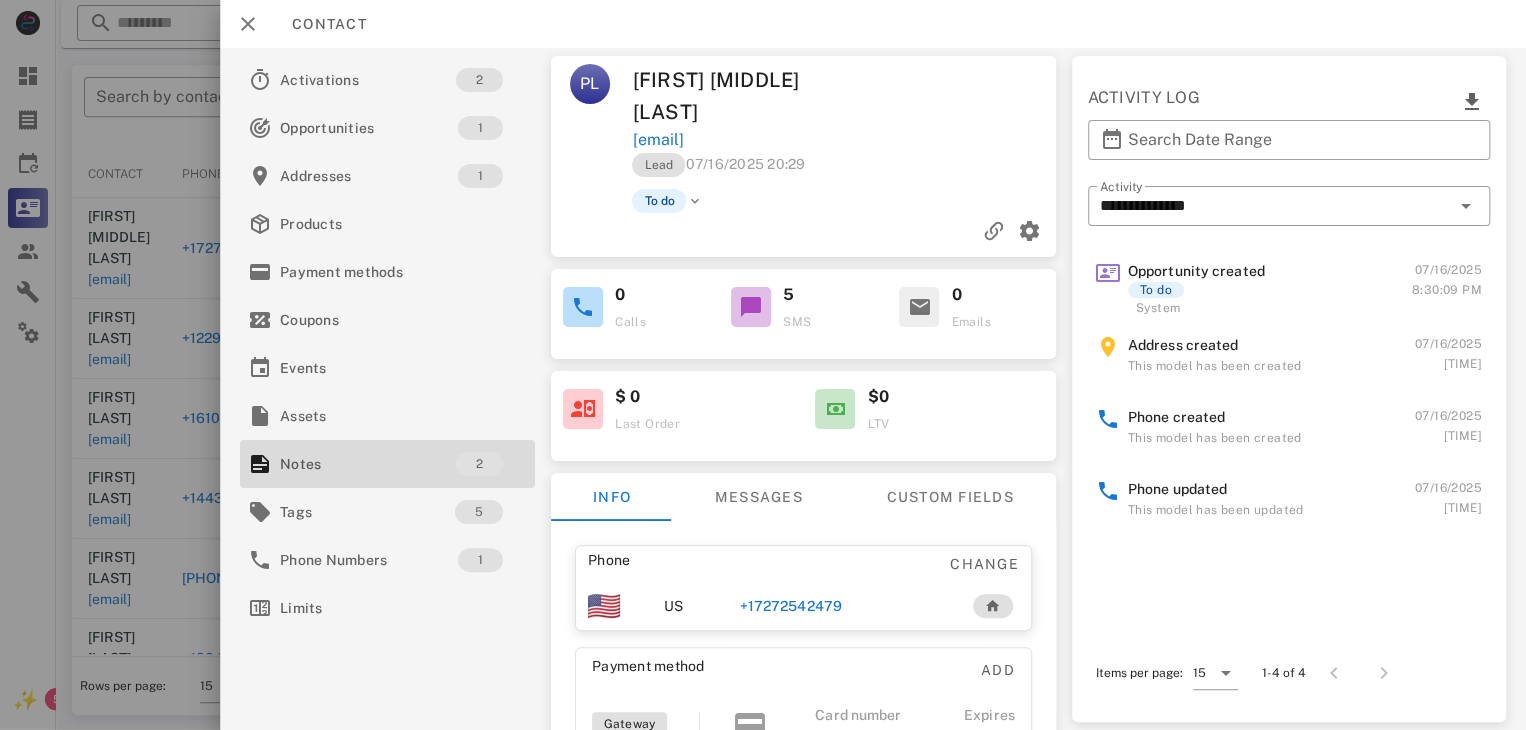 click on "+17272542479" at bounding box center [791, 606] 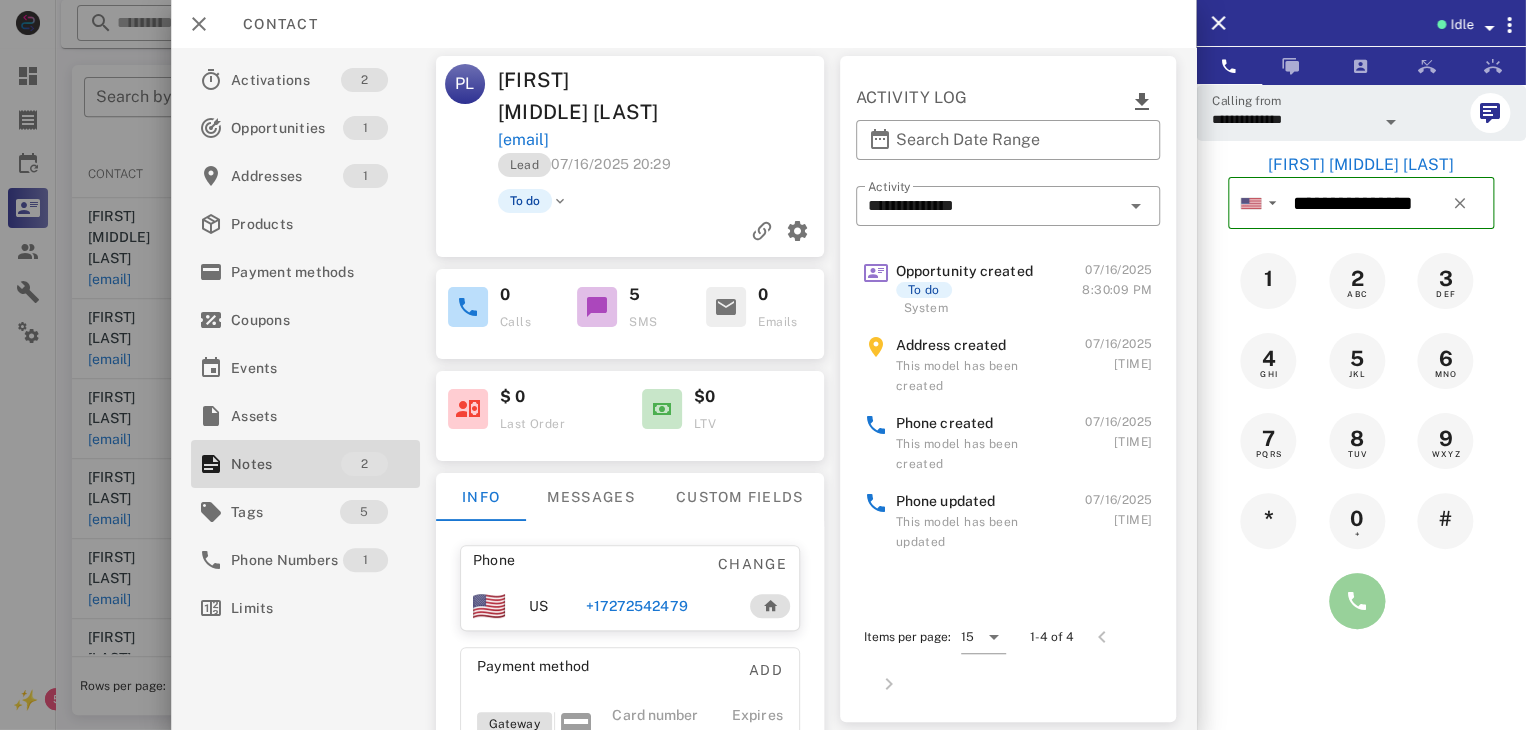click at bounding box center (1357, 601) 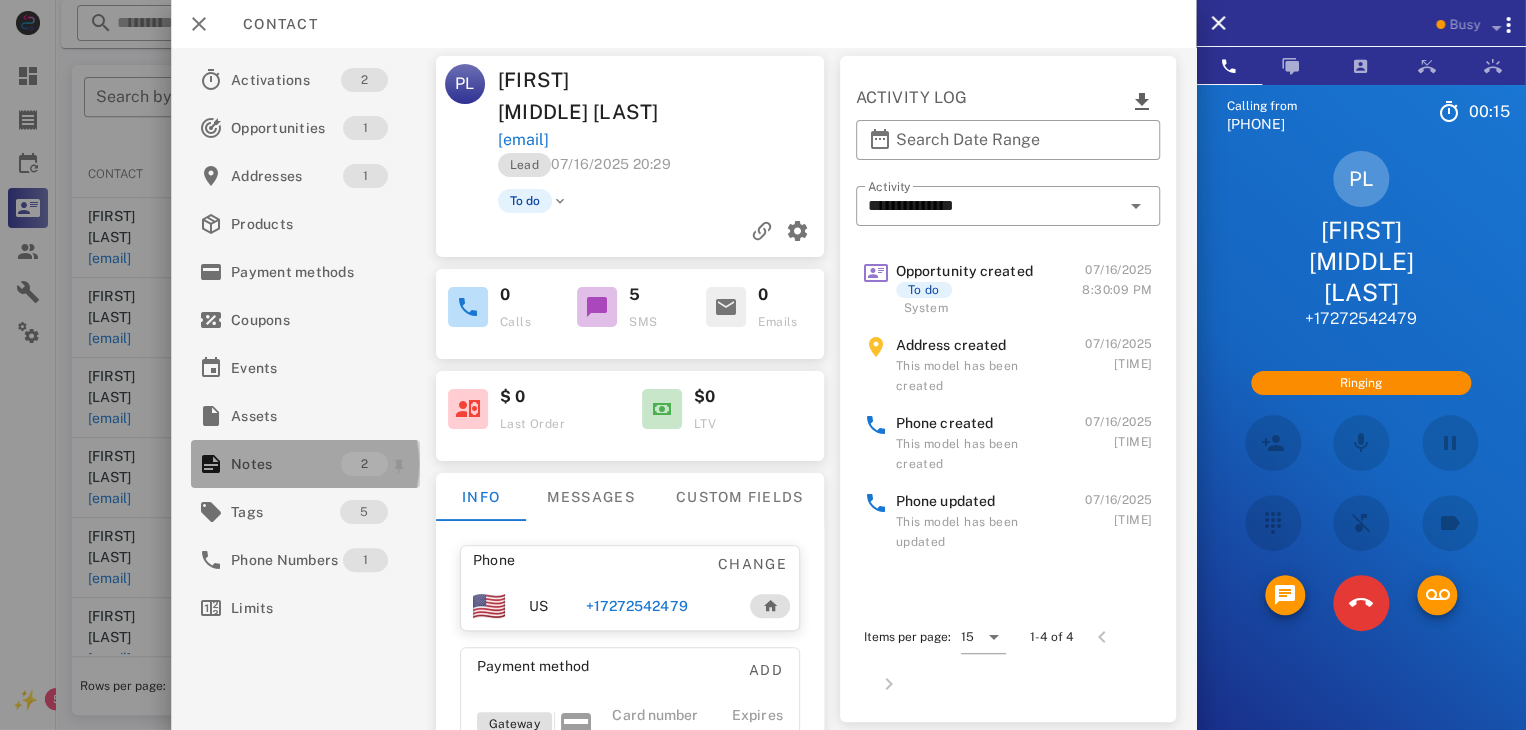 click on "Notes" at bounding box center [286, 464] 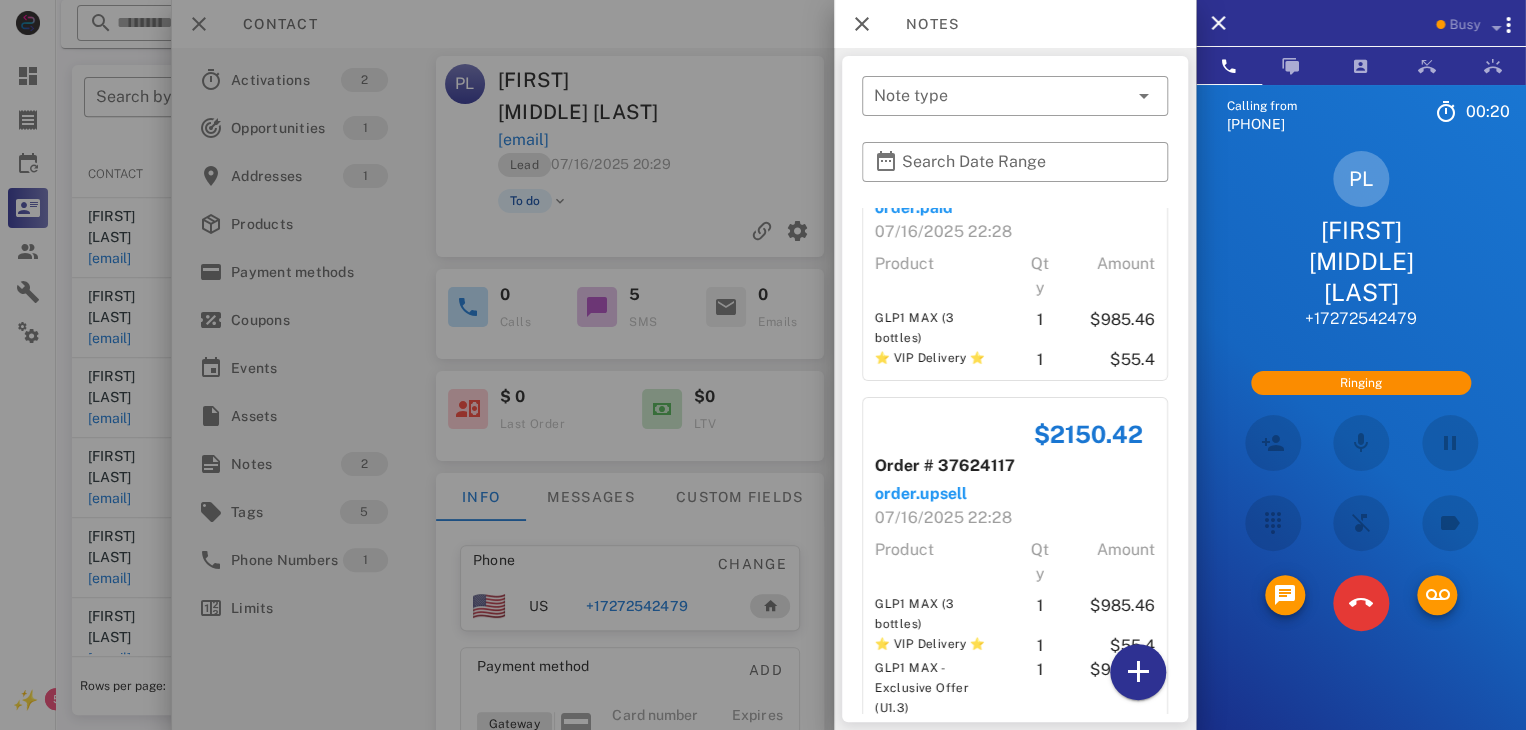 scroll, scrollTop: 138, scrollLeft: 0, axis: vertical 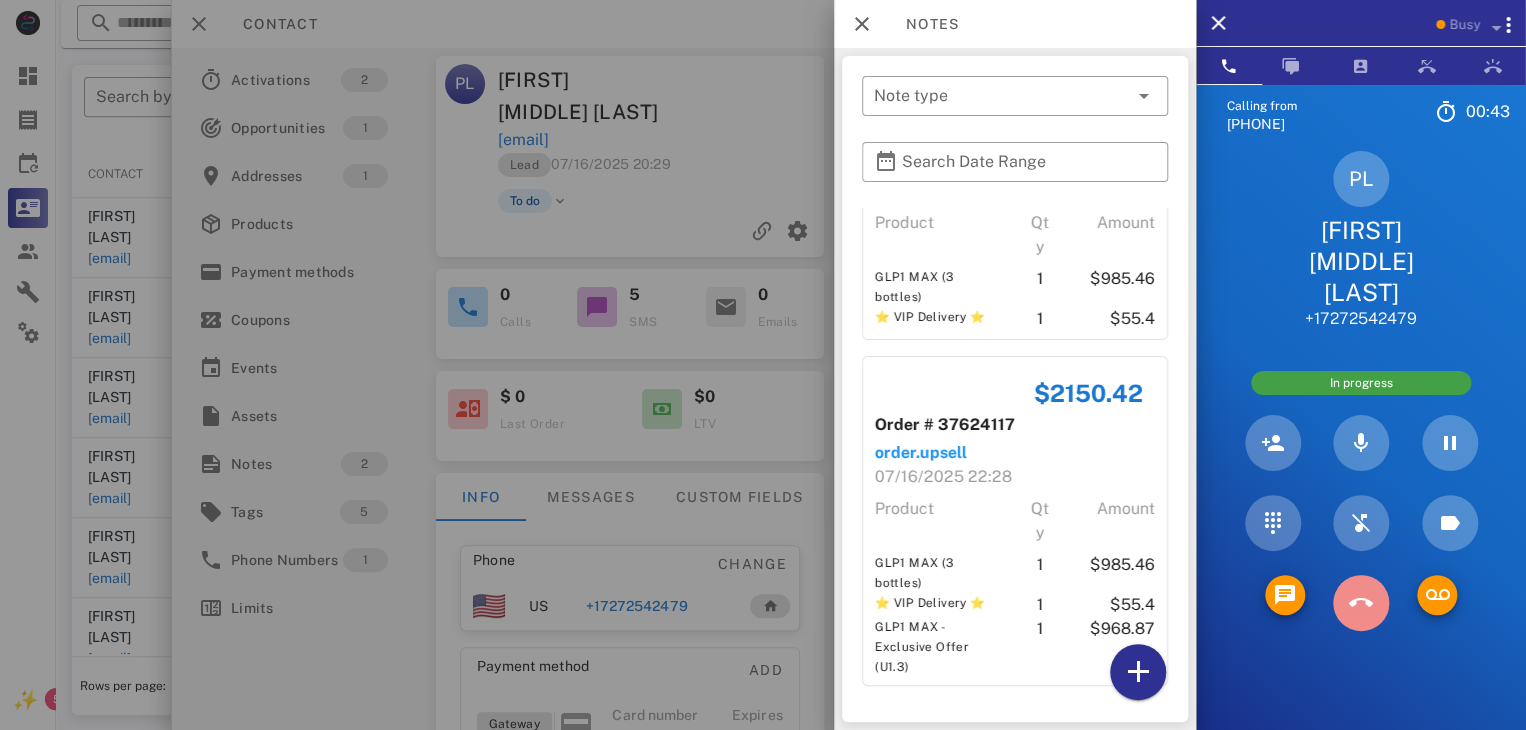 click at bounding box center (1361, 603) 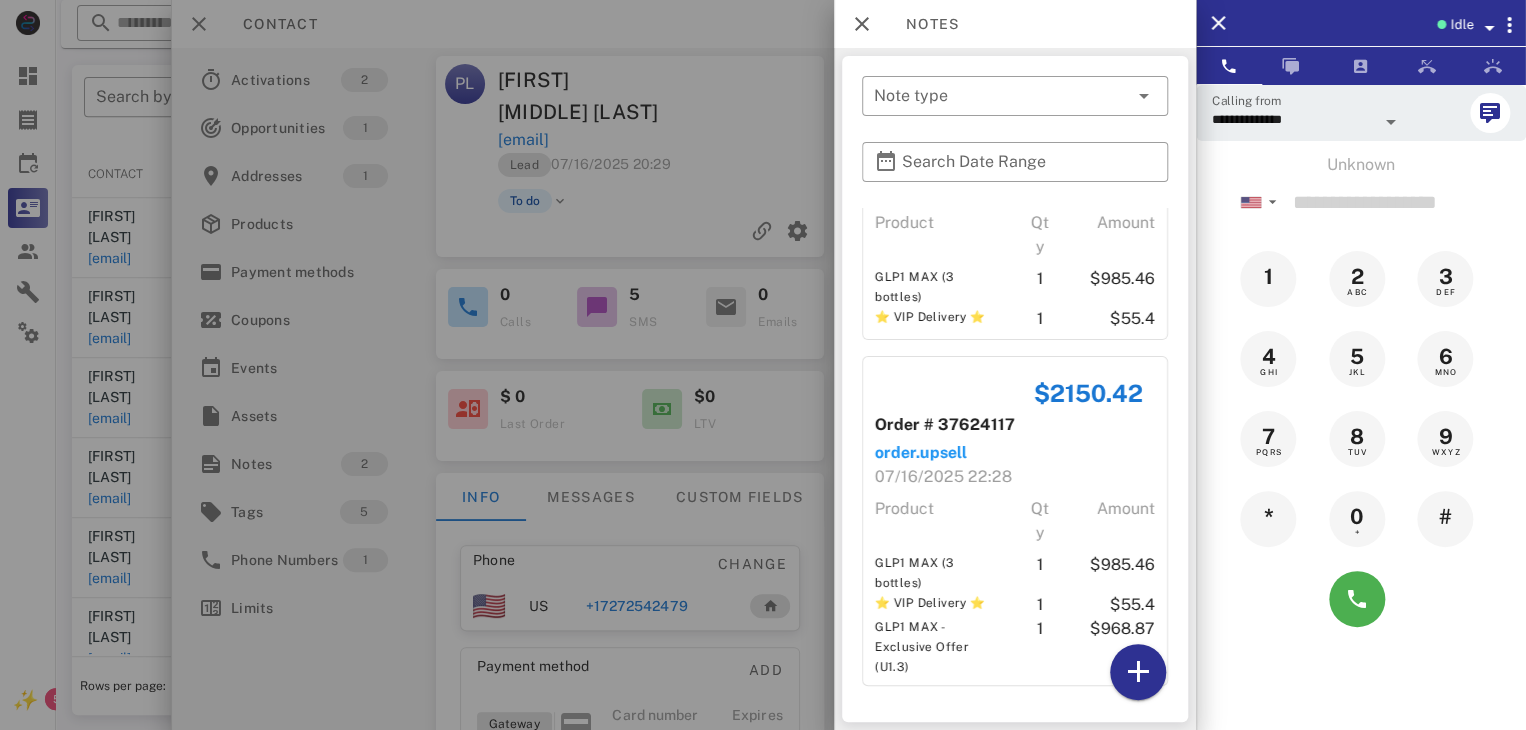 click at bounding box center (763, 365) 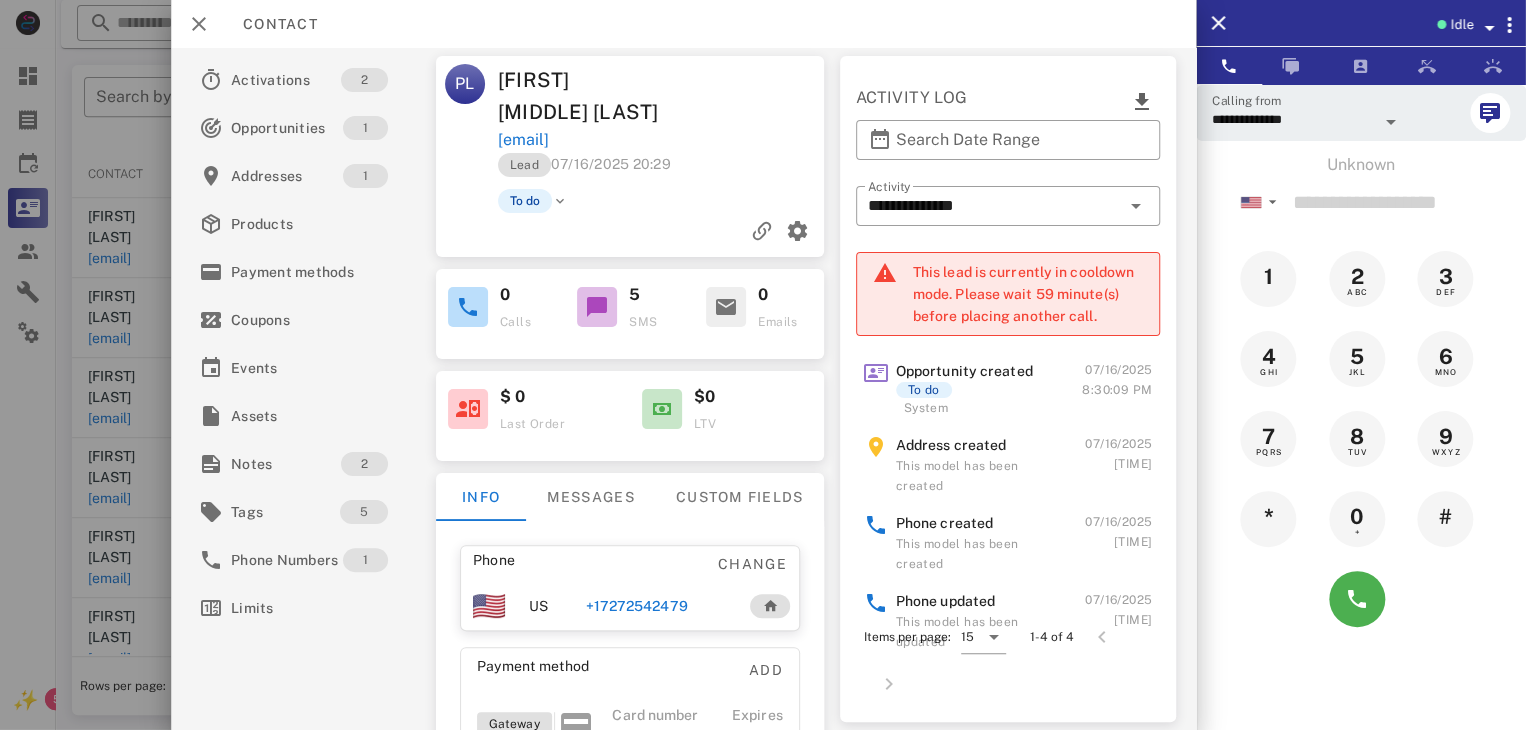 click at bounding box center [763, 365] 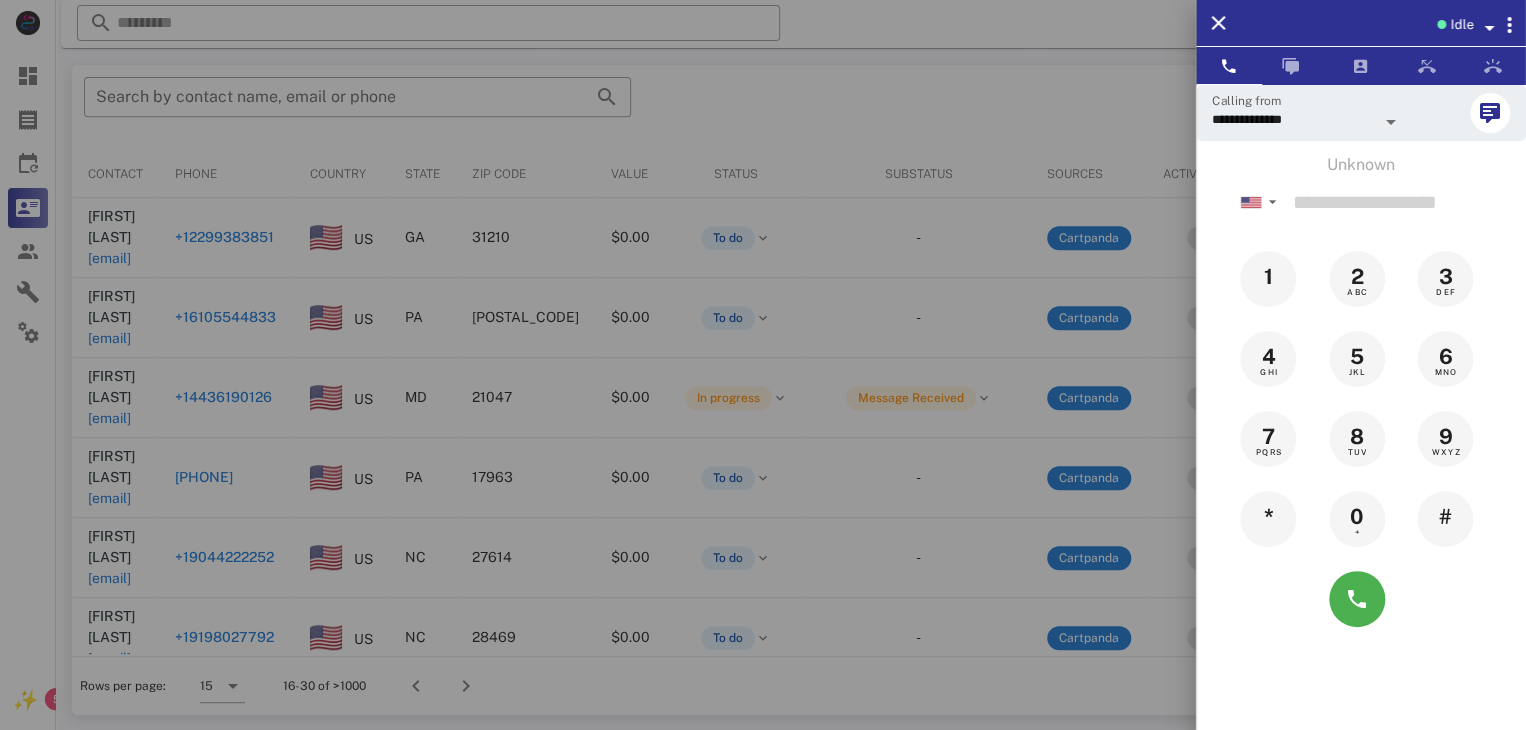 click at bounding box center (763, 365) 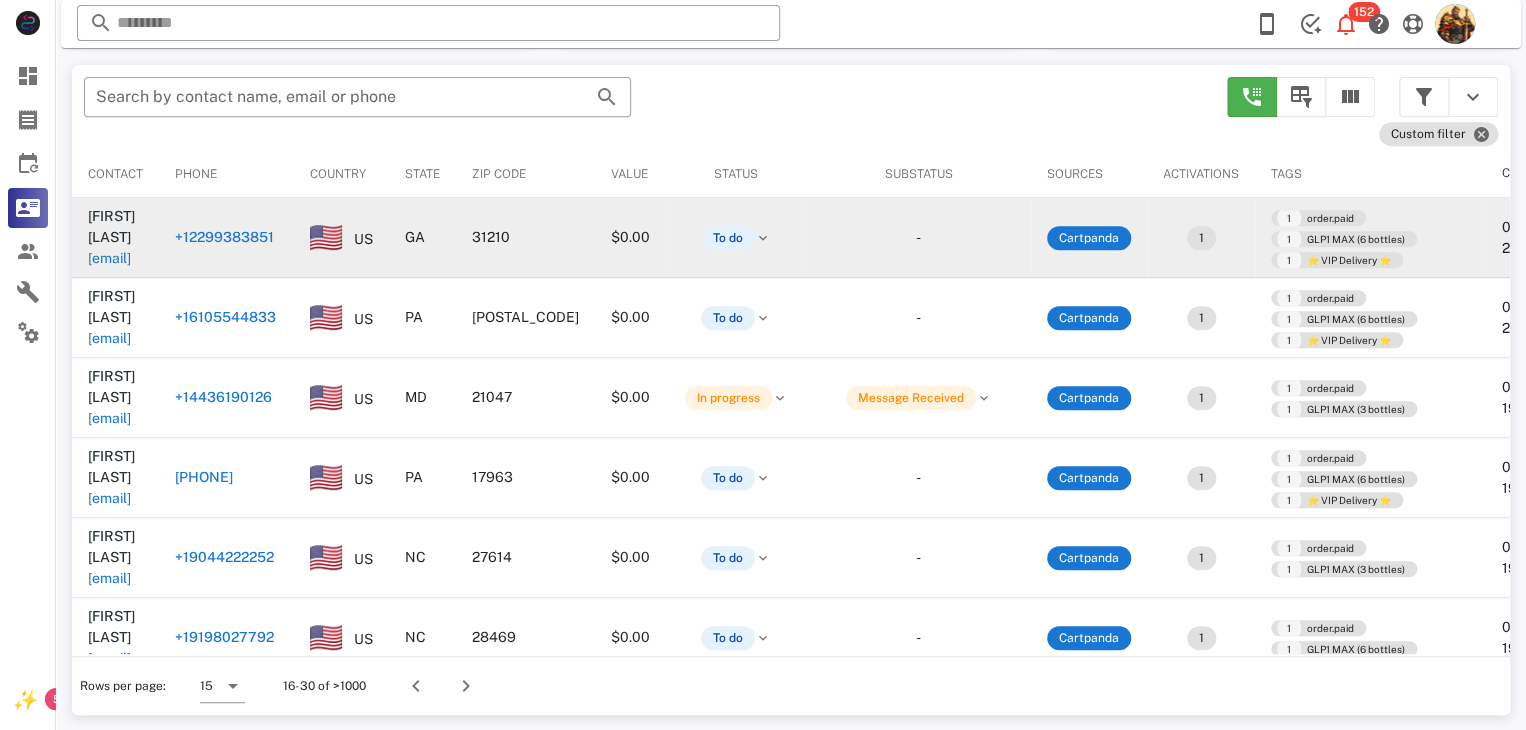 click on "[EMAIL]" at bounding box center [109, 258] 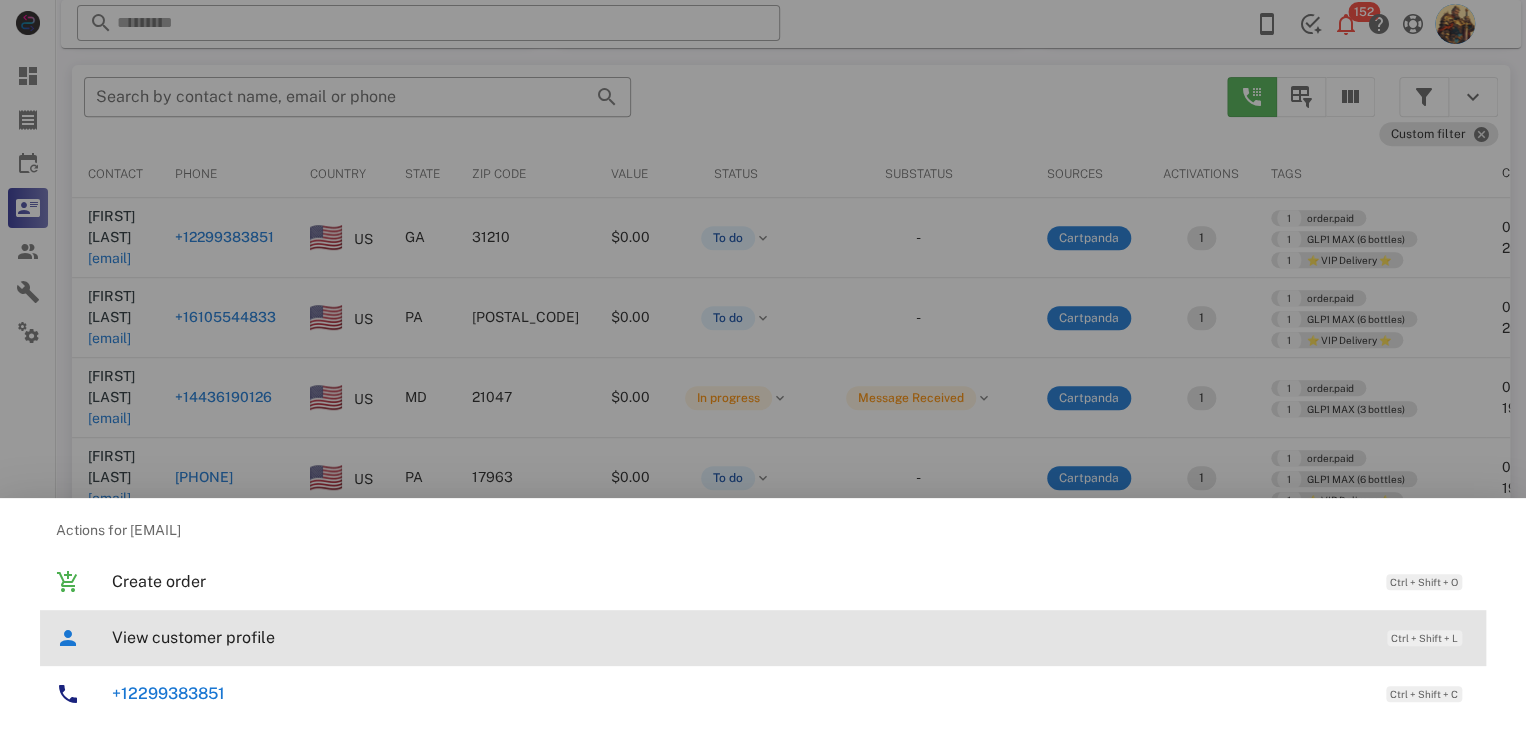 drag, startPoint x: 160, startPoint y: 635, endPoint x: 141, endPoint y: 641, distance: 19.924858 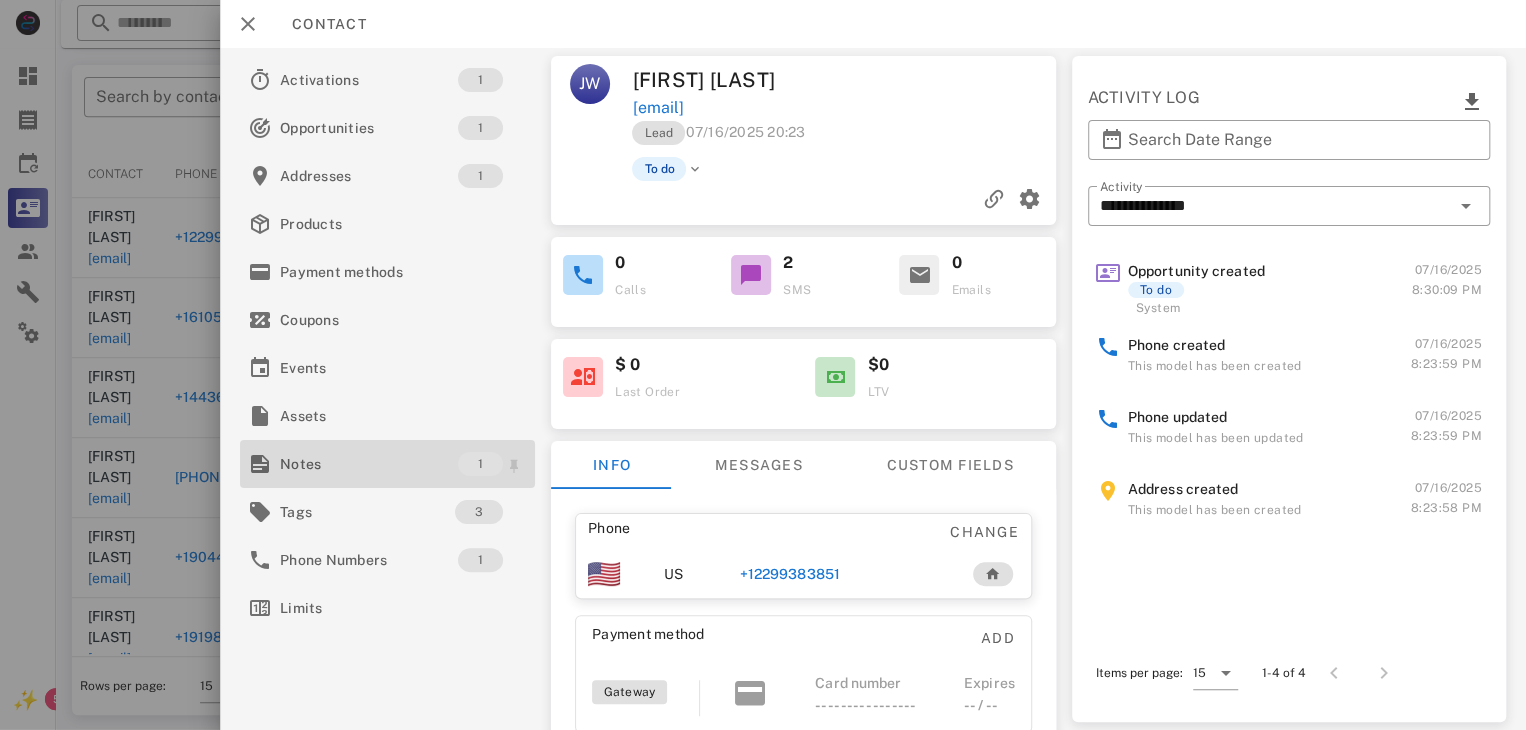 click on "Notes" at bounding box center (369, 464) 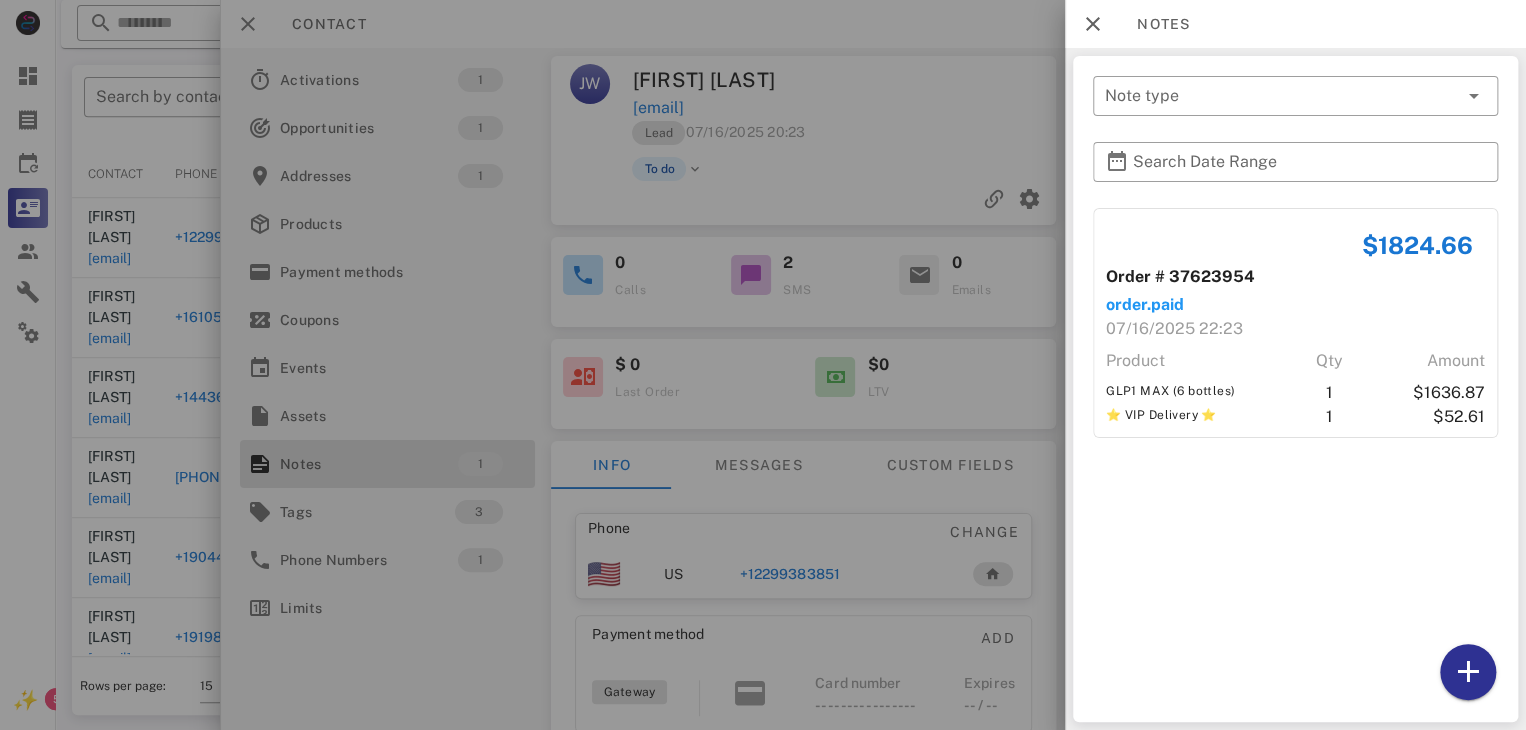 click at bounding box center (763, 365) 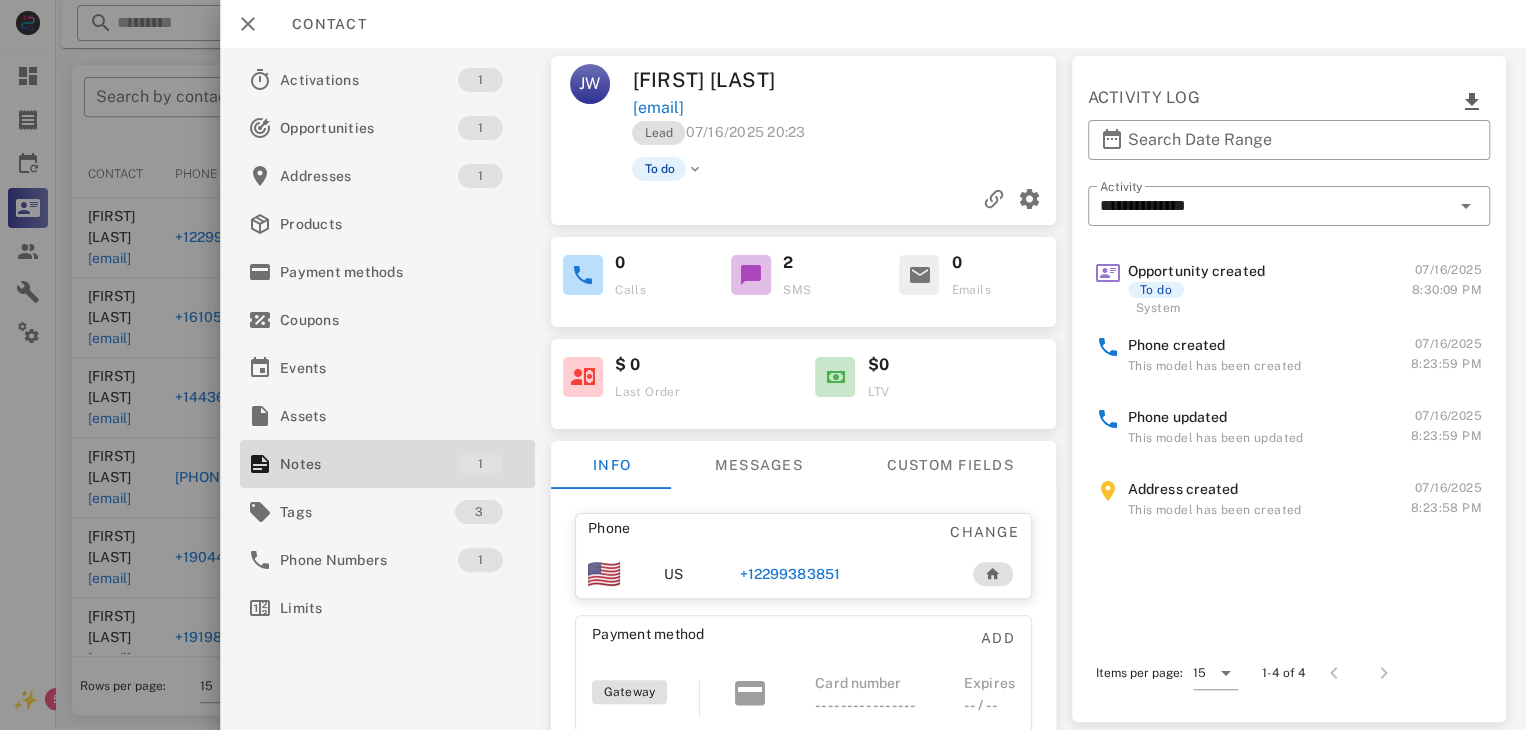 click on "+12299383851" at bounding box center (790, 574) 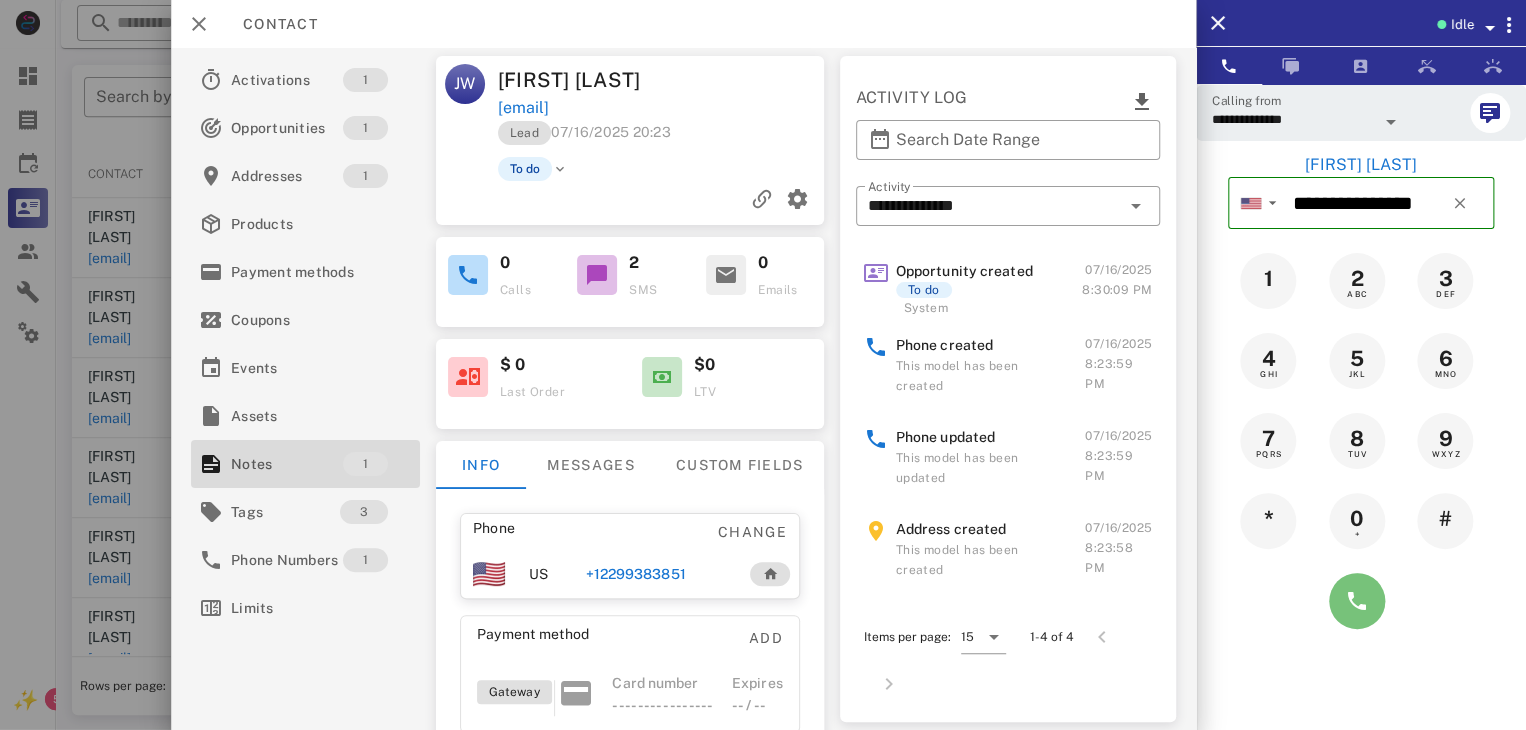 click at bounding box center (1357, 601) 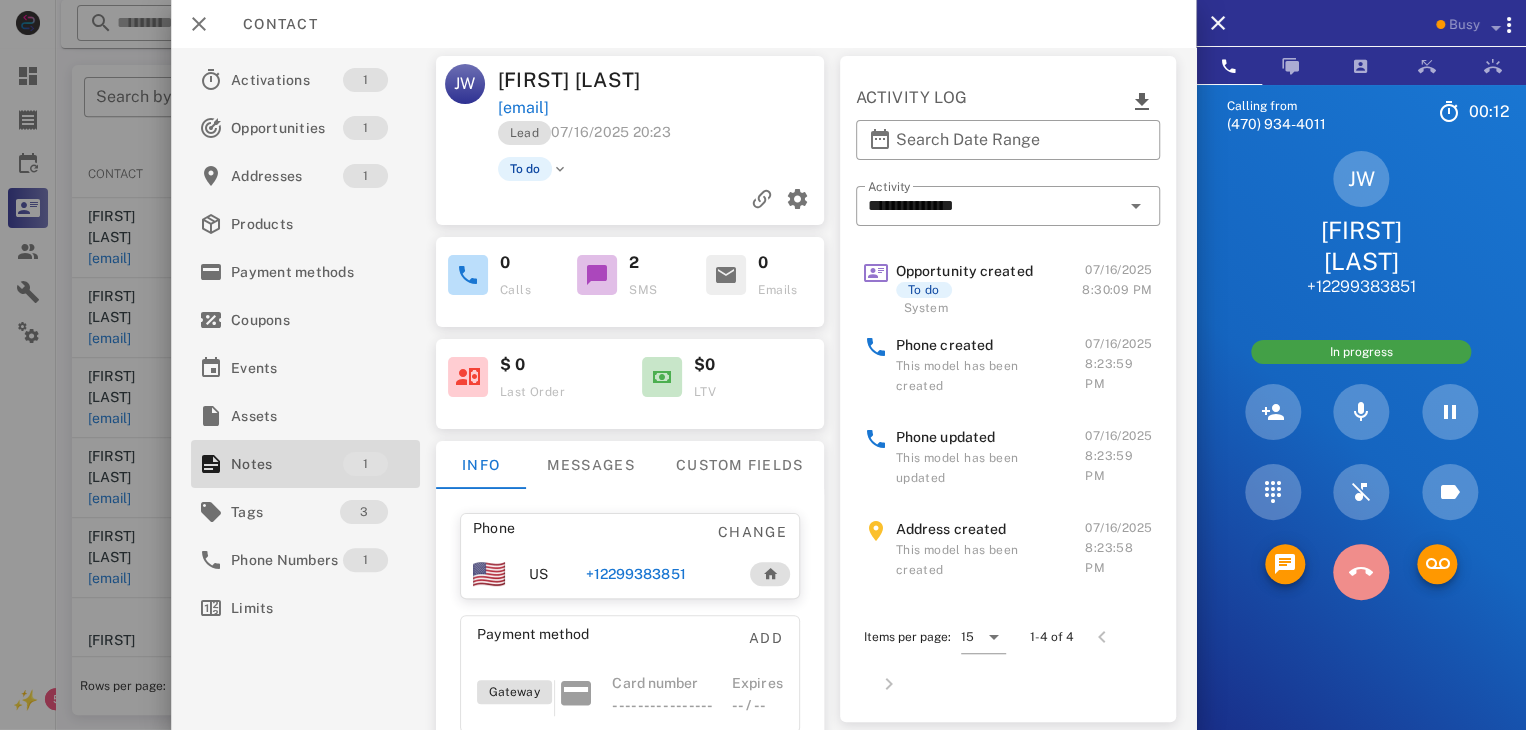 click at bounding box center [1361, 572] 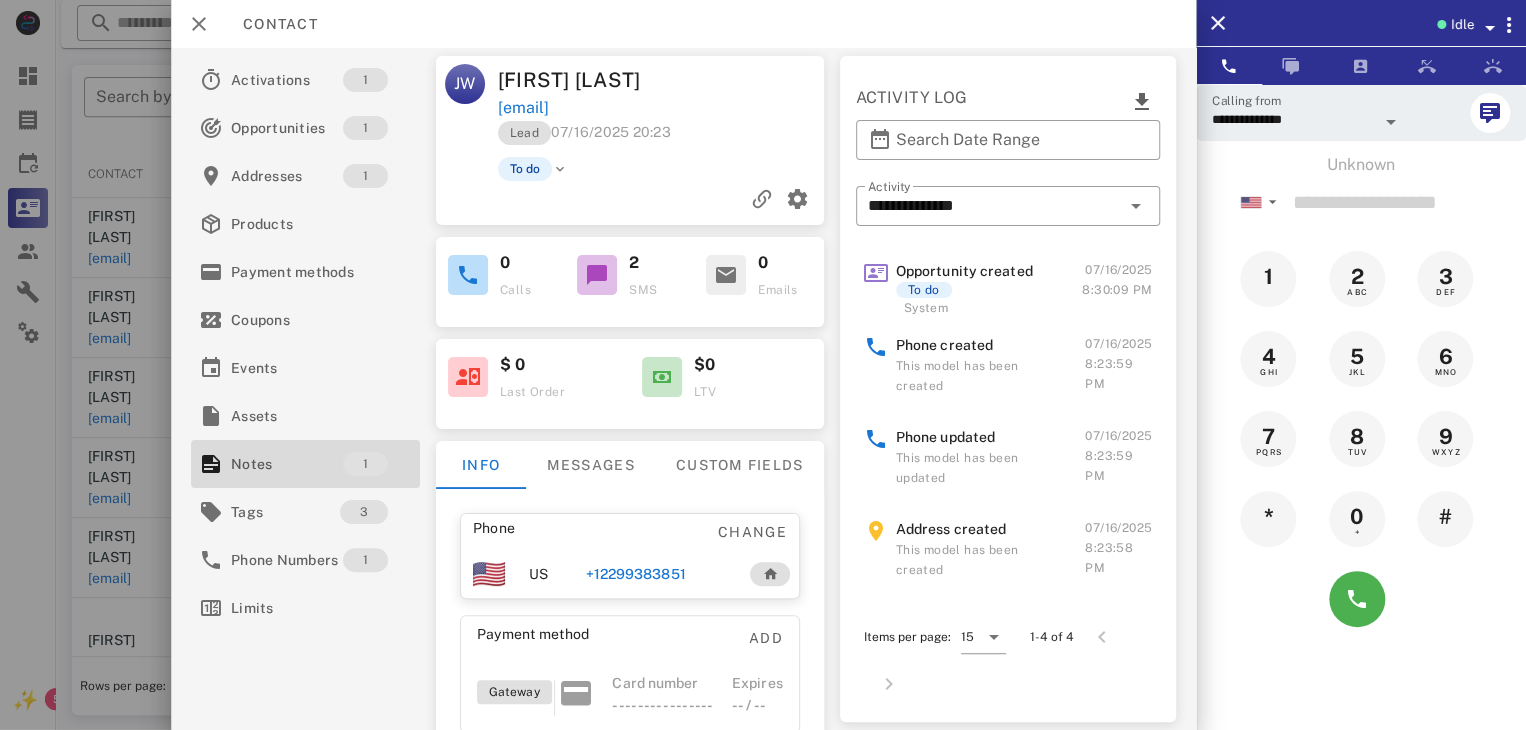 click at bounding box center [763, 365] 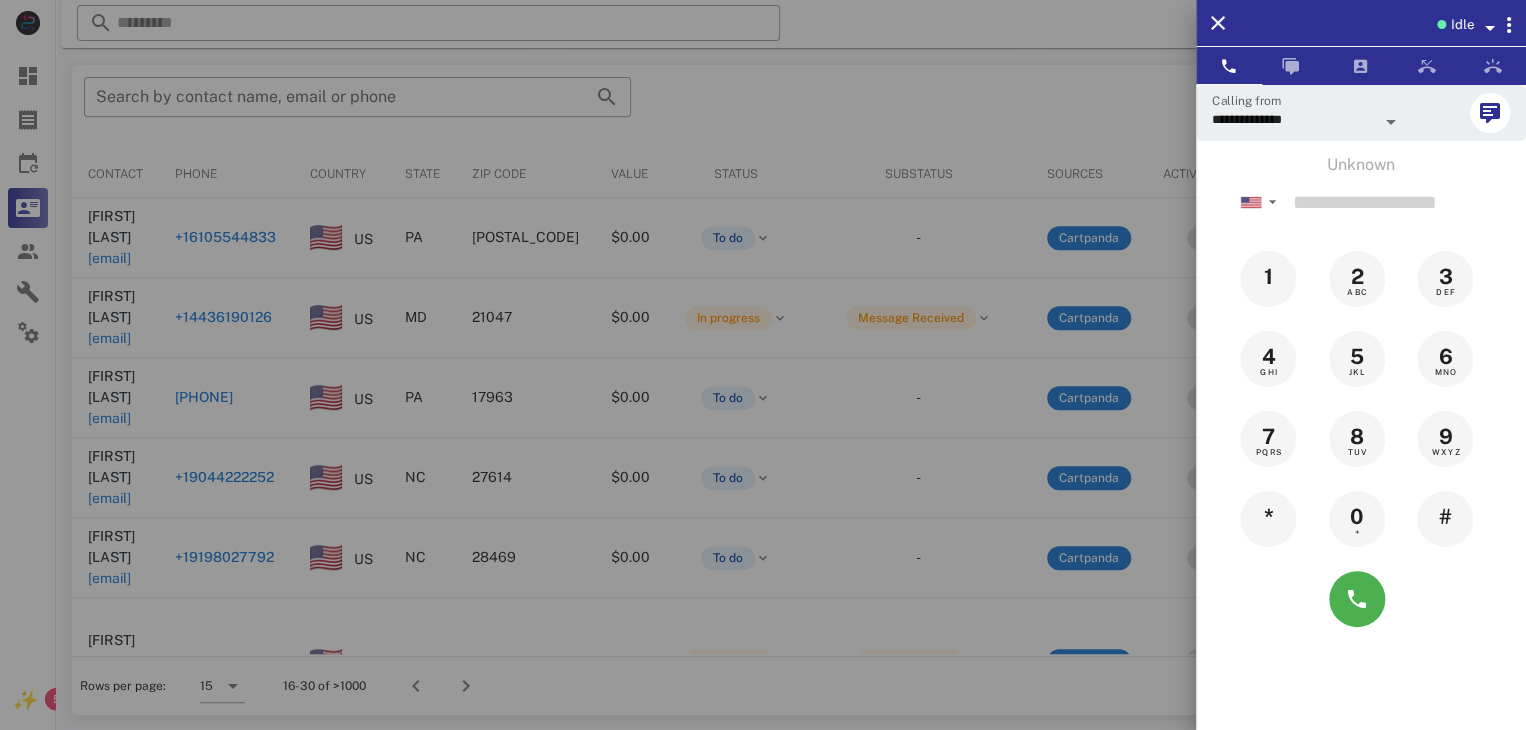 click at bounding box center (763, 365) 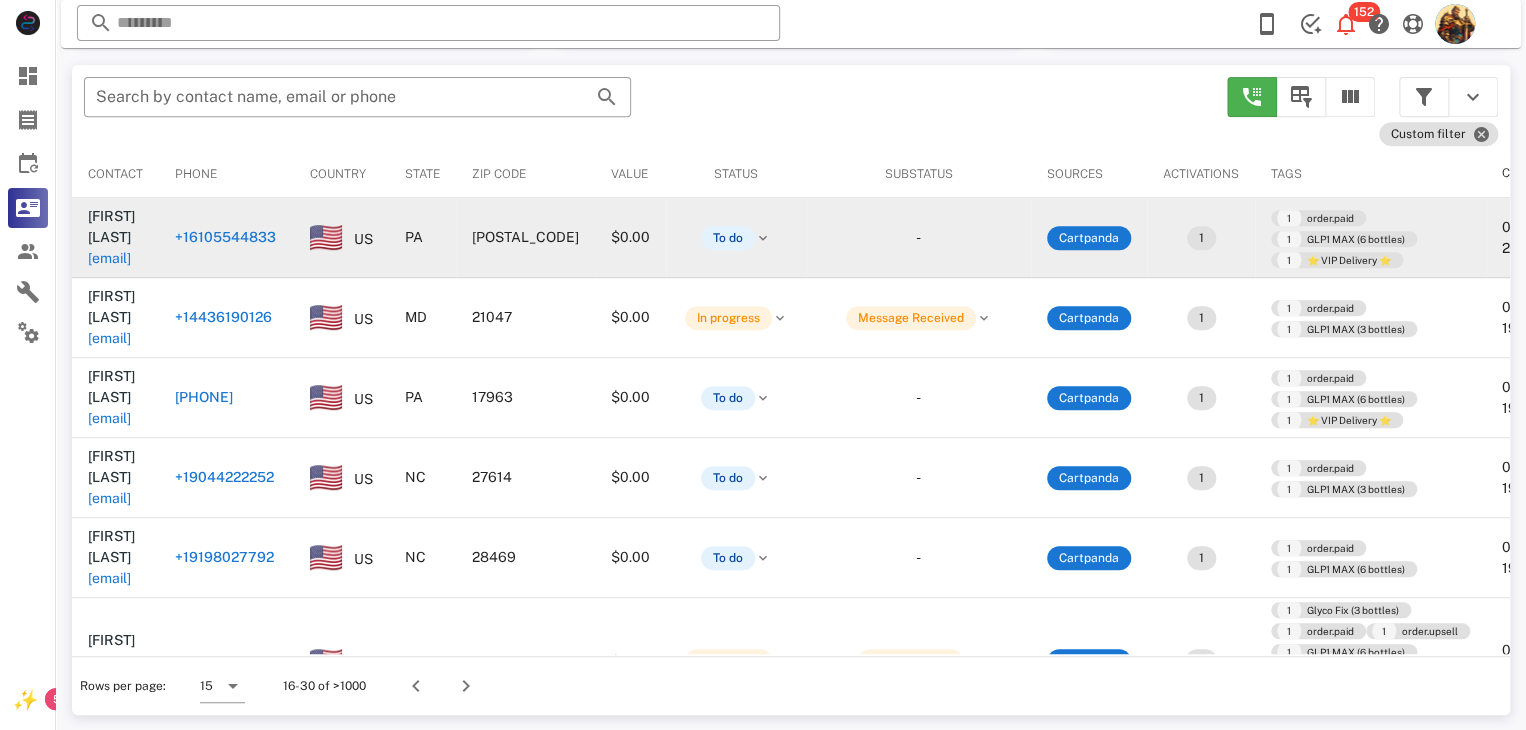 click on "schubert1131@verizon.net" at bounding box center [109, 258] 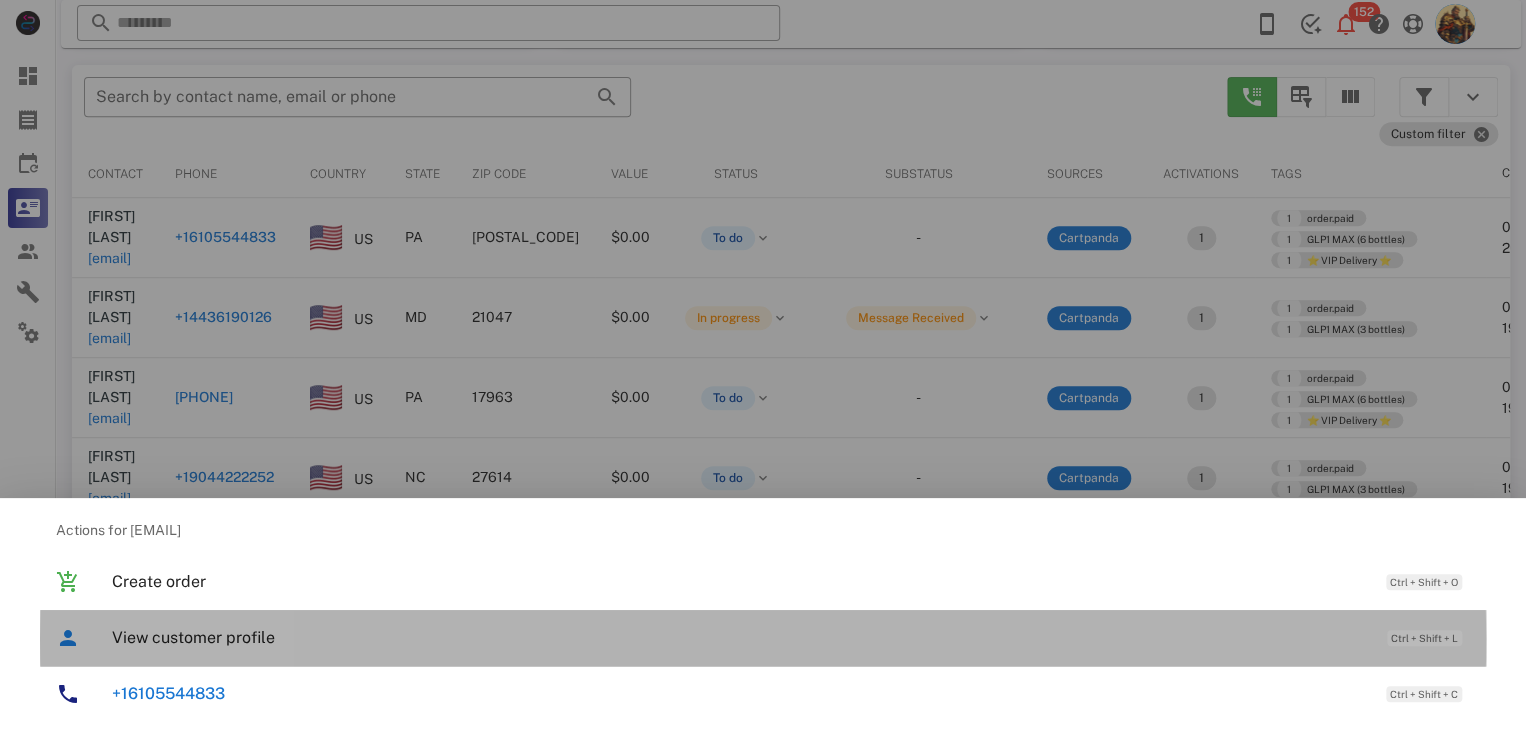click on "View customer profile Ctrl + Shift + L" at bounding box center (791, 637) 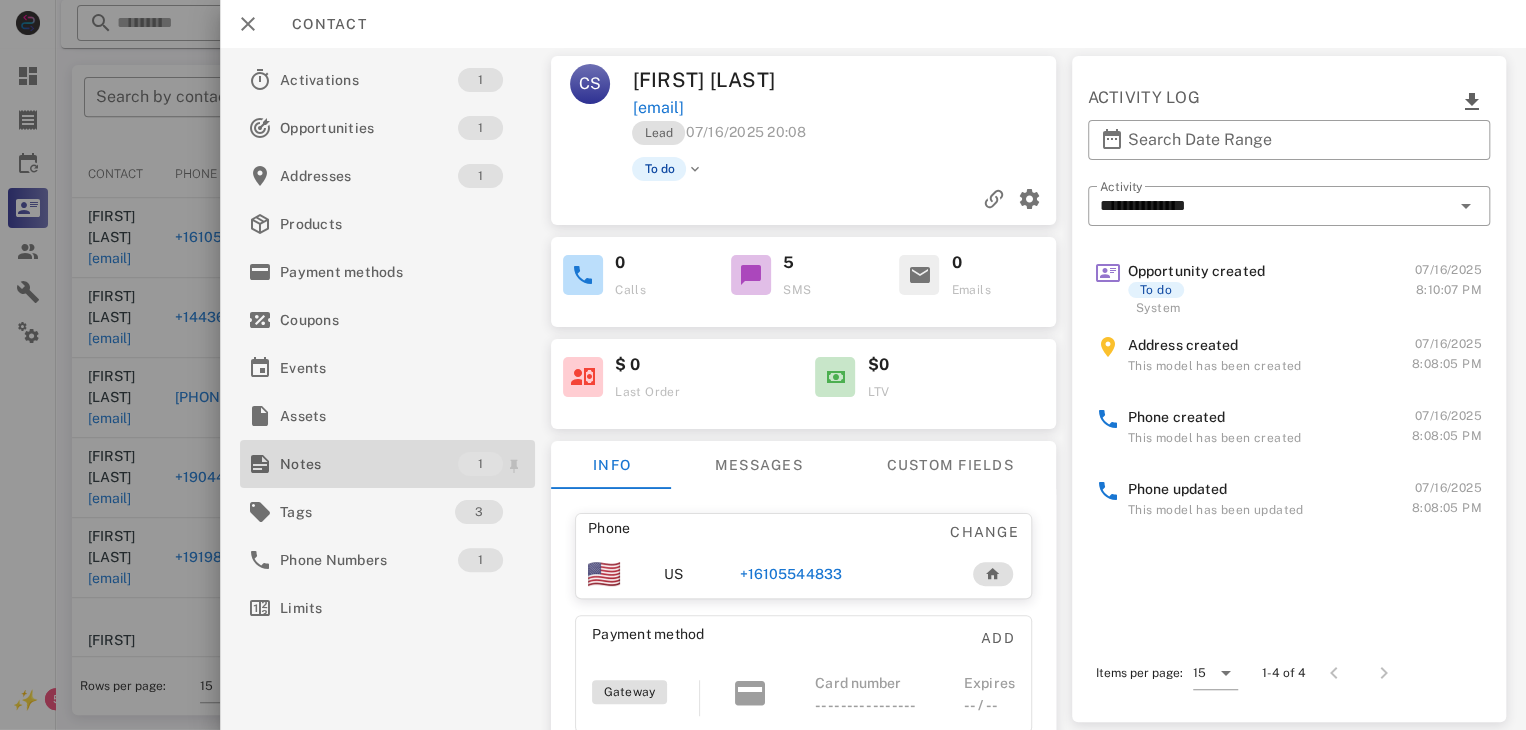 click on "Notes" at bounding box center (369, 464) 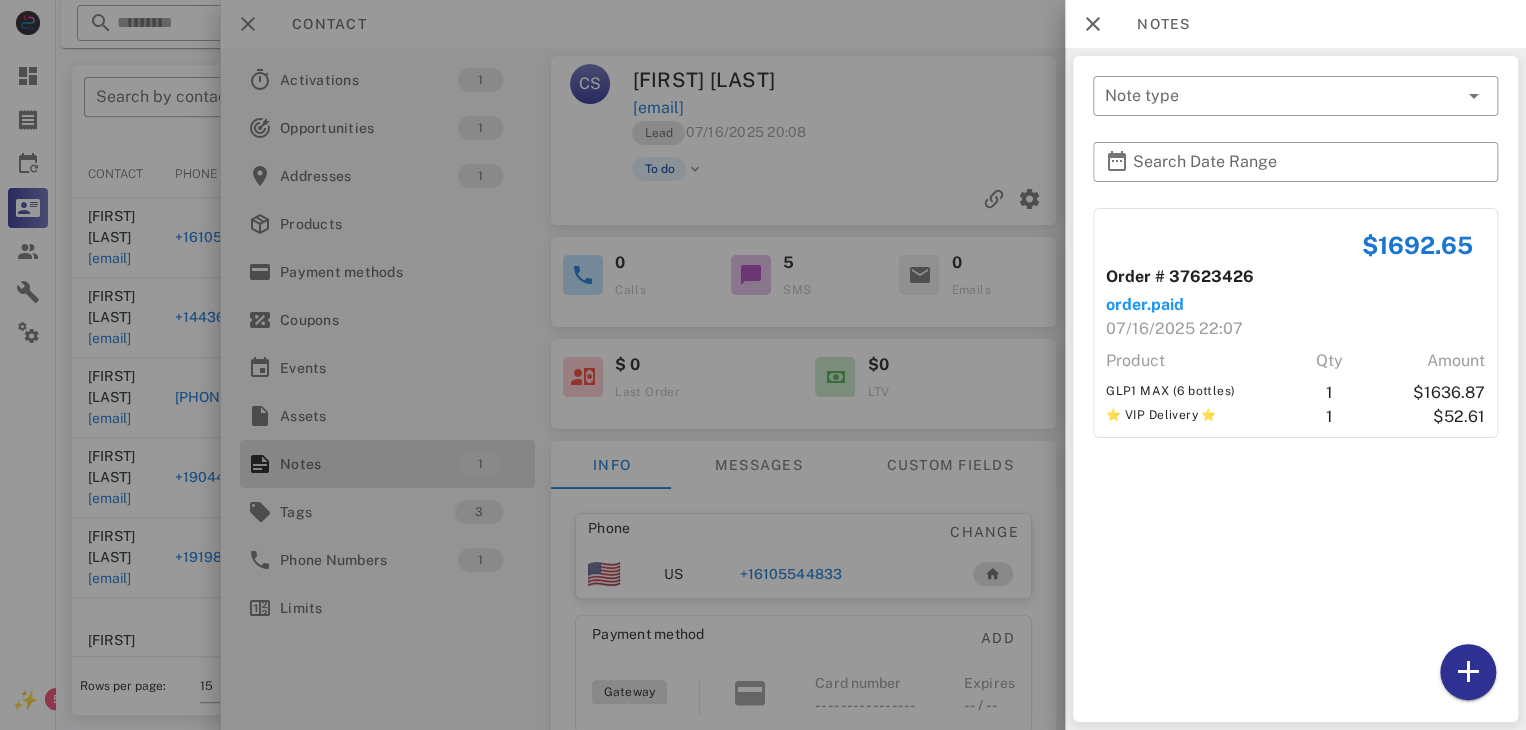 click at bounding box center [763, 365] 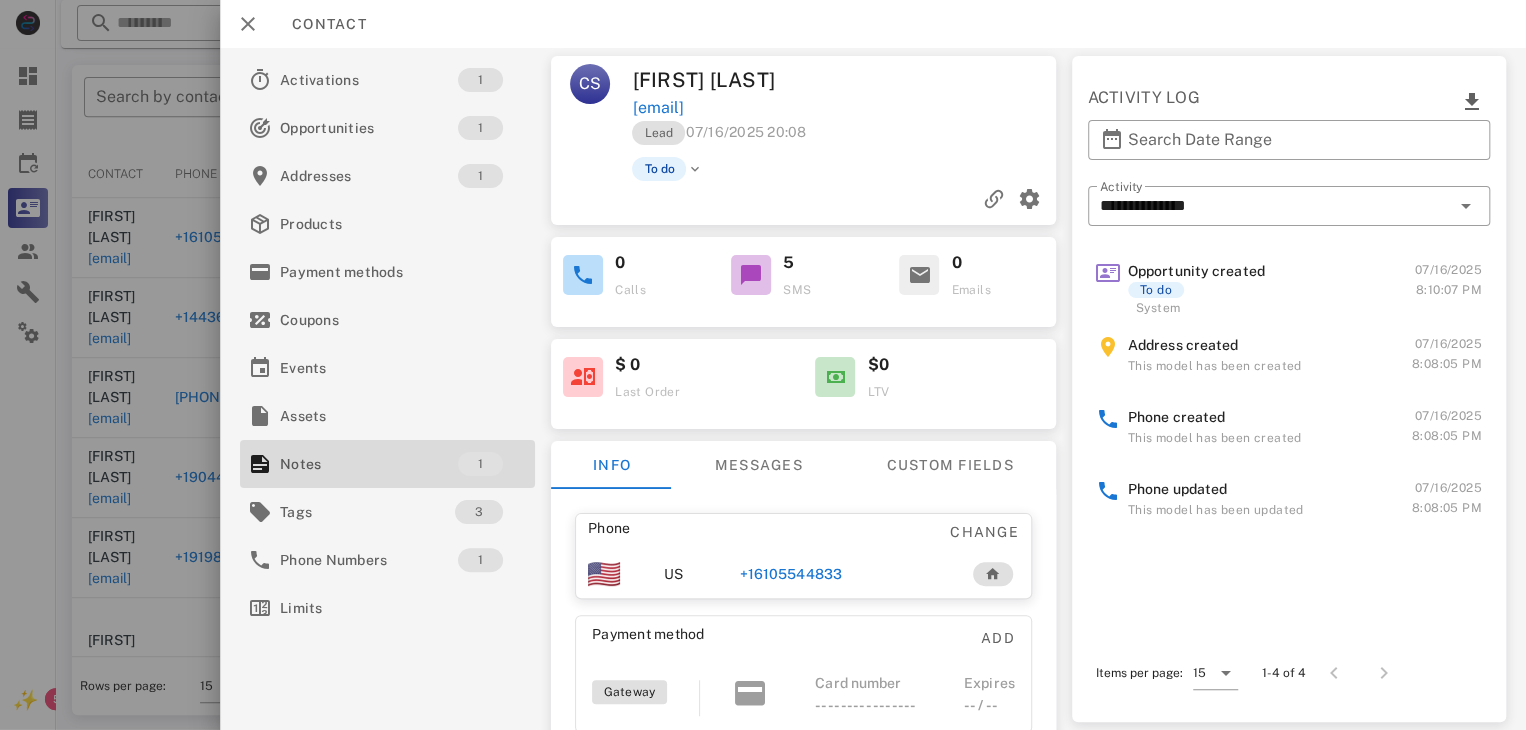 click on "+16105544833" at bounding box center [791, 574] 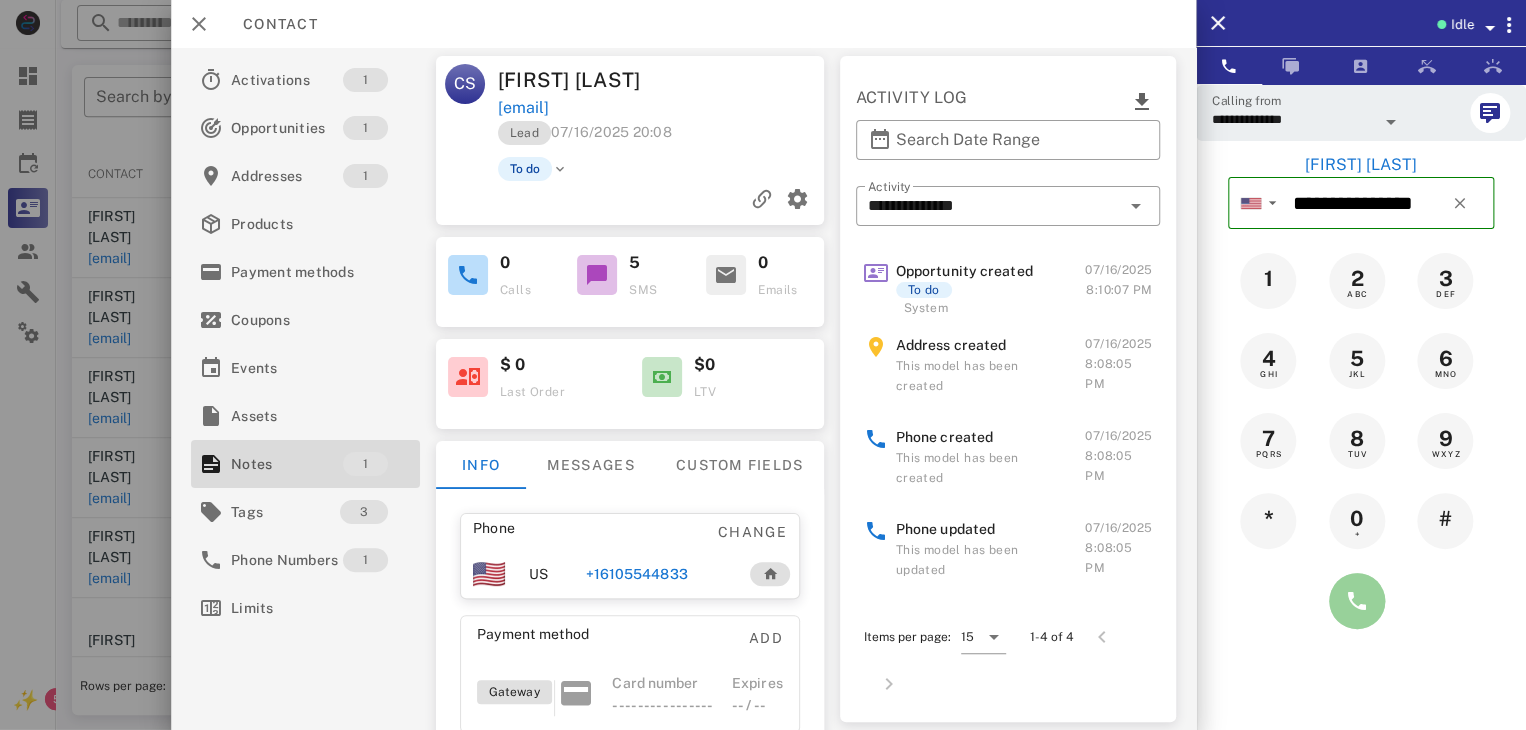 click at bounding box center (1357, 601) 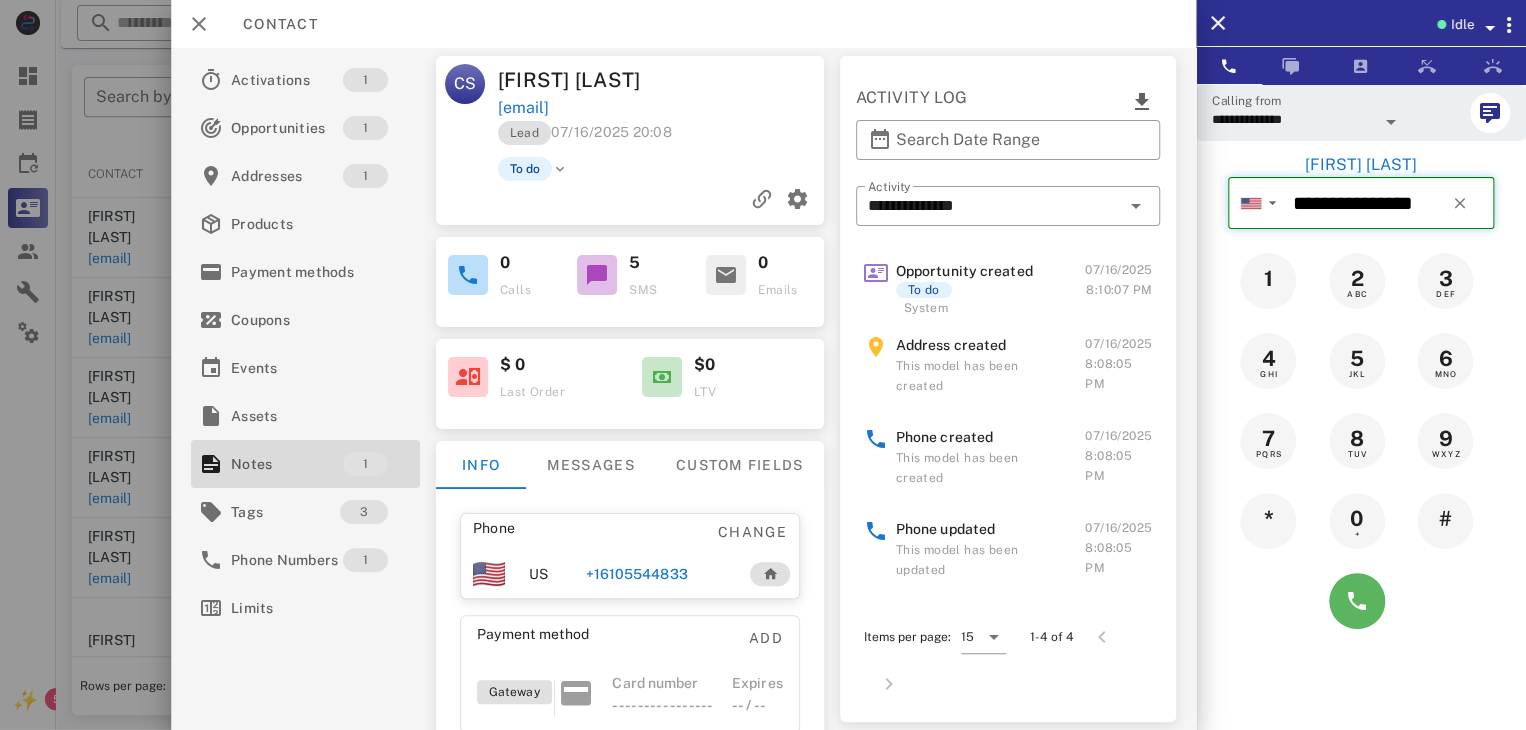 type 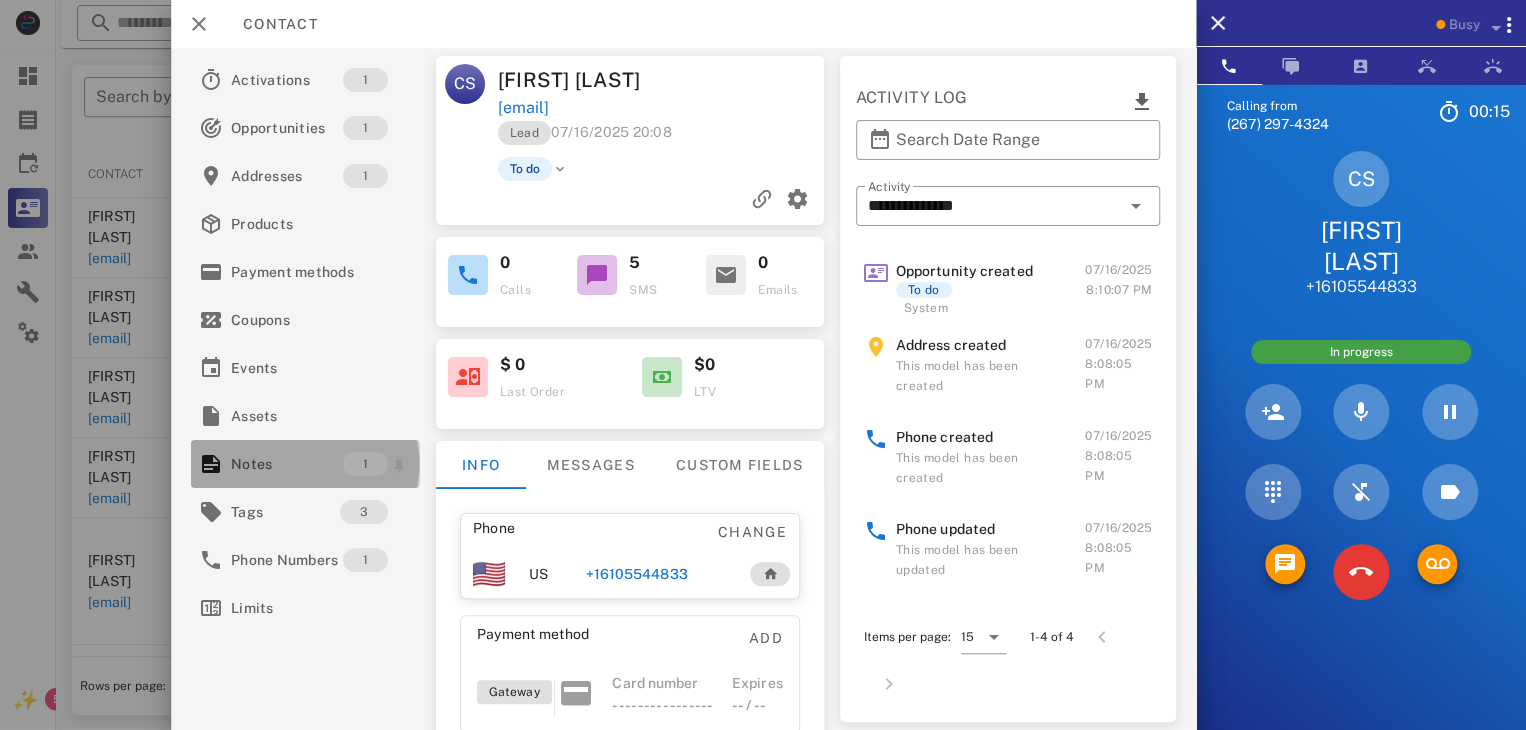 click on "Notes" at bounding box center [287, 464] 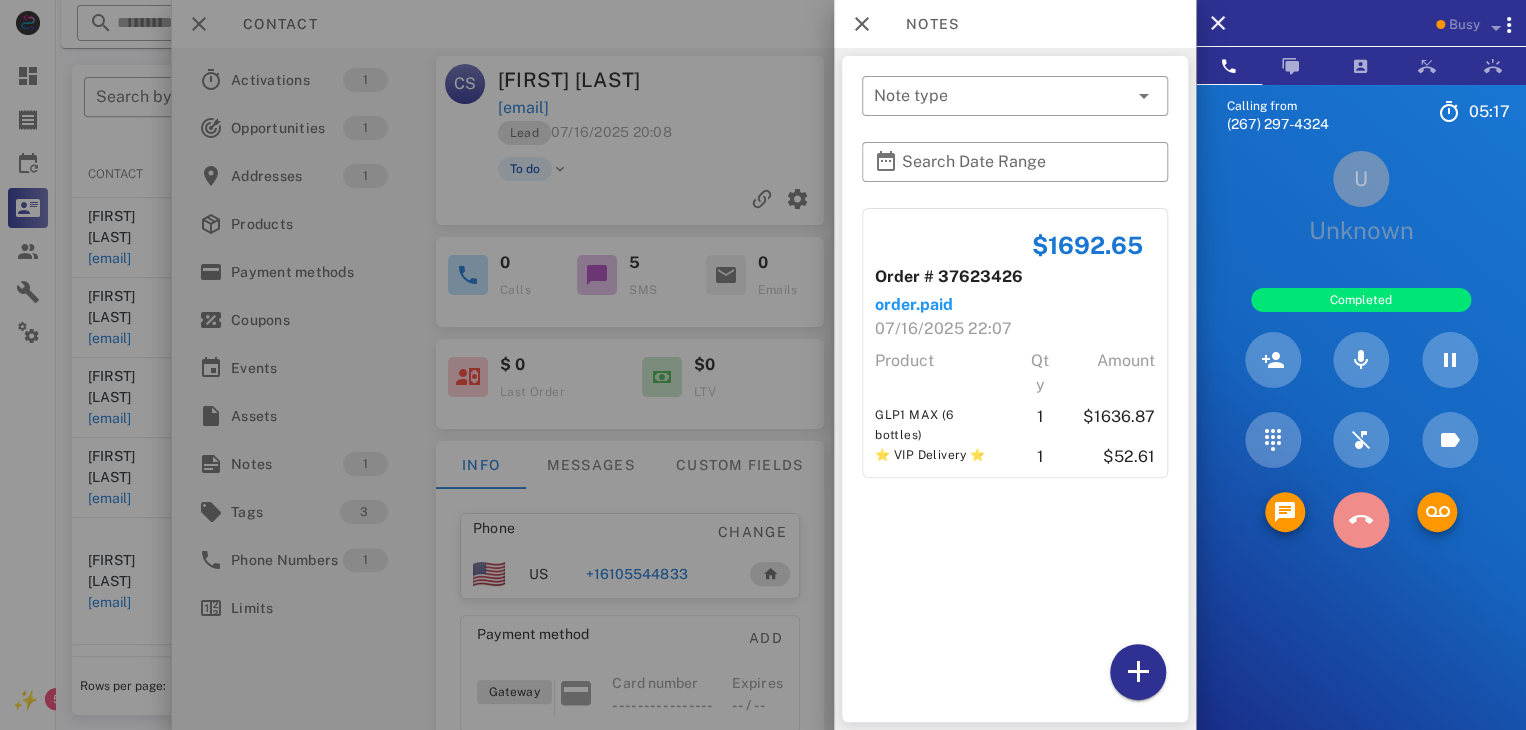 click at bounding box center (1361, 520) 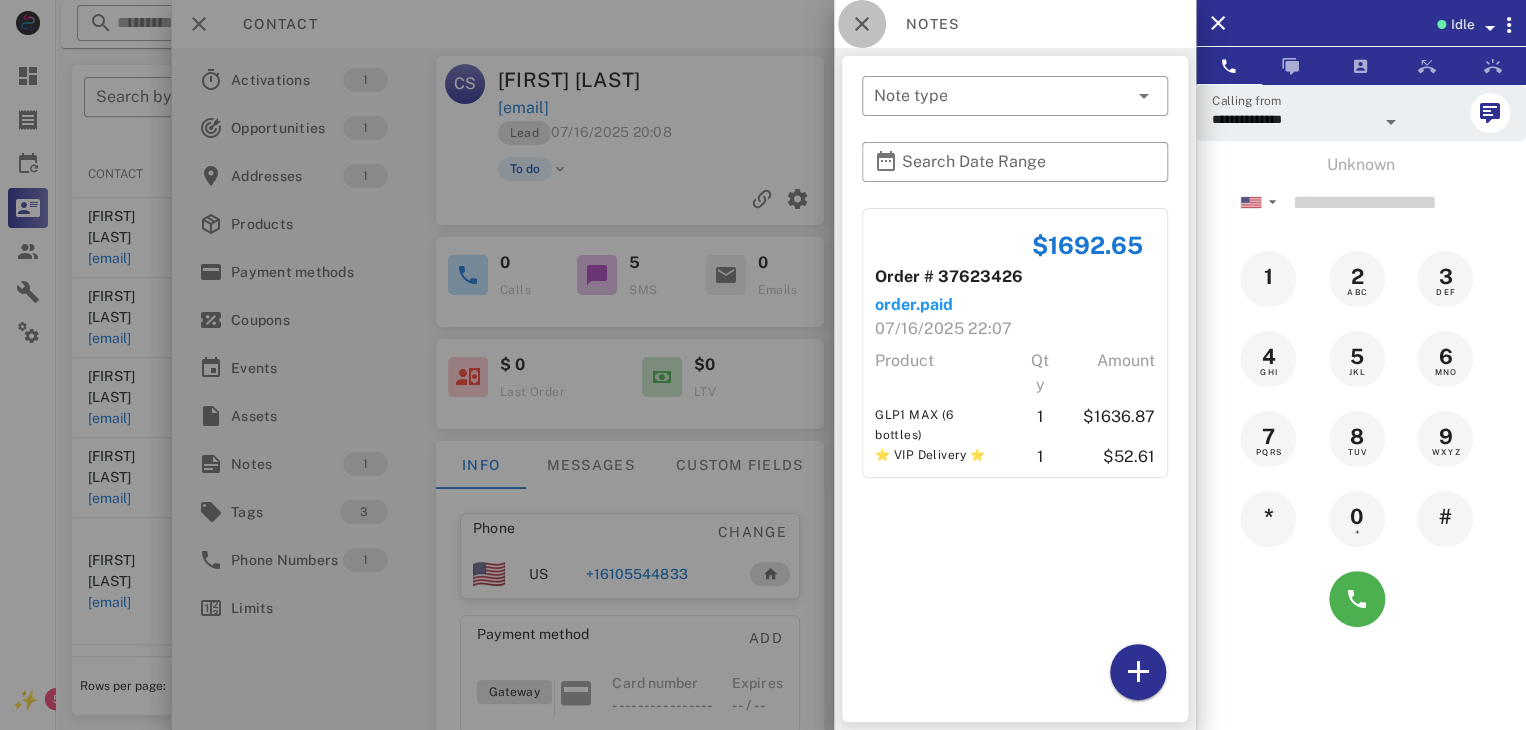click at bounding box center (862, 24) 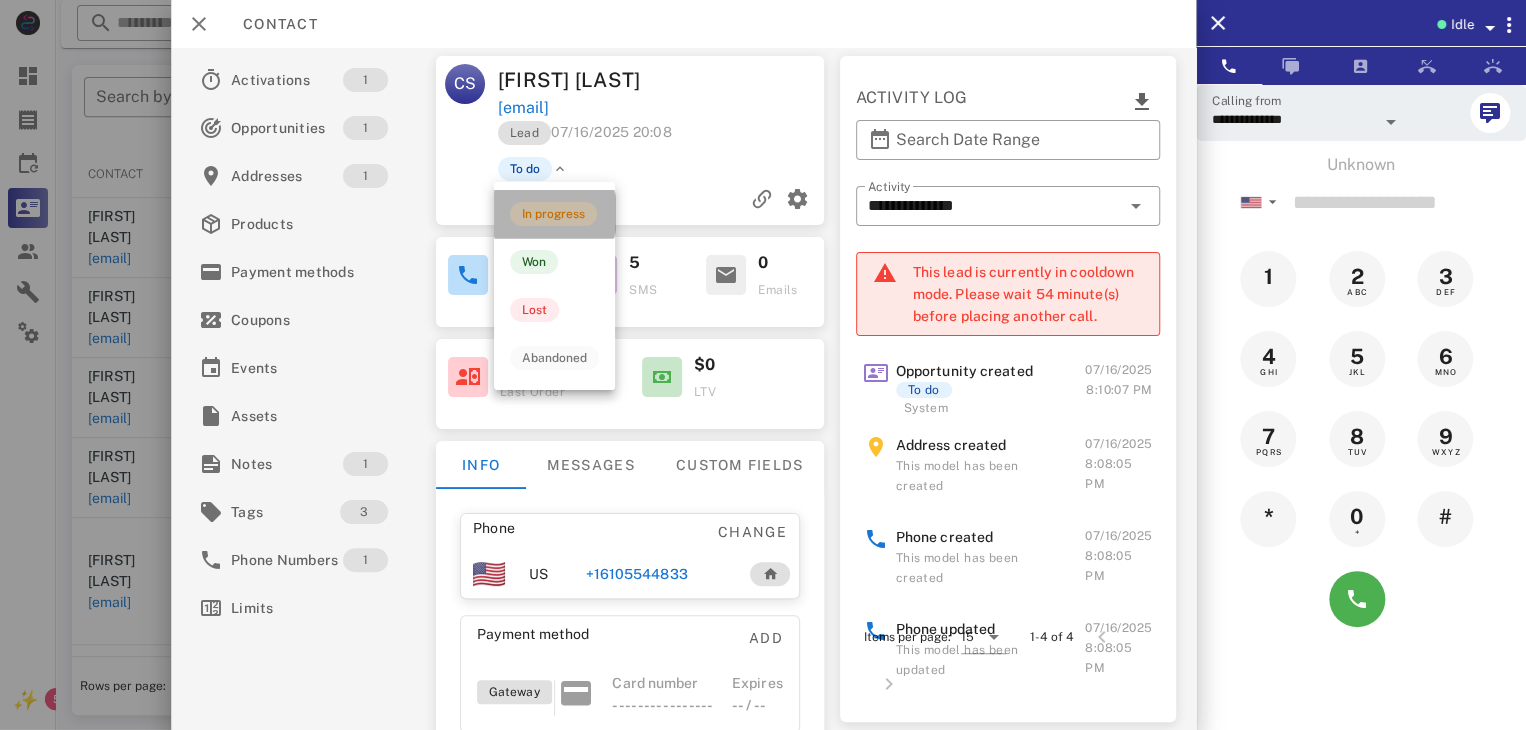 click on "In progress" at bounding box center [553, 214] 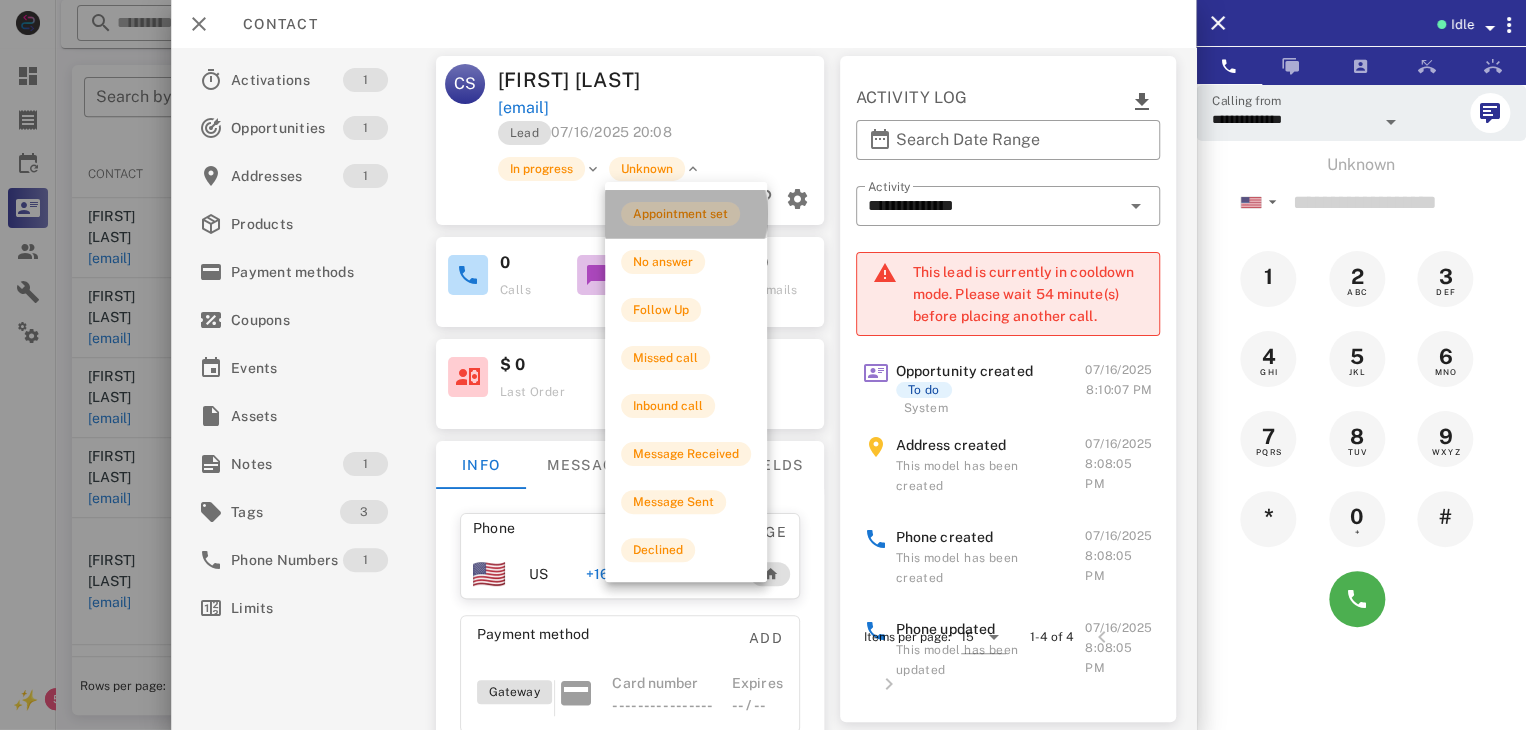click on "Appointment set" at bounding box center [680, 214] 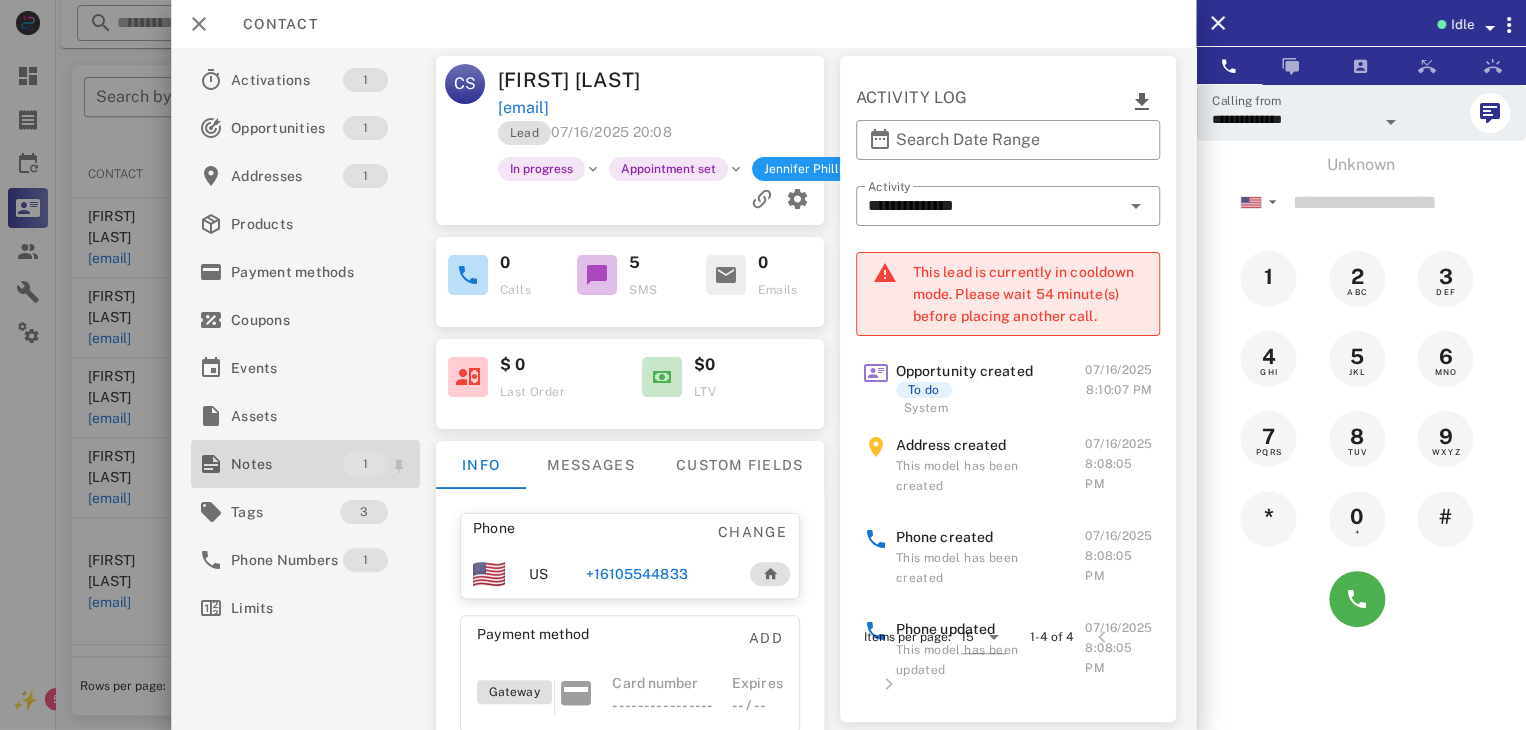 click on "Notes  1" at bounding box center [305, 464] 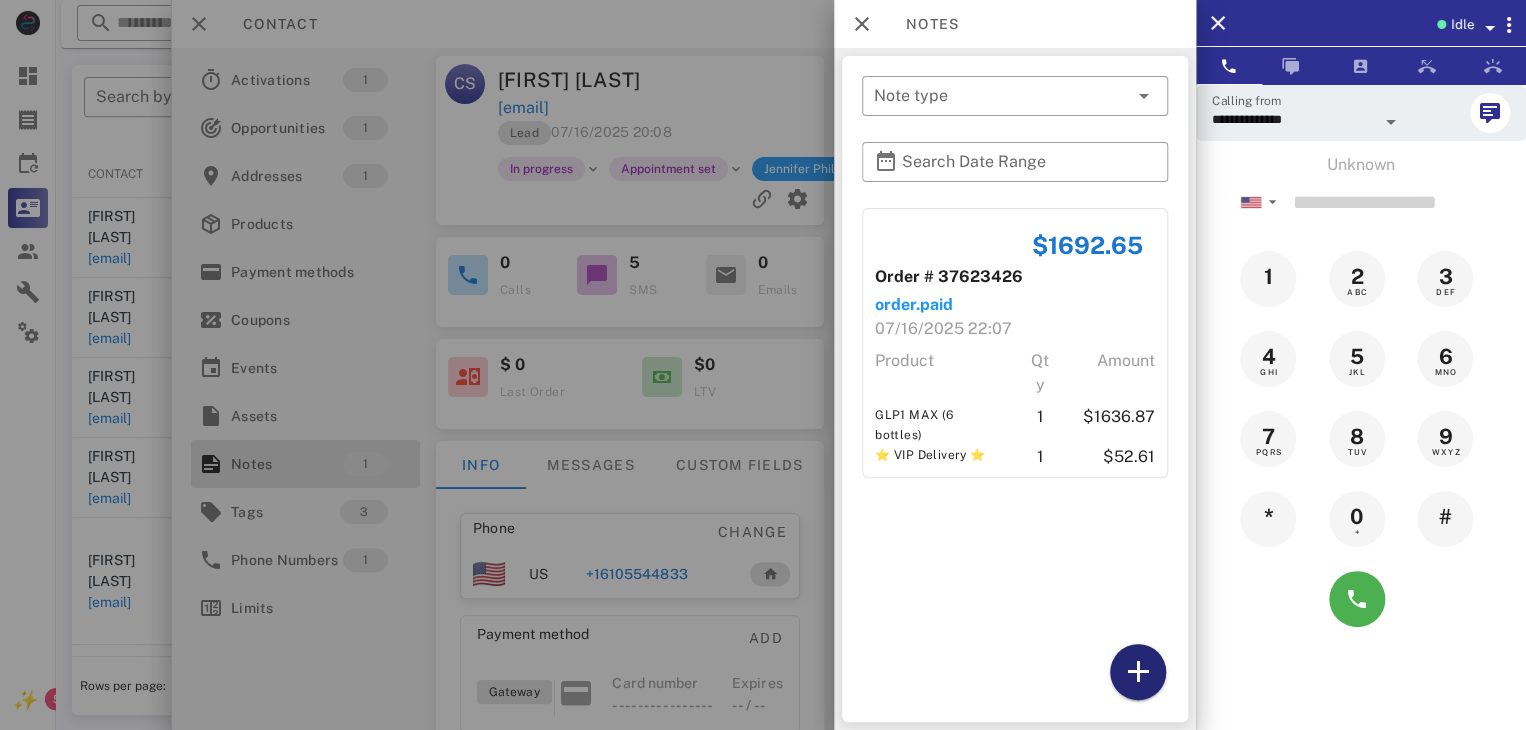 click at bounding box center [1138, 672] 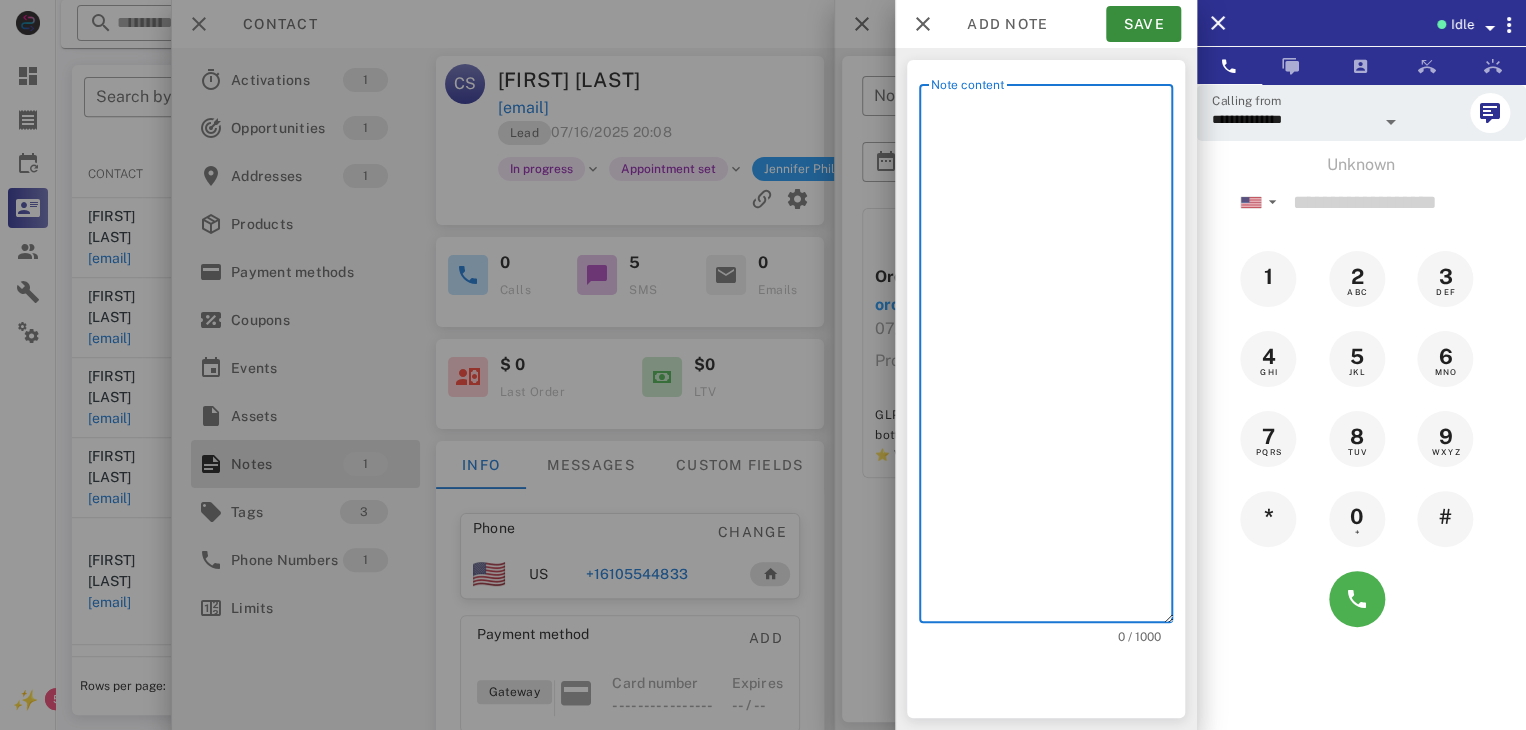 click on "Note content" at bounding box center [1052, 358] 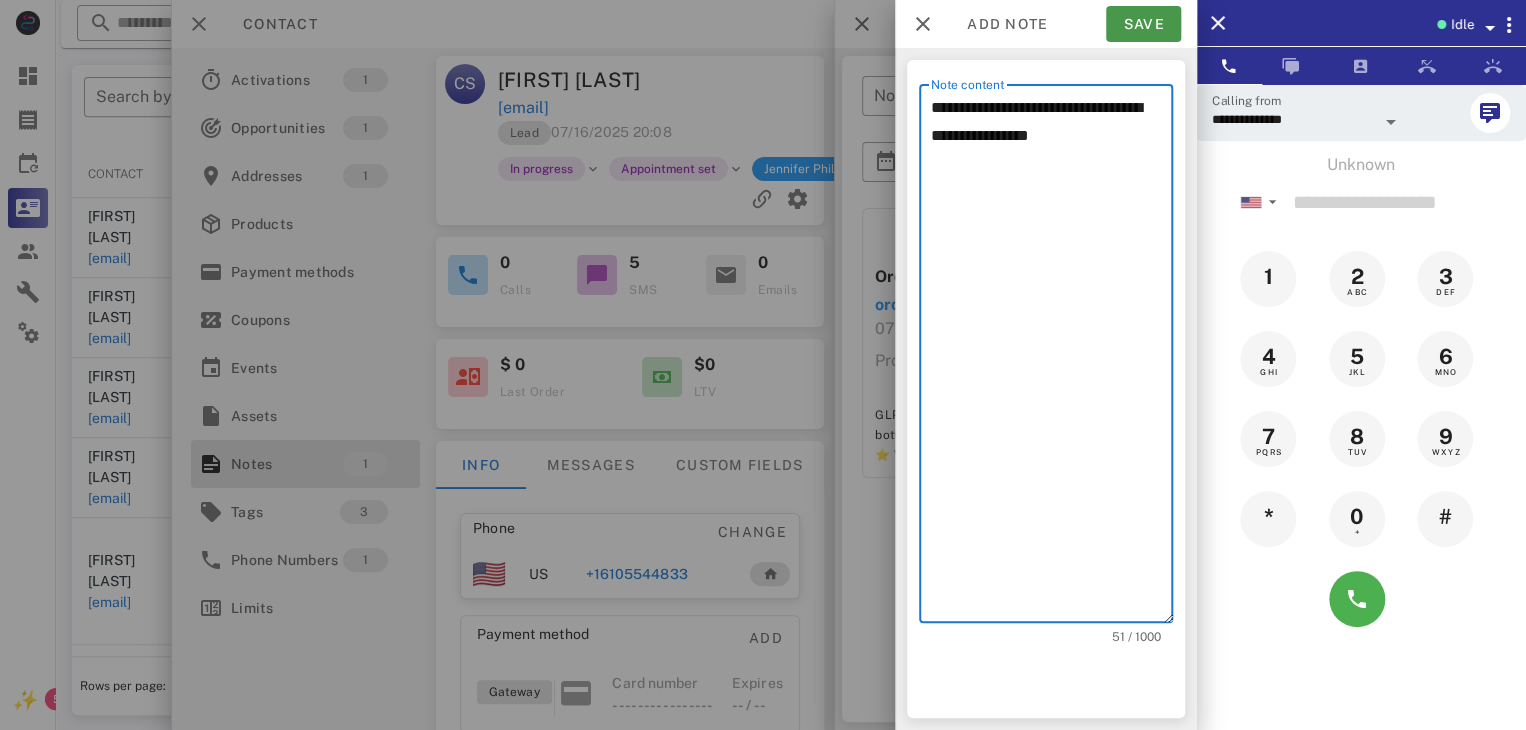 type on "**********" 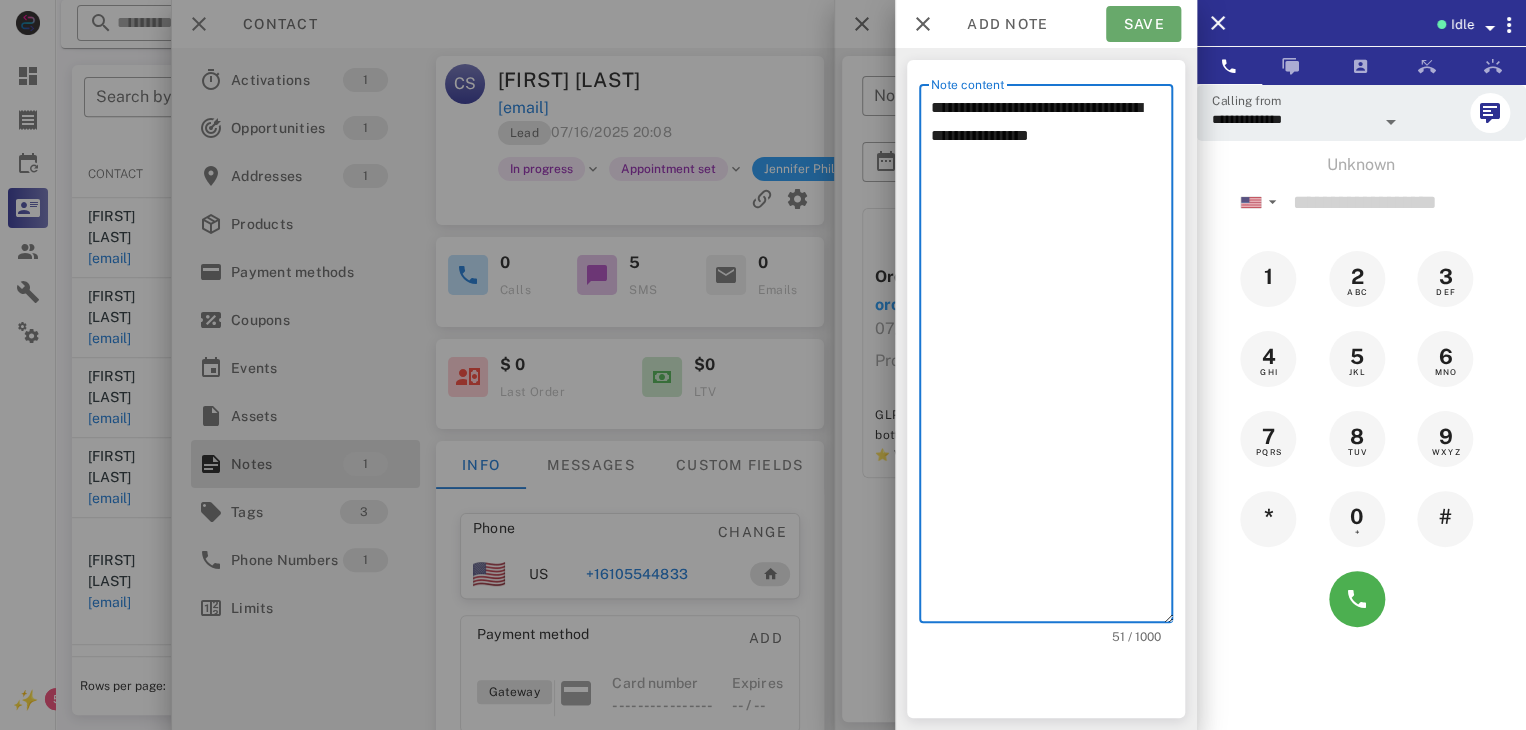 click on "Save" at bounding box center [1143, 24] 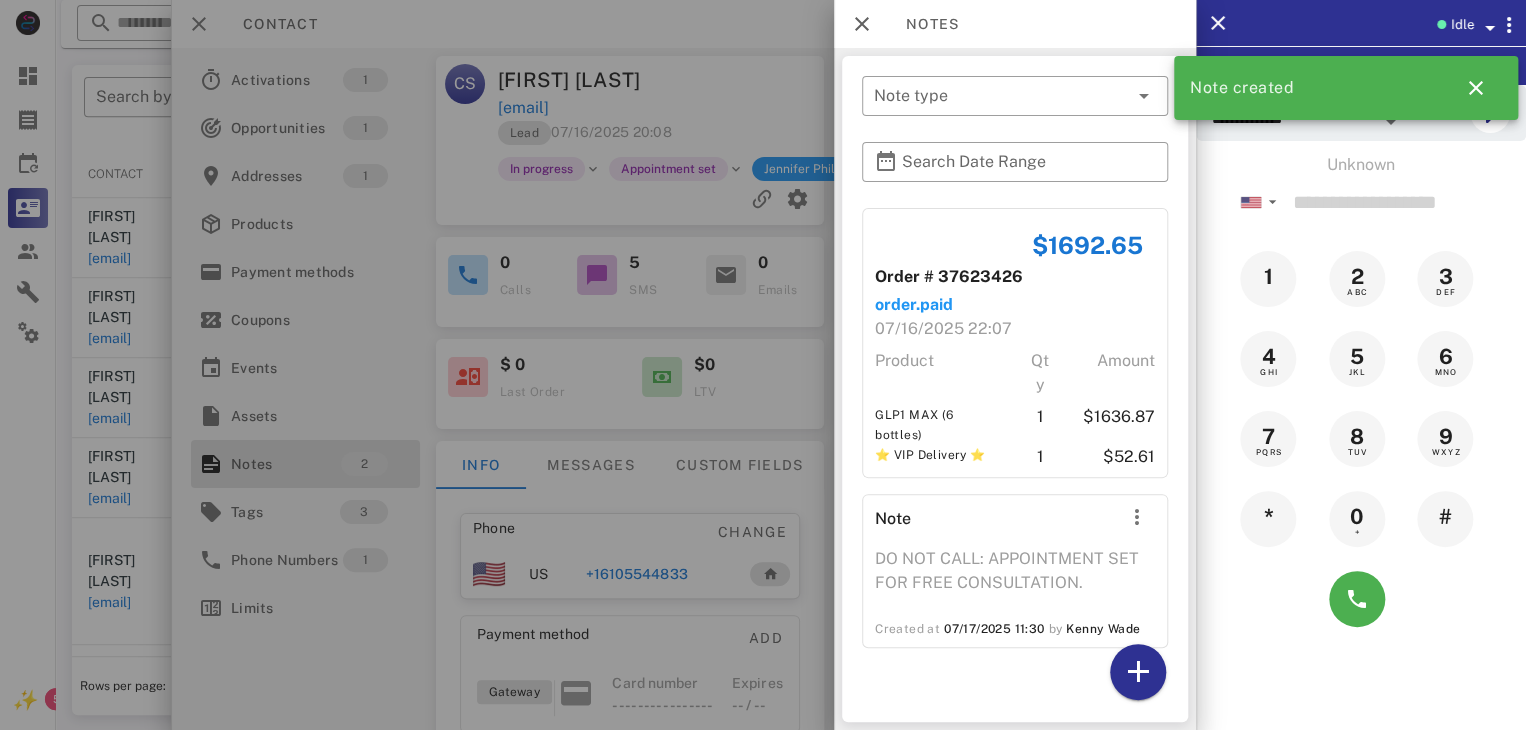 click at bounding box center [763, 365] 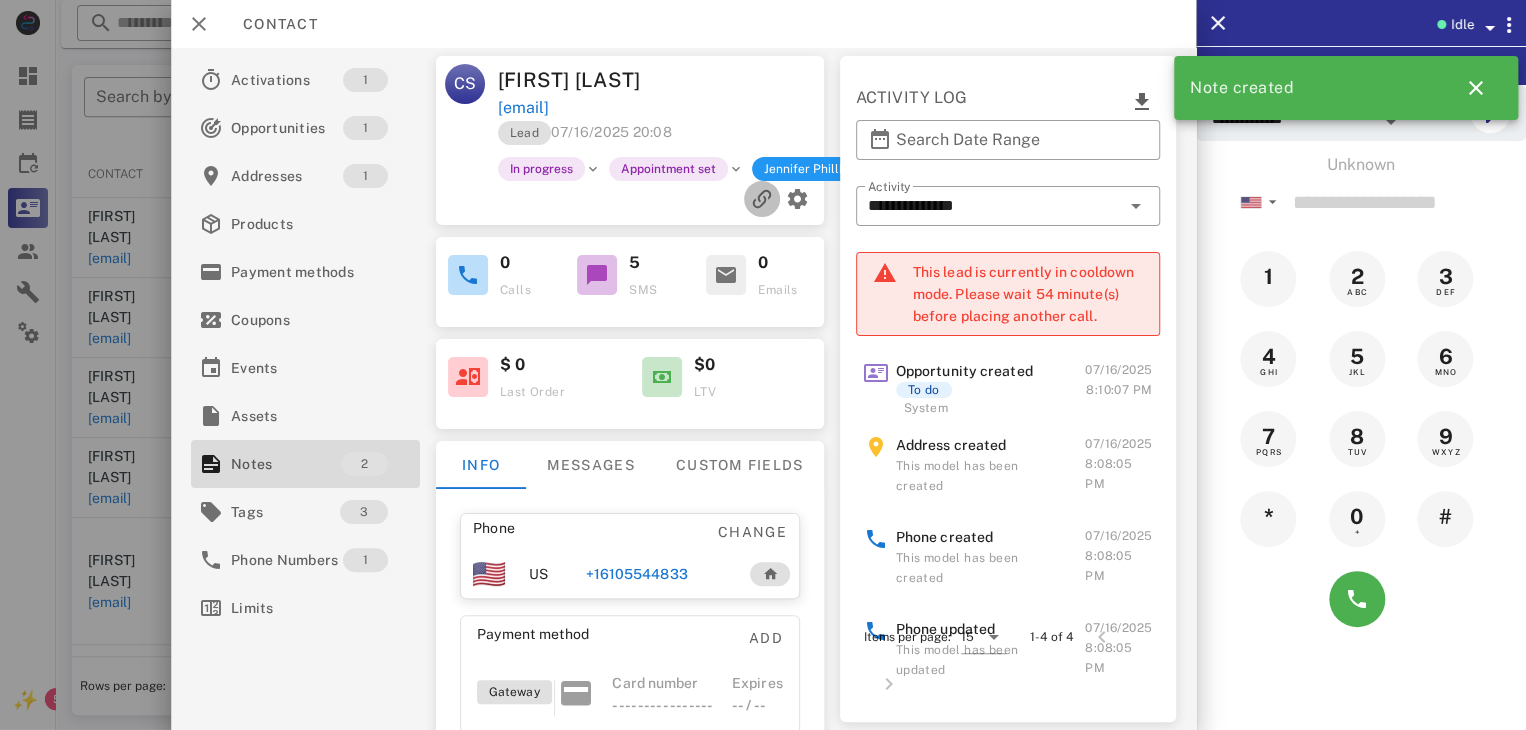 click at bounding box center [762, 199] 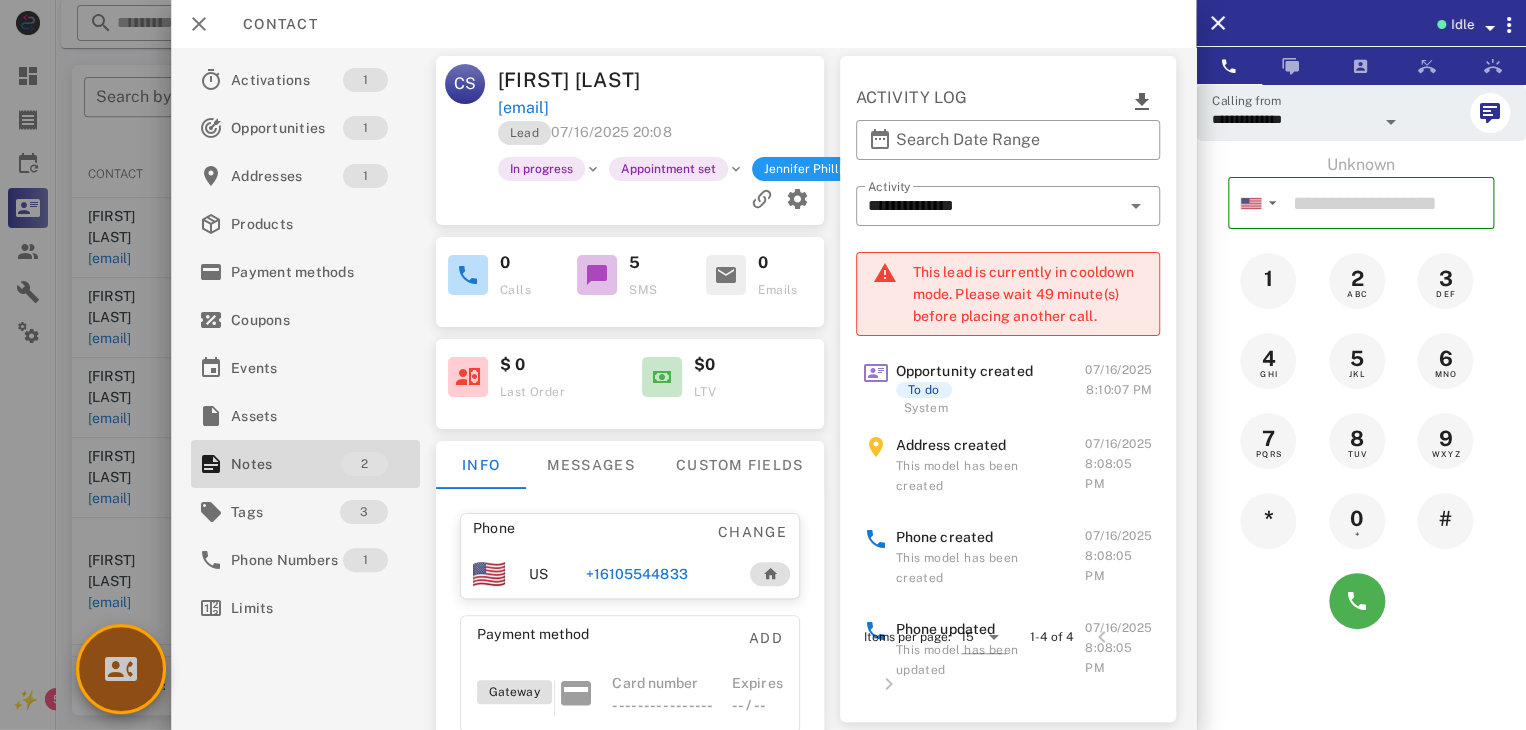 click at bounding box center [121, 669] 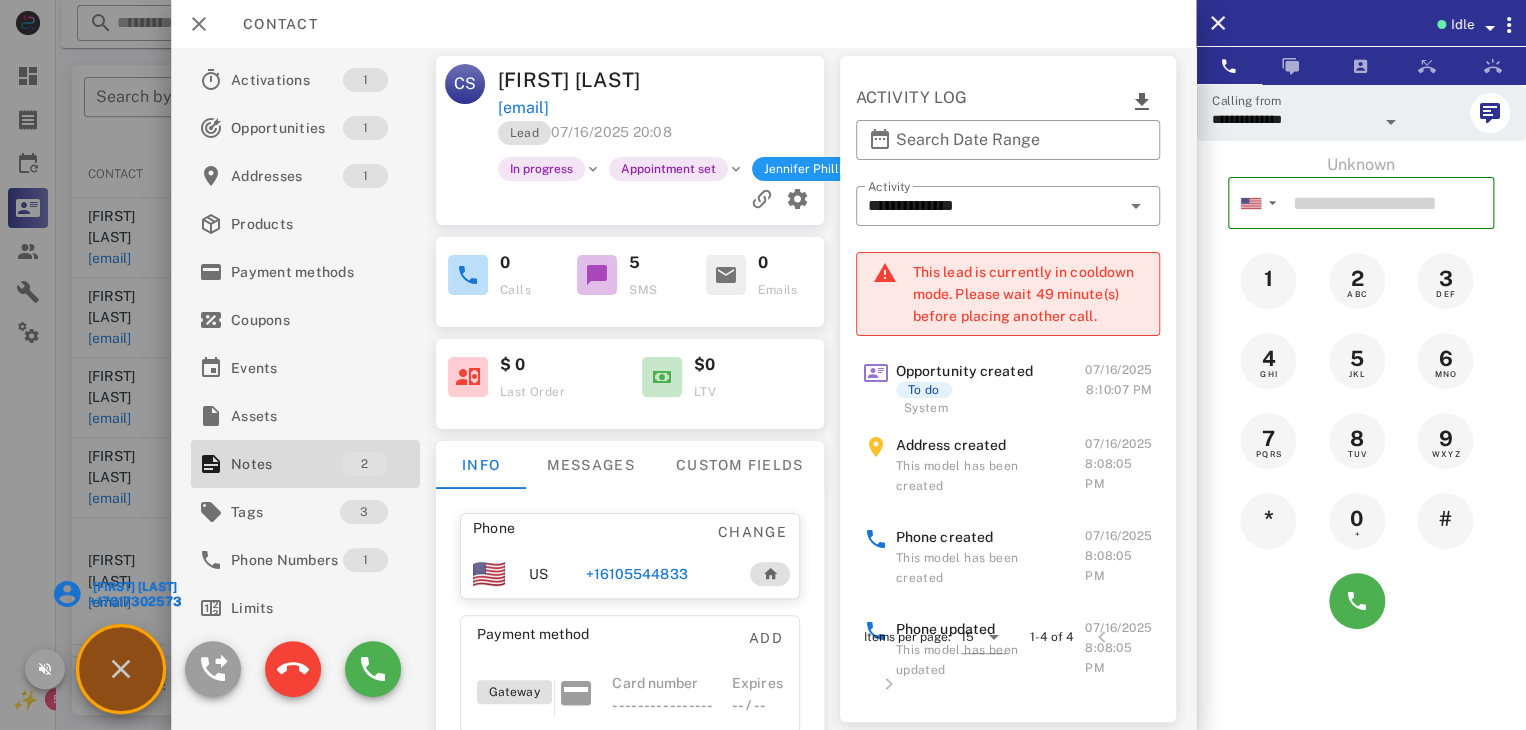 click on "Sharon Schnell" at bounding box center (134, 587) 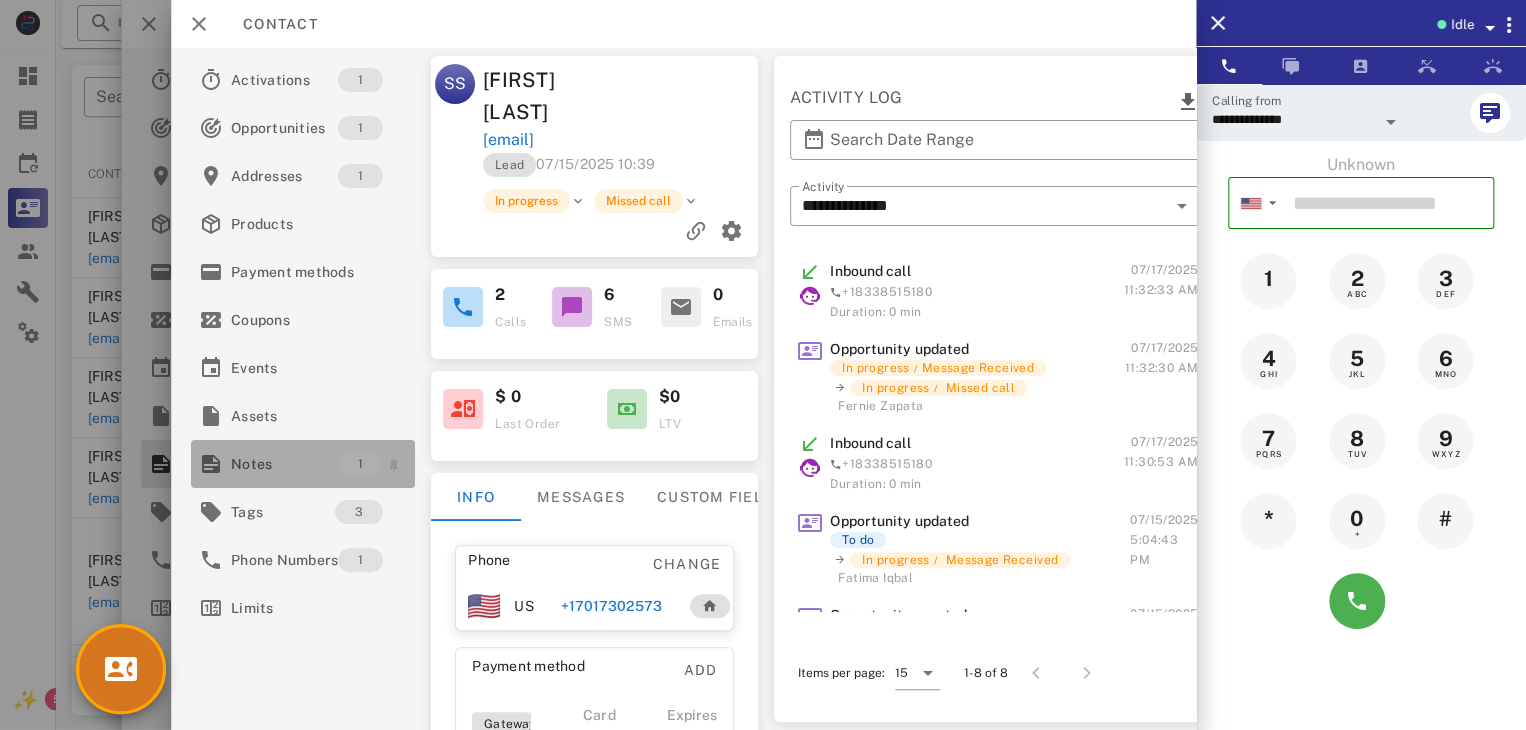 click on "Notes" at bounding box center [284, 464] 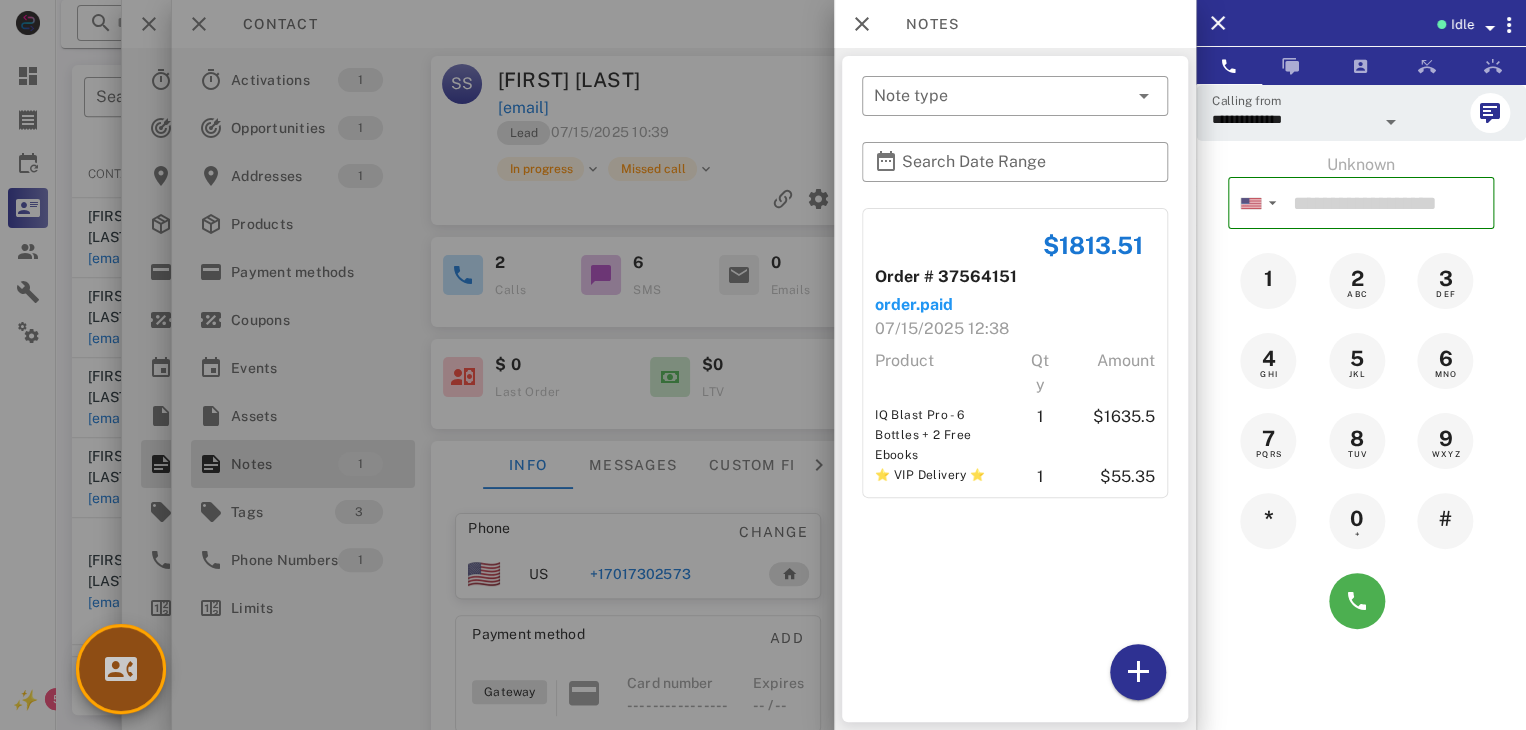 click at bounding box center [121, 669] 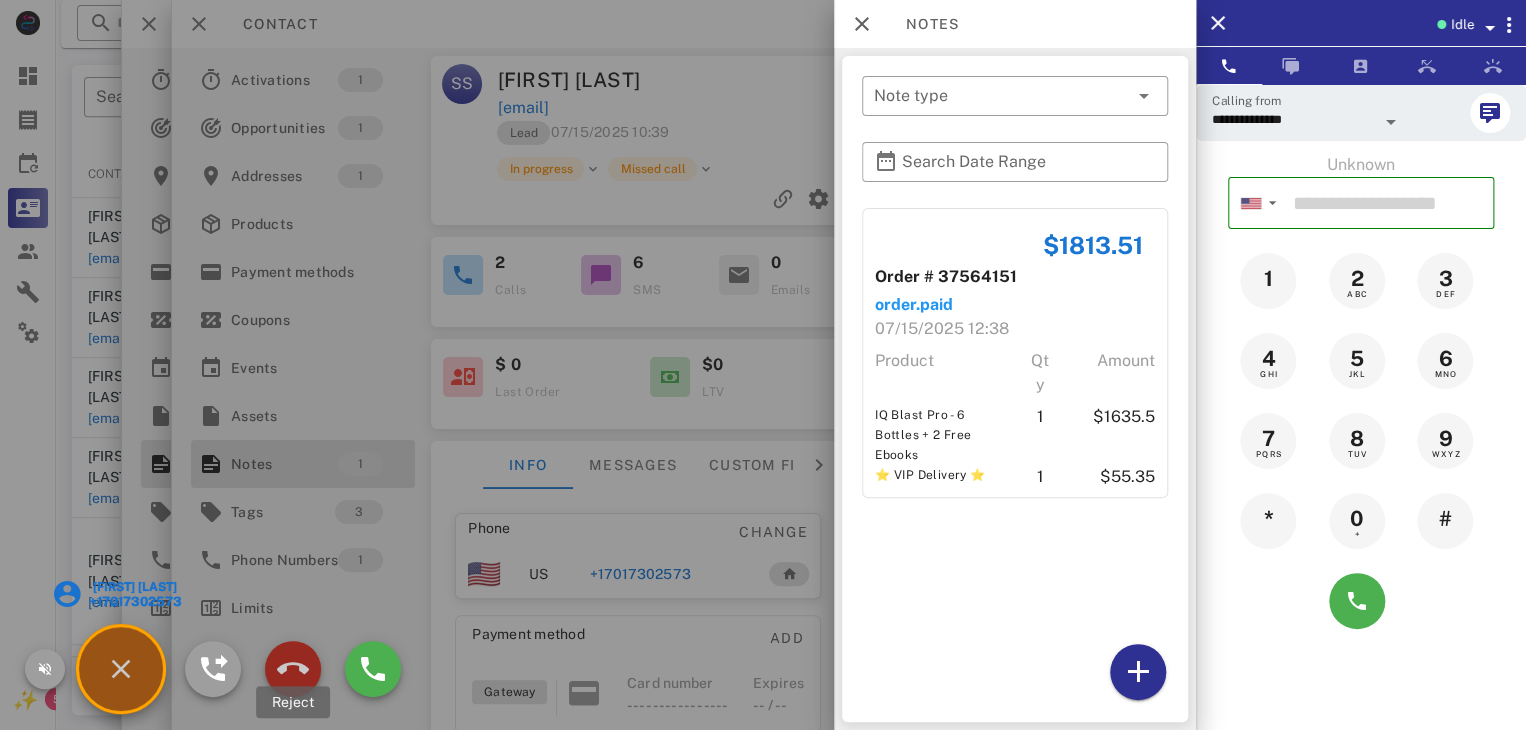 click at bounding box center (293, 669) 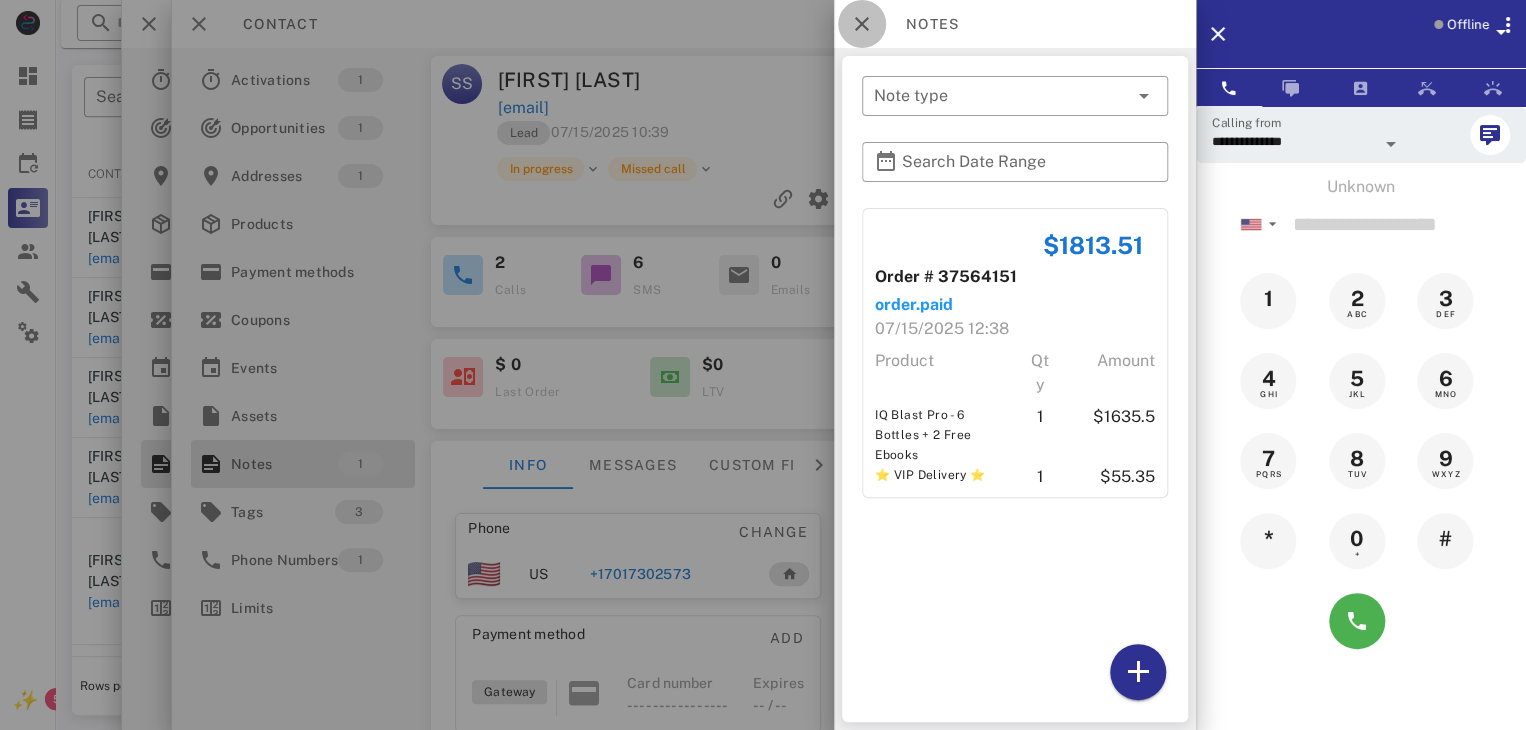 click at bounding box center [862, 24] 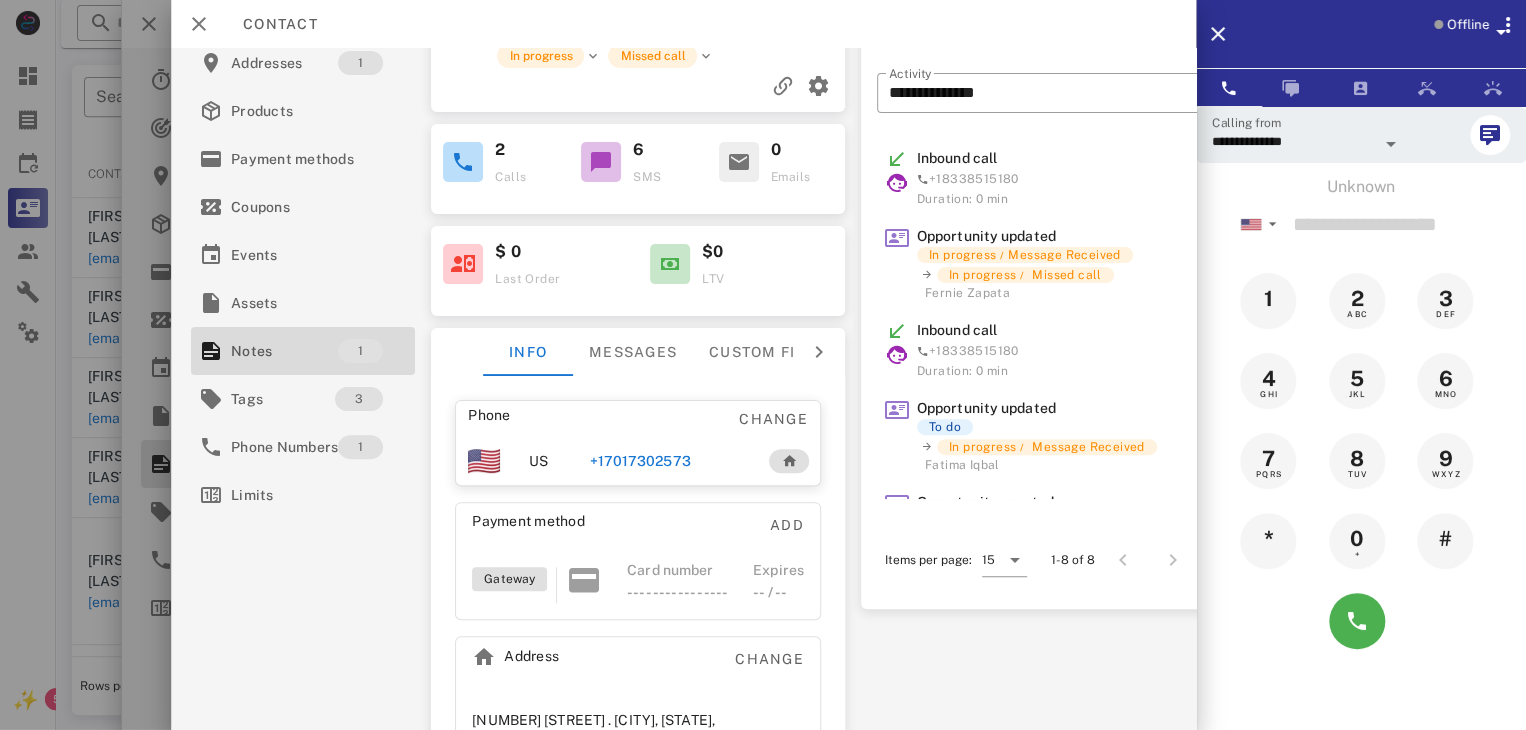 scroll, scrollTop: 114, scrollLeft: 0, axis: vertical 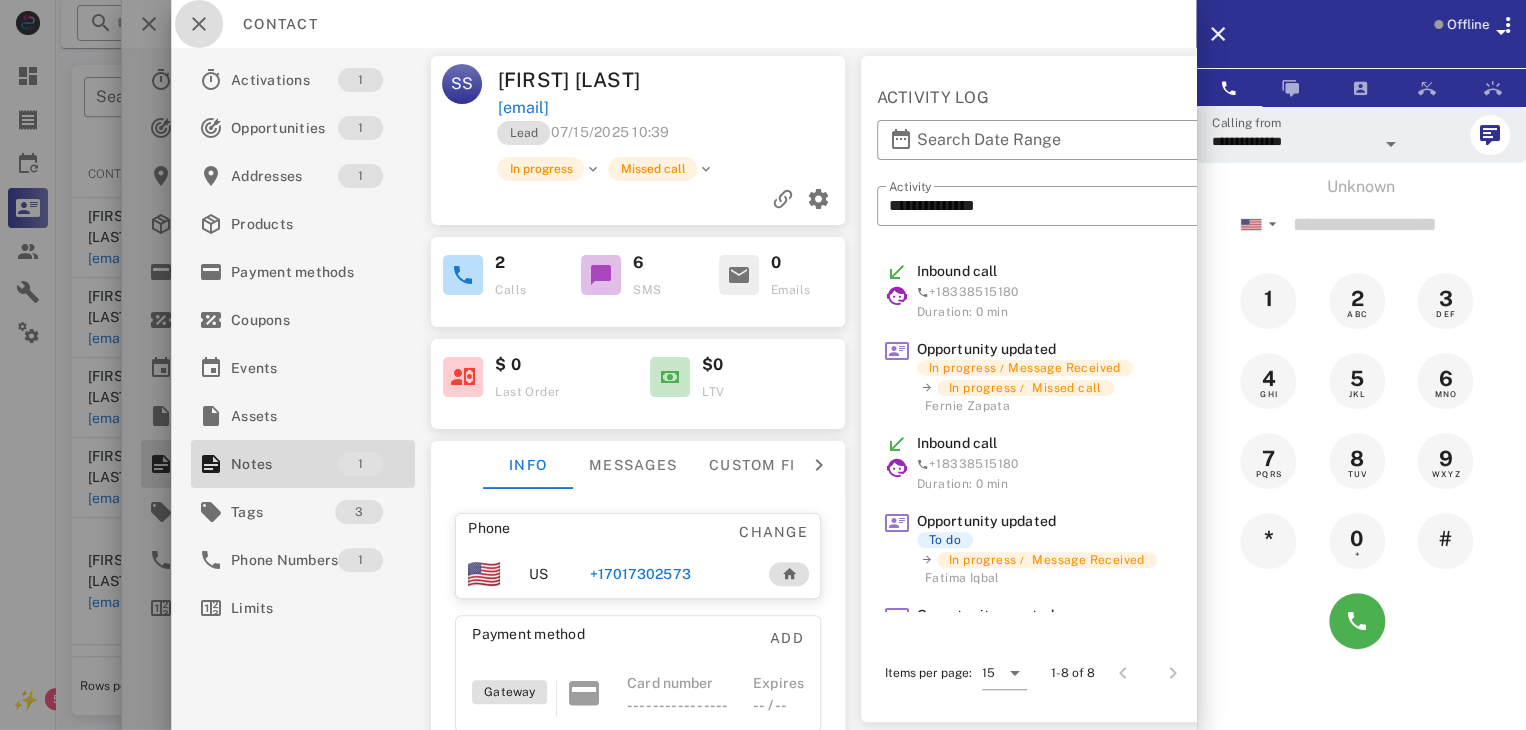 click at bounding box center (199, 24) 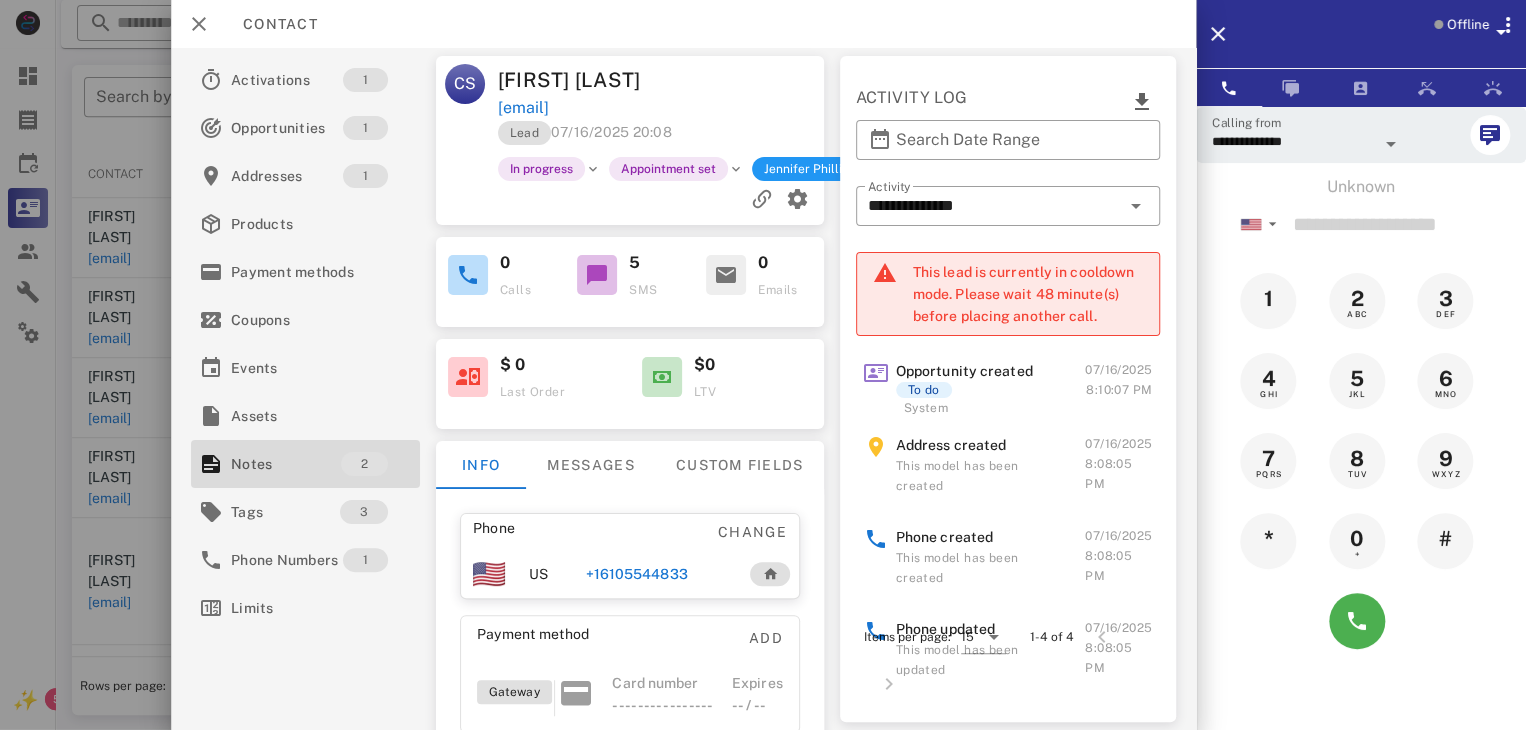 click at bounding box center (763, 365) 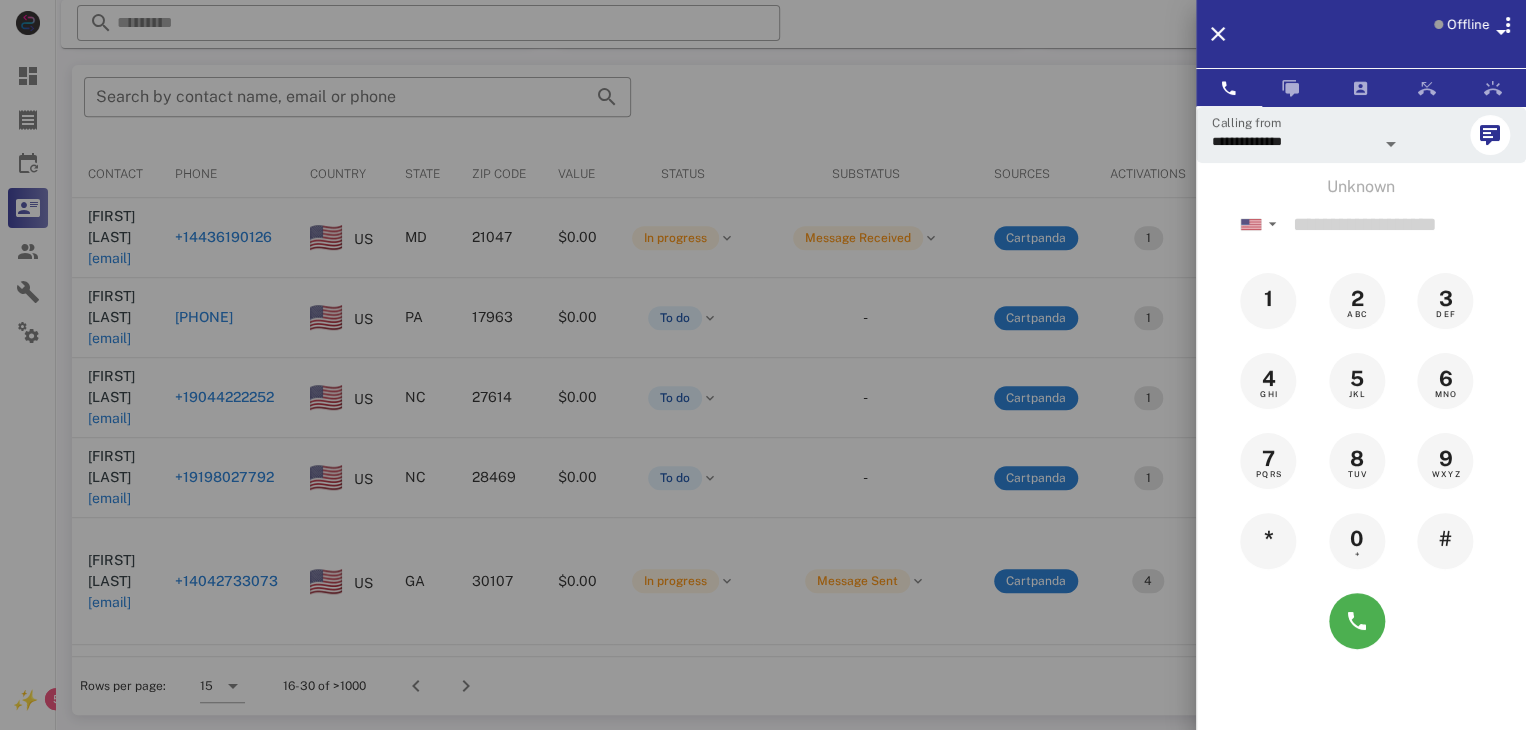 drag, startPoint x: 145, startPoint y: 249, endPoint x: 13, endPoint y: 449, distance: 239.63306 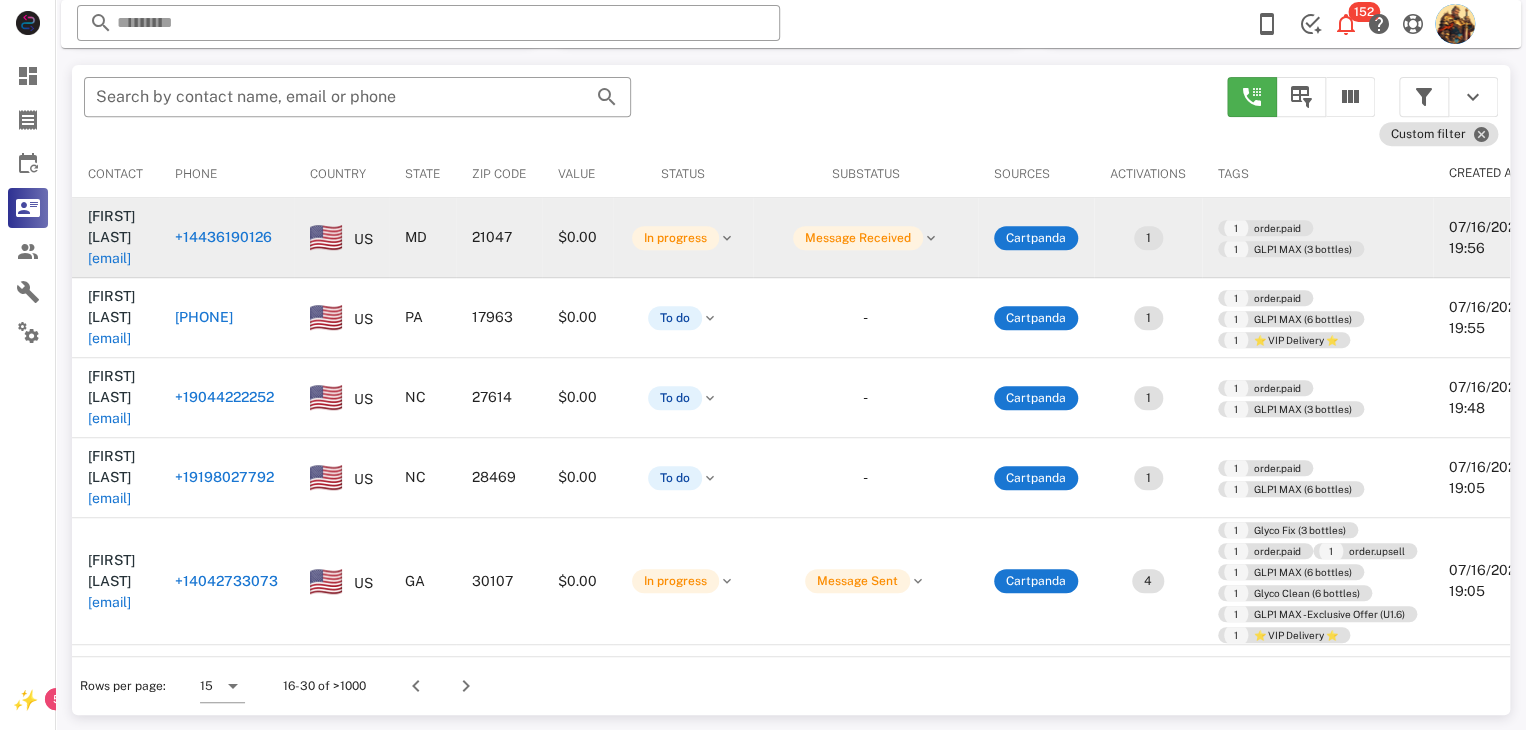 click on "[EMAIL]" at bounding box center [109, 258] 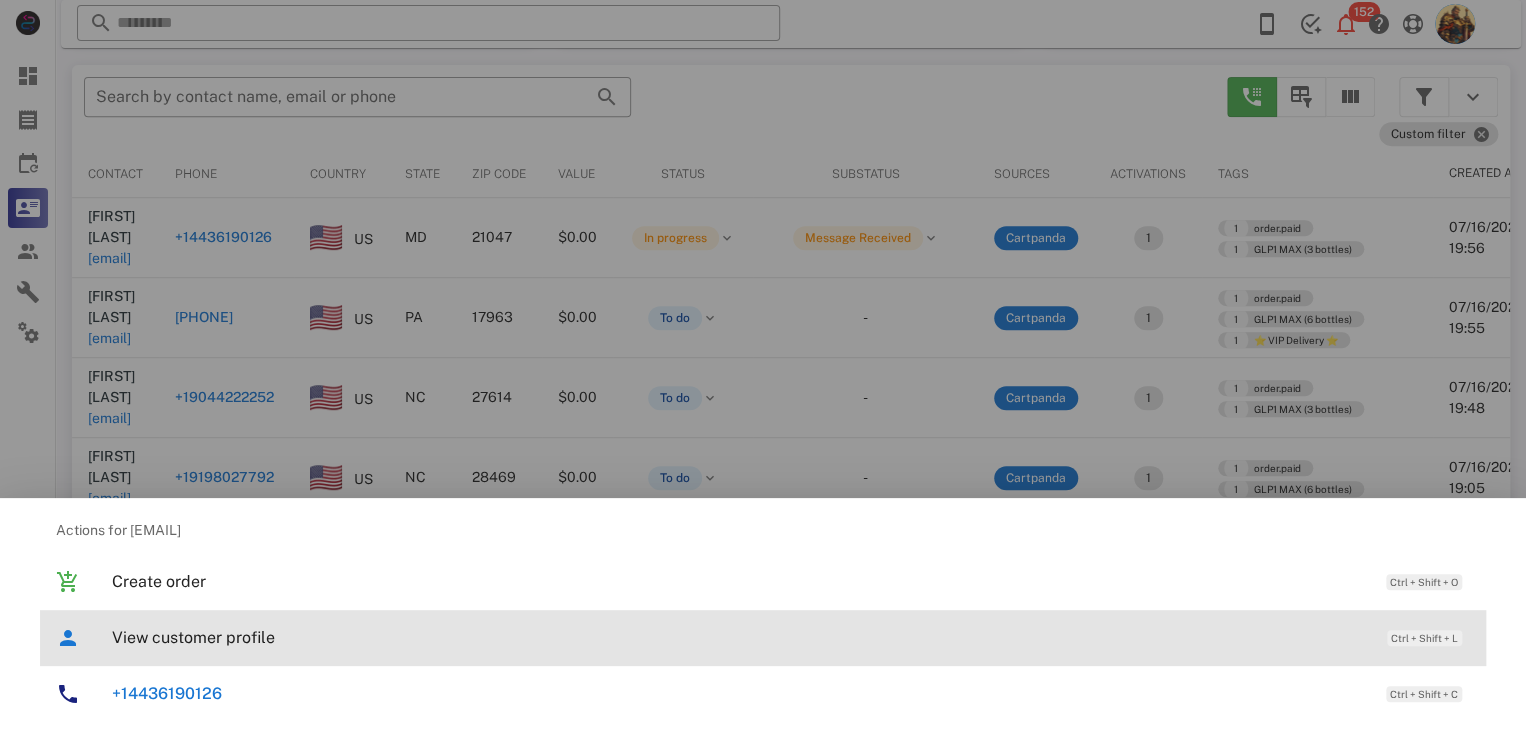 click on "View customer profile" at bounding box center [739, 637] 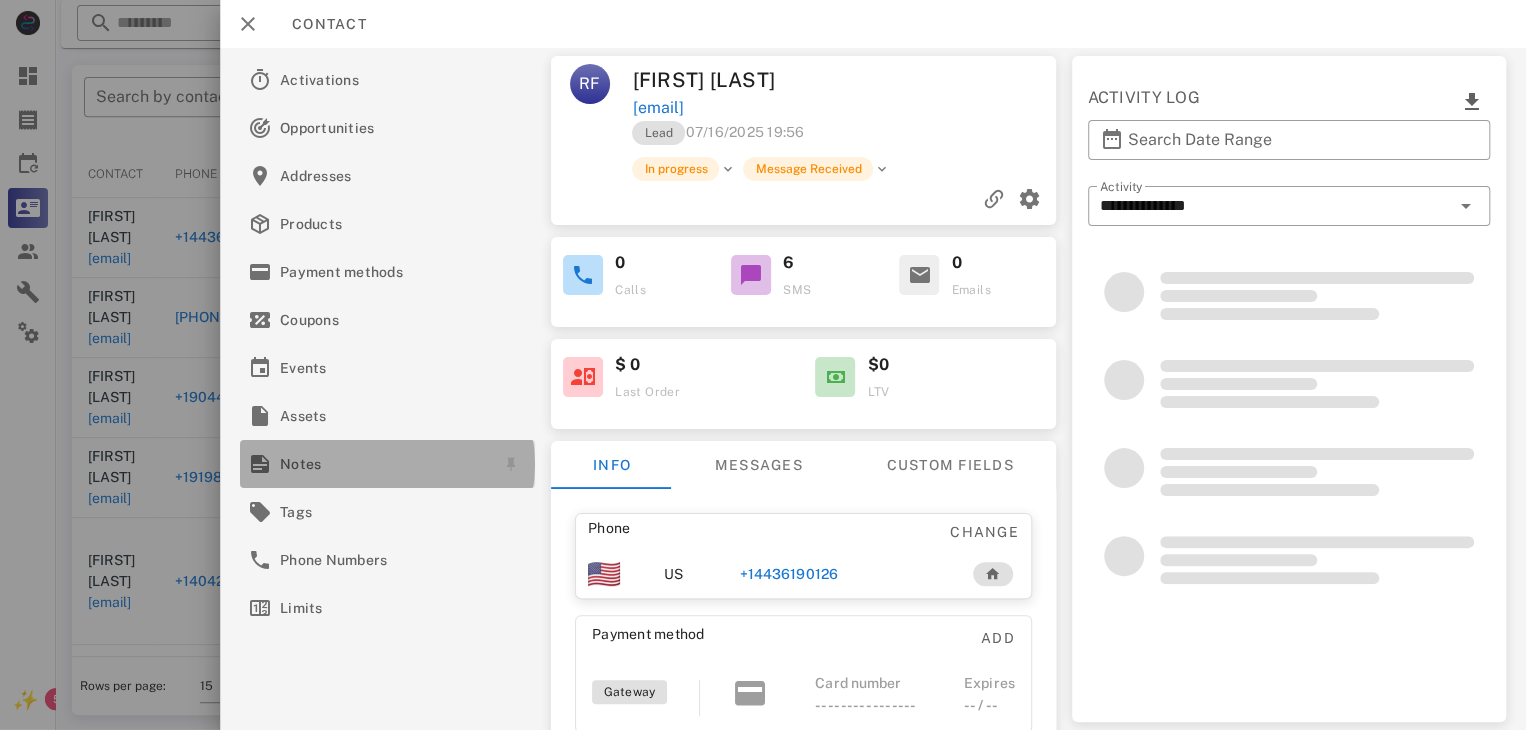 click on "Notes" at bounding box center (383, 464) 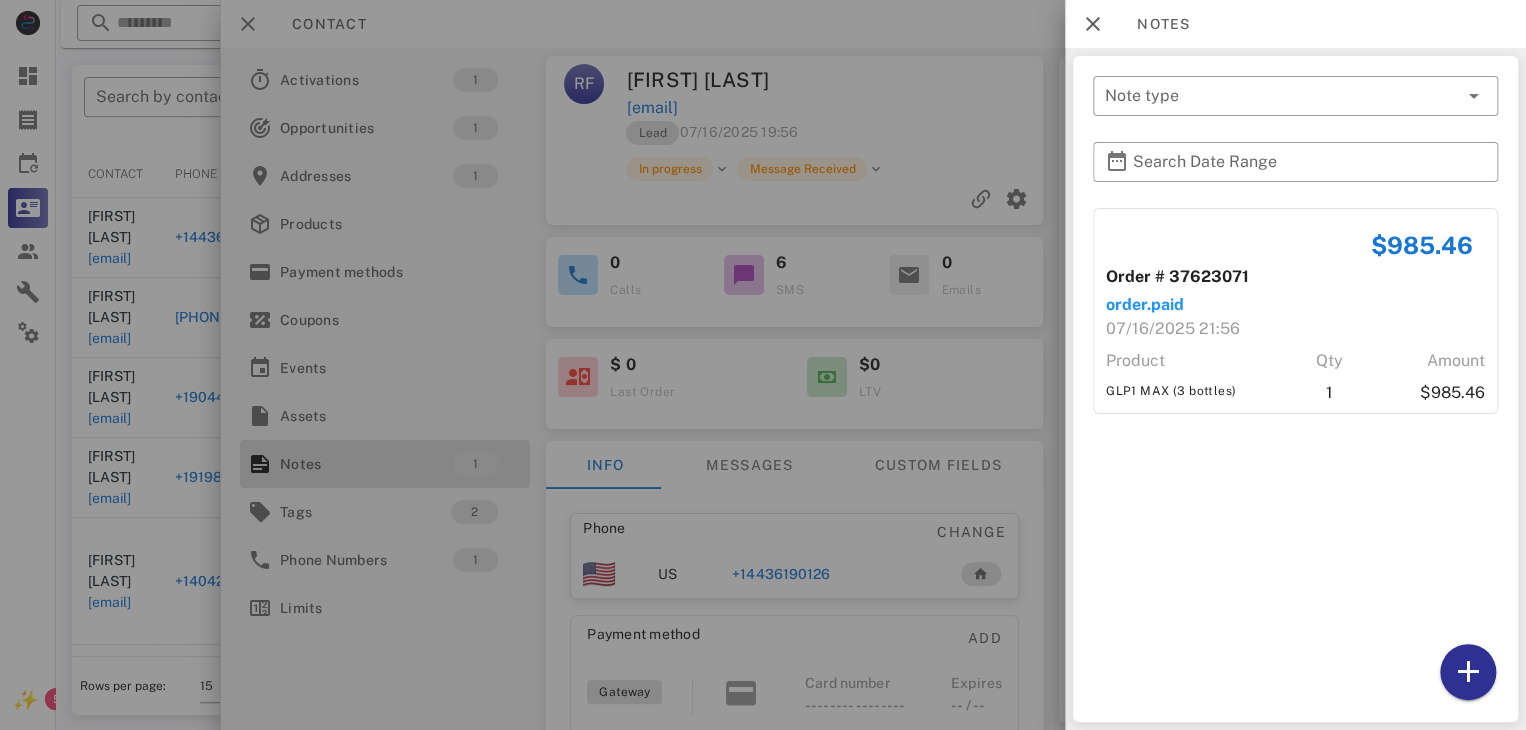 click at bounding box center [763, 365] 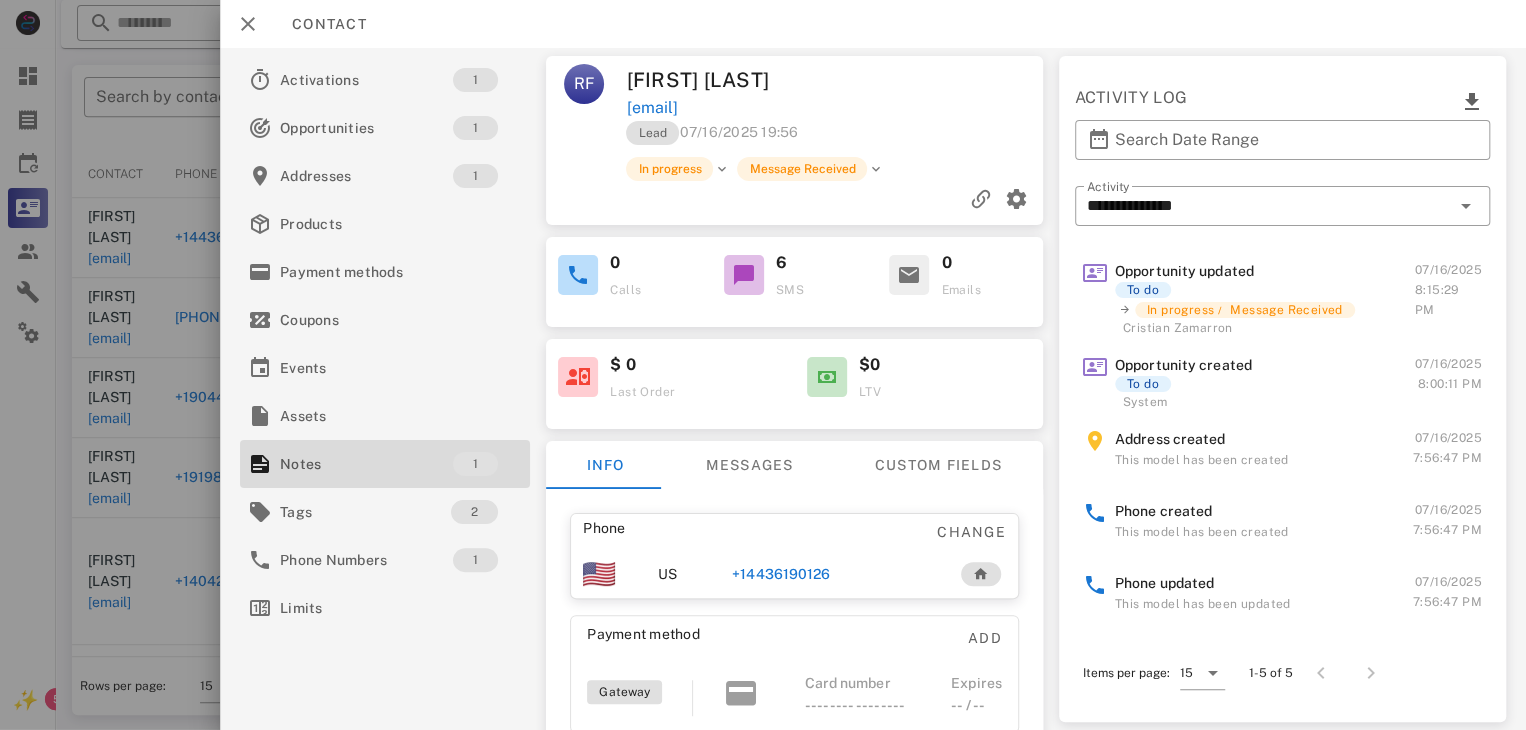 click on "+14436190126" at bounding box center [782, 574] 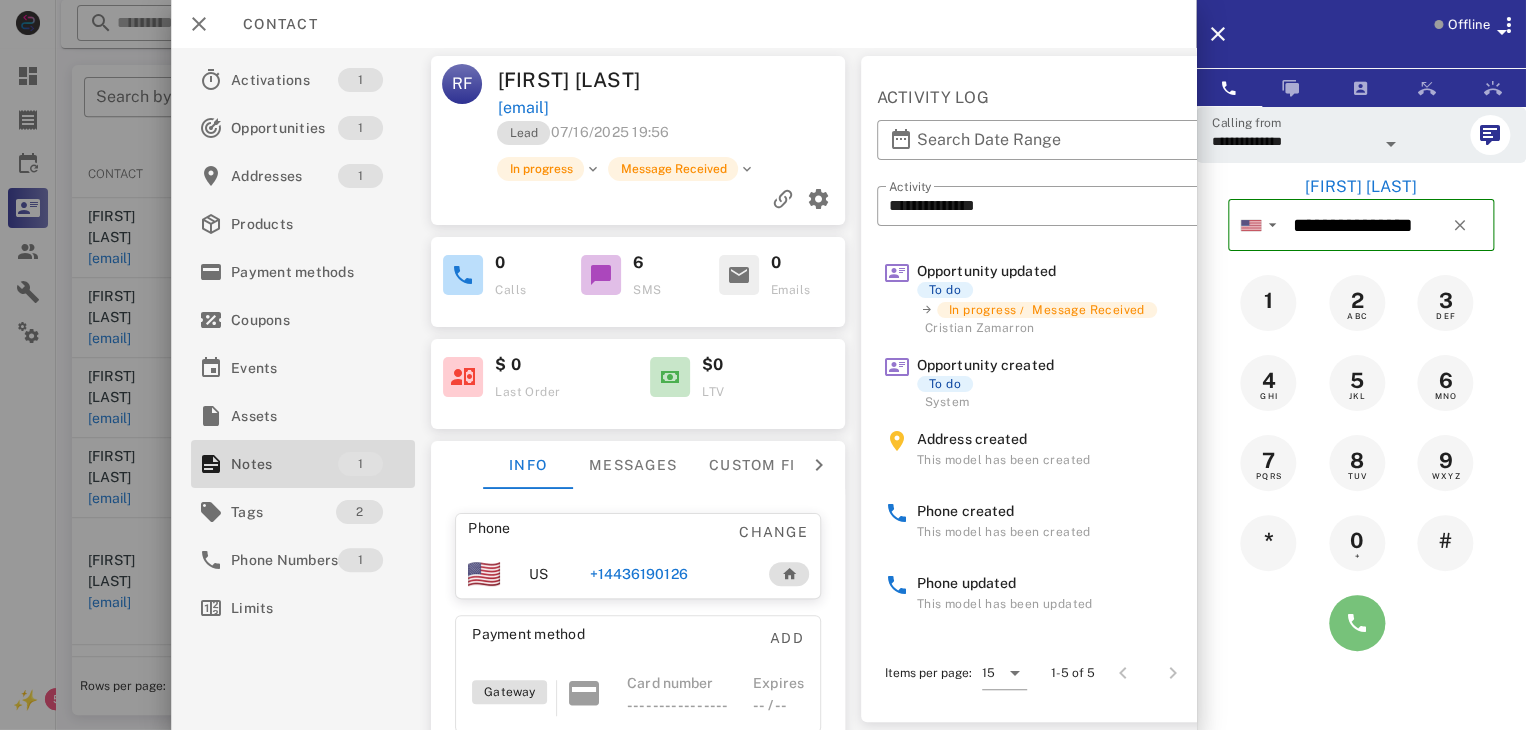 click at bounding box center [1357, 623] 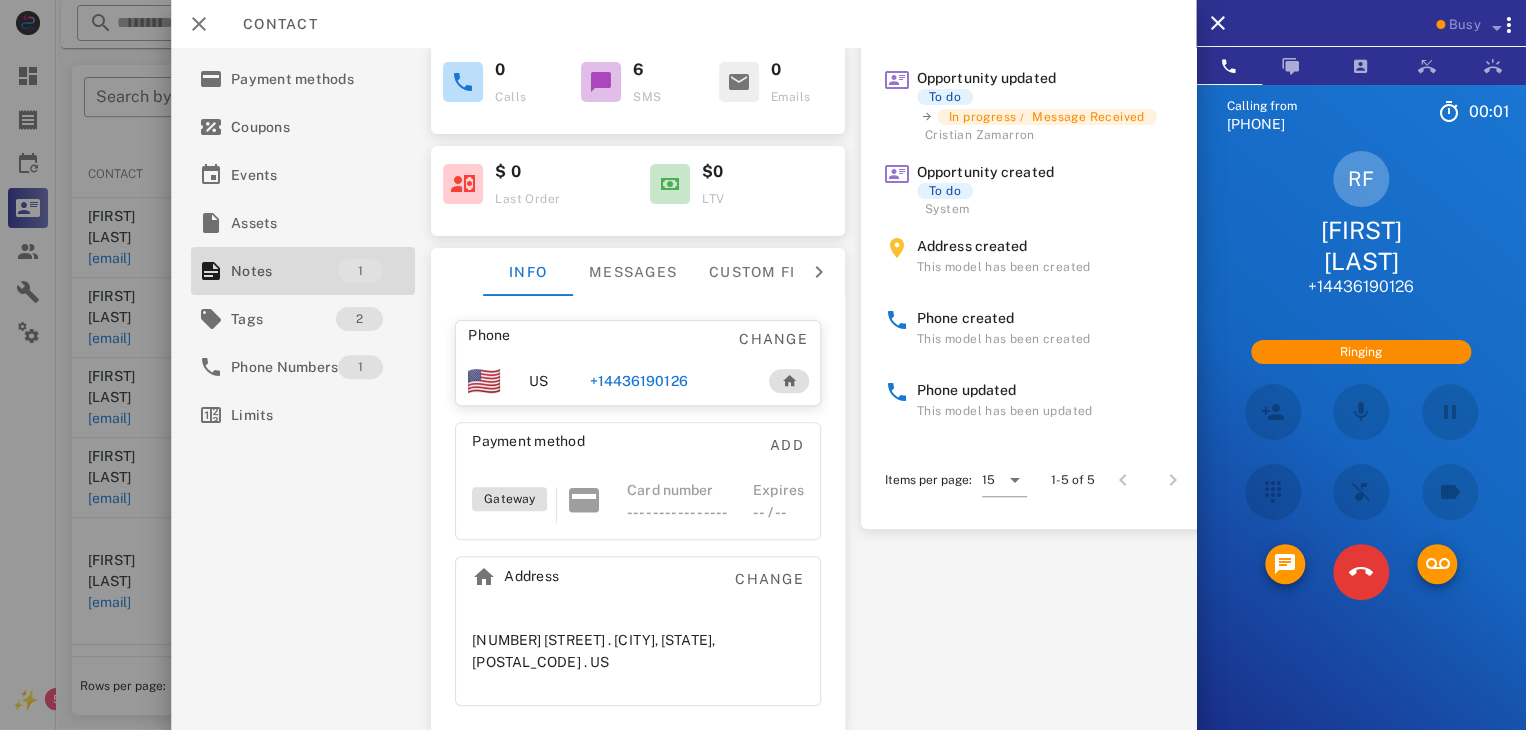 scroll, scrollTop: 203, scrollLeft: 0, axis: vertical 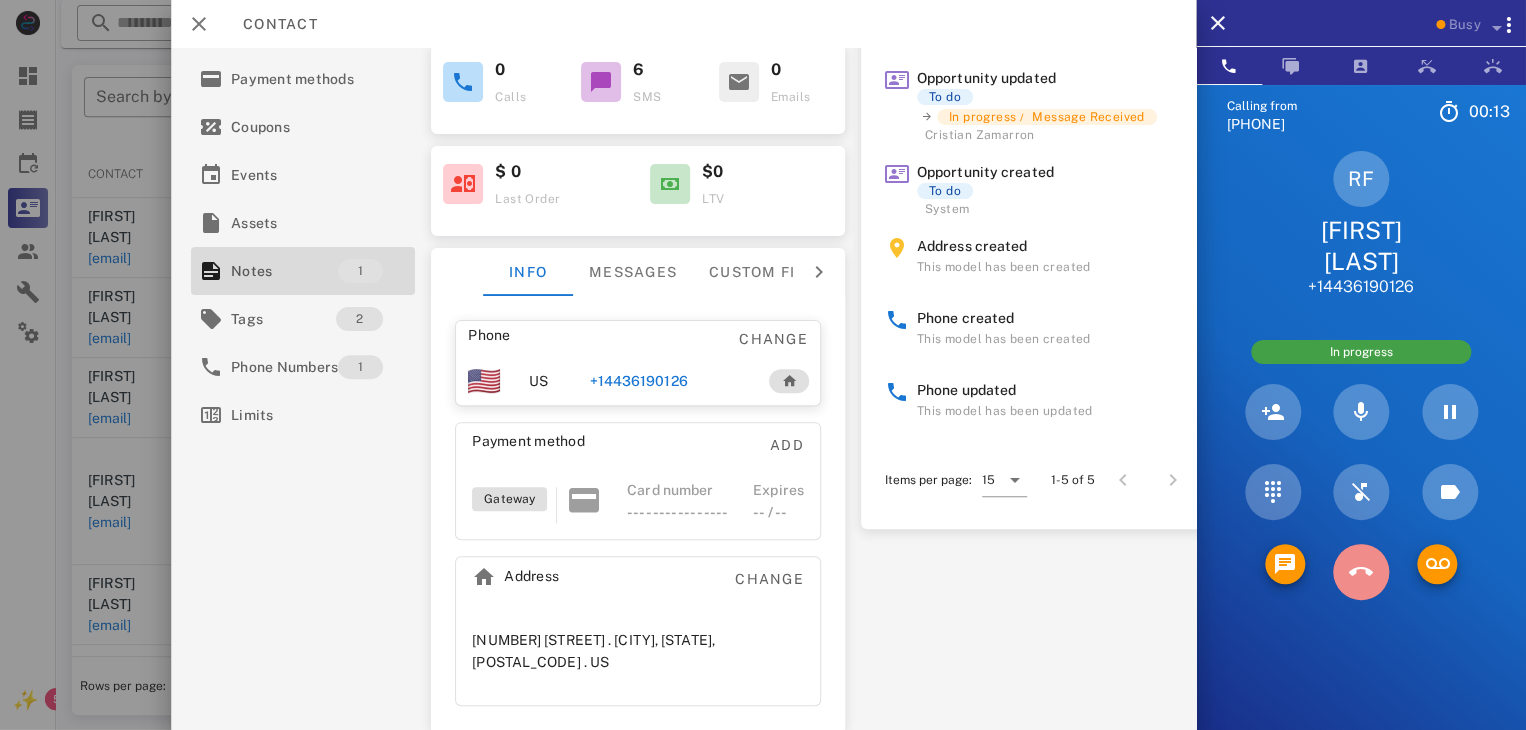 click at bounding box center [1361, 572] 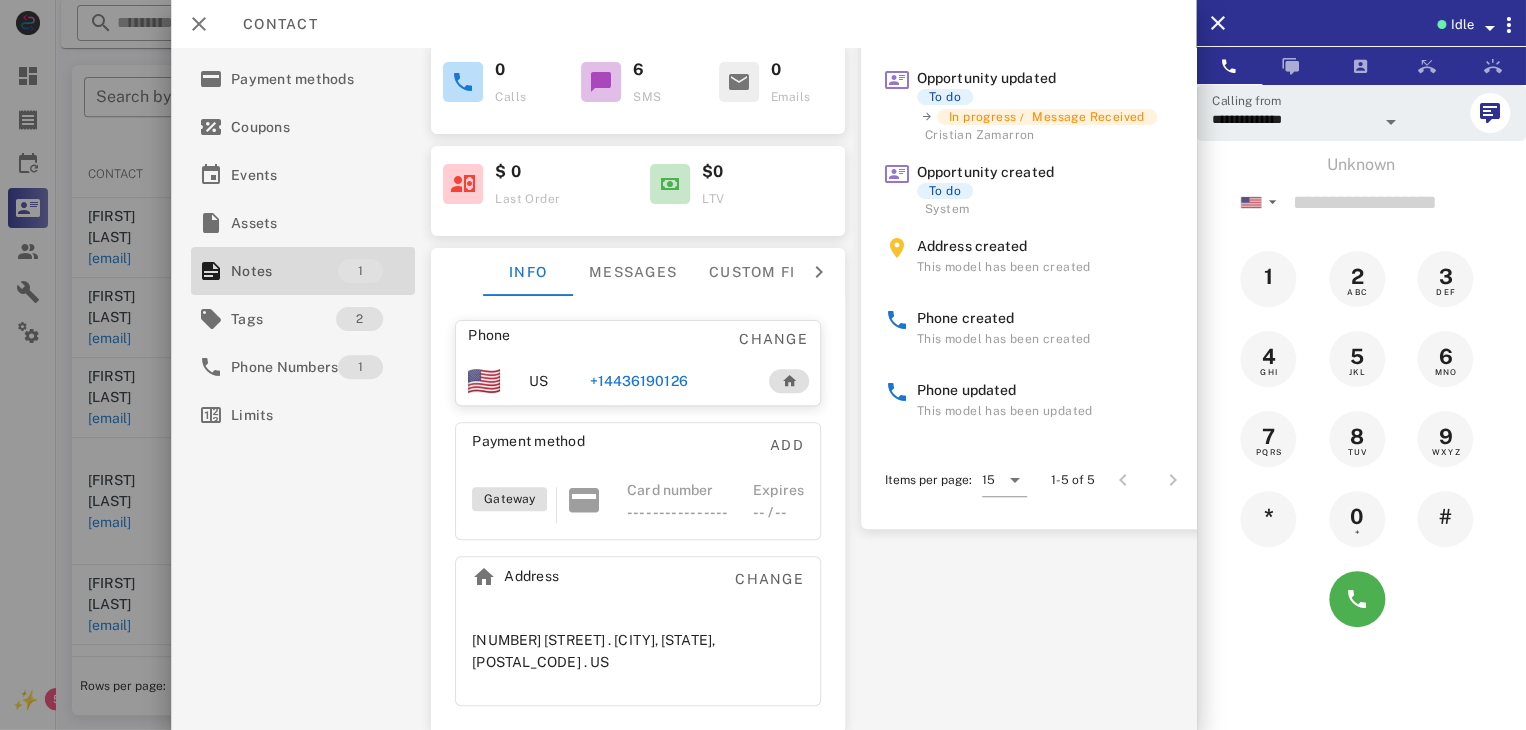 click at bounding box center (763, 365) 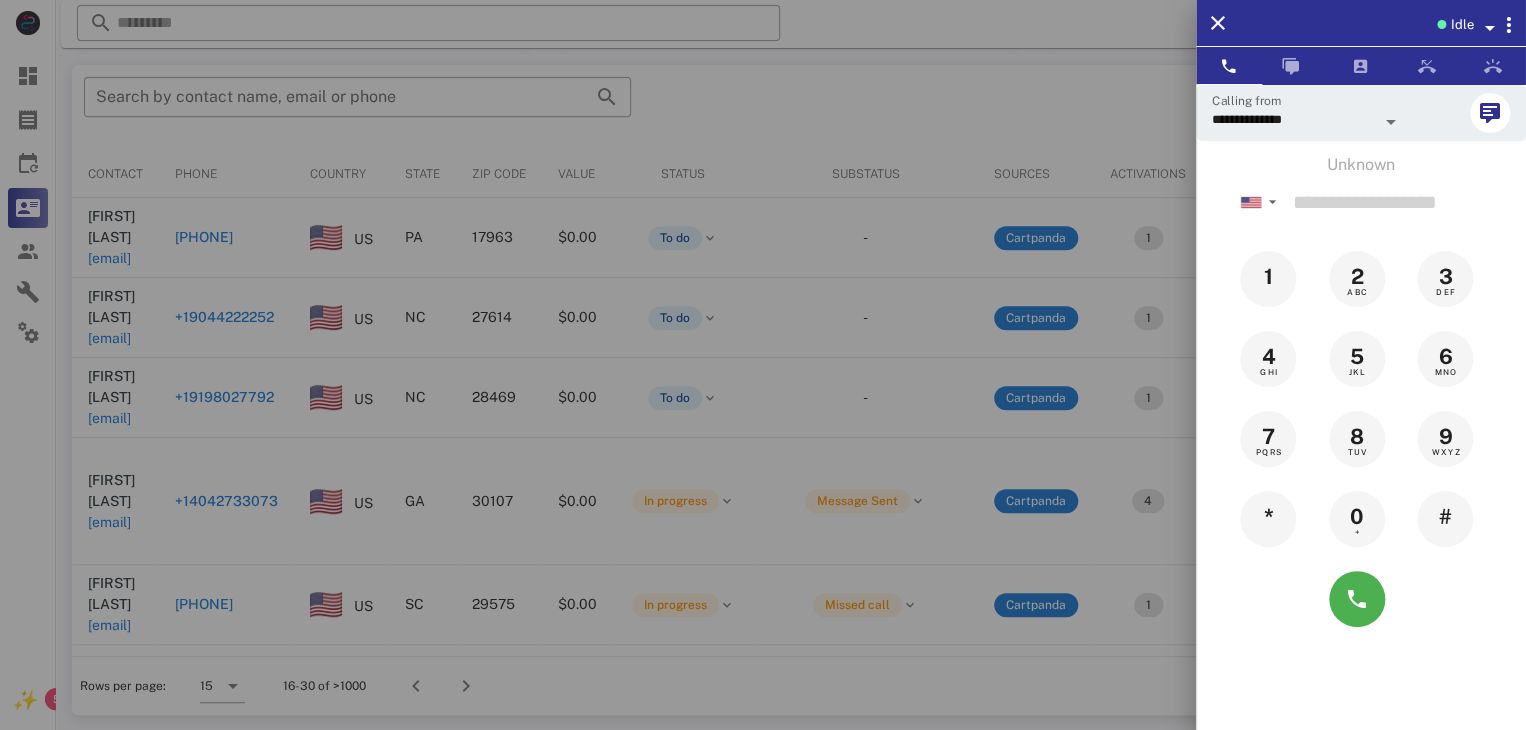 click at bounding box center (763, 365) 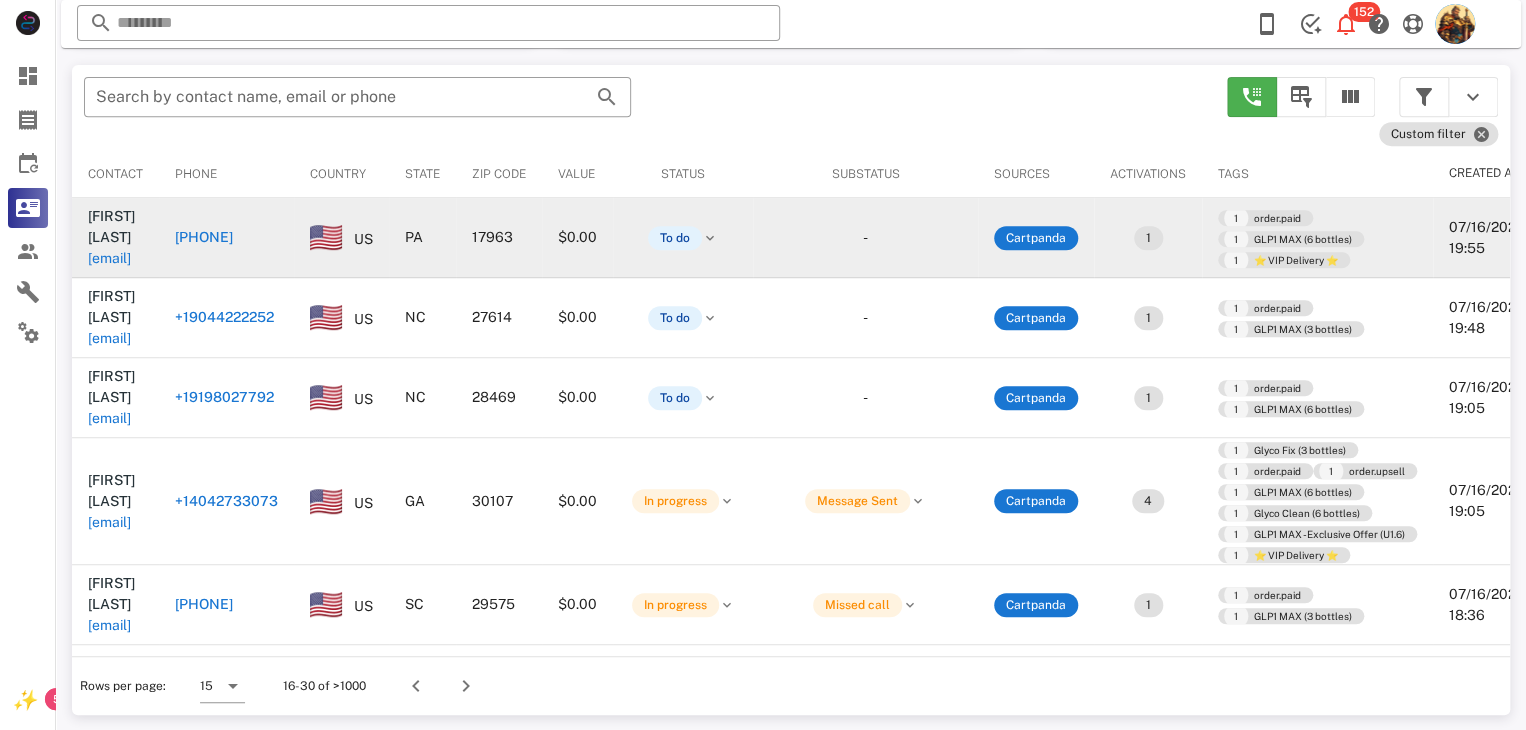 click on "msspatz@live.com" at bounding box center [109, 258] 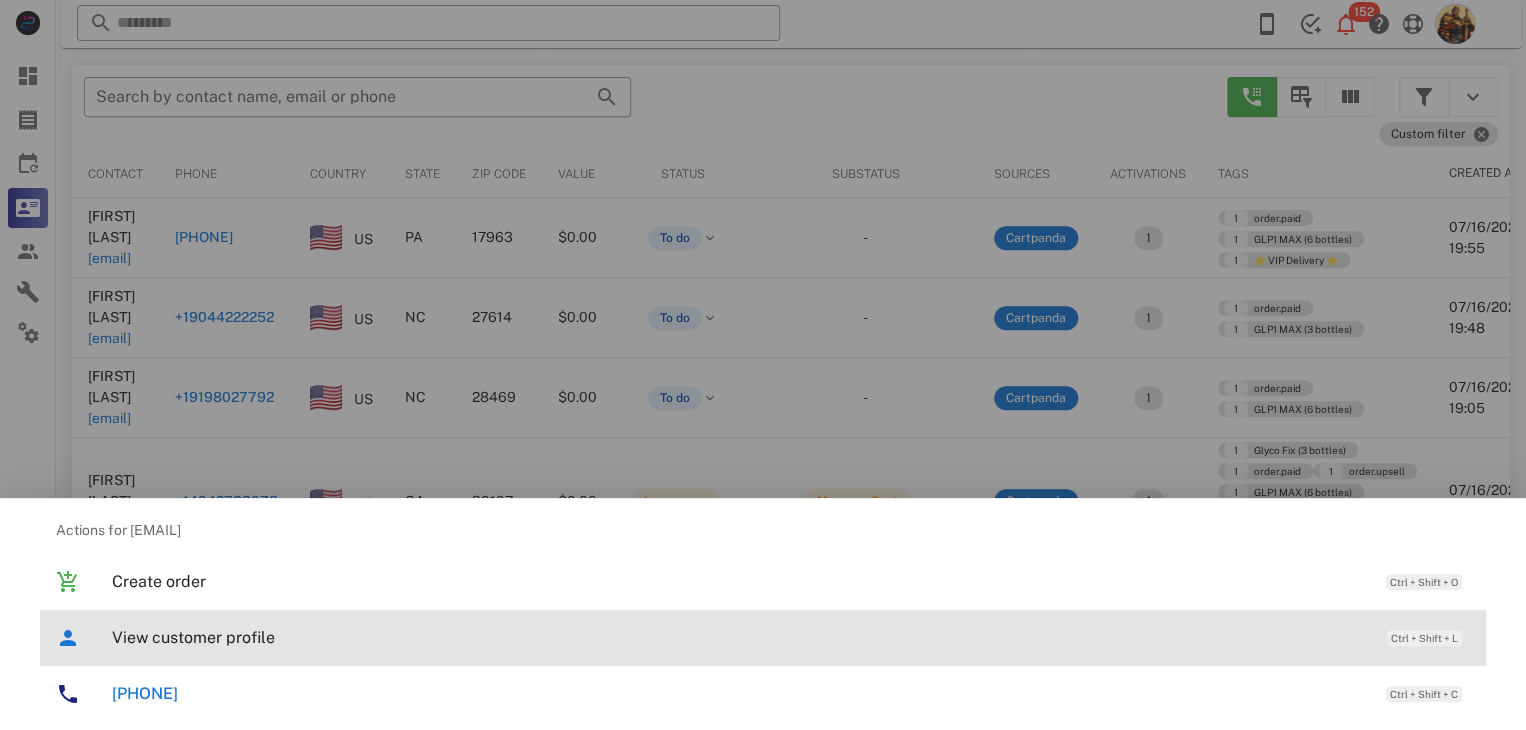 click on "View customer profile" at bounding box center [739, 637] 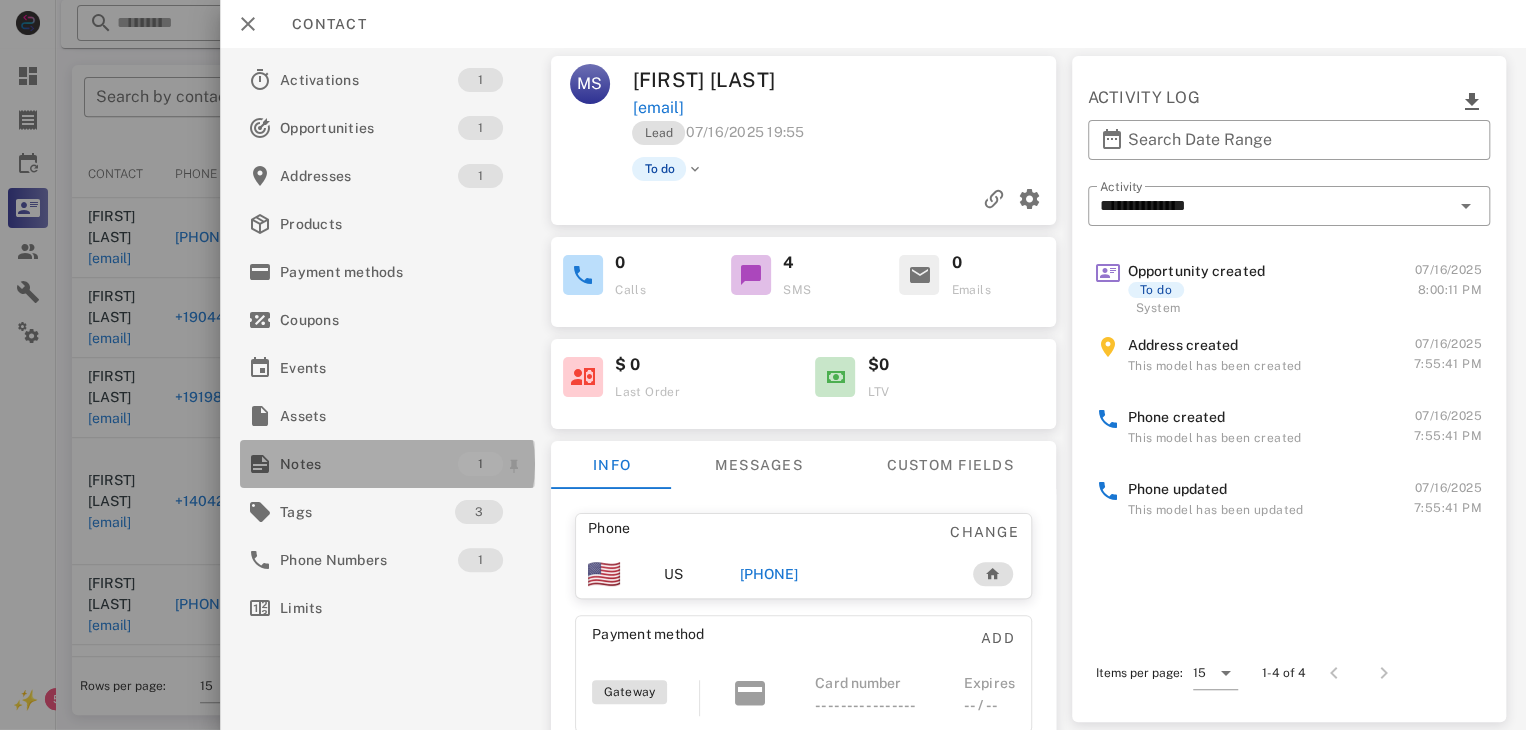 click on "Notes" at bounding box center [369, 464] 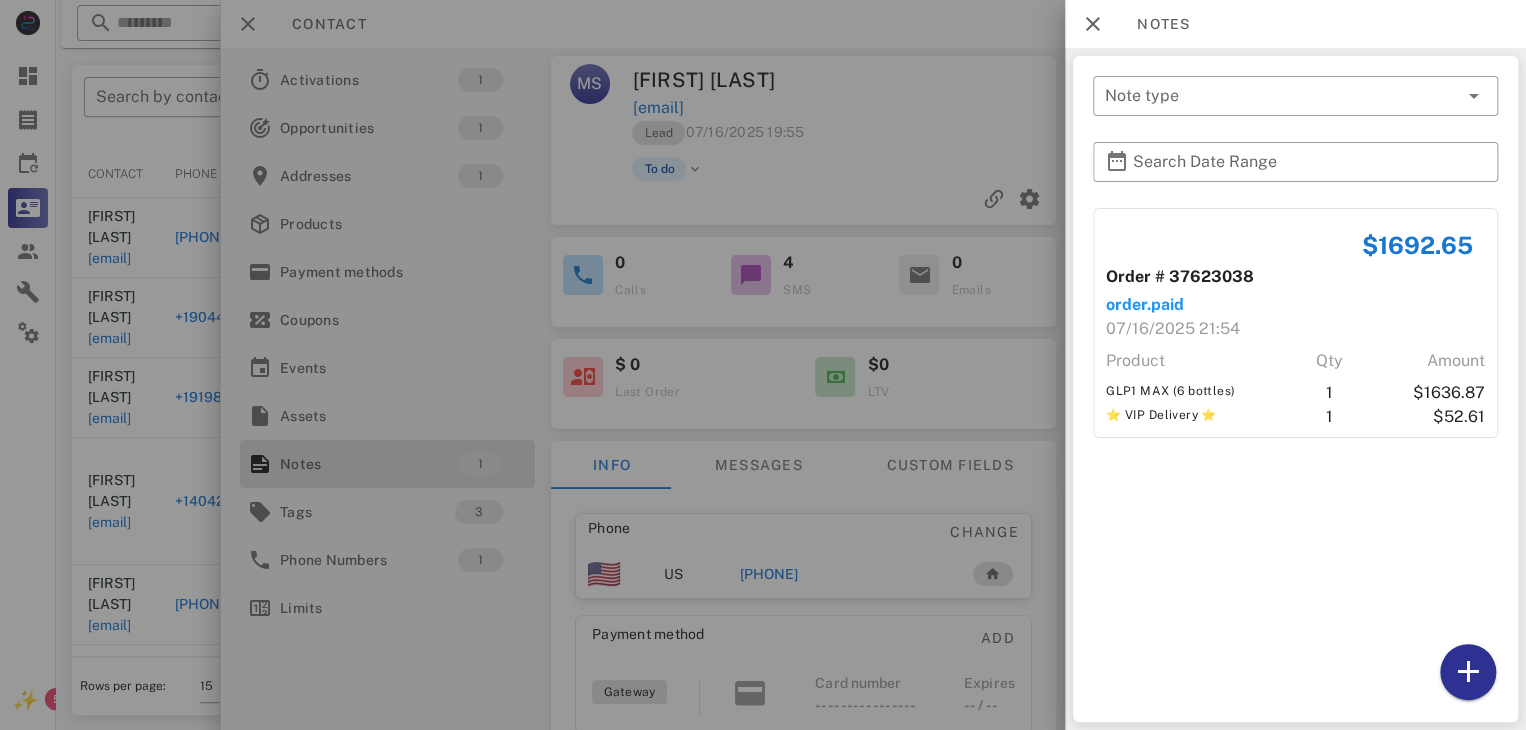click at bounding box center (763, 365) 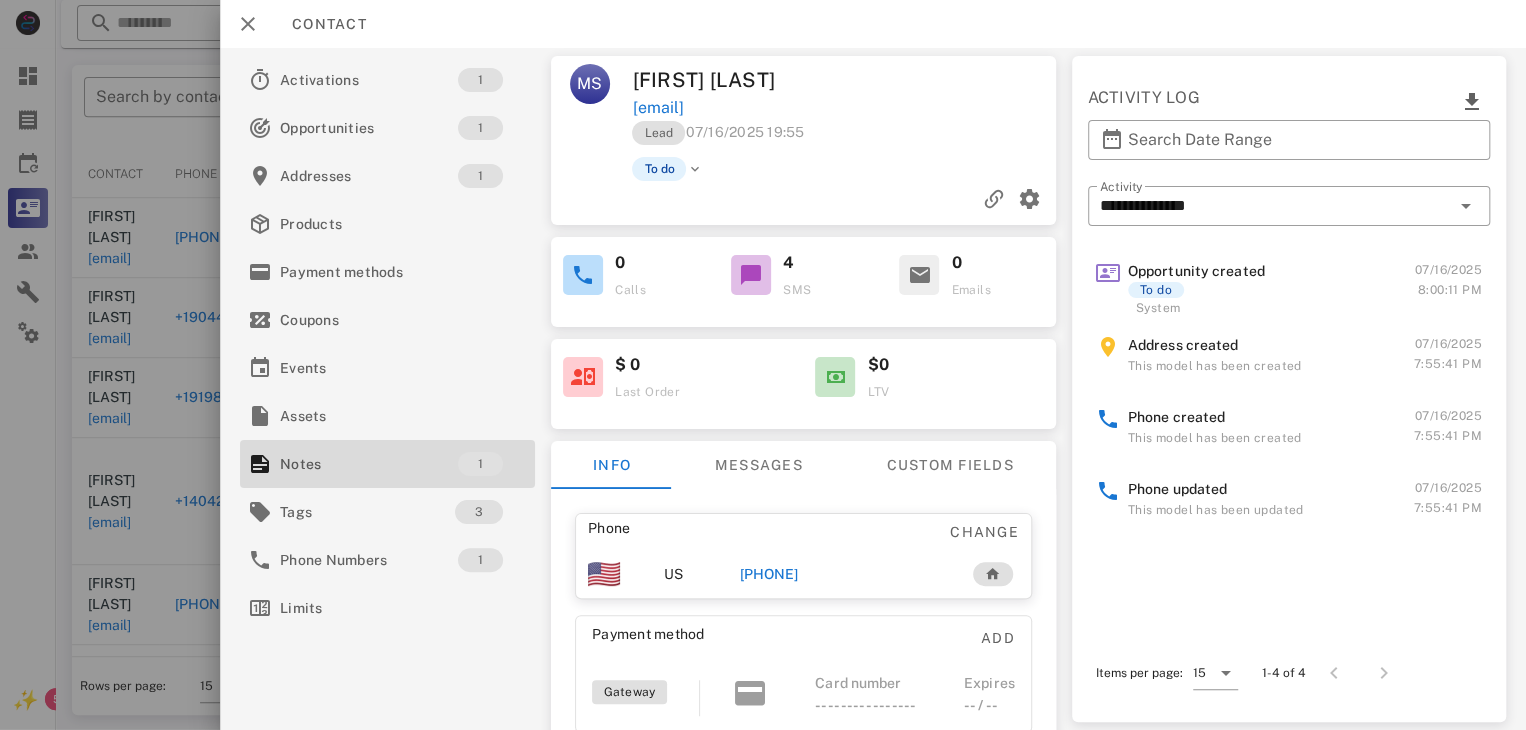 click on "+14846453765" at bounding box center [769, 574] 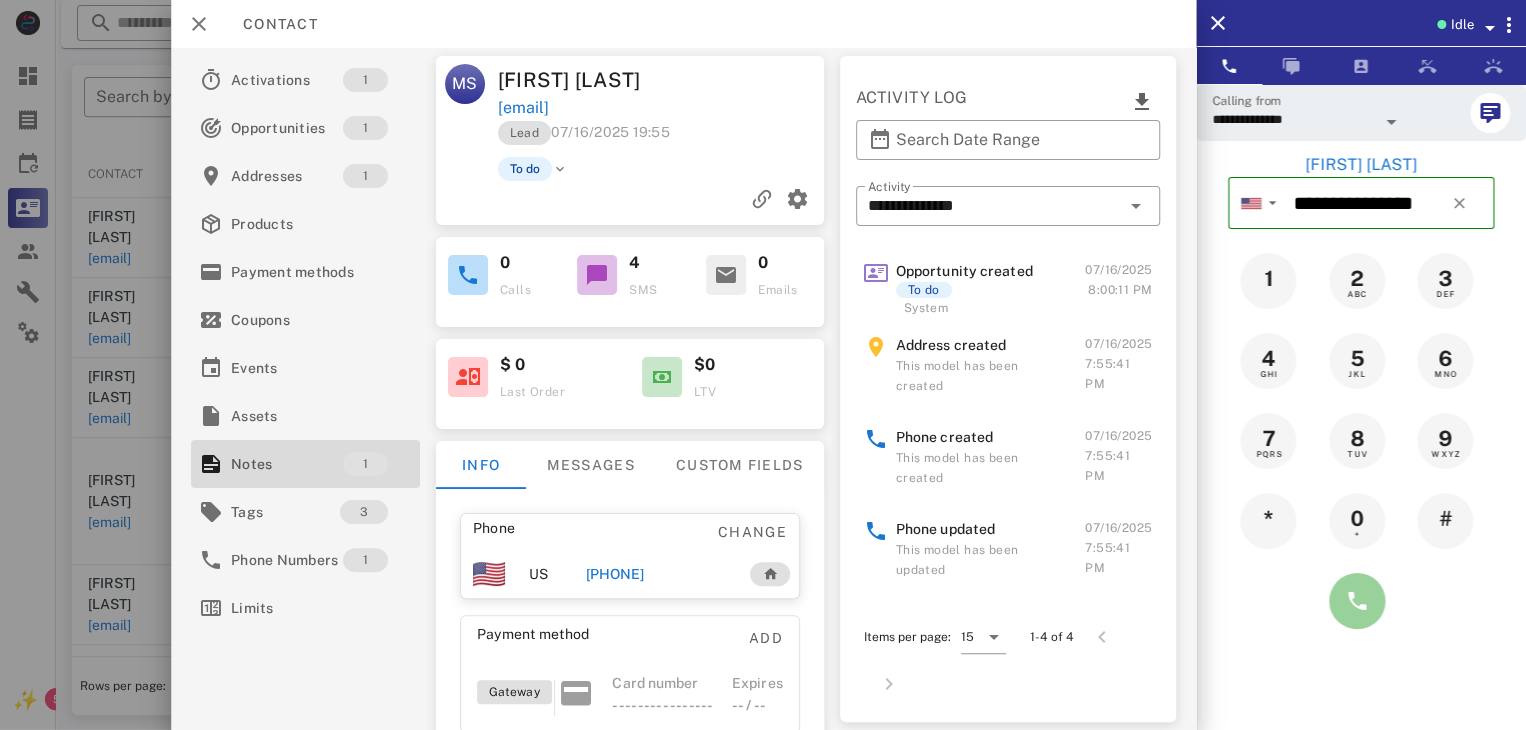 click at bounding box center (1357, 601) 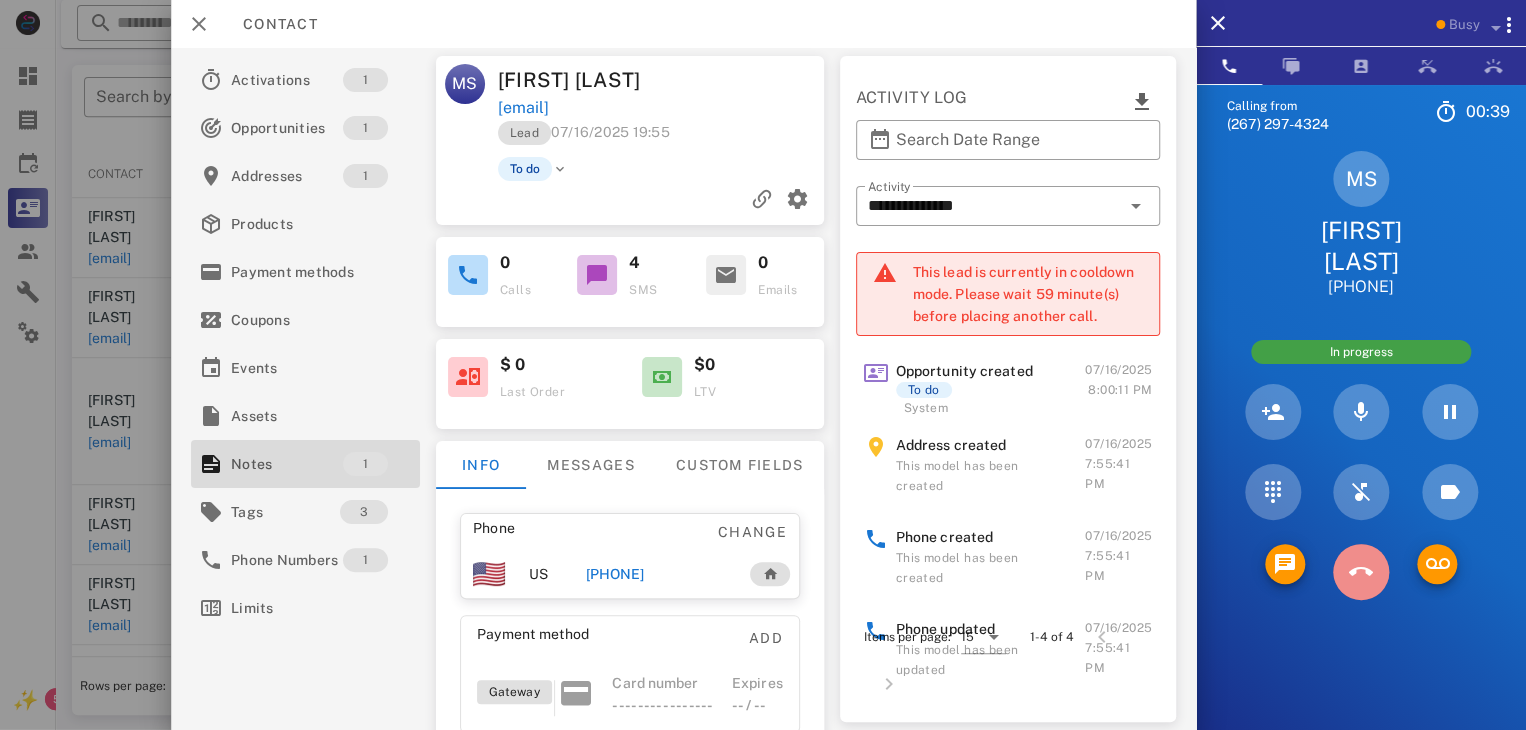 click at bounding box center [1361, 572] 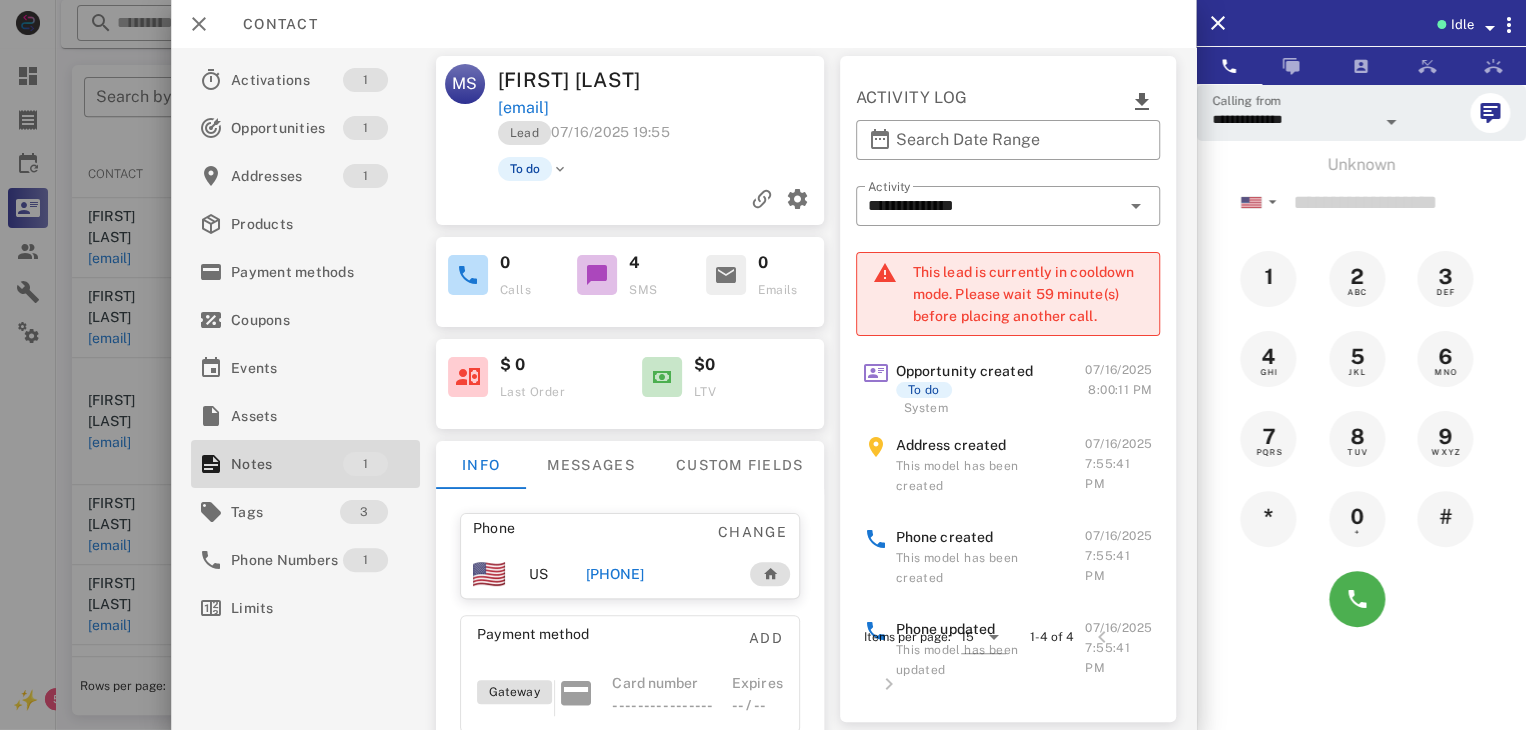 click at bounding box center (763, 365) 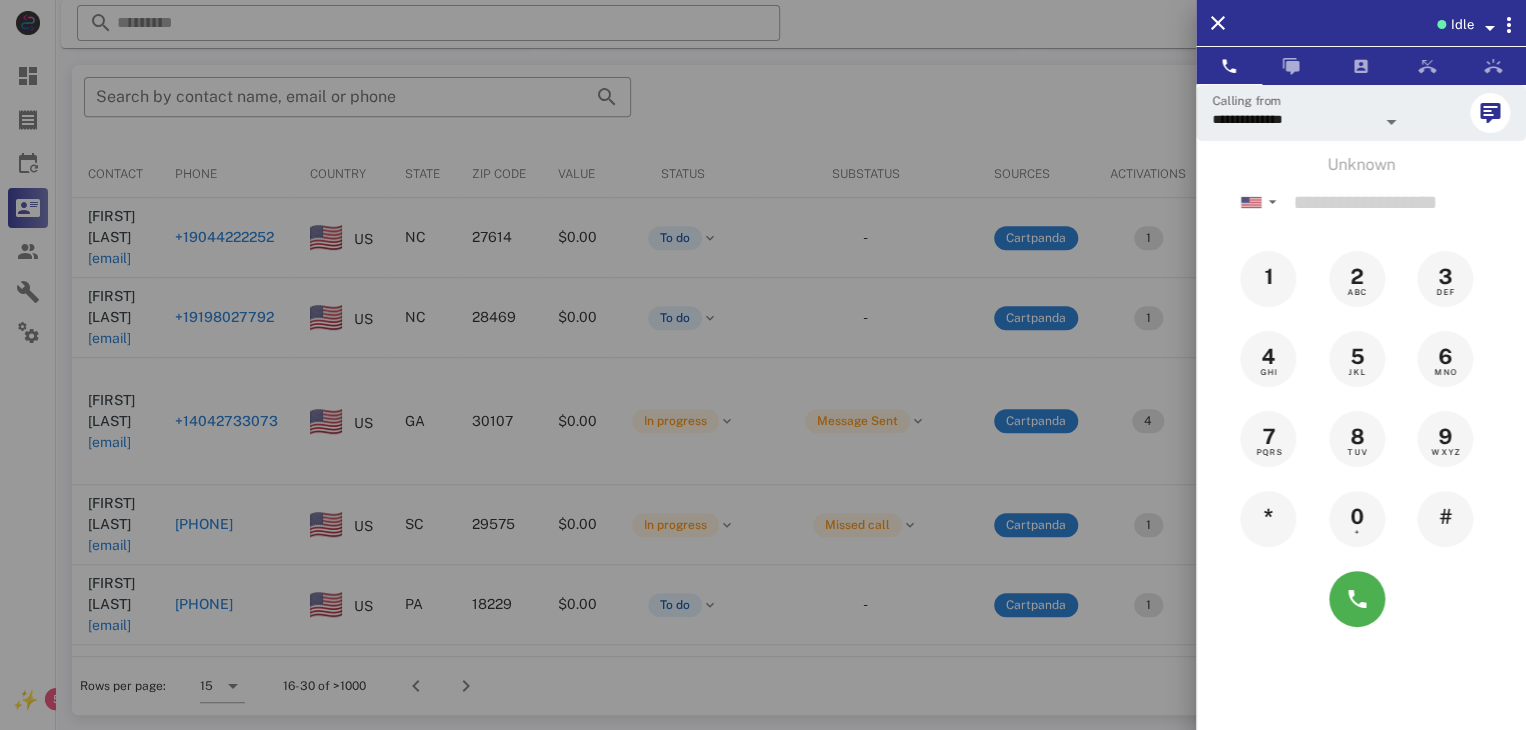 click at bounding box center [763, 365] 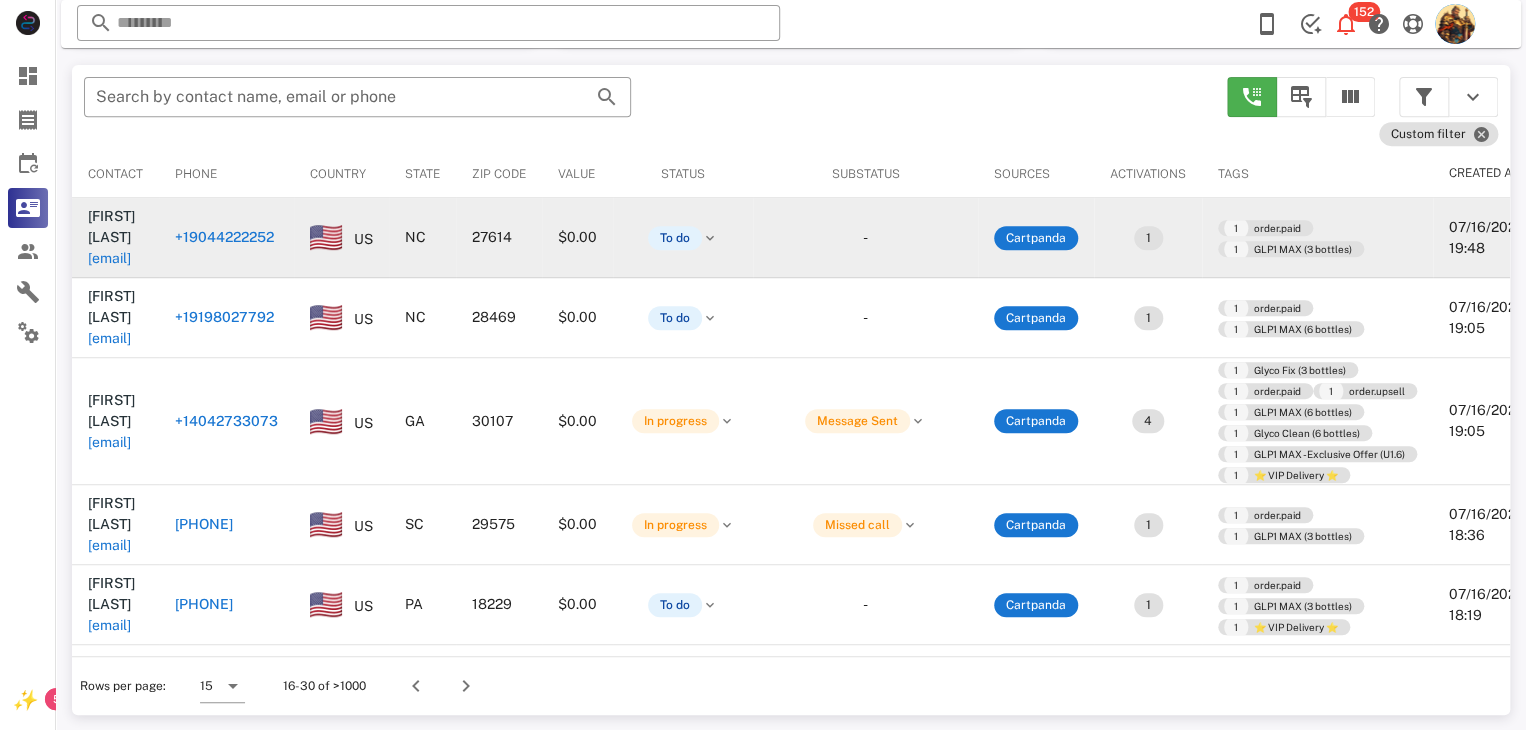 click on "[EMAIL]" at bounding box center [109, 258] 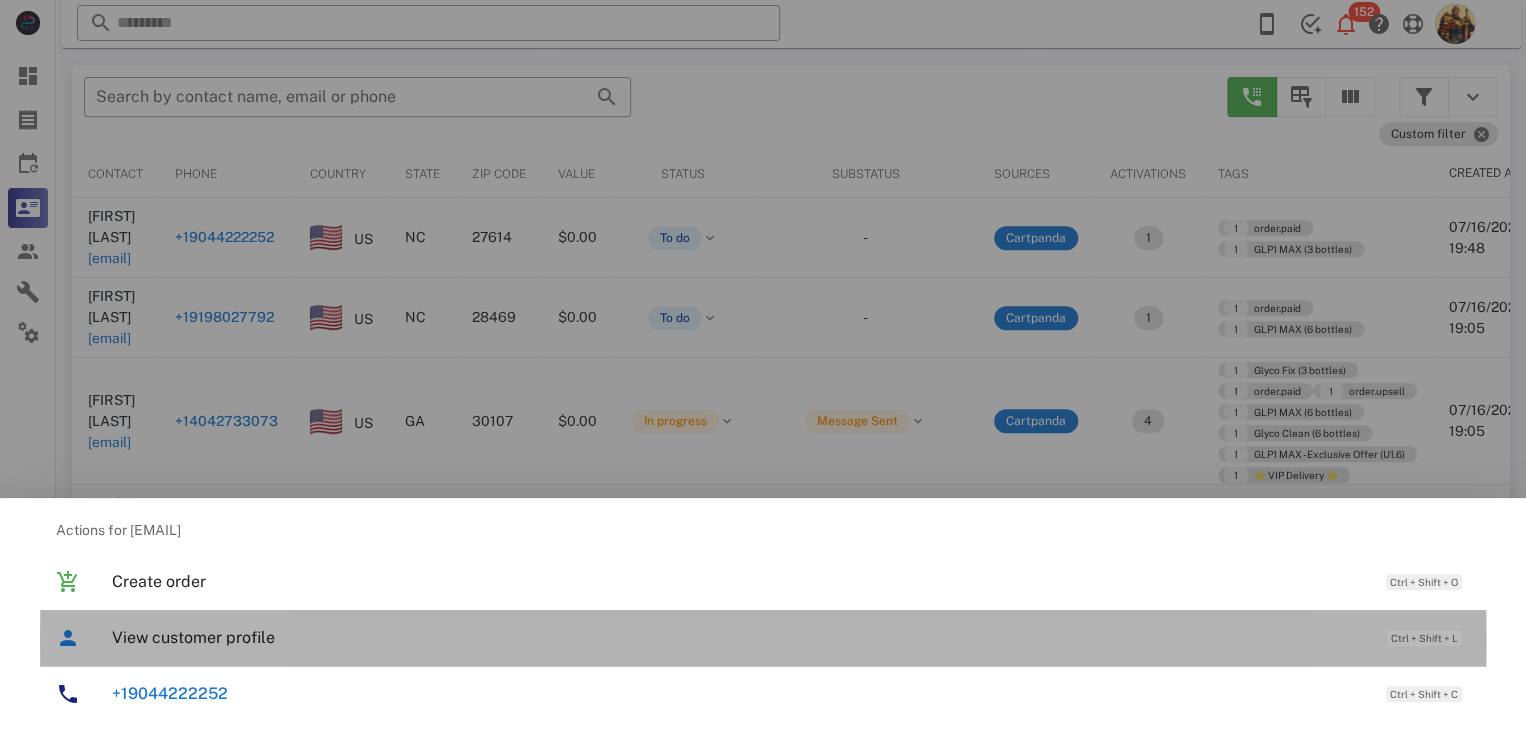 click on "View customer profile" at bounding box center [739, 637] 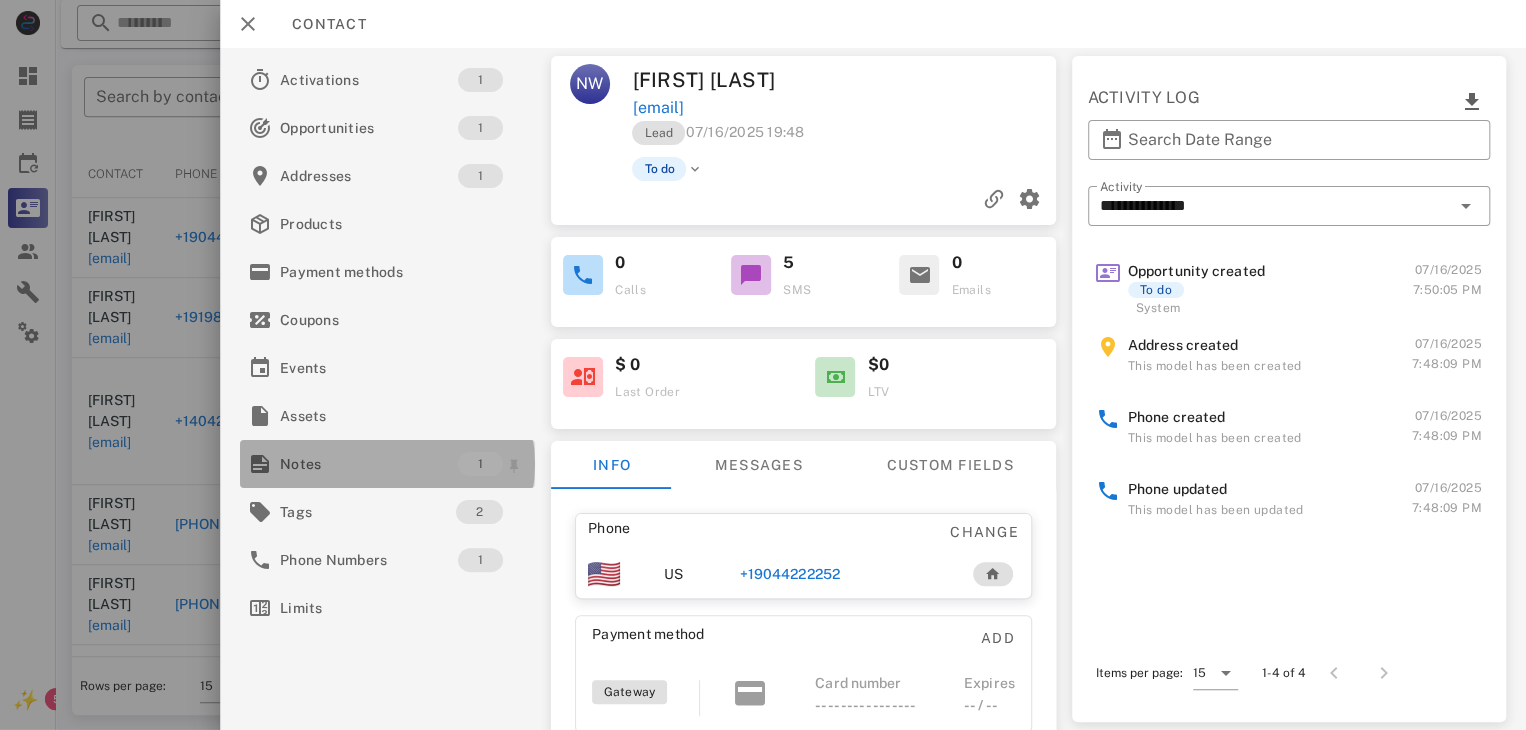 click on "Notes" at bounding box center (369, 464) 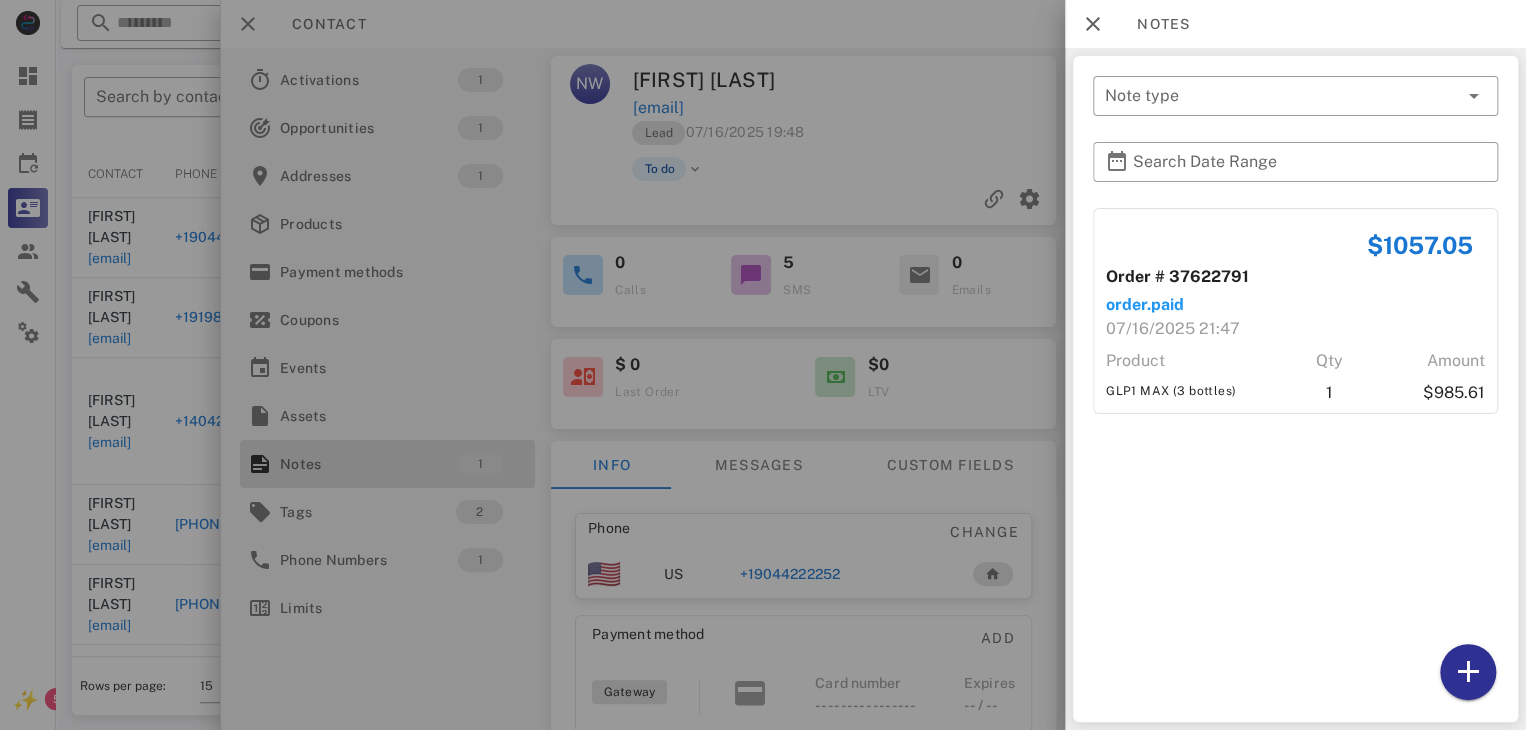 click at bounding box center [763, 365] 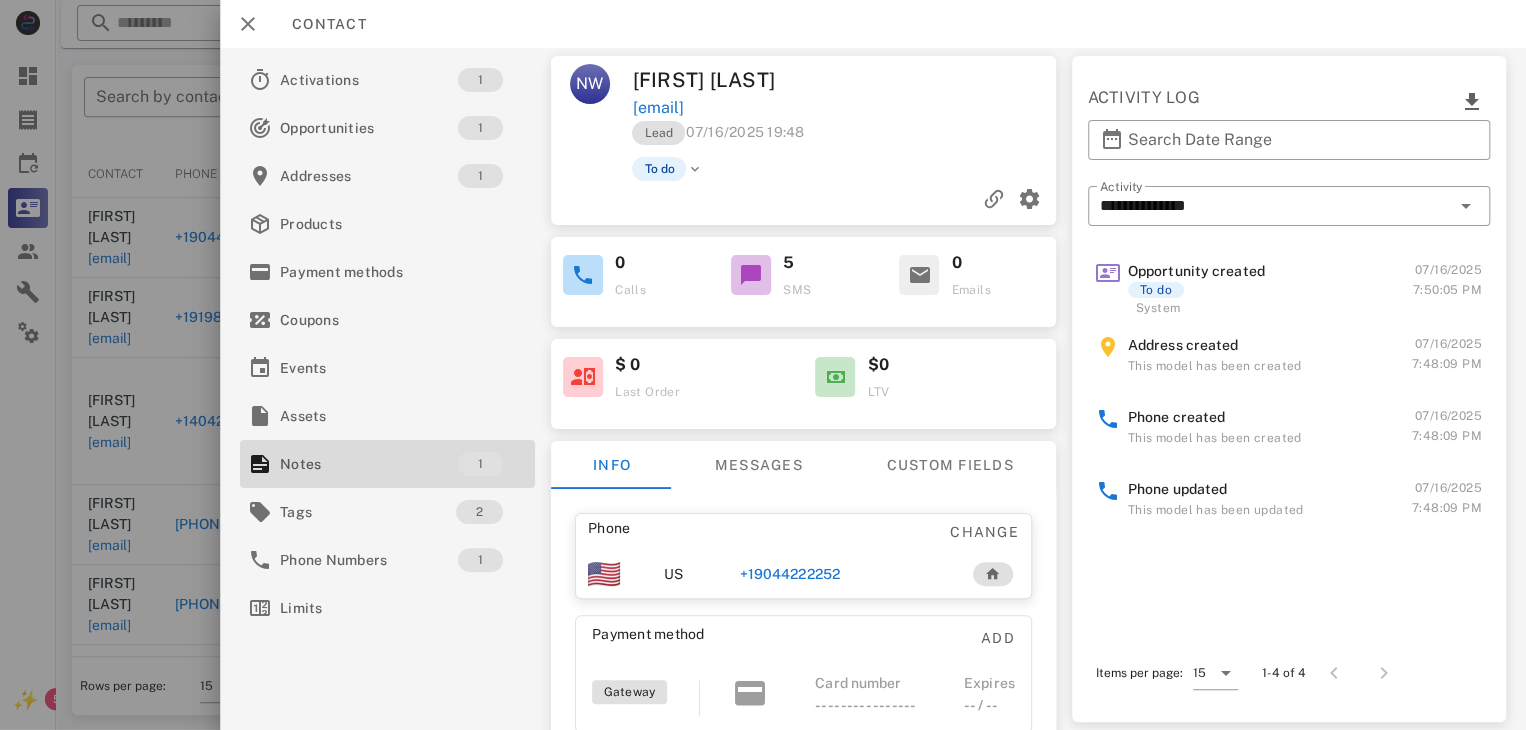 click on "+19044222252" at bounding box center [790, 574] 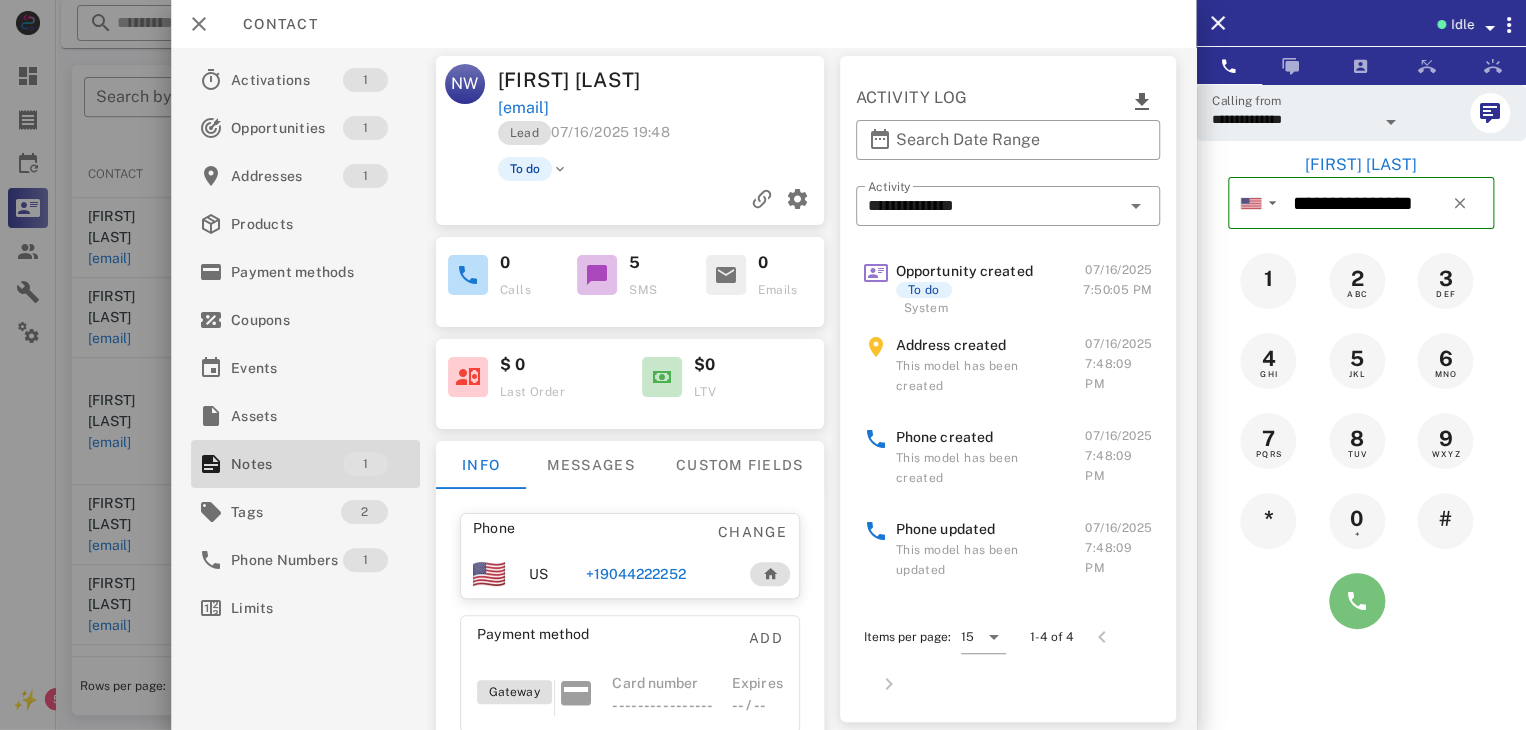 click at bounding box center [1357, 601] 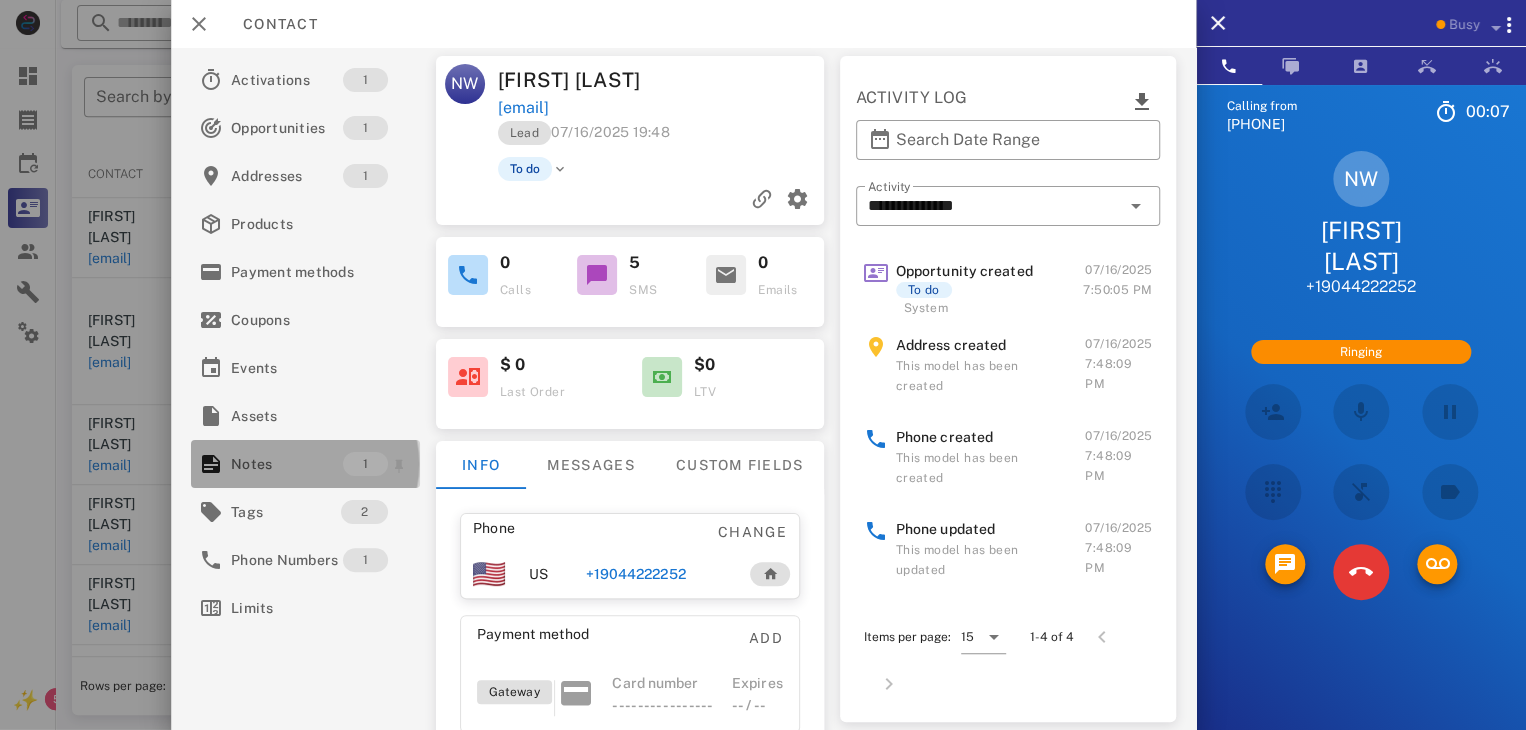 click on "Notes" at bounding box center (287, 464) 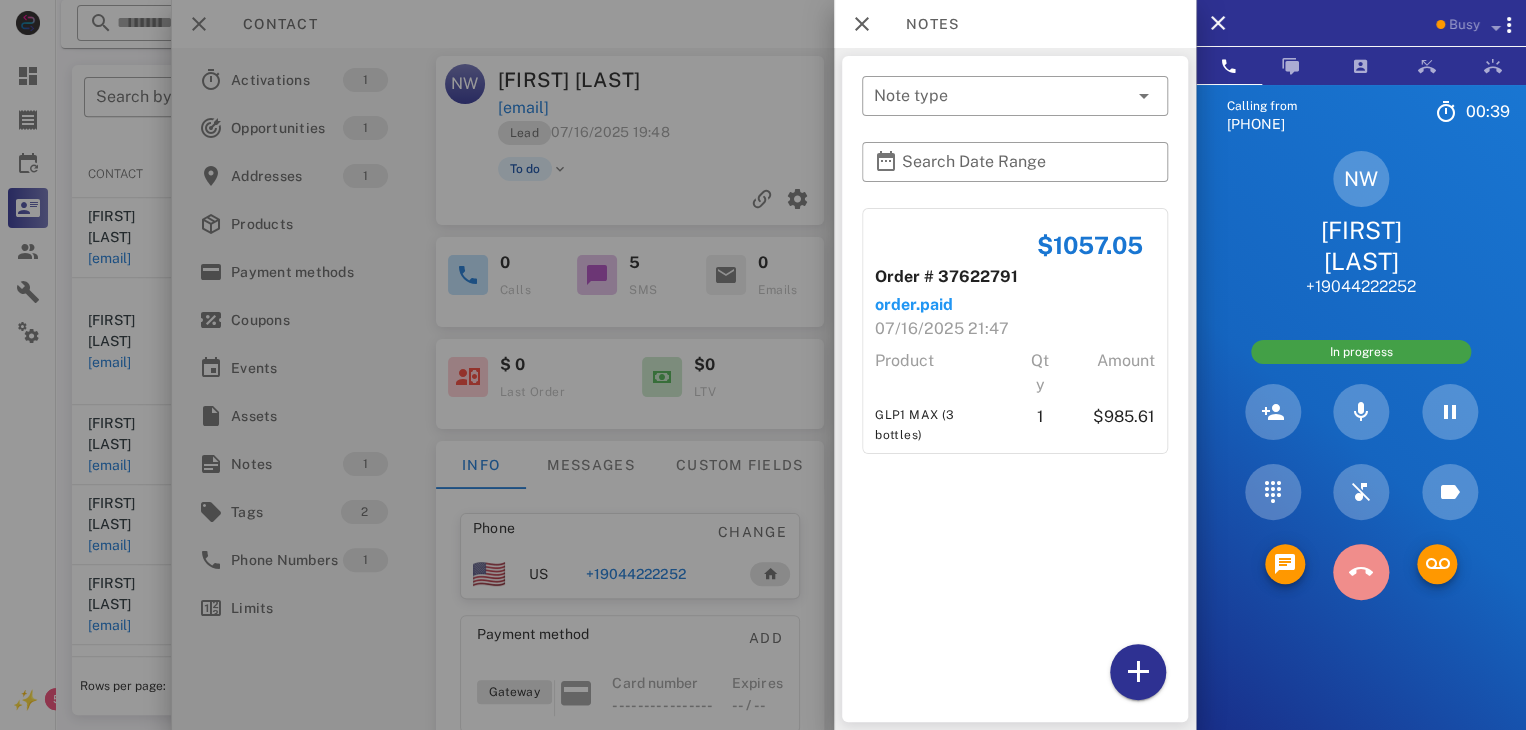 click at bounding box center [1361, 572] 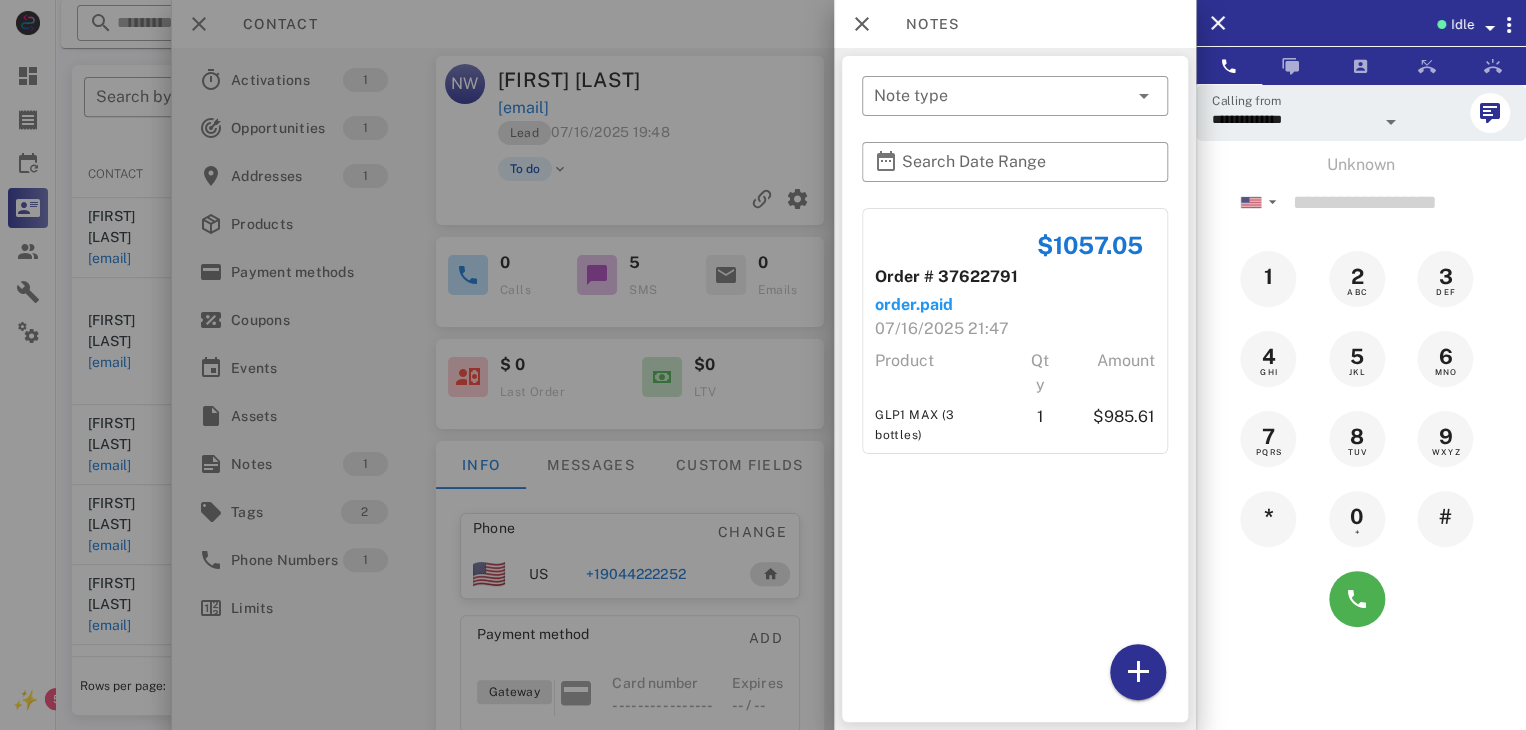click at bounding box center (763, 365) 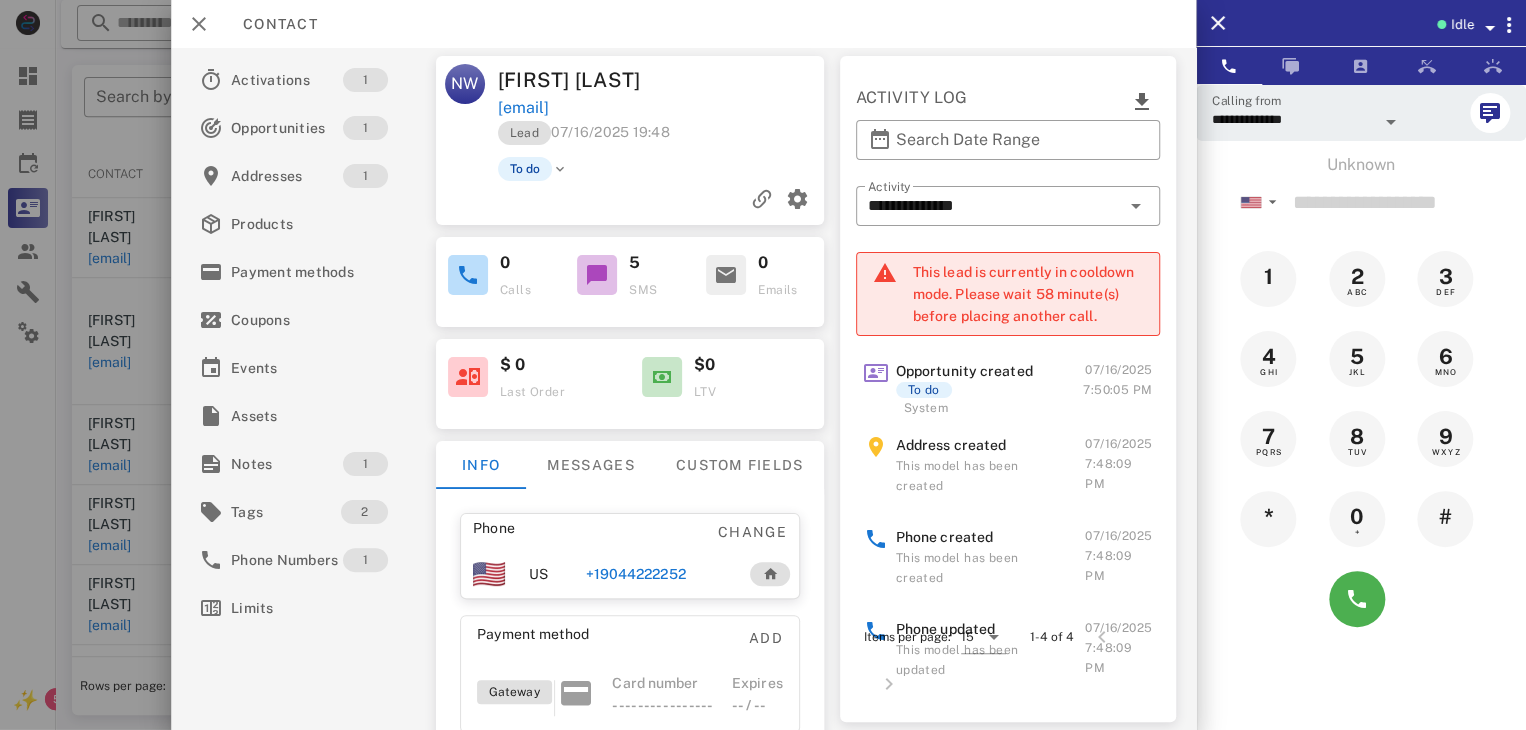 click on "+19044222252" at bounding box center [635, 574] 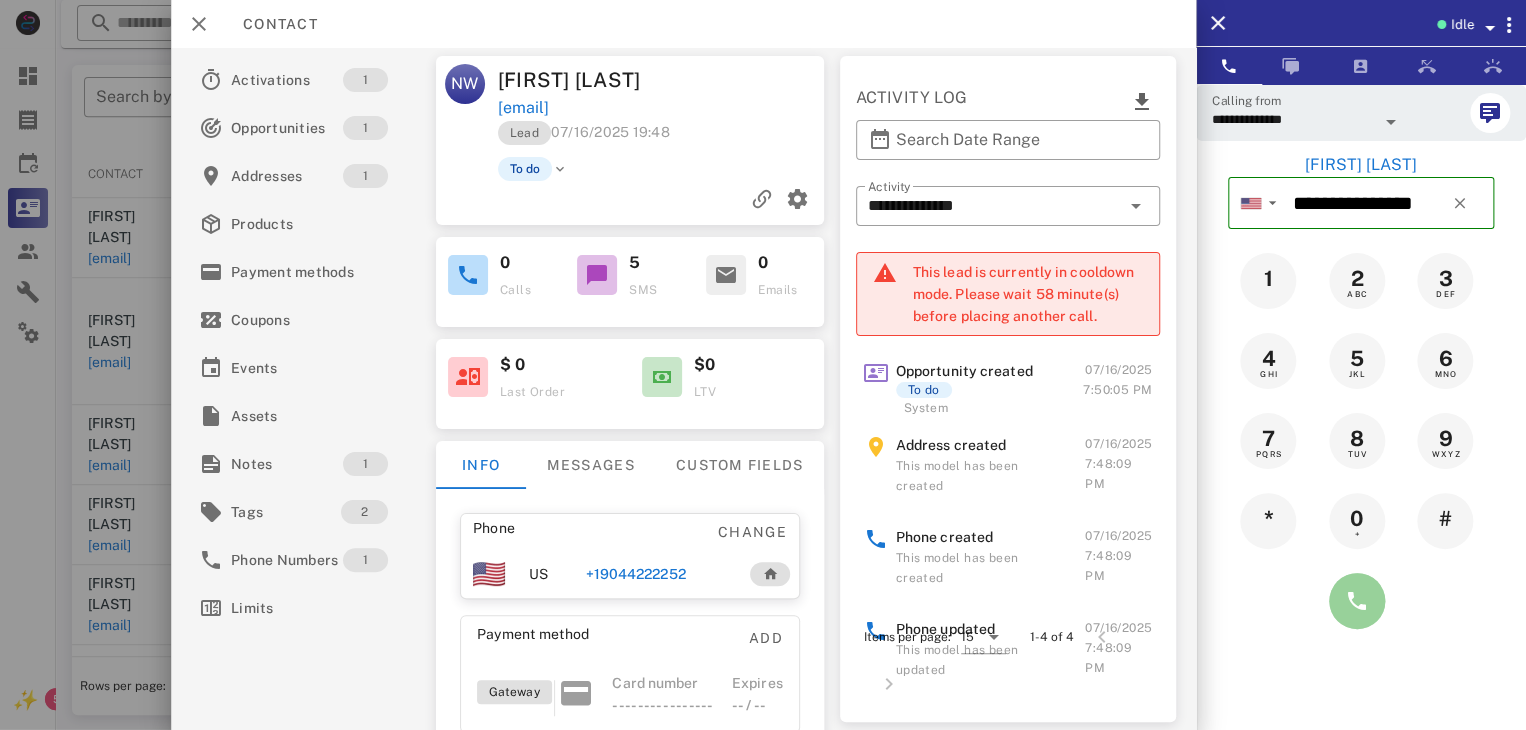 click at bounding box center (1357, 601) 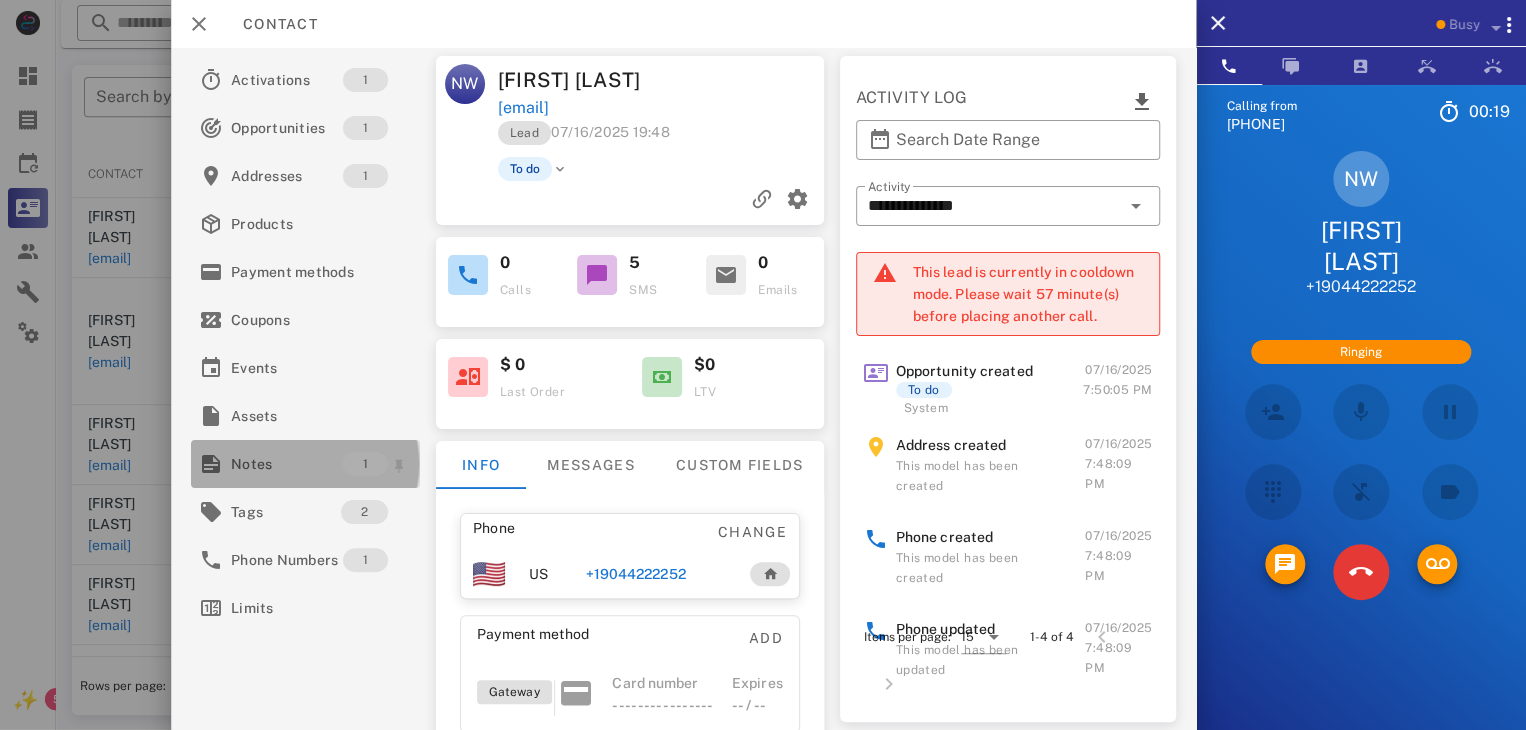 click on "Notes" at bounding box center (287, 464) 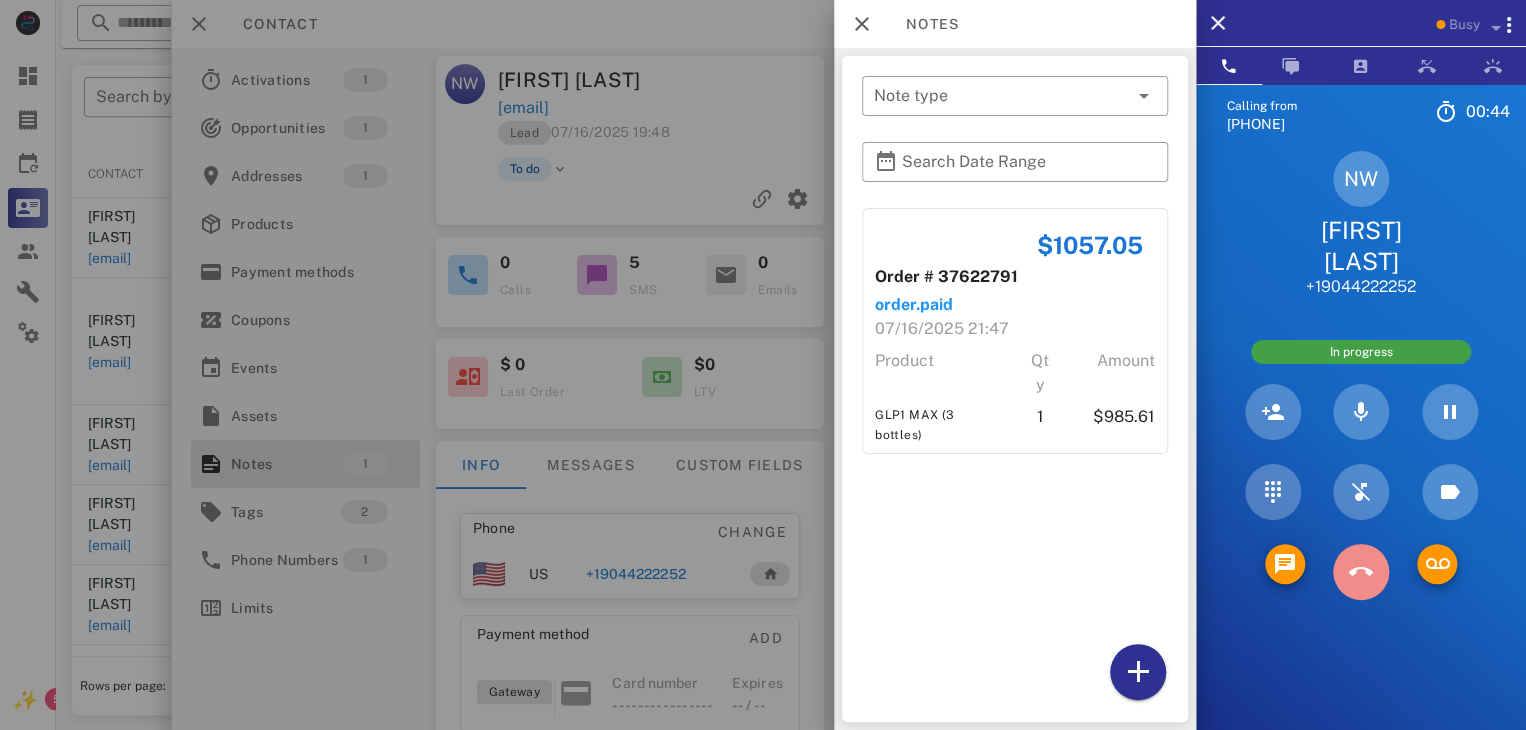 click at bounding box center (1361, 572) 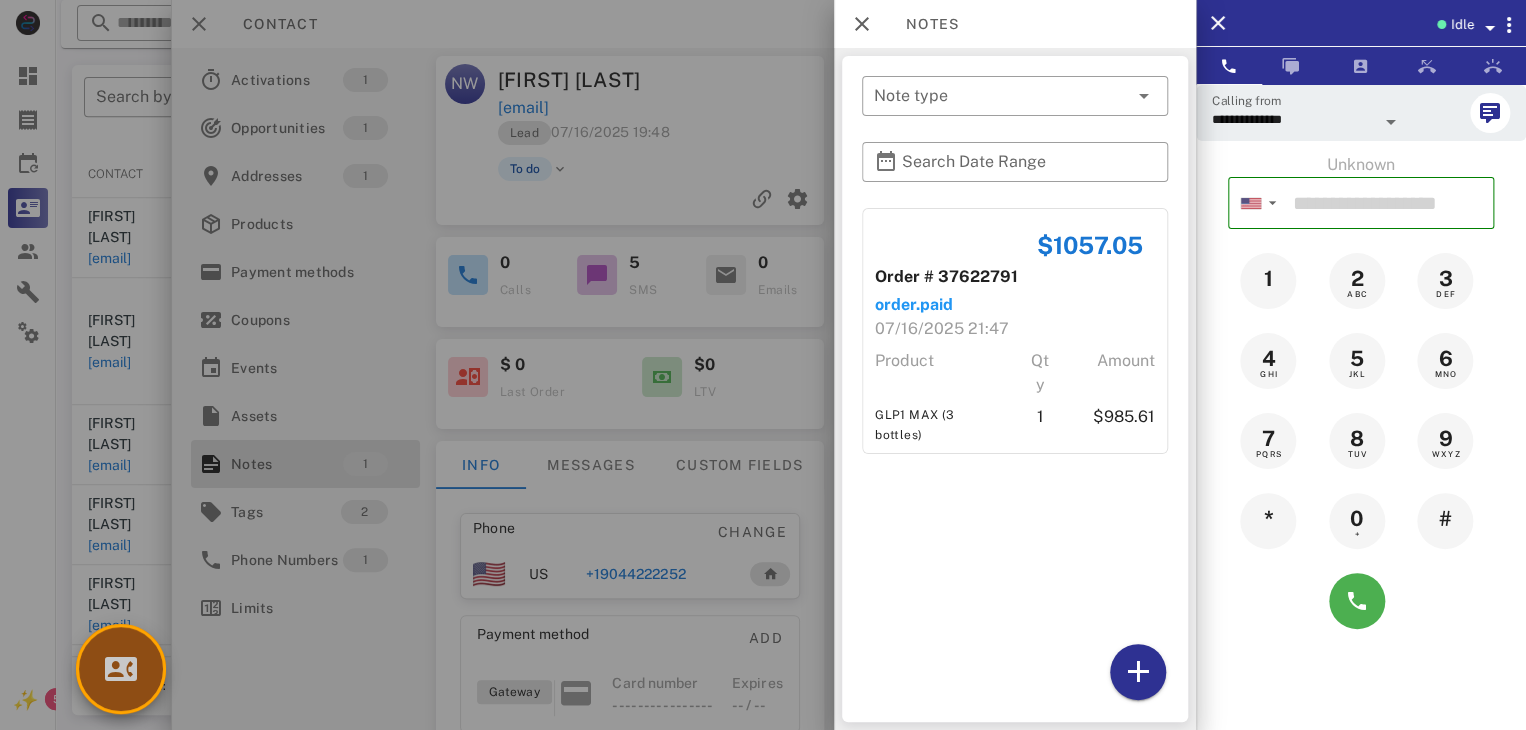click at bounding box center (121, 669) 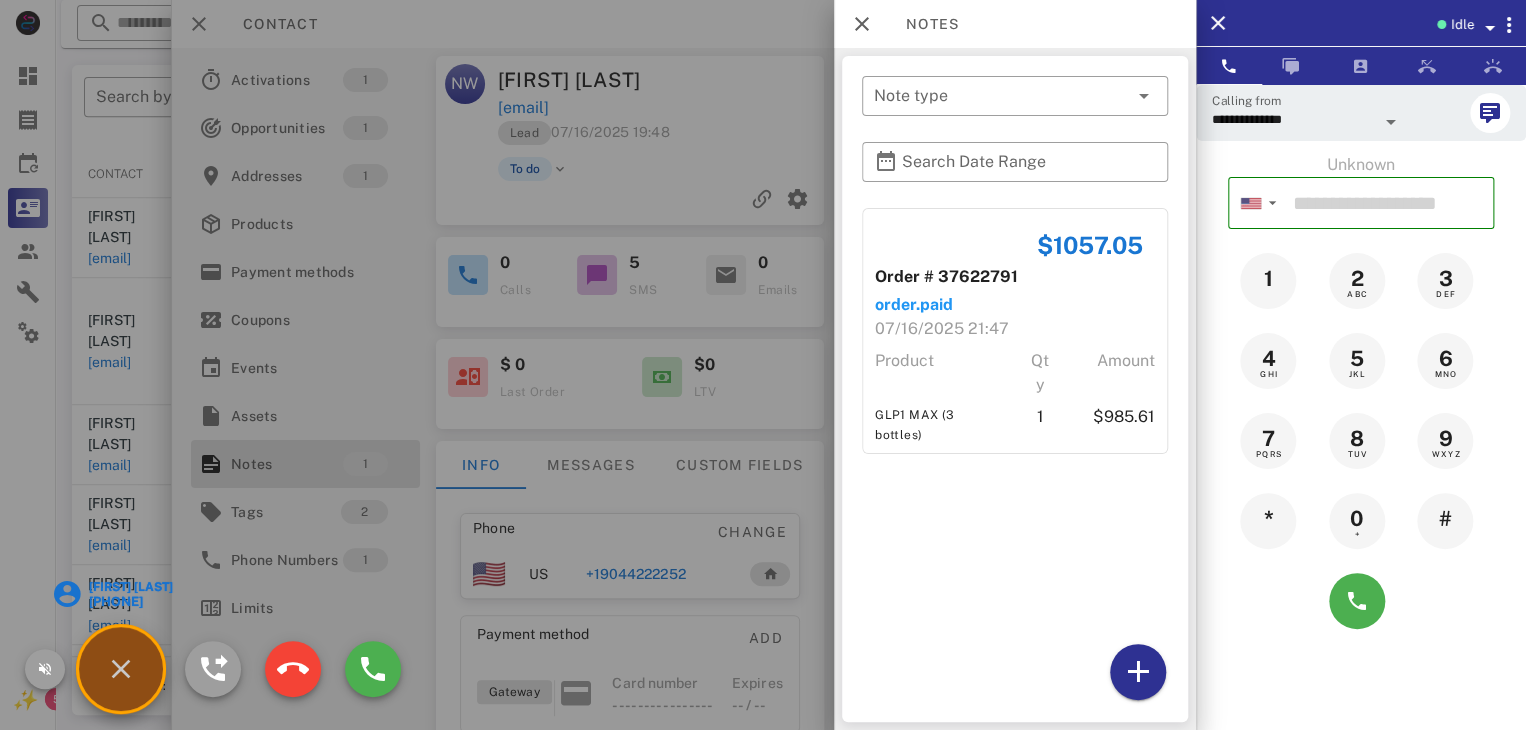 click on "[FIRST] [LAST]" at bounding box center (129, 587) 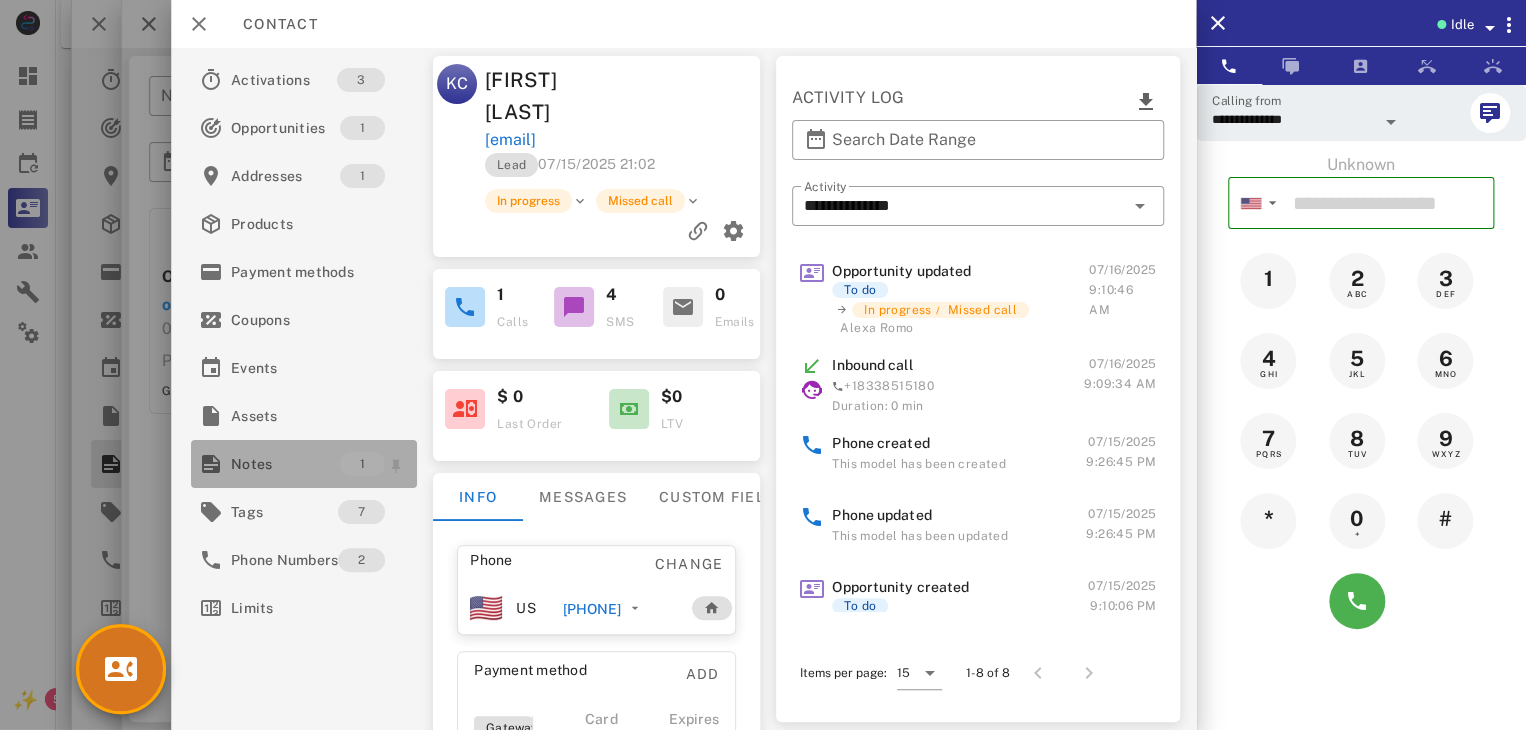 click on "Notes" at bounding box center (285, 464) 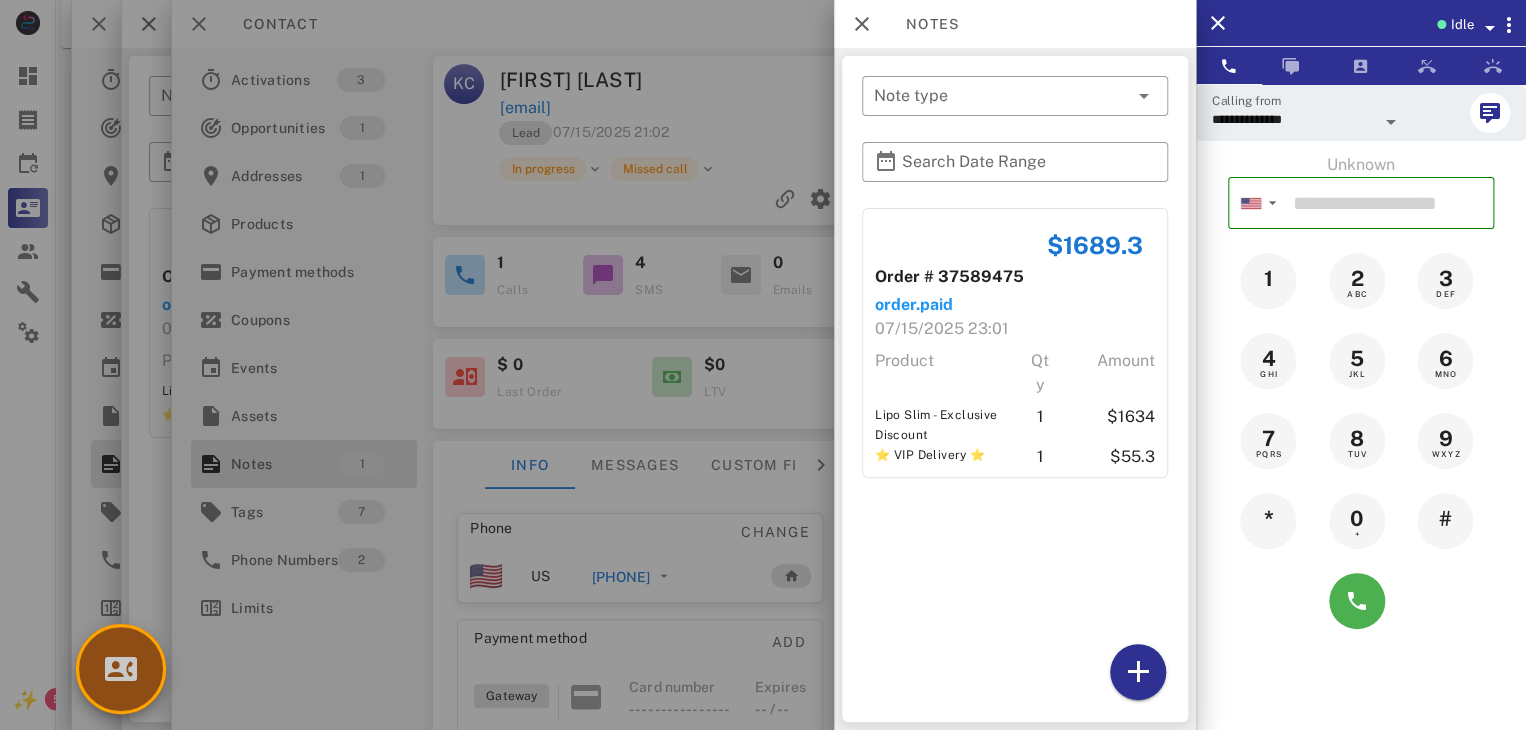 click at bounding box center (121, 669) 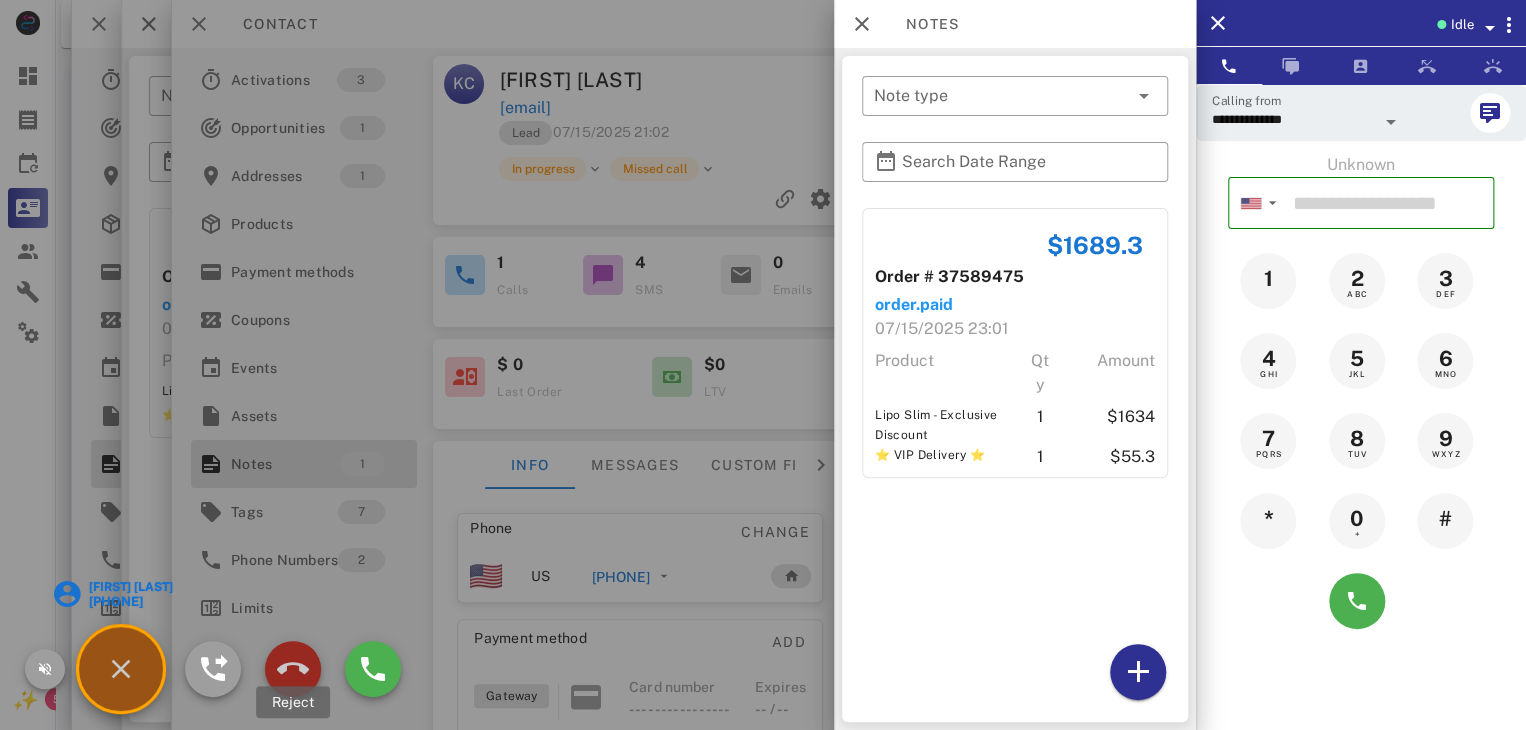 click at bounding box center (293, 669) 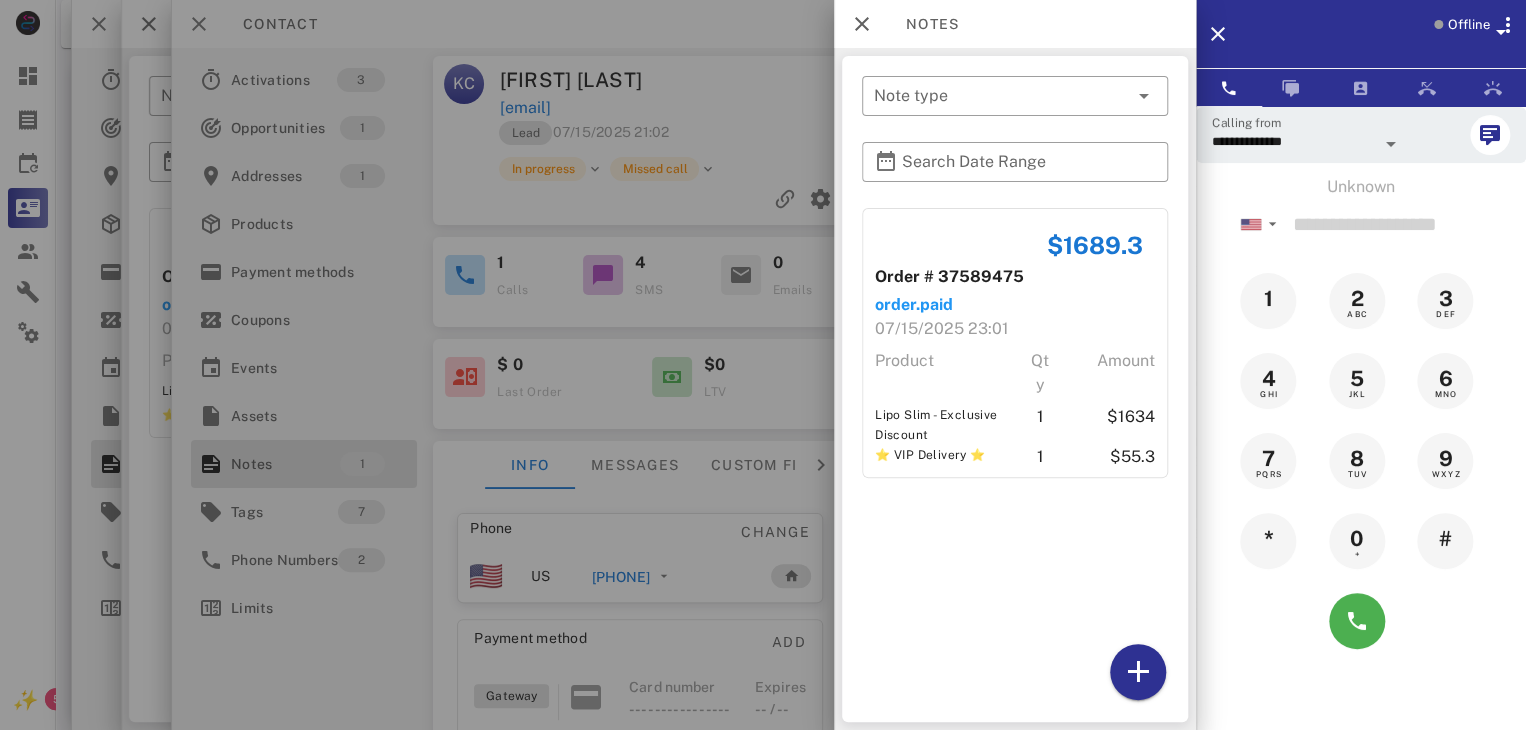 click at bounding box center (763, 365) 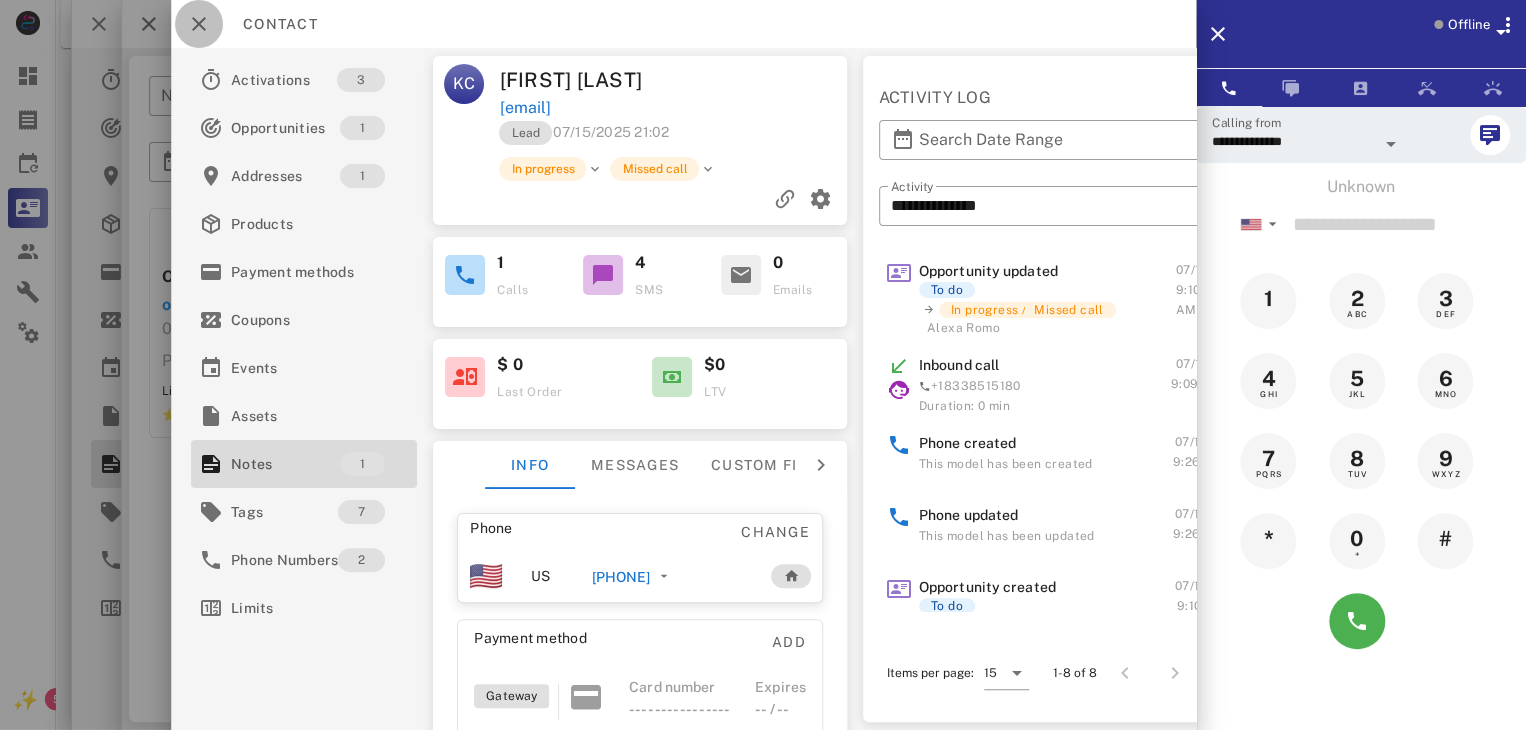 click at bounding box center [199, 24] 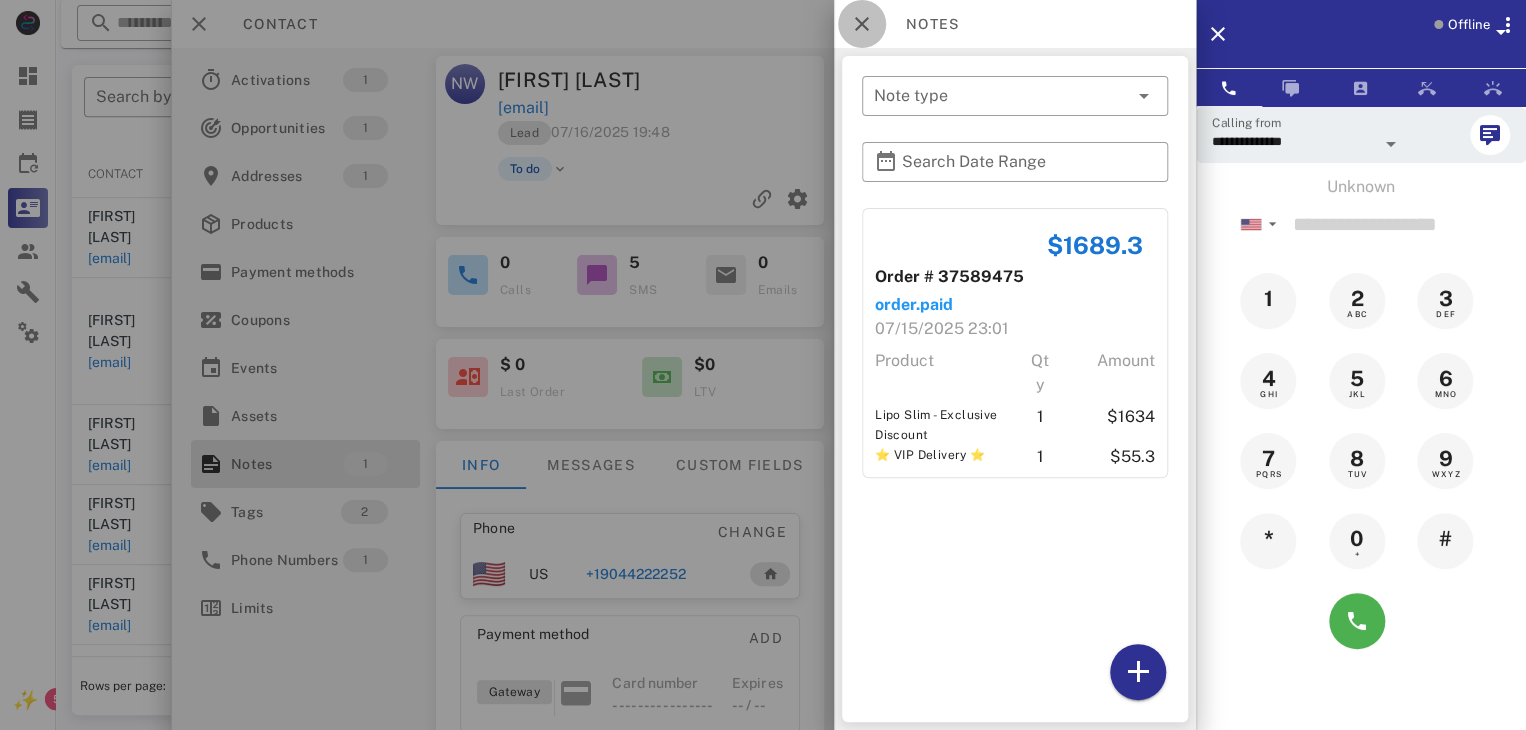 click at bounding box center [862, 24] 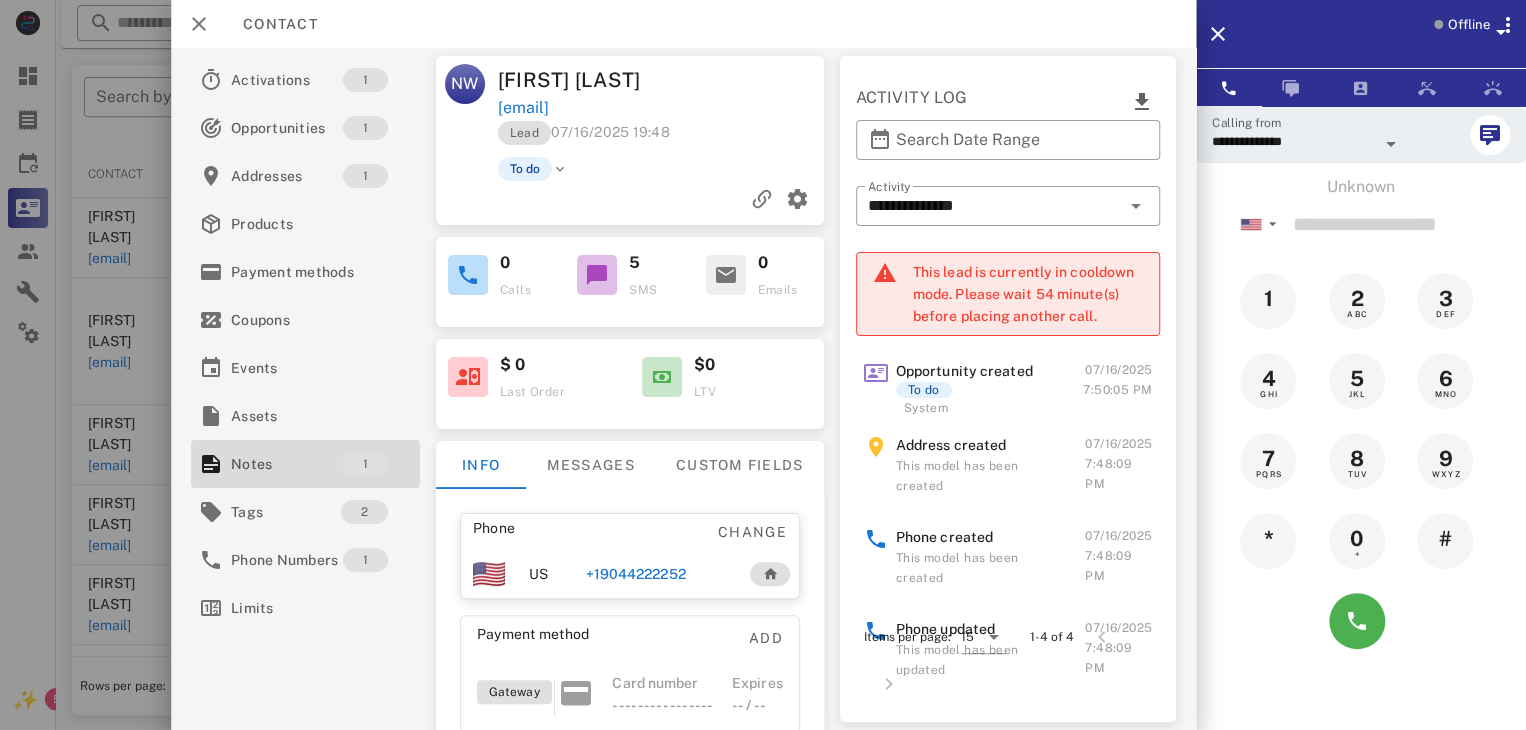 click at bounding box center (763, 365) 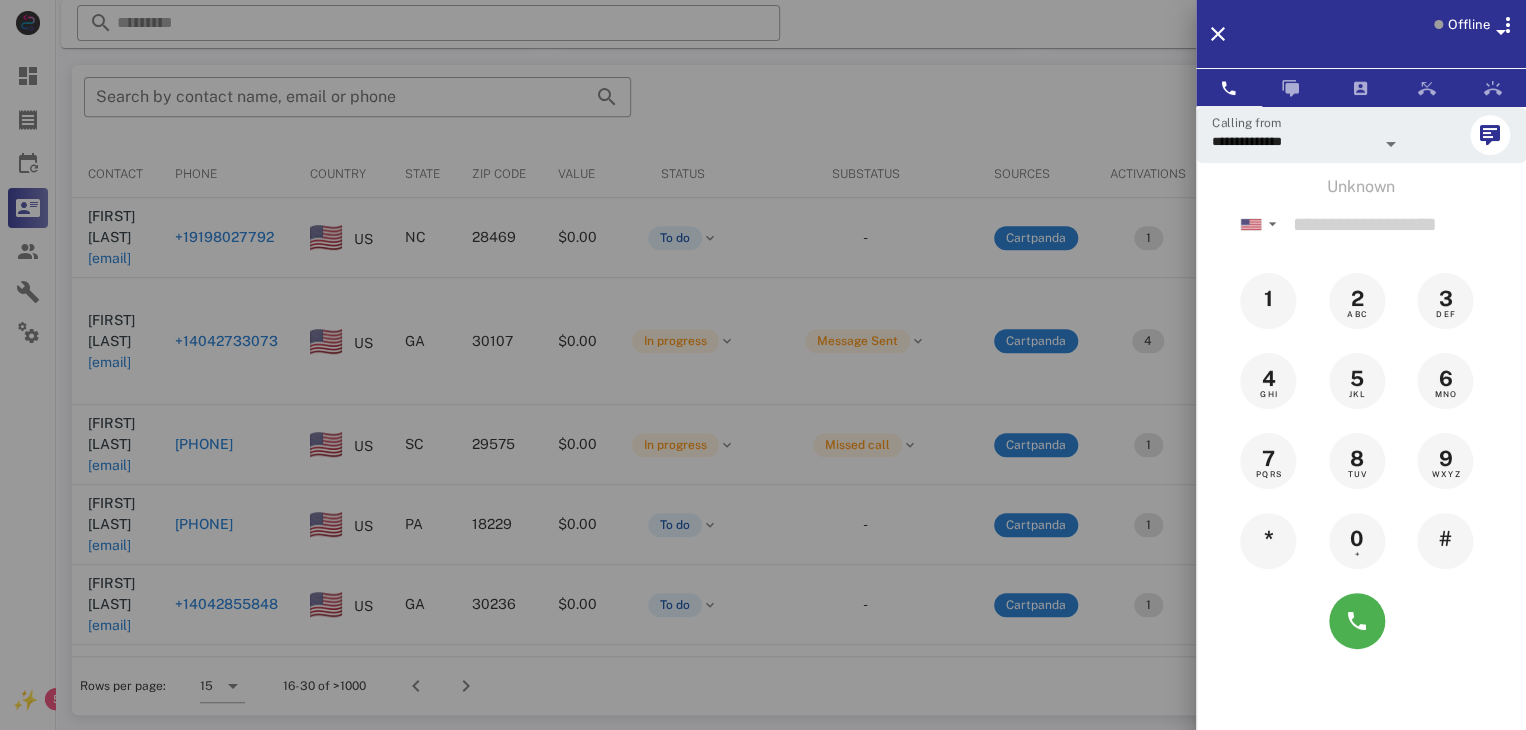 click at bounding box center [763, 365] 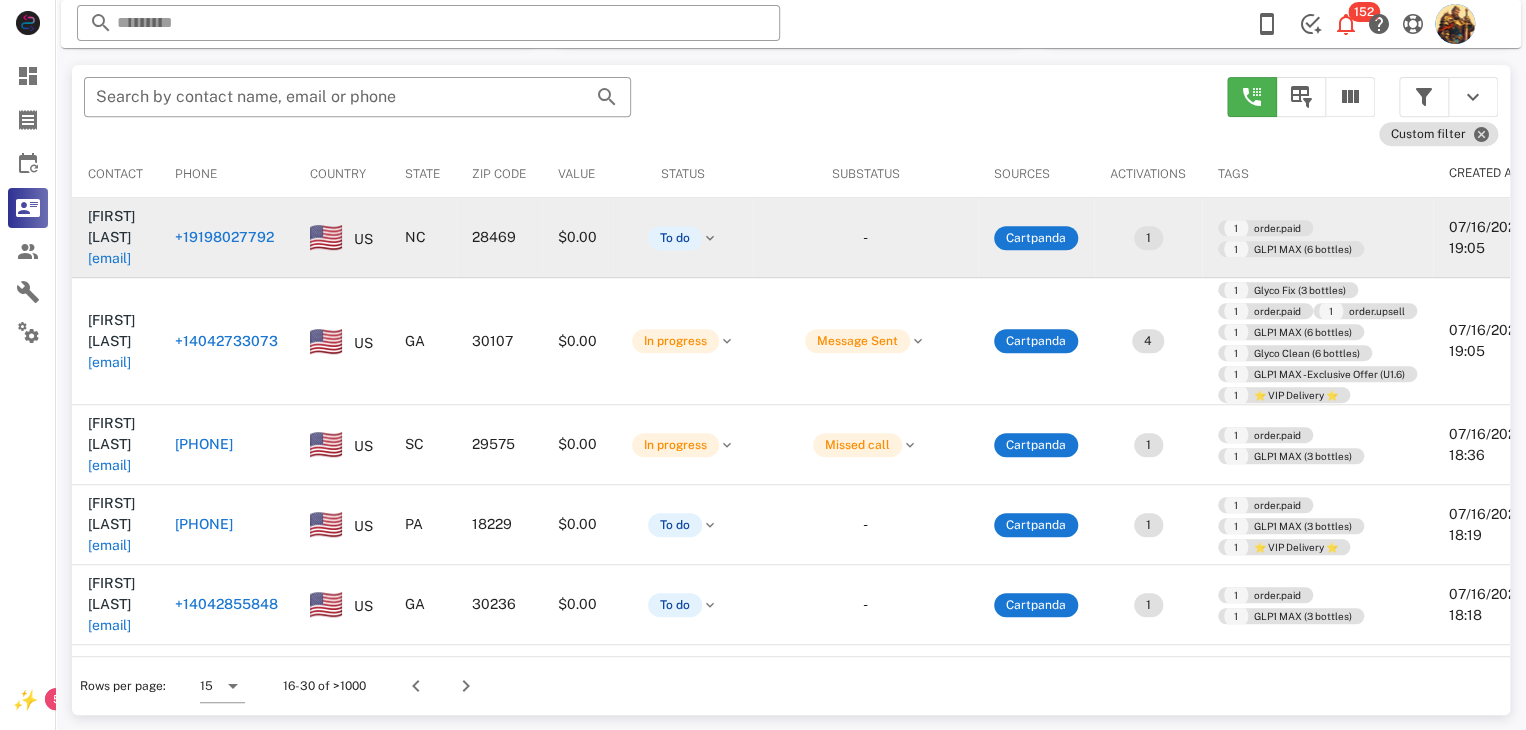 click on "[EMAIL]" at bounding box center (109, 258) 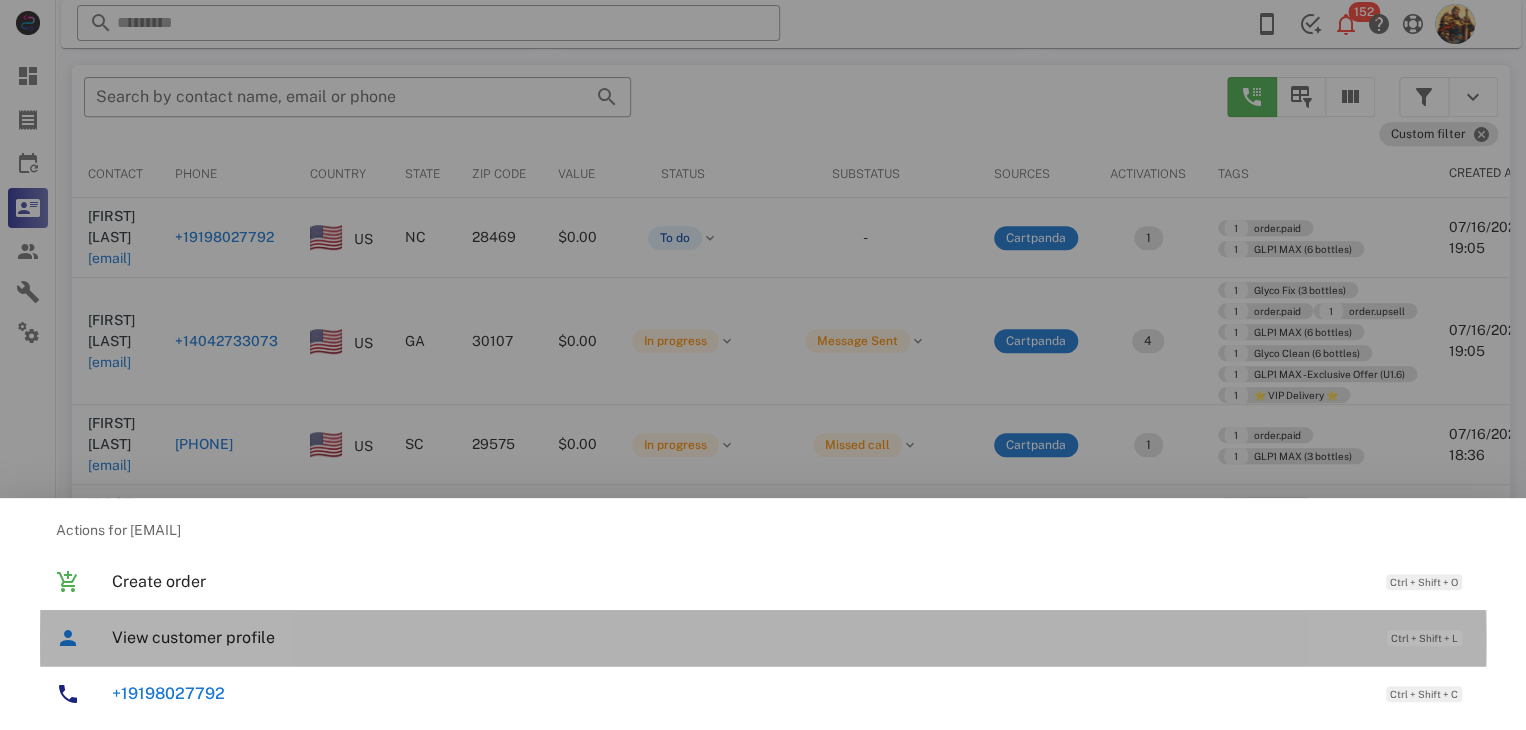 click on "View customer profile" at bounding box center [739, 637] 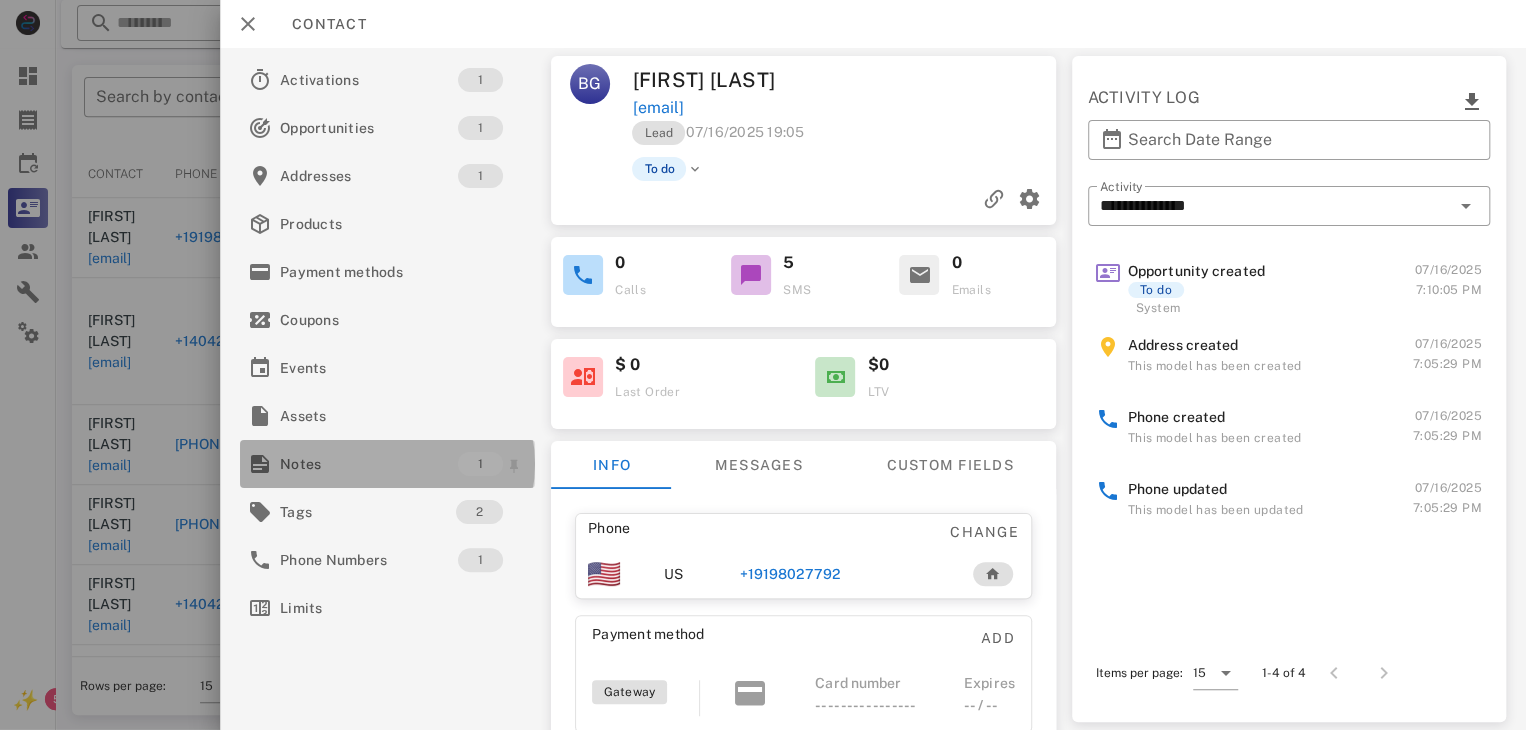 click on "Notes" at bounding box center (369, 464) 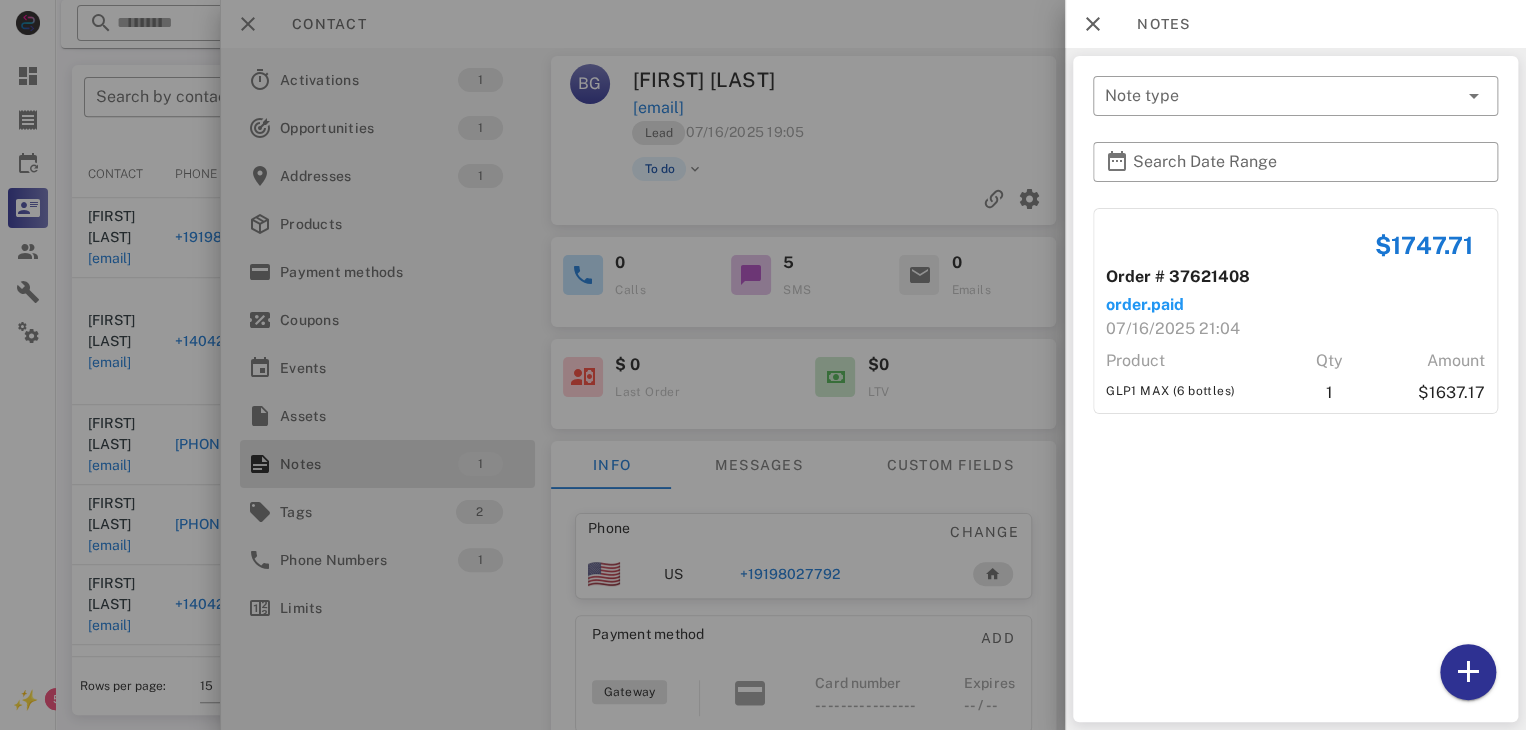 click at bounding box center (763, 365) 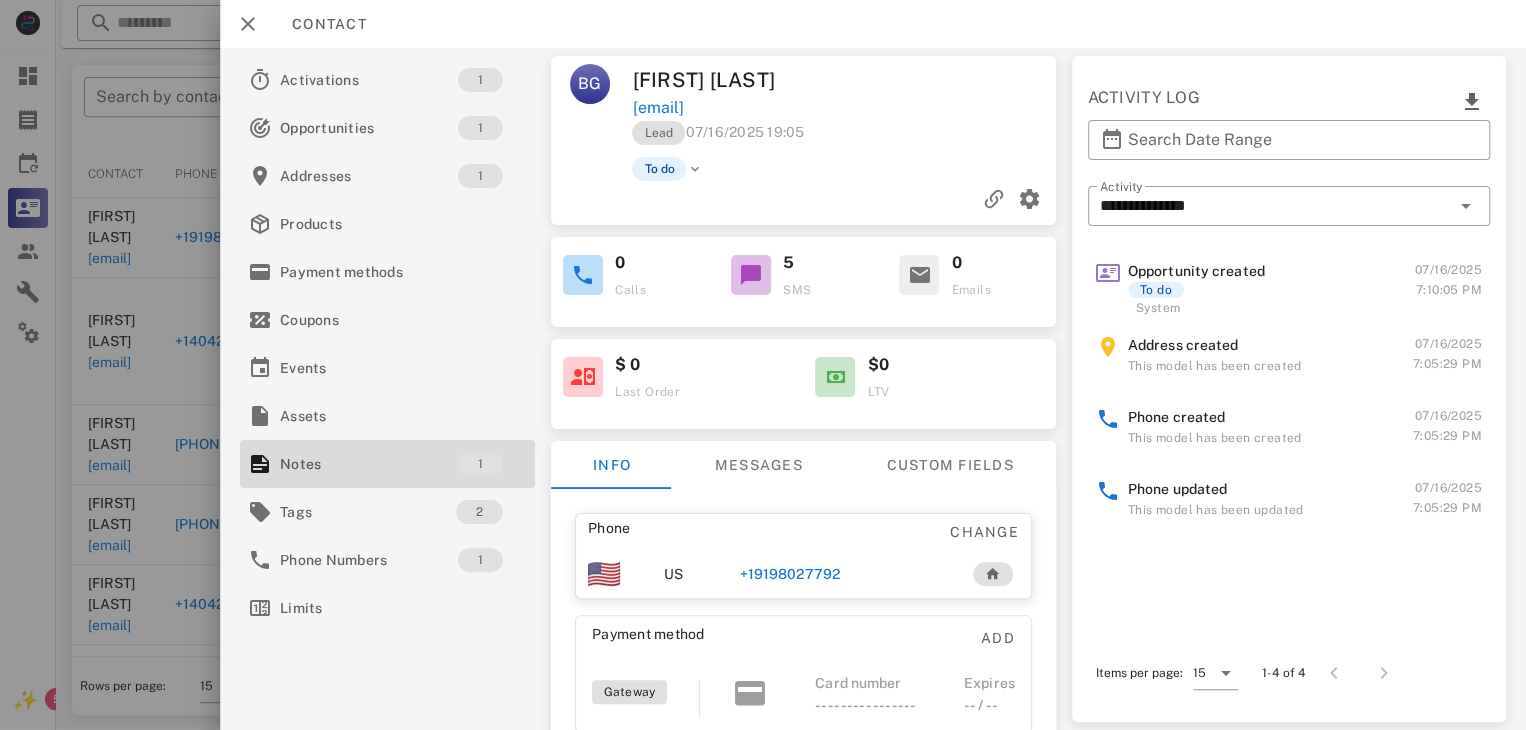 click on "+19198027792" at bounding box center [790, 574] 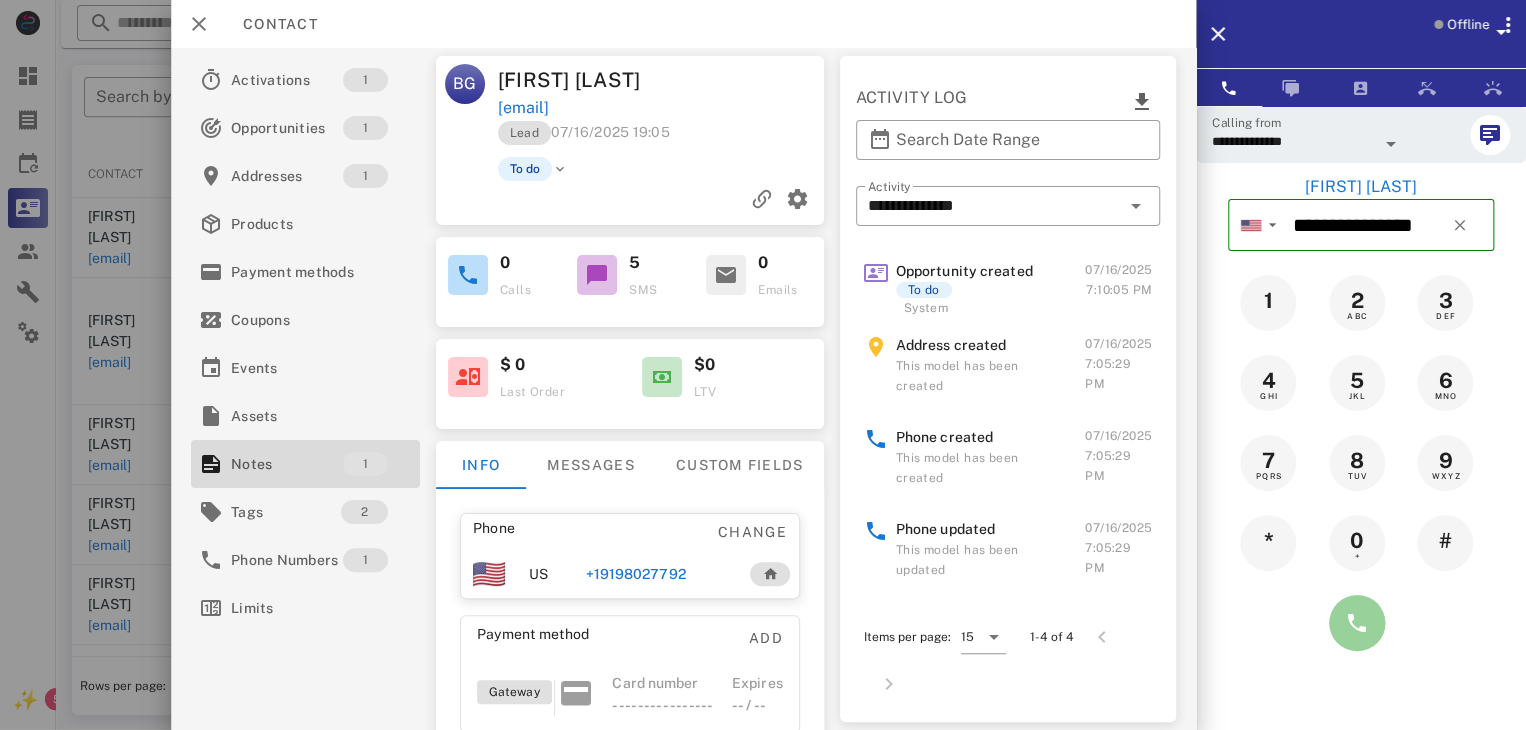 click at bounding box center [1357, 623] 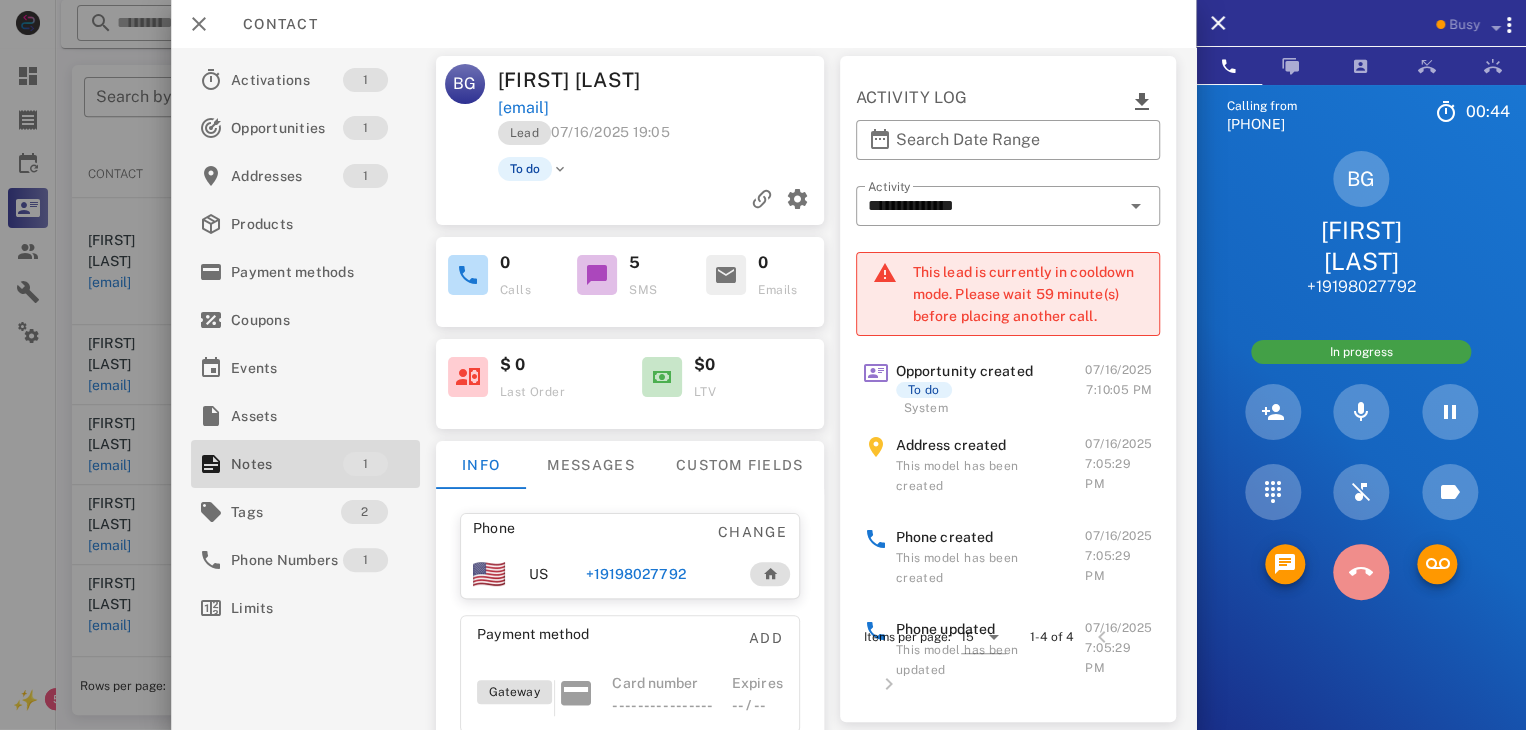 click at bounding box center [1361, 572] 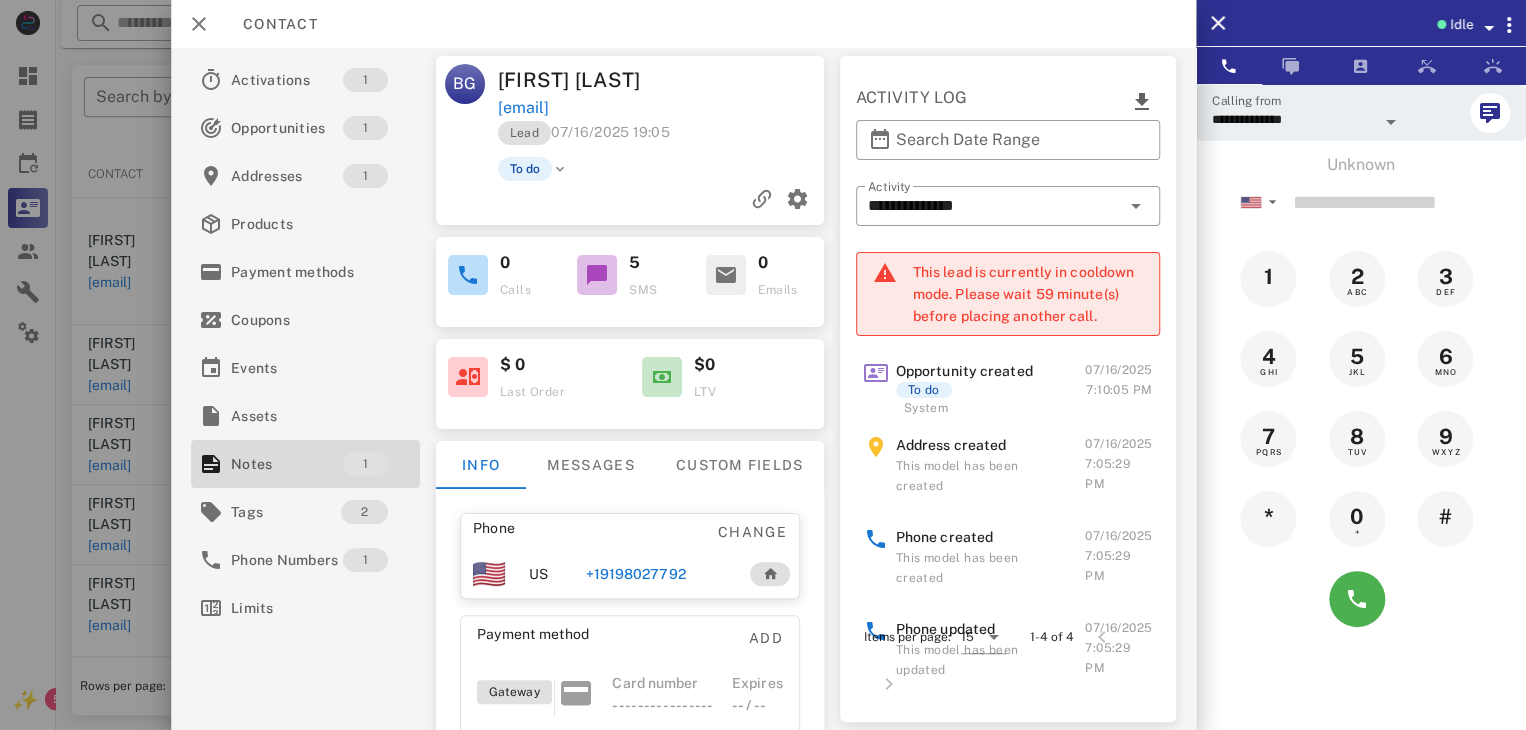 click at bounding box center [763, 365] 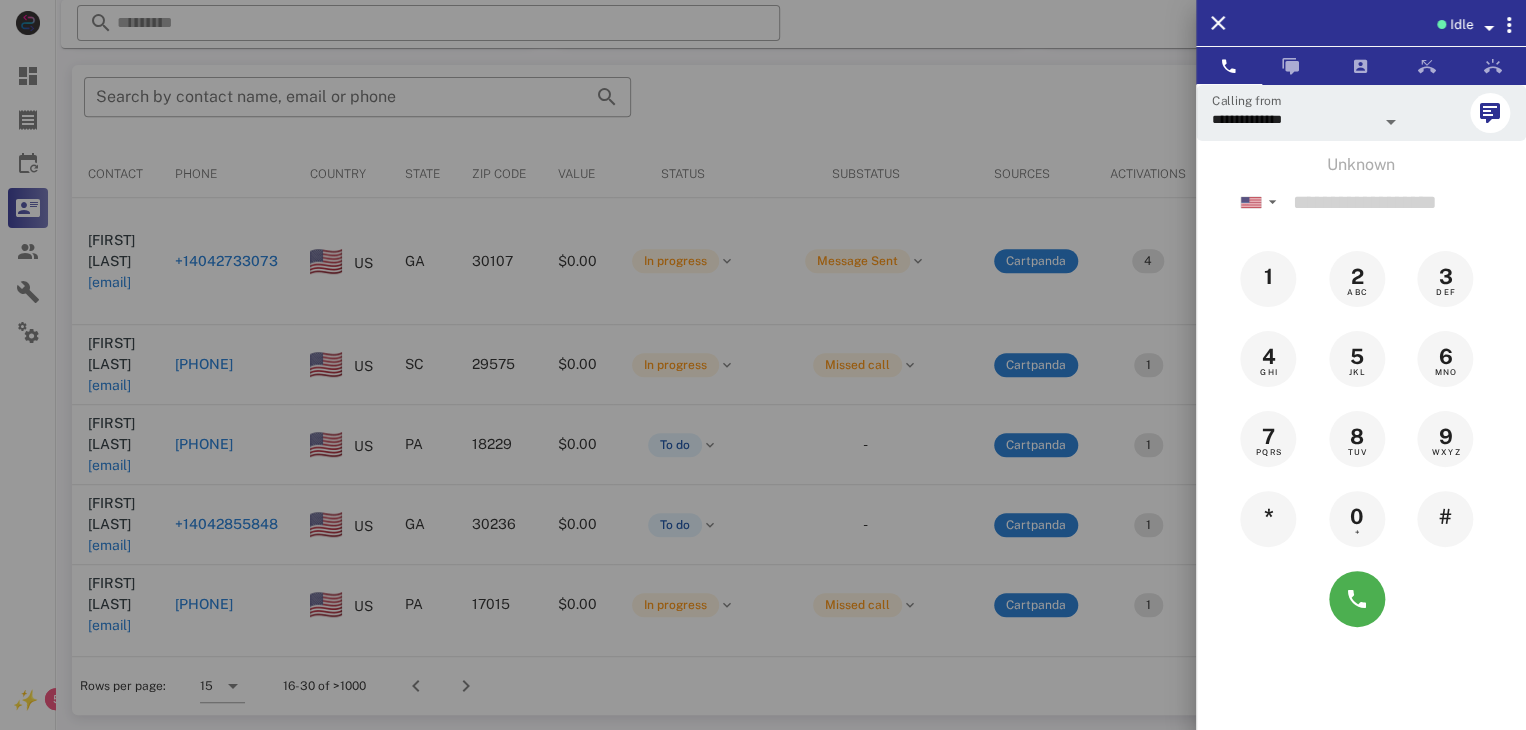click at bounding box center (763, 365) 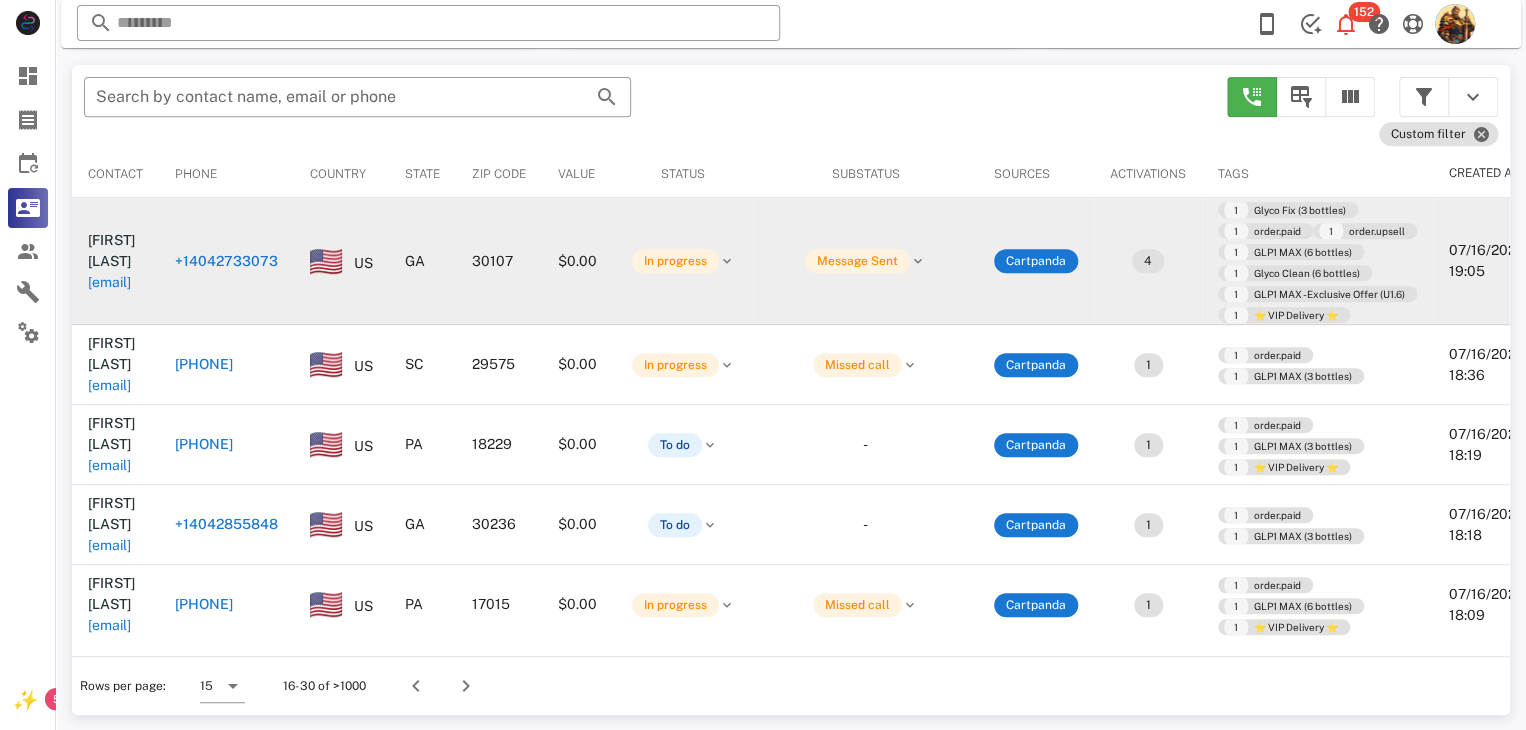 click on "[EMAIL]" at bounding box center [109, 282] 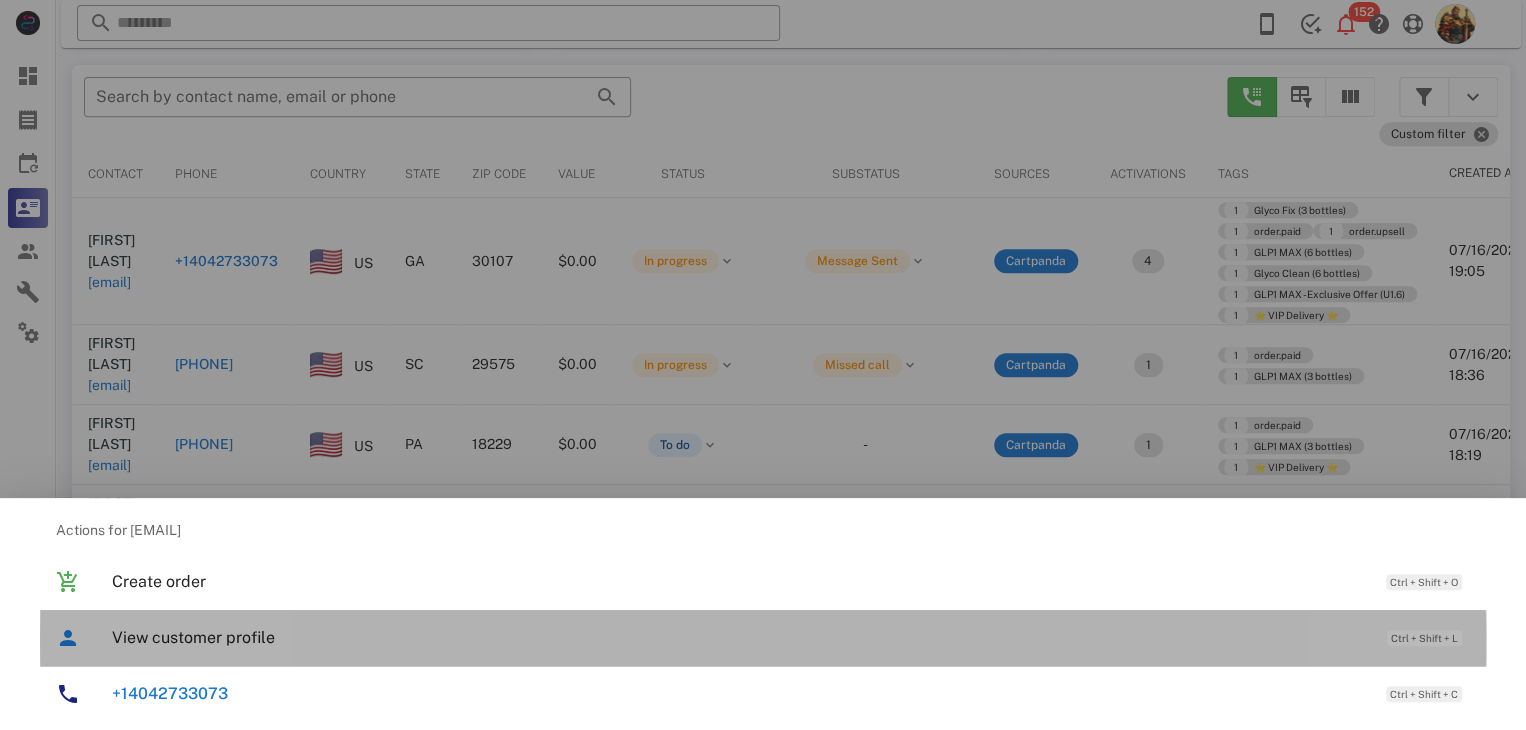 click on "View customer profile" at bounding box center (739, 637) 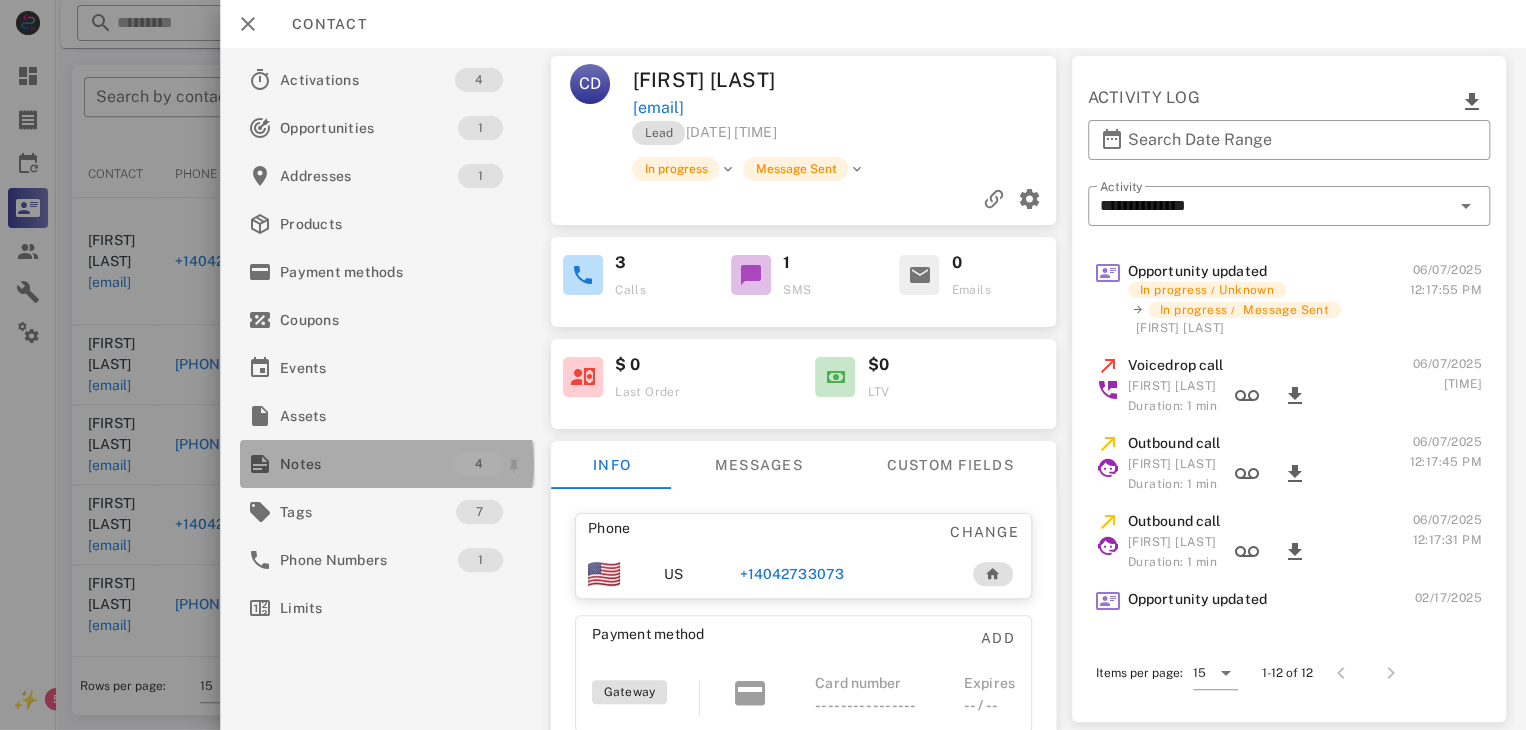 click on "Notes" at bounding box center [367, 464] 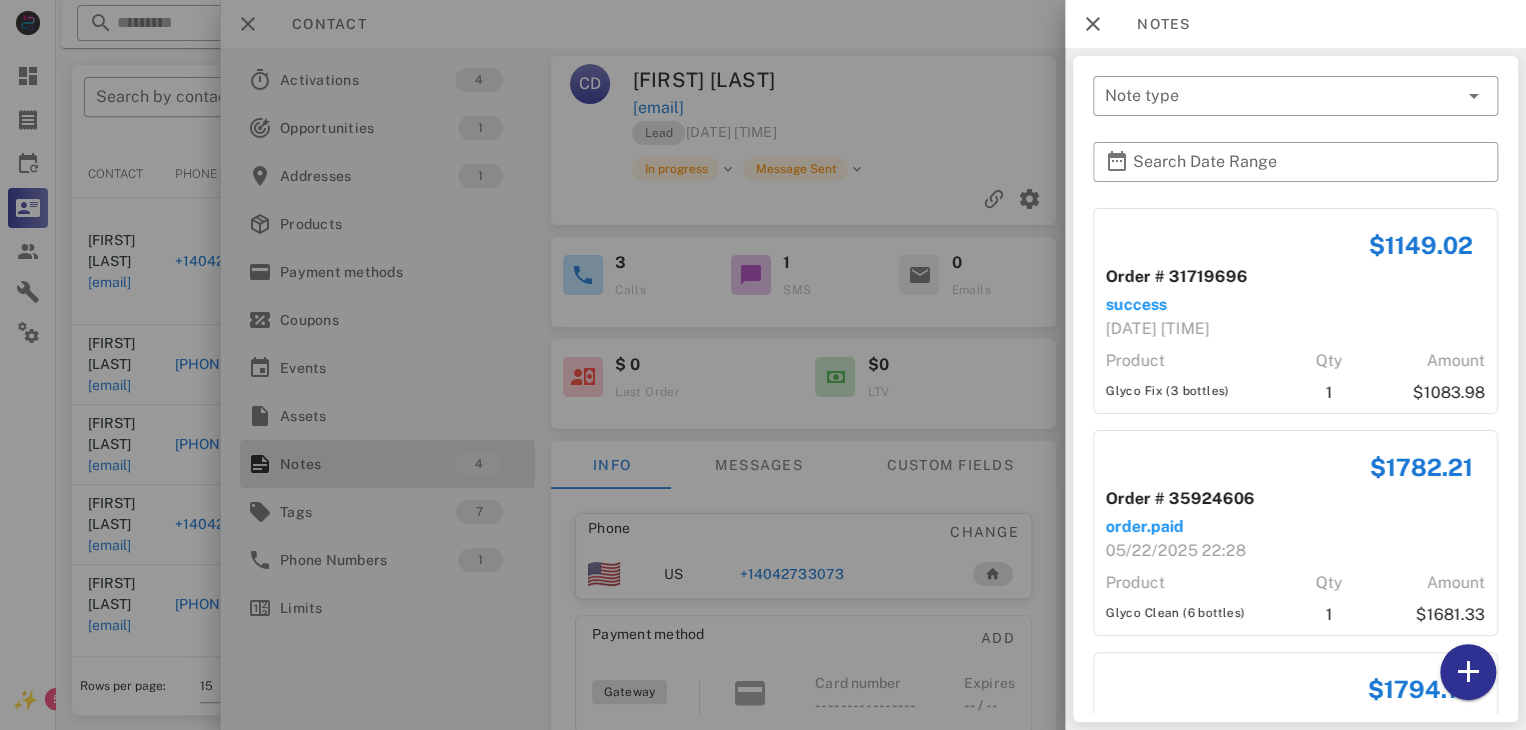 click at bounding box center [763, 365] 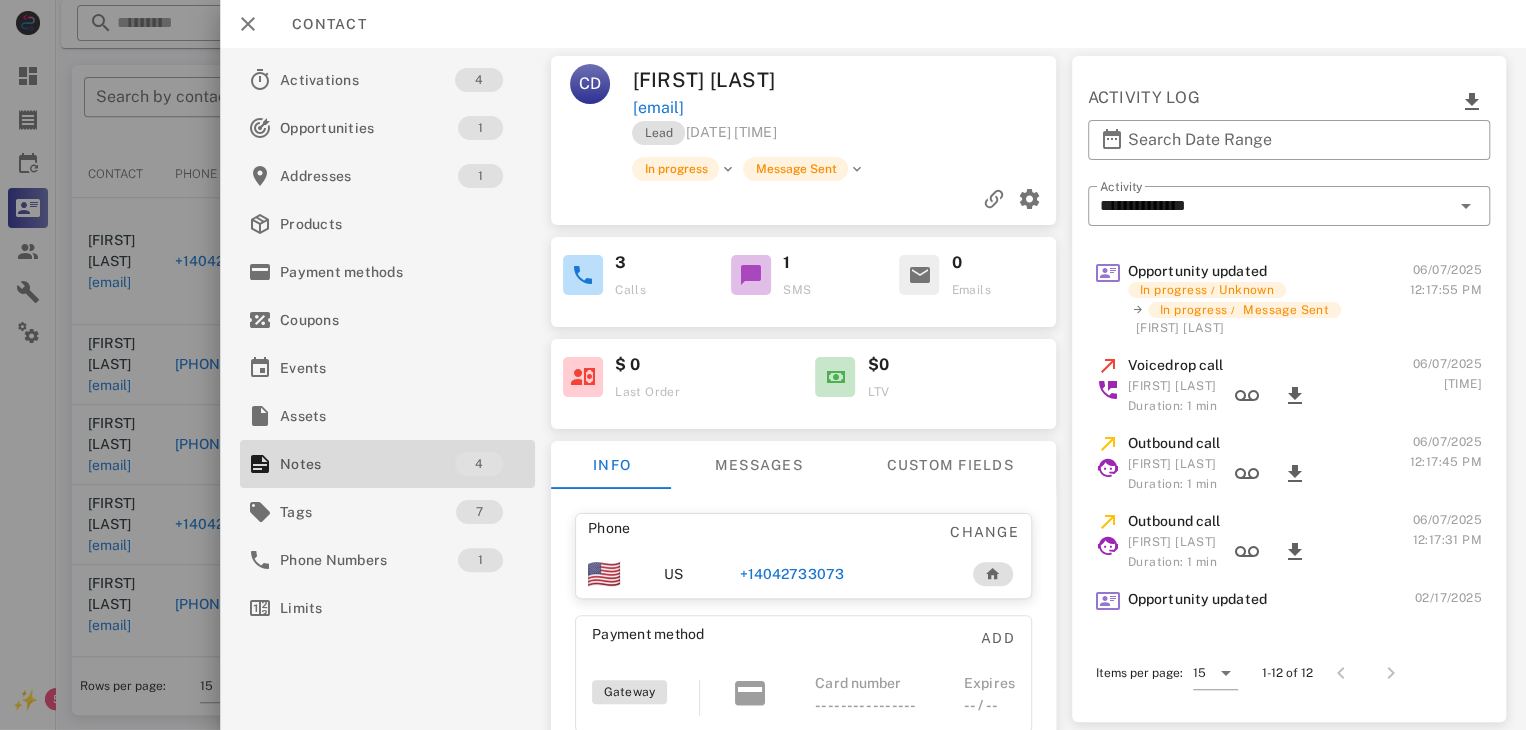 drag, startPoint x: 784, startPoint y: 567, endPoint x: 777, endPoint y: 577, distance: 12.206555 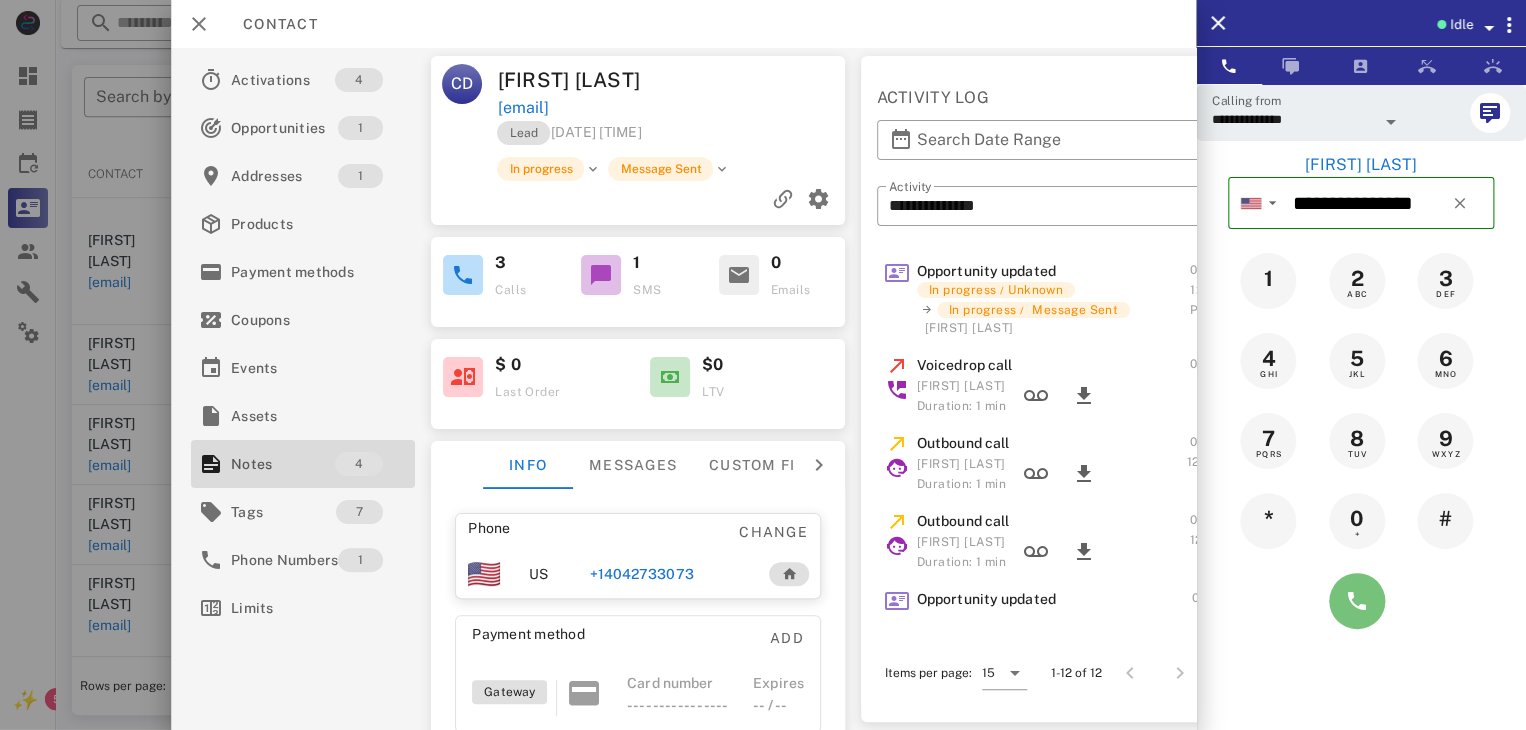 click at bounding box center (1357, 601) 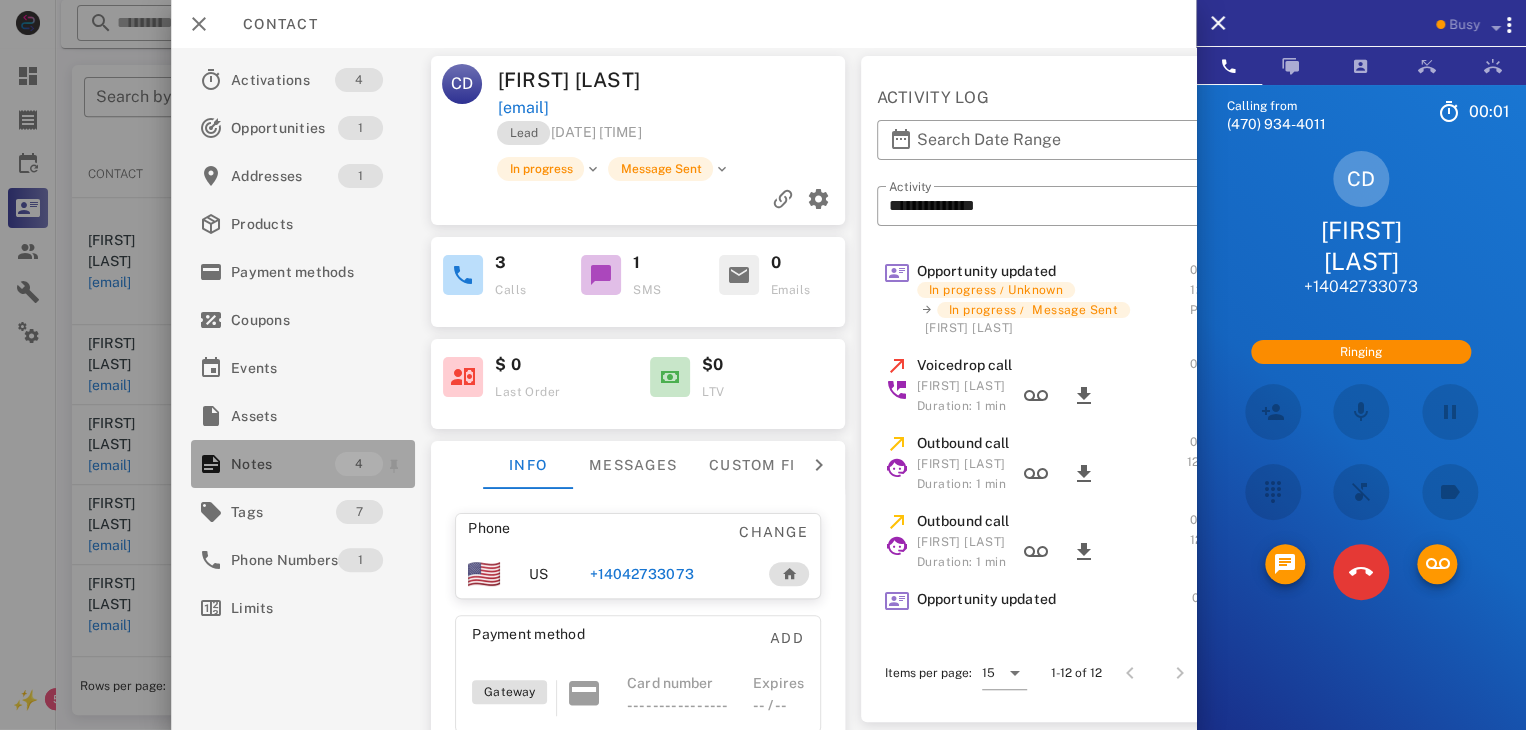click on "Notes" at bounding box center [283, 464] 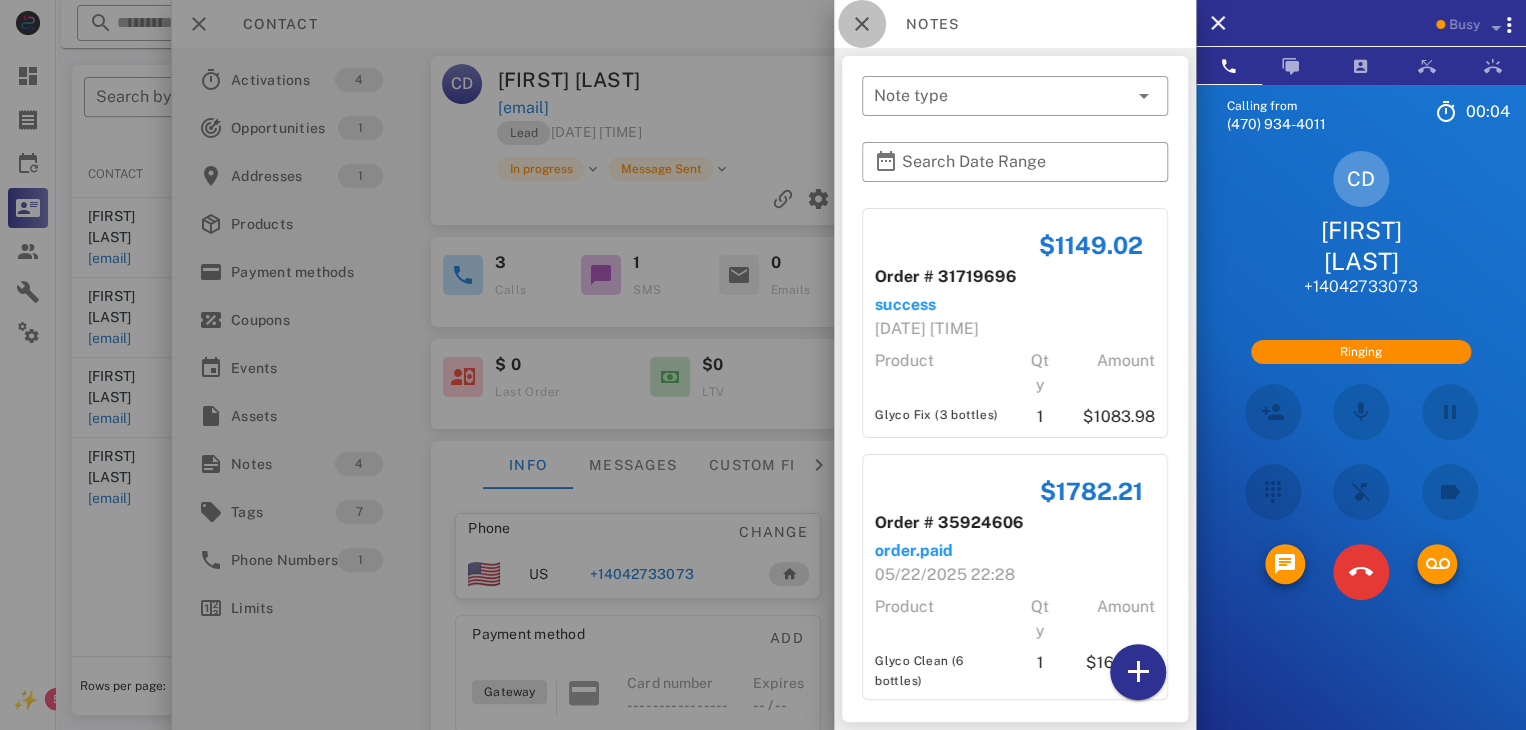 click at bounding box center [862, 24] 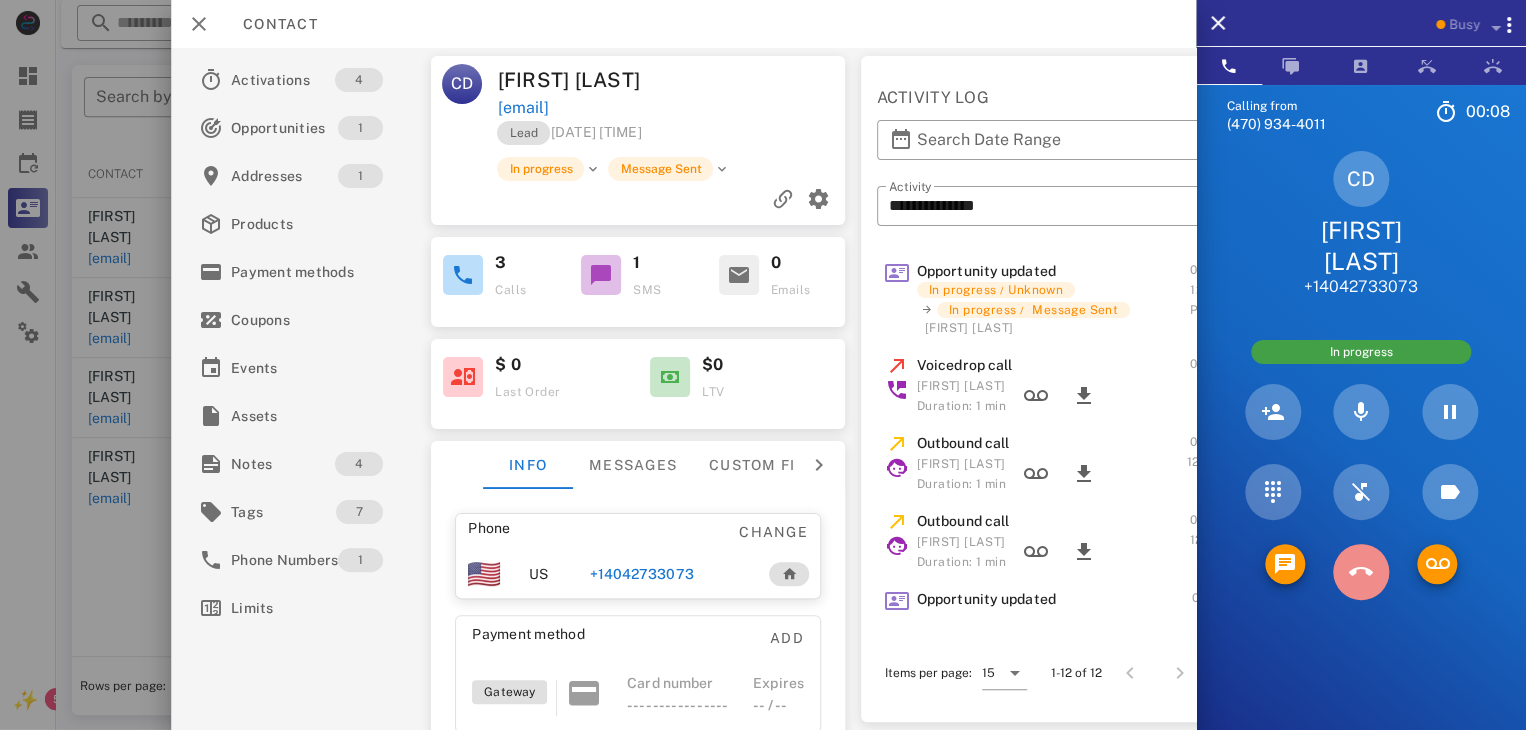 click at bounding box center (1361, 572) 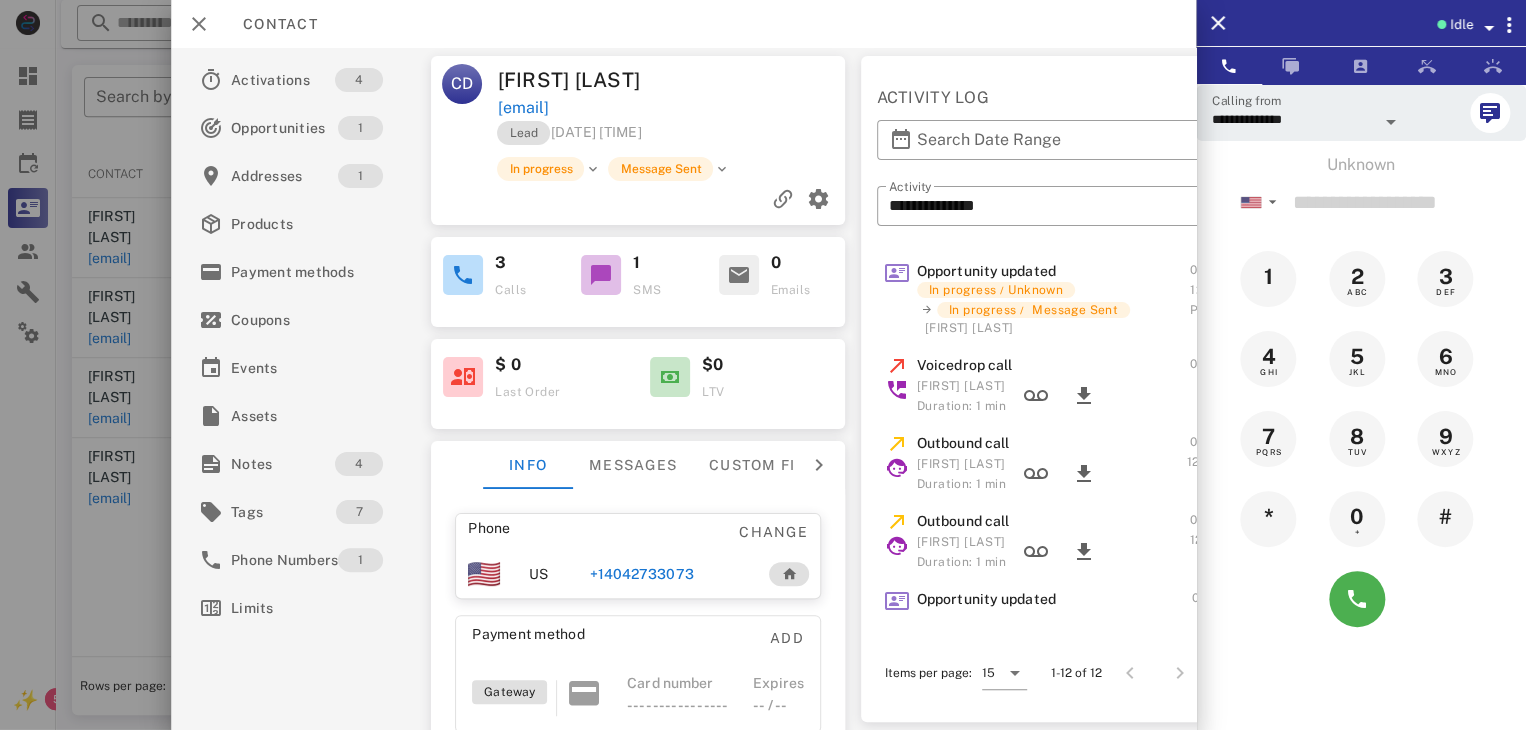 click at bounding box center [763, 365] 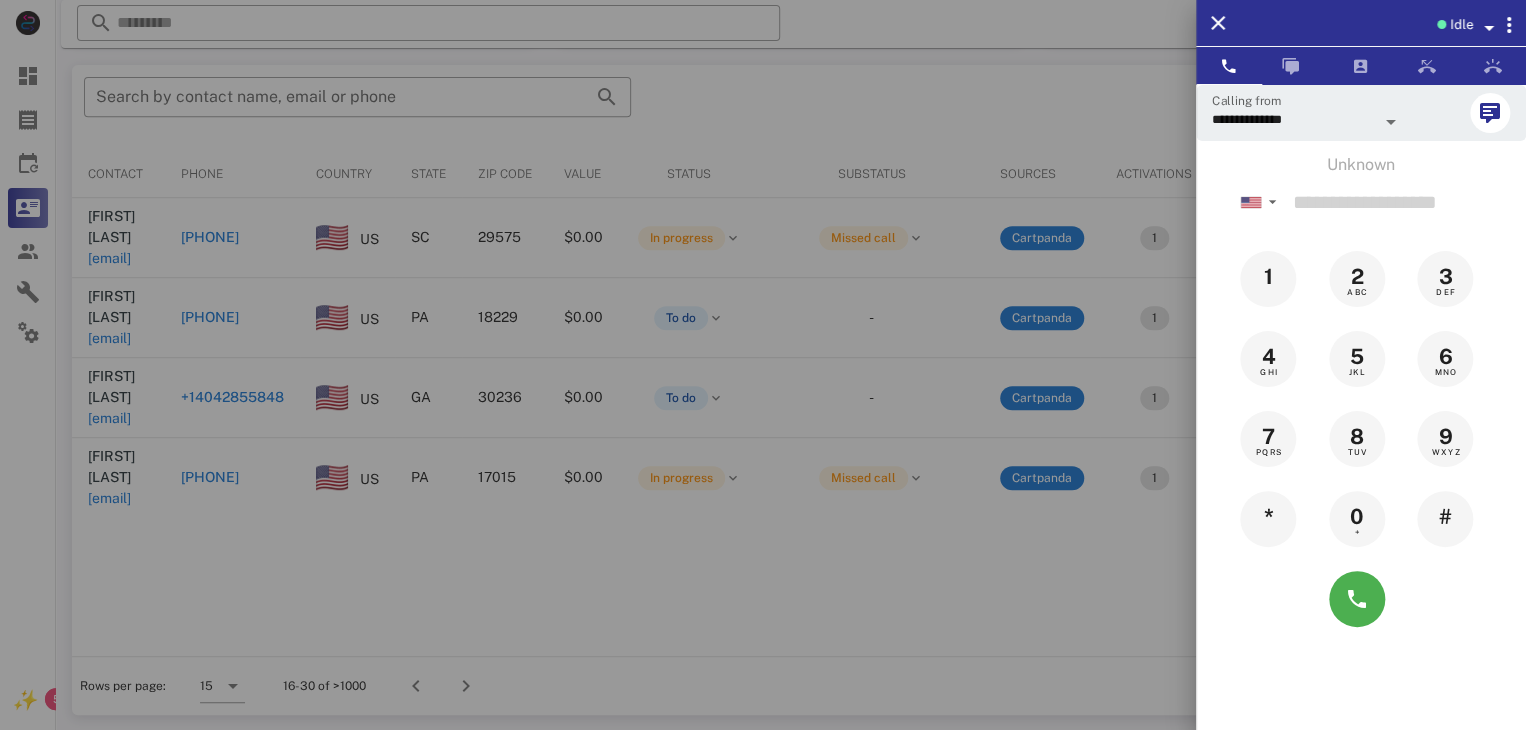 click at bounding box center (763, 365) 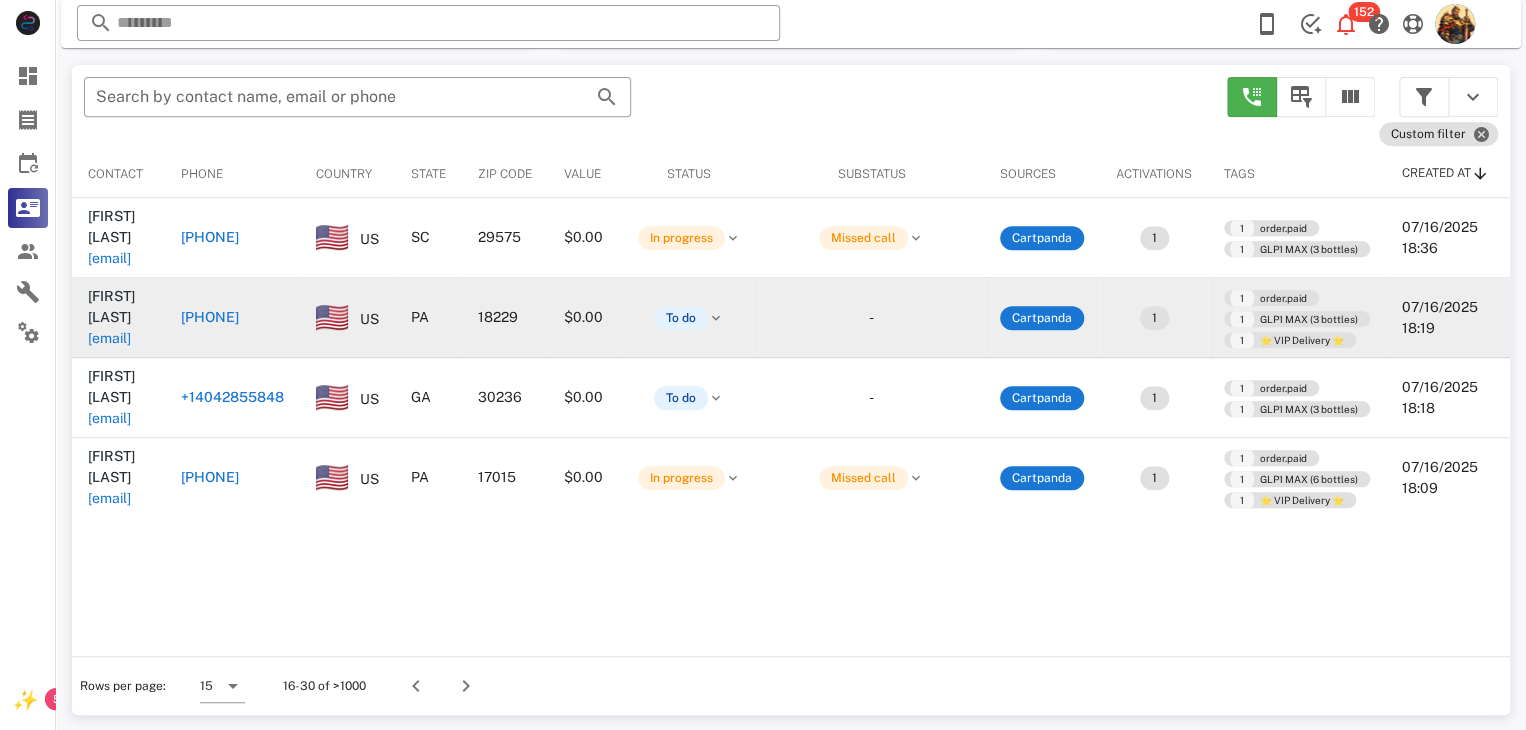click on "djtm@ptd.net" at bounding box center [109, 338] 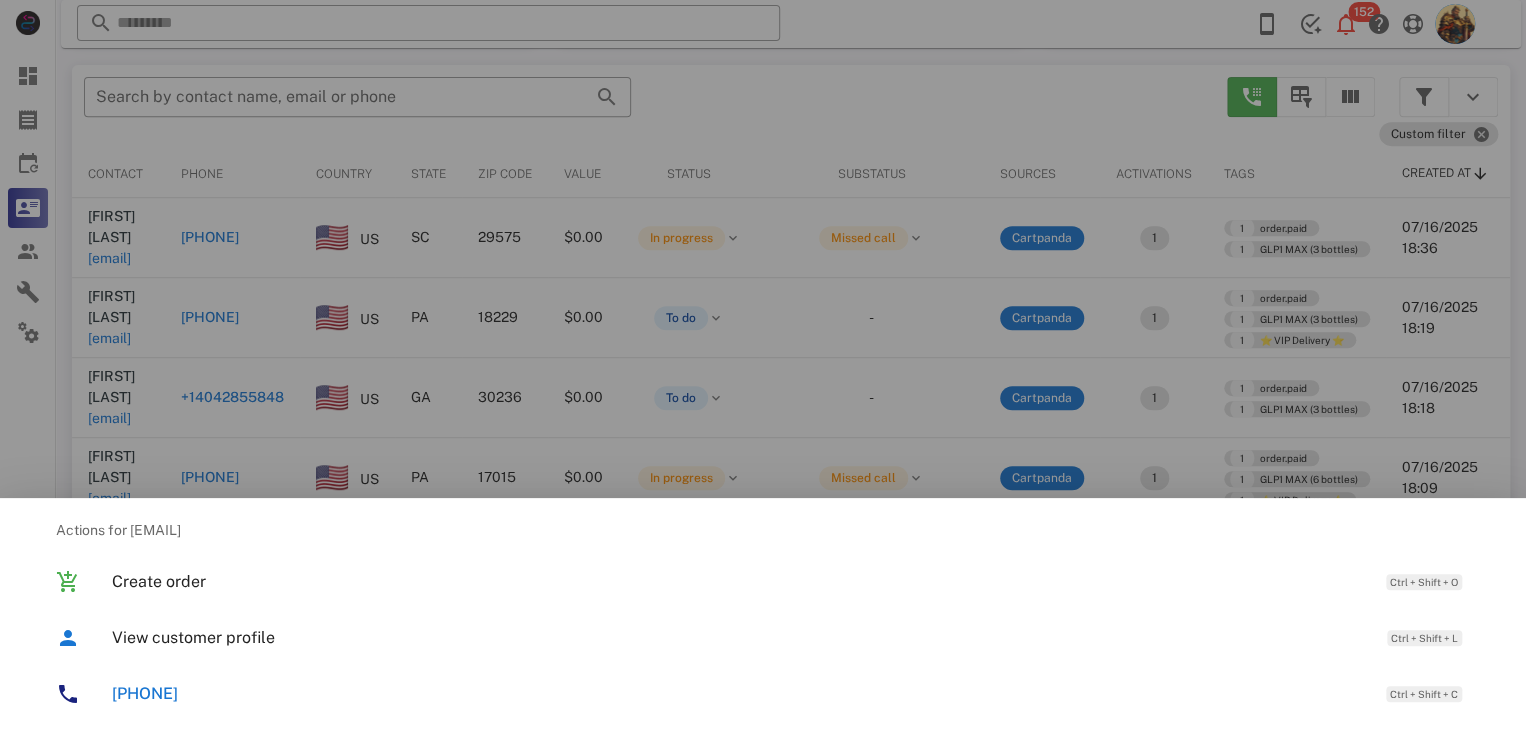 click at bounding box center [763, 365] 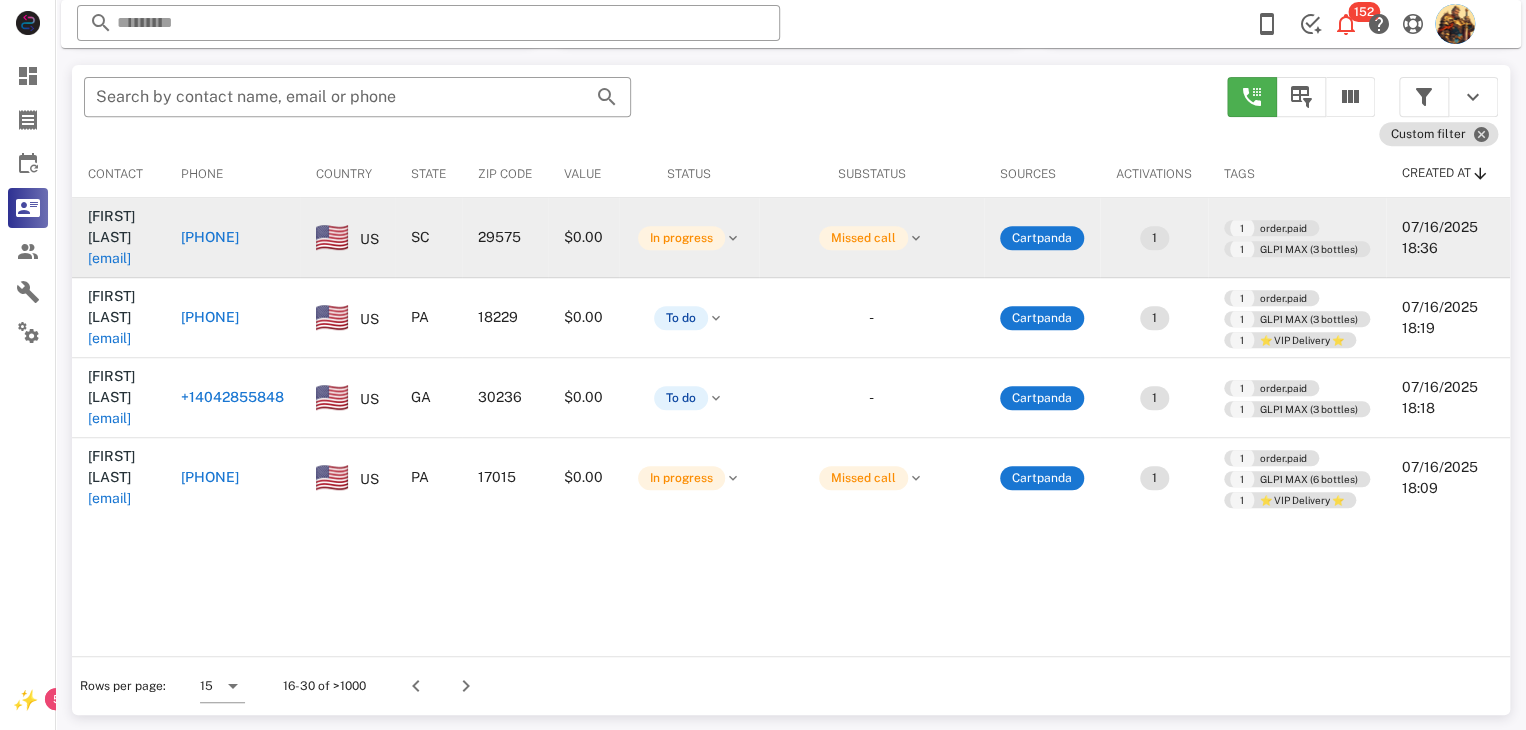 click on "[EMAIL]" at bounding box center (109, 258) 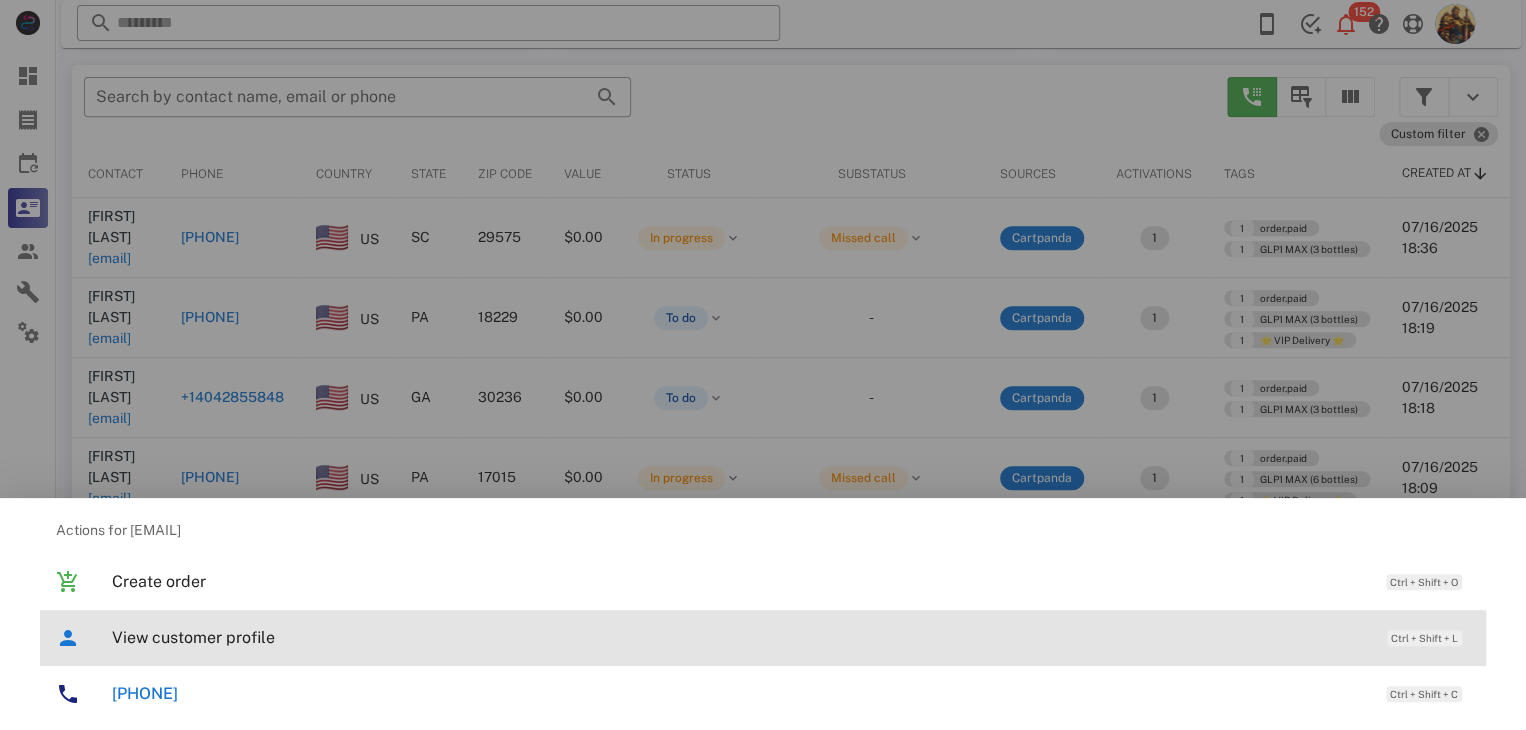 click on "View customer profile" at bounding box center [739, 637] 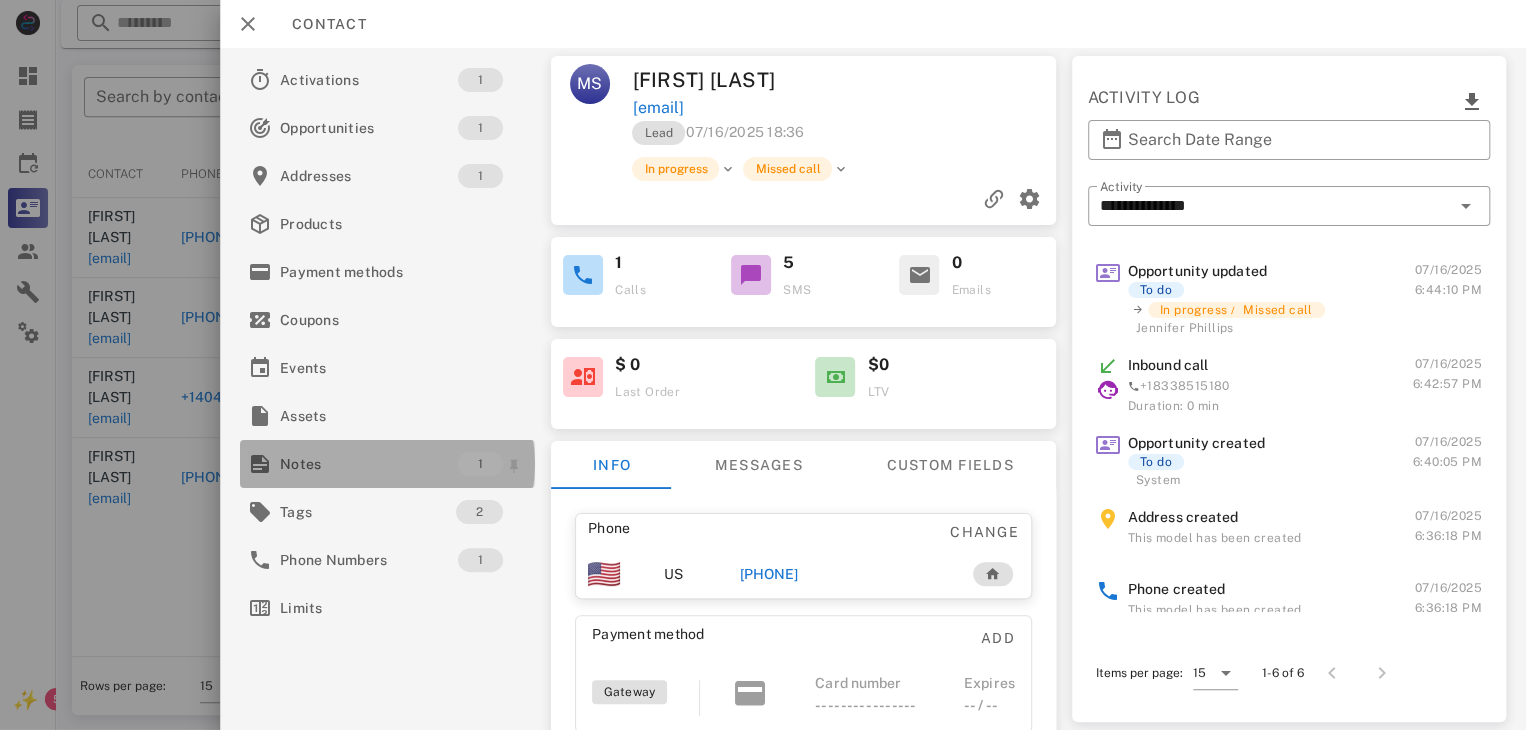 click on "Notes  1" at bounding box center (387, 464) 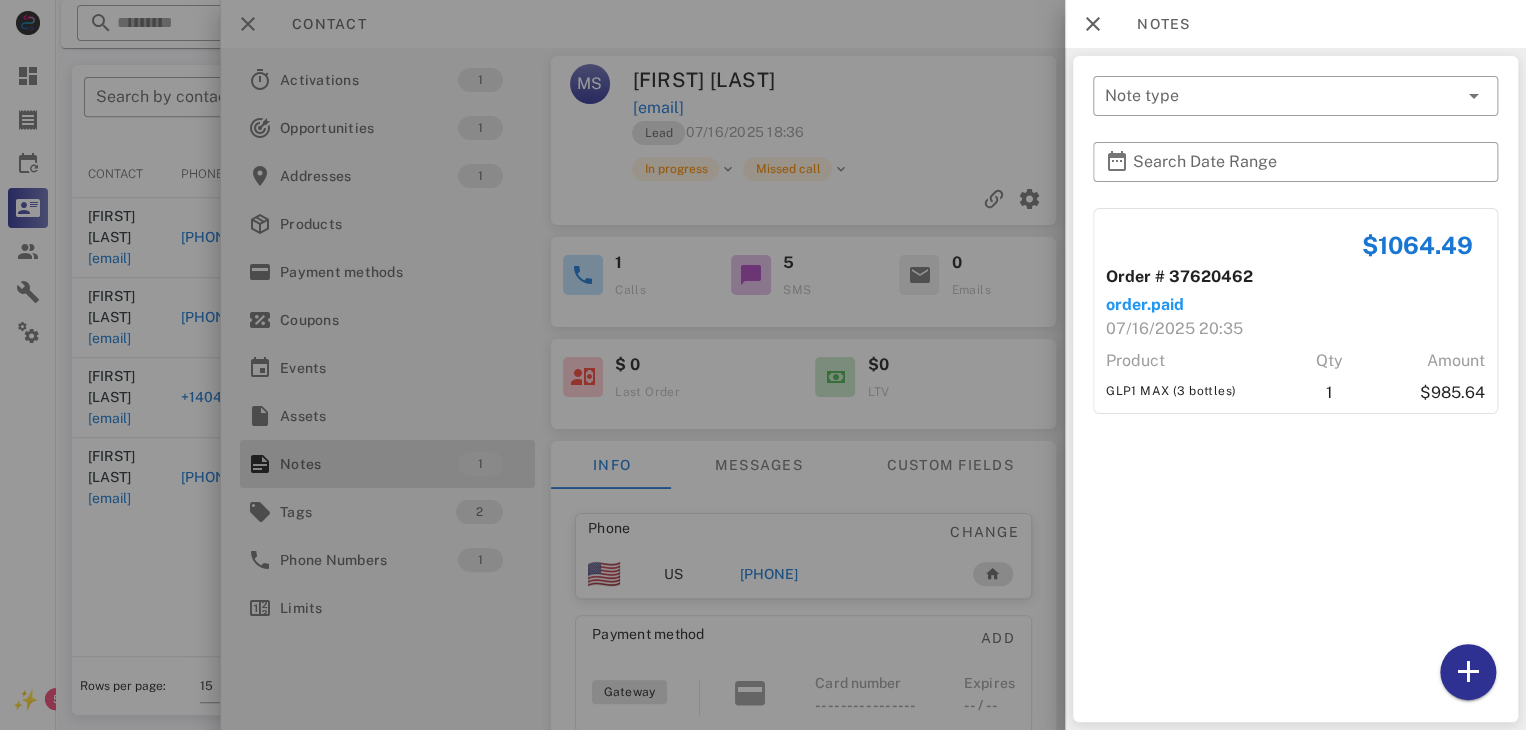click at bounding box center [763, 365] 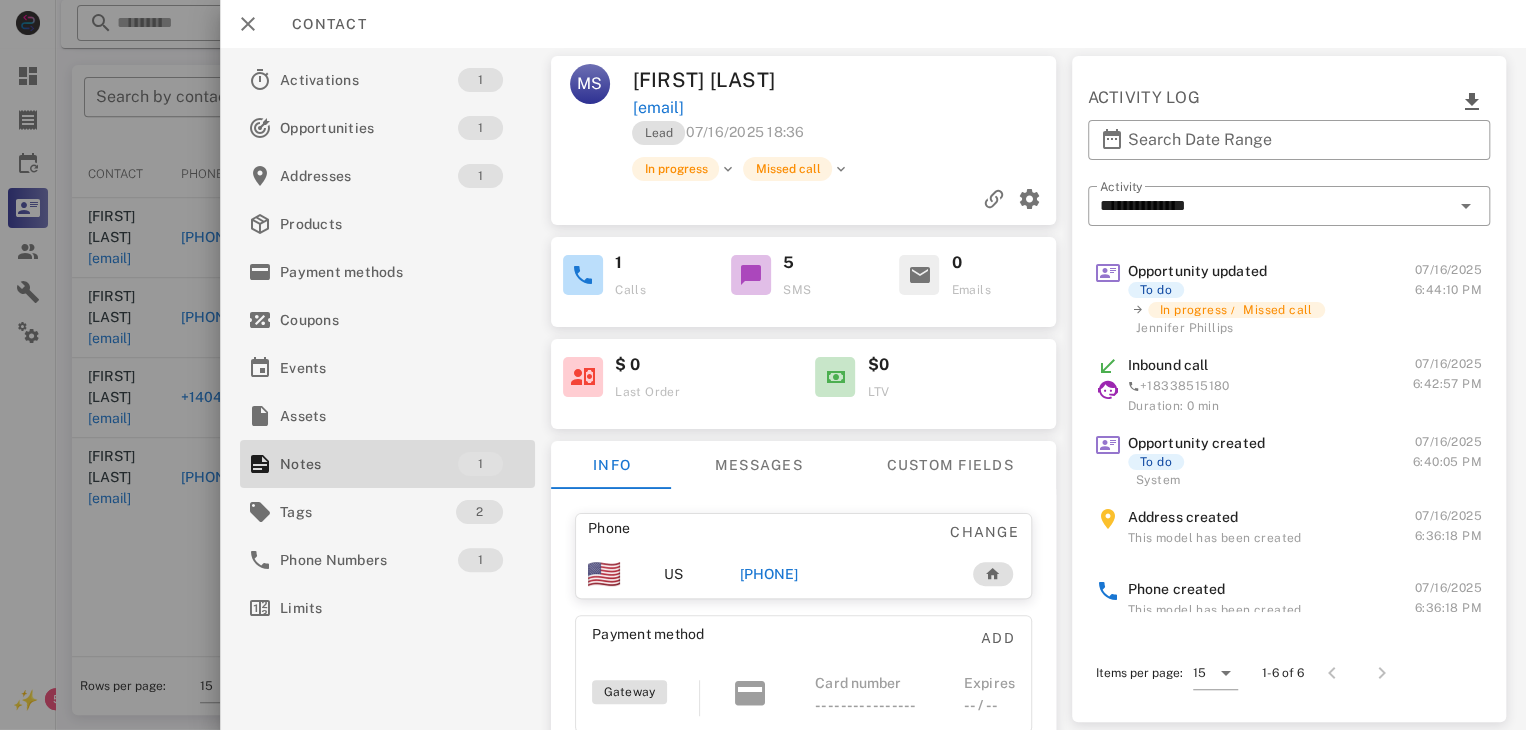 click on "[PHONE]" at bounding box center [769, 574] 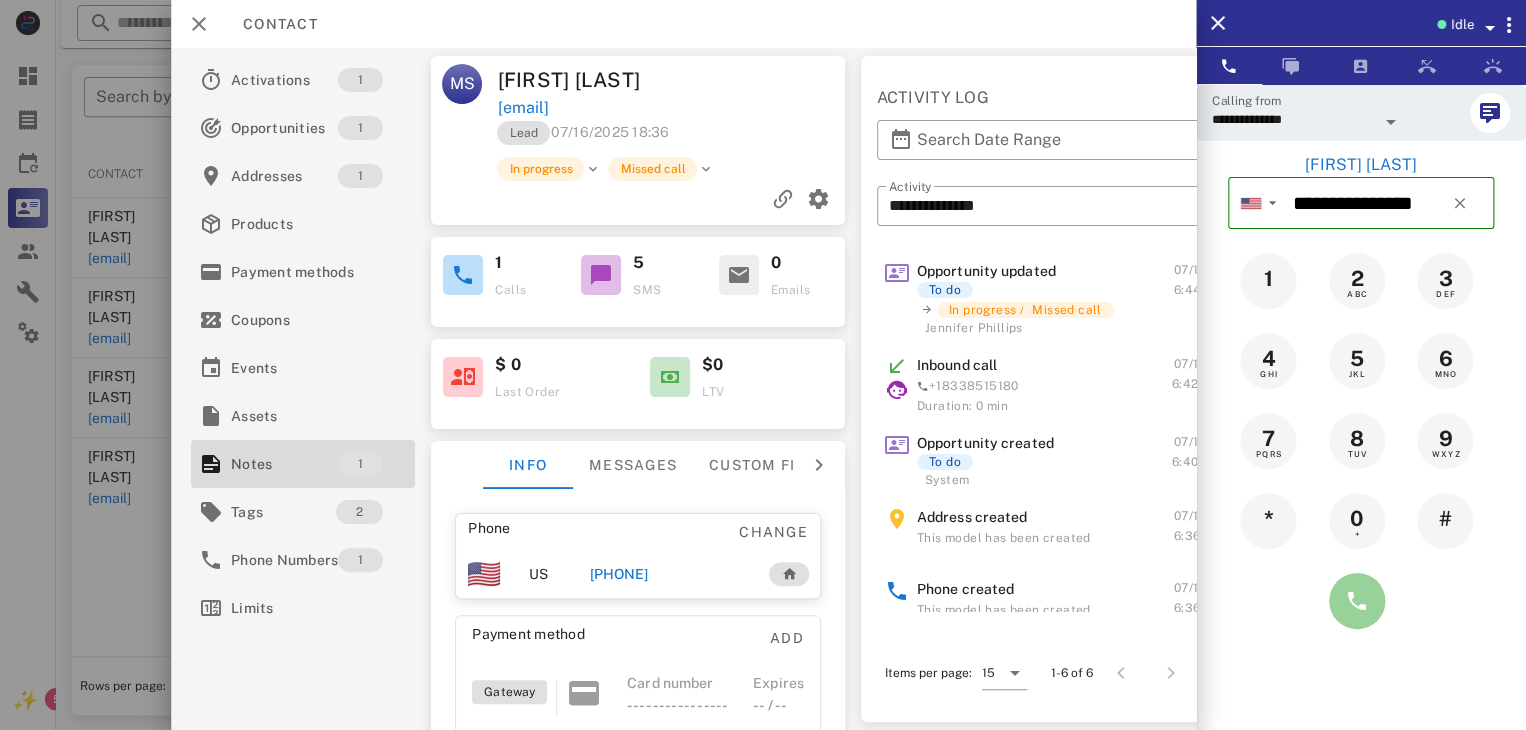 click at bounding box center (1357, 601) 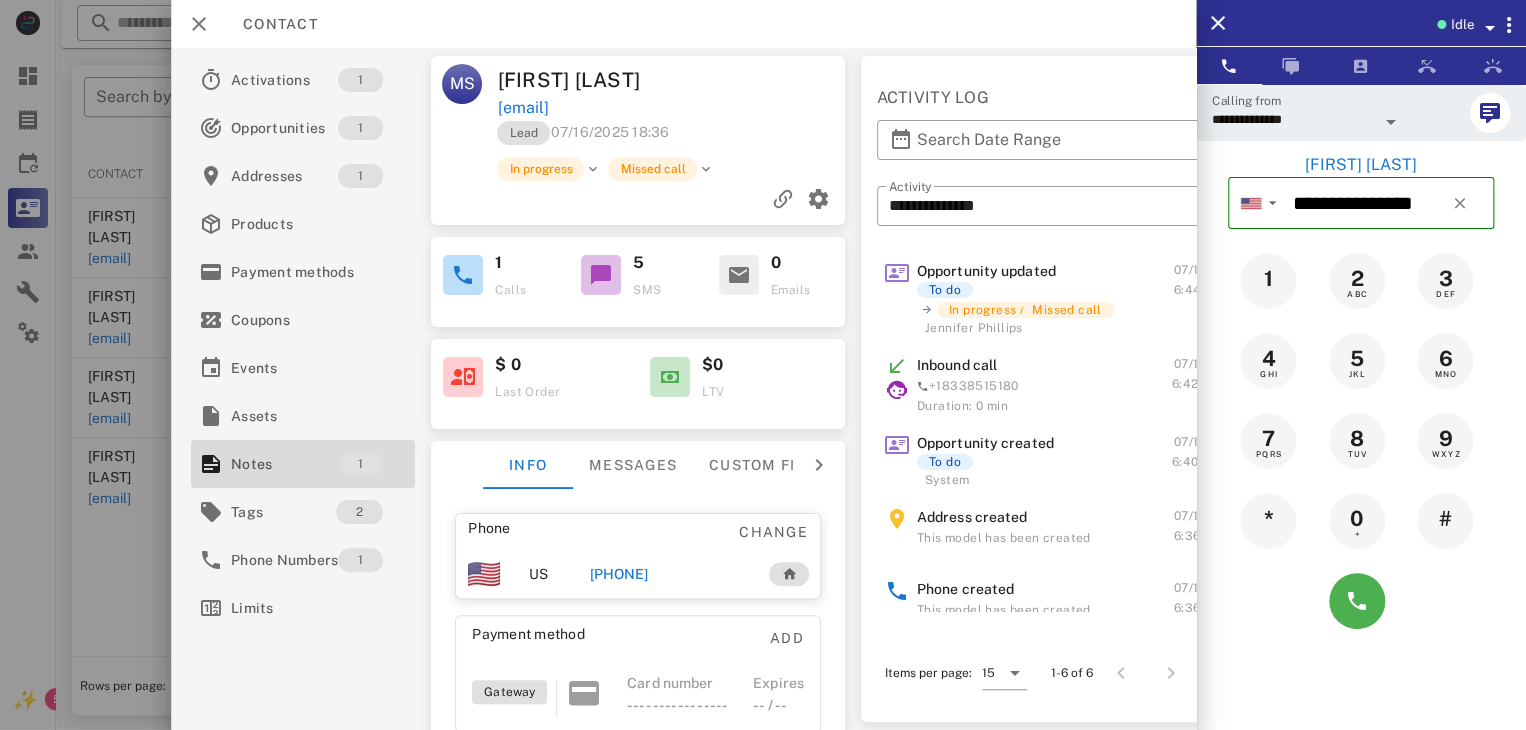 drag, startPoint x: 618, startPoint y: 283, endPoint x: 604, endPoint y: 277, distance: 15.231546 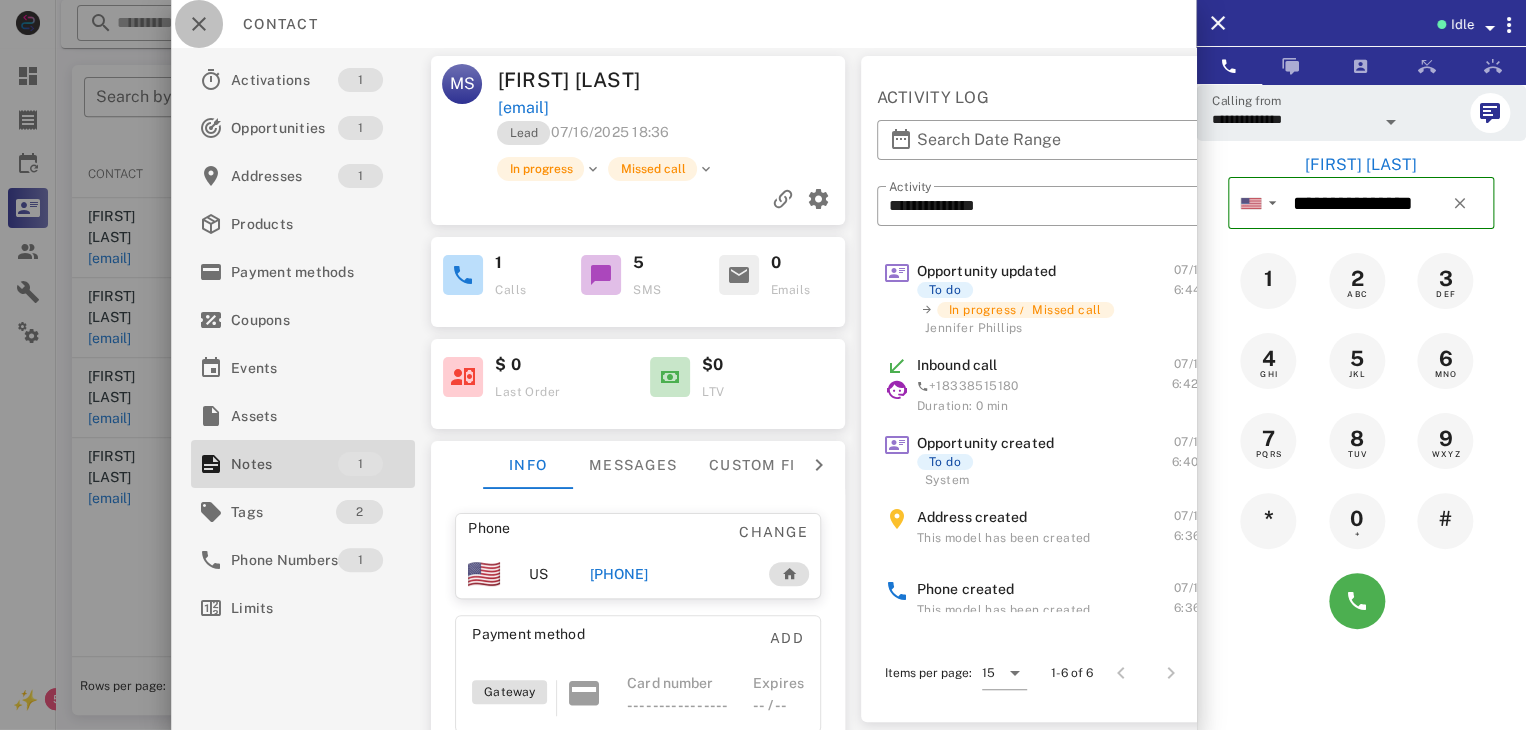 click at bounding box center [199, 24] 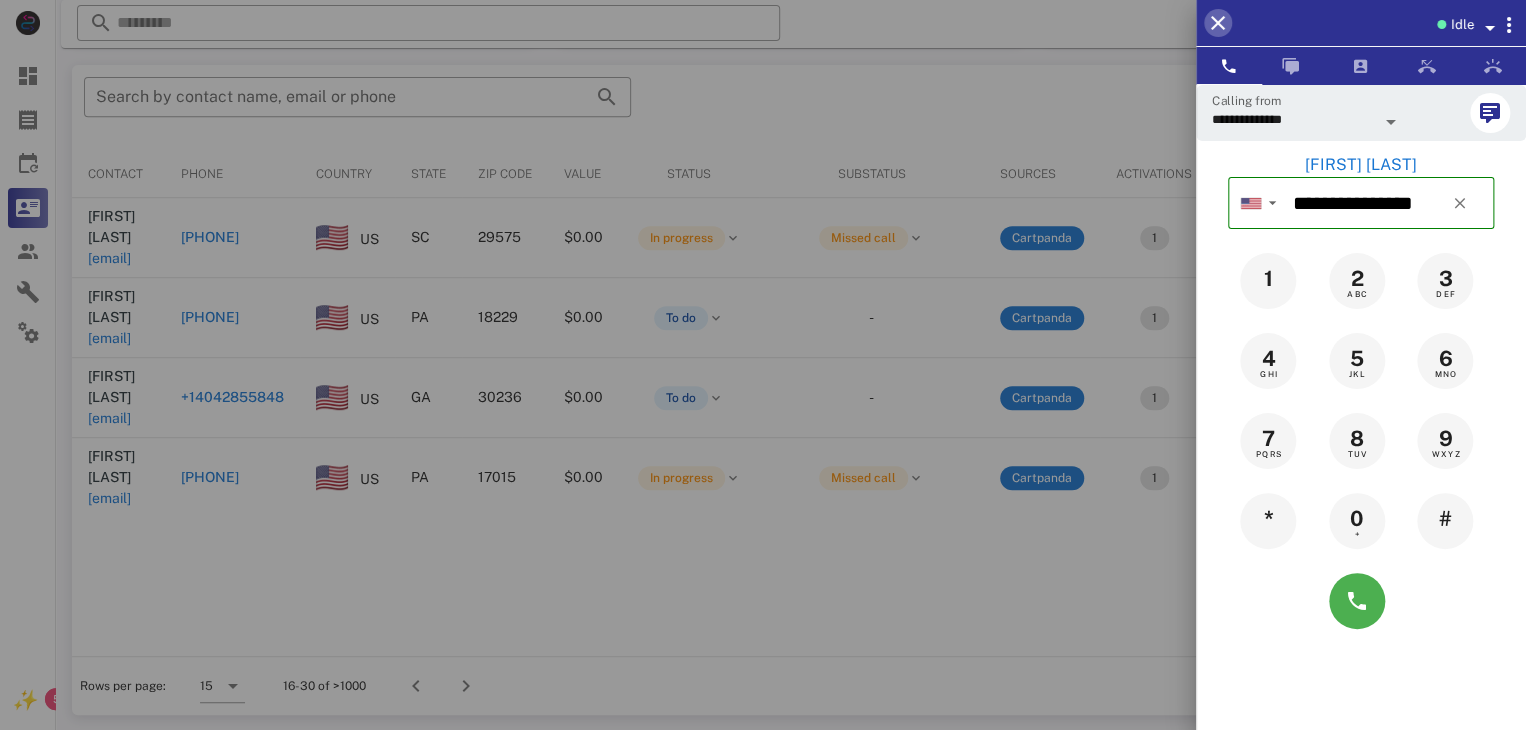 click at bounding box center (1218, 23) 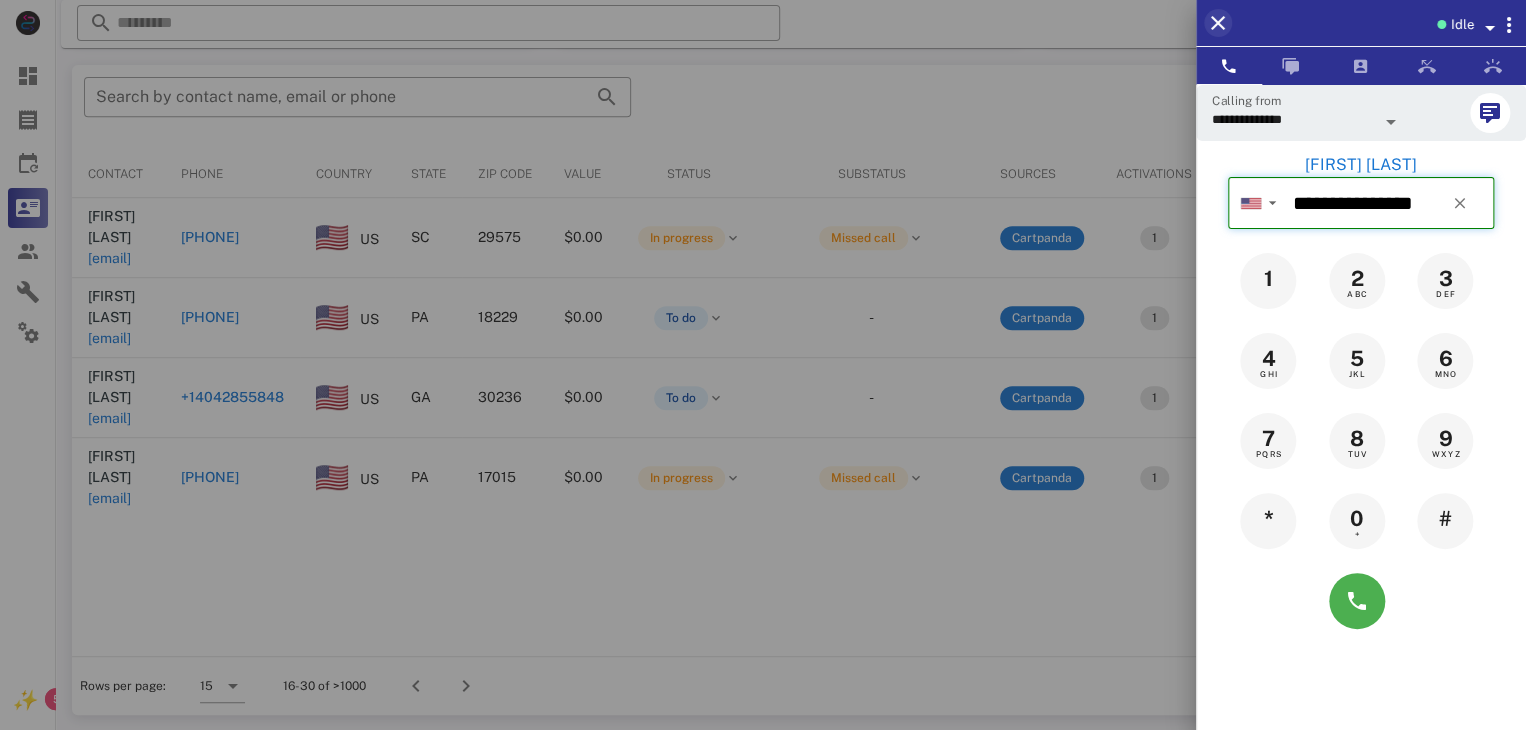 type 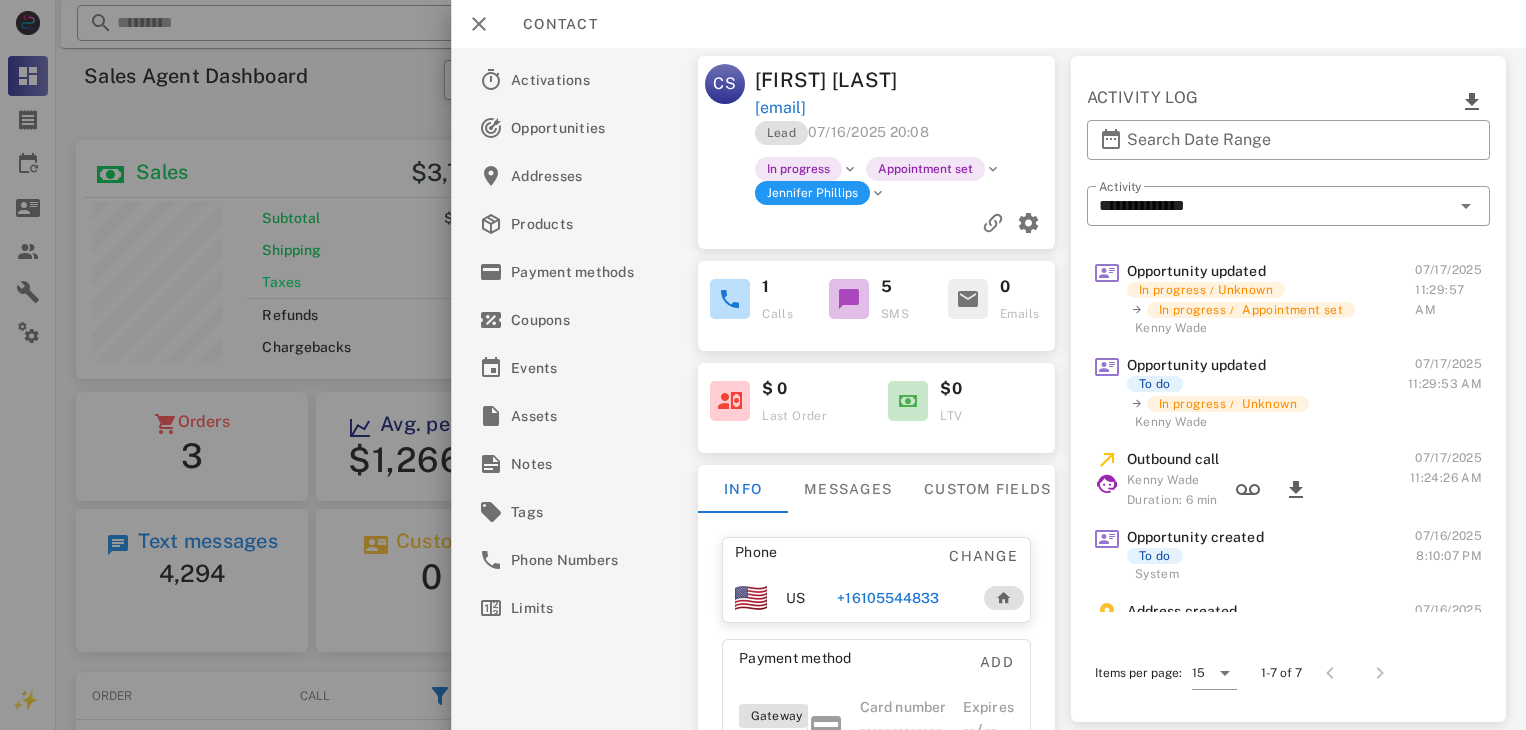 scroll, scrollTop: 0, scrollLeft: 0, axis: both 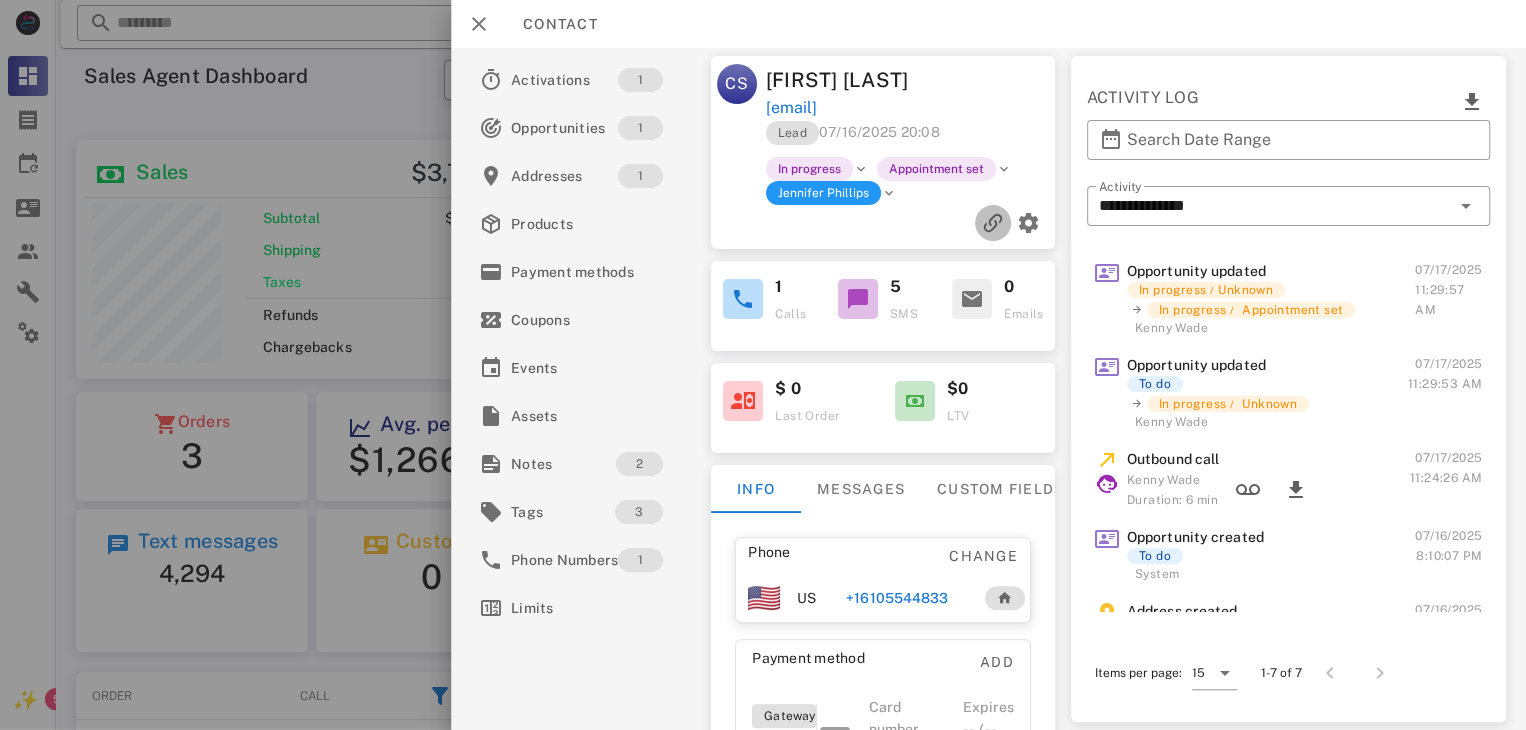 click at bounding box center (993, 223) 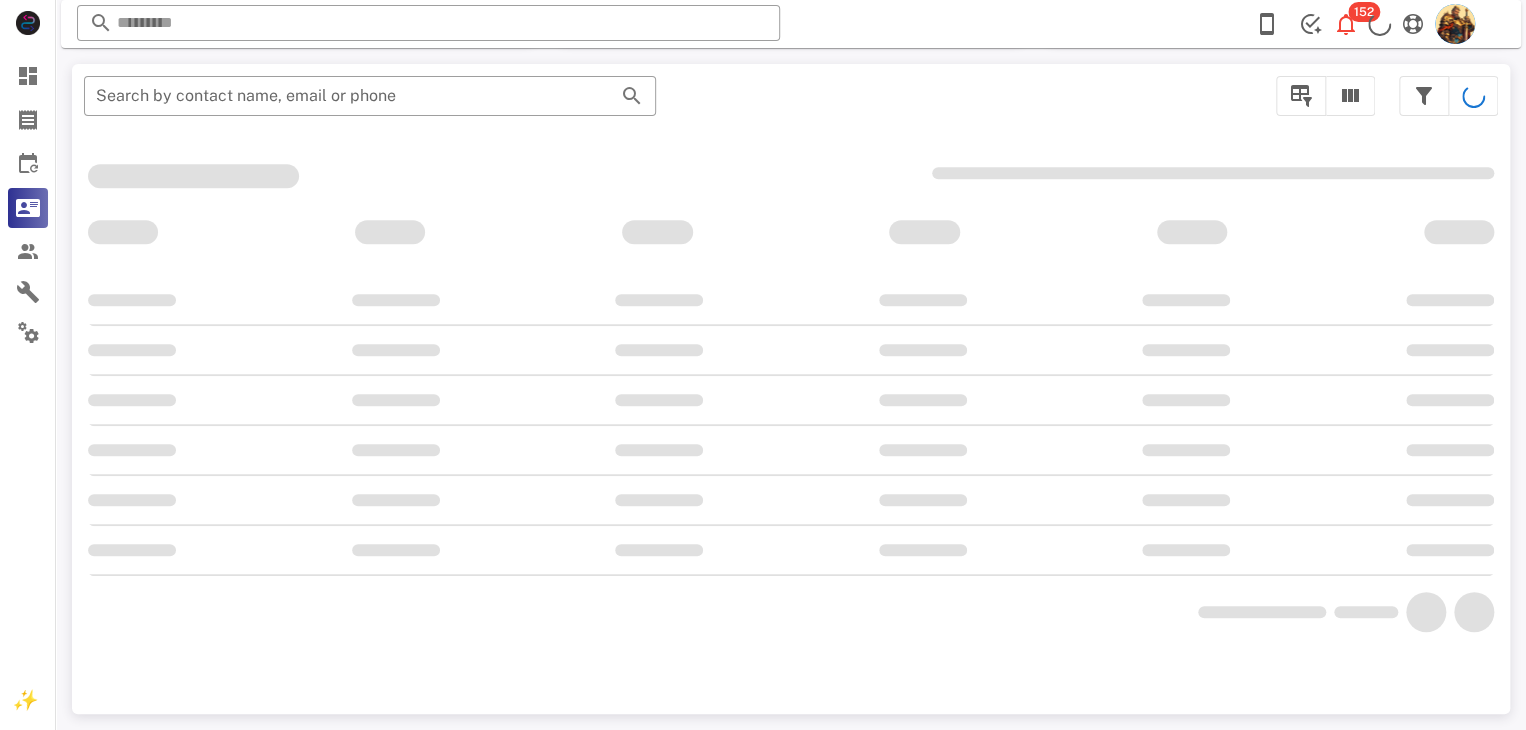 scroll, scrollTop: 356, scrollLeft: 0, axis: vertical 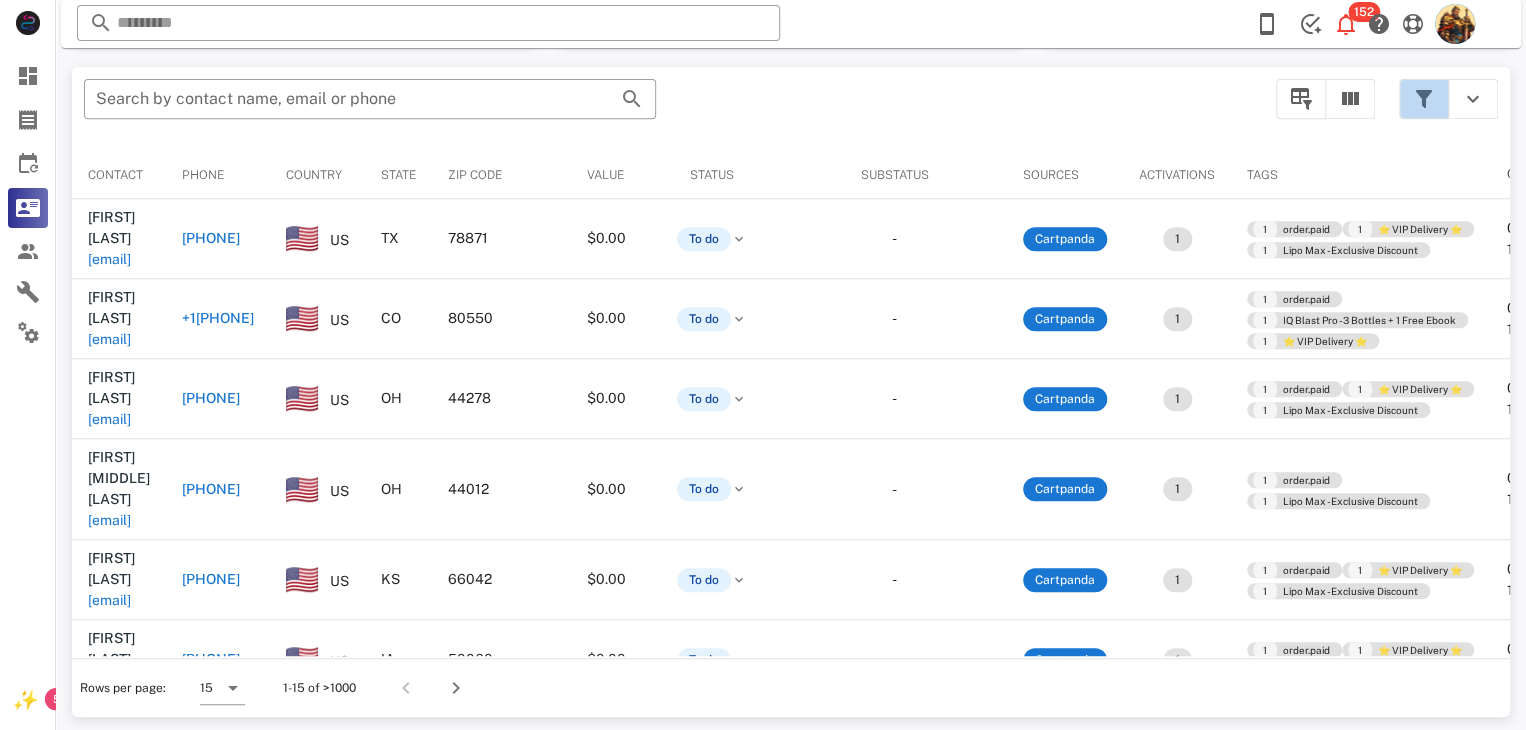 click at bounding box center (1424, 99) 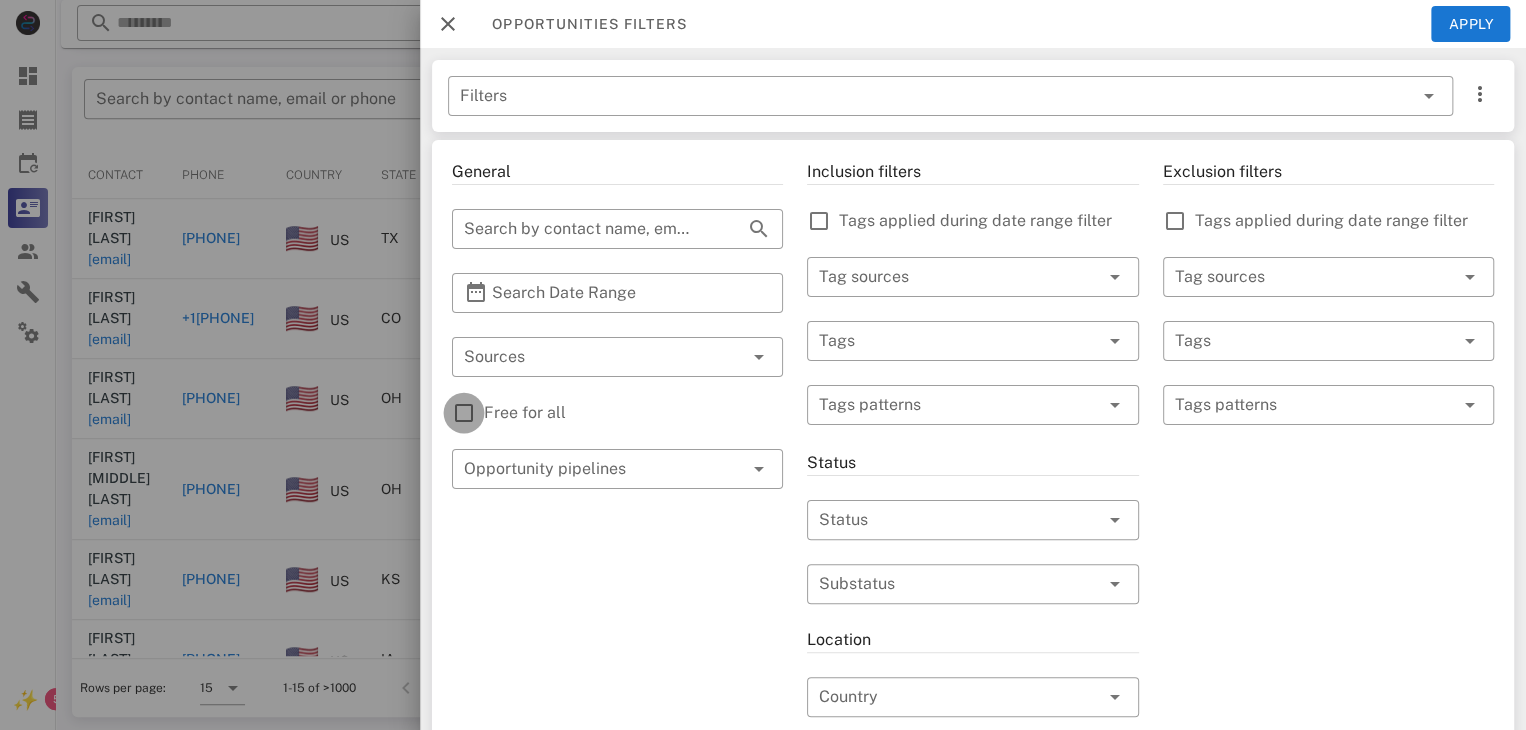 click at bounding box center [464, 413] 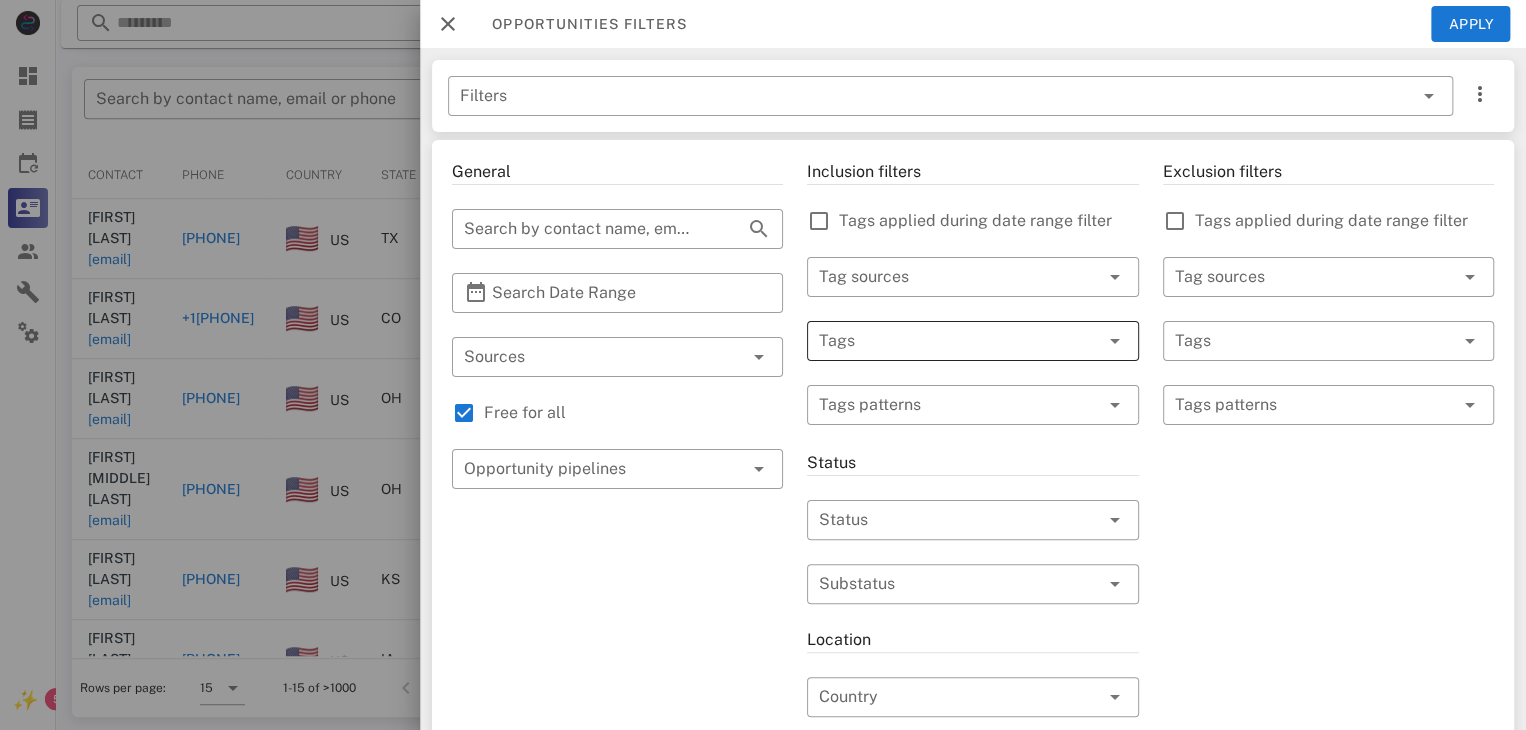 click at bounding box center (944, 341) 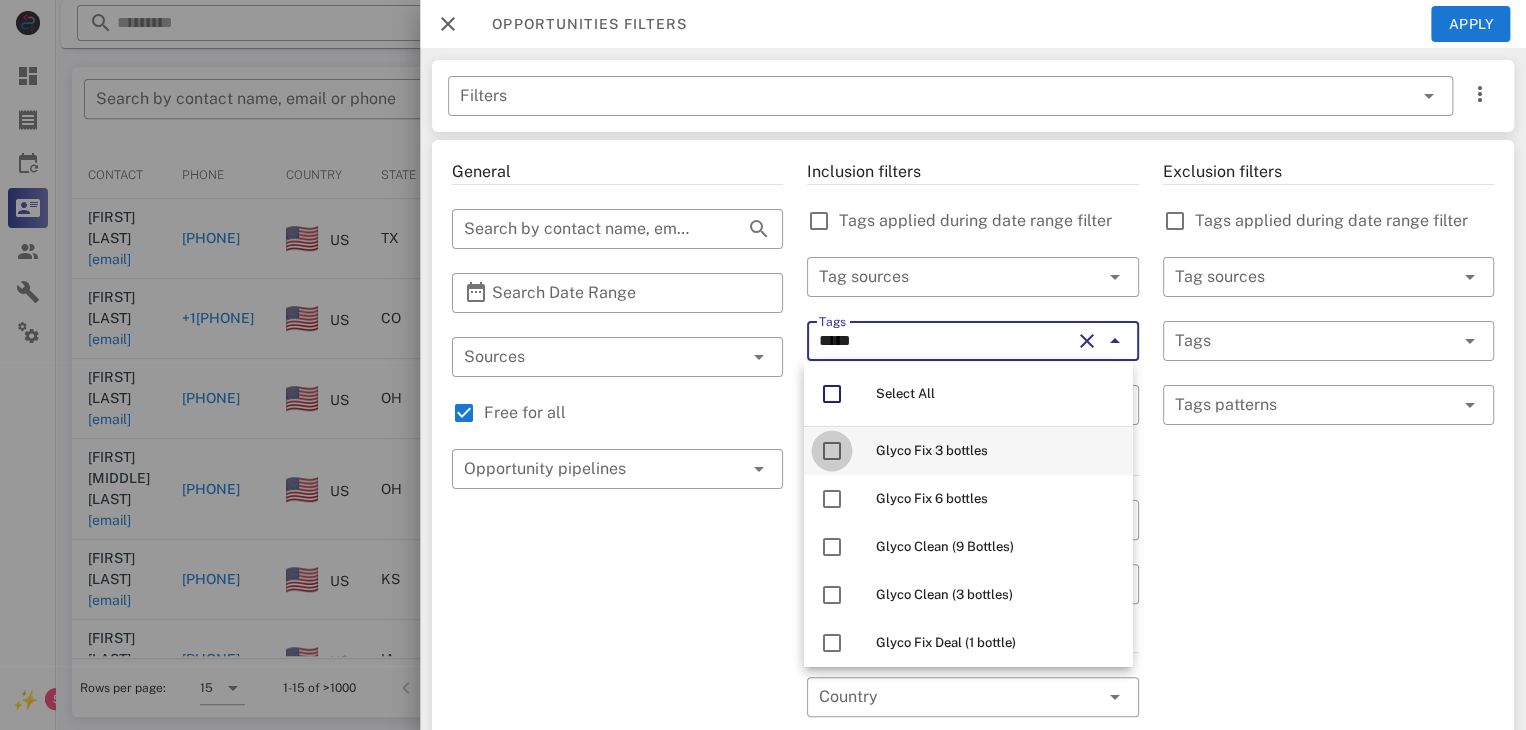 click at bounding box center [832, 451] 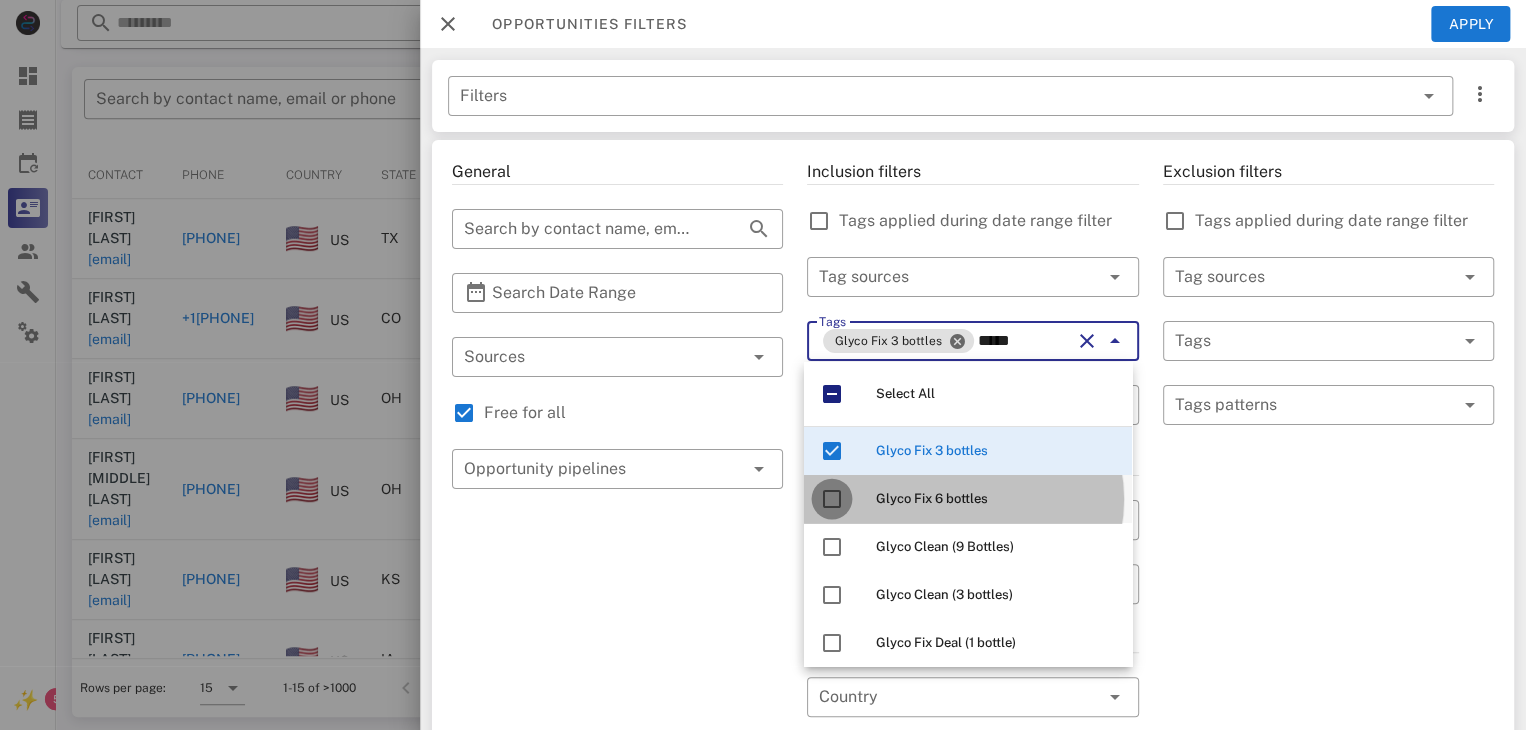 click at bounding box center [832, 499] 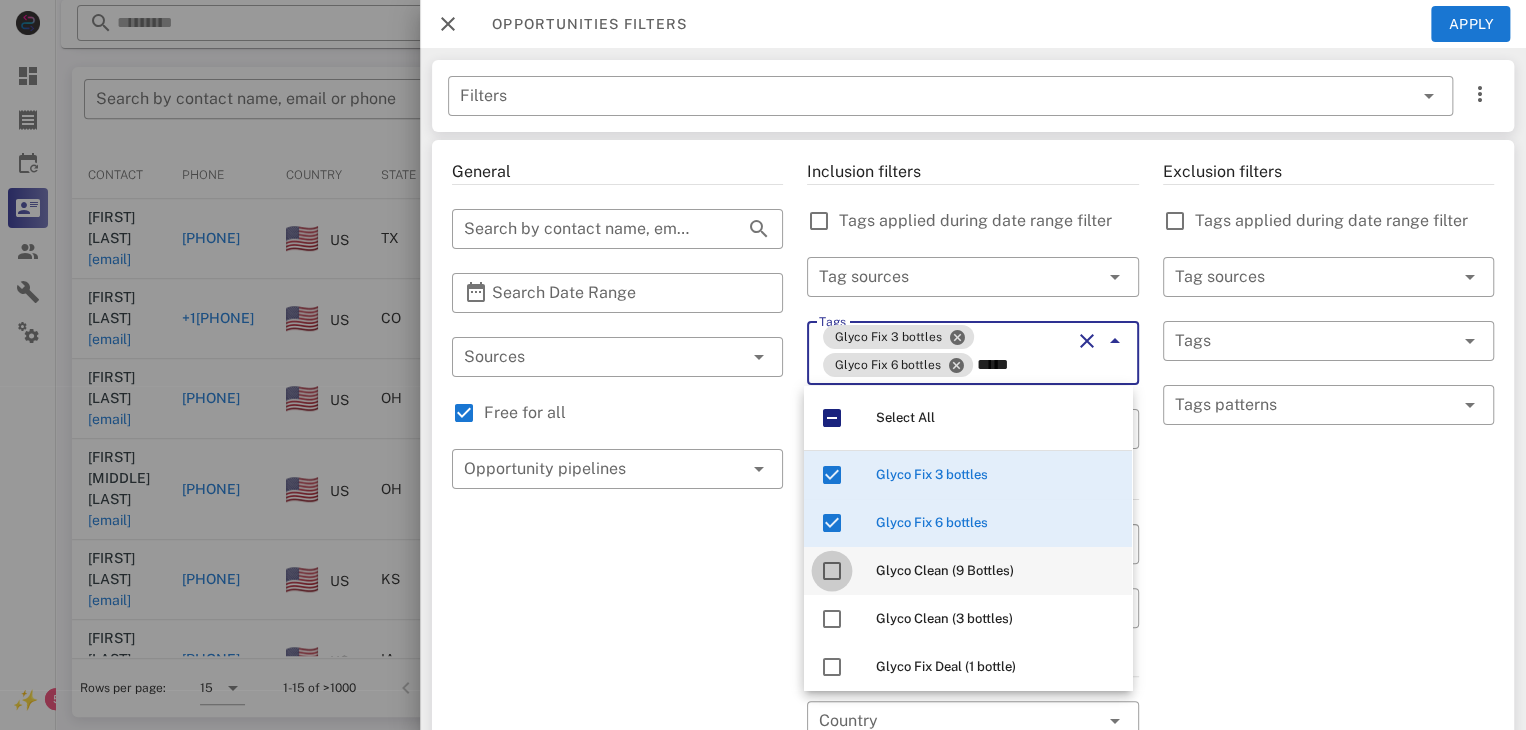 click at bounding box center [832, 571] 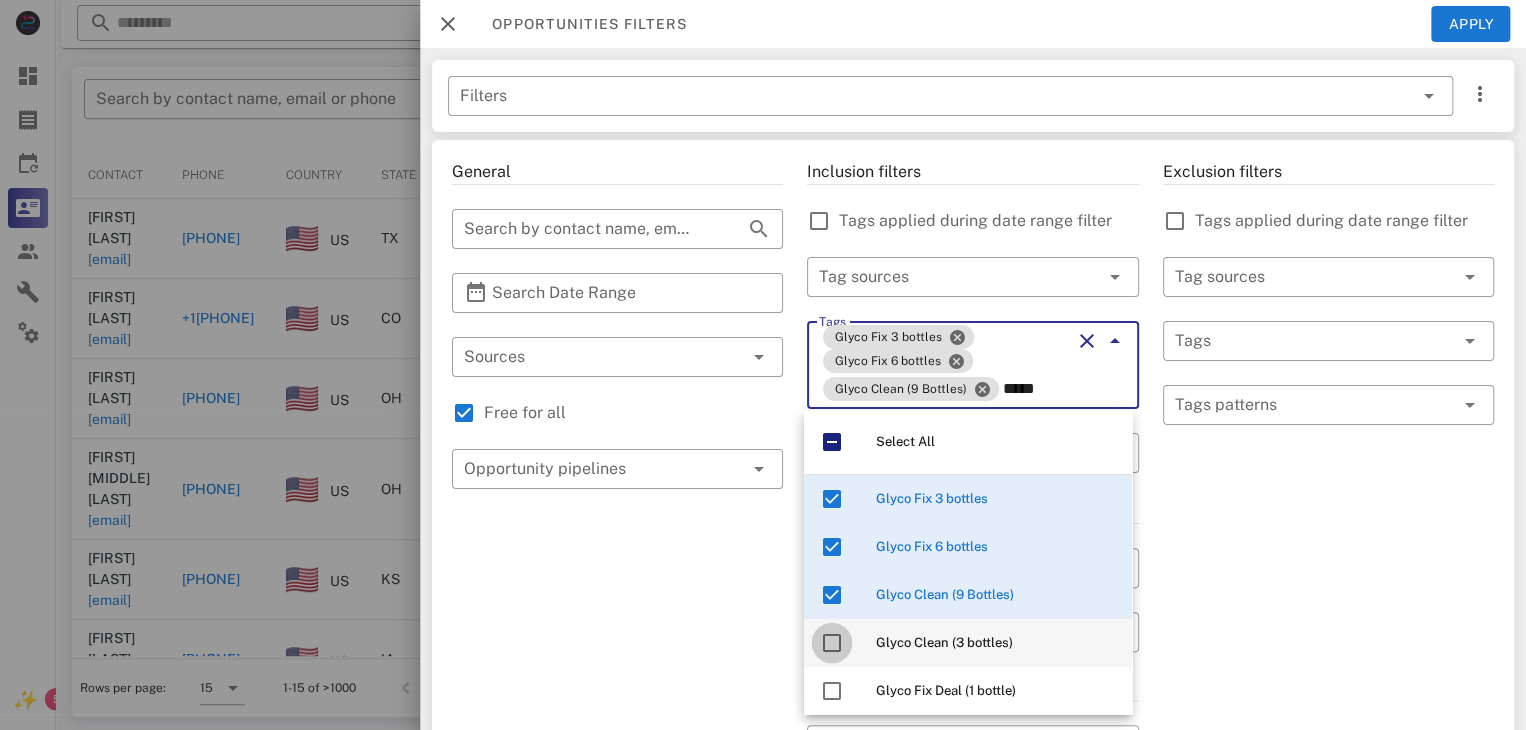 click at bounding box center [832, 643] 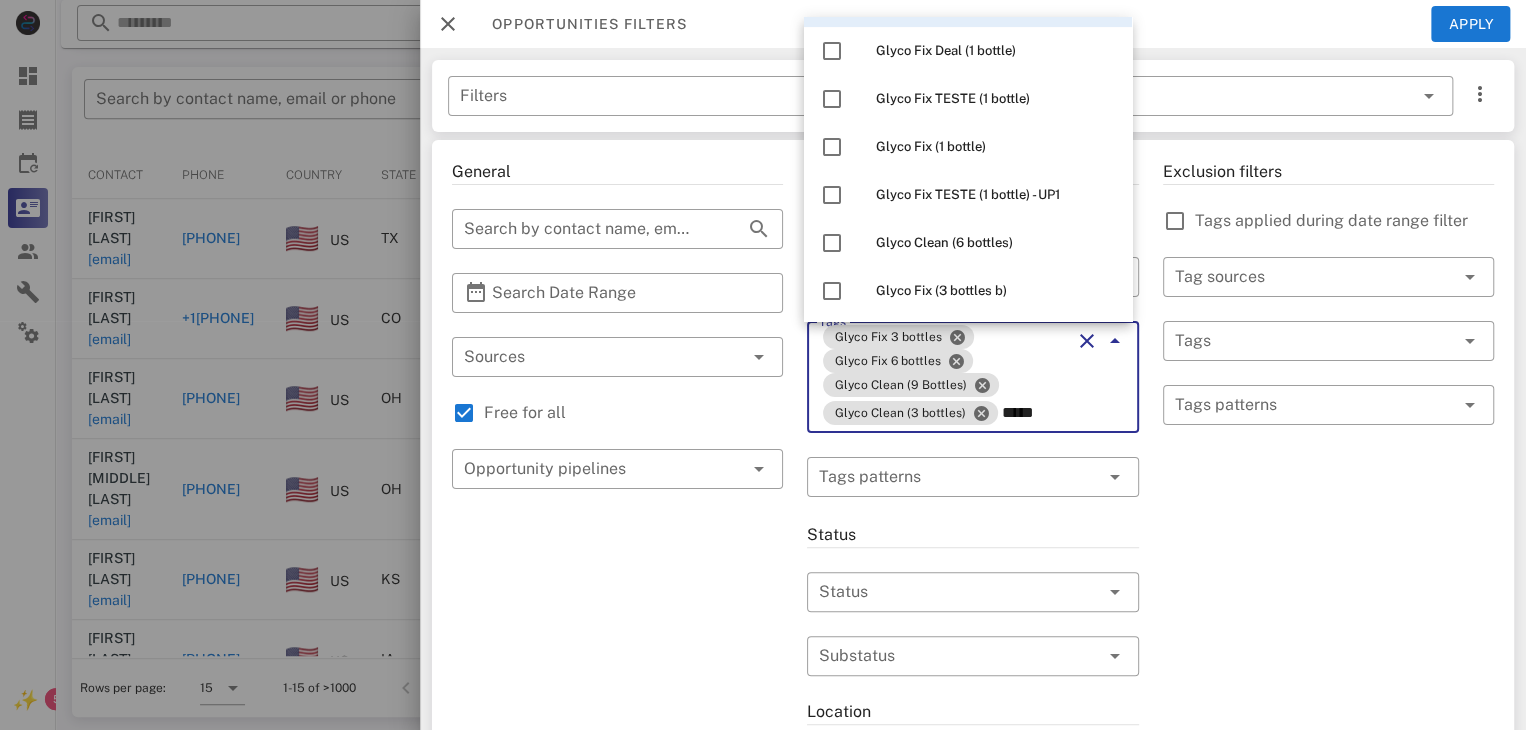 scroll, scrollTop: 250, scrollLeft: 0, axis: vertical 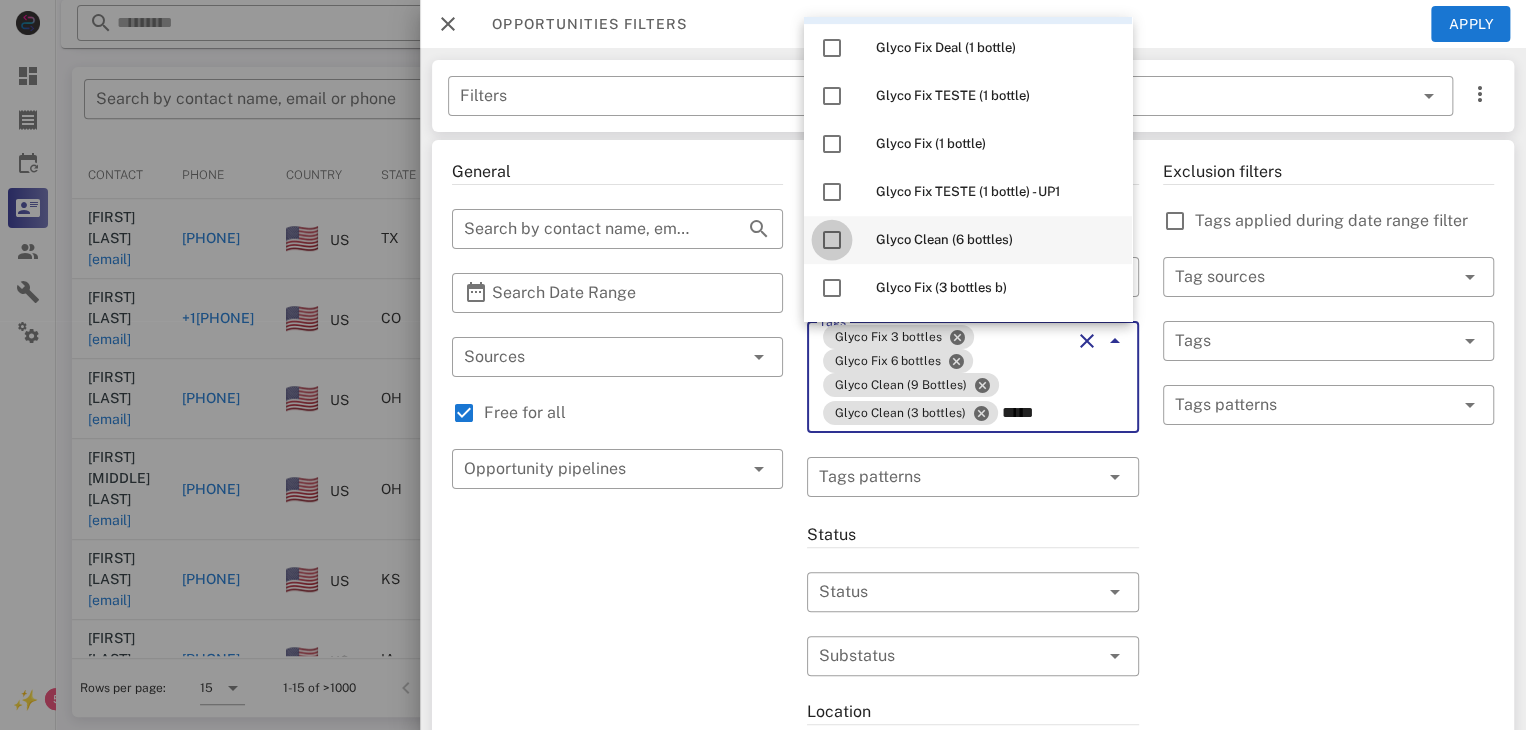 click at bounding box center [832, 240] 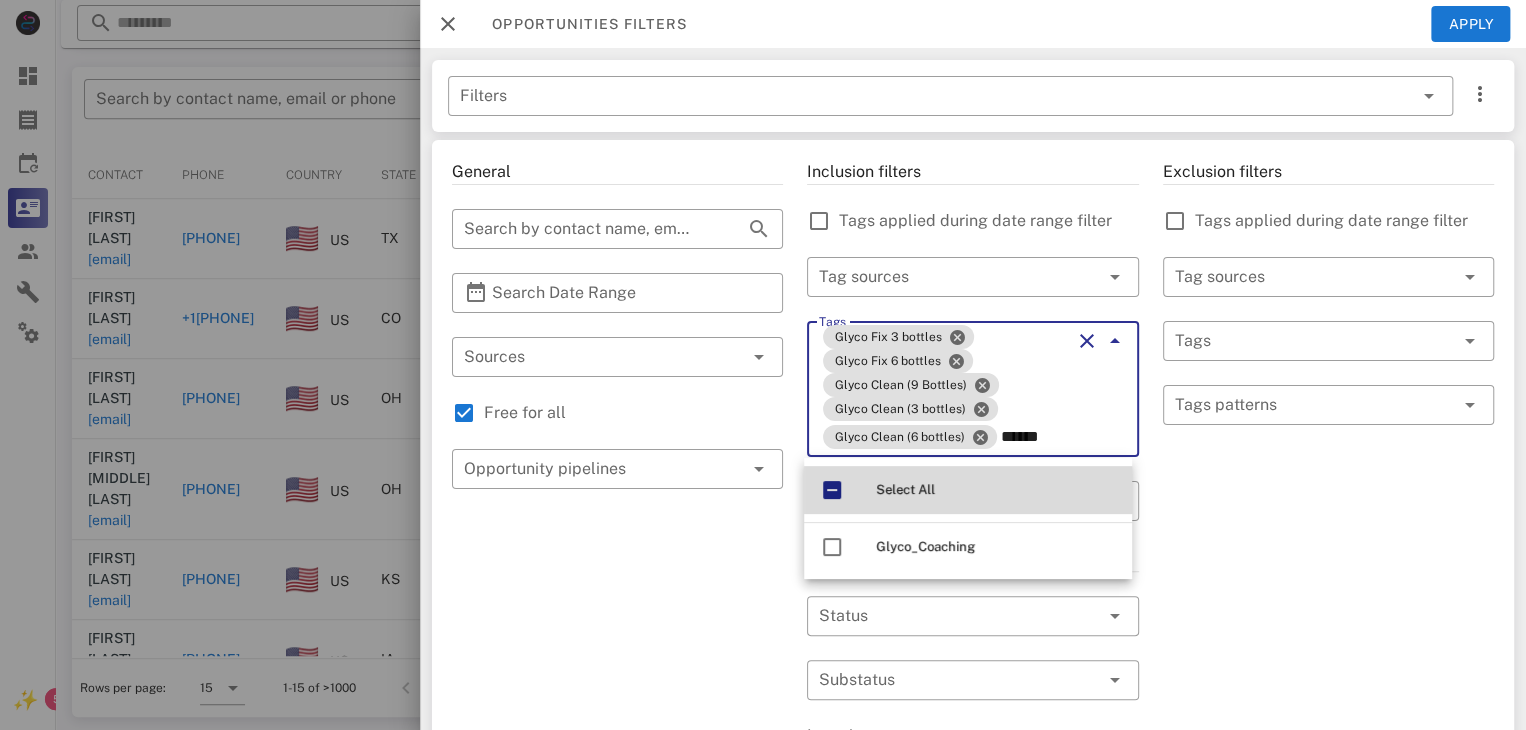 scroll, scrollTop: 0, scrollLeft: 0, axis: both 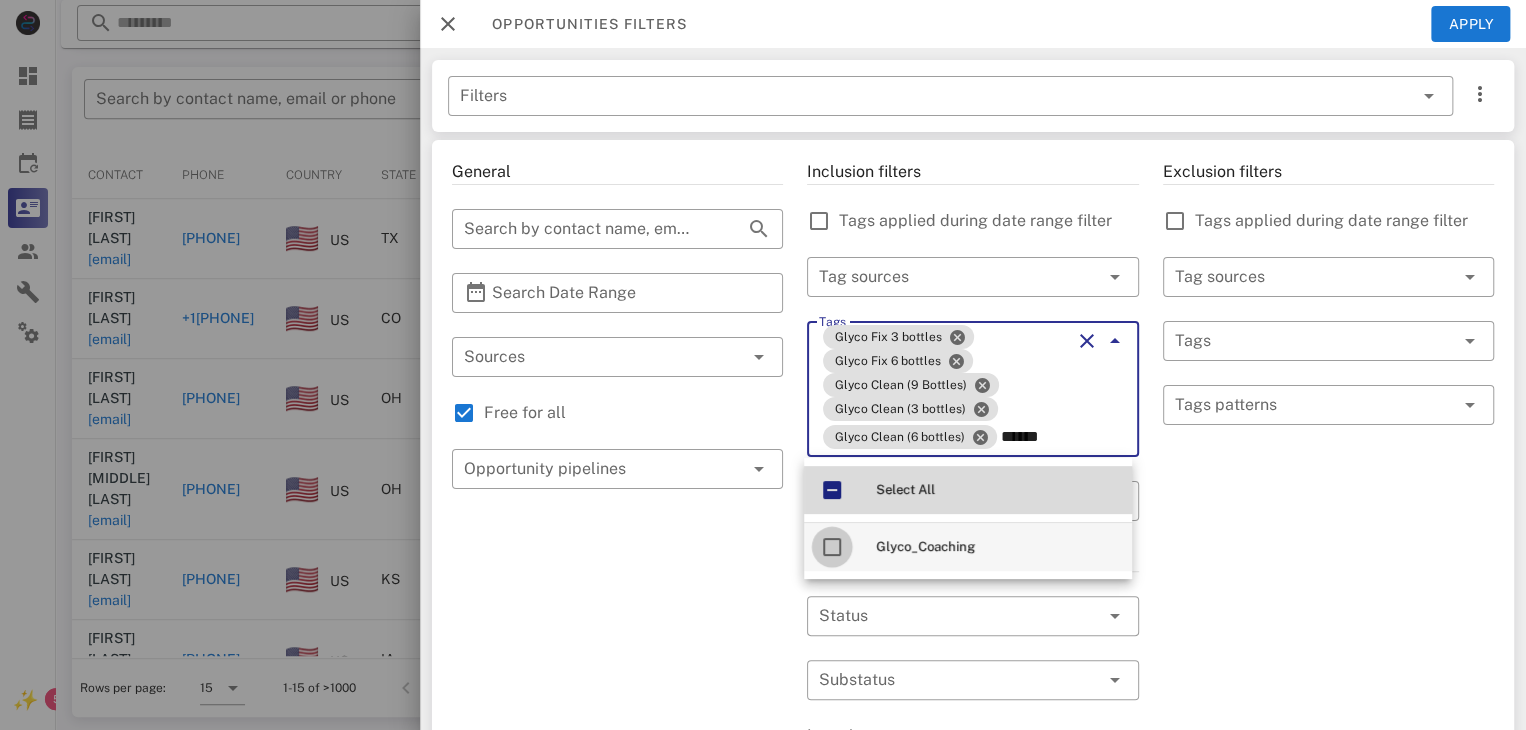 click at bounding box center [832, 547] 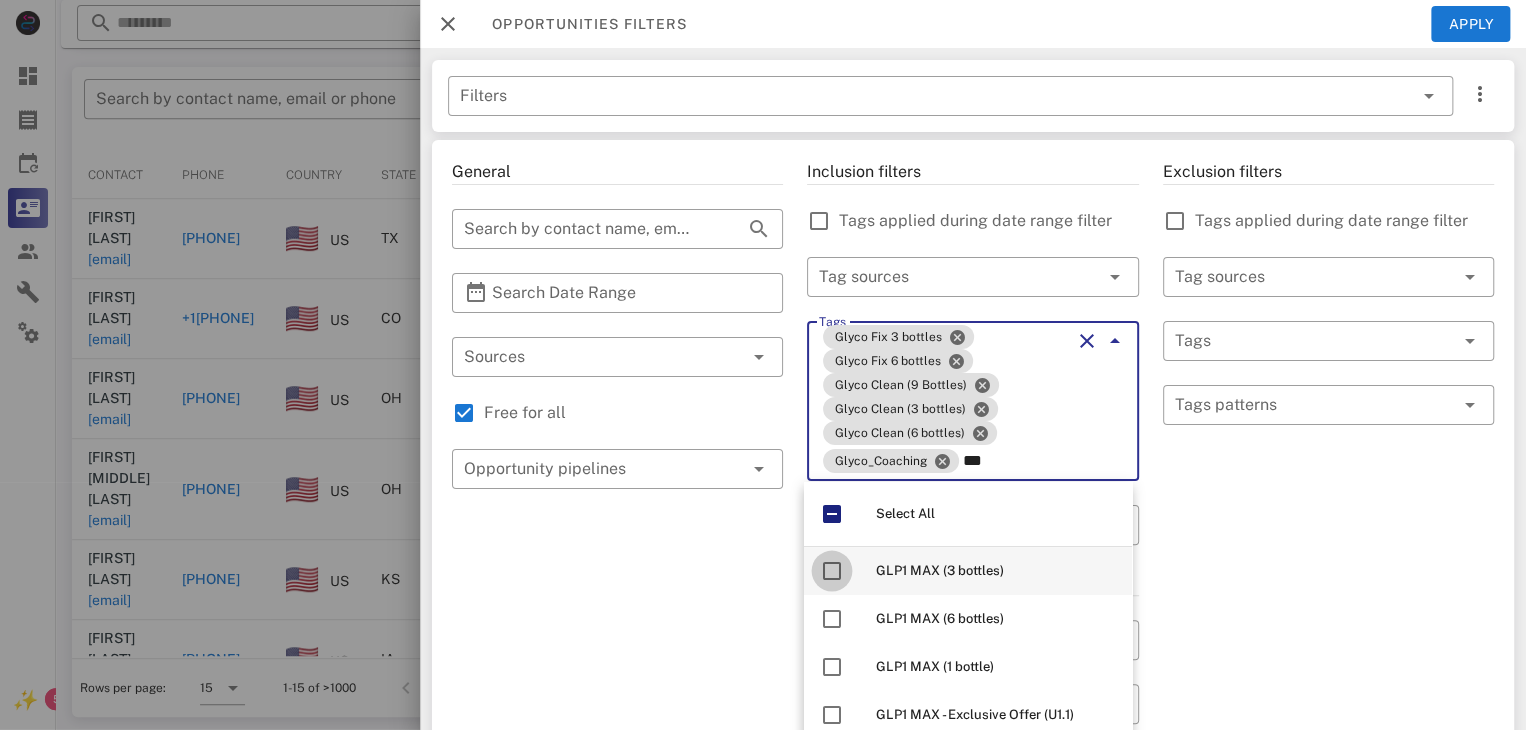click at bounding box center [832, 571] 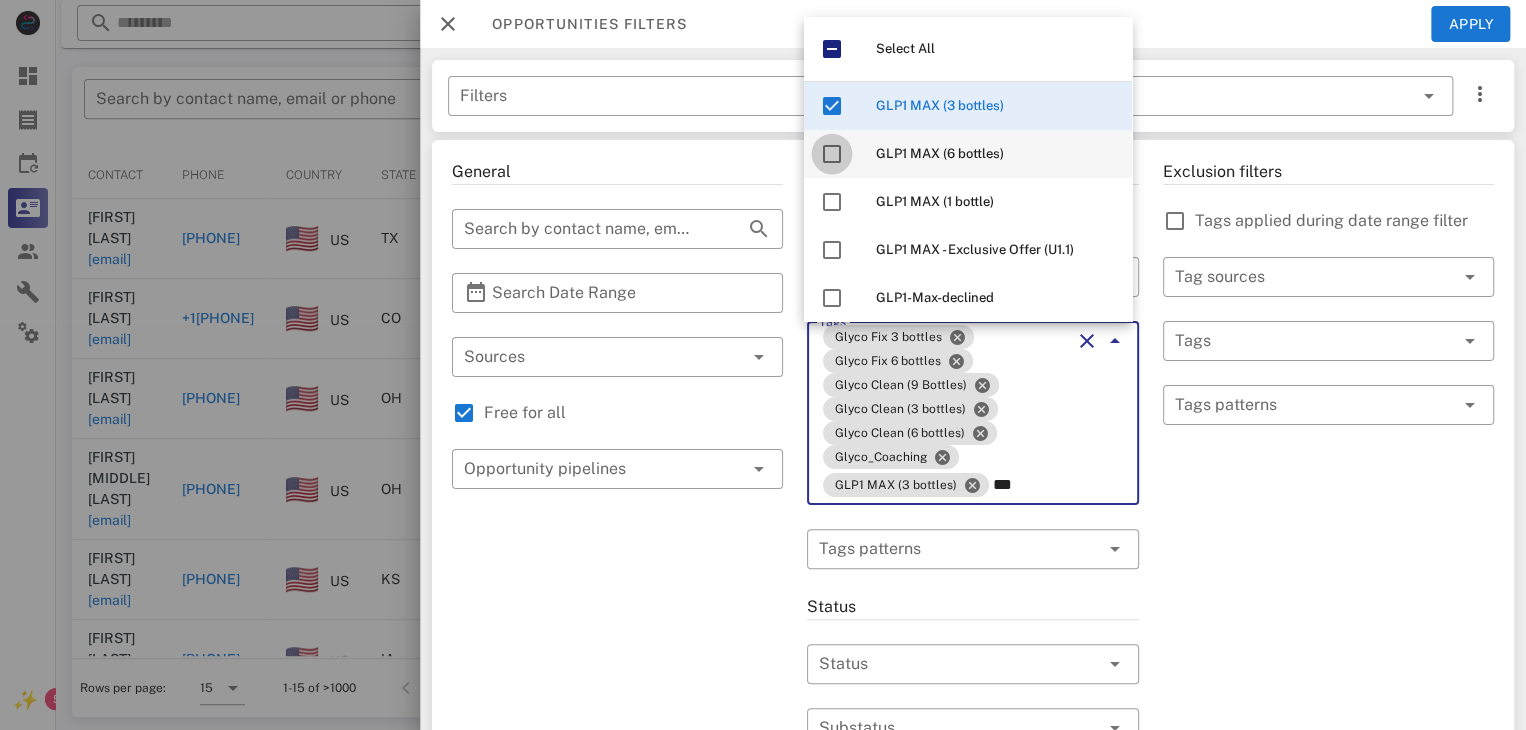 click at bounding box center (832, 154) 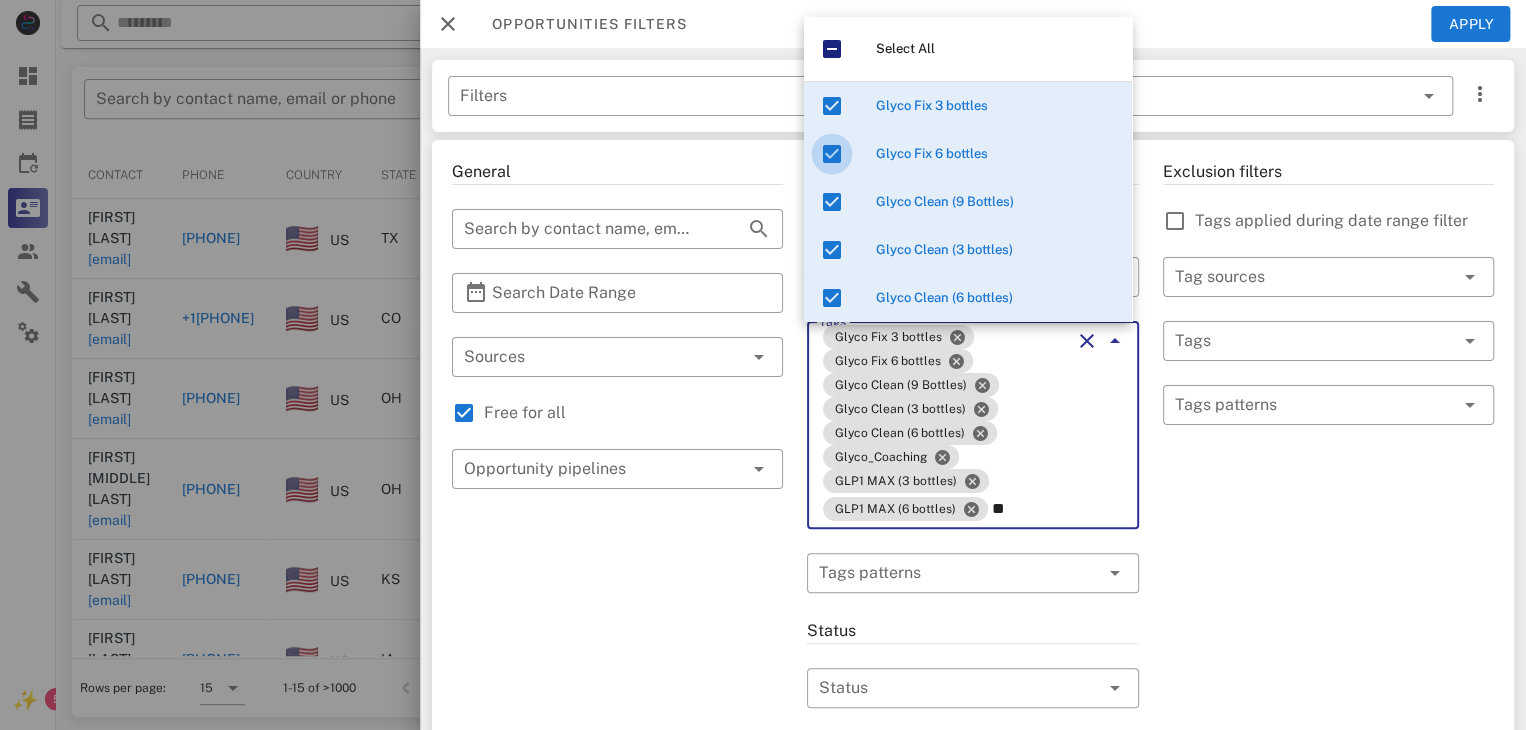 type on "*" 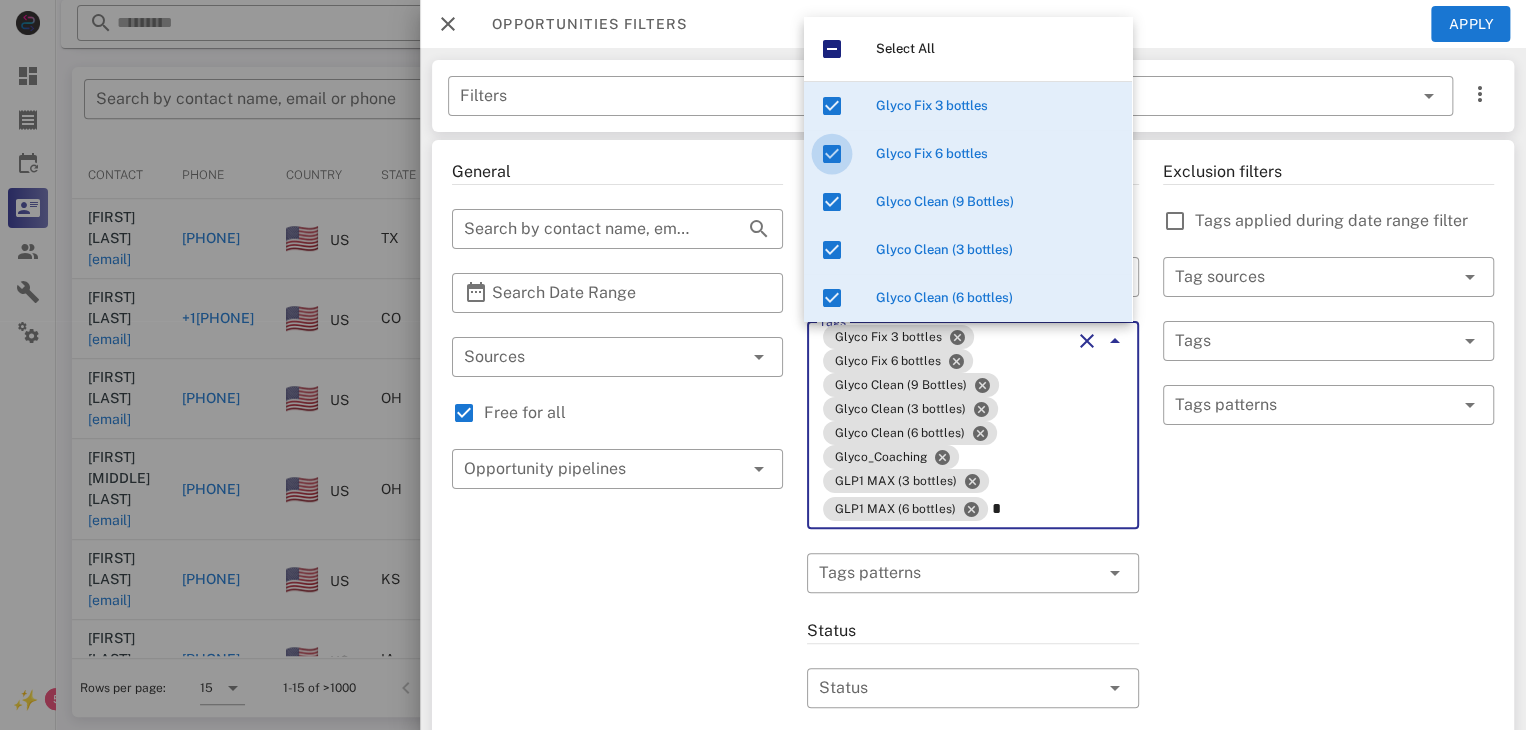 type 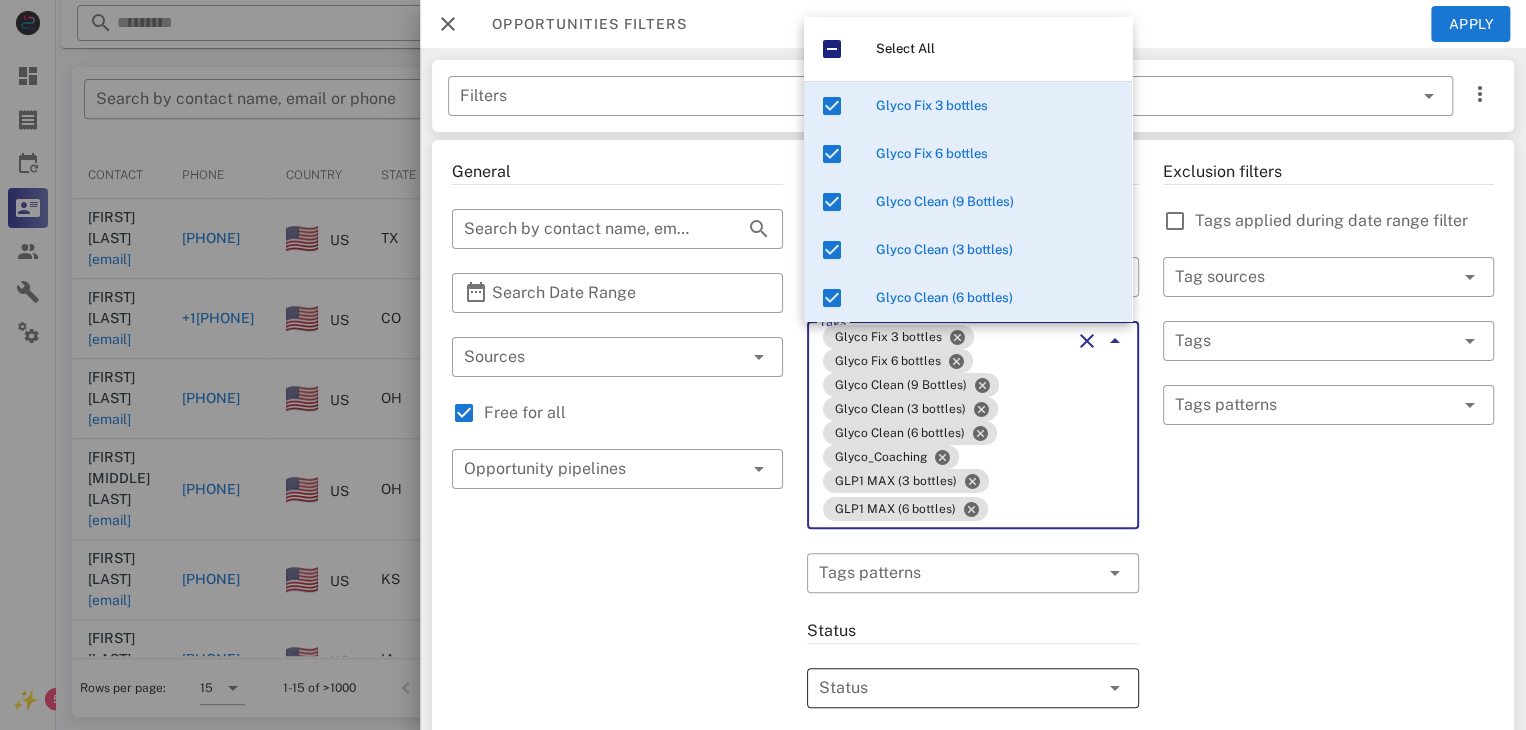 click at bounding box center [944, 688] 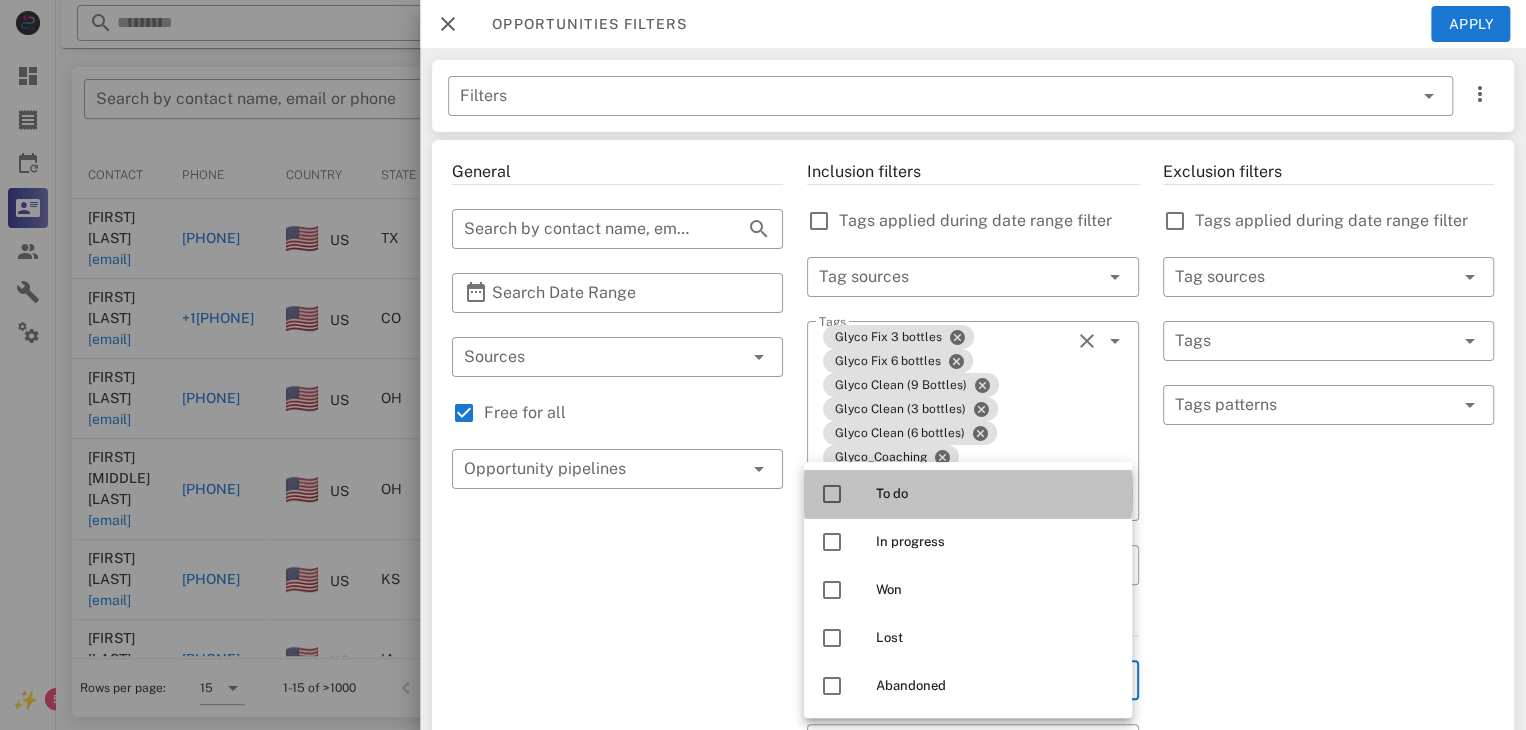click at bounding box center [832, 494] 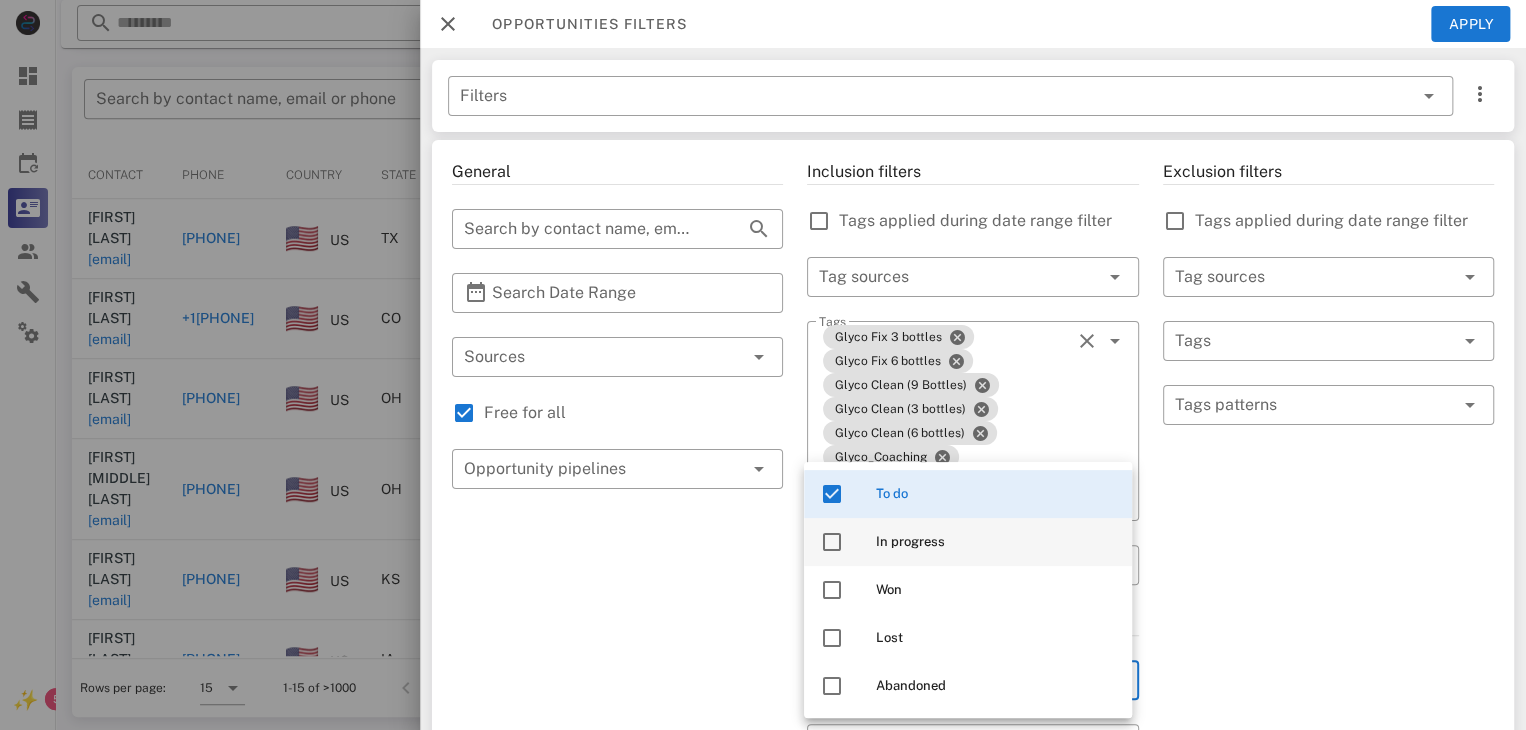 click at bounding box center (832, 542) 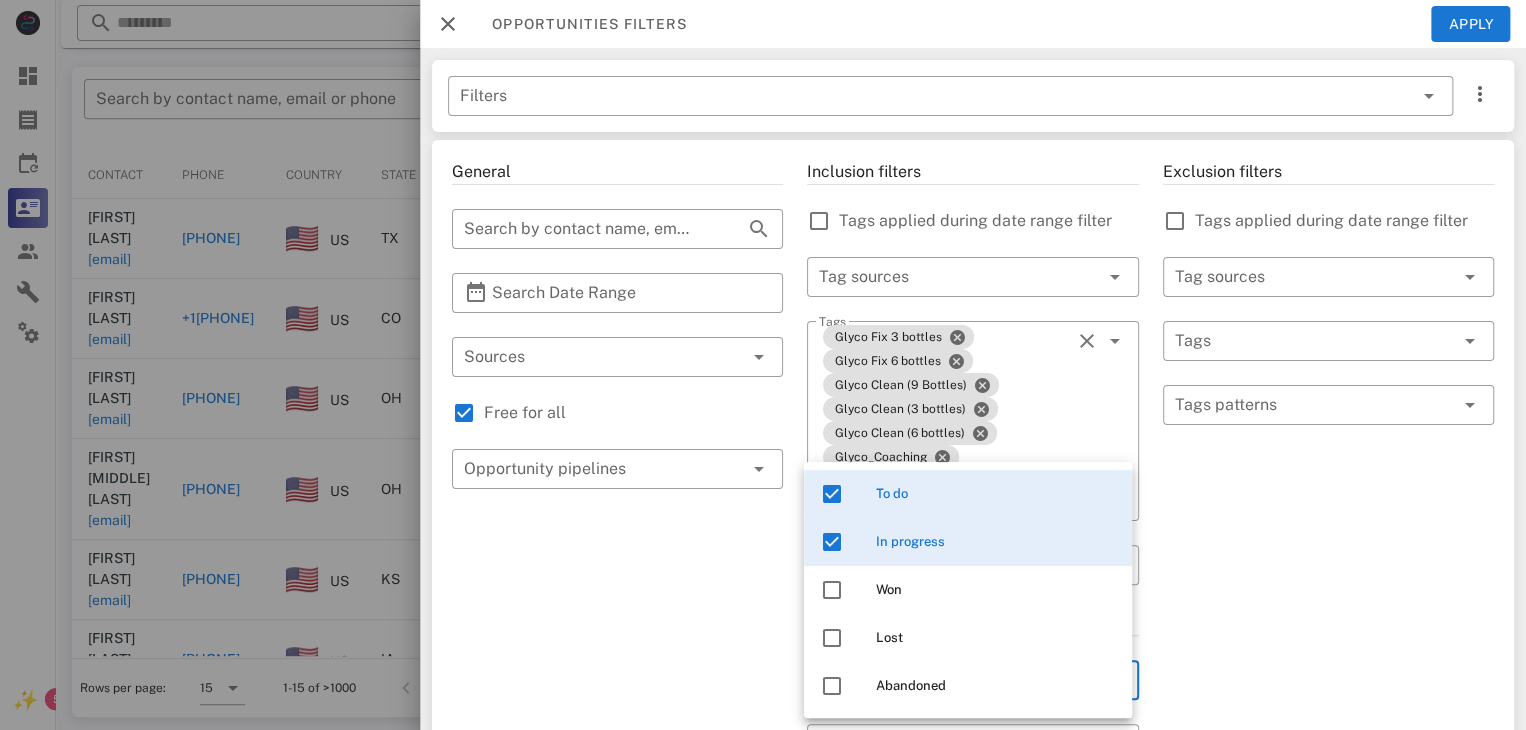 click on "Exclusion filters Tags applied during date range filter ​ Tag sources ​ Tags ​ Tags patterns" at bounding box center [1328, 789] 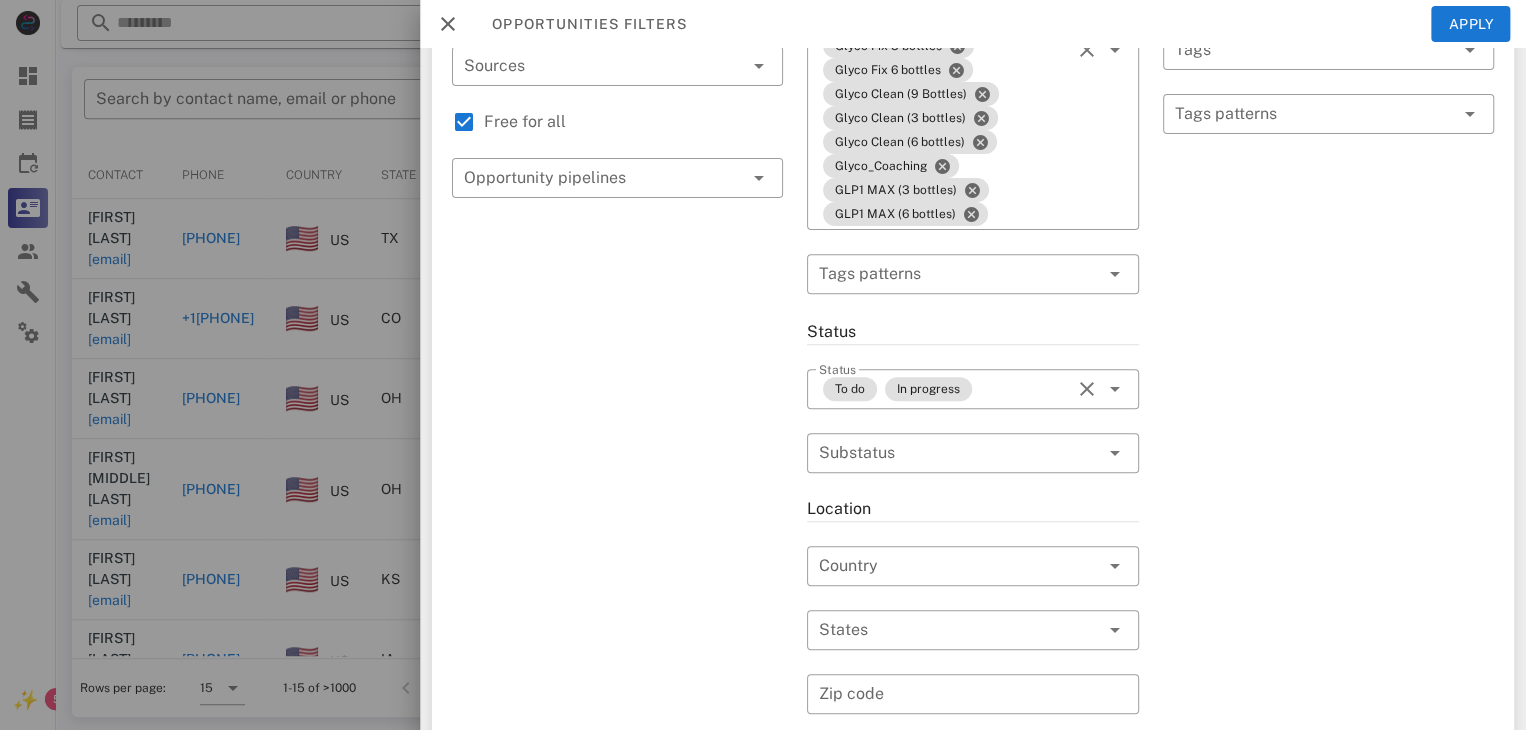 scroll, scrollTop: 356, scrollLeft: 0, axis: vertical 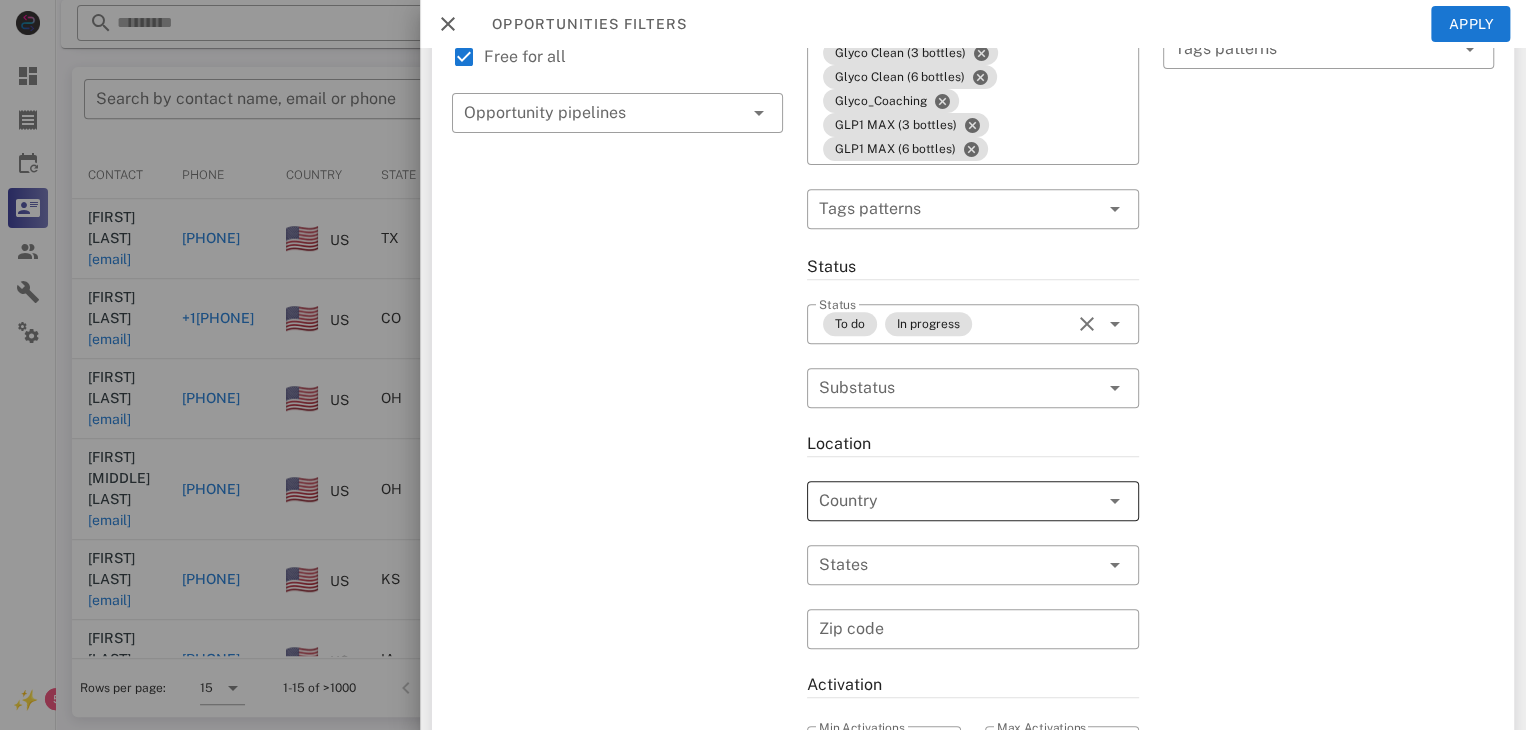 click at bounding box center (944, 501) 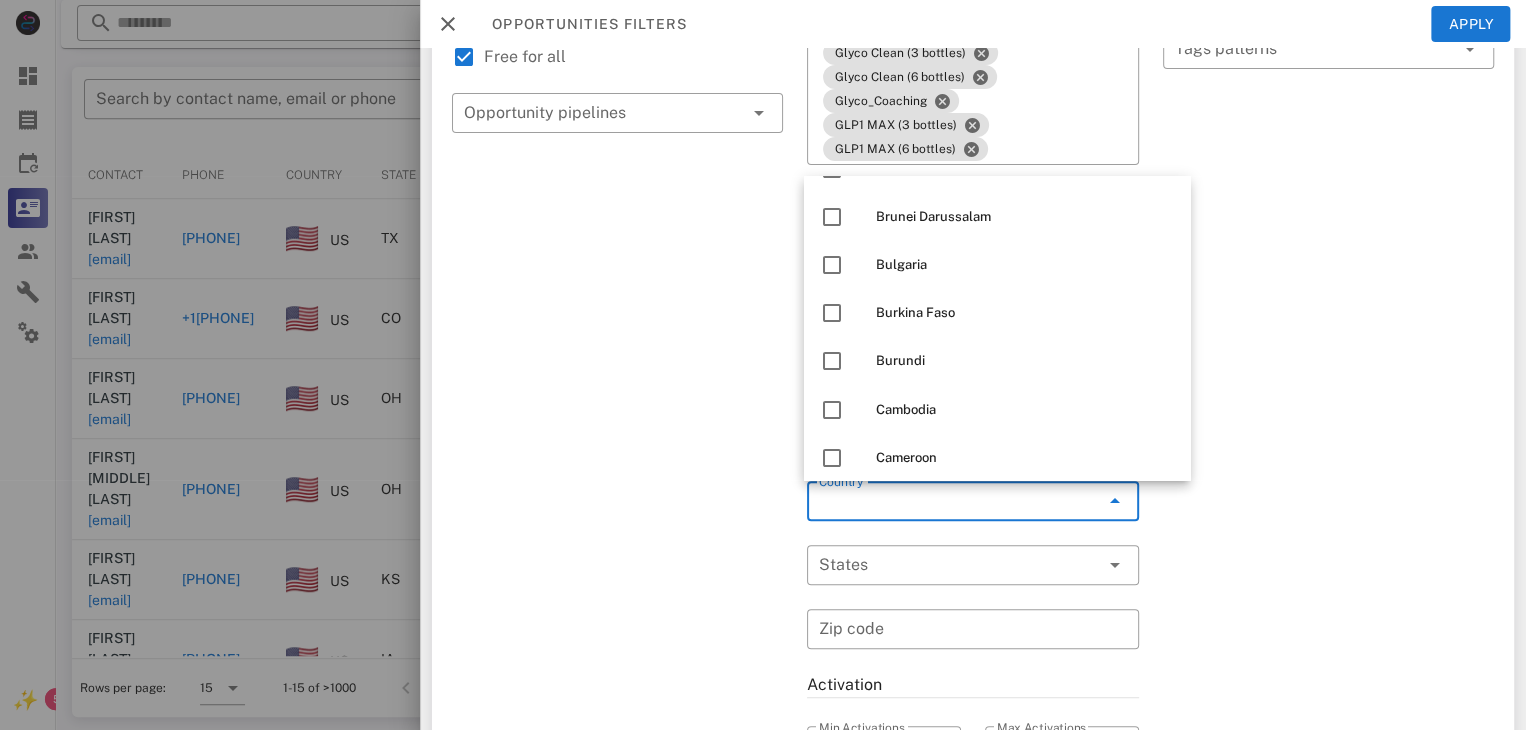scroll, scrollTop: 1768, scrollLeft: 0, axis: vertical 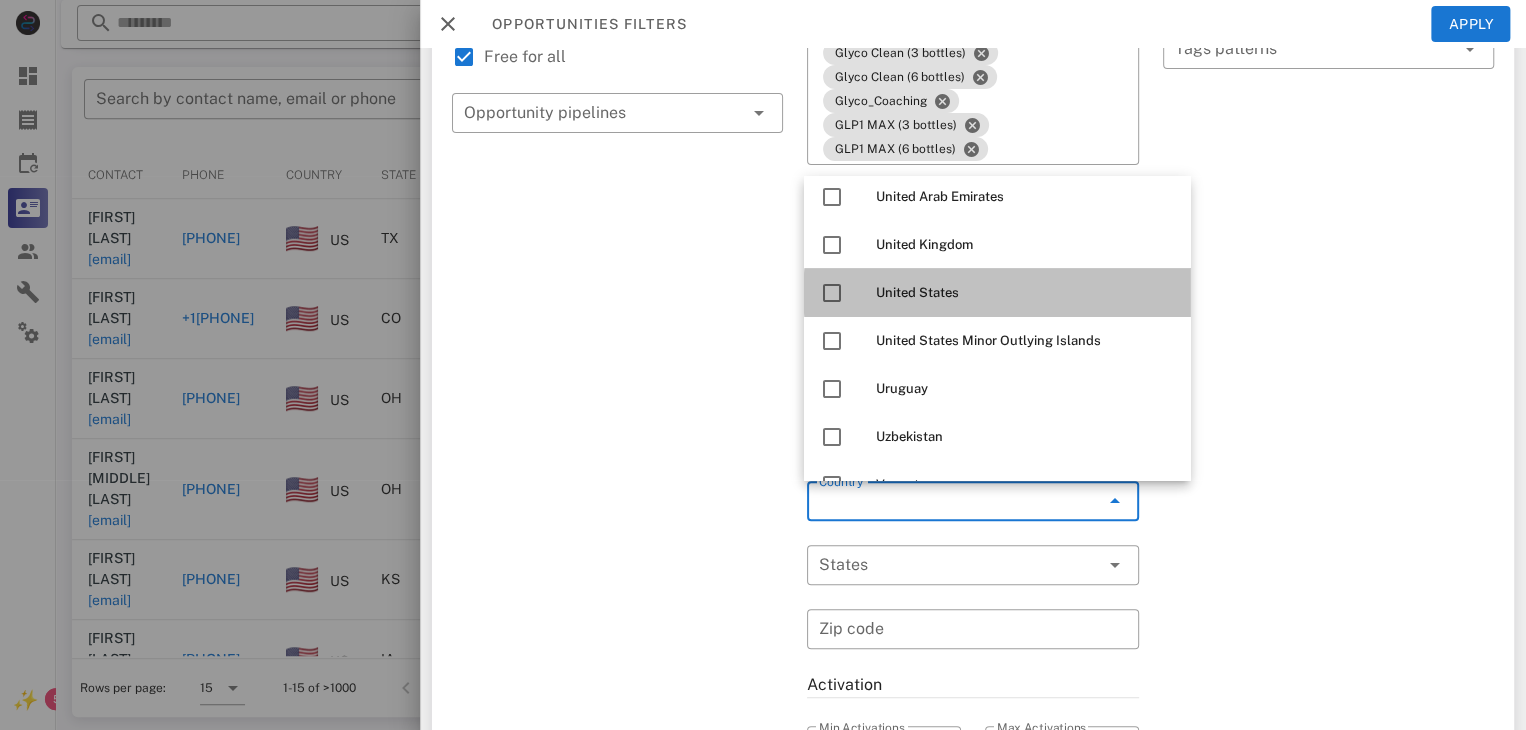 click at bounding box center (832, 293) 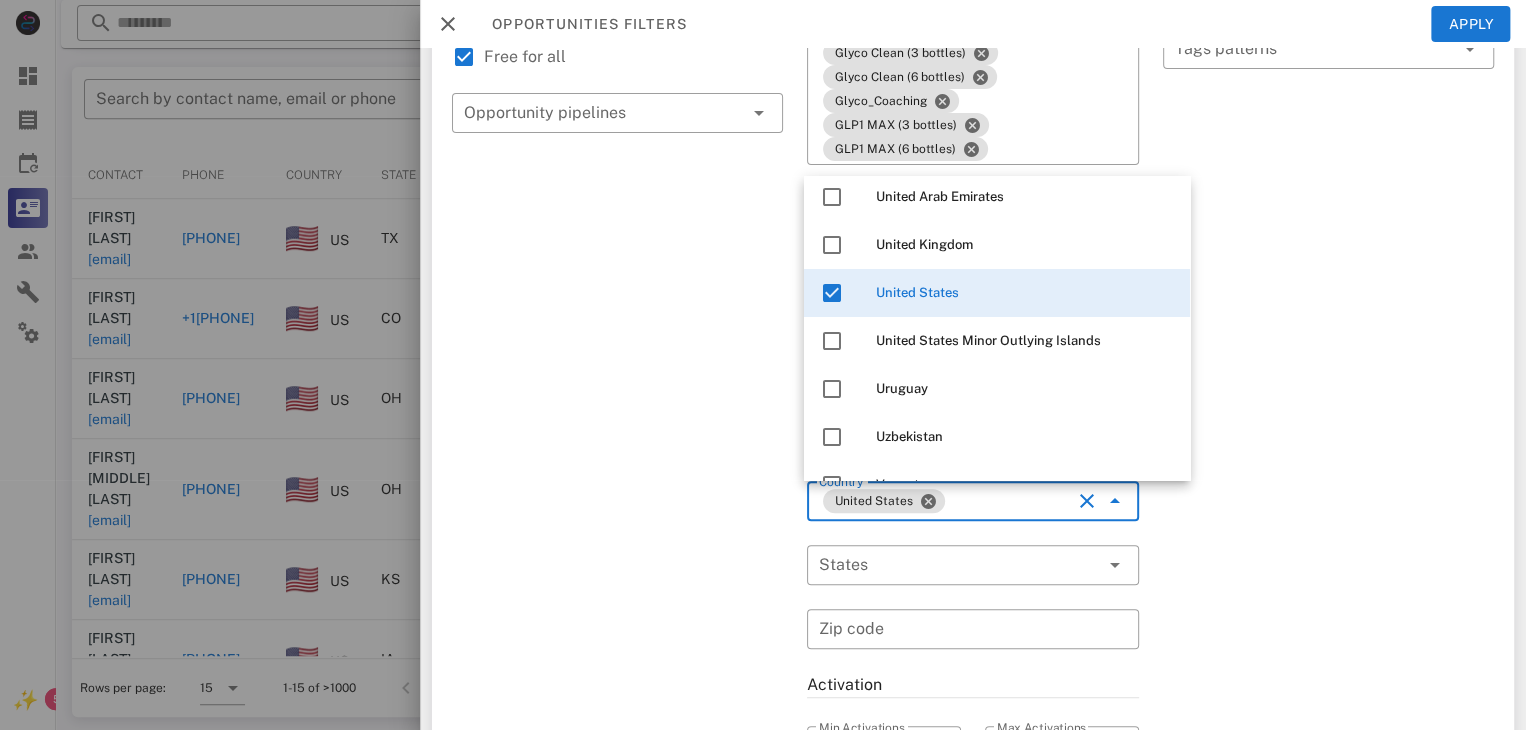 click on "General ​ Search by contact name, email or phone ​ Search Date Range ​ Sources Free for all ​ Opportunity pipelines" at bounding box center (617, 433) 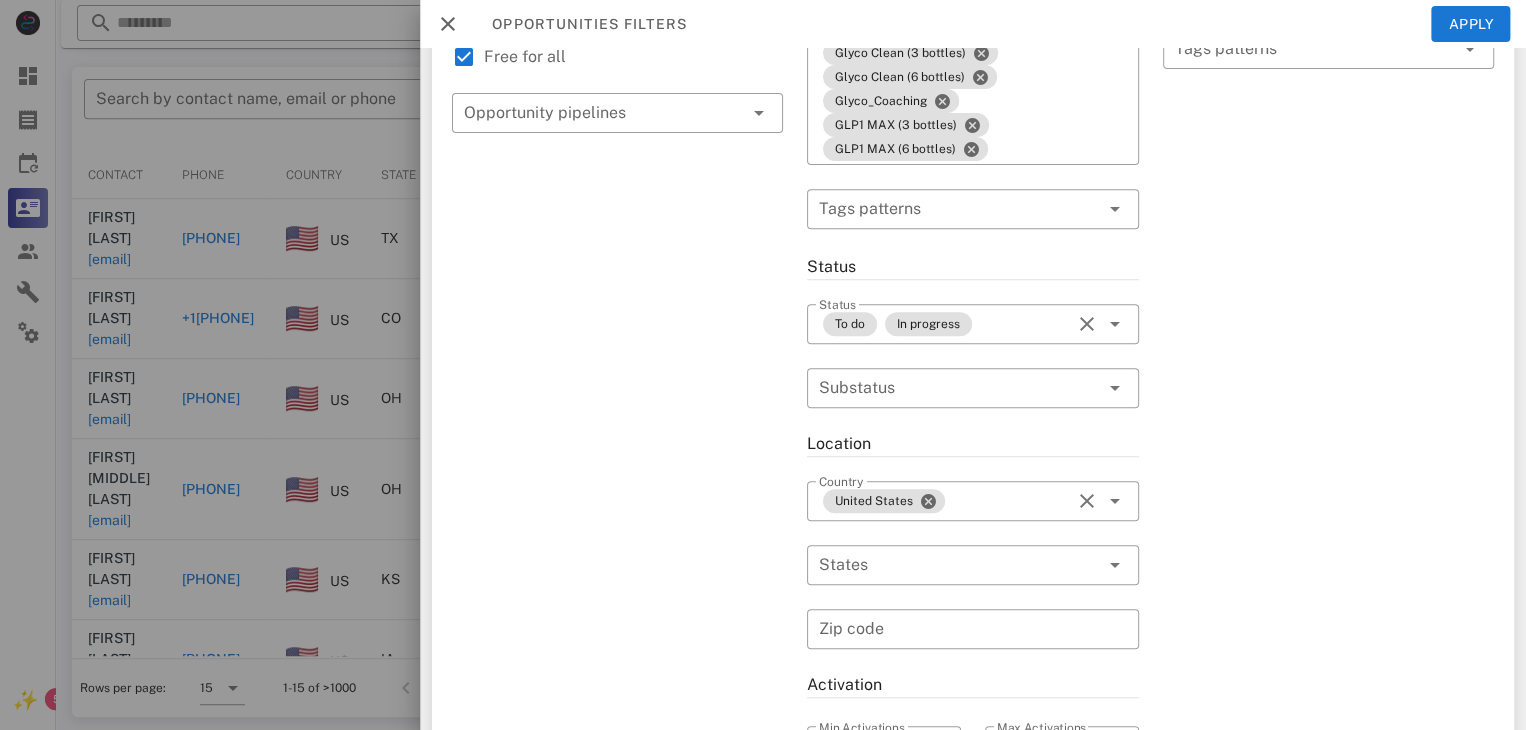 click on "Inclusion filters Tags applied during date range filter ​ Tag sources ​ Tags Glyco Fix 3 bottles Glyco Fix 6 bottles Glyco Clean (9 Bottles) Glyco Clean (3 bottles) Glyco Clean (6 bottles) Glyco_Coaching GLP1 MAX (3 bottles) GLP1 MAX (6 bottles) ​ Tags patterns Status ​ Status To do In progress ​ Substatus Location ​ Country United States ​ States ​ Zip code Activation ​ Min Activations ​ Max Activations Order value ​ Min Value ​ Max Value Include leads Include customers Include cooldown" at bounding box center (972, 433) 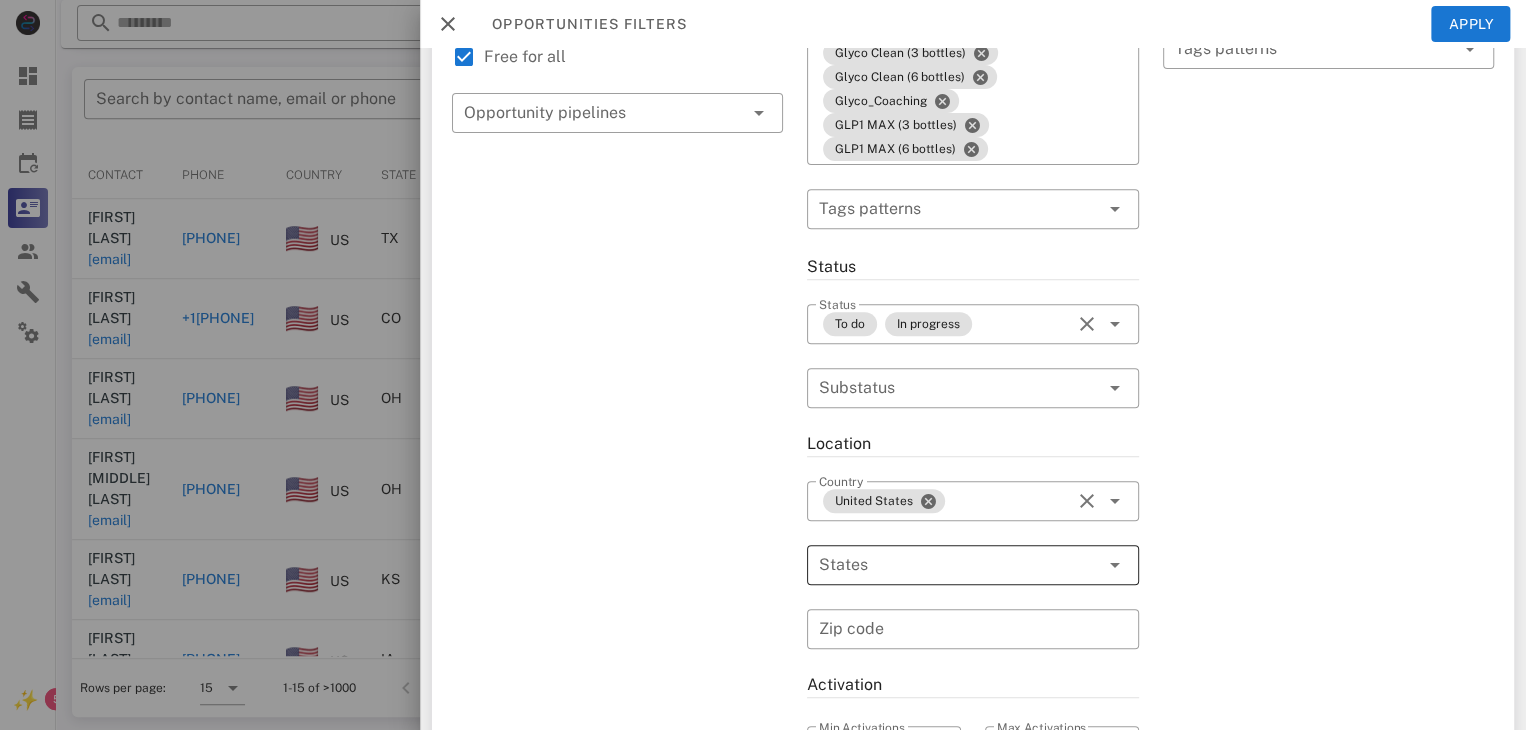 click on "​ States" at bounding box center [972, 565] 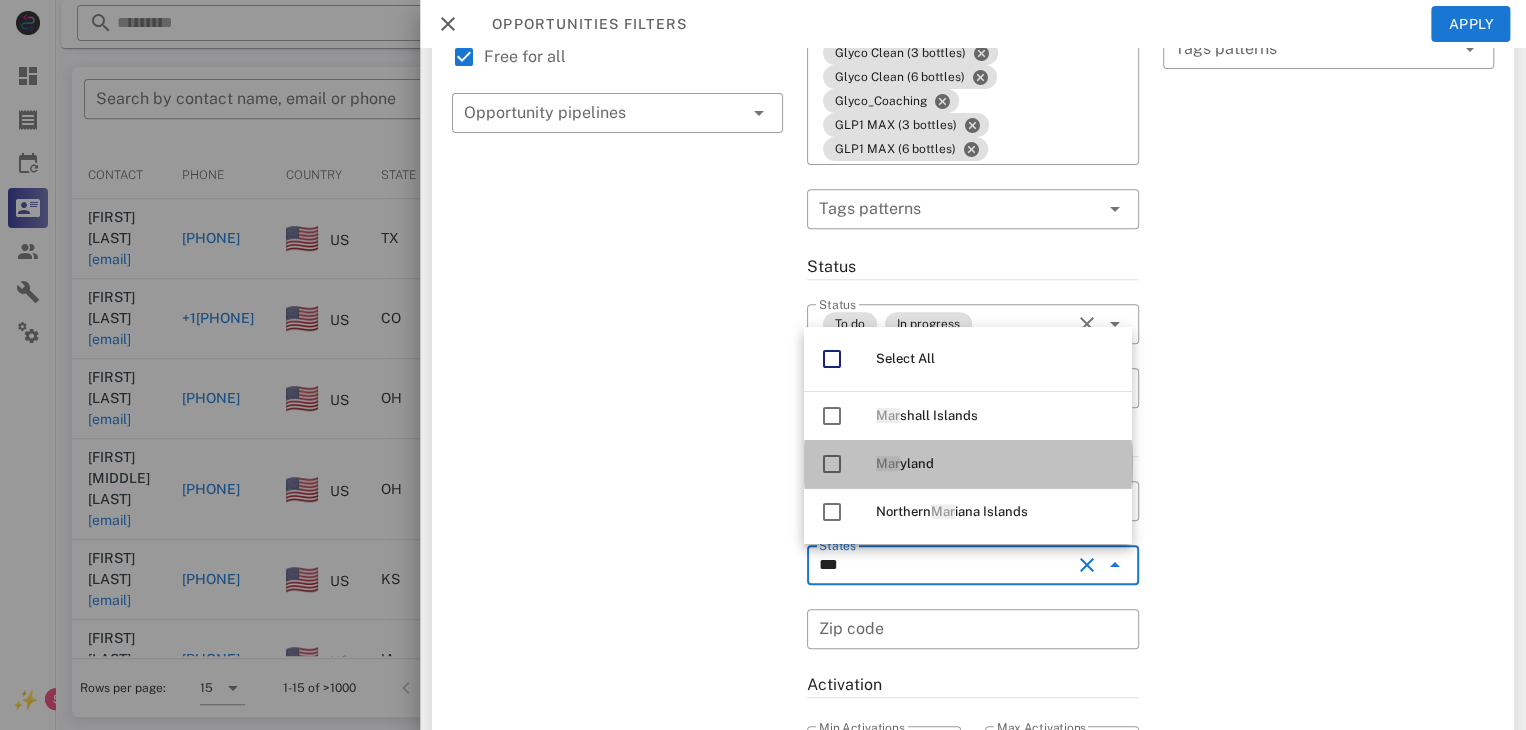 click at bounding box center [832, 464] 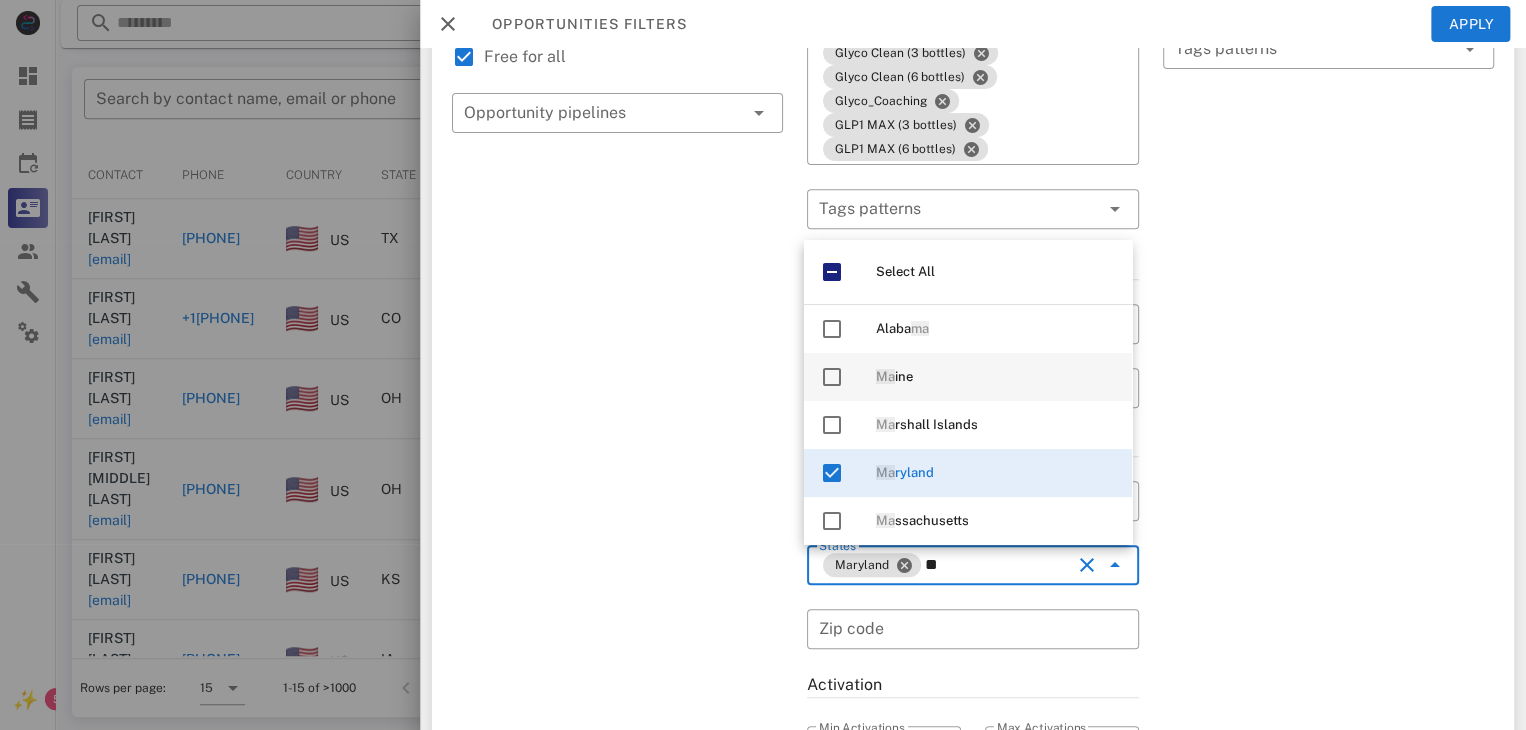 type on "*" 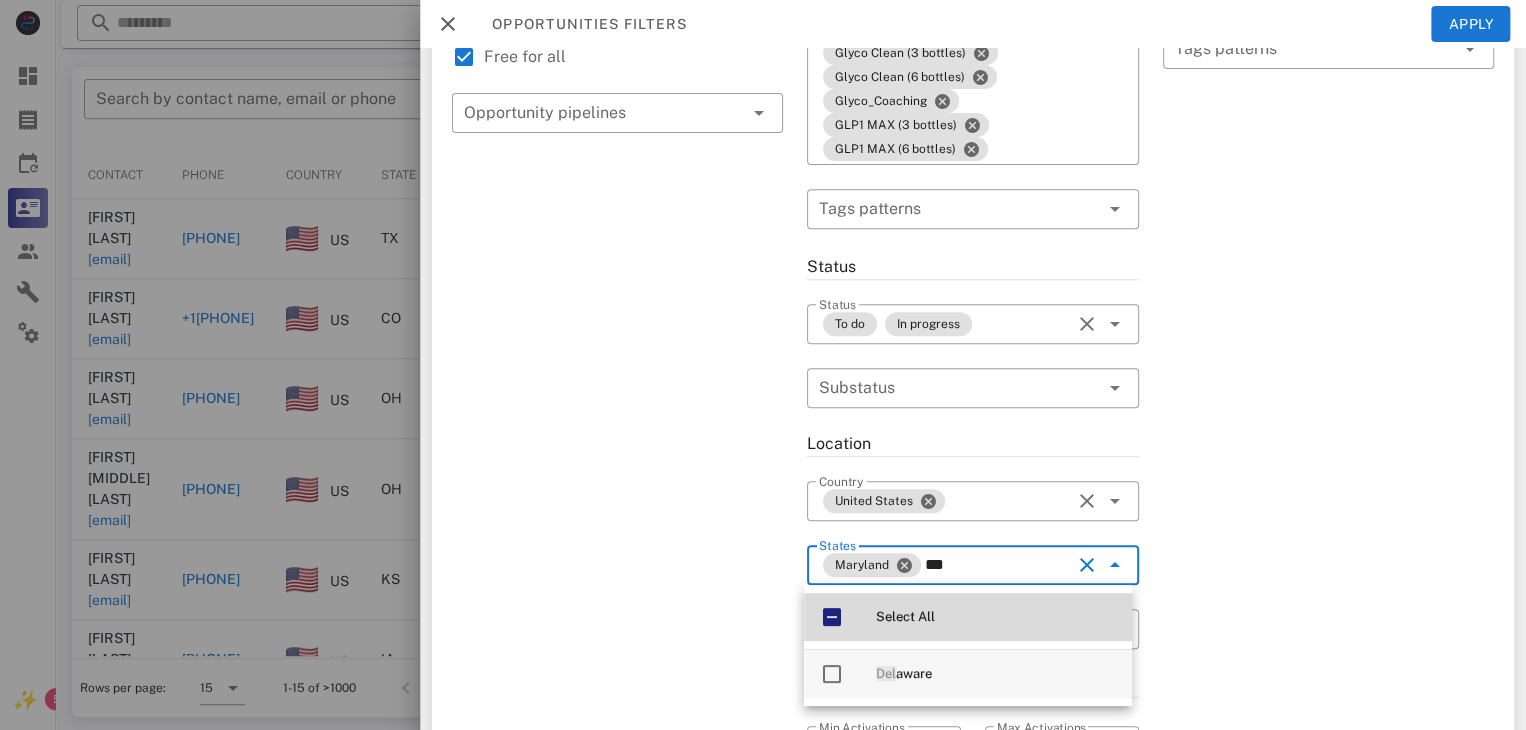 click at bounding box center (832, 674) 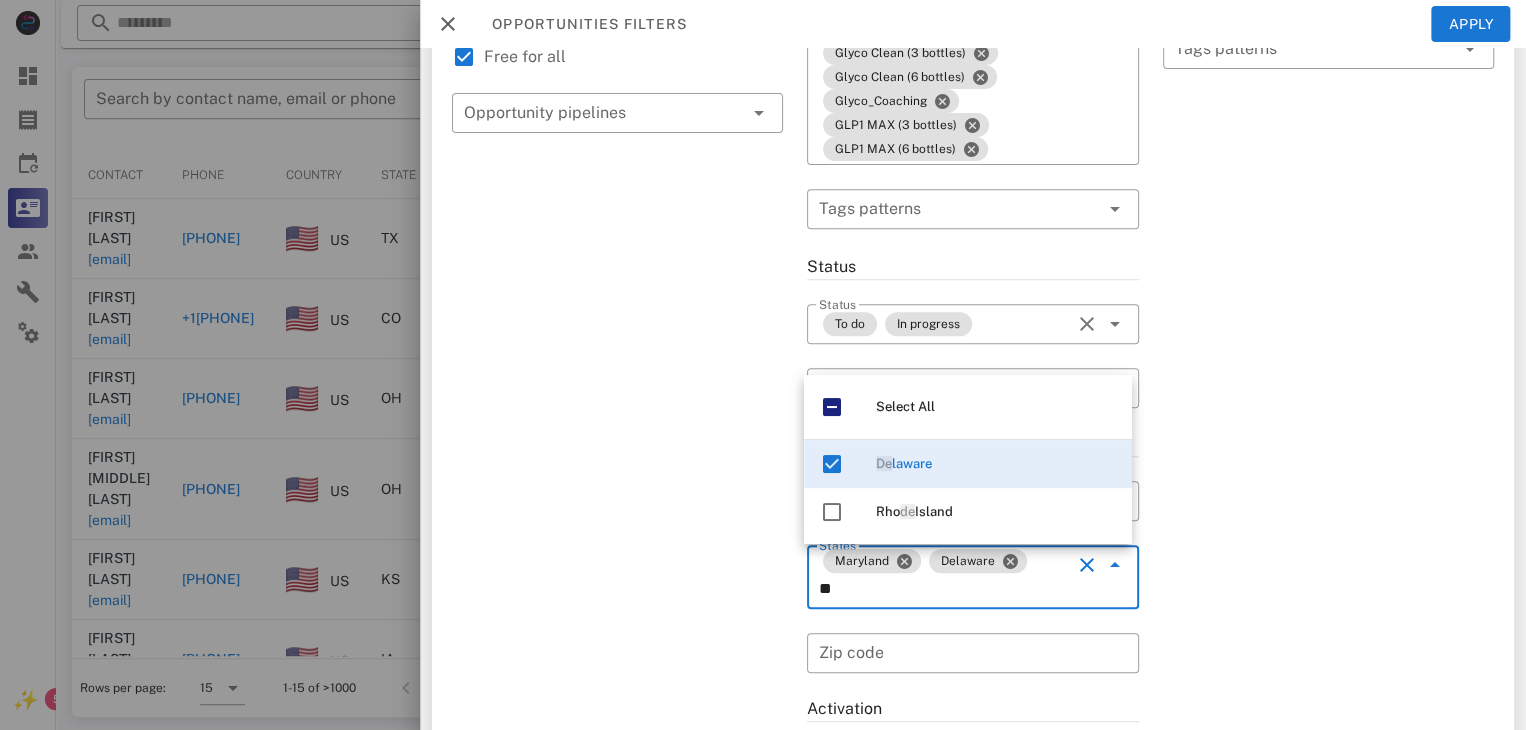 type on "*" 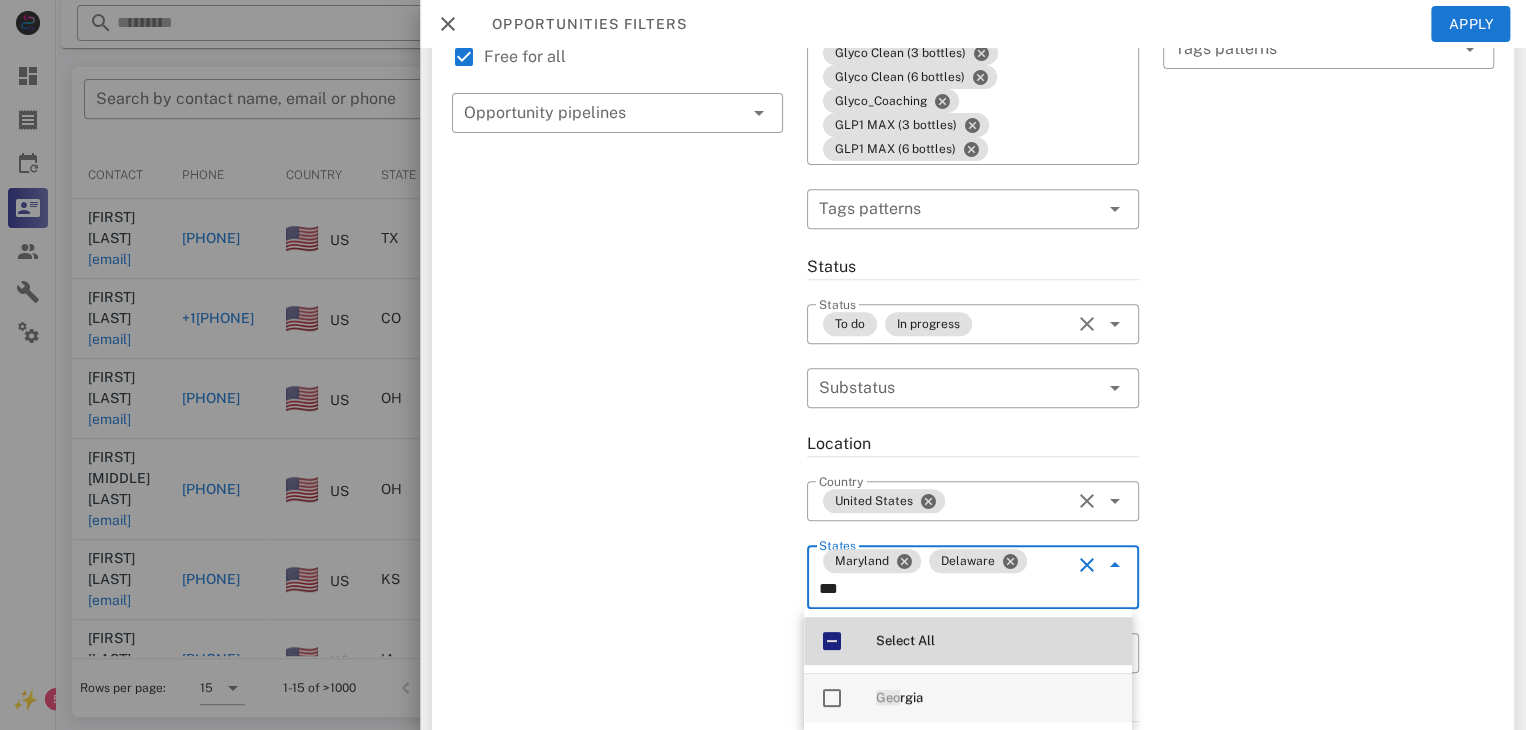 click at bounding box center (832, 698) 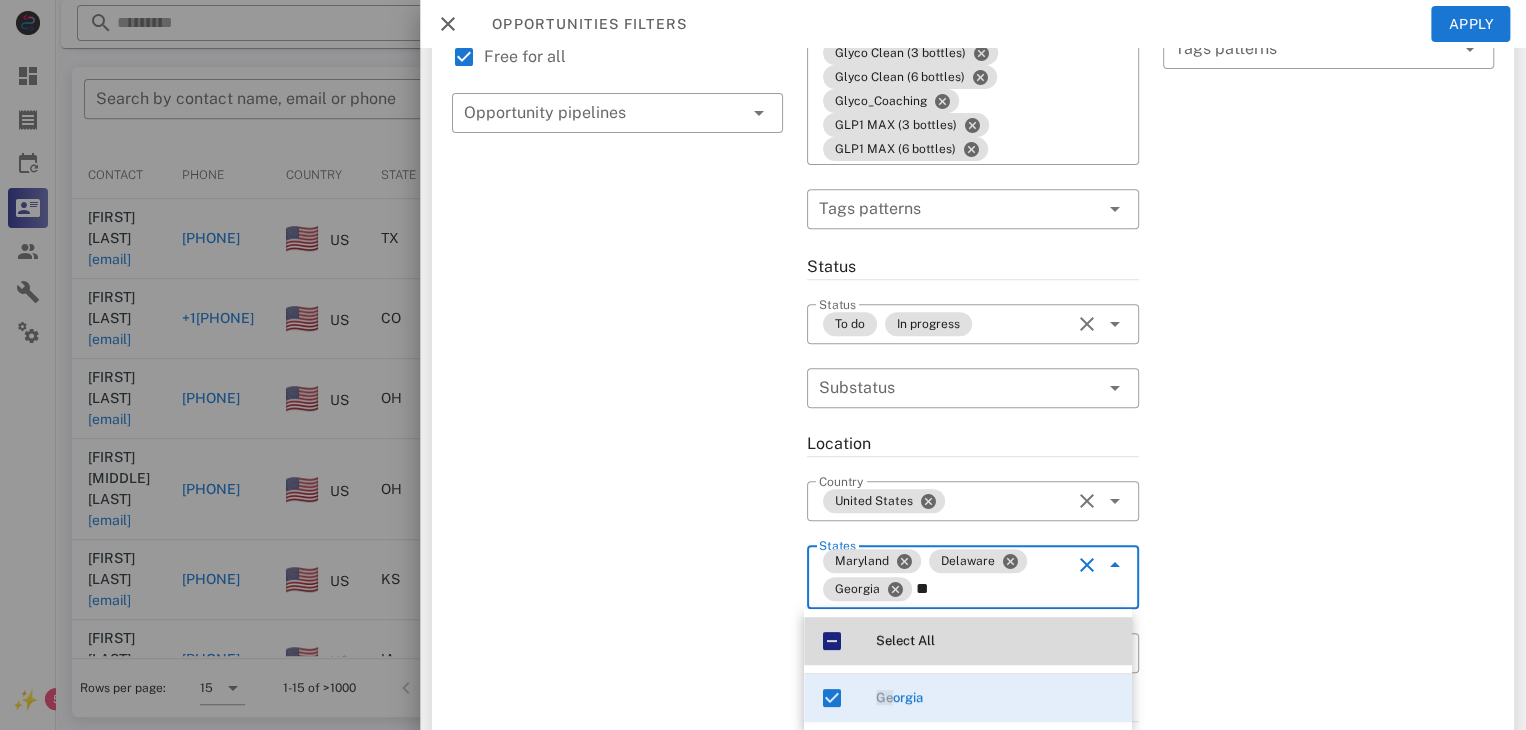 type on "*" 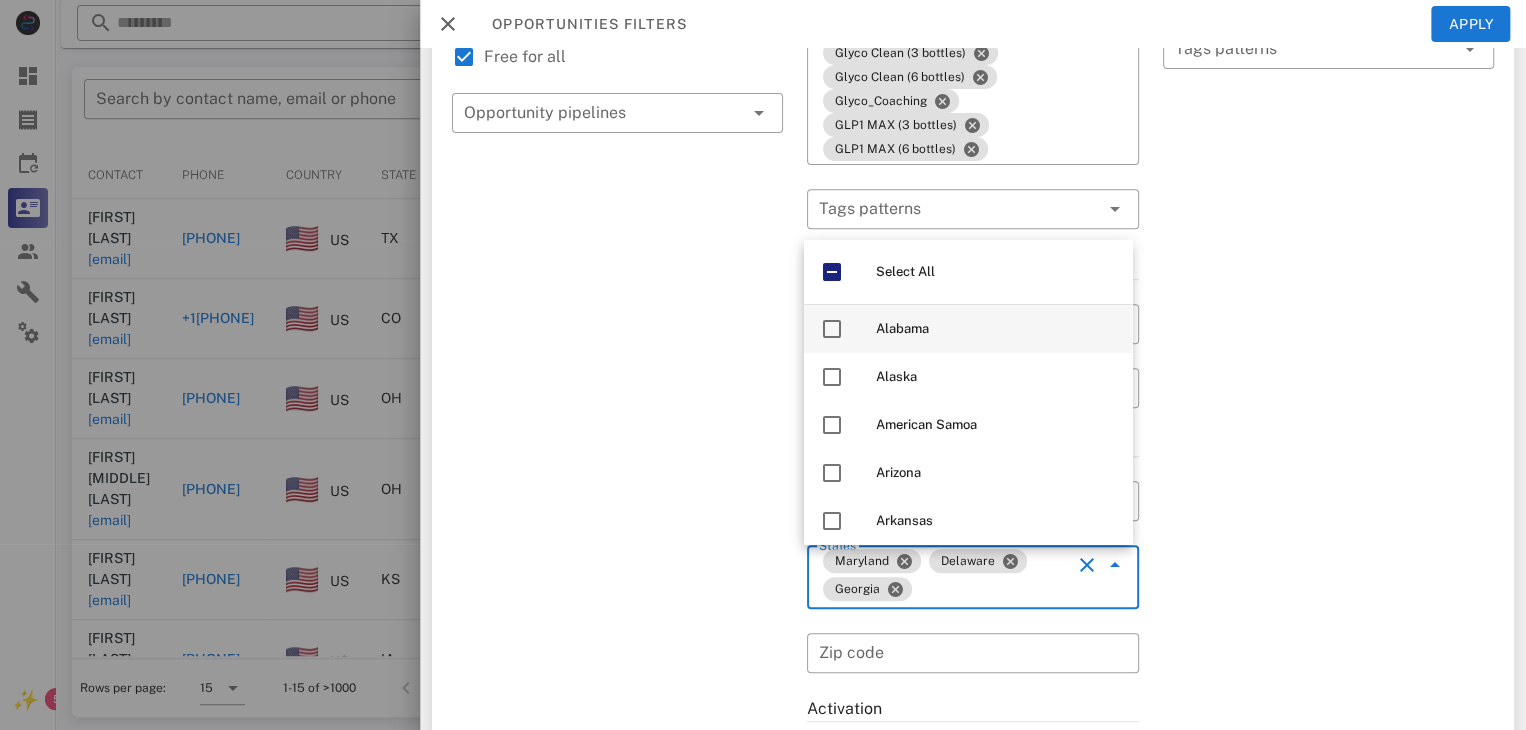 click on "Inclusion filters Tags applied during date range filter ​ Tag sources ​ Tags Glyco Fix 3 bottles Glyco Fix 6 bottles Glyco Clean (9 Bottles) Glyco Clean (3 bottles) Glyco Clean (6 bottles) Glyco_Coaching GLP1 MAX (3 bottles) GLP1 MAX (6 bottles) ​ Tags patterns Status ​ Status To do In progress ​ Substatus Location ​ Country United States ​ States Maryland Delaware Georgia ​ Zip code Activation ​ Min Activations ​ Max Activations Order value ​ Min Value ​ Max Value Include leads Include customers Include cooldown" at bounding box center [972, 445] 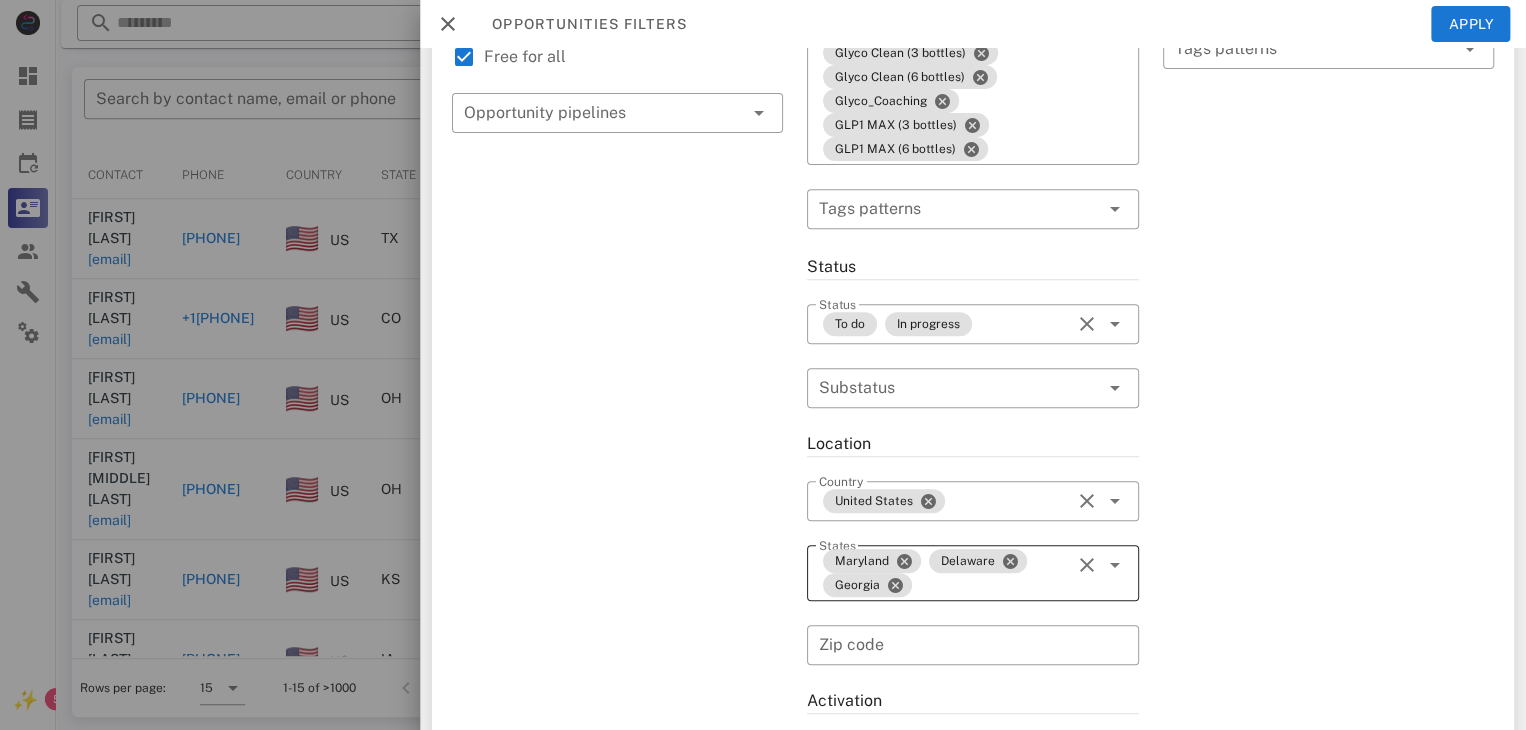 click on "[STATE] [STATE] [STATE]" at bounding box center (944, 573) 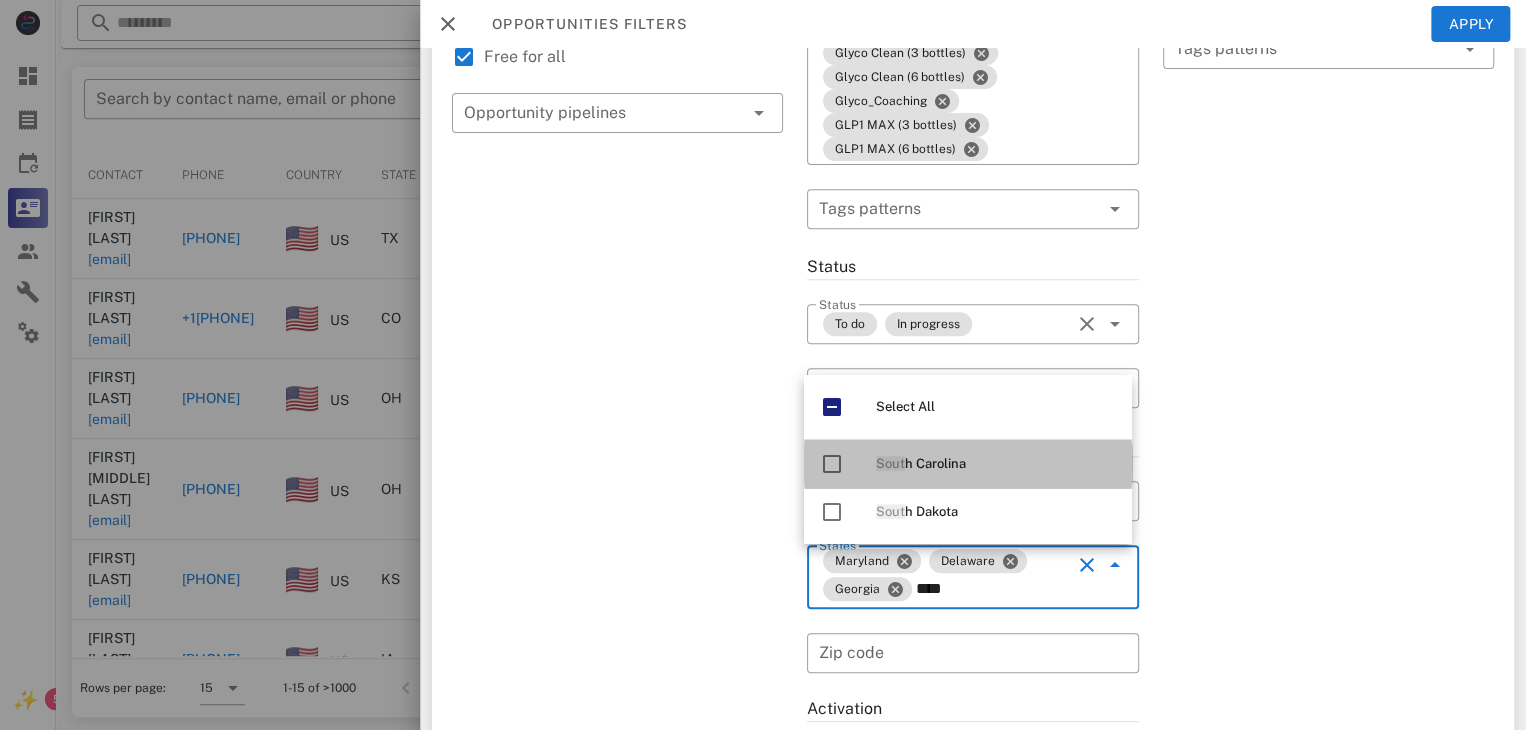 click at bounding box center (832, 464) 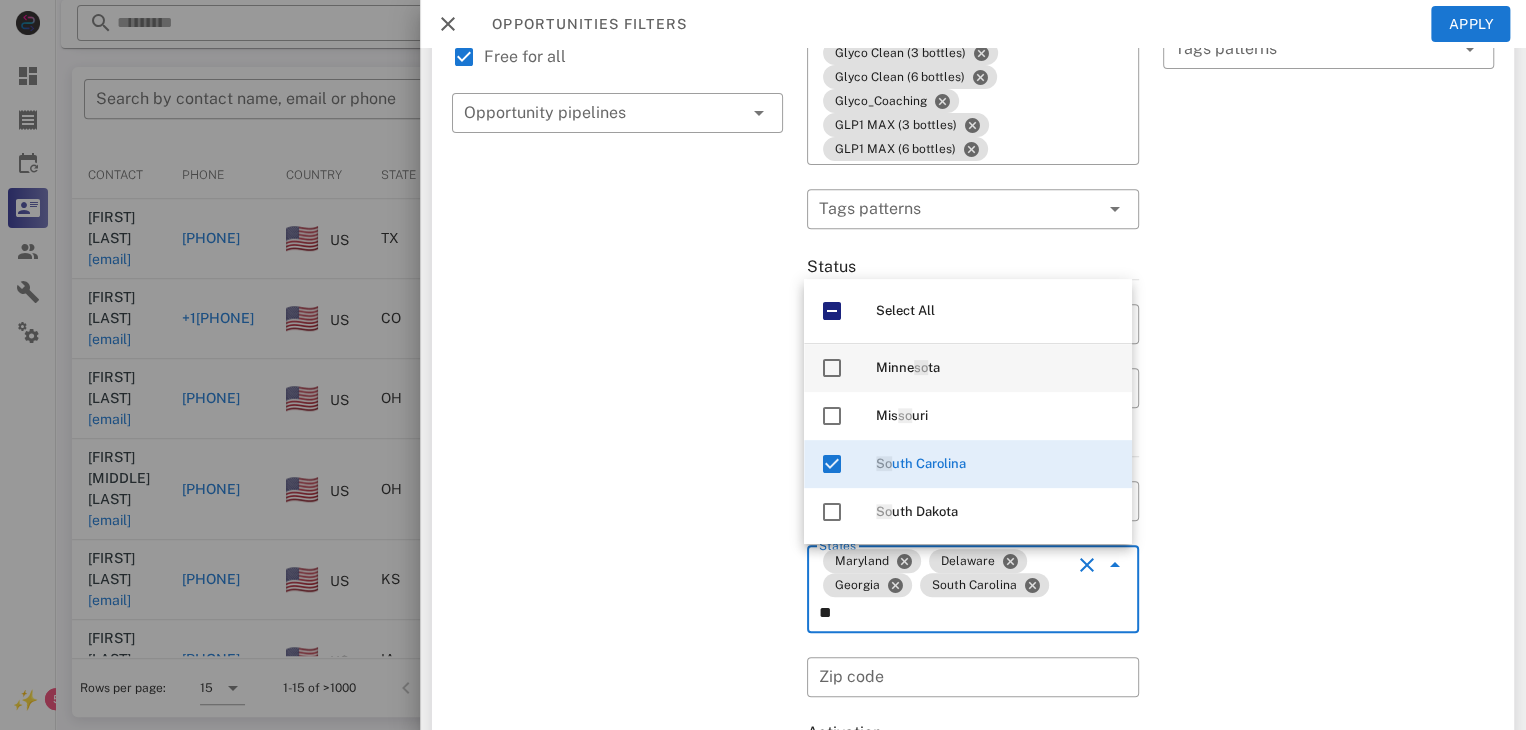 type on "*" 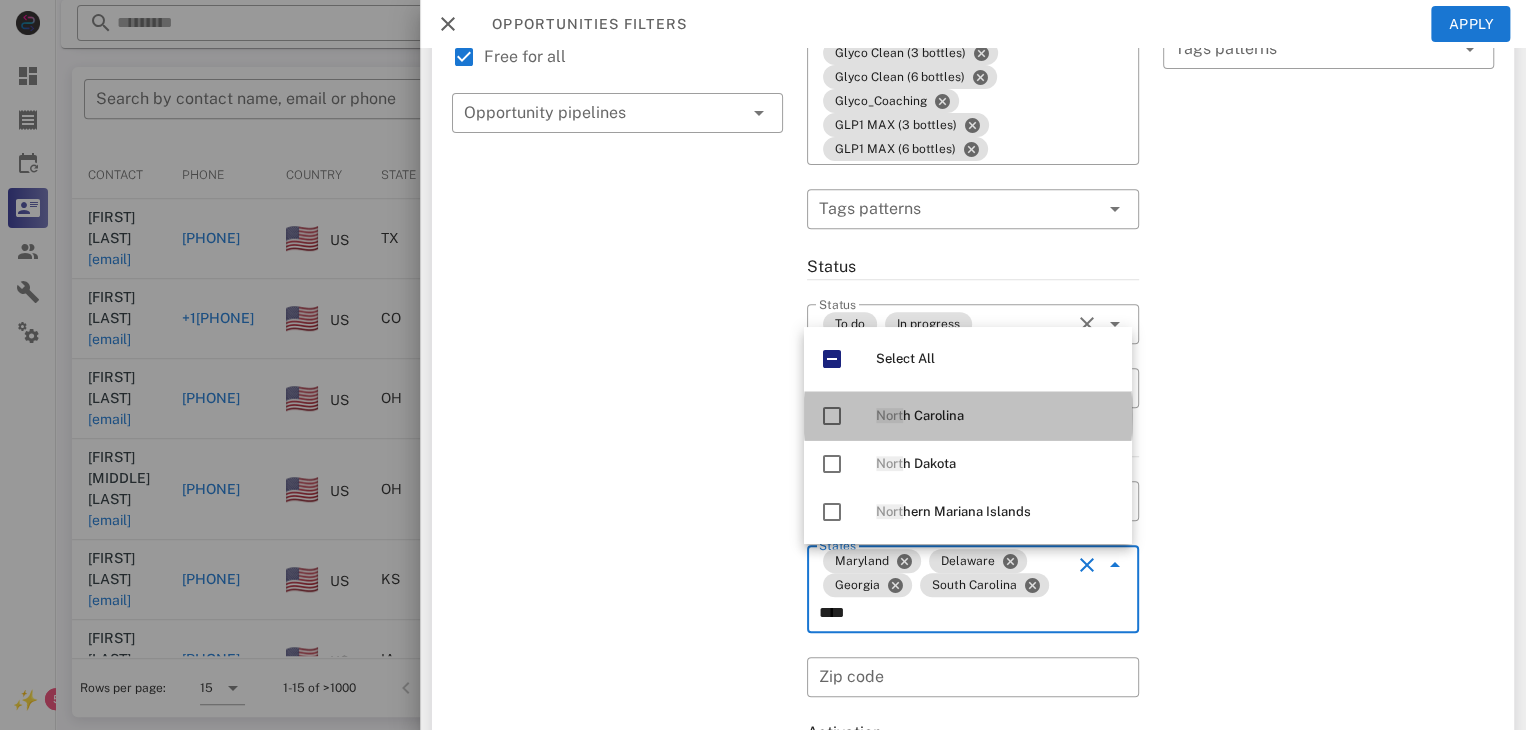 click at bounding box center (832, 416) 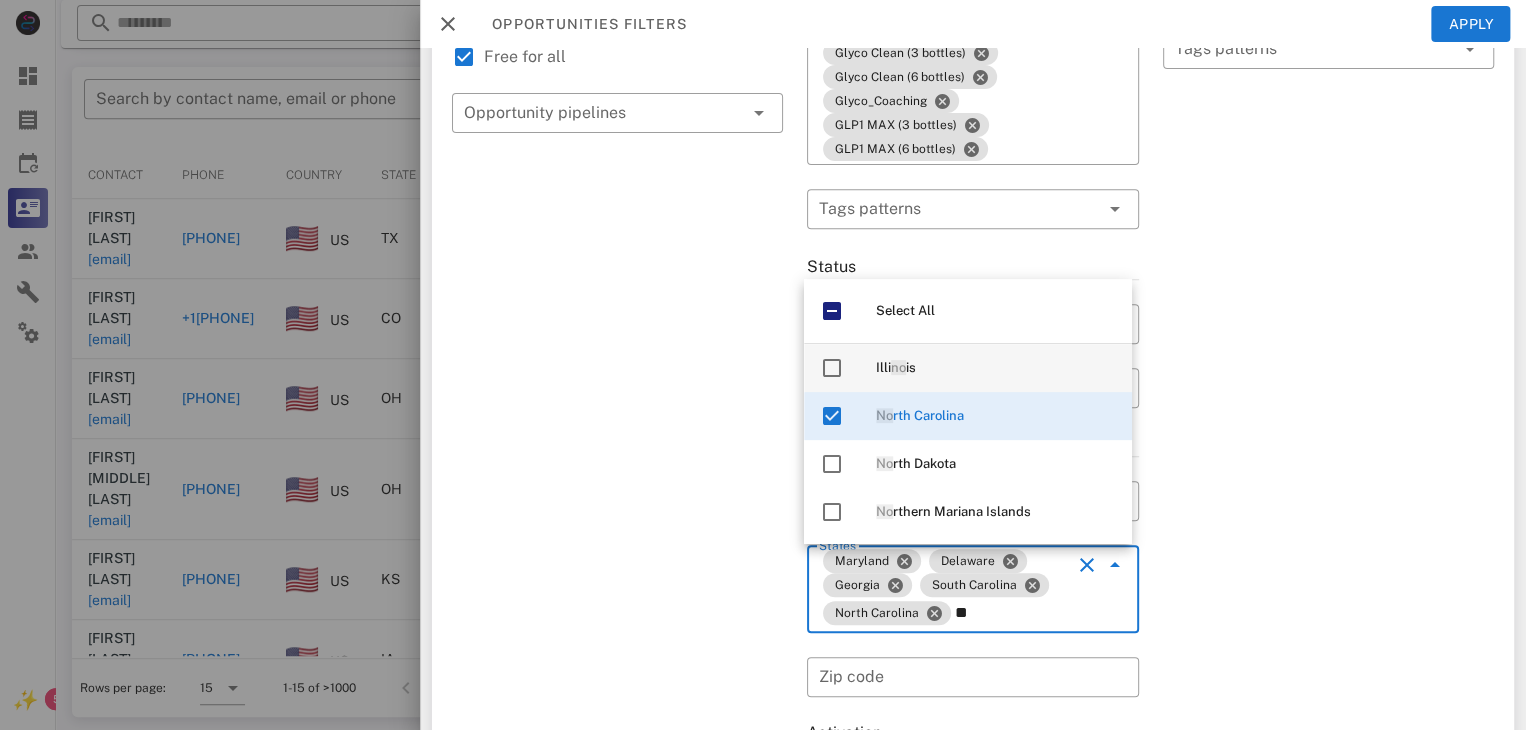 type on "*" 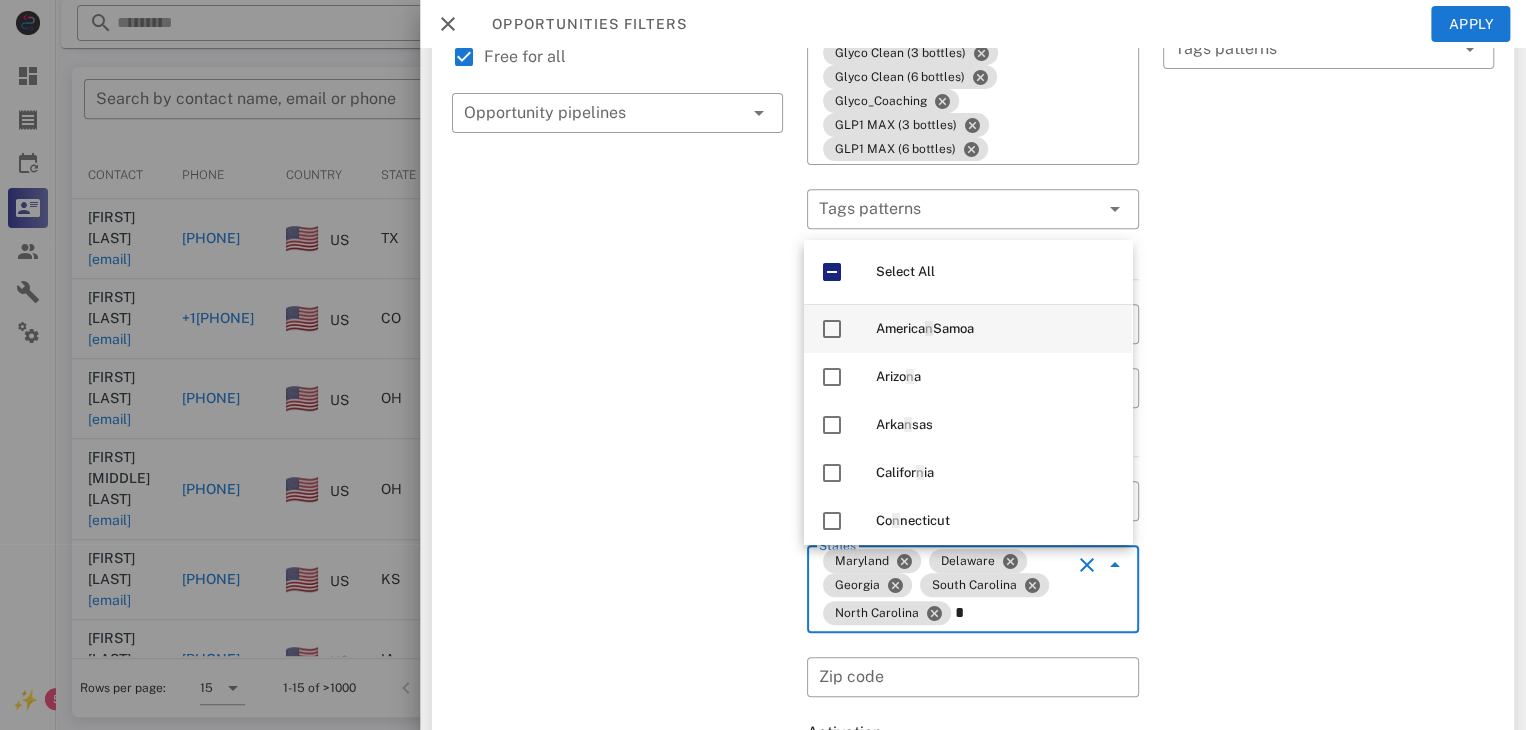type 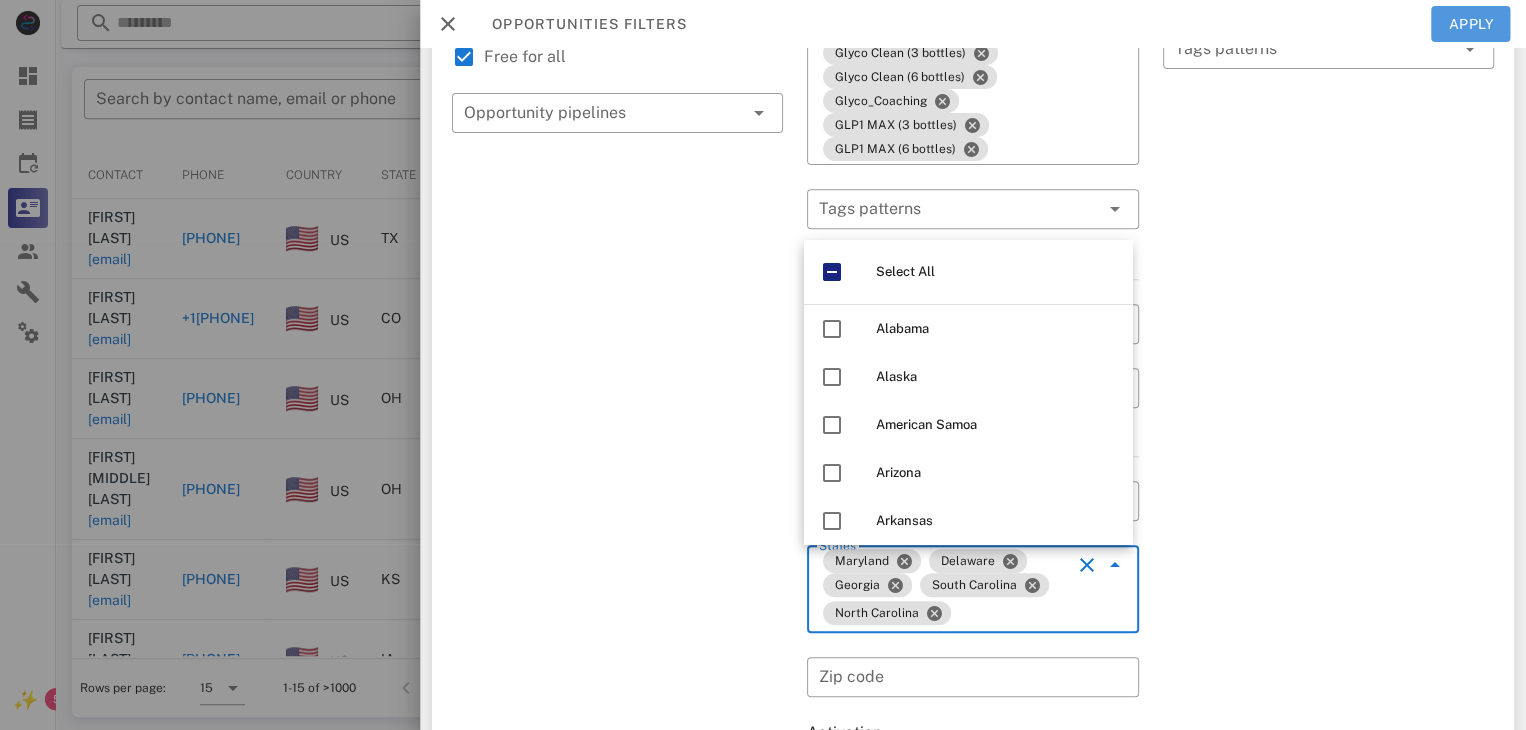 click on "Apply" at bounding box center [1471, 24] 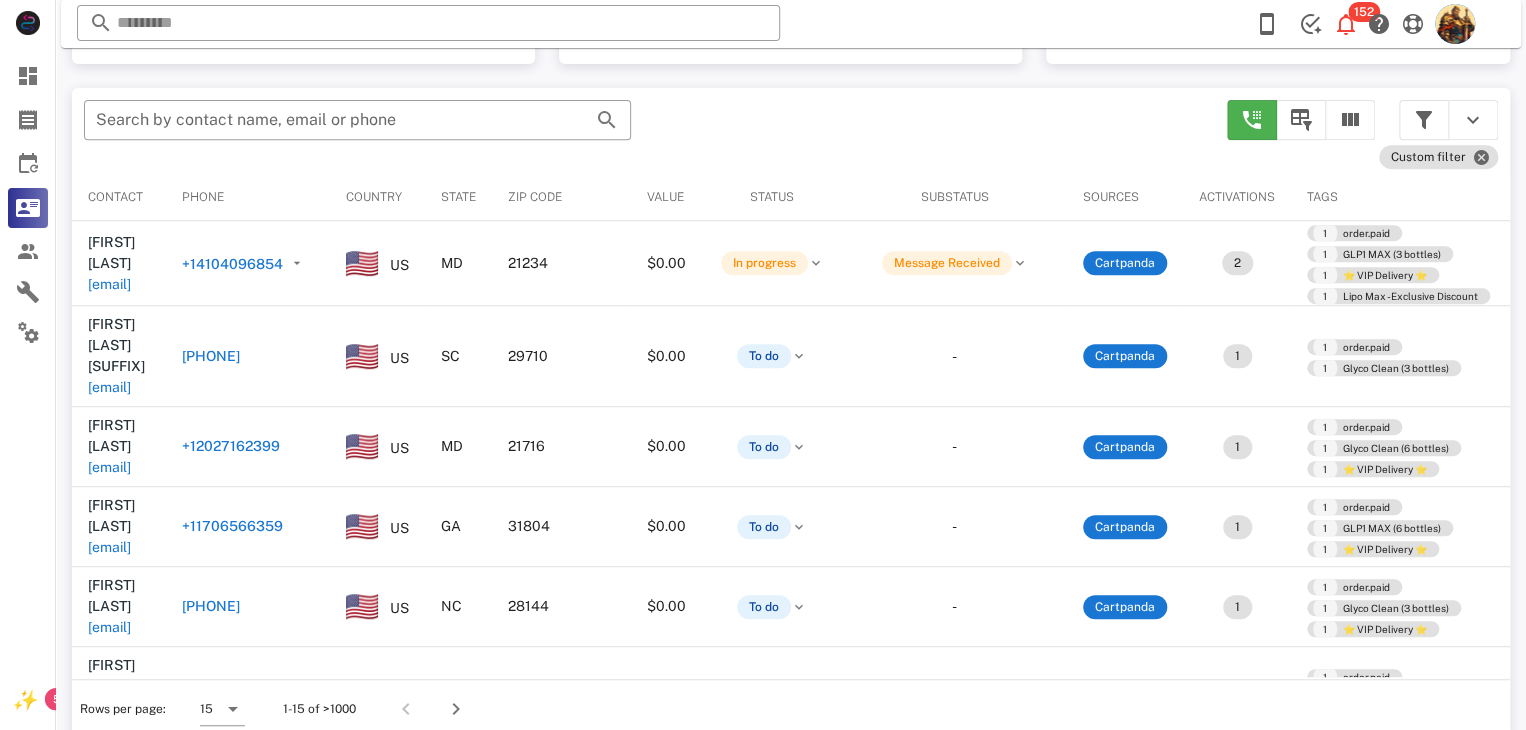 scroll, scrollTop: 377, scrollLeft: 0, axis: vertical 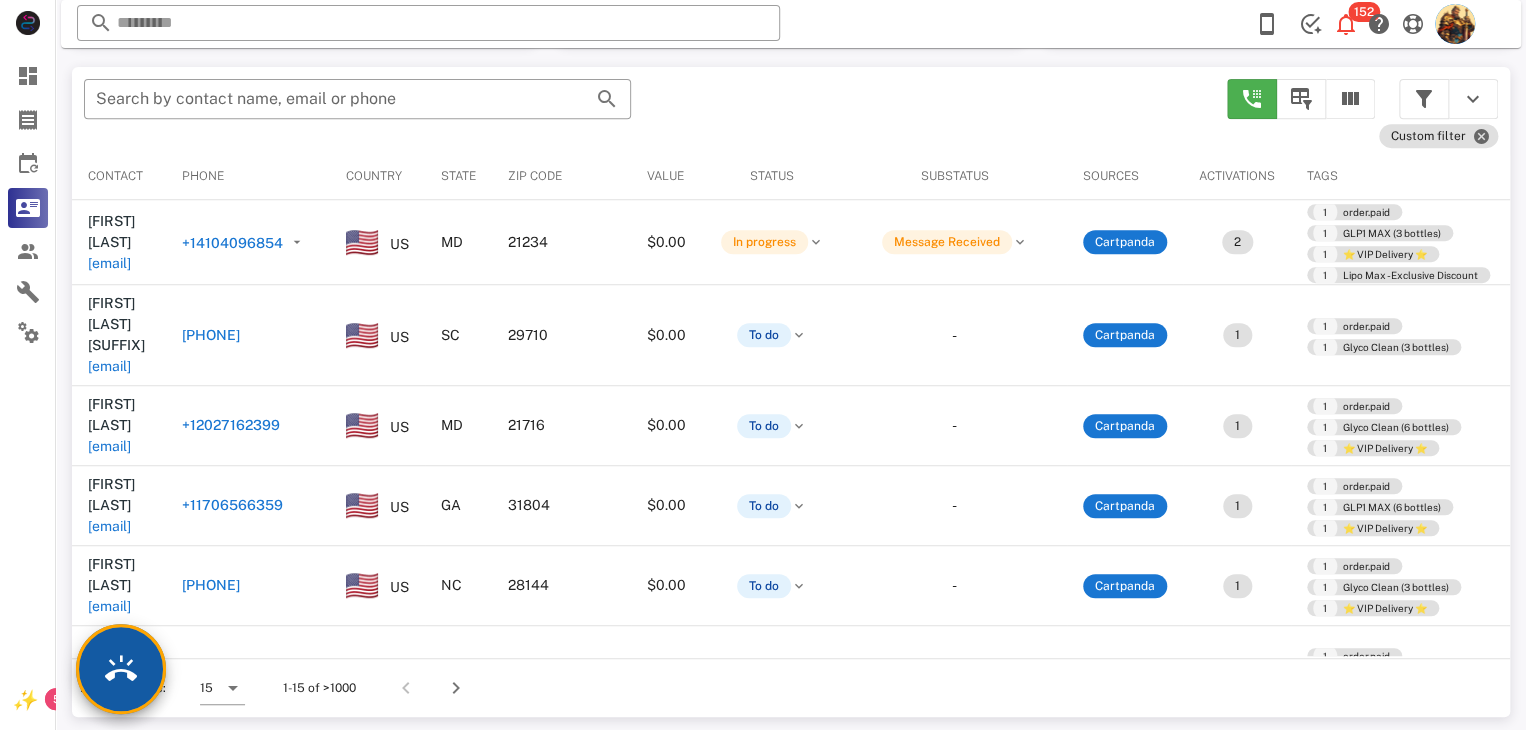 click at bounding box center [121, 669] 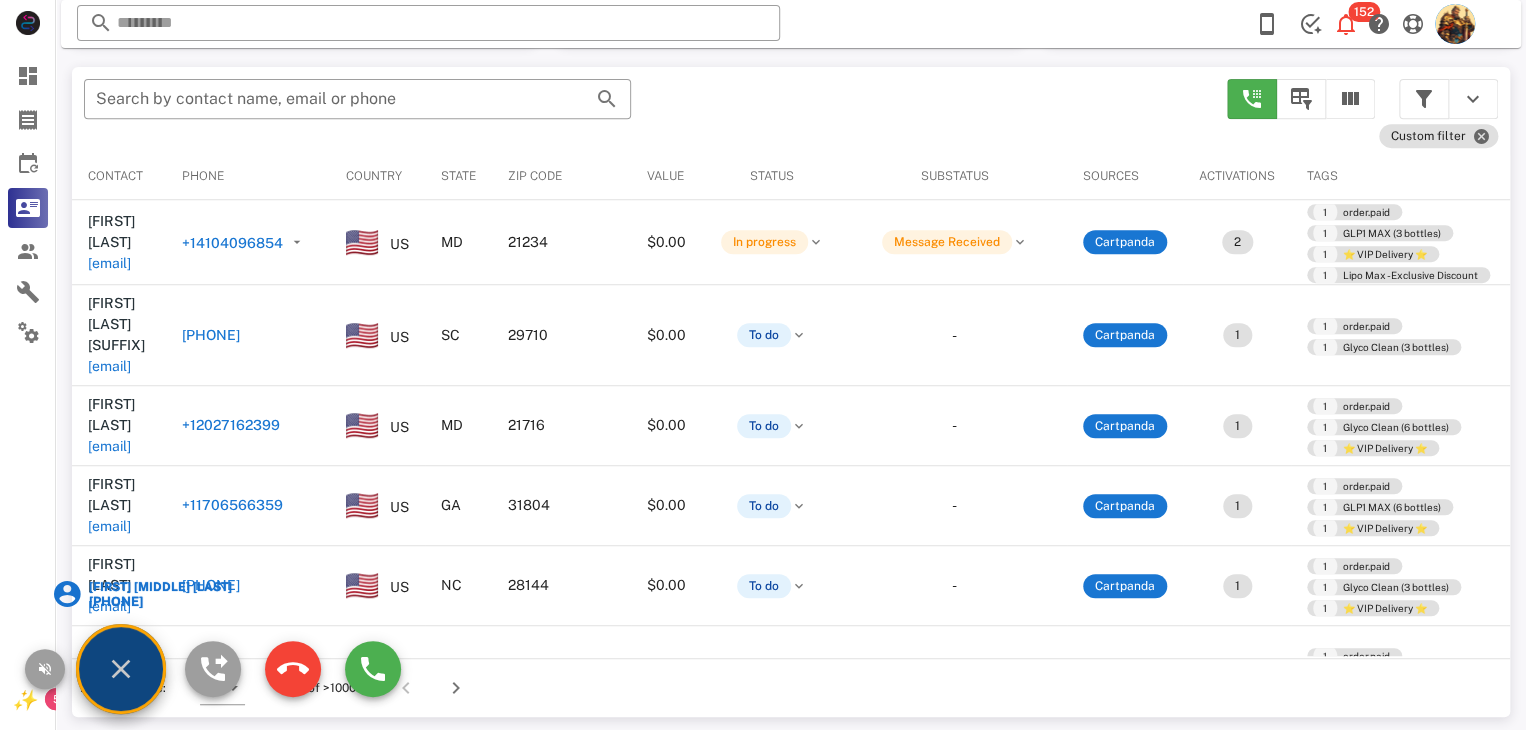 click on "[FIRST] [MIDDLE] [LAST]" at bounding box center (159, 587) 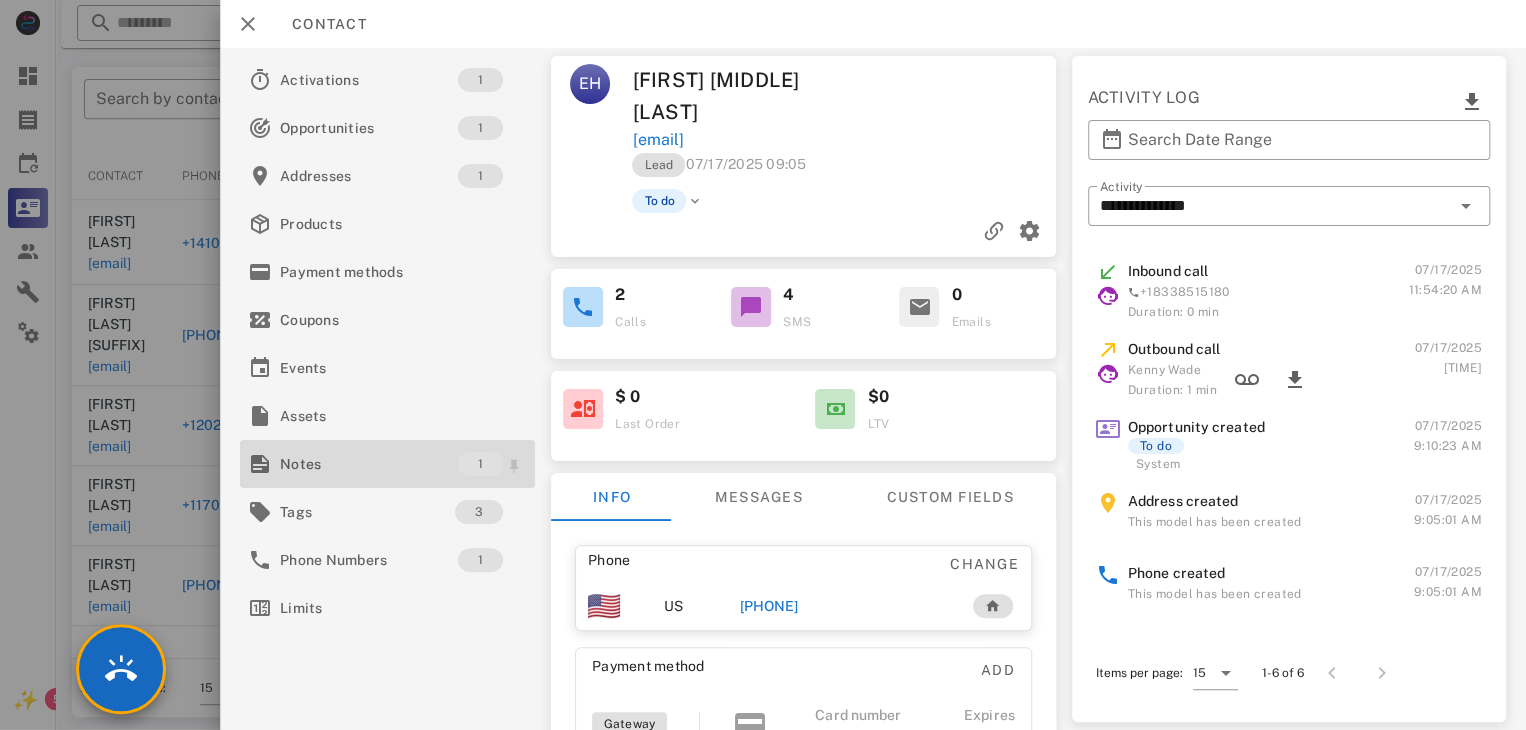 click on "Notes" at bounding box center [369, 464] 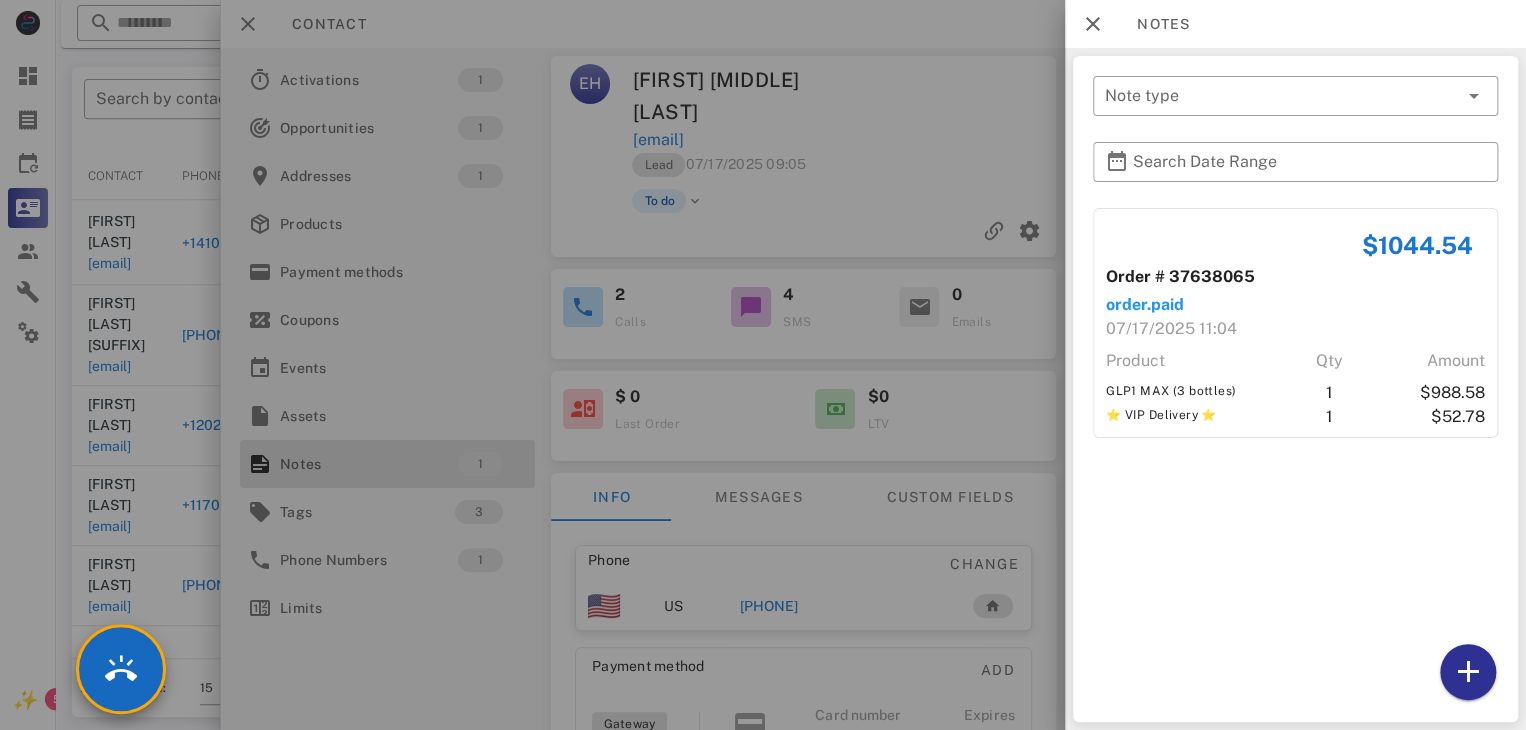 click at bounding box center [763, 365] 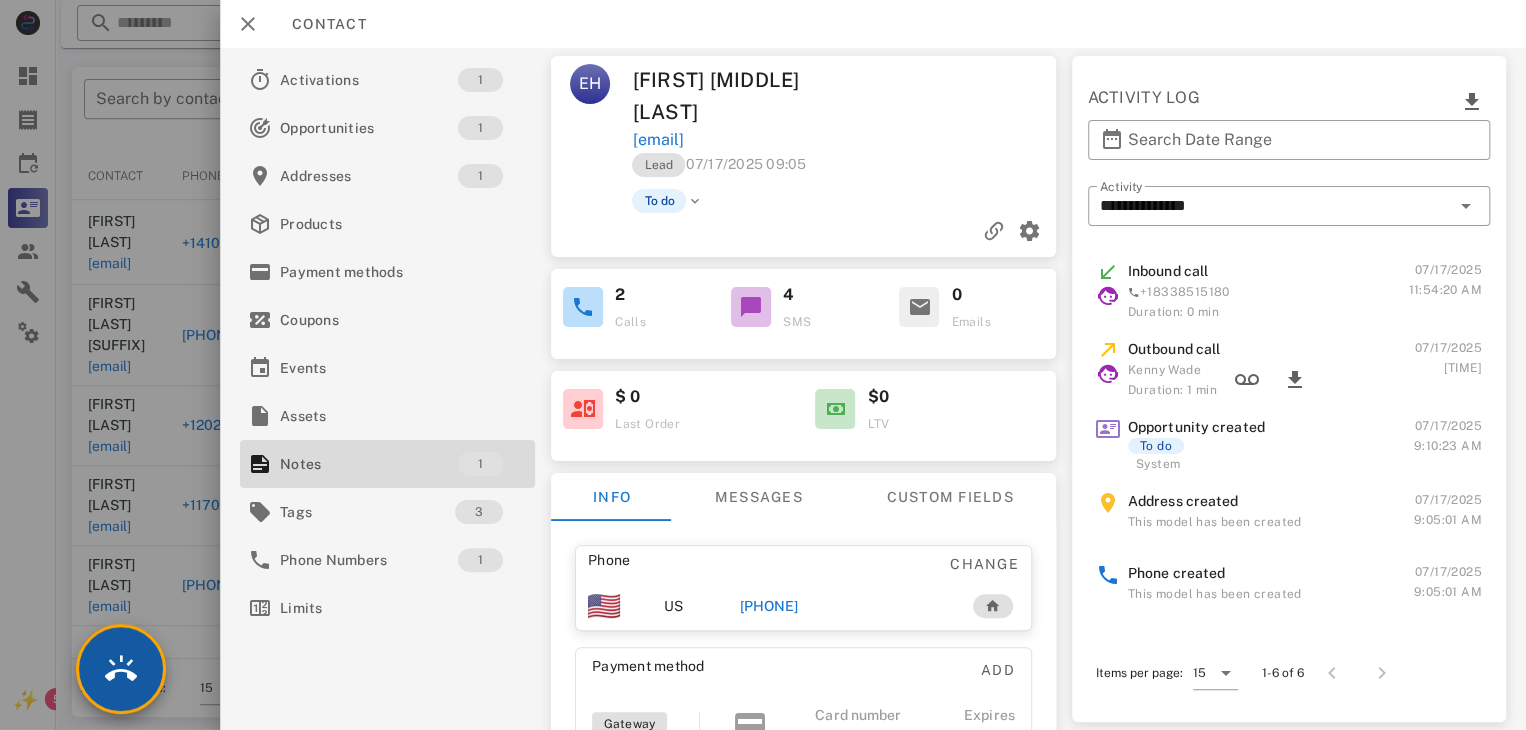 click at bounding box center [121, 669] 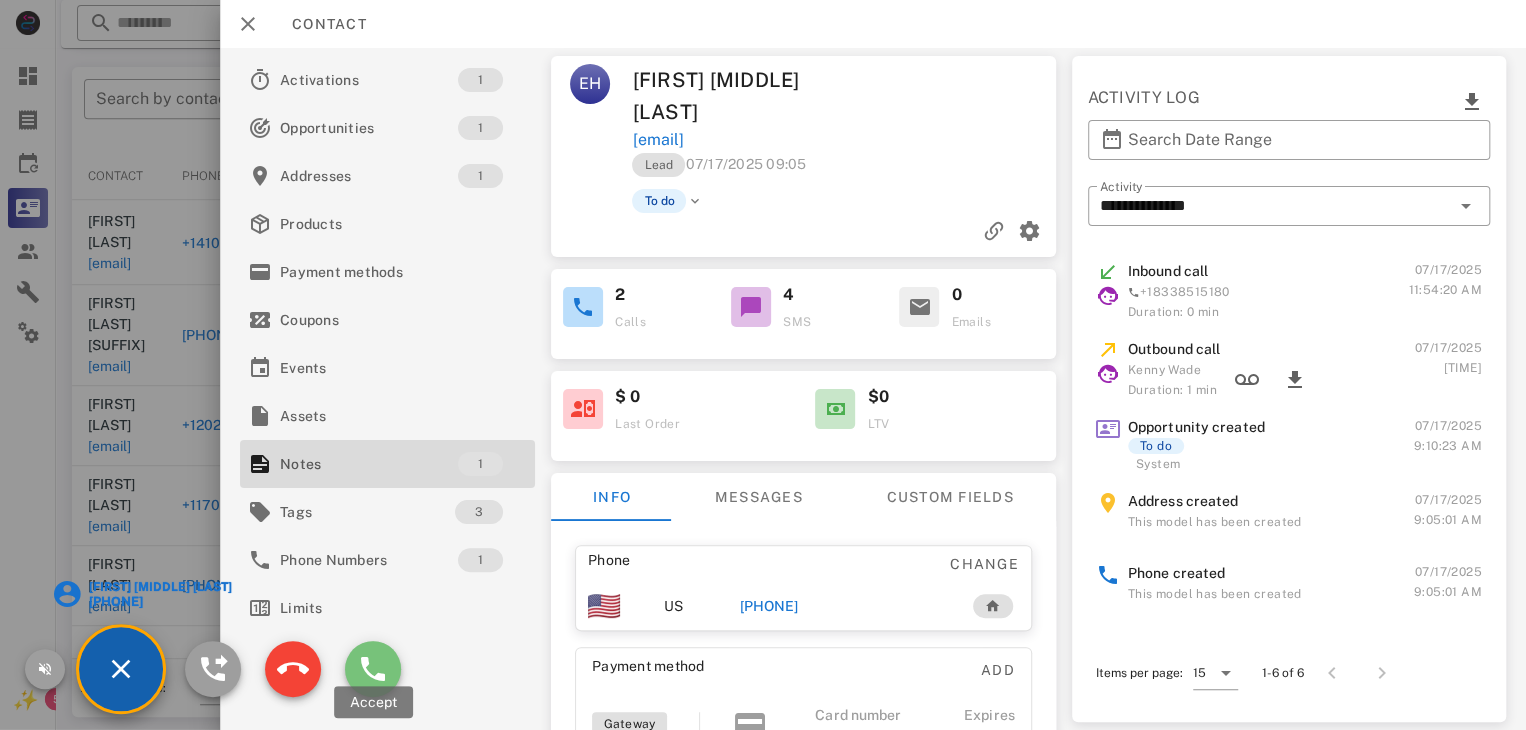 click at bounding box center (373, 669) 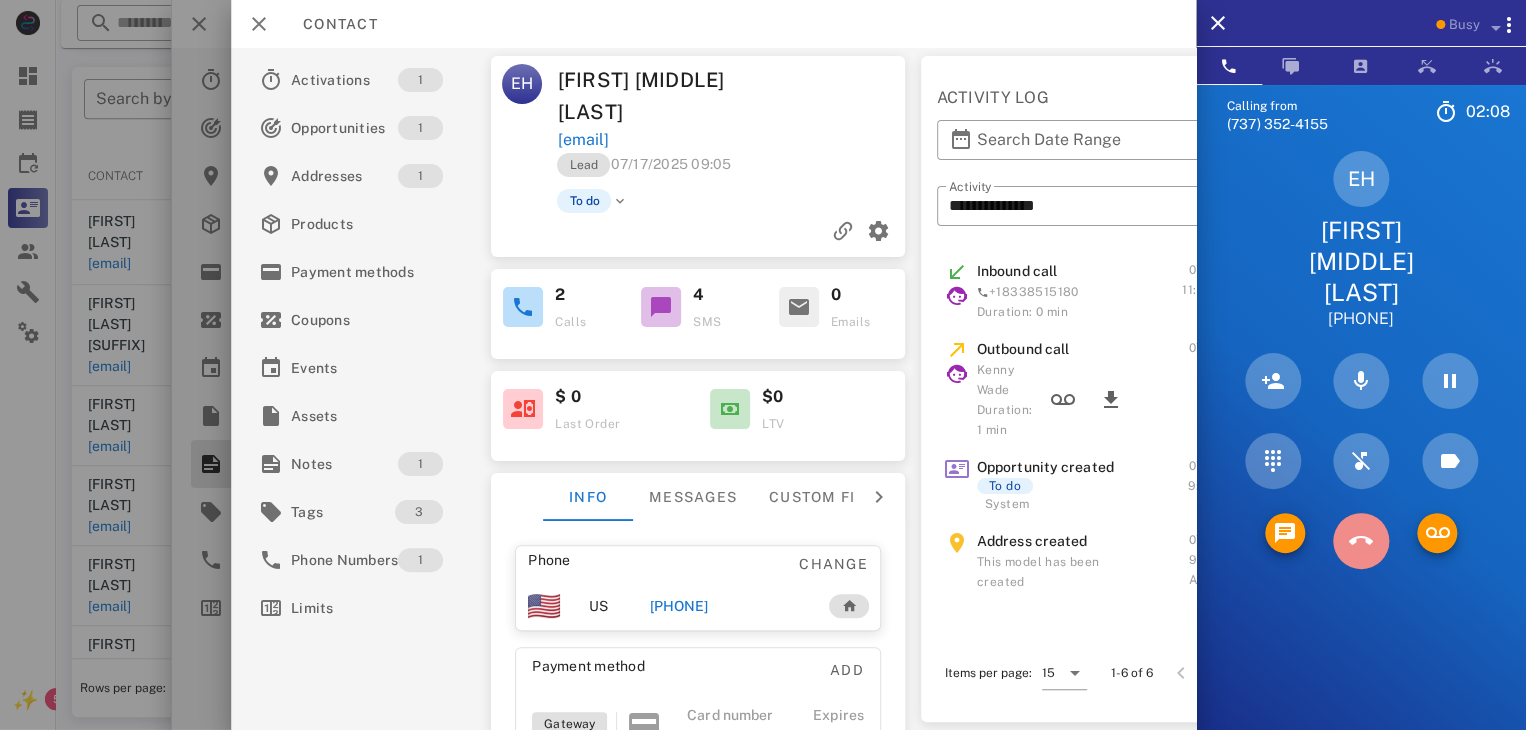 click at bounding box center [1361, 541] 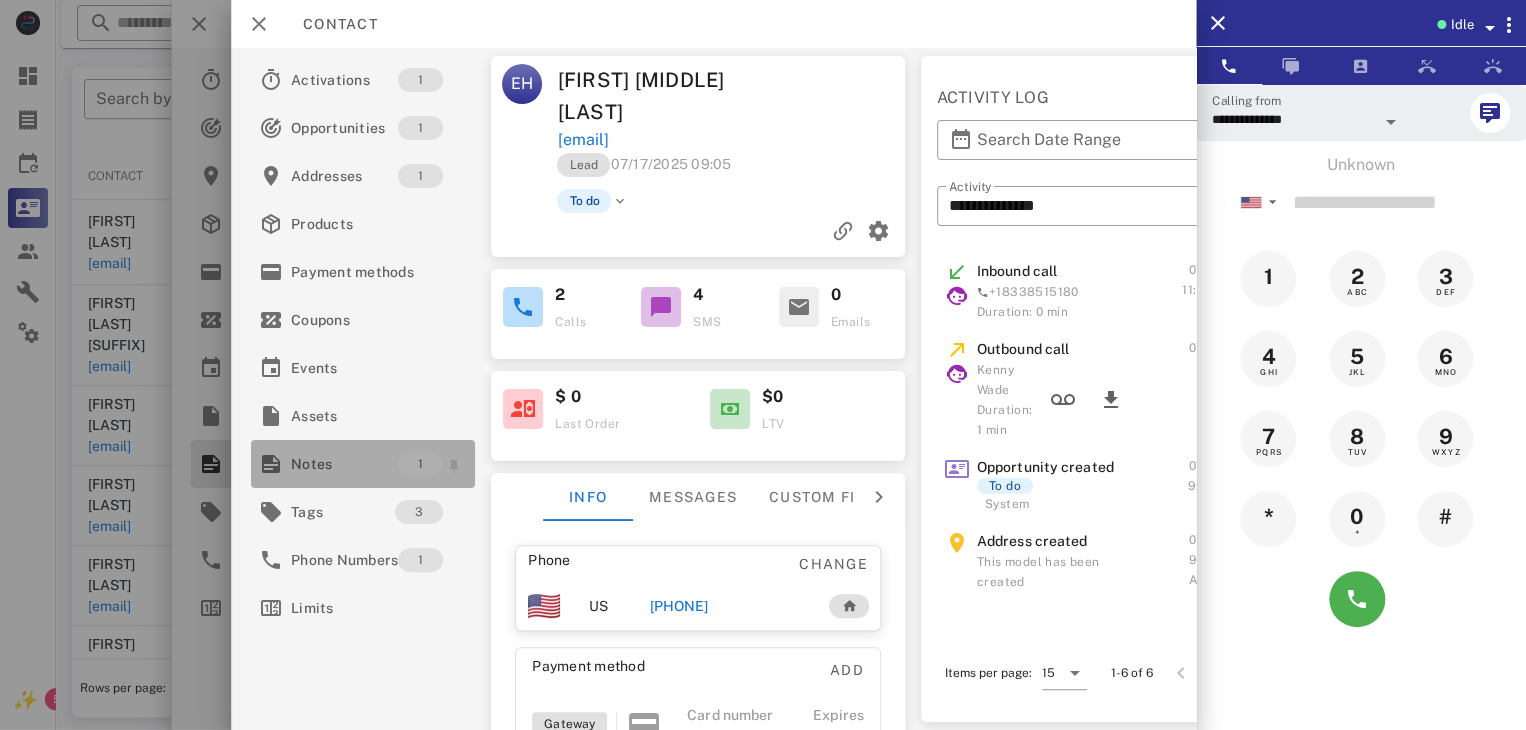 click on "Notes" at bounding box center [344, 464] 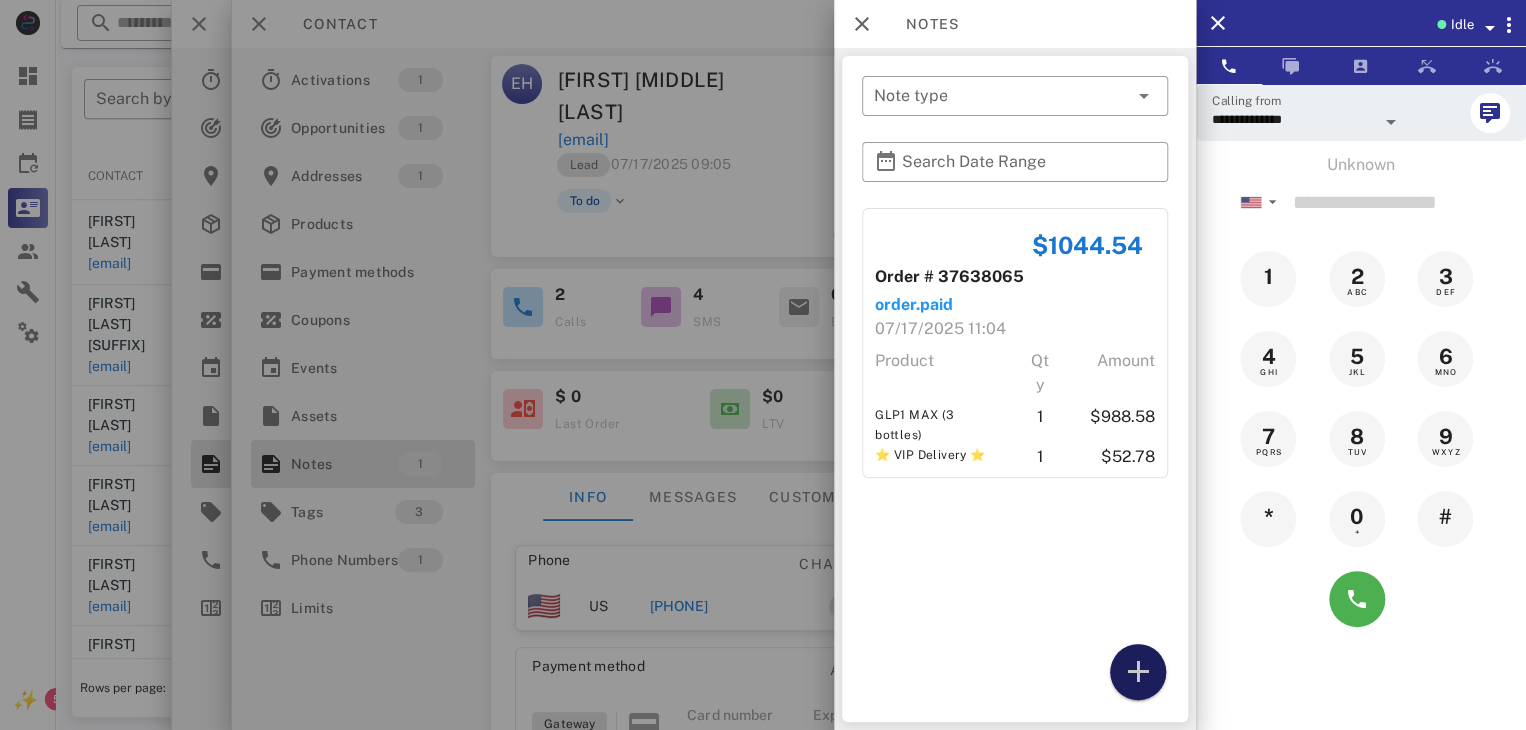 click at bounding box center [1138, 672] 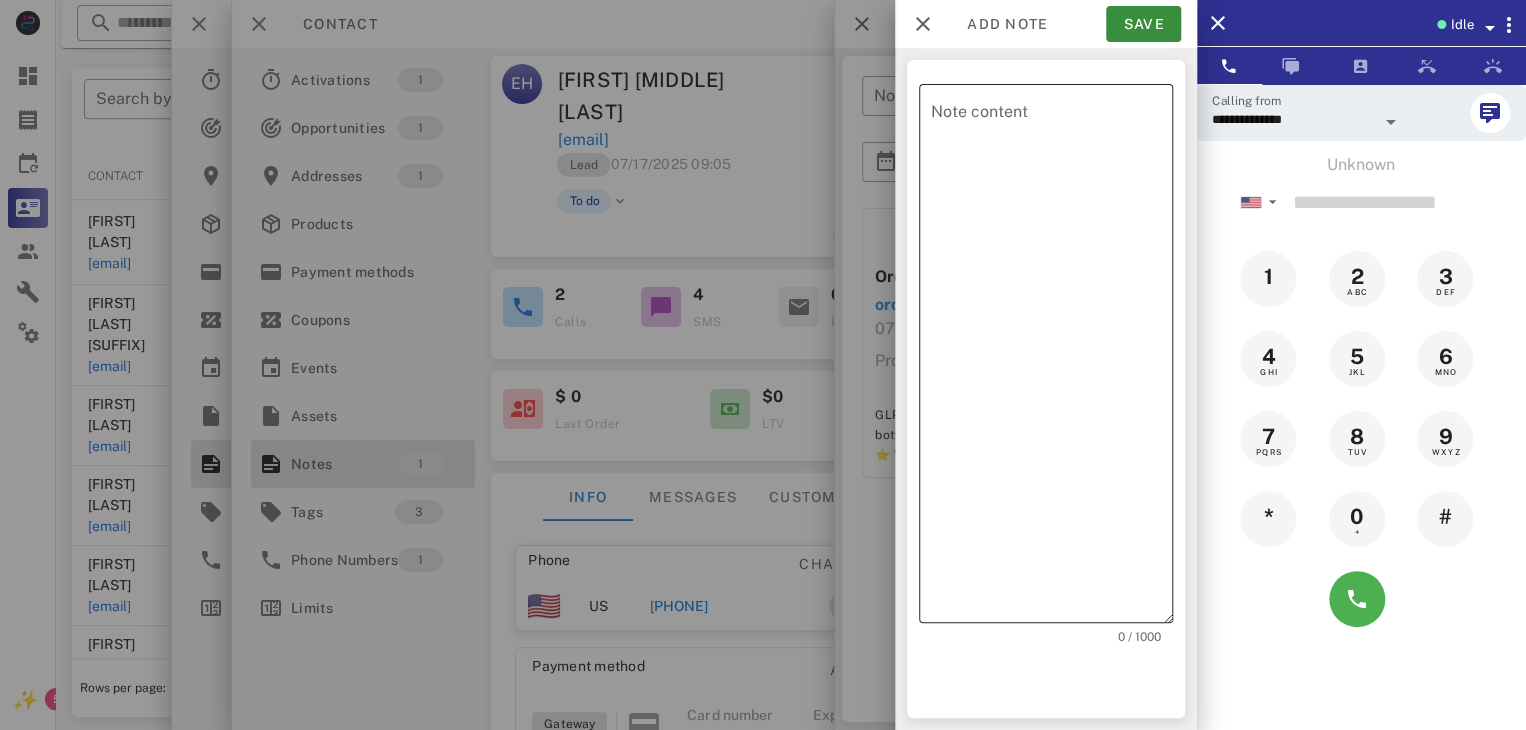 click on "Note content" at bounding box center (1052, 358) 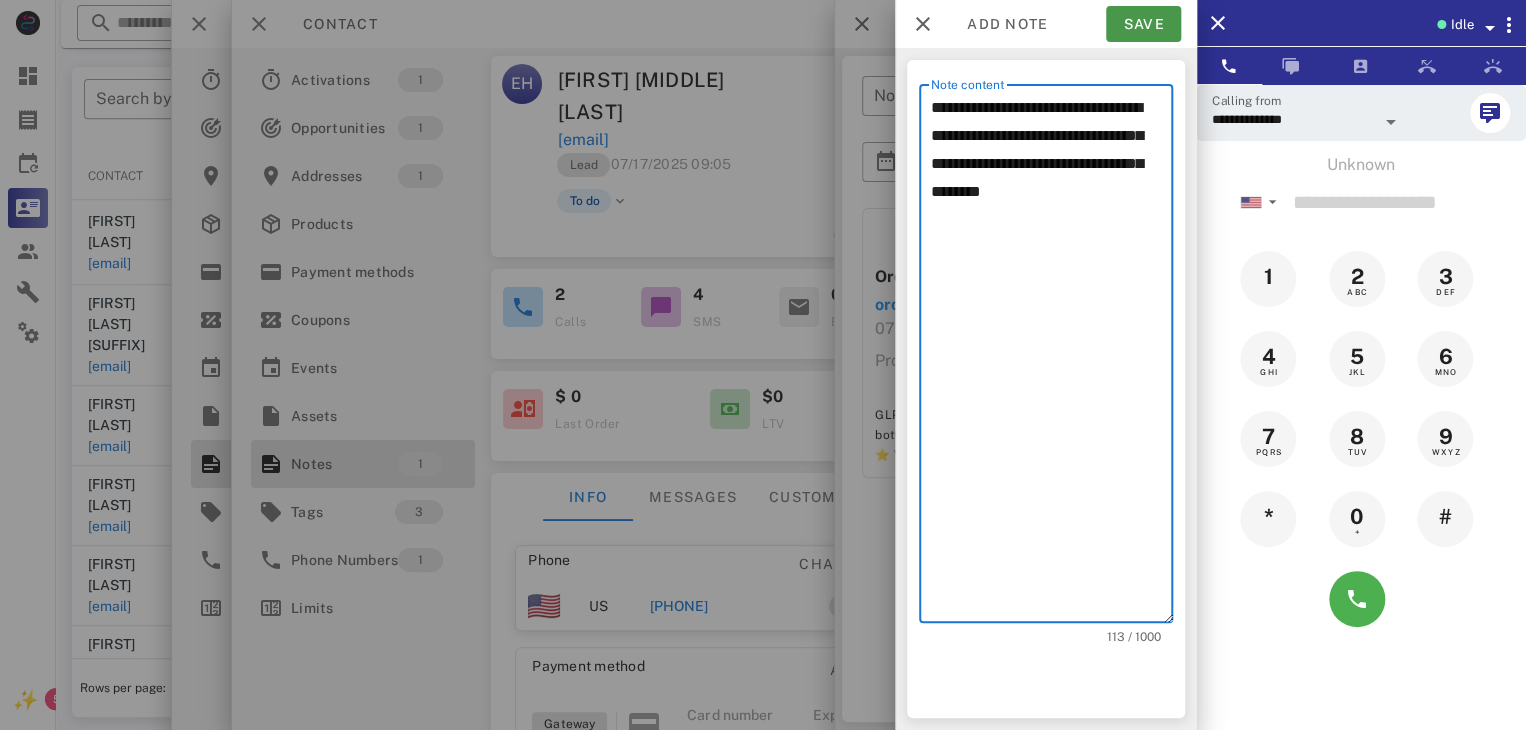 type on "**********" 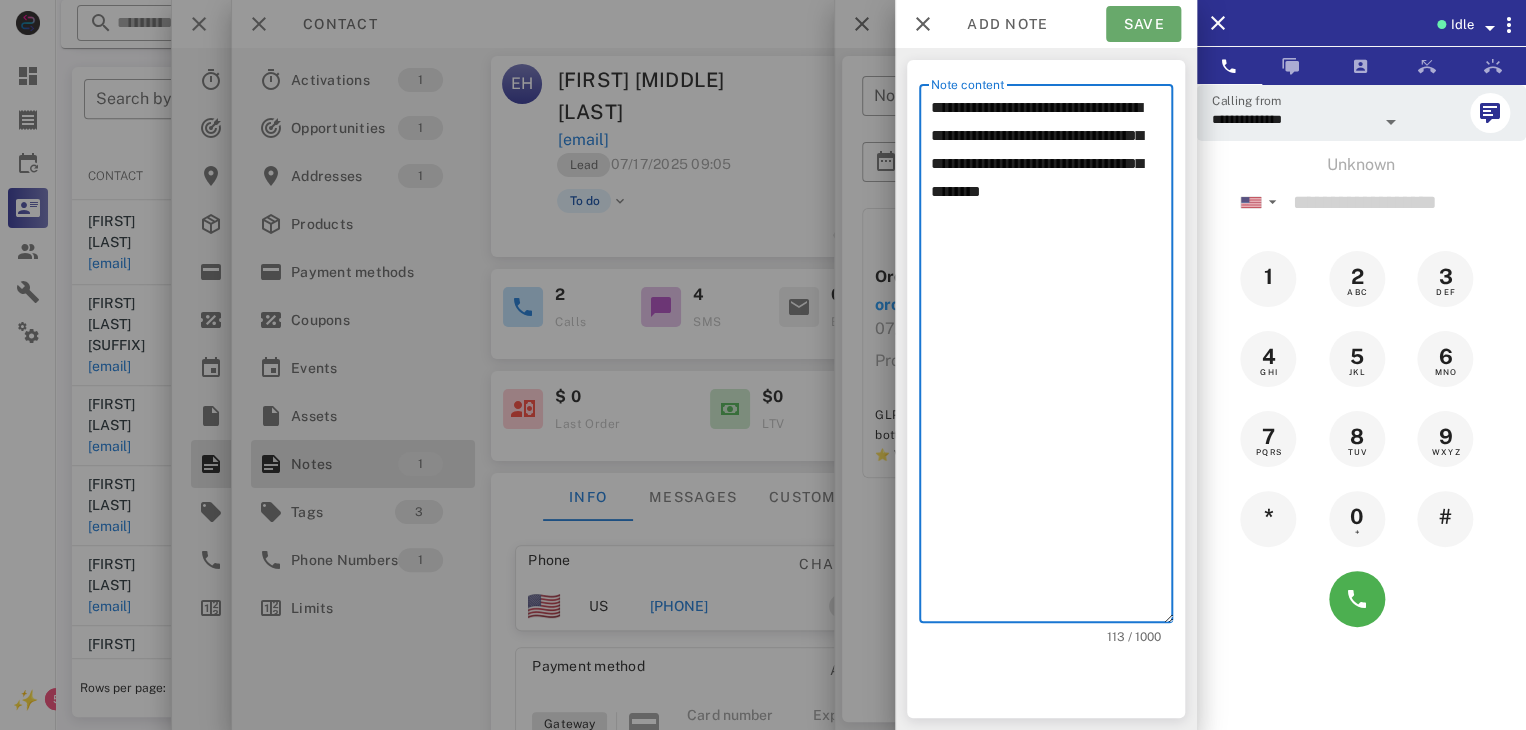 click on "Save" at bounding box center [1143, 24] 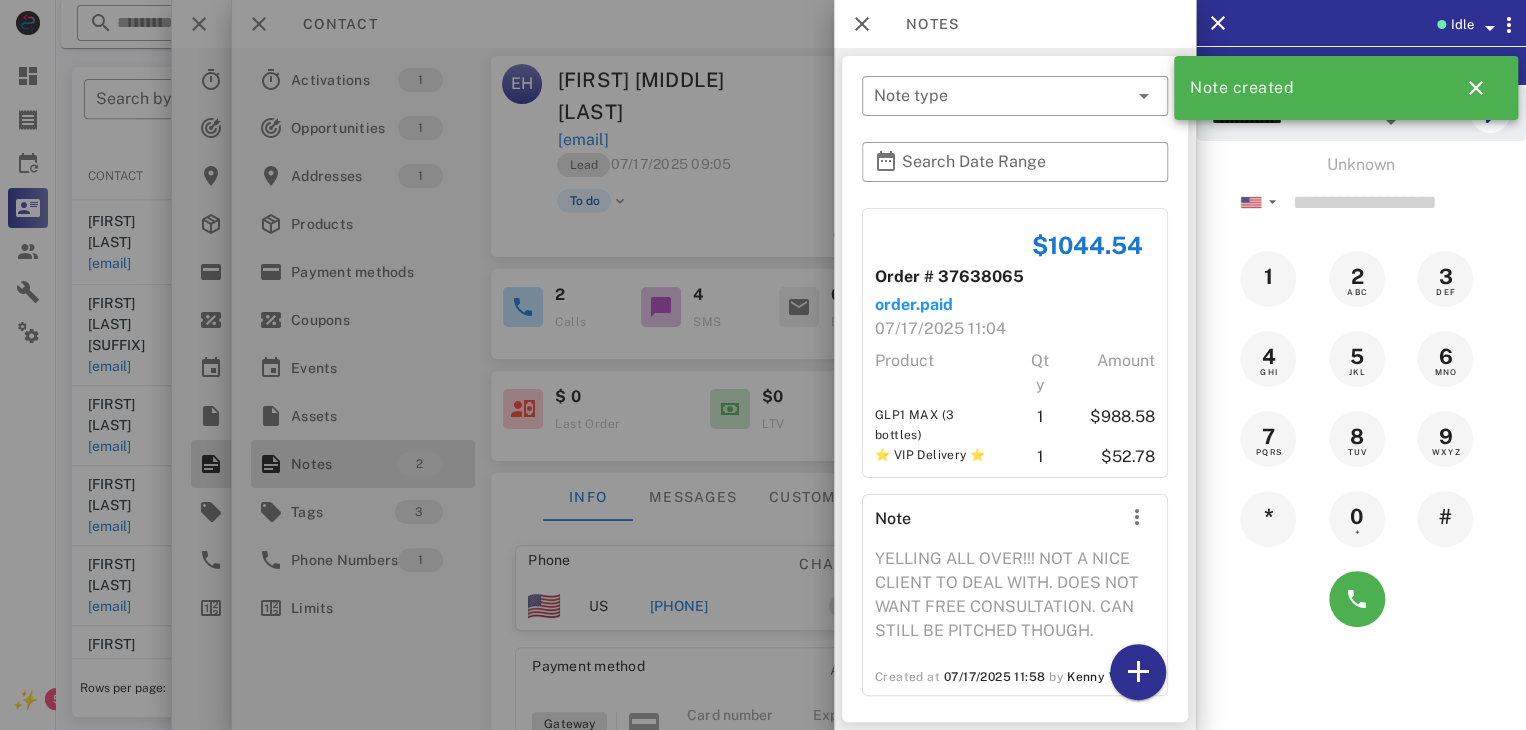 click at bounding box center (763, 365) 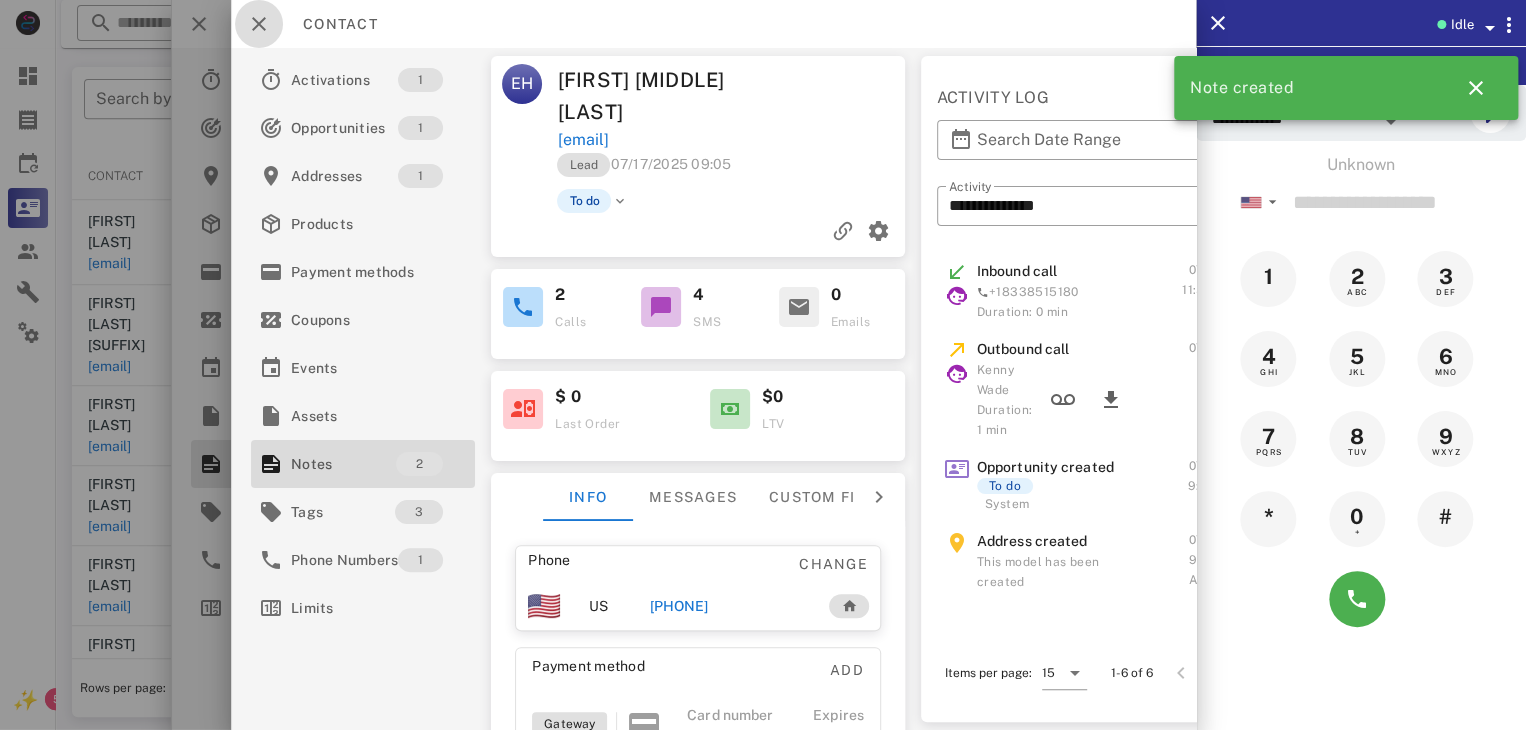 click at bounding box center [259, 24] 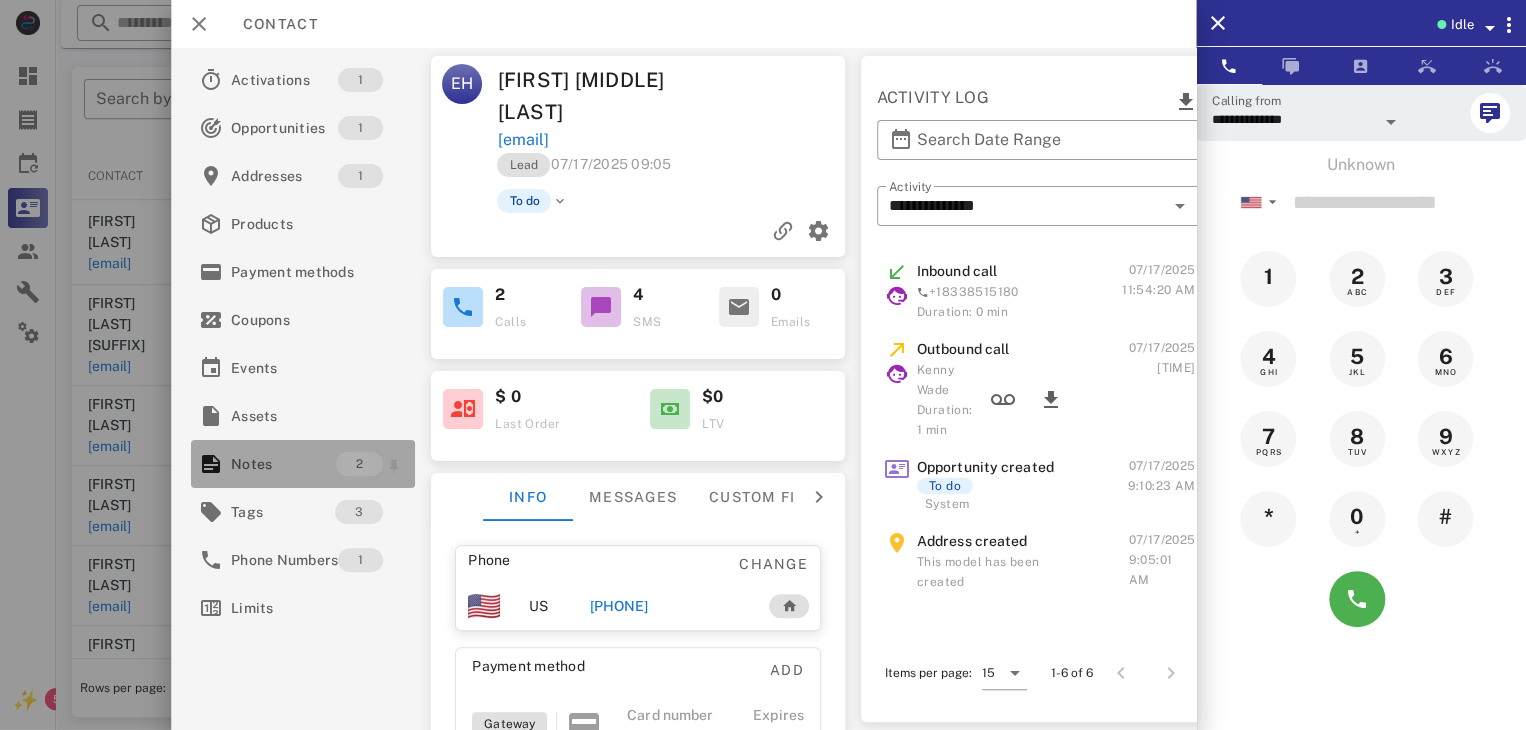 click on "Notes" at bounding box center [283, 464] 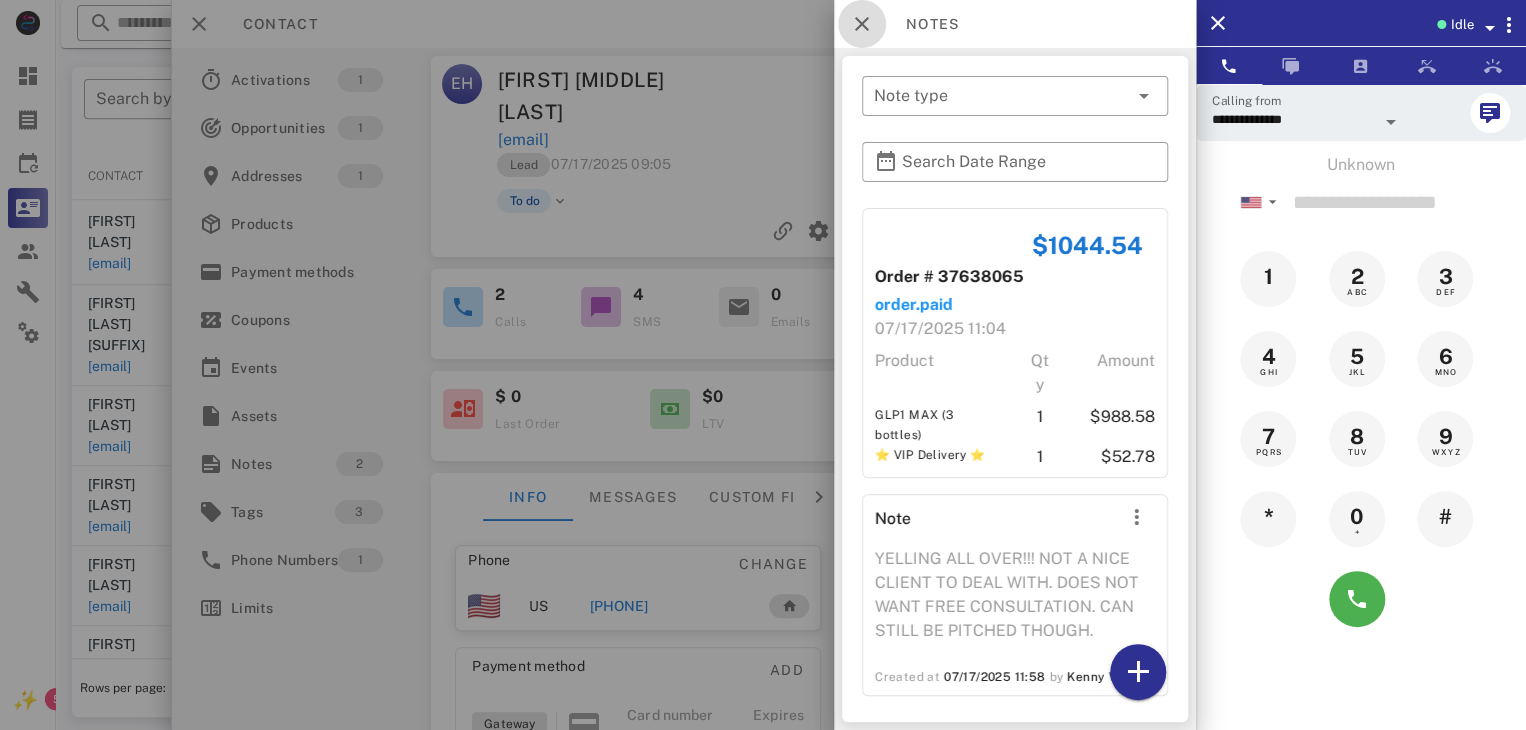 click at bounding box center (862, 24) 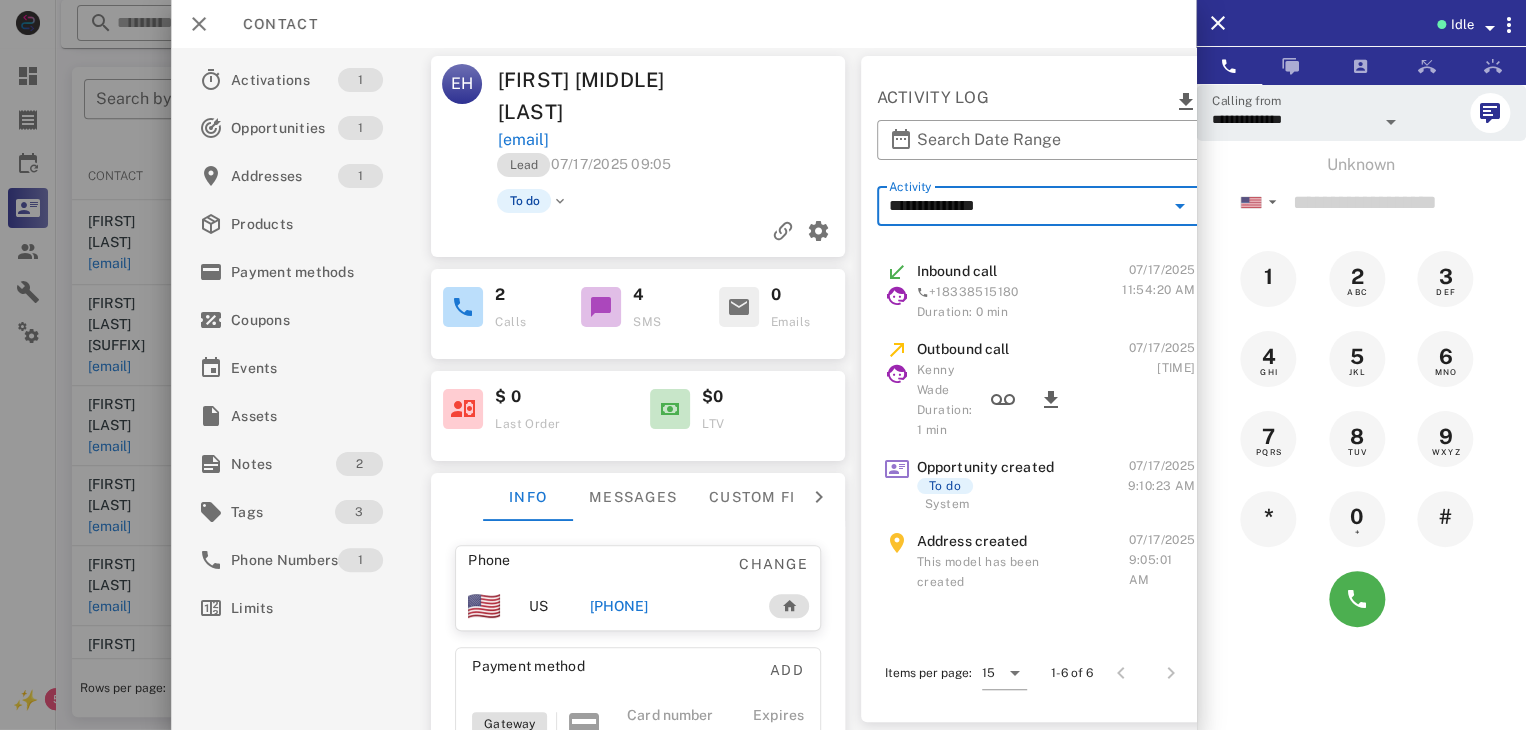 click on "**********" at bounding box center (1026, 206) 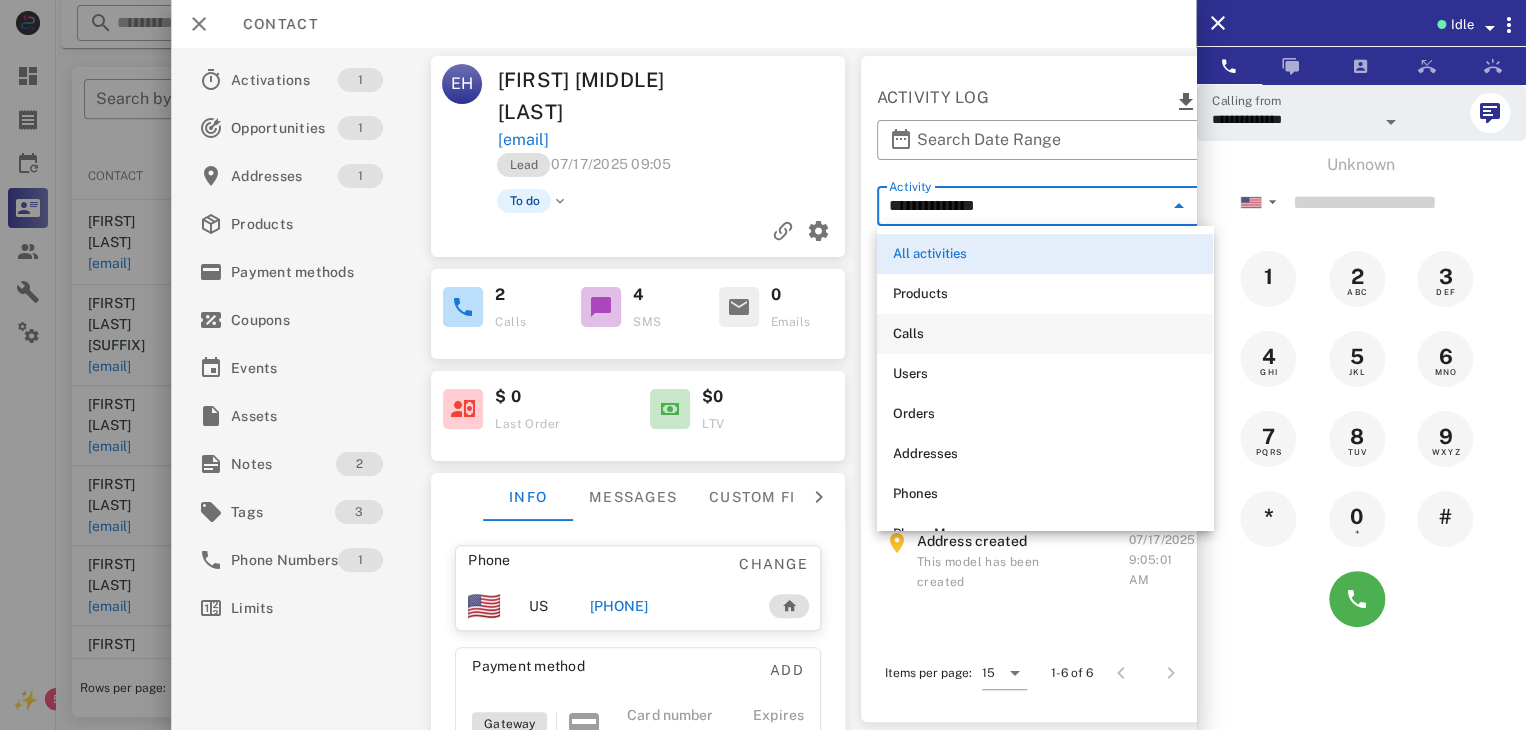 click on "Calls" at bounding box center [1045, 334] 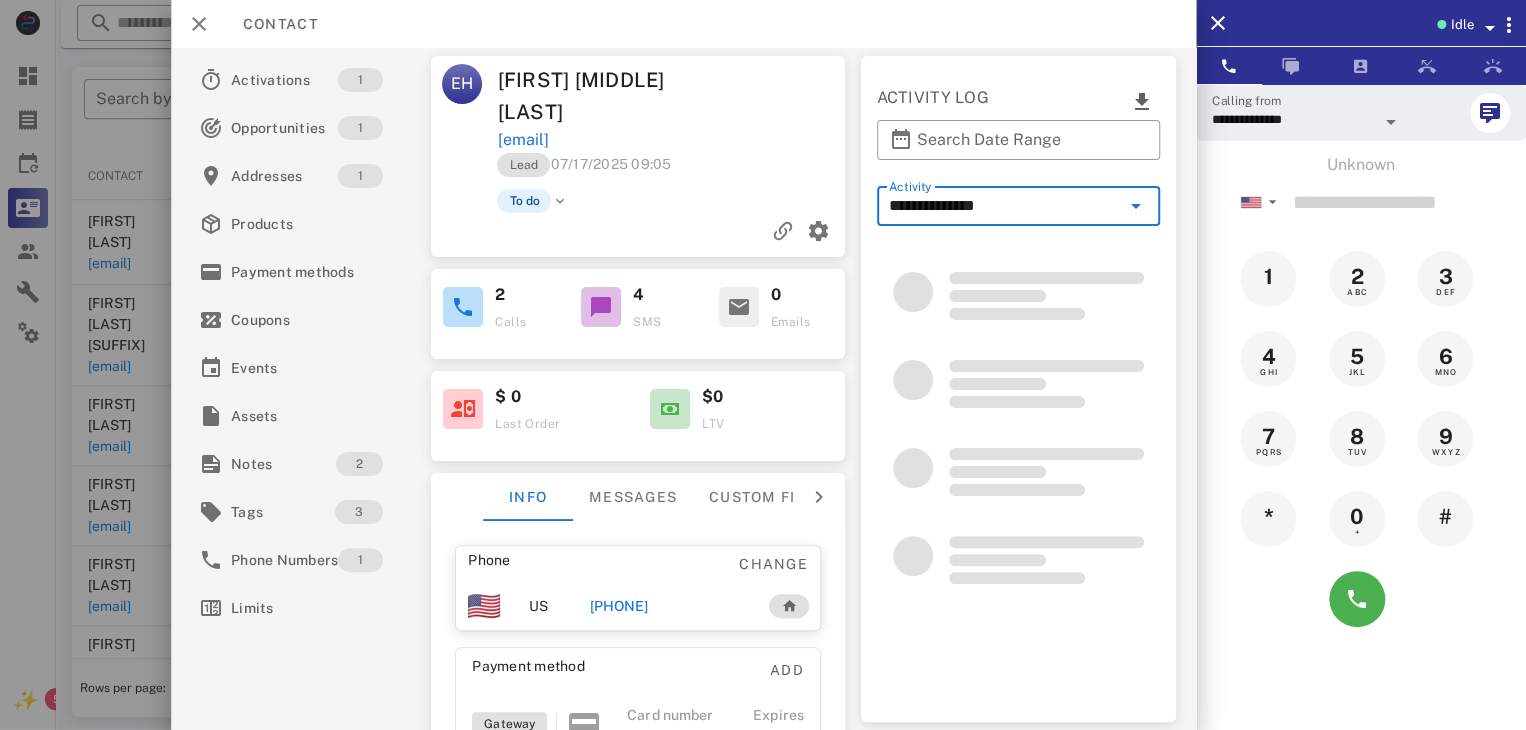type on "*****" 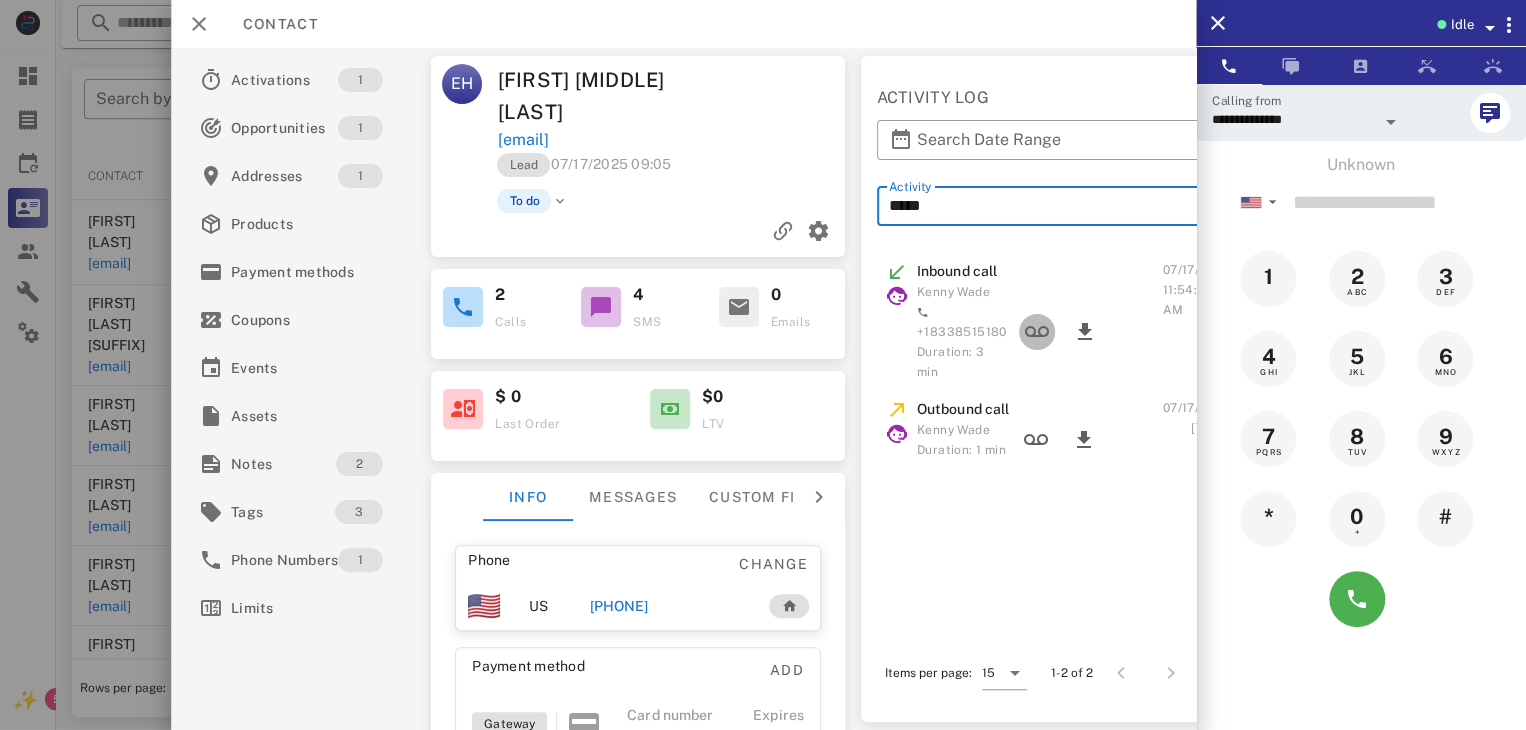 click at bounding box center [1036, 332] 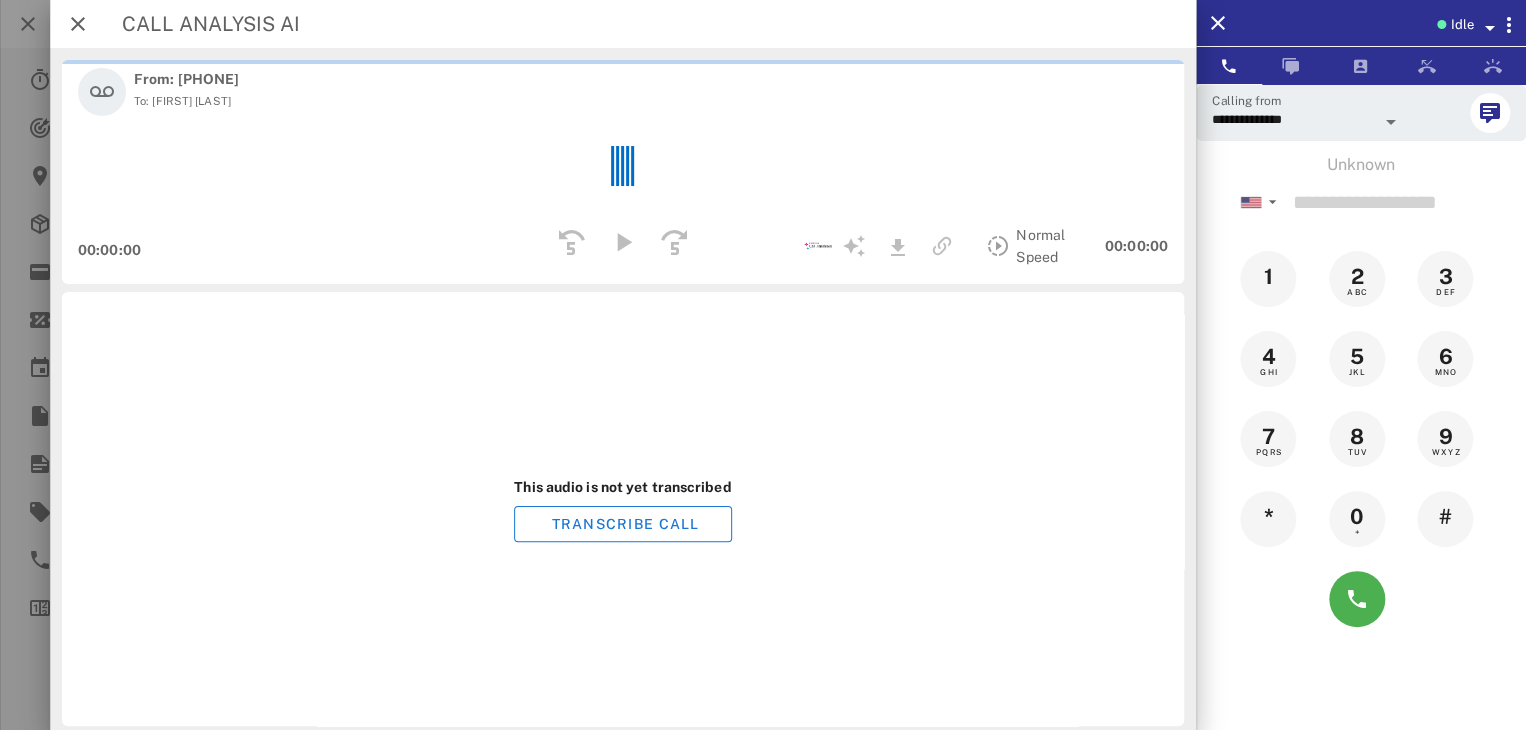 click at bounding box center (623, 246) 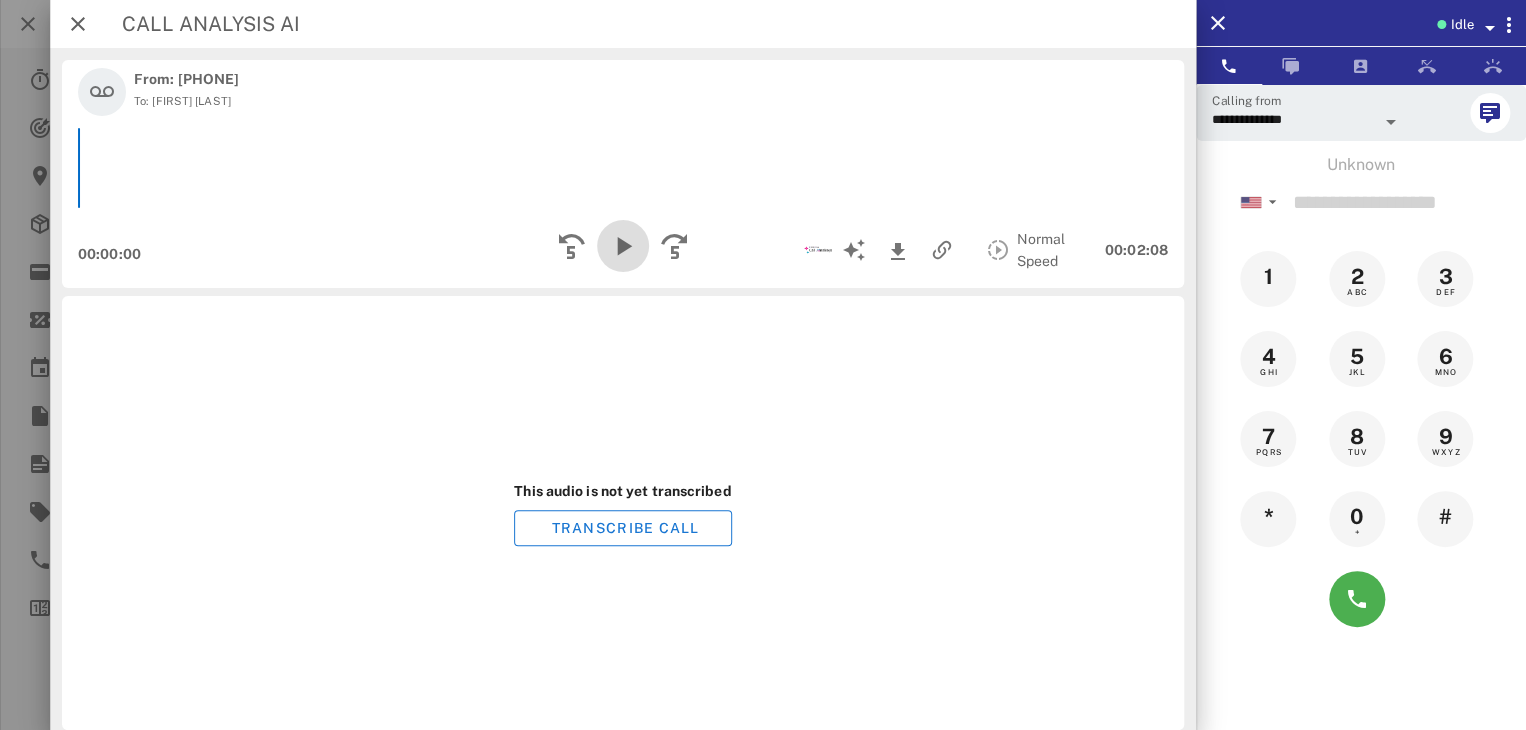 click at bounding box center (623, 246) 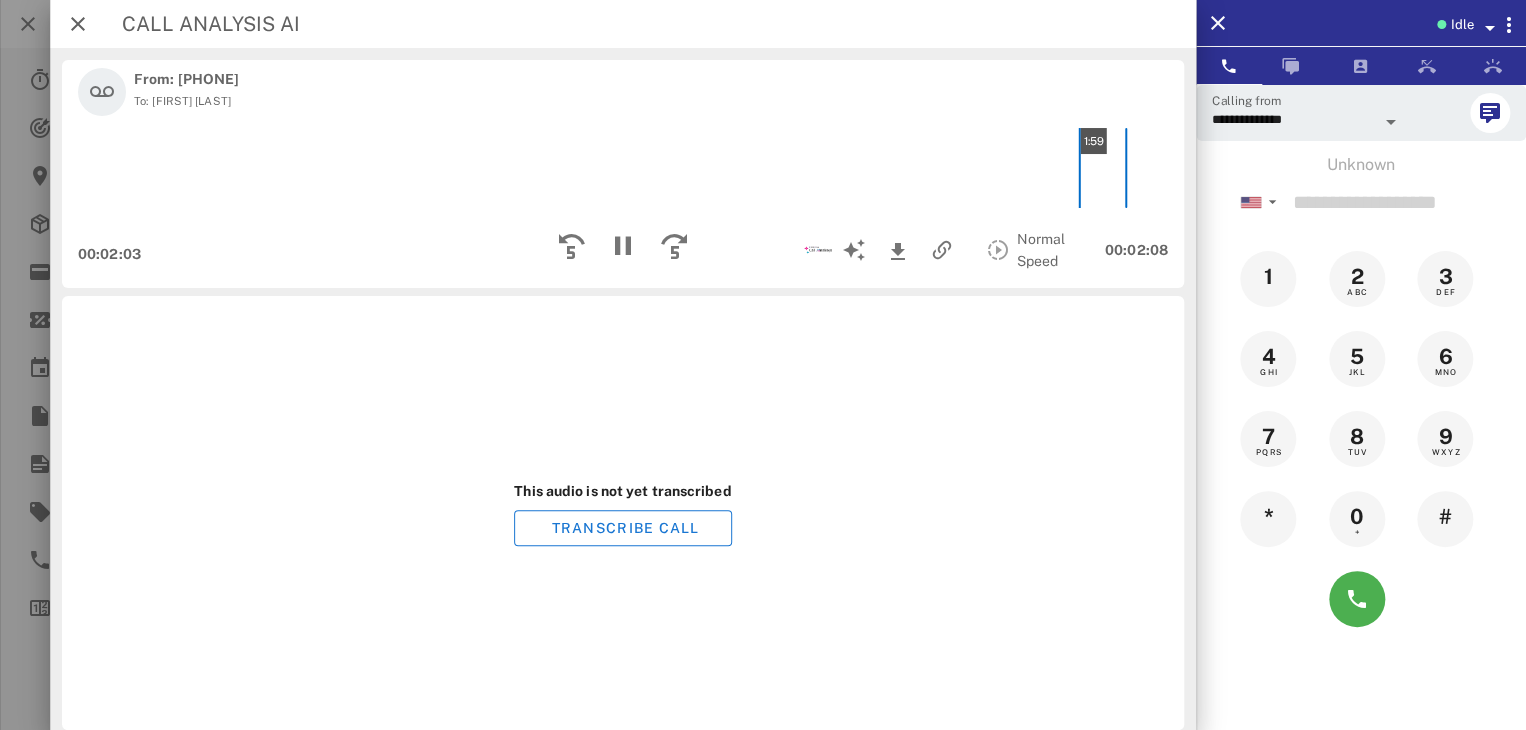 click on "1:59" at bounding box center (623, 168) 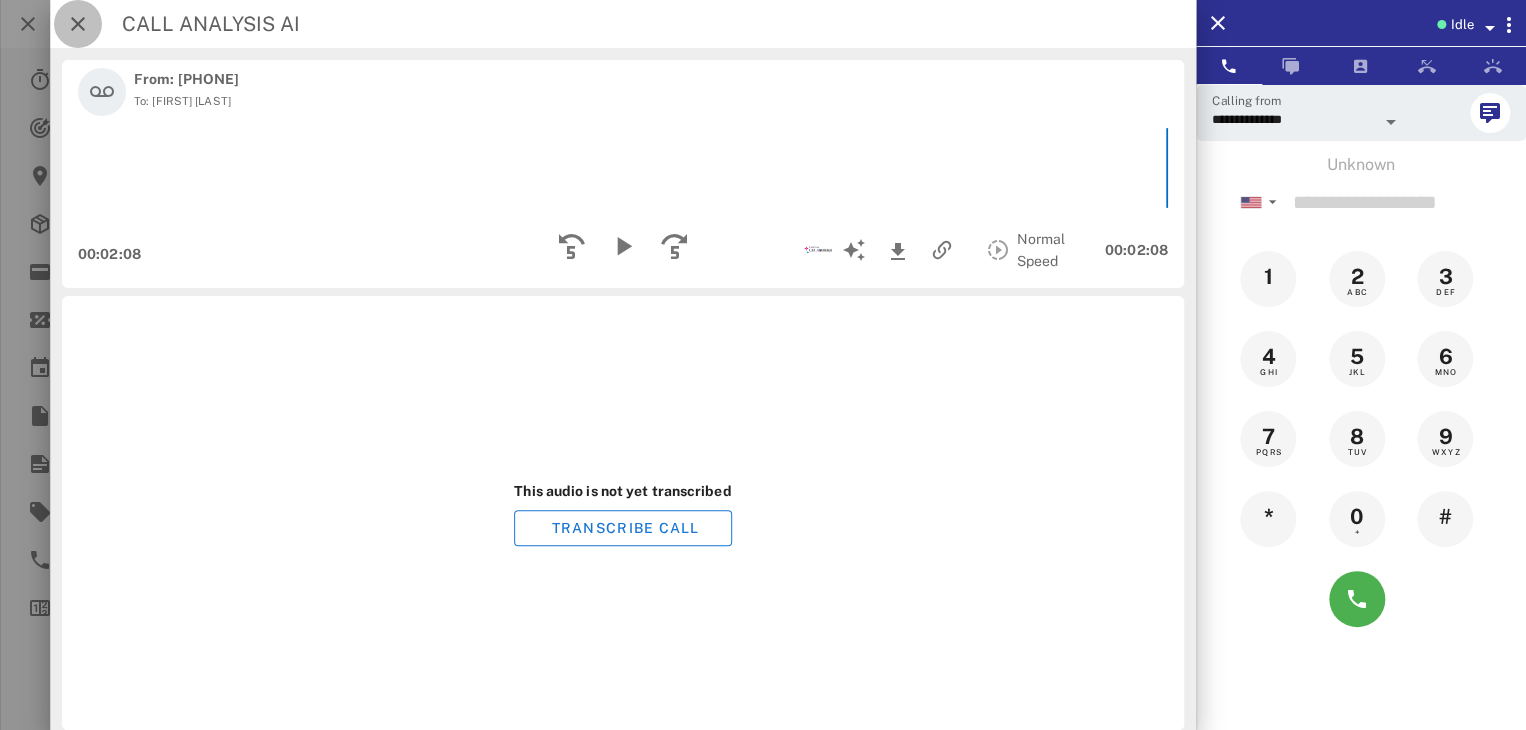 click at bounding box center (78, 24) 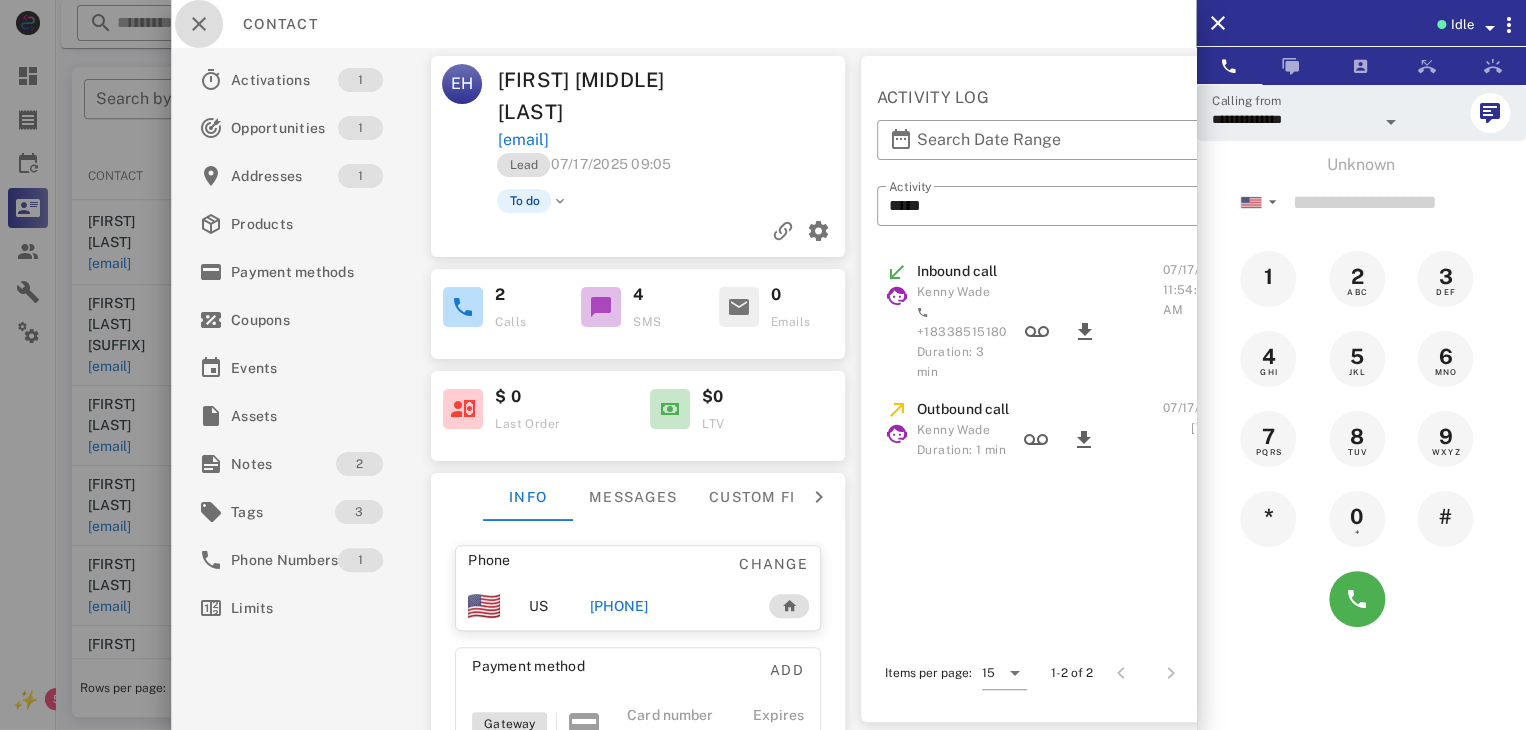 click at bounding box center (199, 24) 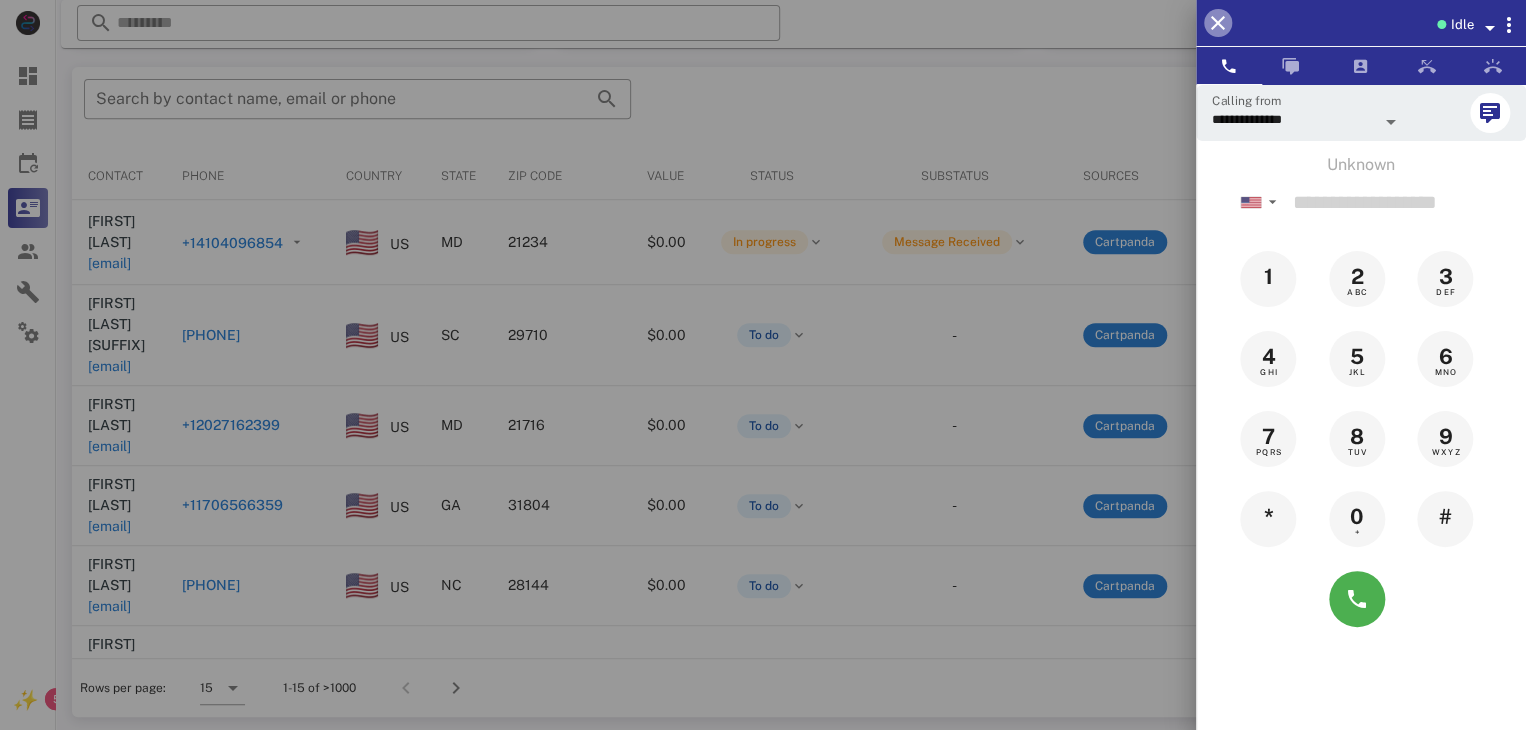 click at bounding box center (1218, 23) 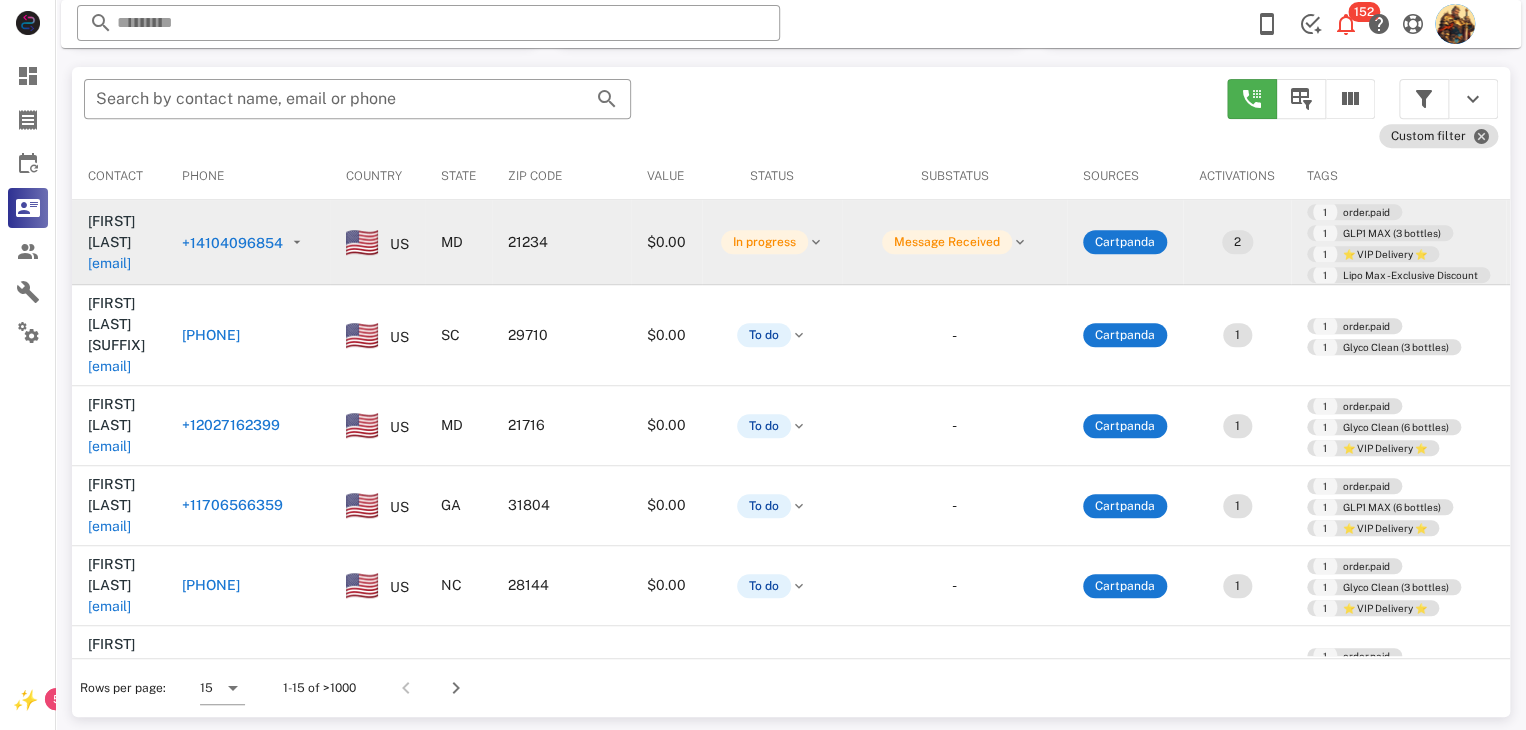 click on "[EMAIL]" at bounding box center (109, 263) 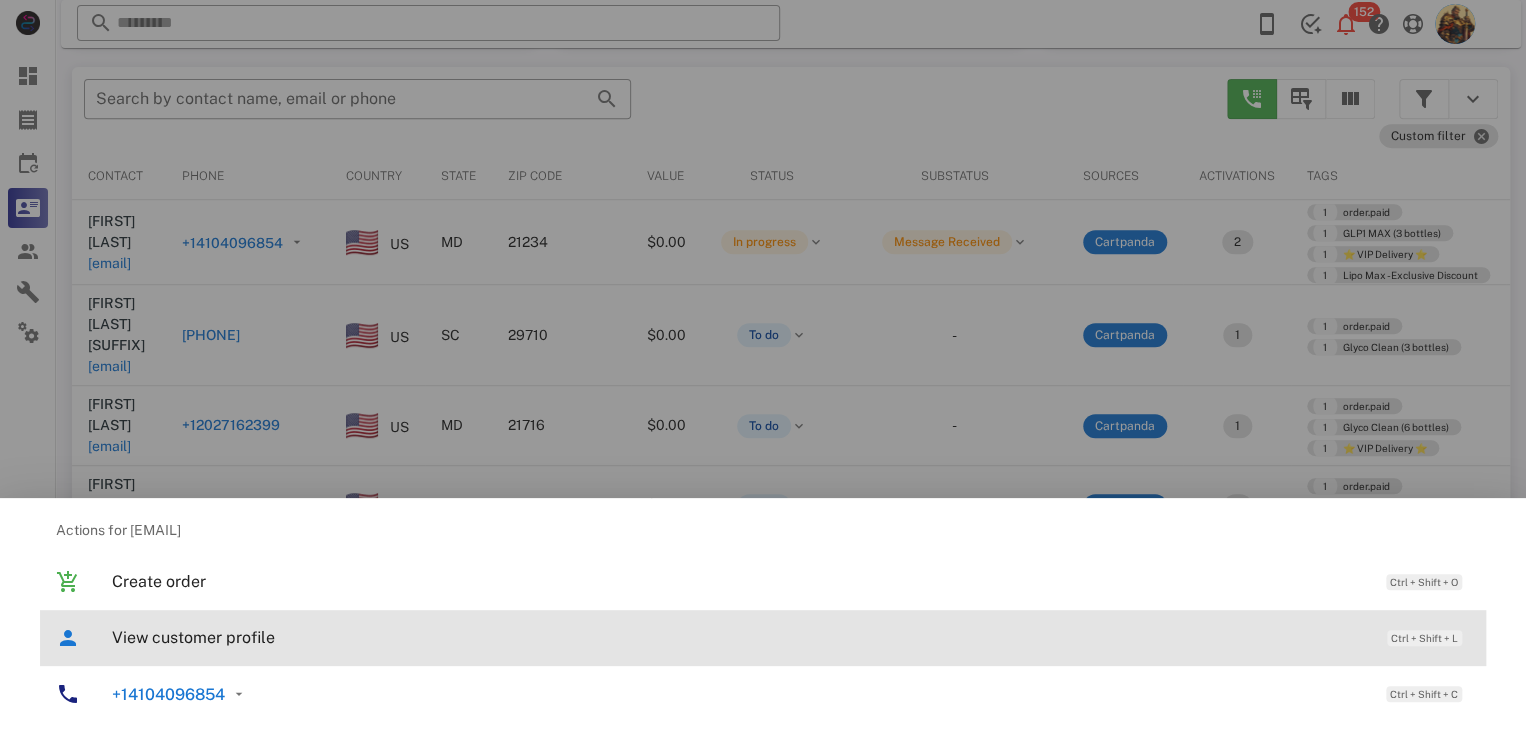 click on "View customer profile" at bounding box center [739, 637] 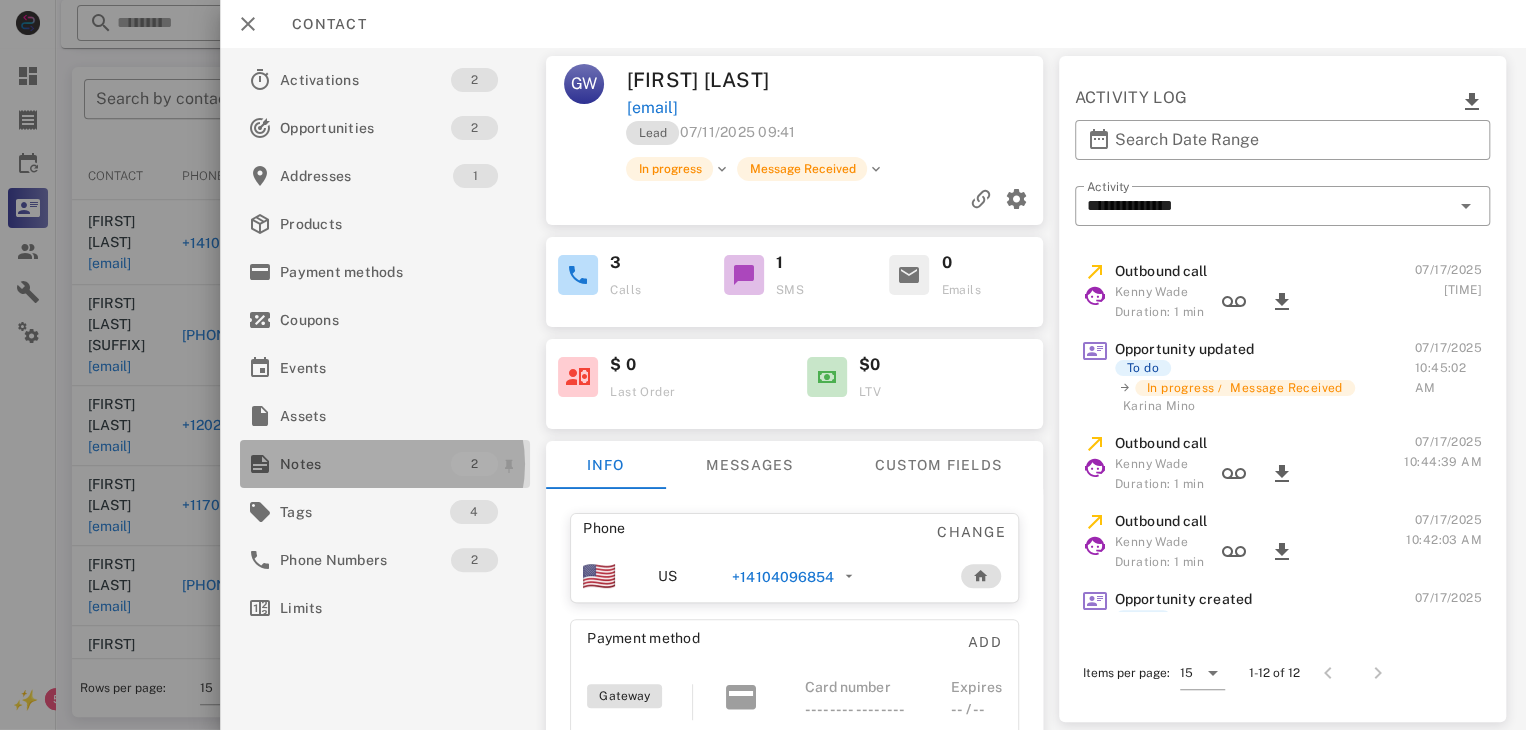 click on "Notes" at bounding box center [365, 464] 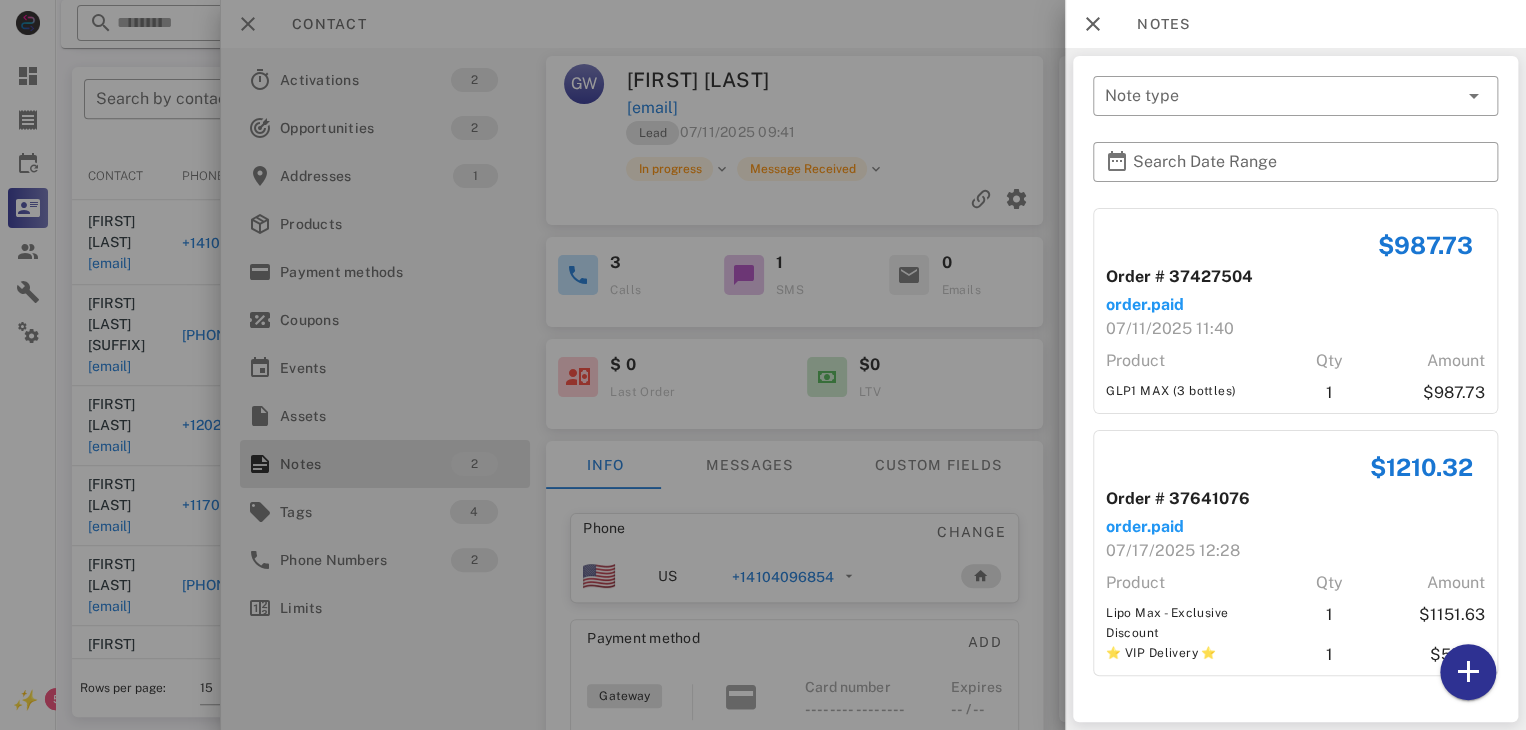 click at bounding box center (763, 365) 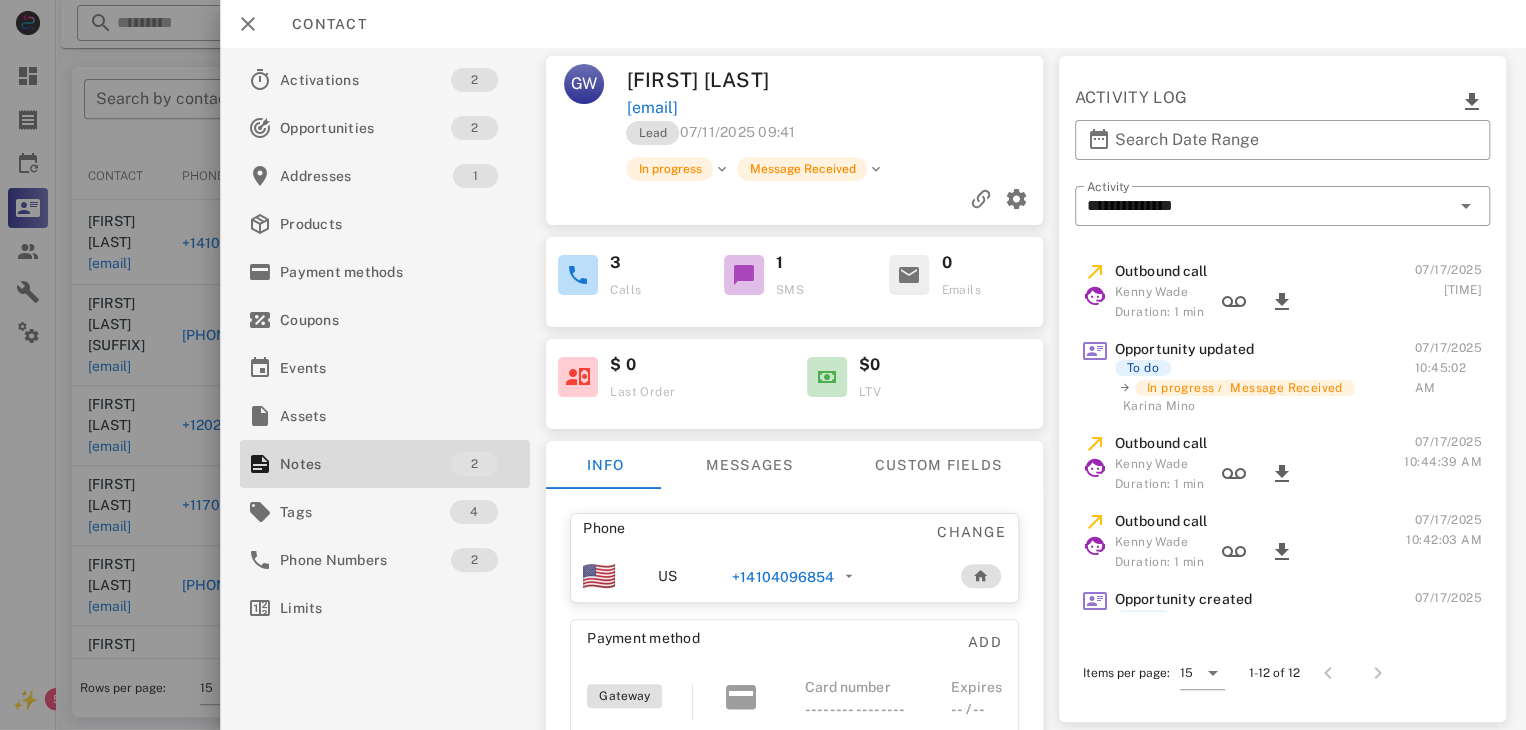 click on "+14104096854" at bounding box center (784, 577) 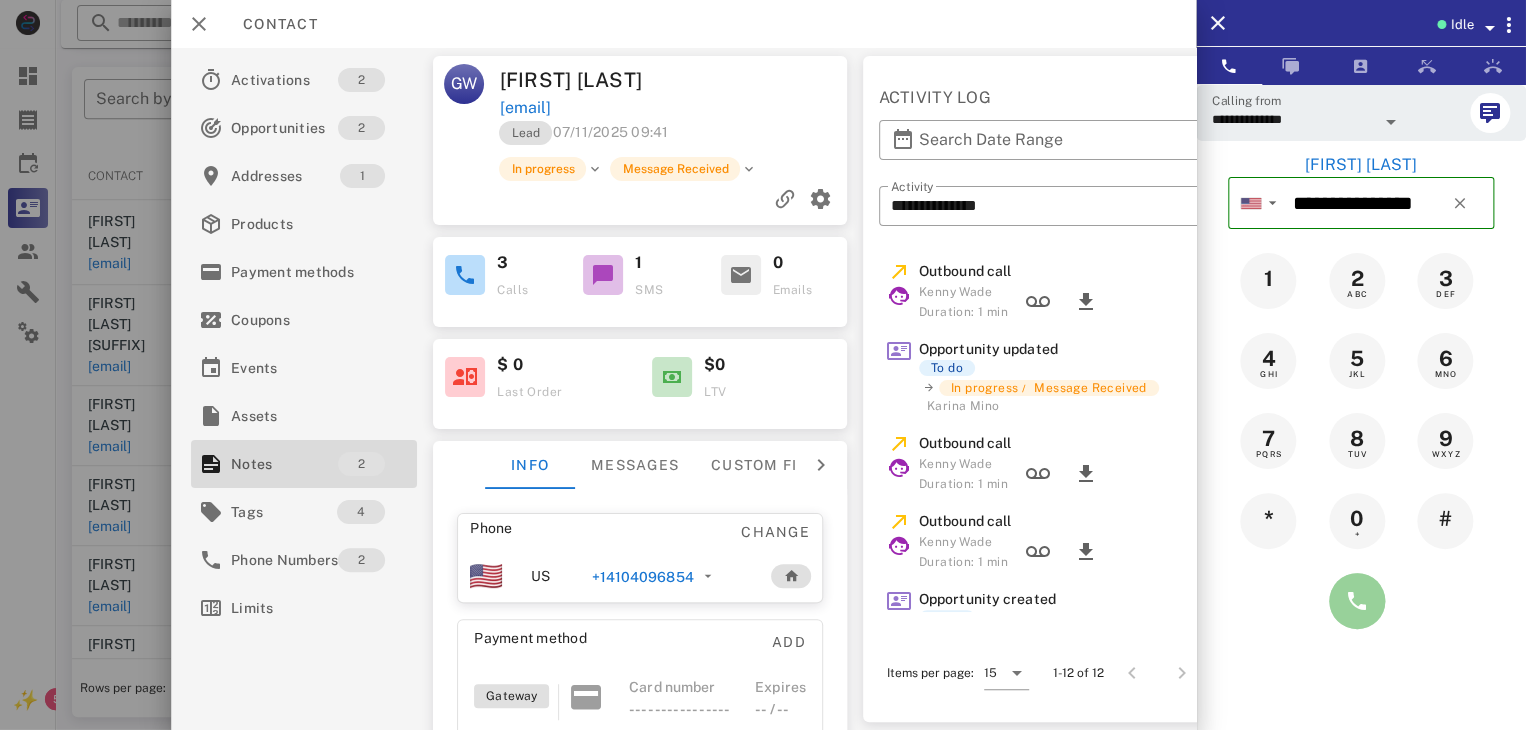click at bounding box center (1357, 601) 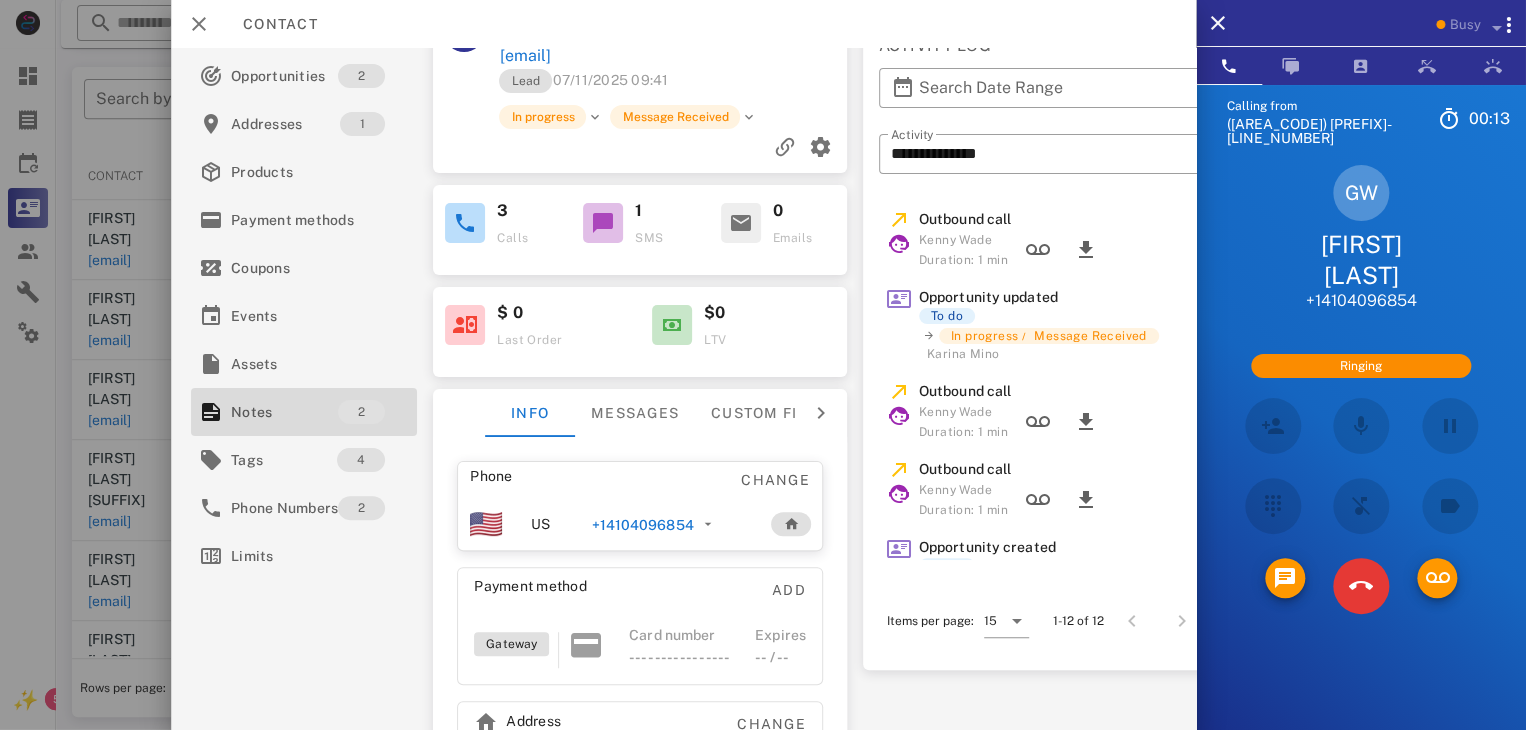 scroll, scrollTop: 0, scrollLeft: 0, axis: both 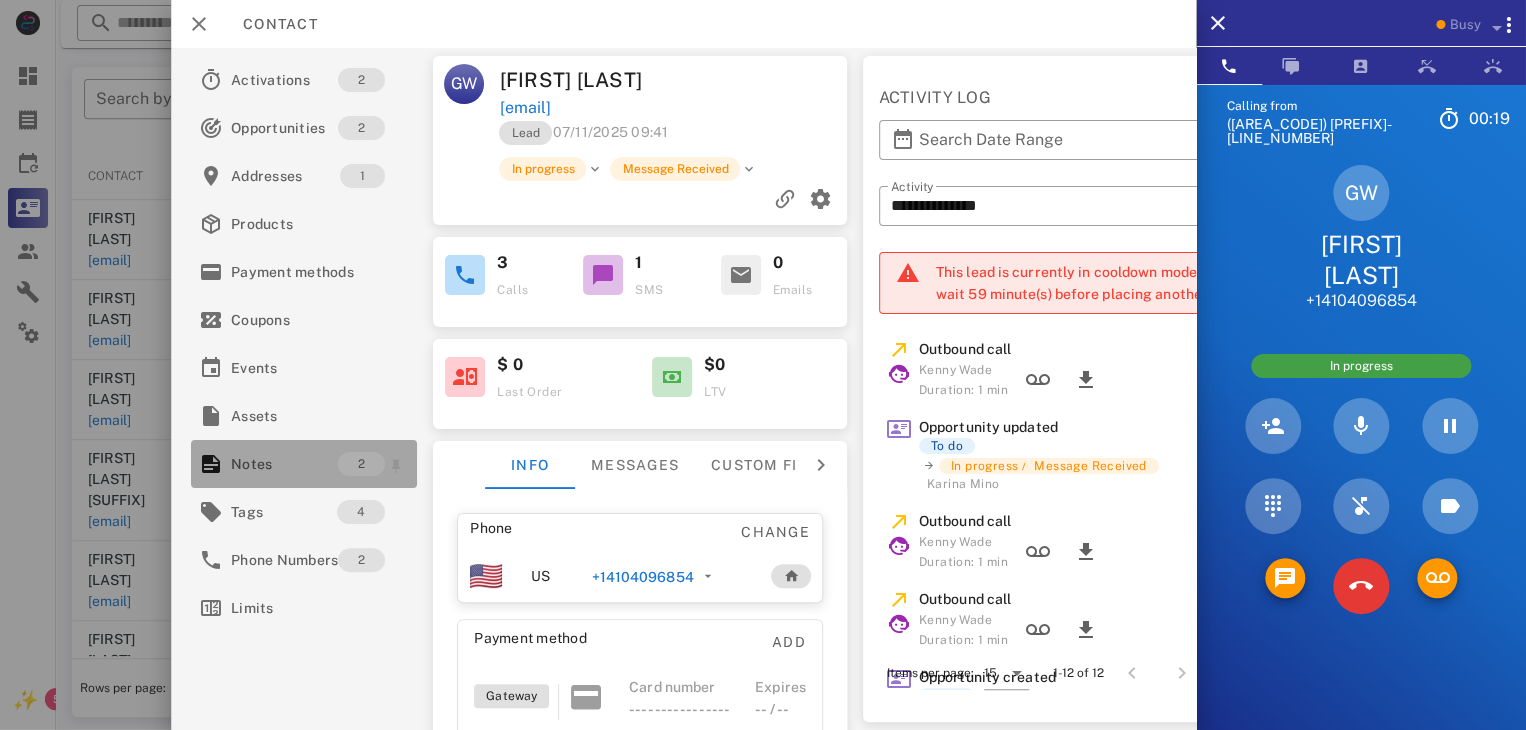 click on "Notes" at bounding box center (284, 464) 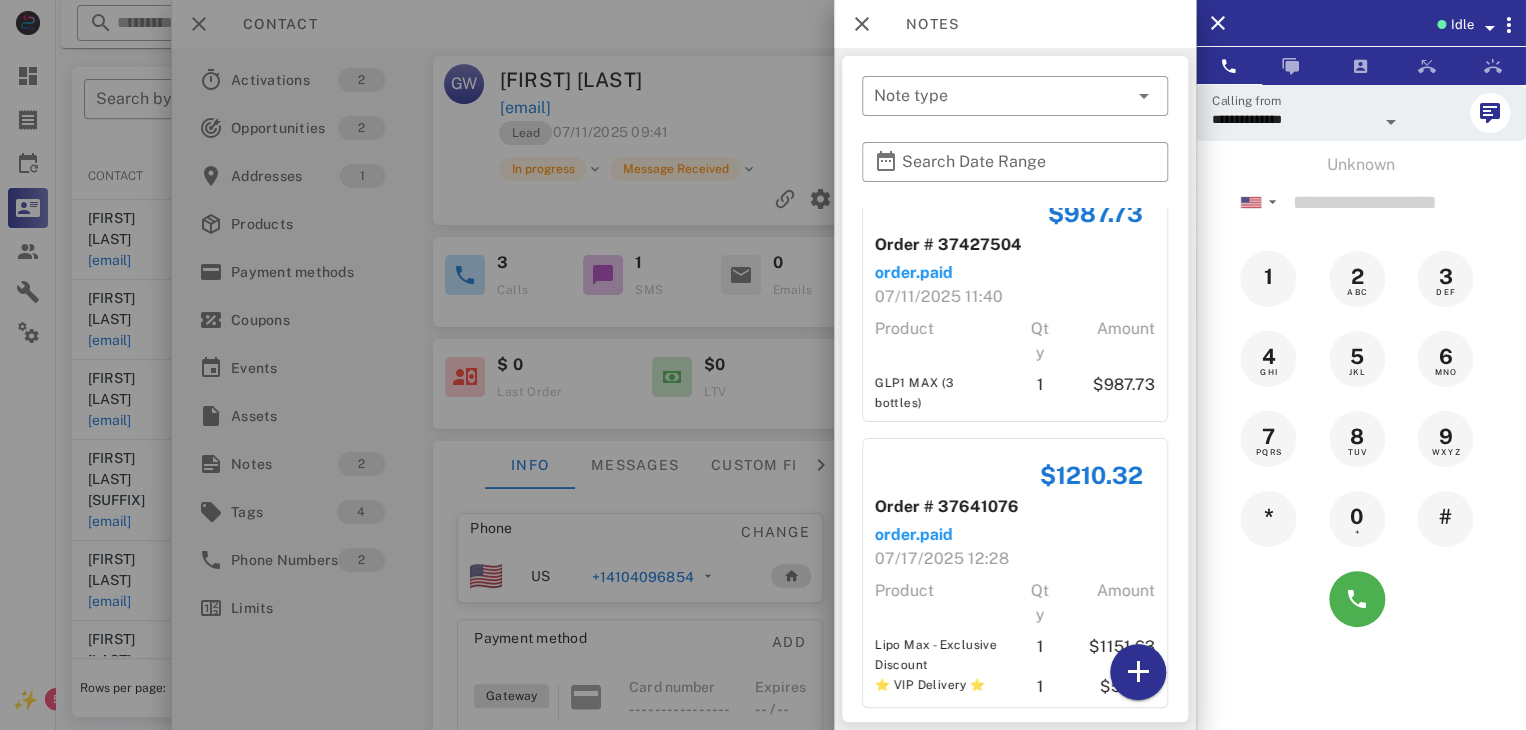 scroll, scrollTop: 54, scrollLeft: 0, axis: vertical 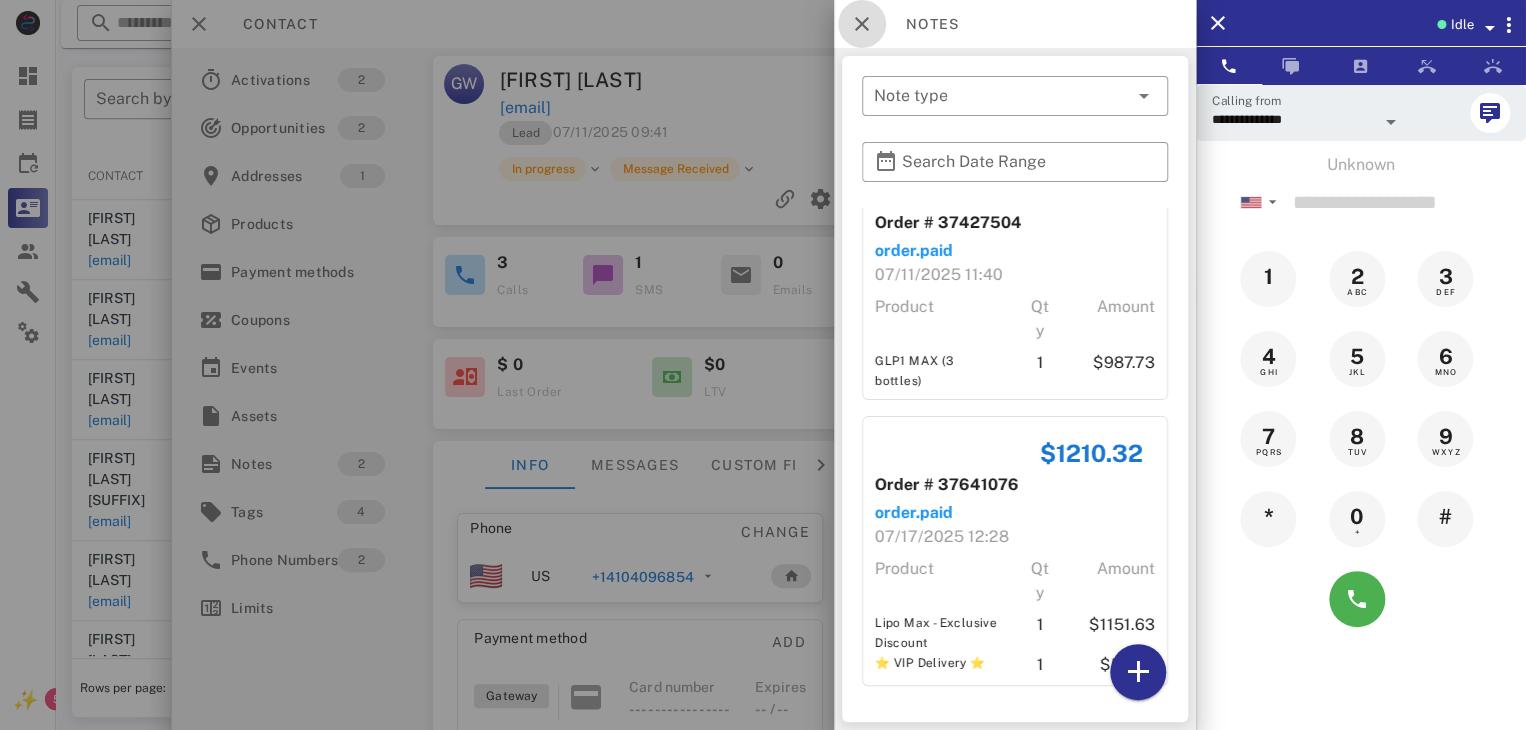 click at bounding box center (862, 24) 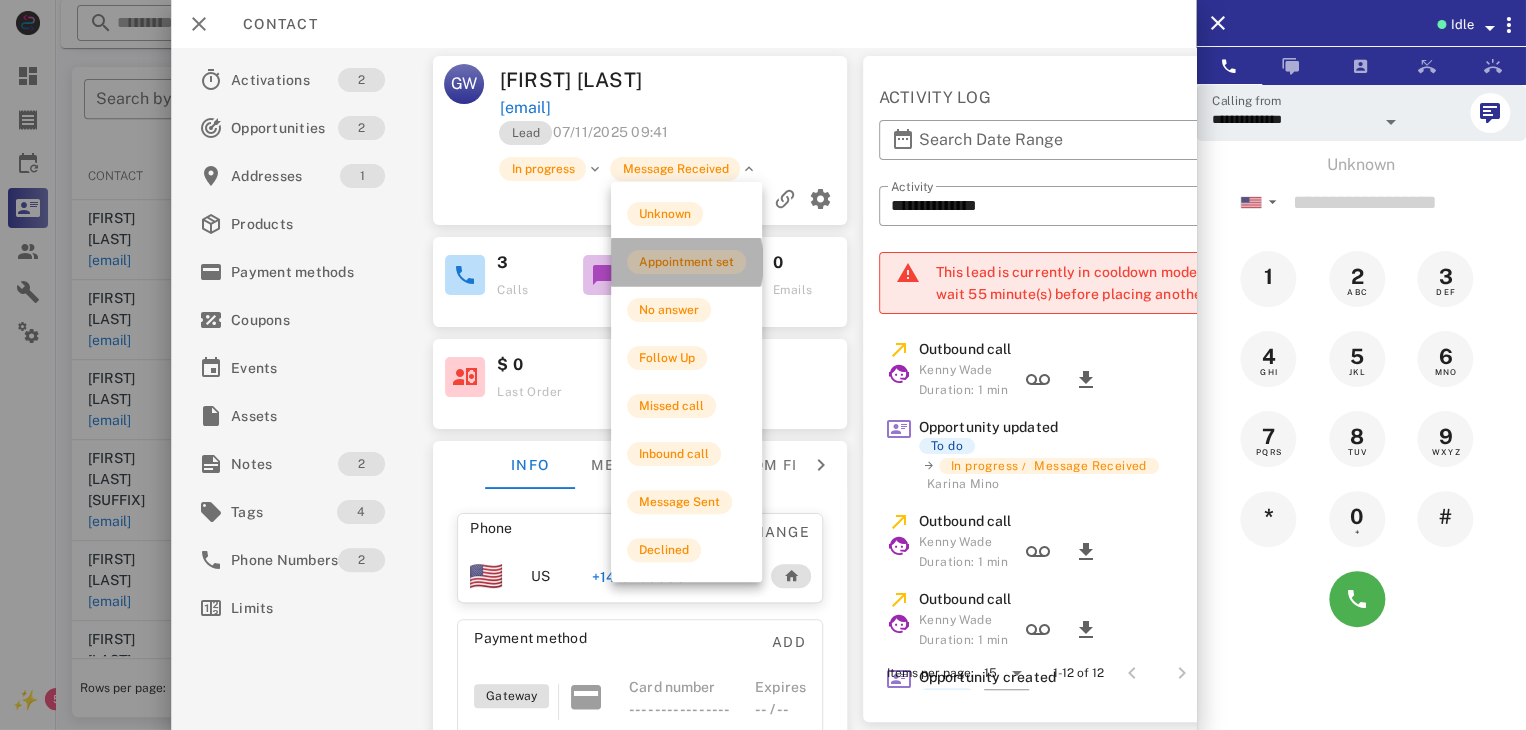 click on "Appointment set" at bounding box center [686, 262] 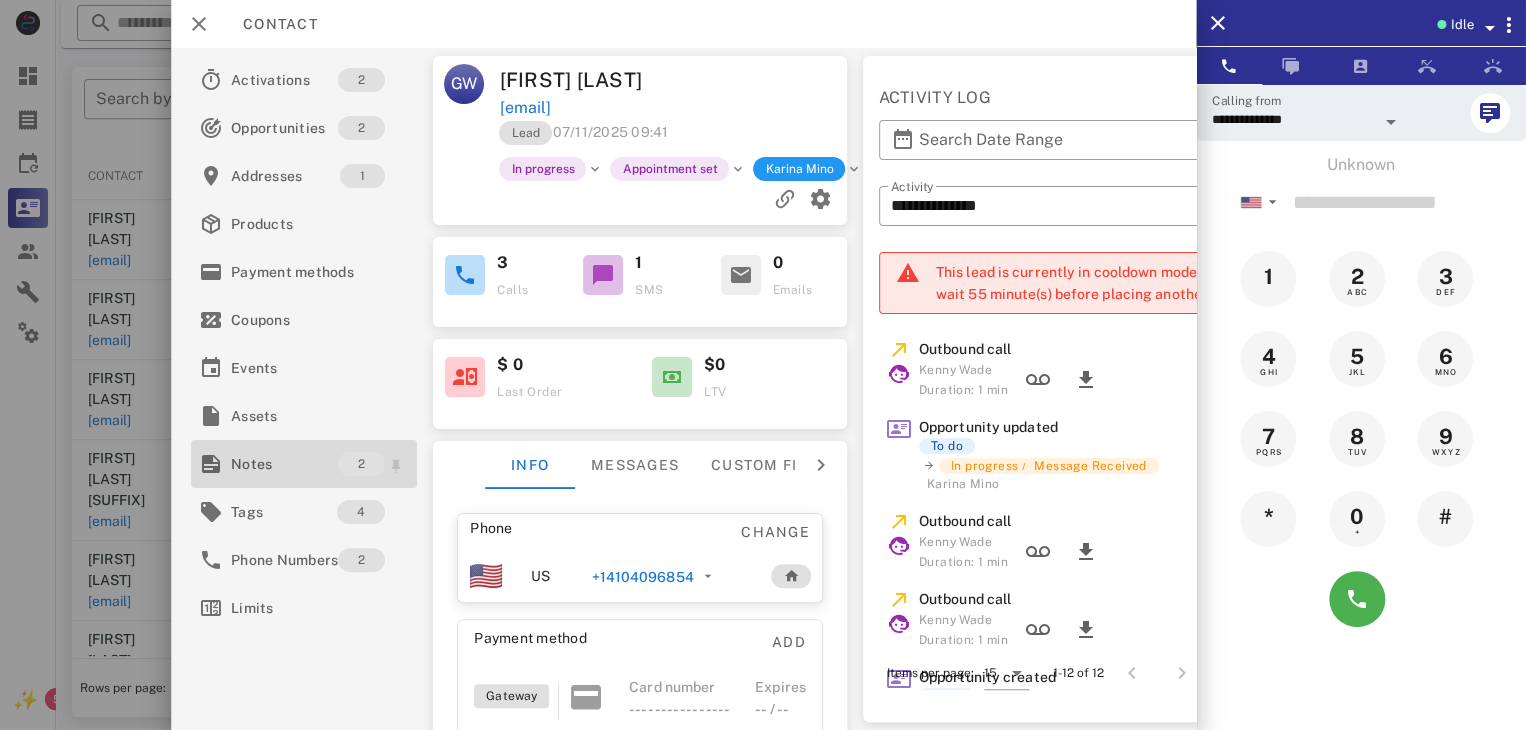 click on "Notes" at bounding box center (284, 464) 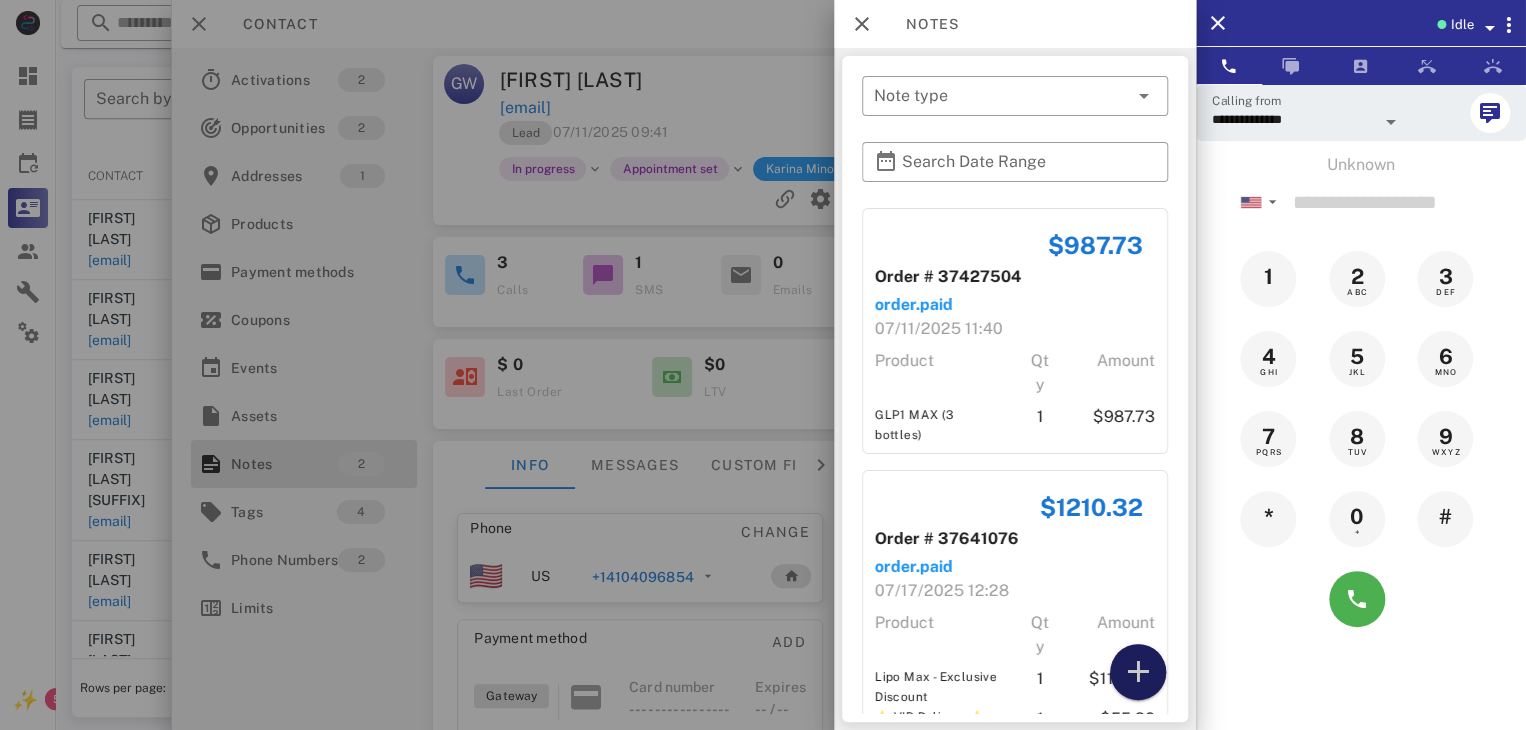 click at bounding box center (1138, 672) 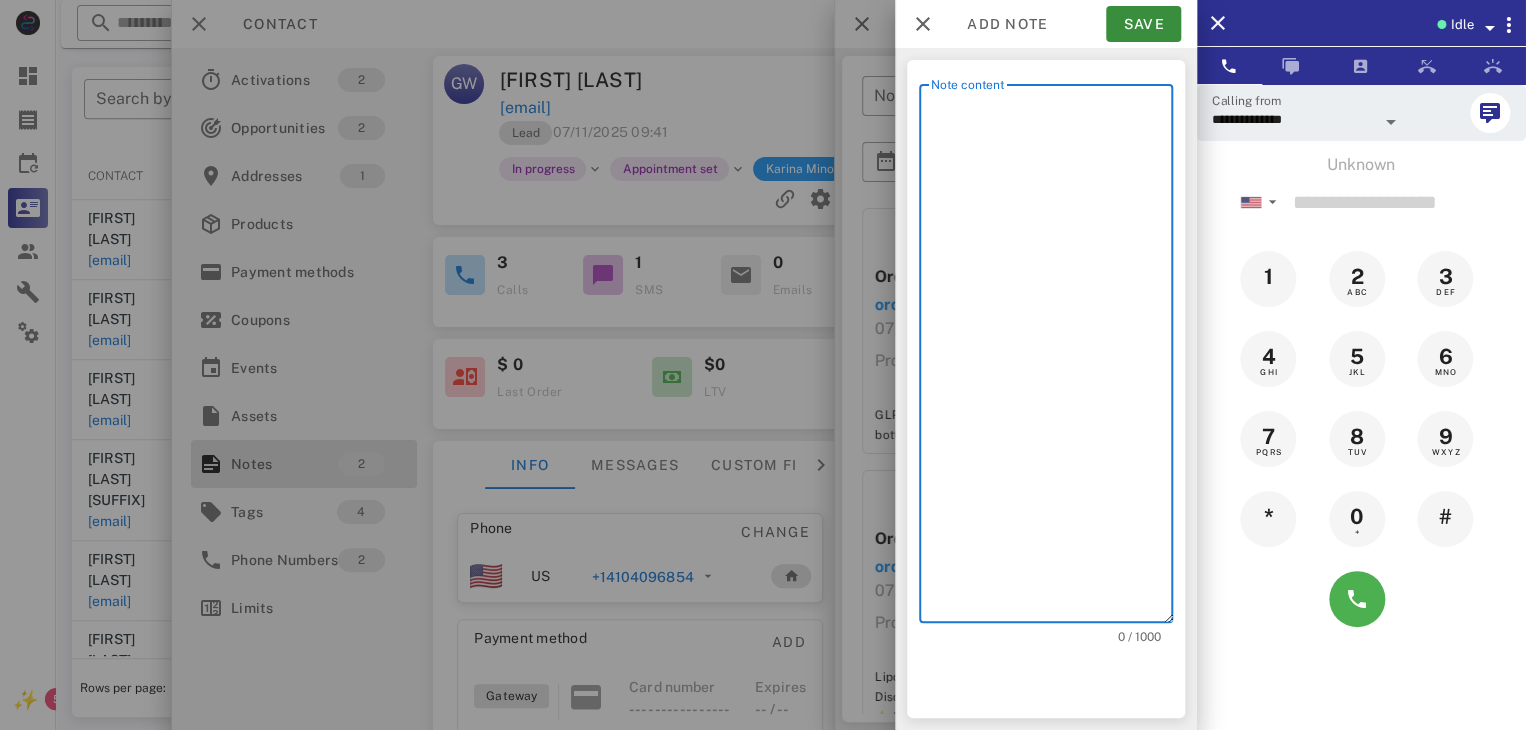 click on "Note content" at bounding box center [1052, 358] 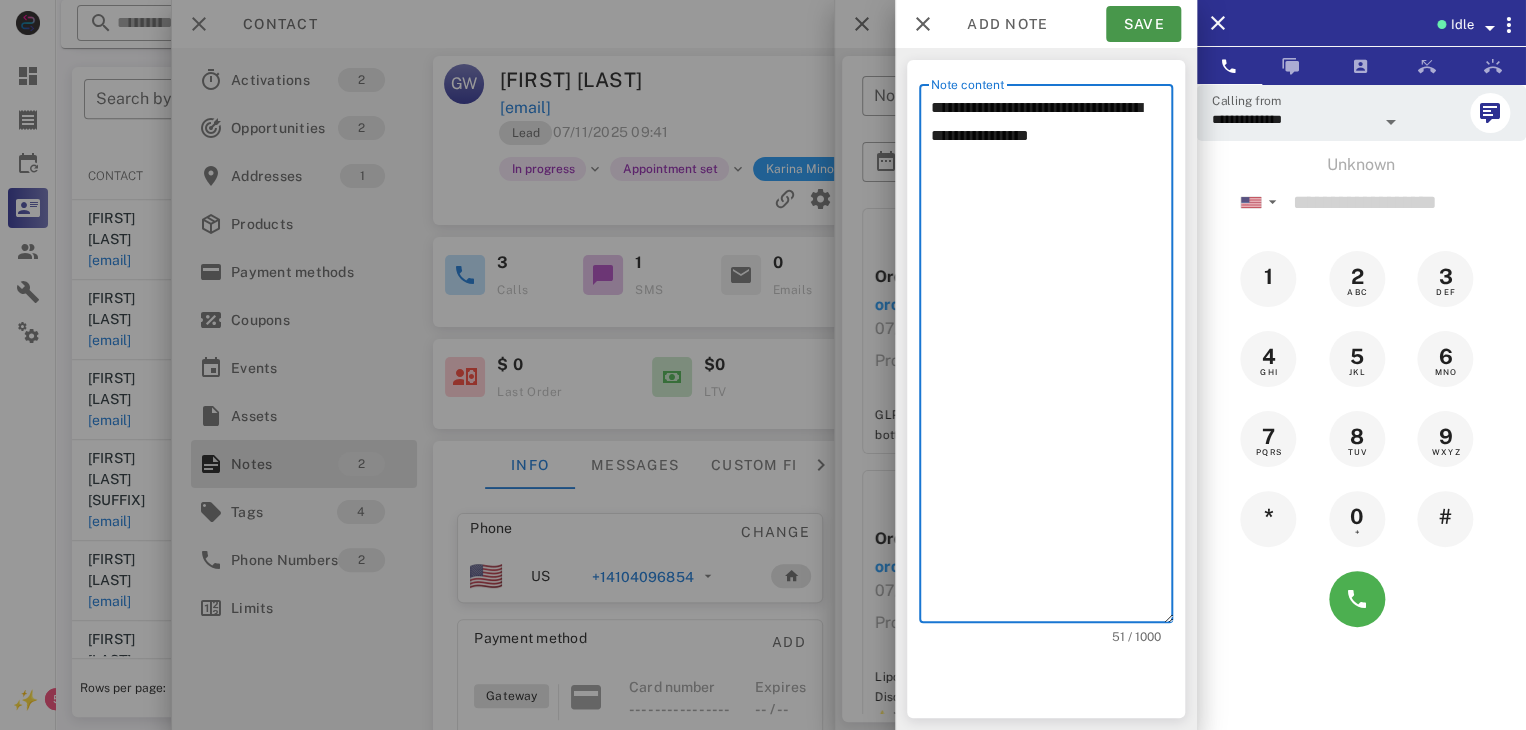 type on "**********" 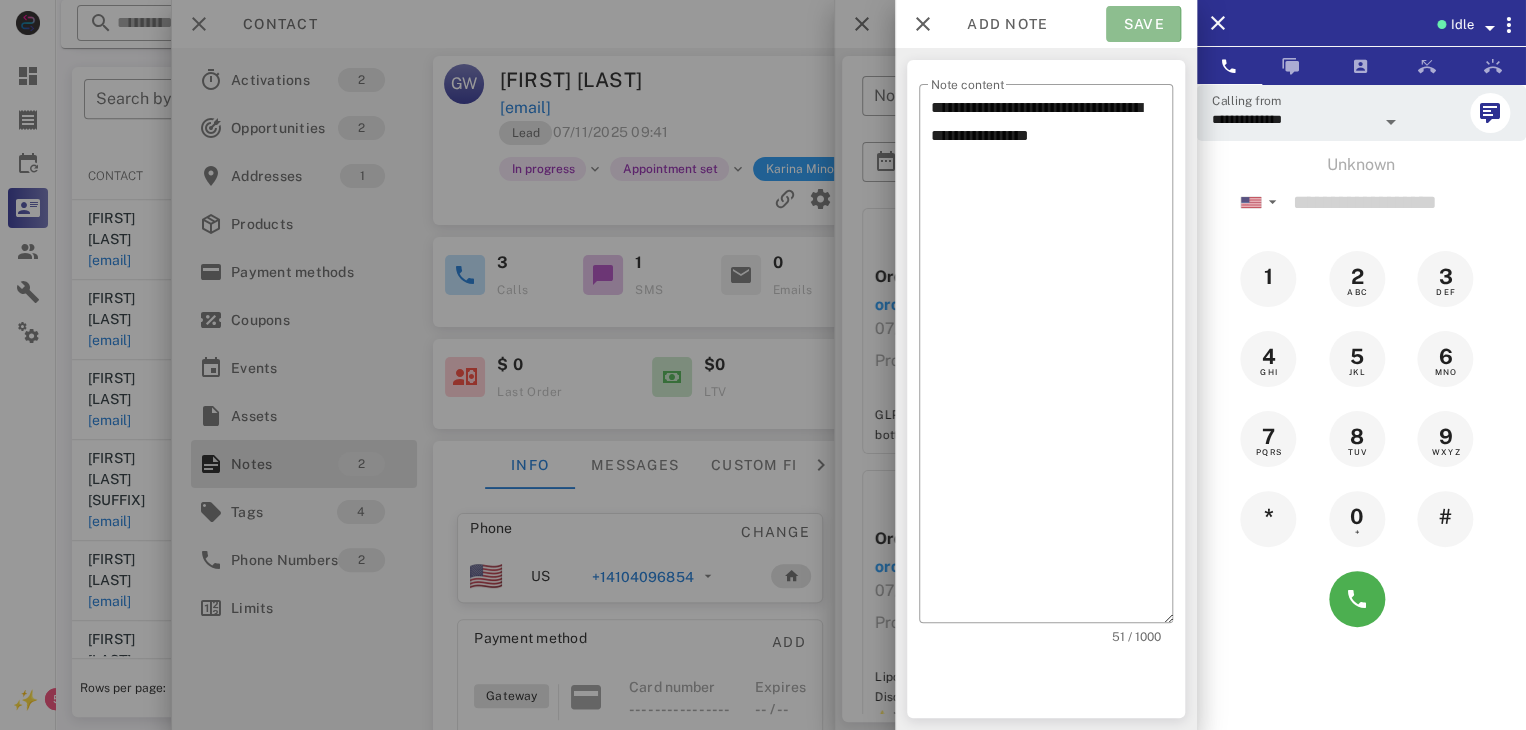 click on "Save" at bounding box center [1143, 24] 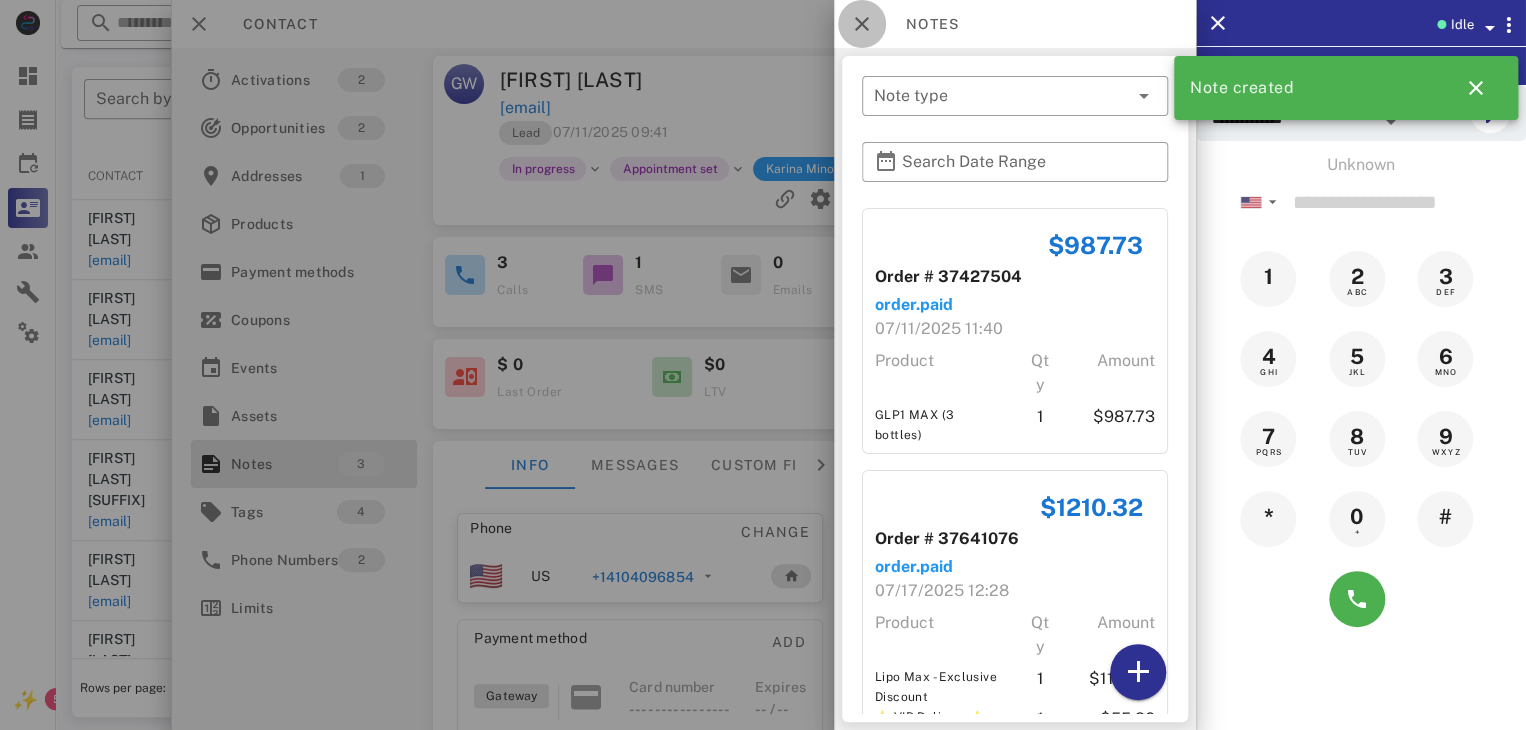 click at bounding box center (862, 24) 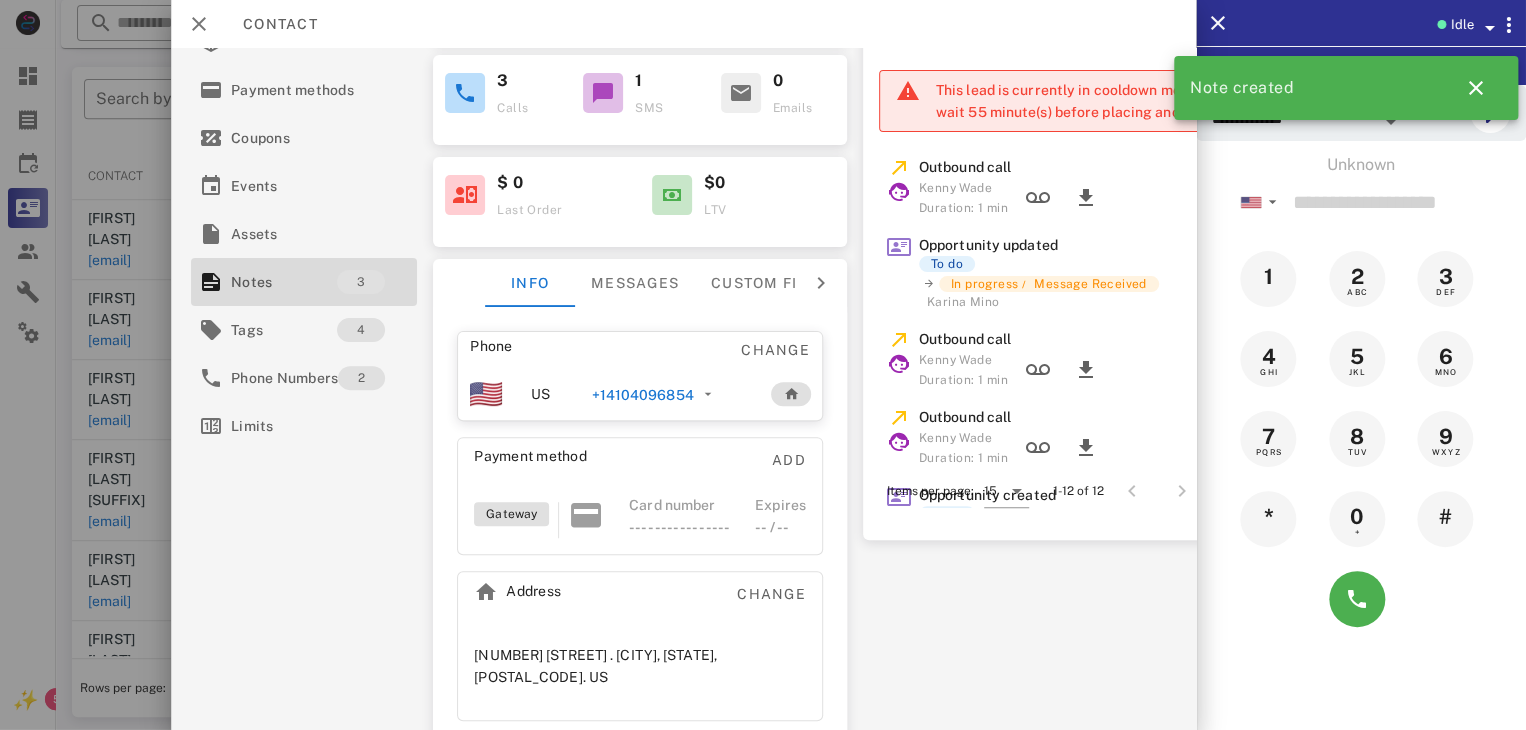 scroll, scrollTop: 207, scrollLeft: 0, axis: vertical 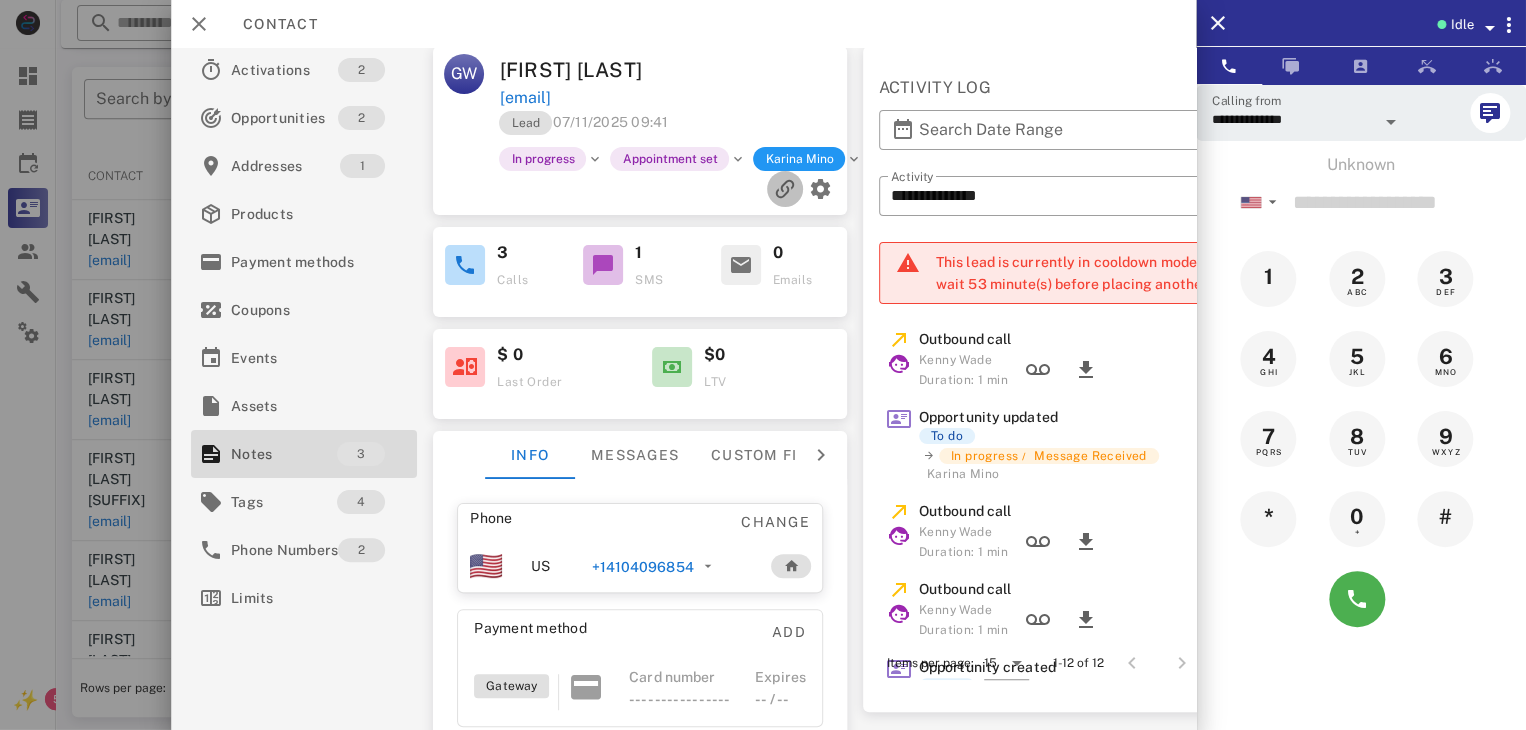 click at bounding box center [785, 189] 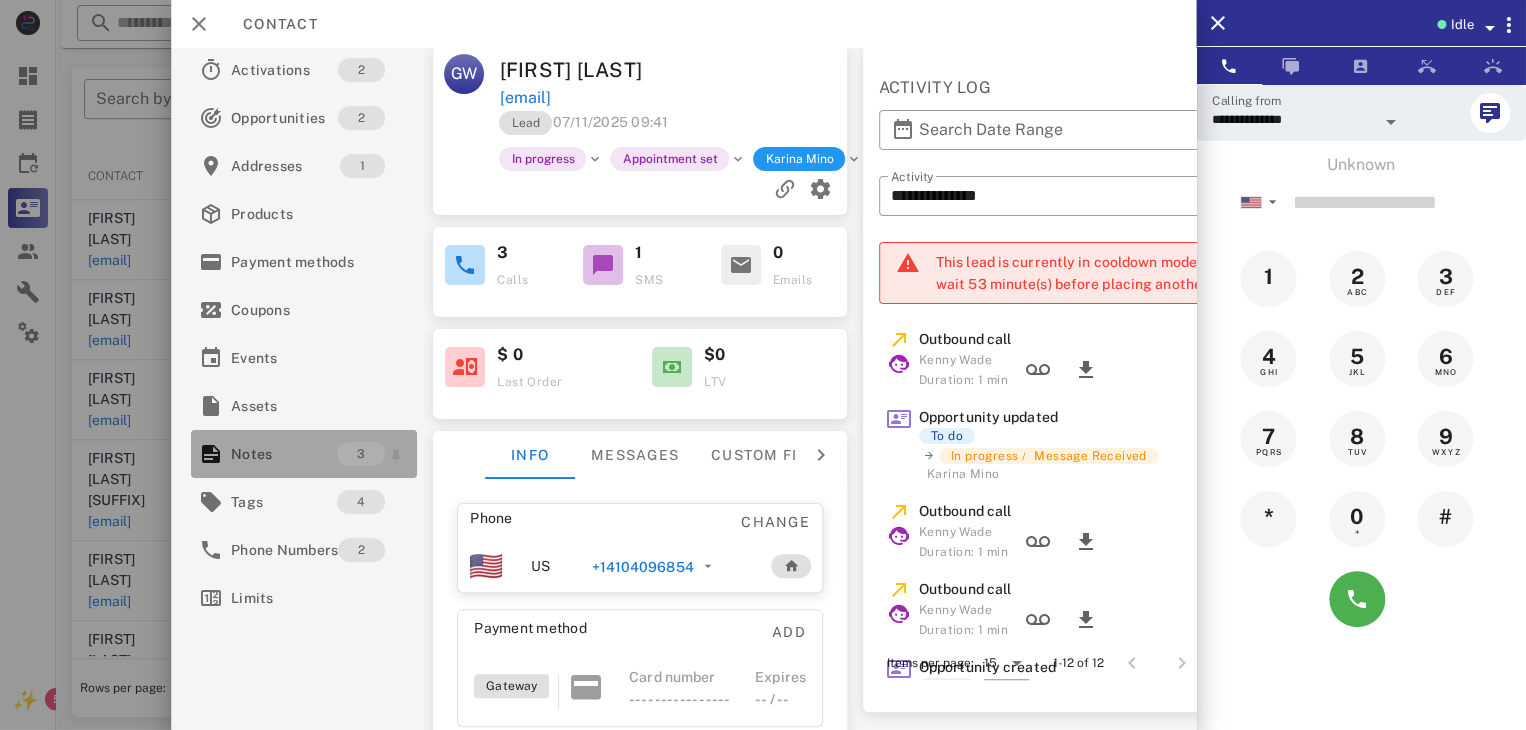 click on "Notes" at bounding box center [284, 454] 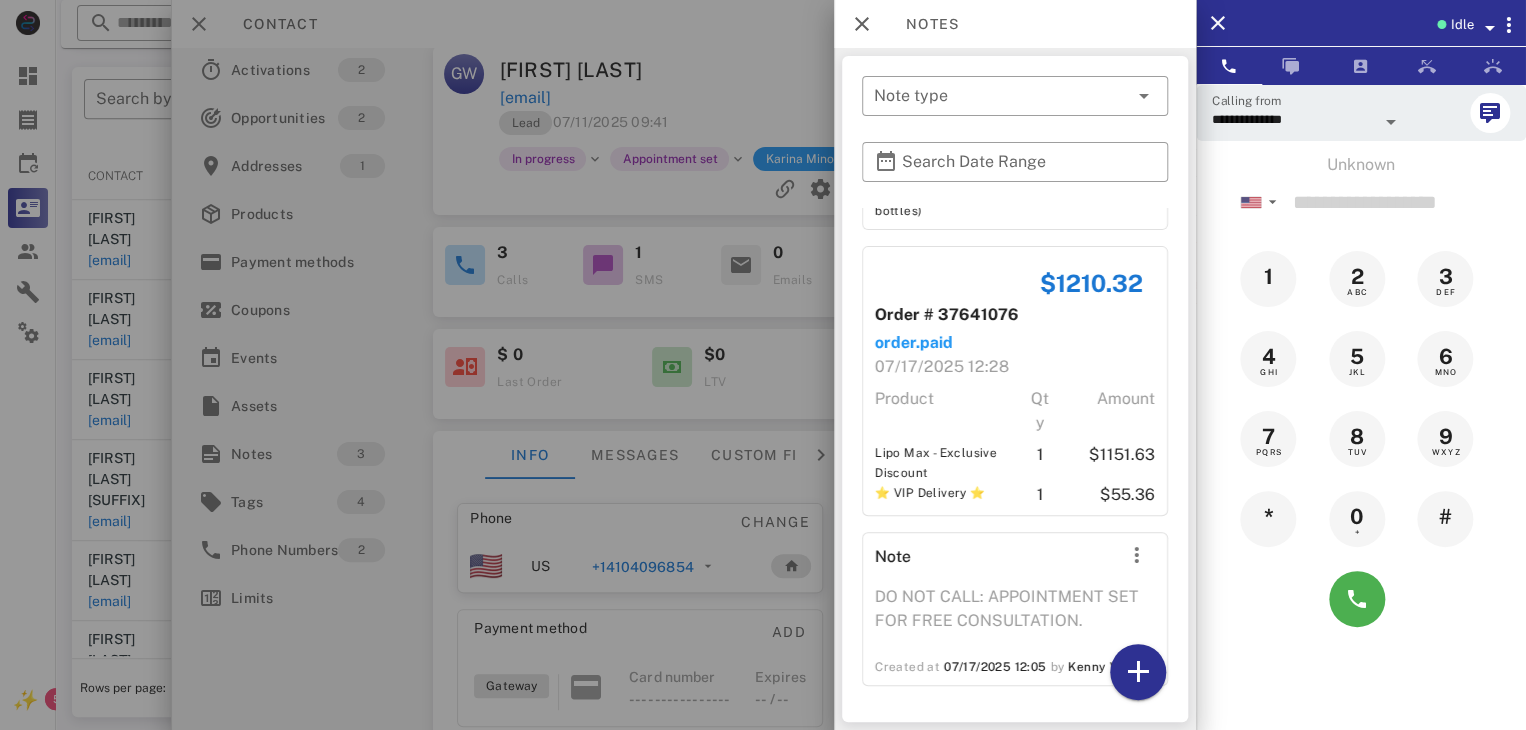 scroll, scrollTop: 52, scrollLeft: 0, axis: vertical 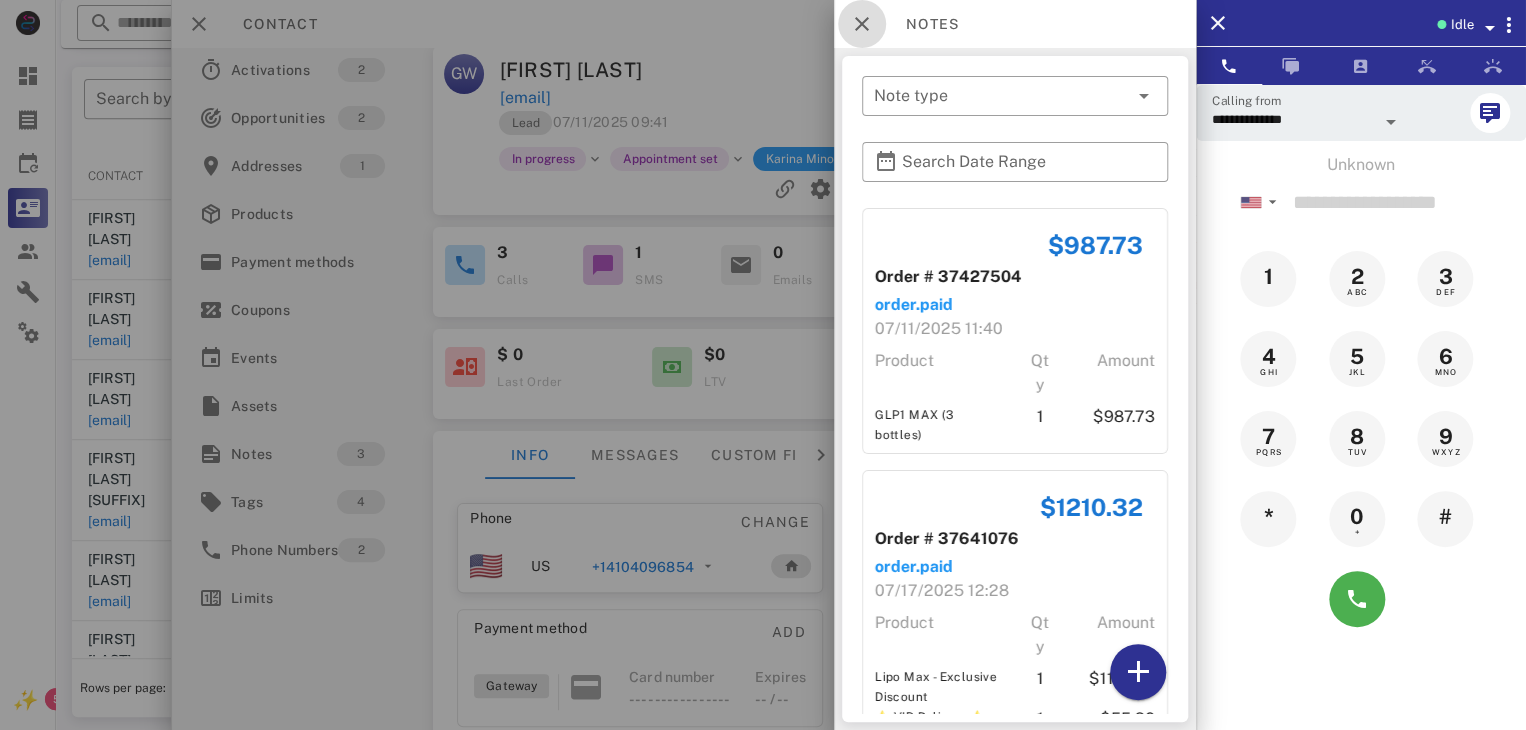 click at bounding box center (862, 24) 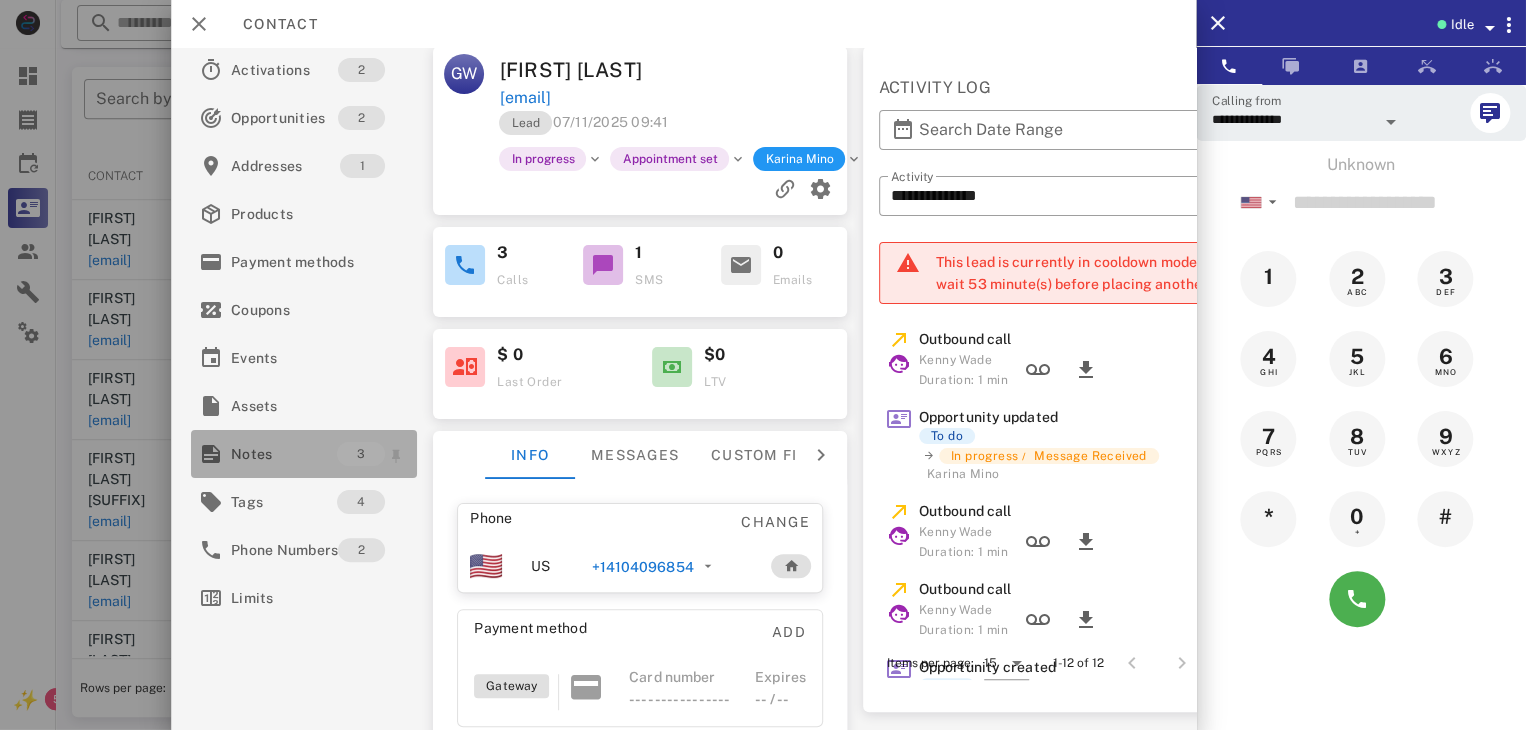 click on "Notes" at bounding box center [284, 454] 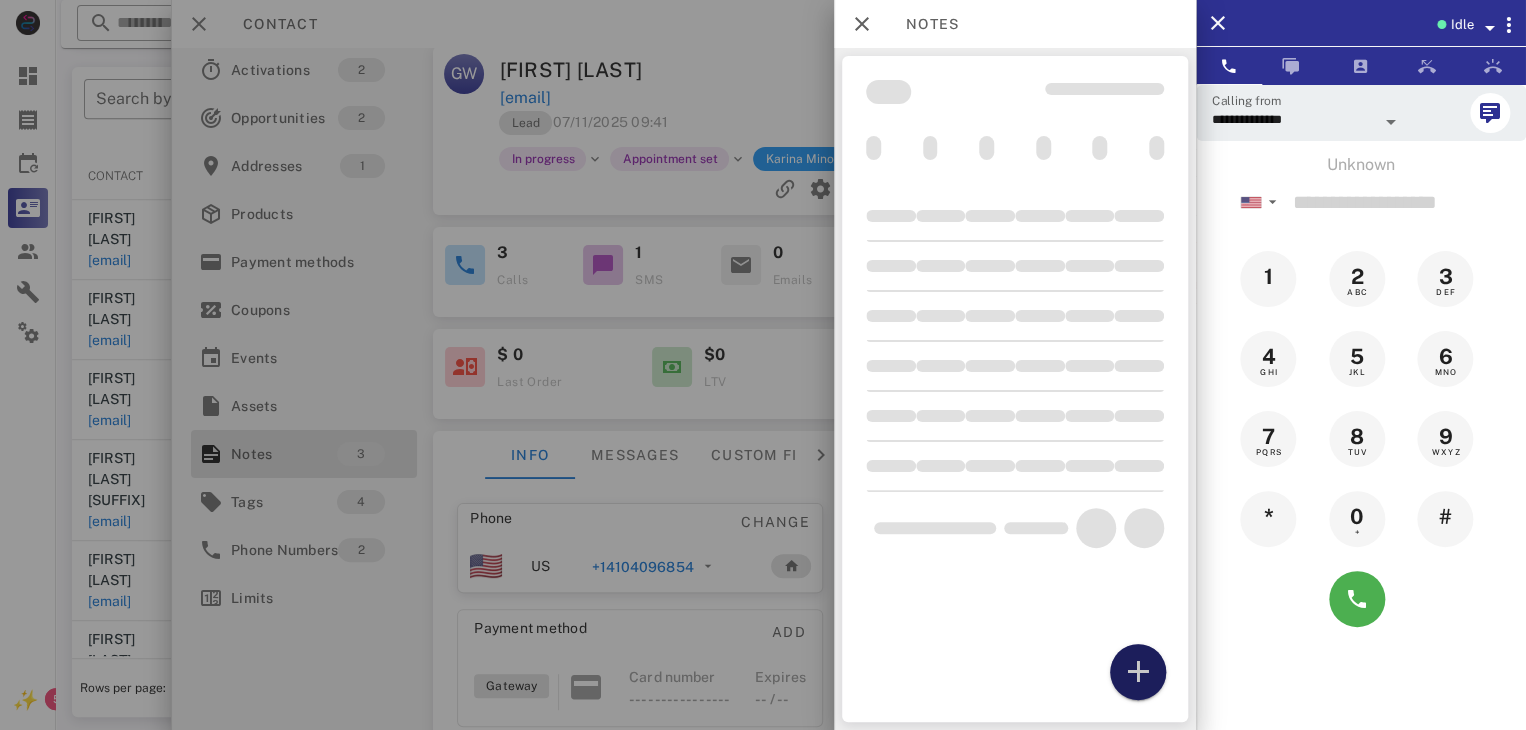 click at bounding box center (1138, 672) 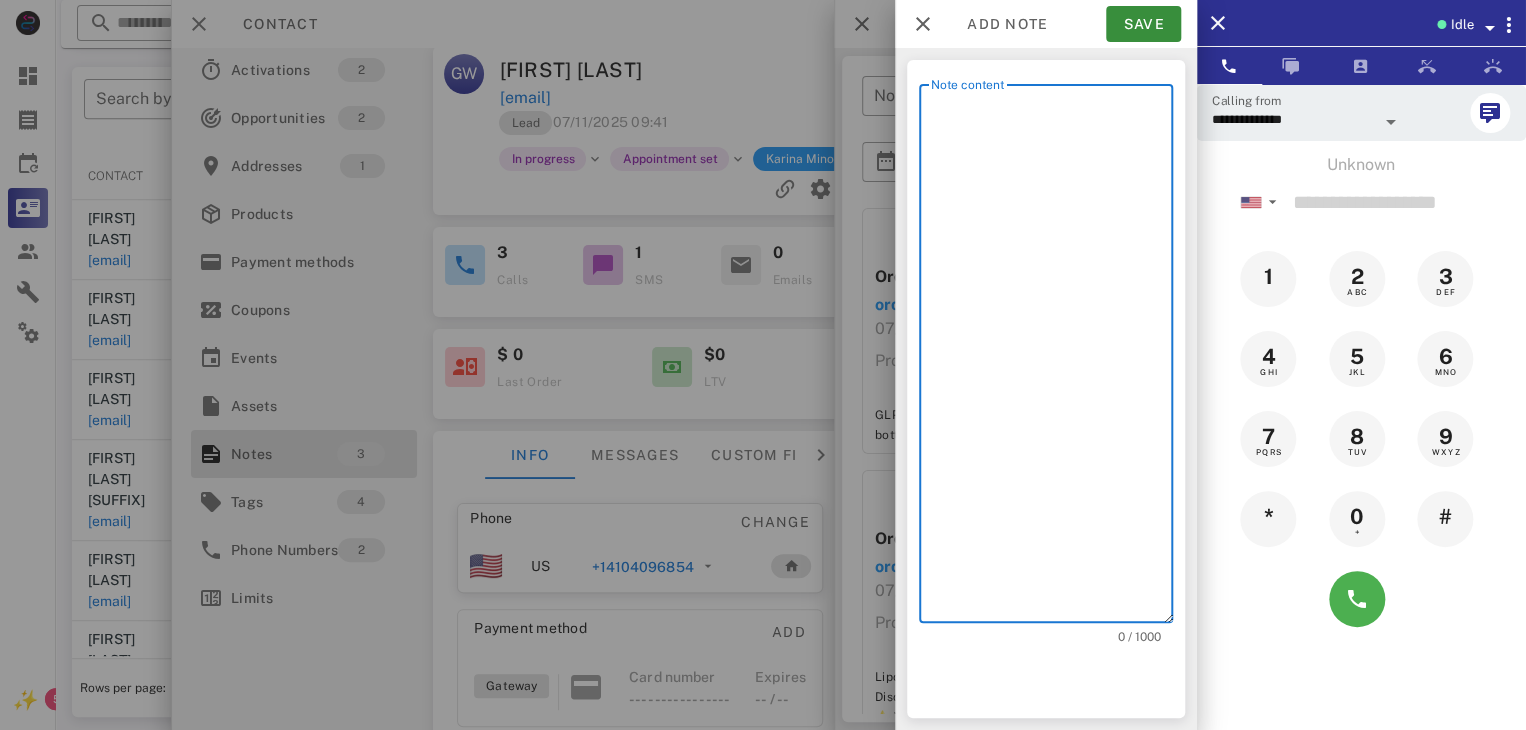 click on "Note content" at bounding box center [1052, 358] 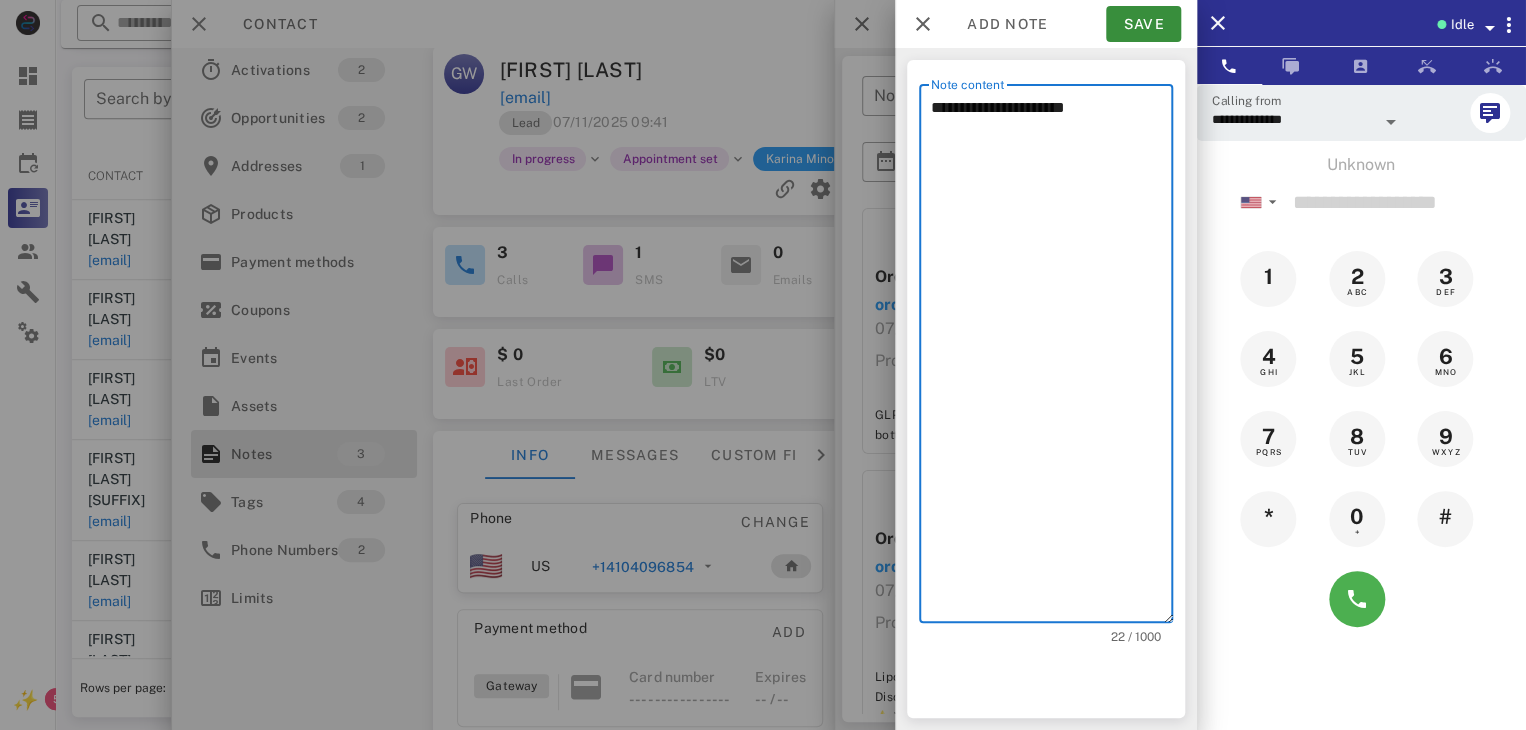 click on "**********" at bounding box center (1052, 358) 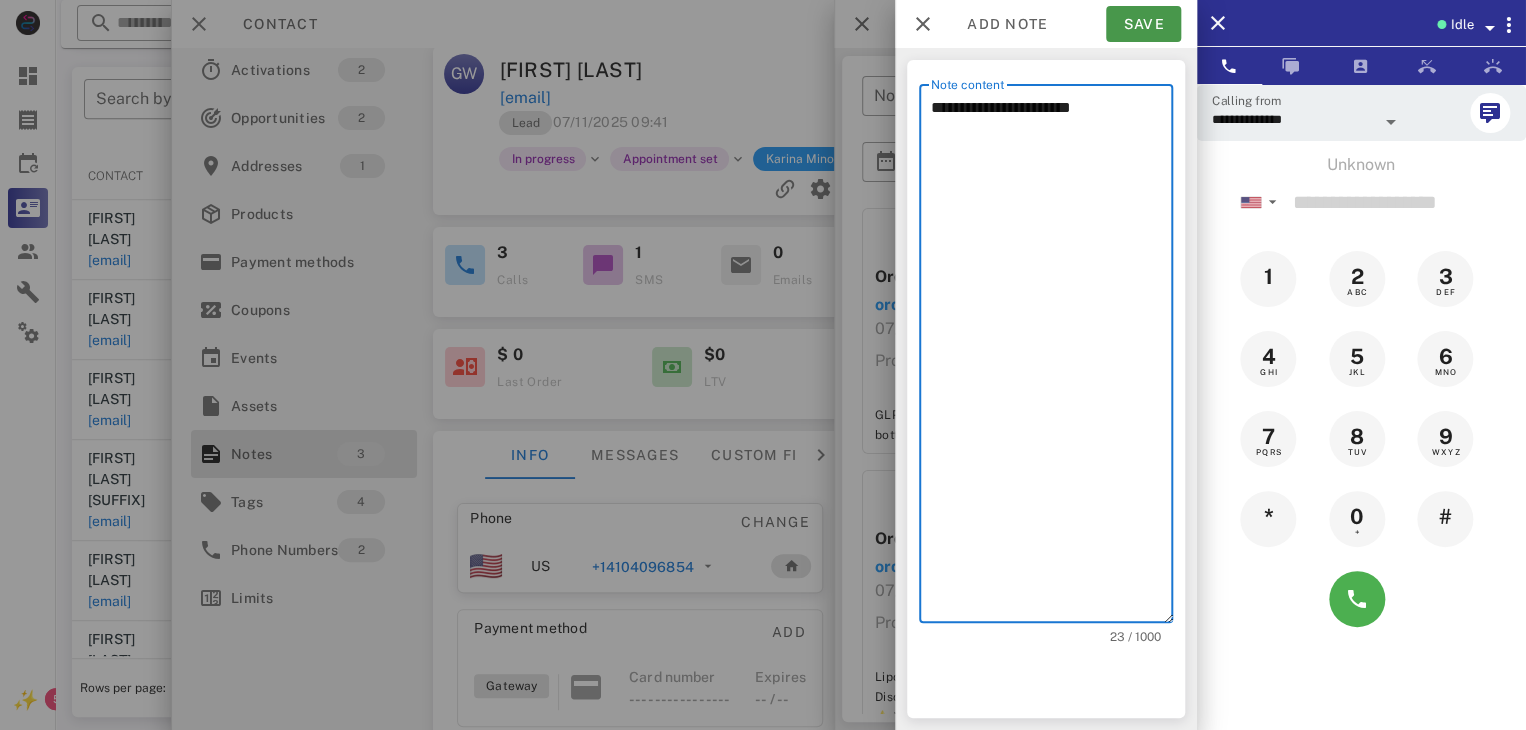 type on "**********" 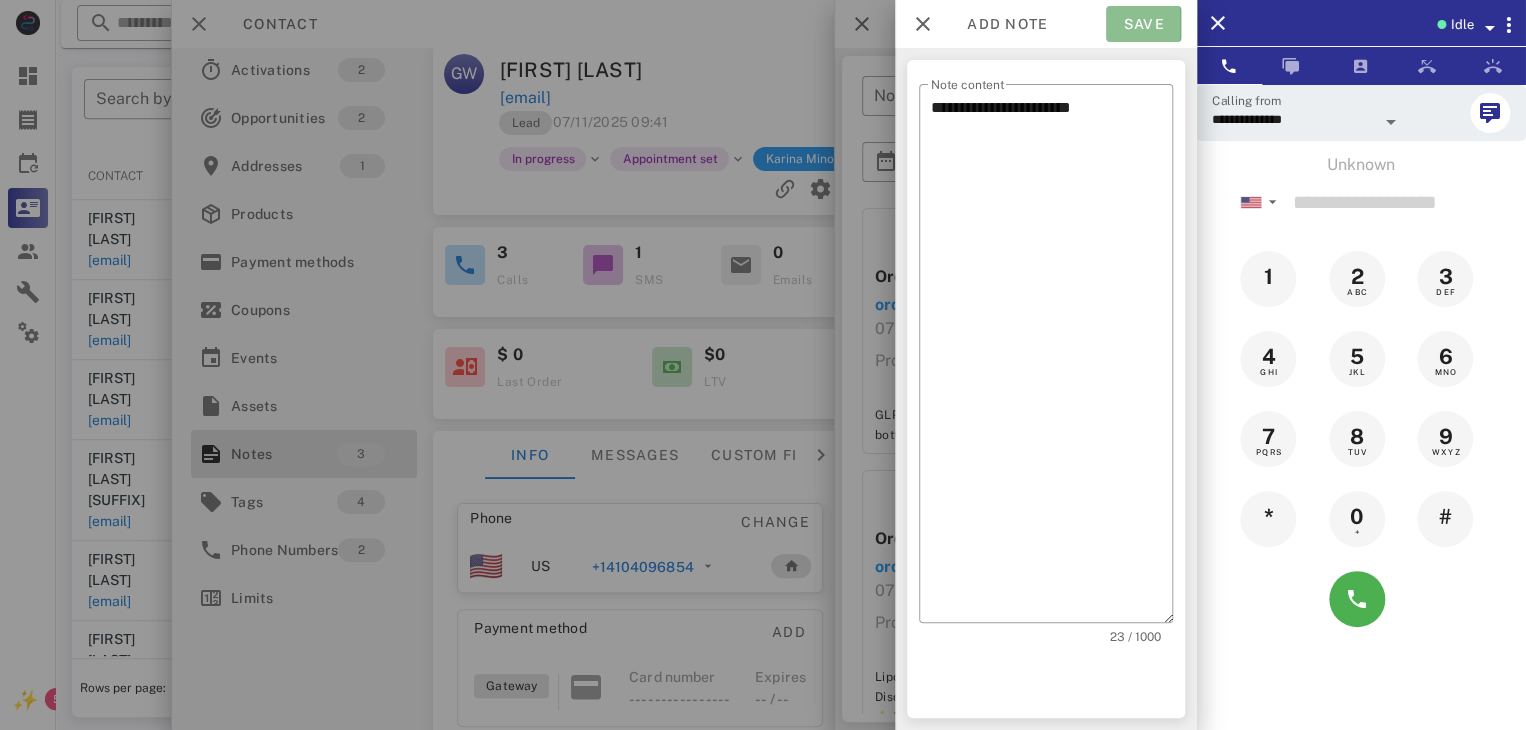 click on "Save" at bounding box center [1143, 24] 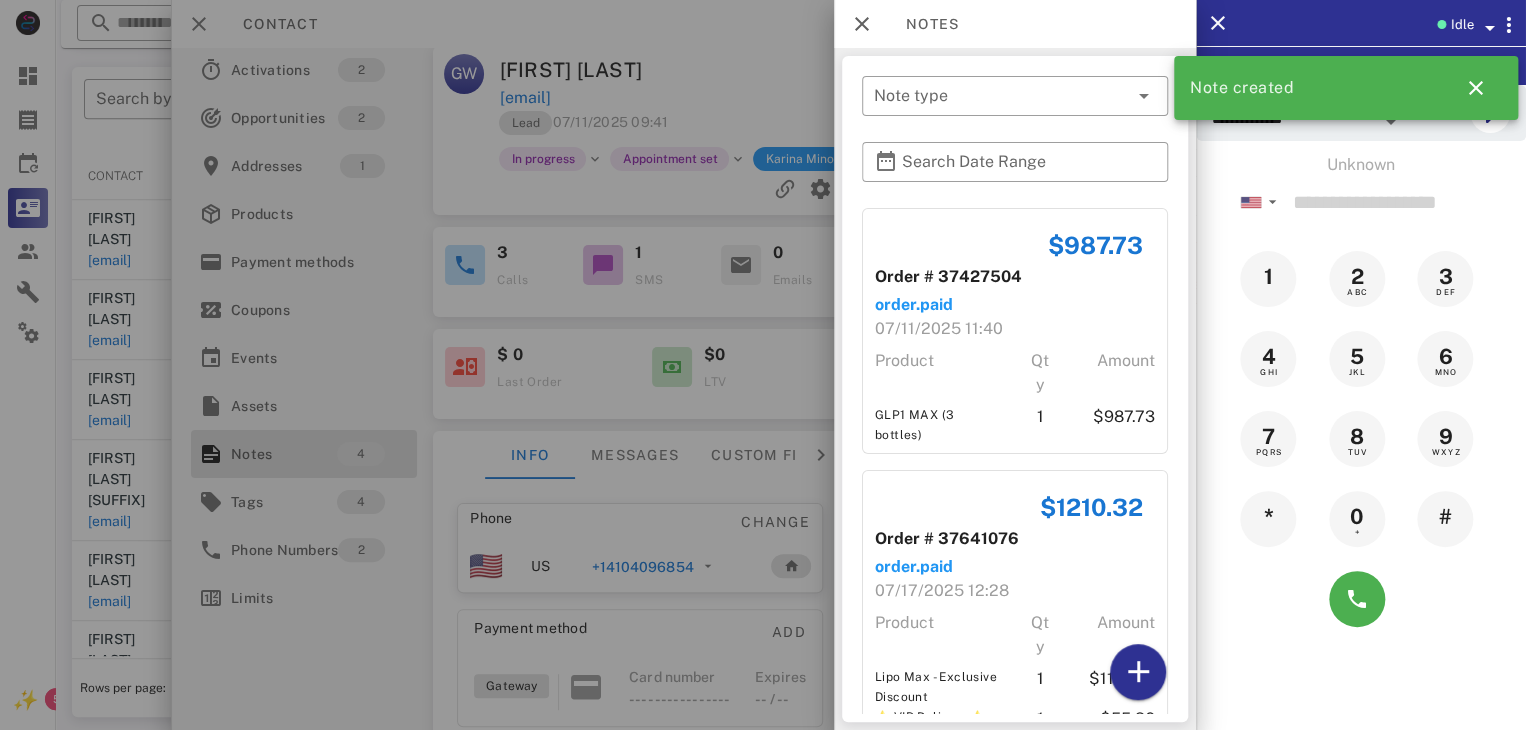 click at bounding box center (763, 365) 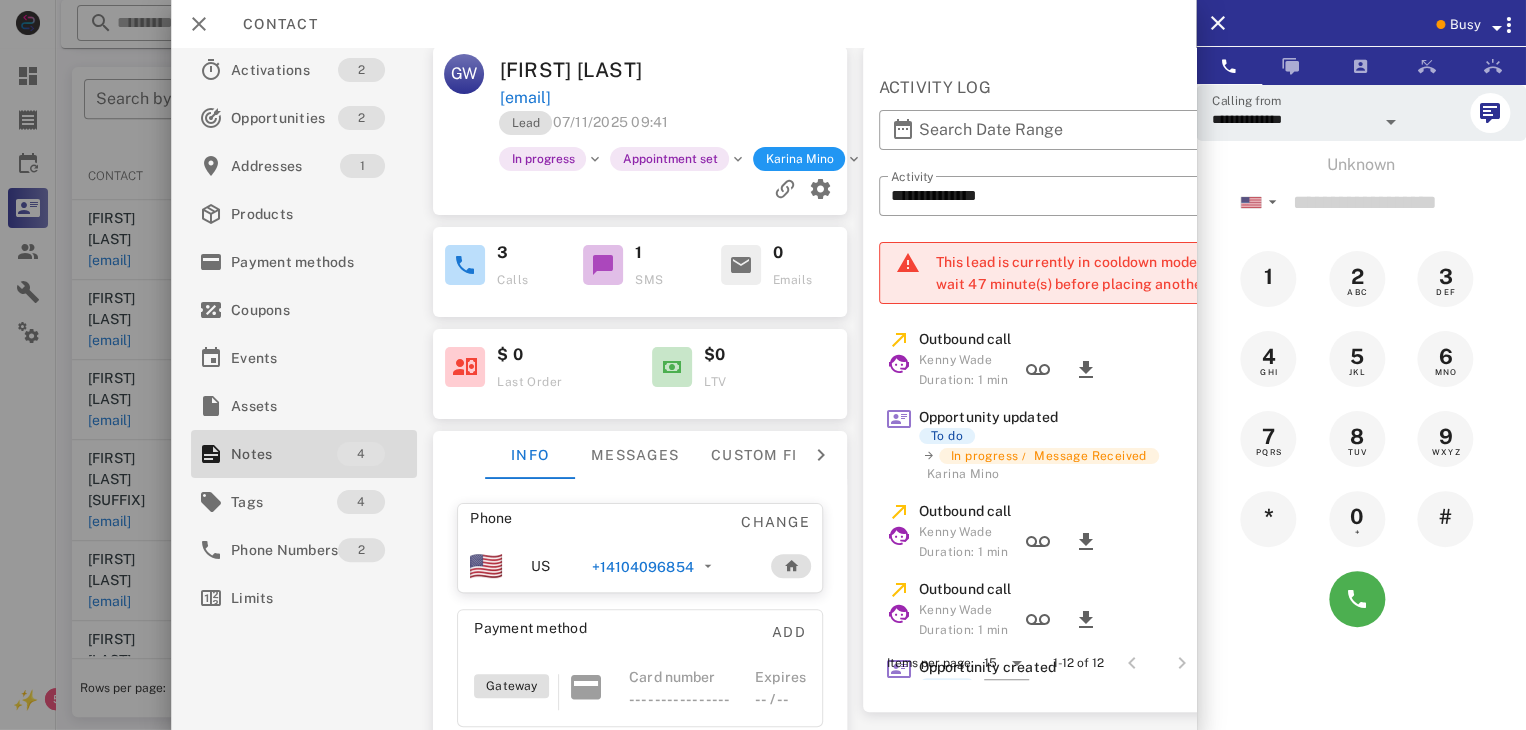 click at bounding box center (763, 365) 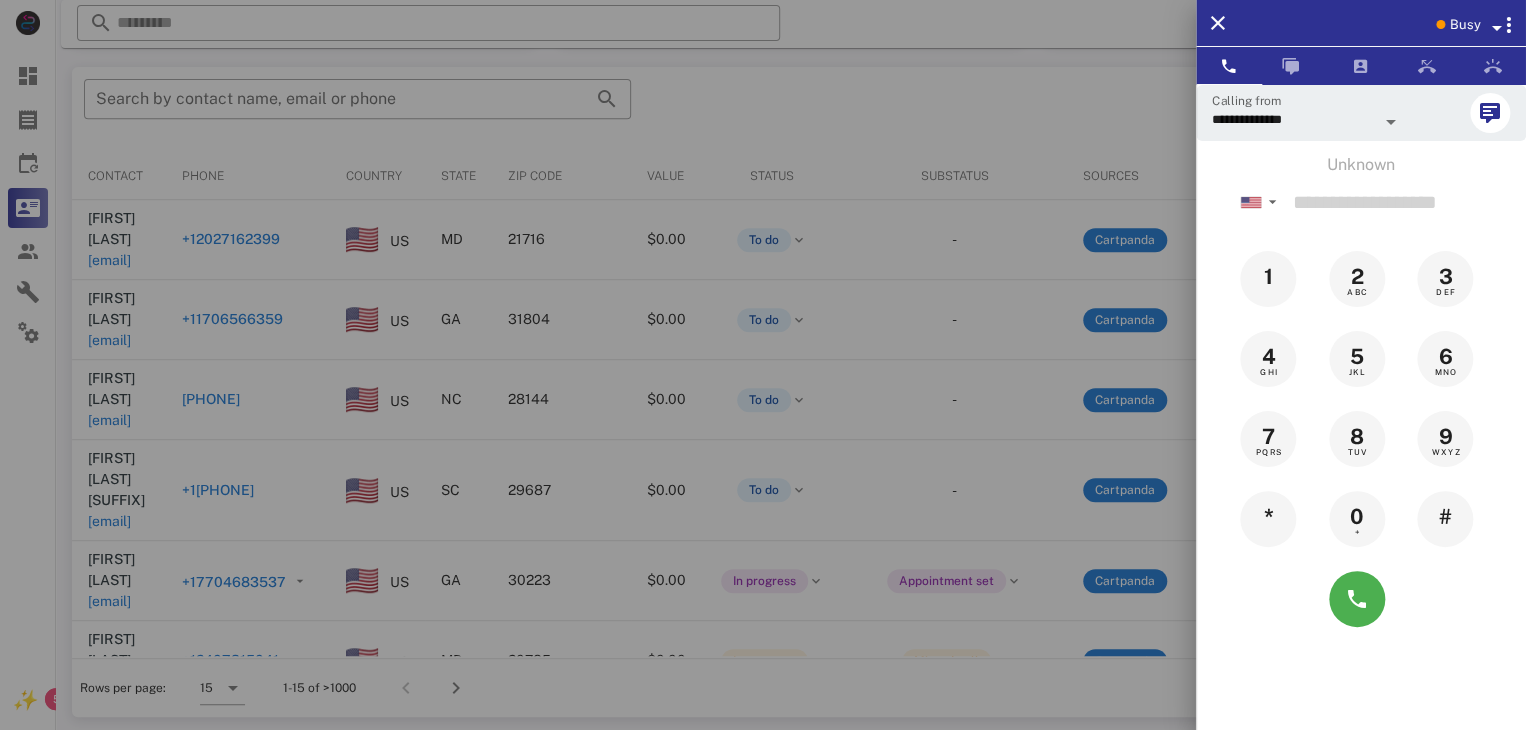 click at bounding box center (763, 365) 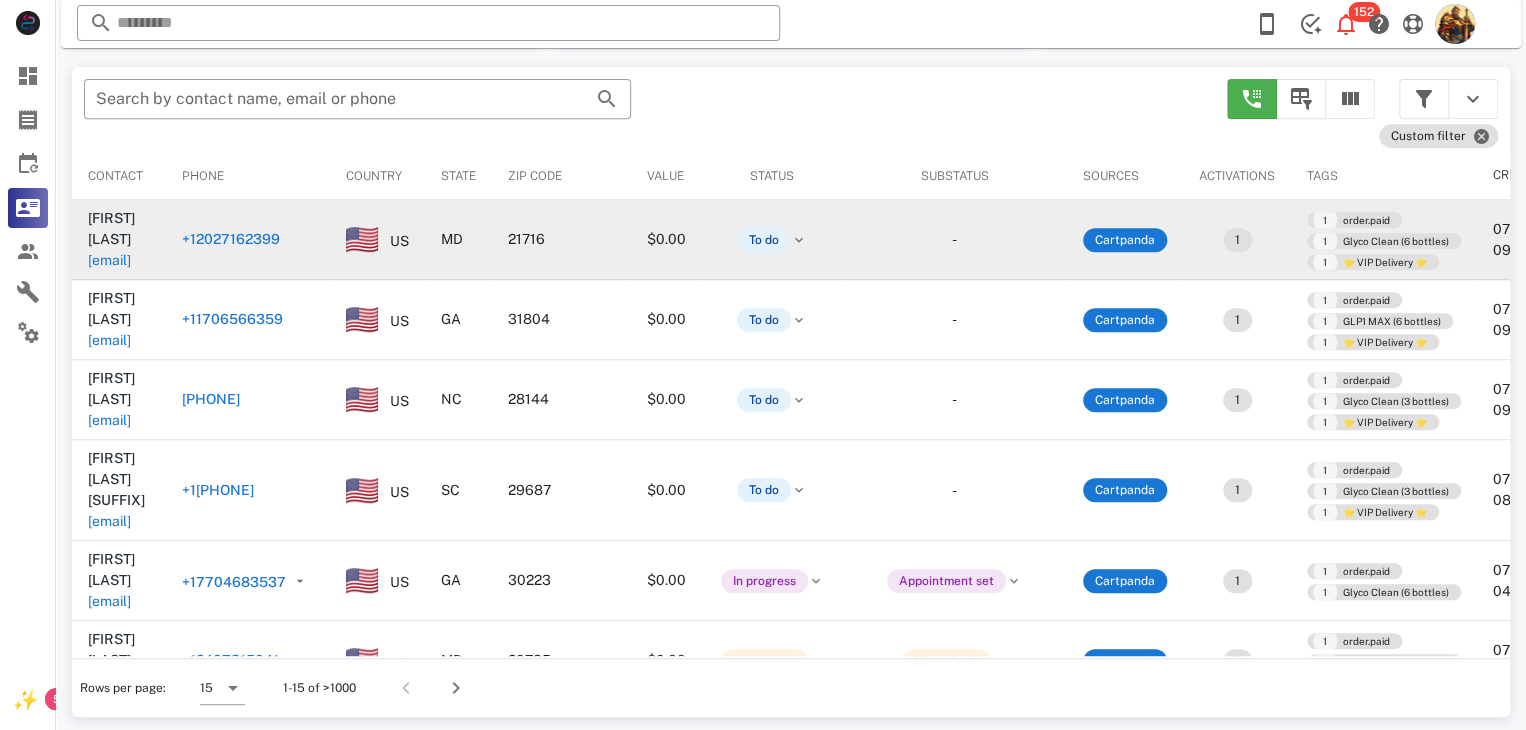 click on "[EMAIL]" at bounding box center [109, 260] 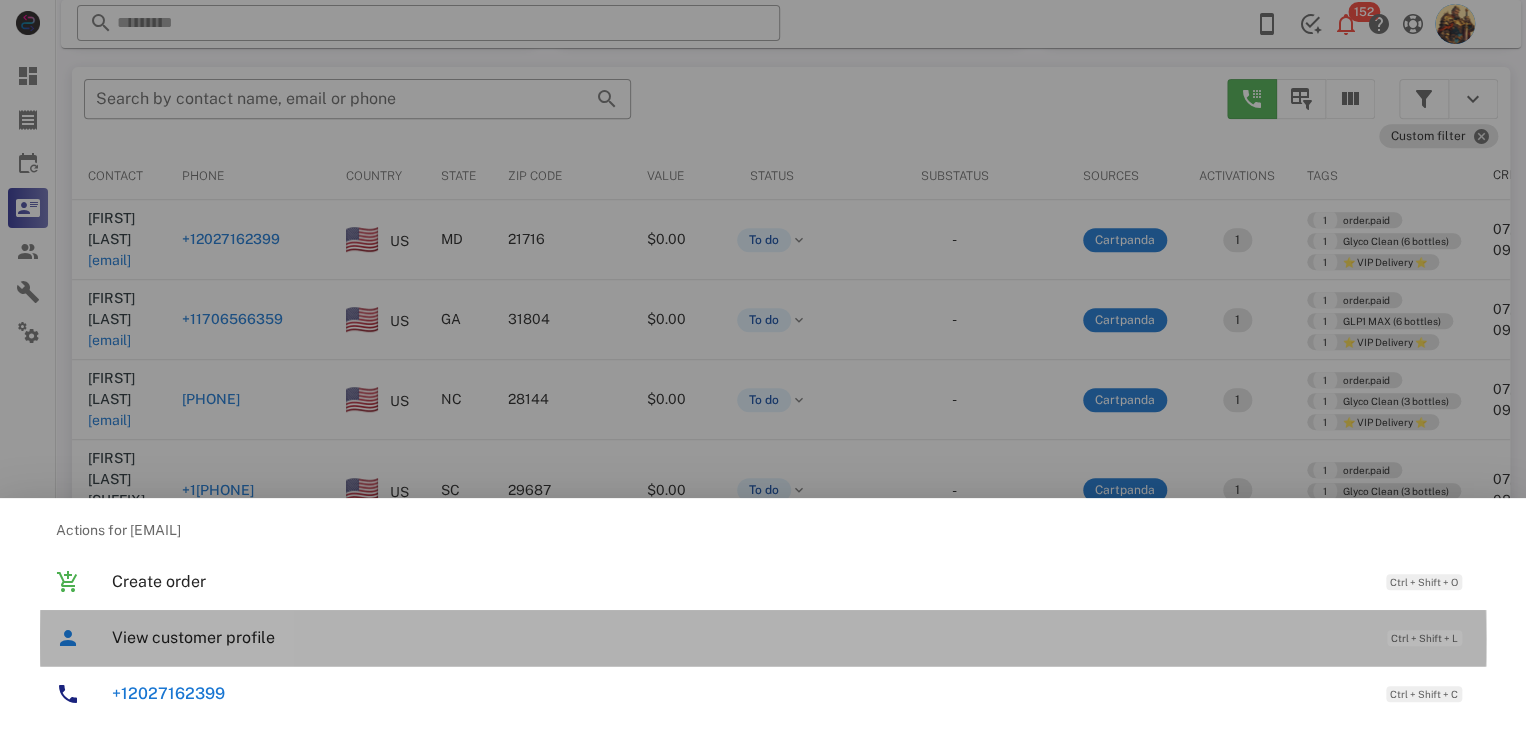 click on "View customer profile" at bounding box center (739, 637) 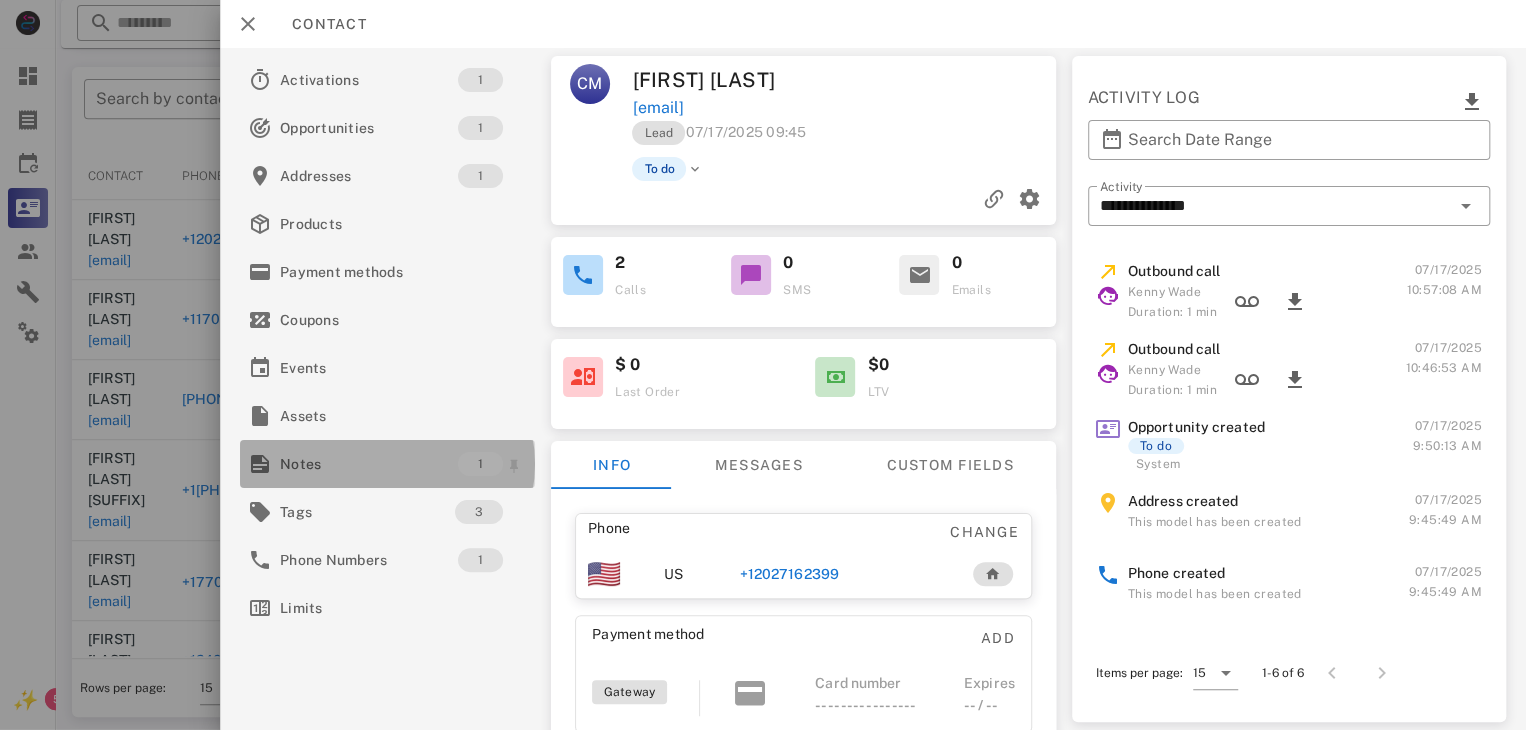 click on "Notes  1" at bounding box center (387, 464) 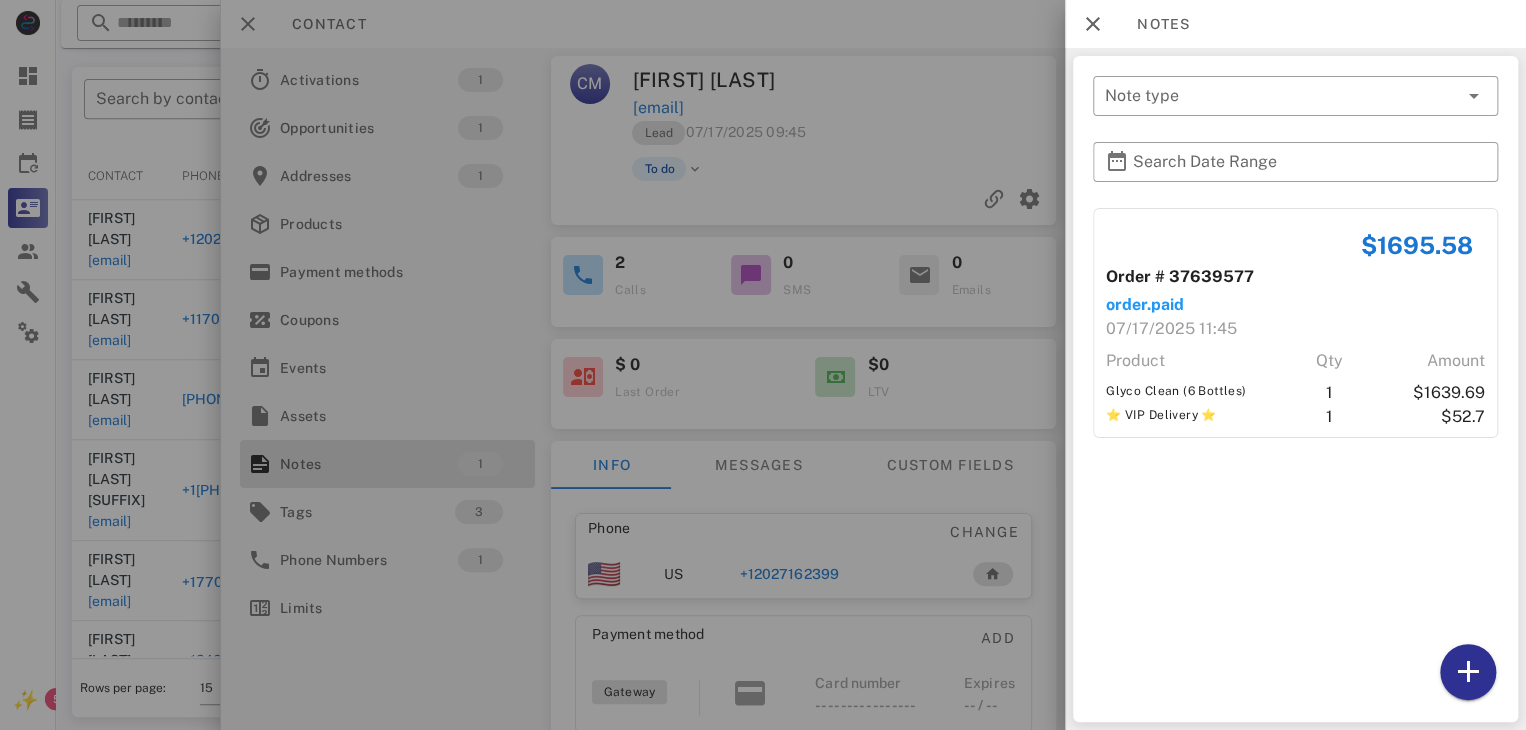 click at bounding box center (763, 365) 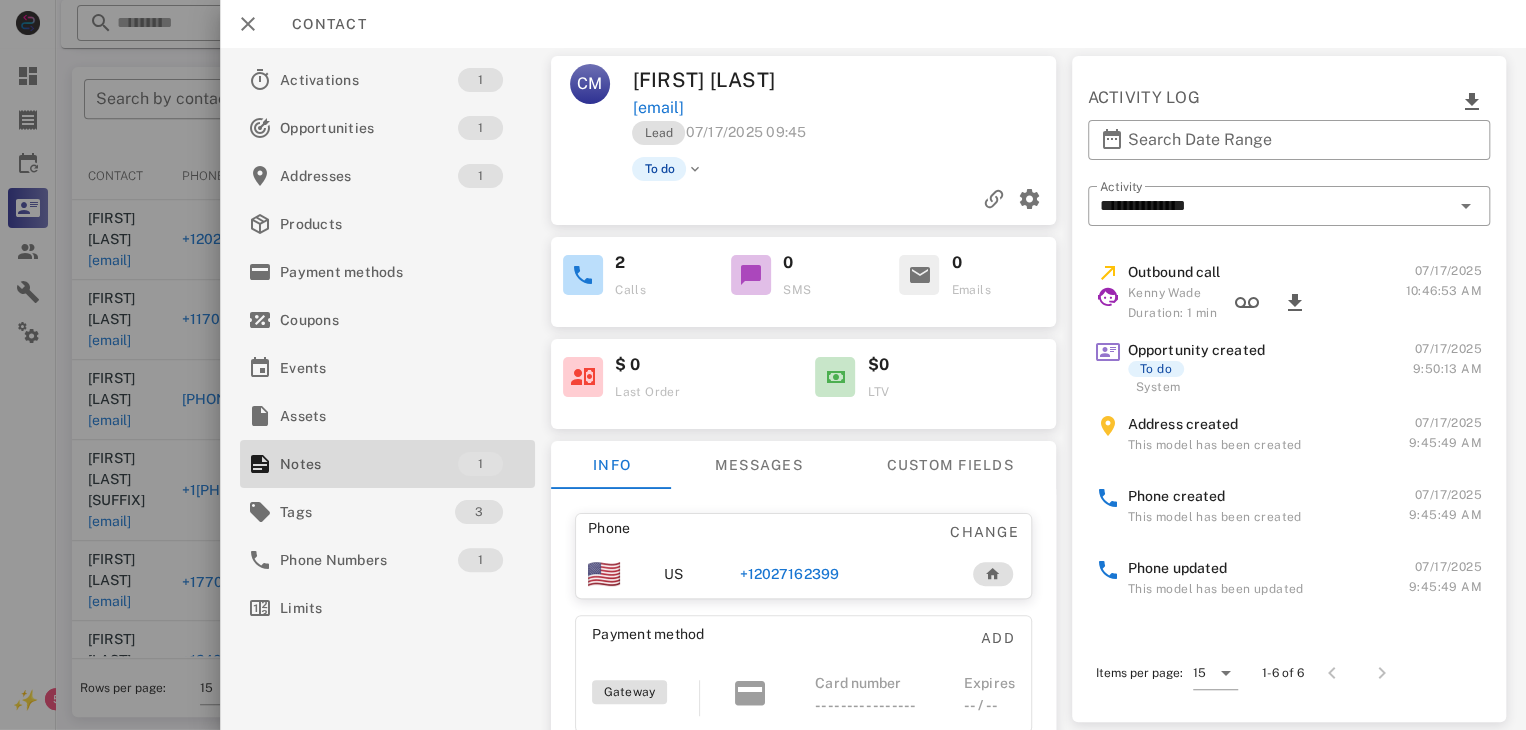 scroll, scrollTop: 87, scrollLeft: 0, axis: vertical 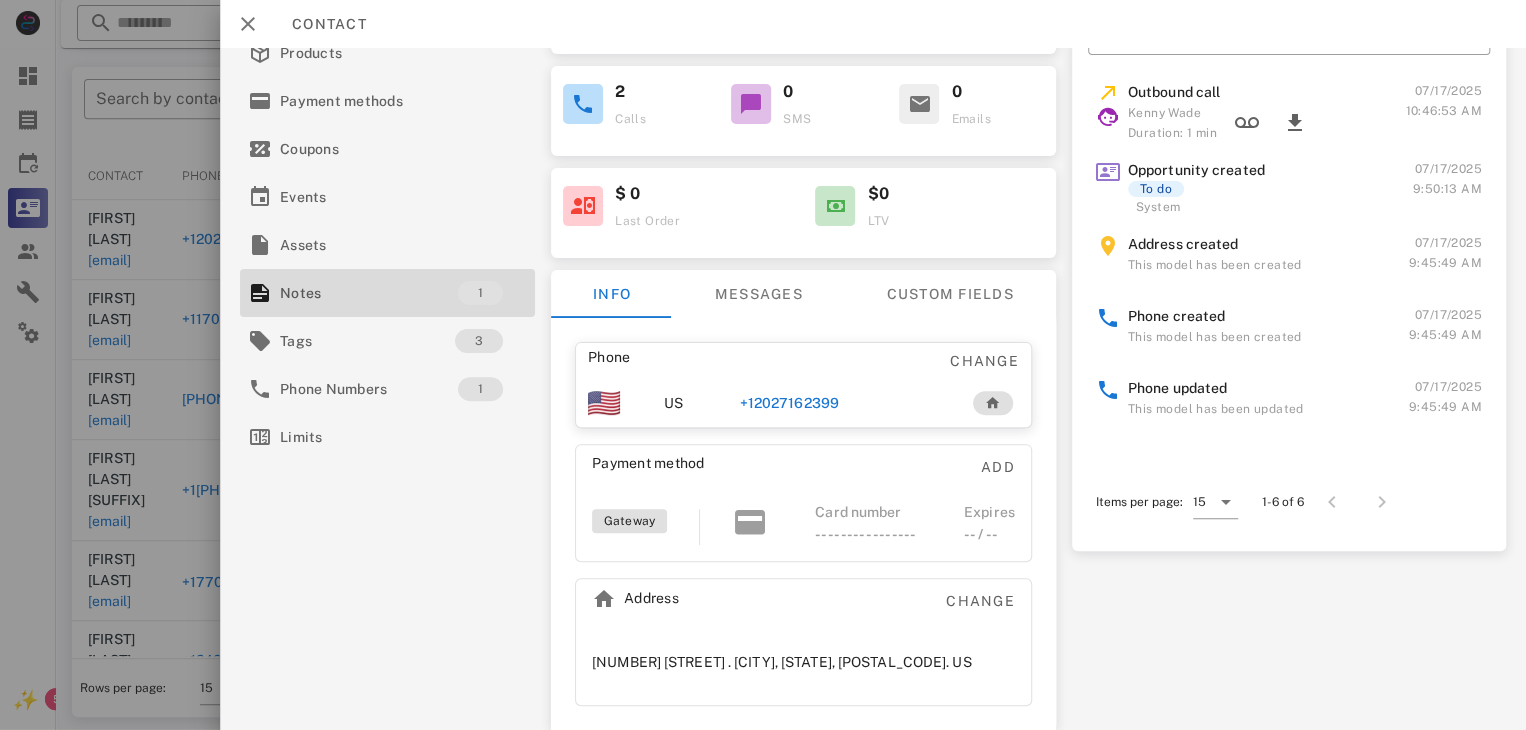 click on "+12027162399" at bounding box center [789, 403] 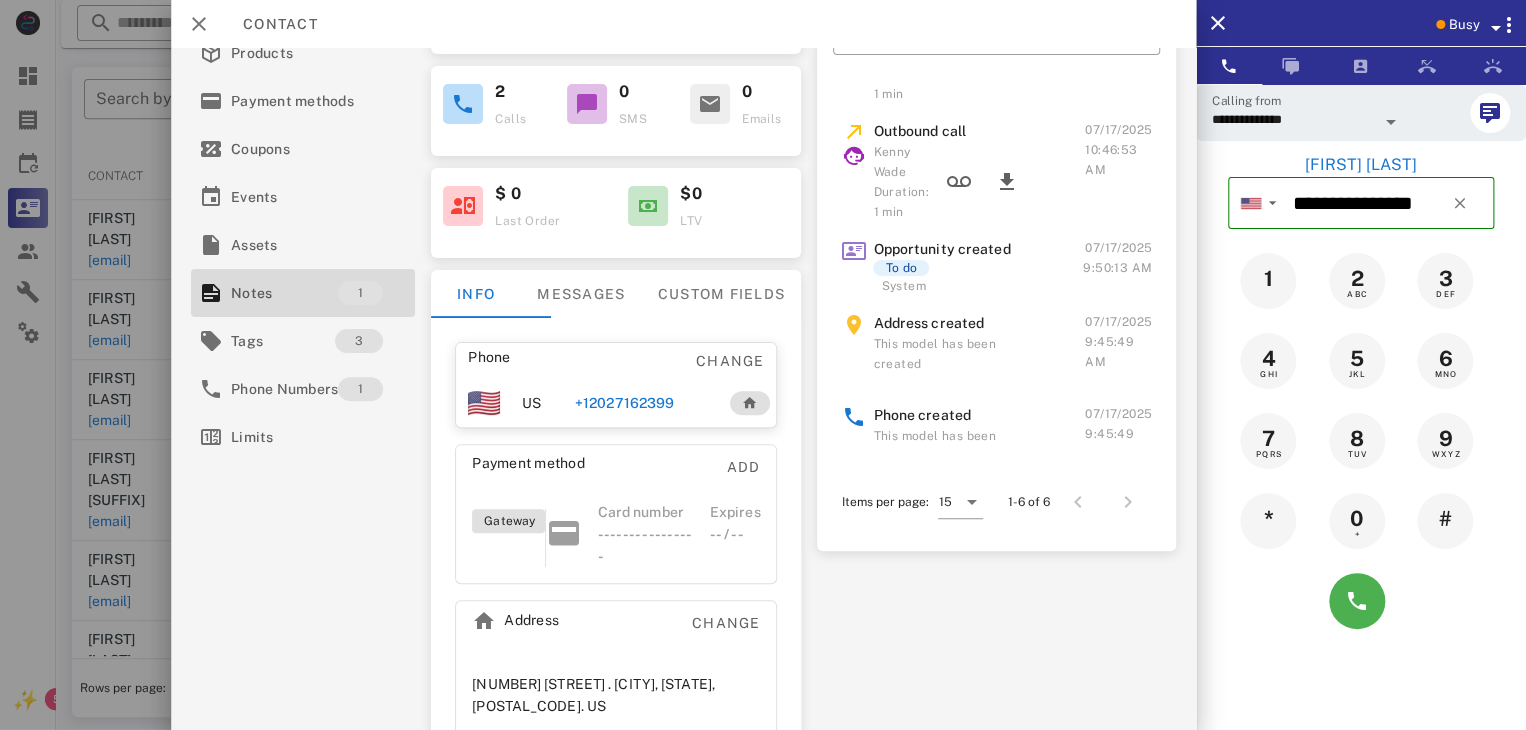 scroll, scrollTop: 127, scrollLeft: 0, axis: vertical 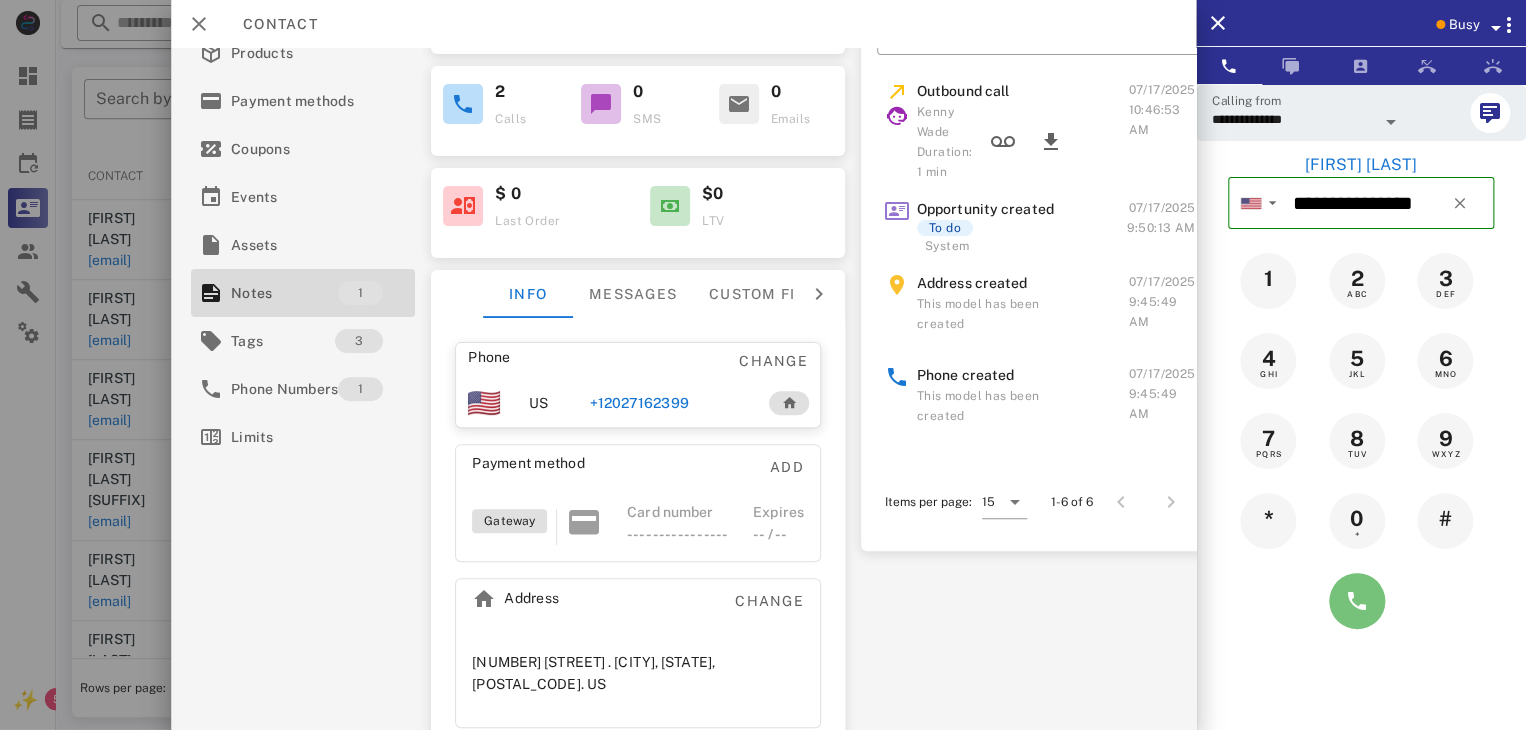 click at bounding box center (1357, 601) 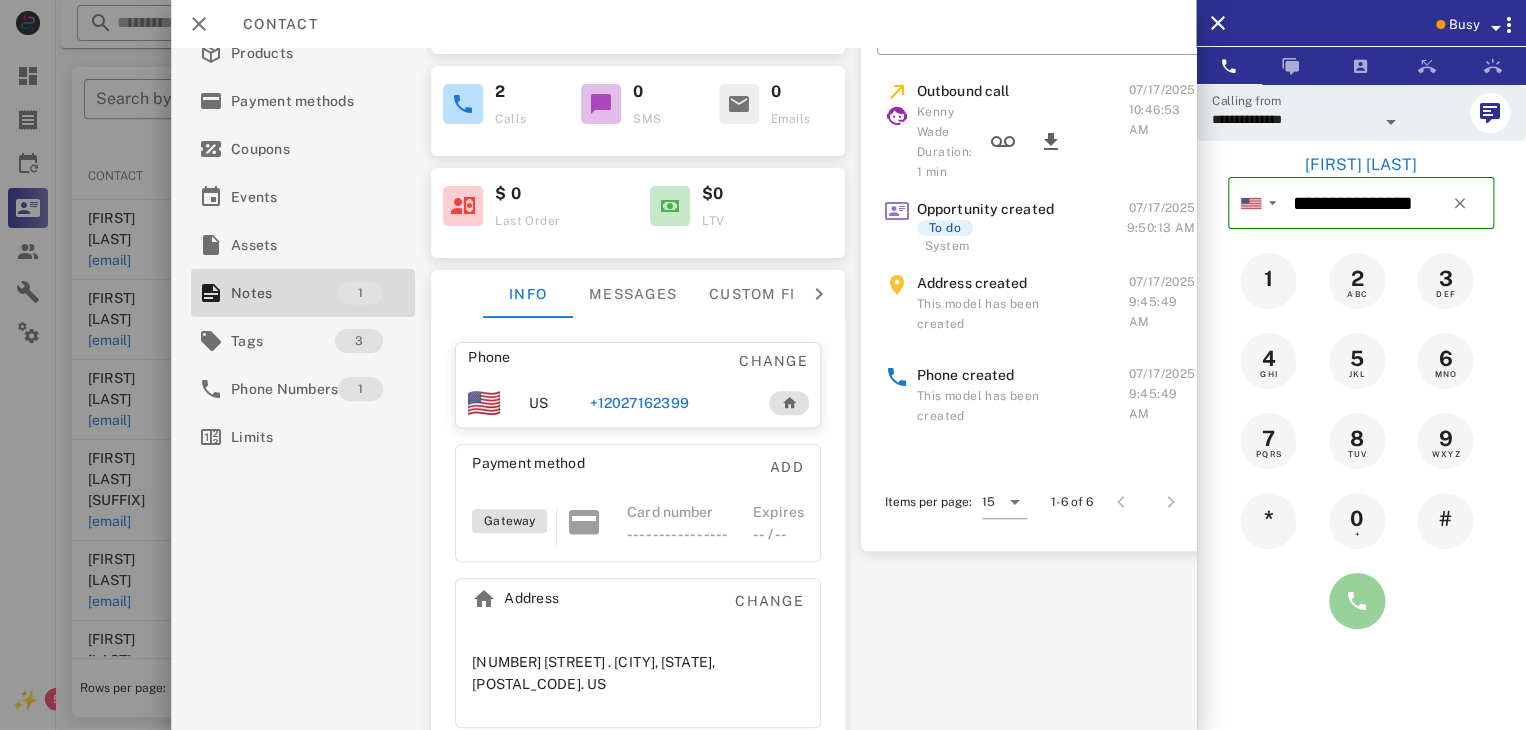 click at bounding box center [1357, 601] 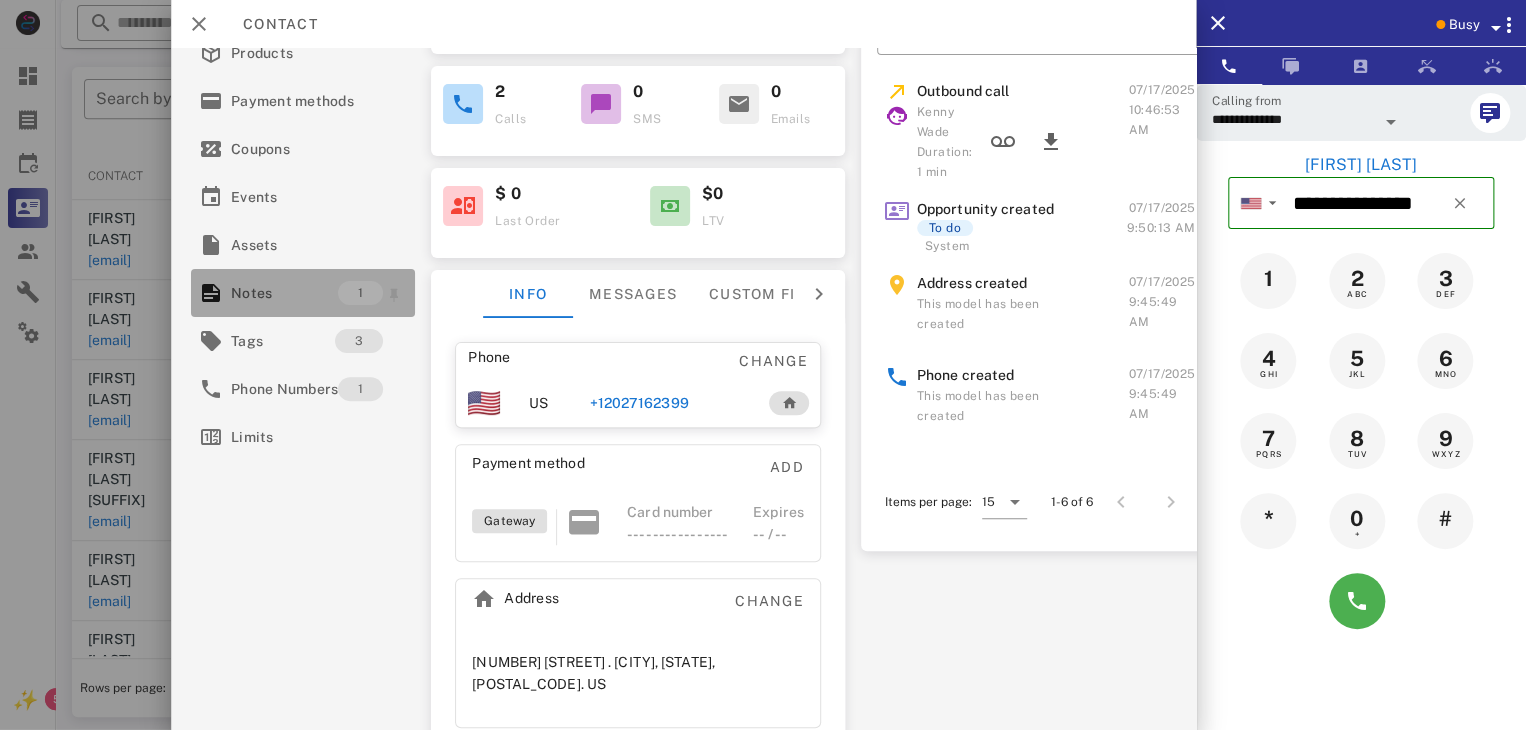 click on "Notes" at bounding box center (284, 293) 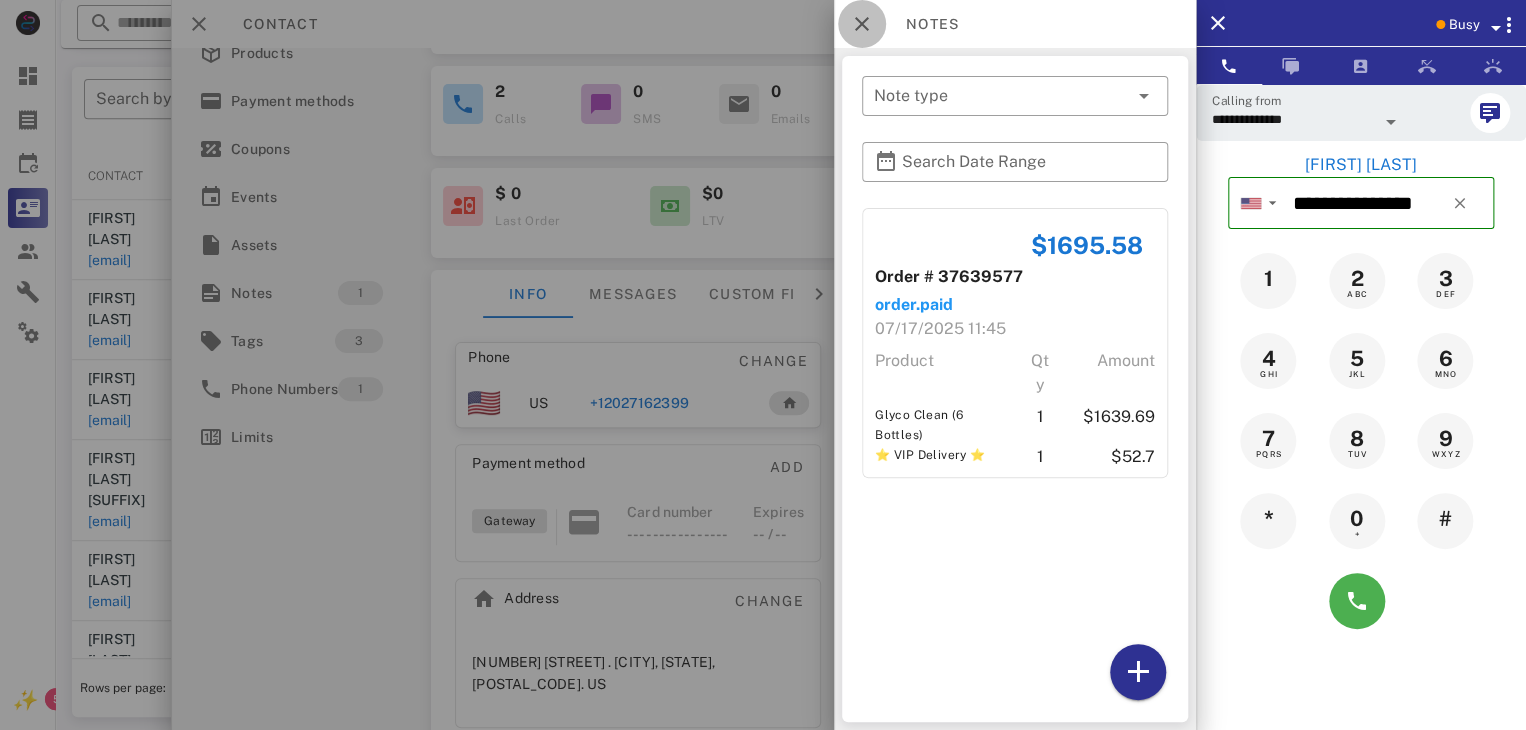 click at bounding box center (862, 24) 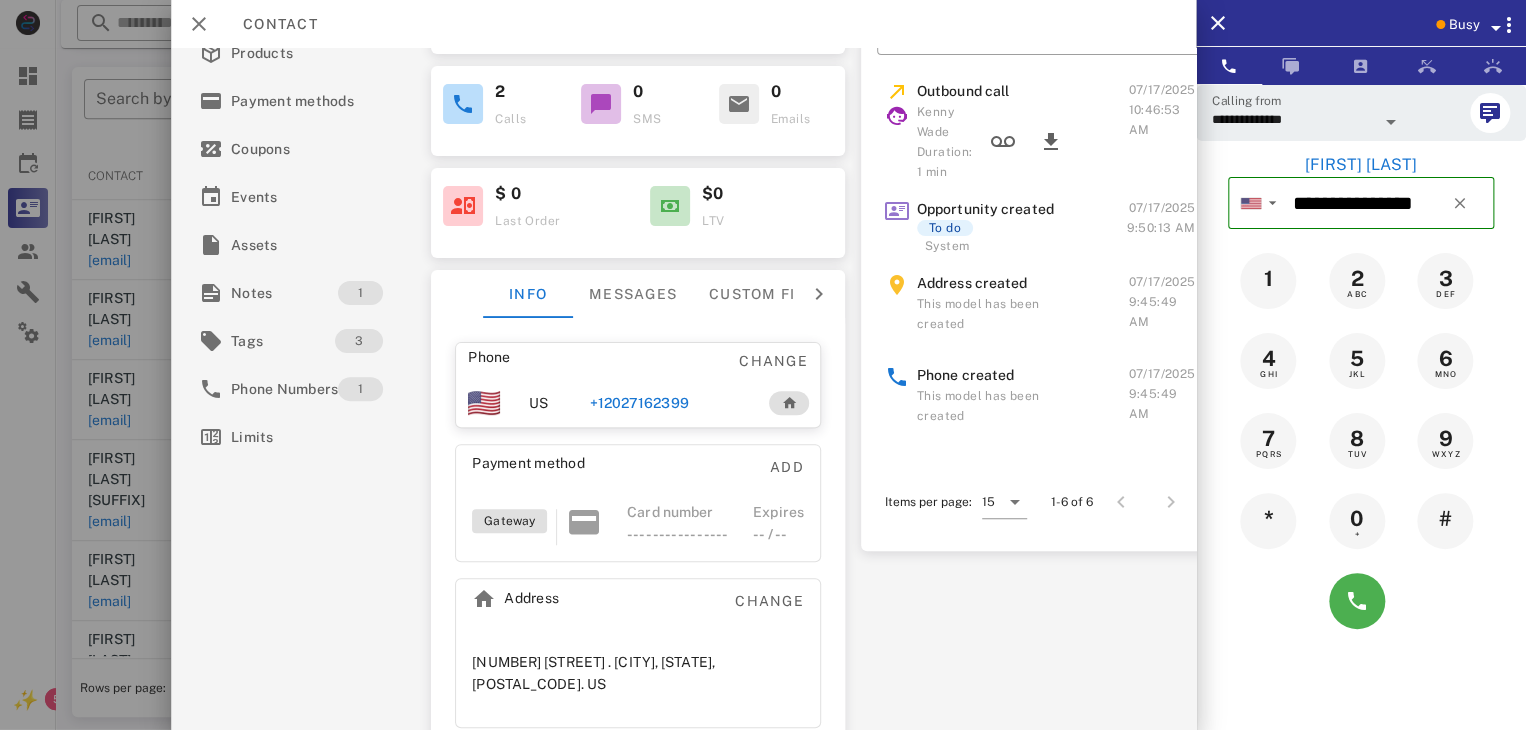 click at bounding box center [763, 365] 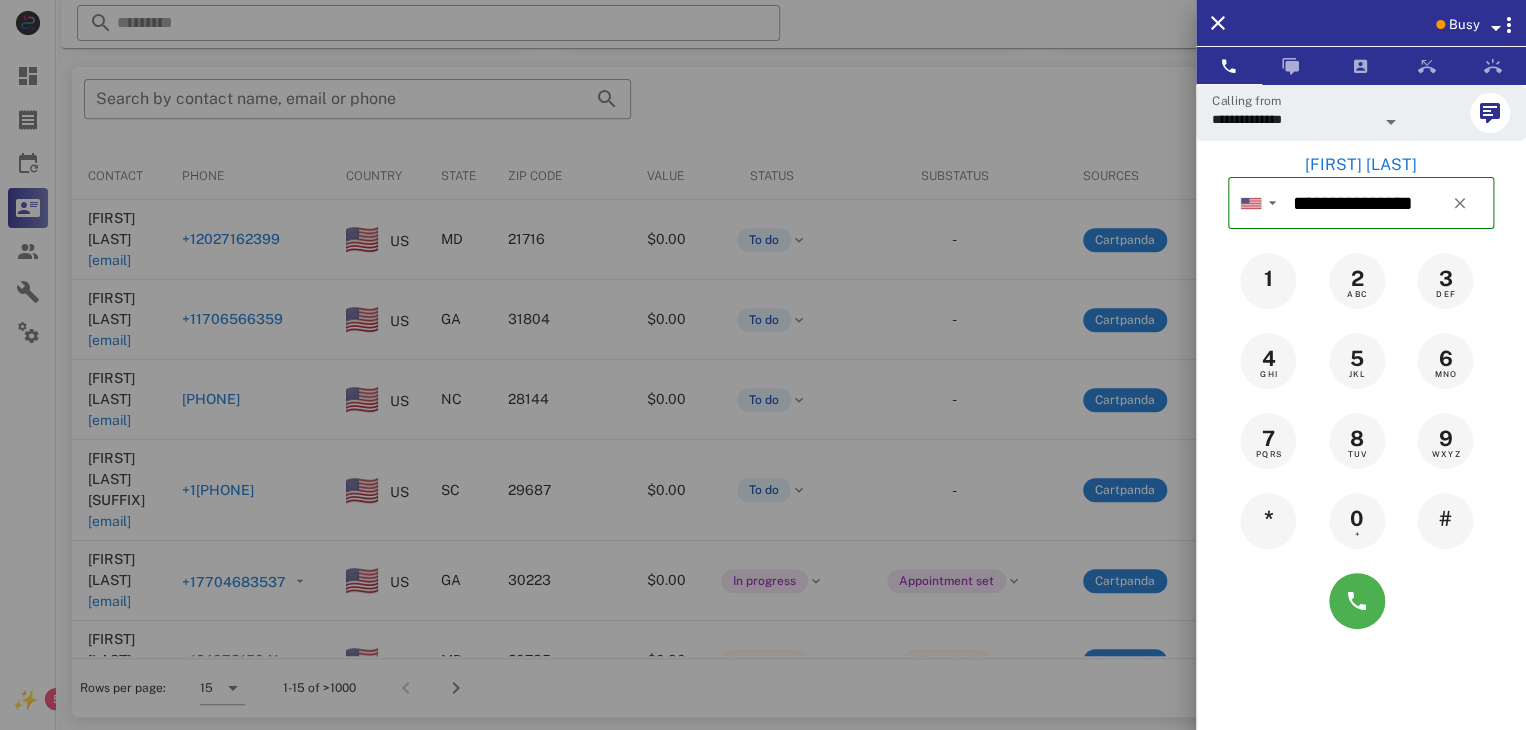 click at bounding box center [763, 365] 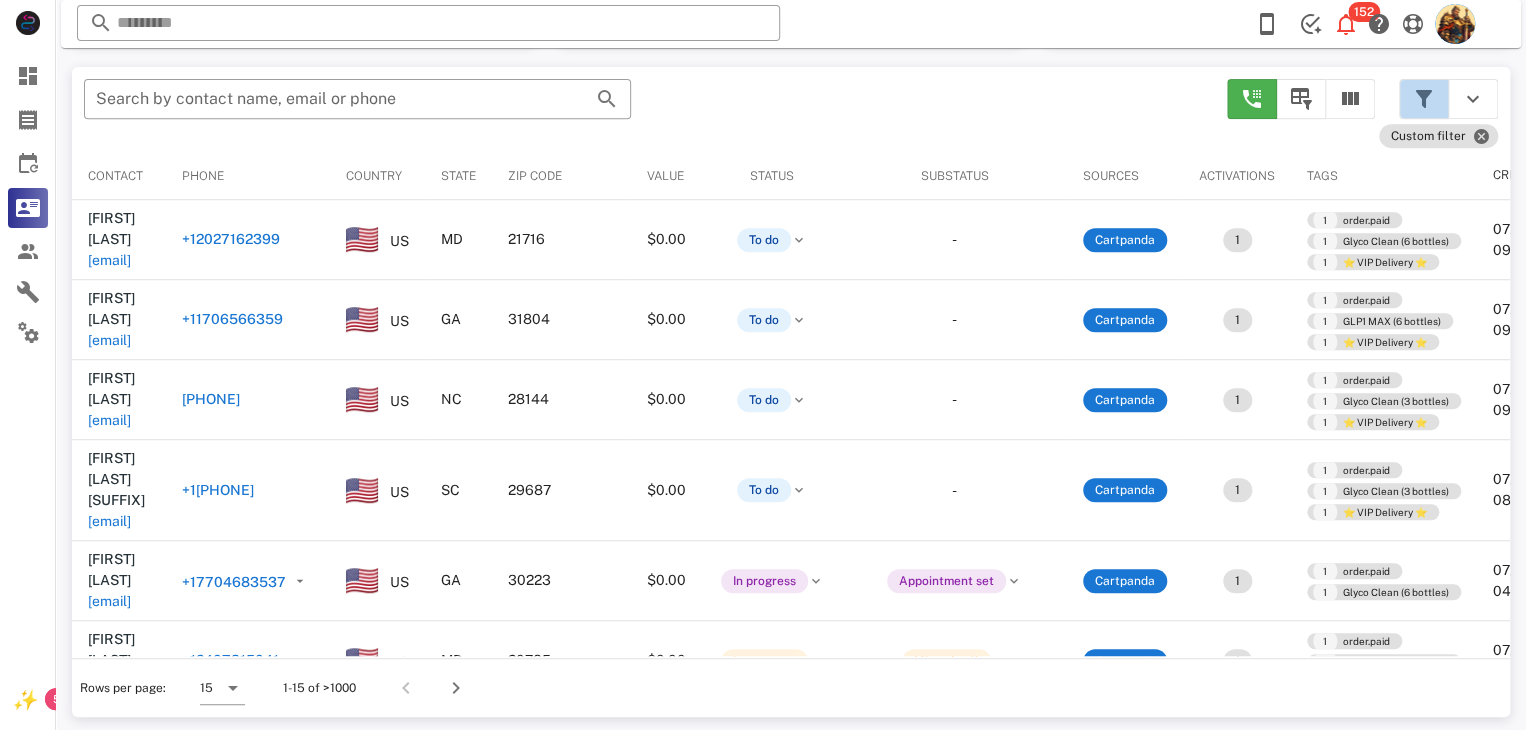 click at bounding box center [1424, 99] 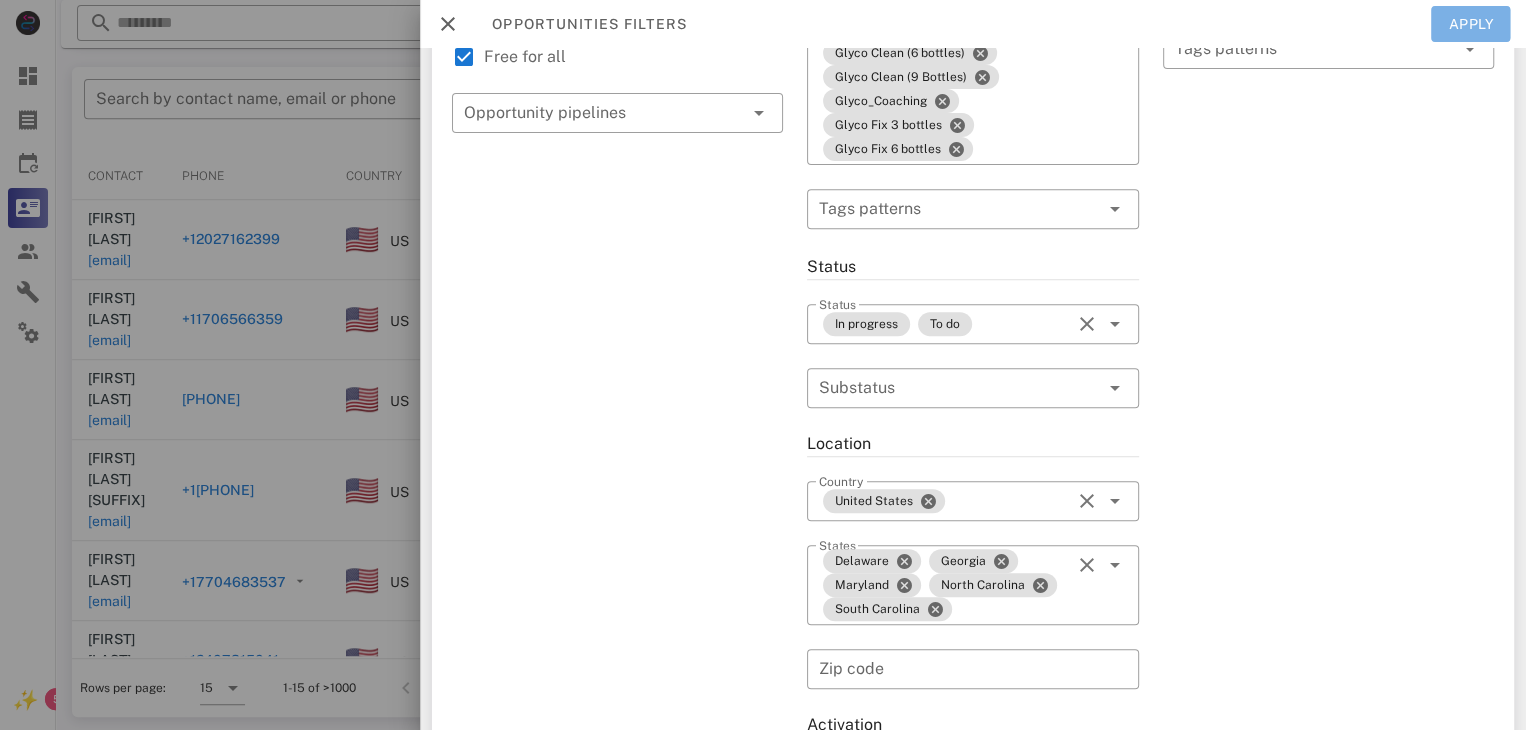 click on "Apply" at bounding box center [1471, 24] 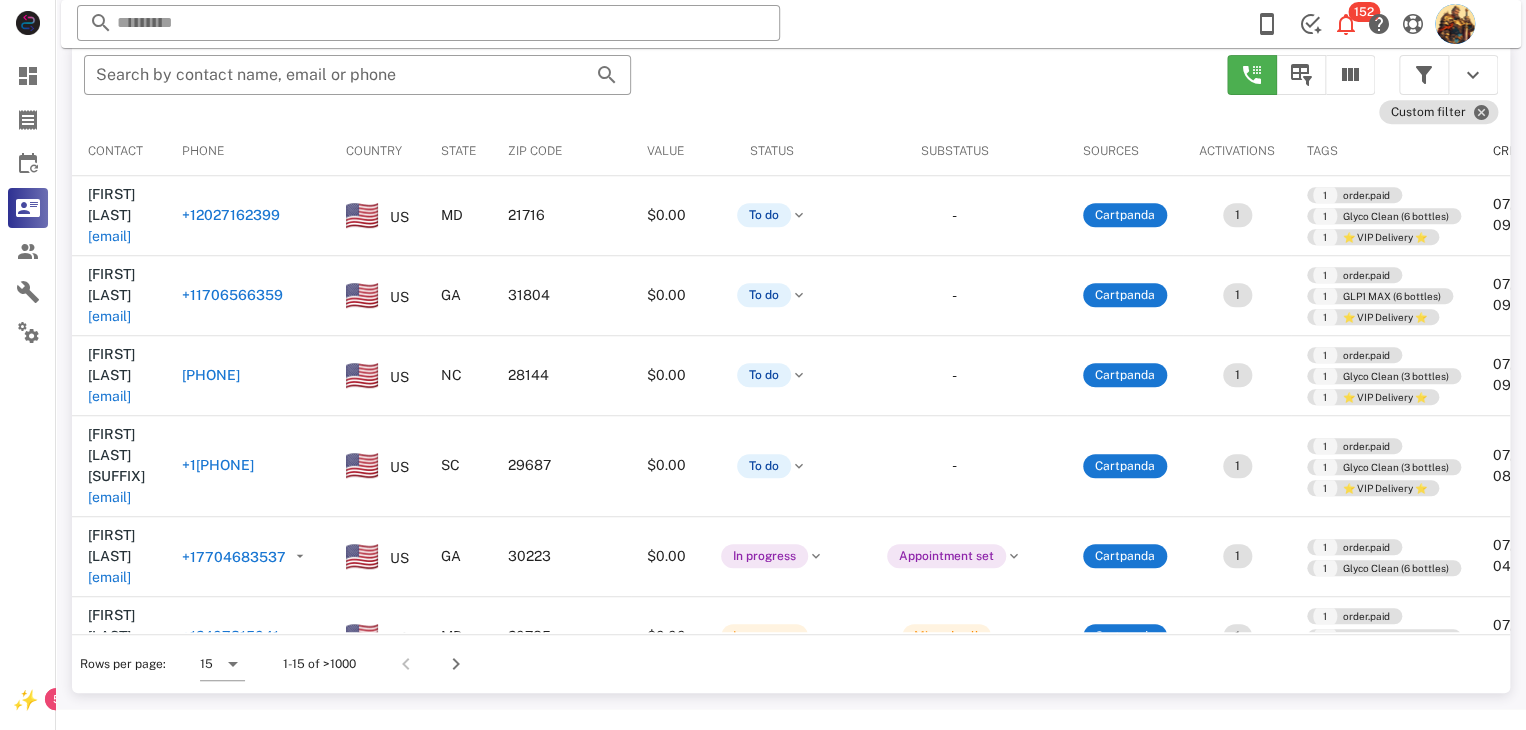 scroll, scrollTop: 356, scrollLeft: 0, axis: vertical 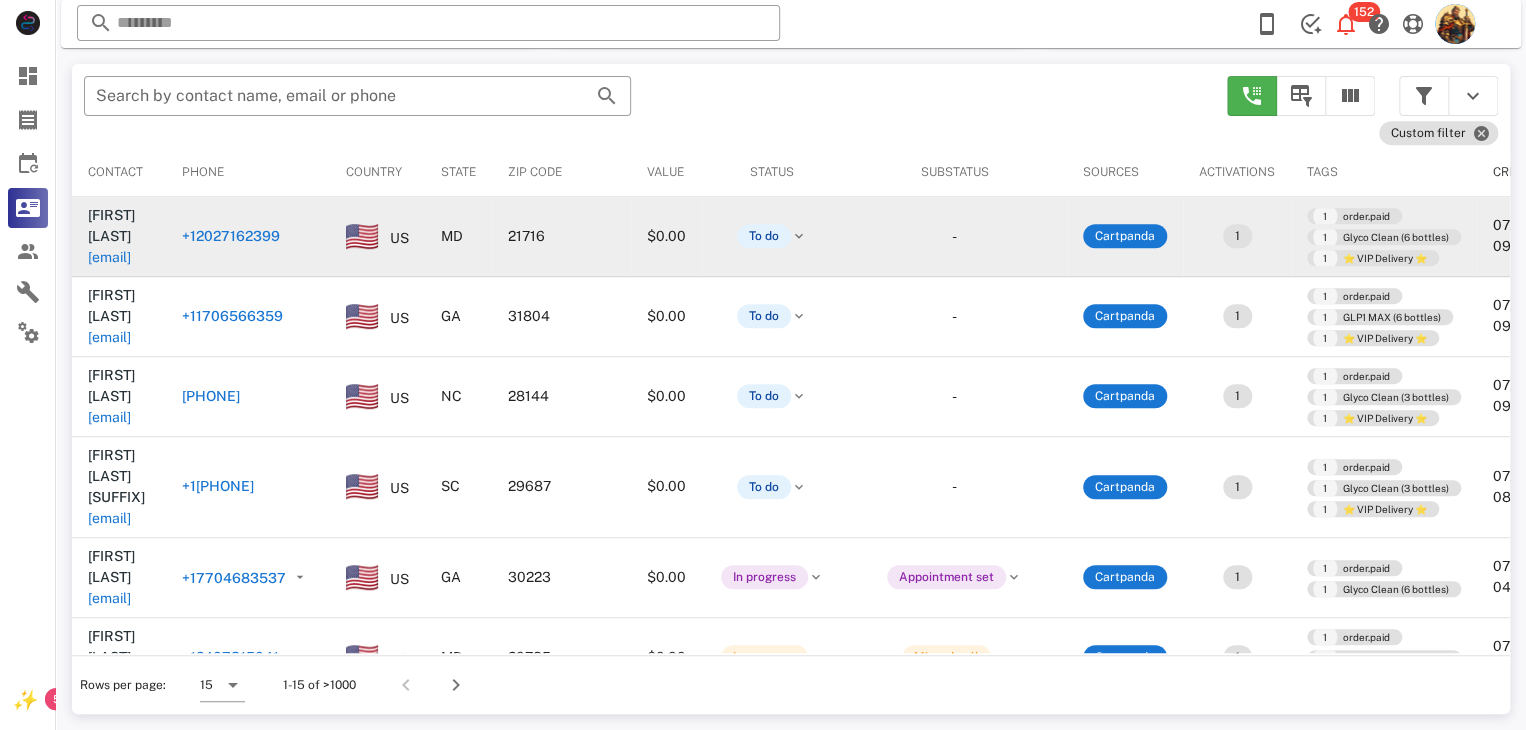 click on "[EMAIL]" at bounding box center (109, 257) 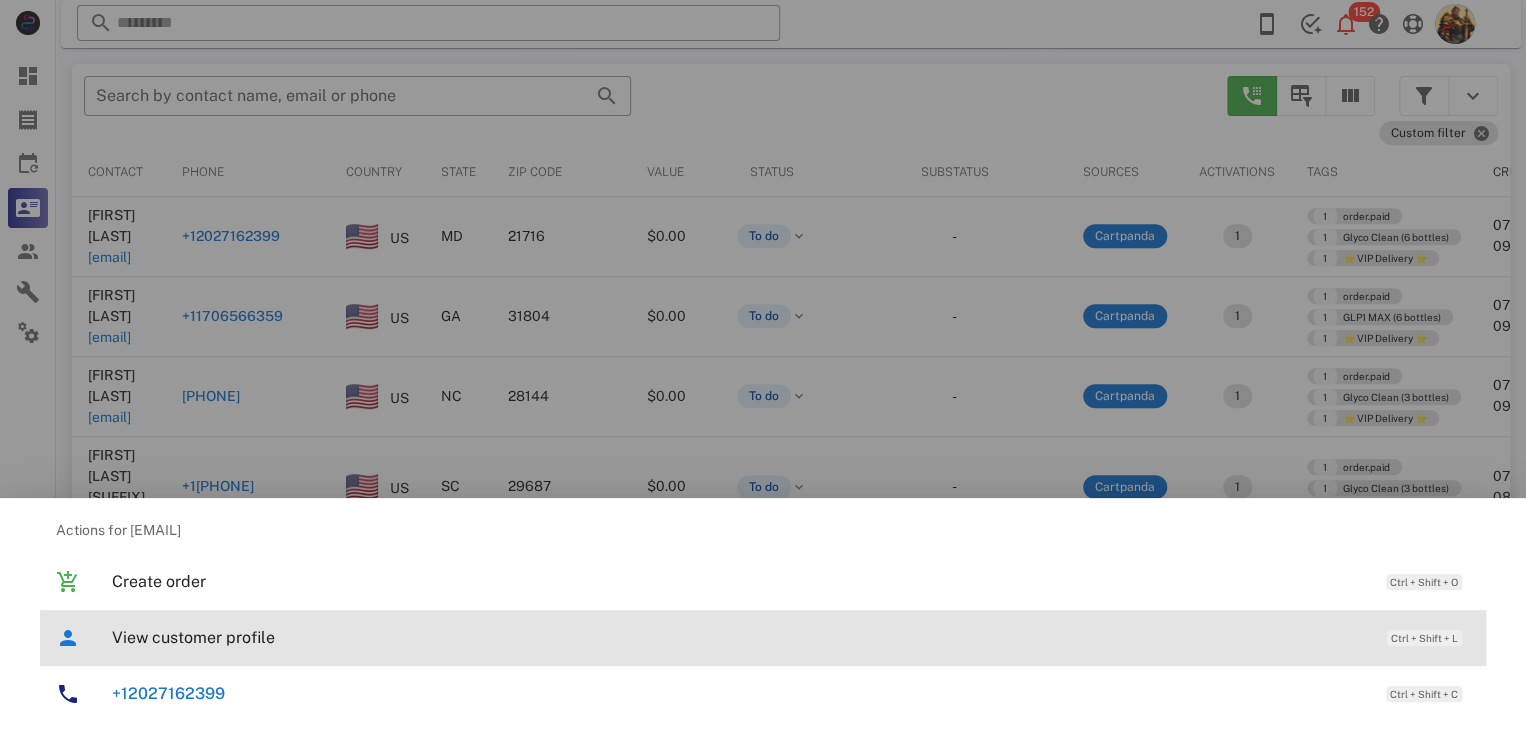 click on "View customer profile" at bounding box center [739, 637] 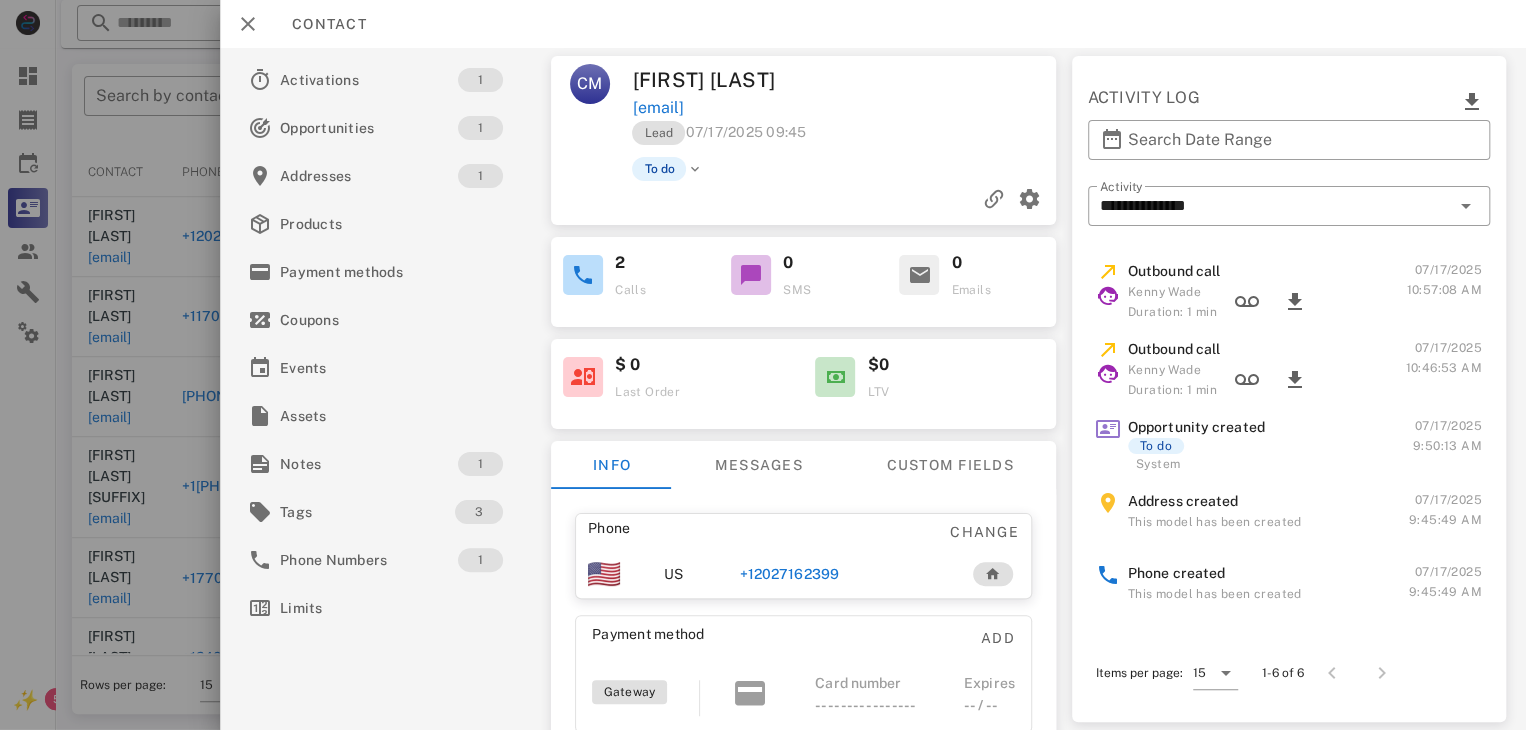 scroll, scrollTop: 377, scrollLeft: 0, axis: vertical 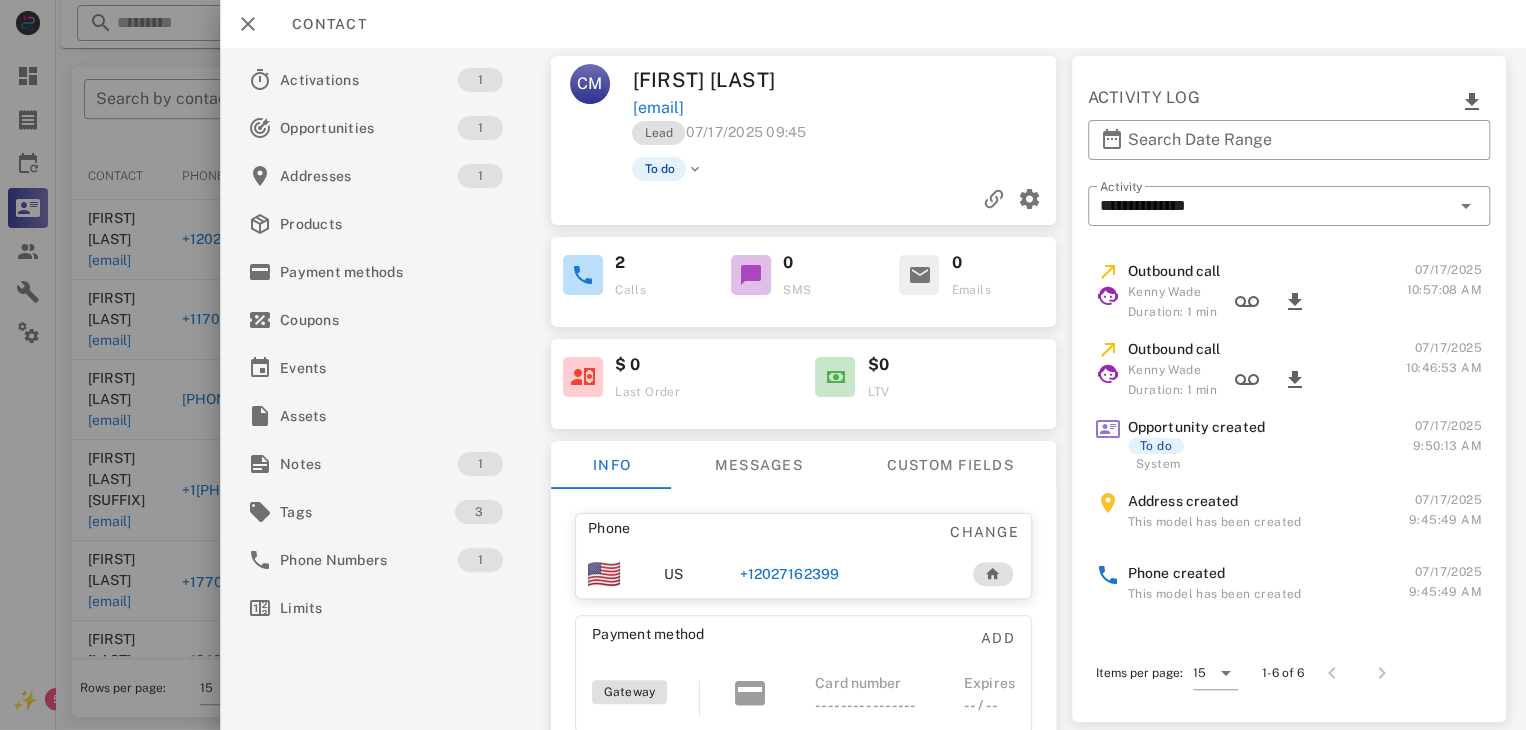 click on "+12027162399" at bounding box center (789, 574) 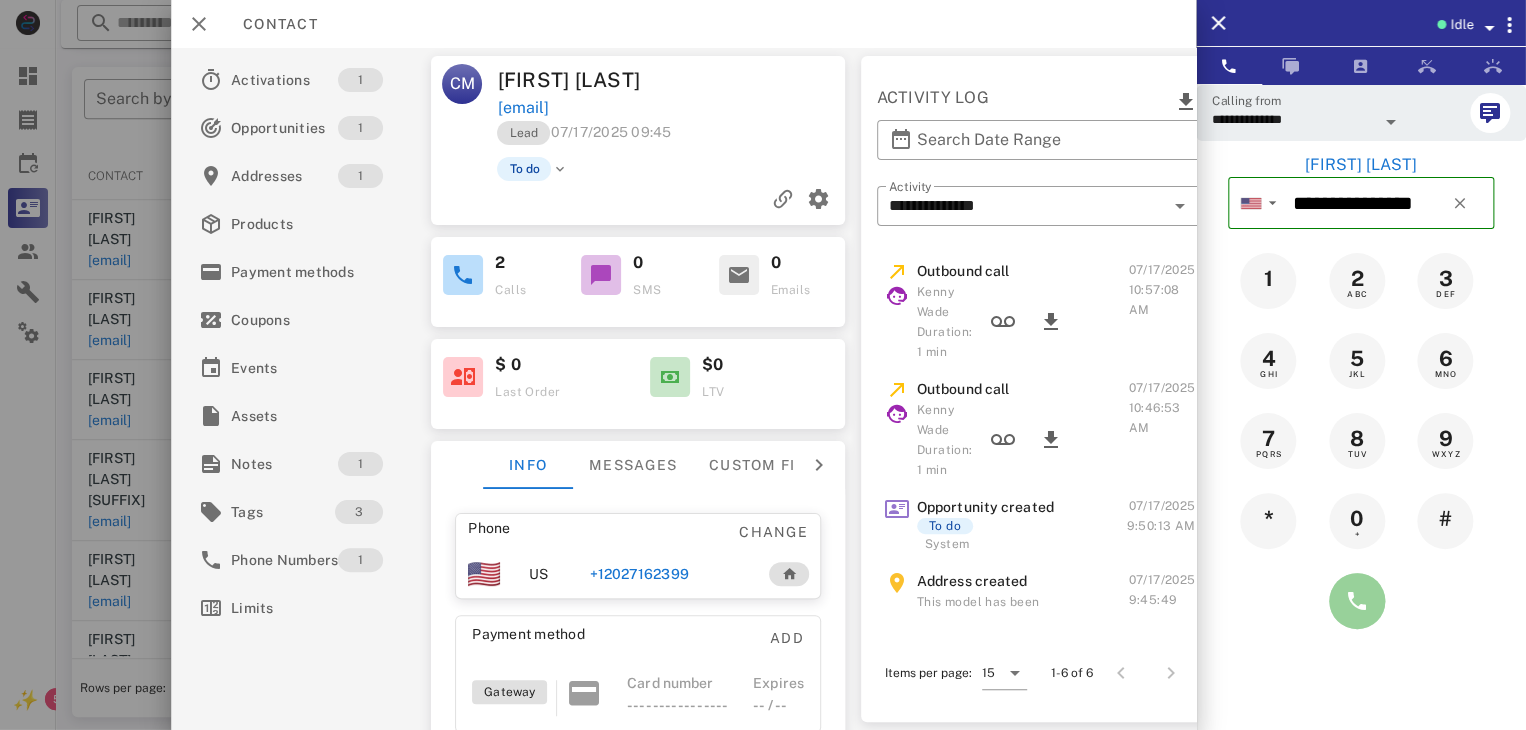 click at bounding box center (1357, 601) 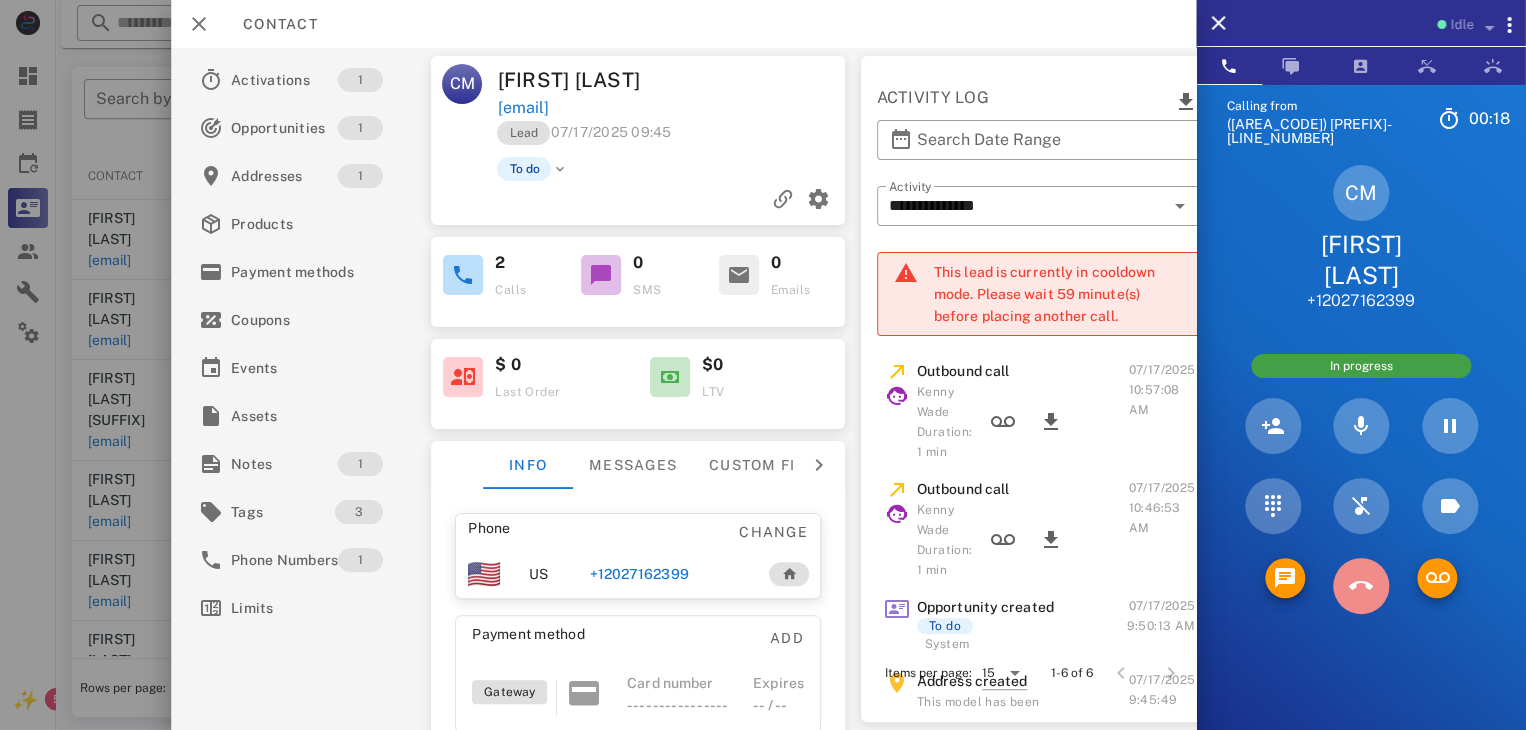 click at bounding box center (1361, 586) 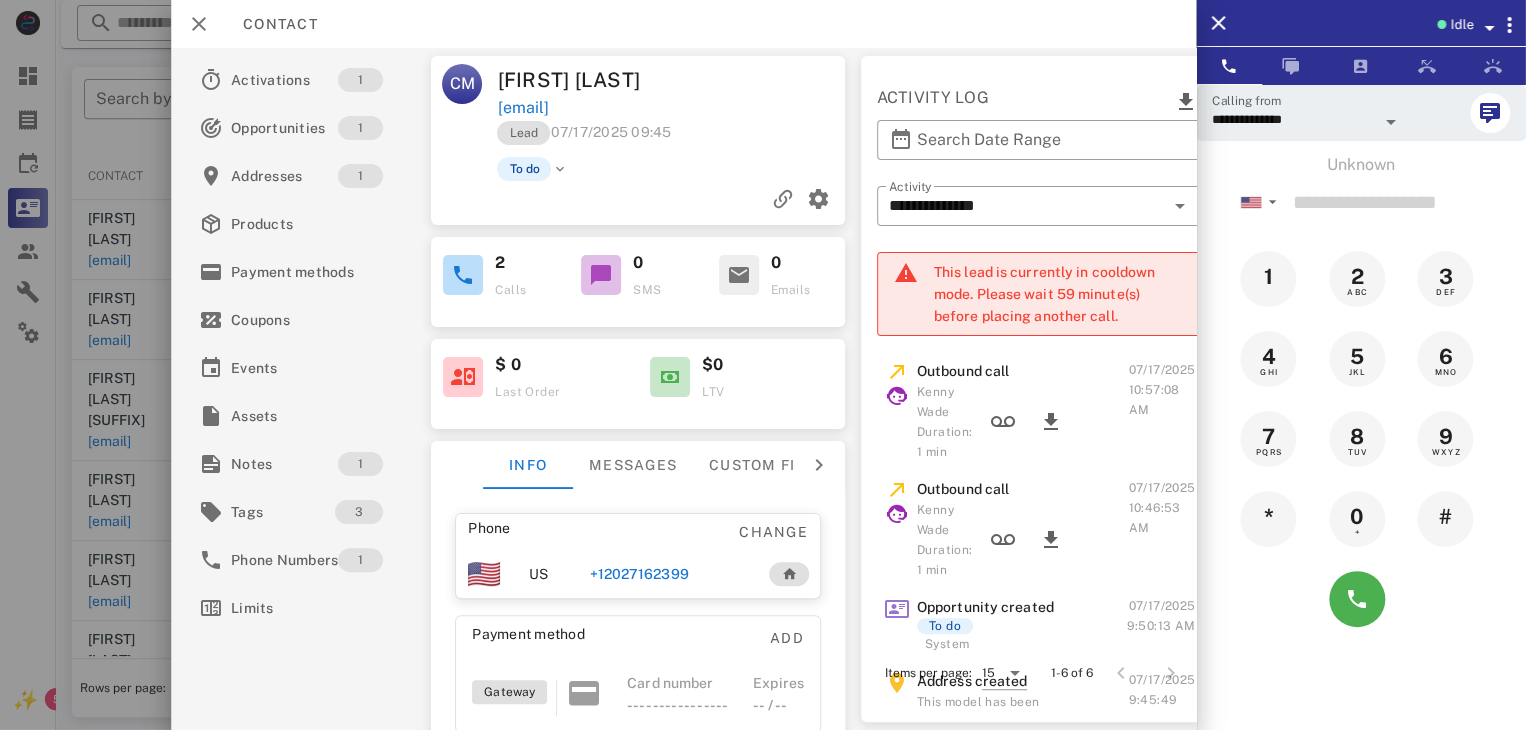 click at bounding box center (763, 365) 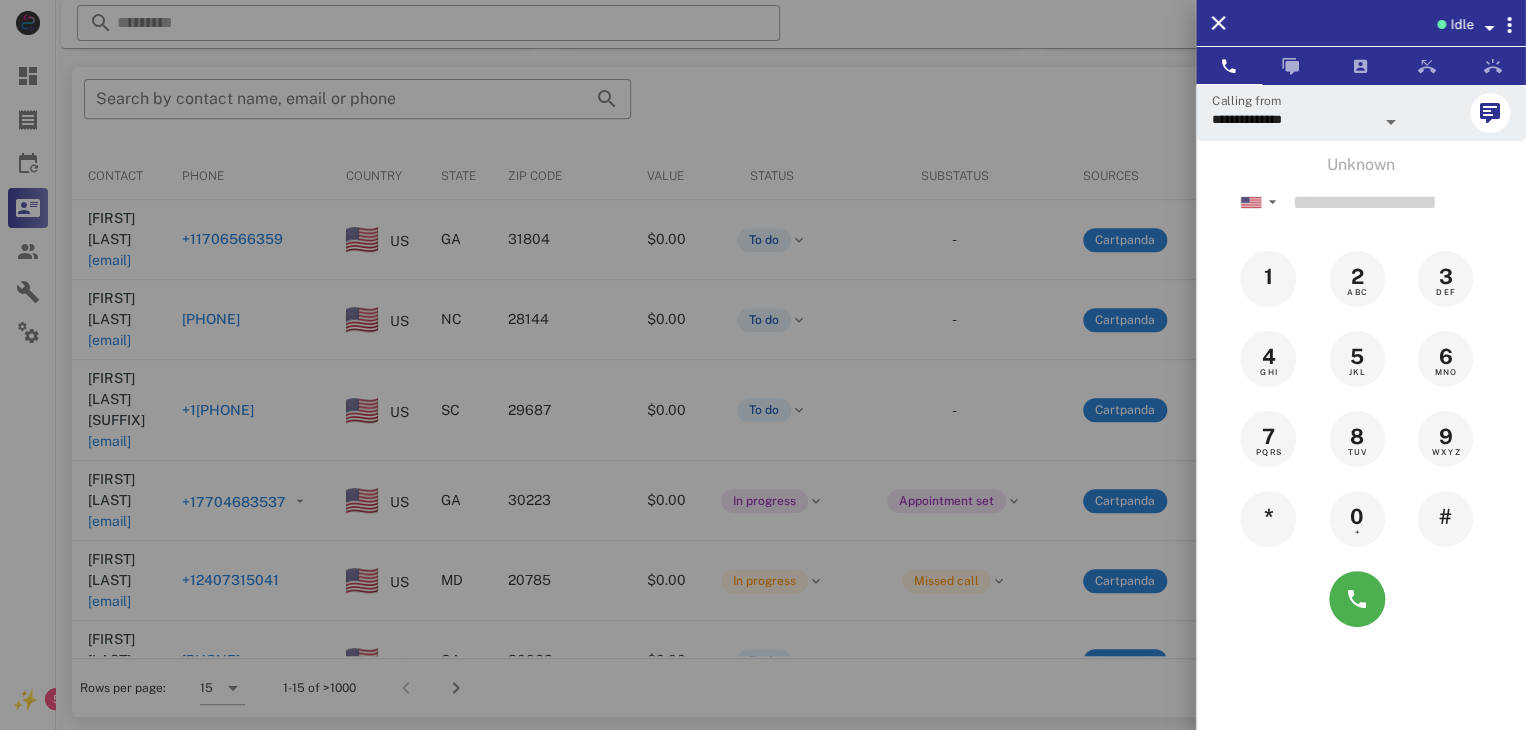 click at bounding box center (763, 365) 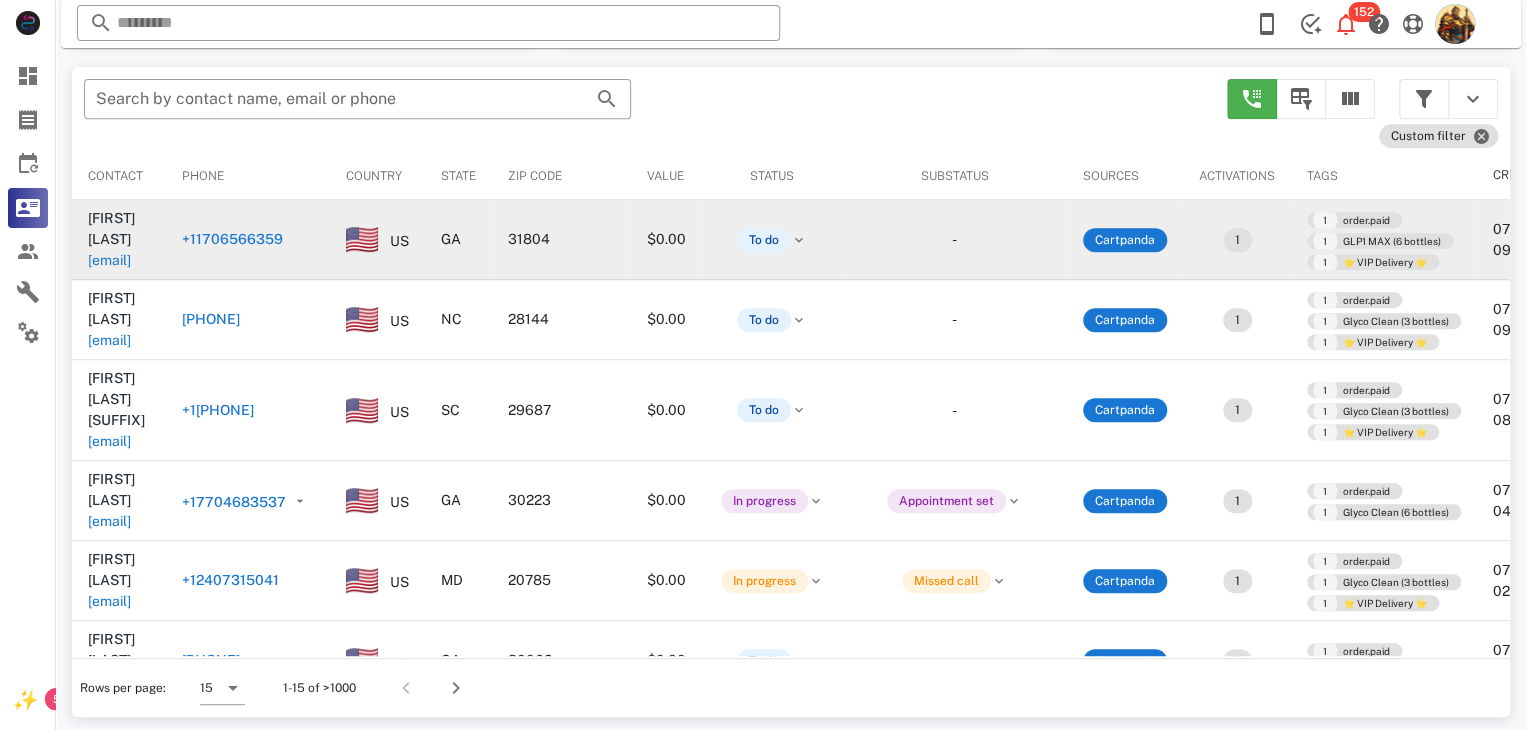 click on "[EMAIL]" at bounding box center (109, 260) 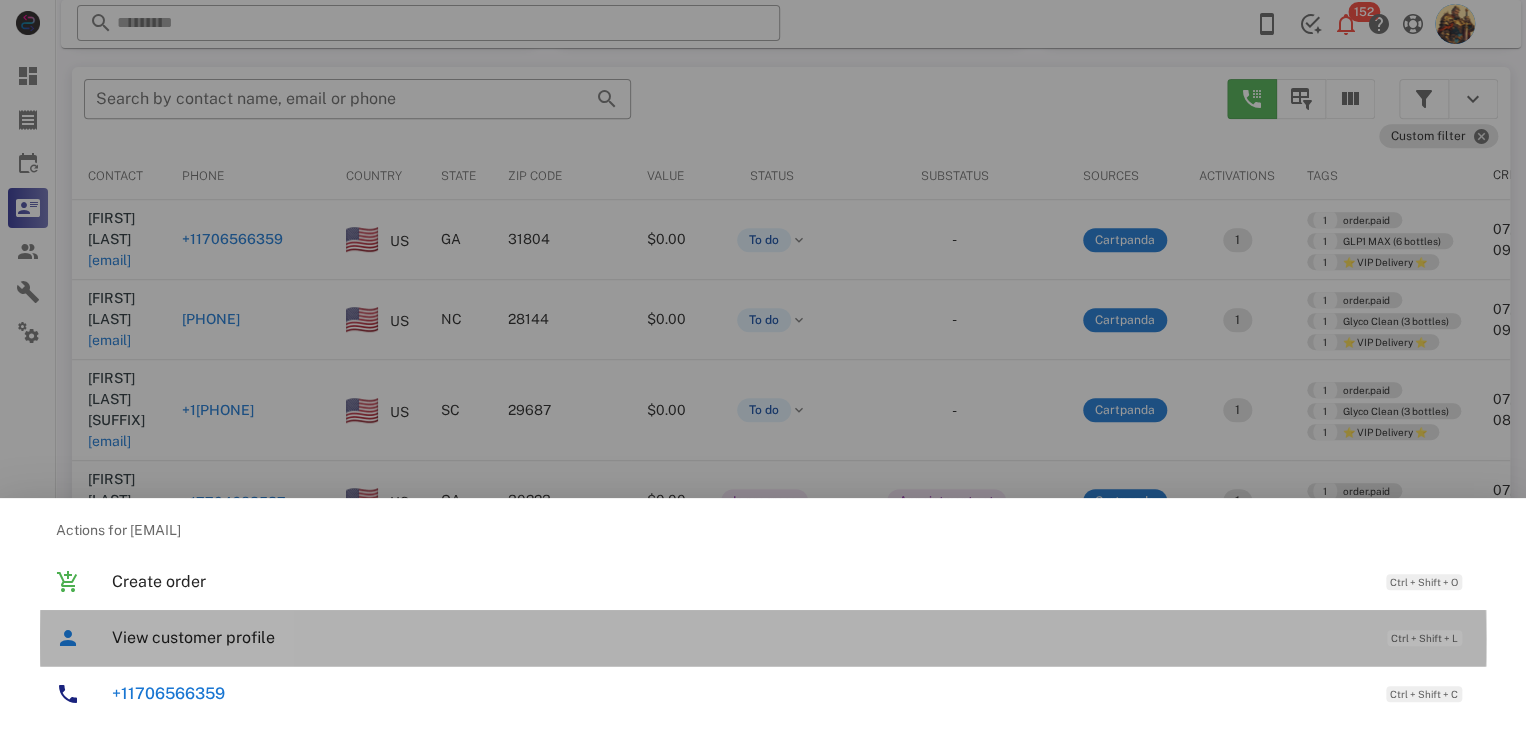 click on "View customer profile" at bounding box center (739, 637) 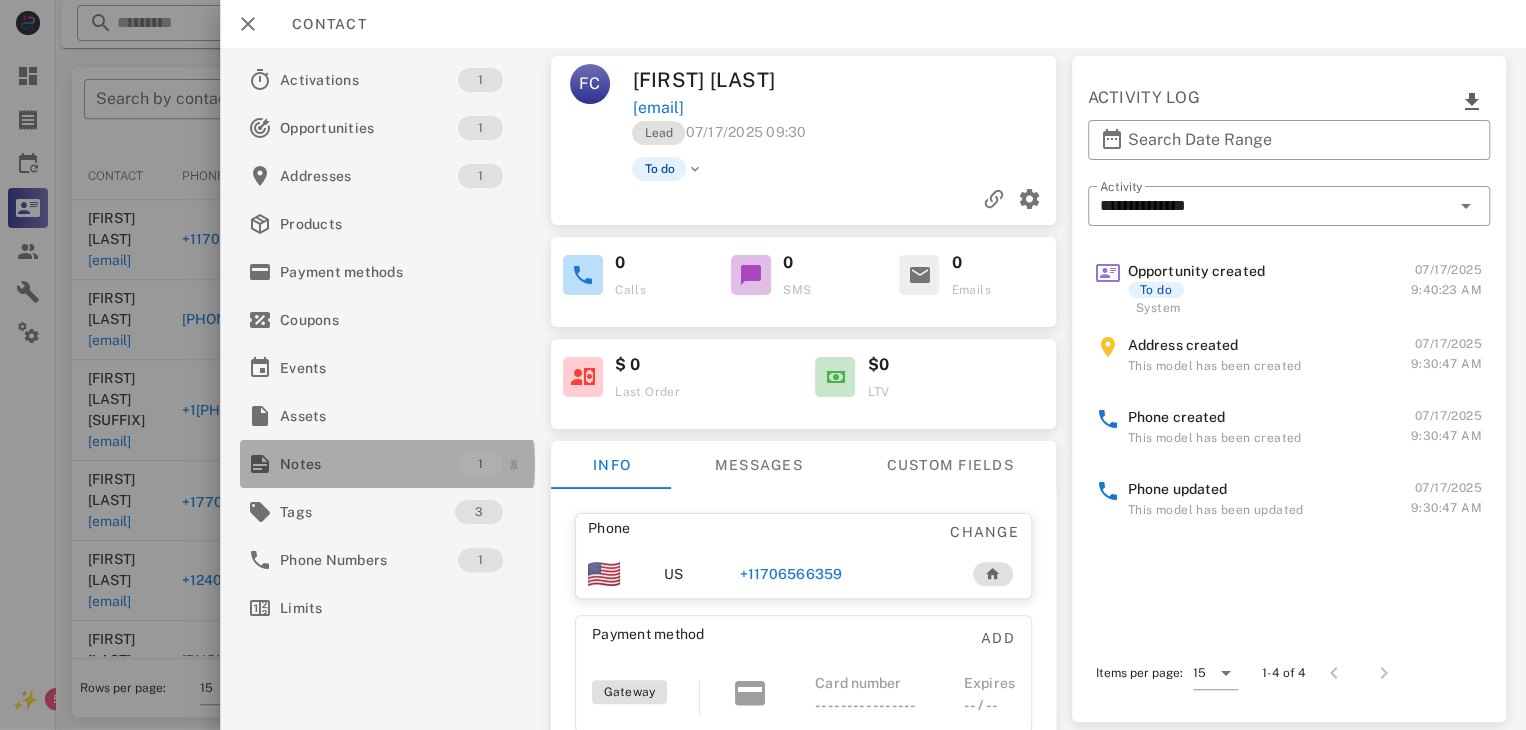 click on "Notes" at bounding box center [369, 464] 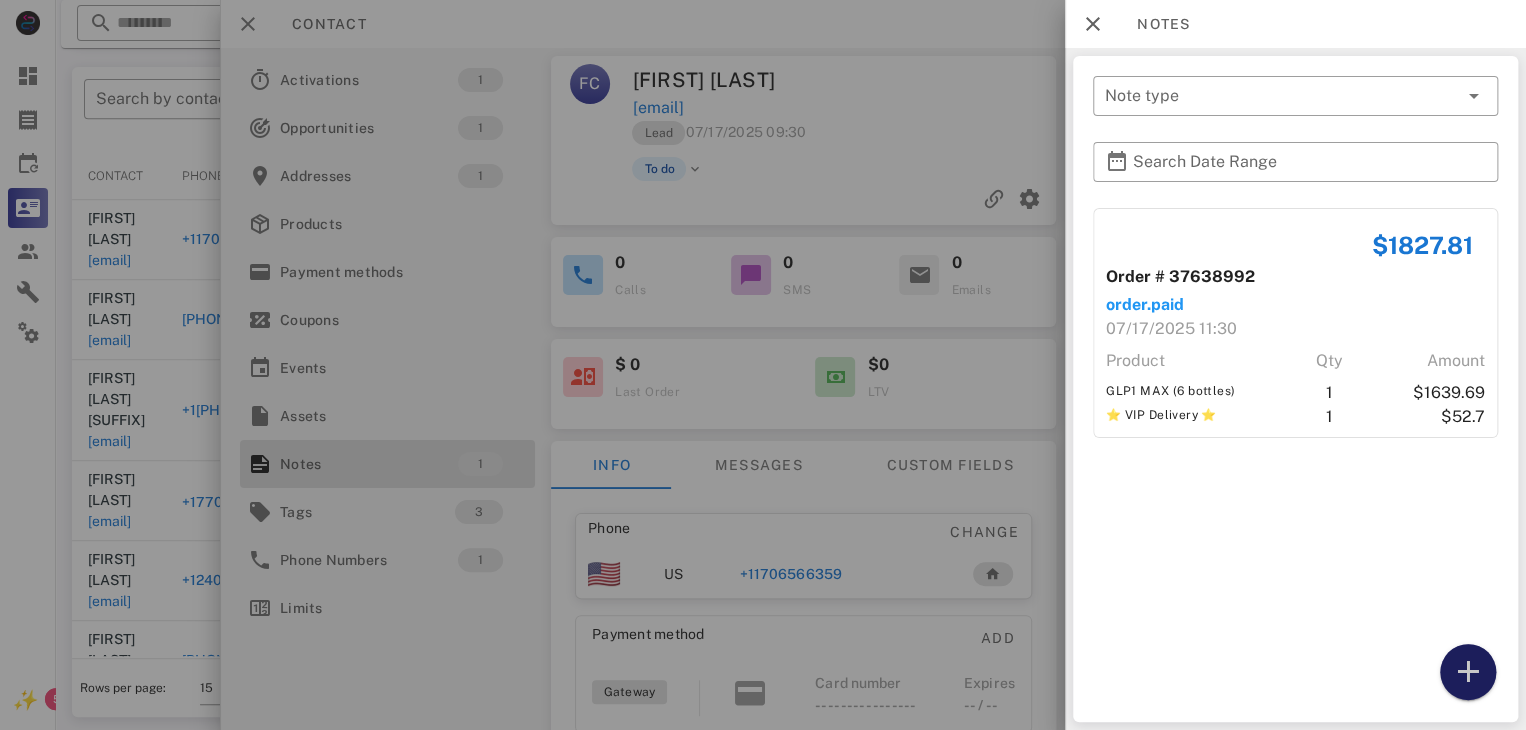 click at bounding box center (1468, 672) 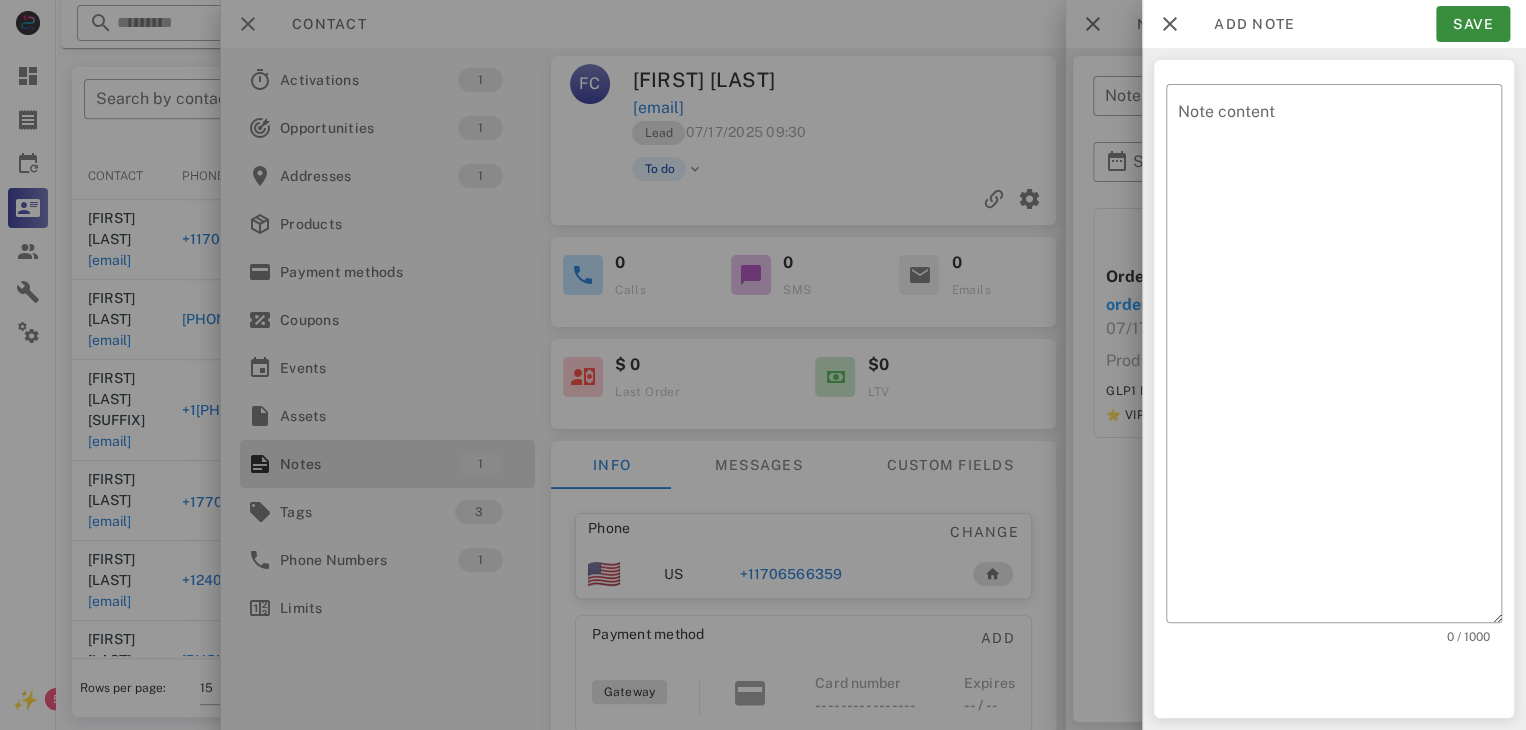 click at bounding box center [763, 365] 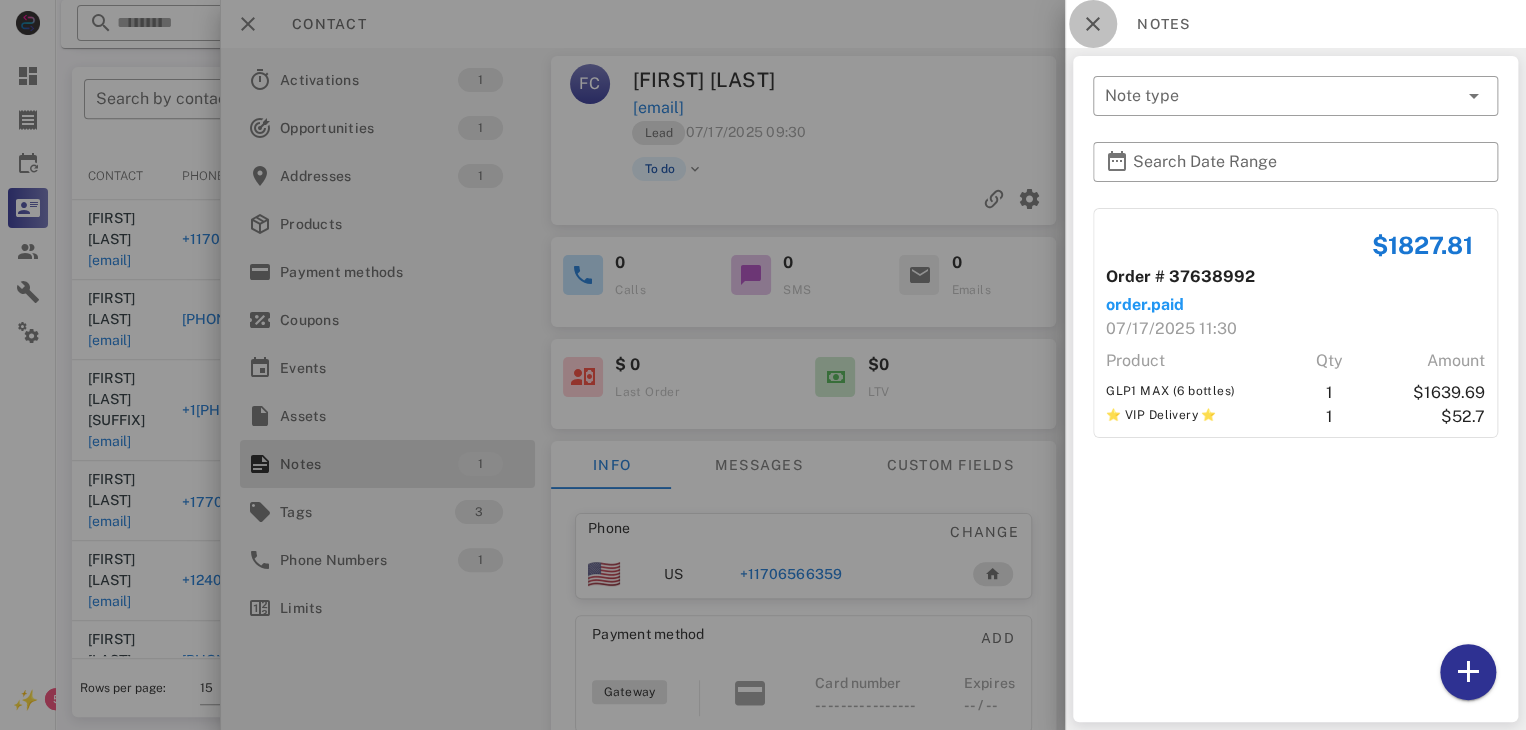click at bounding box center [1093, 24] 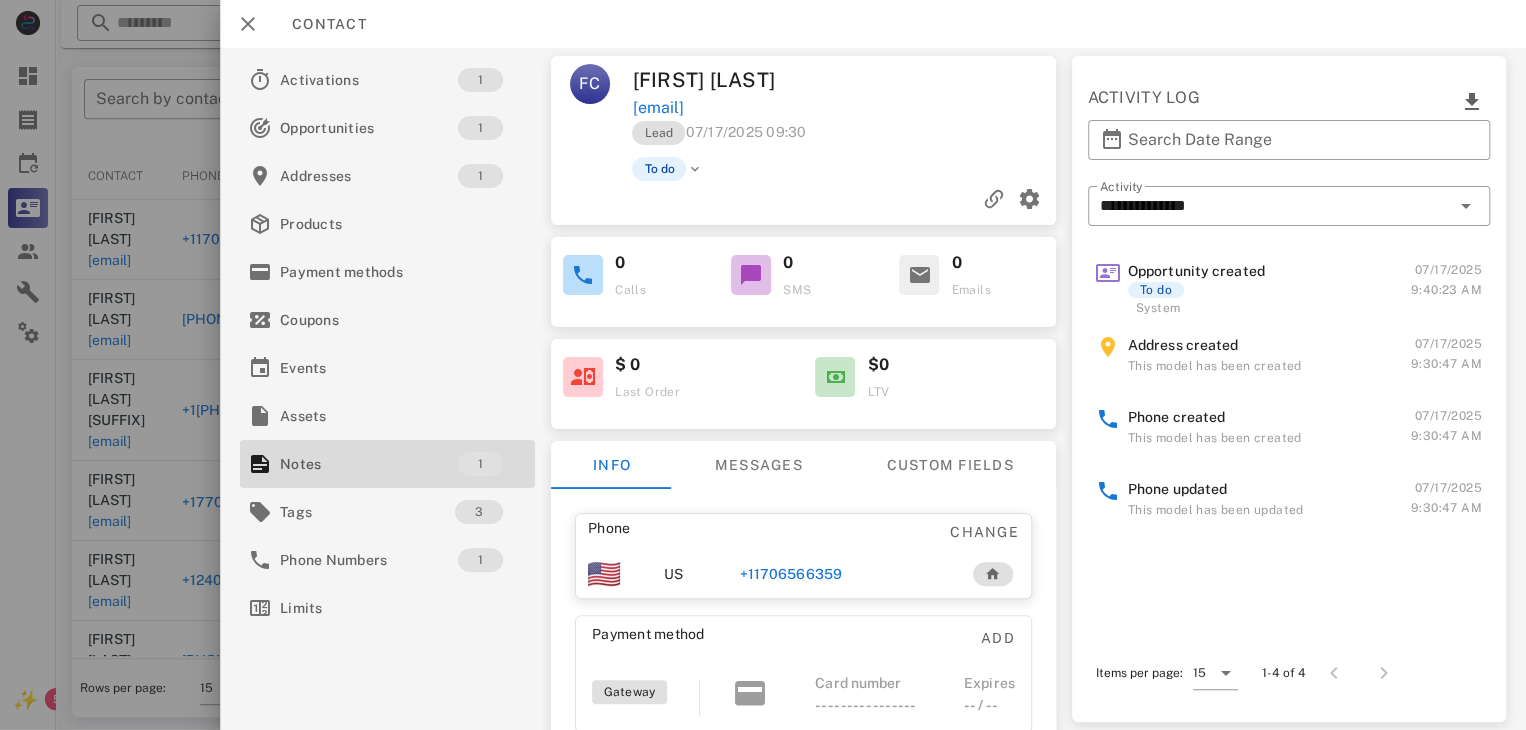 click at bounding box center [763, 365] 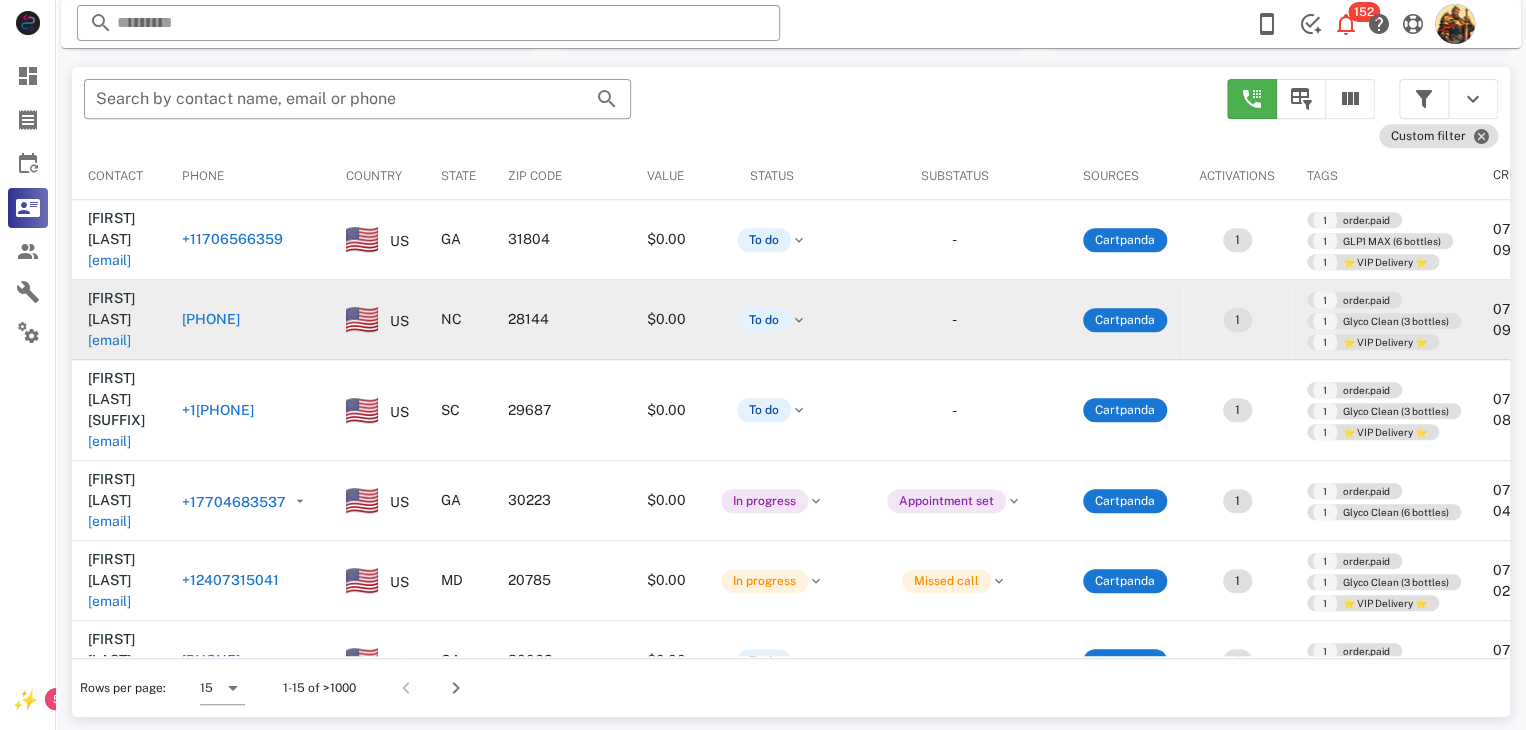 click on "[EMAIL]" at bounding box center [109, 340] 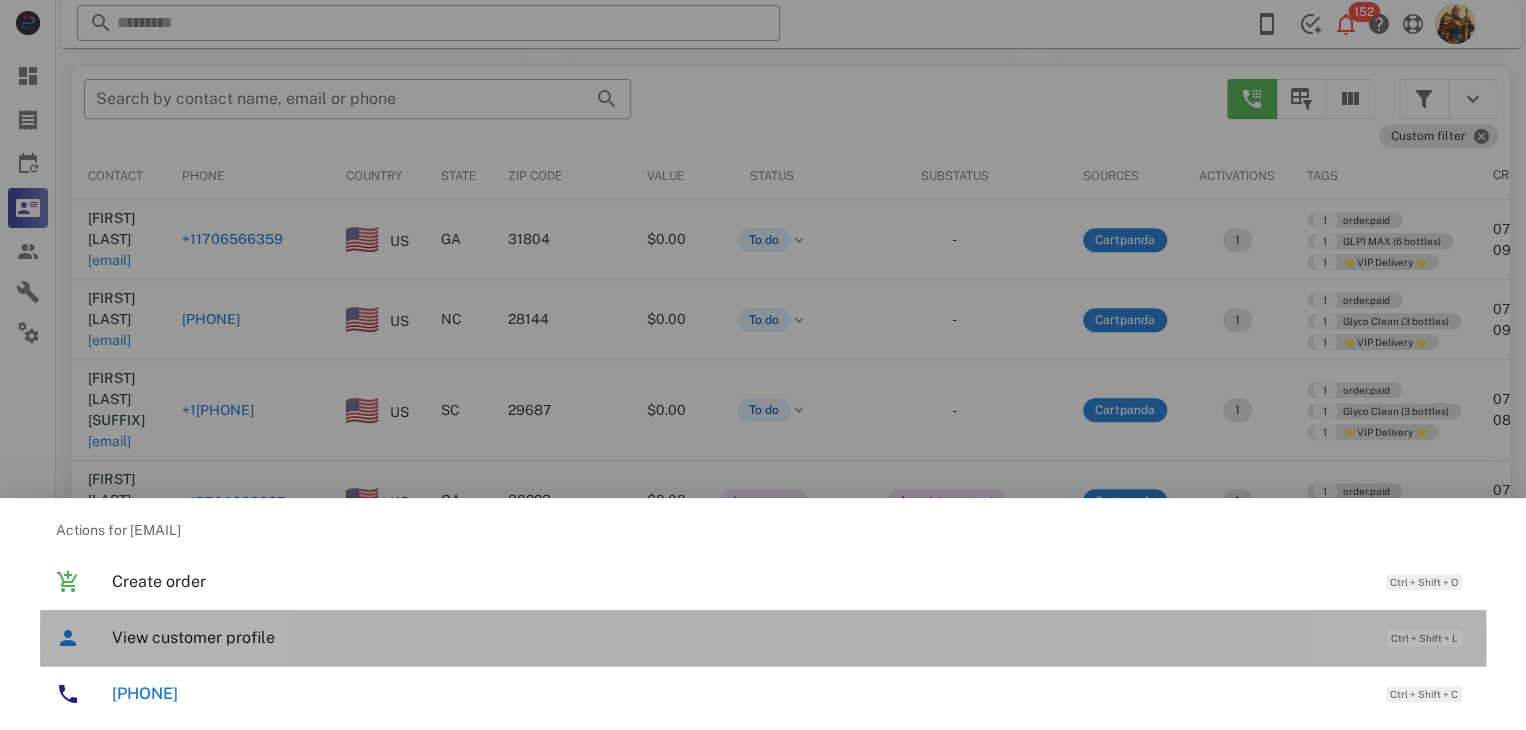 click on "View customer profile" at bounding box center [739, 637] 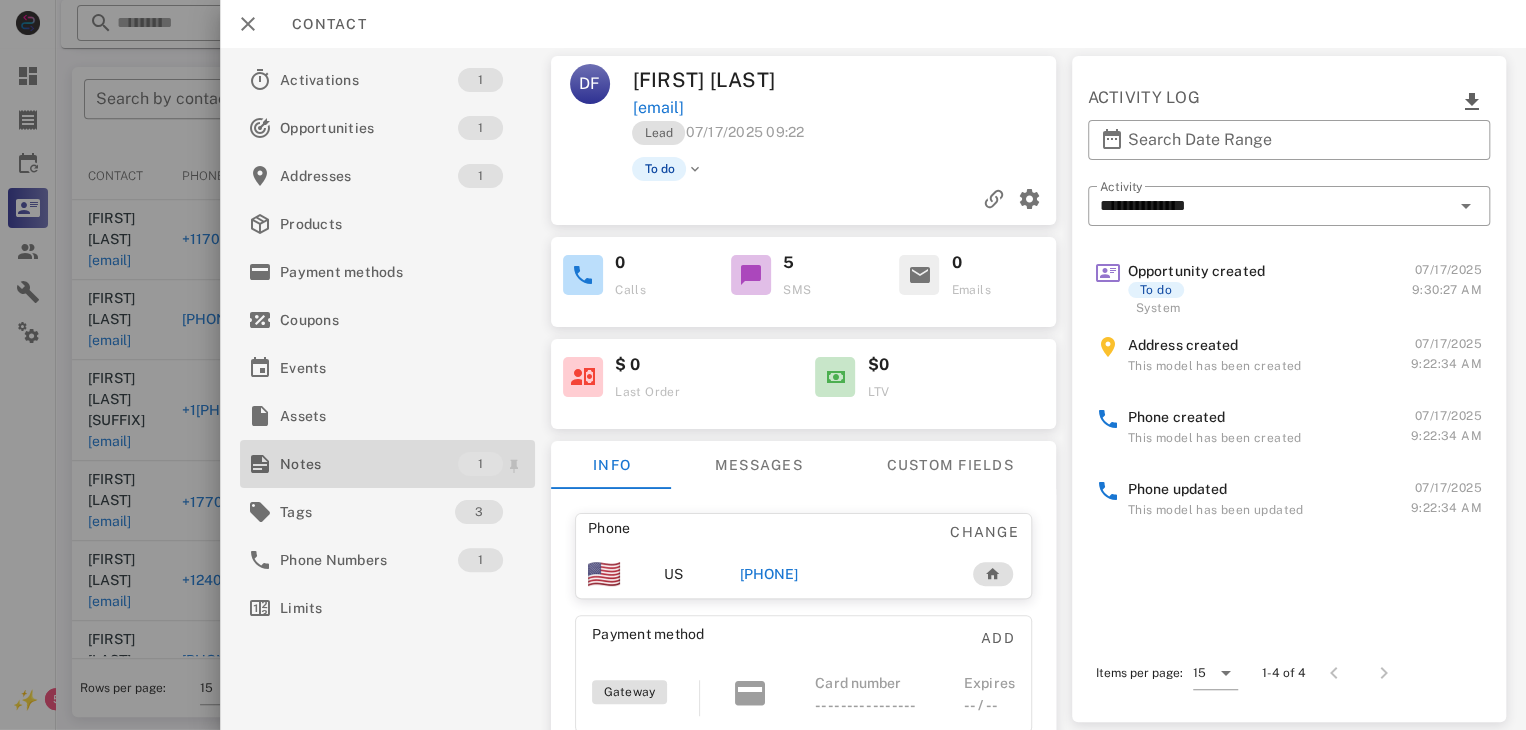 click on "Notes" at bounding box center (369, 464) 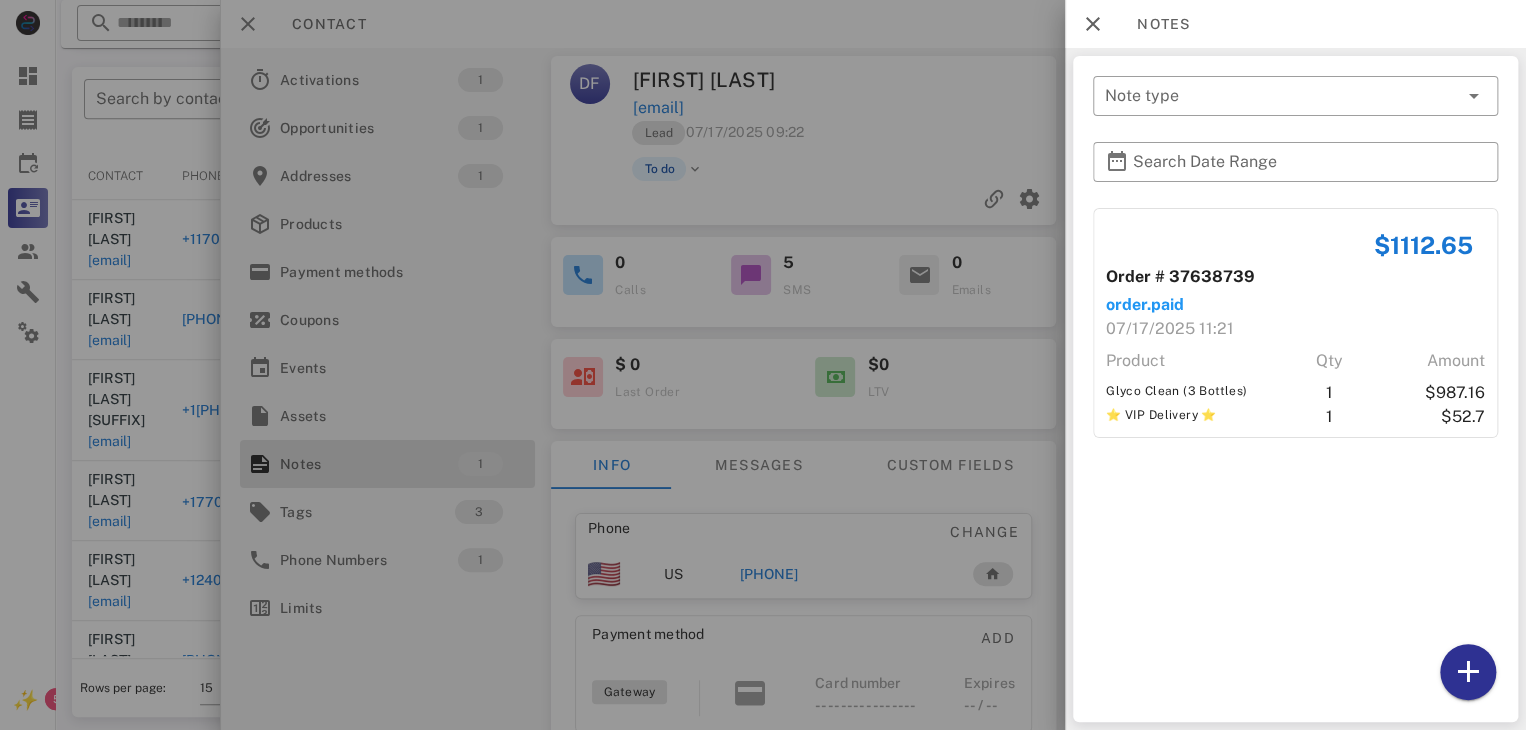 click at bounding box center (763, 365) 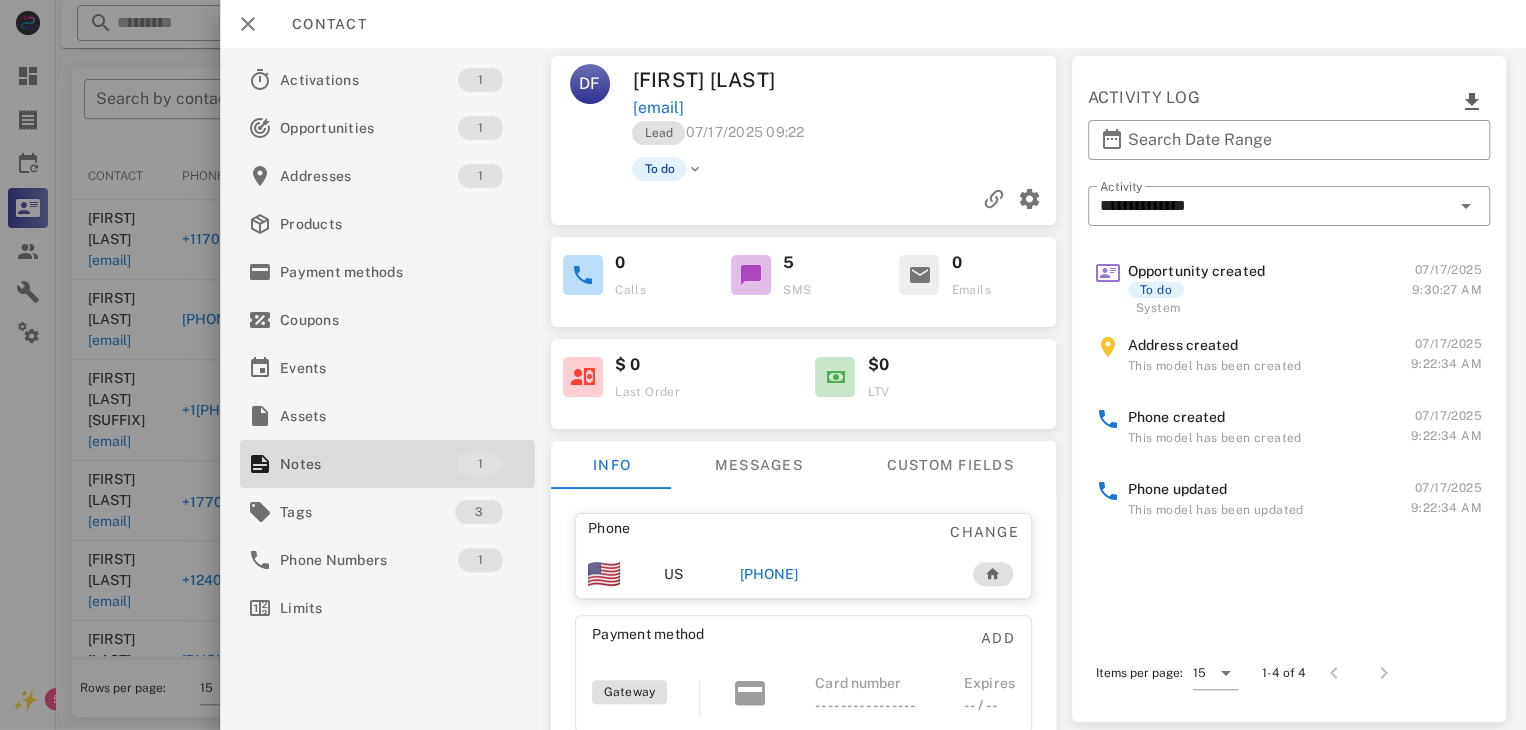 click on "[PHONE]" at bounding box center (769, 574) 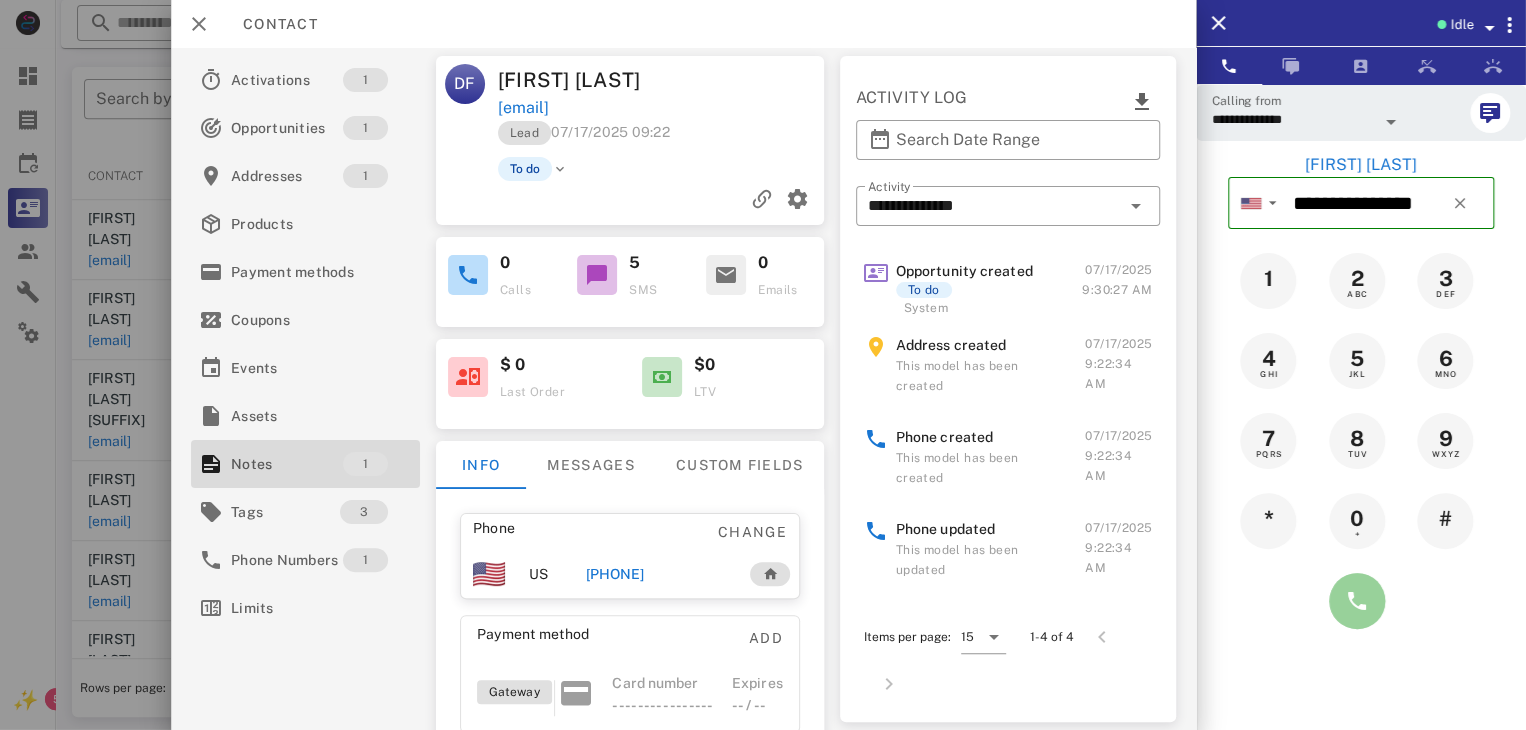 click at bounding box center [1357, 601] 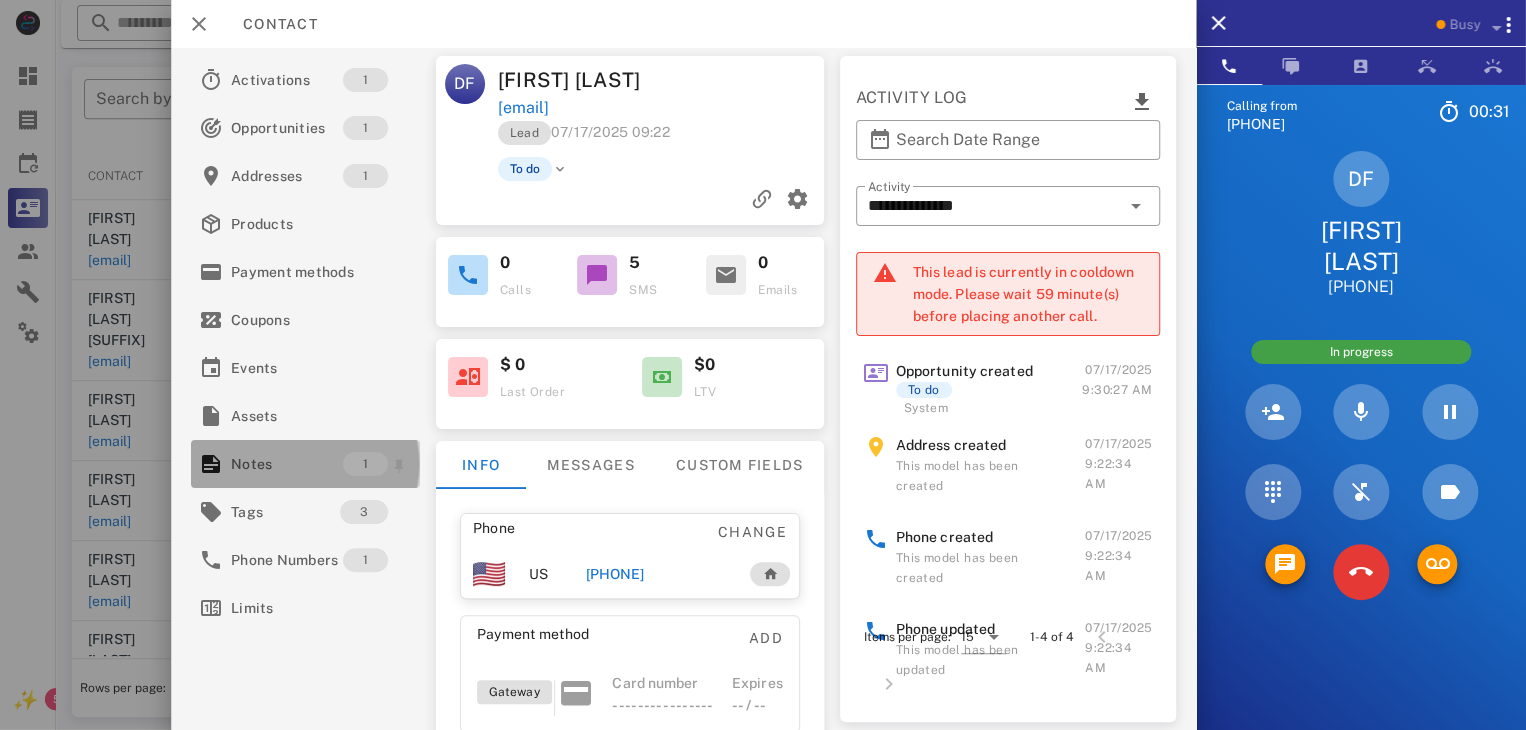 click on "Notes" at bounding box center (287, 464) 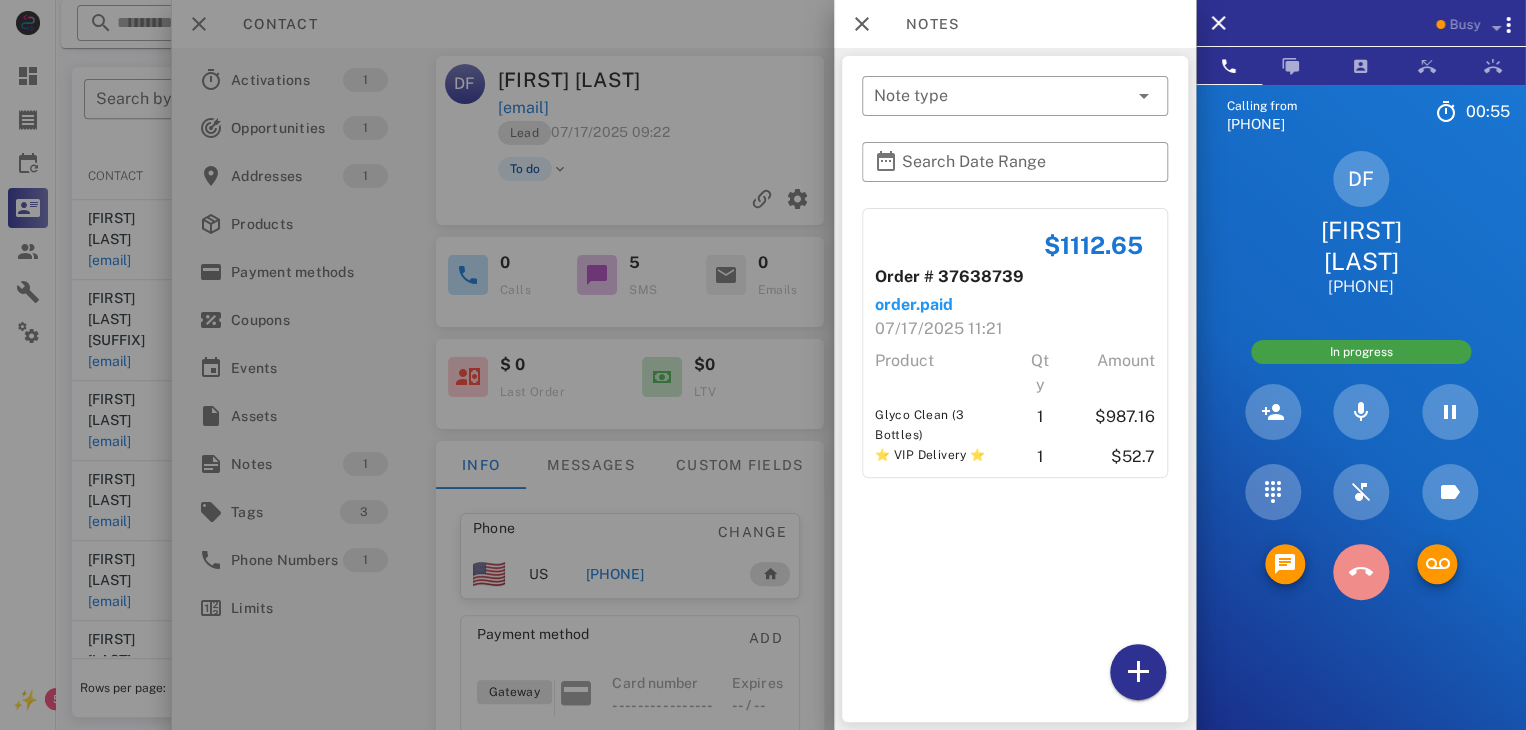click at bounding box center [1361, 572] 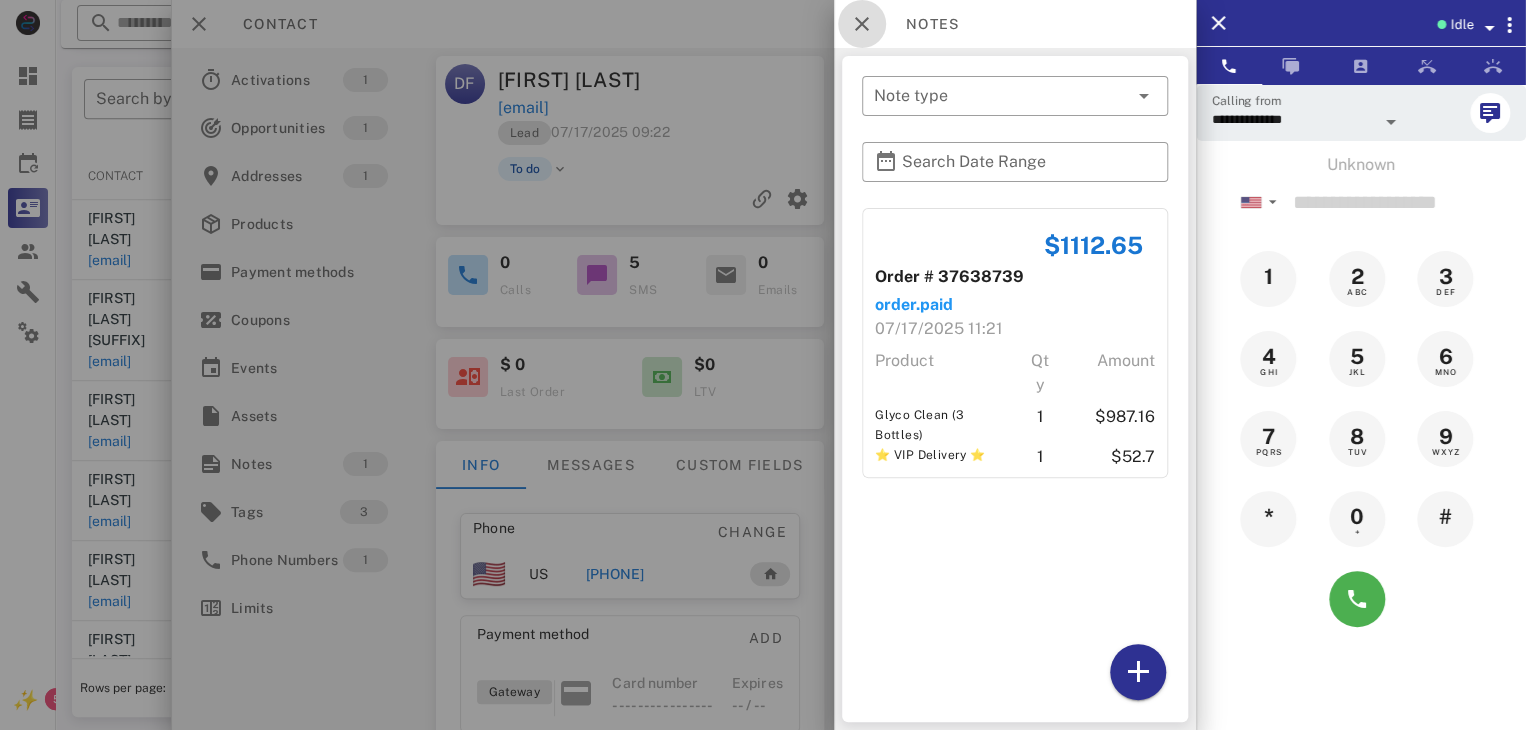 click at bounding box center (862, 24) 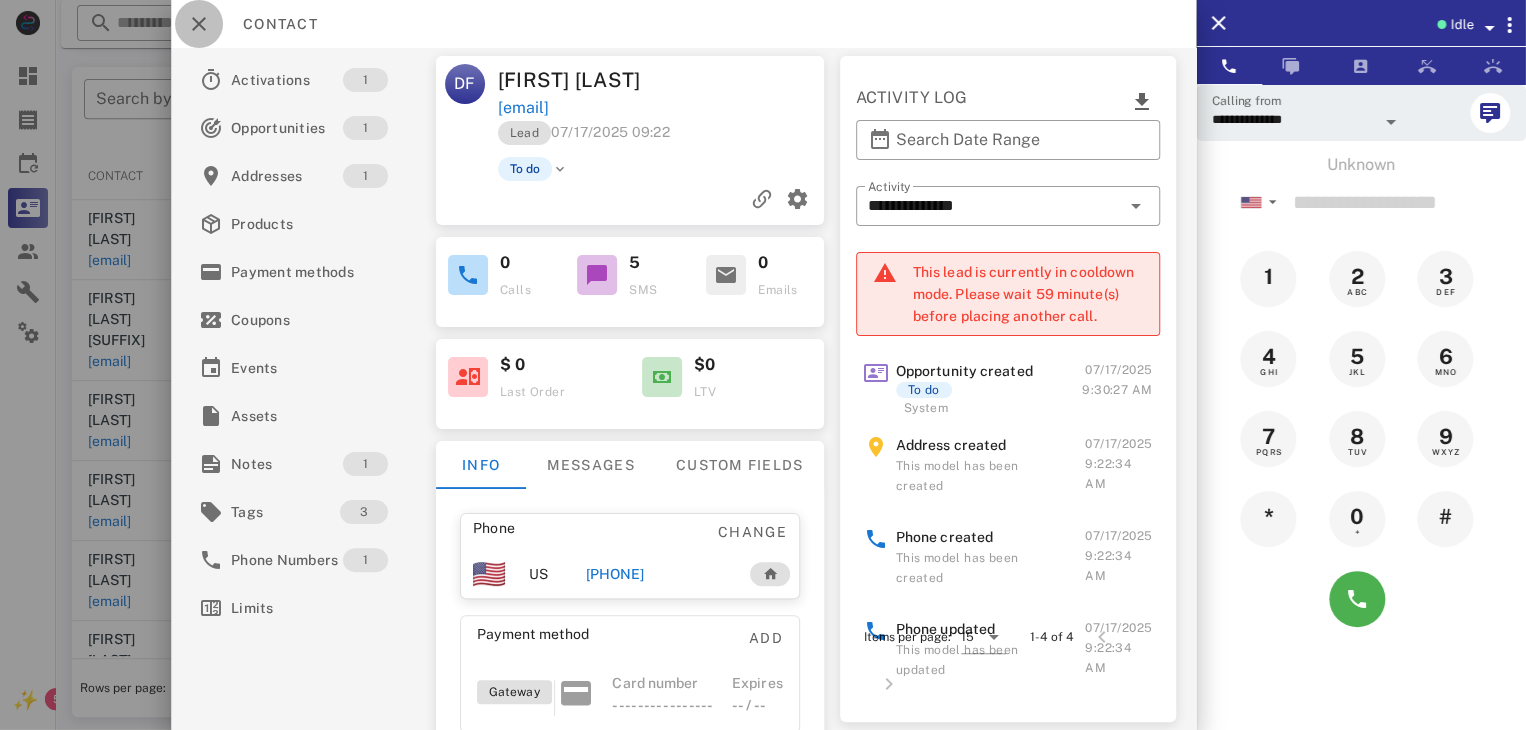 click at bounding box center [199, 24] 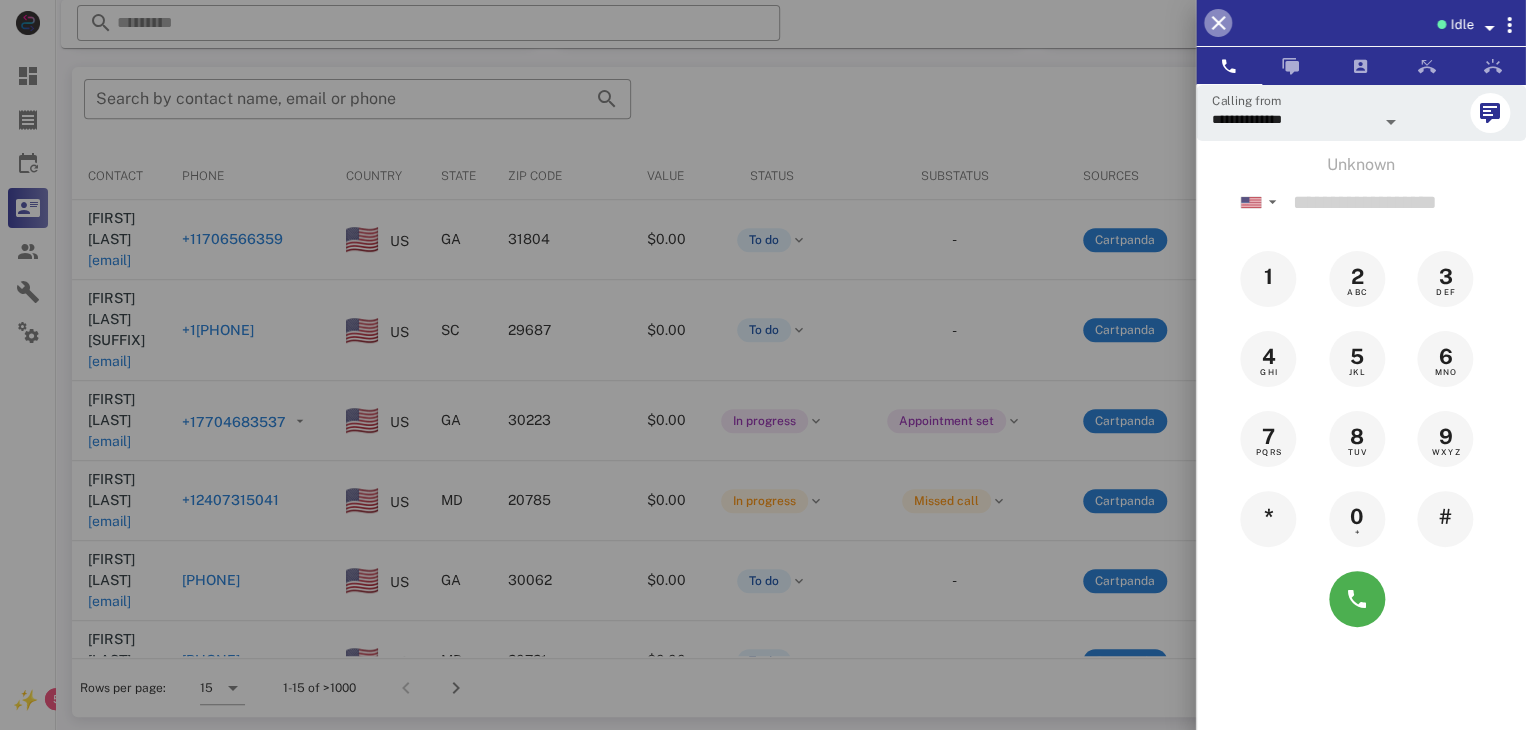 click at bounding box center (1218, 23) 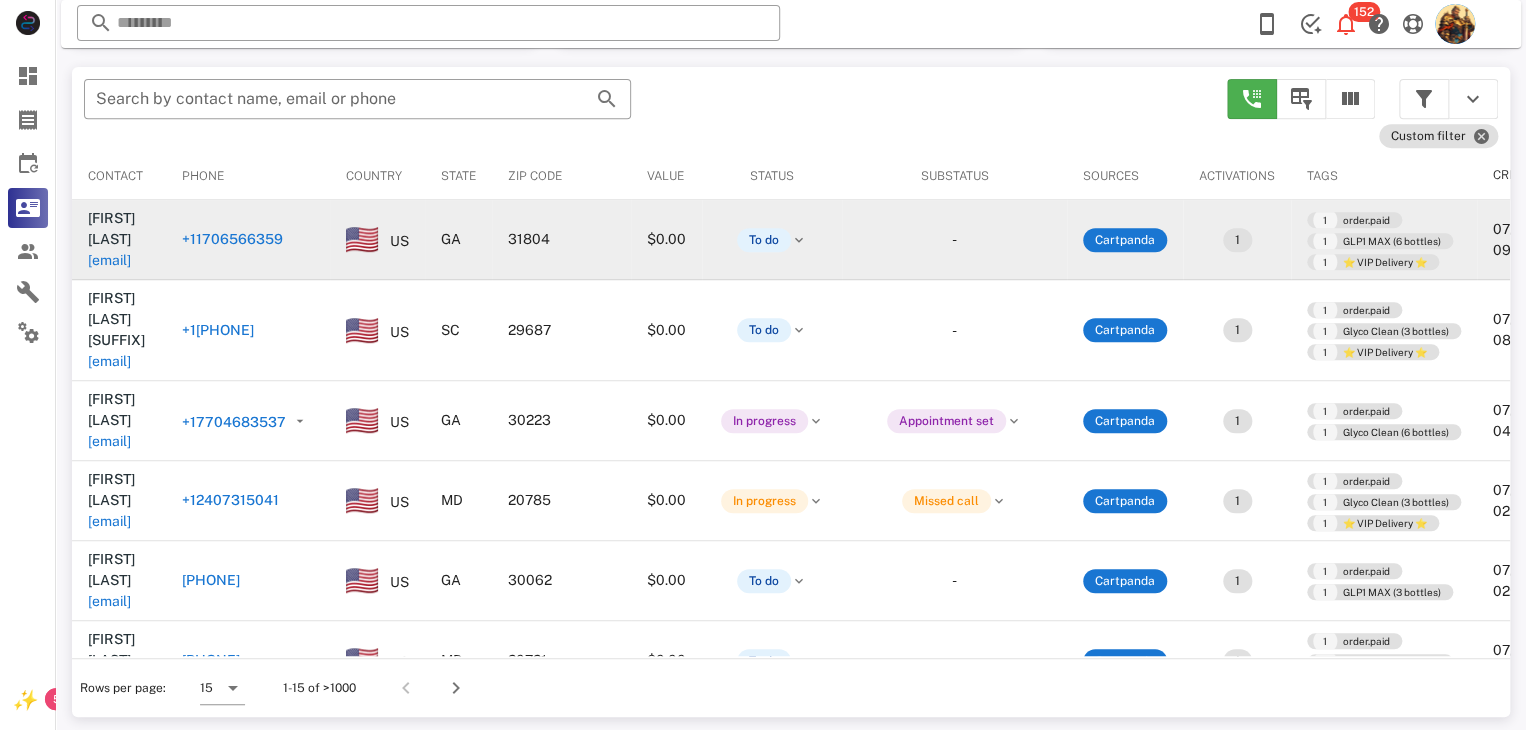 click on "[EMAIL]" at bounding box center (109, 260) 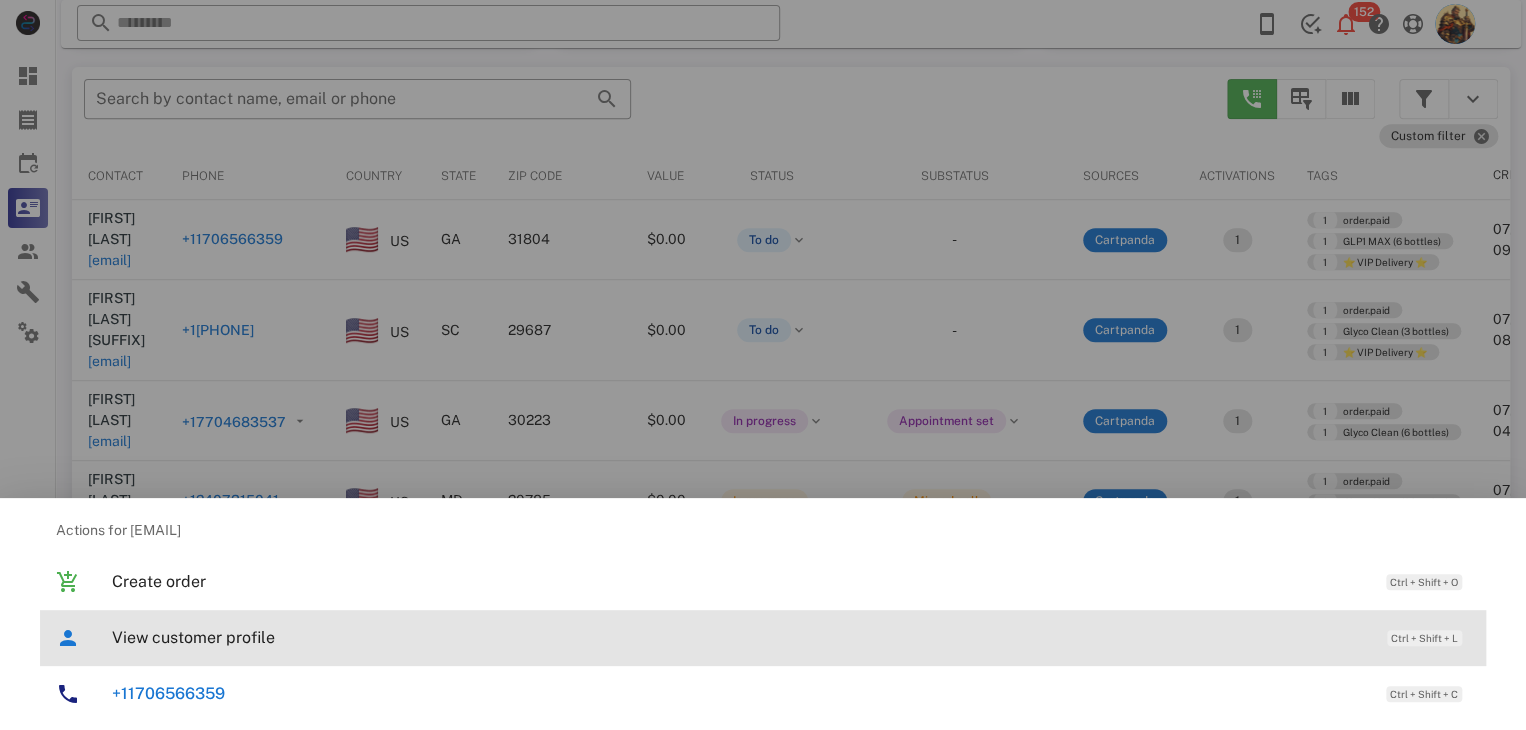 click on "View customer profile Ctrl + Shift + L" at bounding box center (791, 637) 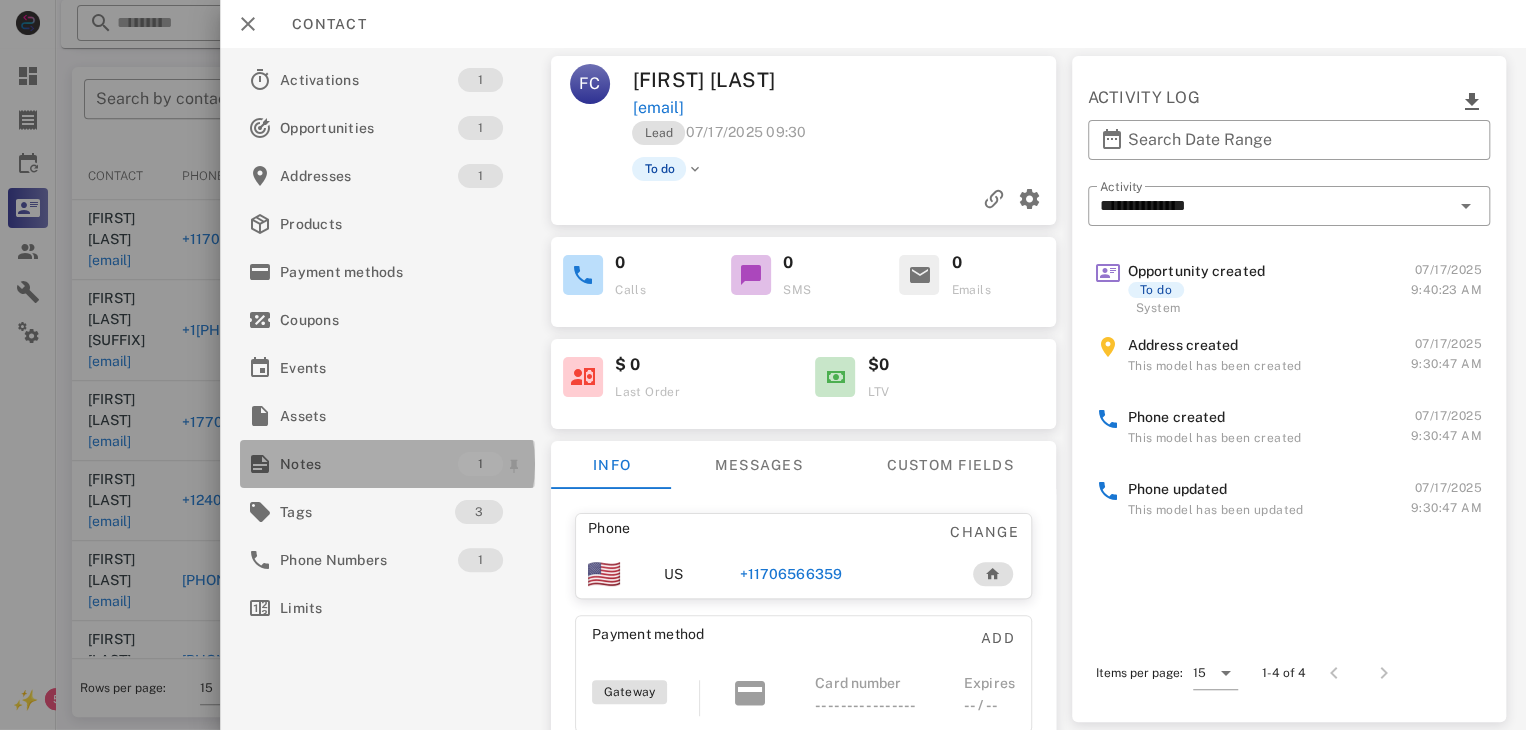 click on "Notes" at bounding box center (369, 464) 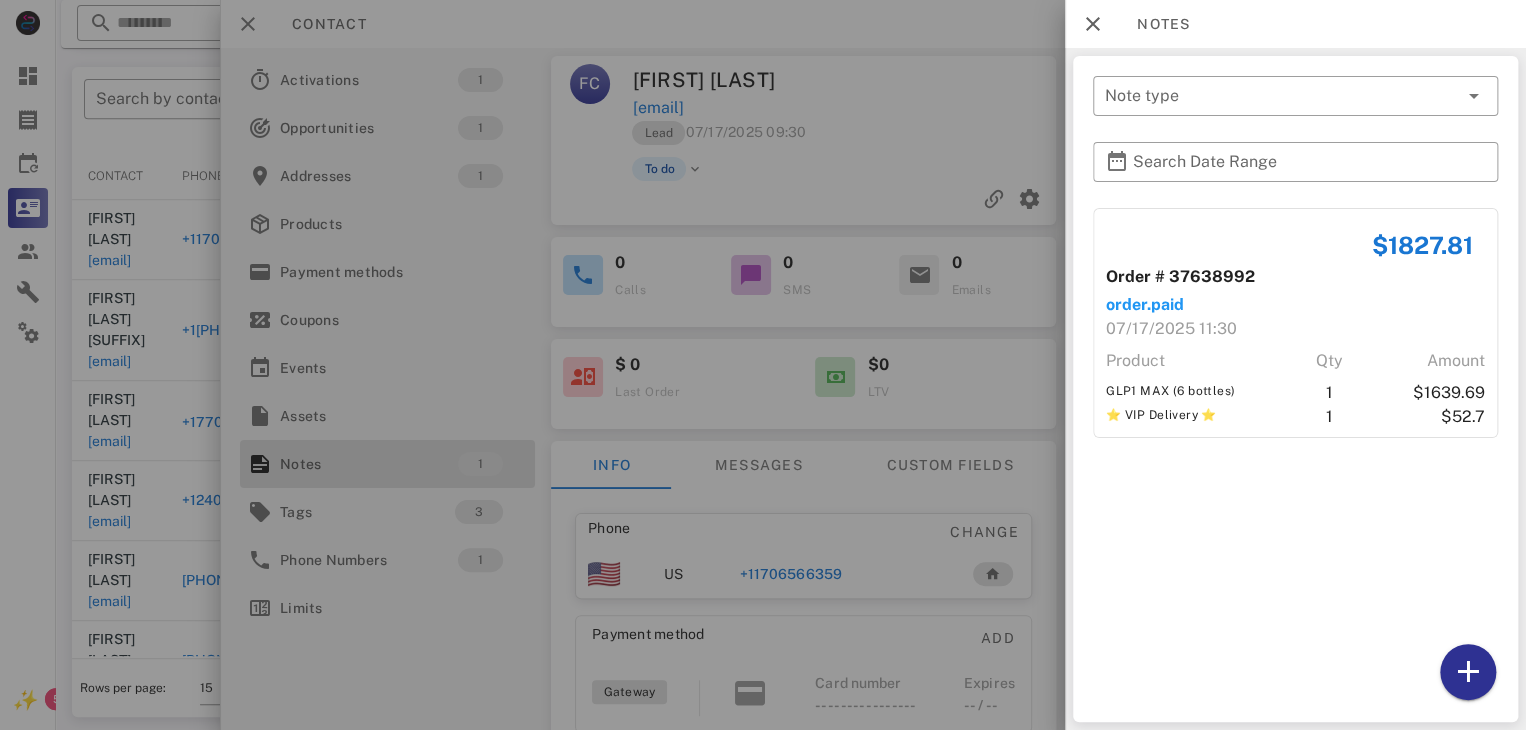 click at bounding box center (763, 365) 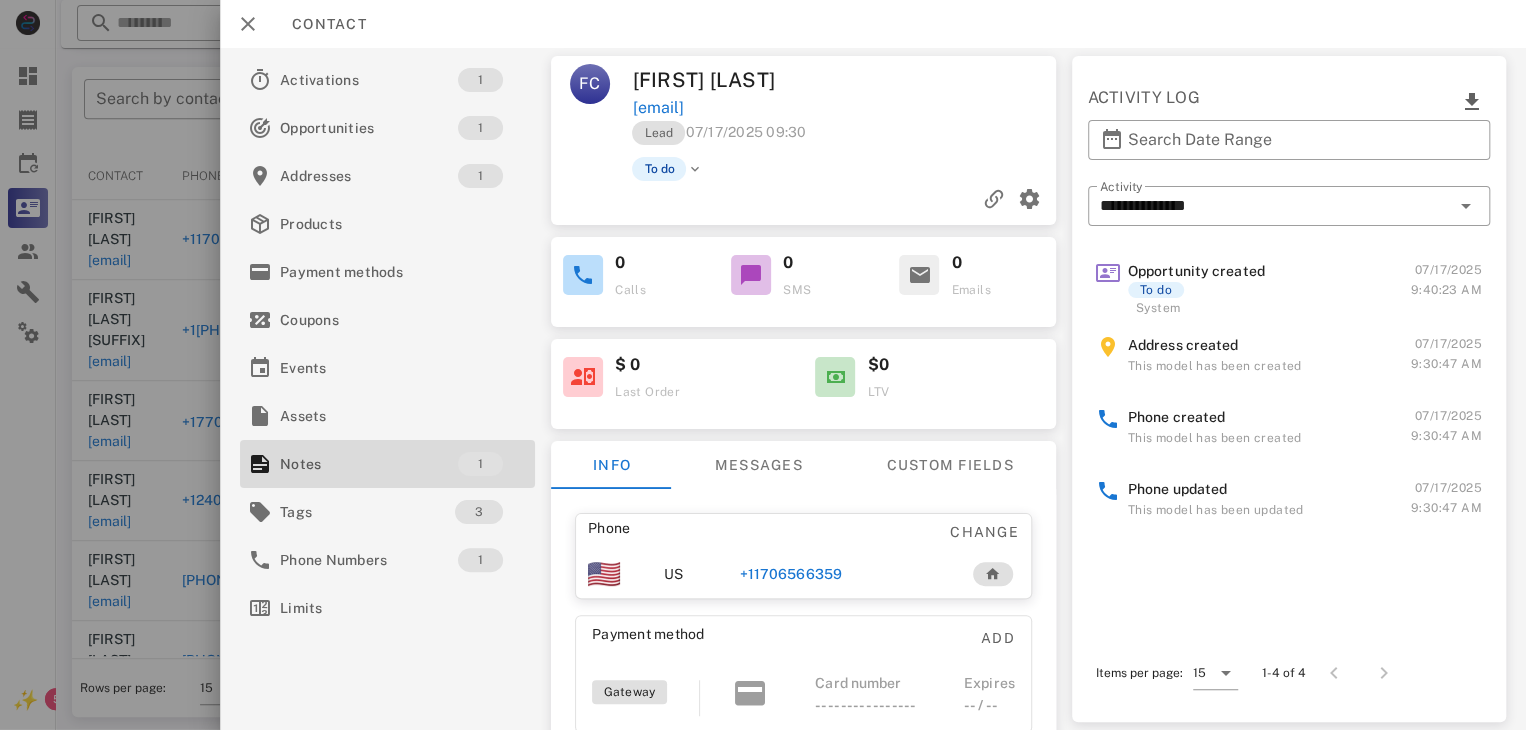 click at bounding box center [763, 365] 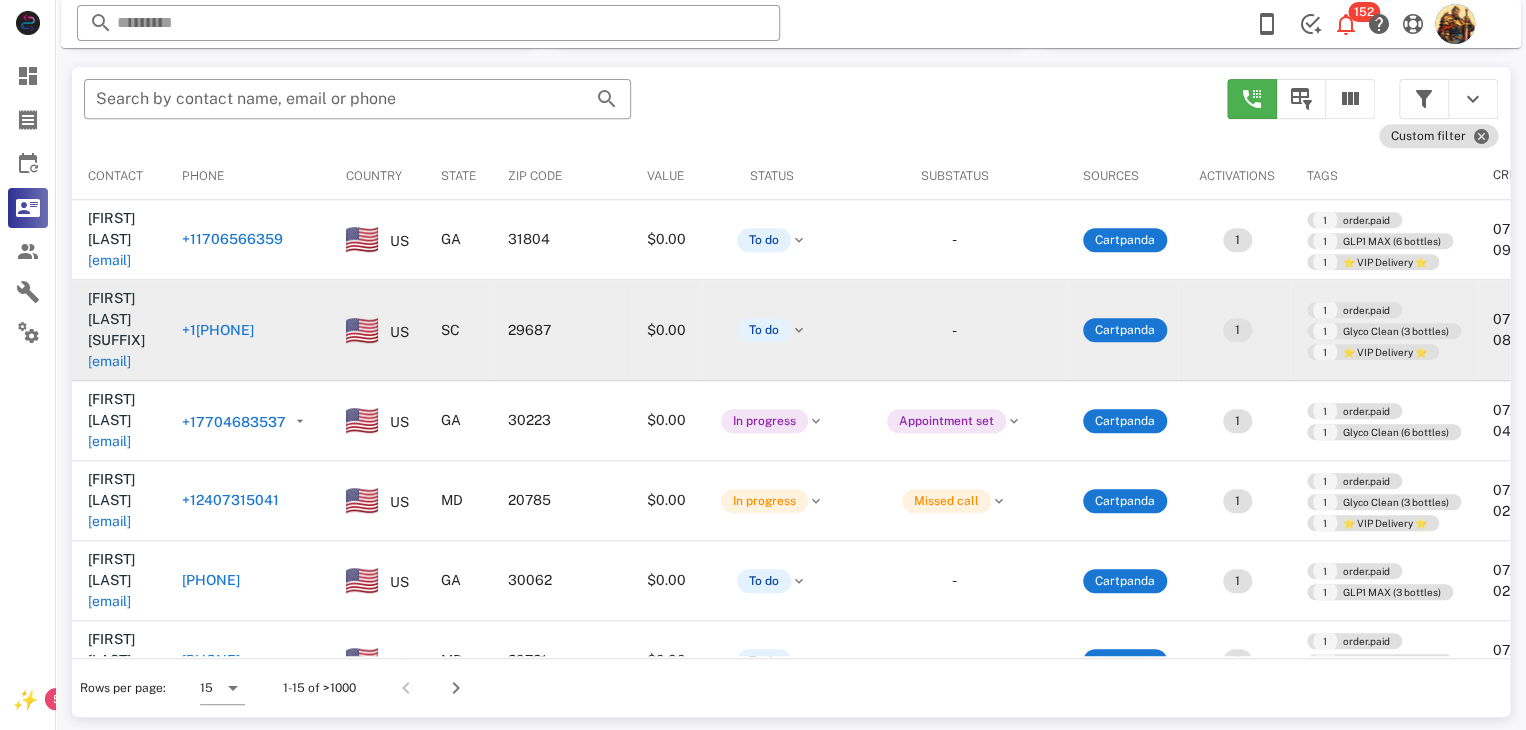 click on "[EMAIL]" at bounding box center (109, 361) 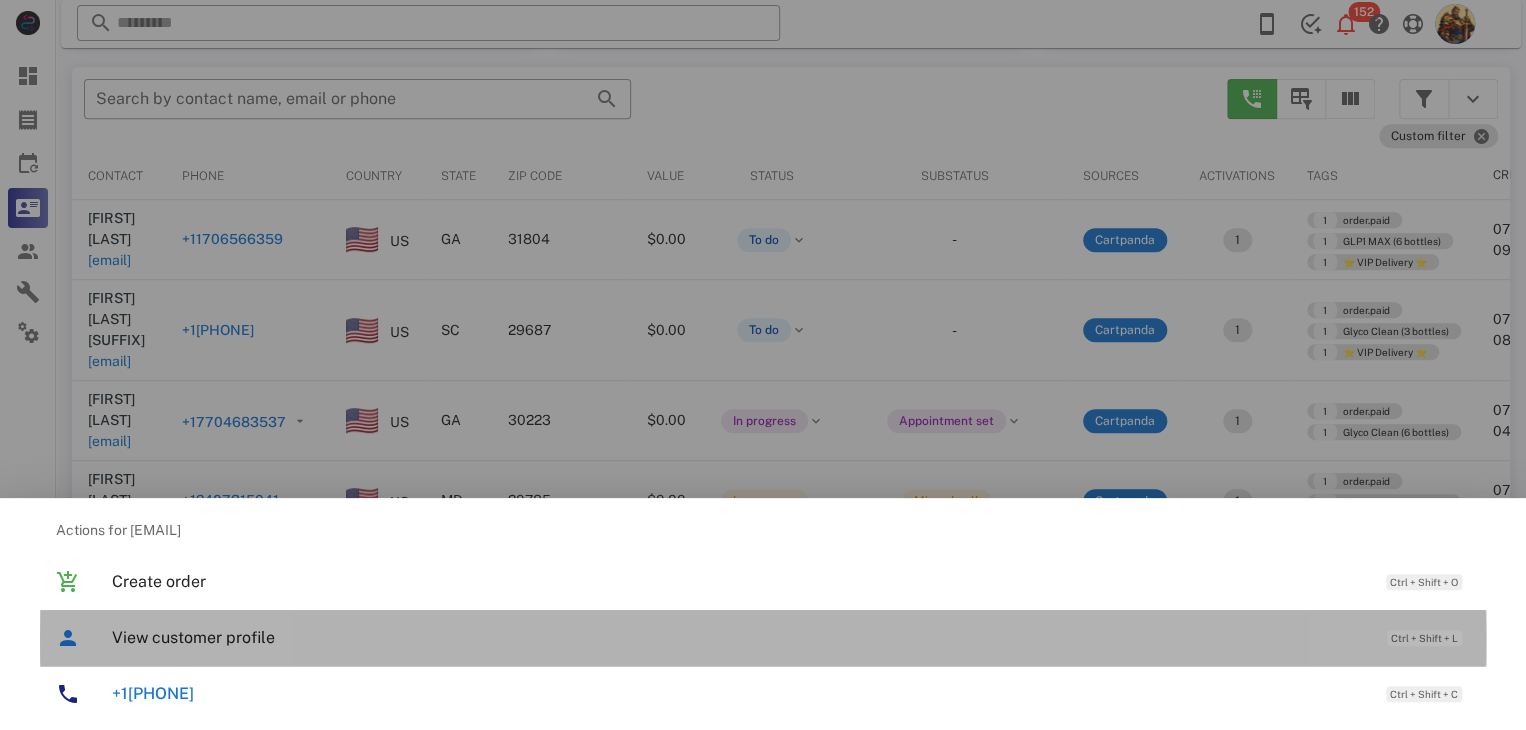 click on "View customer profile Ctrl + Shift + L" at bounding box center [791, 637] 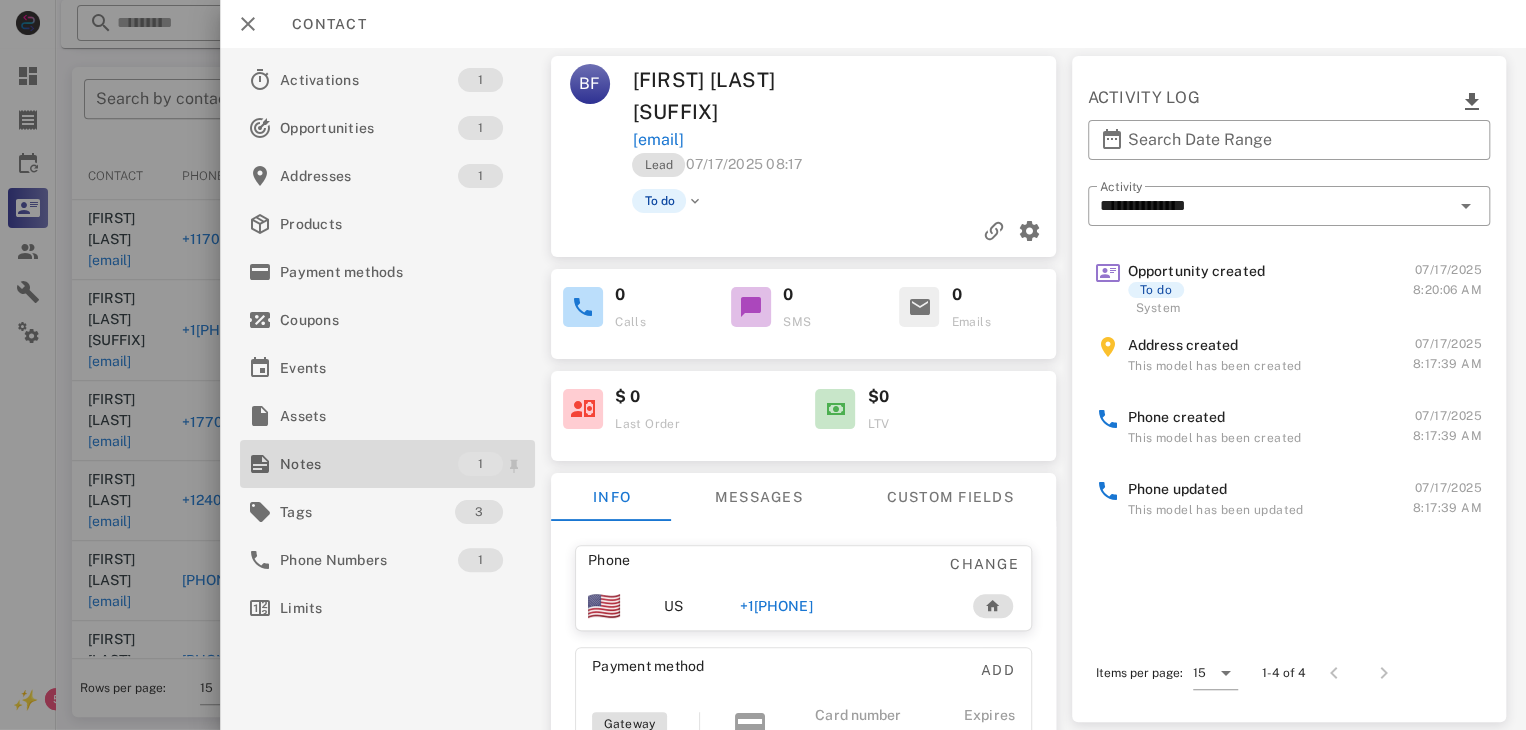 click on "Notes" at bounding box center [369, 464] 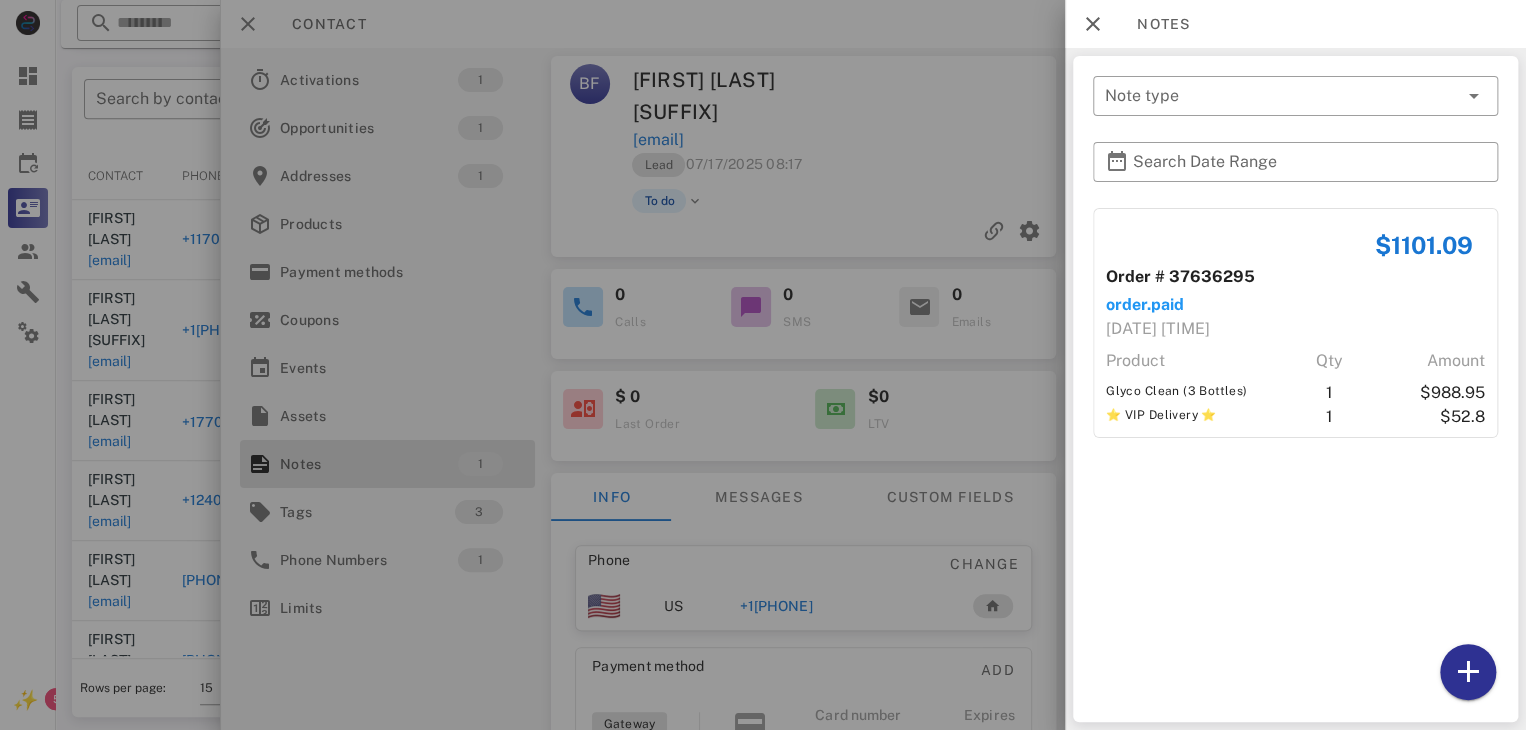 click at bounding box center (763, 365) 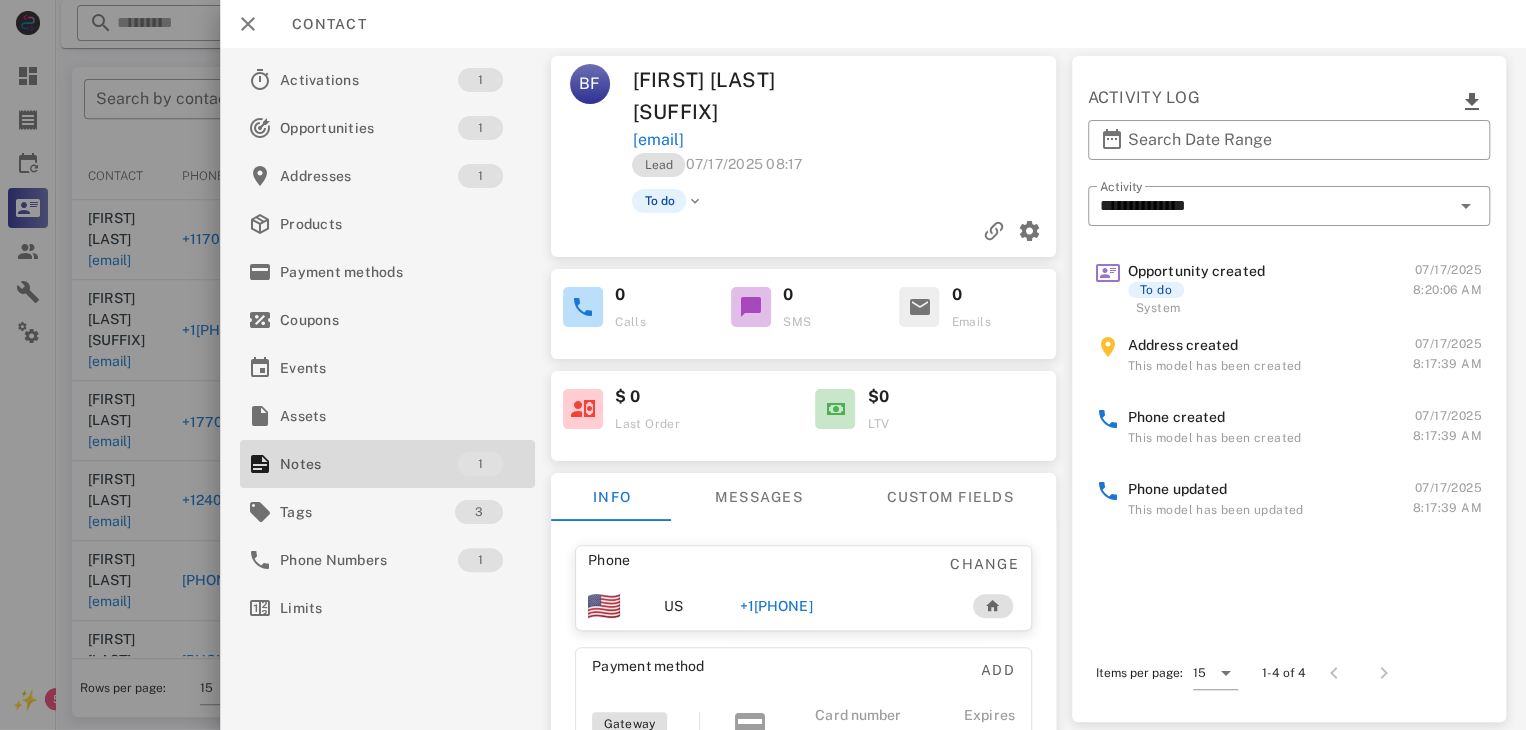 click on "+1[PHONE]" at bounding box center [776, 606] 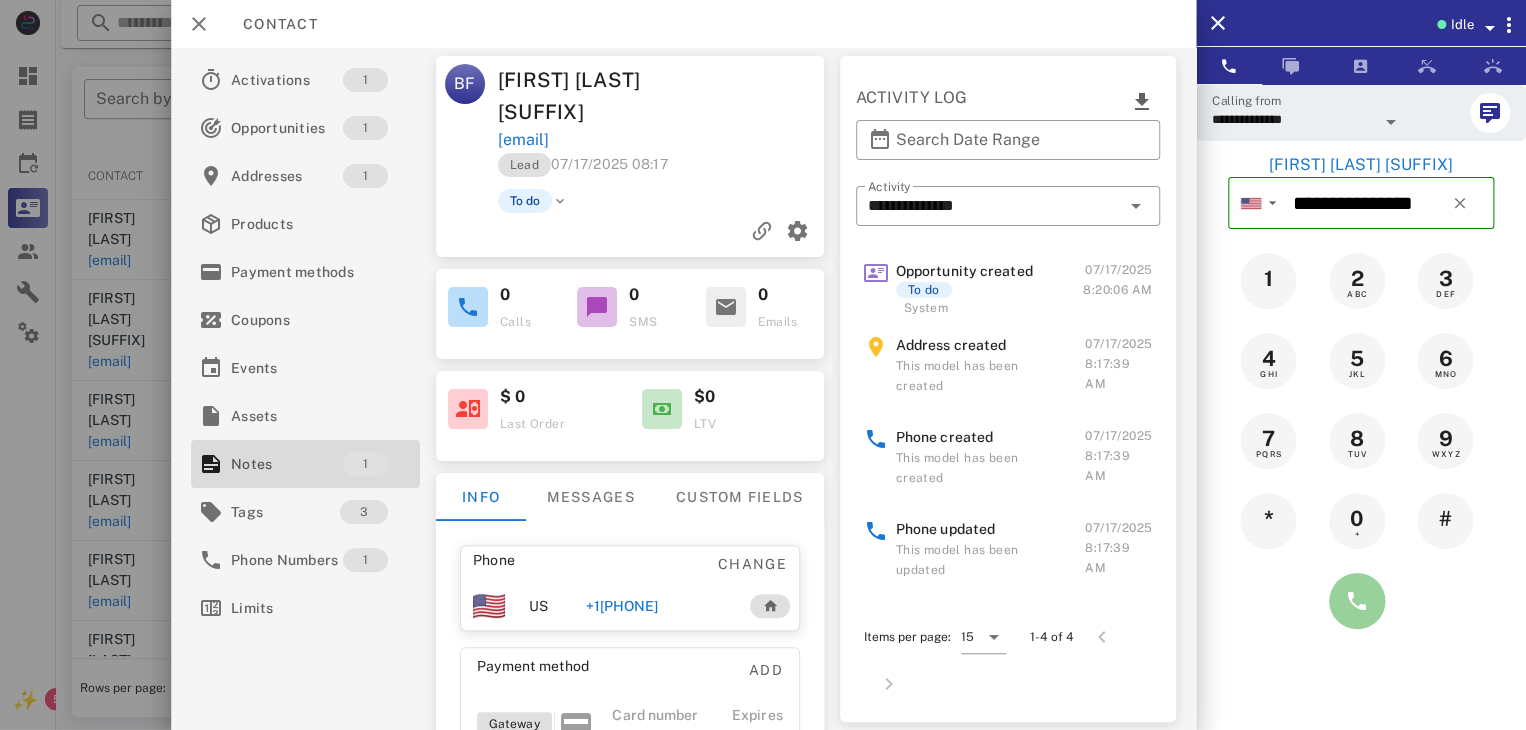 click at bounding box center (1357, 601) 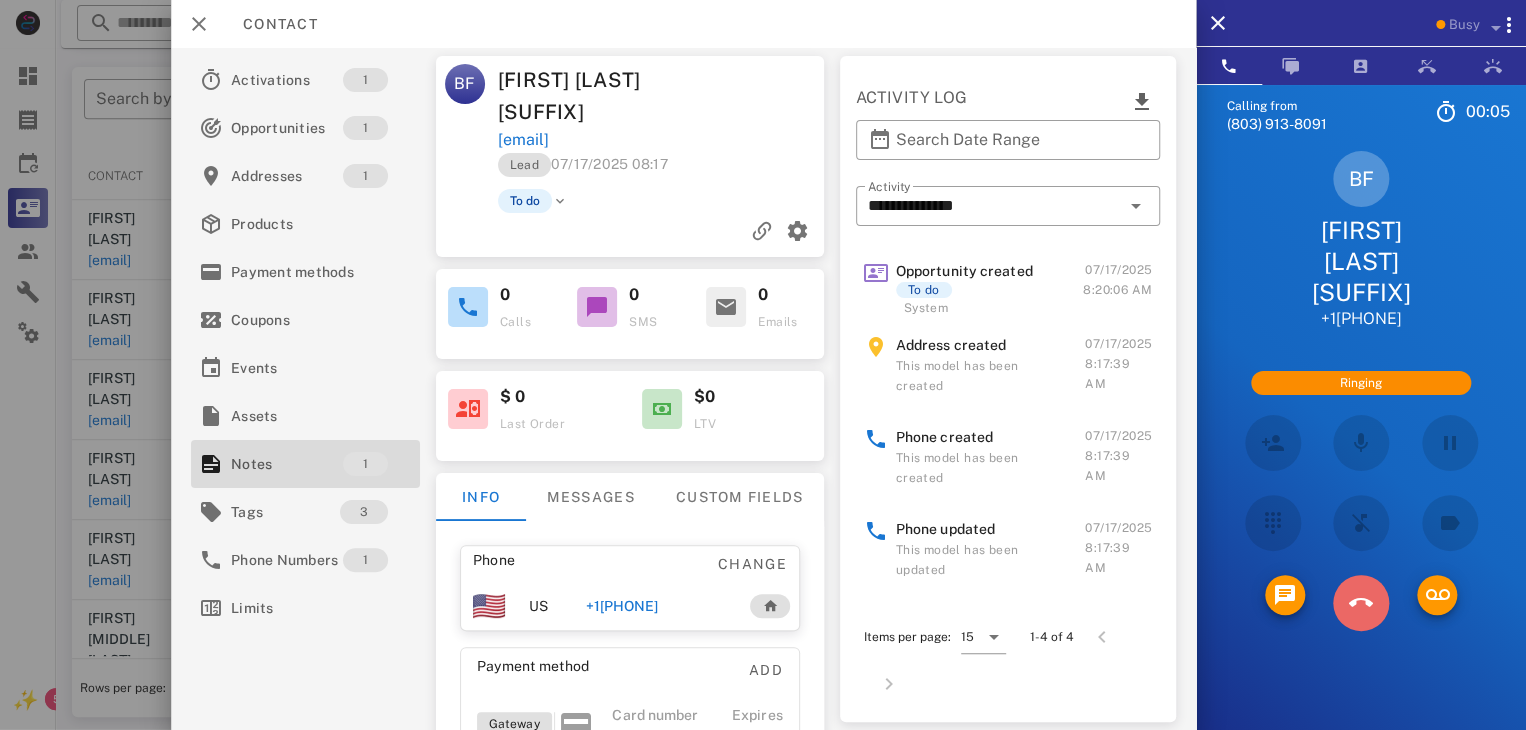 click at bounding box center (1361, 603) 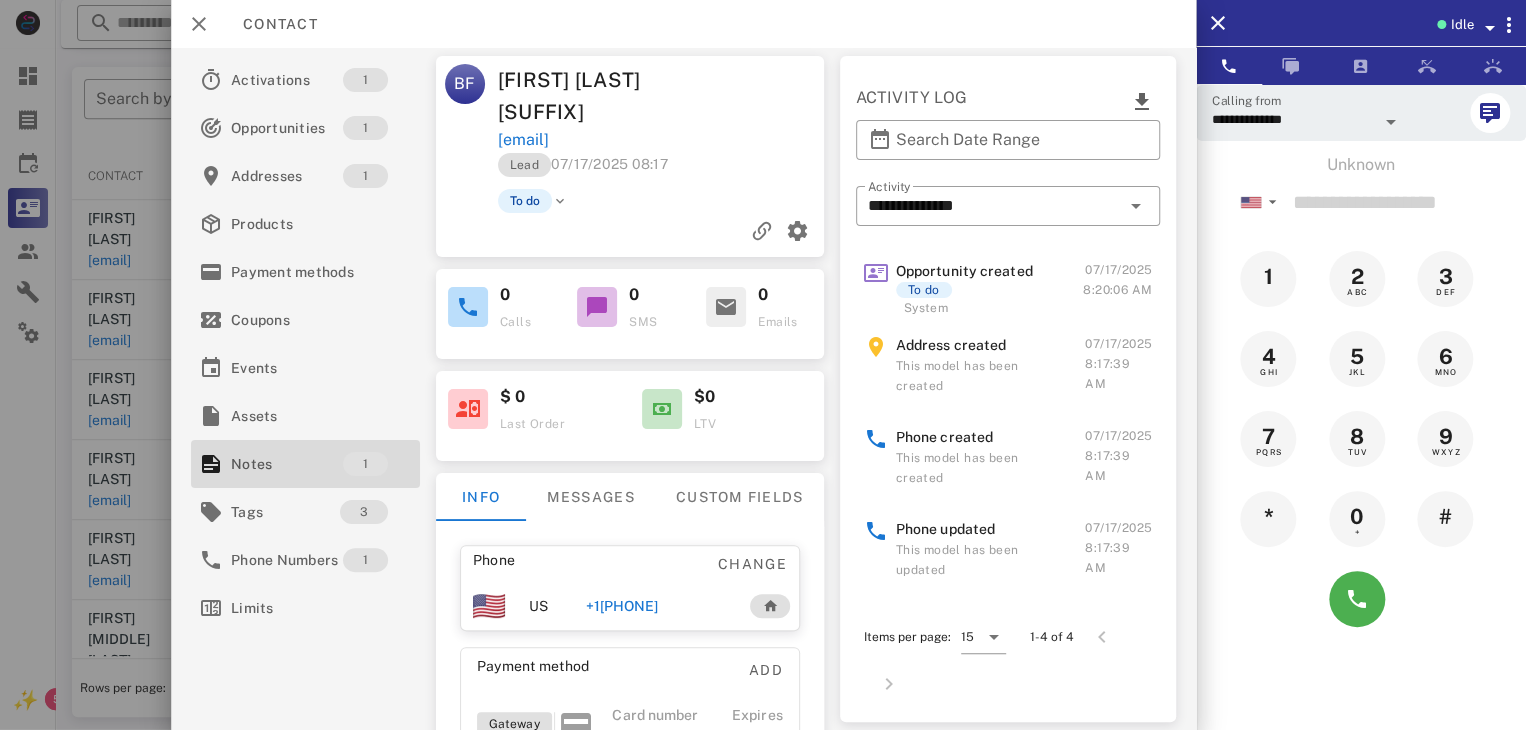 drag, startPoint x: 44, startPoint y: 592, endPoint x: 85, endPoint y: 604, distance: 42.72002 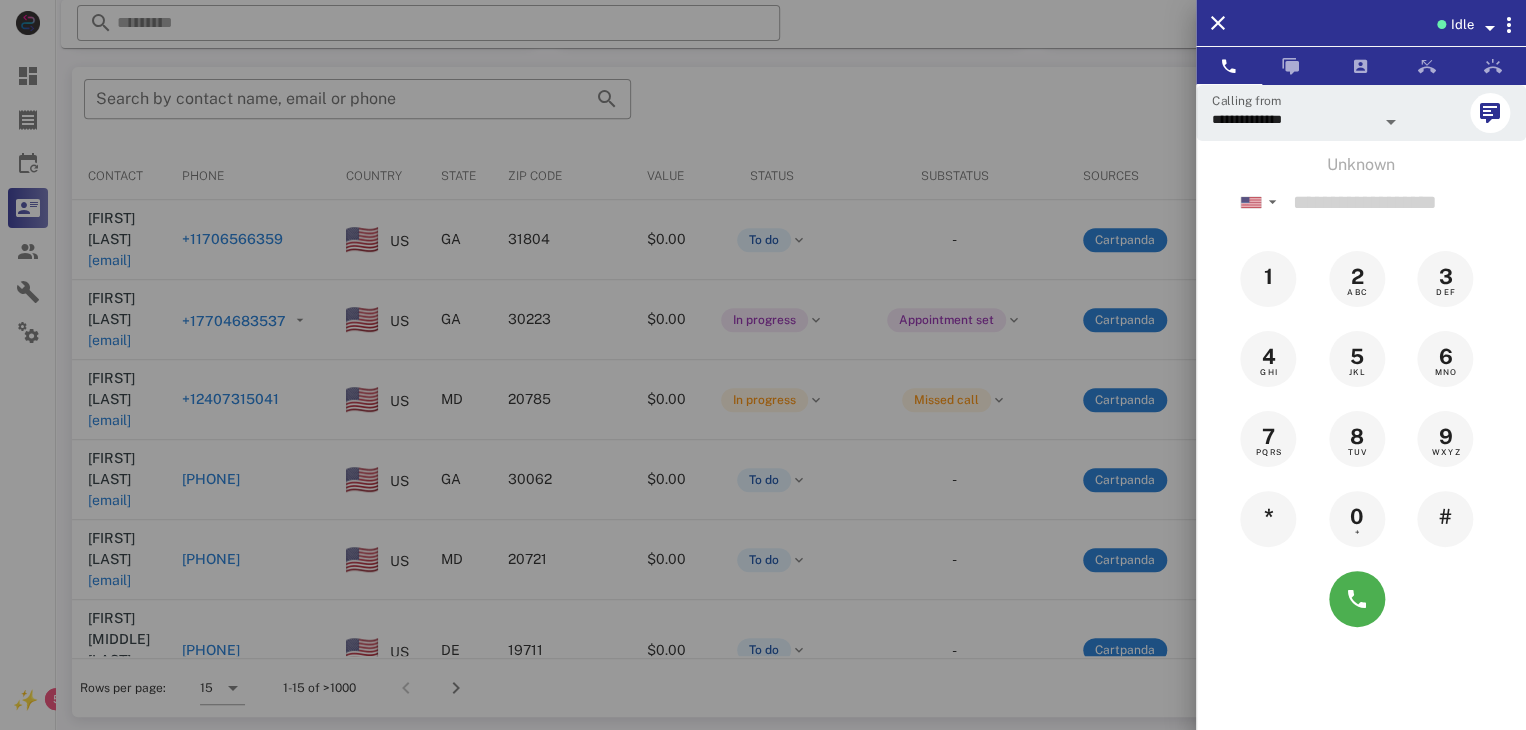 click at bounding box center [763, 365] 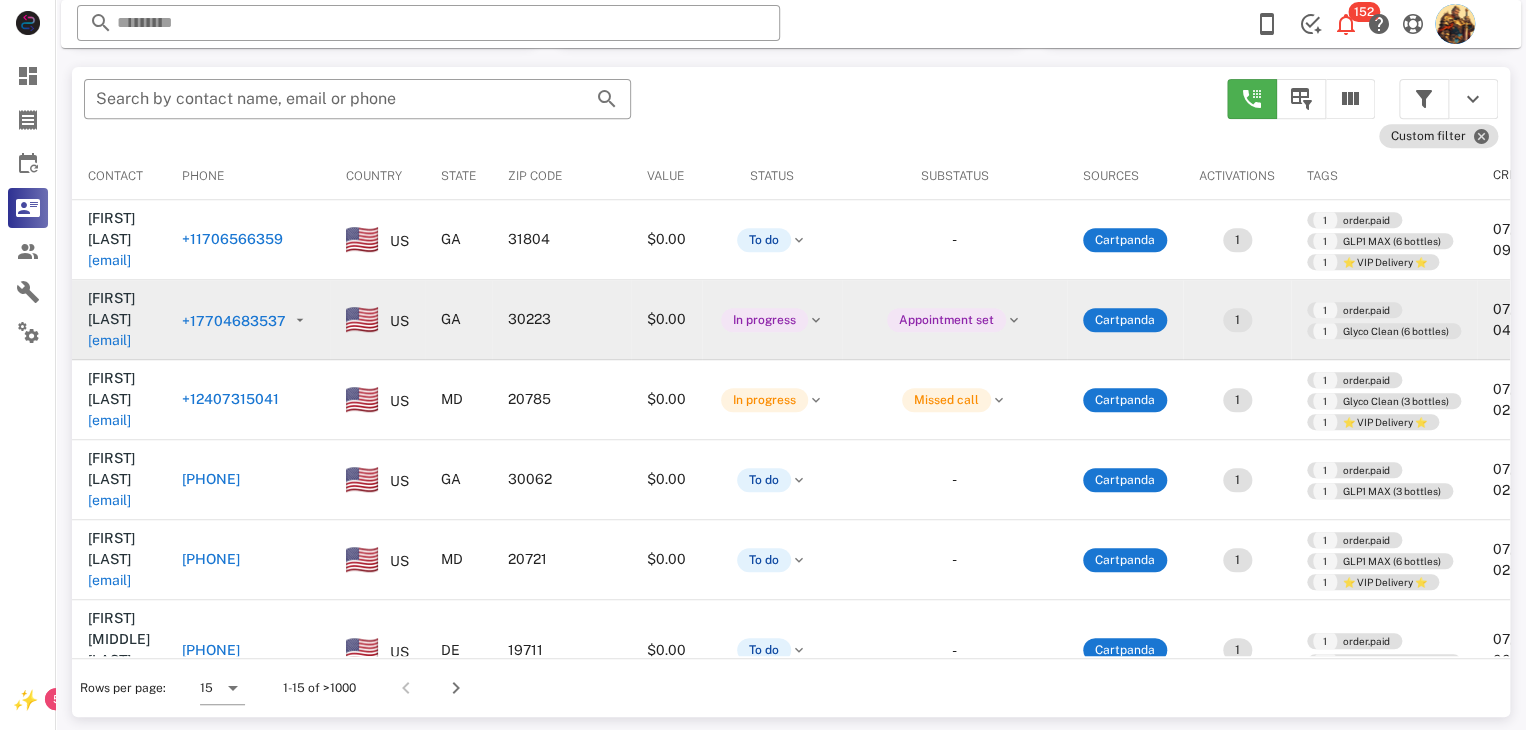 click on "[EMAIL]" at bounding box center (109, 340) 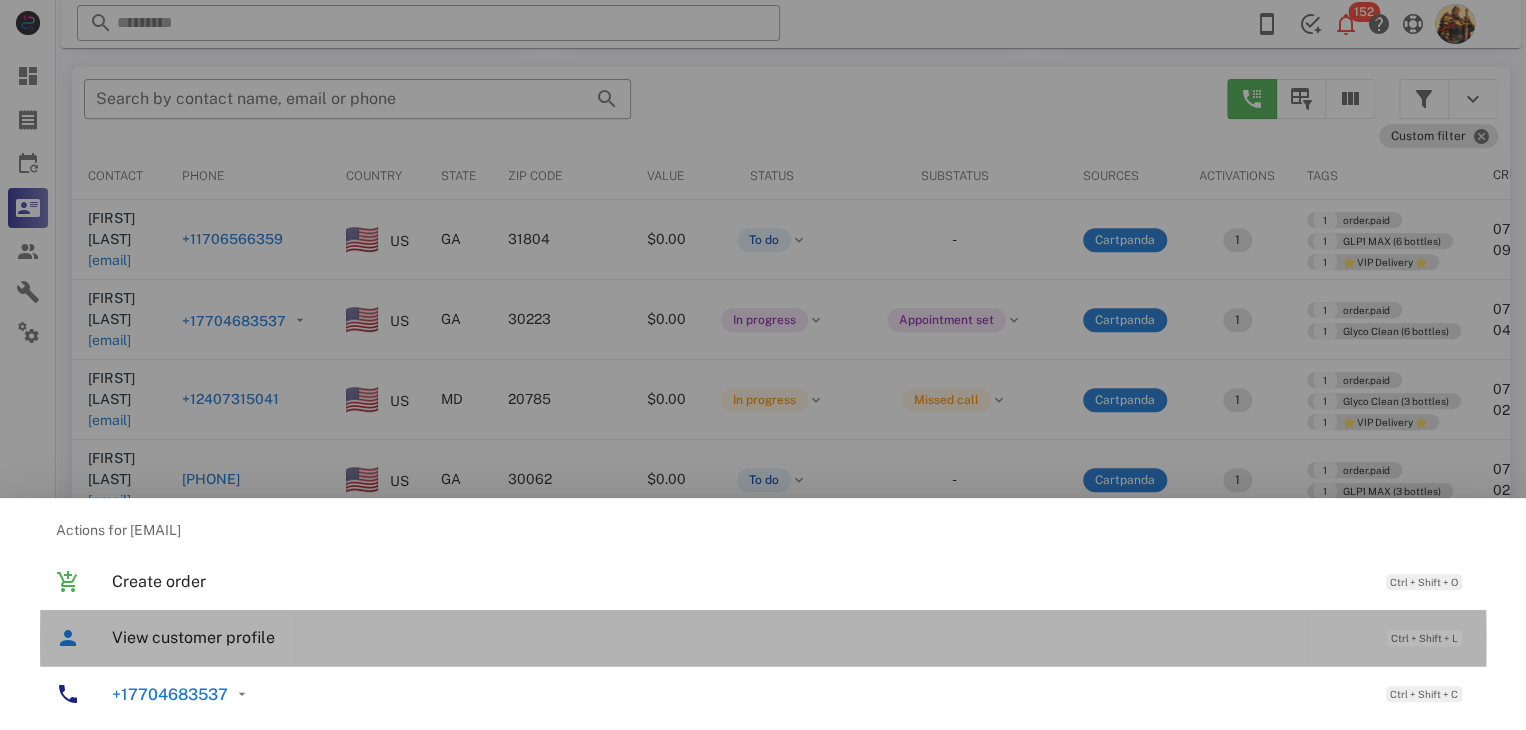 click on "View customer profile Ctrl + Shift + L" at bounding box center [791, 637] 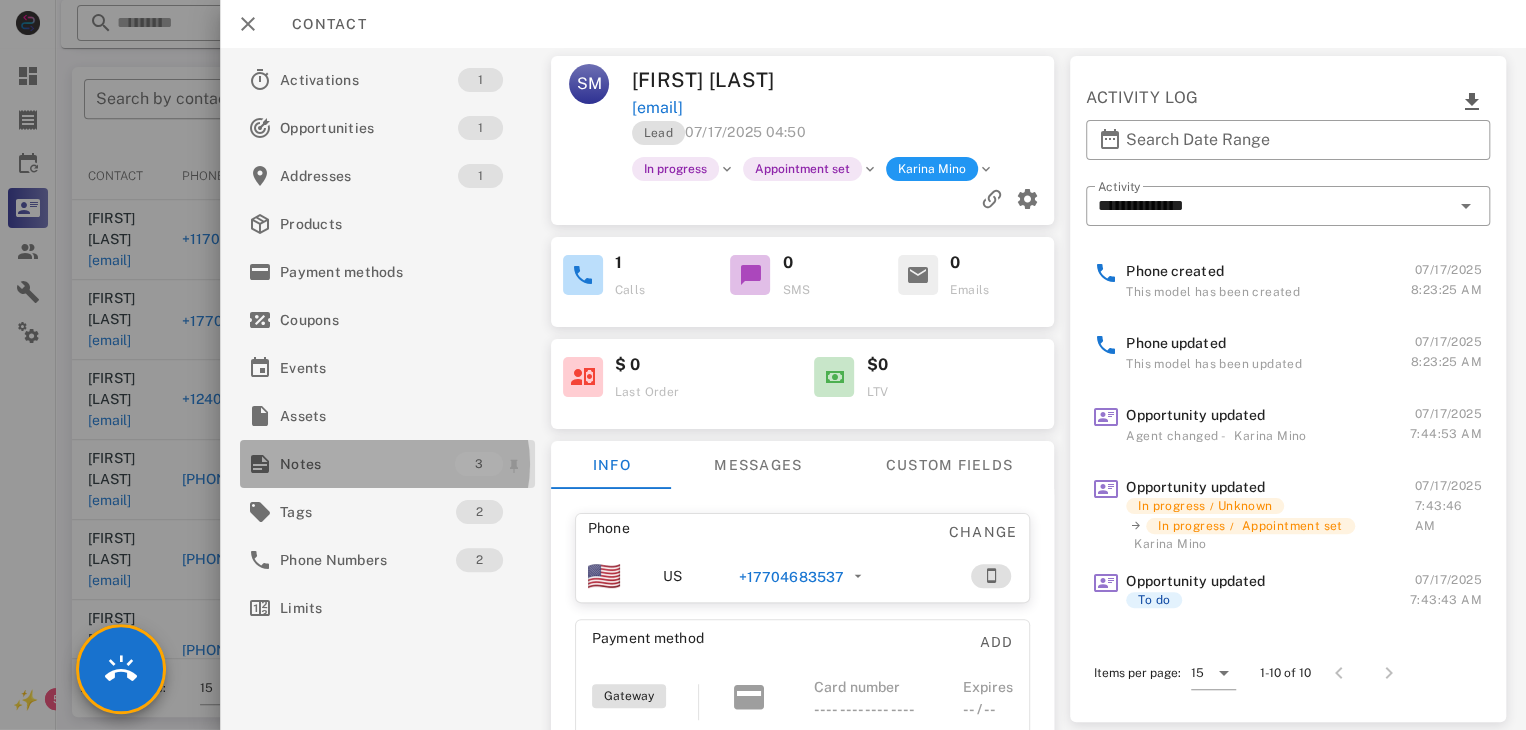 click at bounding box center [260, 464] 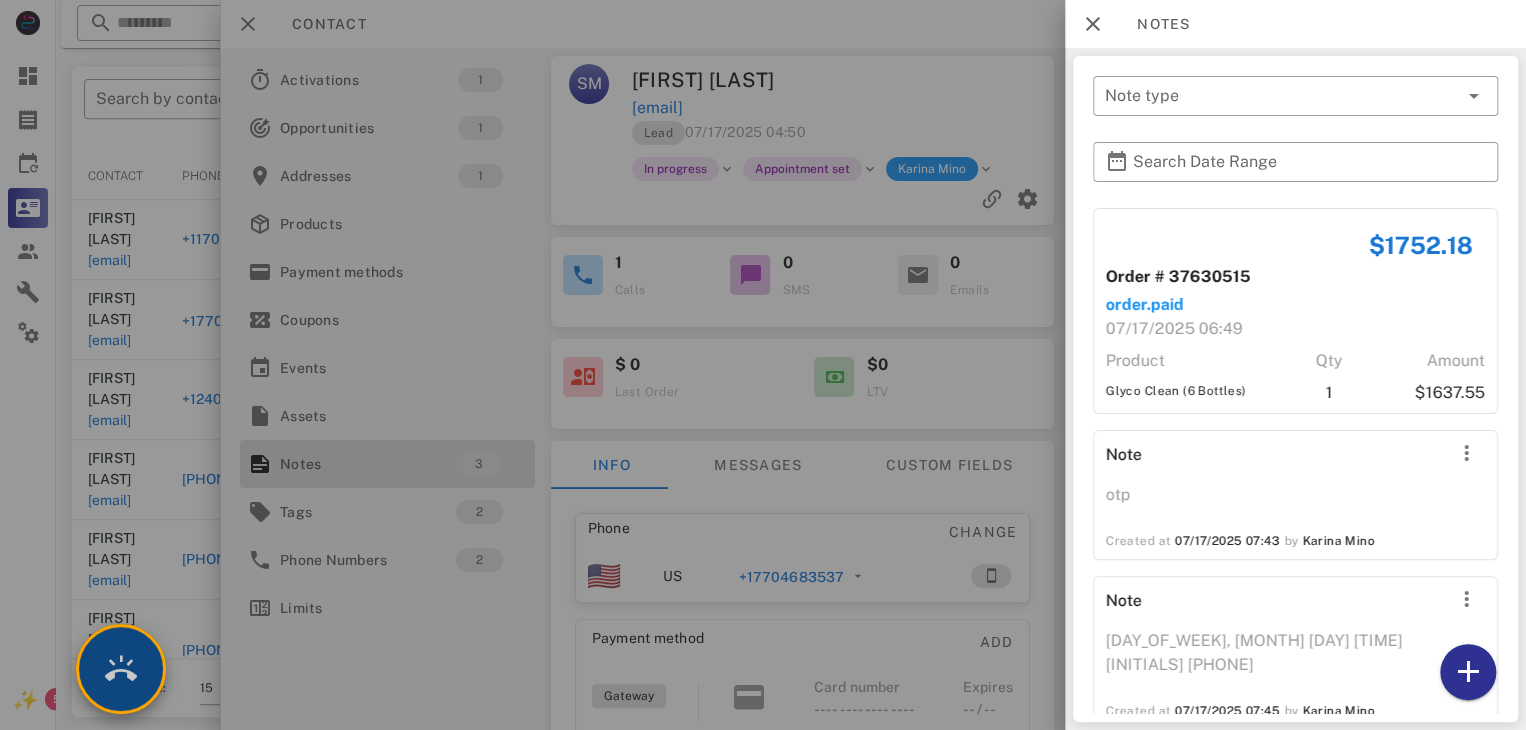 click at bounding box center (121, 669) 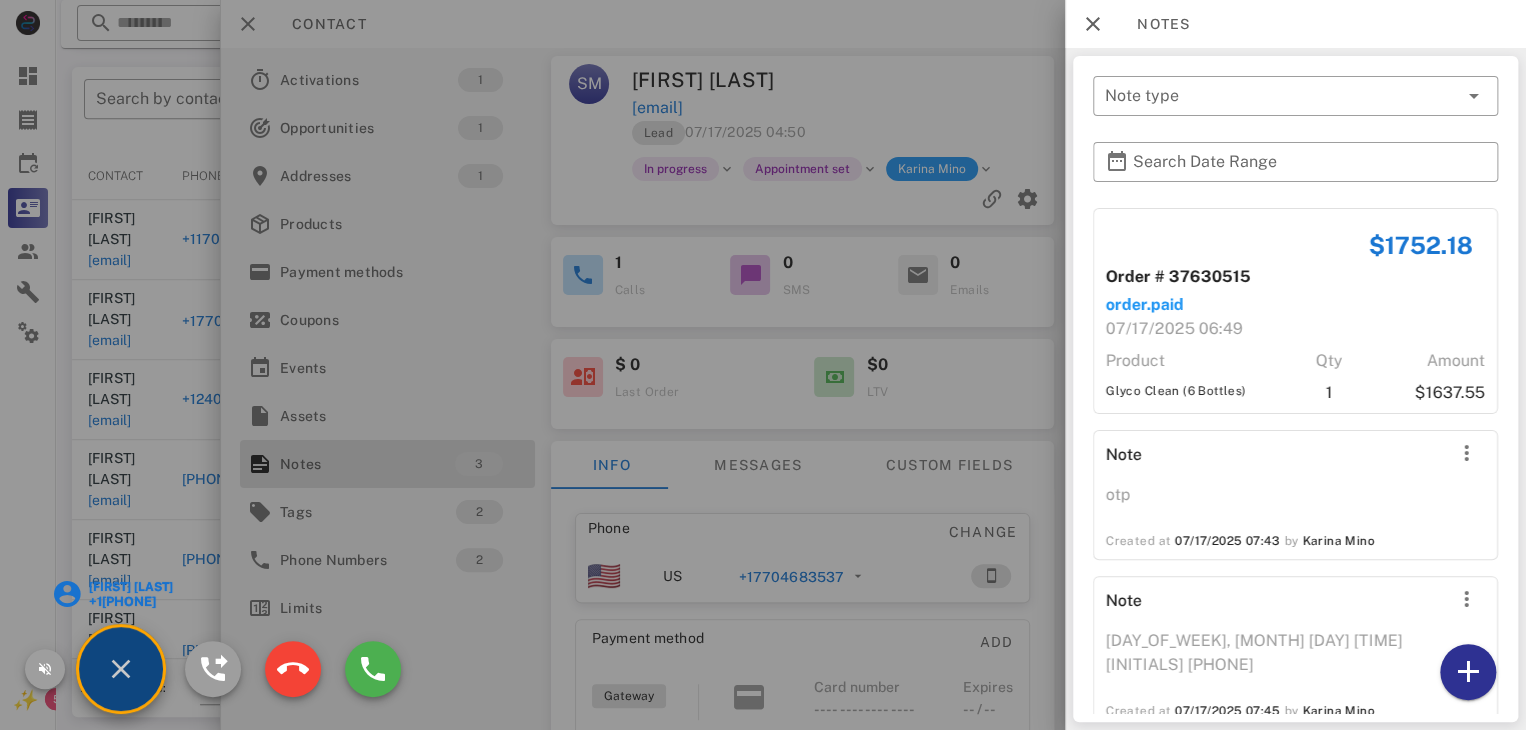 click on "[FIRST] [LAST]" at bounding box center (129, 587) 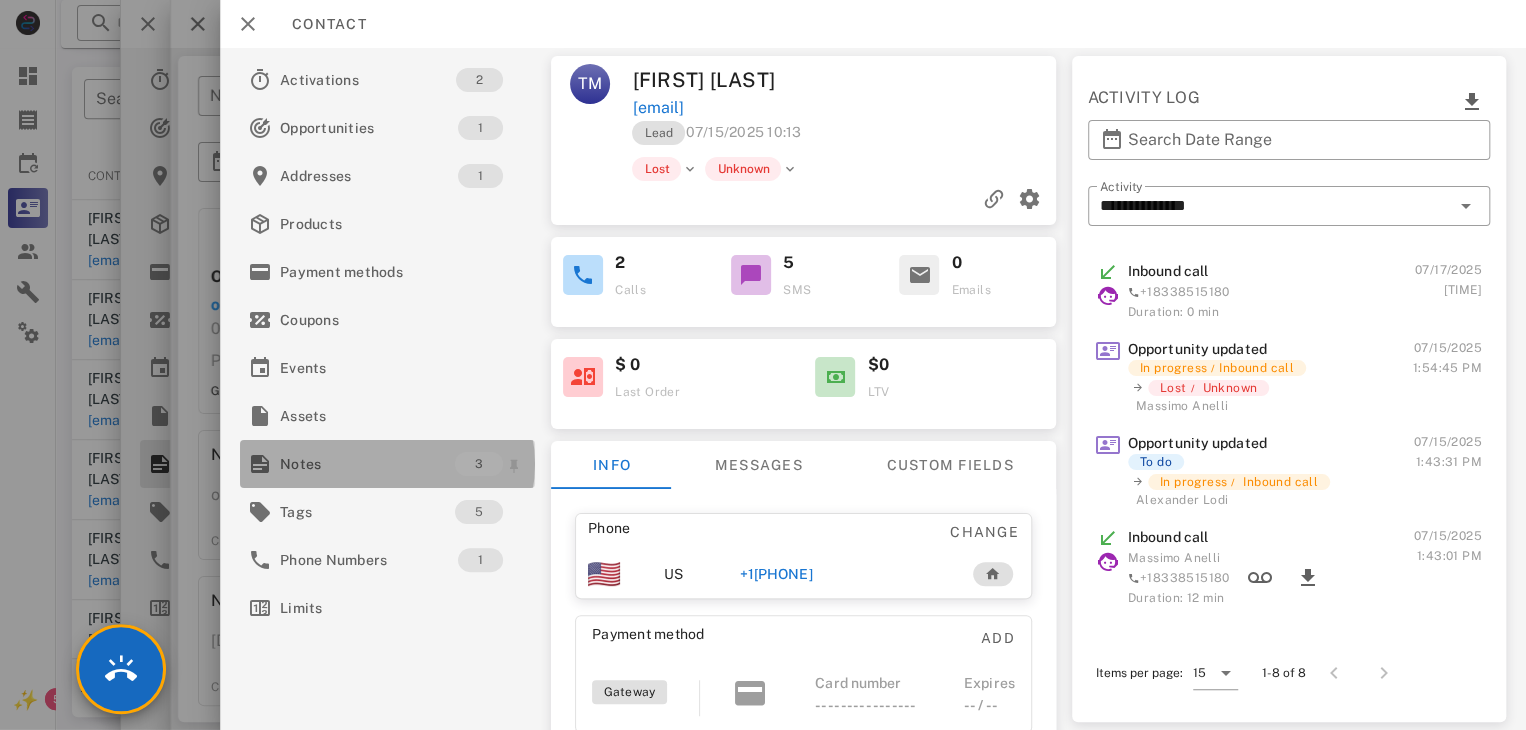 click on "Notes" at bounding box center [367, 464] 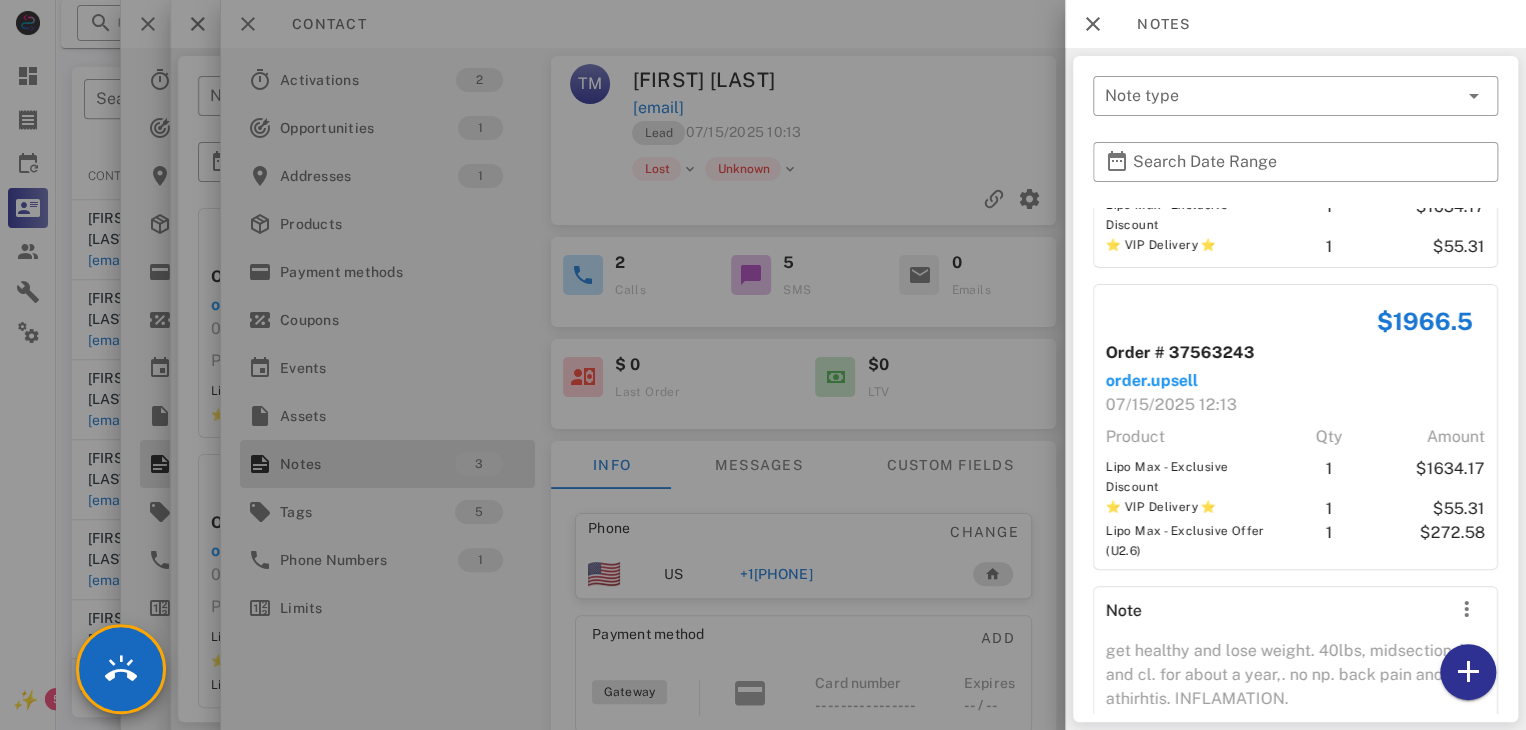 scroll, scrollTop: 264, scrollLeft: 0, axis: vertical 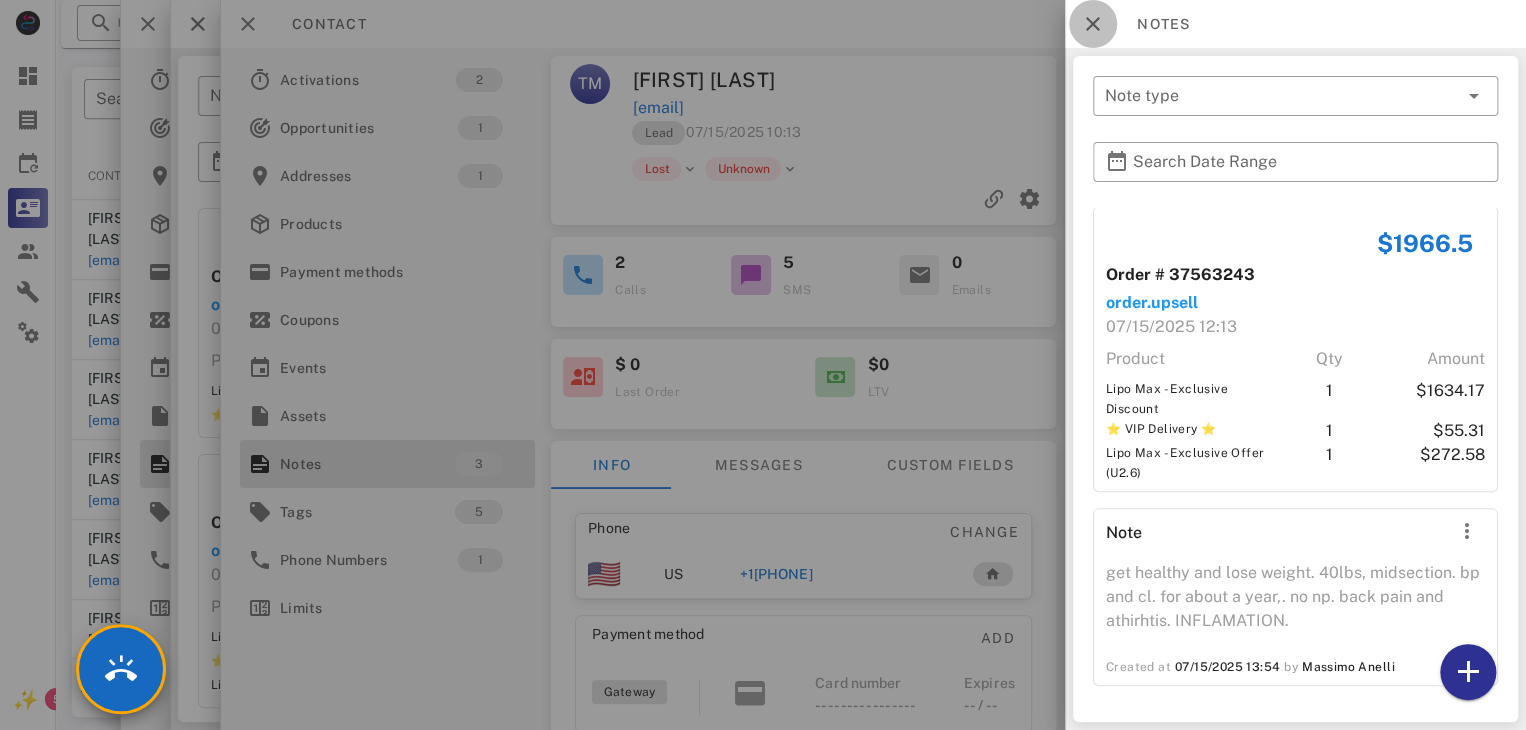 click at bounding box center (1093, 24) 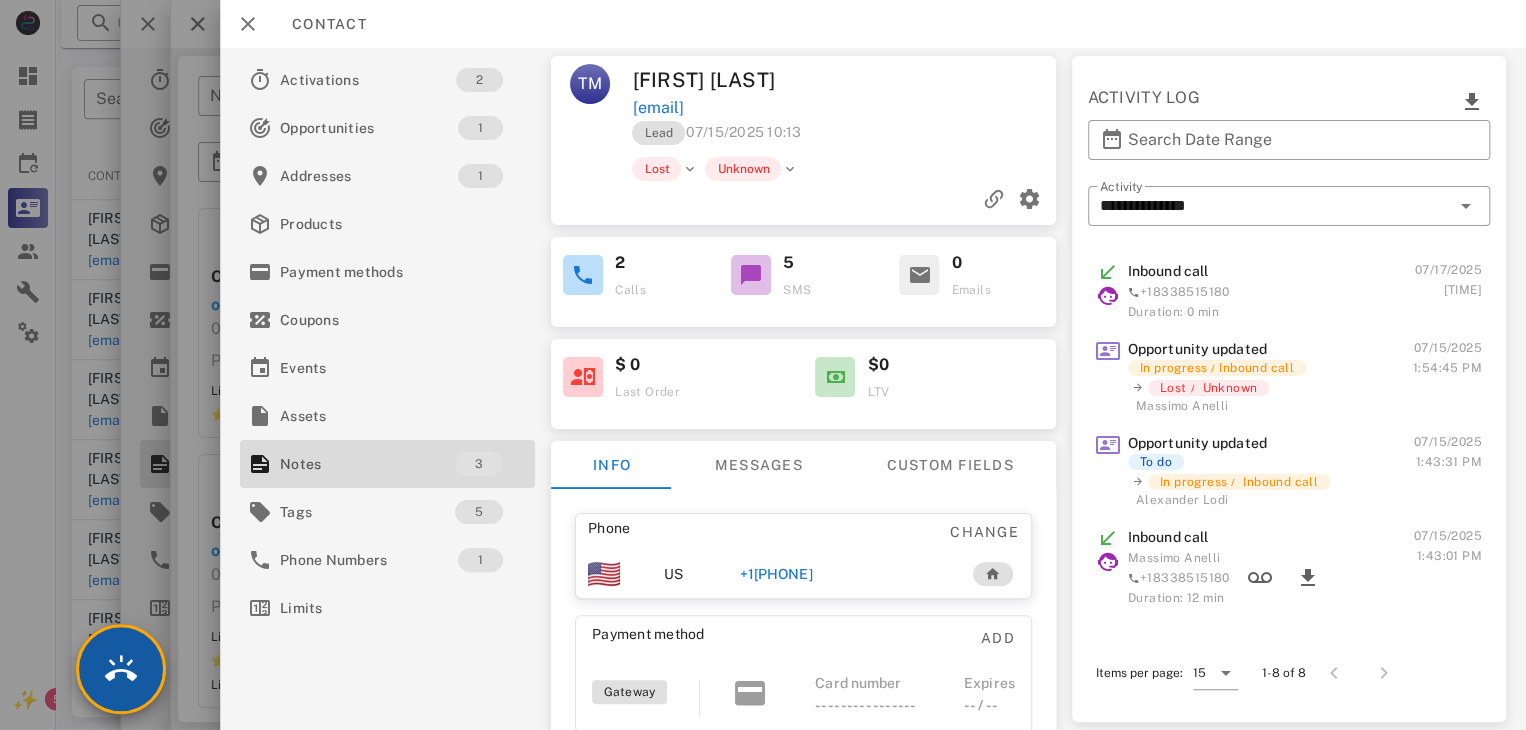 click at bounding box center [121, 669] 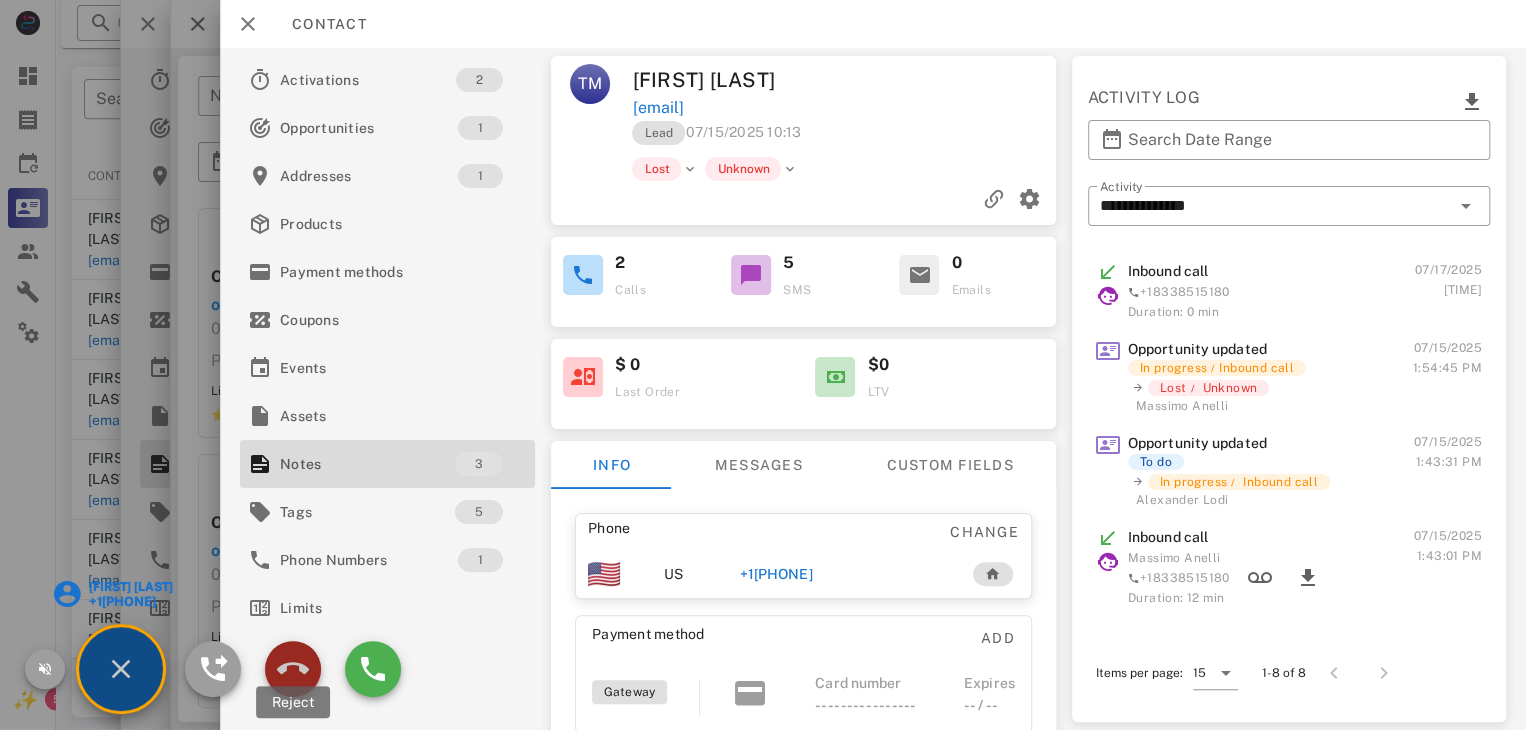 click at bounding box center (293, 669) 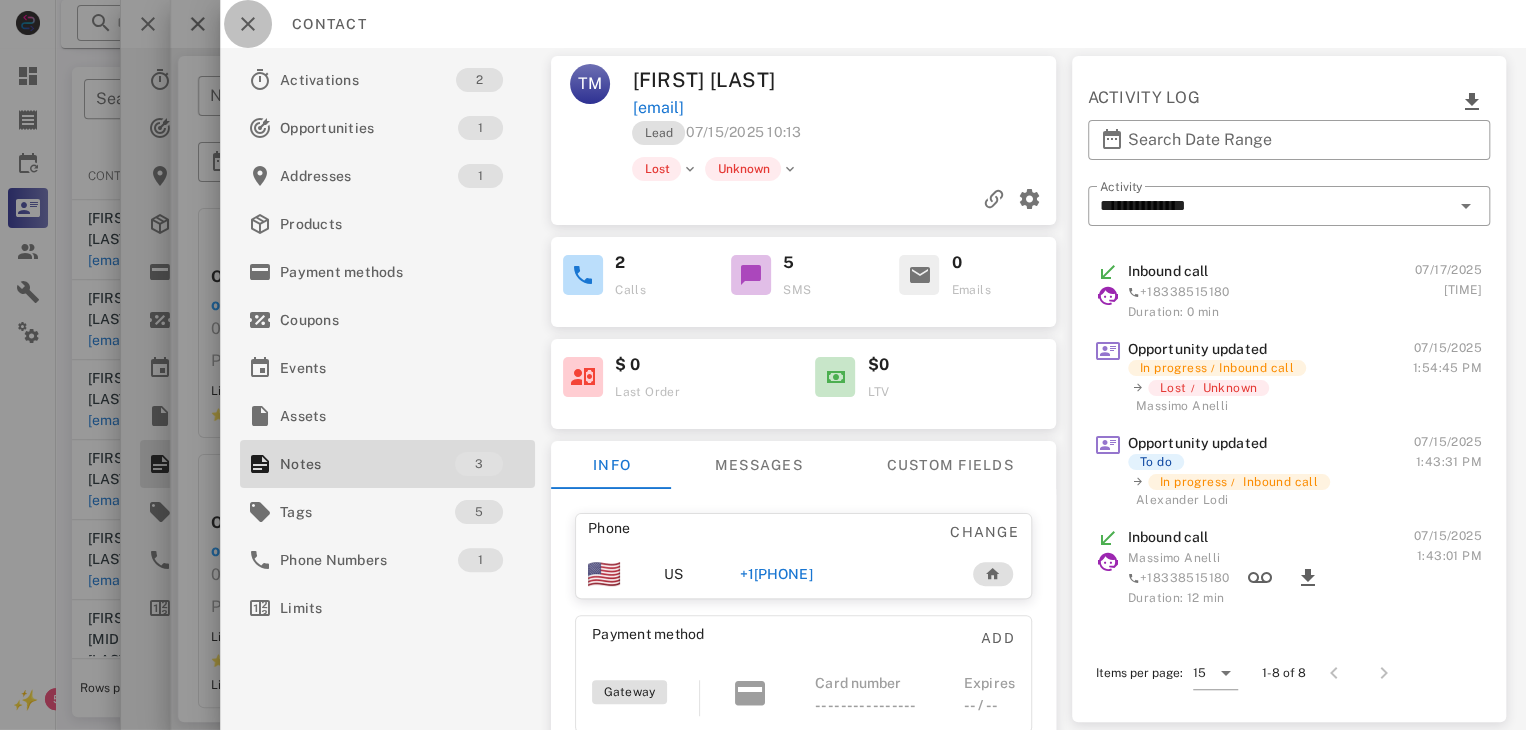 click at bounding box center (248, 24) 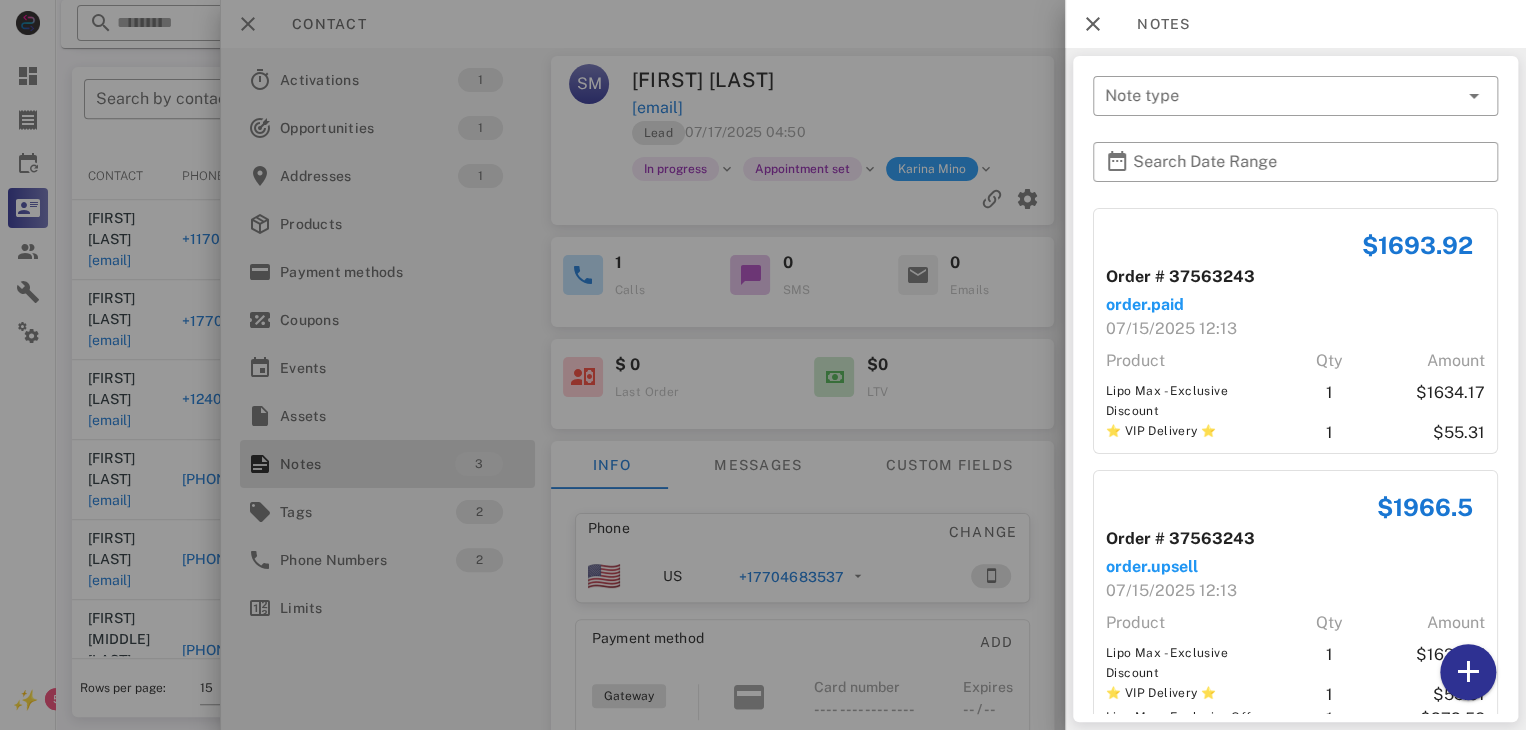 click at bounding box center (763, 365) 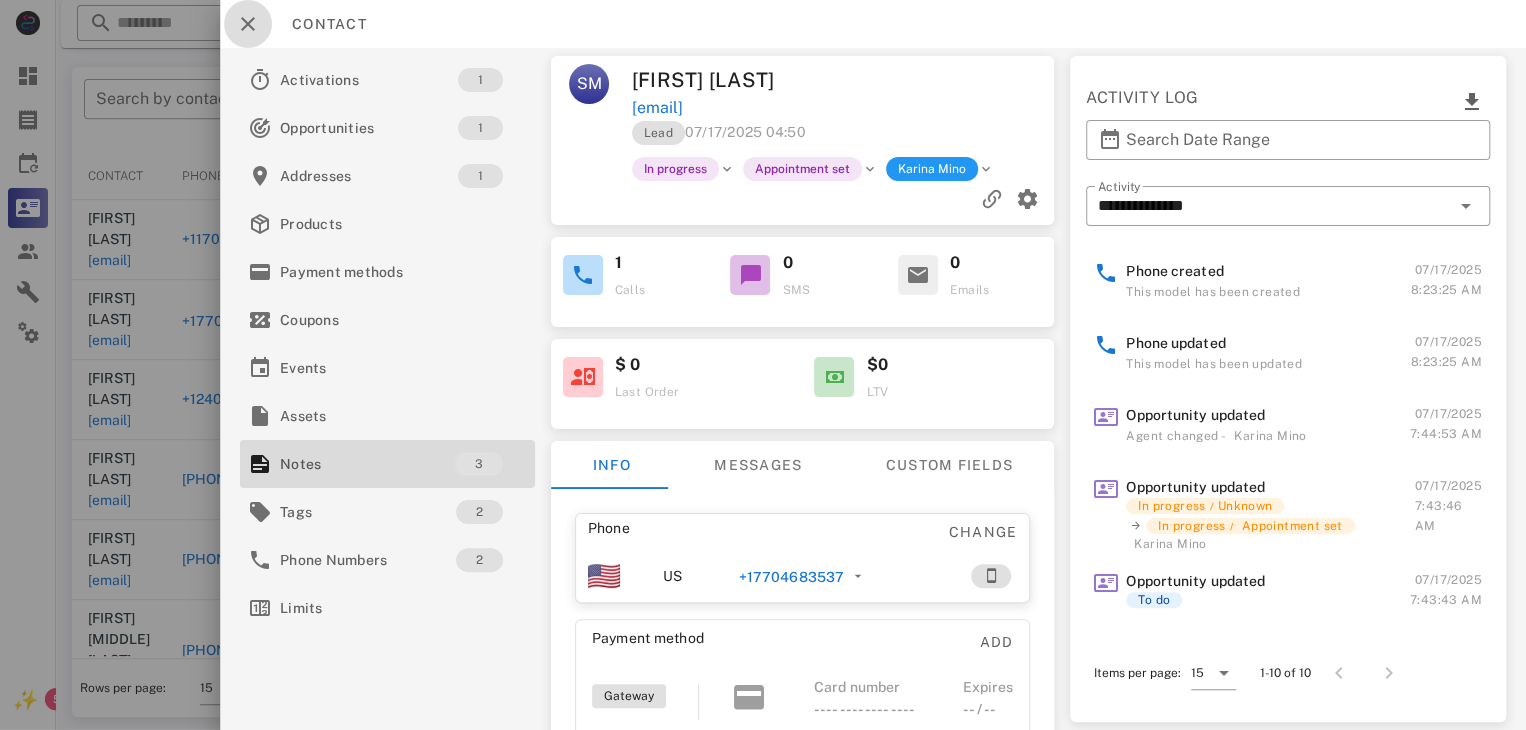 click at bounding box center [248, 24] 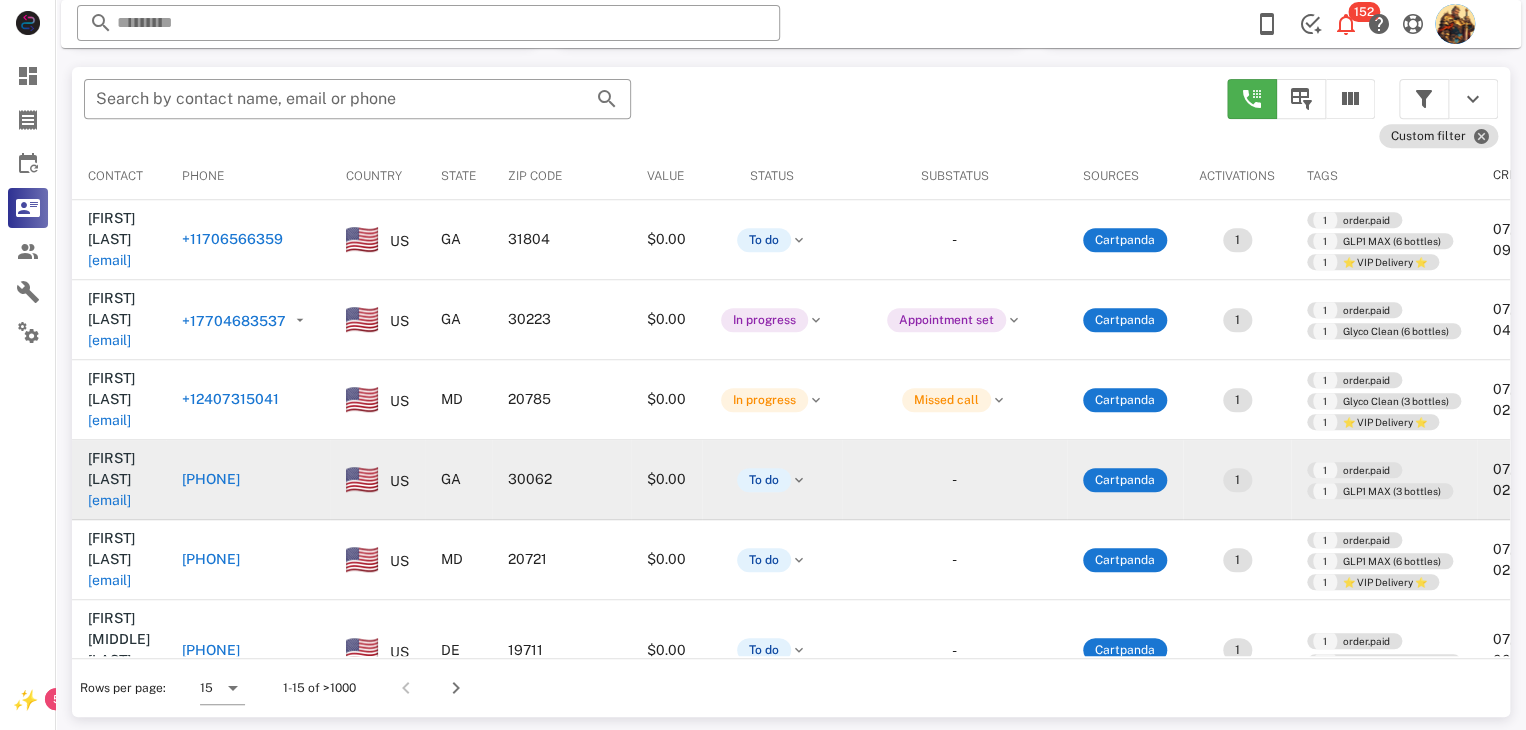 click on "[EMAIL]" at bounding box center [109, 500] 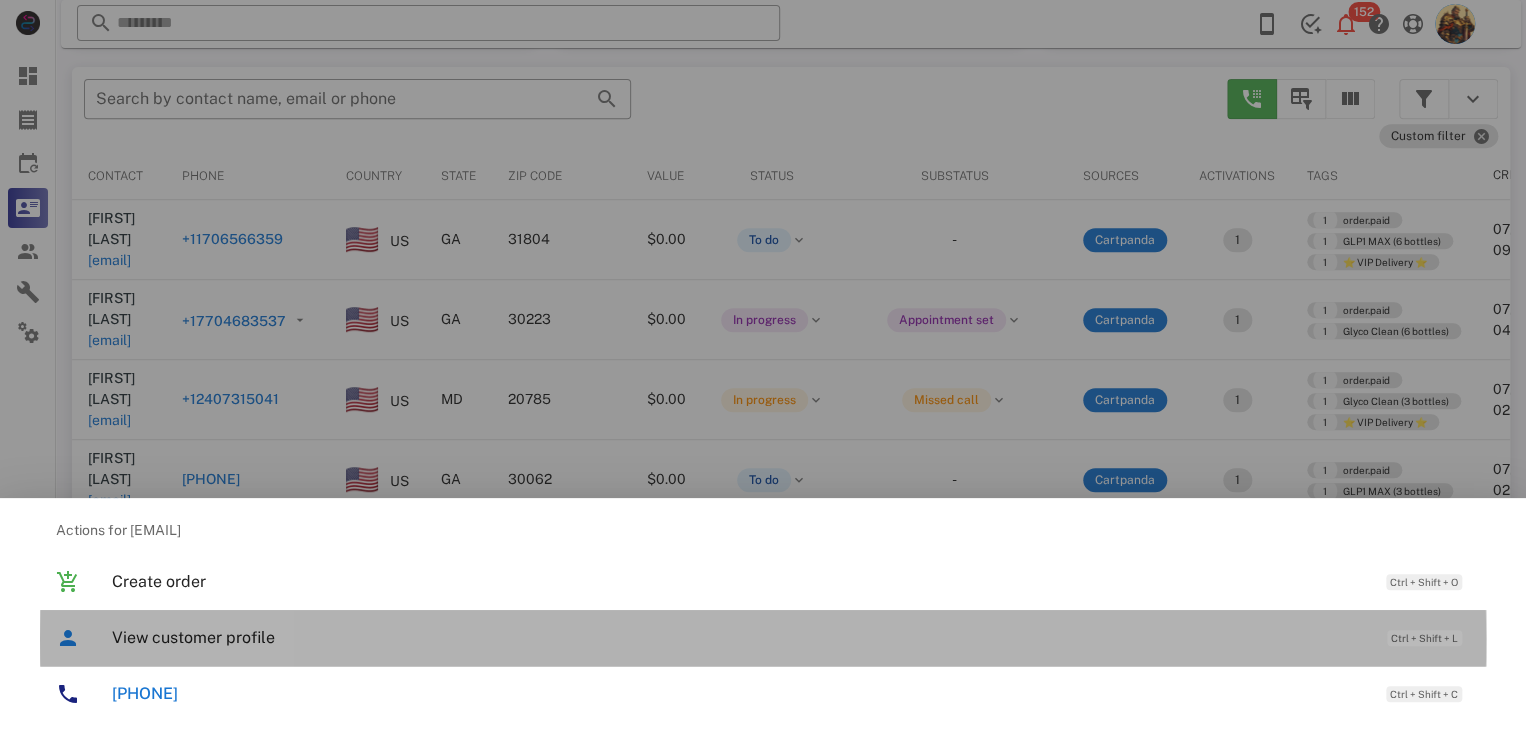click on "View customer profile" at bounding box center [739, 637] 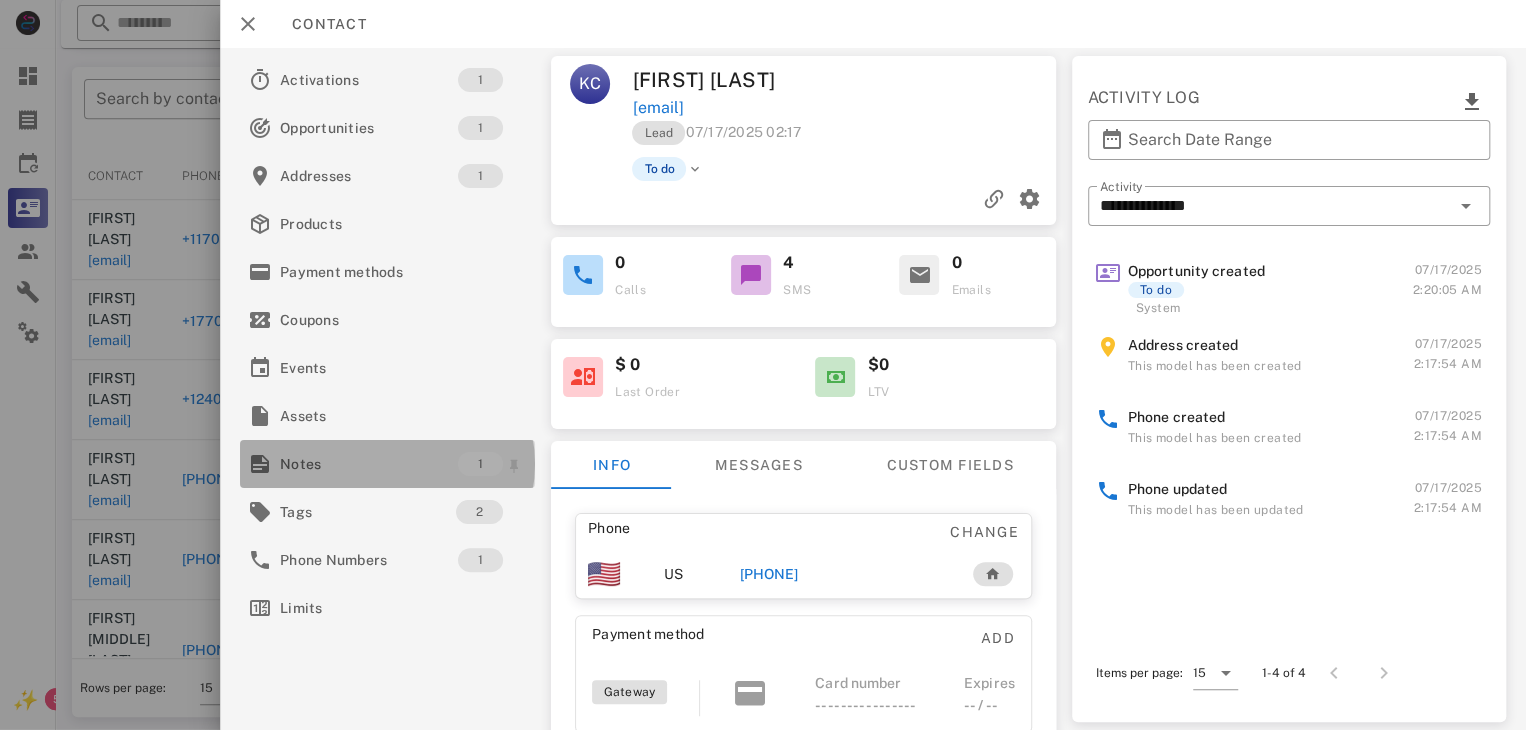 click on "Notes" at bounding box center (369, 464) 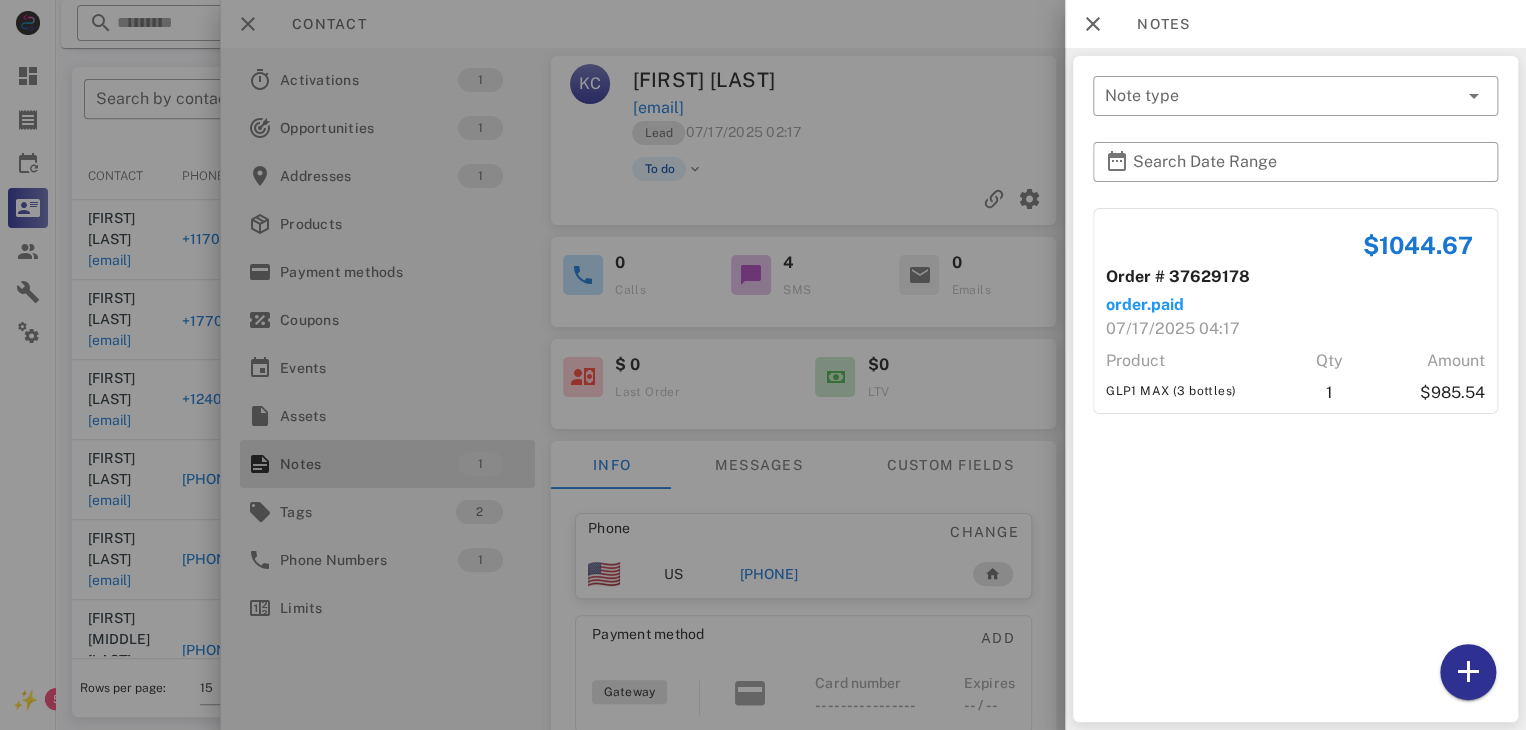 click at bounding box center [763, 365] 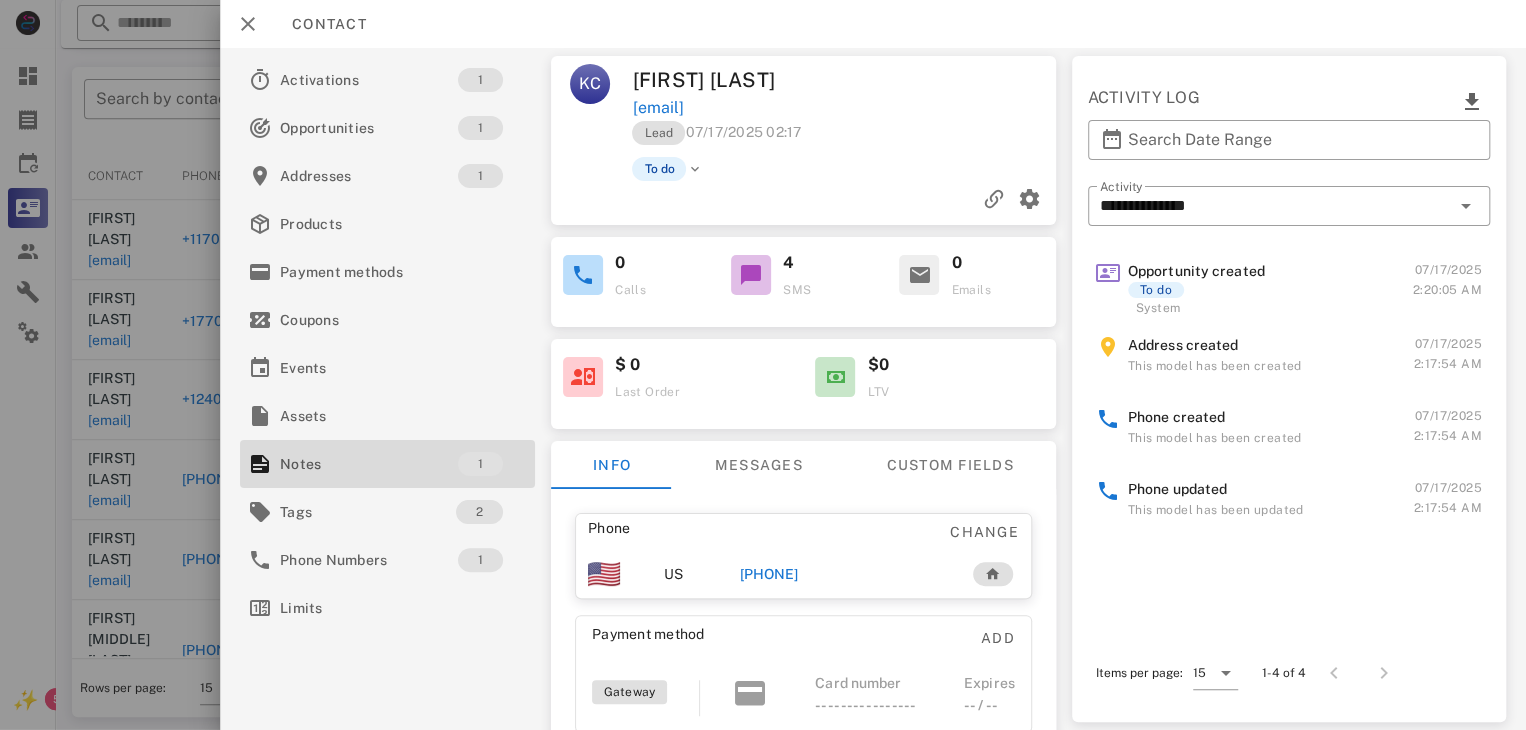 click on "[PHONE]" at bounding box center [769, 574] 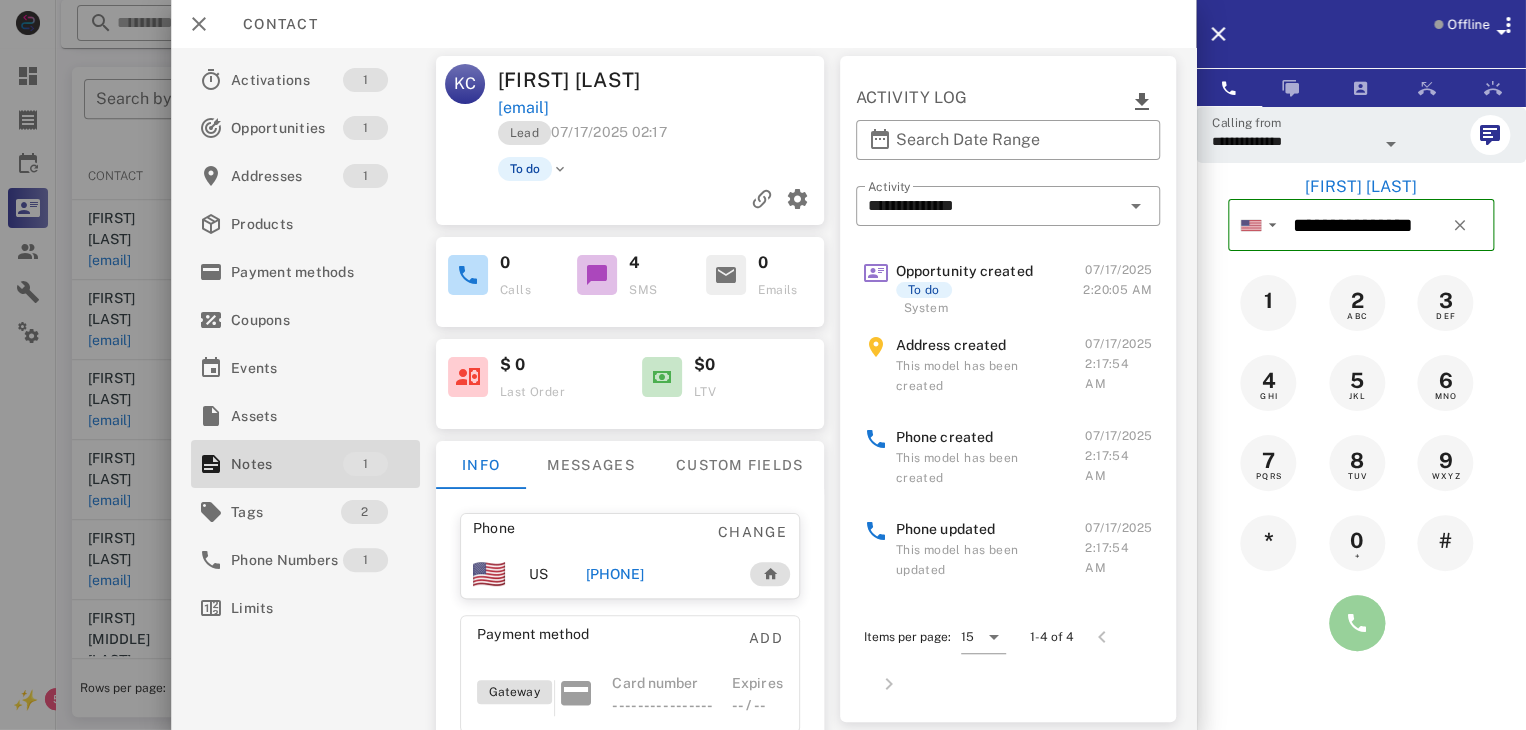 click at bounding box center [1357, 623] 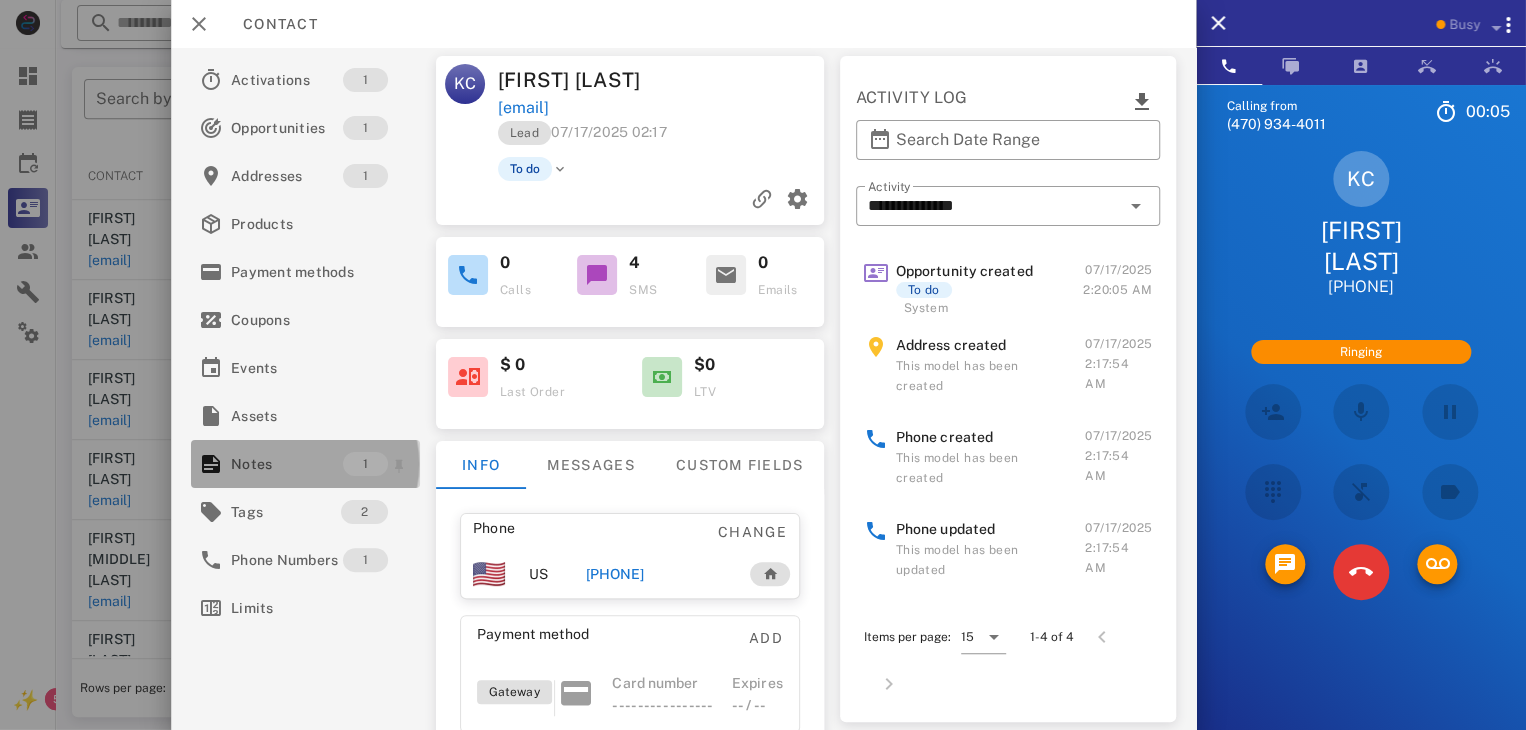 click on "Notes" at bounding box center (287, 464) 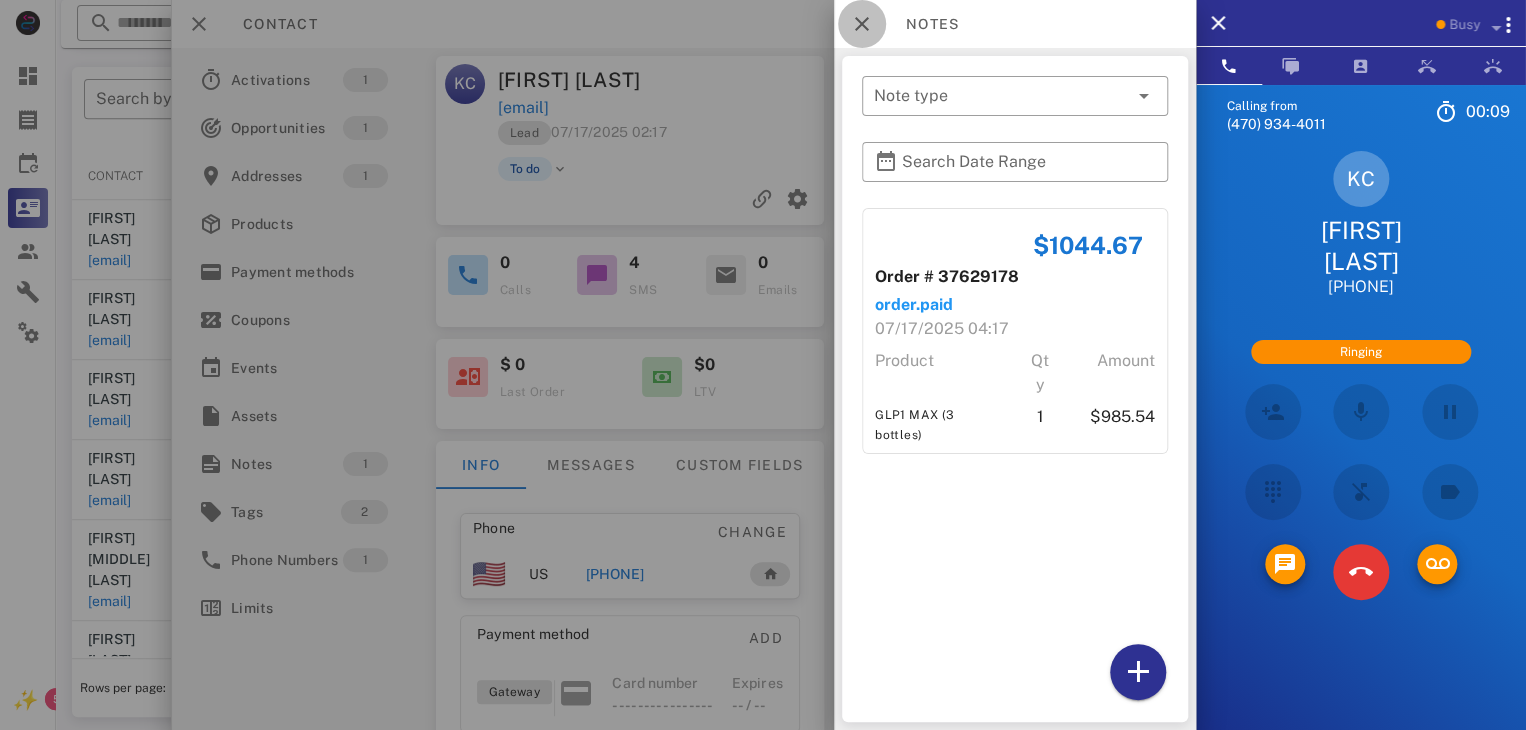 click at bounding box center [862, 24] 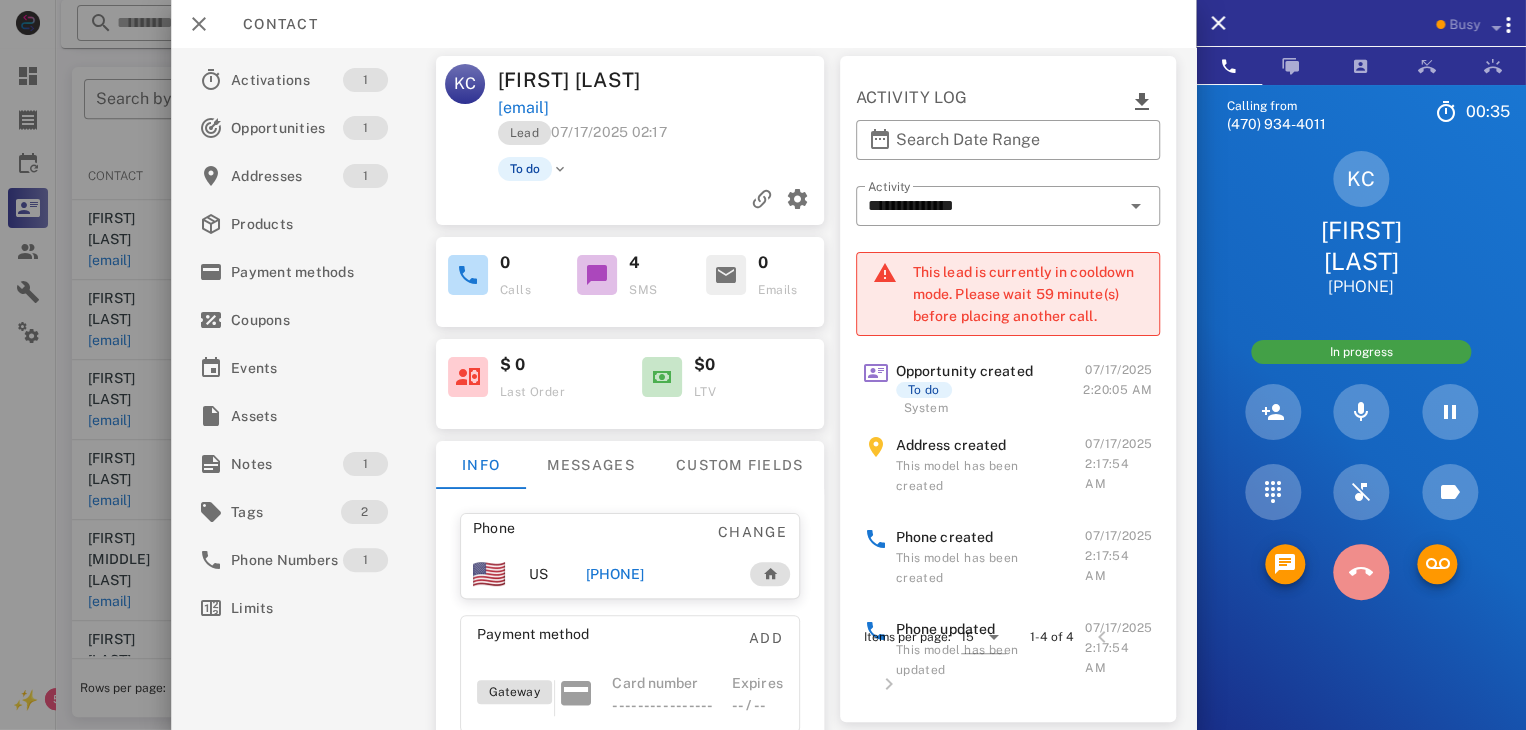 click at bounding box center [1361, 572] 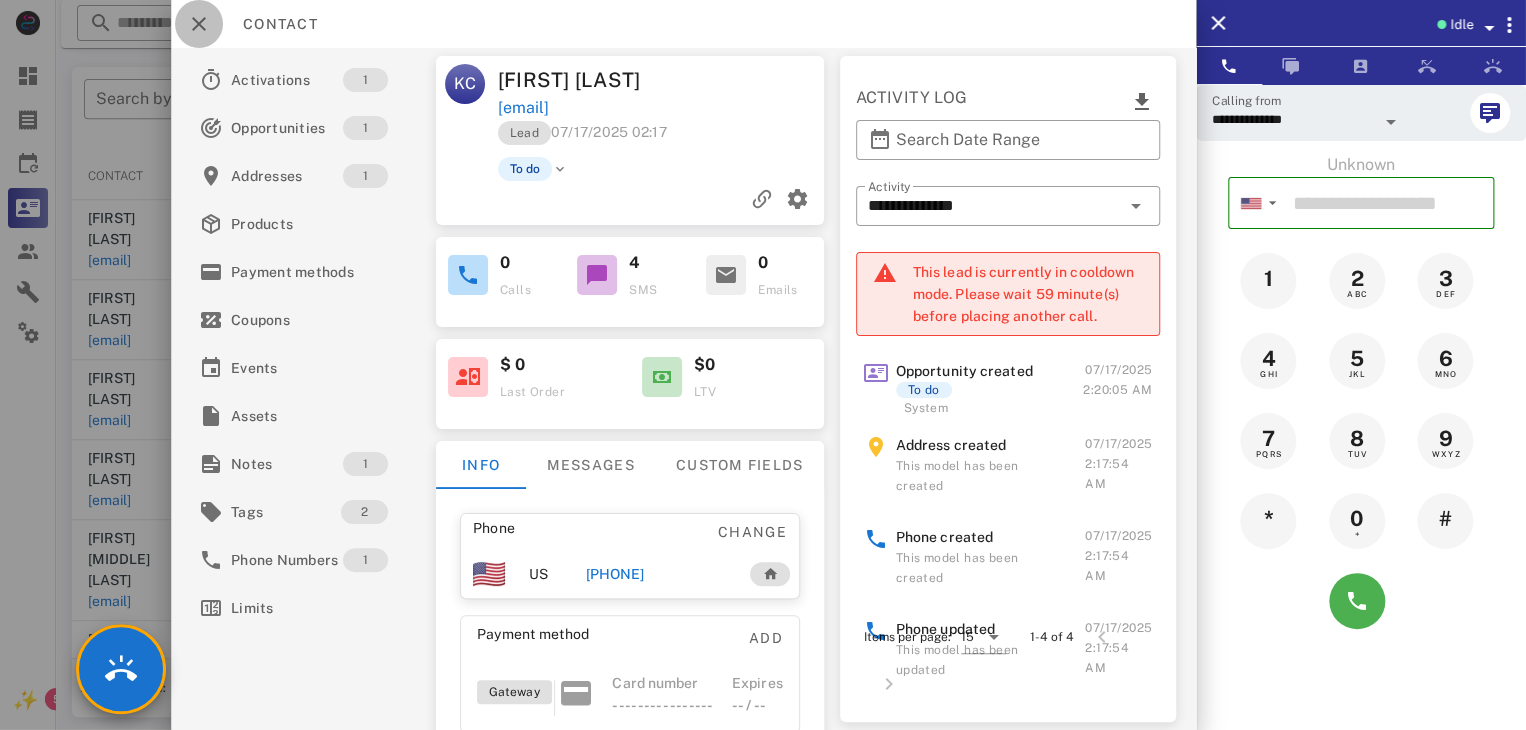 click at bounding box center [199, 24] 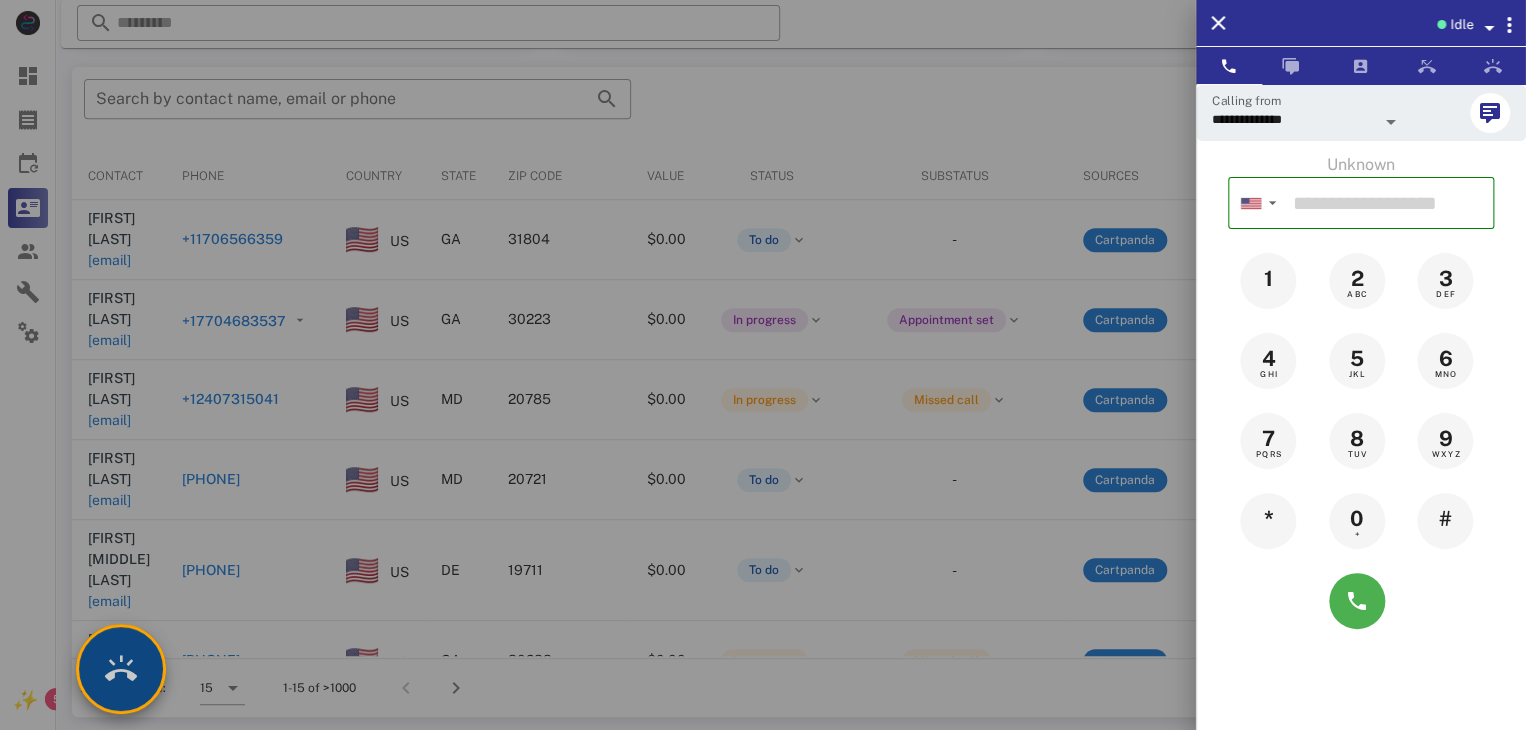 click at bounding box center (121, 669) 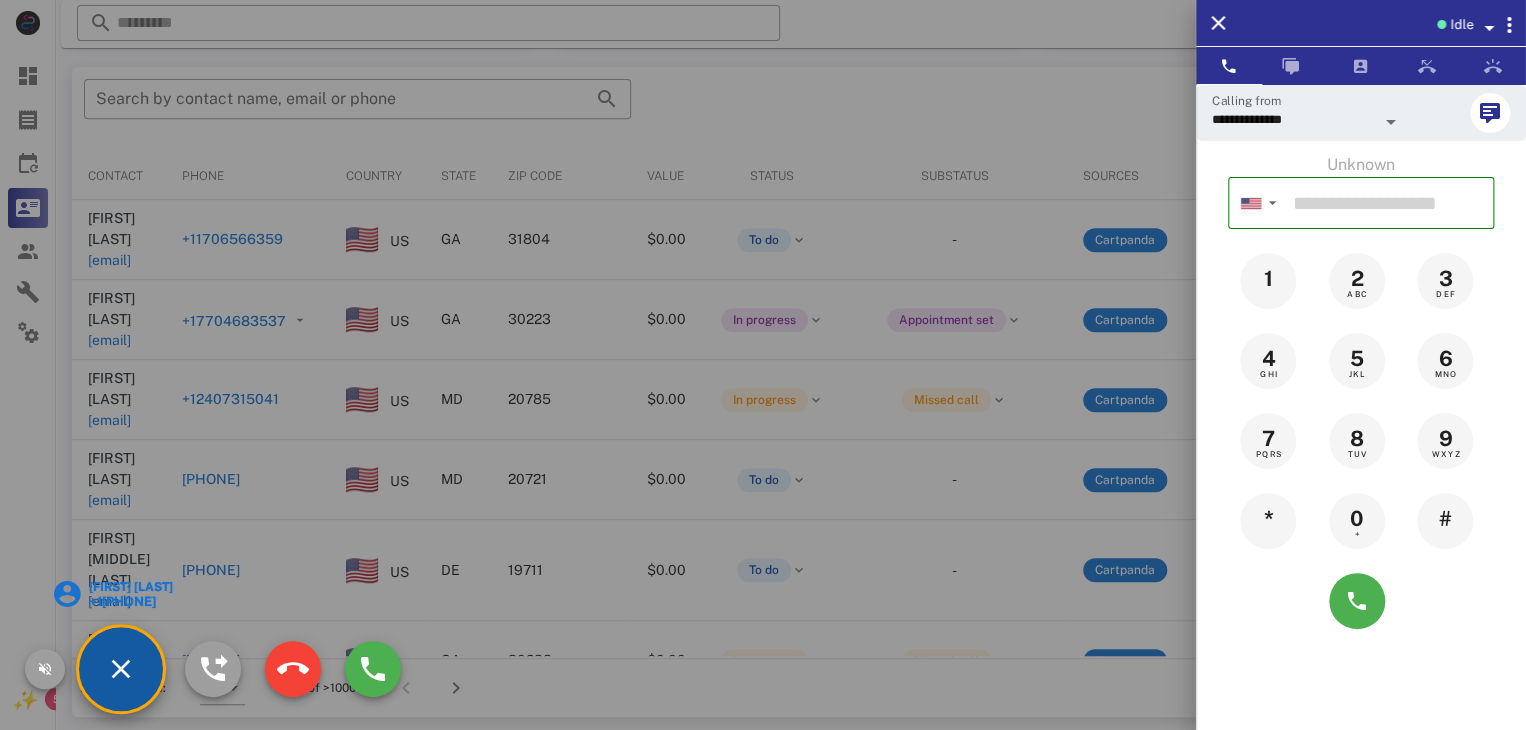 click on "[FIRST] [LAST]" at bounding box center (129, 587) 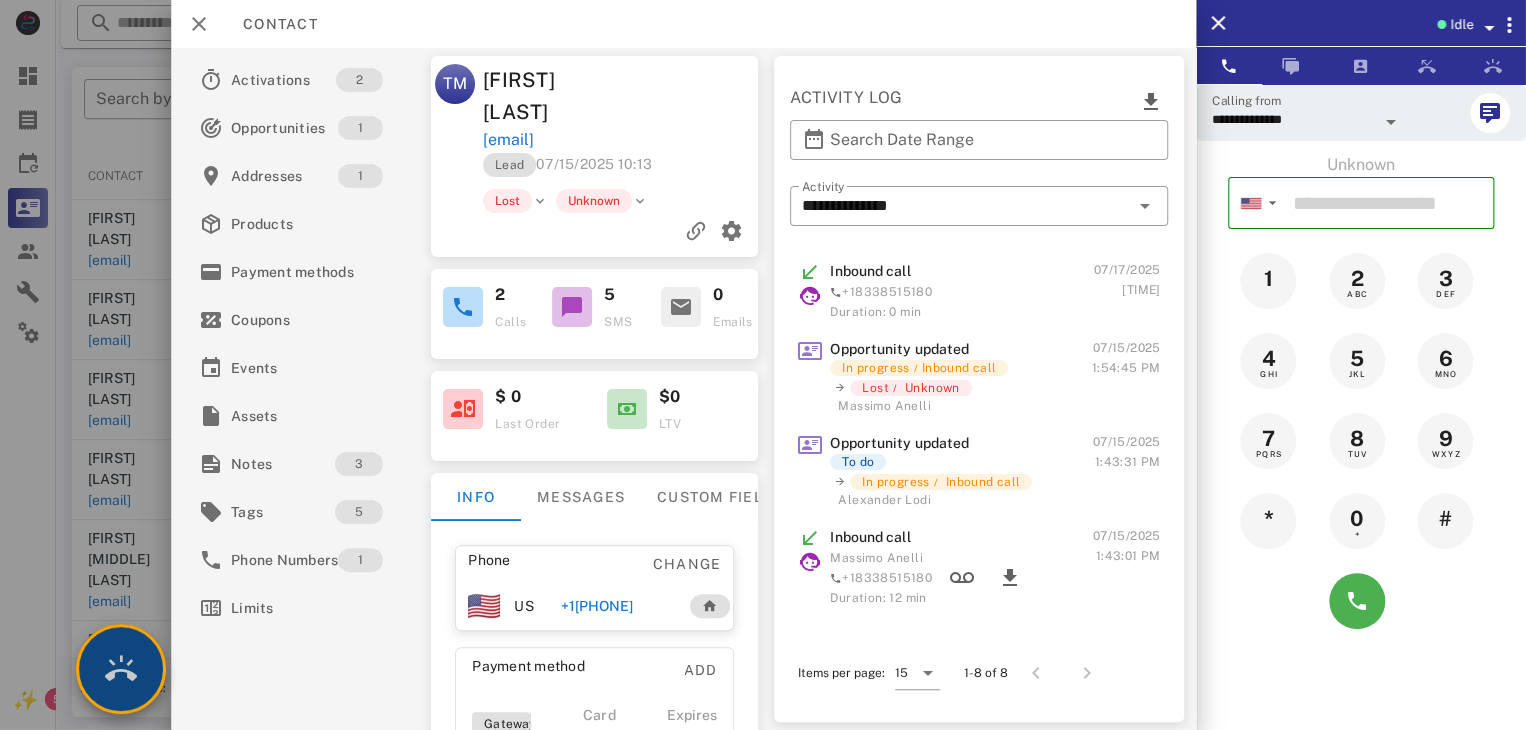 click at bounding box center [121, 669] 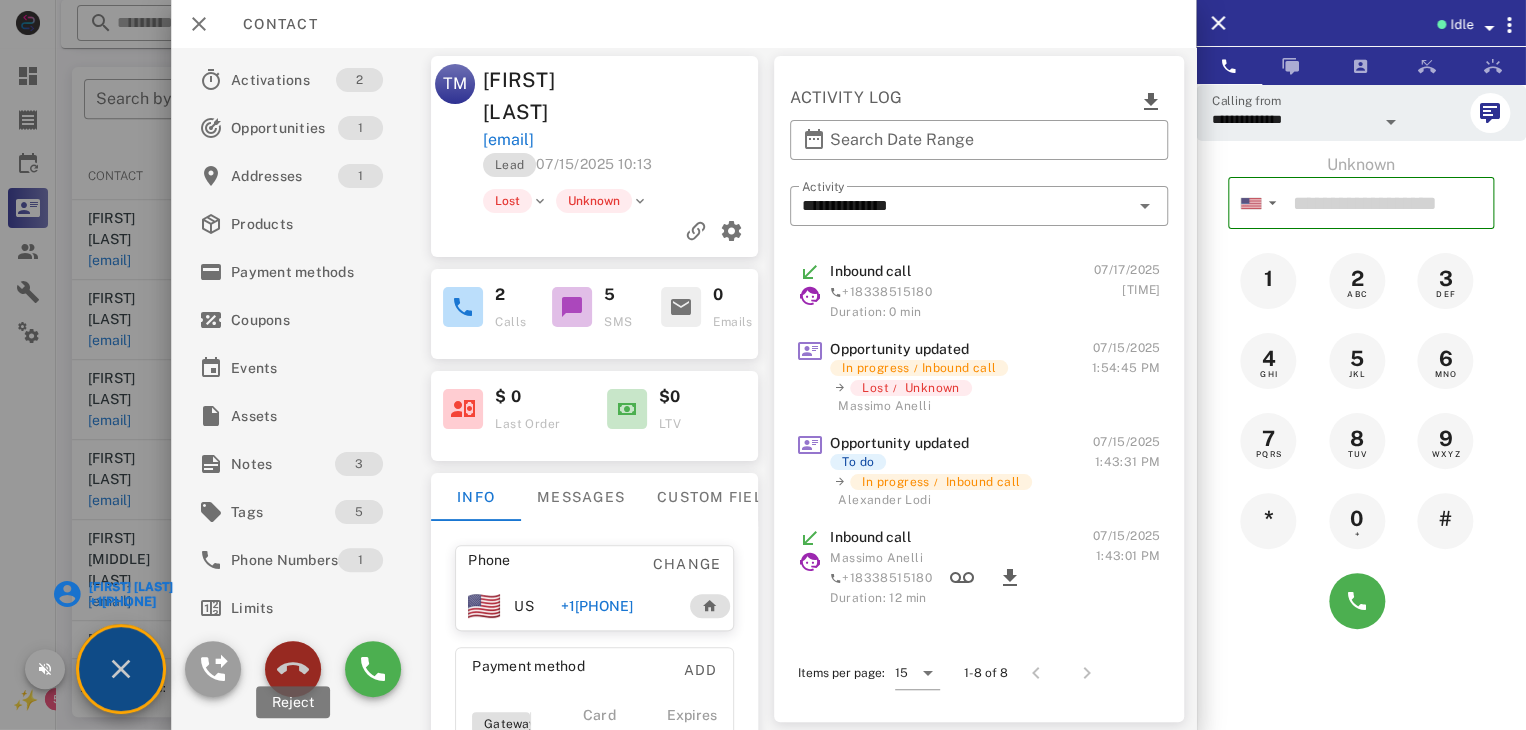click at bounding box center (293, 669) 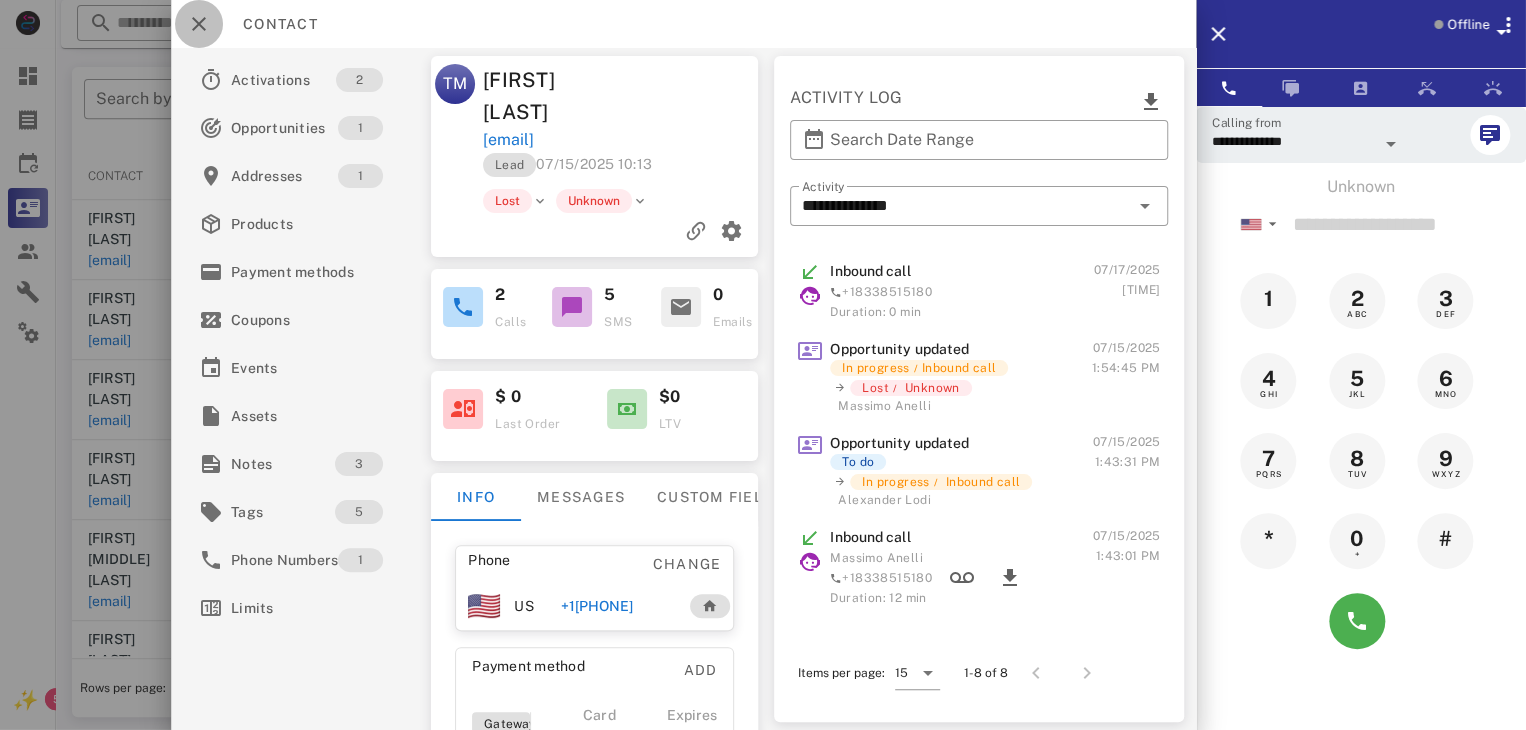 click at bounding box center (199, 24) 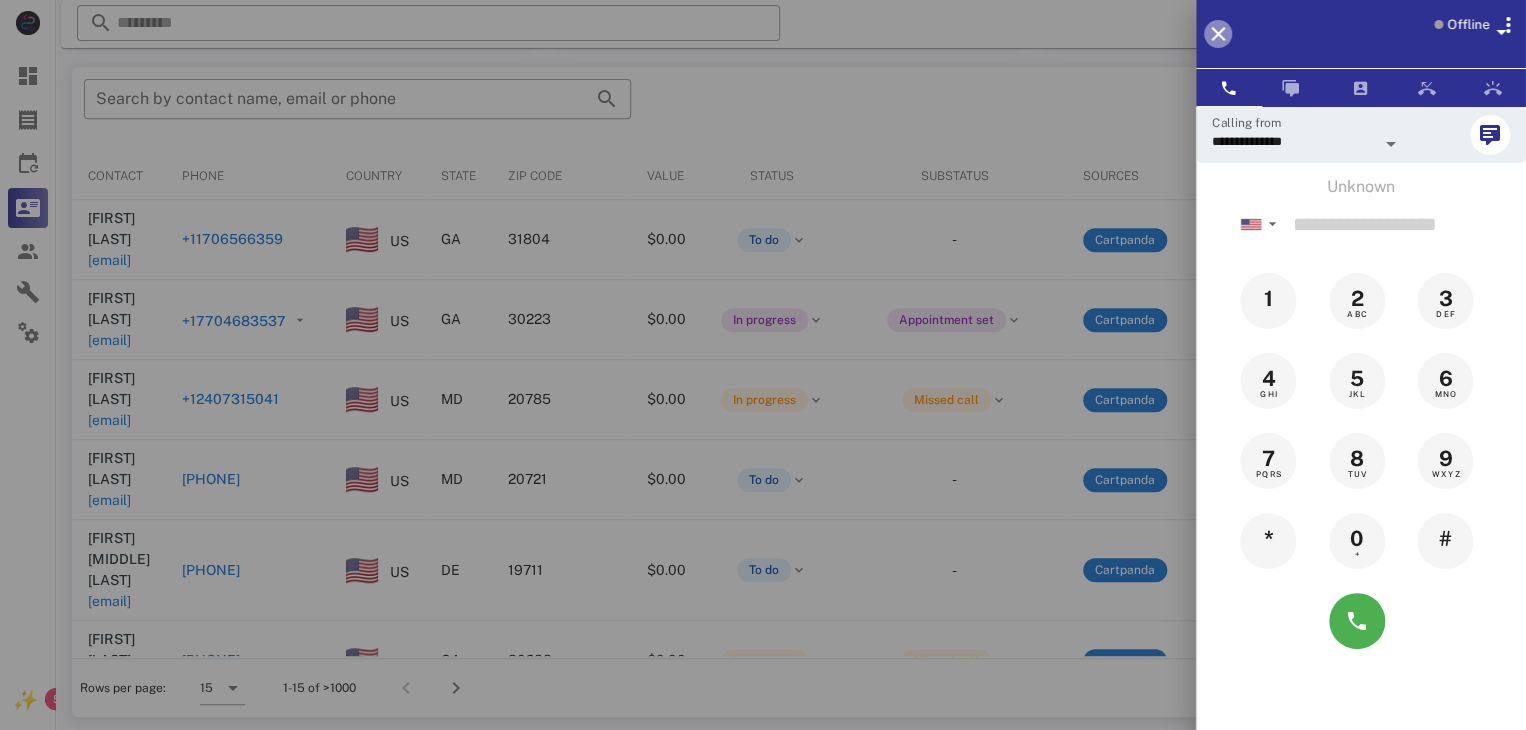 click at bounding box center [1218, 34] 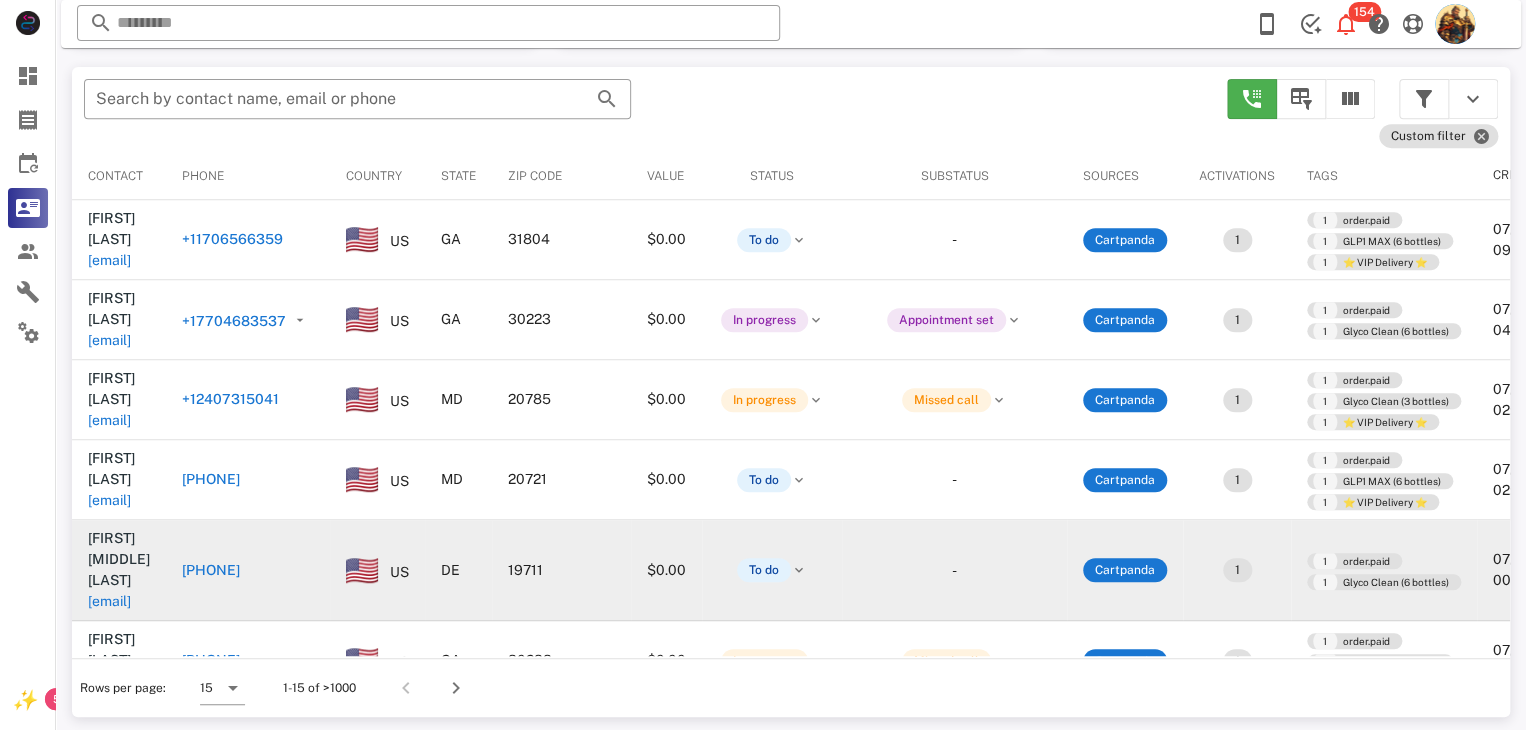 click on "[EMAIL]" at bounding box center (109, 601) 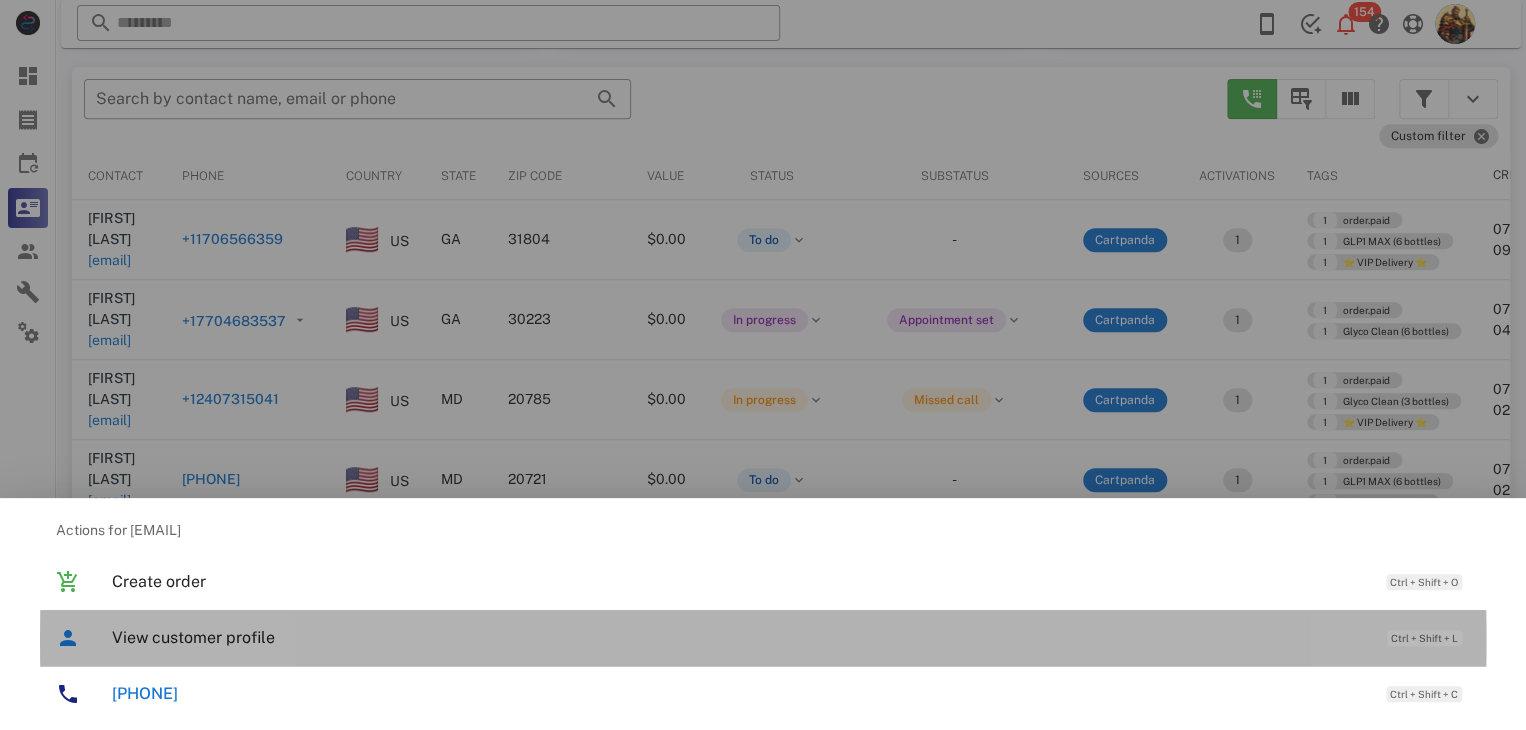 click on "View customer profile" at bounding box center (739, 637) 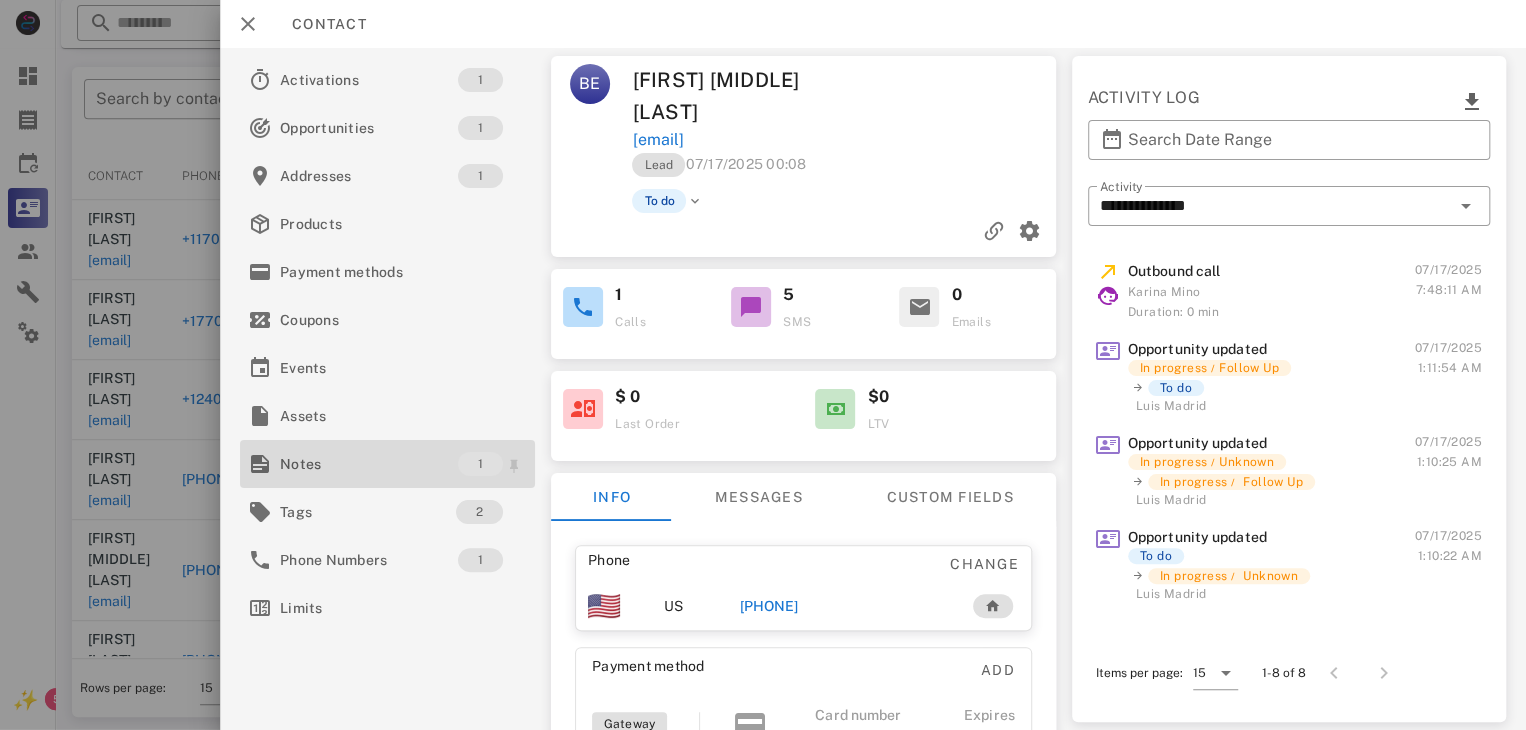 click on "Notes" at bounding box center [369, 464] 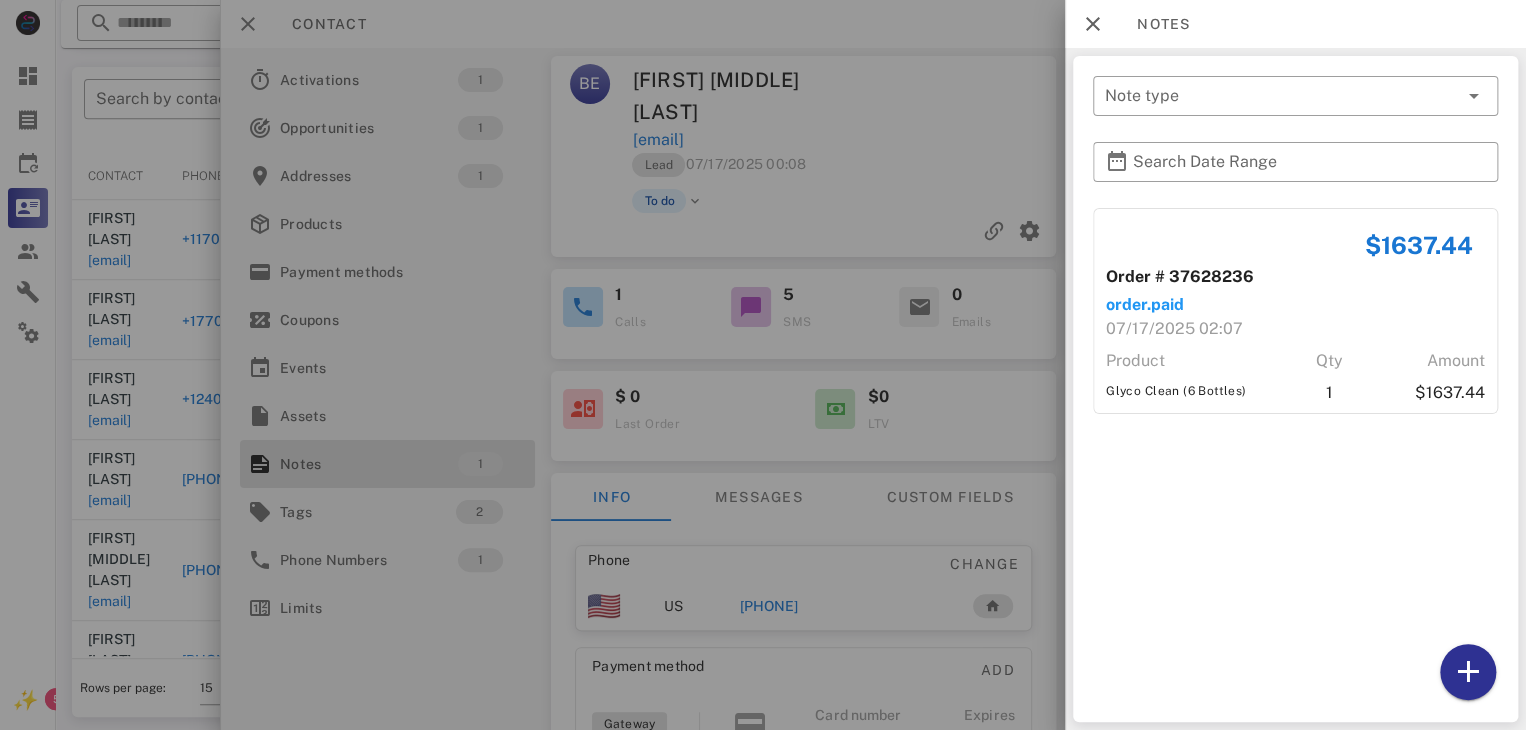 click at bounding box center [763, 365] 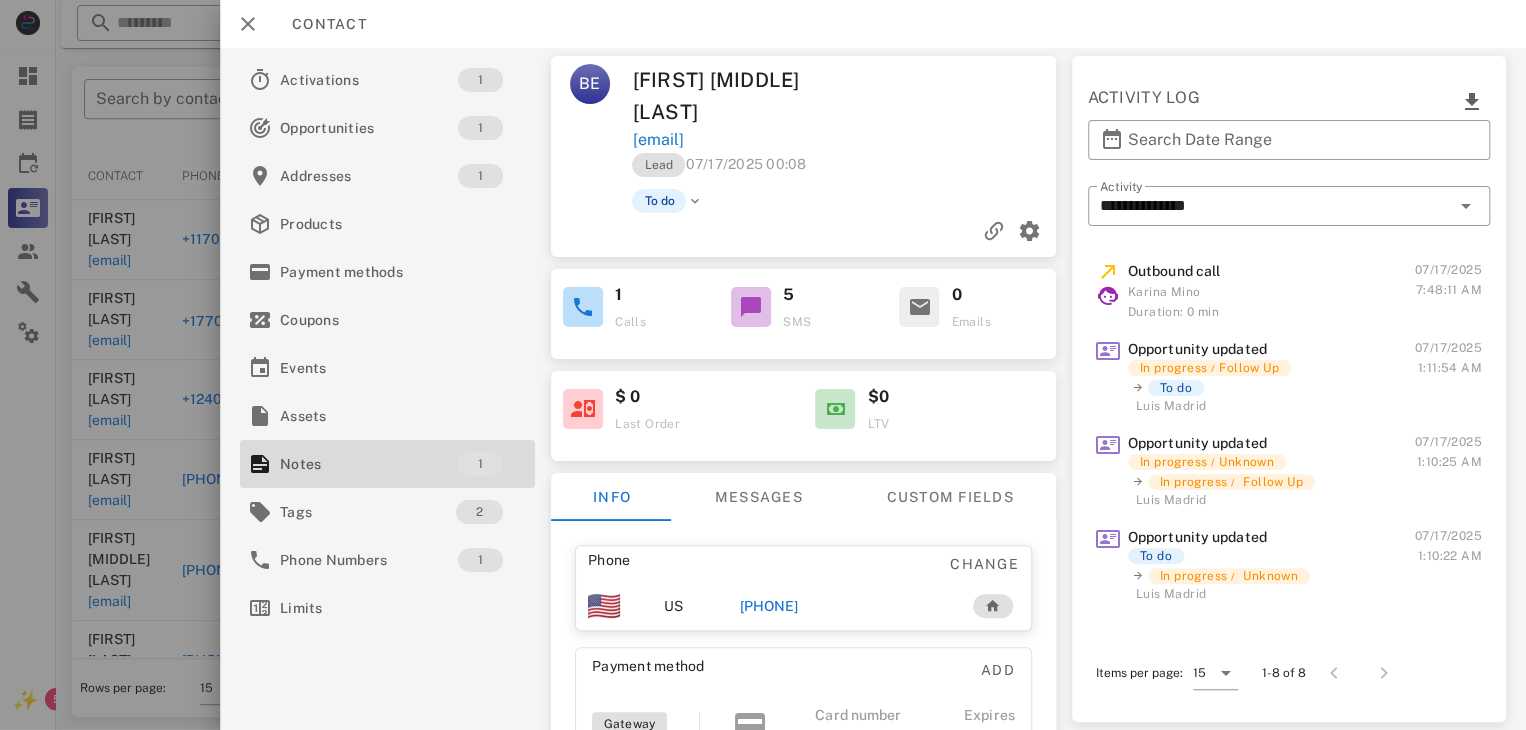 click on "[PHONE]" at bounding box center [769, 606] 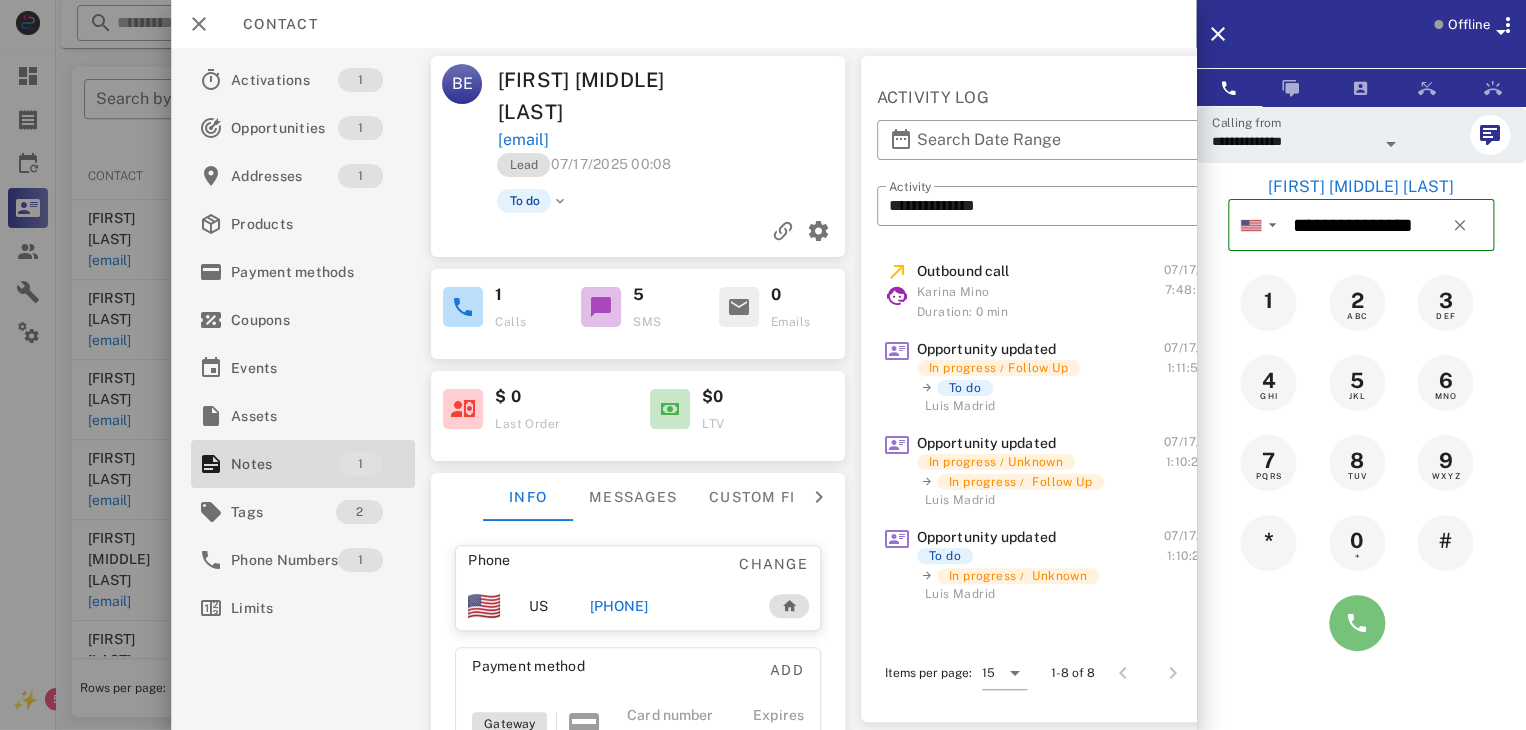 click at bounding box center (1357, 623) 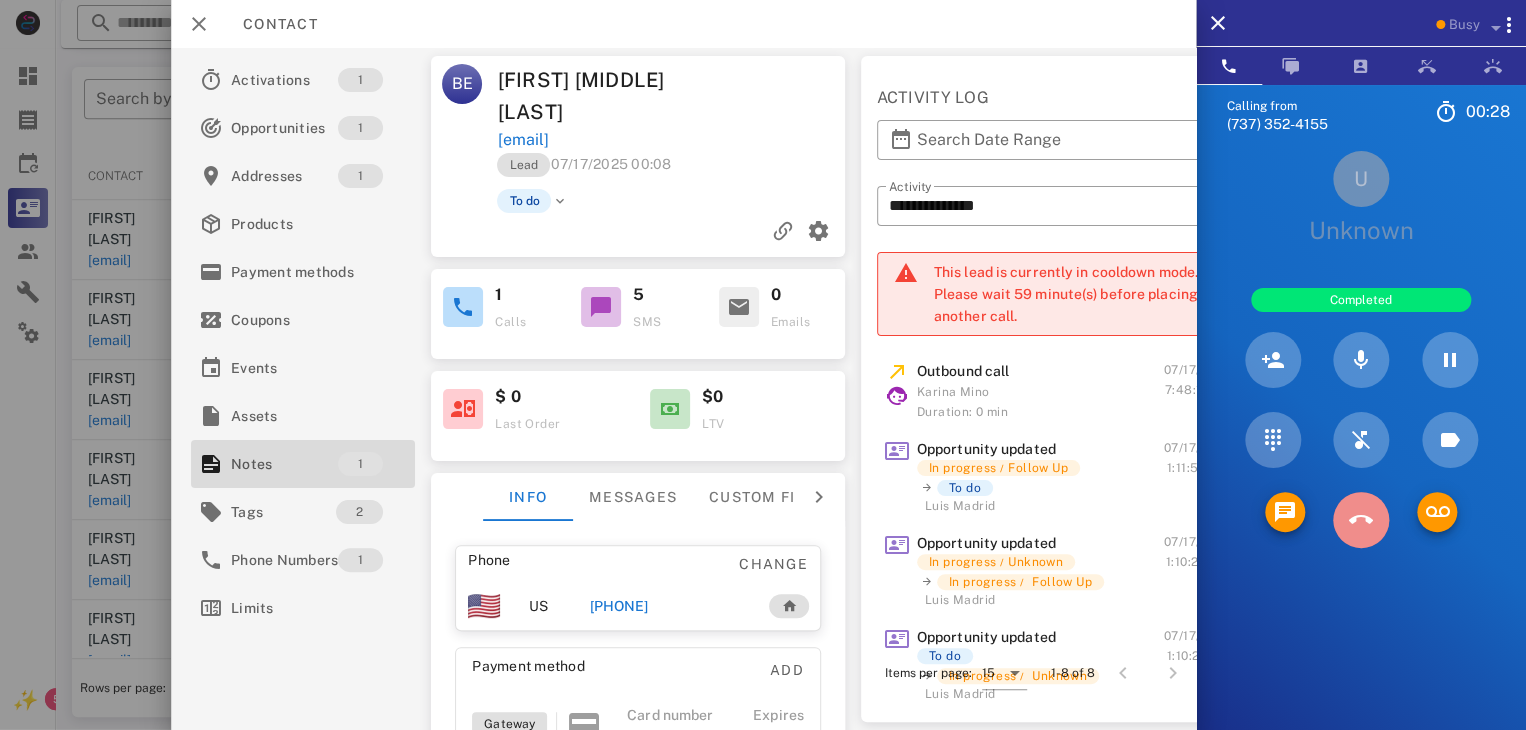 click at bounding box center [1361, 520] 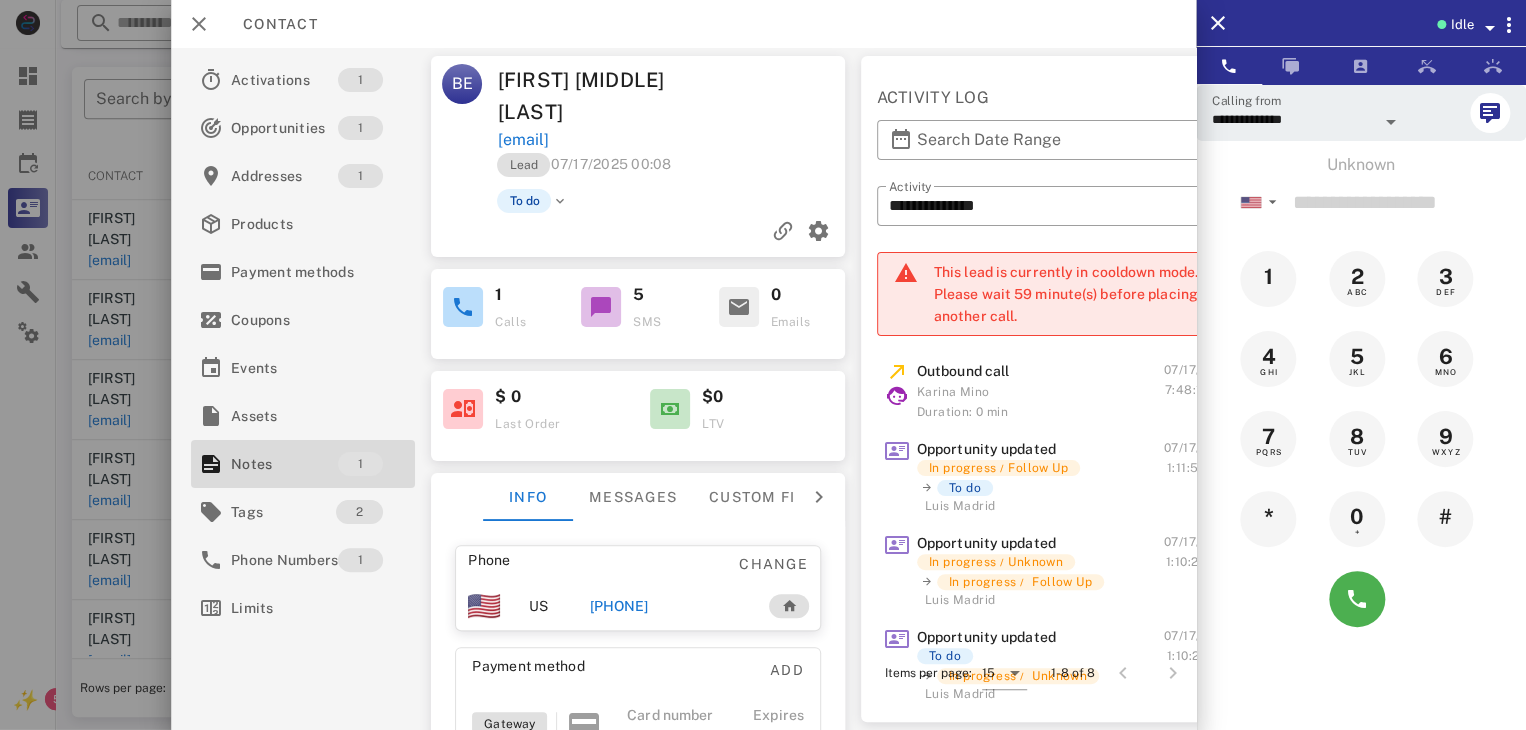 click on "[PHONE]" at bounding box center [618, 606] 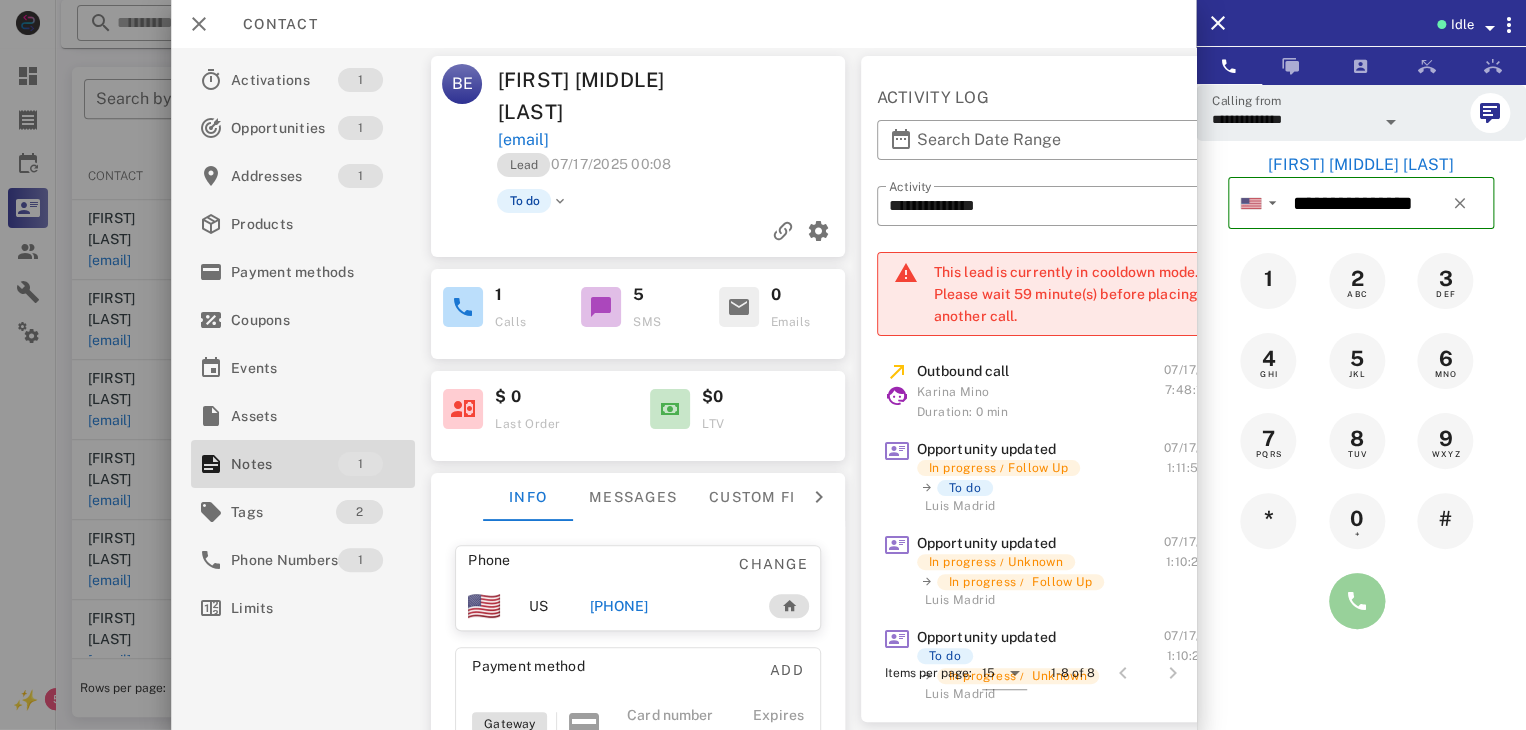 click at bounding box center (1357, 601) 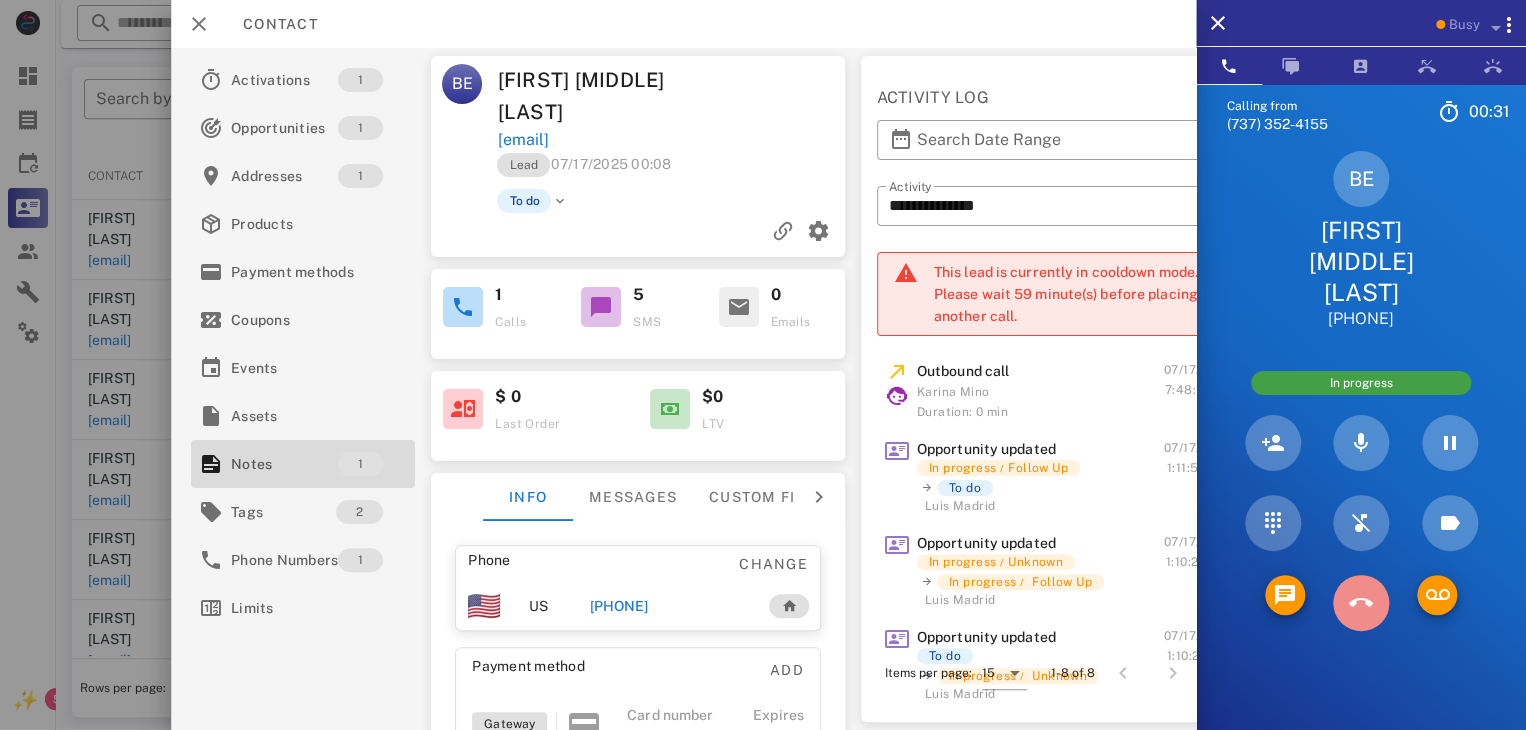 click at bounding box center (1361, 603) 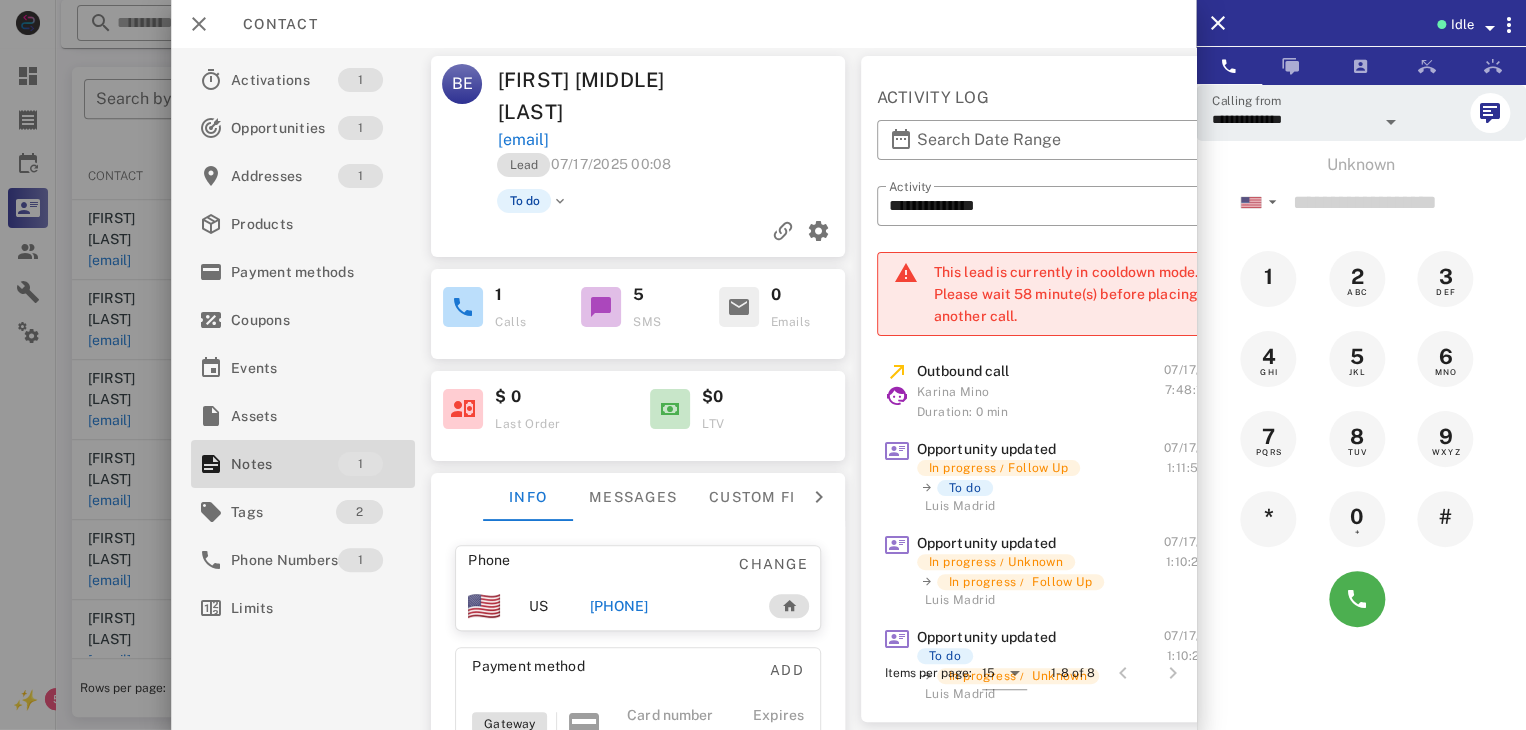 click on "[PHONE]" at bounding box center (618, 606) 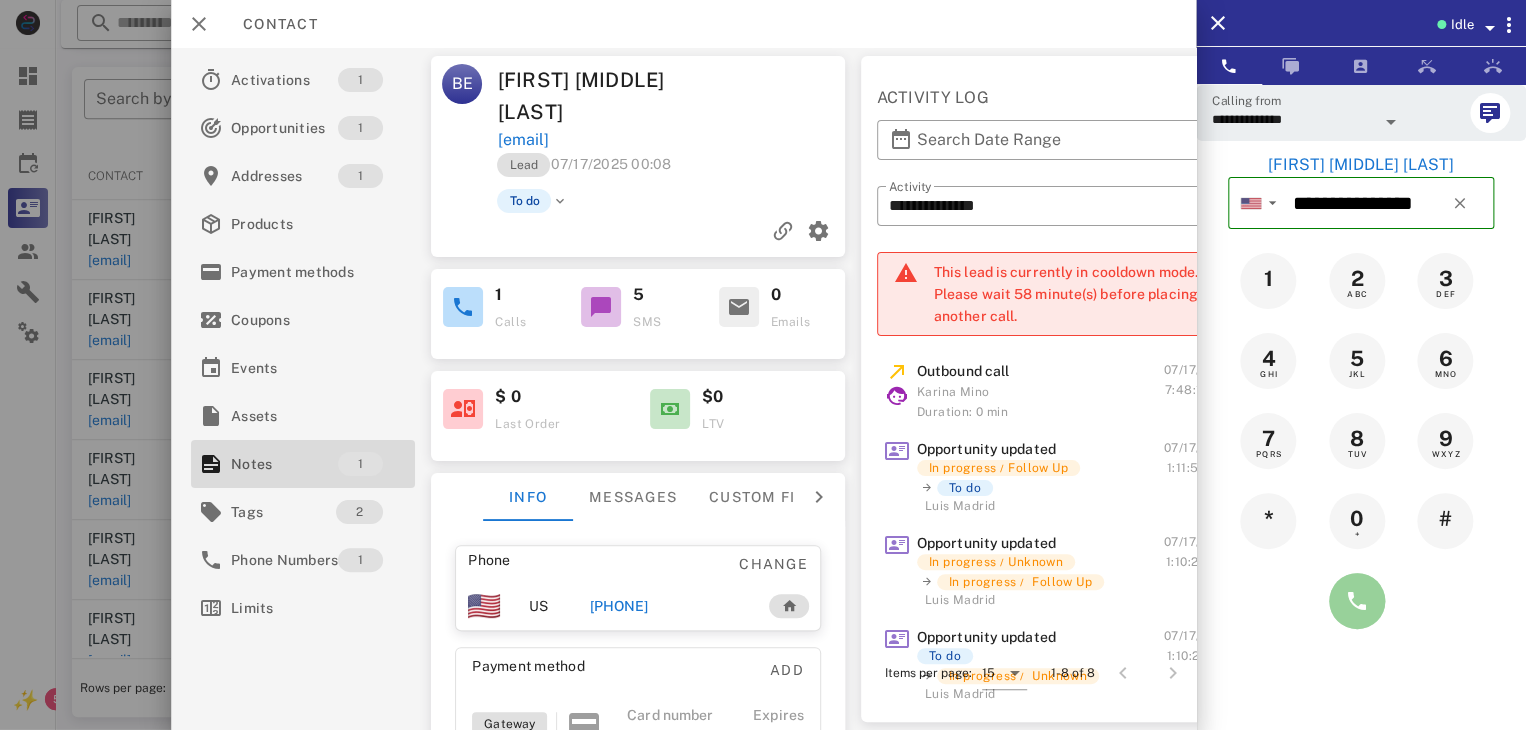 click at bounding box center (1357, 601) 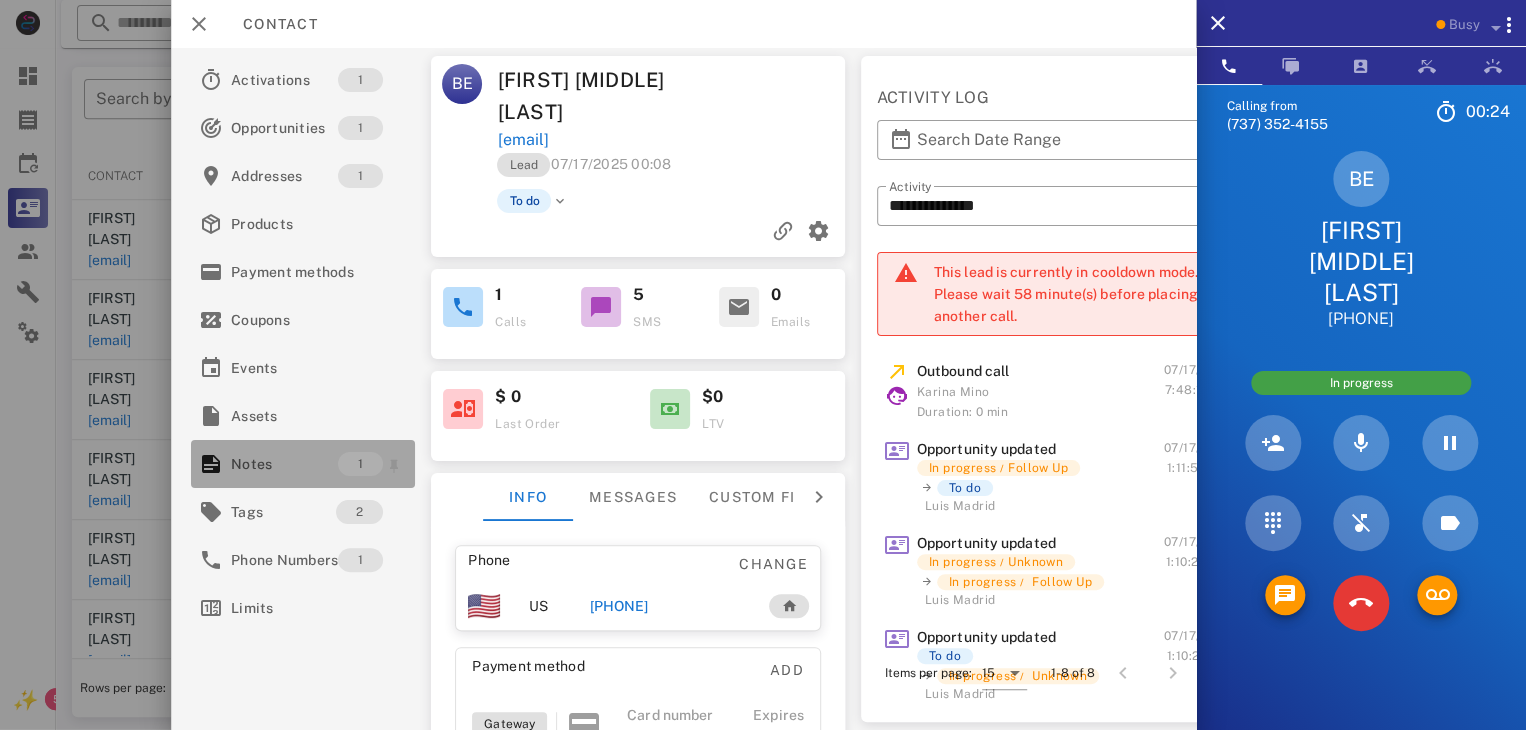 click on "Notes" at bounding box center [284, 464] 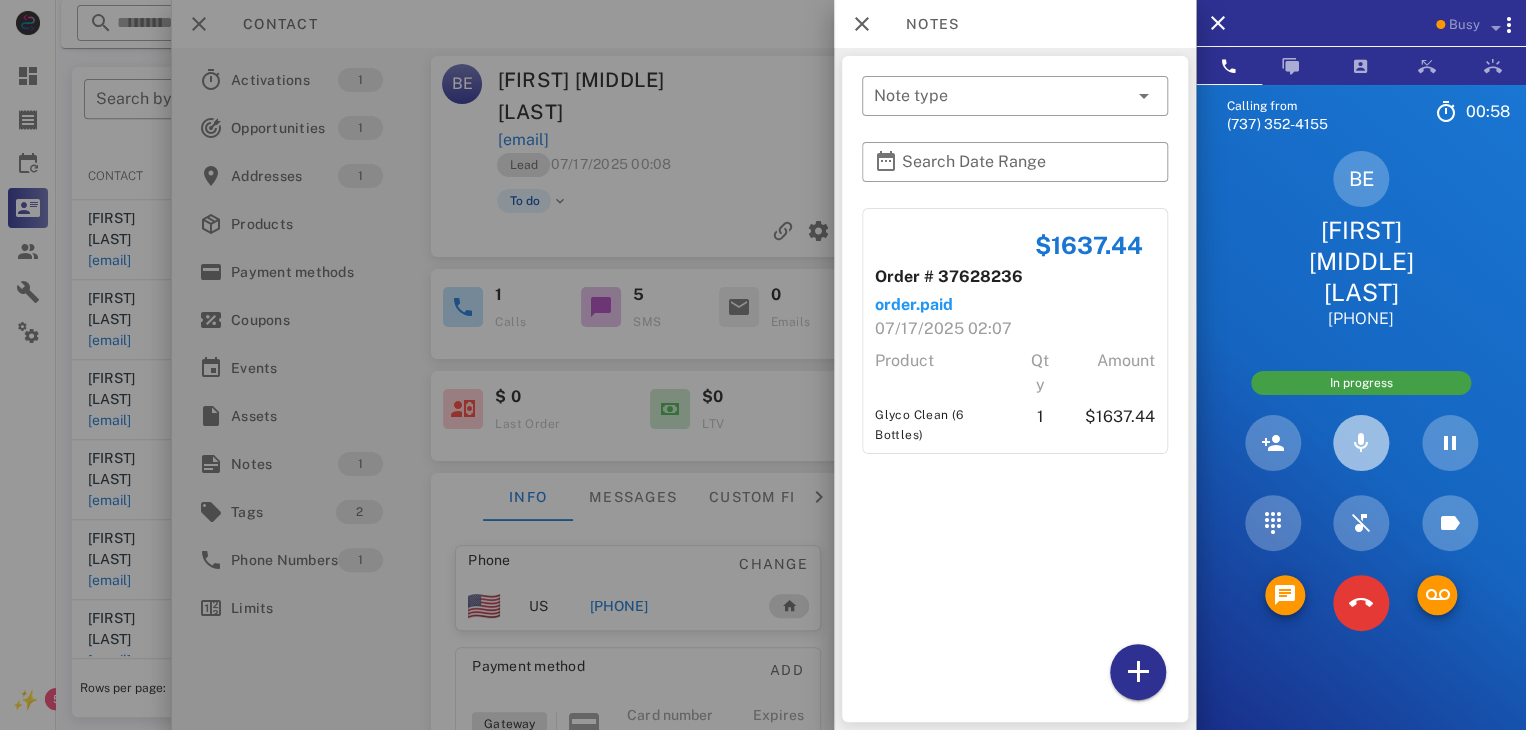 click at bounding box center [1361, 443] 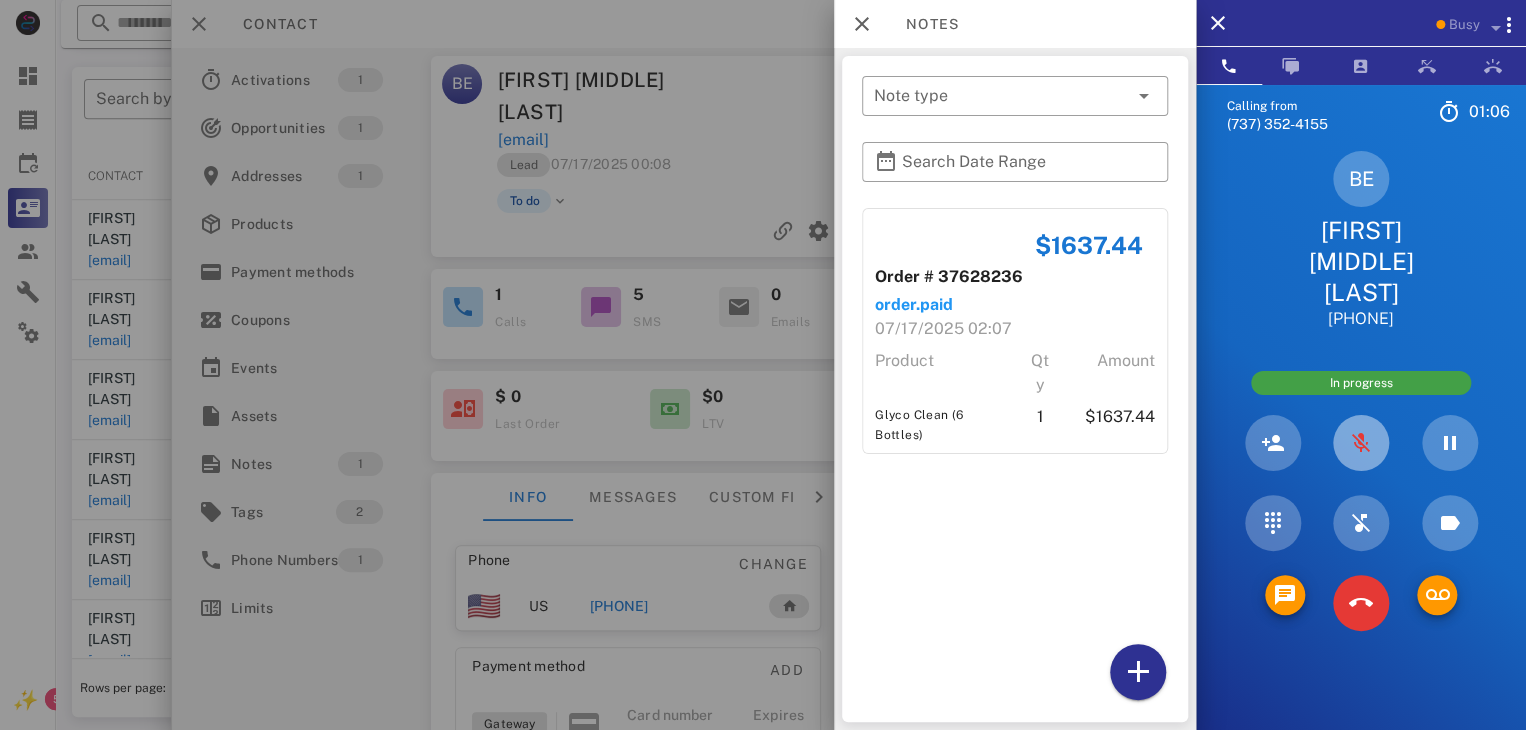 click at bounding box center (1361, 443) 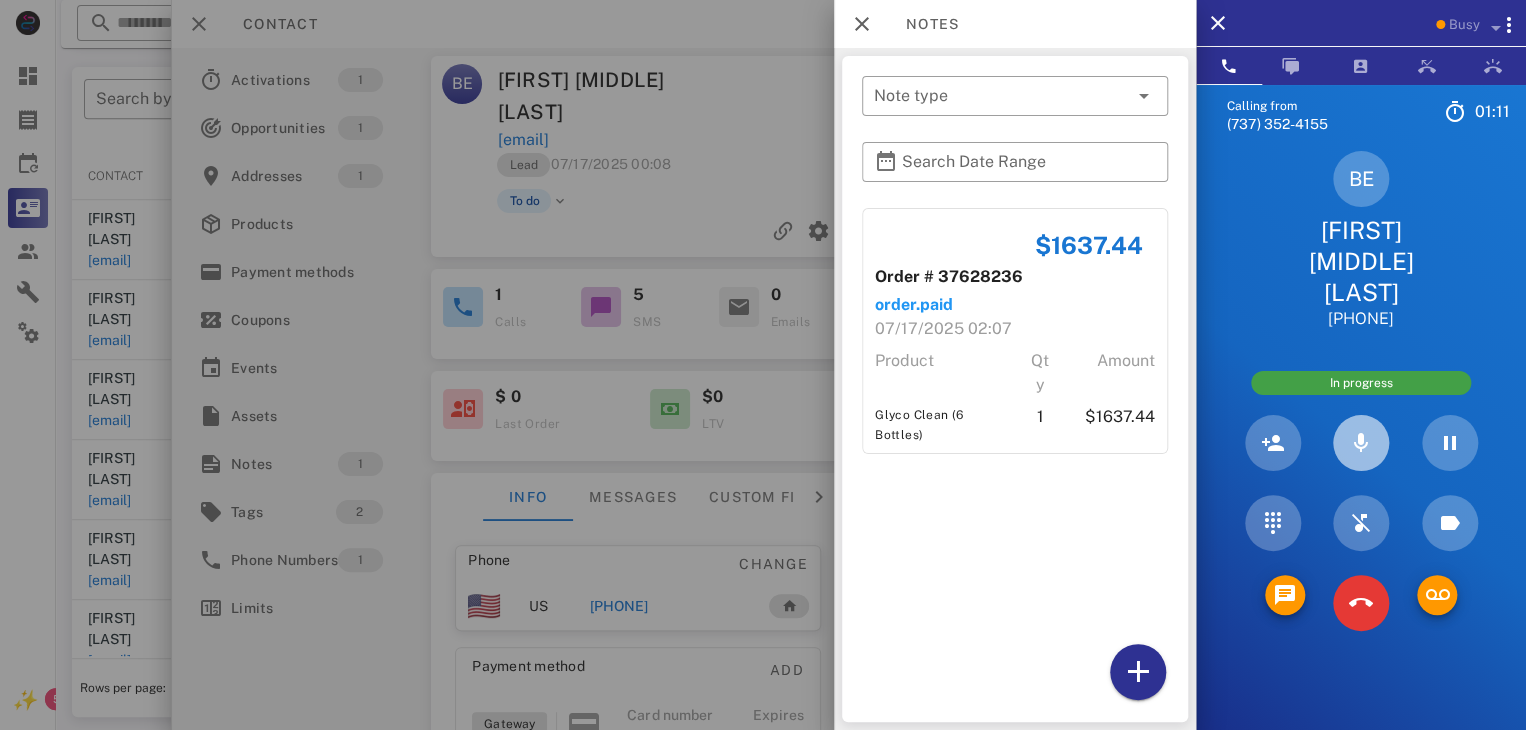 click at bounding box center (1361, 443) 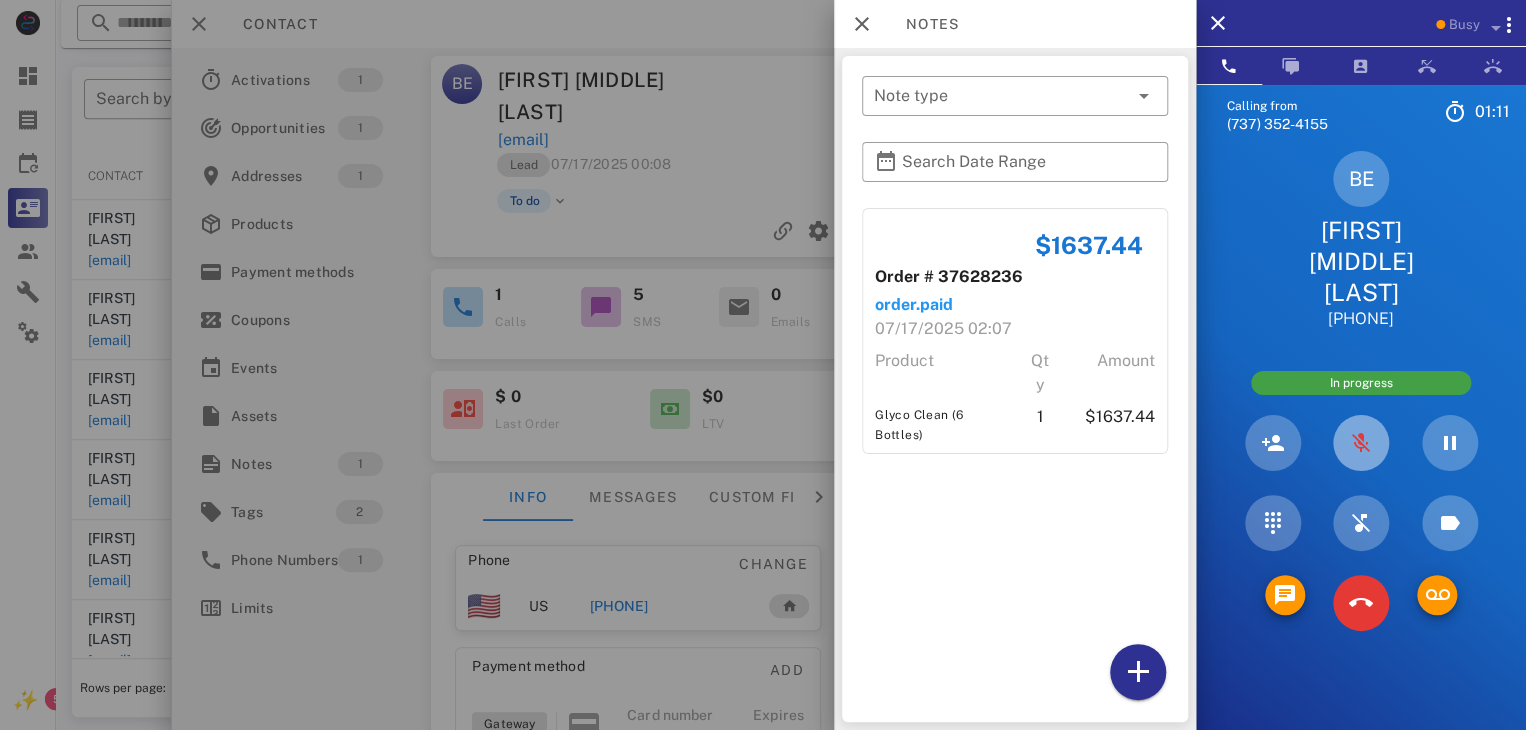 click at bounding box center [1361, 443] 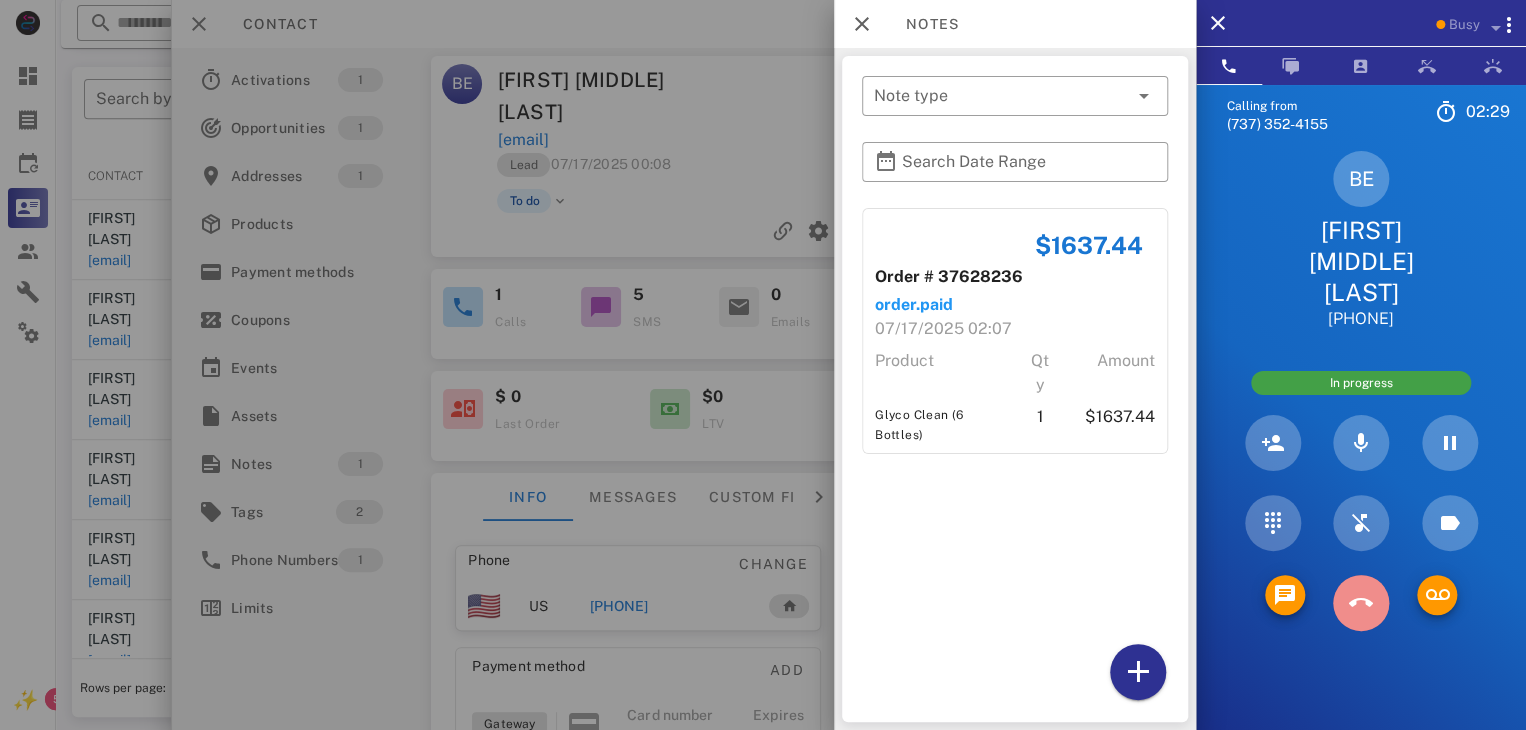 click at bounding box center (1361, 603) 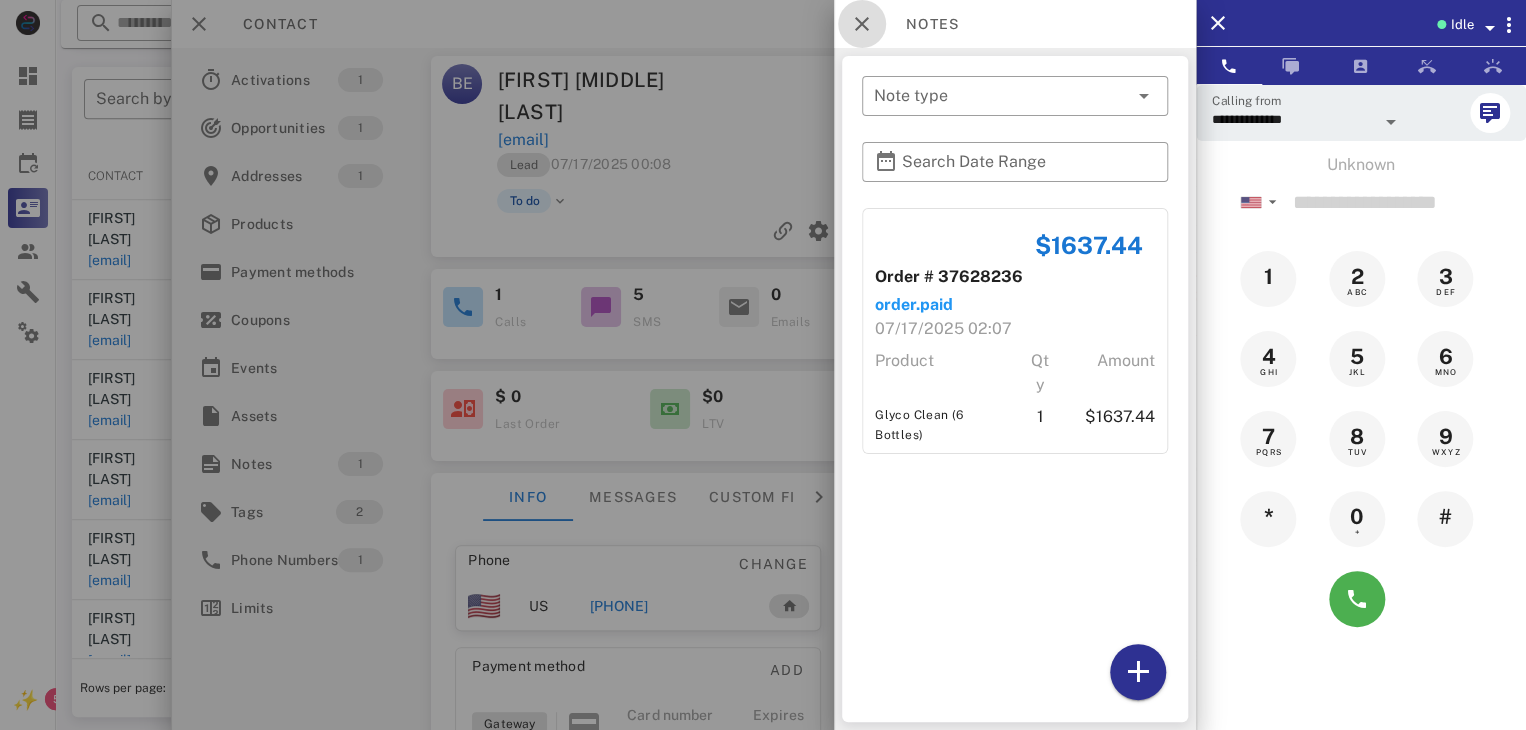 click at bounding box center [862, 24] 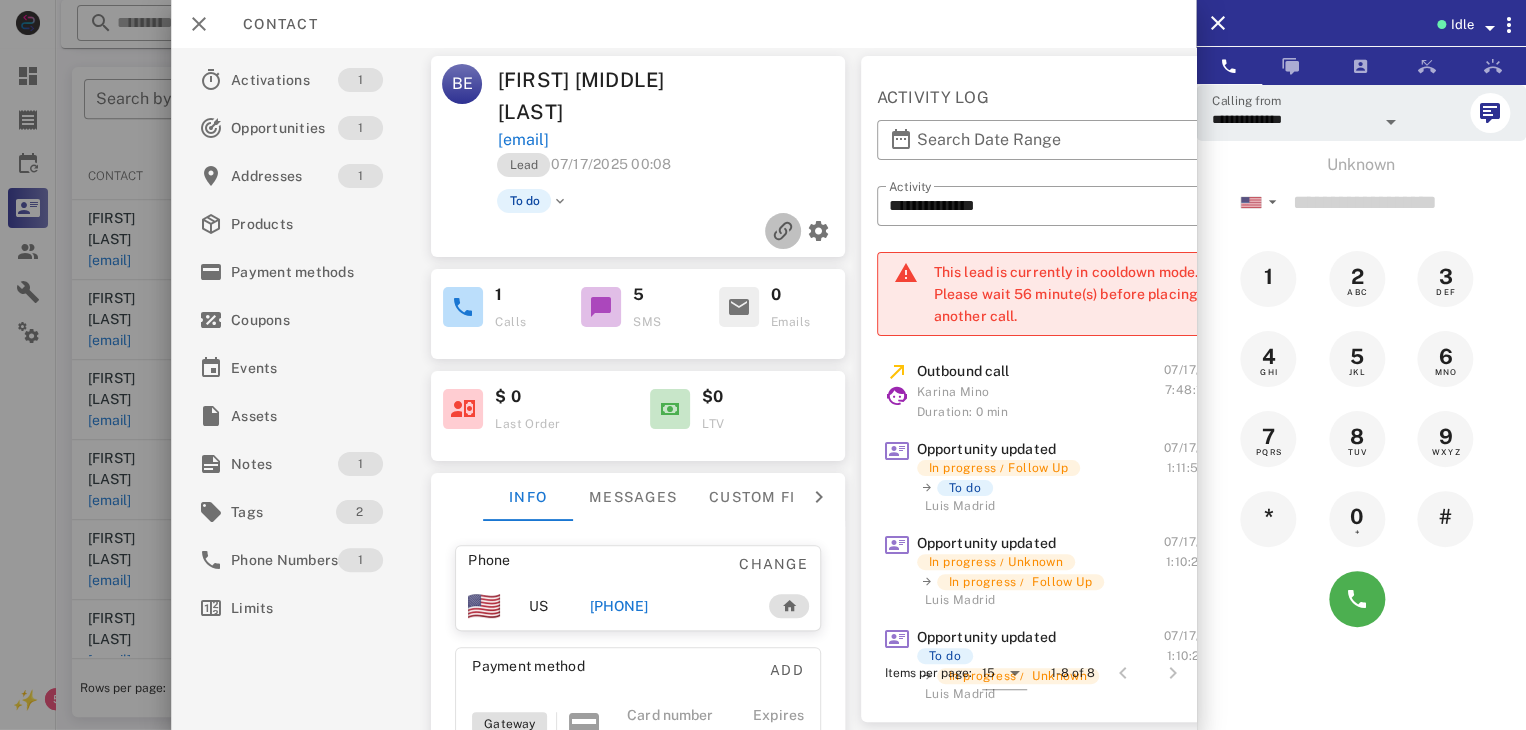 click at bounding box center [783, 231] 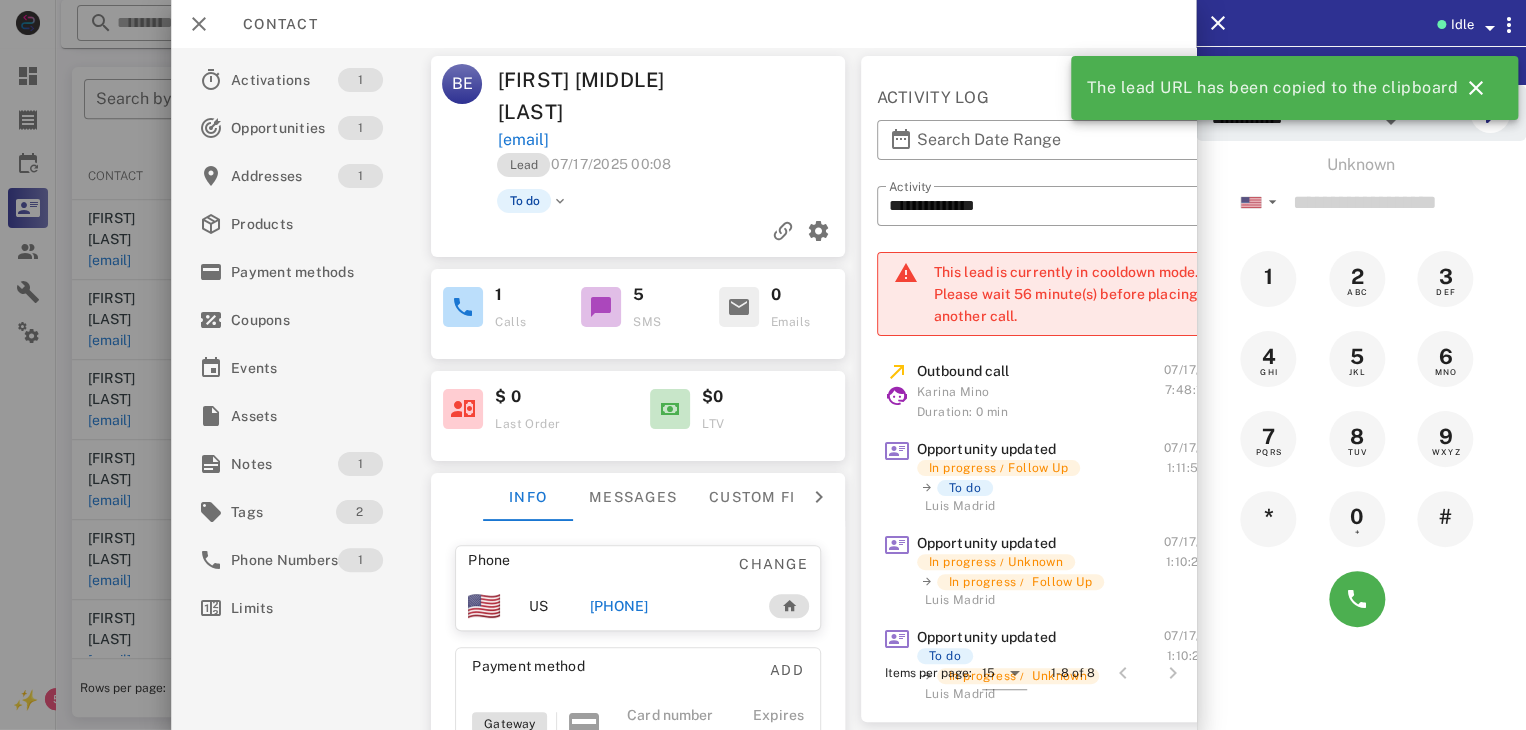 scroll, scrollTop: 12, scrollLeft: 8, axis: both 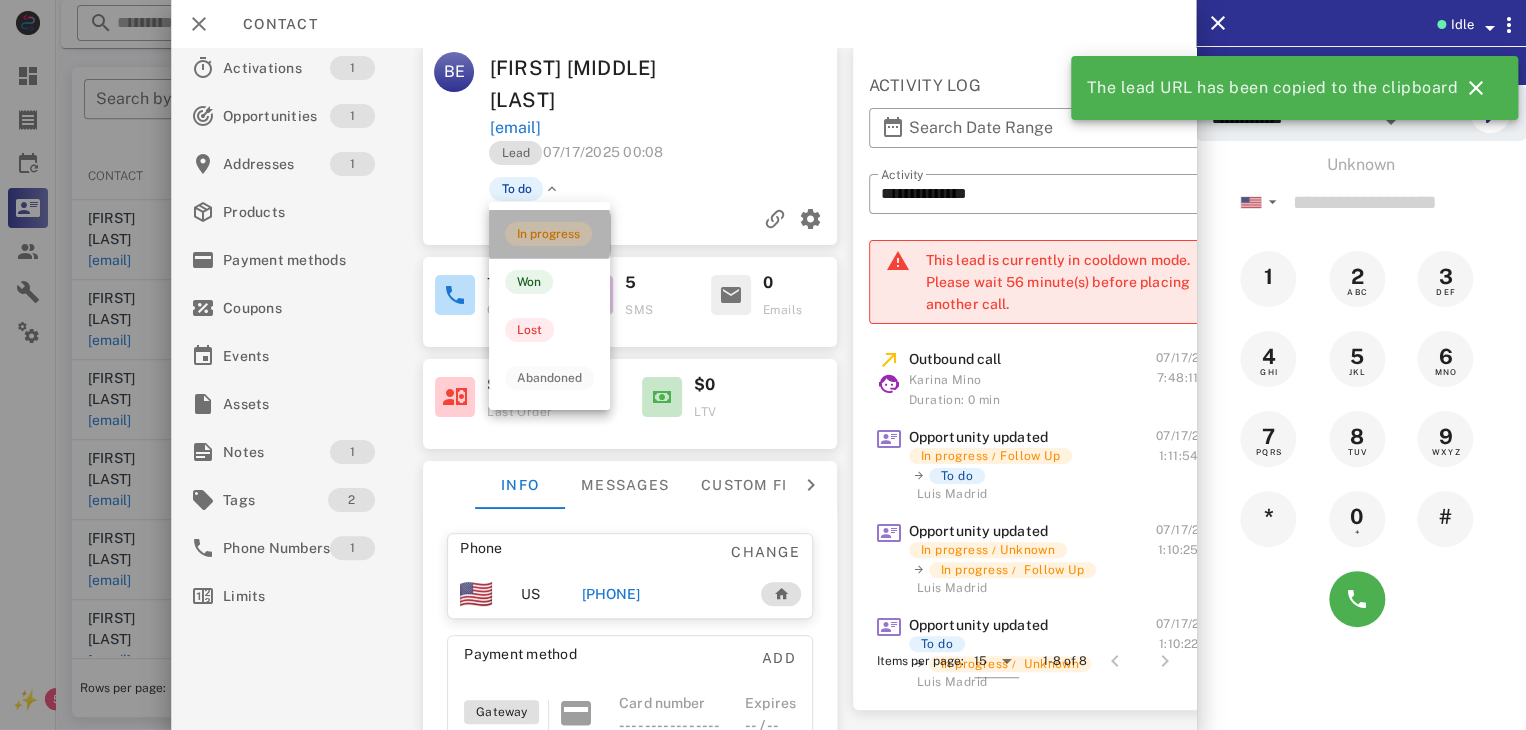 click on "In progress" at bounding box center [548, 234] 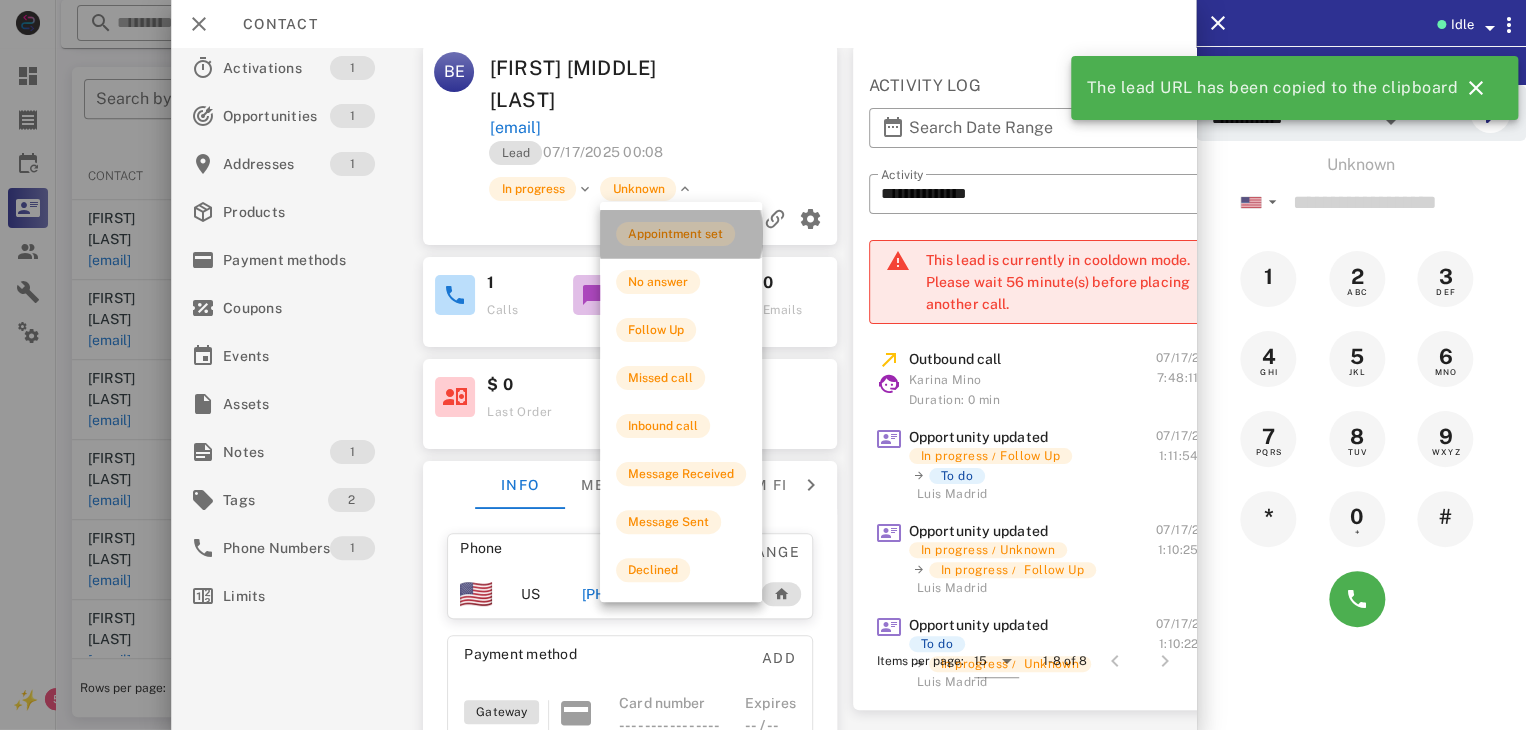 click on "Appointment set" at bounding box center [675, 234] 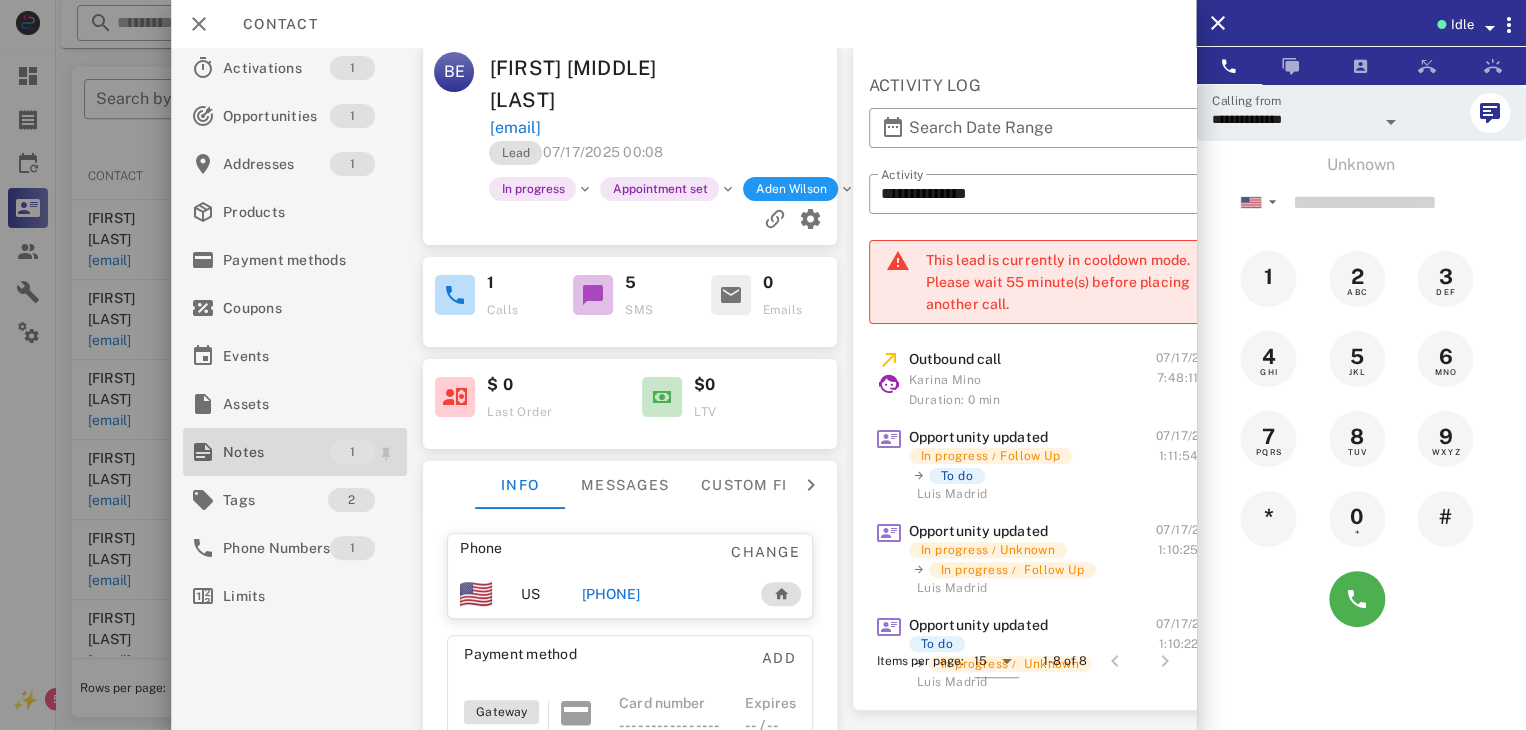 click on "Notes" at bounding box center (276, 452) 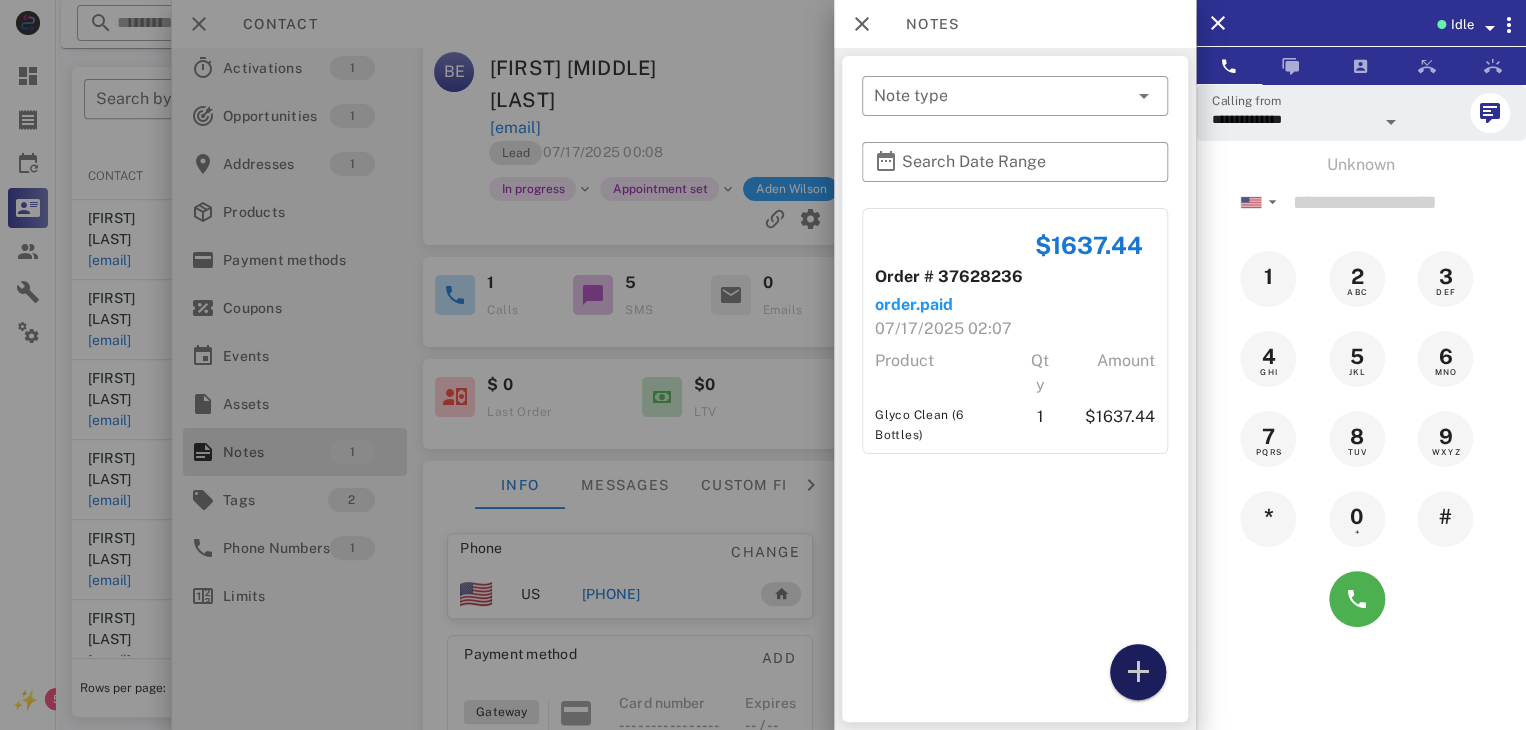 click at bounding box center (1138, 672) 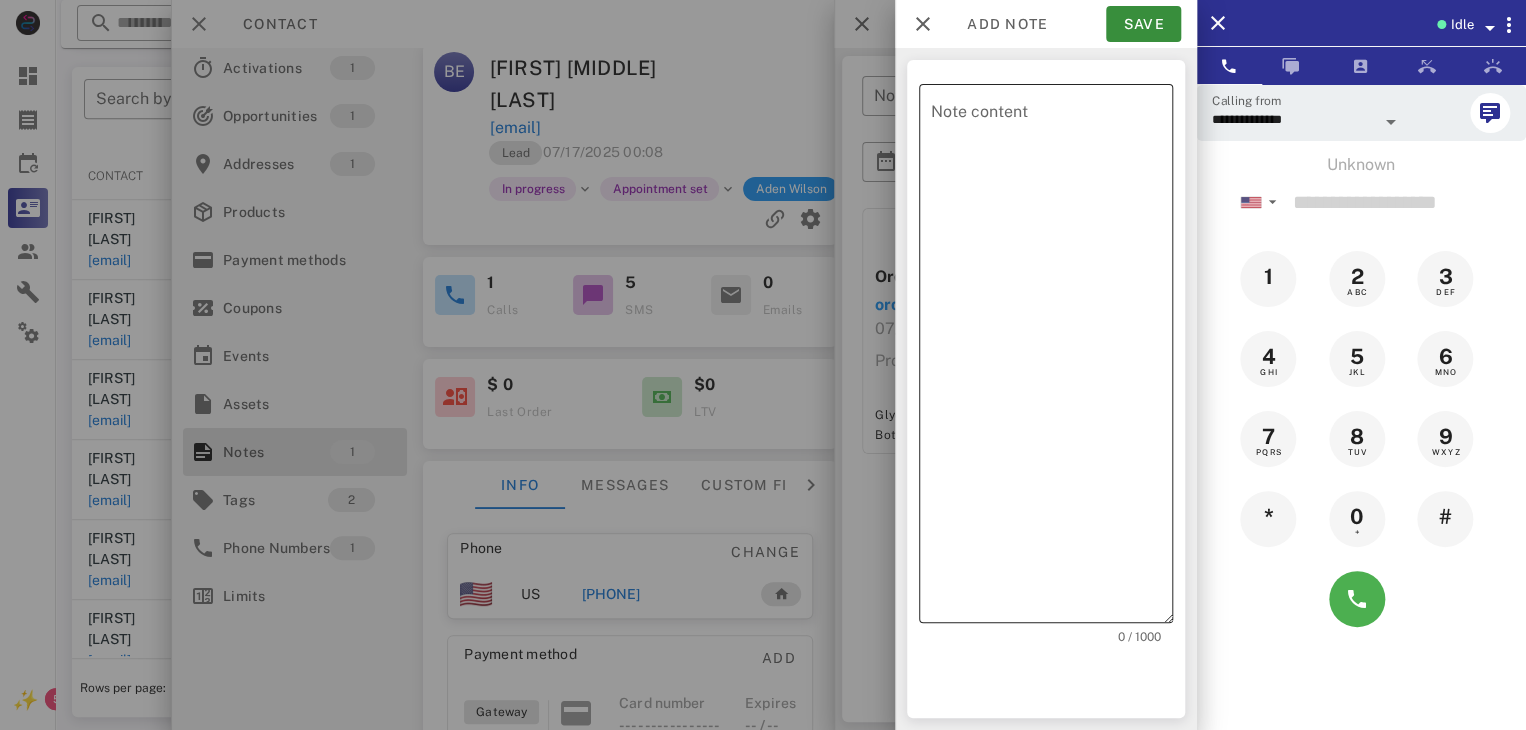 click on "Note content" at bounding box center [1052, 358] 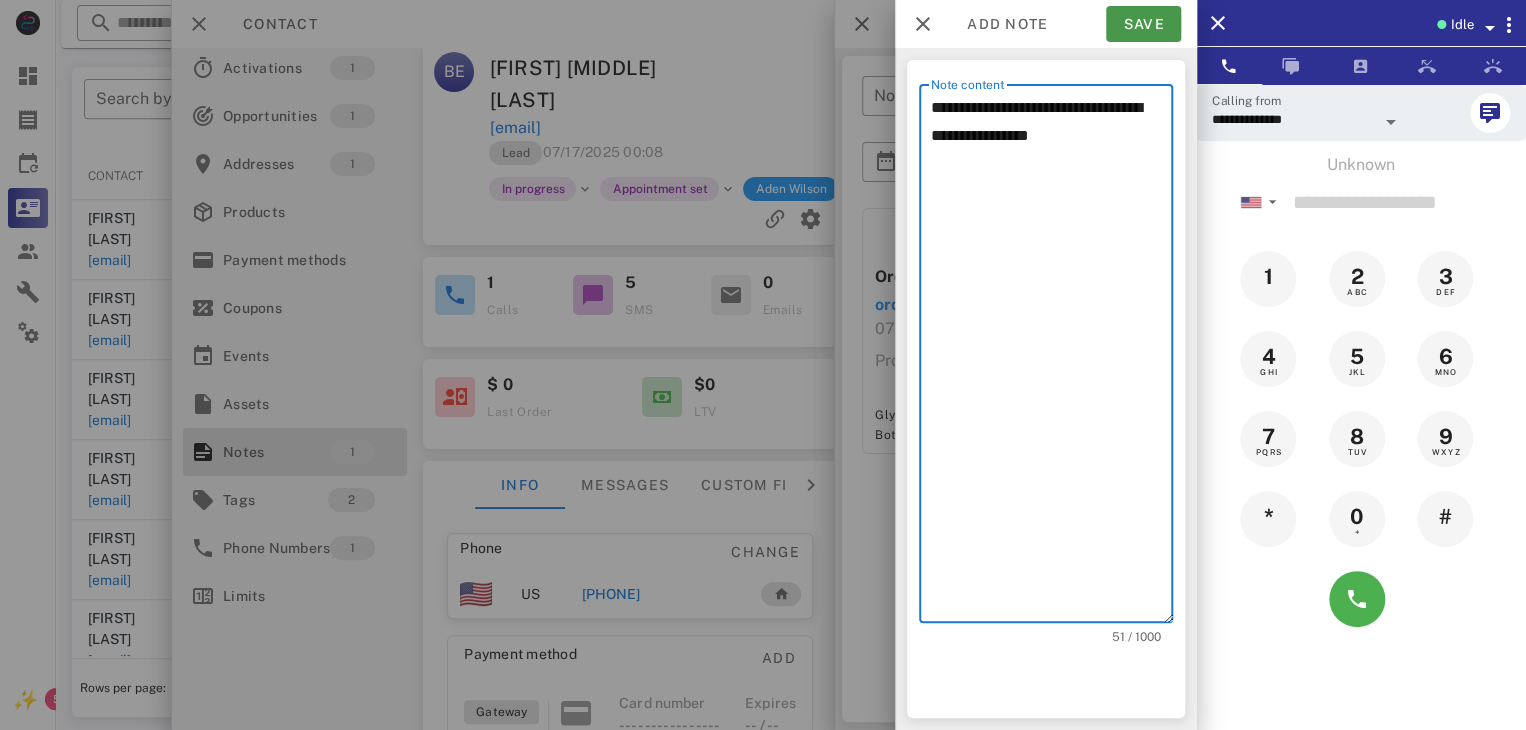 type on "**********" 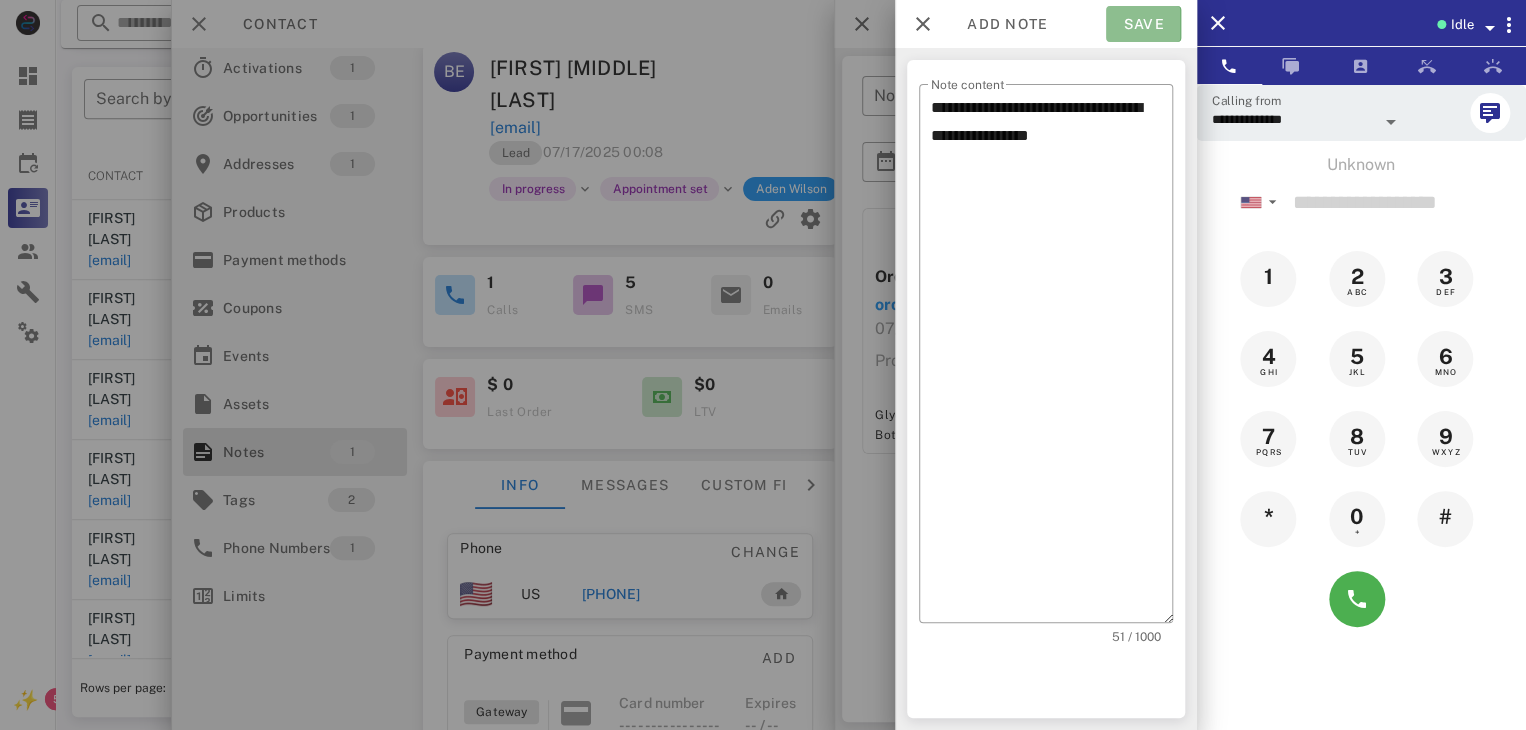 click on "Save" at bounding box center (1143, 24) 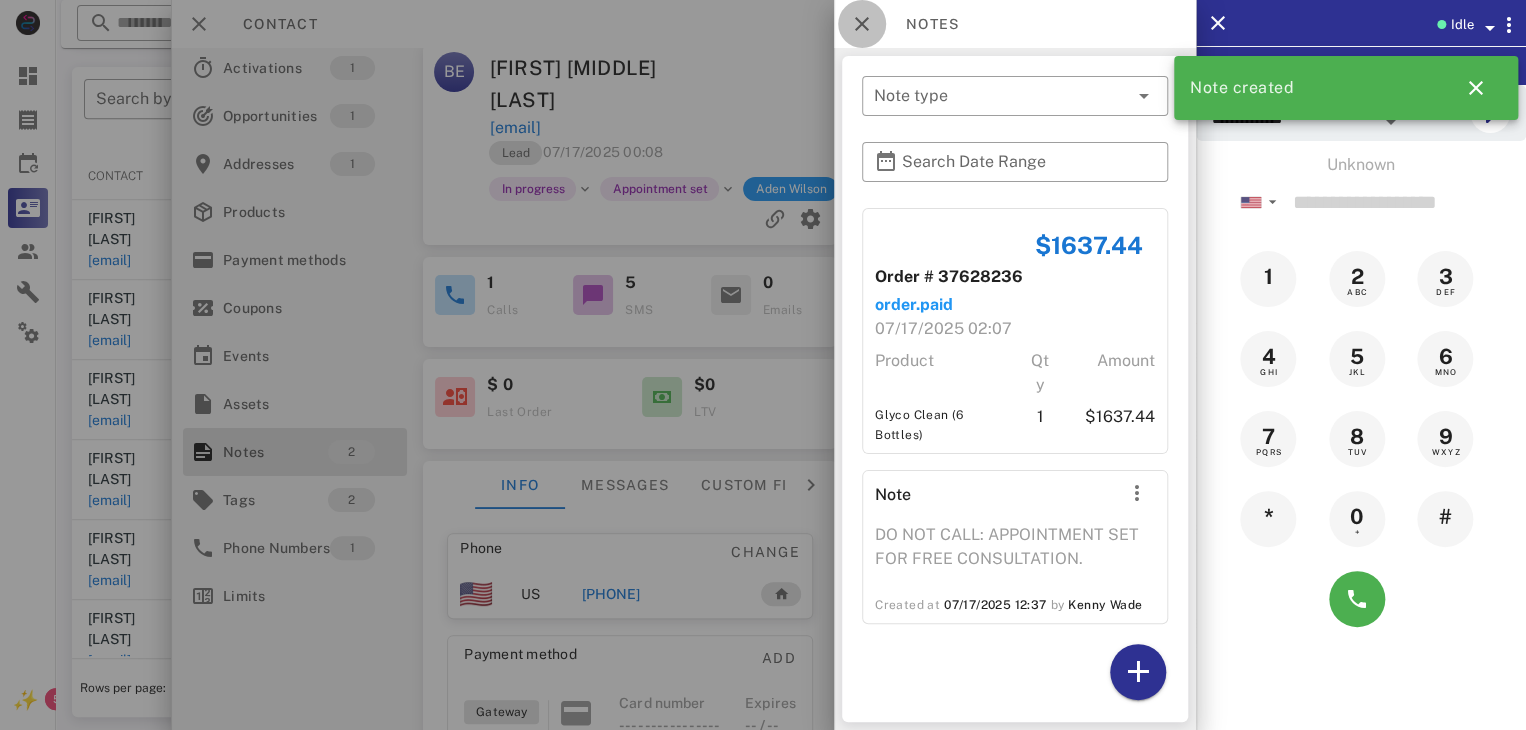click at bounding box center (862, 24) 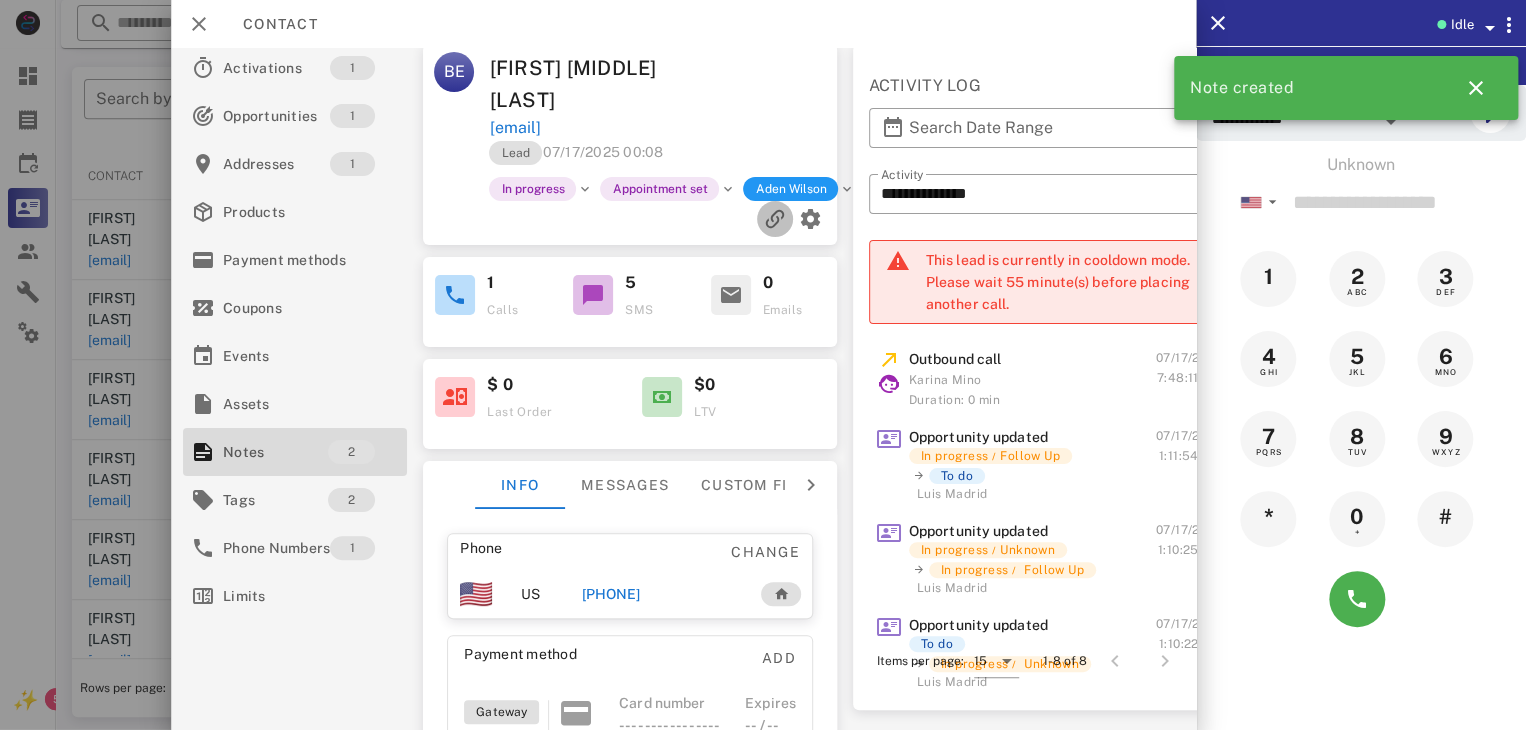click at bounding box center (775, 219) 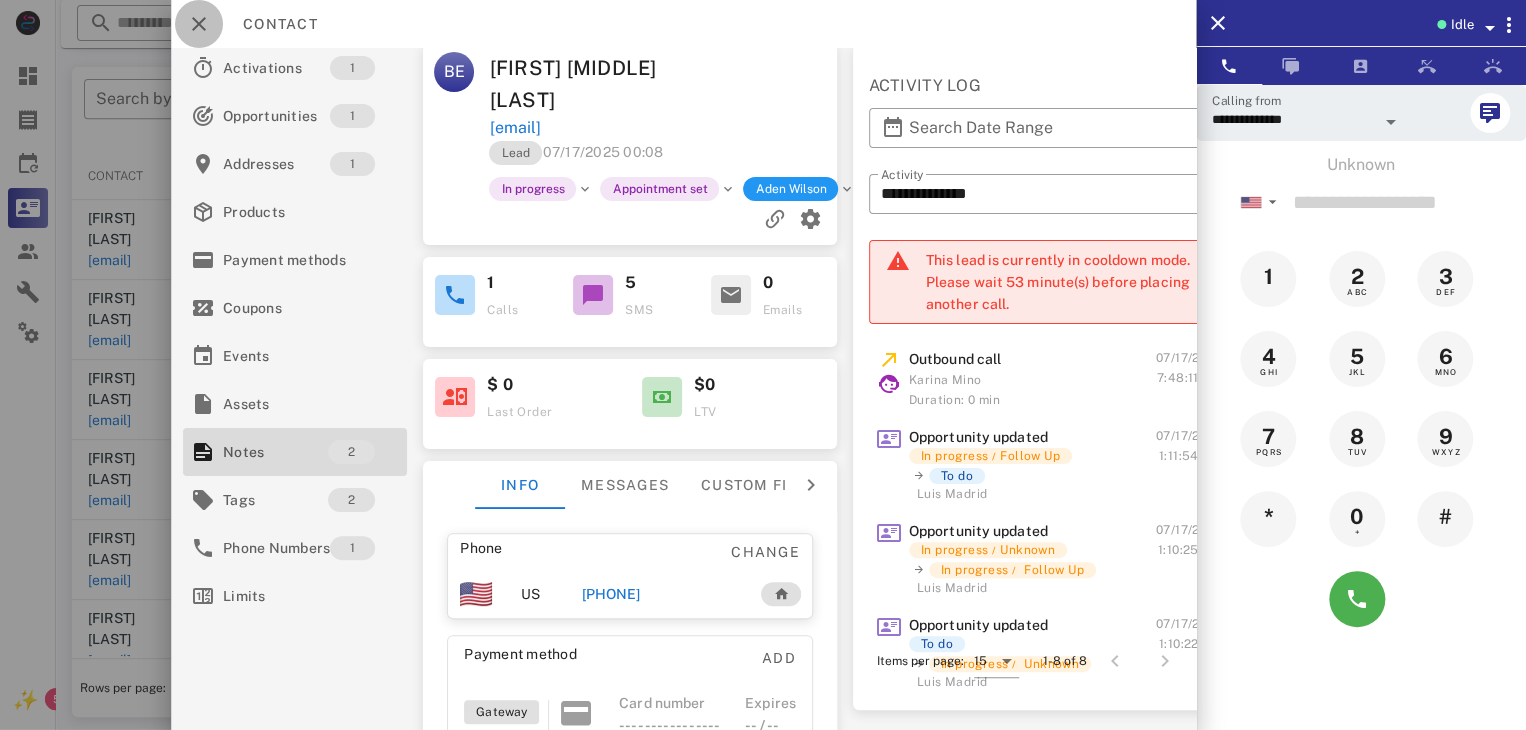 click at bounding box center (199, 24) 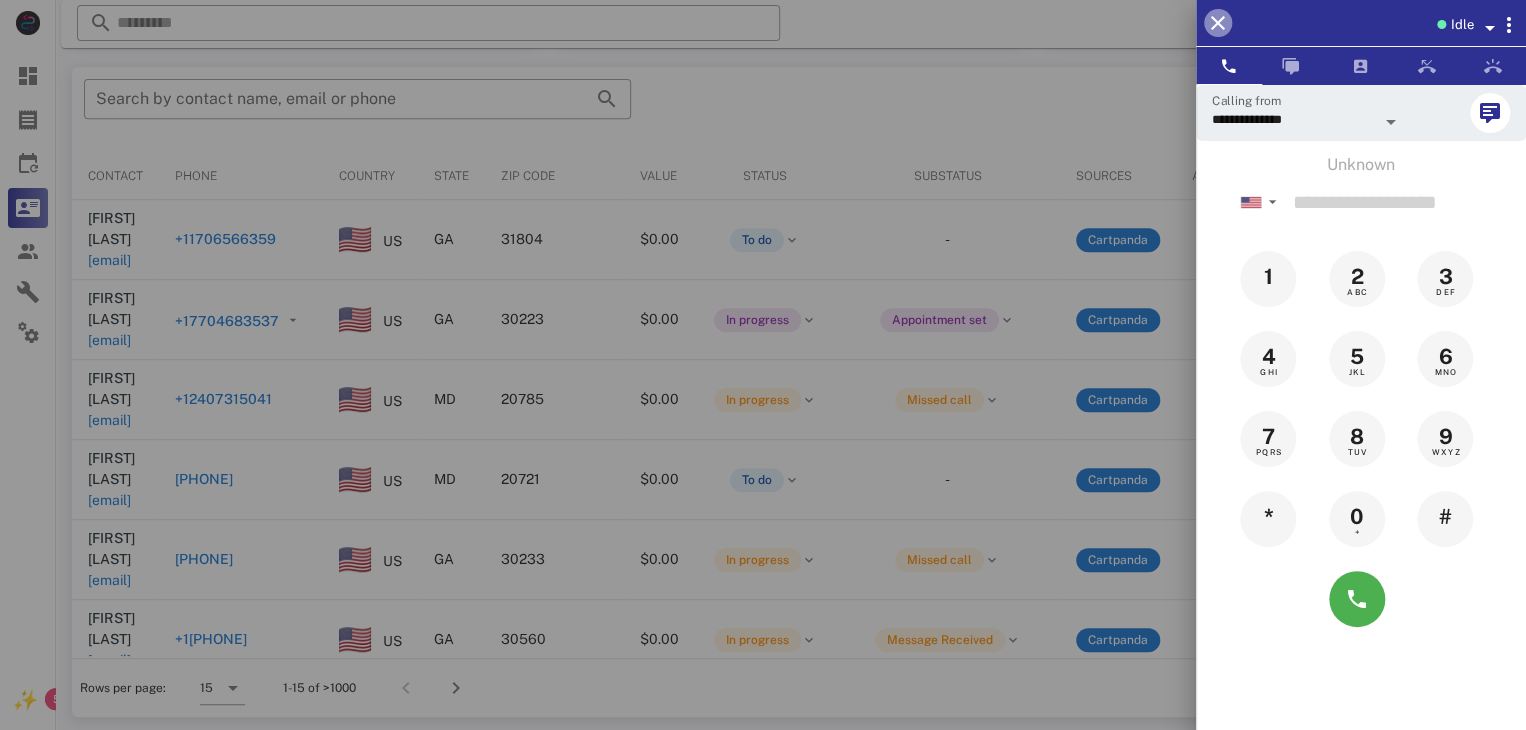 click at bounding box center [1218, 23] 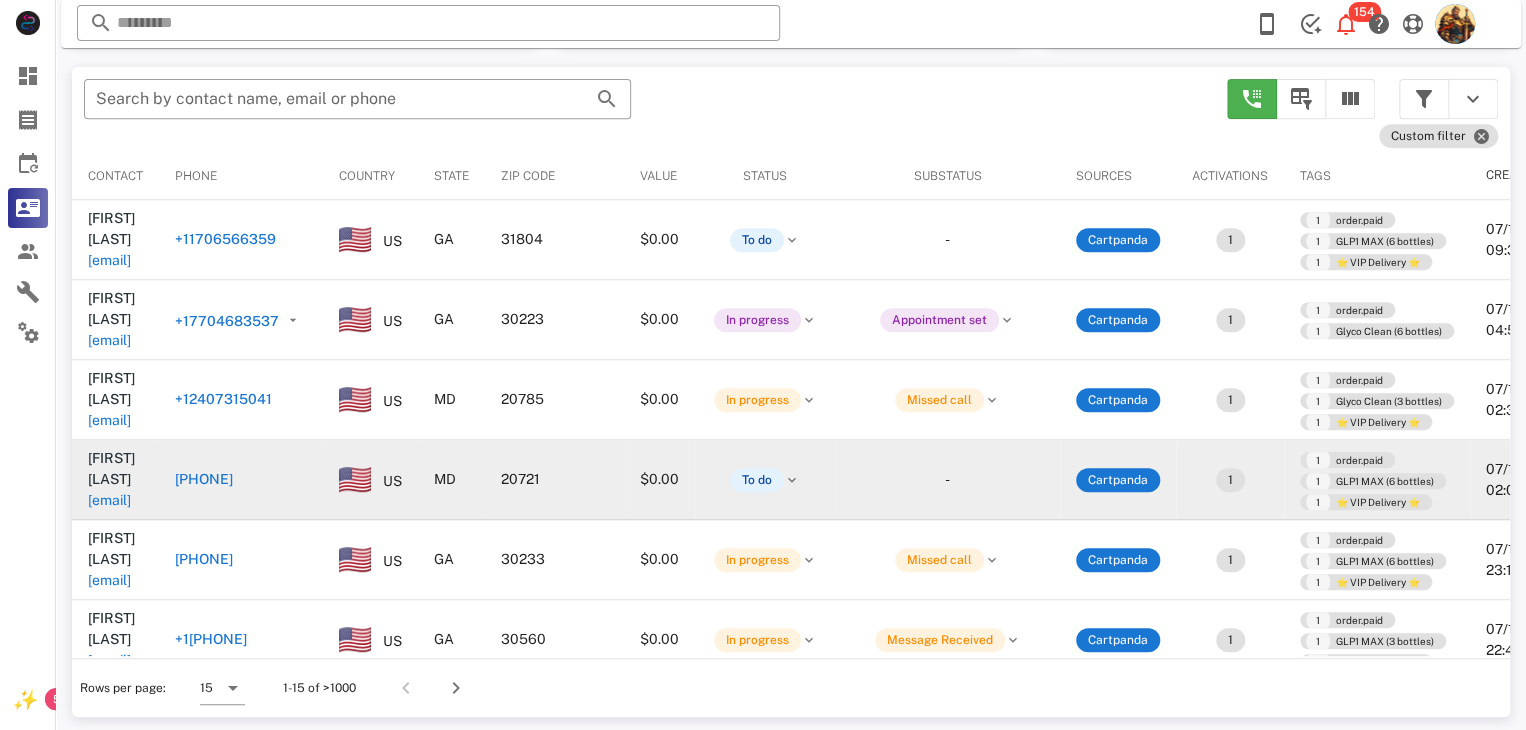 click on "[EMAIL]" at bounding box center (109, 500) 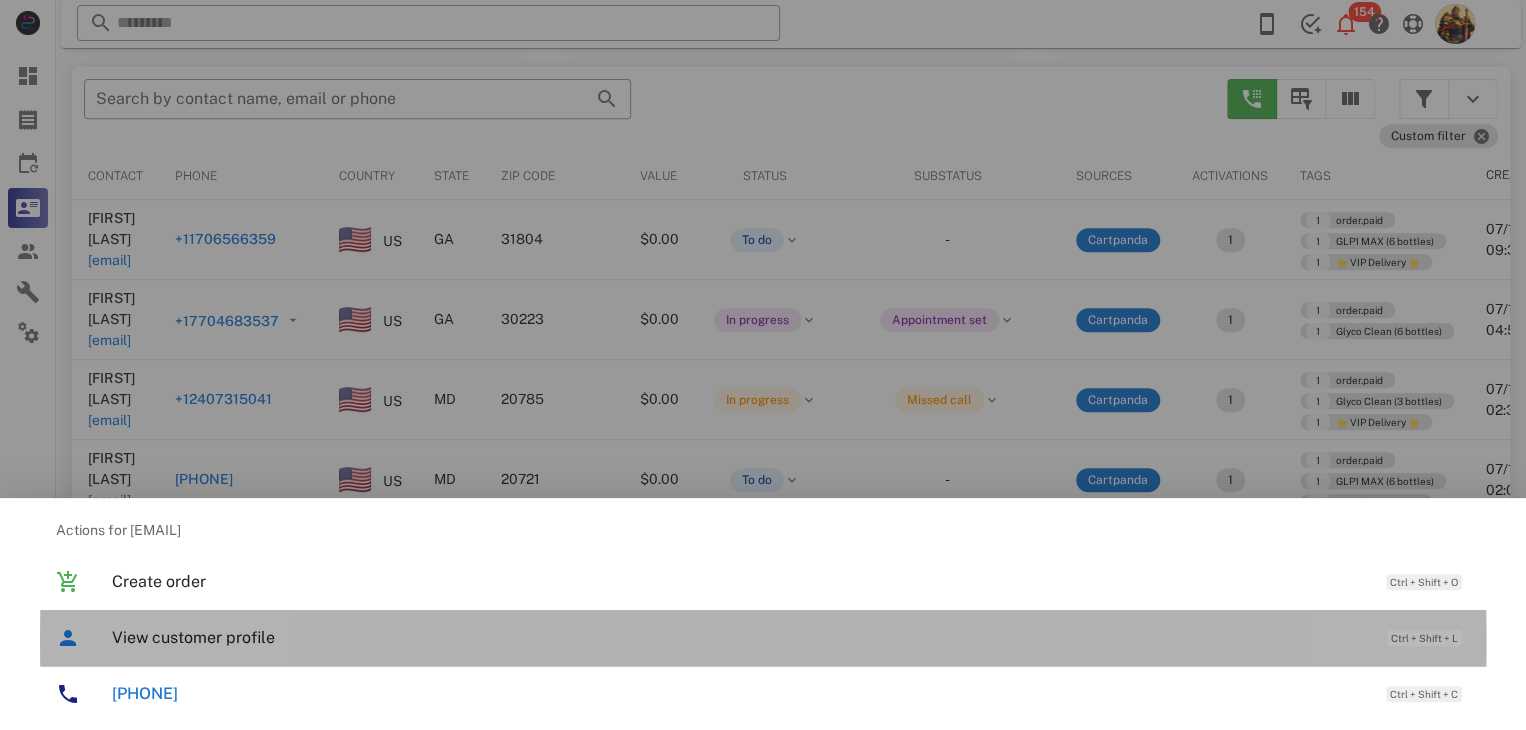 click on "View customer profile" at bounding box center (739, 637) 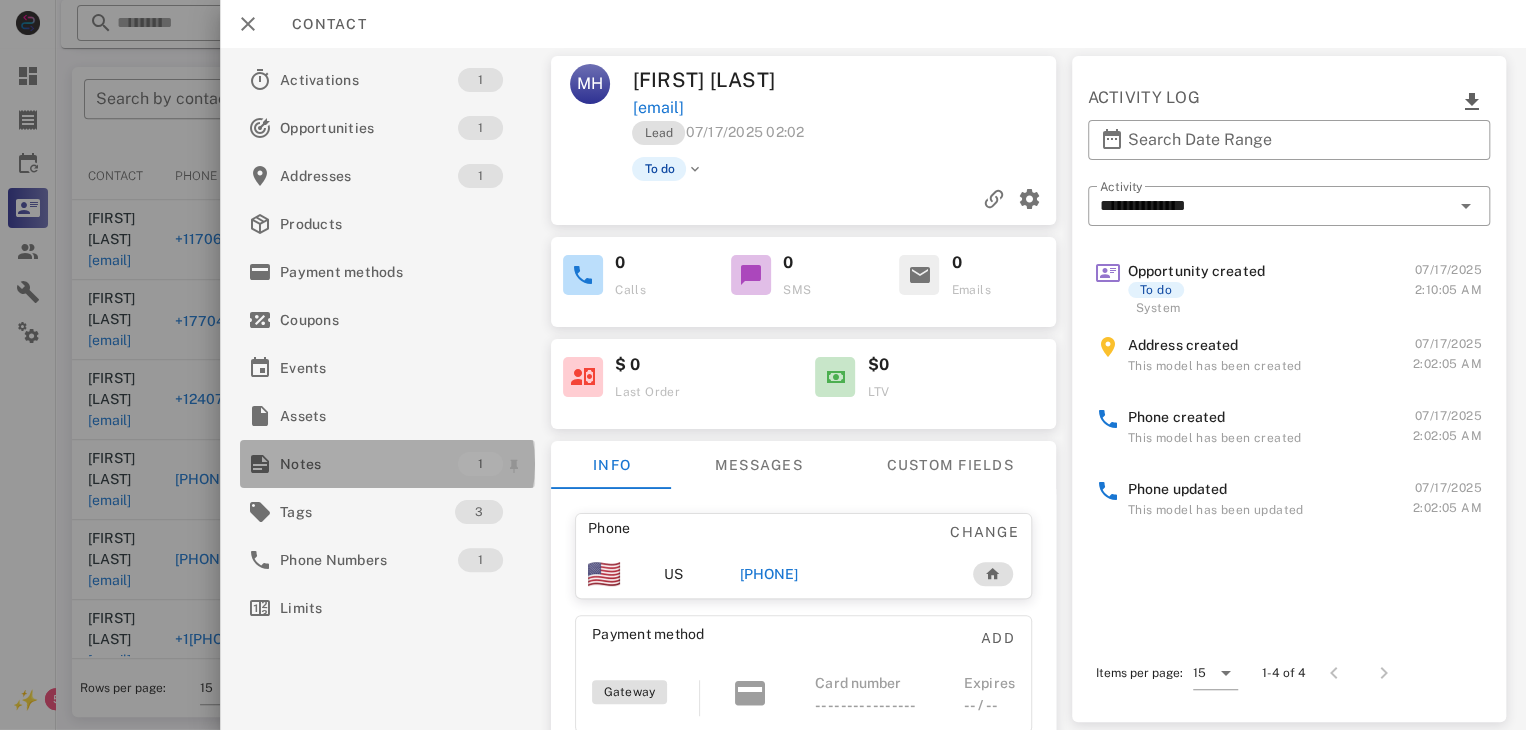 click on "Notes" at bounding box center [369, 464] 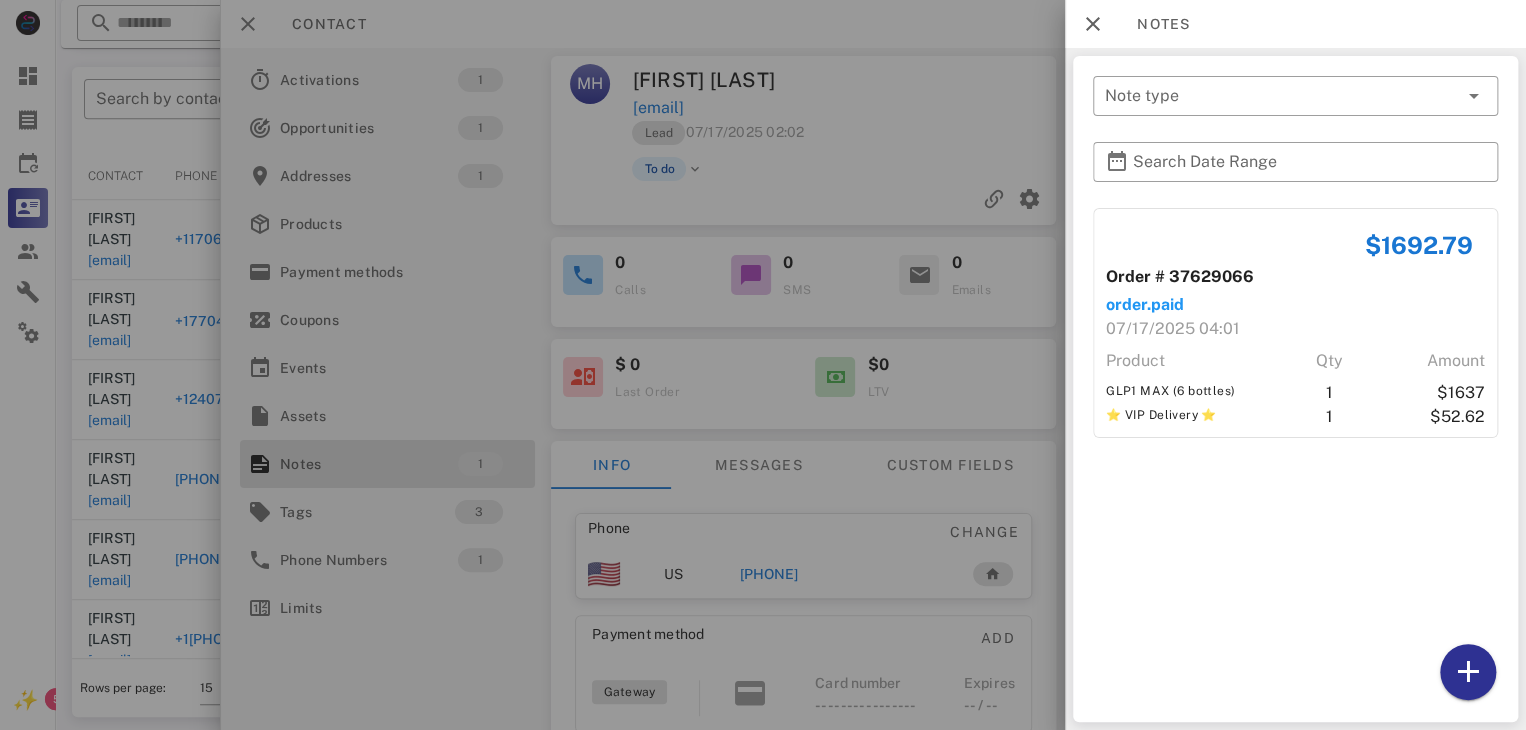click at bounding box center (763, 365) 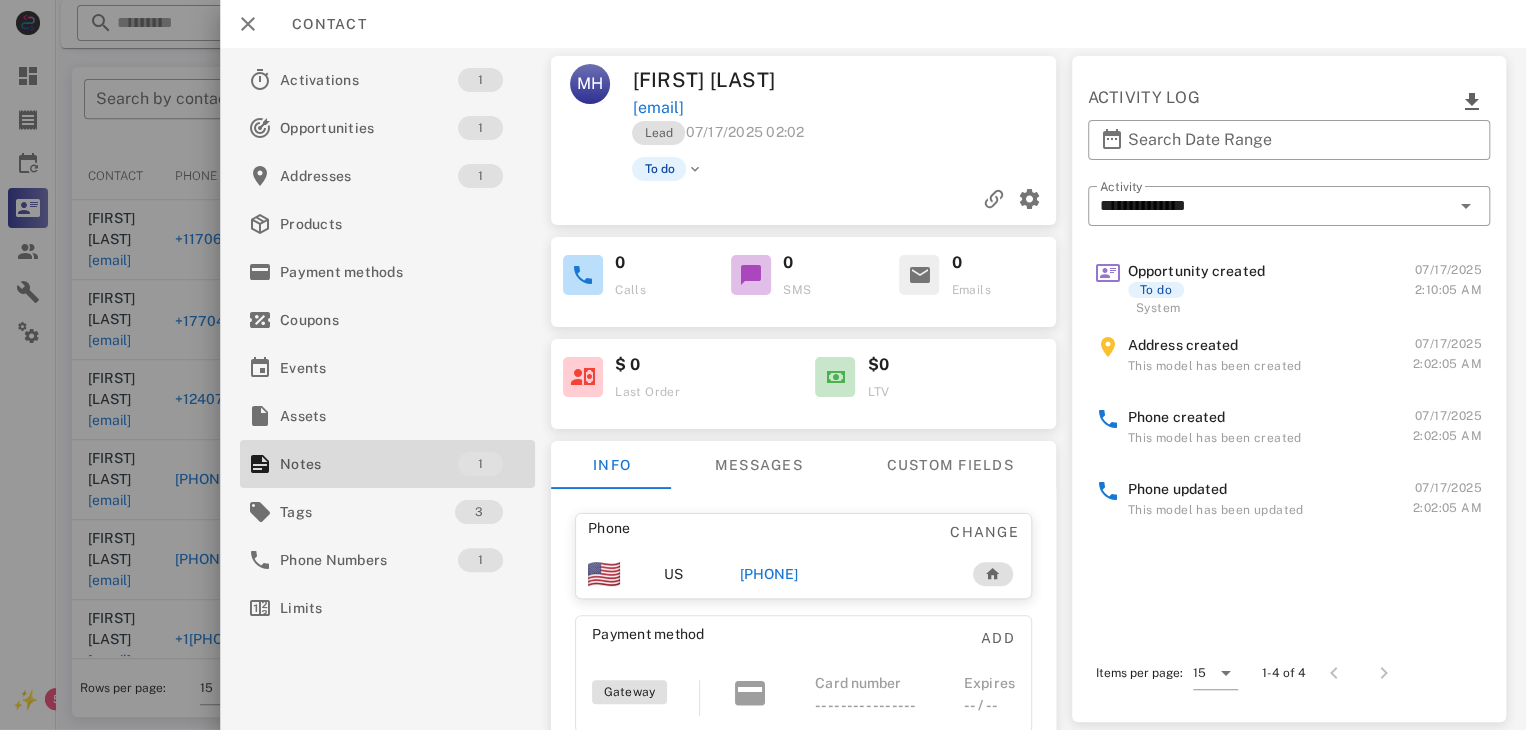 click on "[PHONE]" at bounding box center (769, 574) 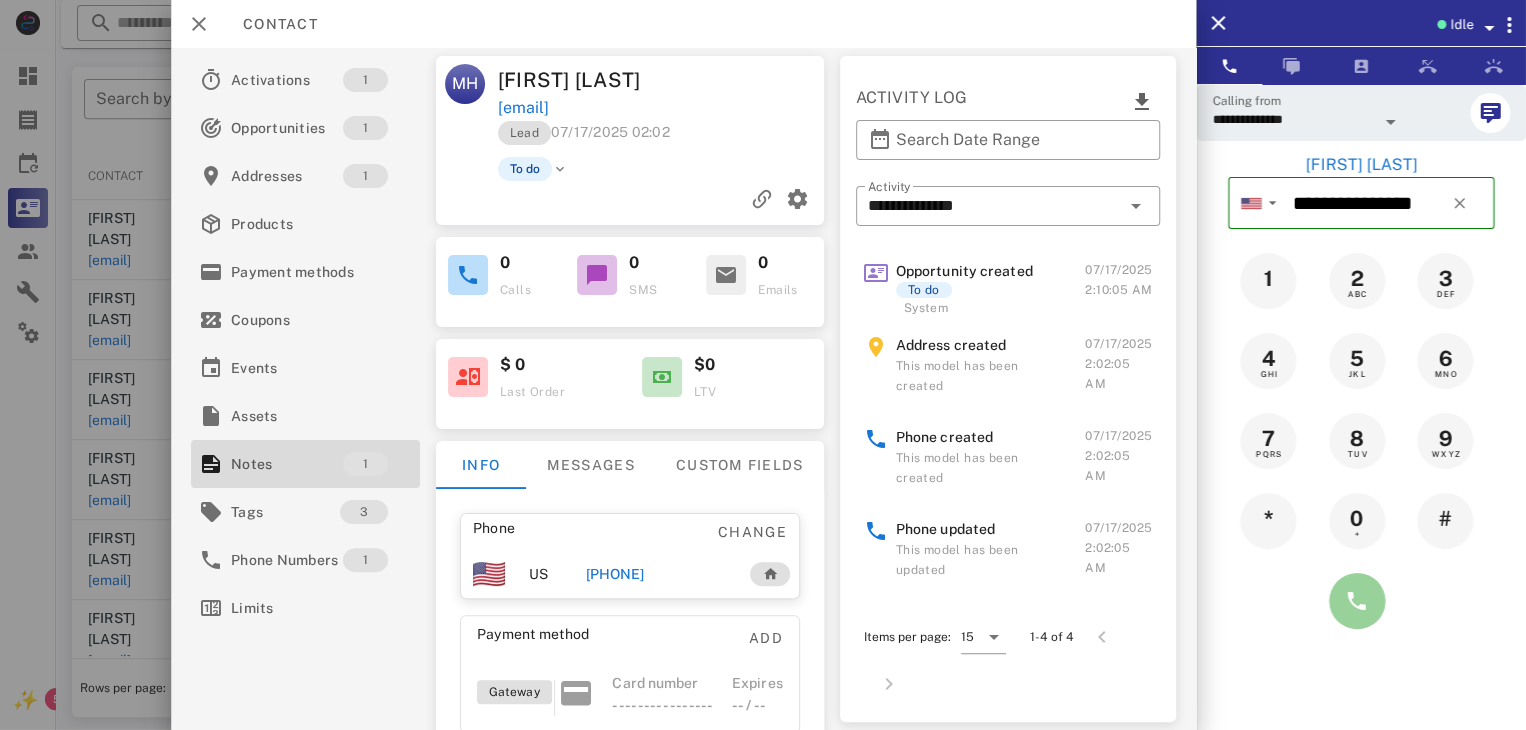 click at bounding box center [1357, 601] 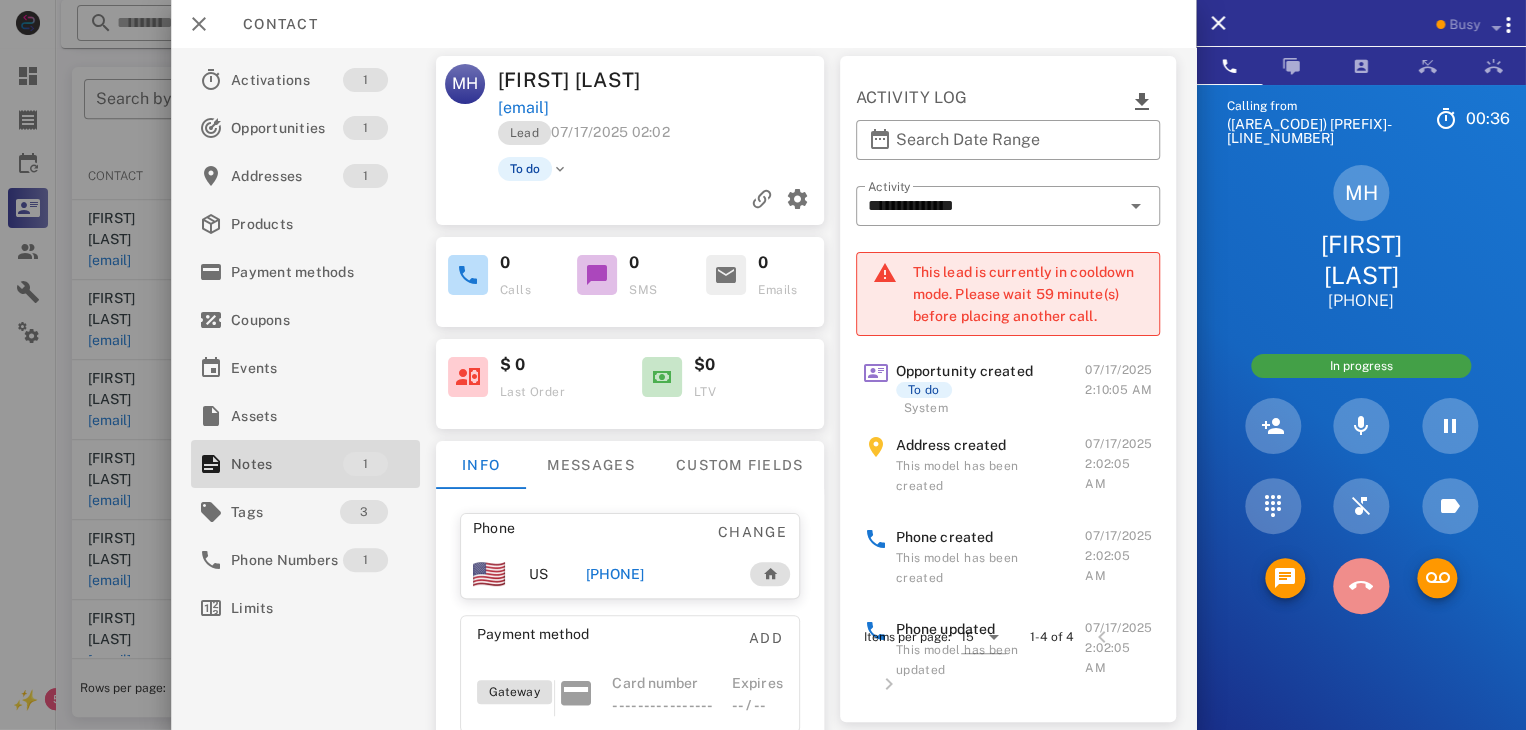 drag, startPoint x: 1360, startPoint y: 588, endPoint x: 1370, endPoint y: 566, distance: 24.166092 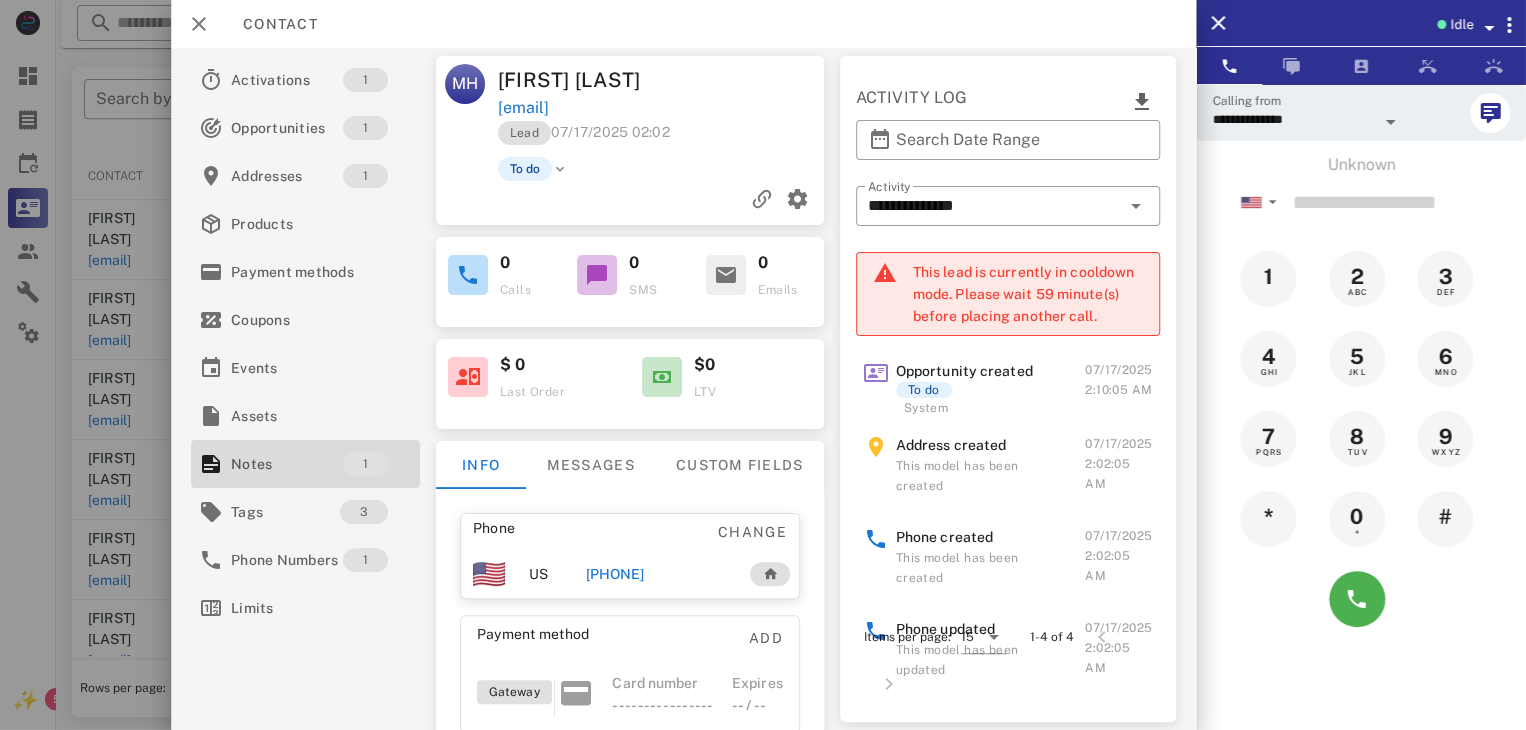 click at bounding box center (763, 365) 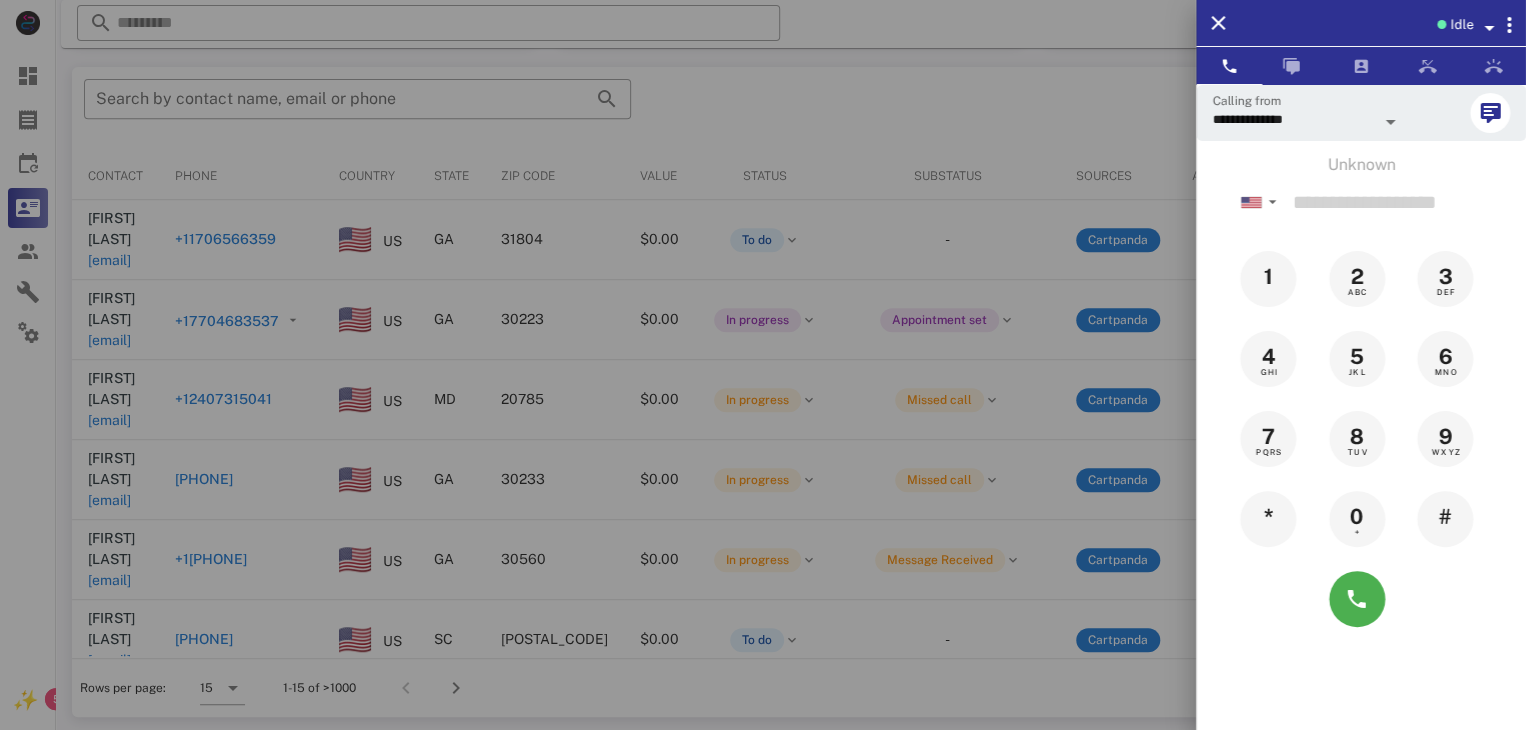 click at bounding box center (763, 365) 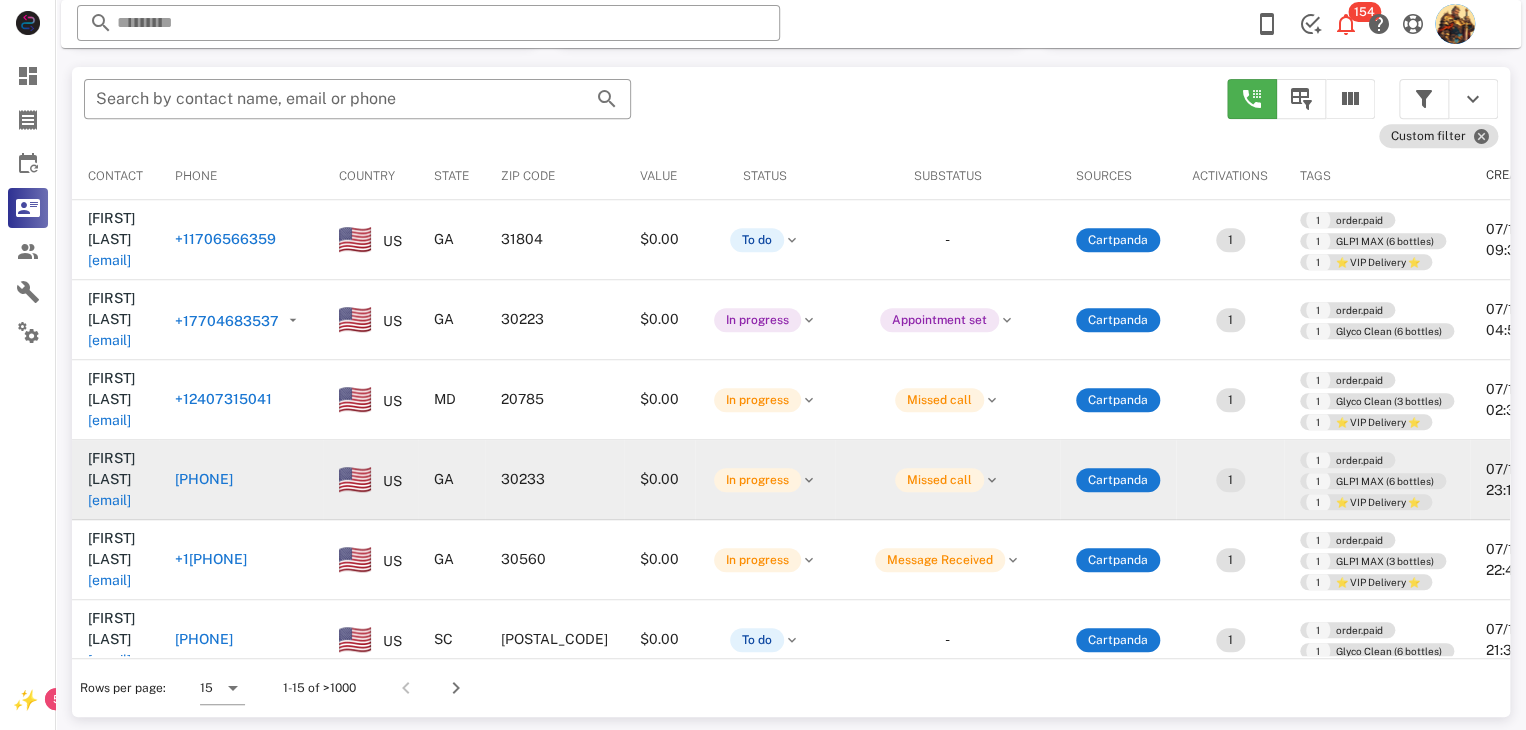 click on "[EMAIL]" at bounding box center [109, 500] 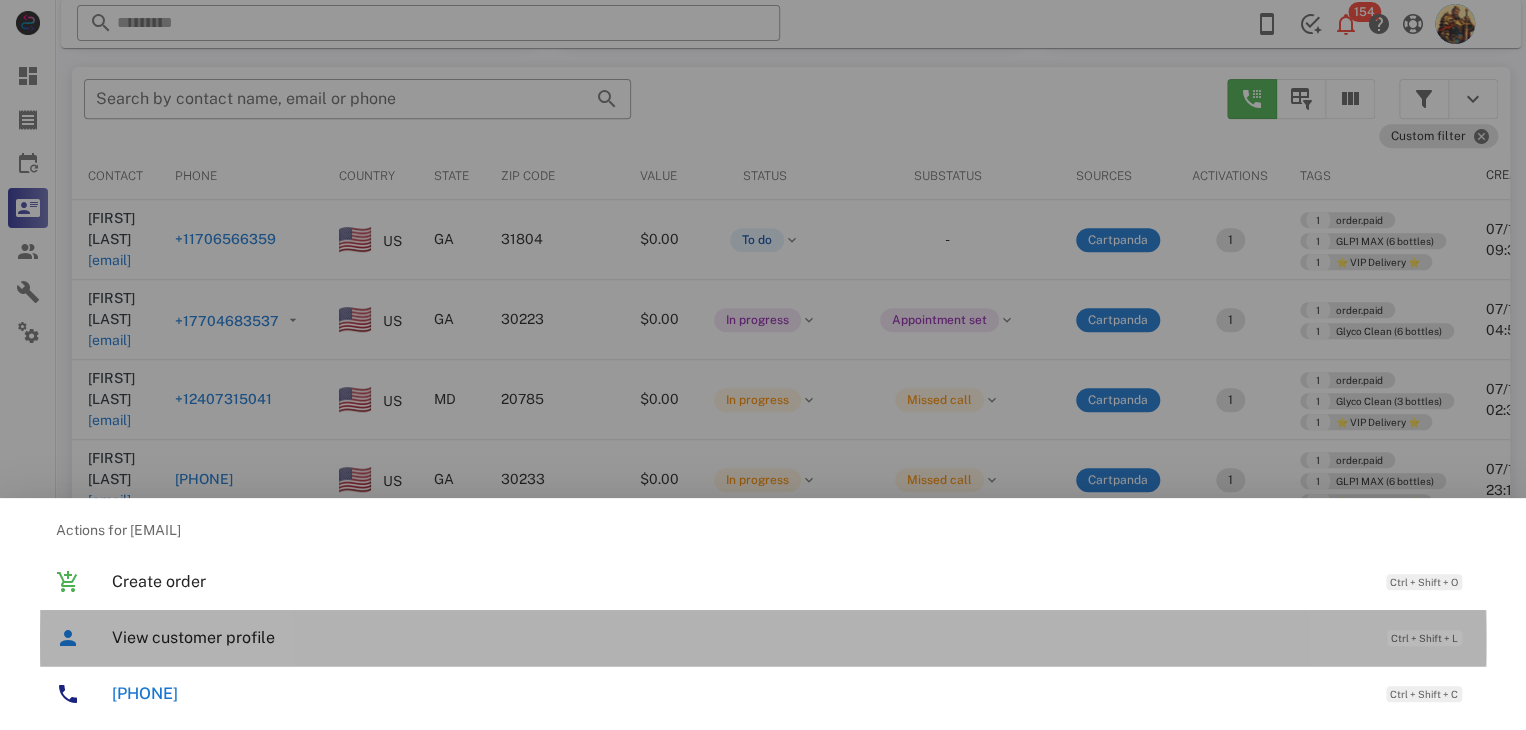 click on "View customer profile" at bounding box center (739, 637) 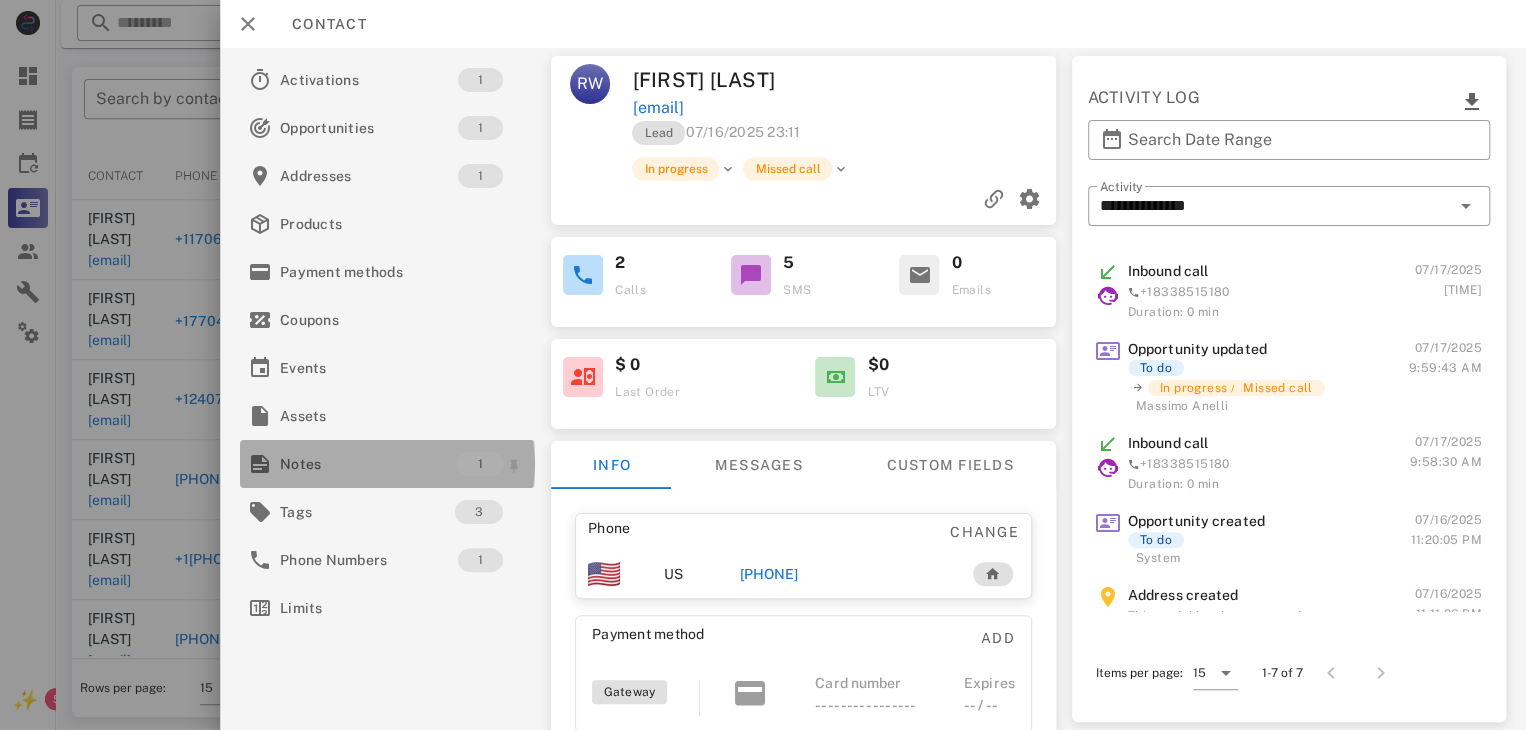 click on "Notes" at bounding box center (369, 464) 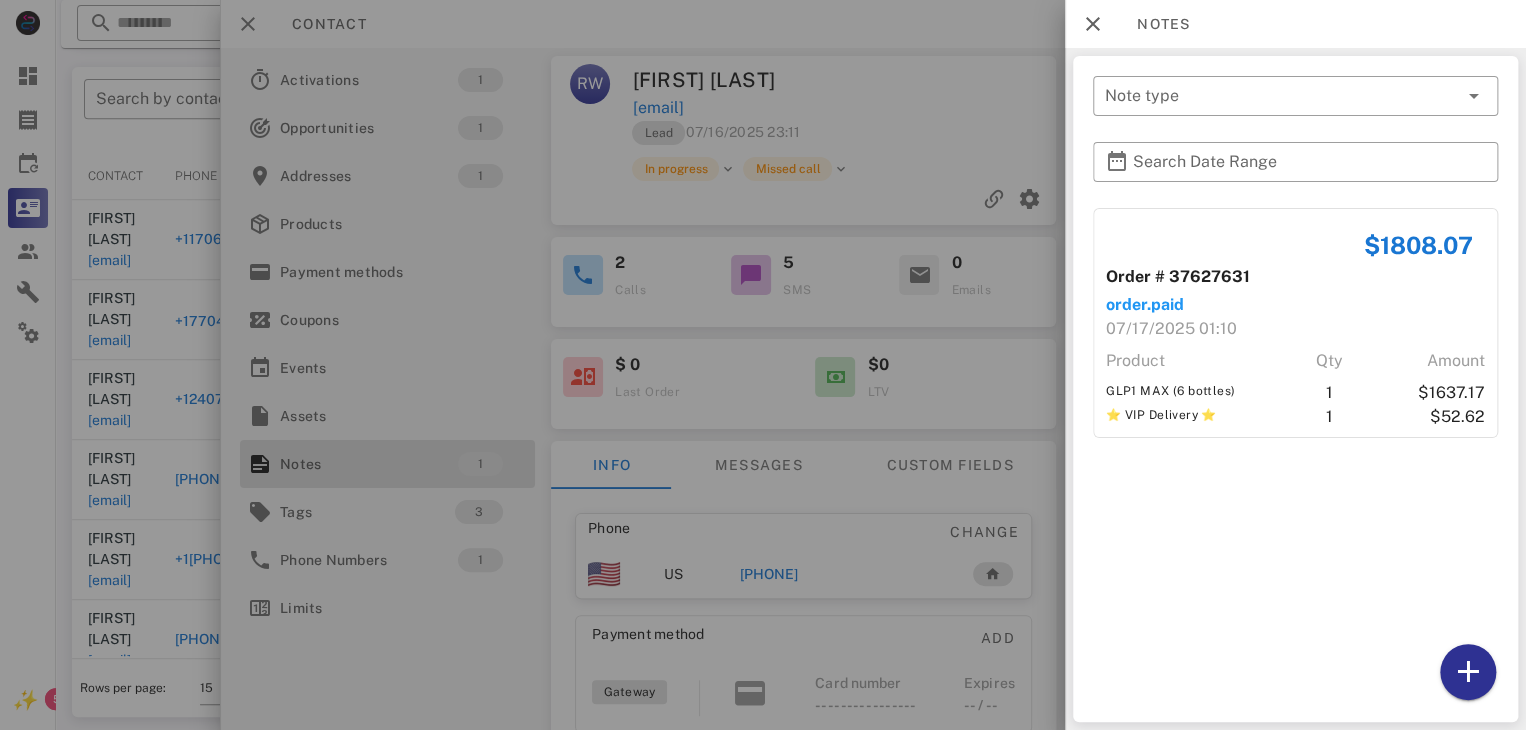 click at bounding box center [763, 365] 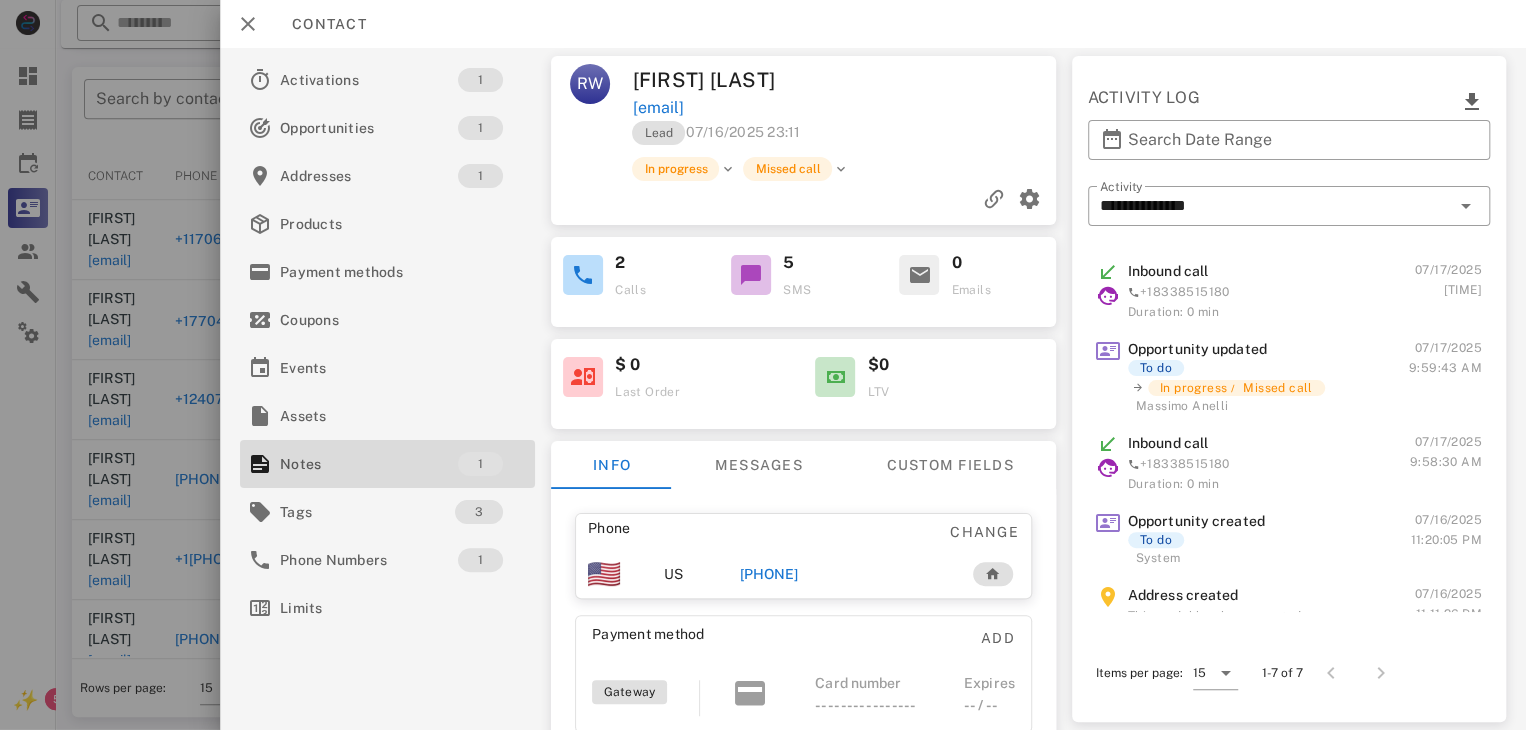 click on "[PHONE]" at bounding box center (769, 574) 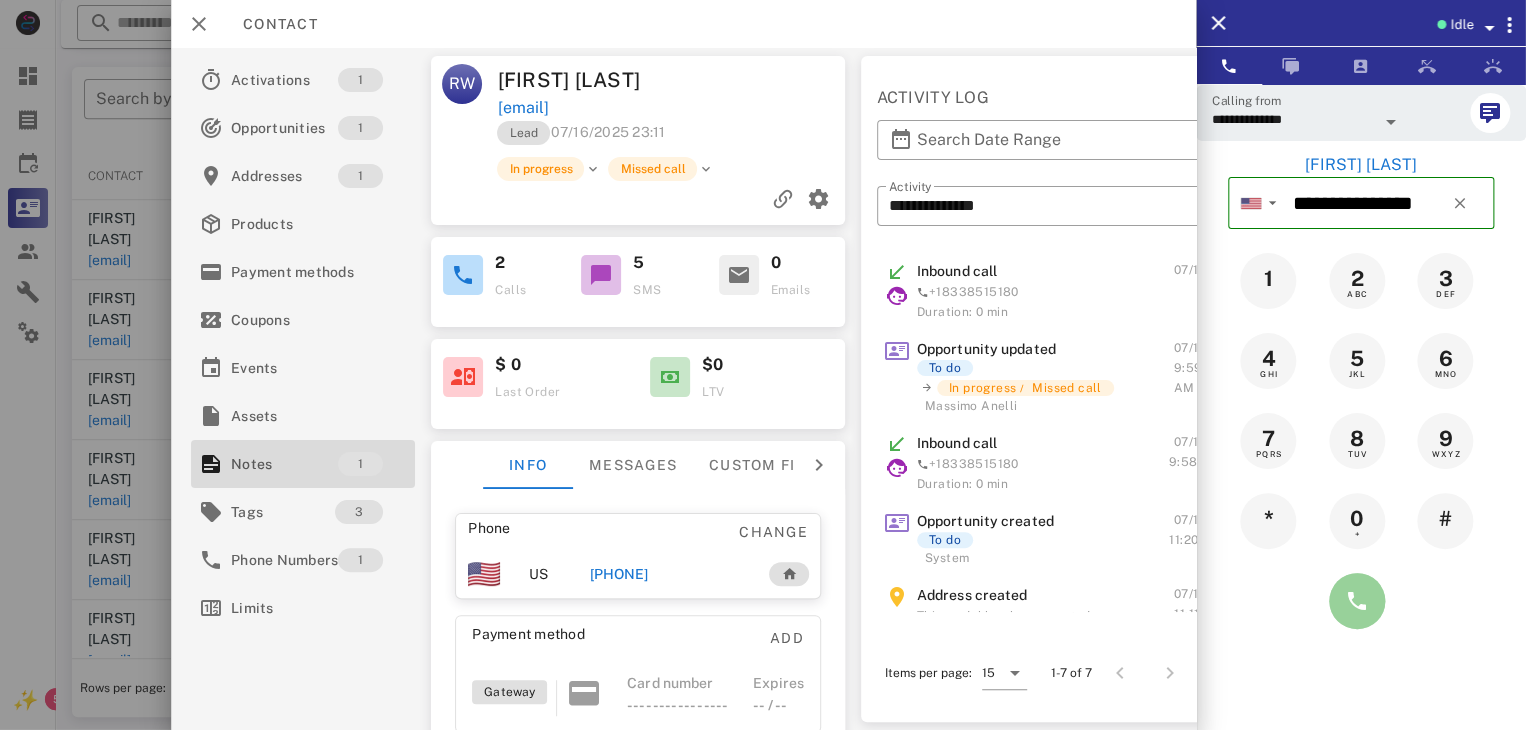 click at bounding box center [1357, 601] 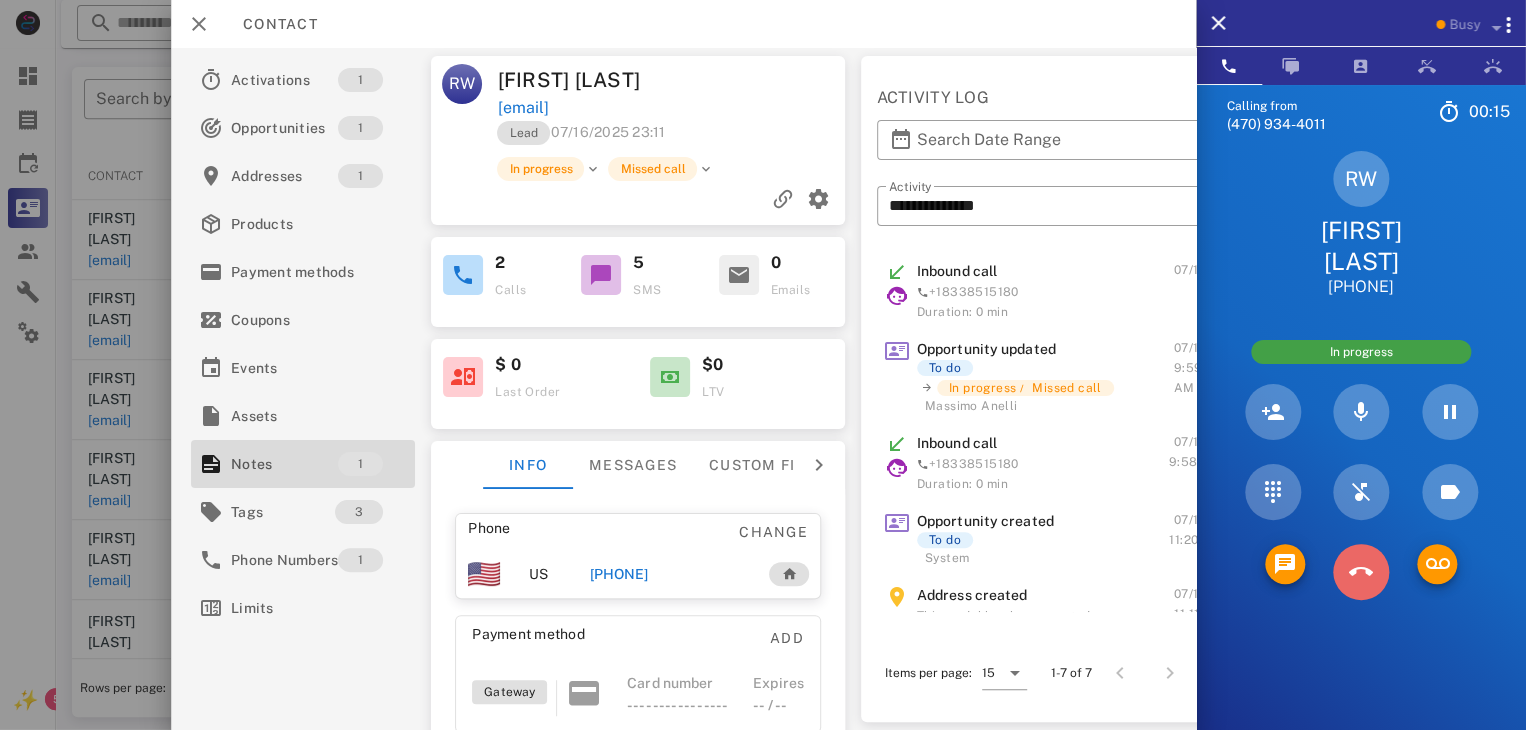 click at bounding box center (1361, 572) 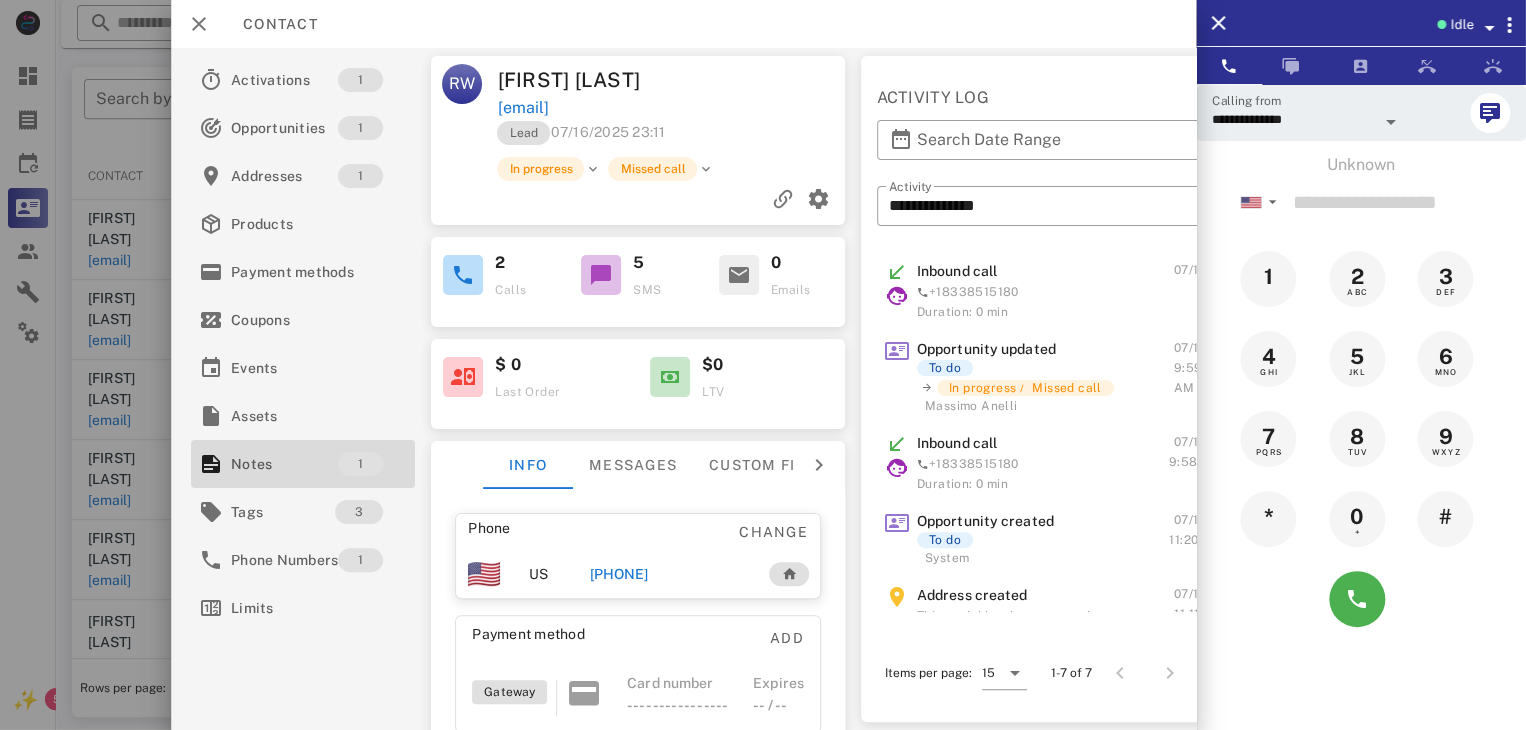 click at bounding box center [763, 365] 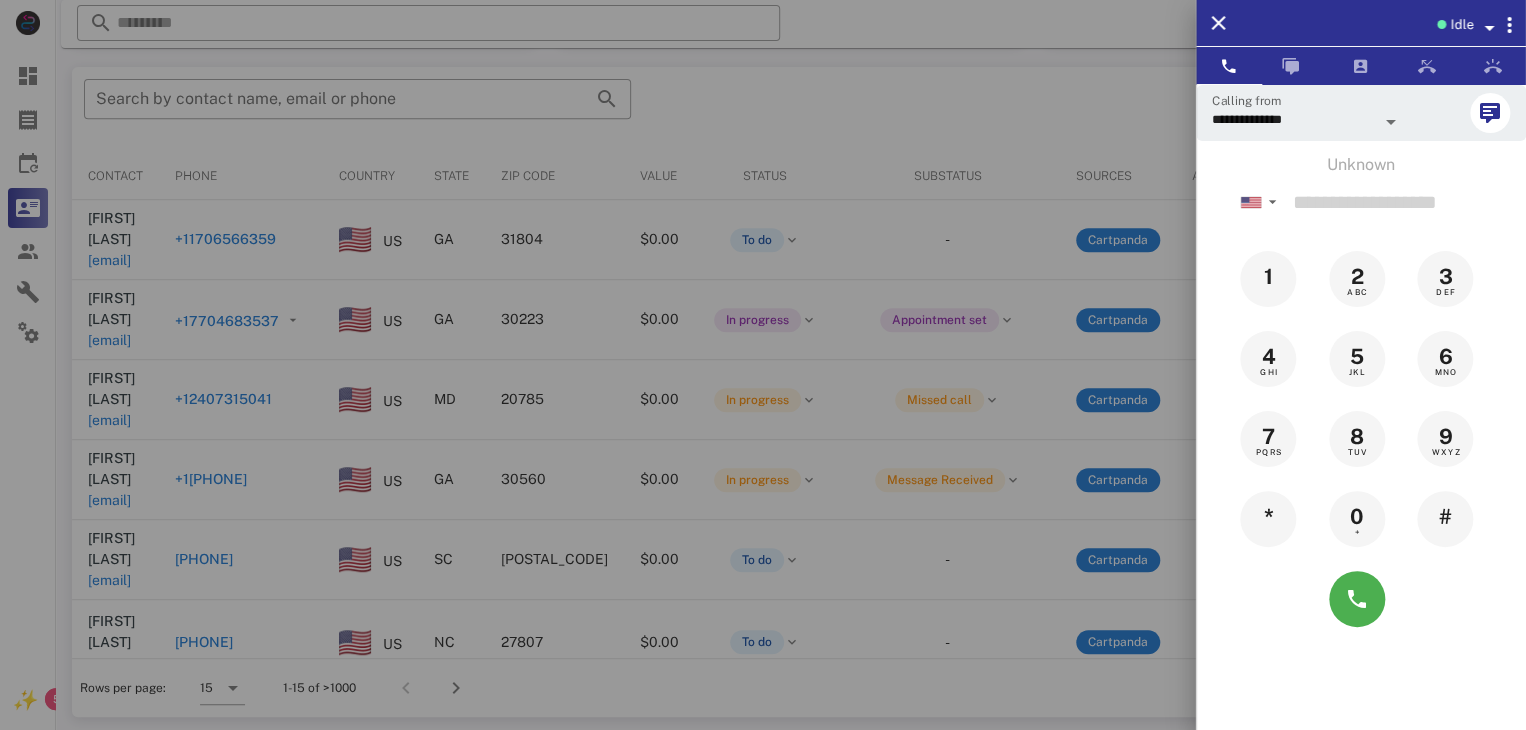 click at bounding box center (763, 365) 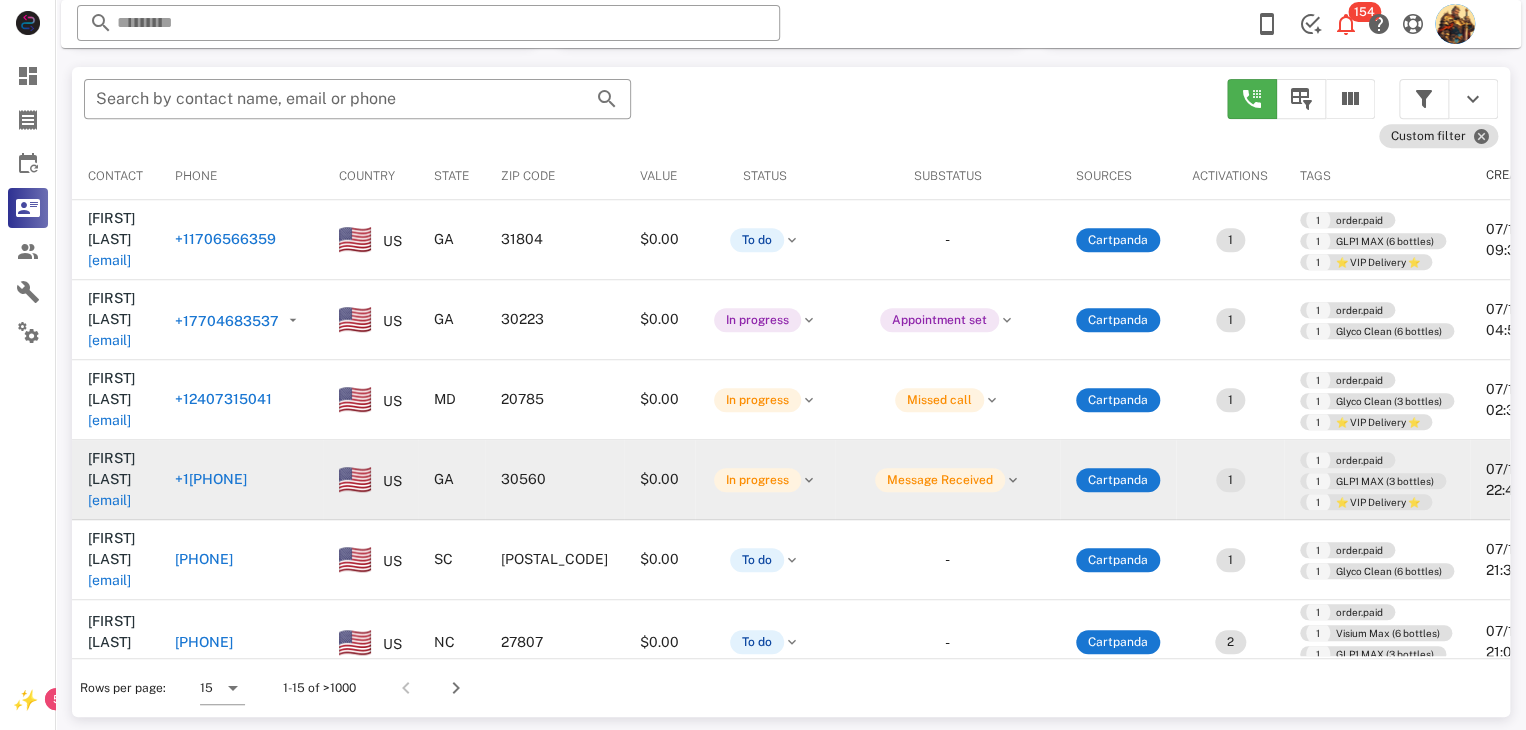 click on "[EMAIL]" at bounding box center (109, 500) 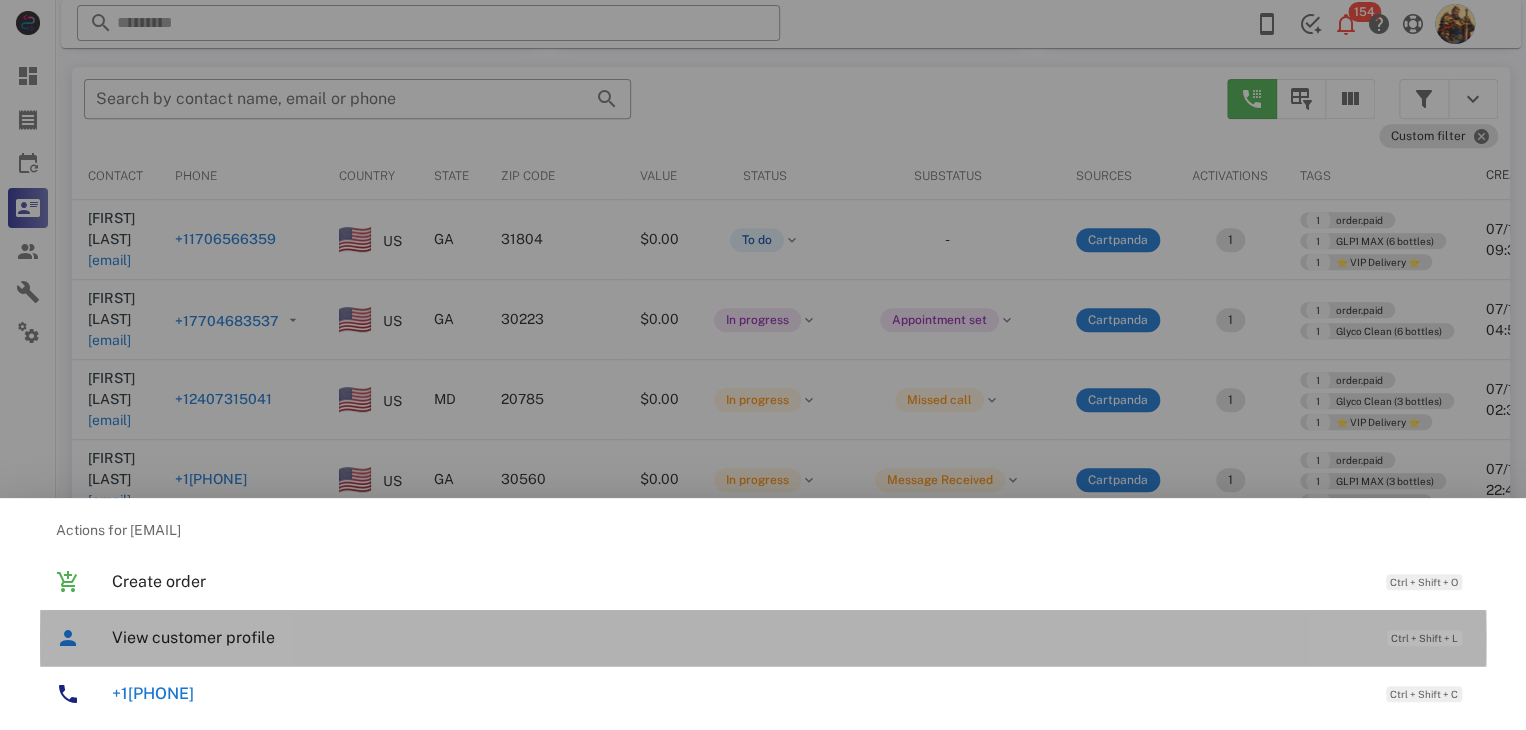 click on "View customer profile" at bounding box center [739, 637] 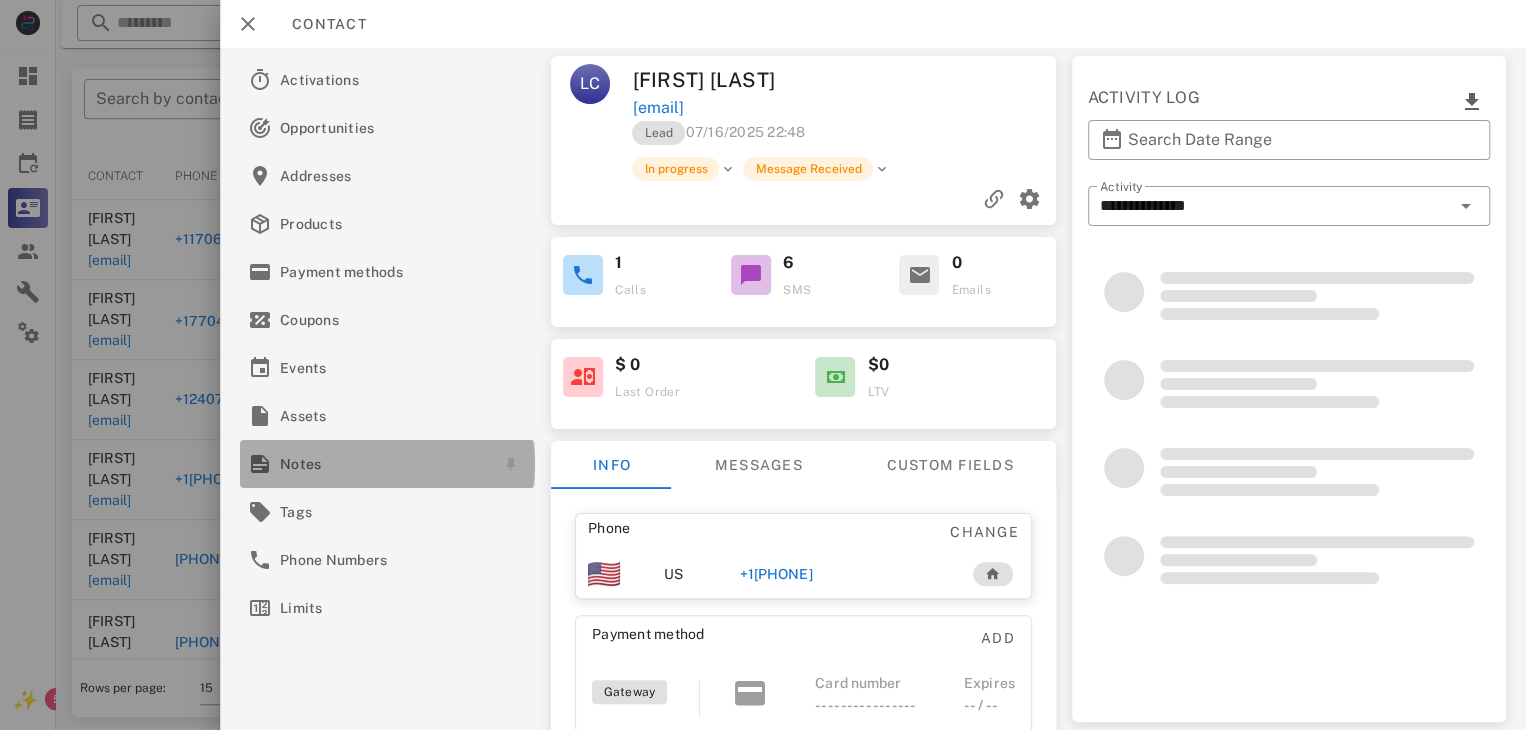 click on "Notes" at bounding box center [383, 464] 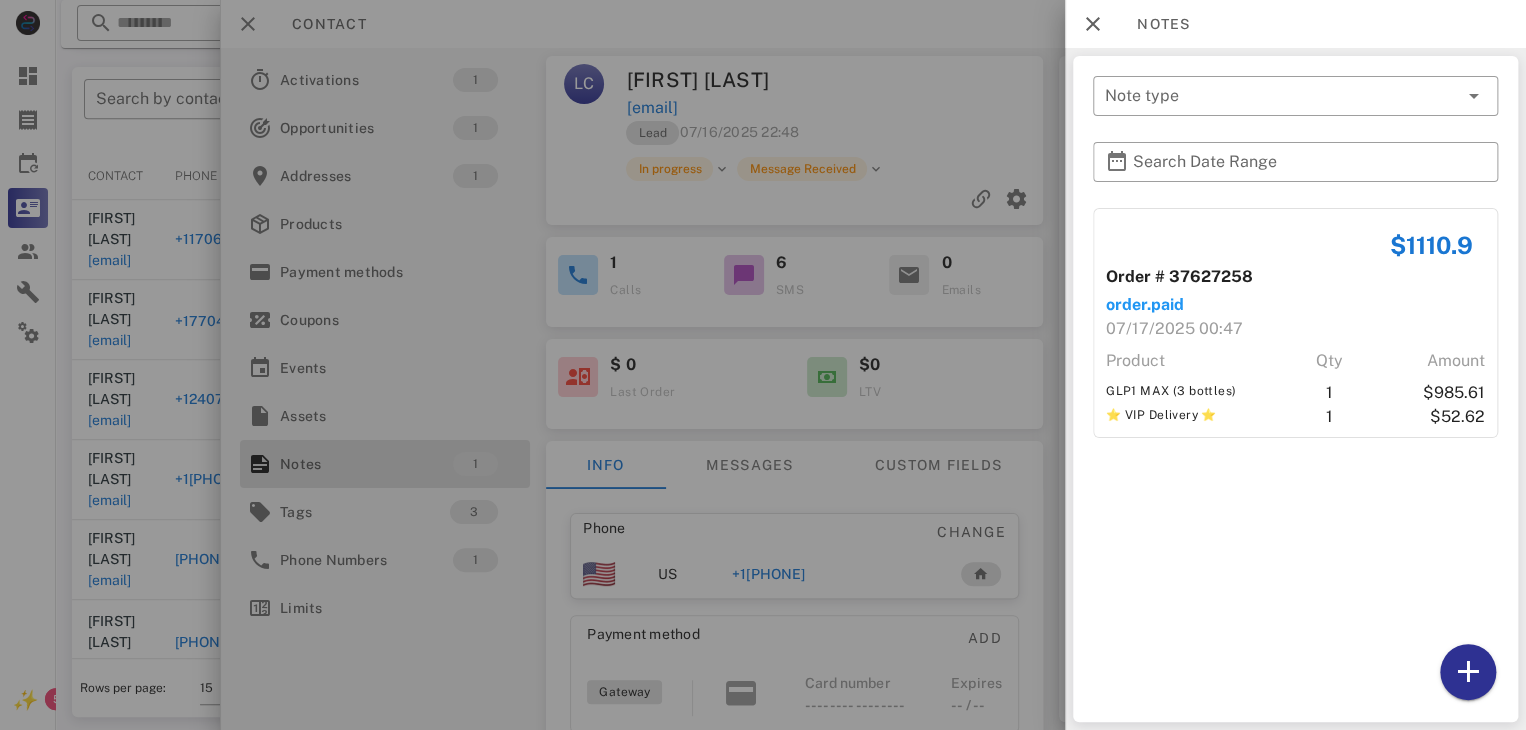 click at bounding box center [763, 365] 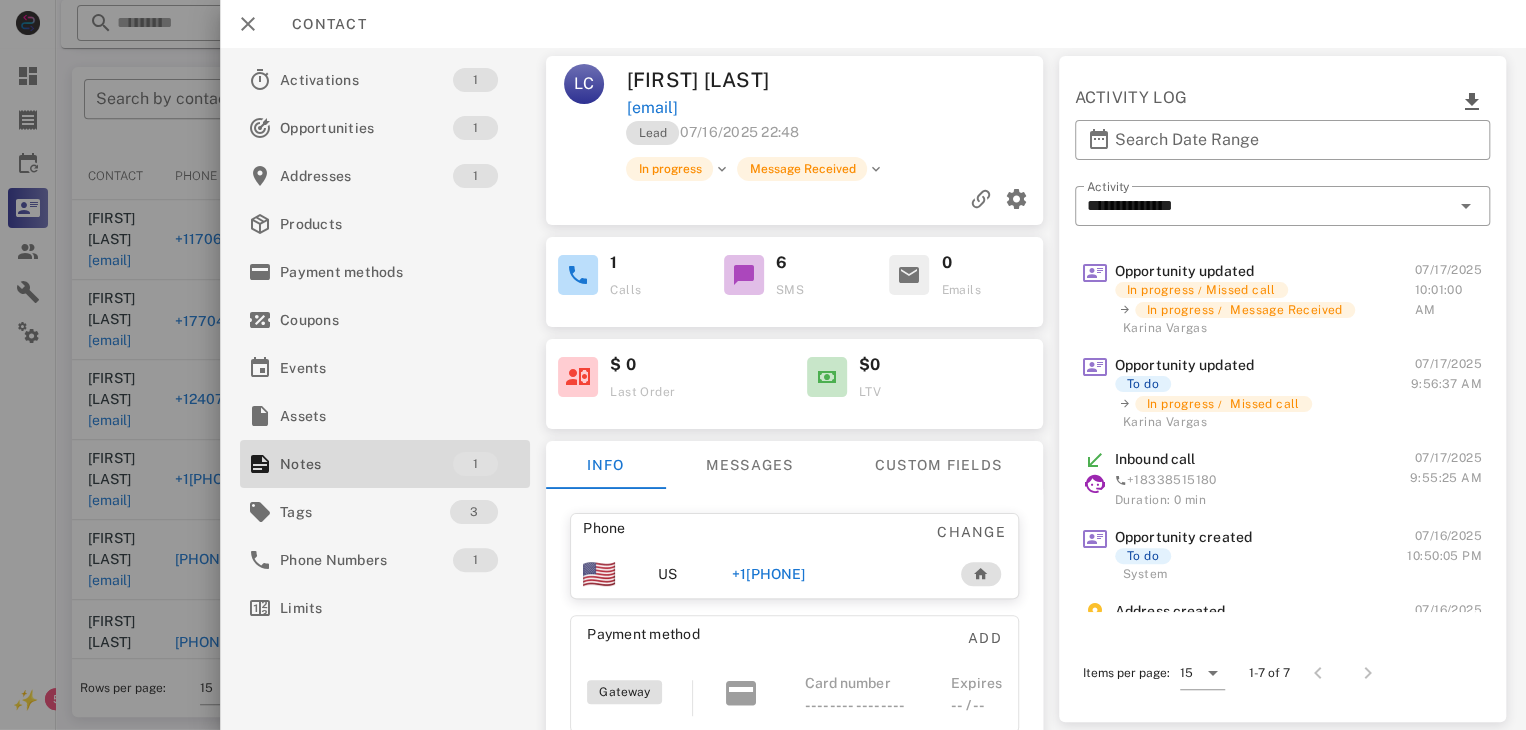 click on "+1[PHONE]" at bounding box center (769, 574) 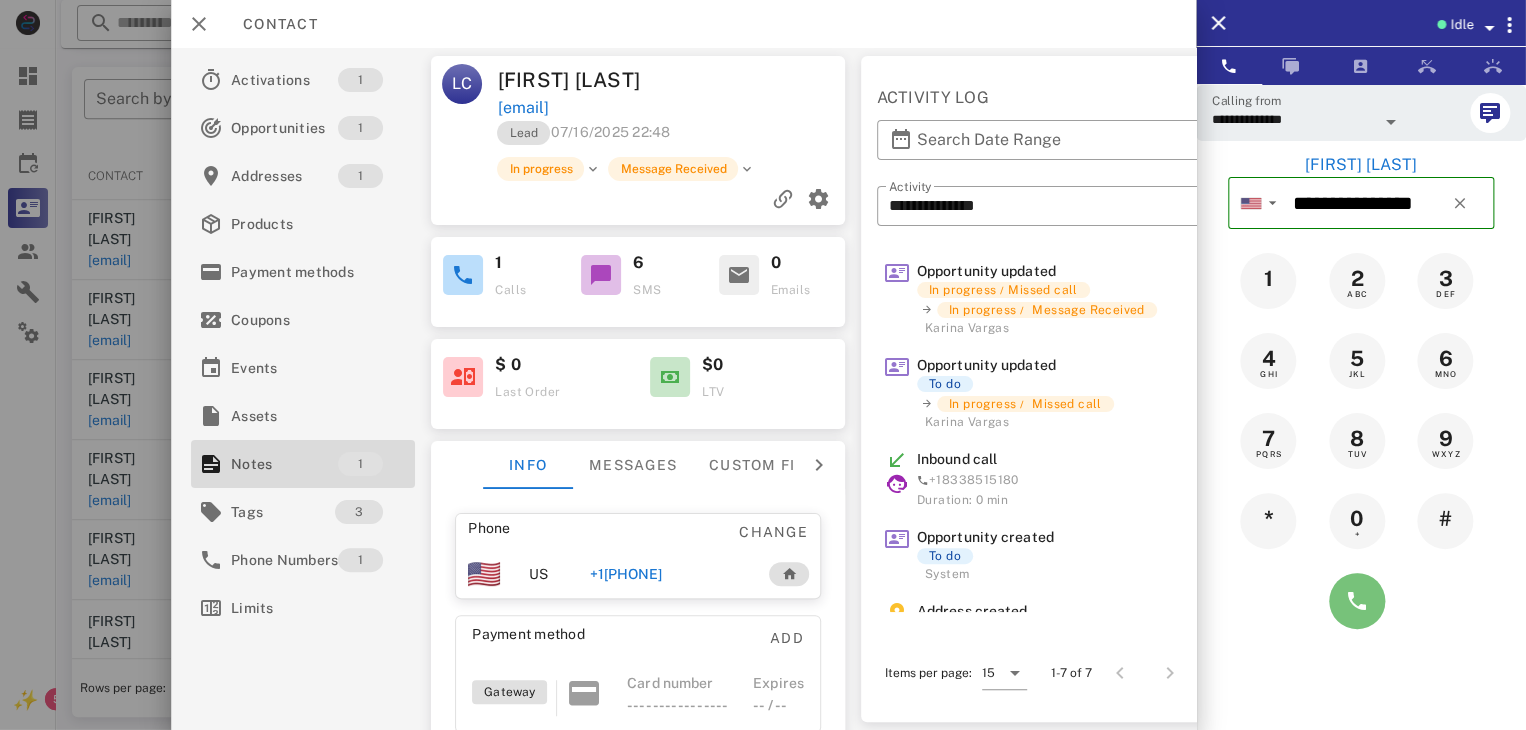 click at bounding box center (1357, 601) 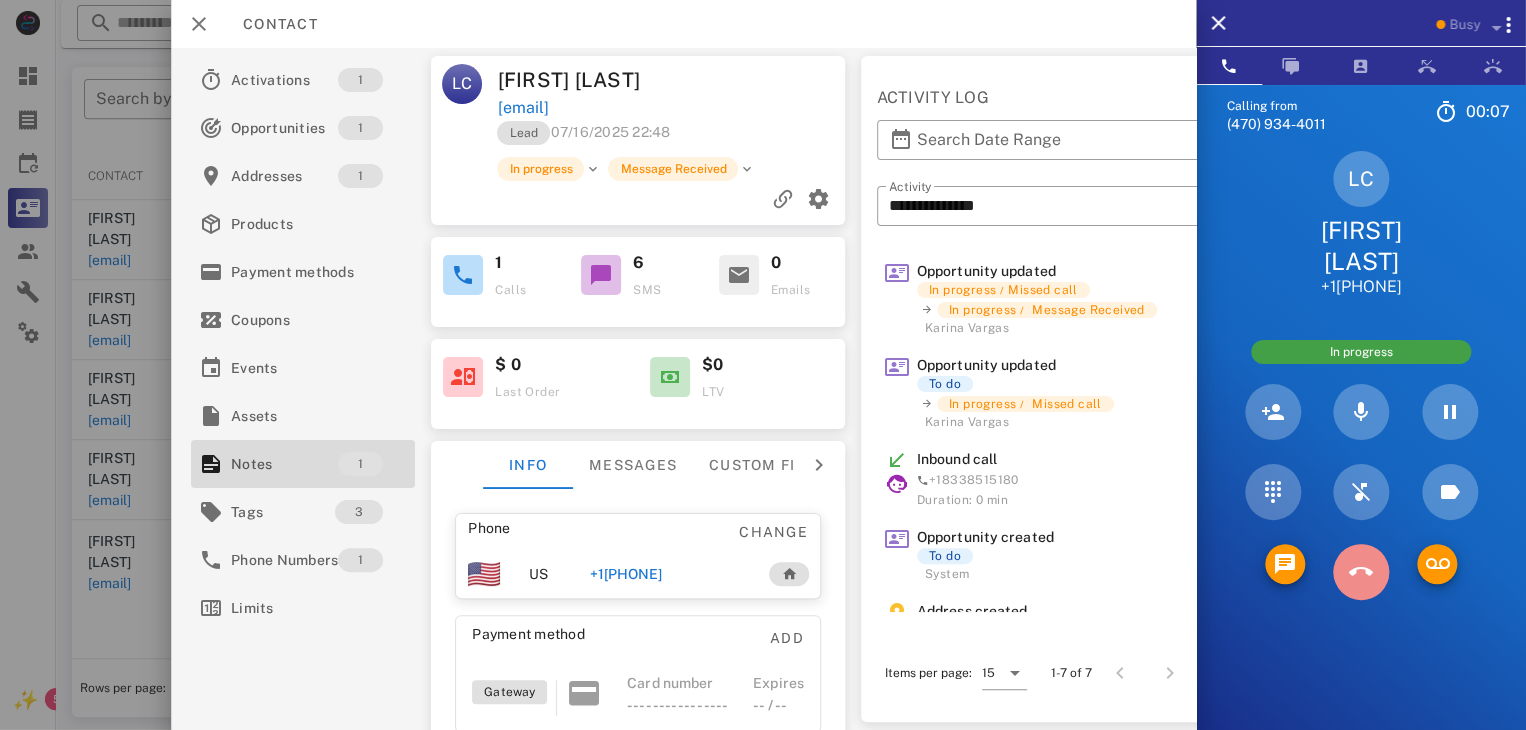 click at bounding box center [1361, 572] 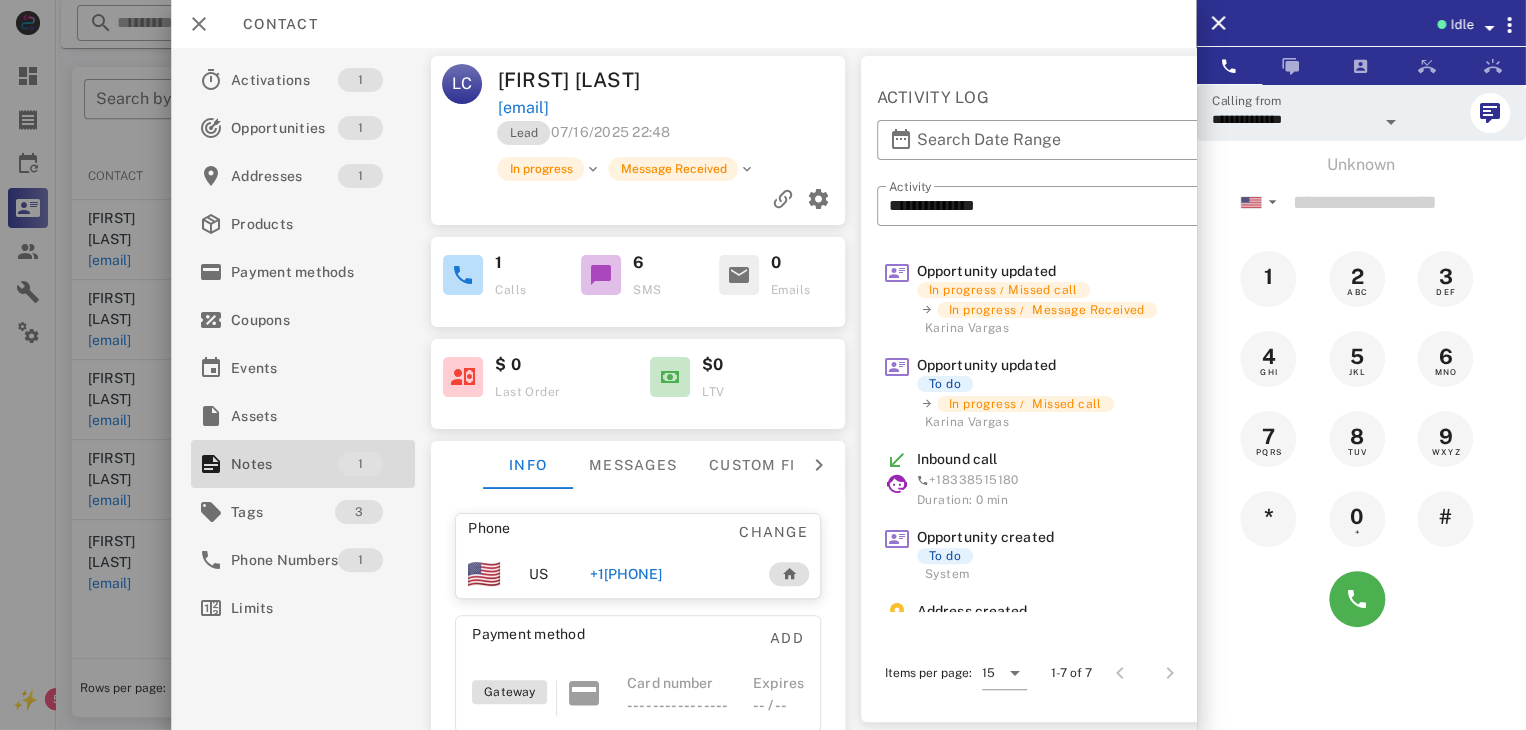 click at bounding box center (763, 365) 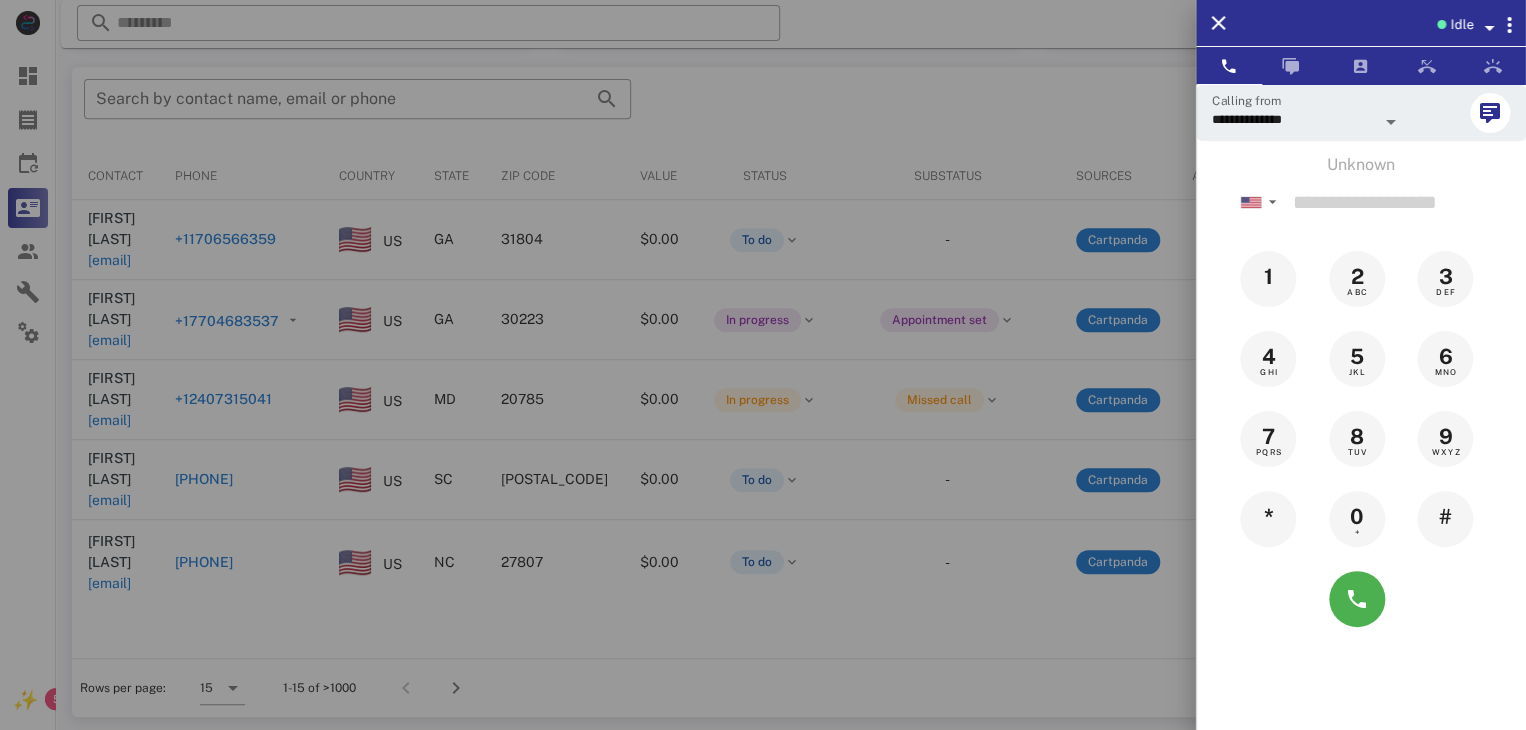 click at bounding box center (763, 365) 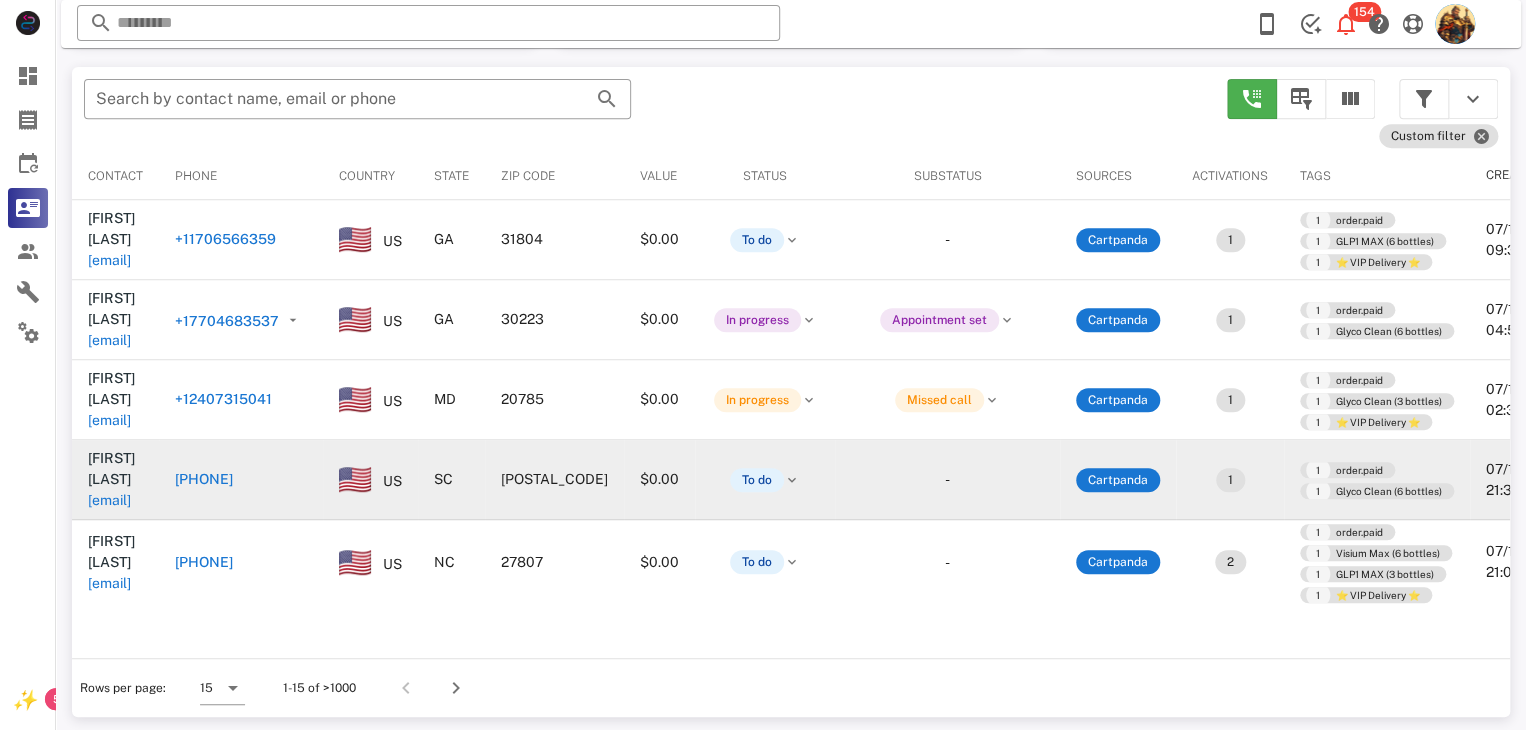 click on "[EMAIL]" at bounding box center (109, 500) 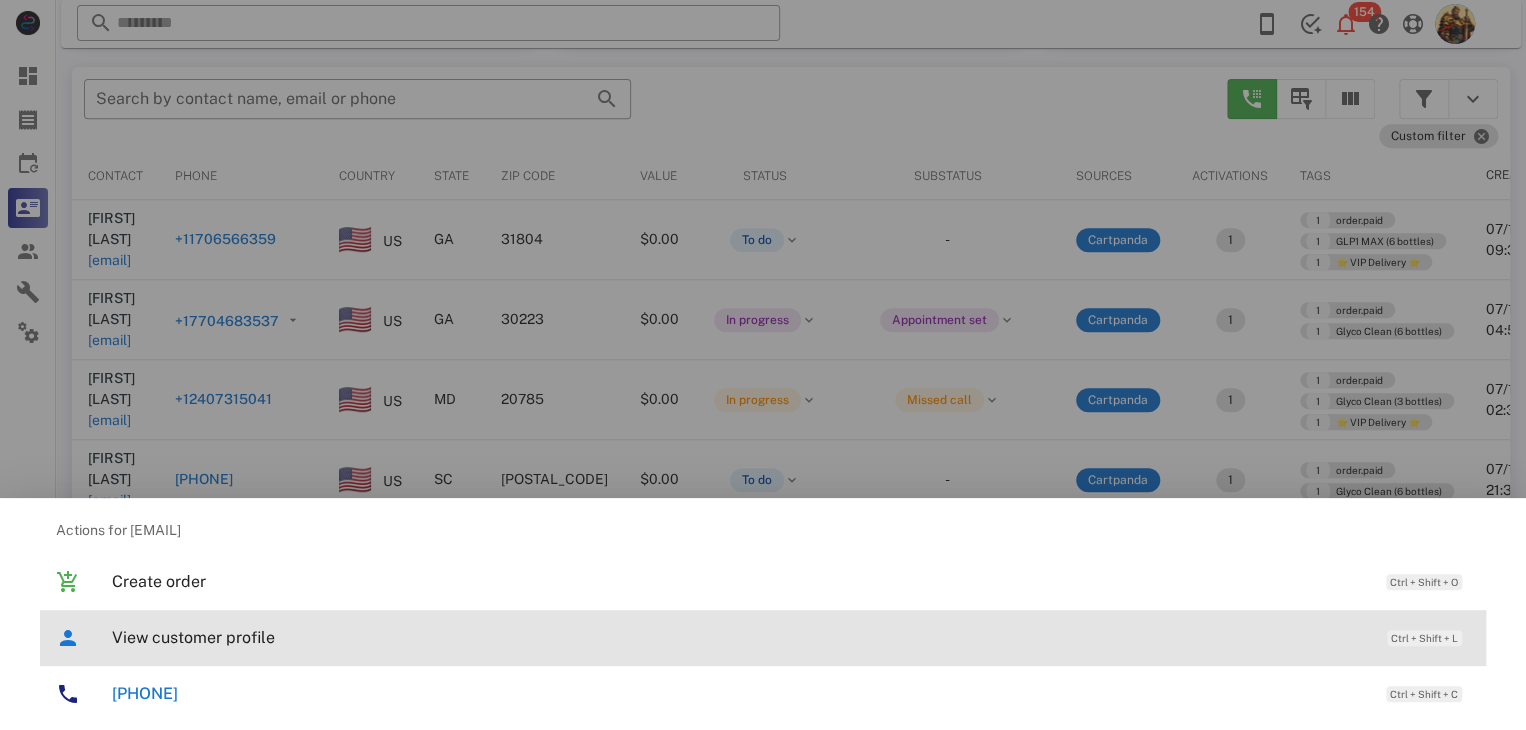 click on "View customer profile Ctrl + Shift + L" at bounding box center (791, 637) 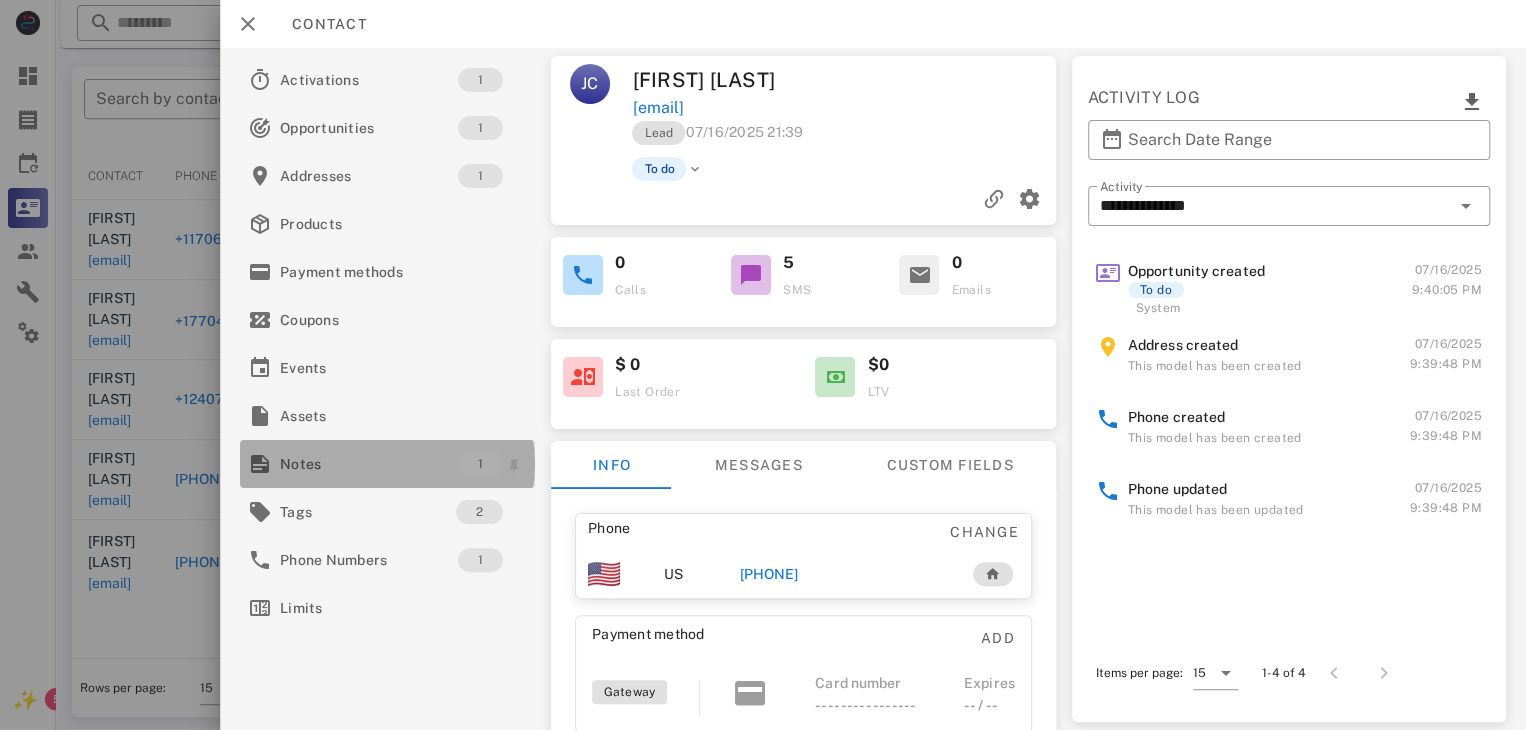 click at bounding box center (260, 464) 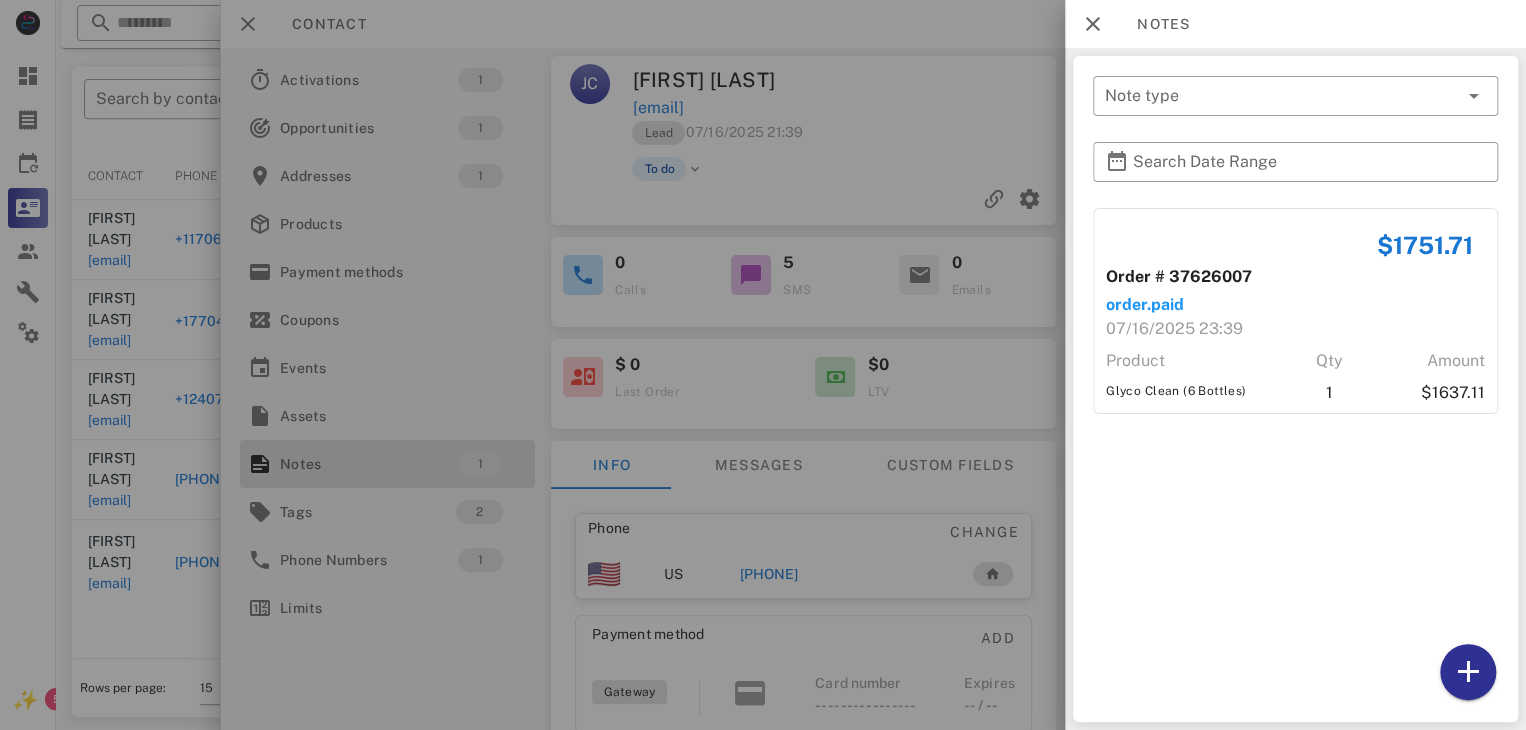 click at bounding box center [763, 365] 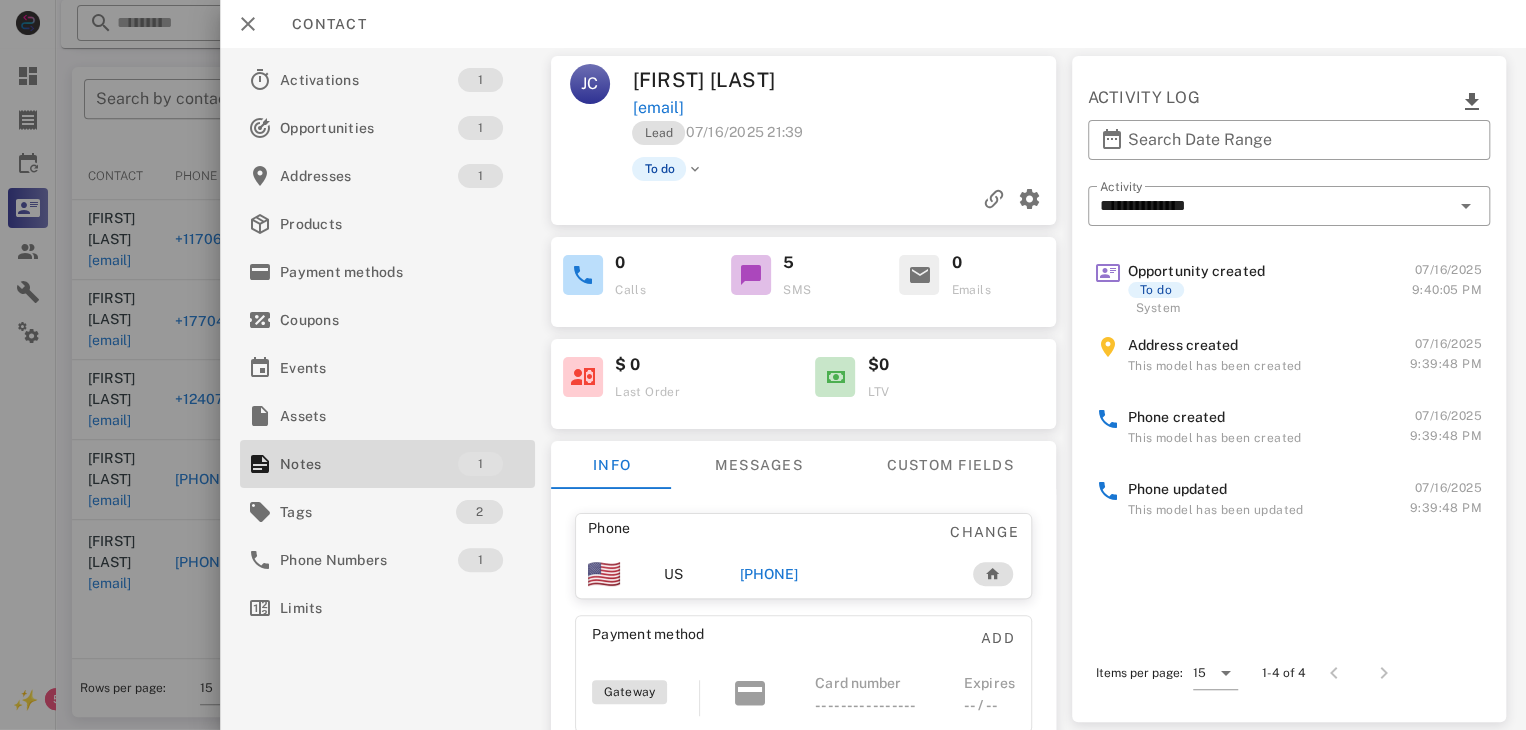click on "[PHONE]" at bounding box center (769, 574) 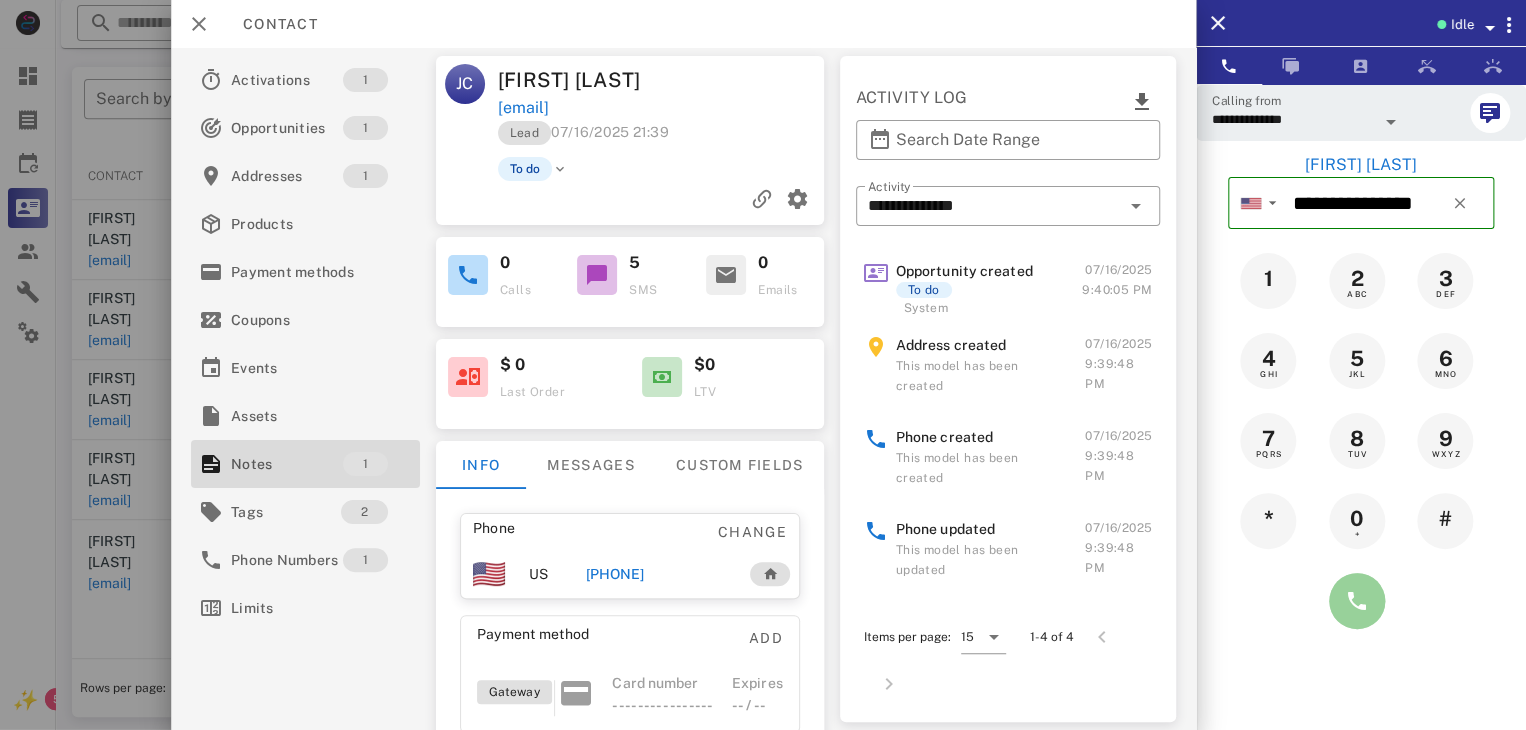 click at bounding box center [1357, 601] 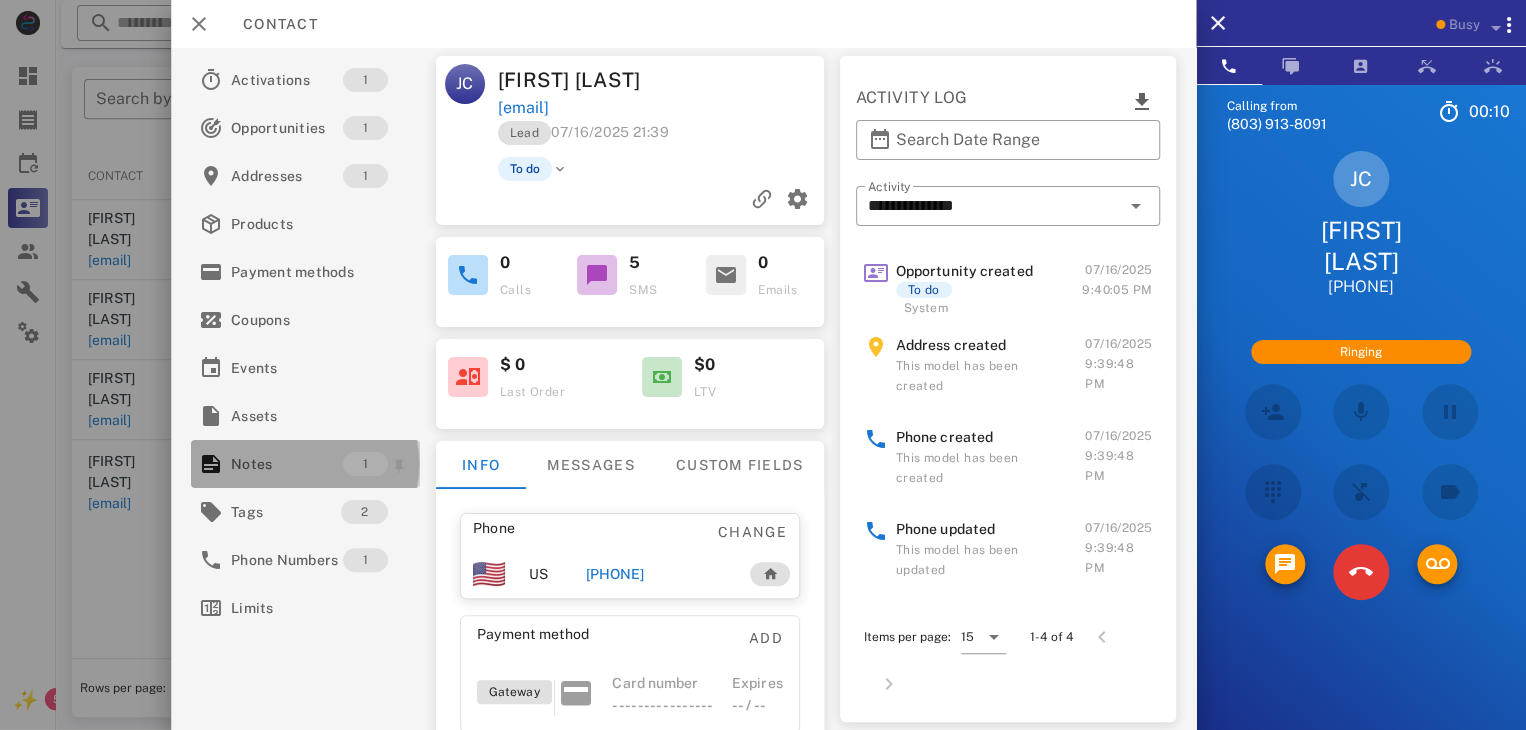 click on "Notes" at bounding box center [287, 464] 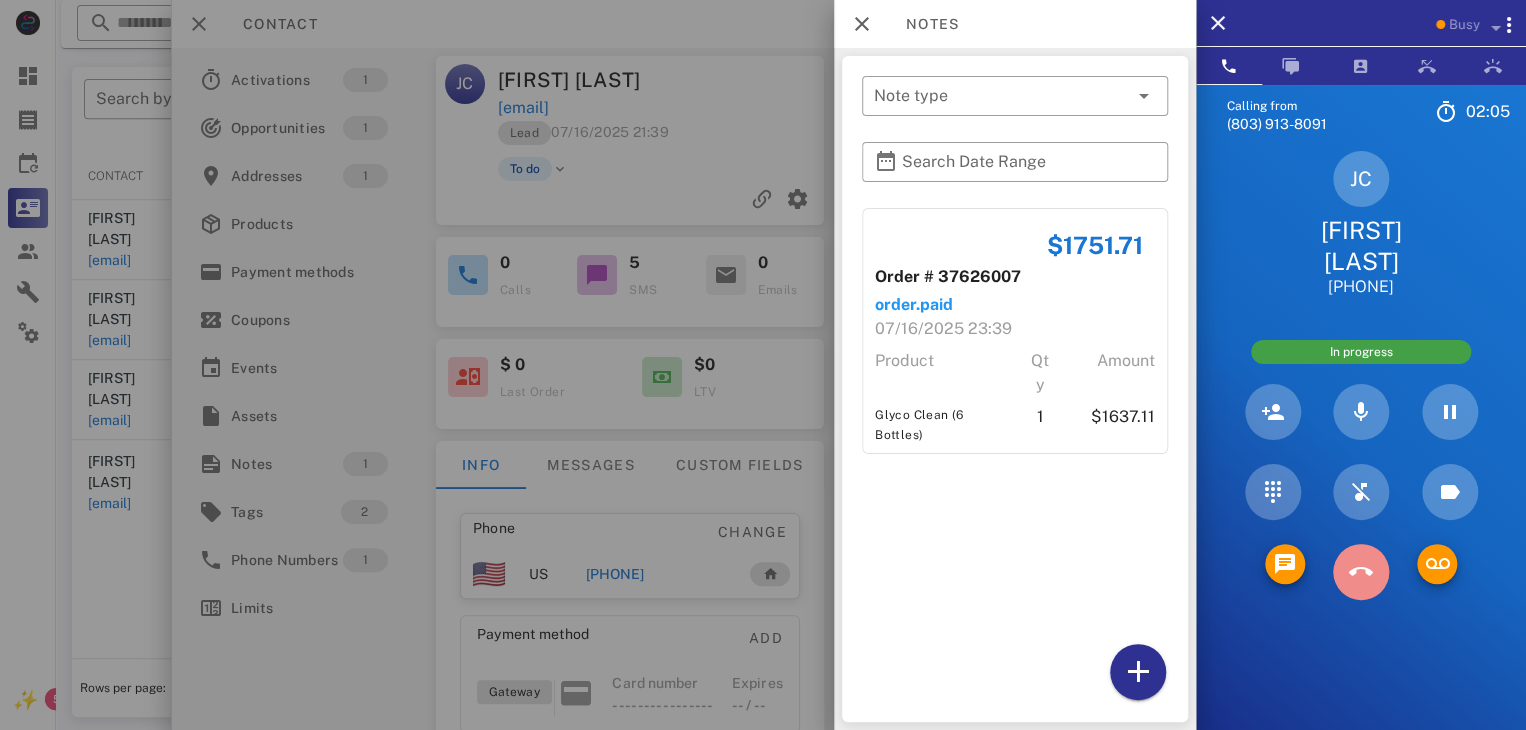 click at bounding box center [1361, 572] 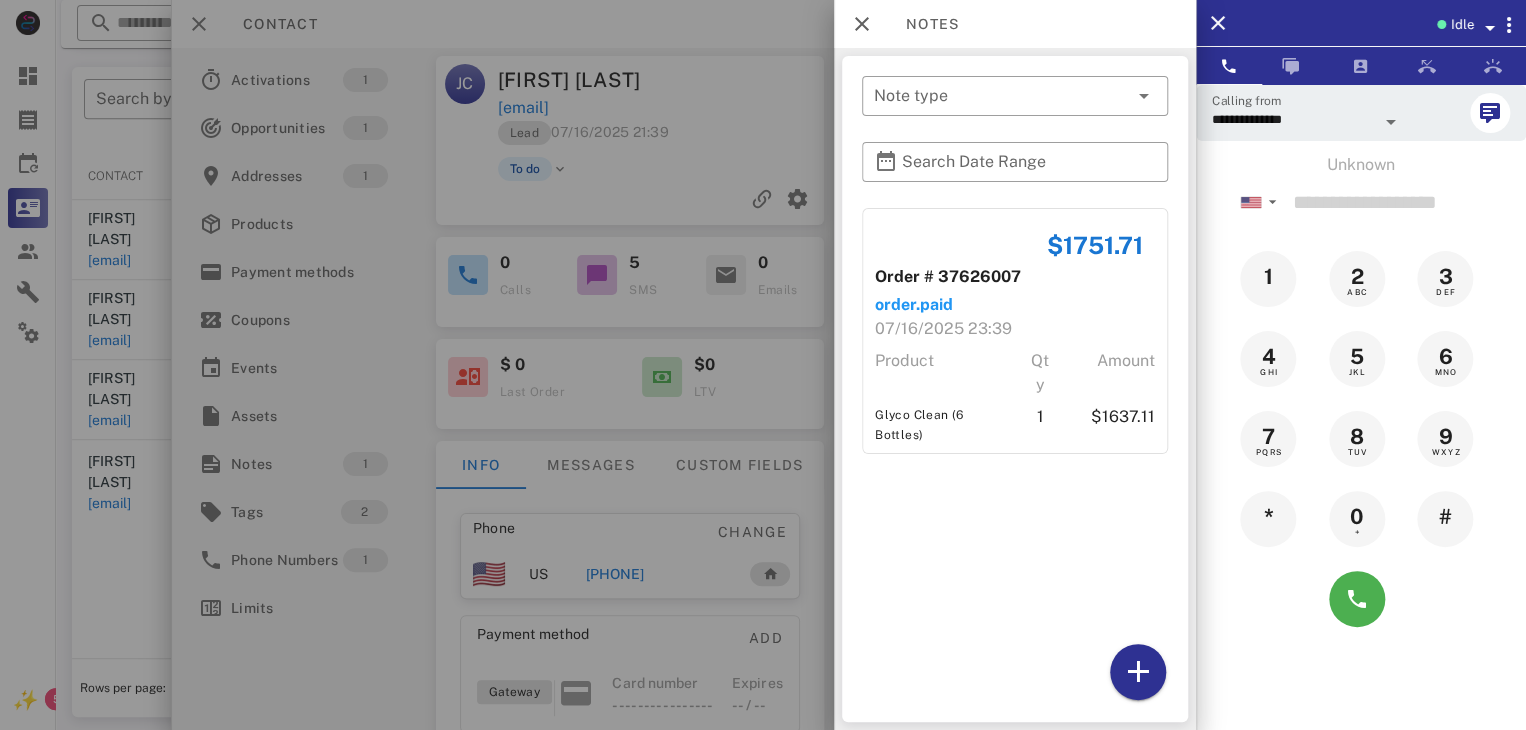 click at bounding box center [763, 365] 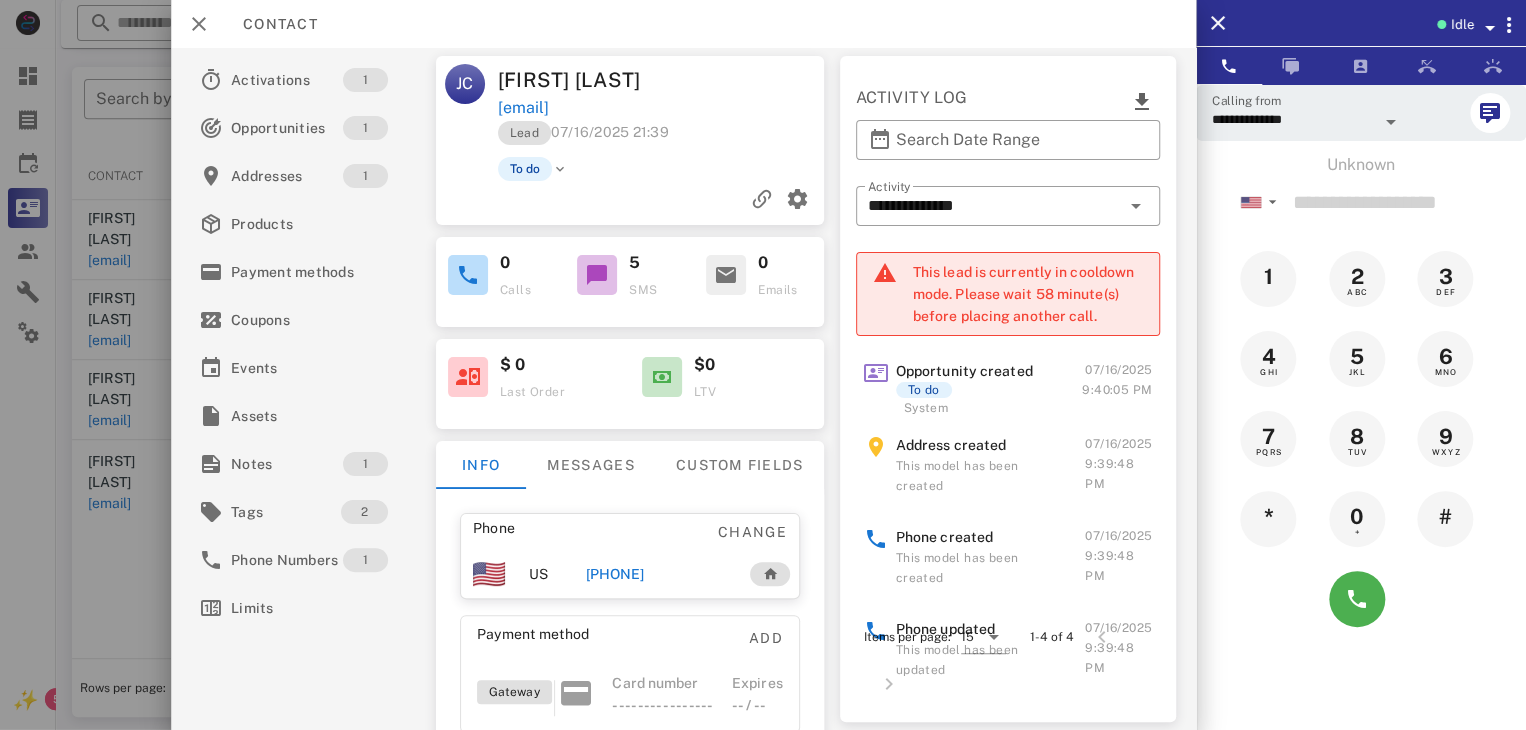 click at bounding box center (763, 365) 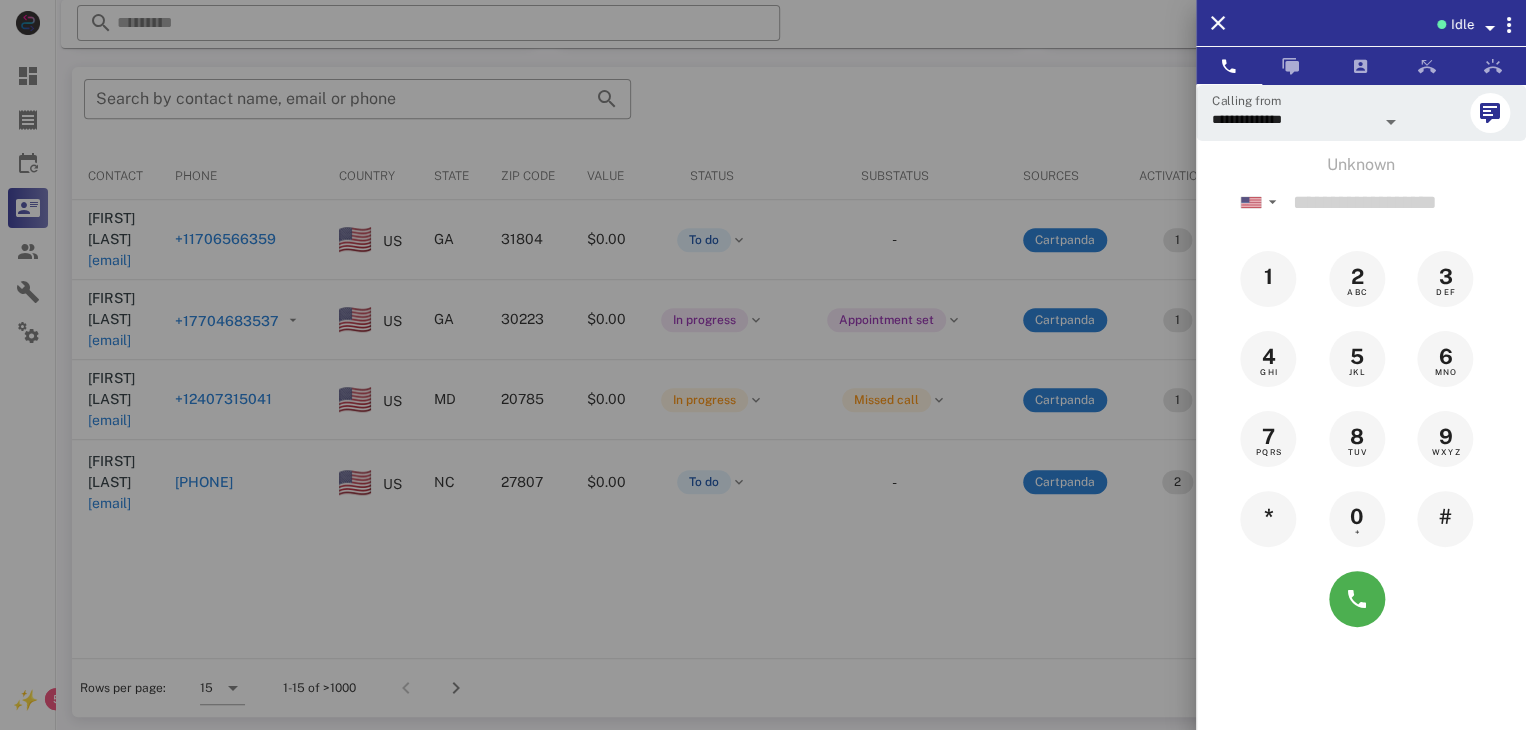 click at bounding box center [763, 365] 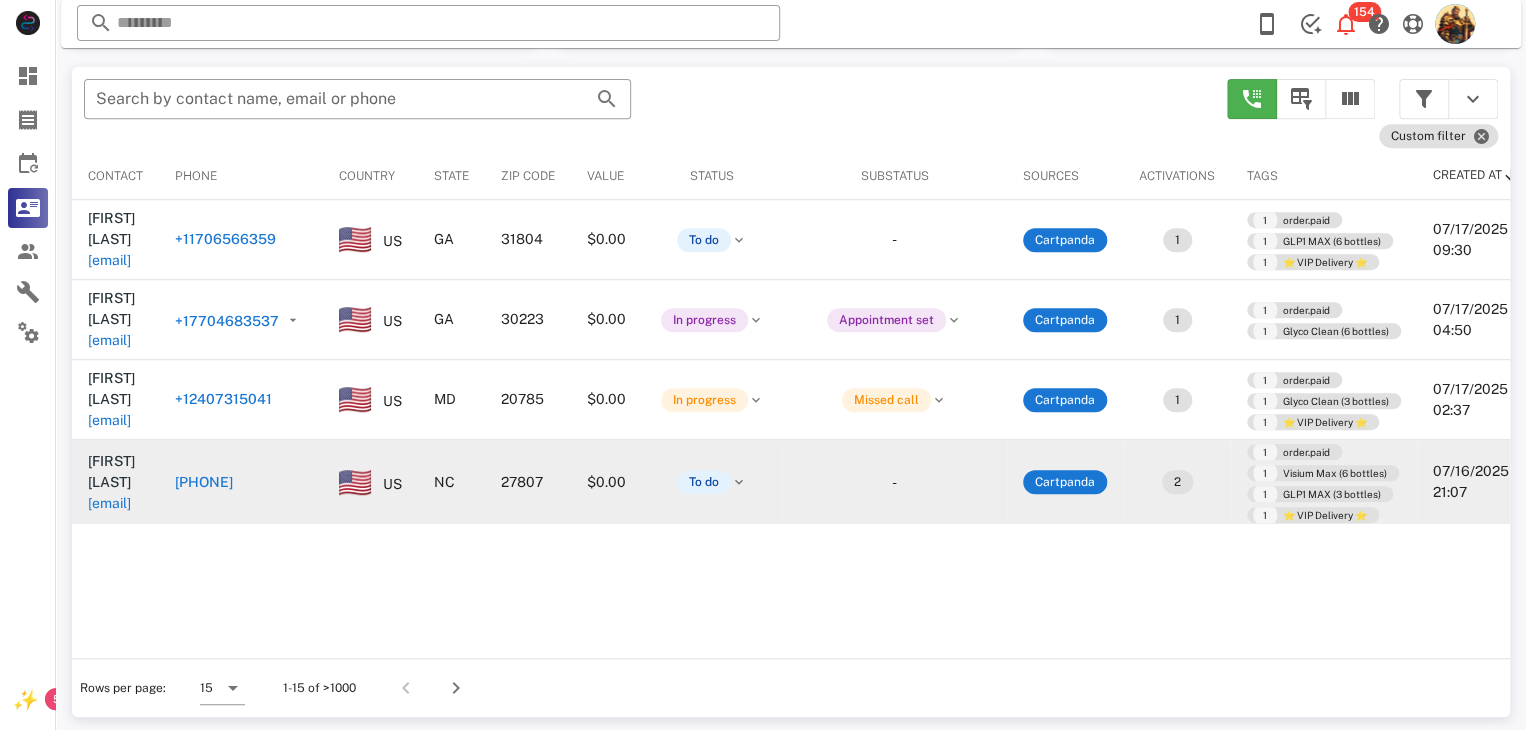 click on "[EMAIL]" at bounding box center (109, 503) 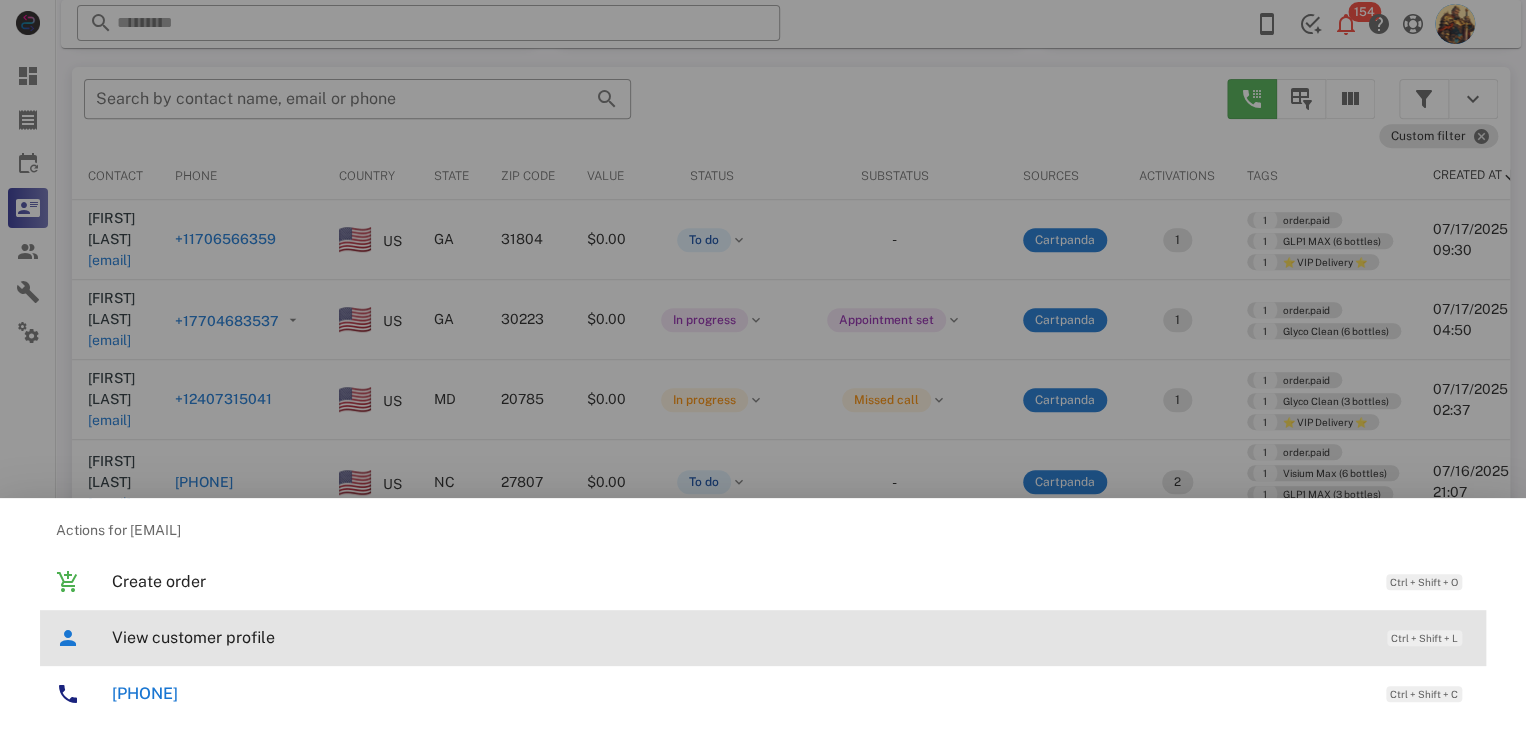 click on "View customer profile Ctrl + Shift + L" at bounding box center (791, 637) 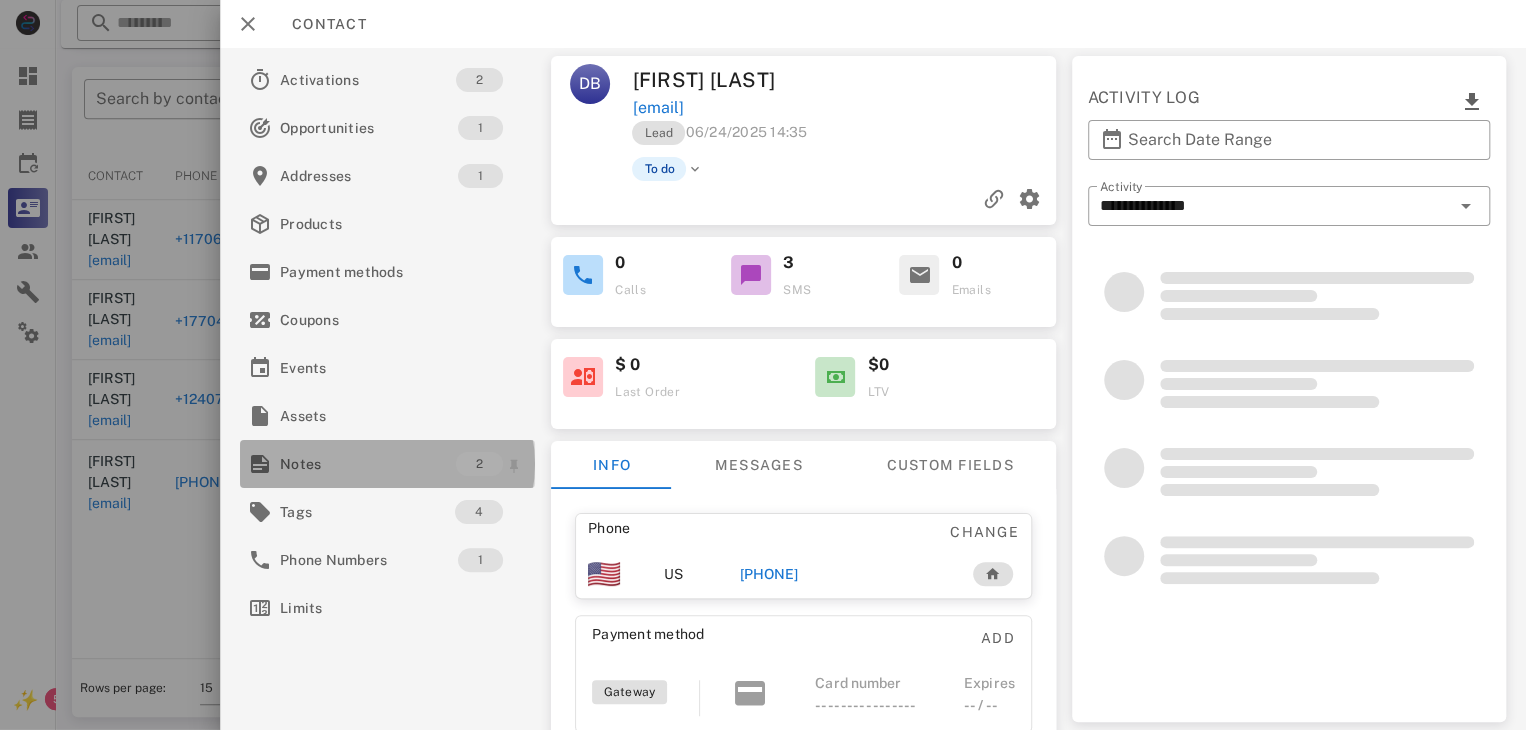 click on "Notes" at bounding box center [368, 464] 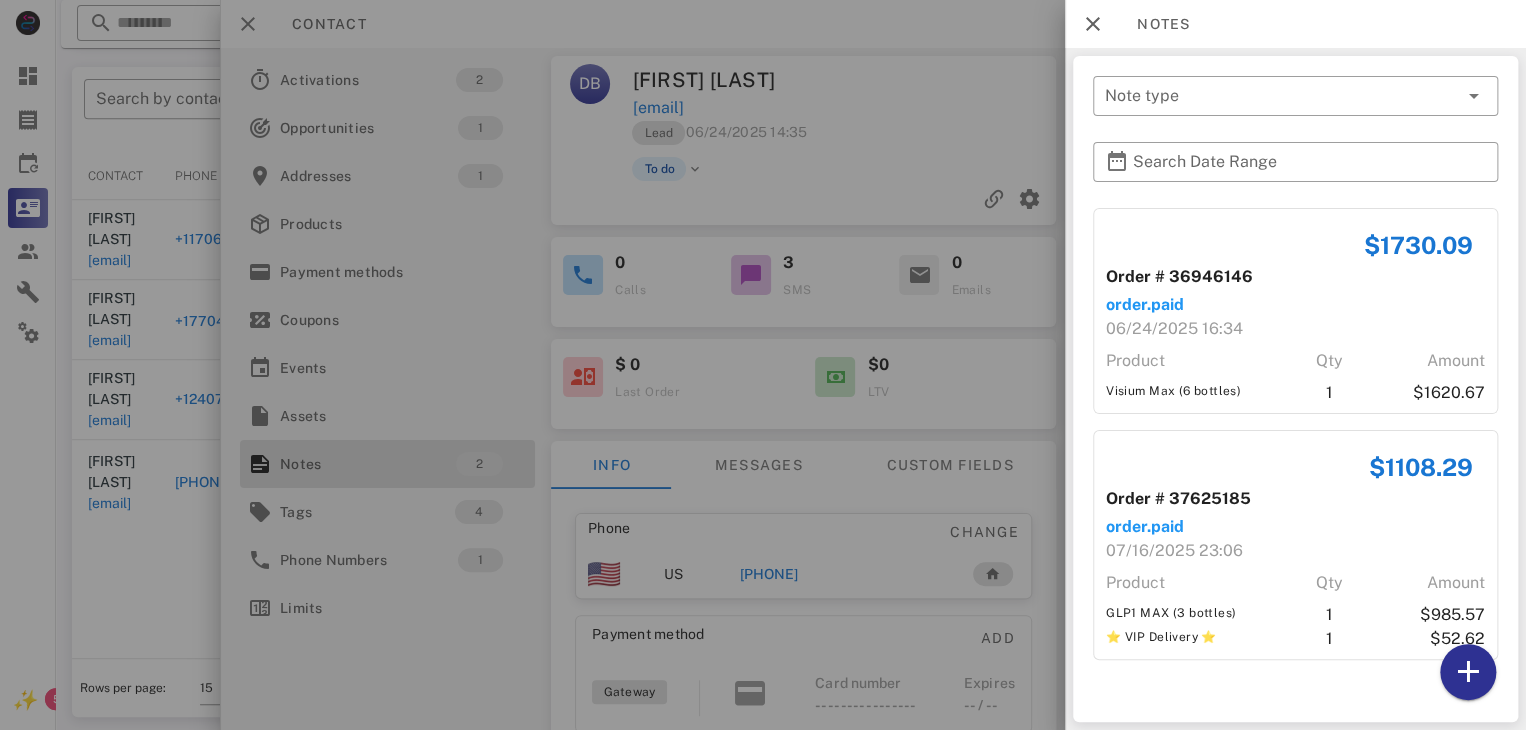 click at bounding box center [763, 365] 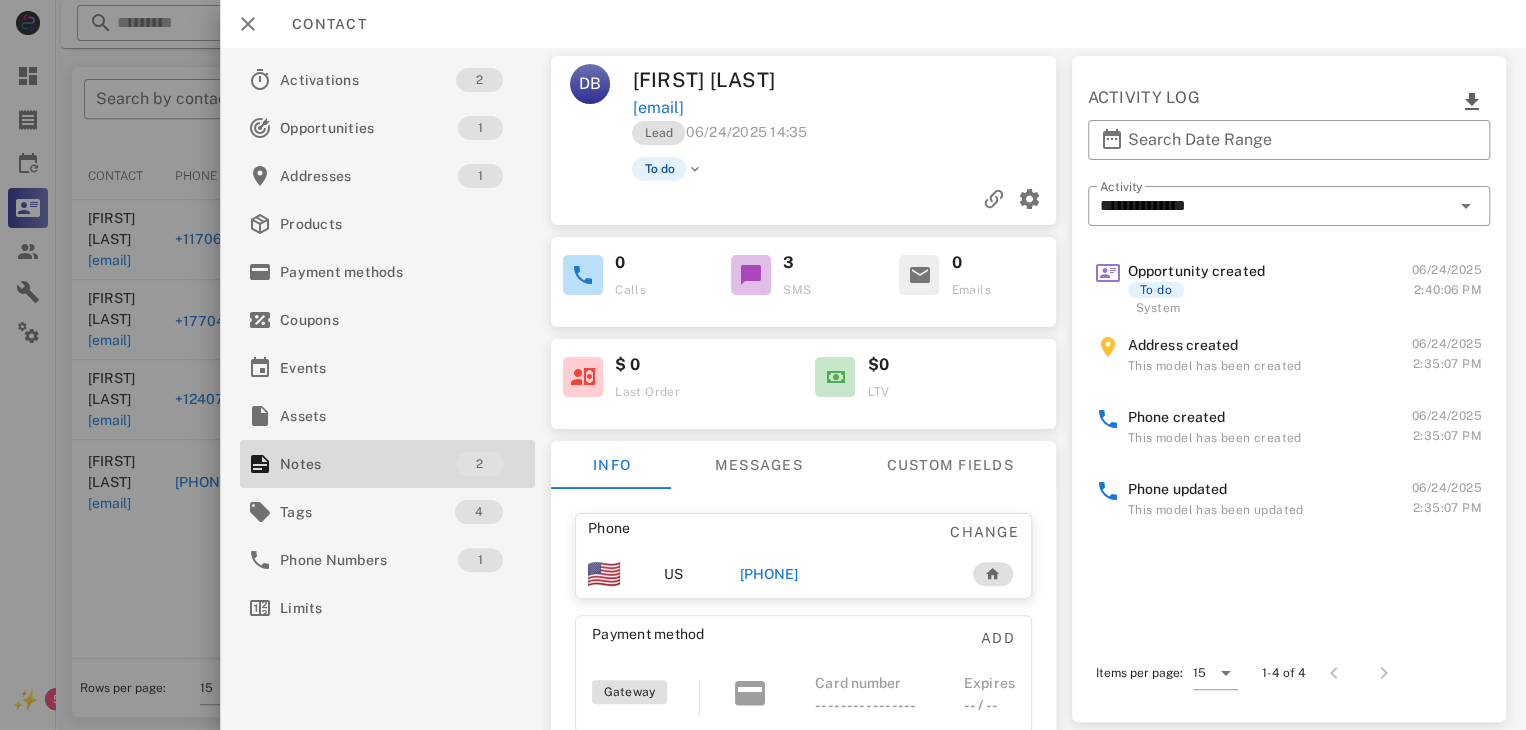 click on "[PHONE]" at bounding box center [769, 574] 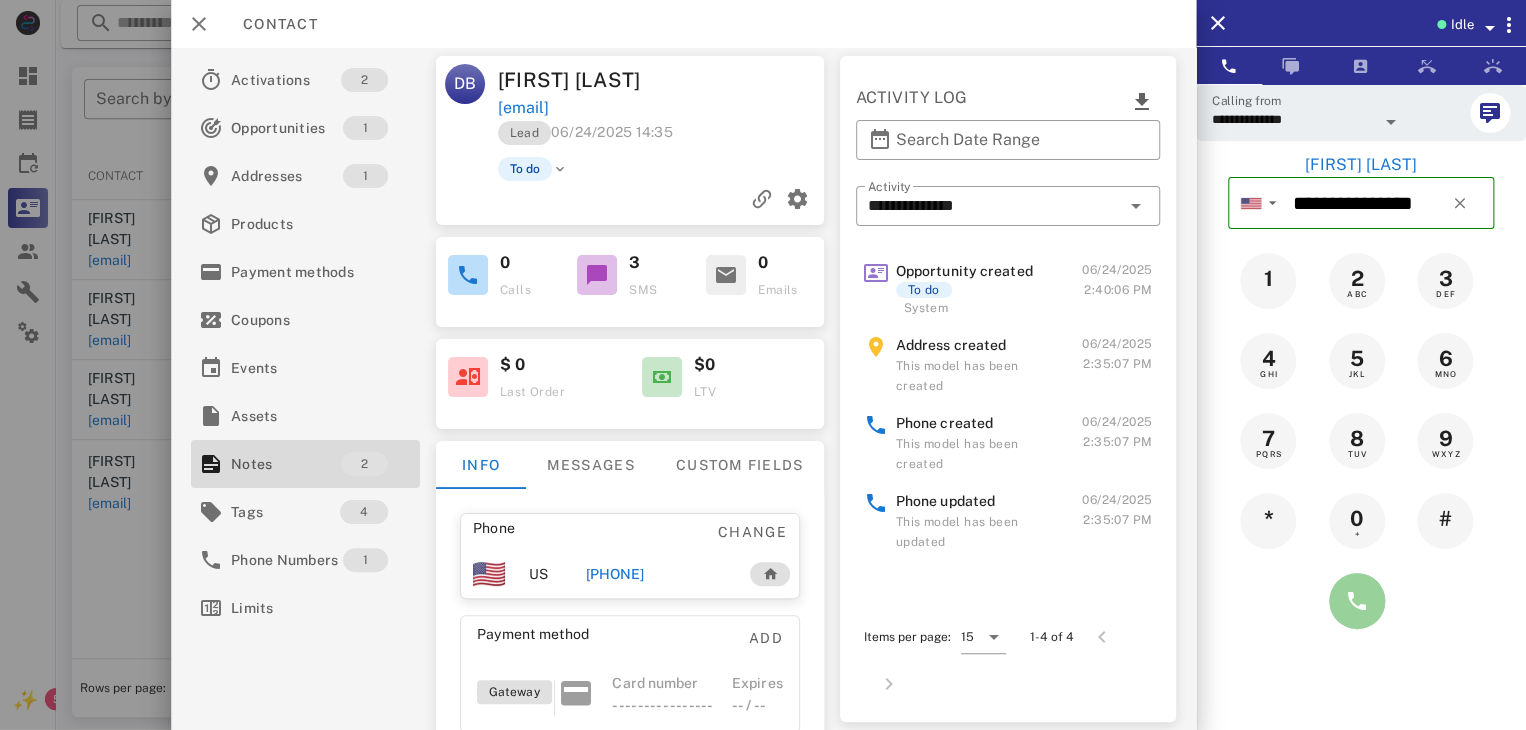 click at bounding box center (1357, 601) 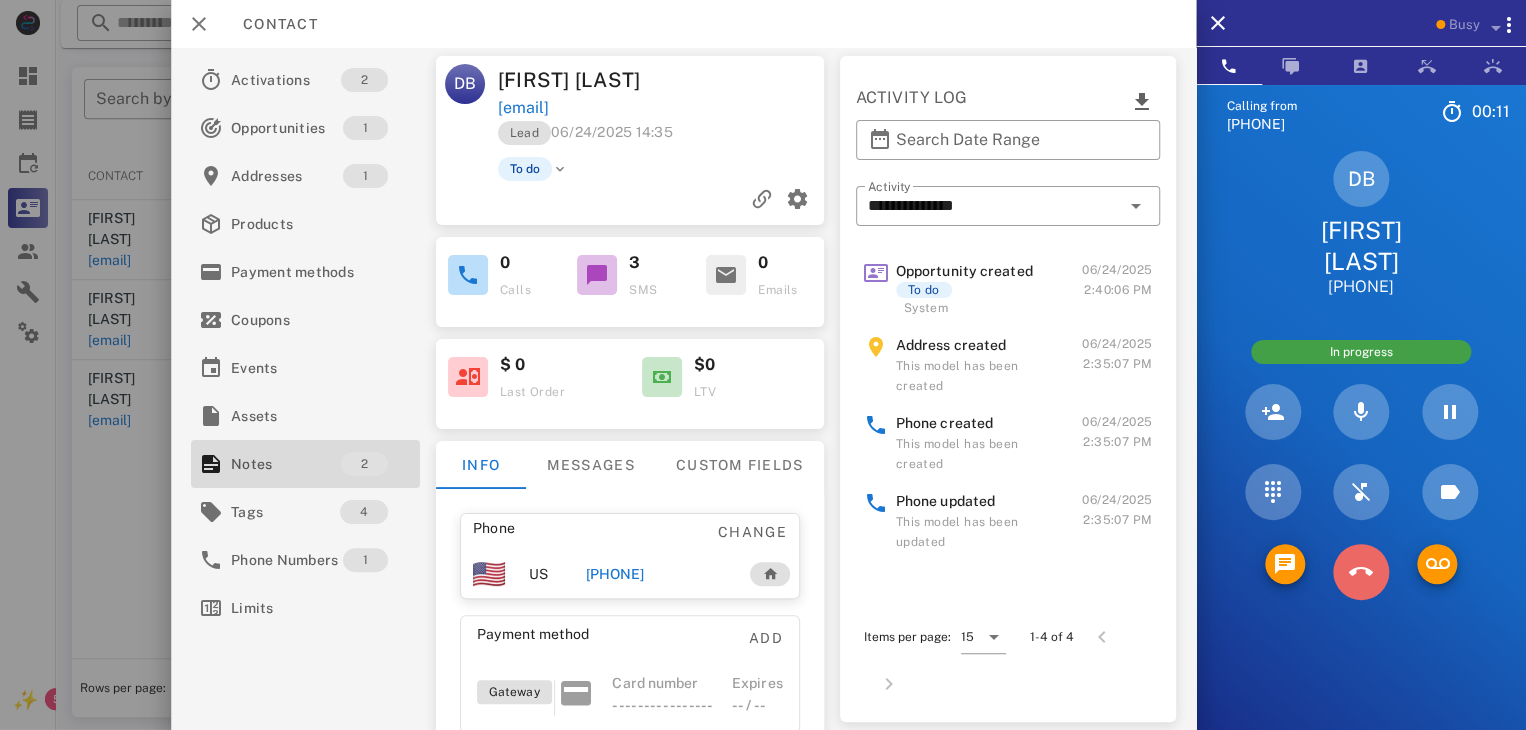click at bounding box center [1361, 572] 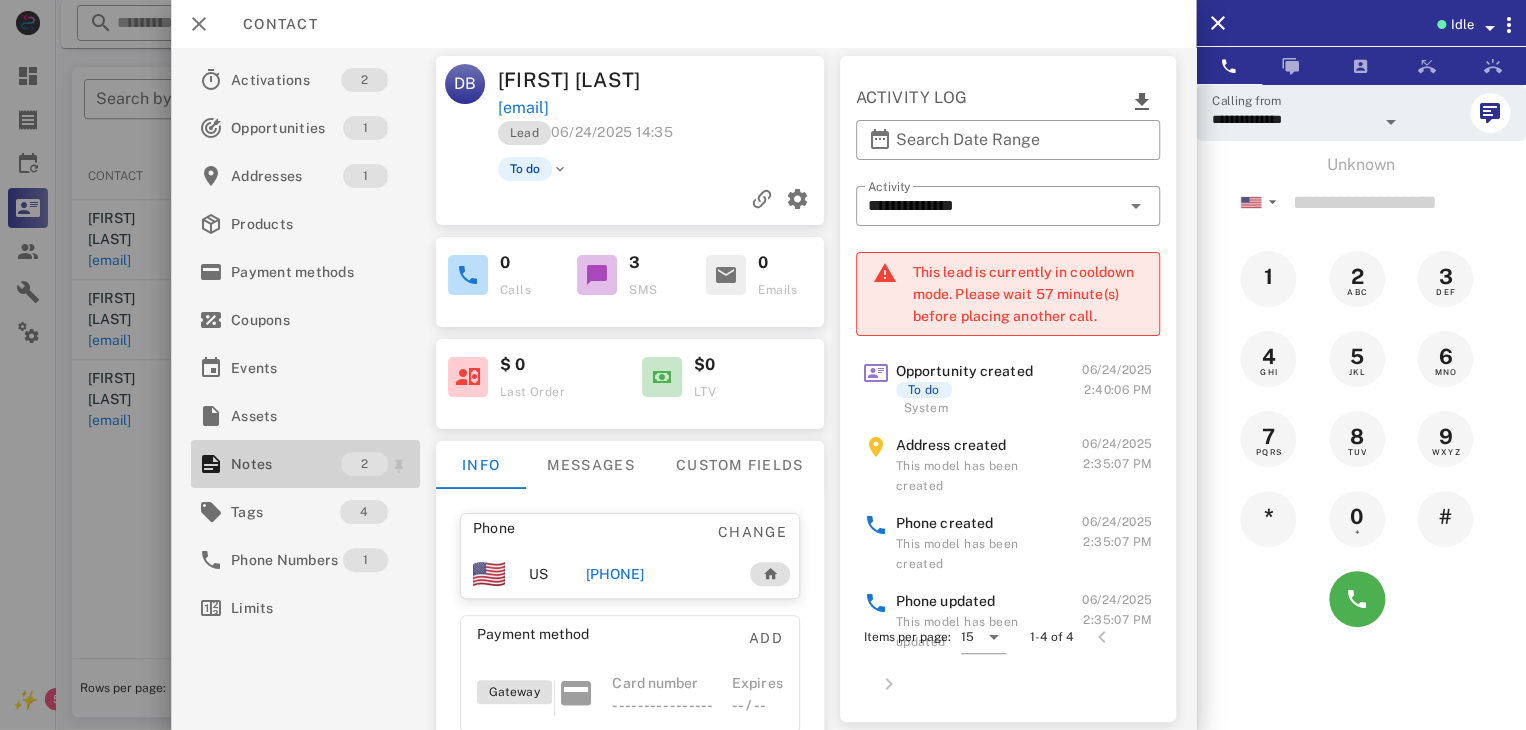click on "Notes" at bounding box center (286, 464) 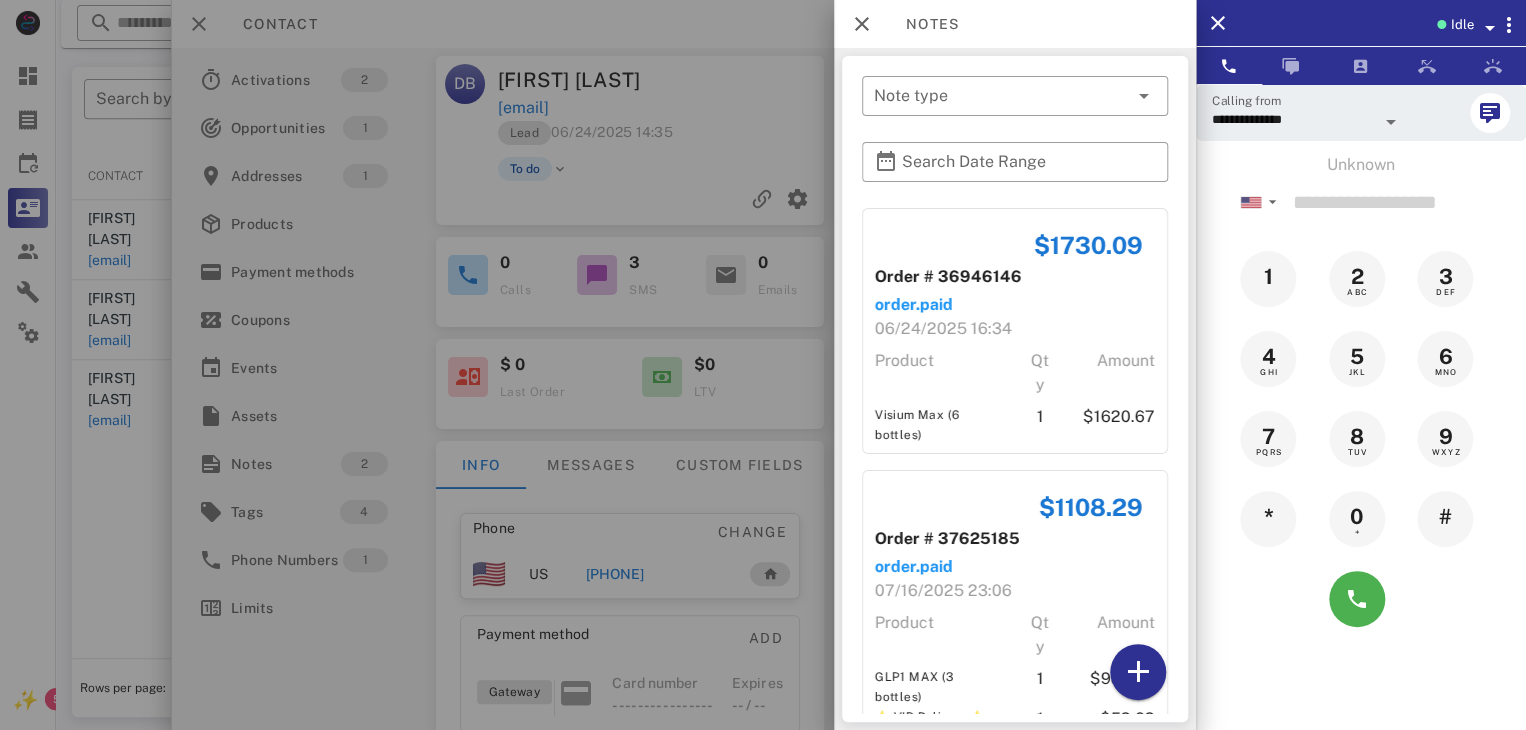 drag, startPoint x: 1168, startPoint y: 388, endPoint x: 1169, endPoint y: 547, distance: 159.00314 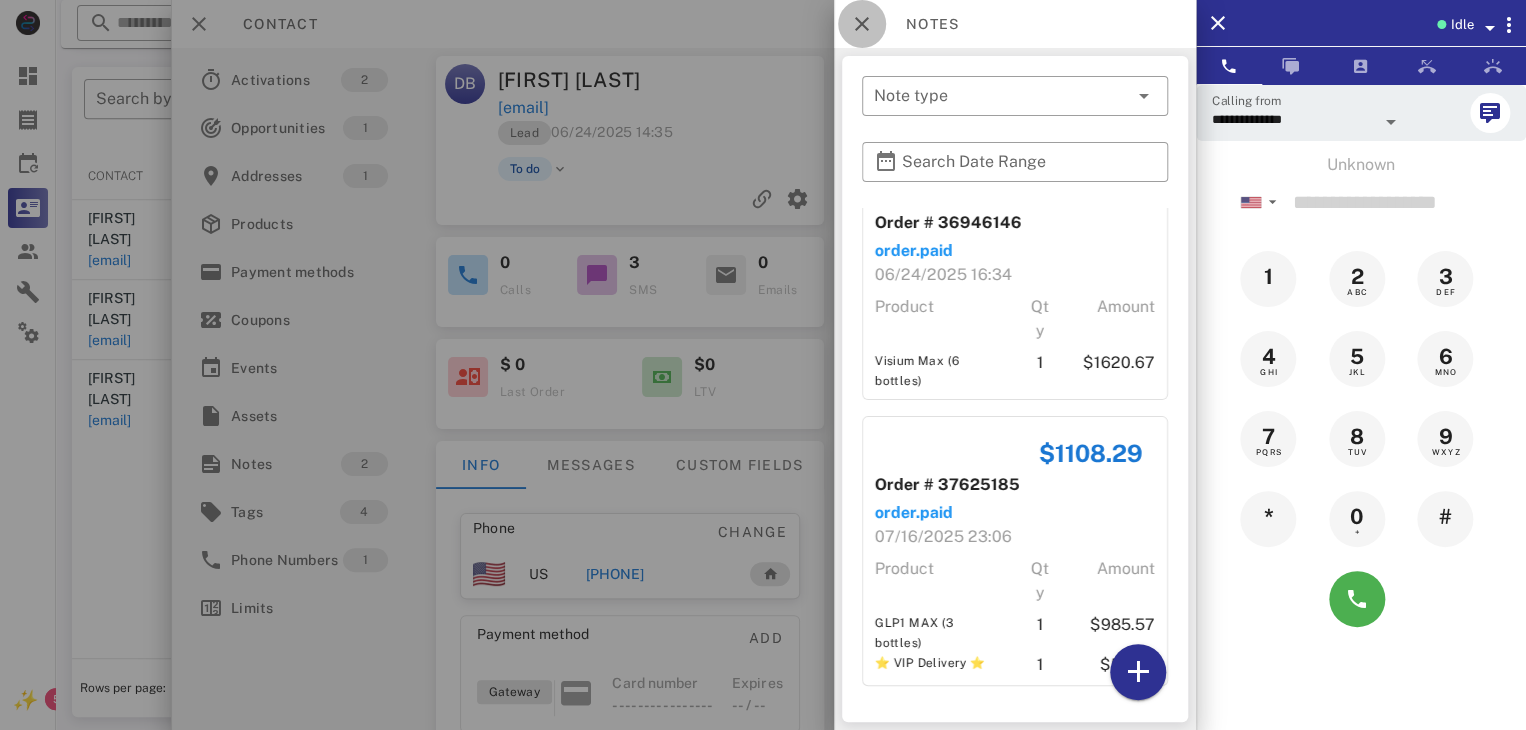 click at bounding box center [862, 24] 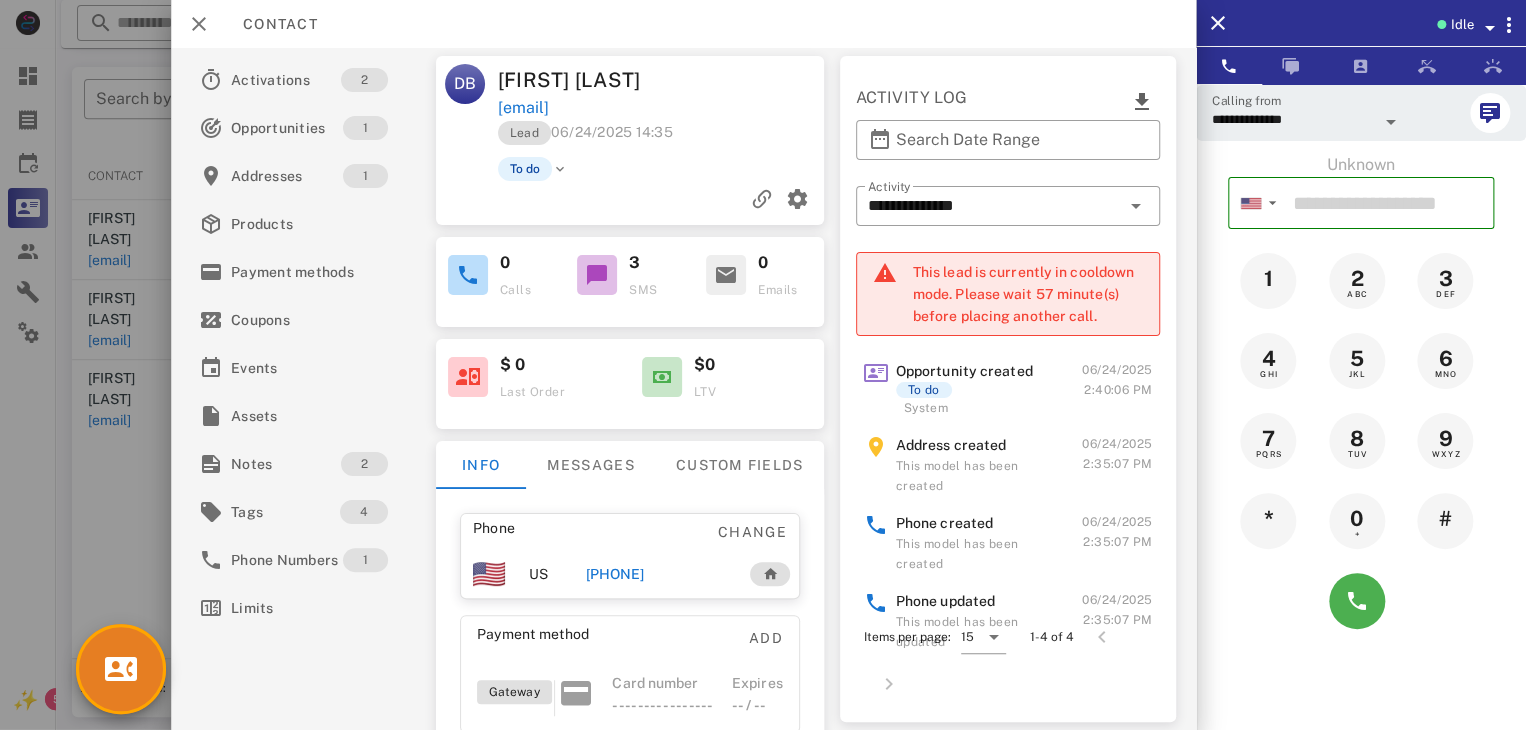 click at bounding box center [763, 365] 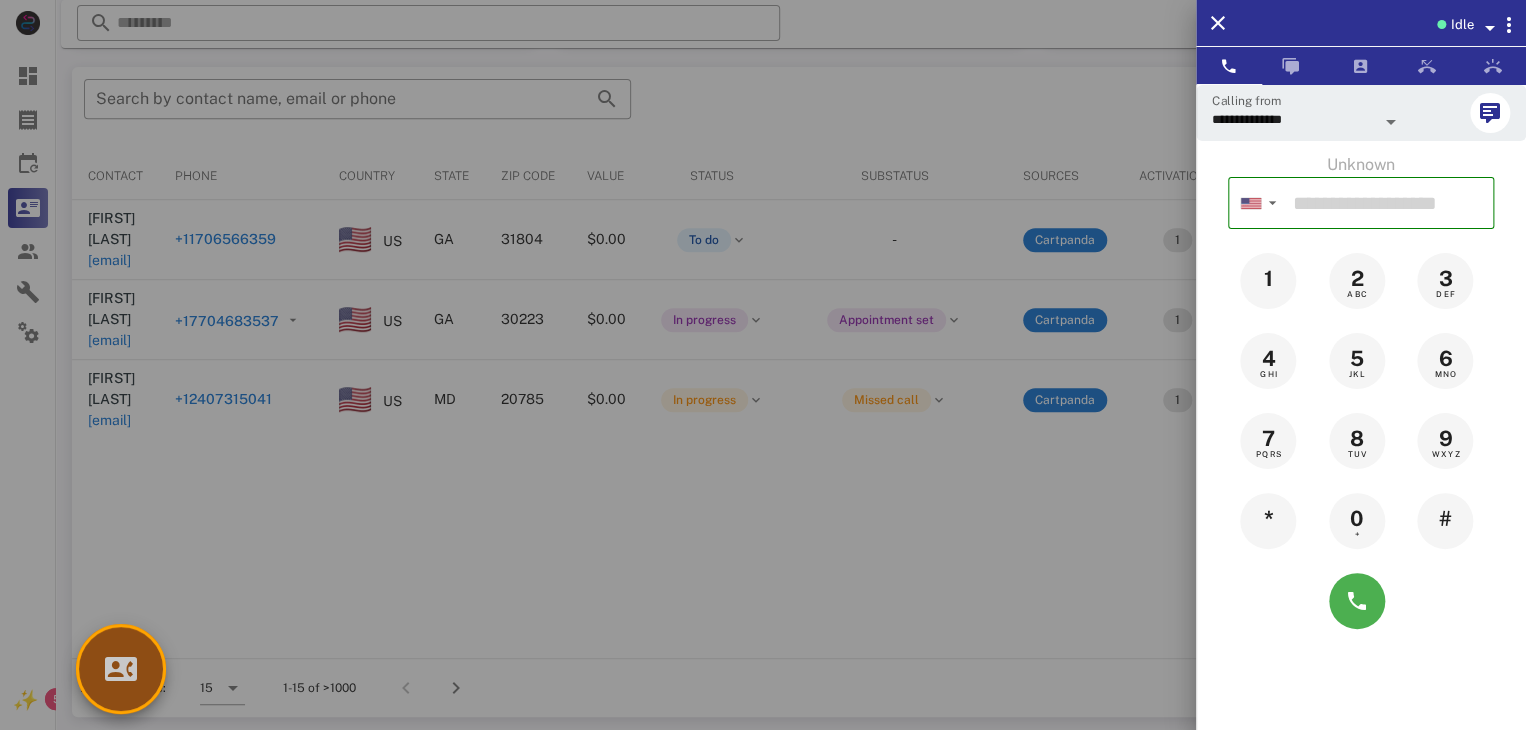 click at bounding box center (121, 669) 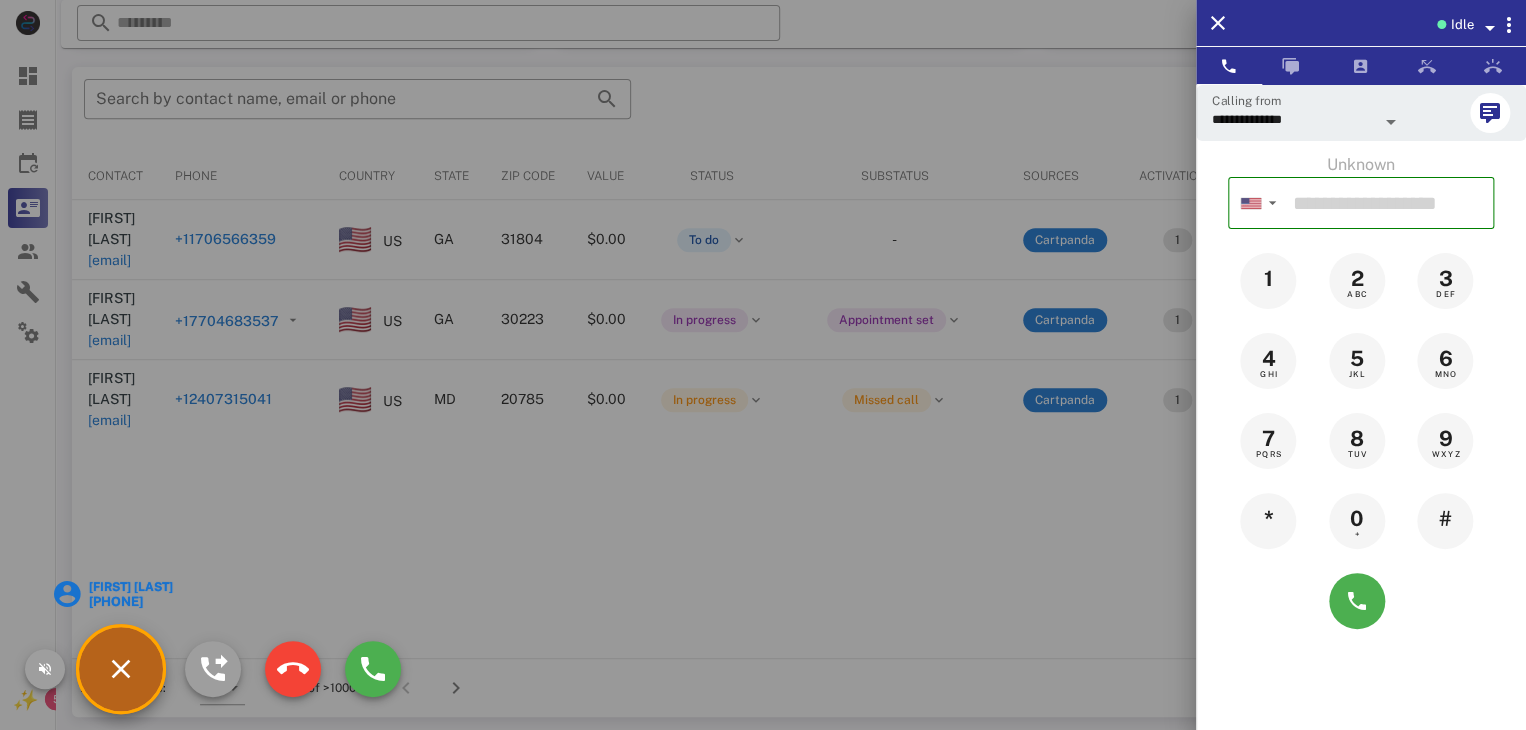 click on "[FIRST] [LAST]" at bounding box center (129, 587) 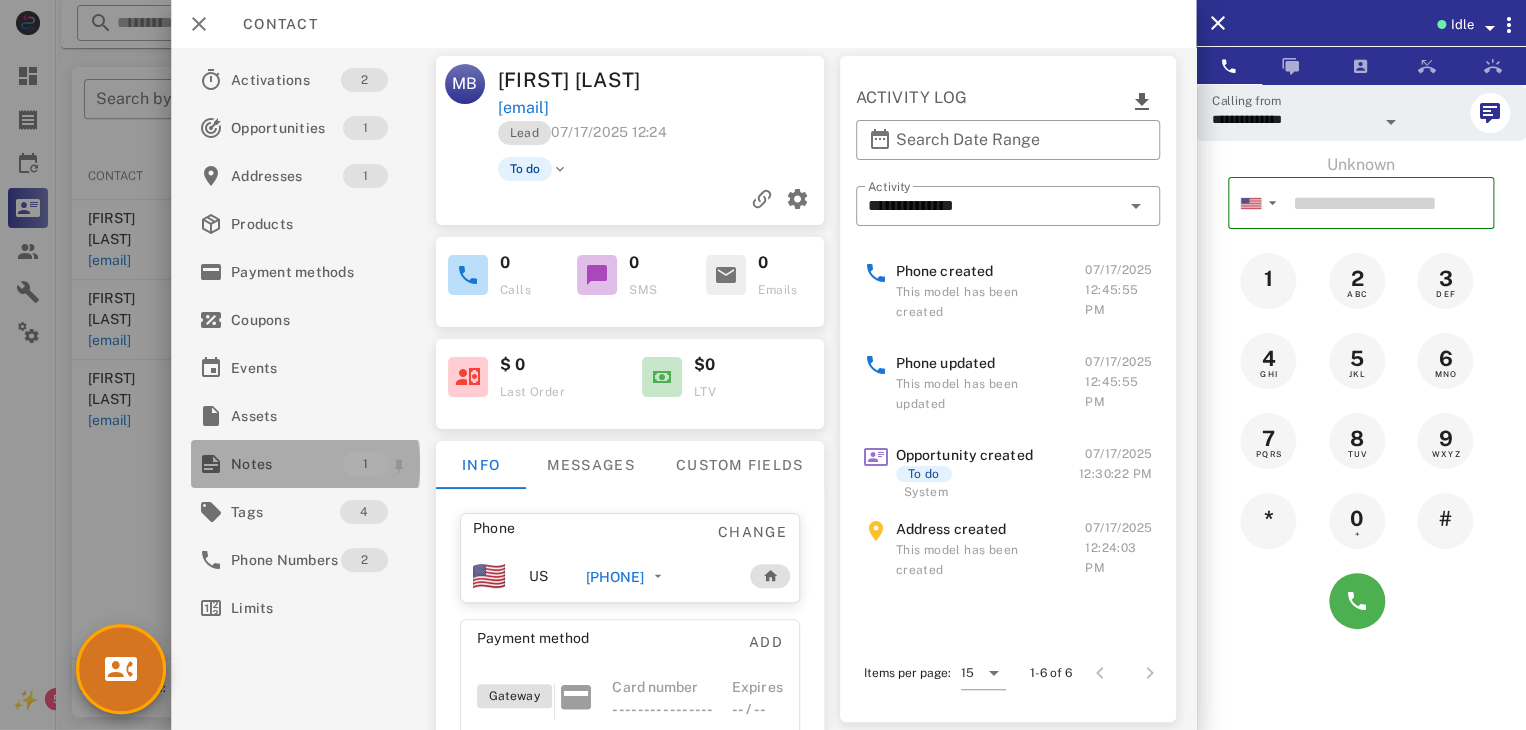 click on "Notes" at bounding box center [287, 464] 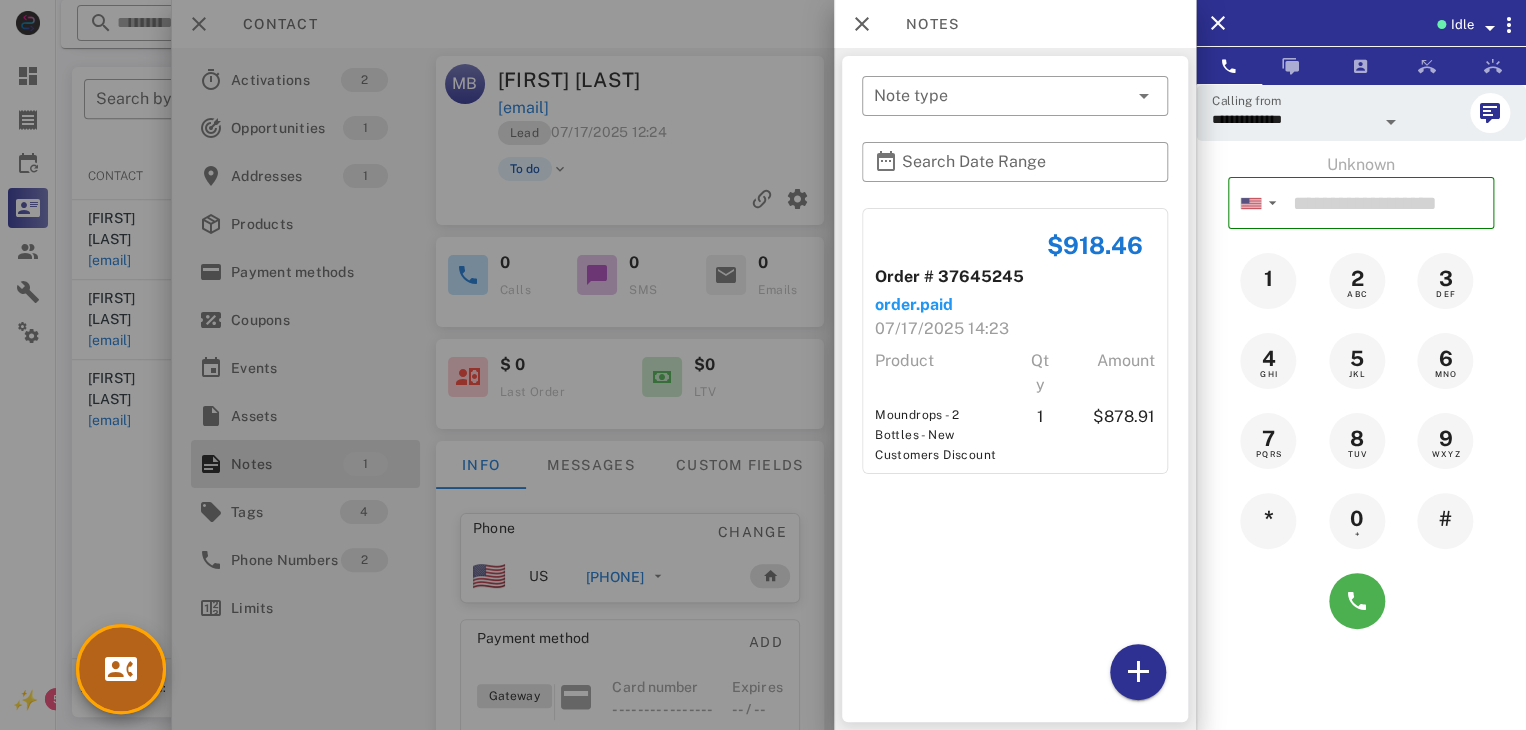 click at bounding box center (121, 669) 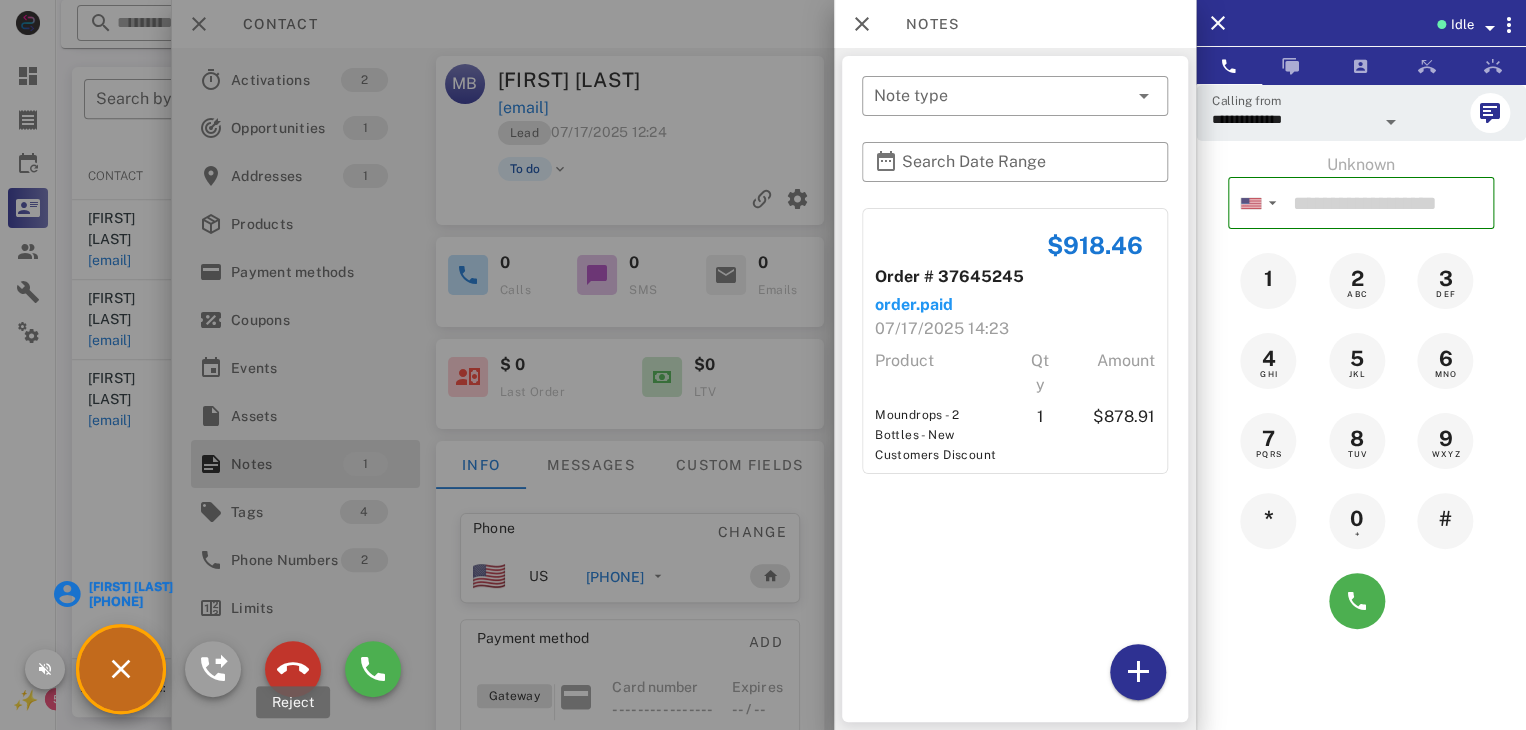 click at bounding box center [293, 669] 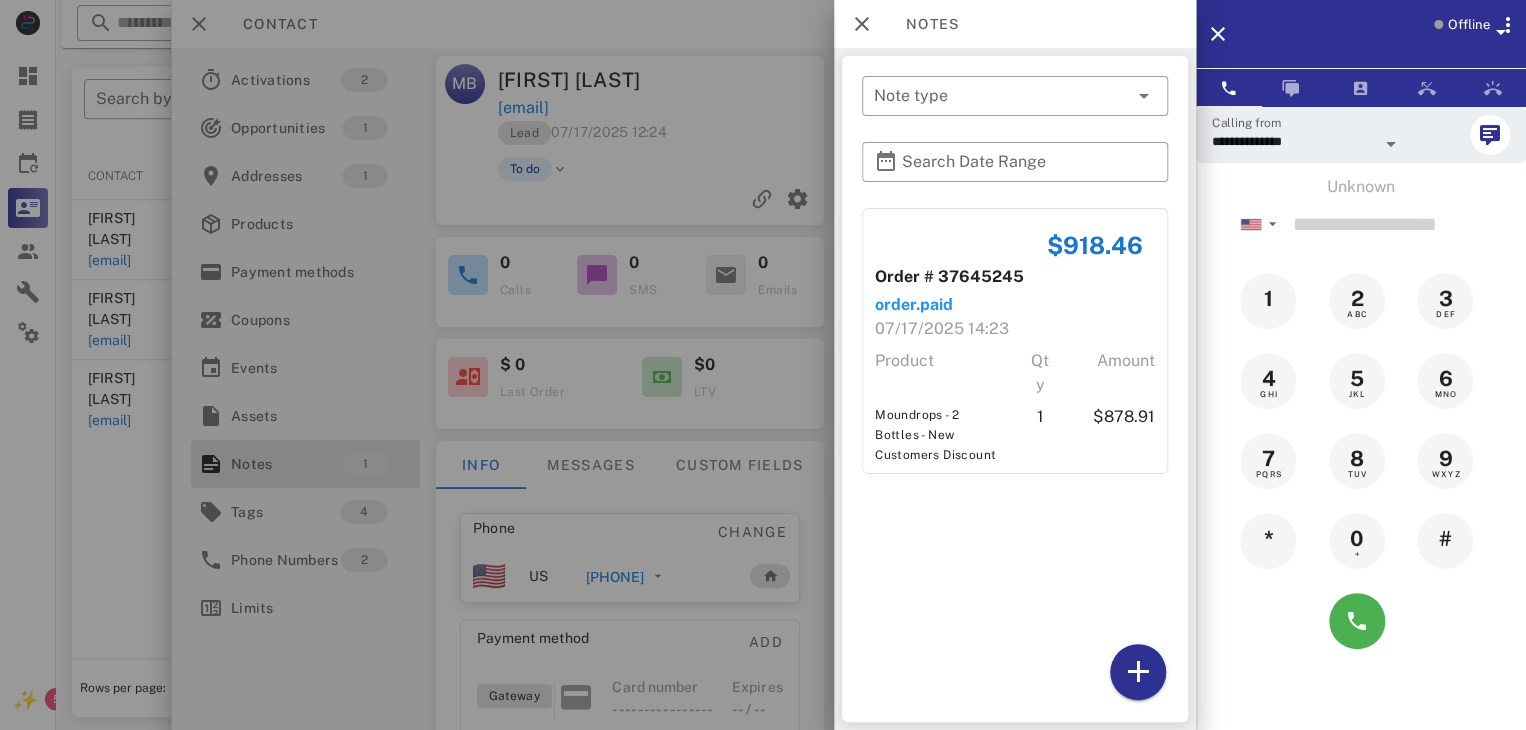 click at bounding box center [763, 365] 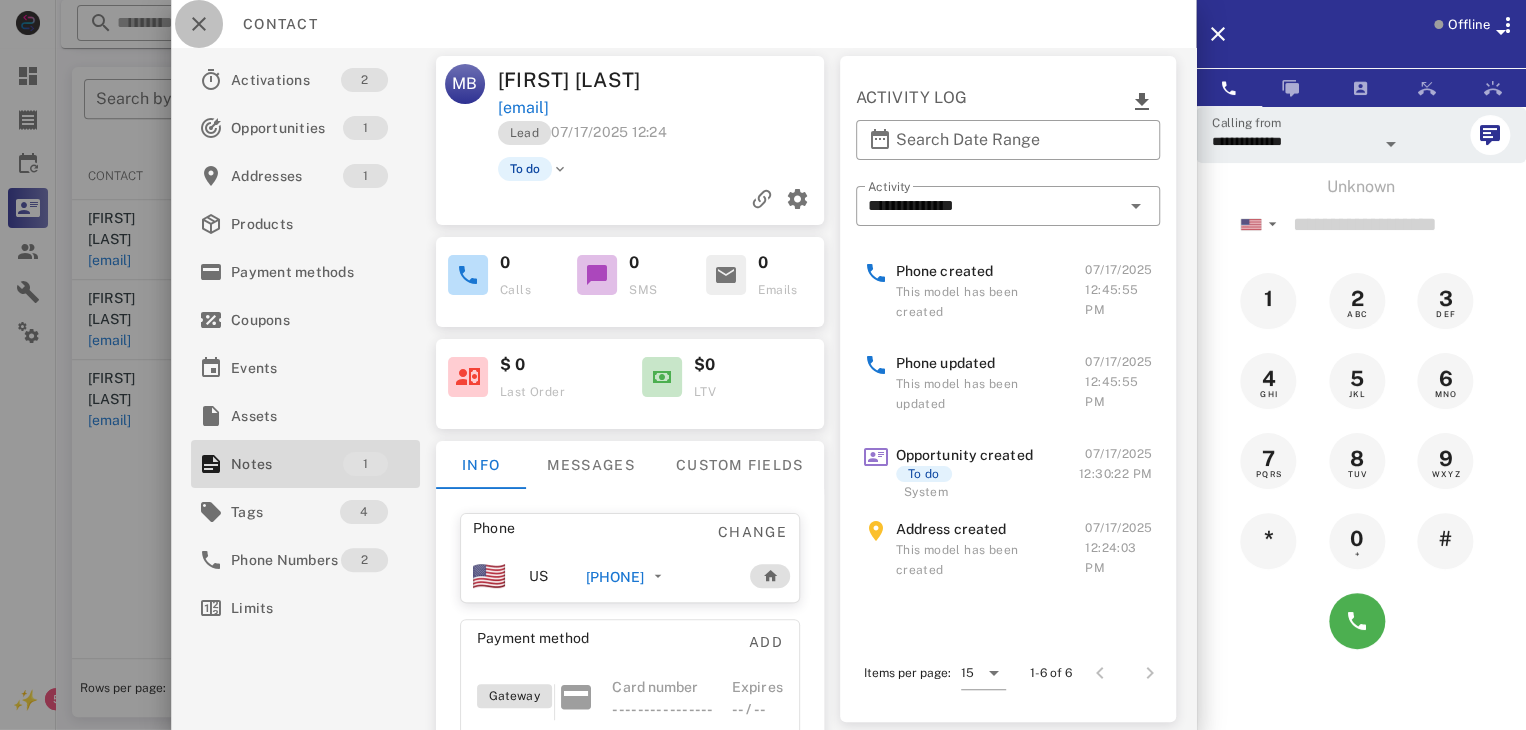 click at bounding box center [199, 24] 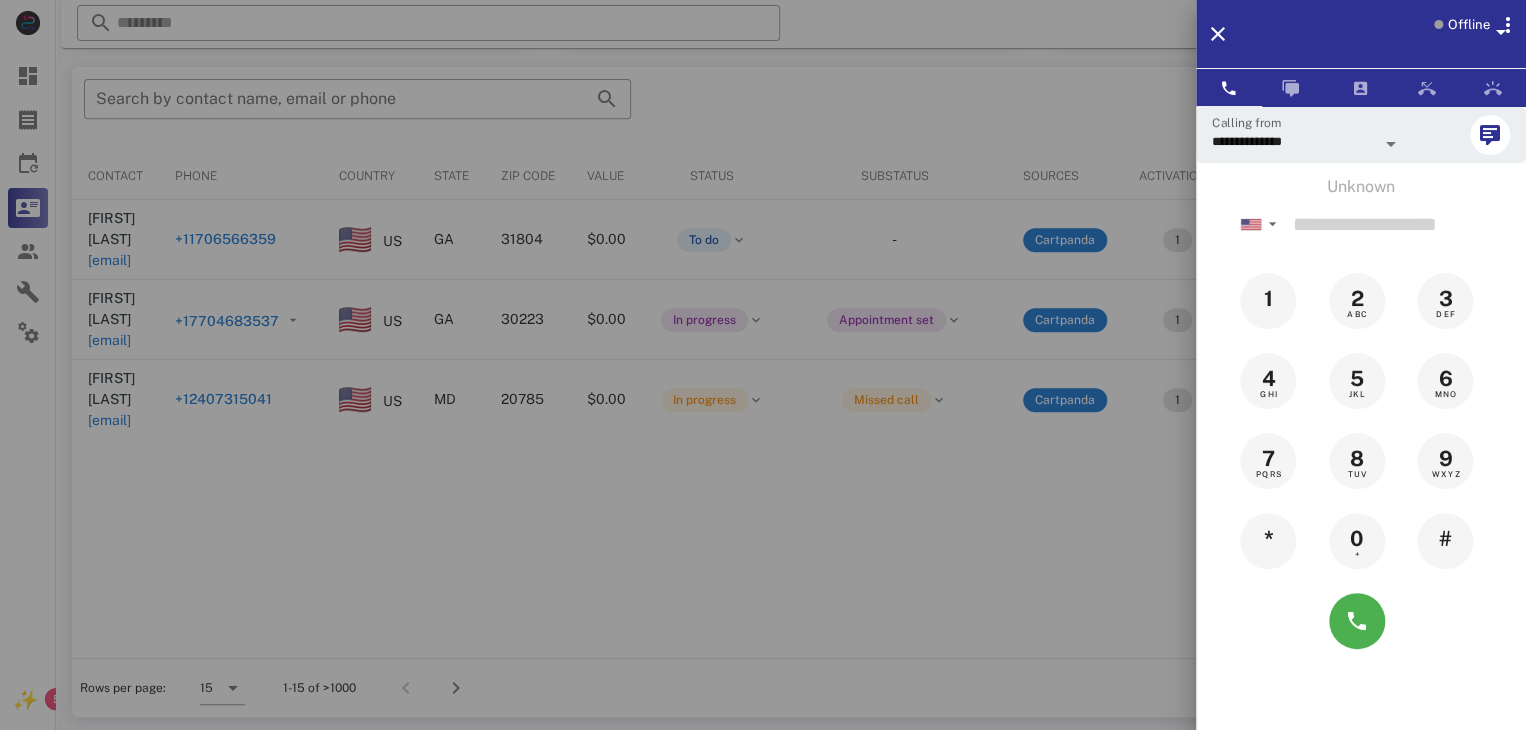 click at bounding box center (763, 365) 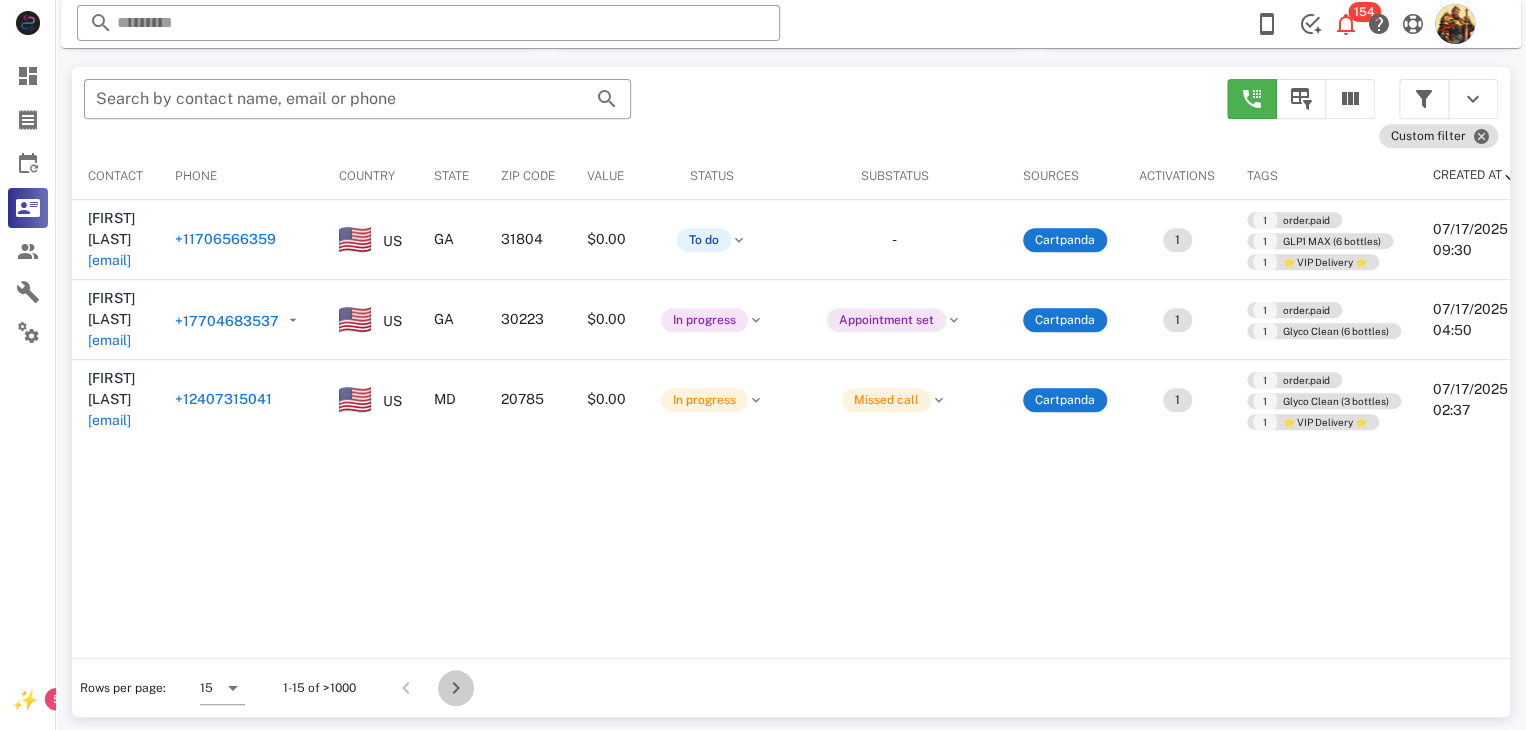 click at bounding box center (456, 688) 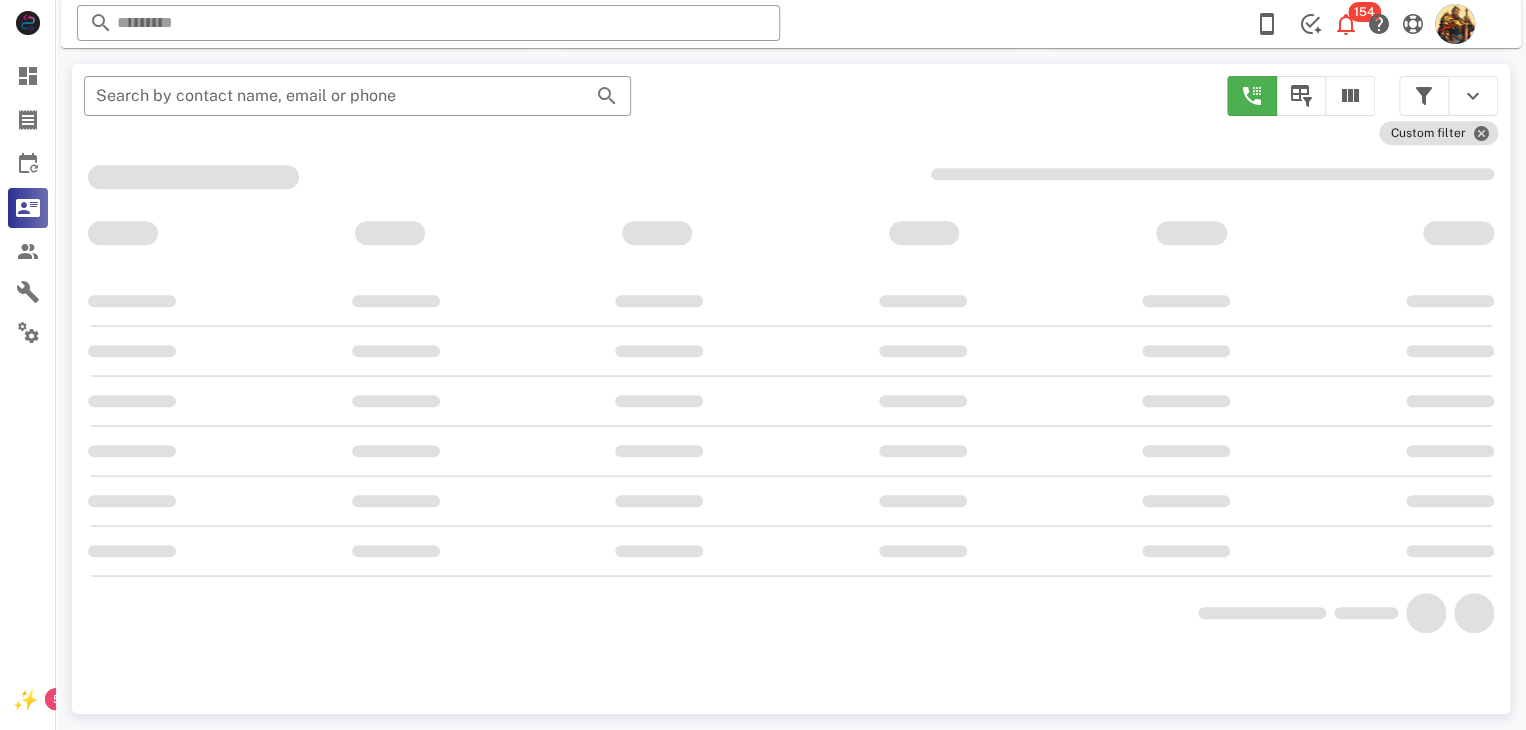 scroll, scrollTop: 356, scrollLeft: 0, axis: vertical 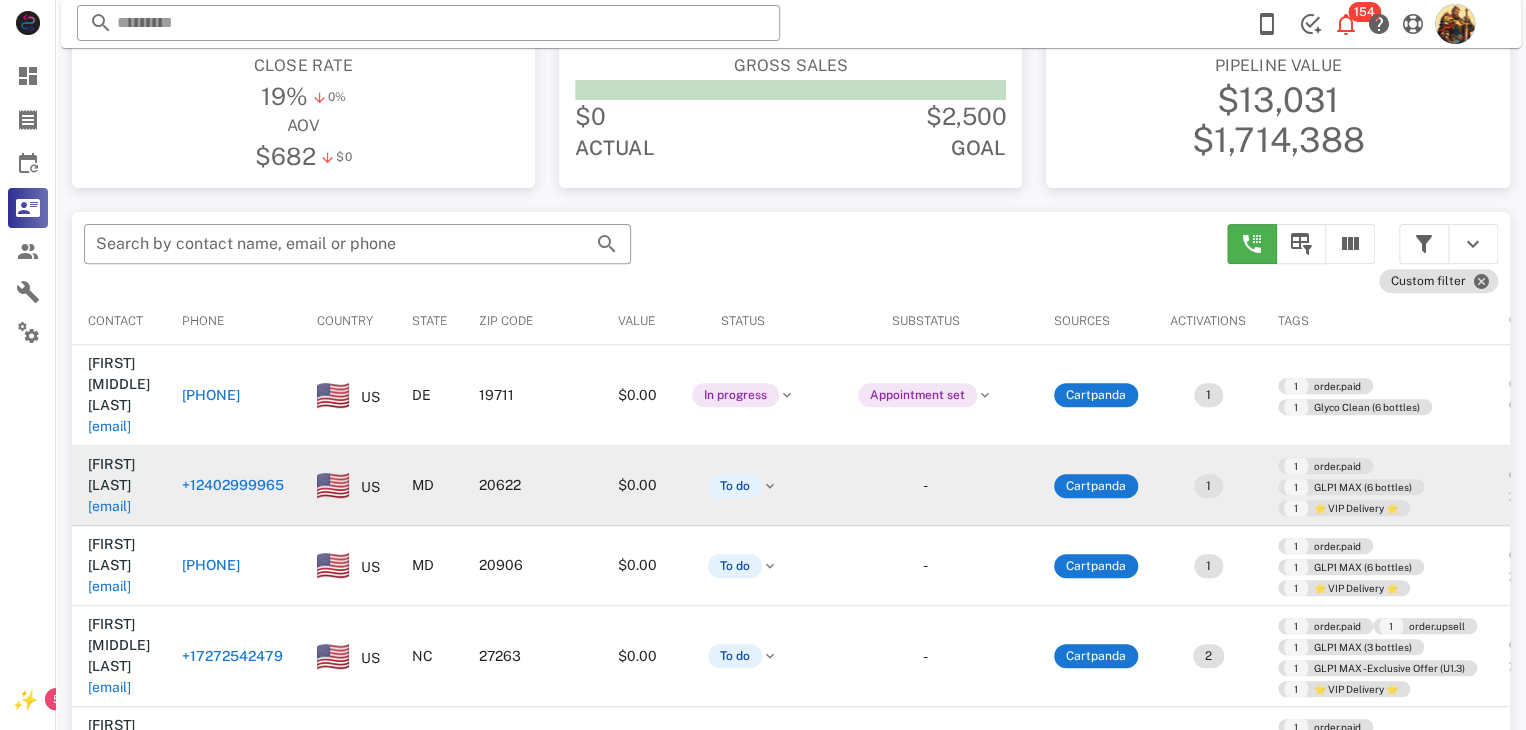 click on "[EMAIL]" at bounding box center (109, 506) 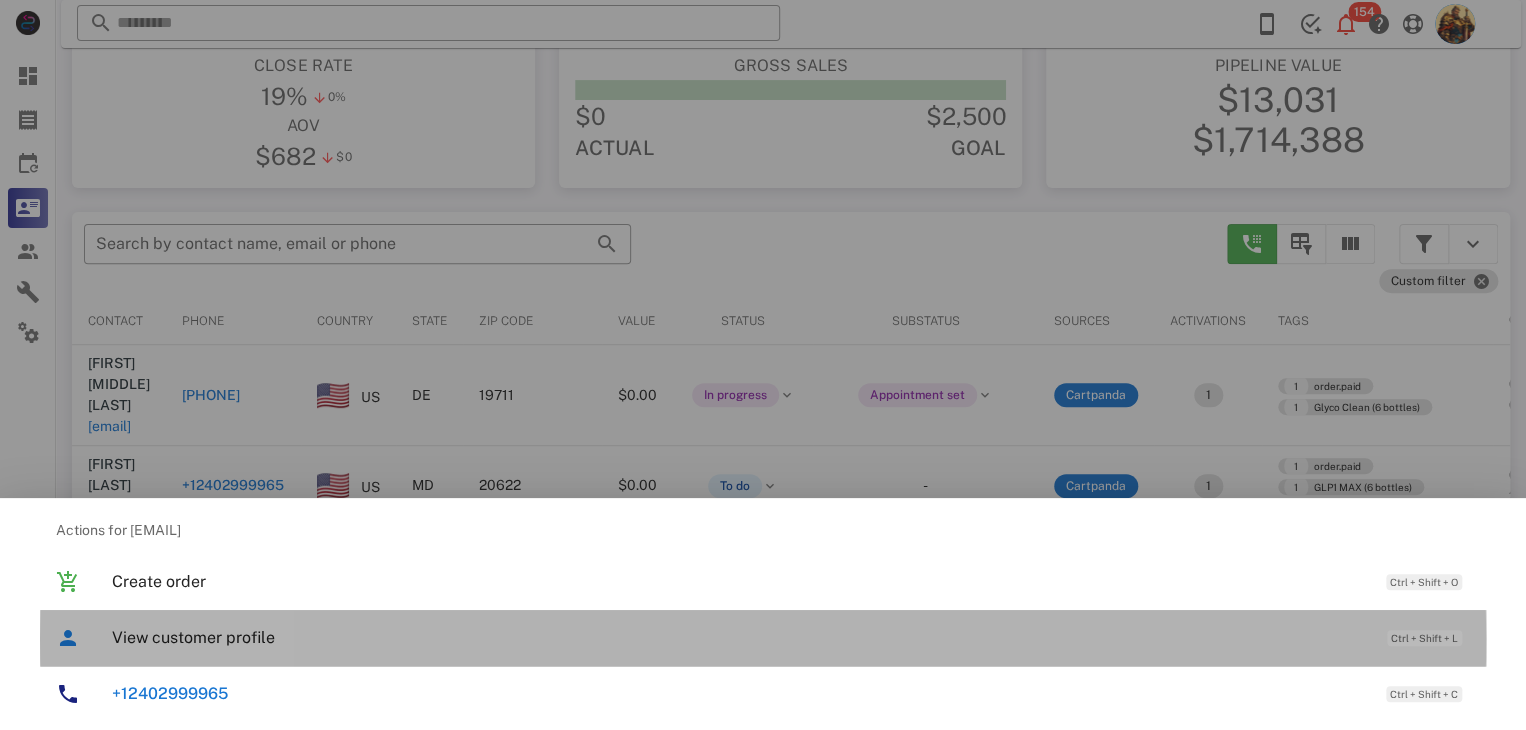 click on "View customer profile" at bounding box center (739, 637) 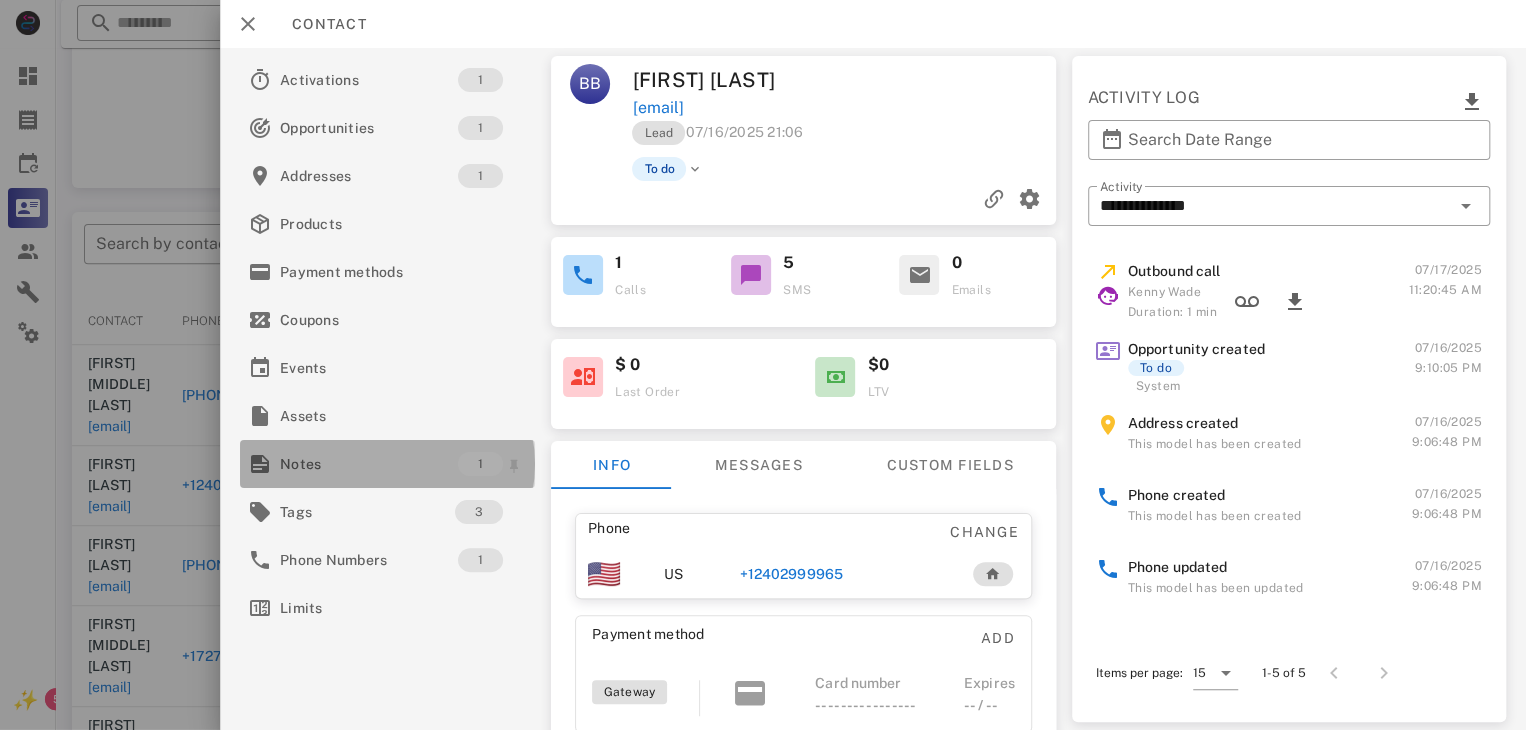 click on "Notes" at bounding box center (369, 464) 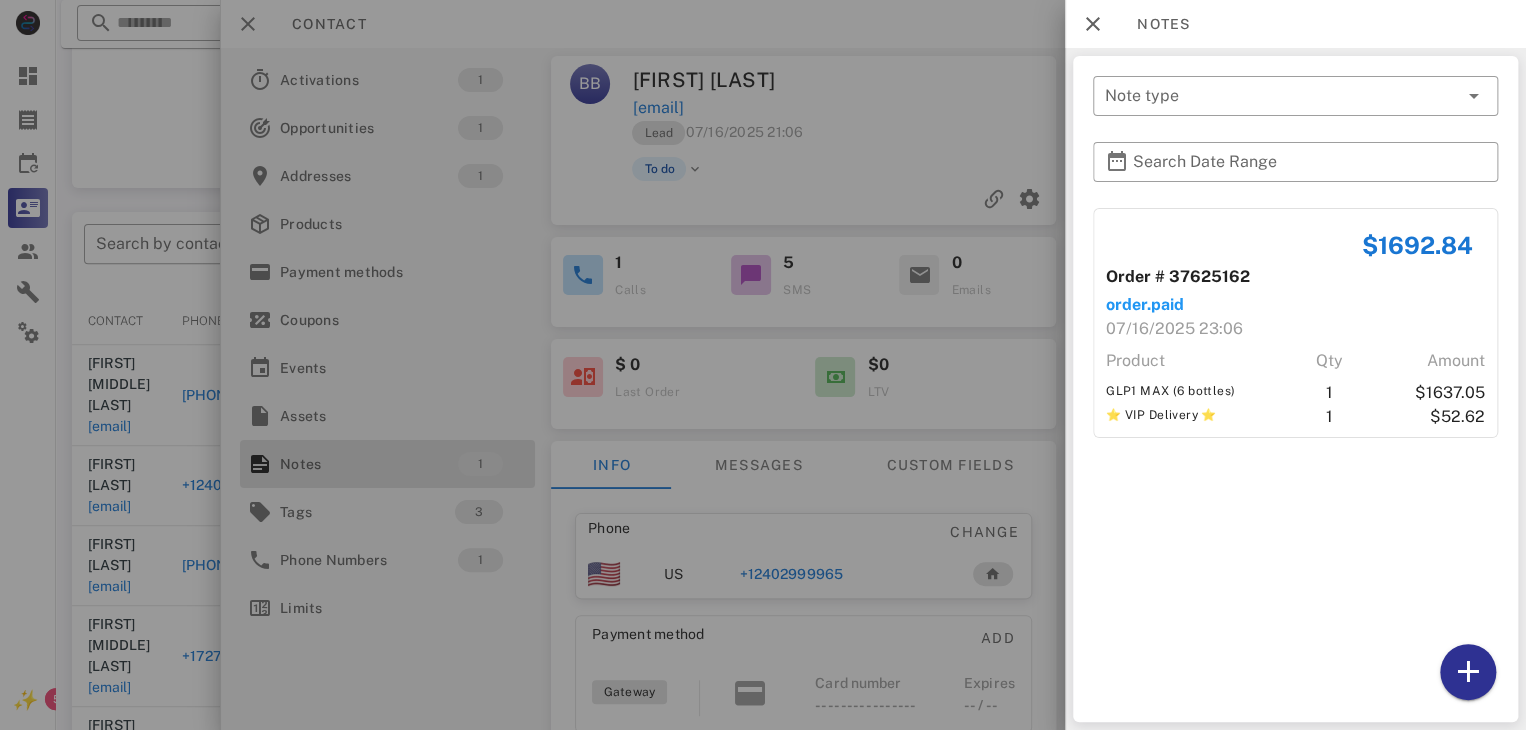 click at bounding box center [763, 365] 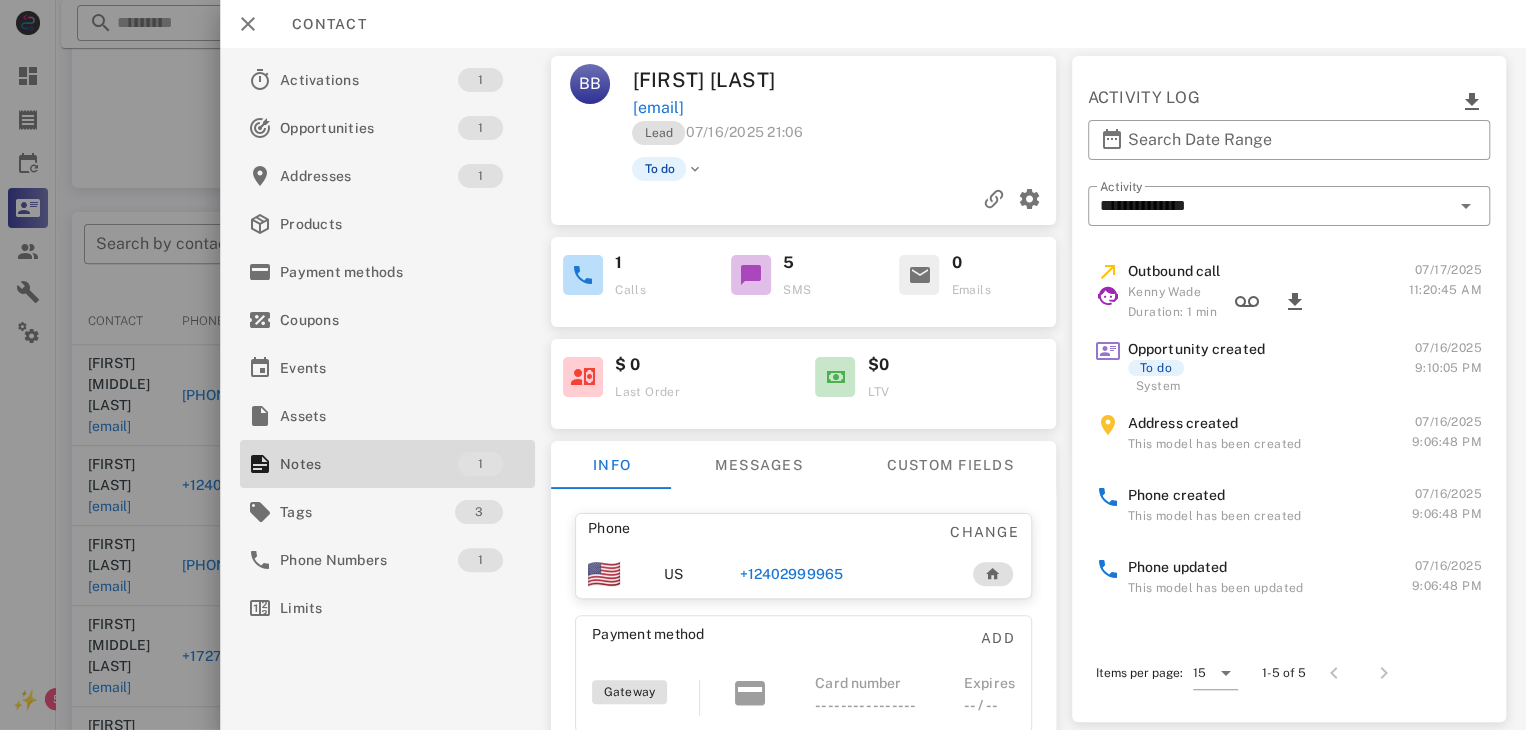 click on "+12402999965" at bounding box center (791, 574) 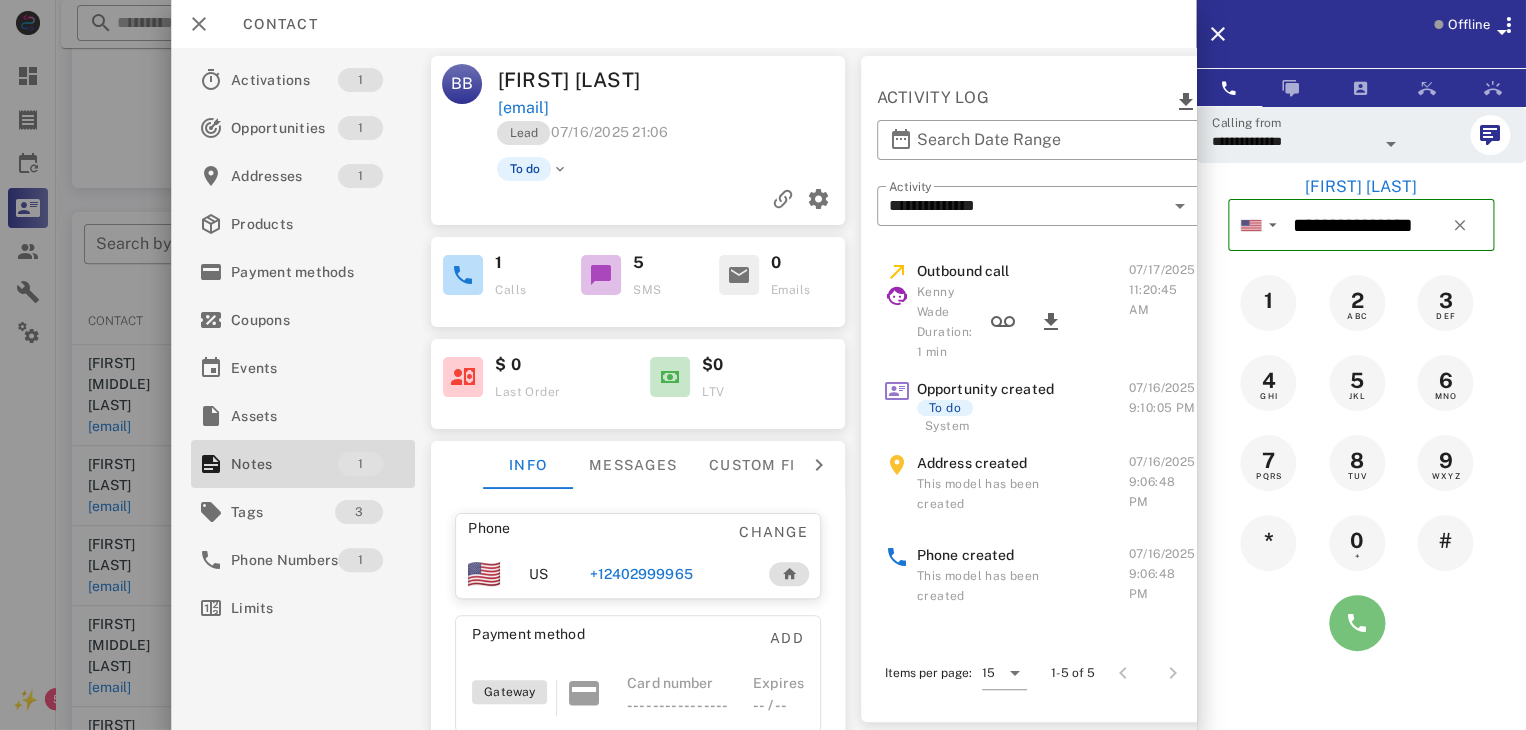 click at bounding box center (1357, 623) 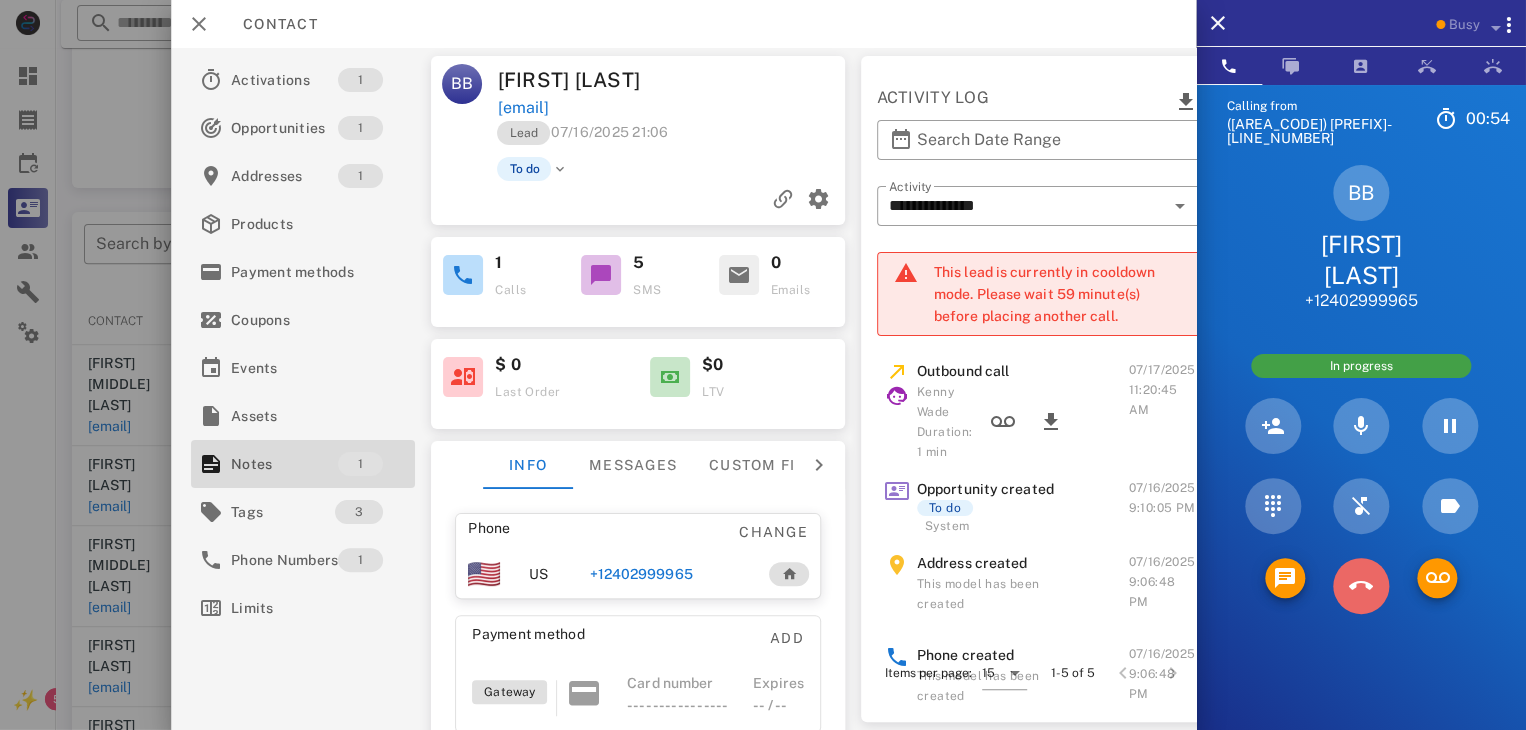 click at bounding box center [1361, 586] 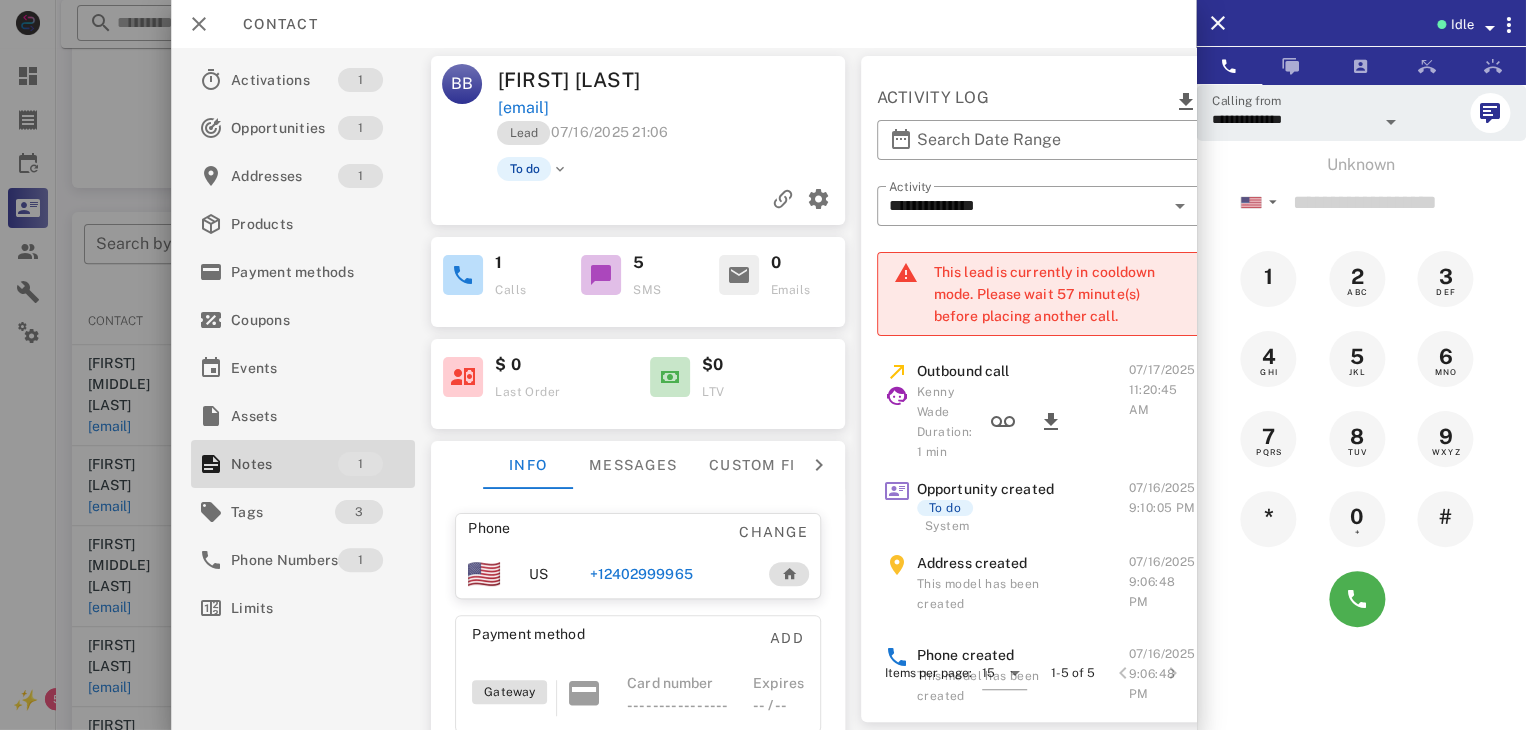 click on "+12402999965" at bounding box center (640, 574) 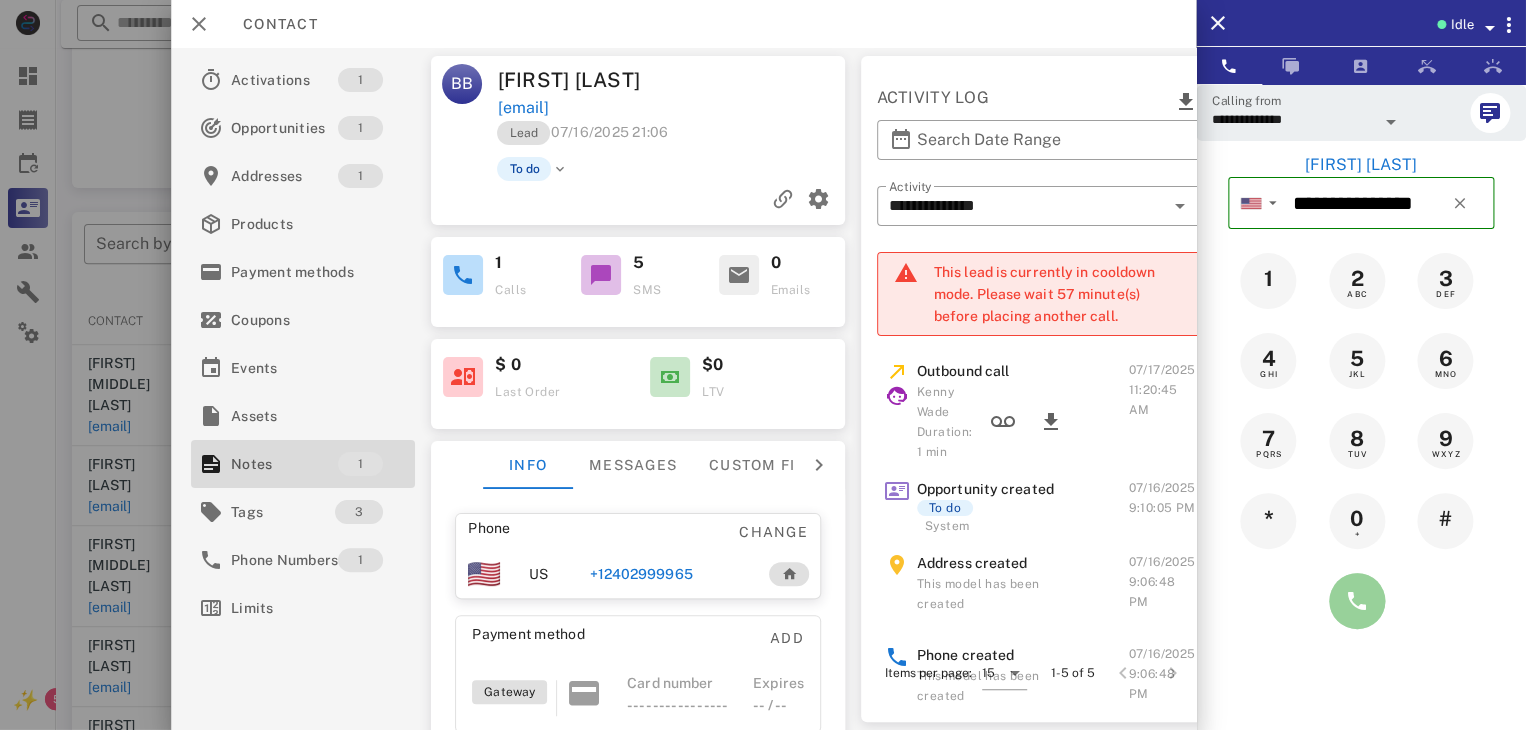 click at bounding box center (1357, 601) 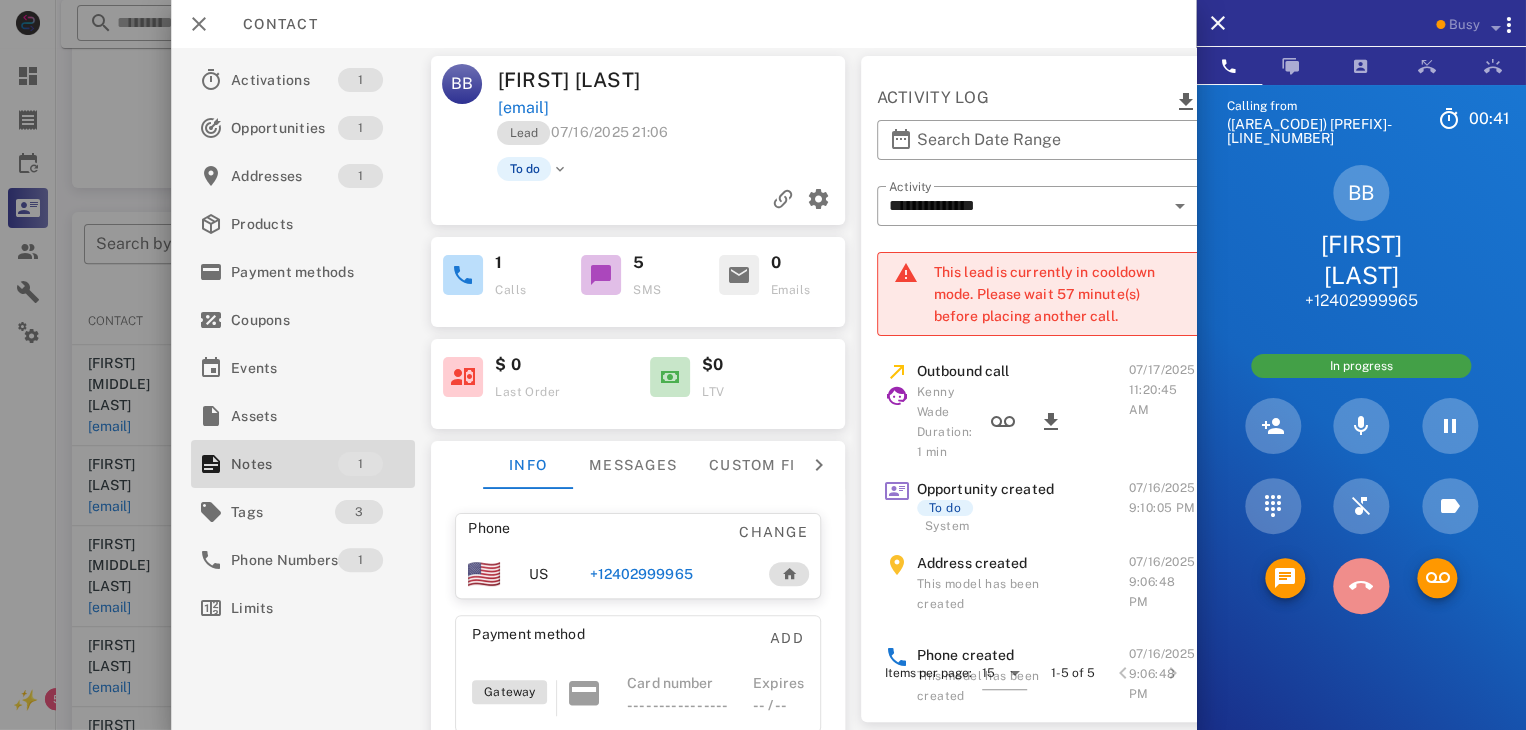 click at bounding box center (1361, 586) 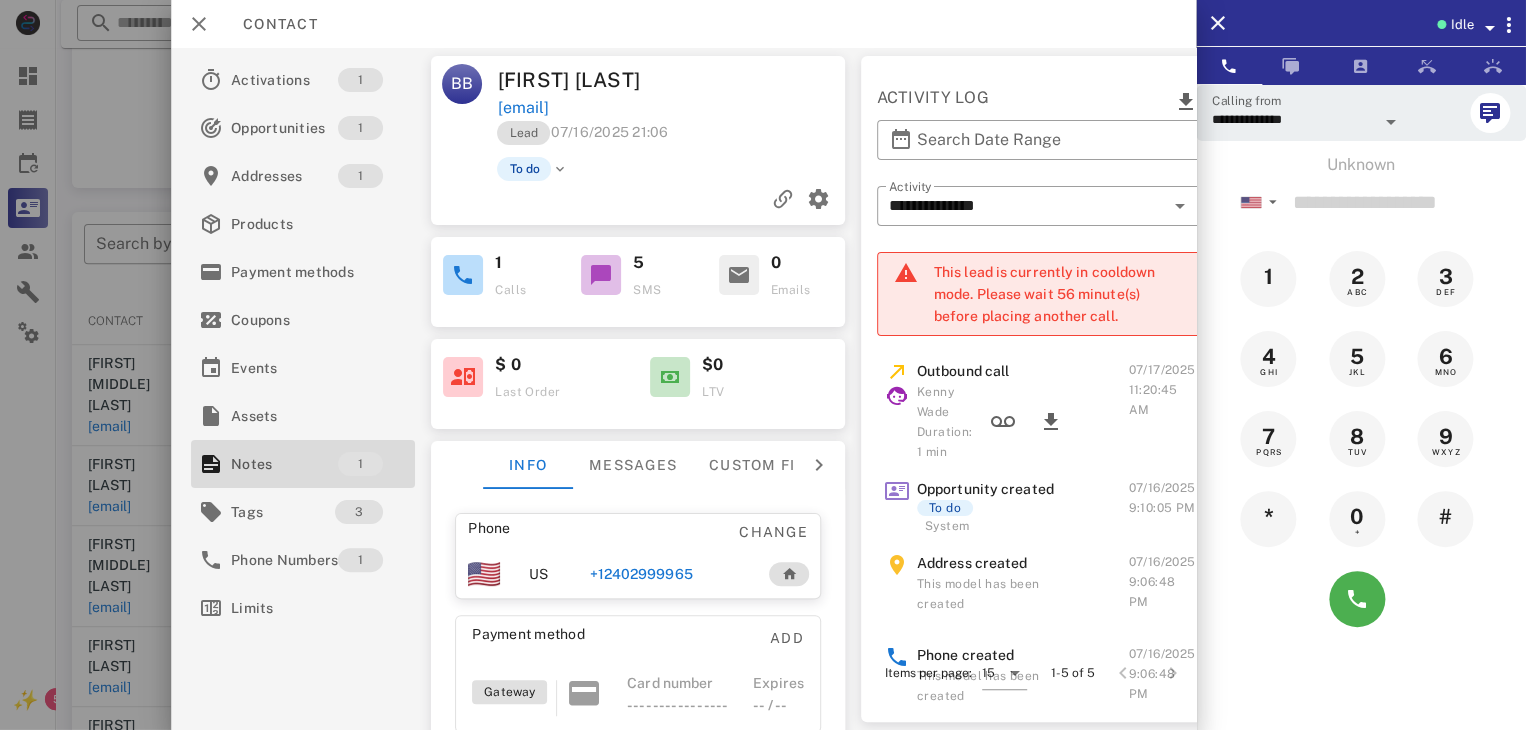 click at bounding box center [763, 365] 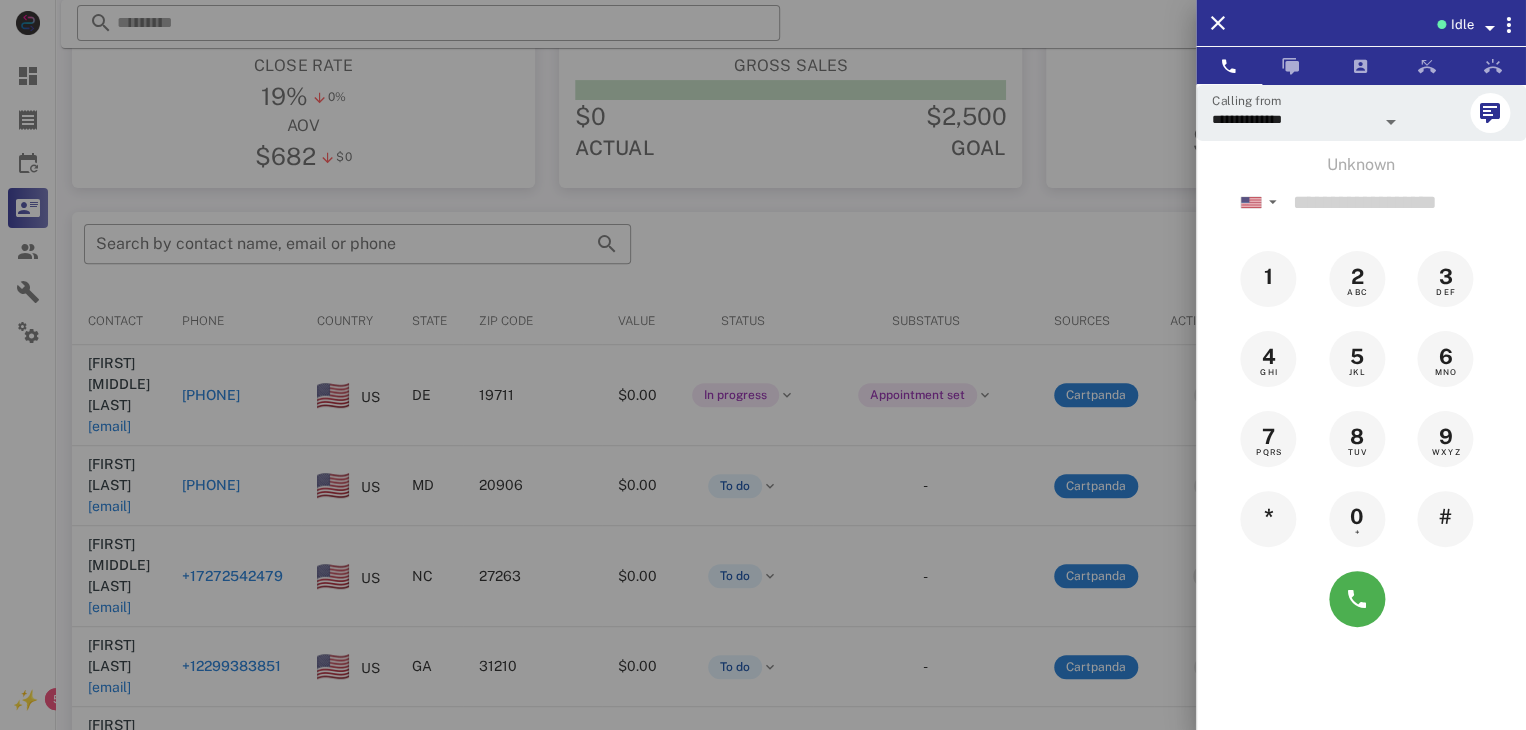 click at bounding box center [763, 365] 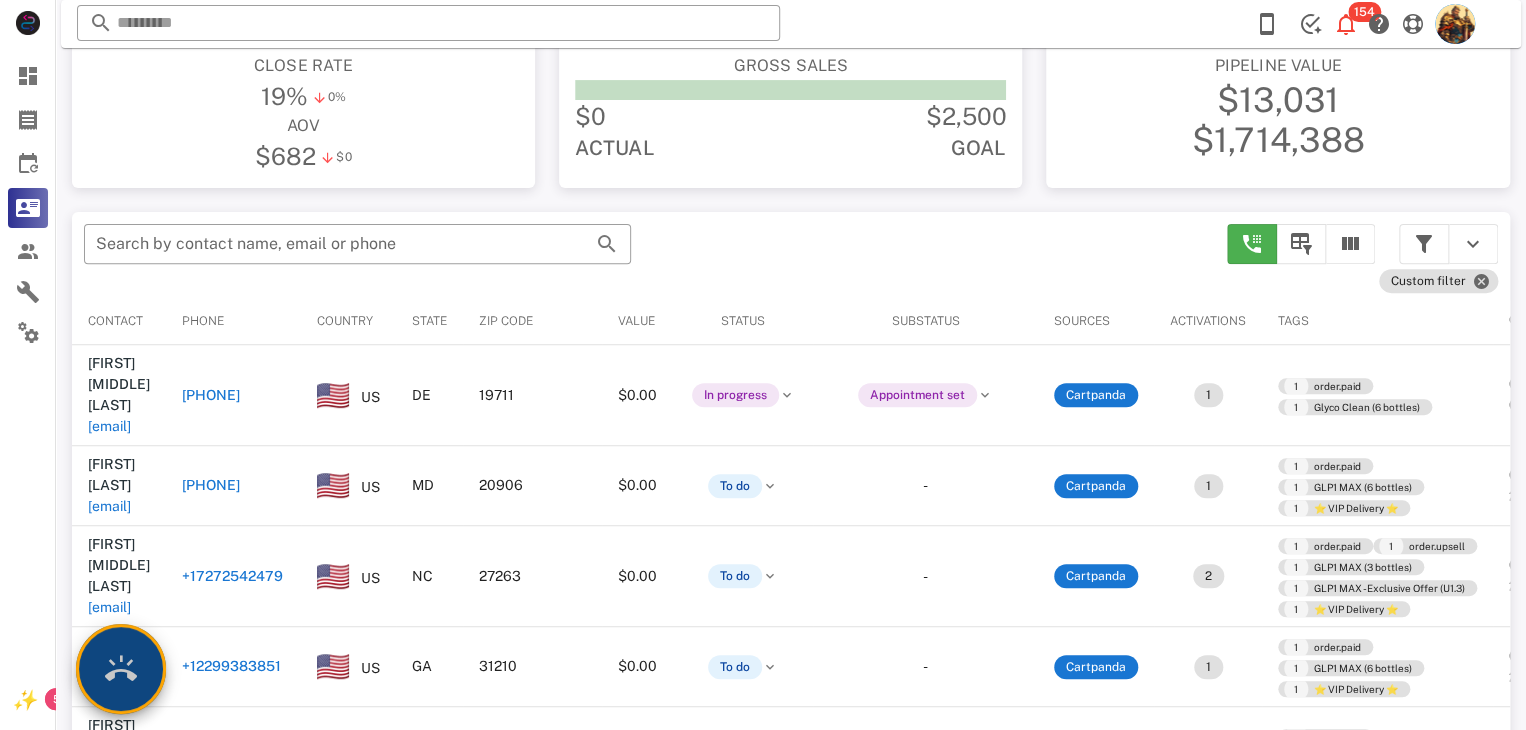 click at bounding box center (121, 669) 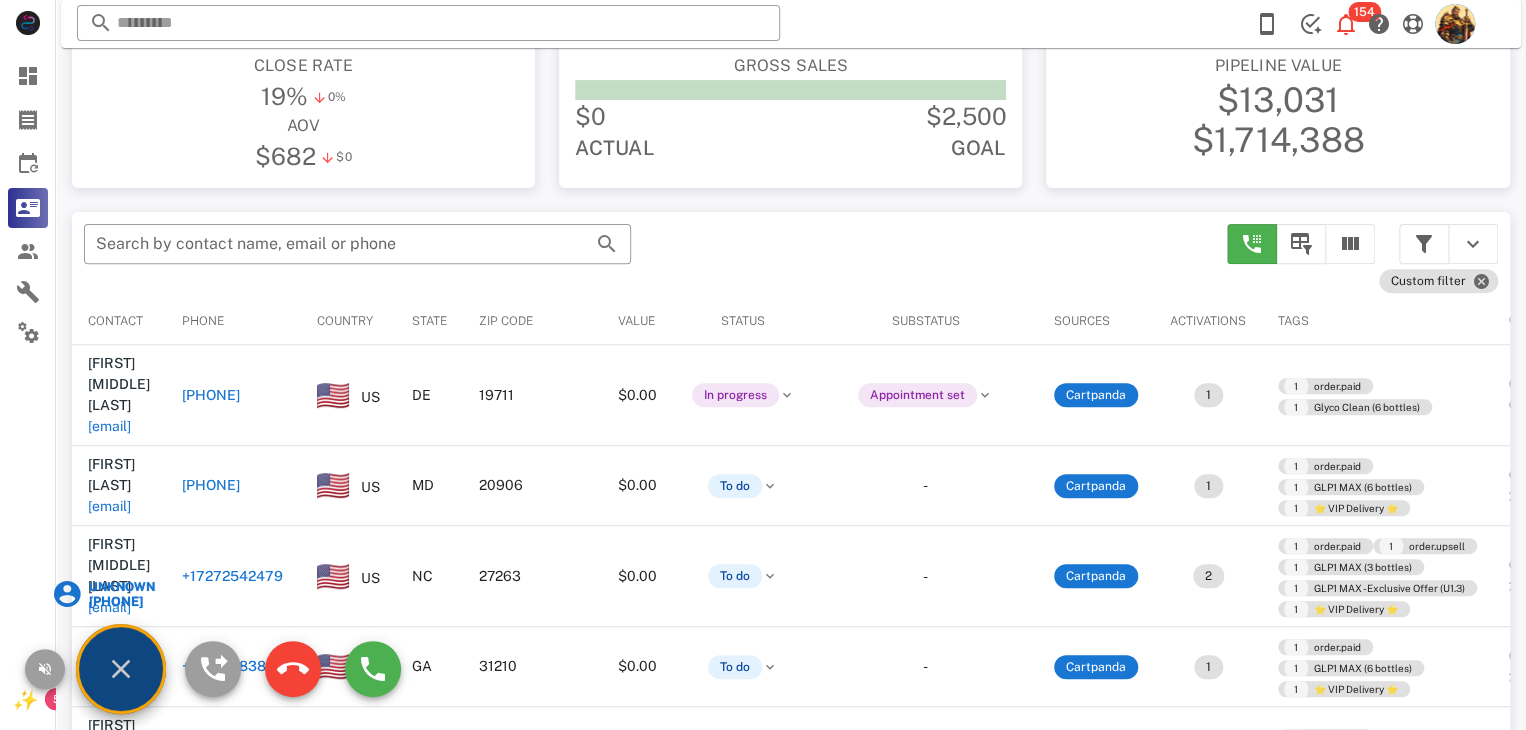 click on "Unknown" at bounding box center [120, 587] 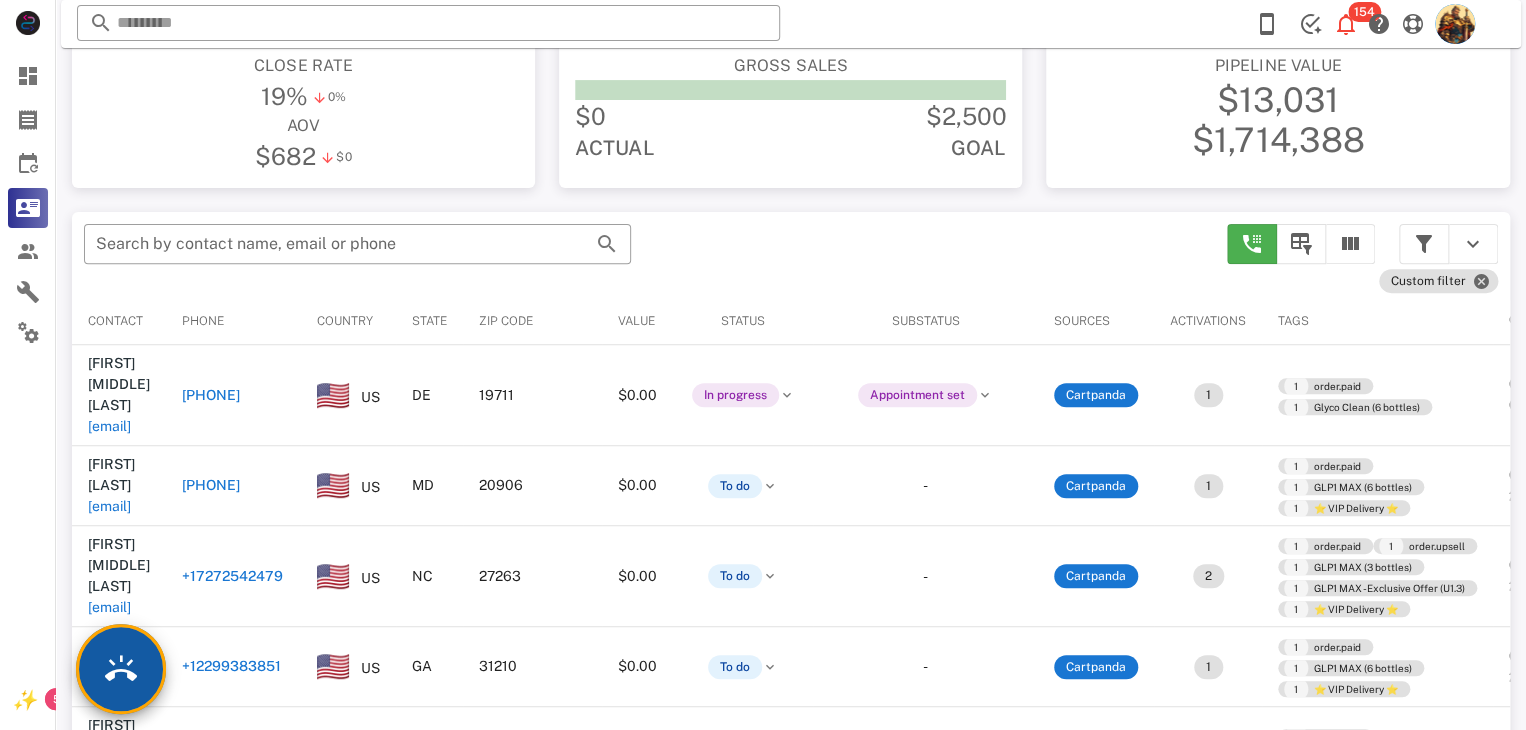 click at bounding box center [121, 669] 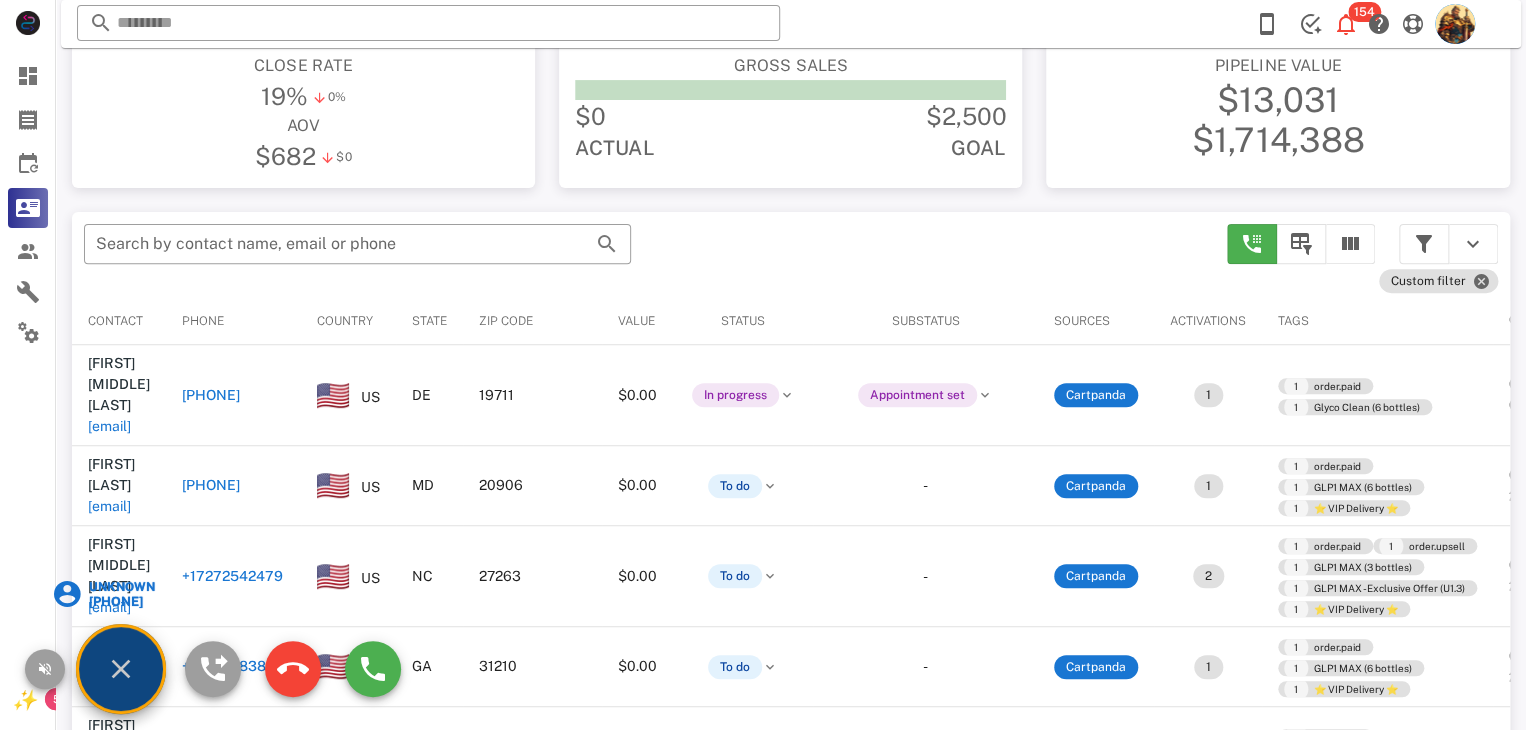 click on "Unknown" at bounding box center (120, 587) 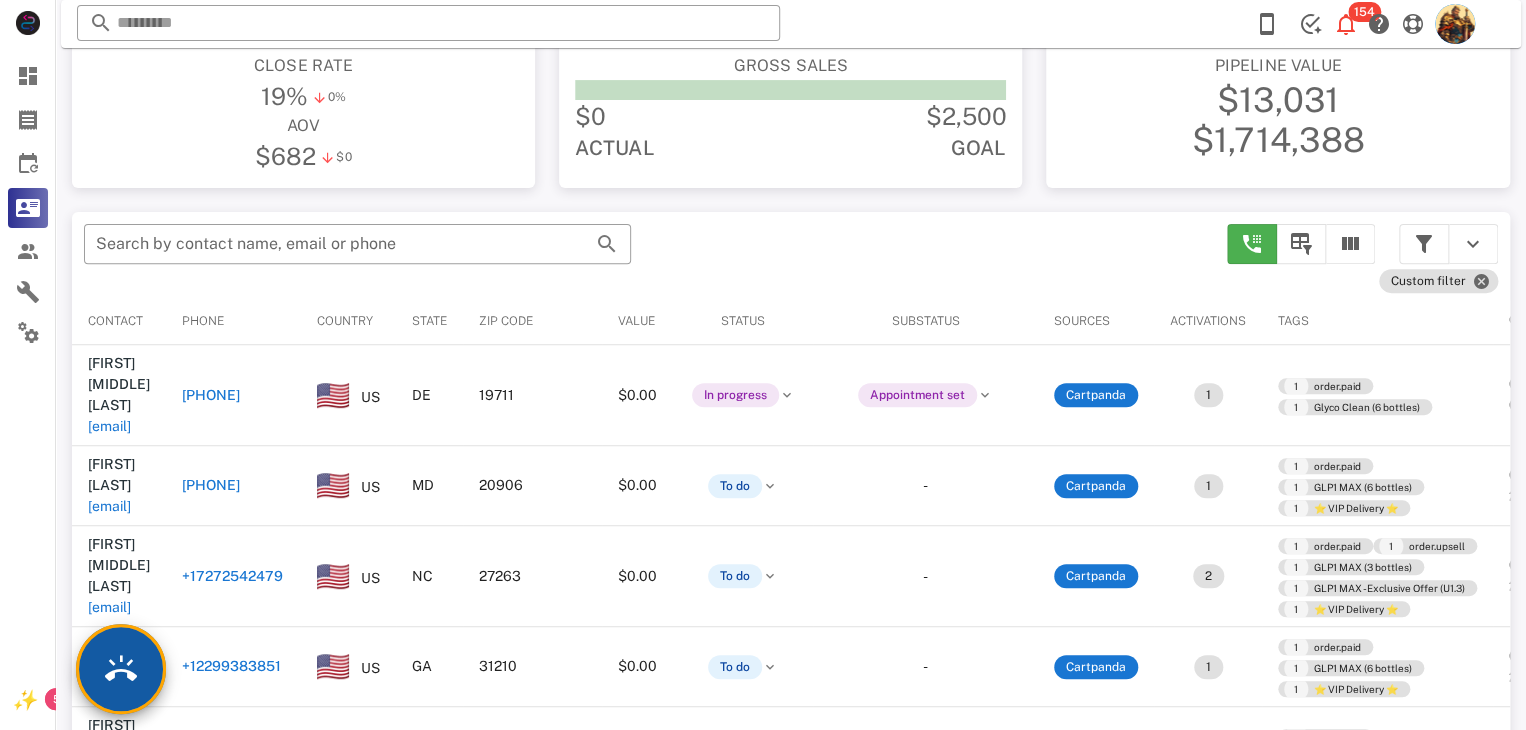 click at bounding box center [121, 669] 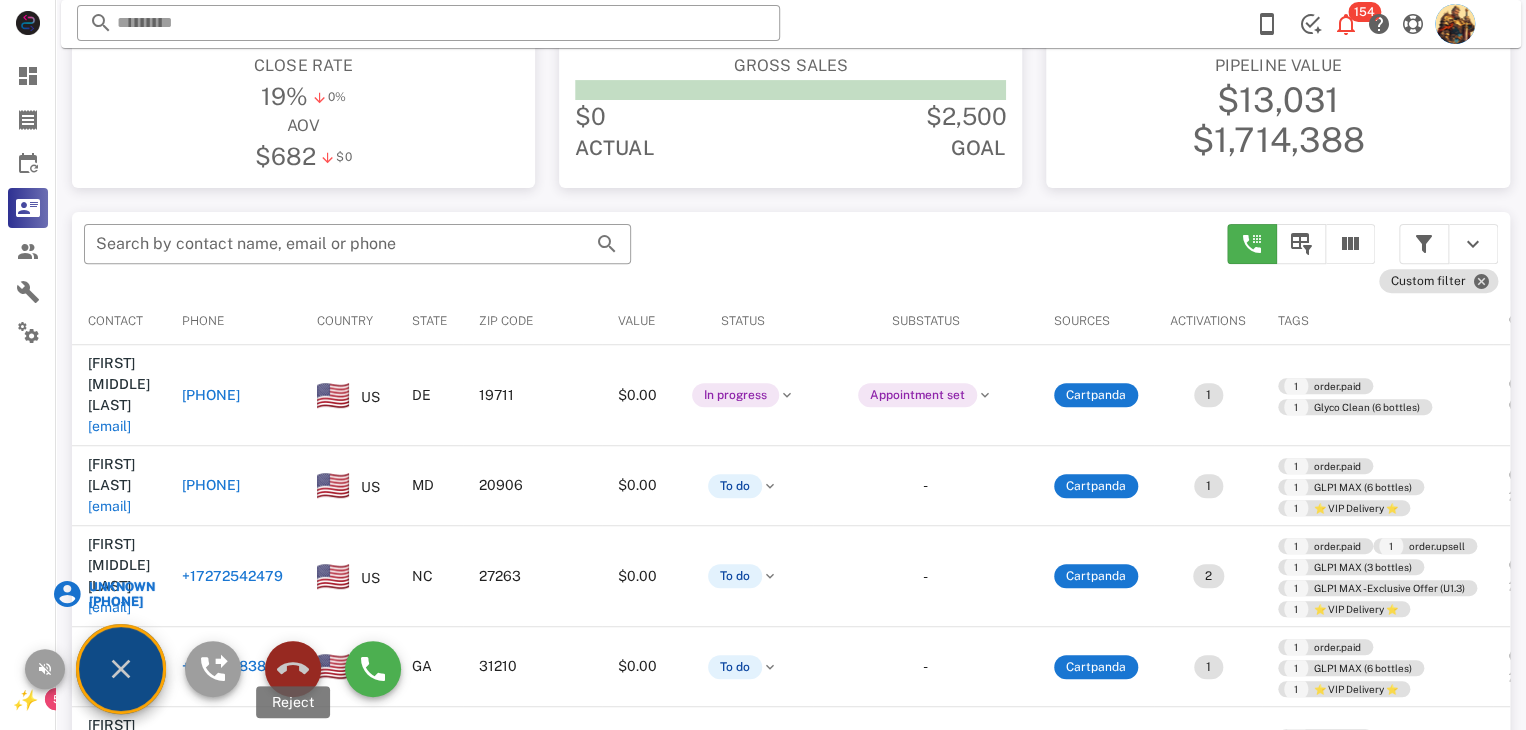 click at bounding box center [293, 669] 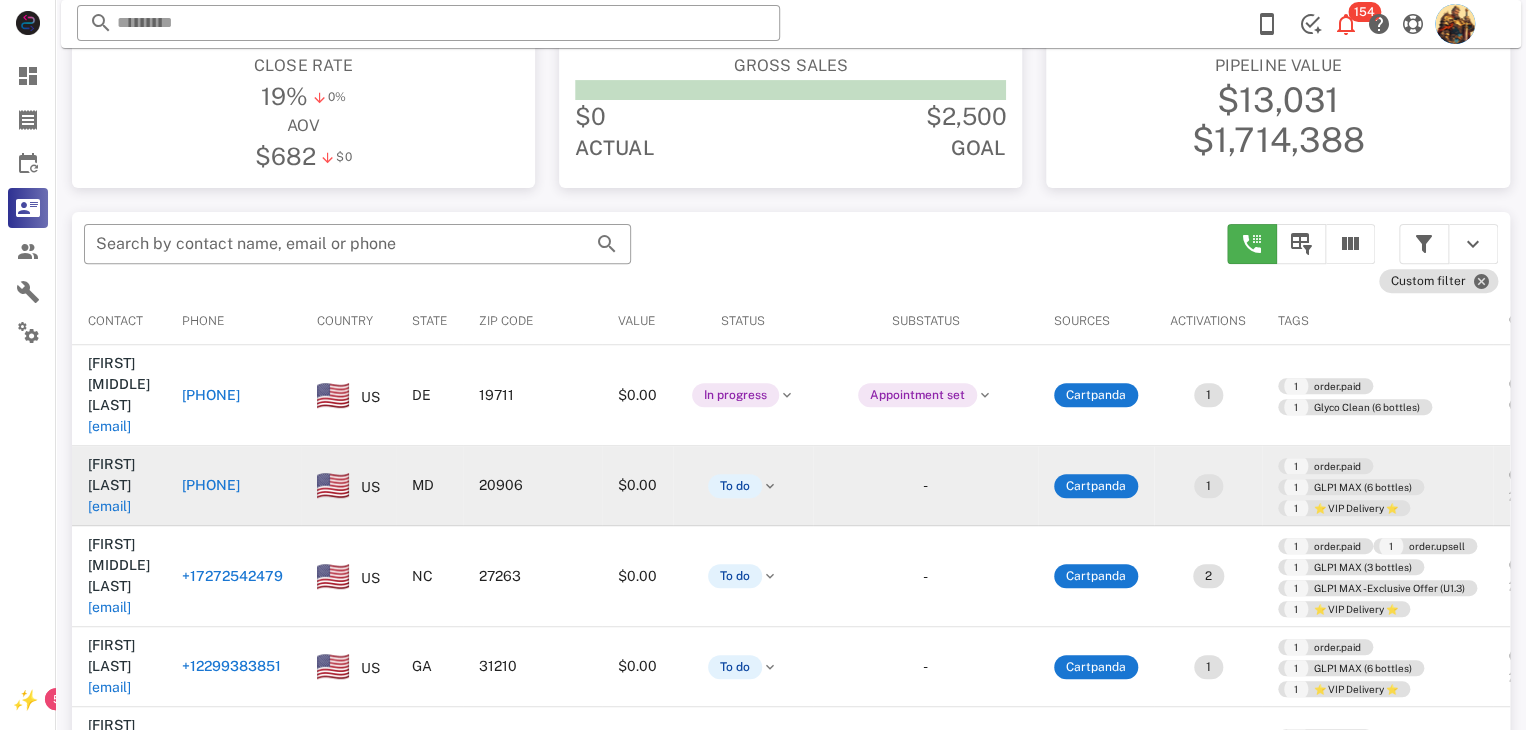 click on "[EMAIL]" at bounding box center (109, 506) 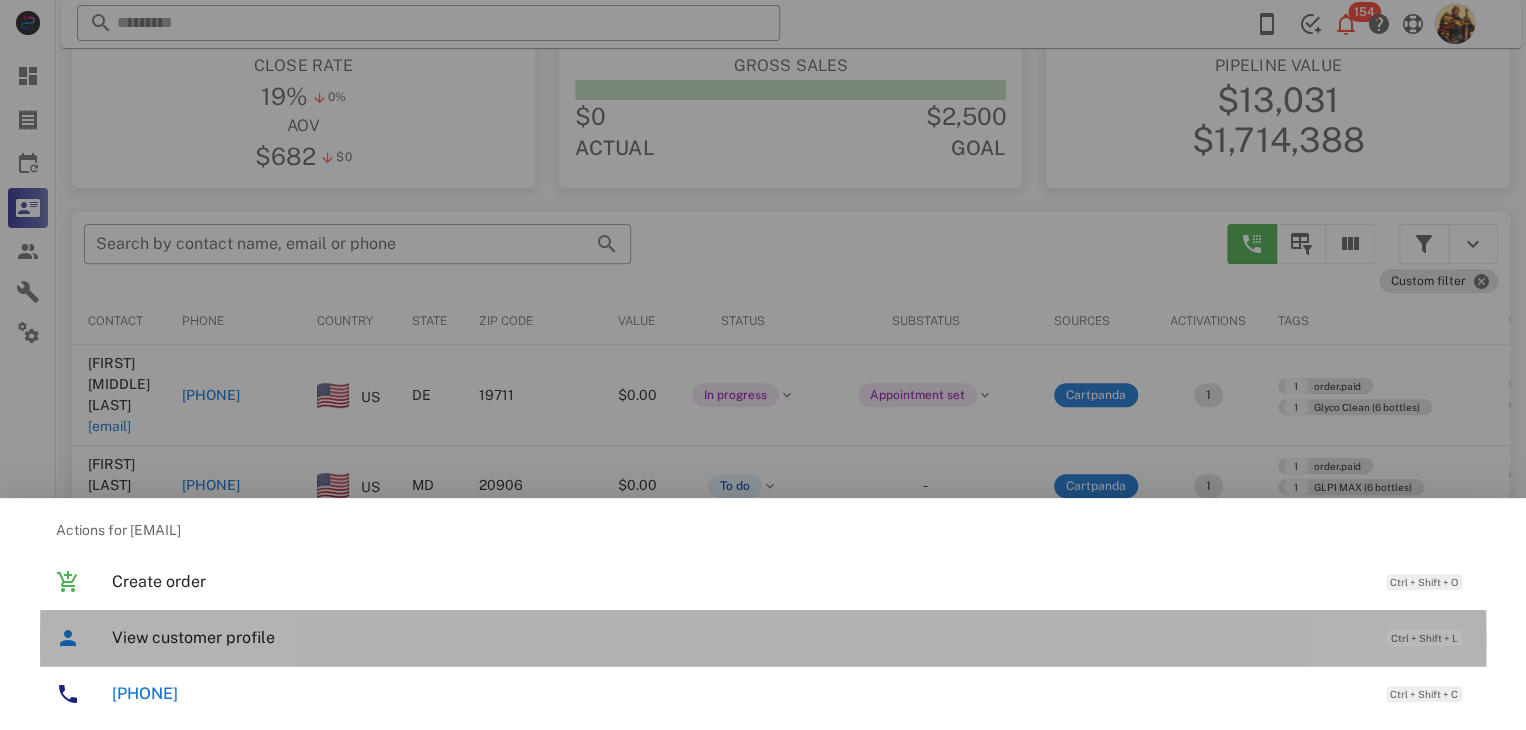 click on "View customer profile" at bounding box center [739, 637] 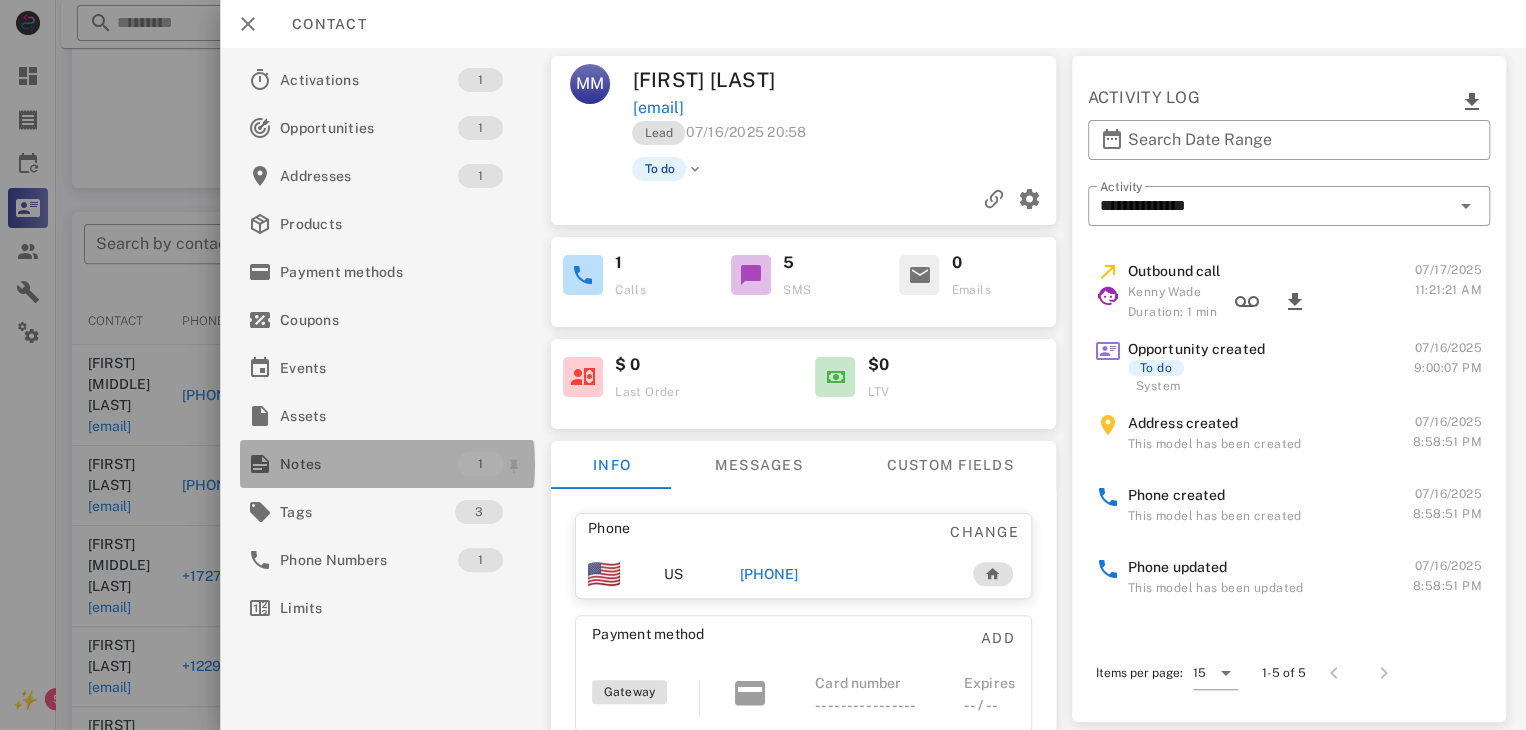 click on "Notes" at bounding box center [369, 464] 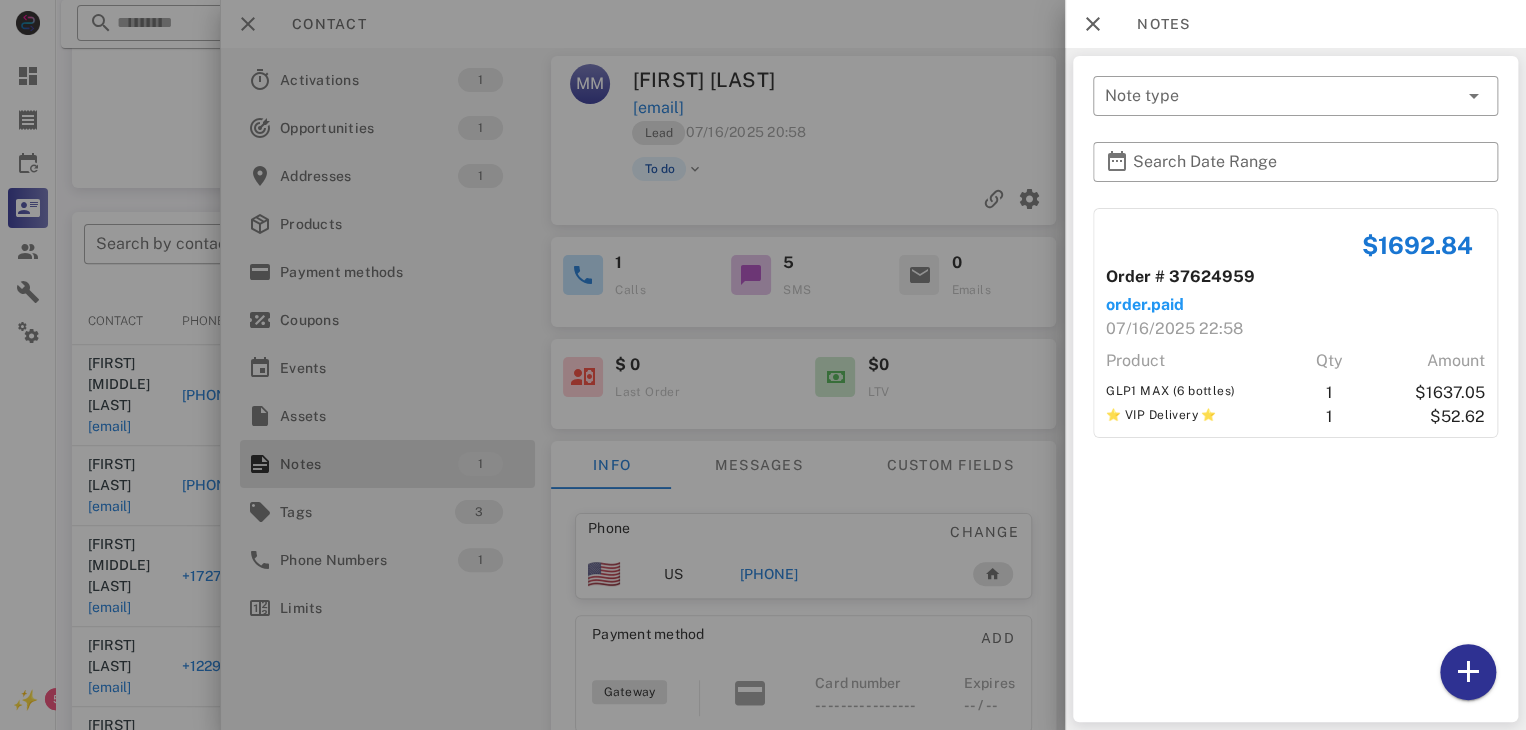 click at bounding box center (763, 365) 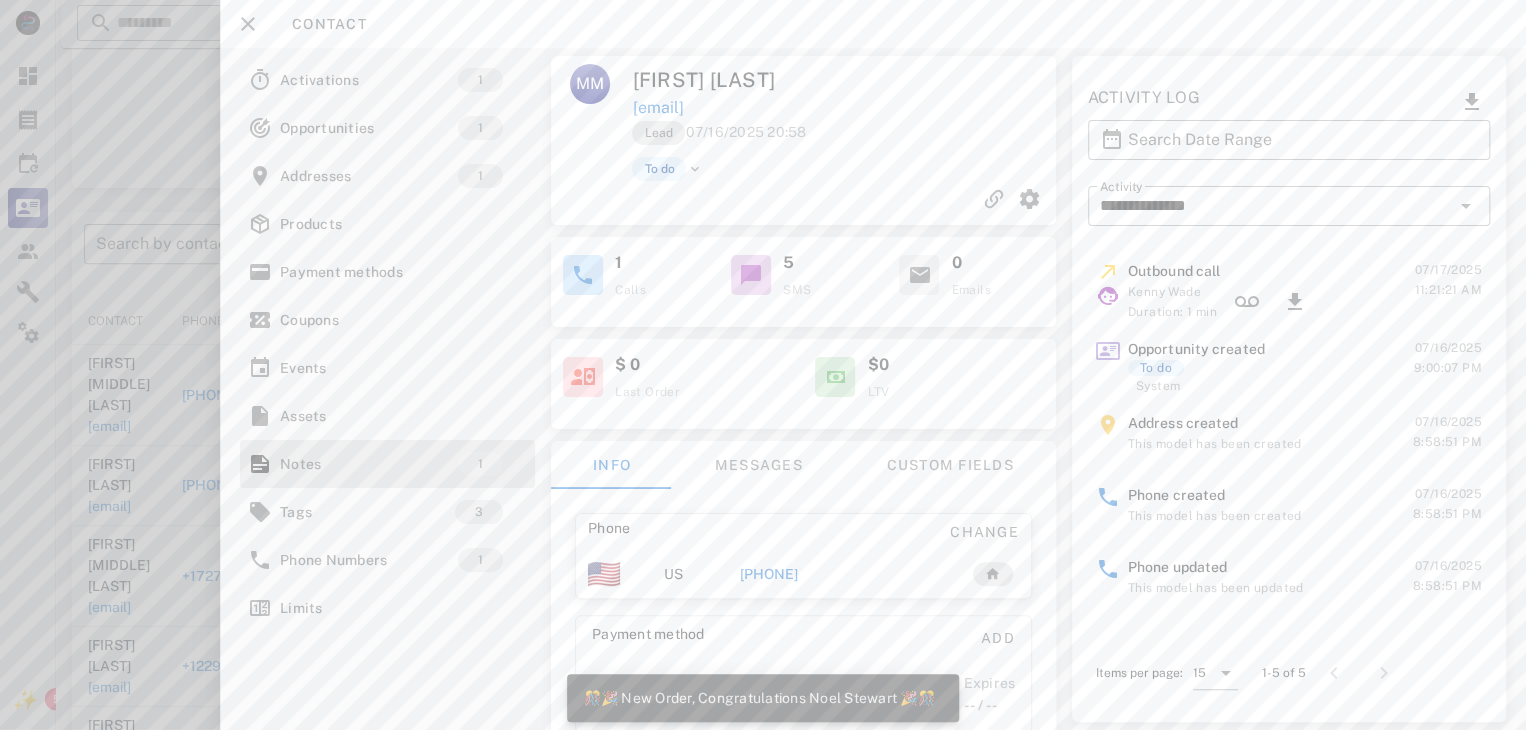 click on "[PHONE]" at bounding box center [769, 574] 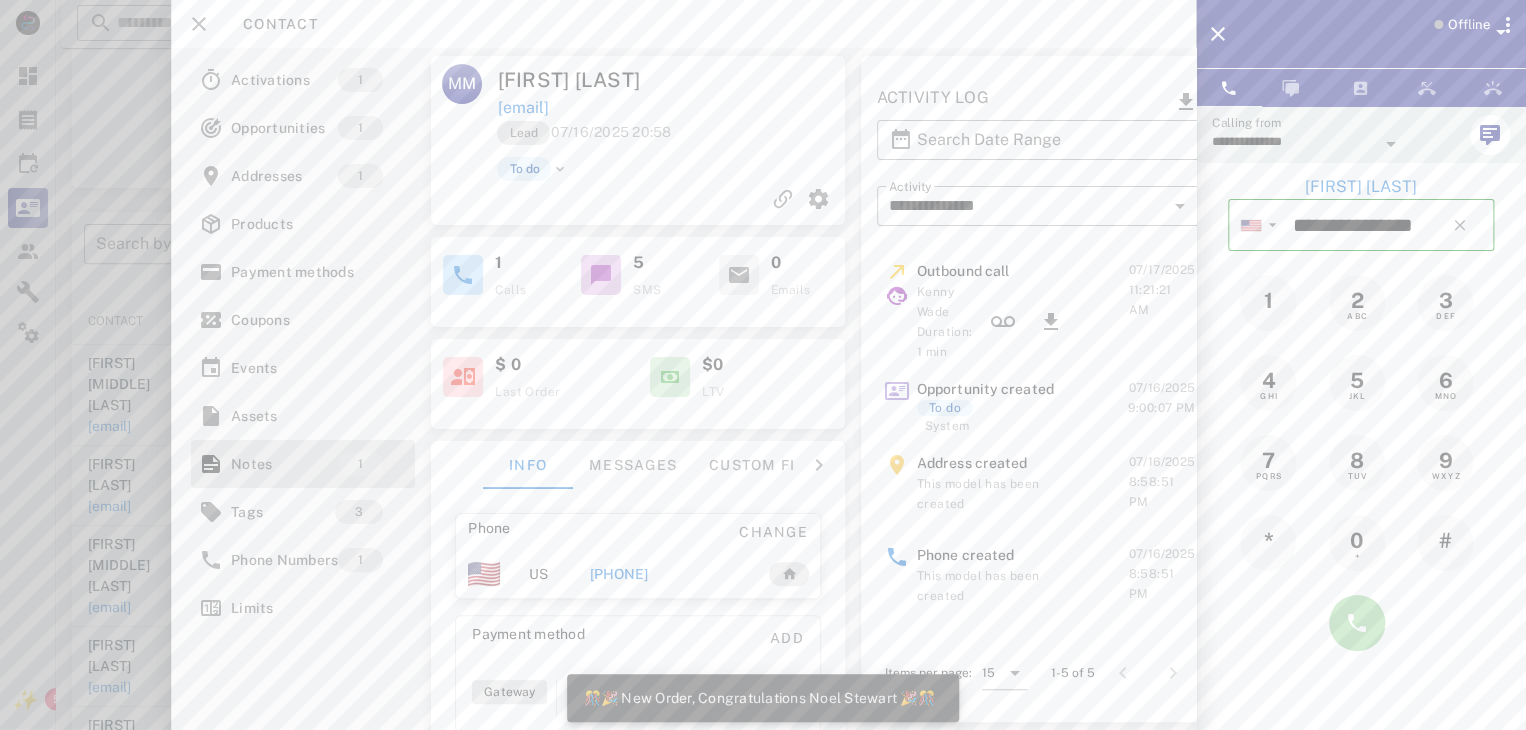 click at bounding box center [1357, 623] 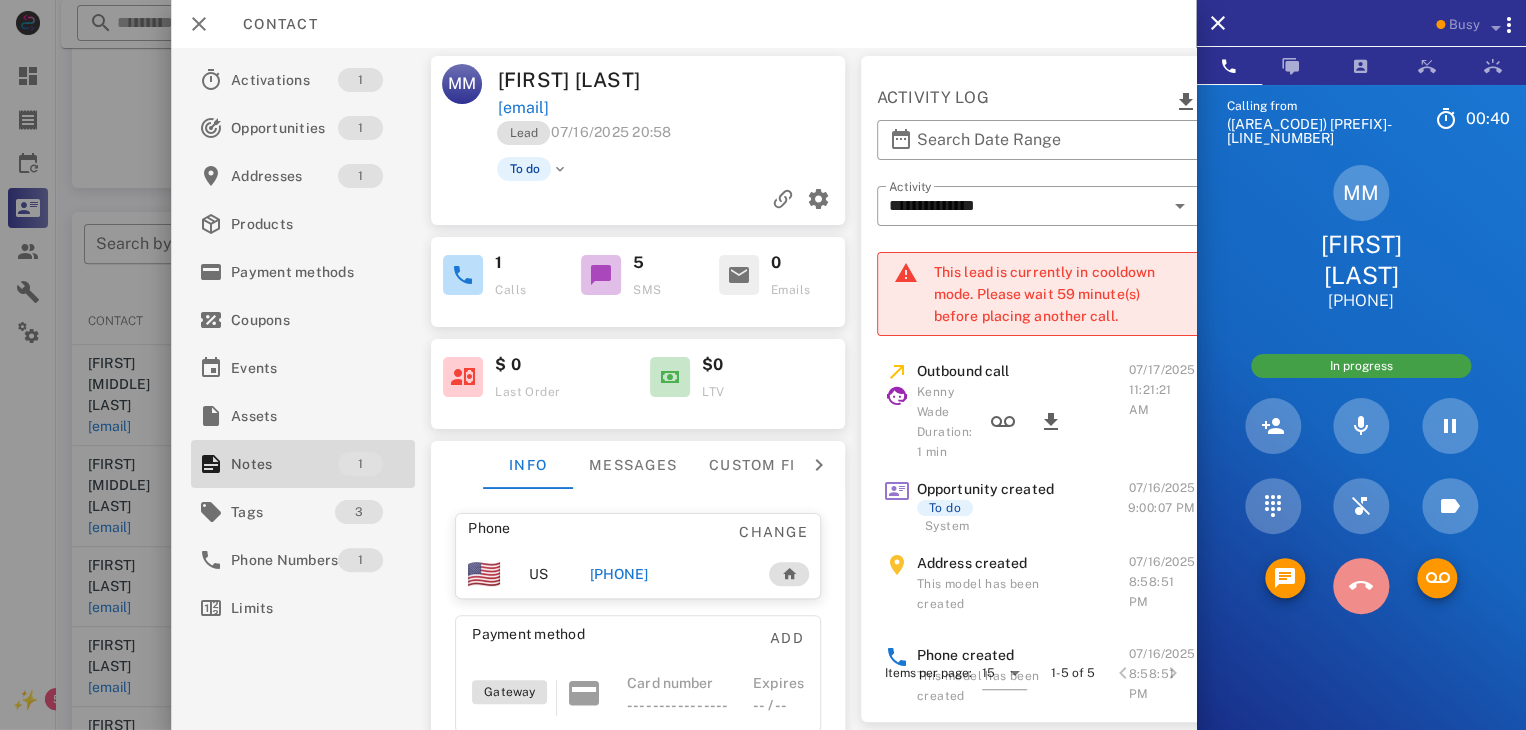 click at bounding box center (1361, 586) 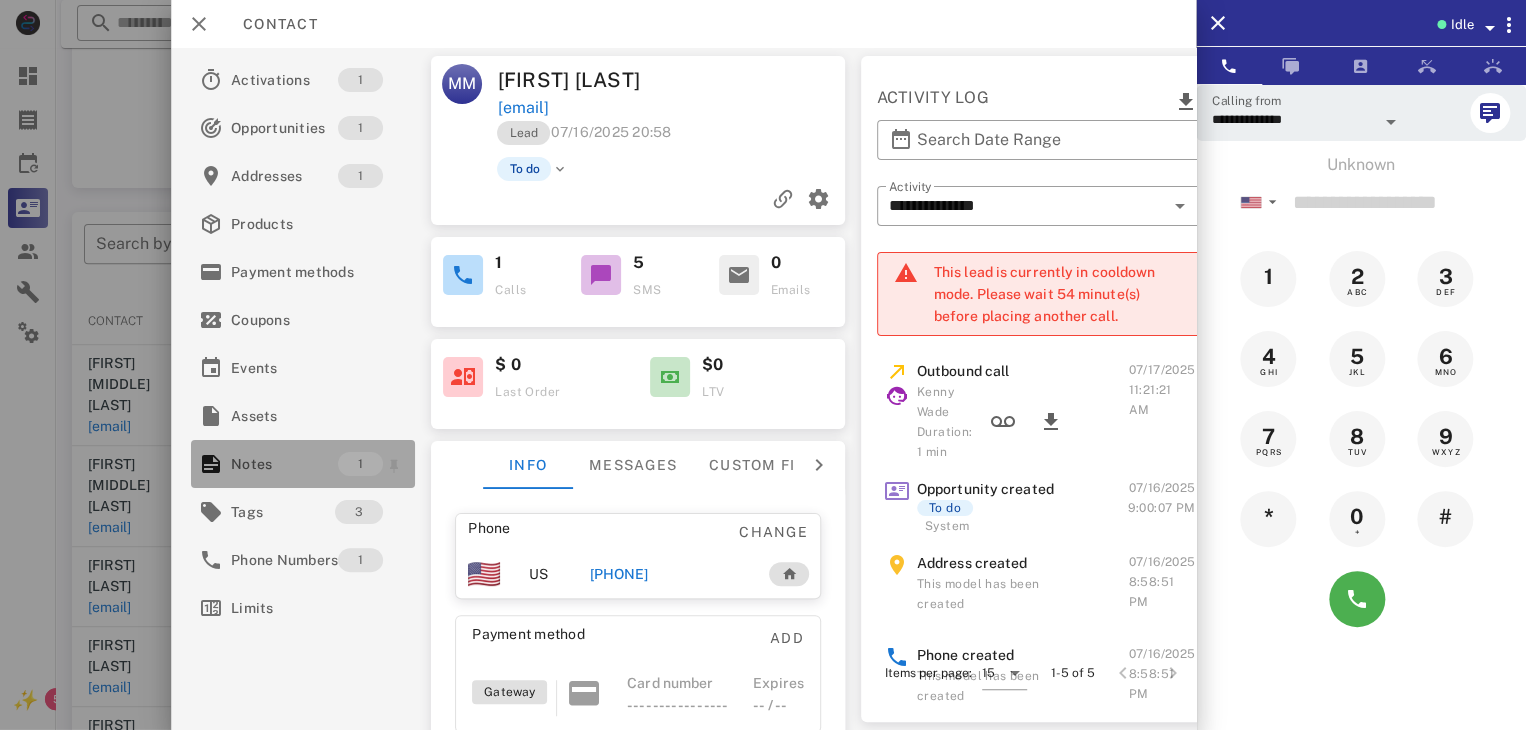 click on "Notes" at bounding box center [284, 464] 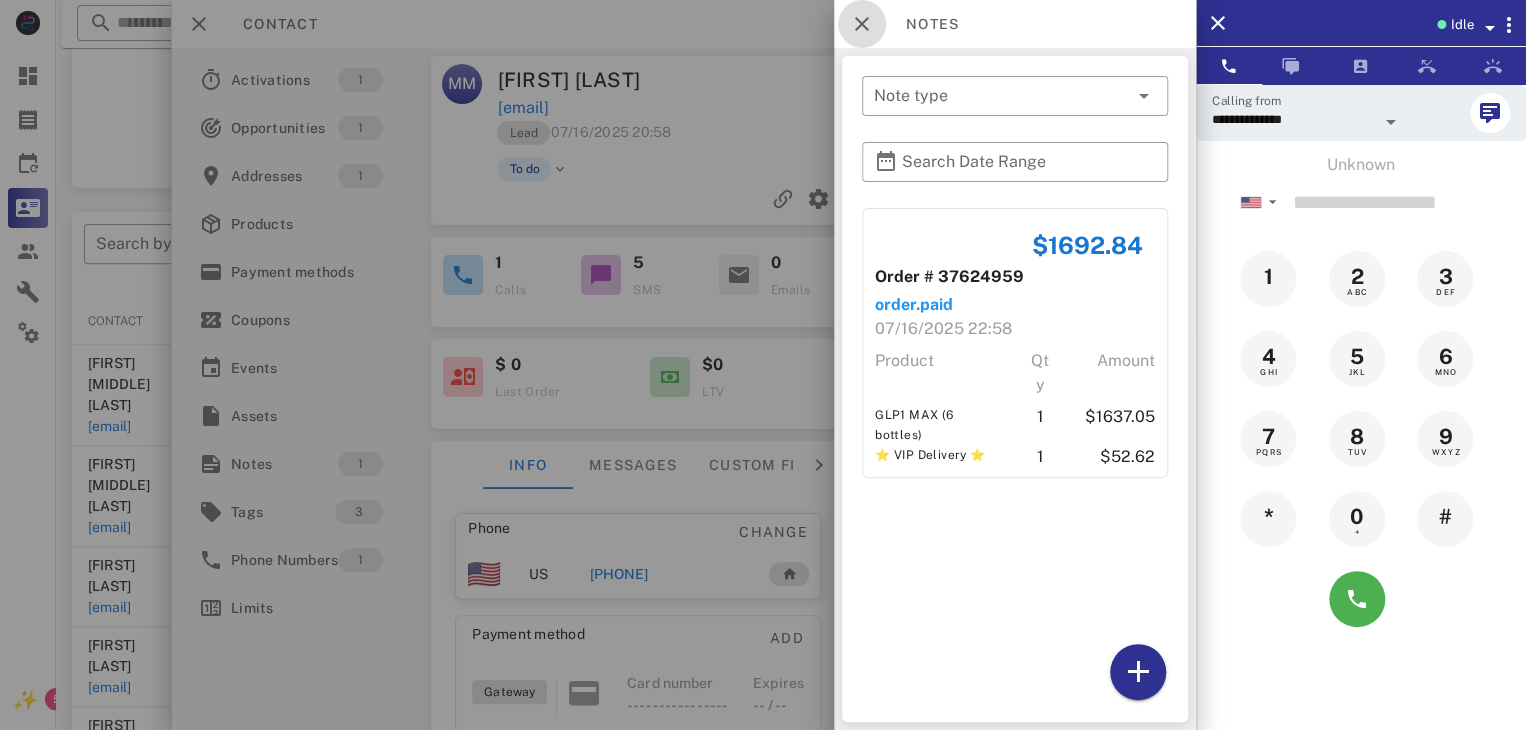 click at bounding box center (862, 24) 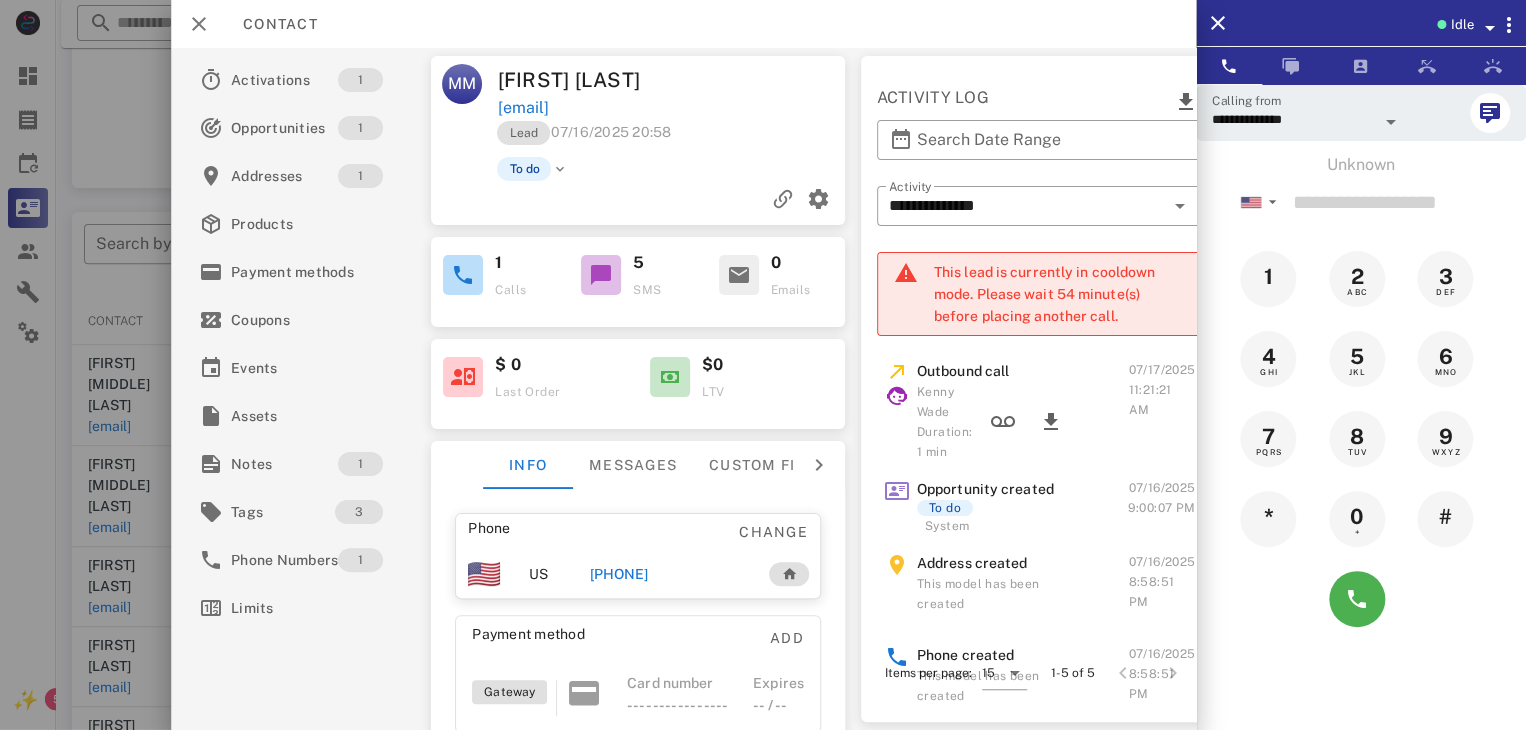 click on "[PHONE]" at bounding box center (618, 574) 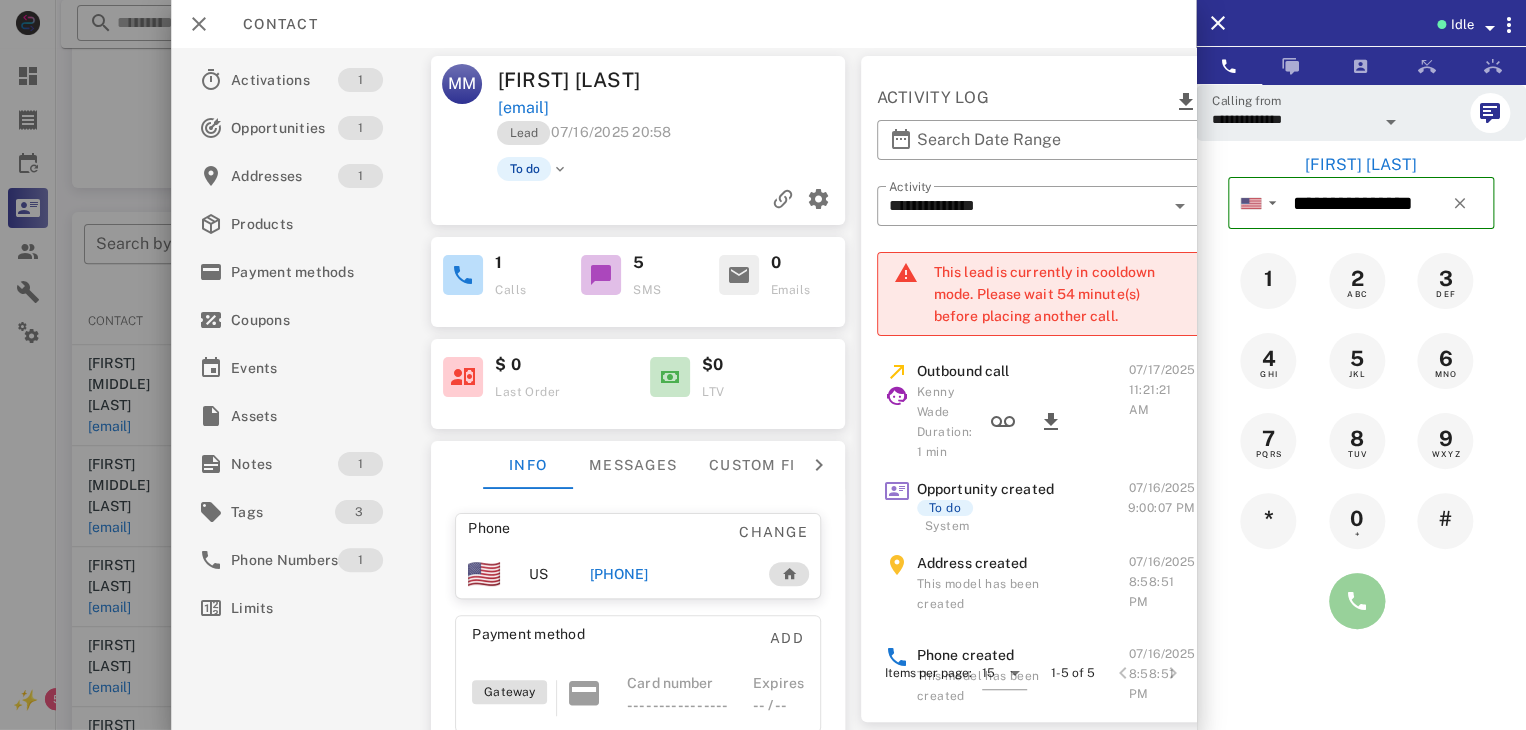 click at bounding box center (1357, 601) 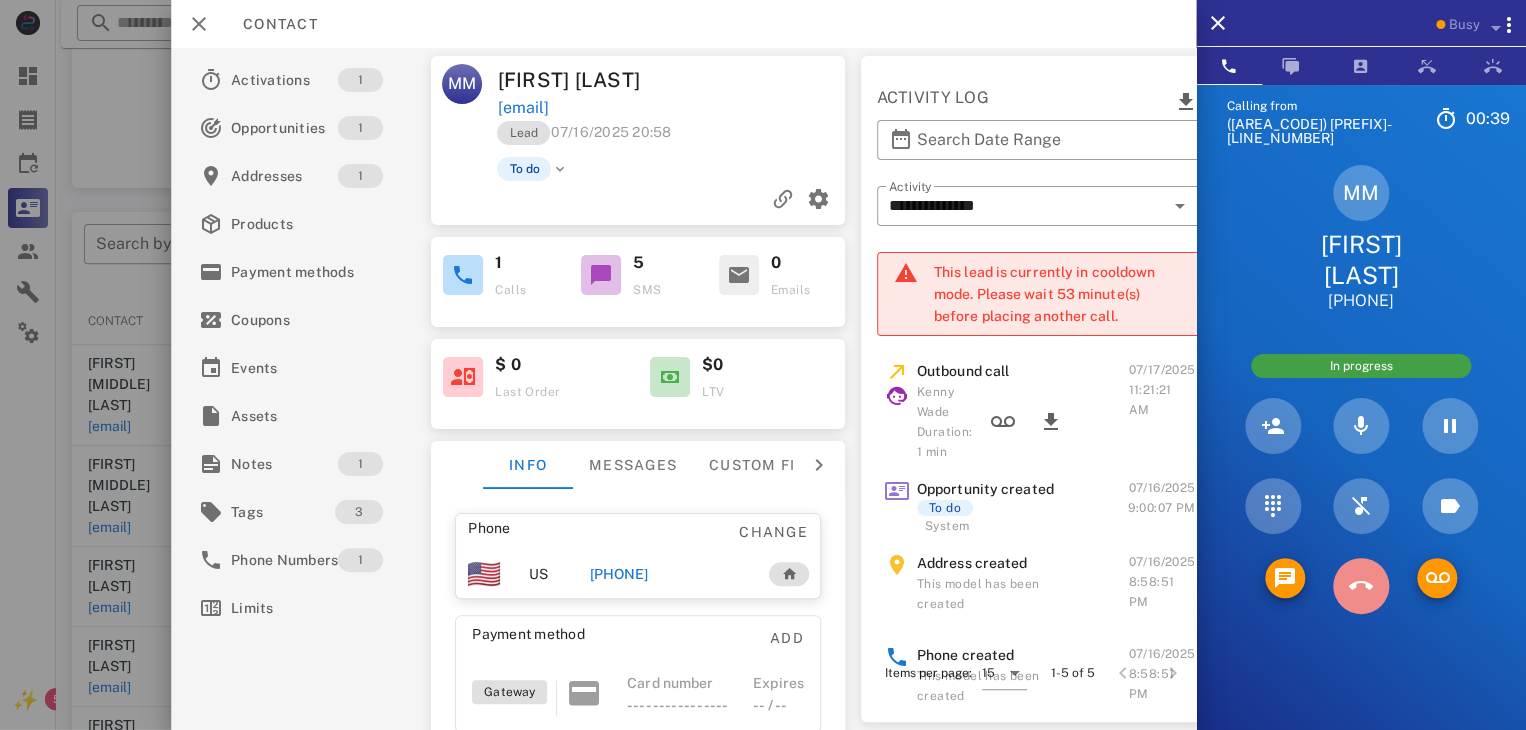 click at bounding box center [1361, 586] 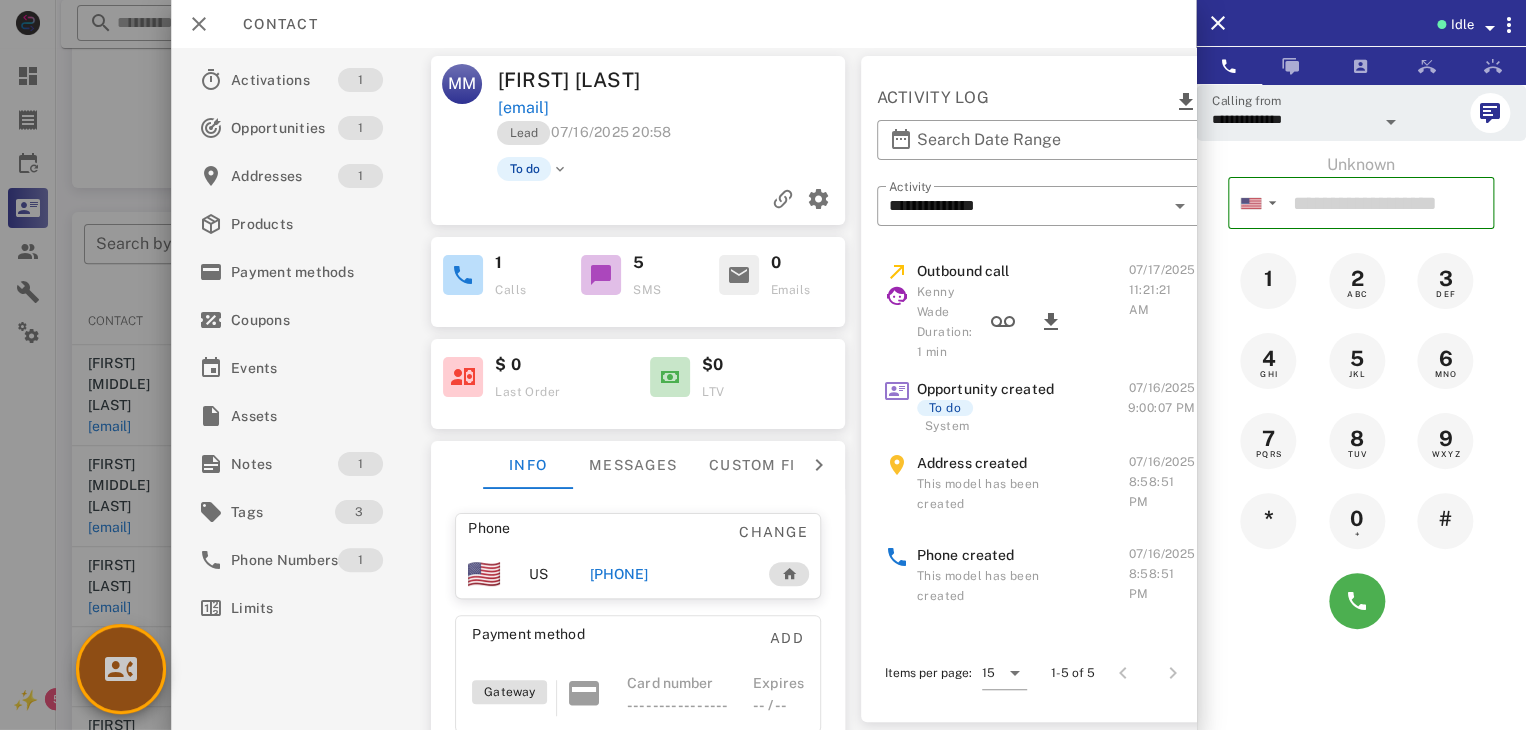 click at bounding box center (121, 669) 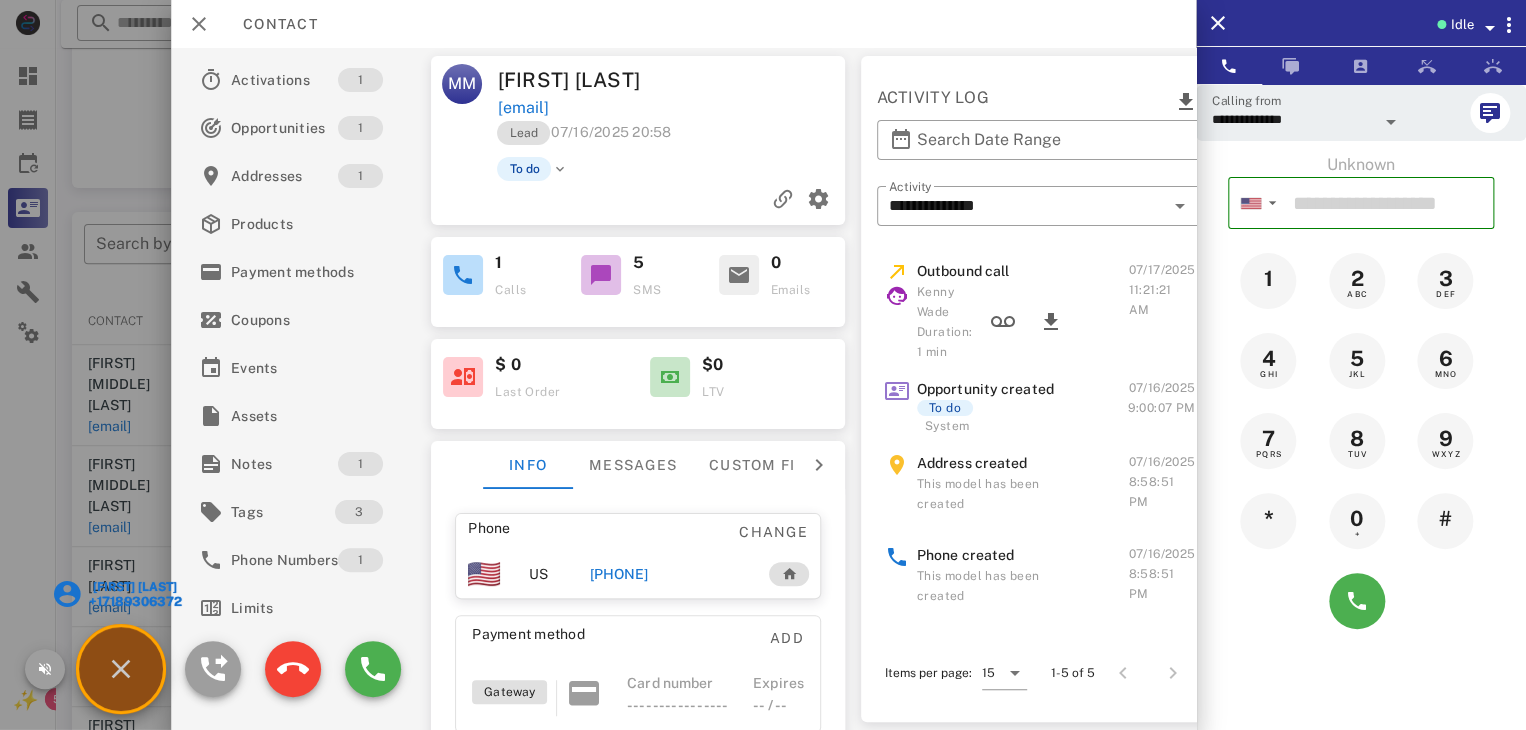 click on "[FIRST] [LAST] [PHONE]" at bounding box center (118, 594) 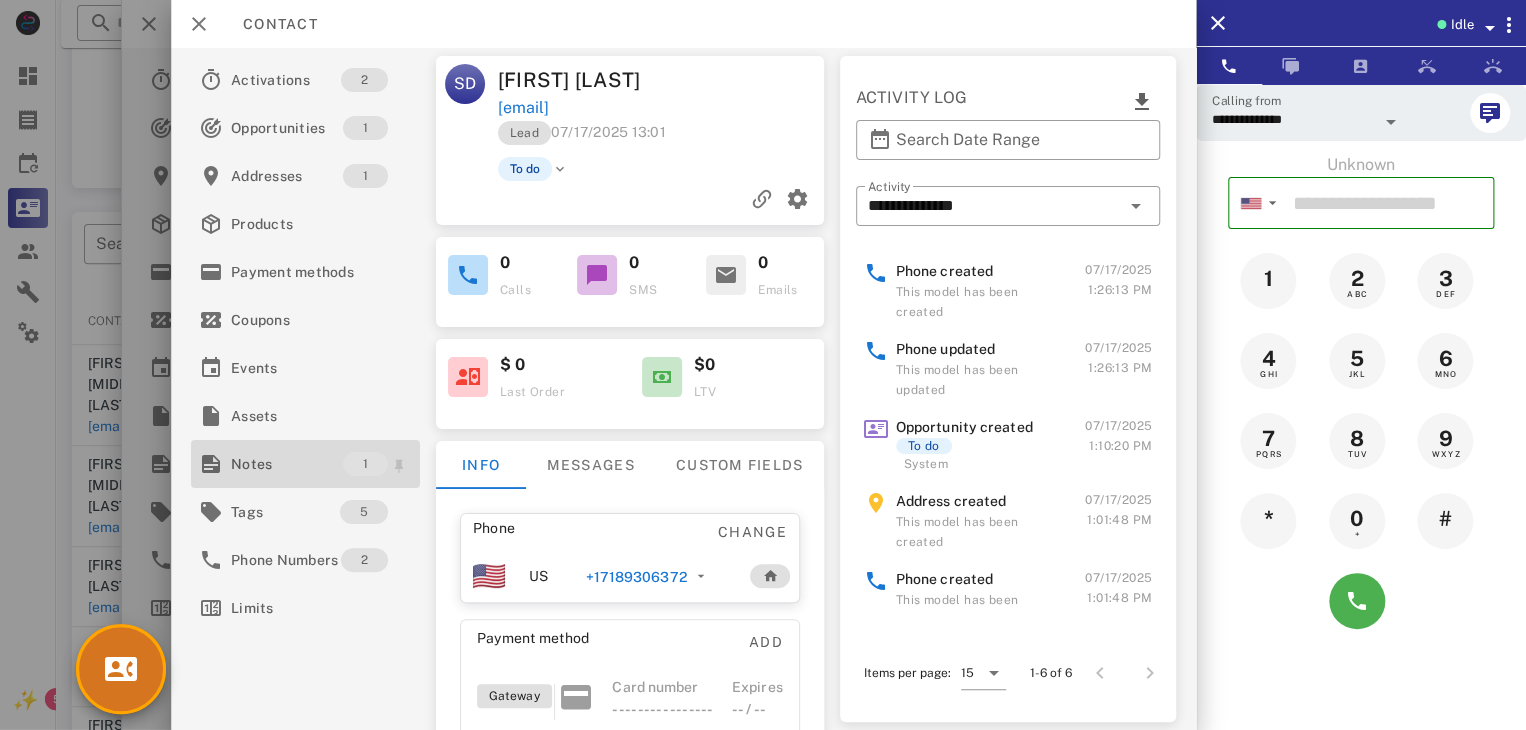 click at bounding box center [211, 464] 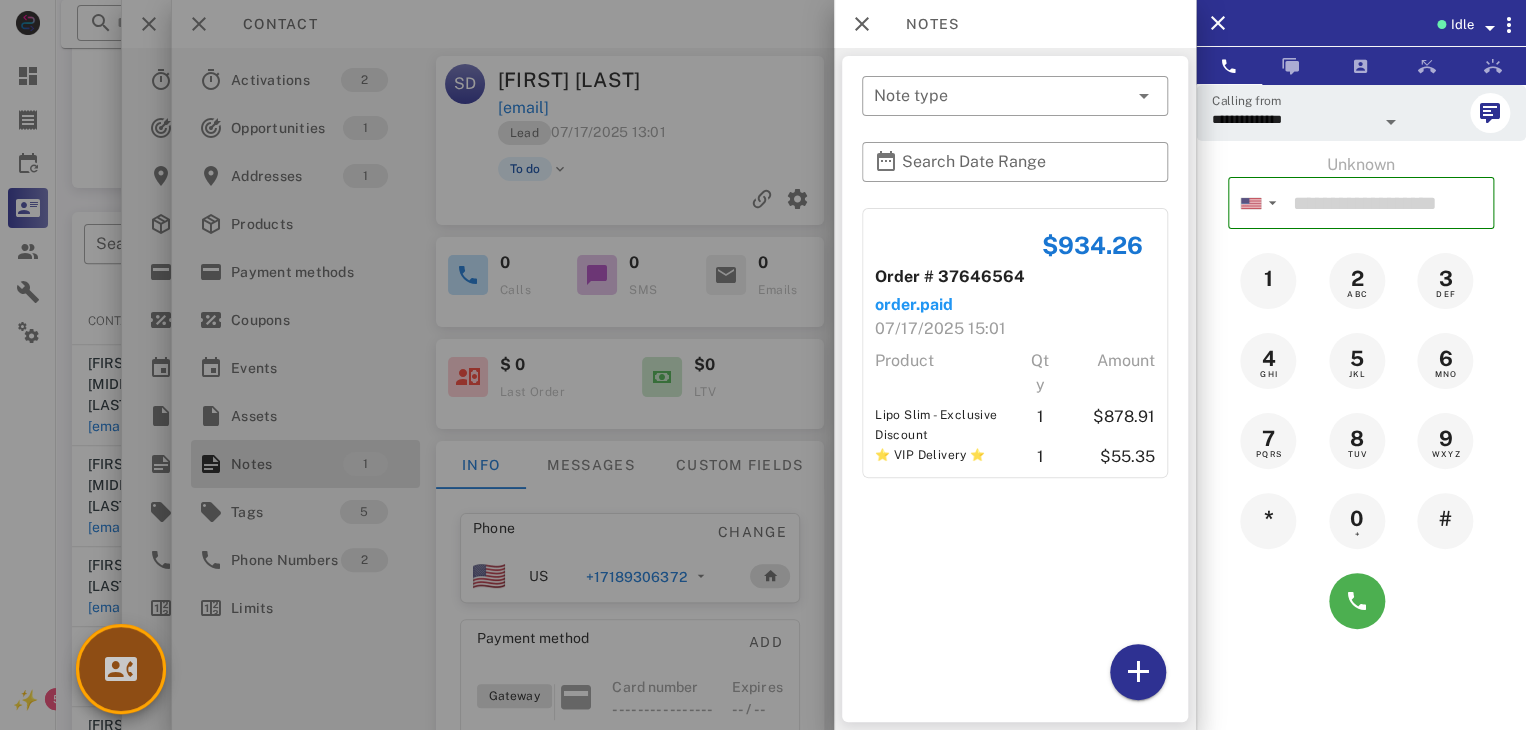click at bounding box center (121, 669) 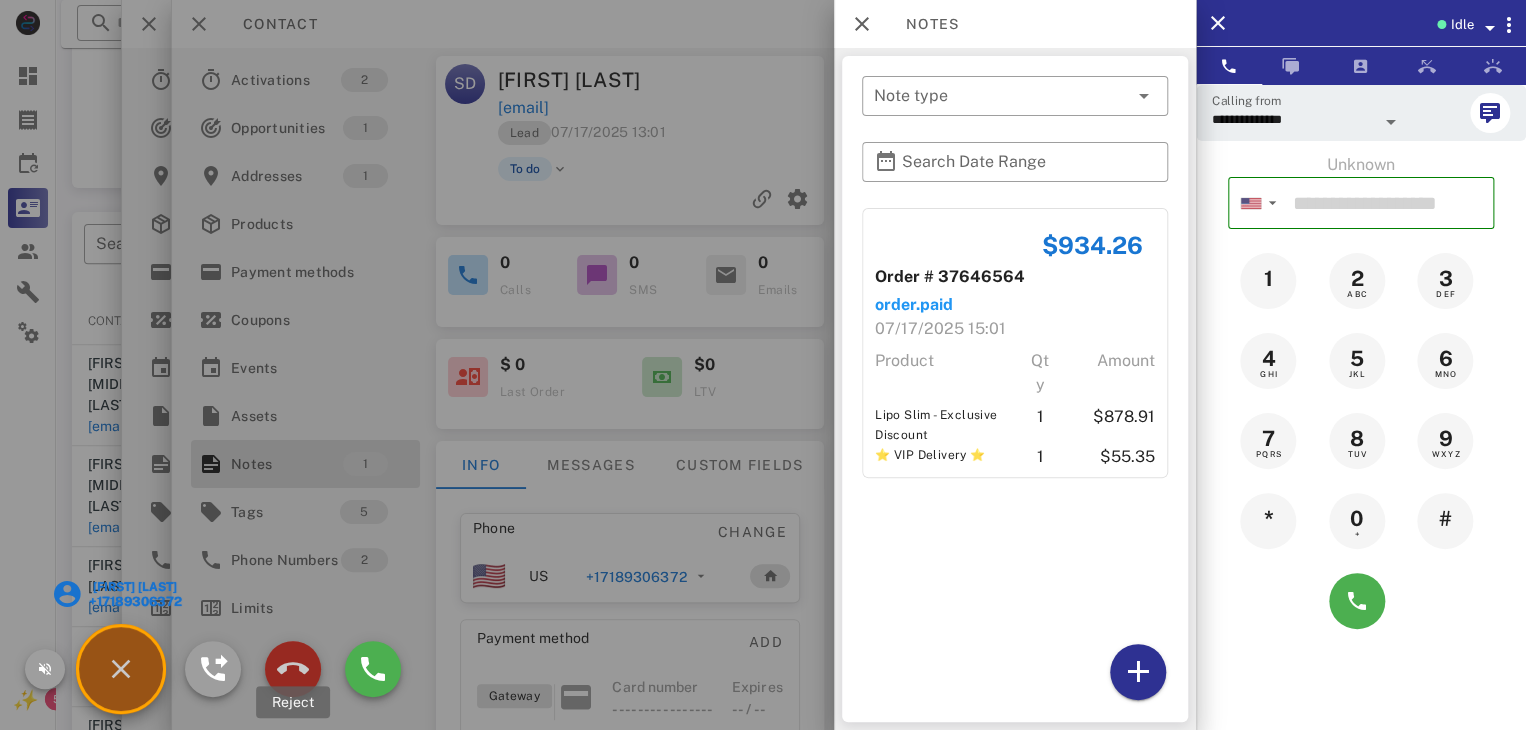 click at bounding box center (293, 669) 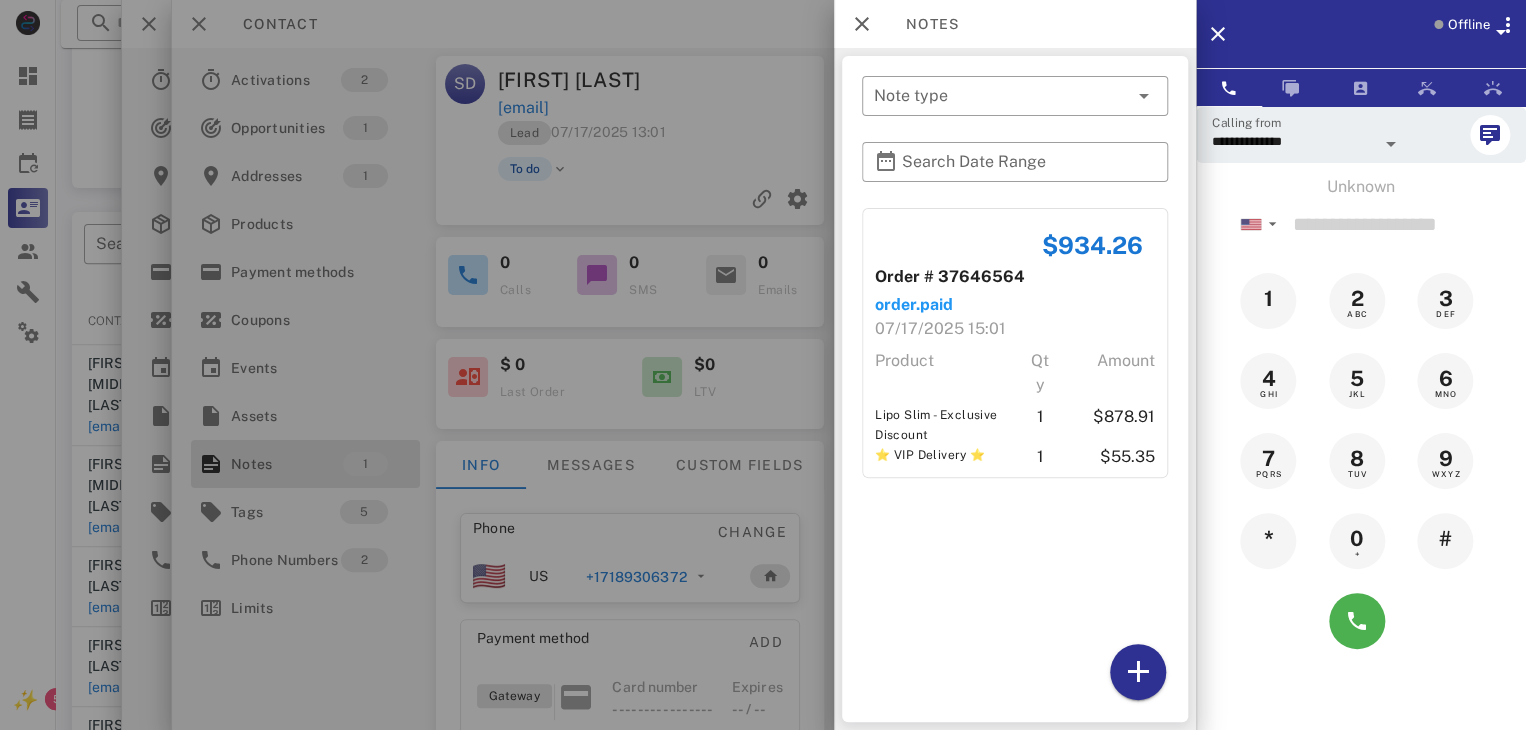 click at bounding box center [763, 365] 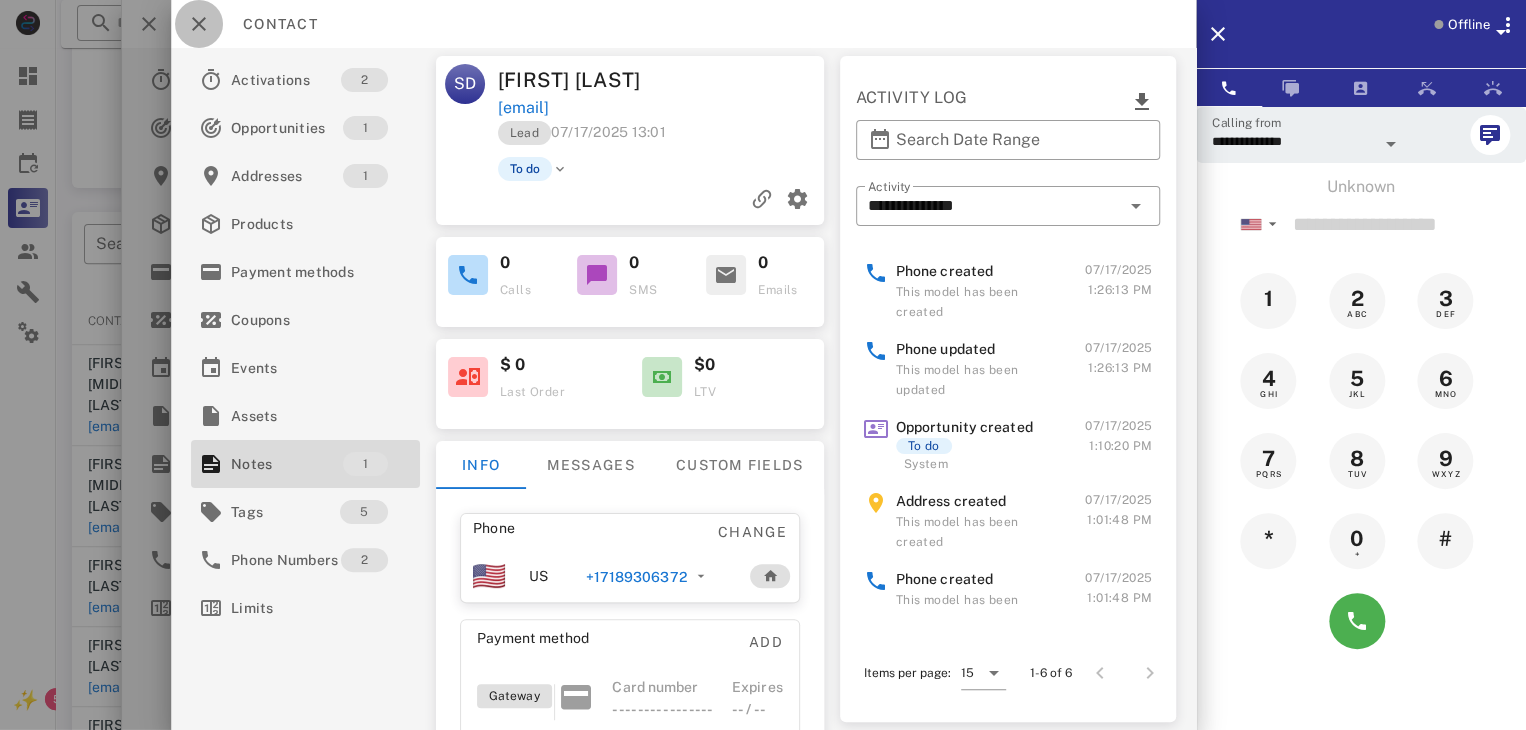 click at bounding box center [199, 24] 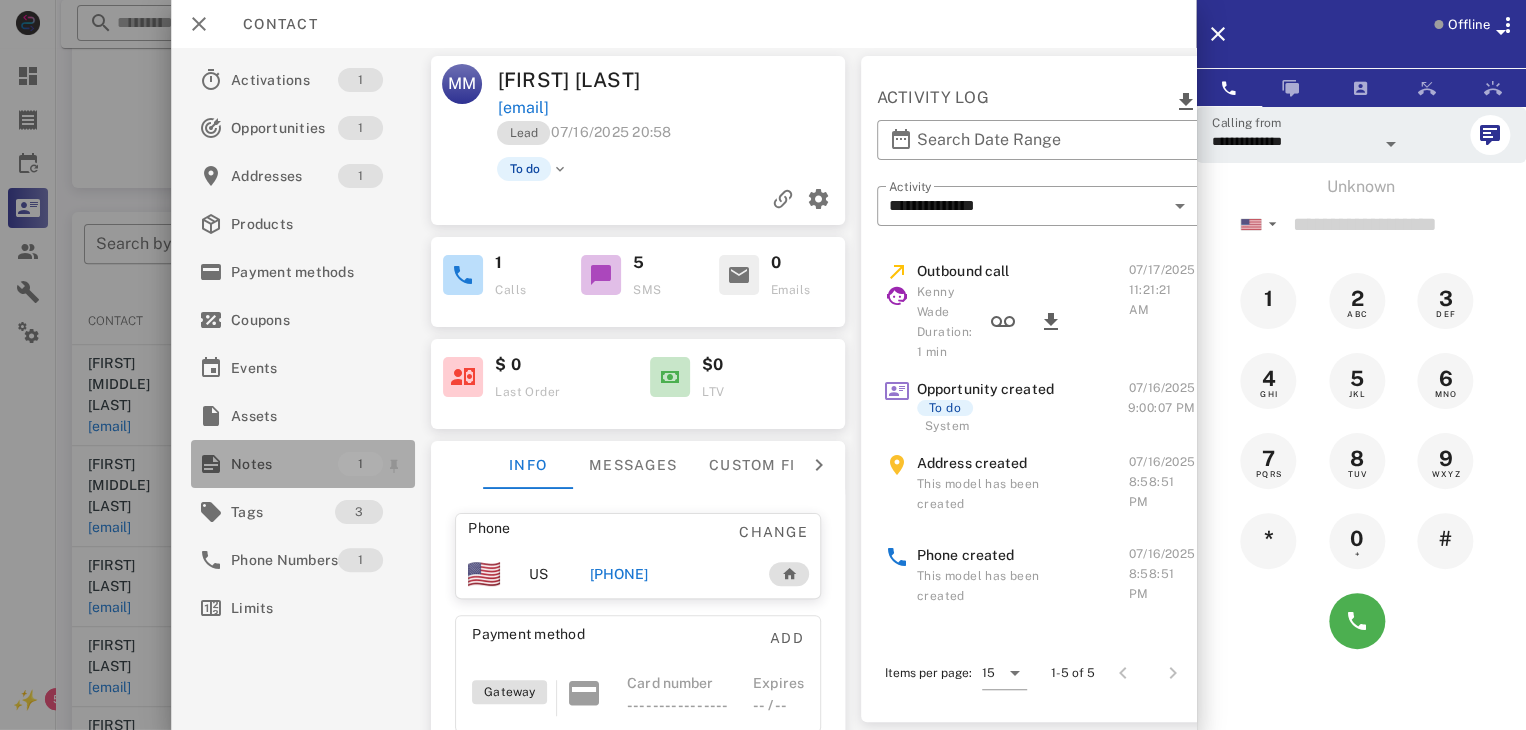 click on "Notes" at bounding box center [284, 464] 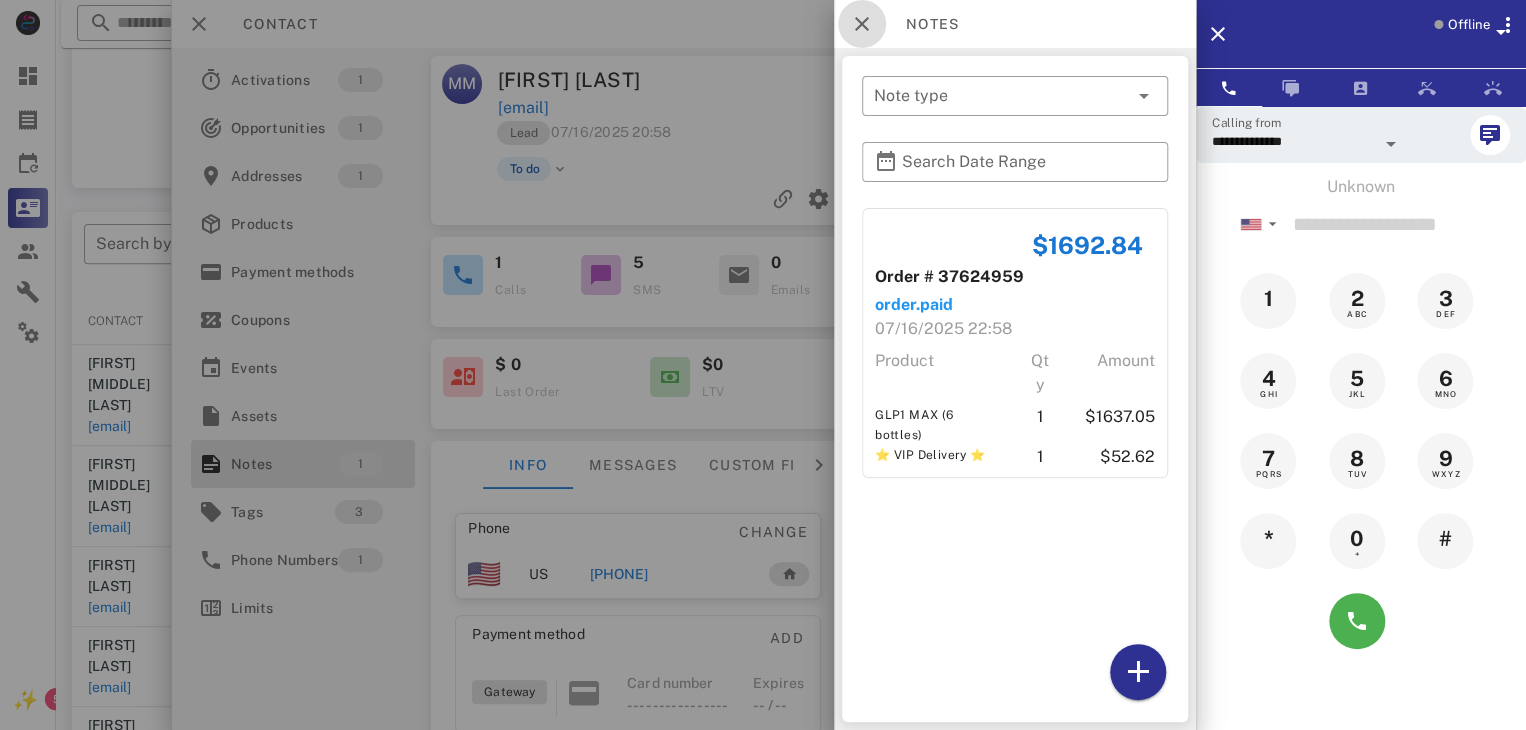 click at bounding box center (862, 24) 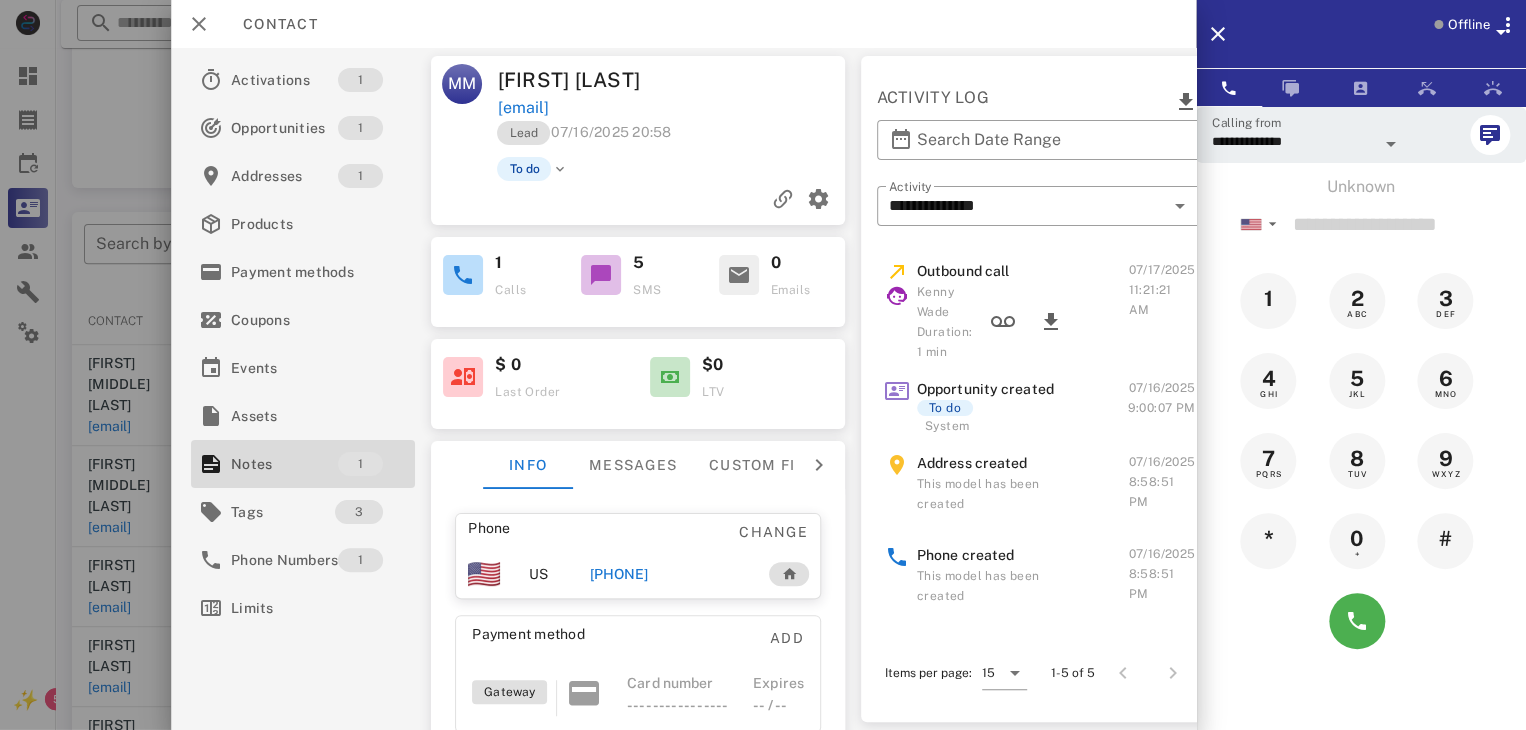 click on "[PHONE]" at bounding box center (618, 574) 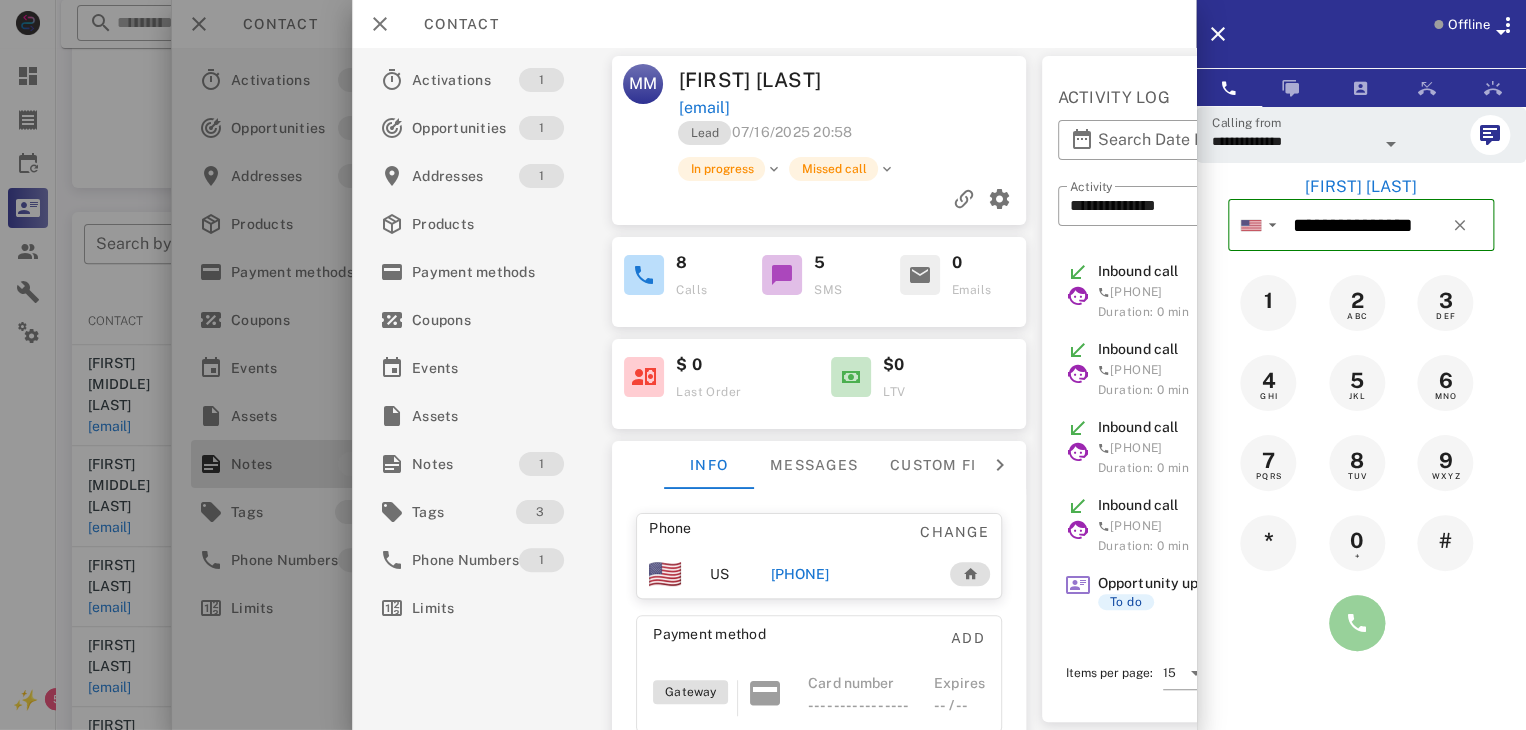click at bounding box center (1357, 623) 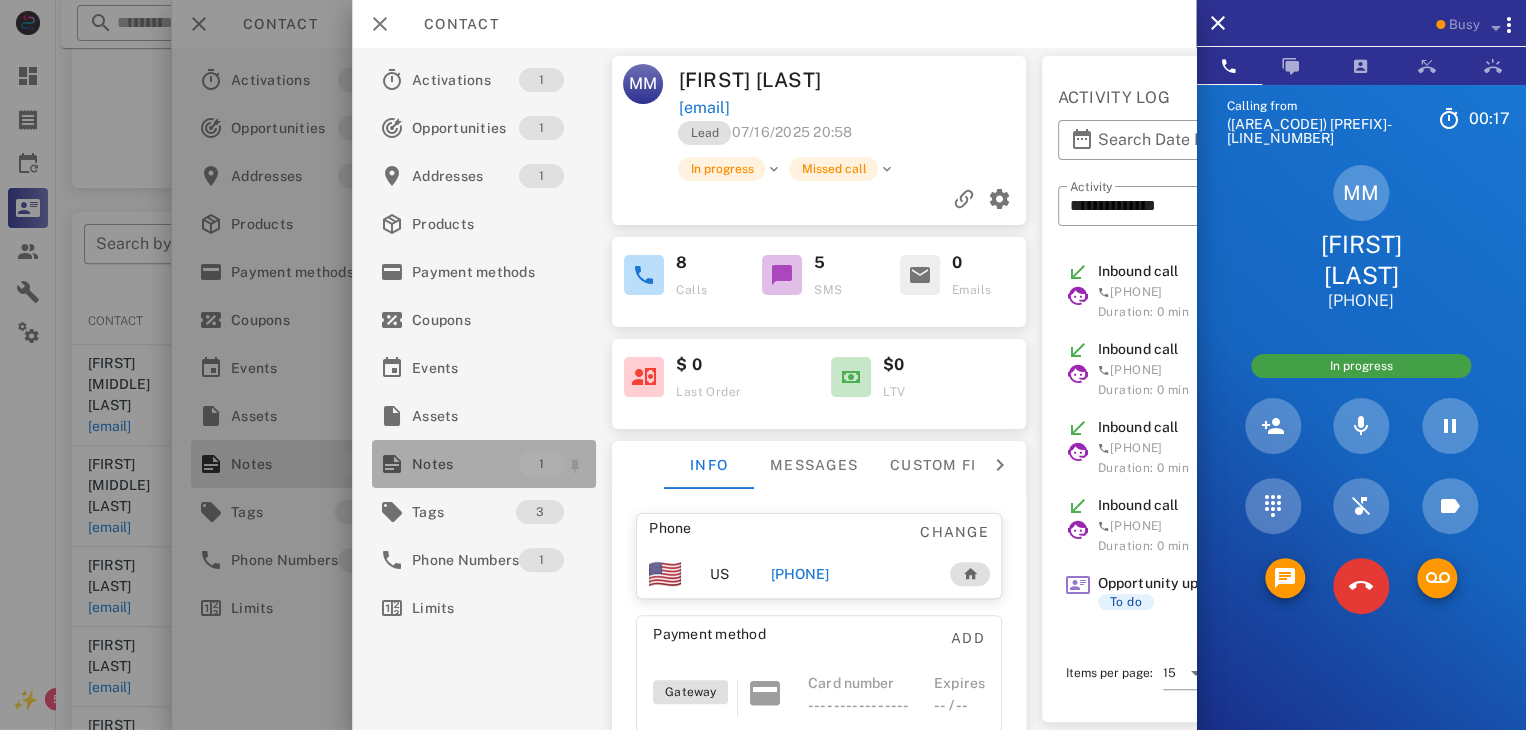 click on "Notes" at bounding box center [465, 464] 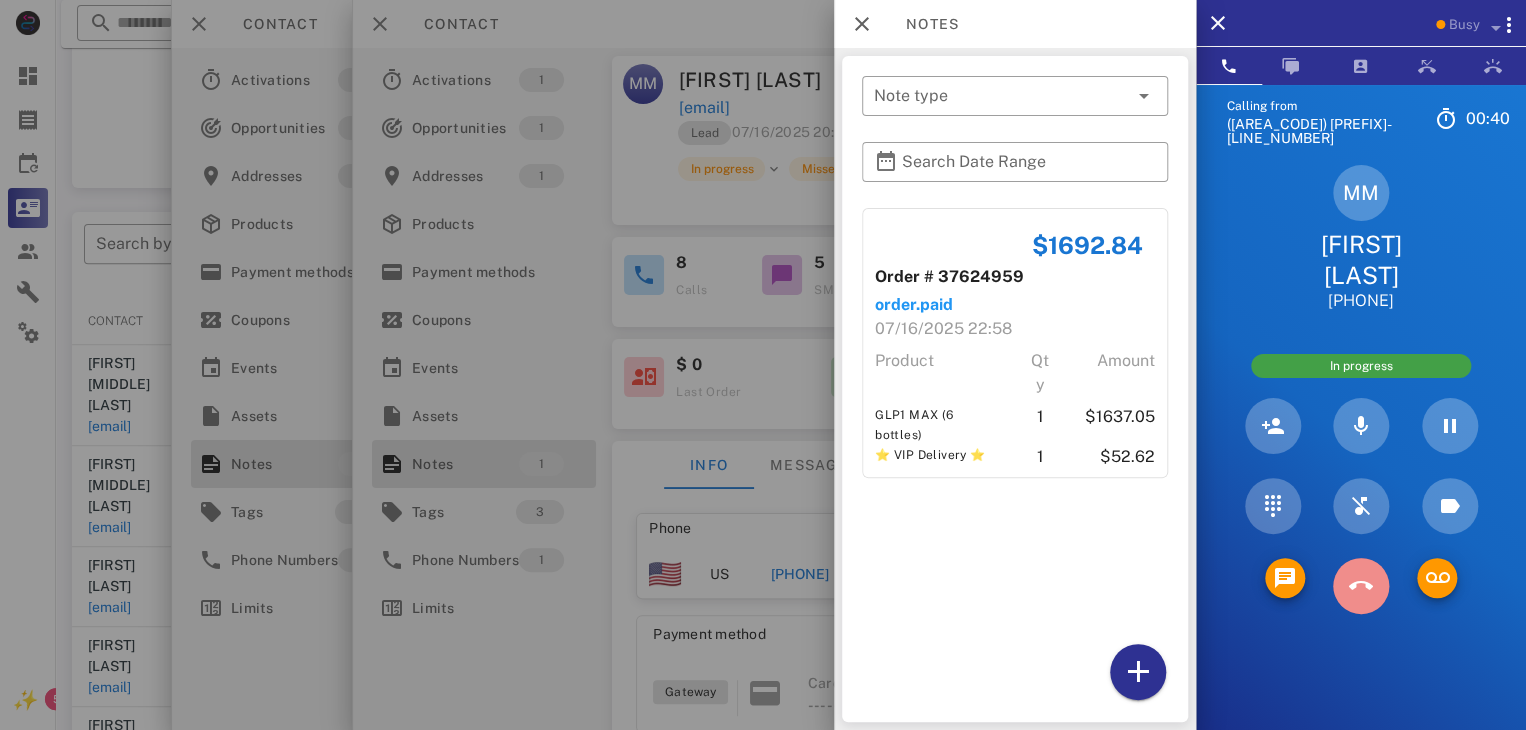click at bounding box center [1361, 586] 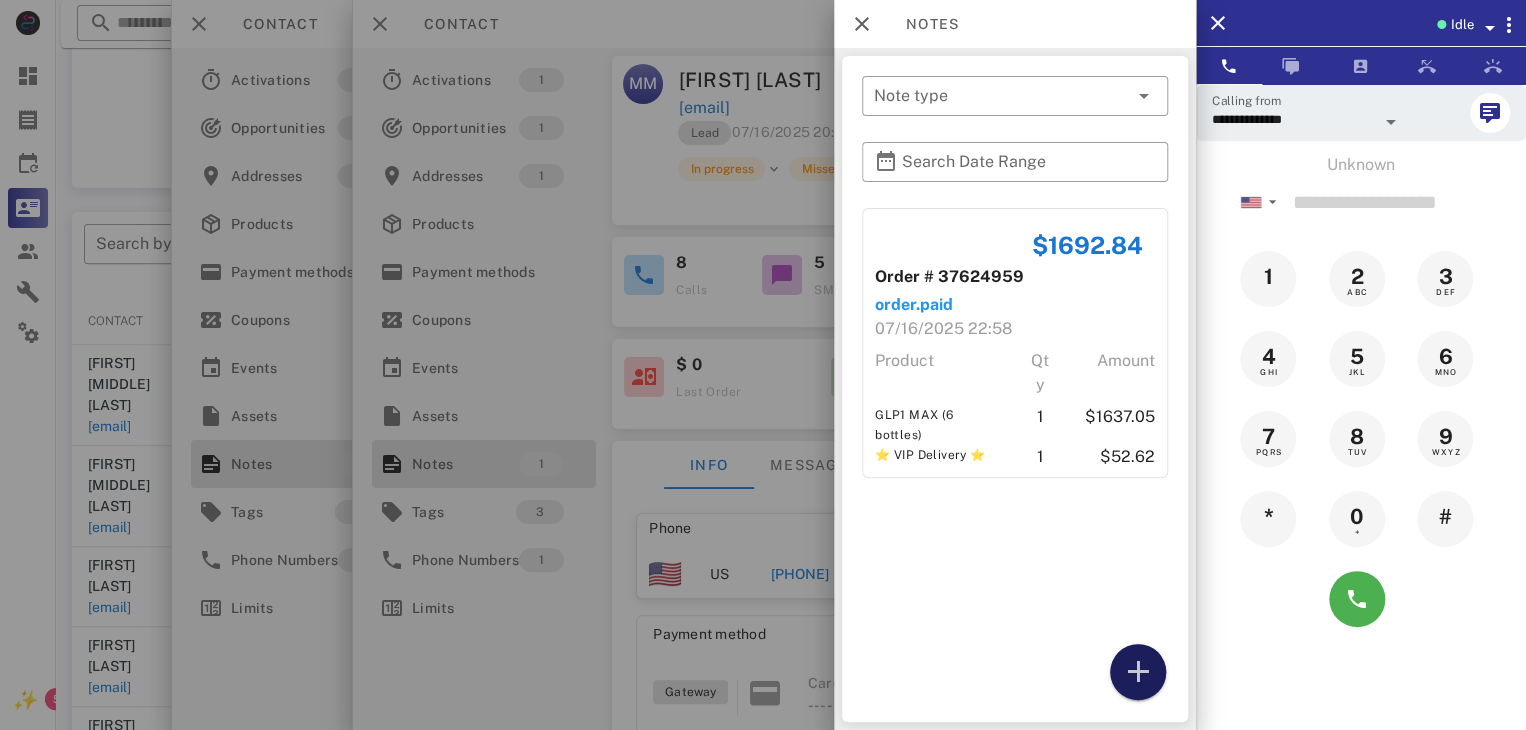 click at bounding box center [1138, 672] 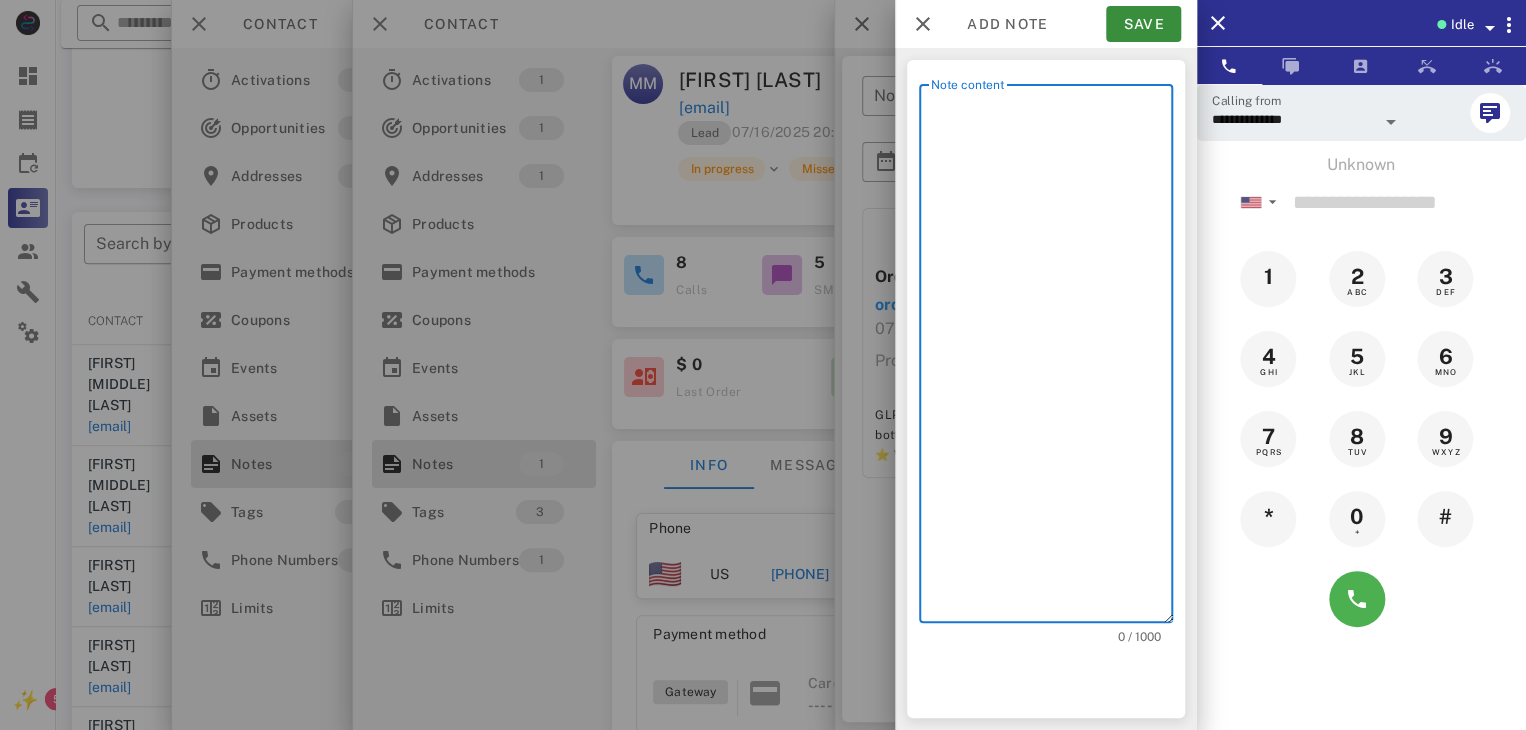 click on "Note content" at bounding box center [1052, 358] 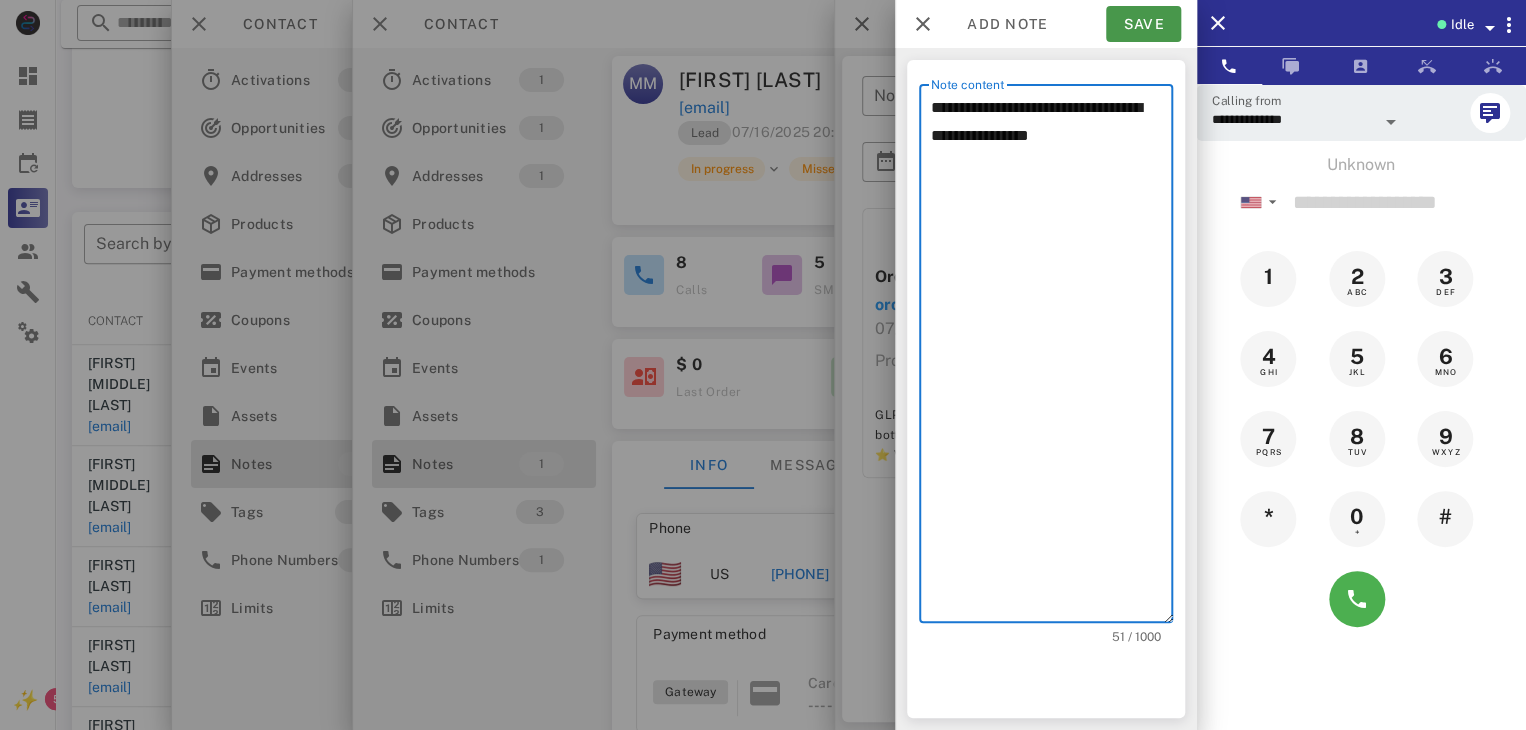 type on "**********" 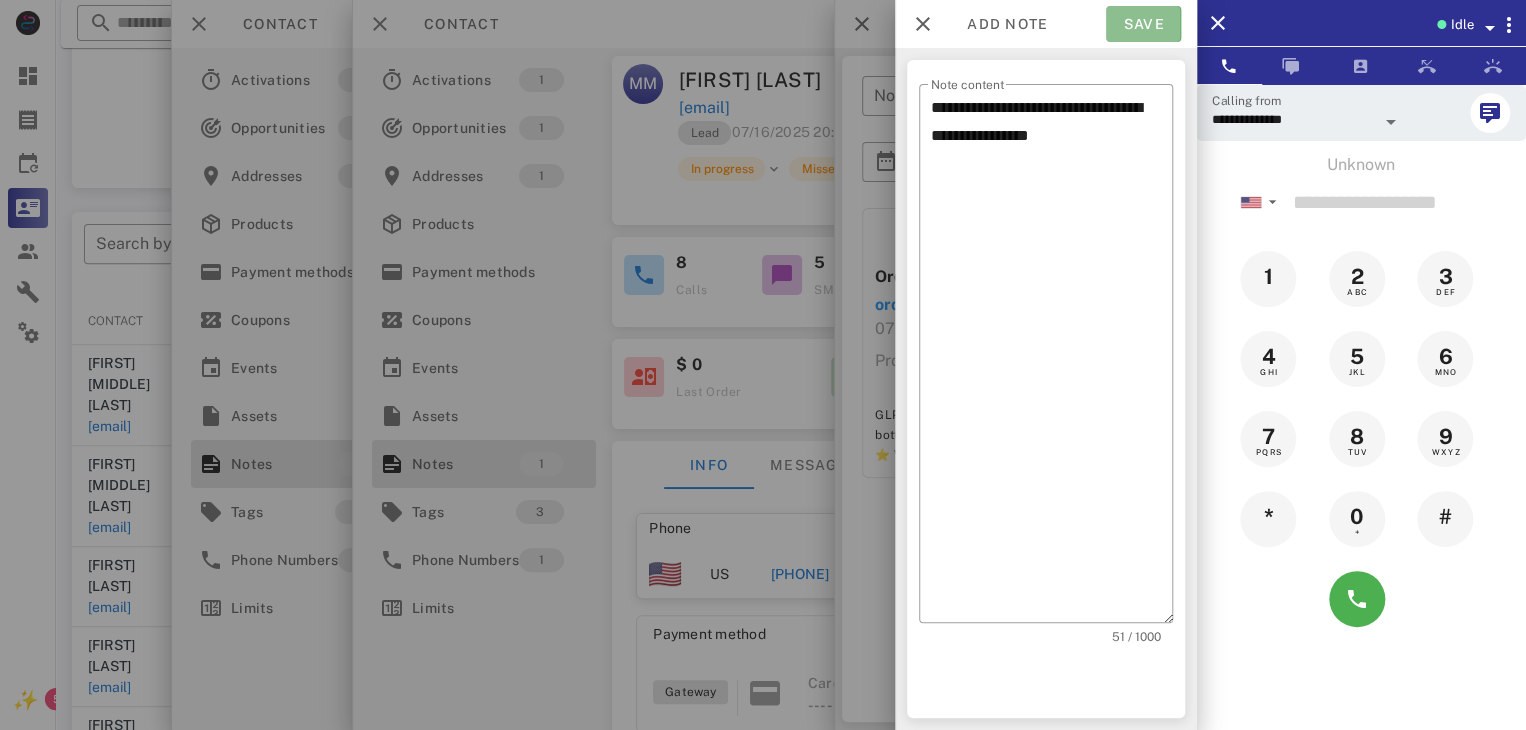 click on "Save" at bounding box center [1143, 24] 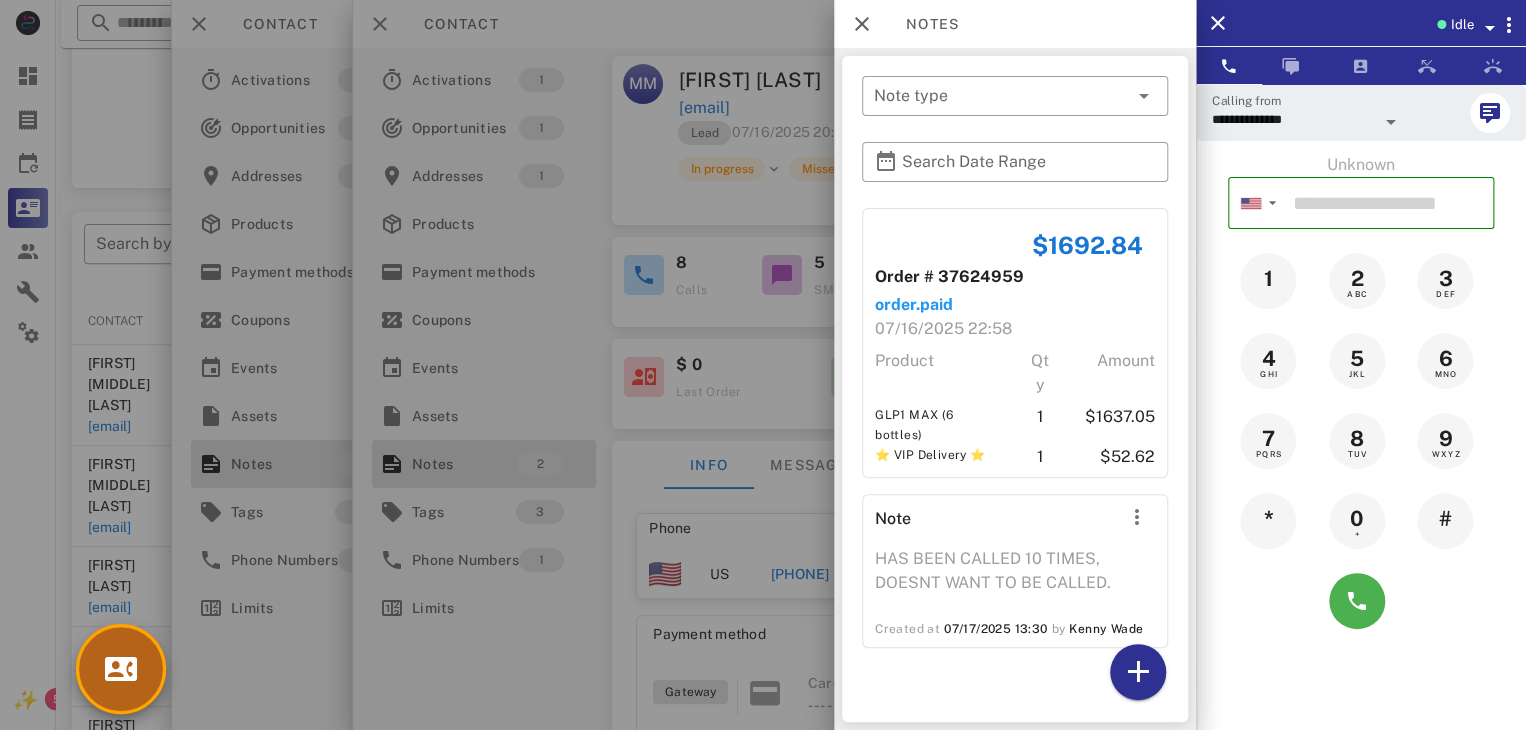 click at bounding box center [121, 669] 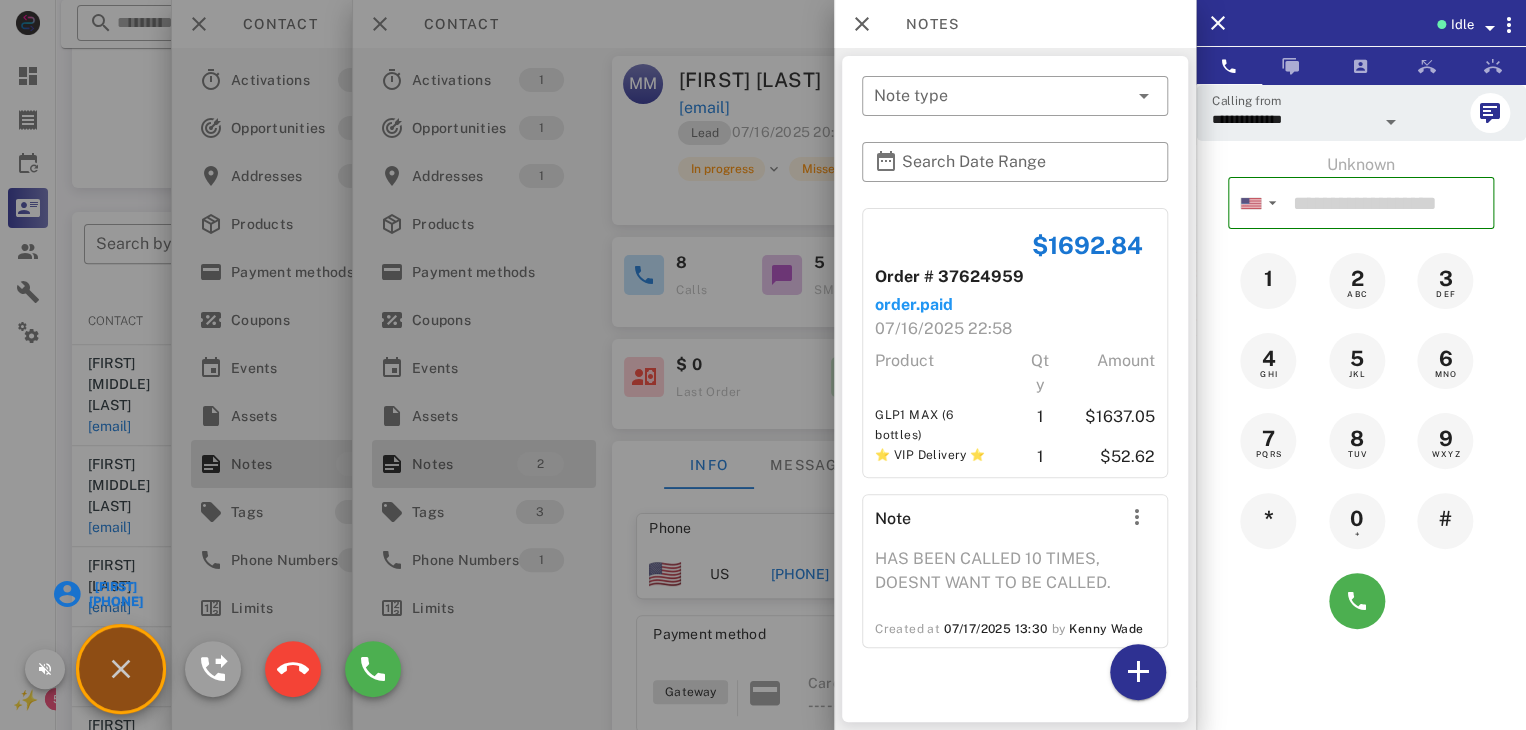 click on "[FIRST]" at bounding box center (114, 587) 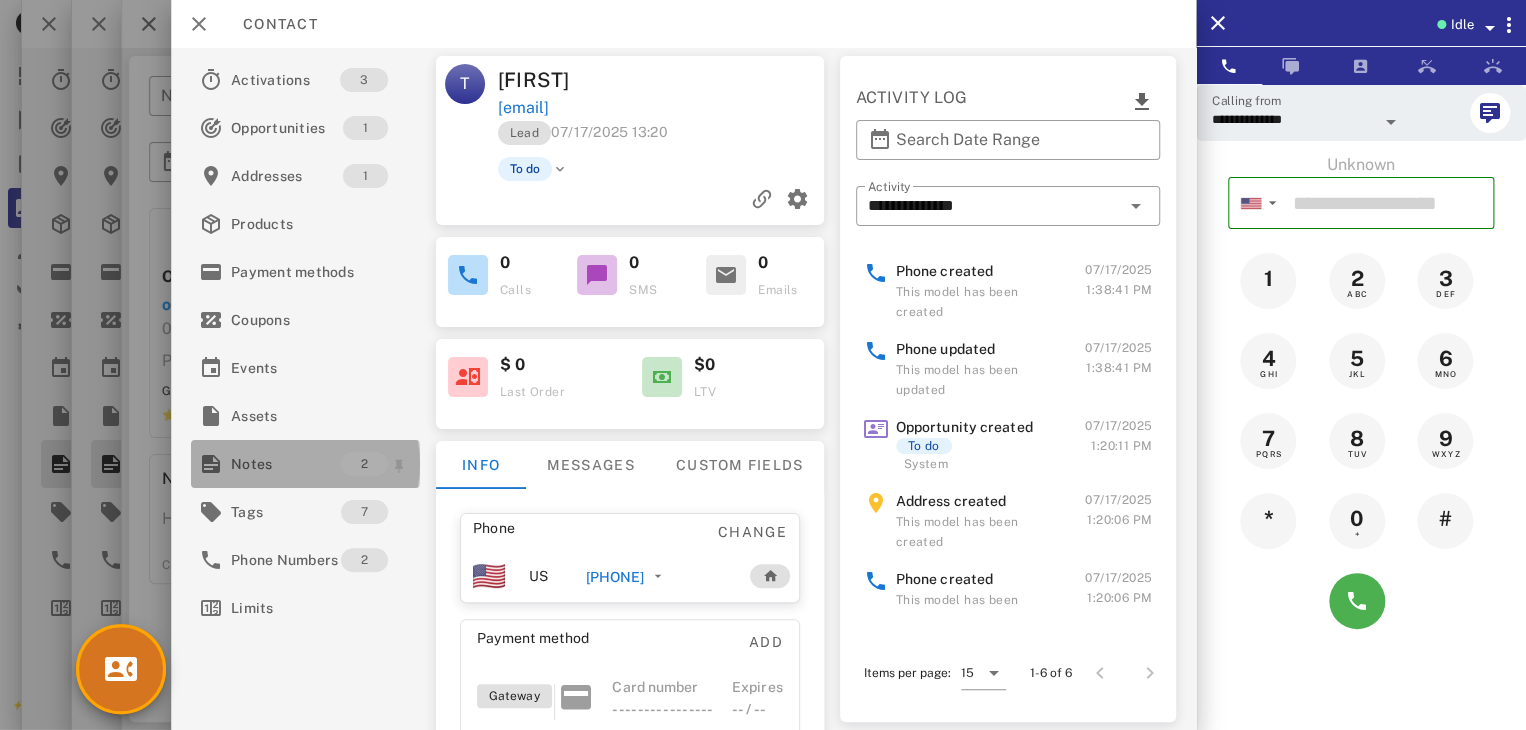 click on "Notes  2" at bounding box center (305, 464) 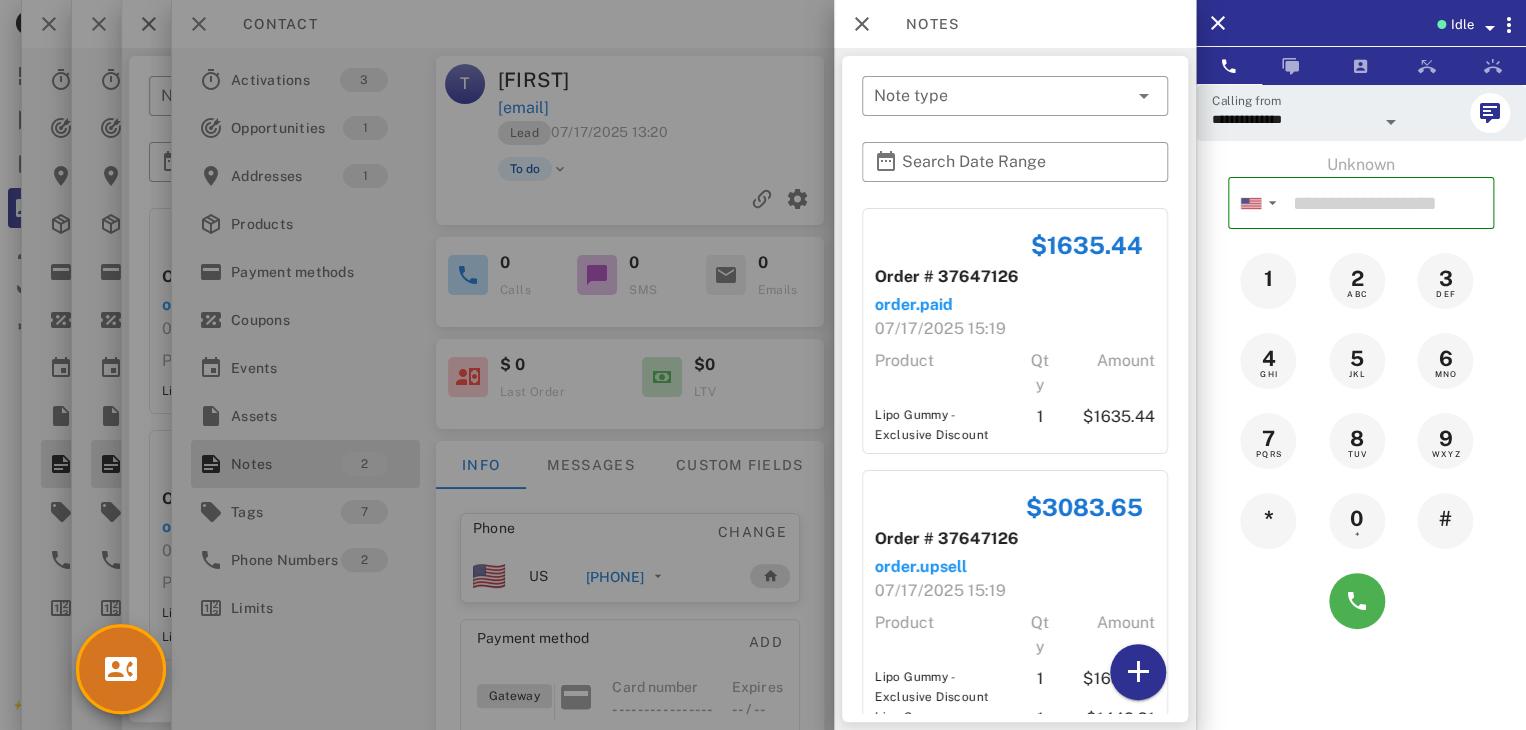 scroll, scrollTop: 90, scrollLeft: 0, axis: vertical 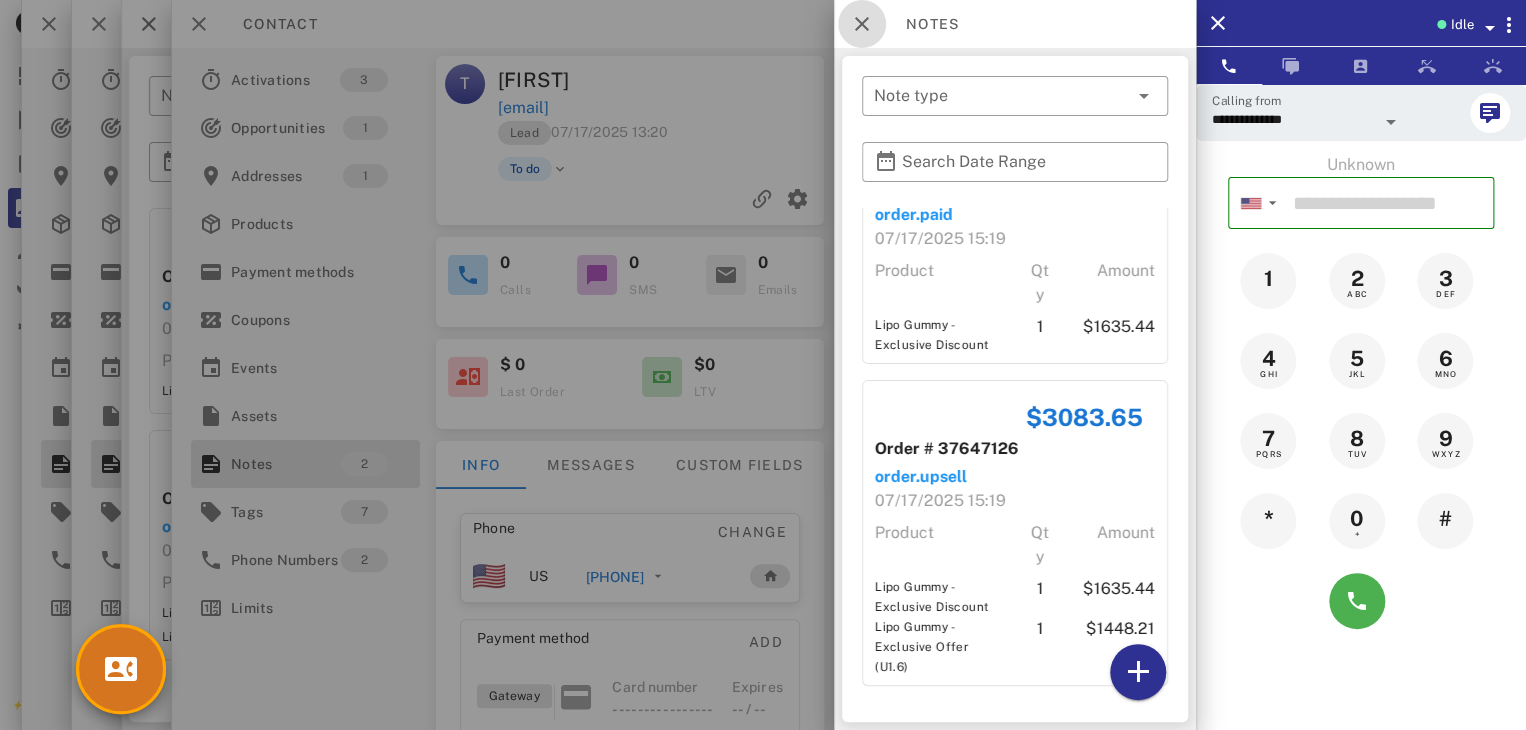click at bounding box center [862, 24] 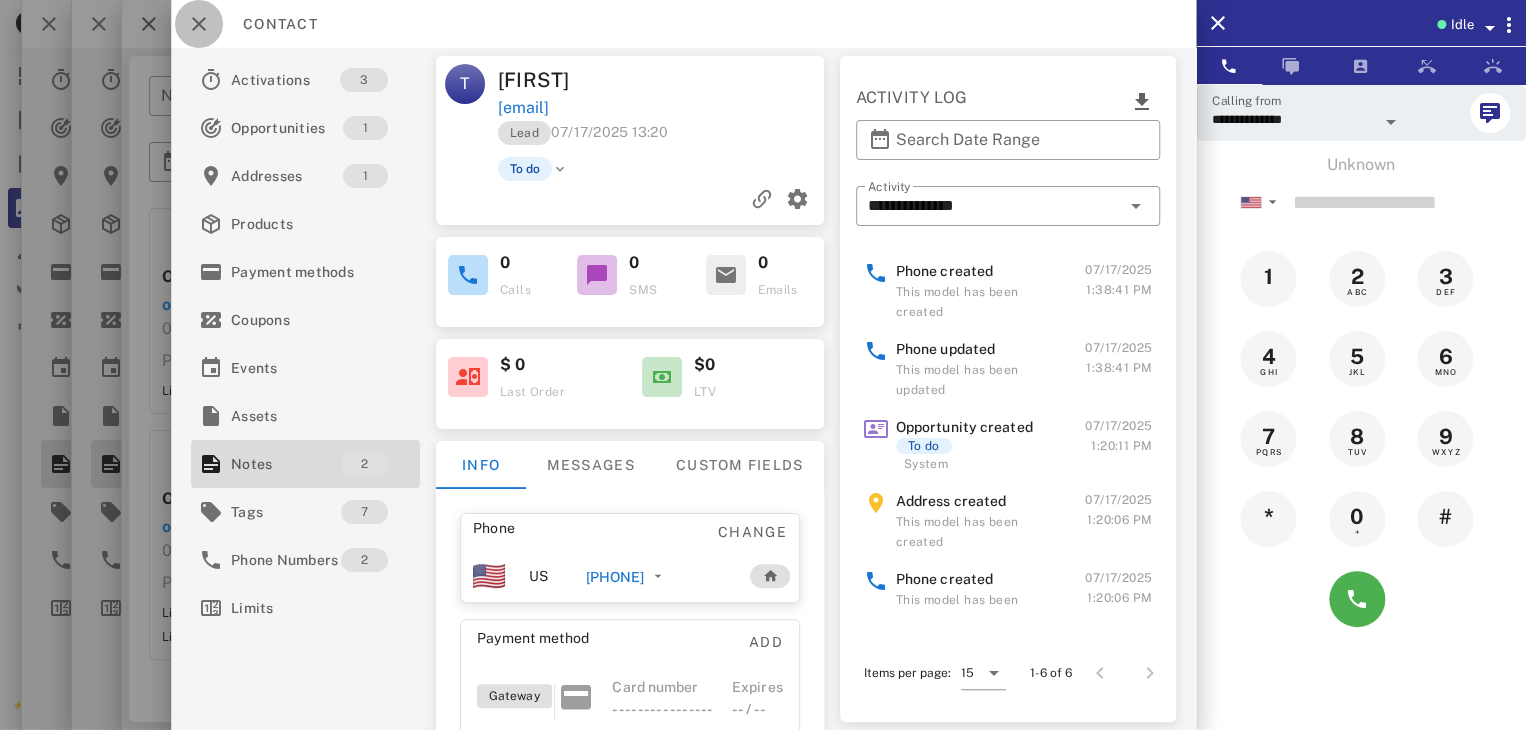 click at bounding box center (199, 24) 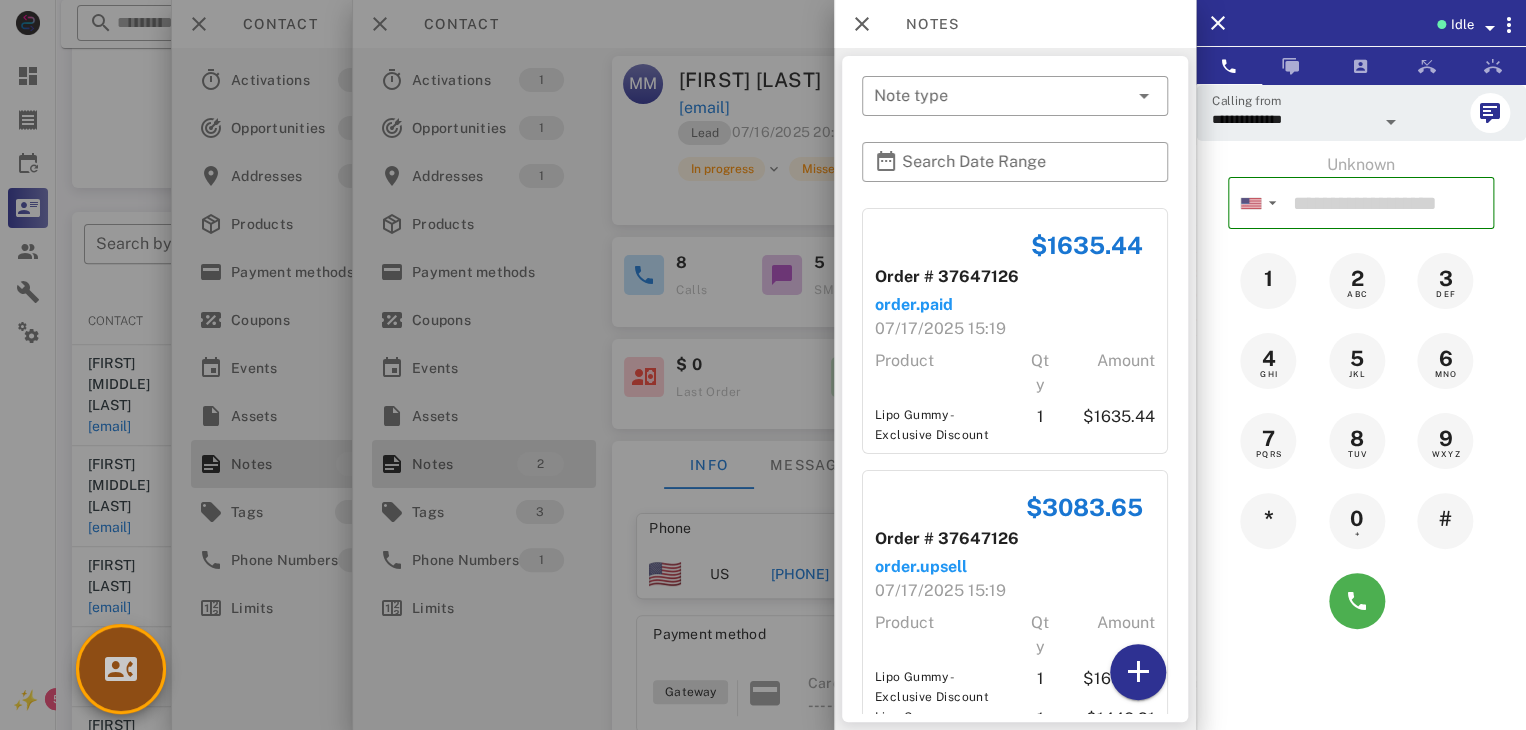 click at bounding box center [121, 669] 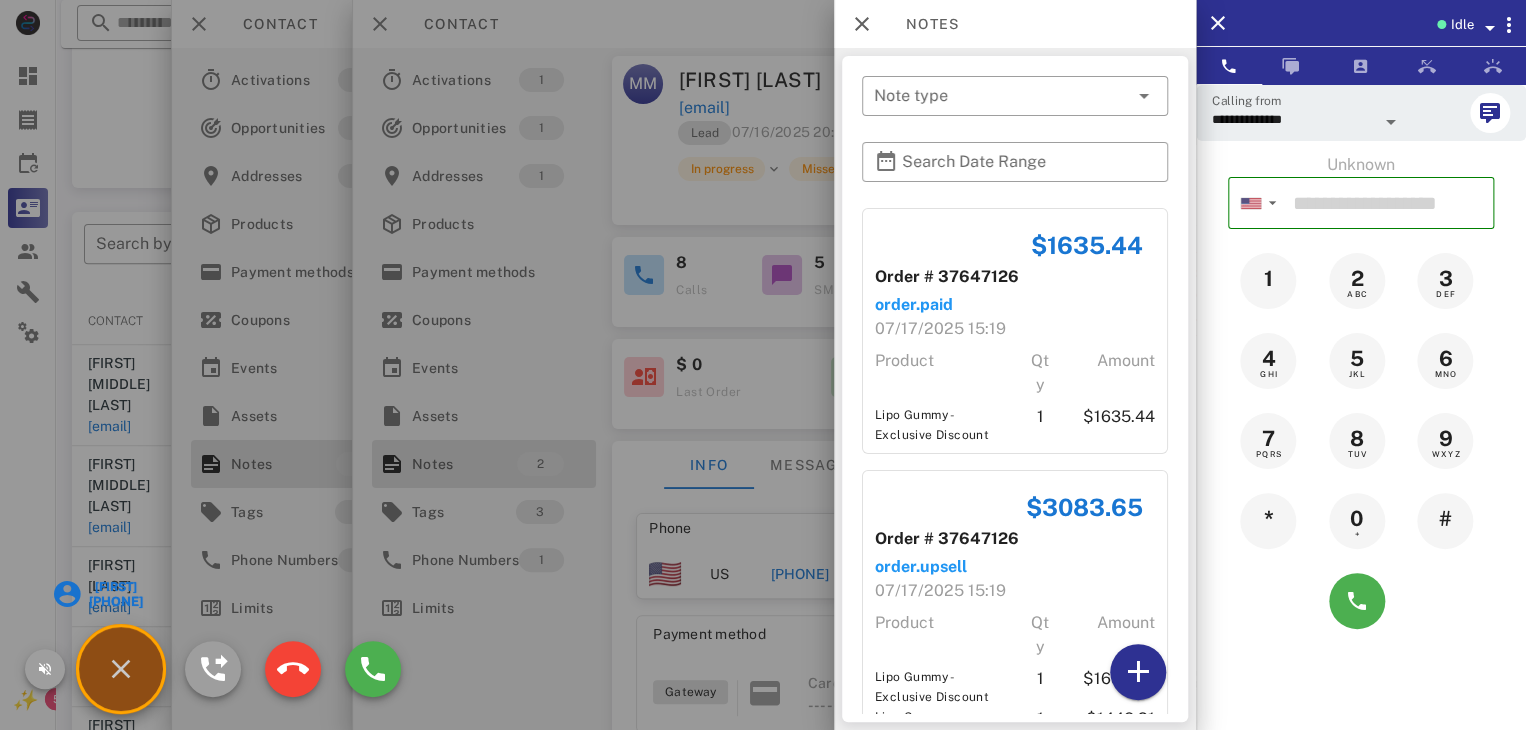 click on "[FIRST]" at bounding box center [114, 587] 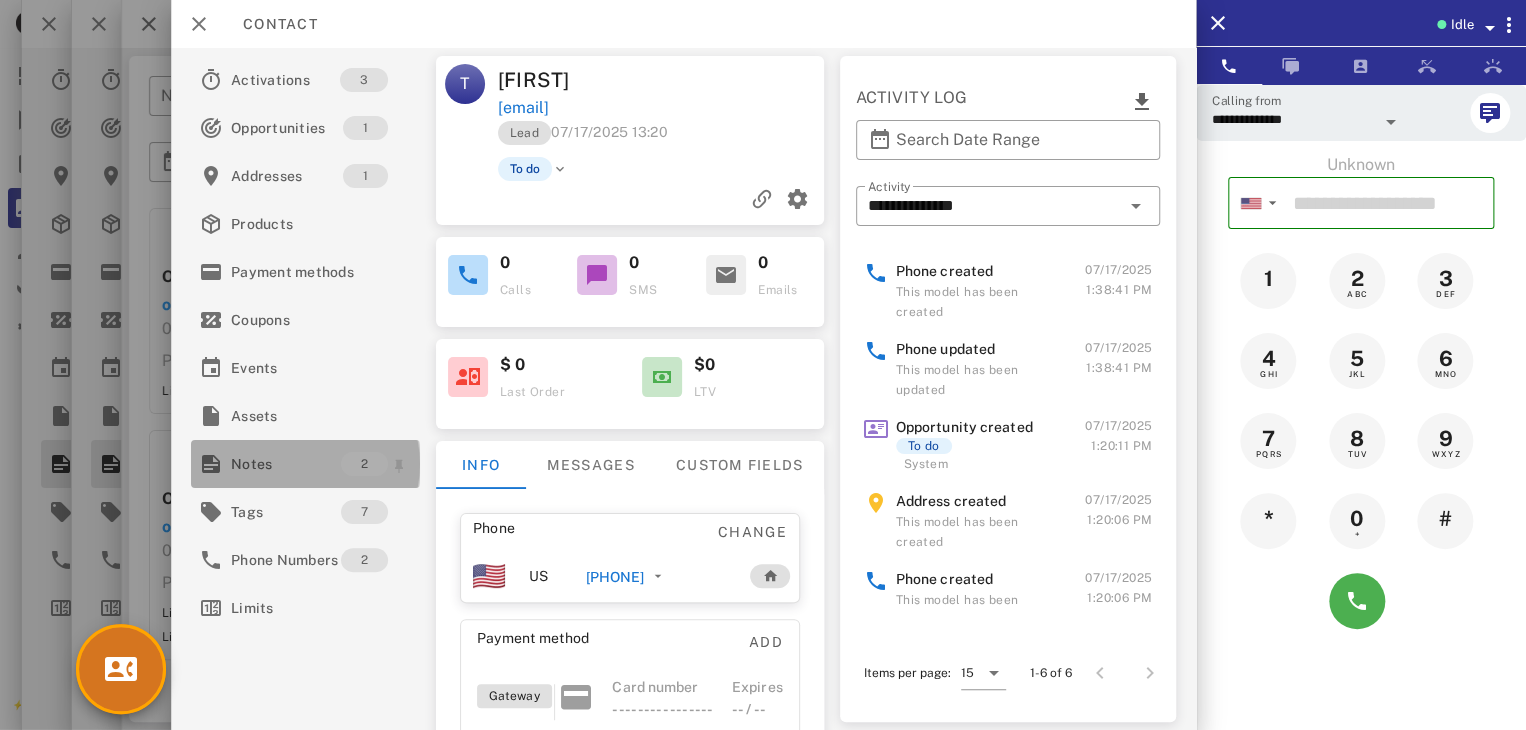click on "Notes" at bounding box center (286, 464) 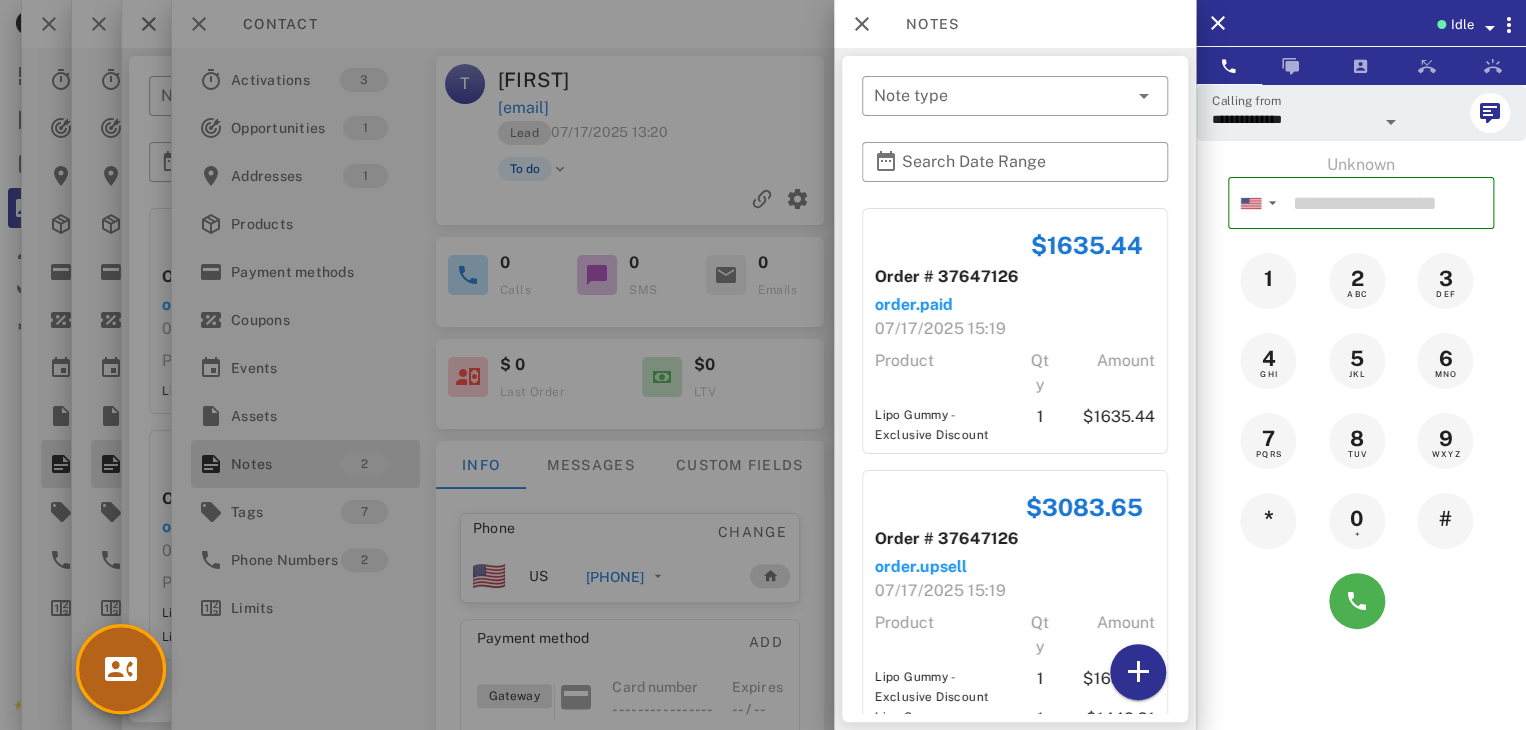 click at bounding box center [121, 669] 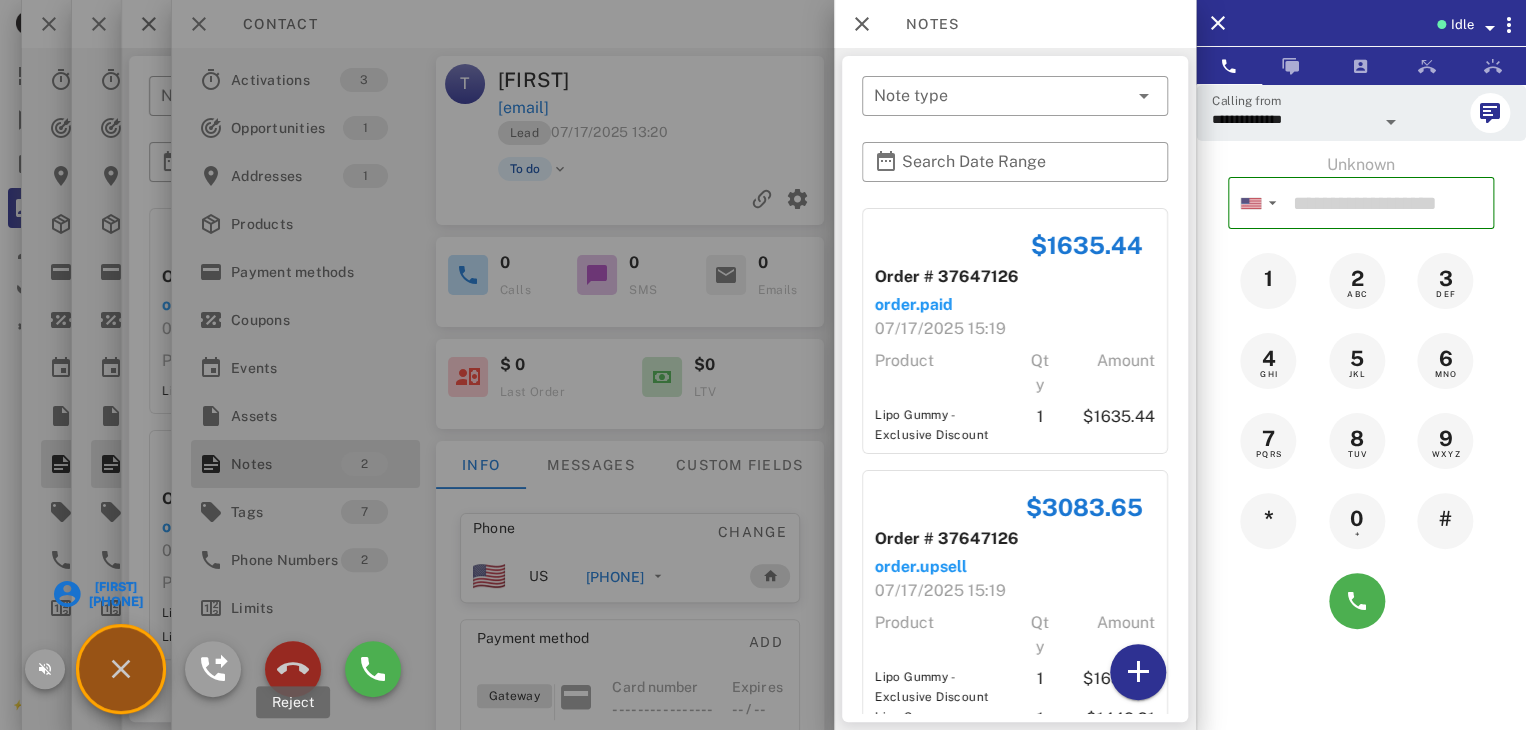 click at bounding box center (293, 669) 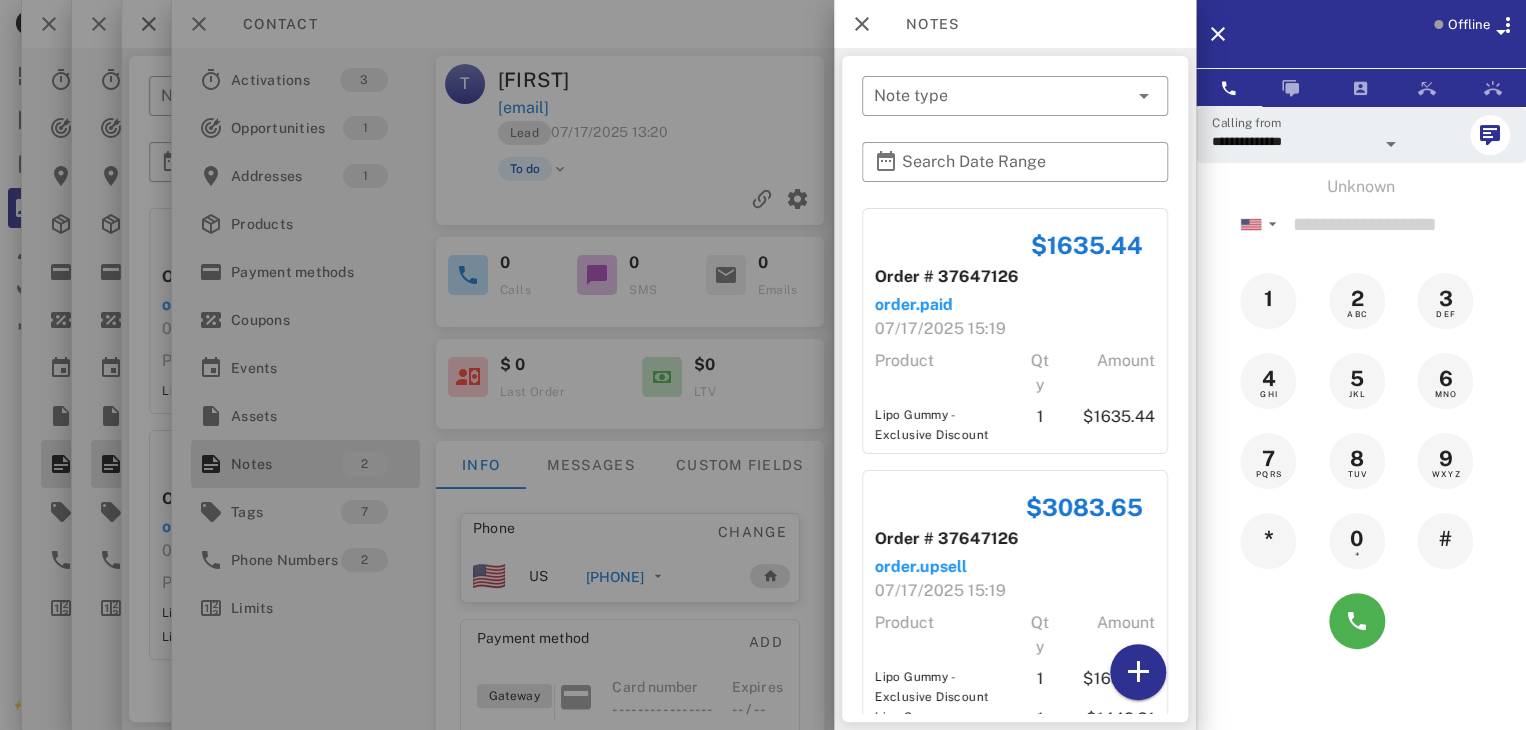 click at bounding box center (763, 365) 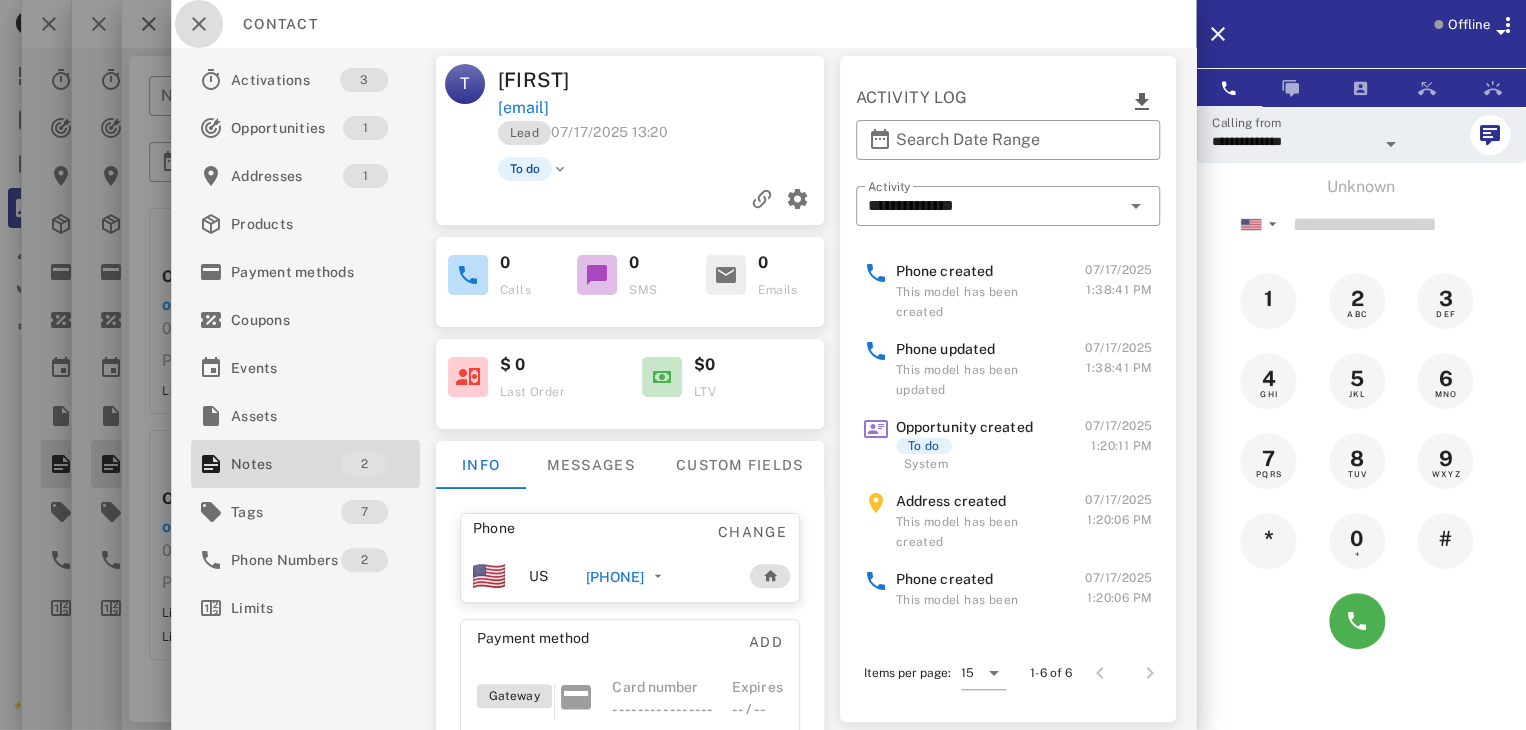 click at bounding box center (199, 24) 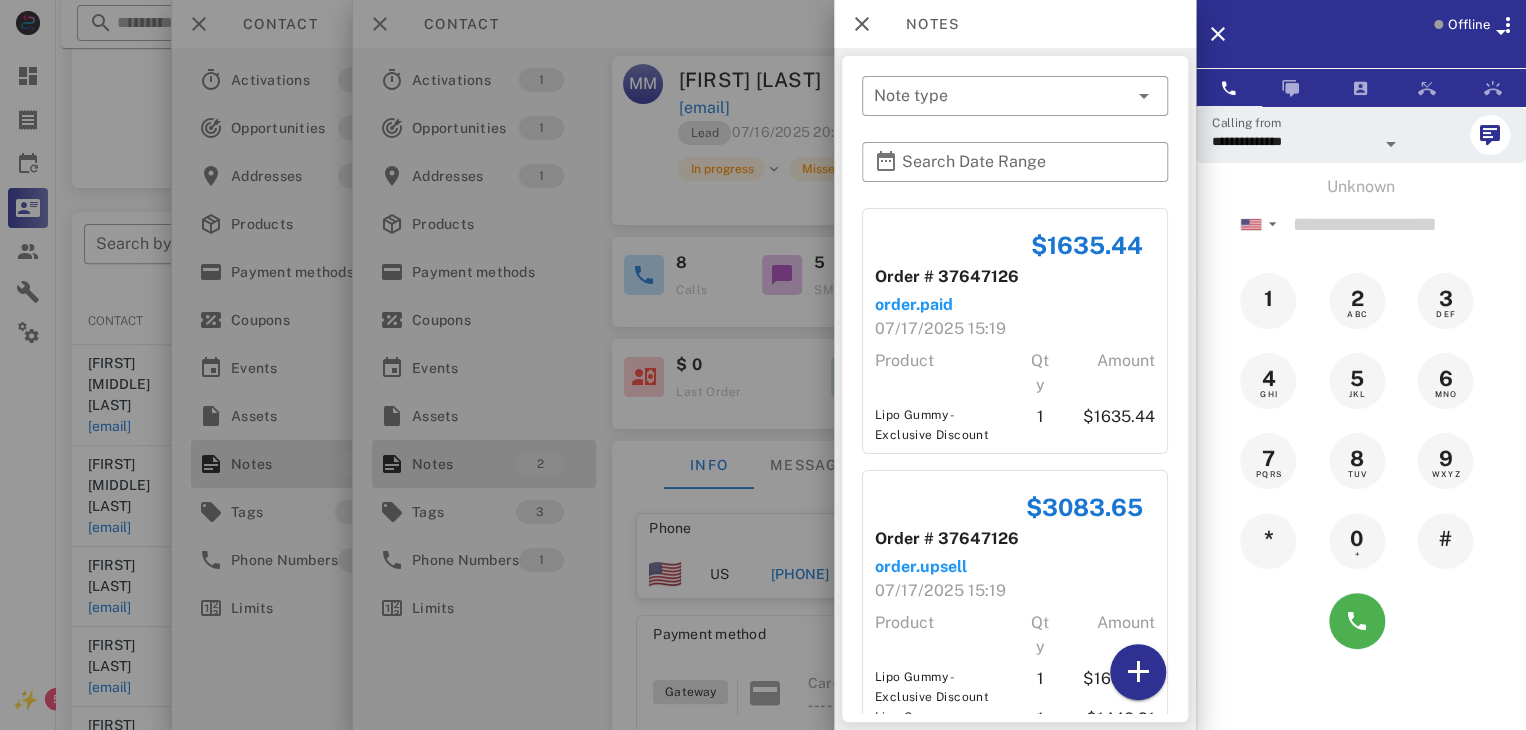 click at bounding box center (763, 365) 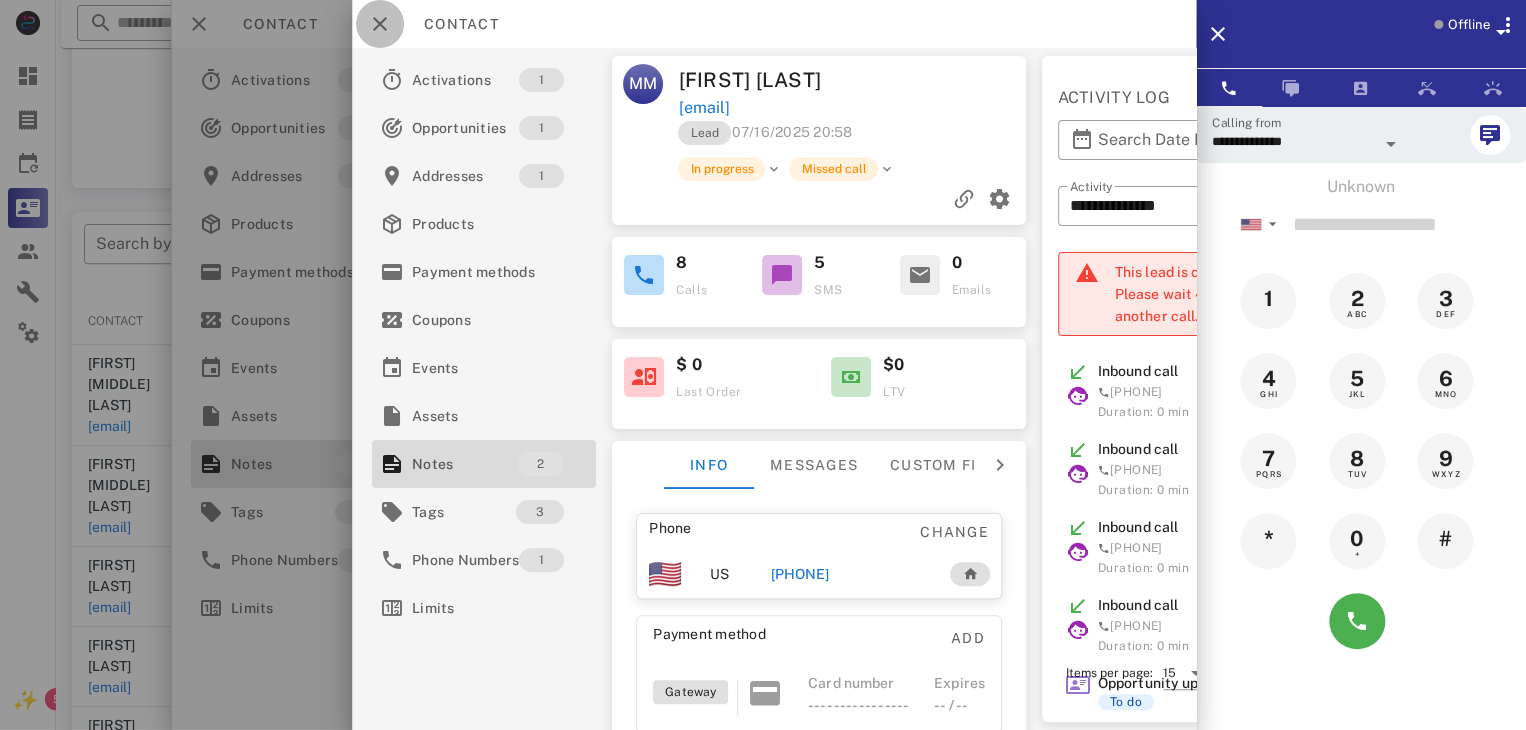 click at bounding box center (380, 24) 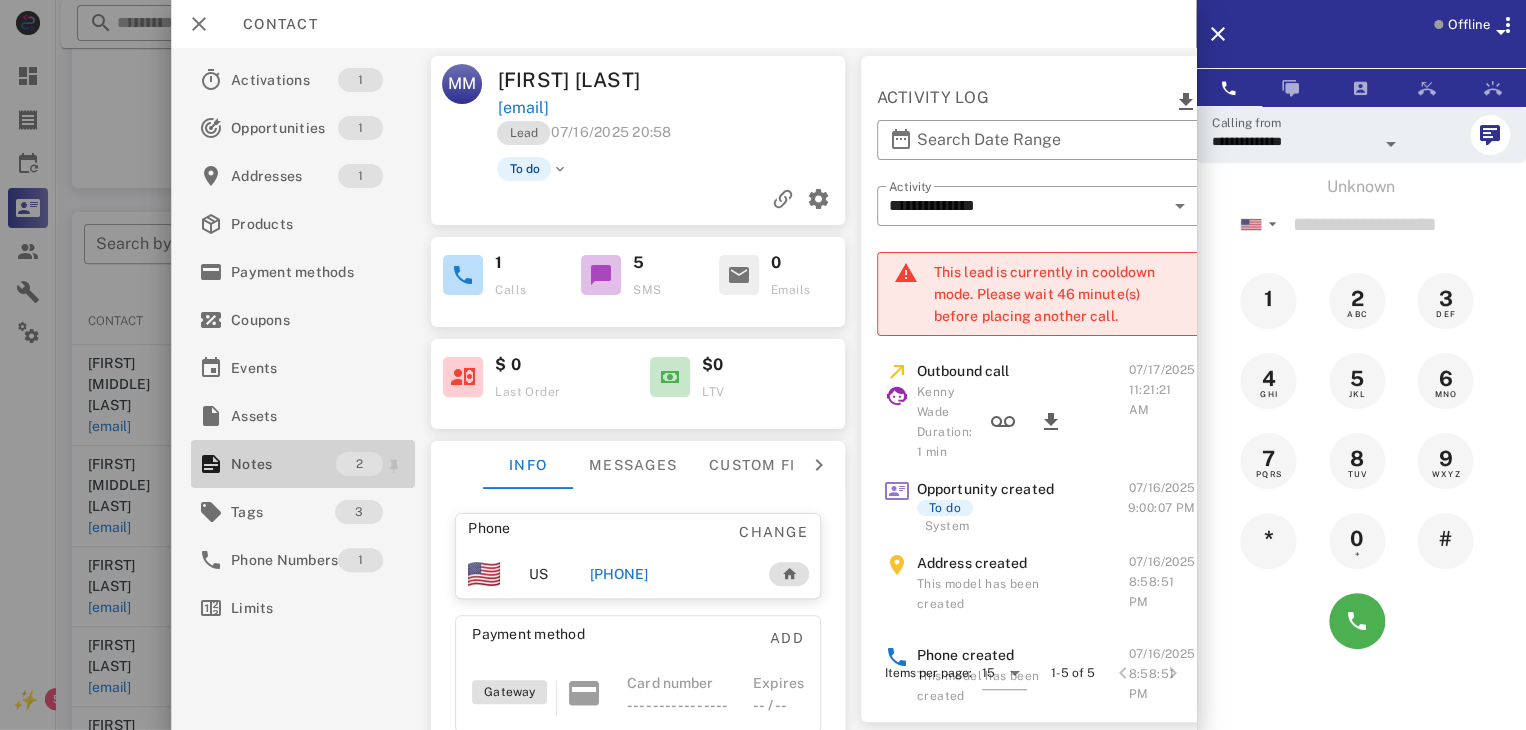 click on "Notes" at bounding box center (283, 464) 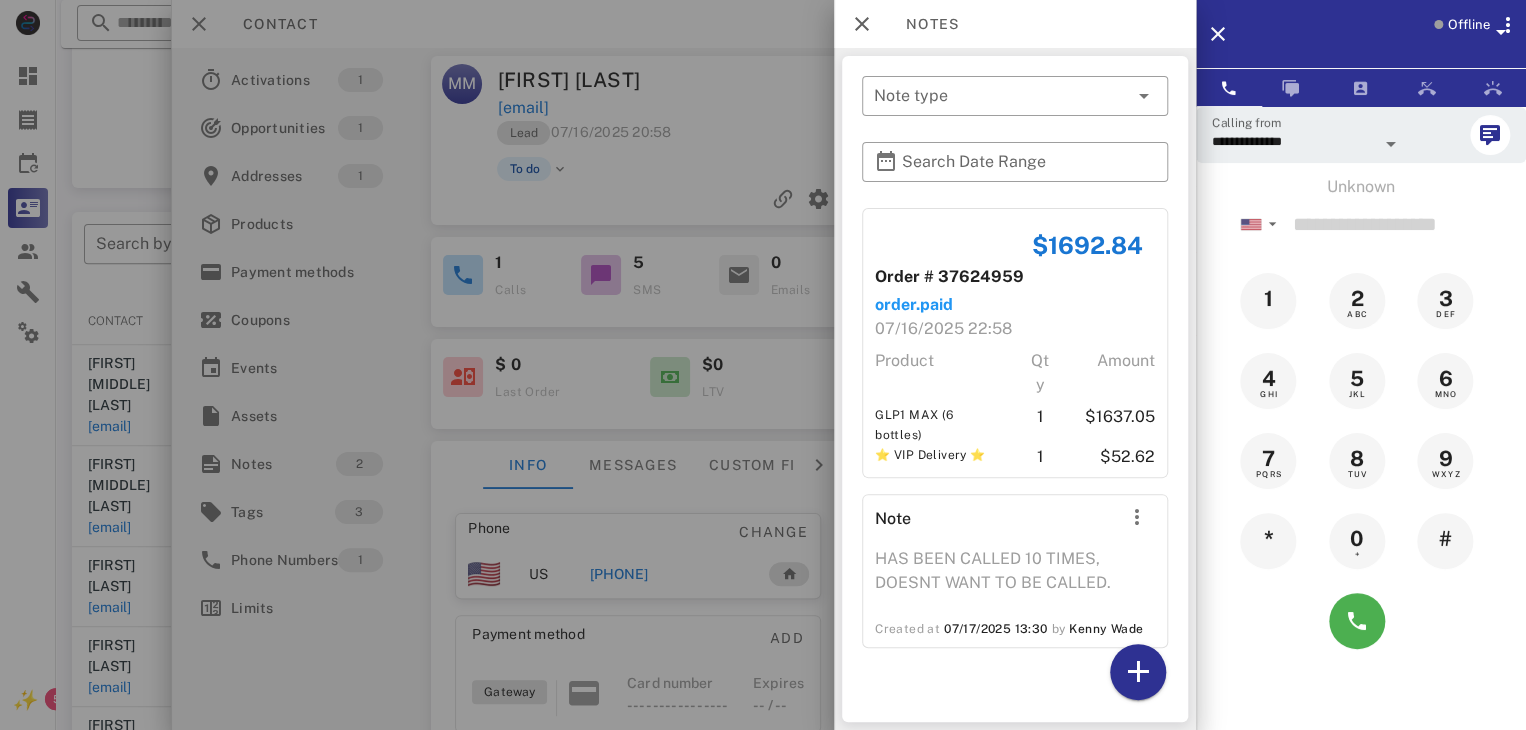 click at bounding box center (763, 365) 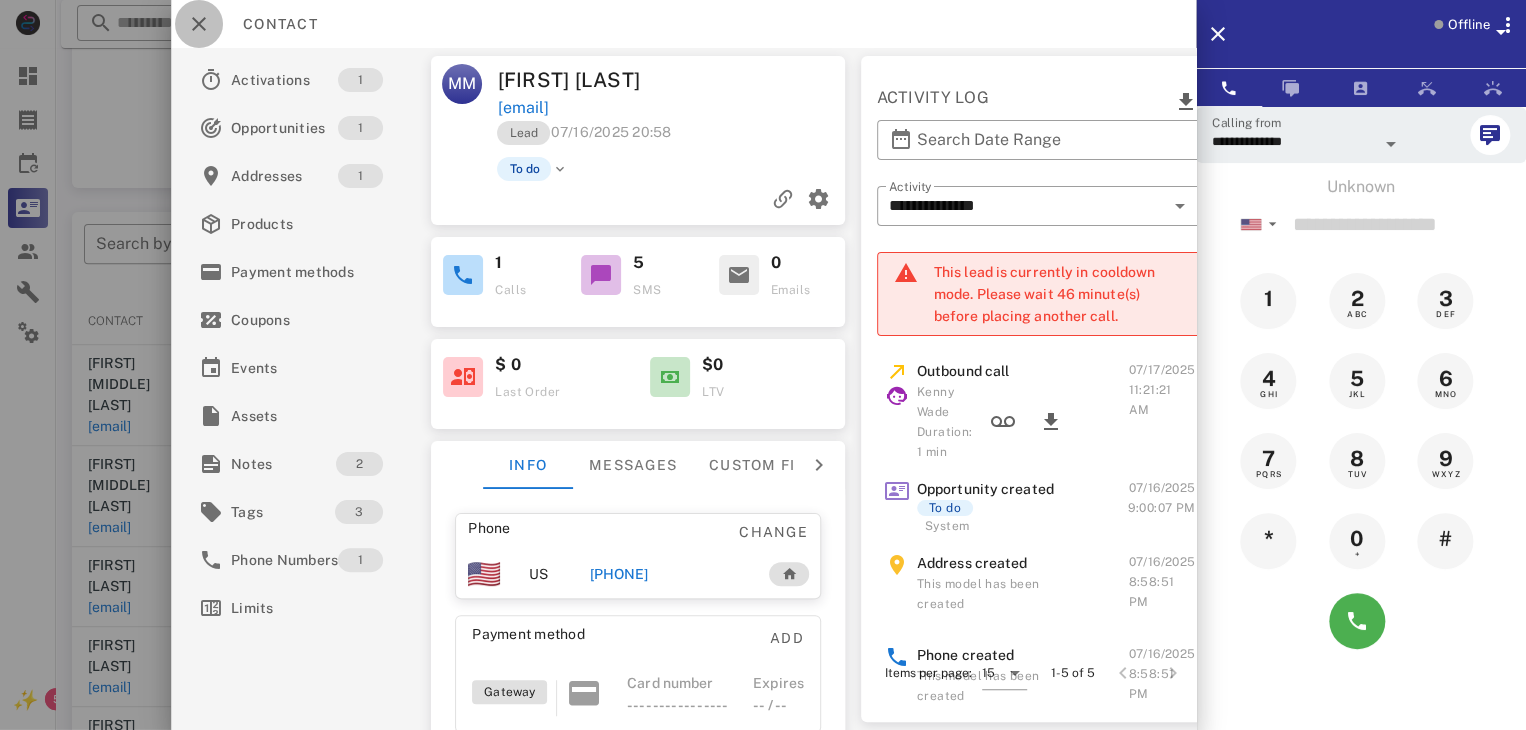 click at bounding box center (199, 24) 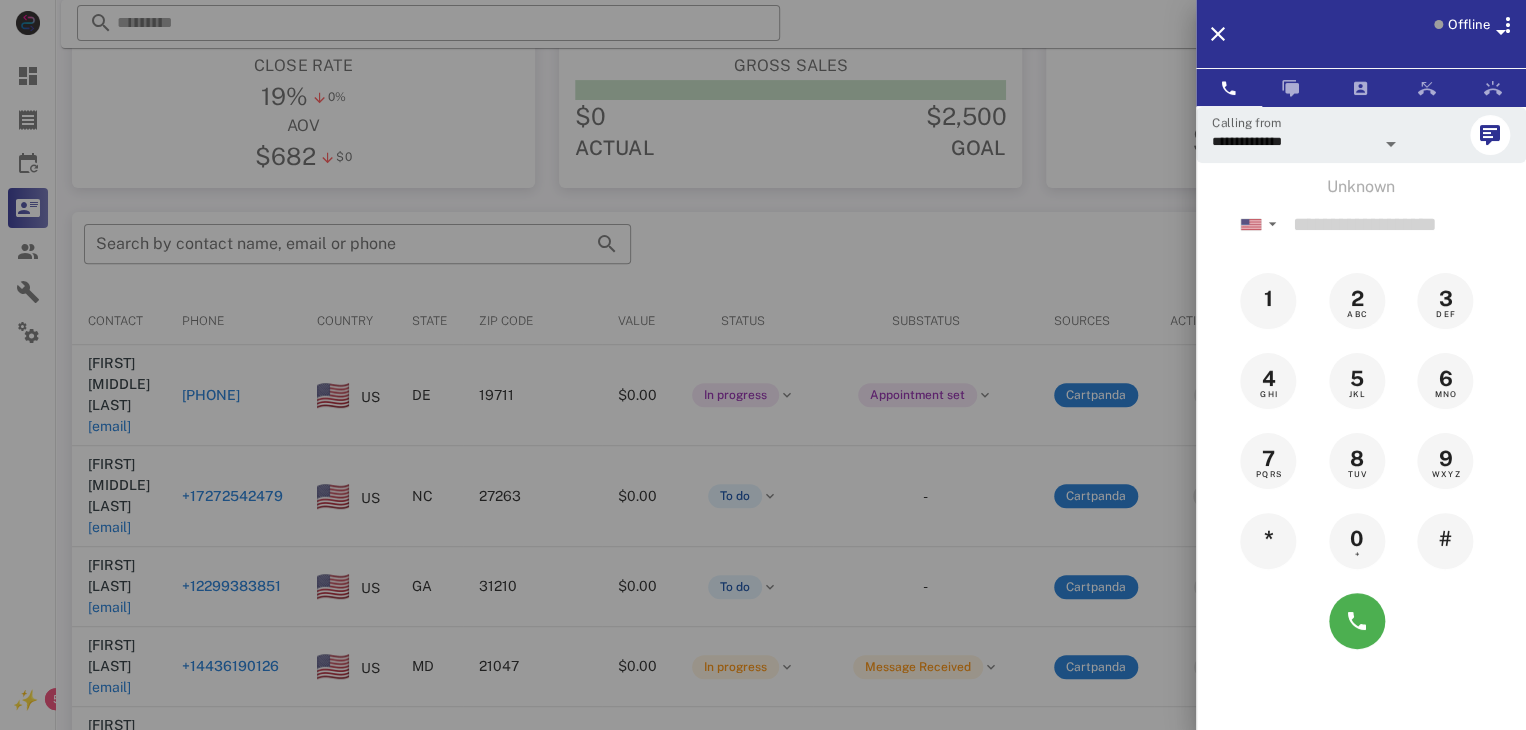 click at bounding box center [763, 365] 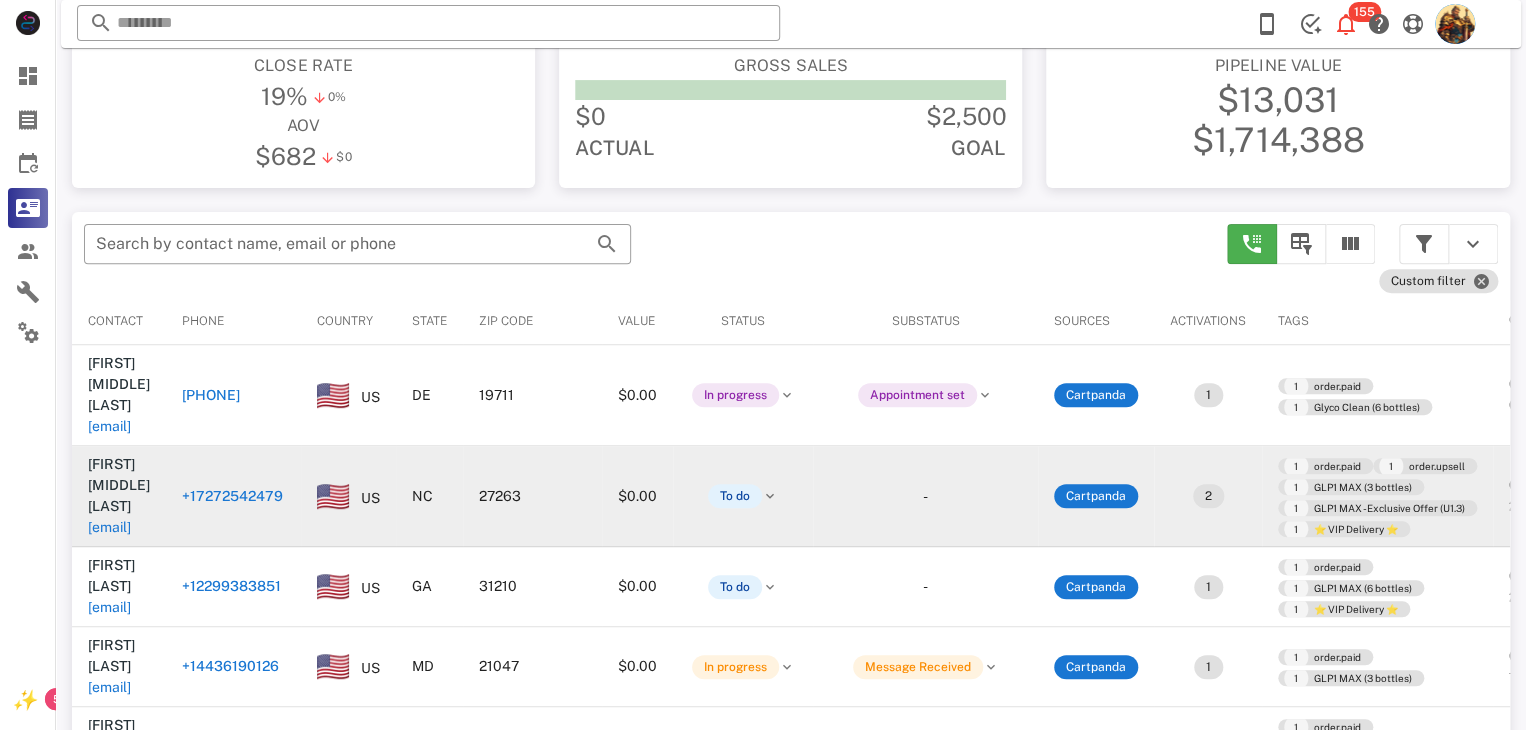click on "[EMAIL]" at bounding box center (109, 527) 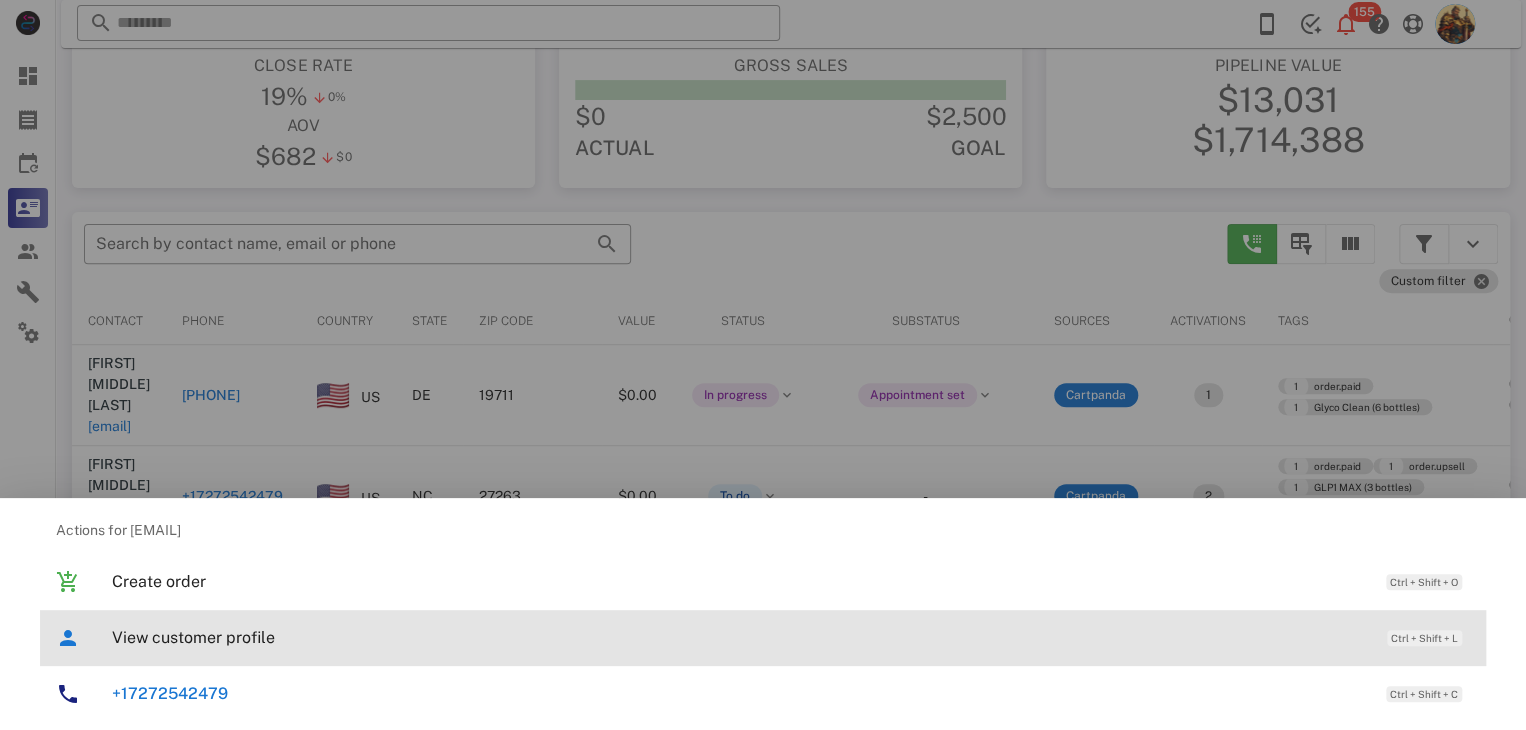click on "View customer profile" at bounding box center (739, 637) 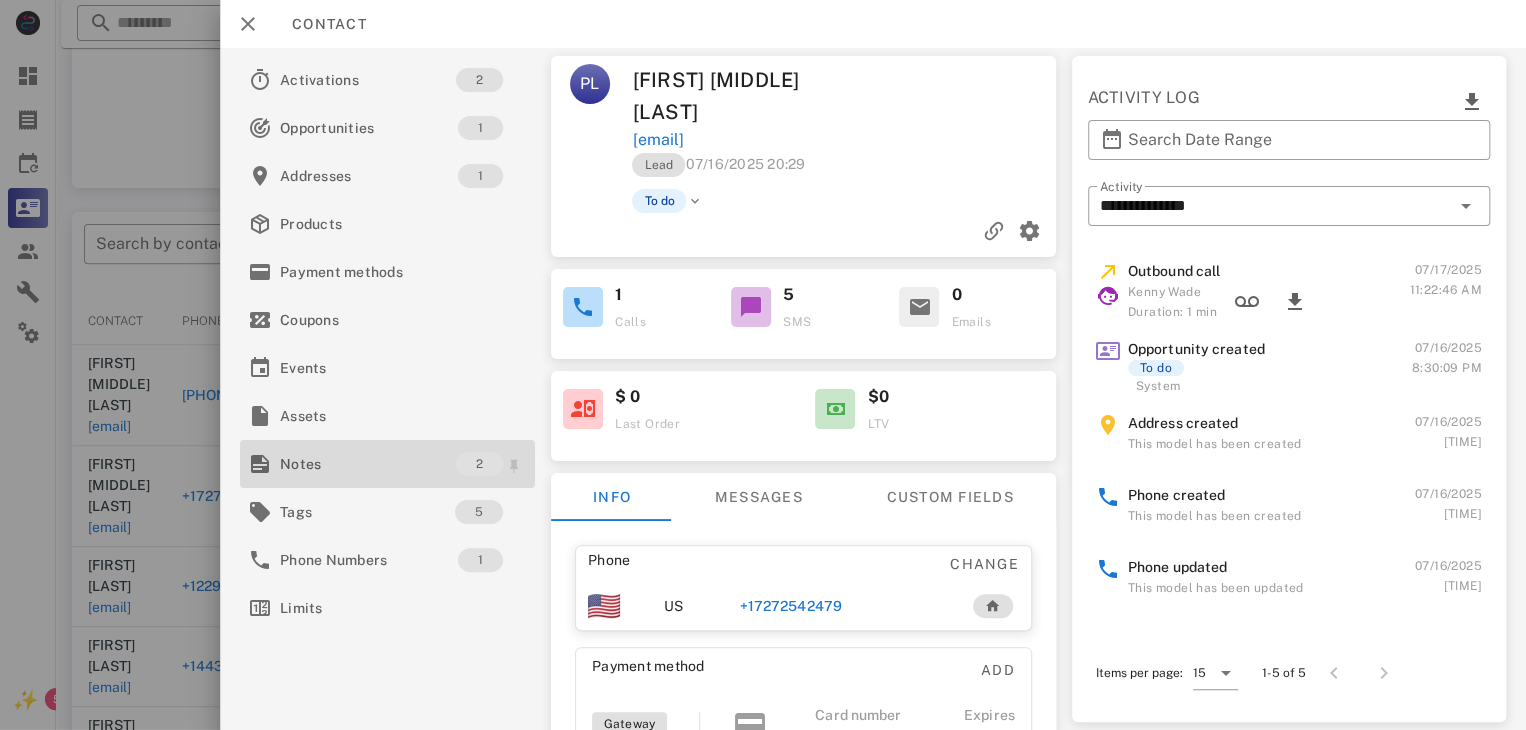 click on "Notes" at bounding box center (368, 464) 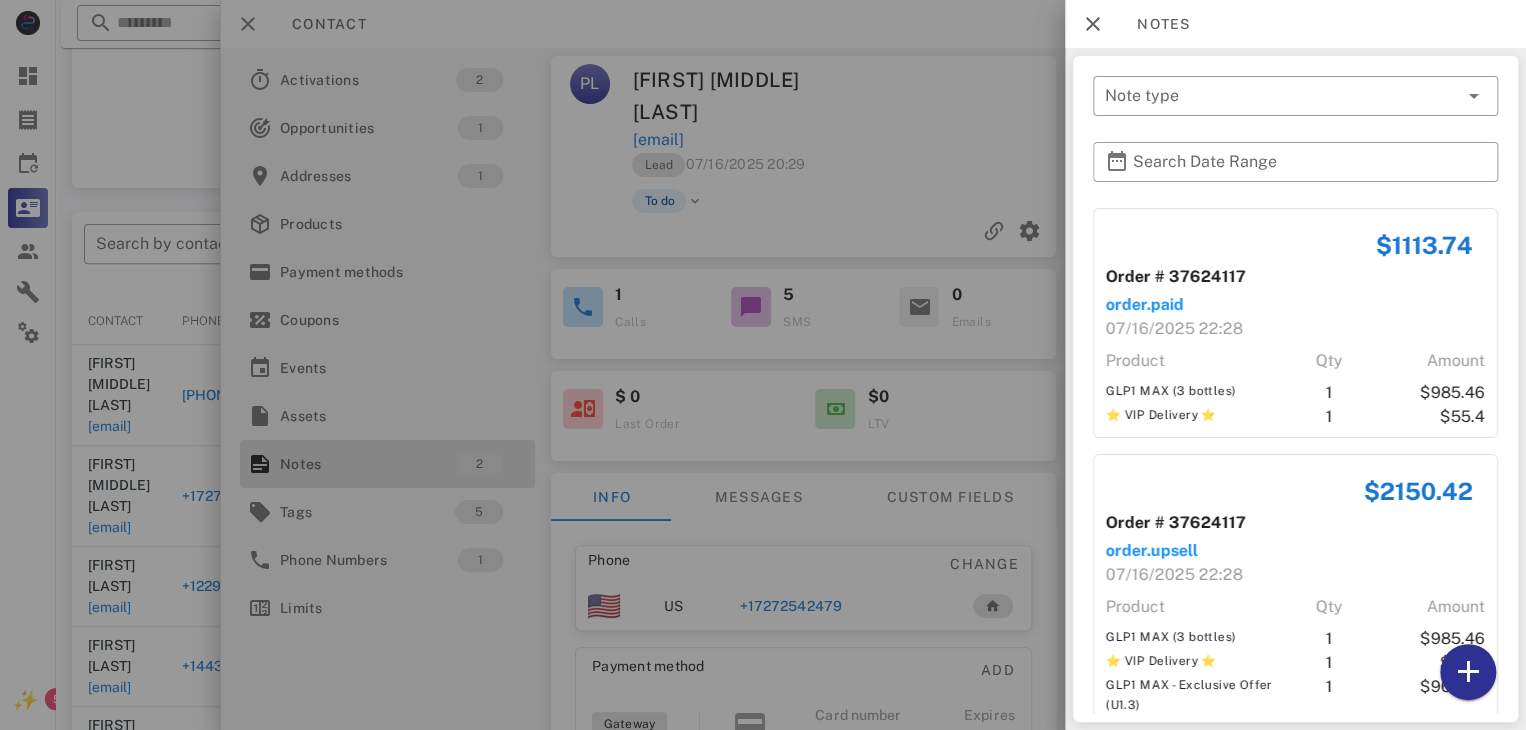 scroll, scrollTop: 38, scrollLeft: 0, axis: vertical 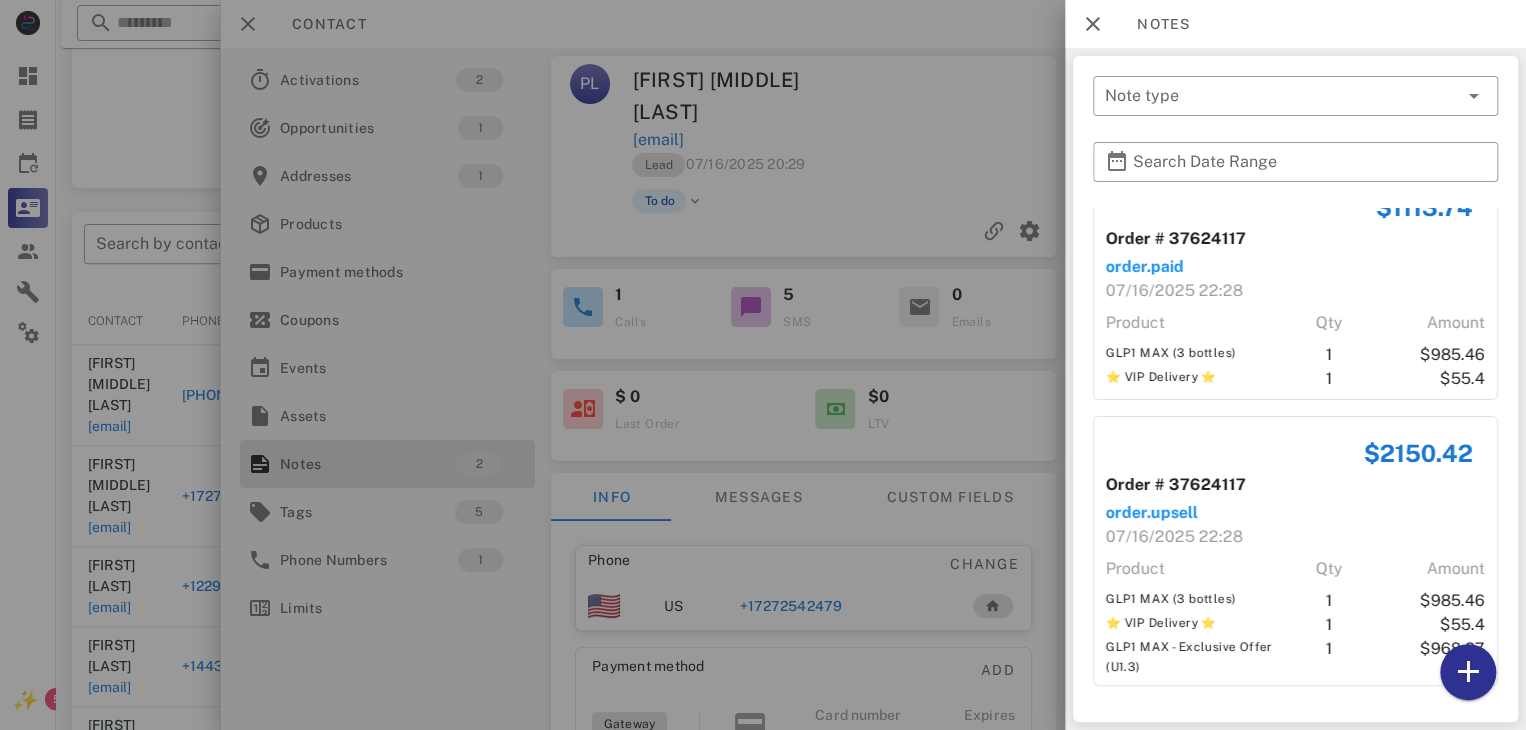 click at bounding box center (763, 365) 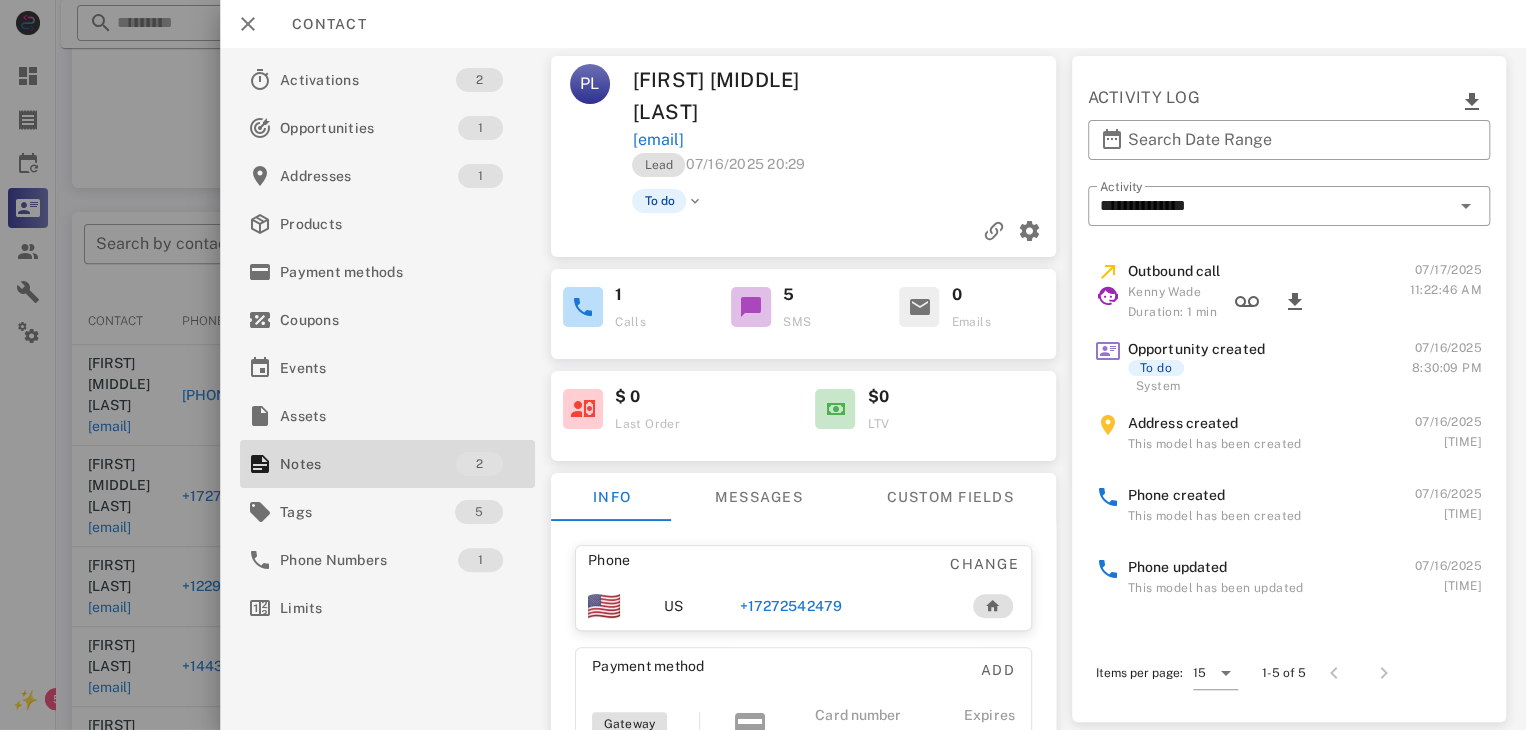 click on "+17272542479" at bounding box center (791, 606) 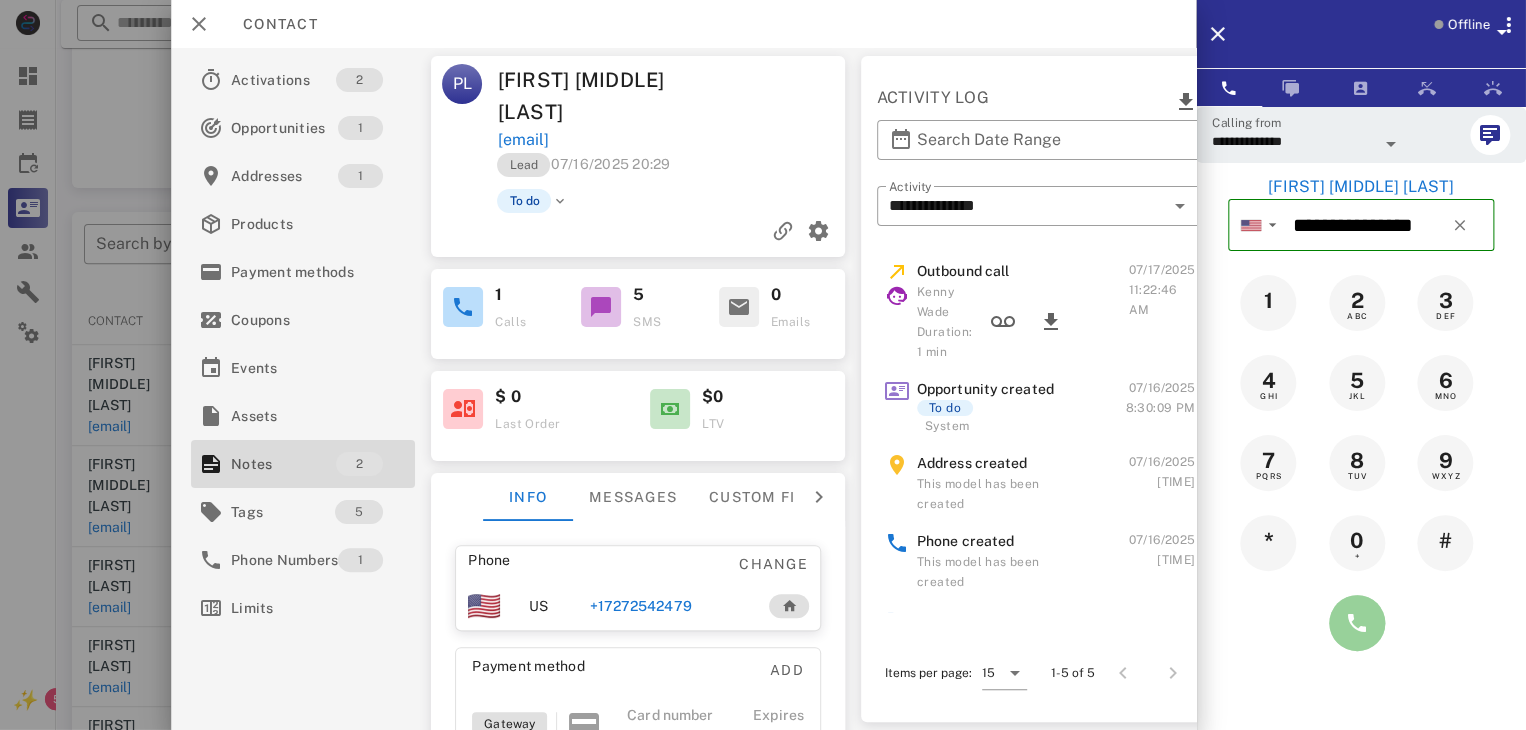 click at bounding box center (1357, 623) 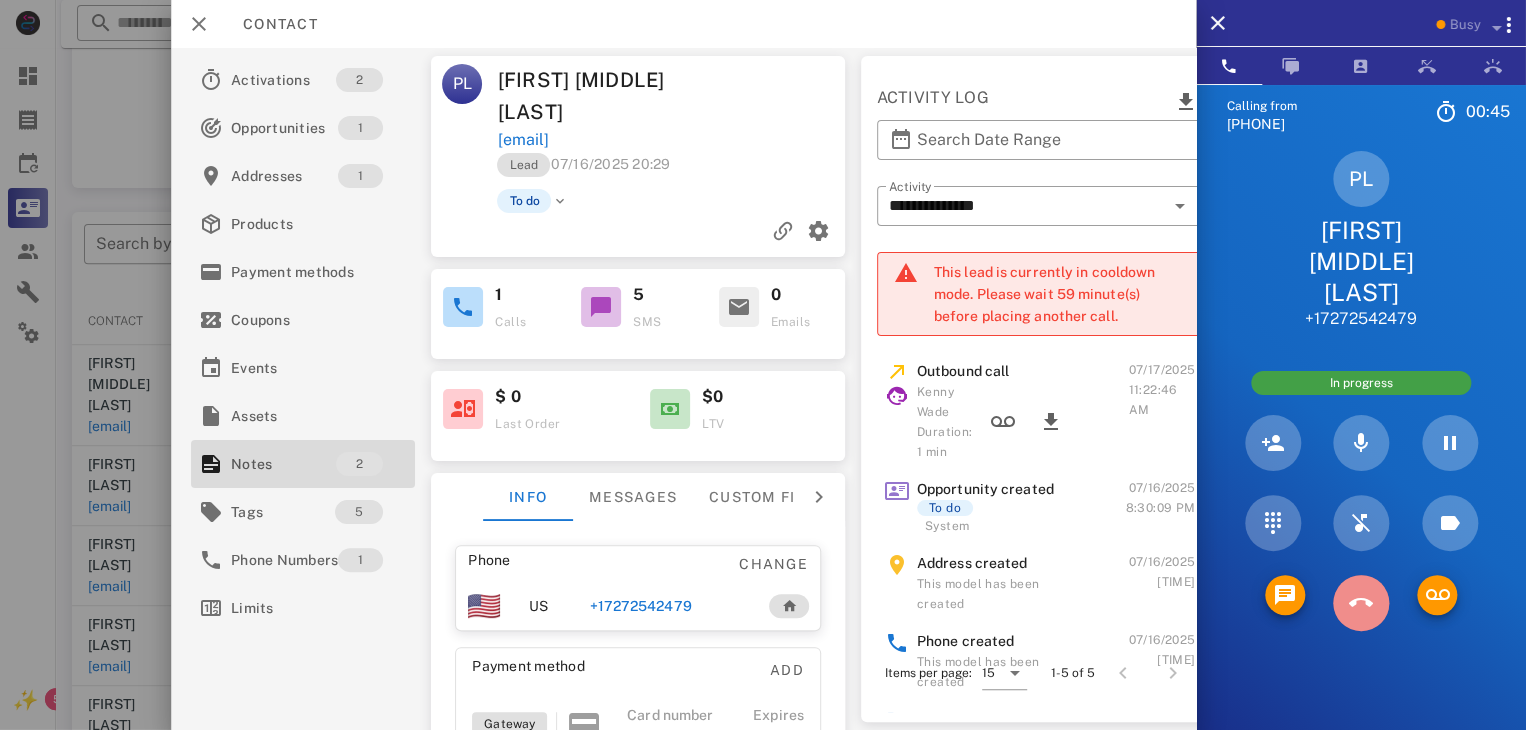 click at bounding box center [1361, 603] 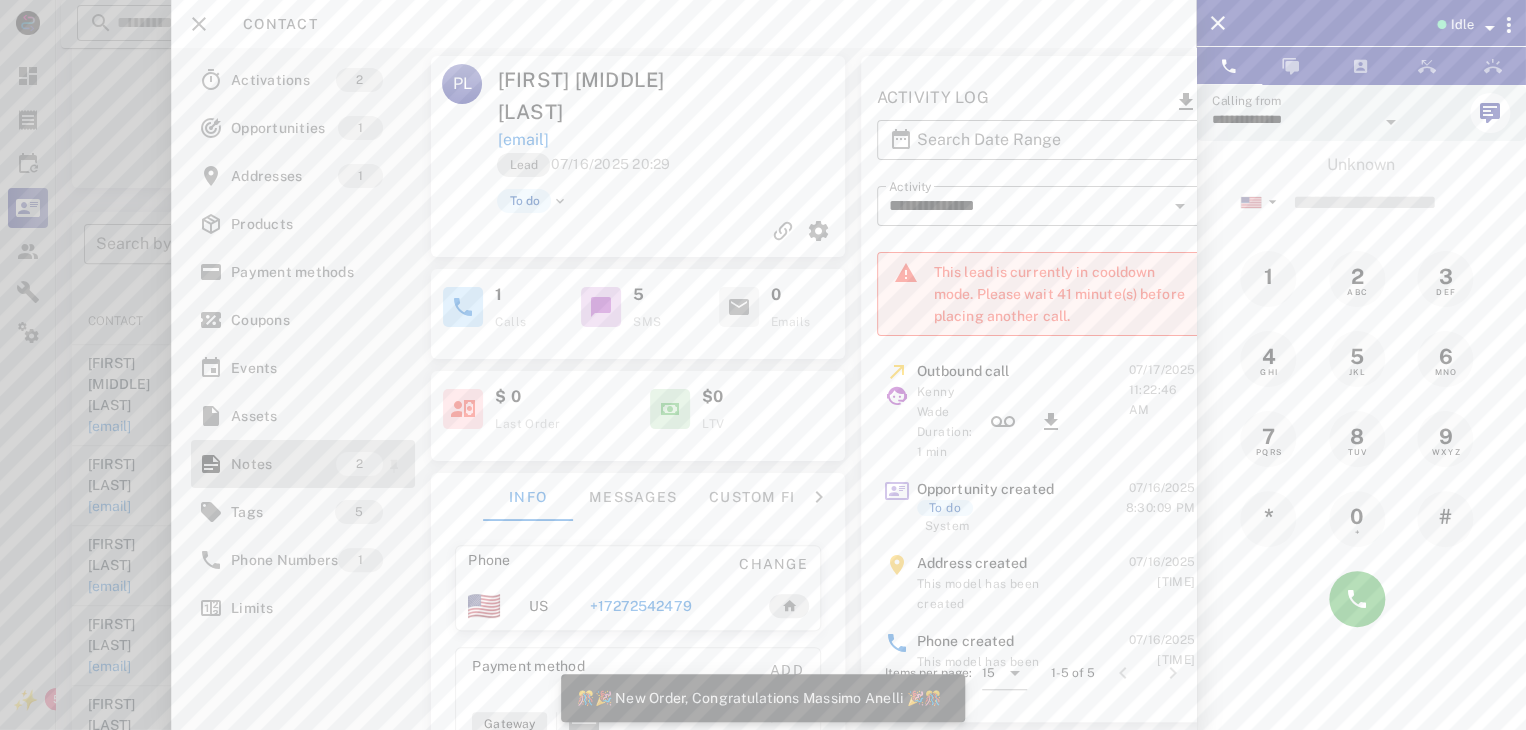 click on "Notes" at bounding box center [283, 464] 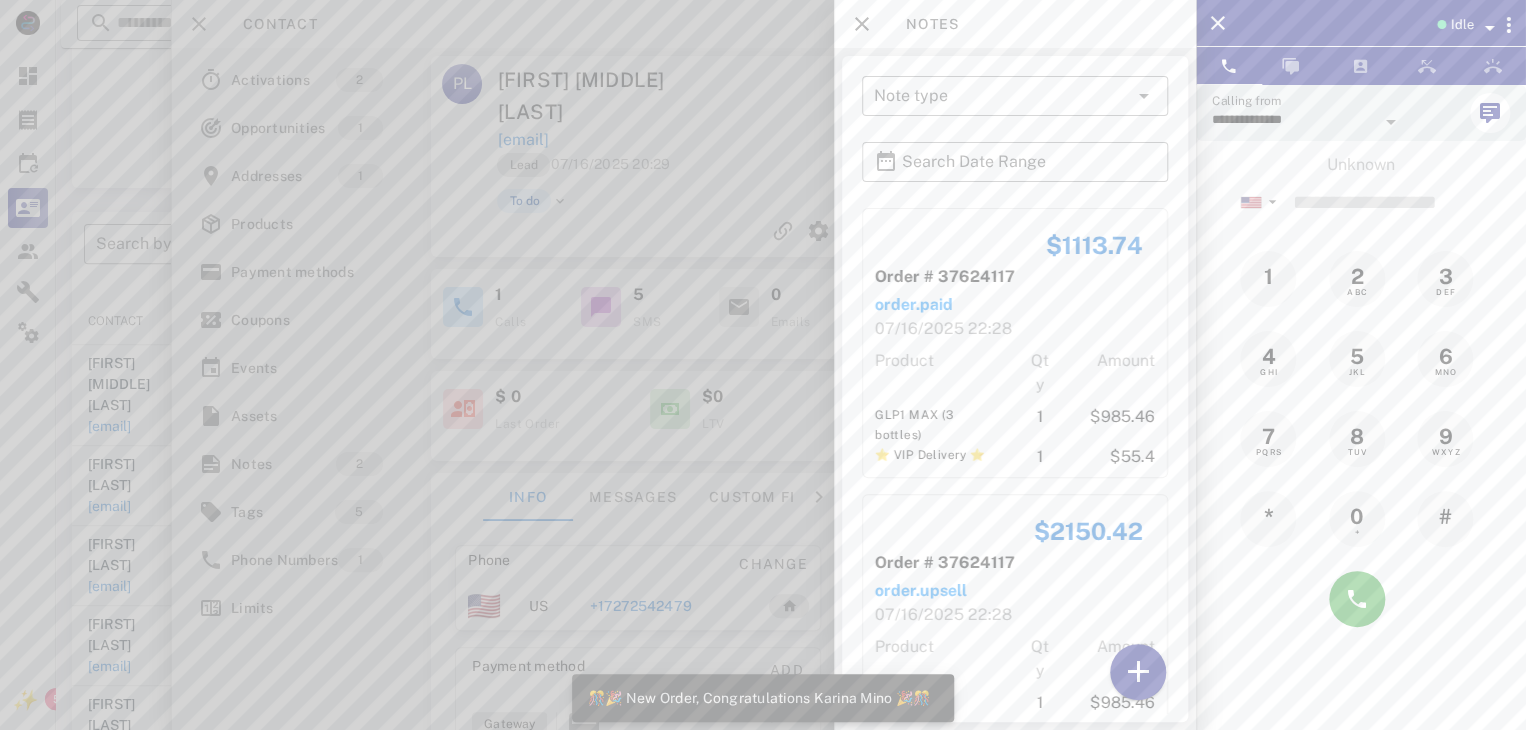 scroll, scrollTop: 138, scrollLeft: 0, axis: vertical 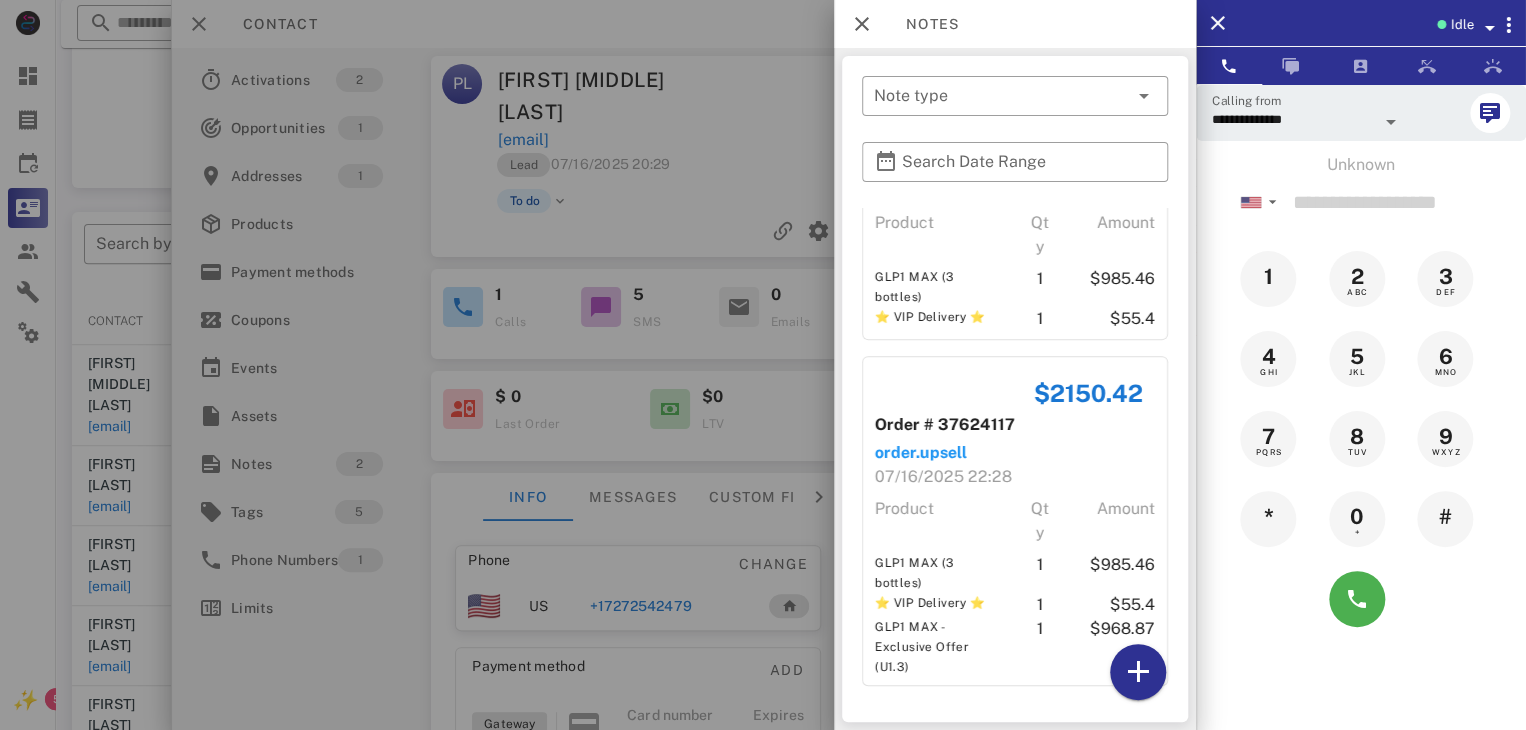 click at bounding box center (763, 365) 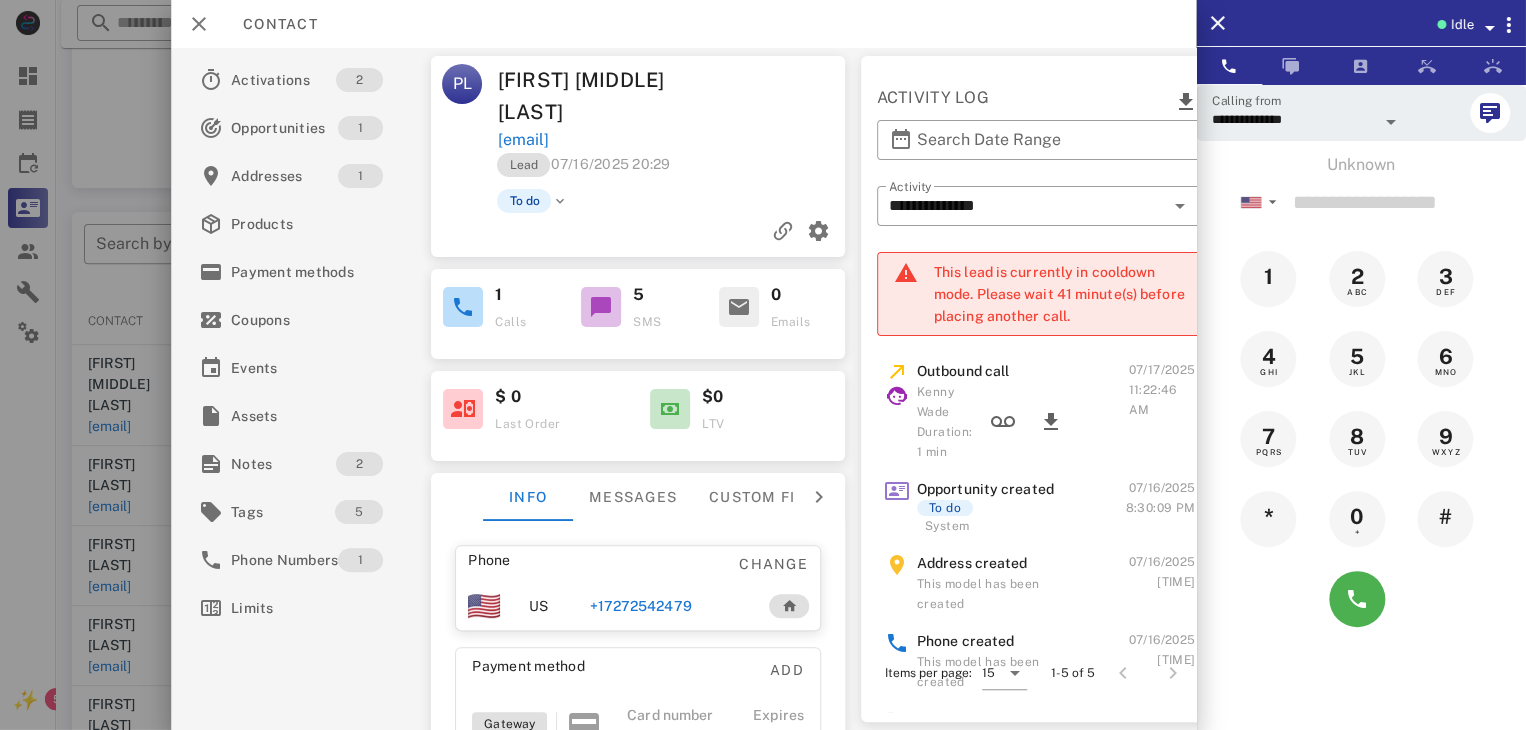 click on "+17272542479" at bounding box center [640, 606] 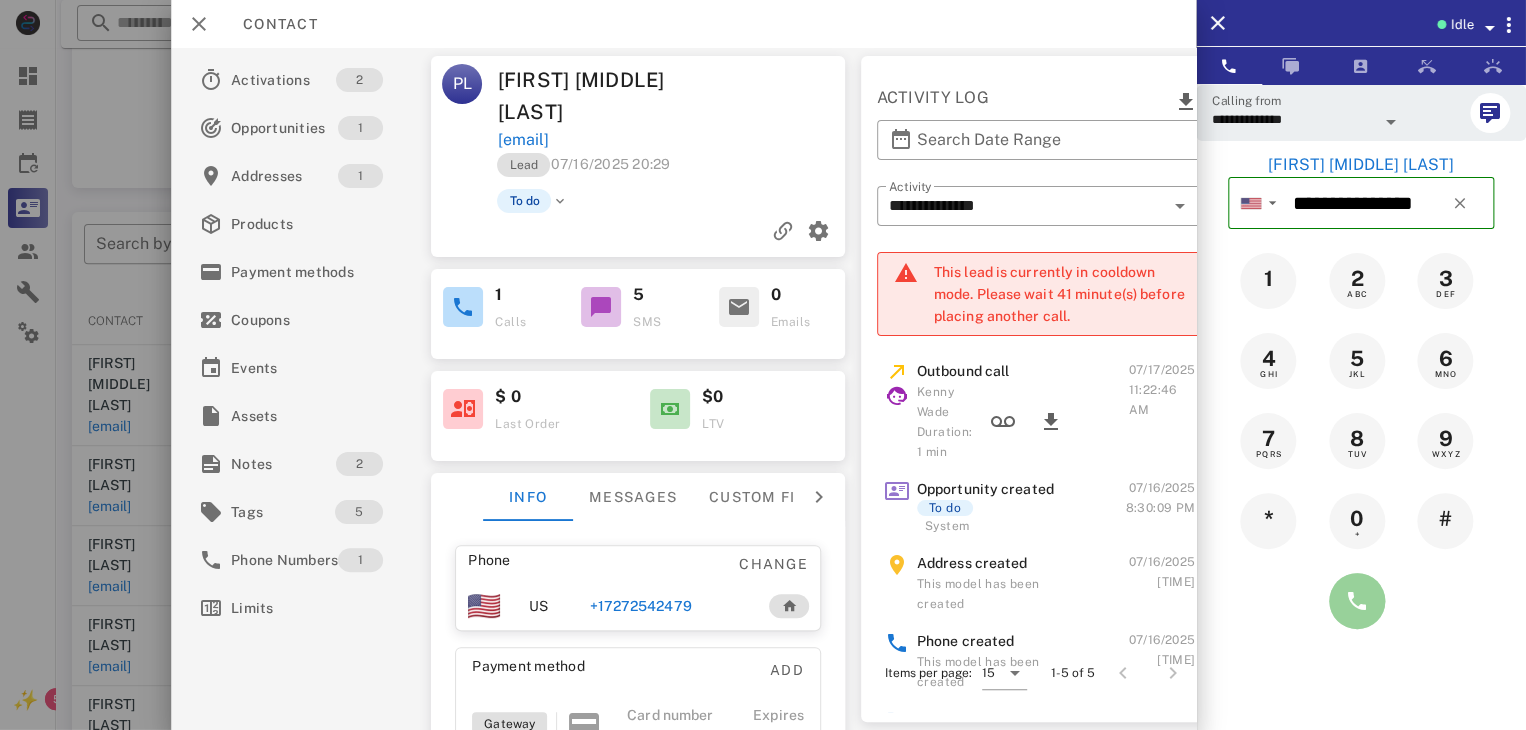 click at bounding box center [1357, 601] 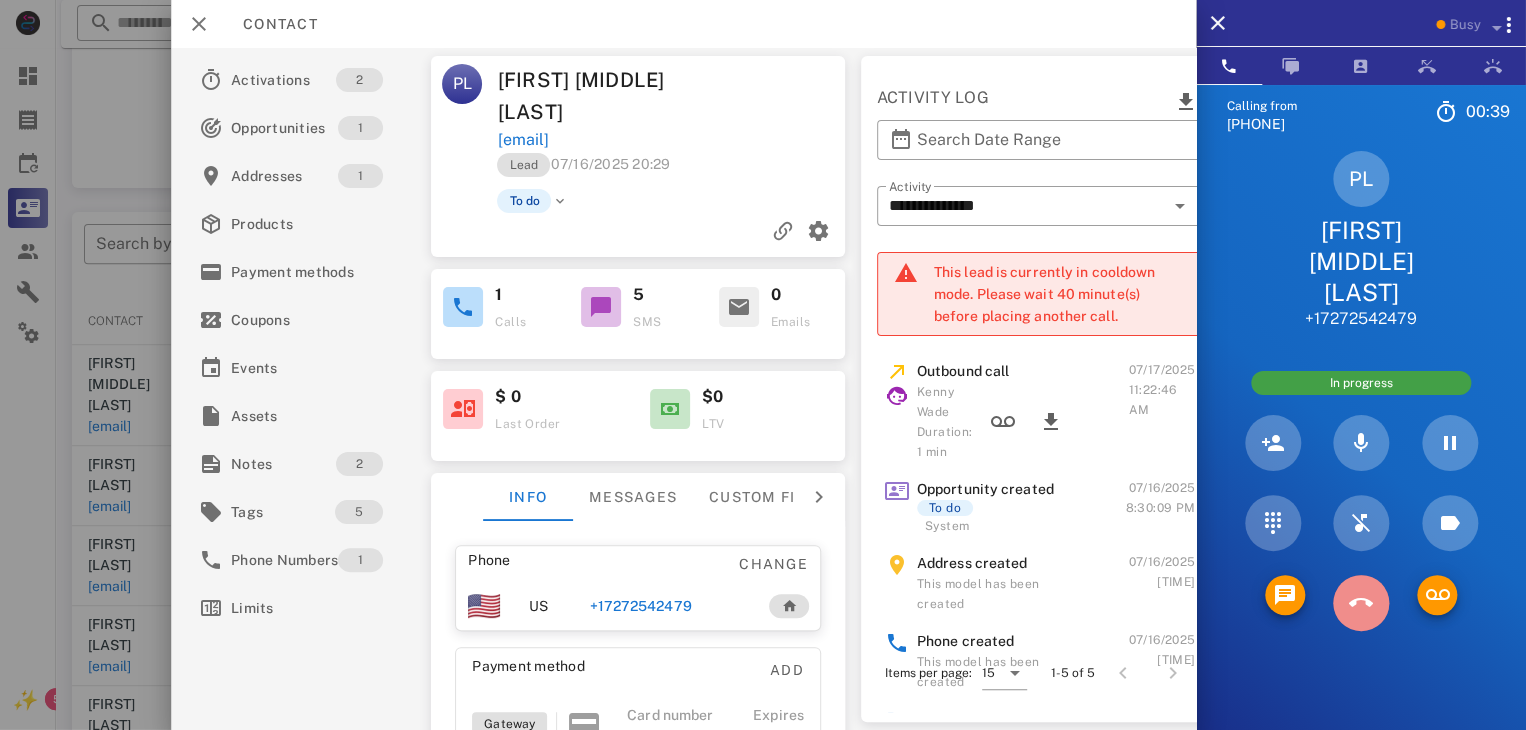 click at bounding box center [1361, 603] 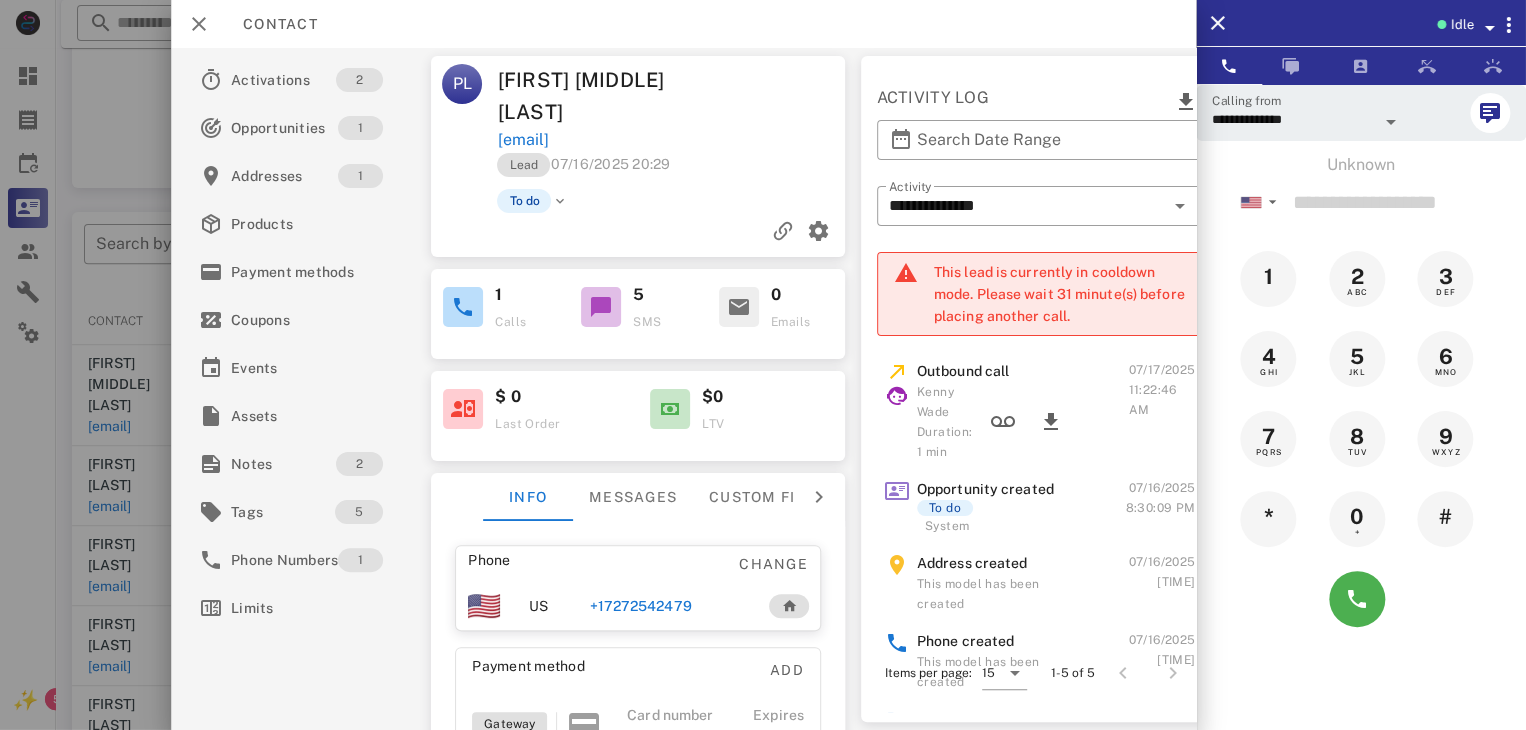 click on "**********" at bounding box center [791, 347] 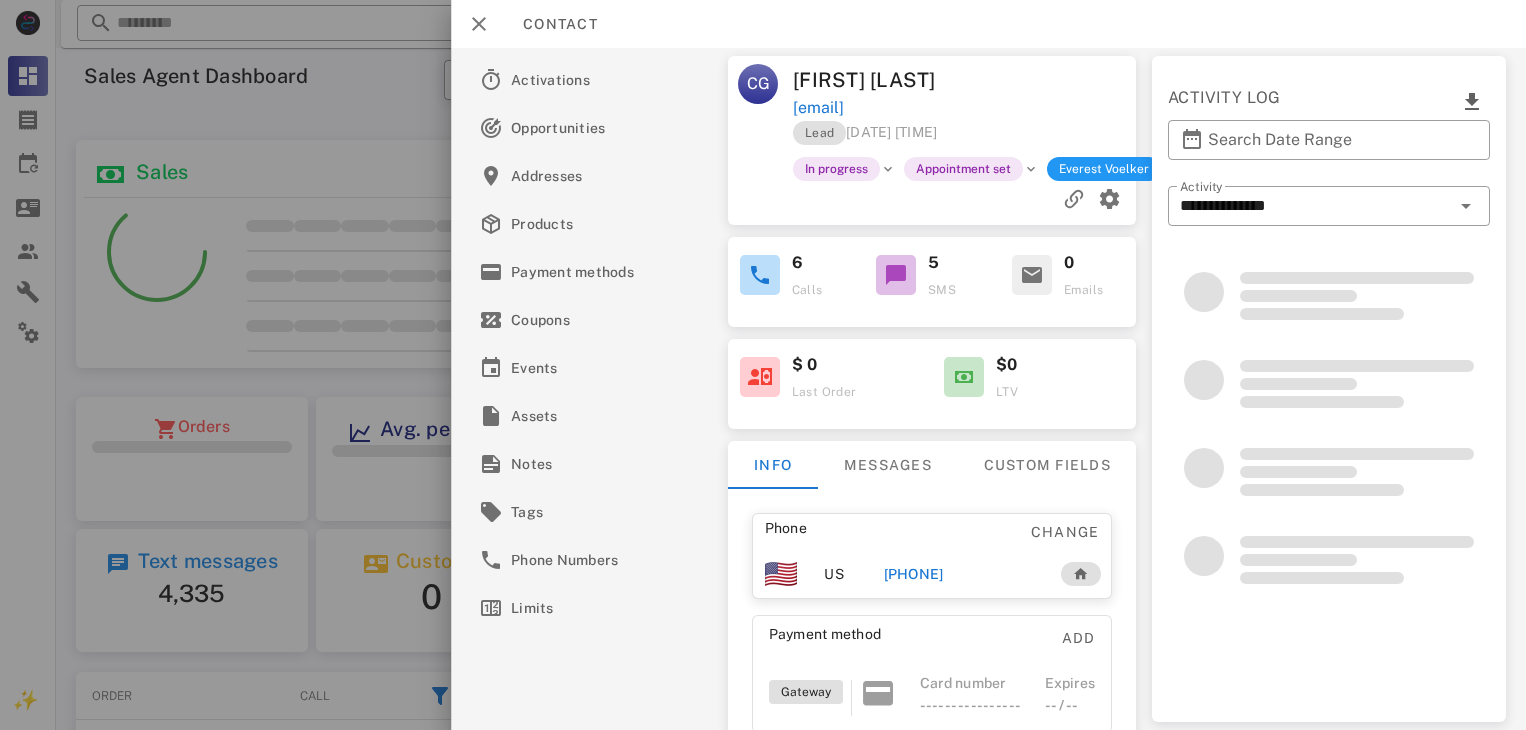 scroll, scrollTop: 0, scrollLeft: 0, axis: both 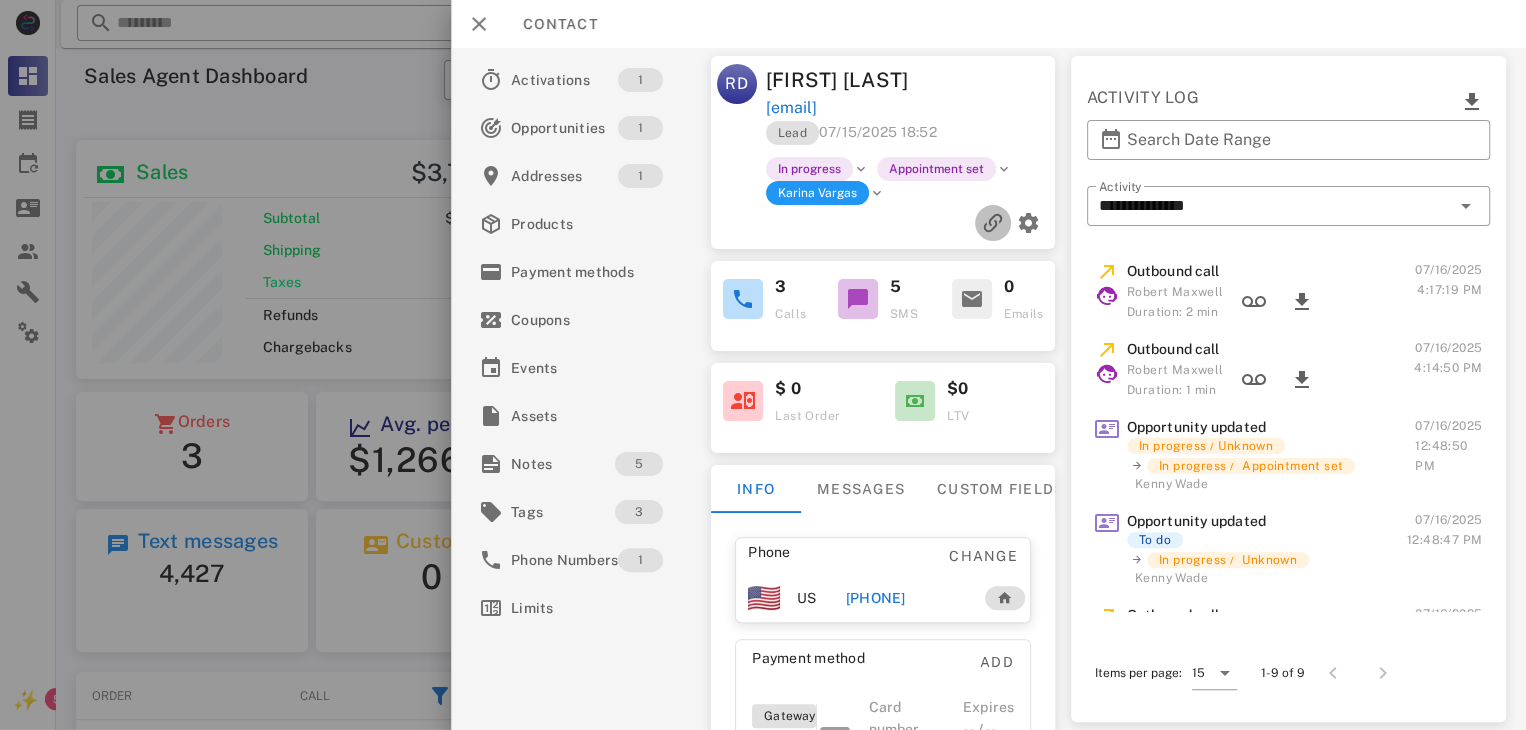 click at bounding box center [993, 223] 